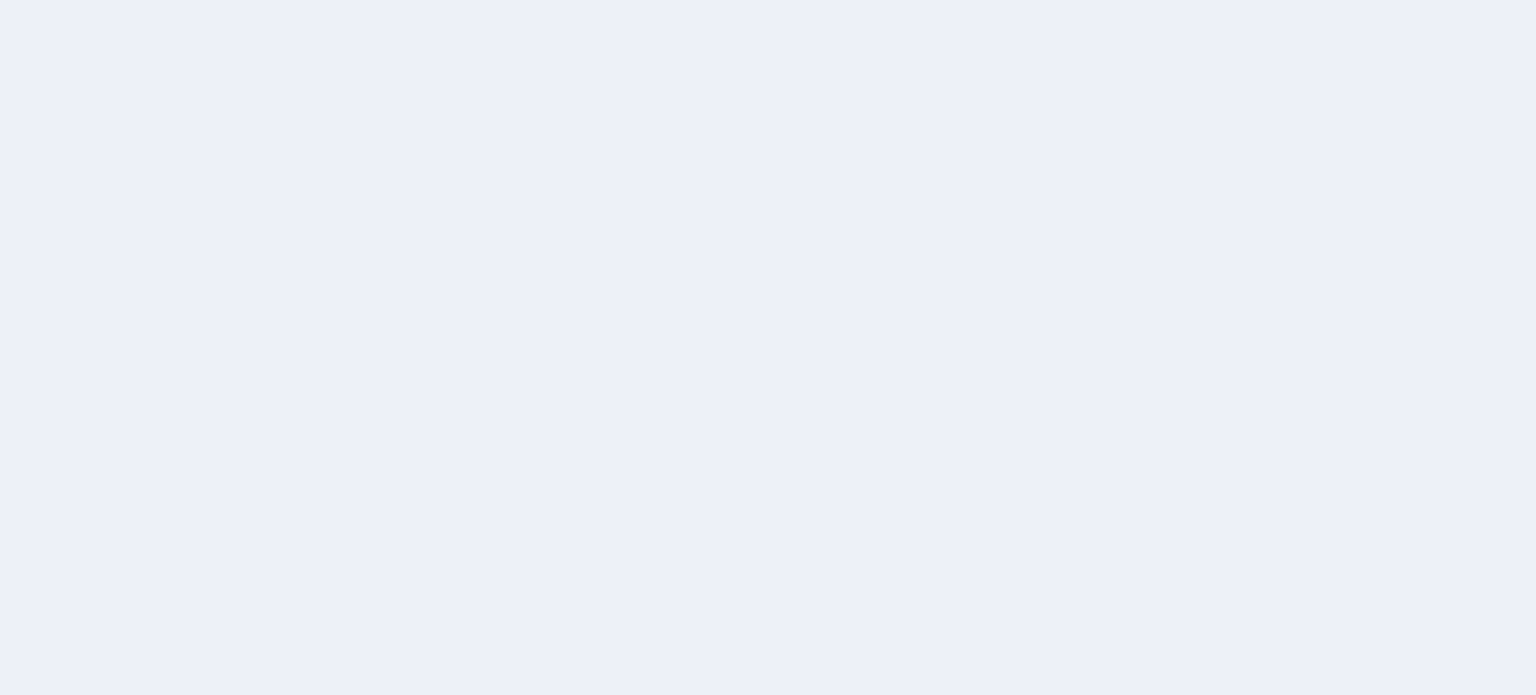 scroll, scrollTop: 0, scrollLeft: 0, axis: both 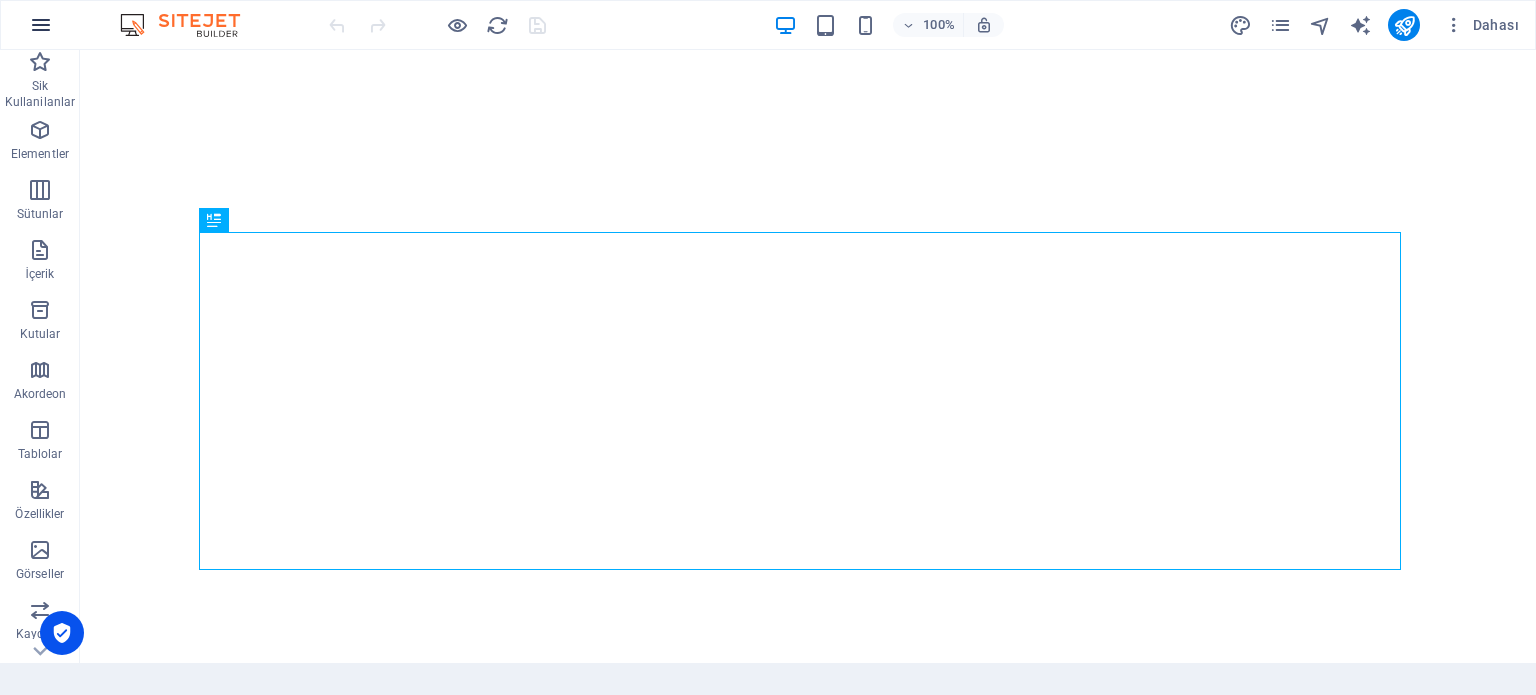 click at bounding box center [41, 25] 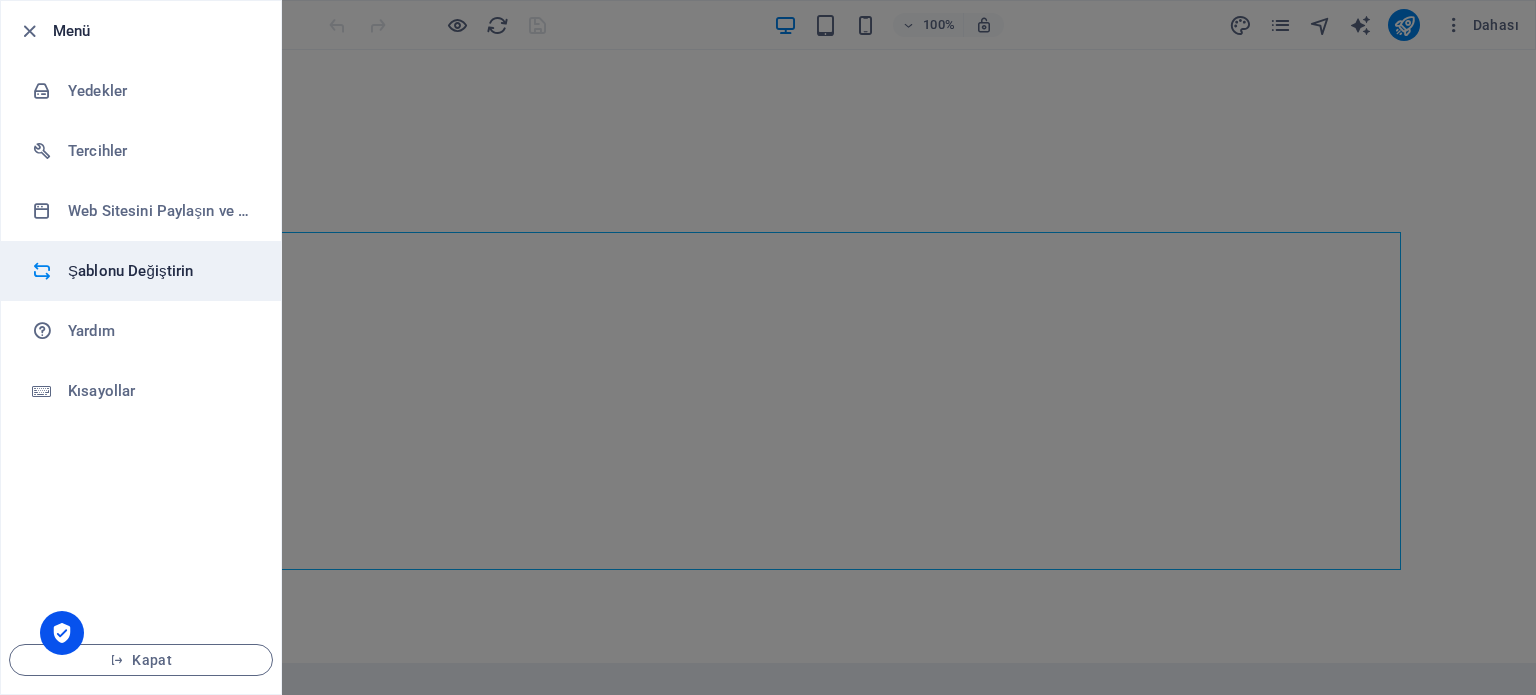 click on "Şablonu Değiştirin" at bounding box center (160, 271) 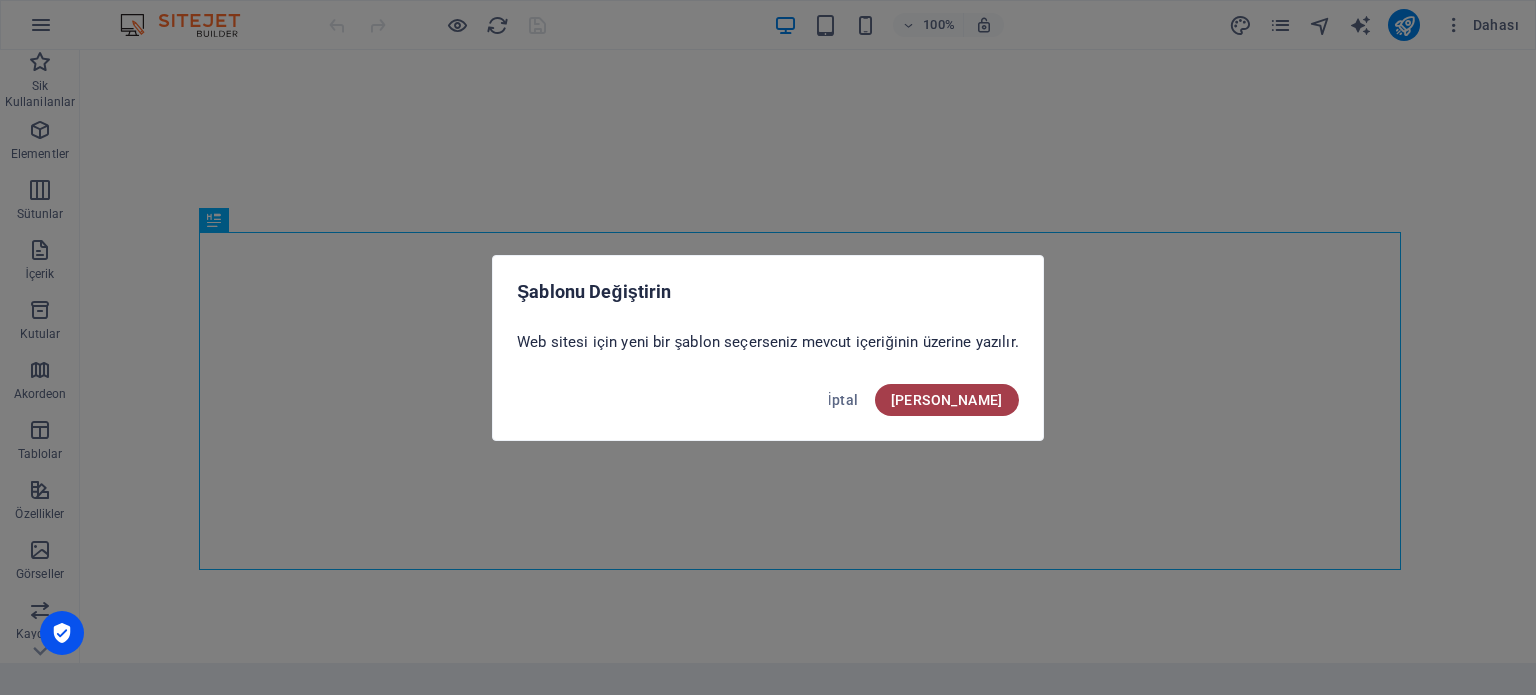 click on "Onayla" at bounding box center [947, 400] 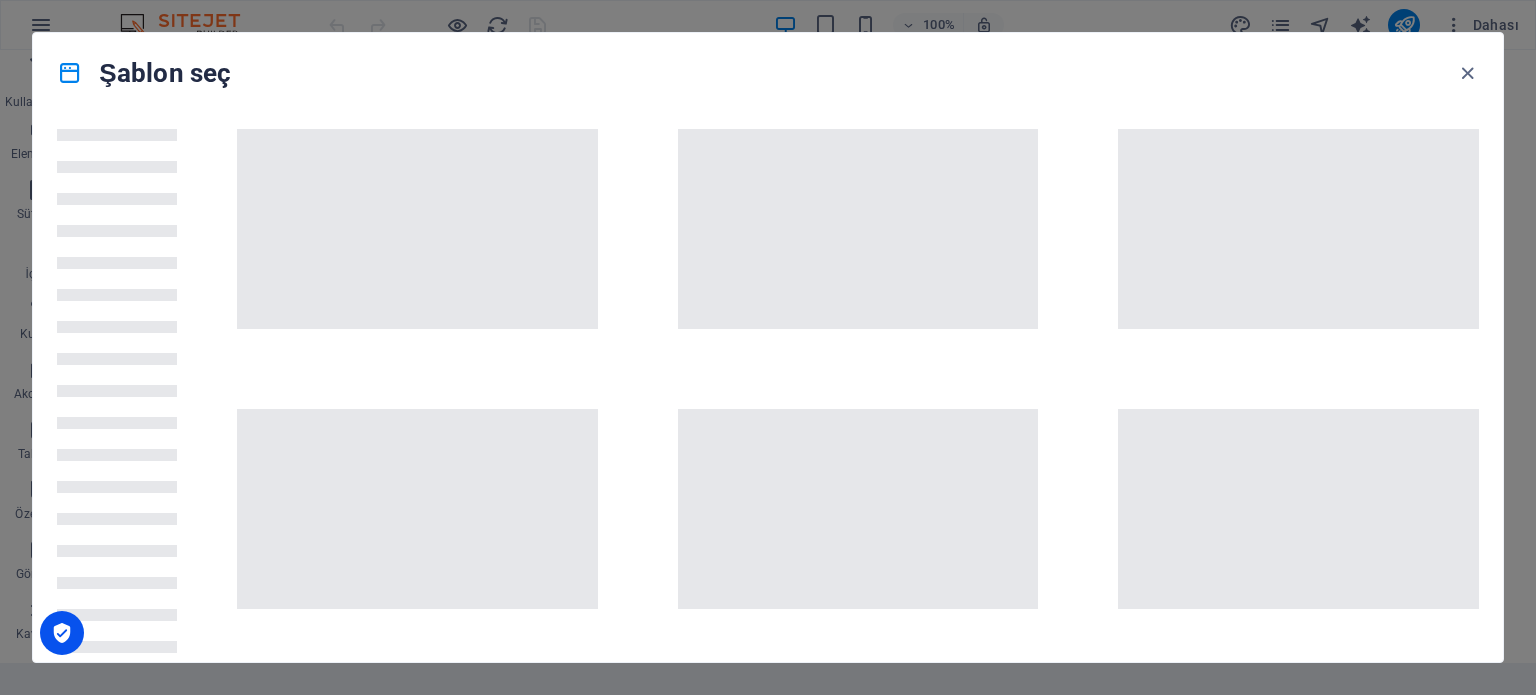 click at bounding box center (768, 387) 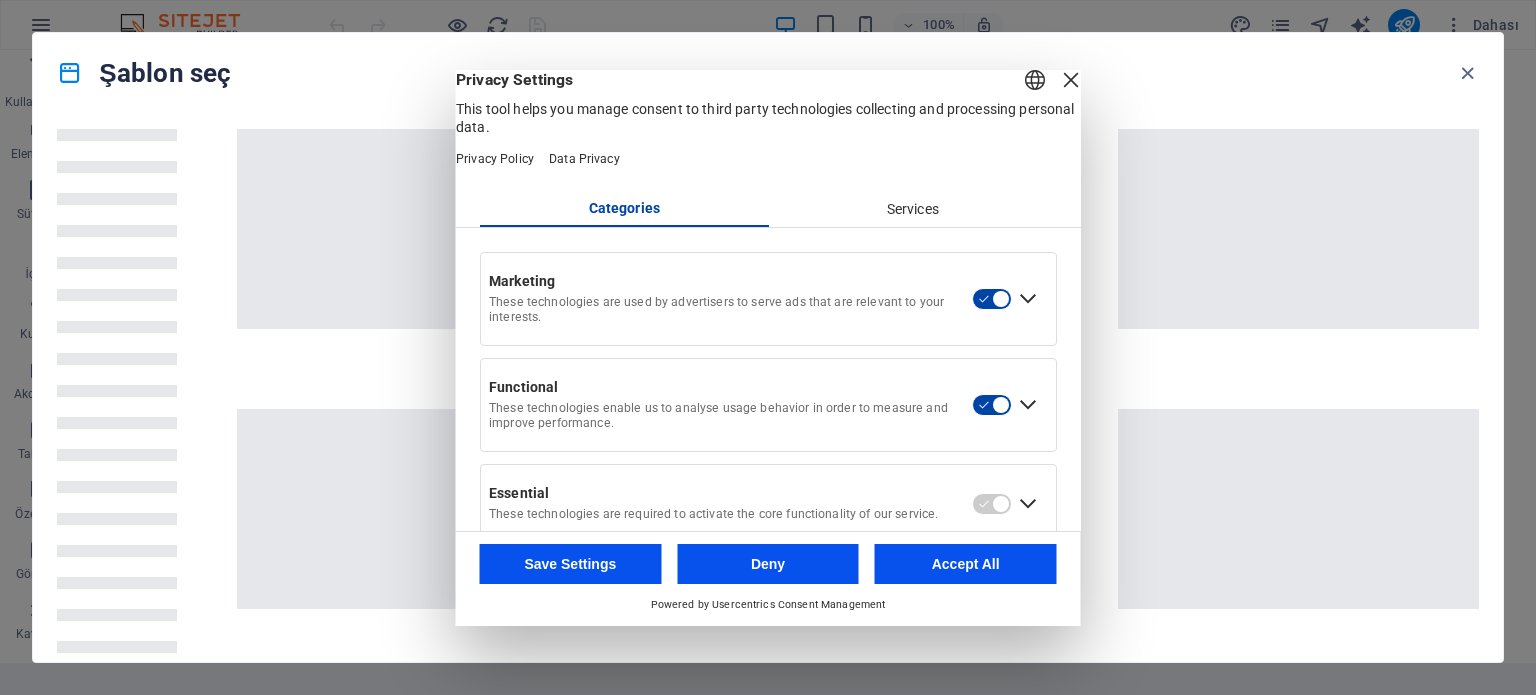 click at bounding box center (768, 387) 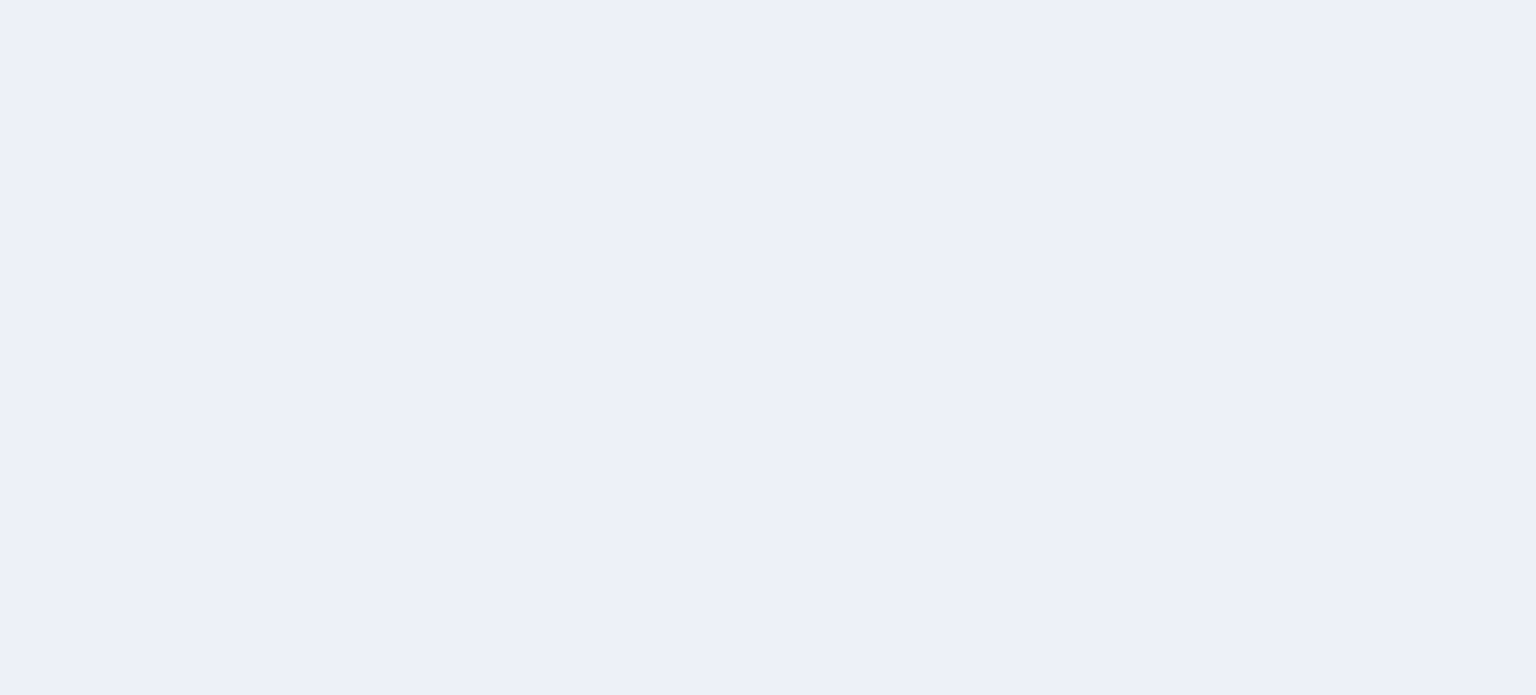 scroll, scrollTop: 0, scrollLeft: 0, axis: both 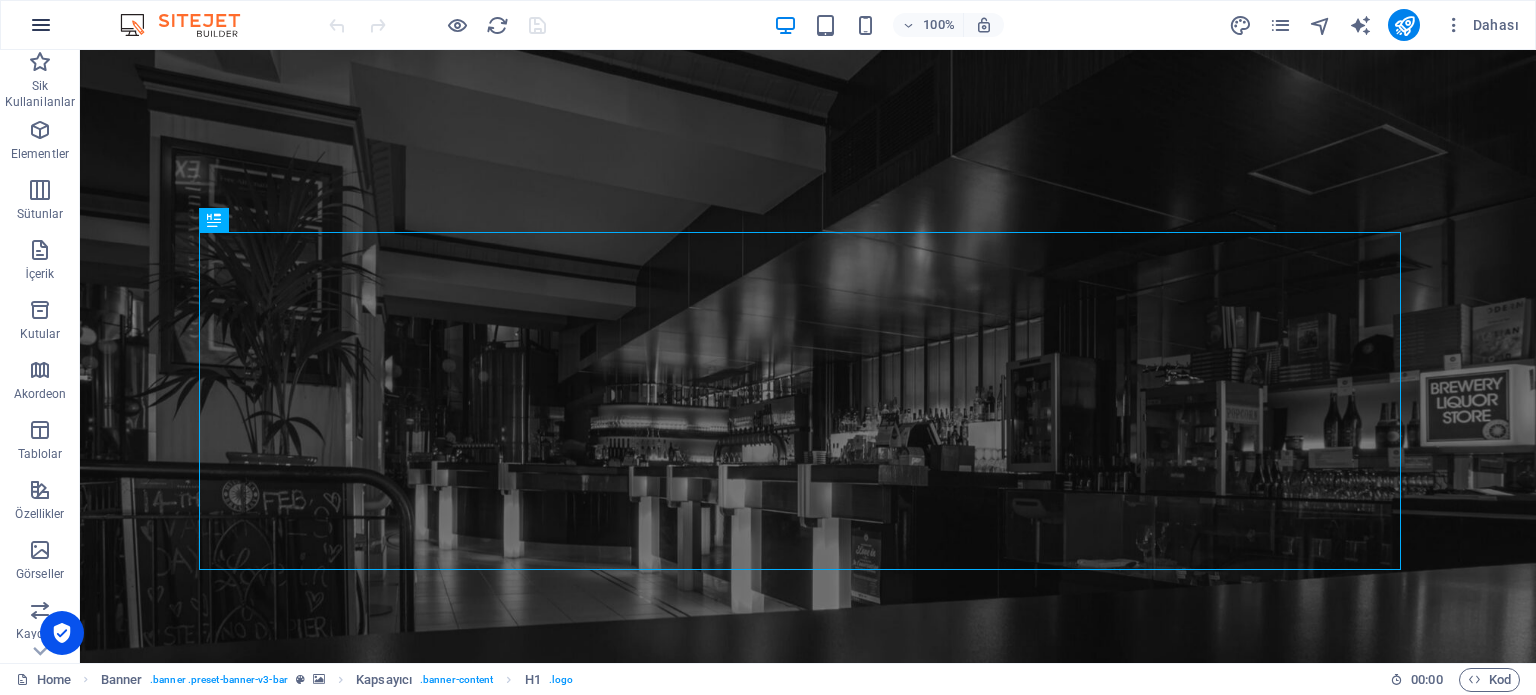 click at bounding box center [41, 25] 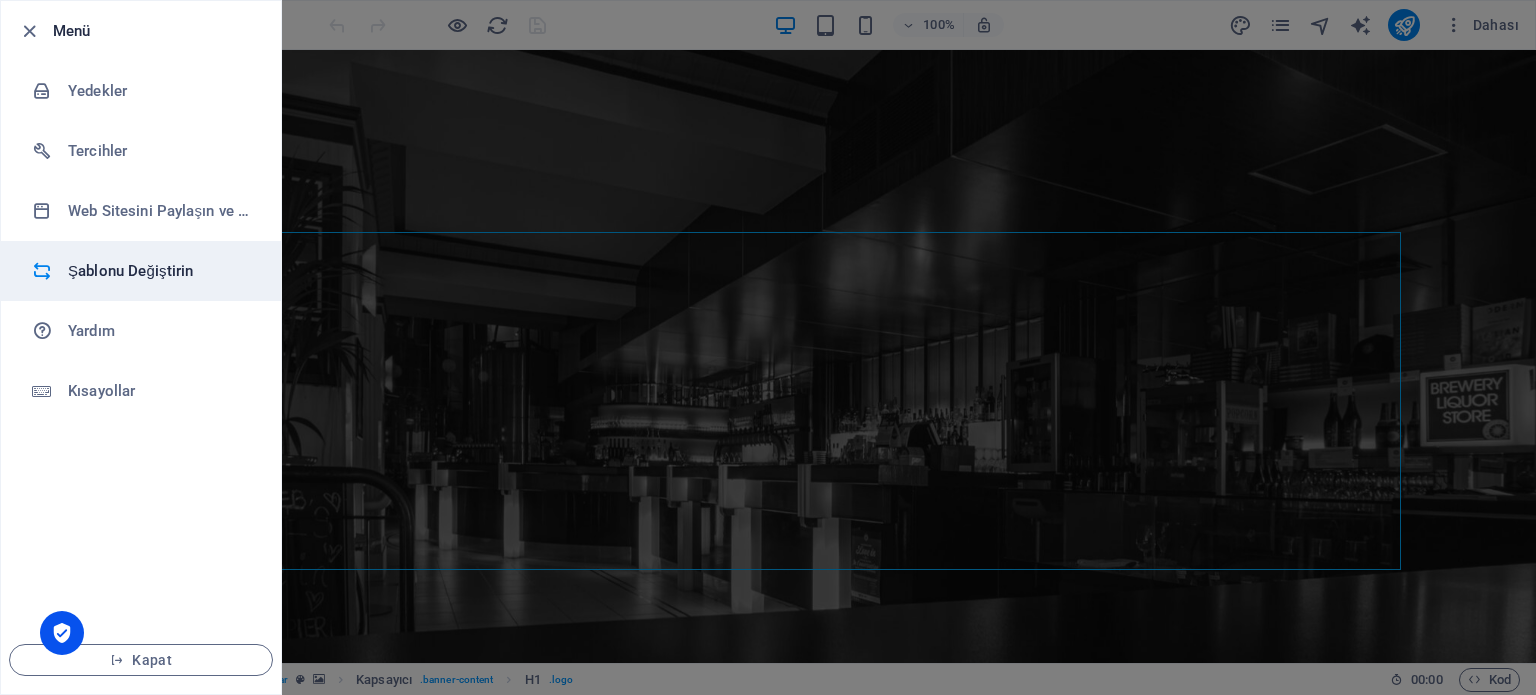 click on "Şablonu Değiştirin" at bounding box center [160, 271] 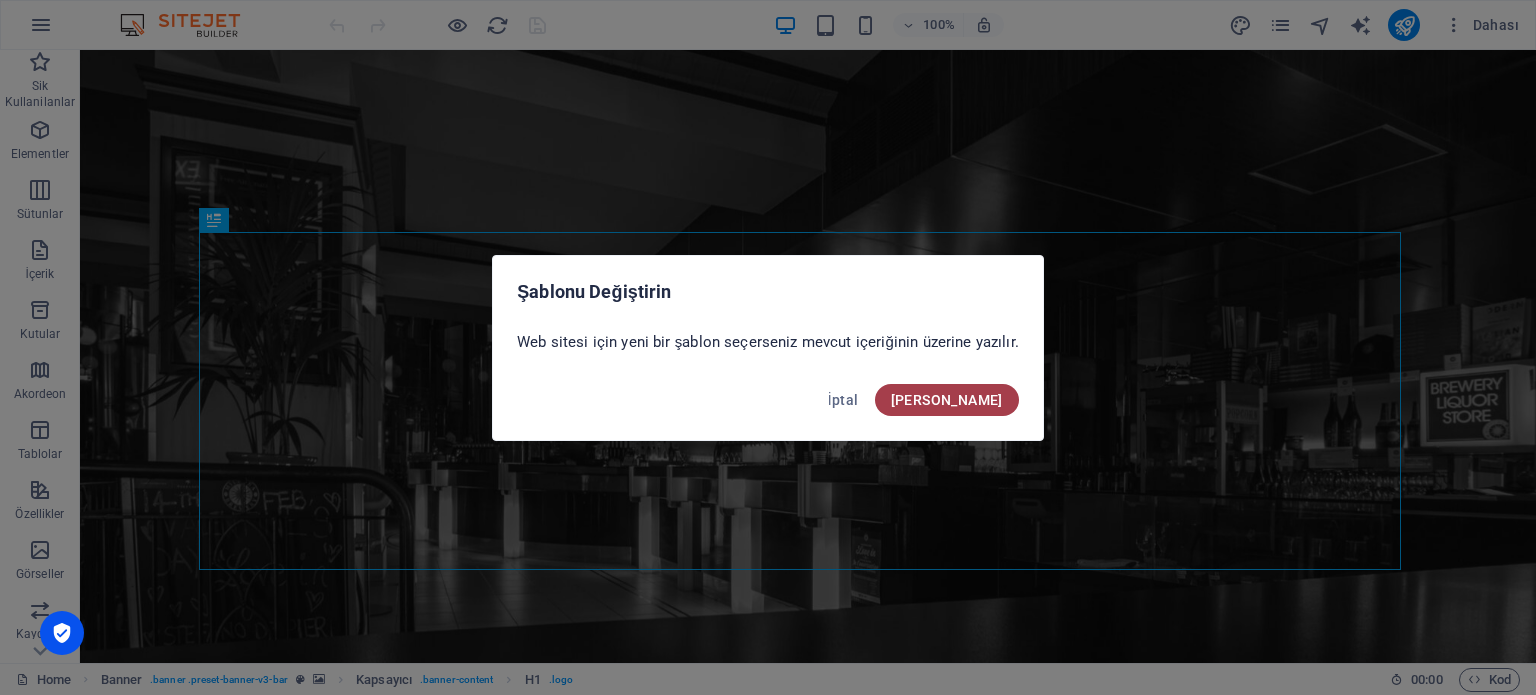 click on "[PERSON_NAME]" at bounding box center (947, 400) 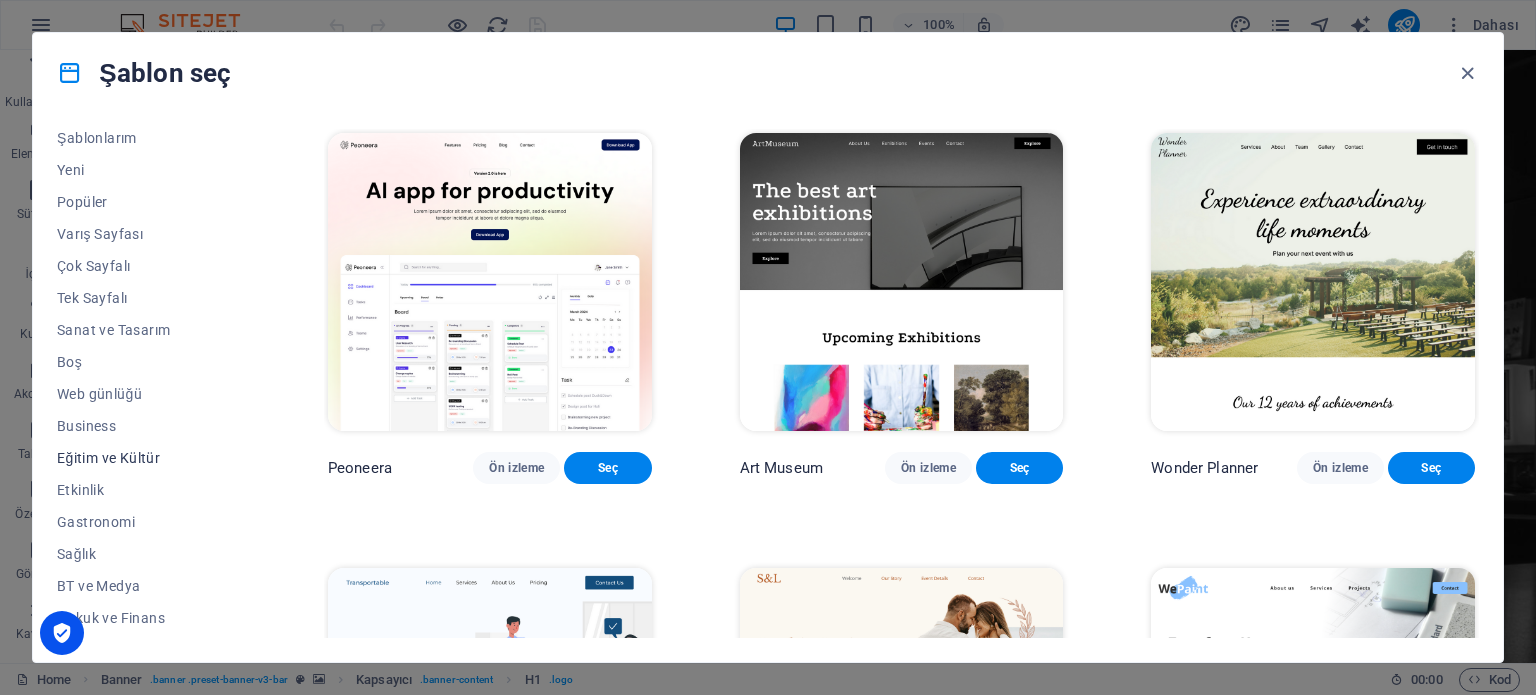 scroll, scrollTop: 100, scrollLeft: 0, axis: vertical 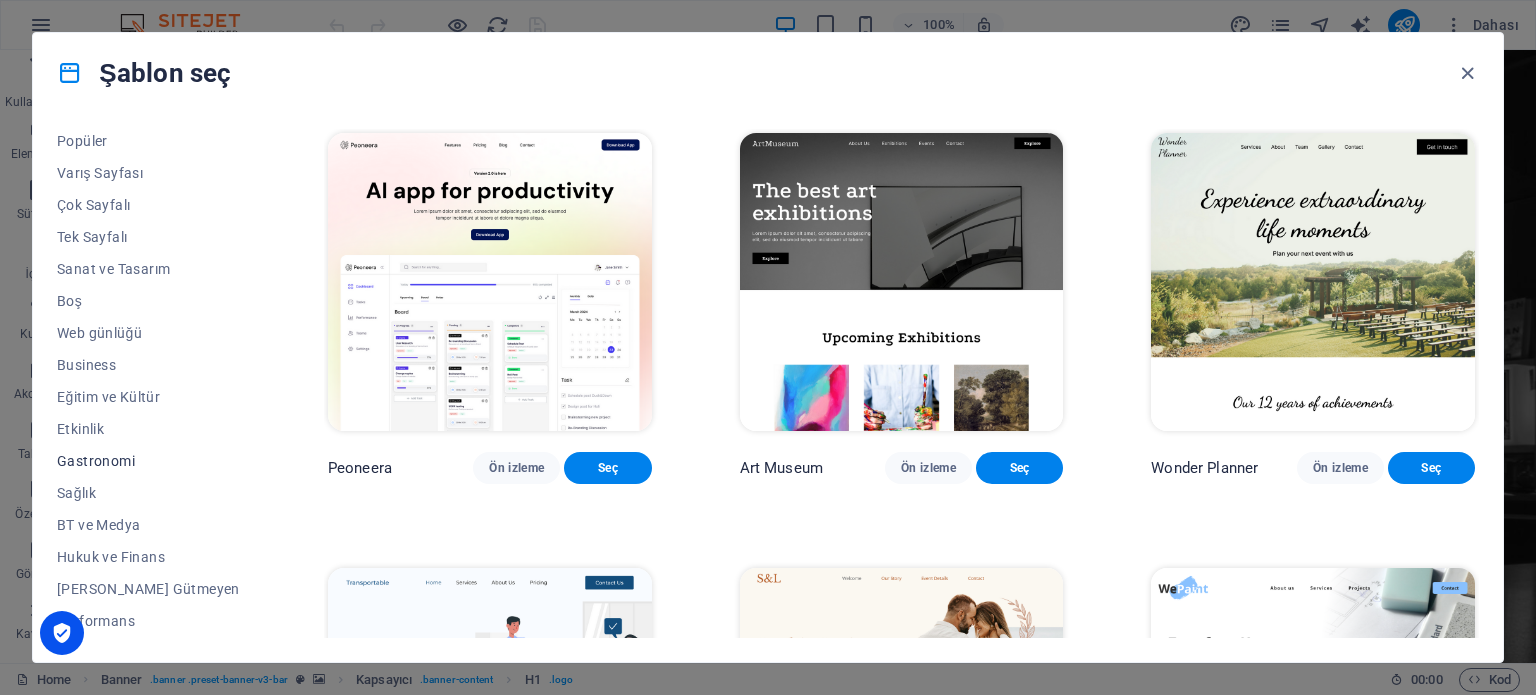 click on "Gastronomi" at bounding box center (148, 461) 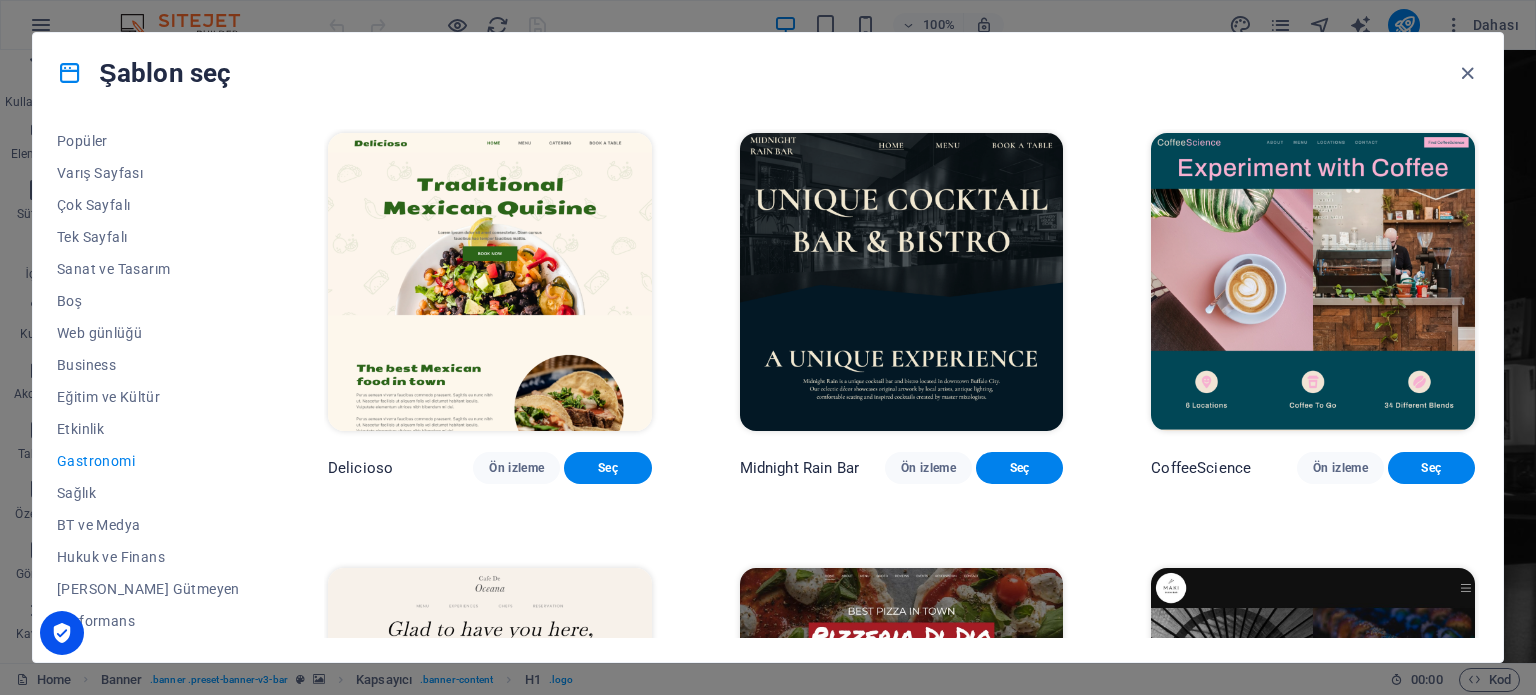 click on "Tüm Şablonlar Şablonlarım Yeni Popüler Varış Sayfası Çok Sayfalı Tek Sayfalı Sanat ve Tasarım Boş Web günlüğü Business Eğitim ve Kültür Etkinlik Gastronomi Sağlık BT ve Medya Hukuk ve Finans Kâr Amacı Gütmeyen Performans Portfolyo Hizmetler Spor ve Güzellik Ticaret Seyahat Şema Delicioso Ön izleme Seç Midnight Rain Bar Ön izleme Seç CoffeeScience Ön izleme Seç Cafe de Oceana Ön izleme Seç Pizzeria Di Dio Ön izleme Seç Maki Ön izleme Seç Kyoto Ön izleme Seç BRGs Ön izleme Seç Sourdough Ön izleme Seç [PERSON_NAME] Winery Ön izleme Seç Mielo Ön izleme Seç [PERSON_NAME] Ön izleme Seç Porters Ön izleme Seç Keola Ön izleme [PERSON_NAME] Ön izleme Seç [PERSON_NAME] Ön izleme Seç" at bounding box center (768, 387) 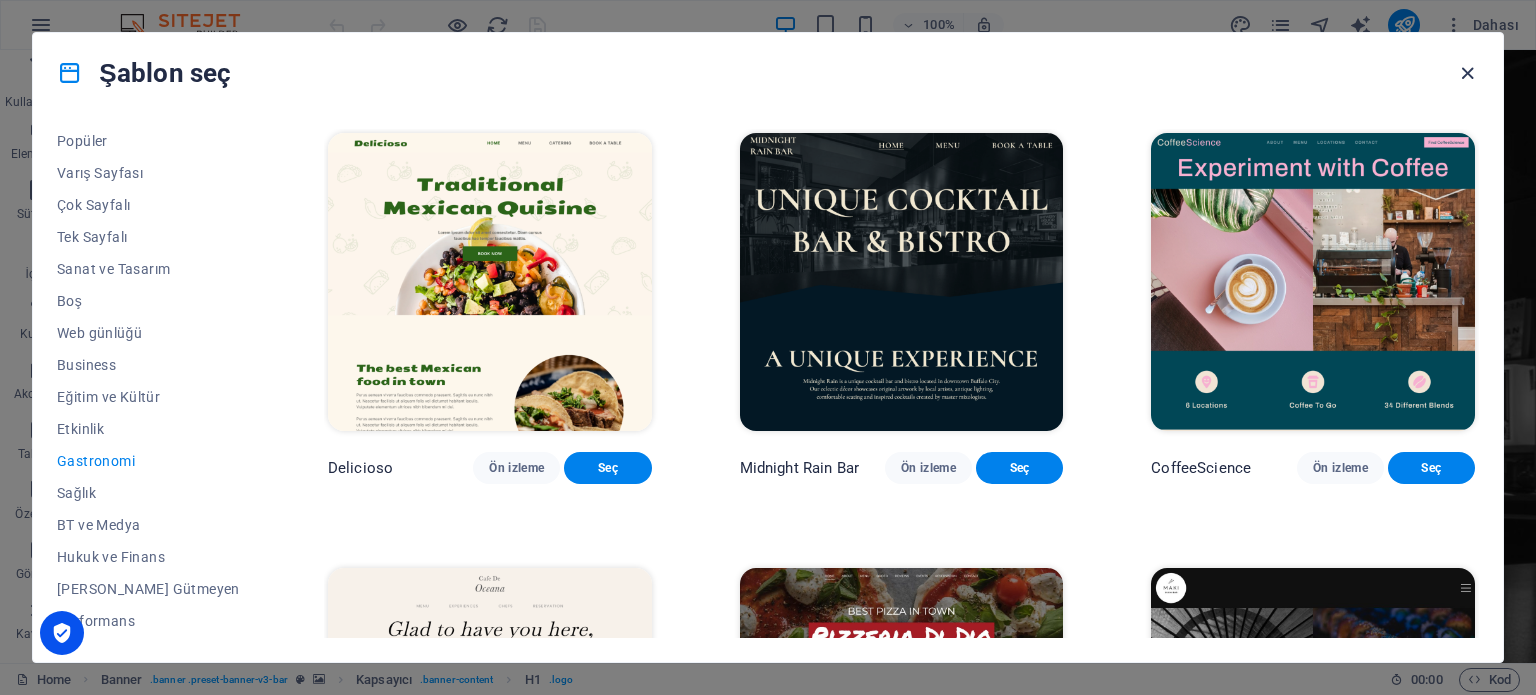 click at bounding box center [1467, 73] 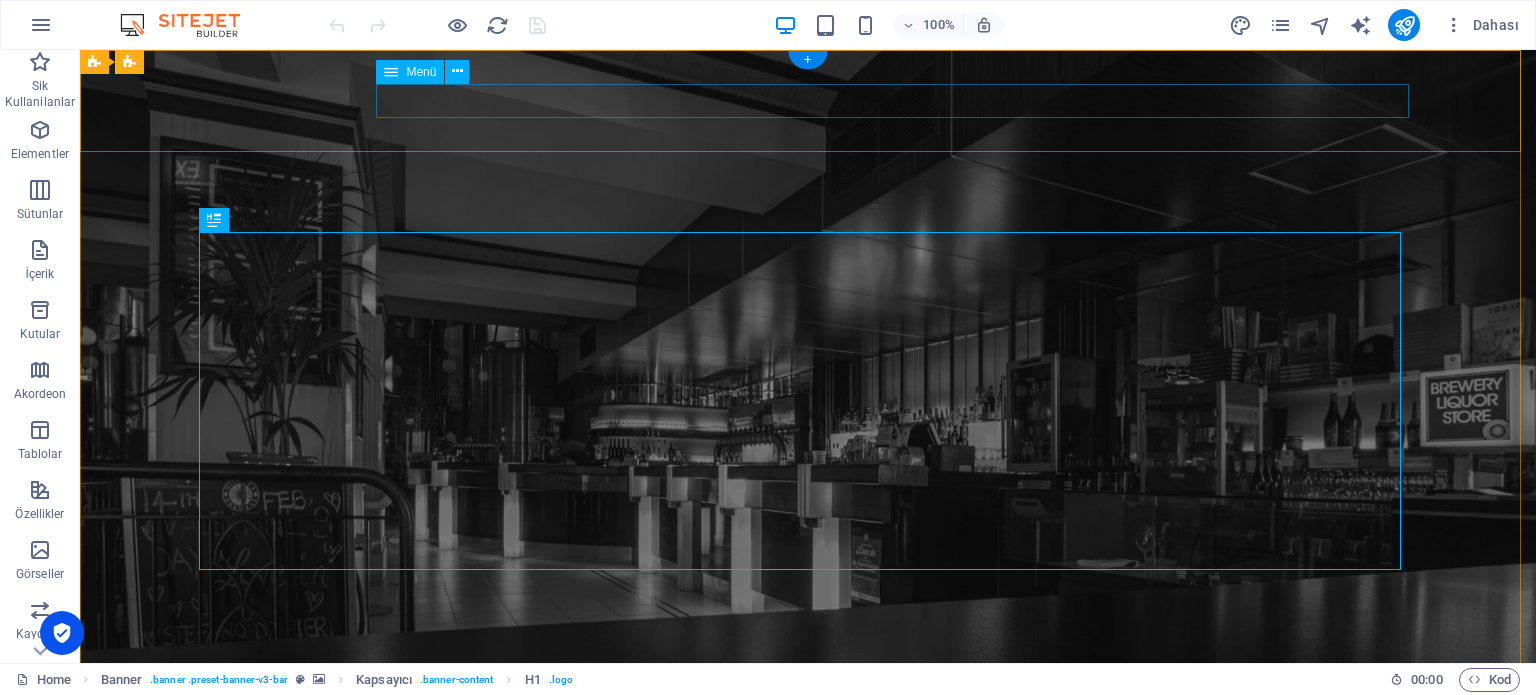 click on "Home Menu Book a table" at bounding box center [808, 833] 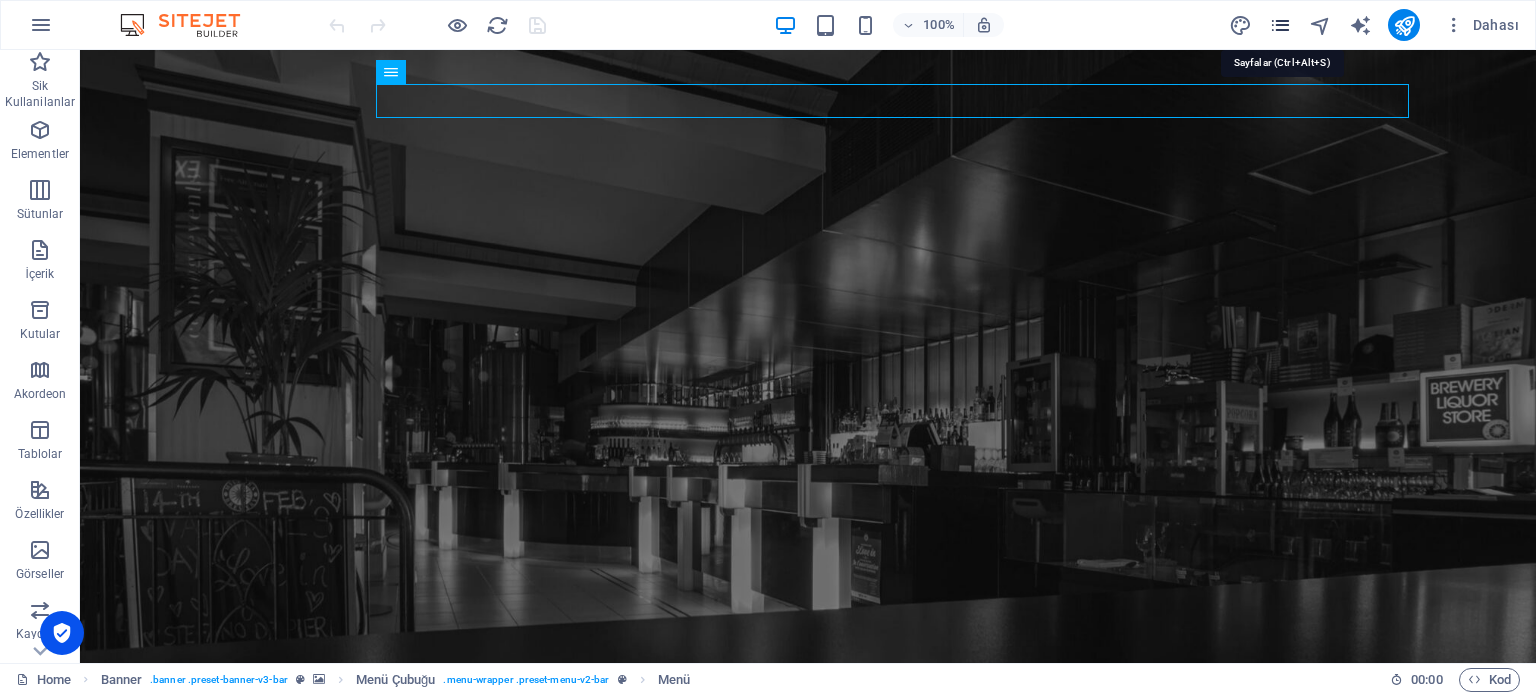 click at bounding box center (1280, 25) 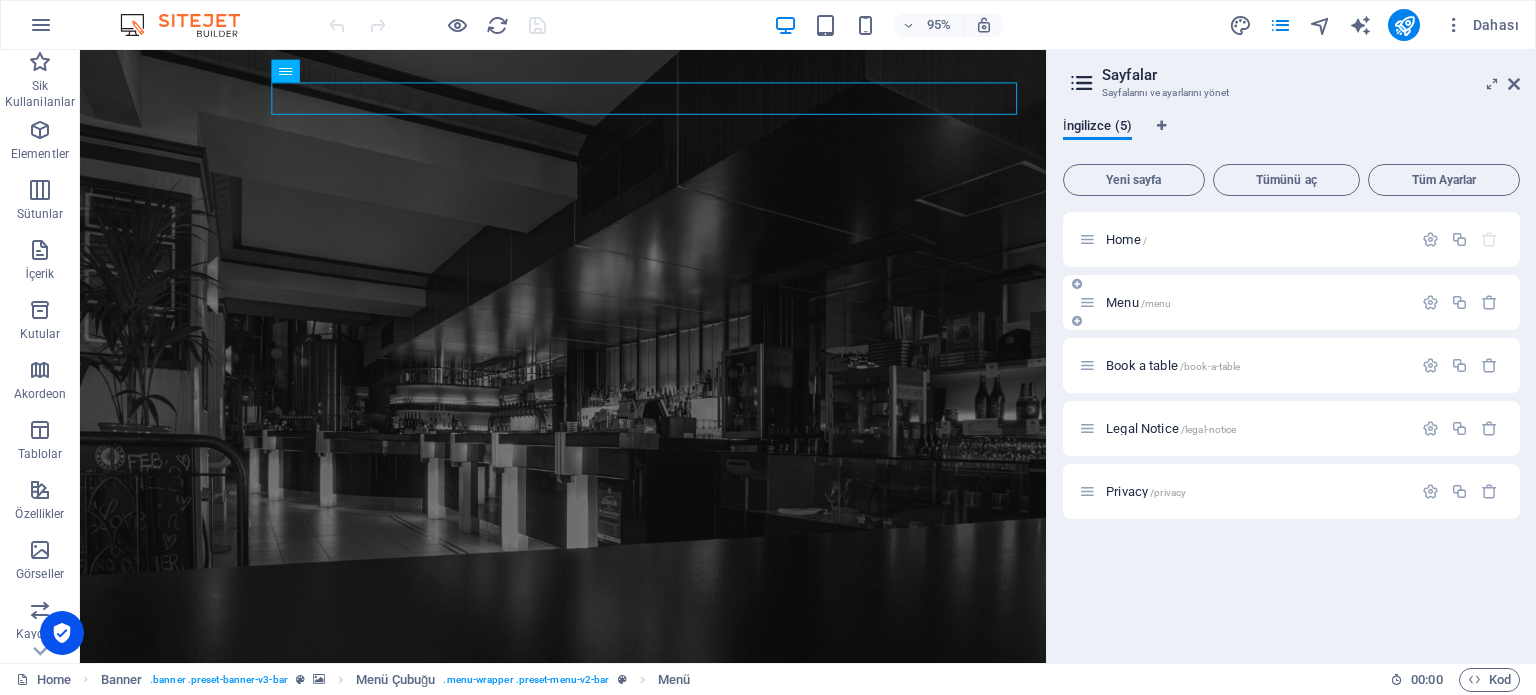 click on "Menu /menu" at bounding box center [1245, 302] 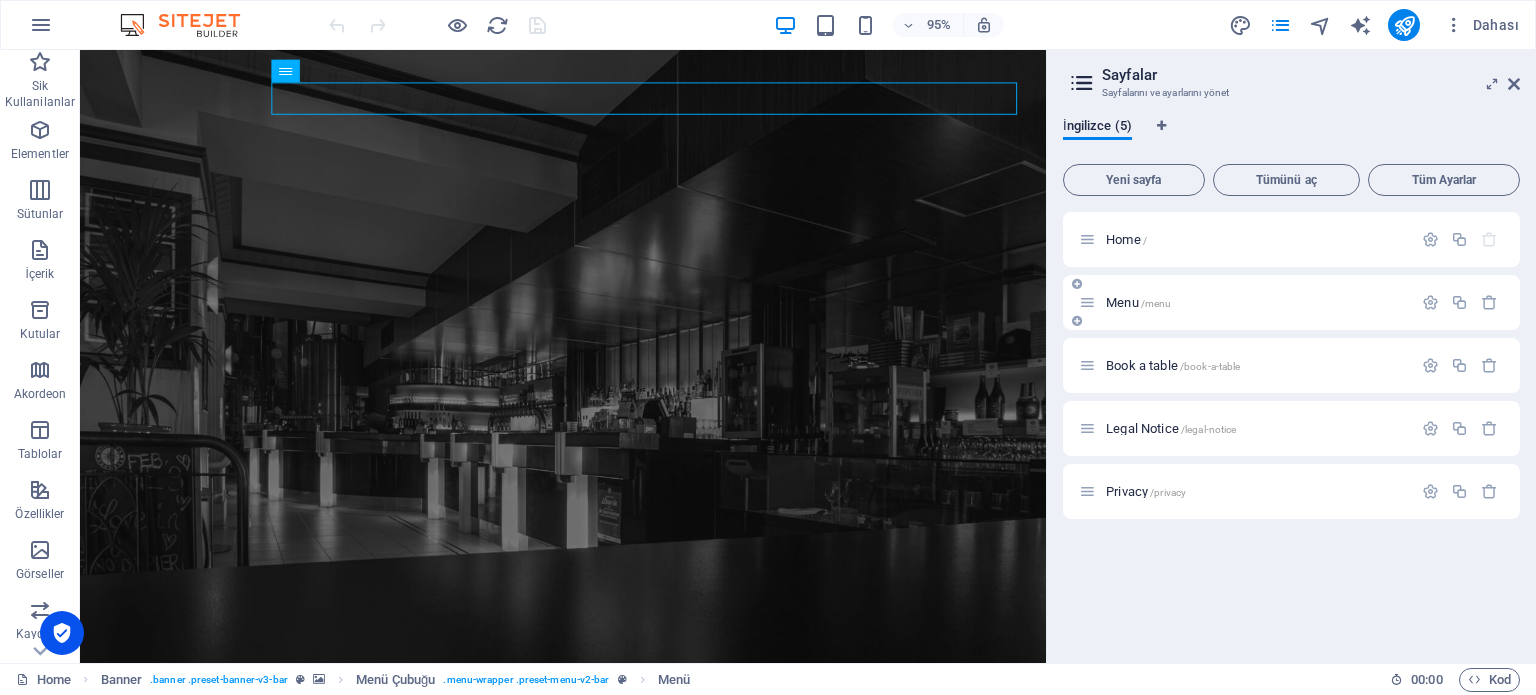 click on "/menu" at bounding box center (1156, 303) 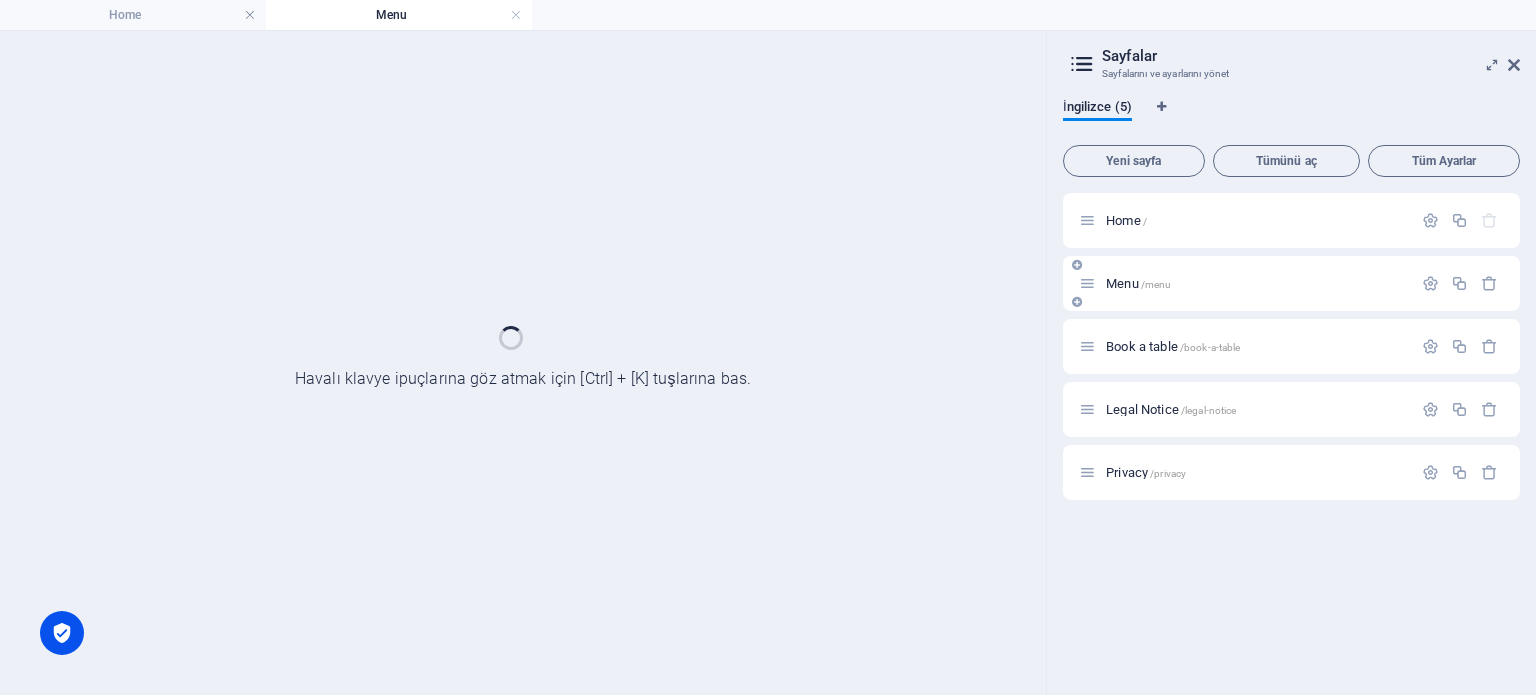 click on "Menu /menu" at bounding box center [1291, 283] 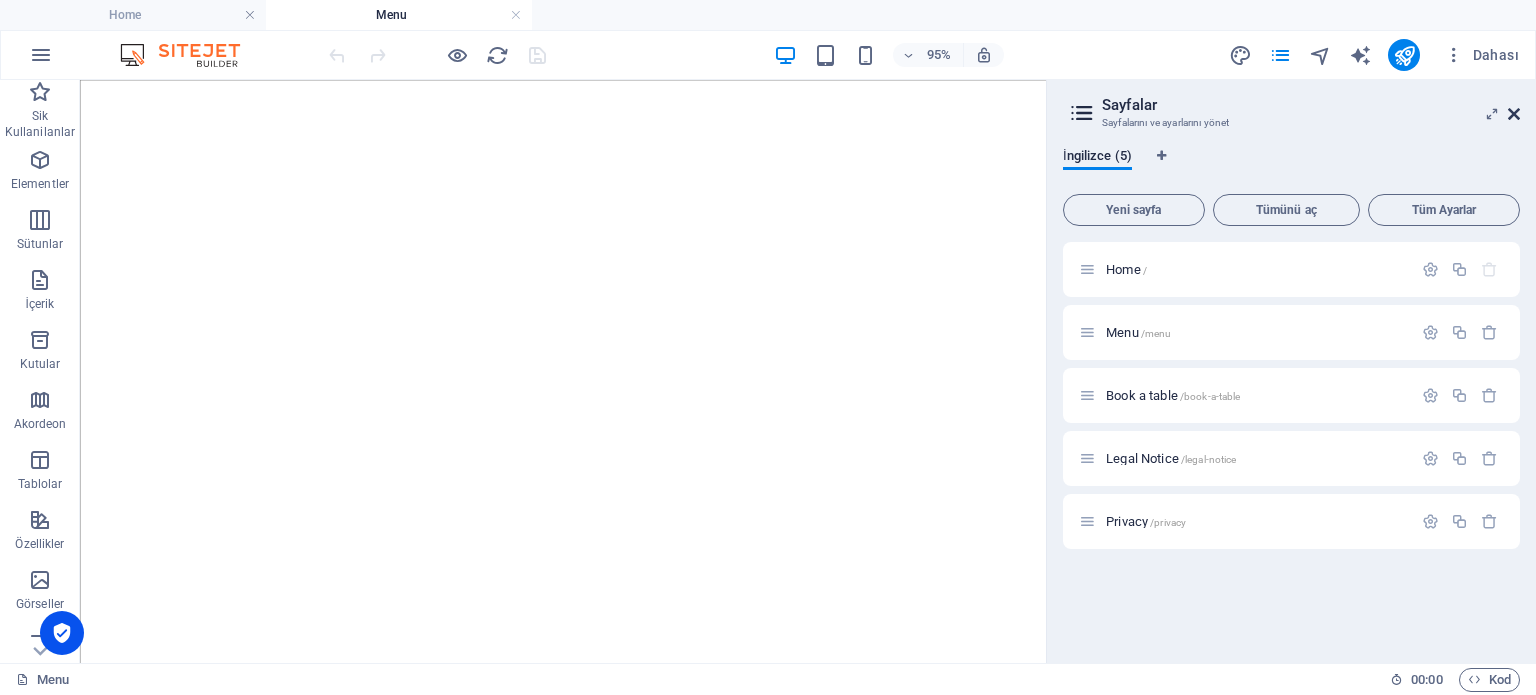 click at bounding box center [1514, 114] 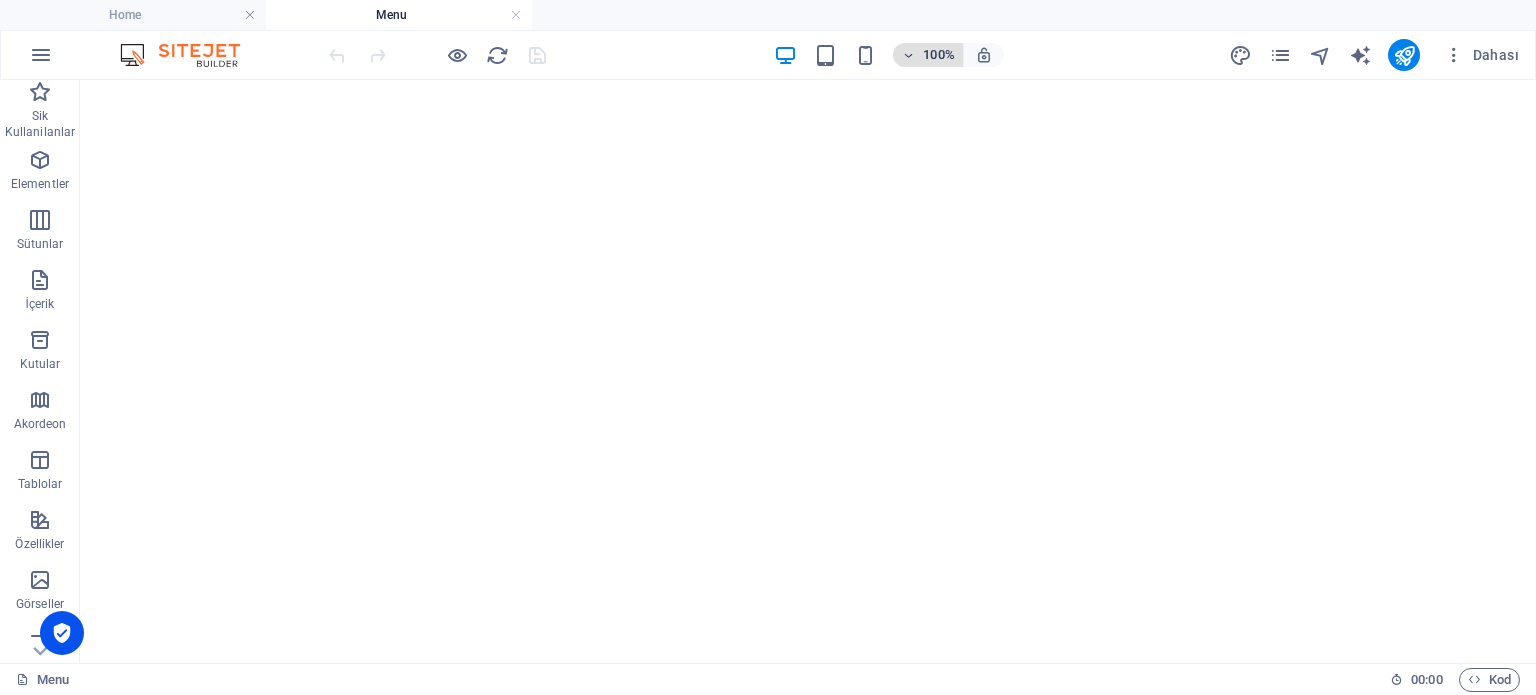 click on "100%" at bounding box center (939, 55) 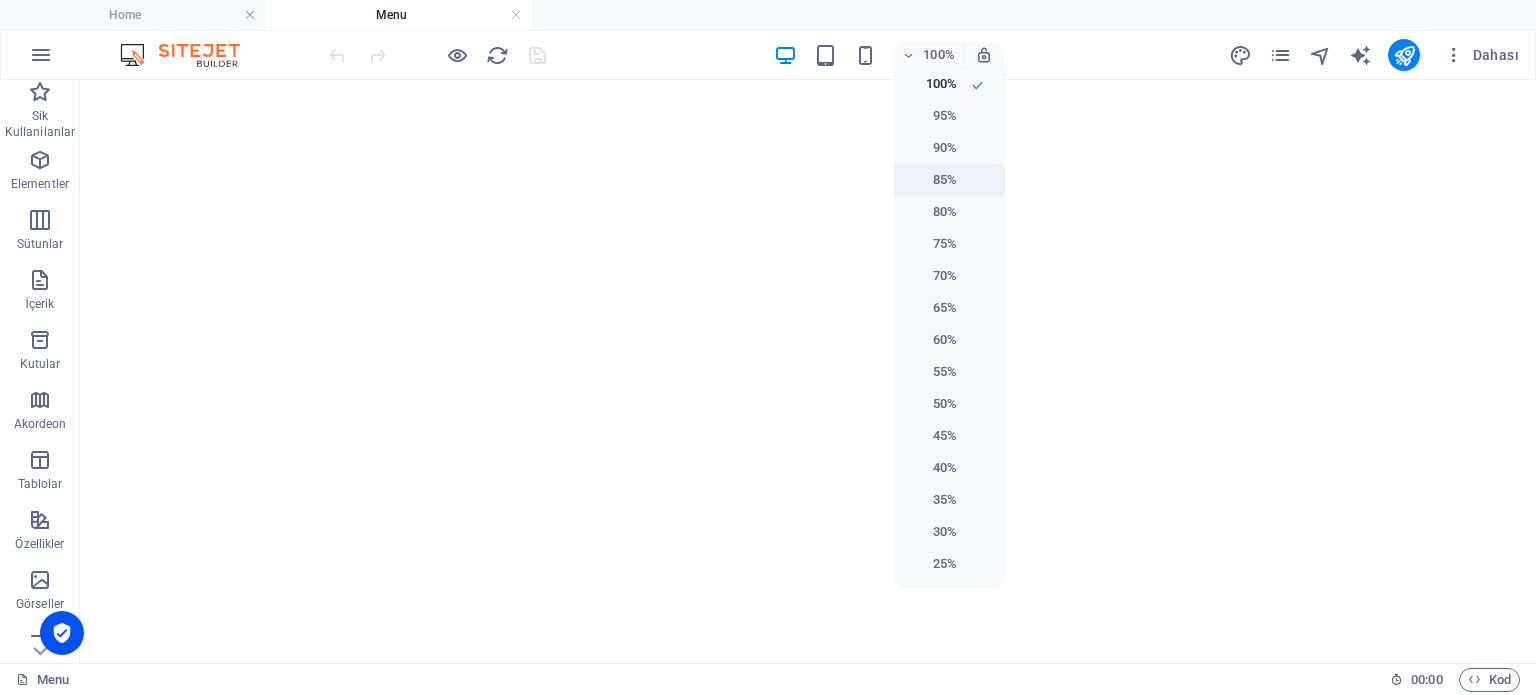 click on "85%" at bounding box center (949, 180) 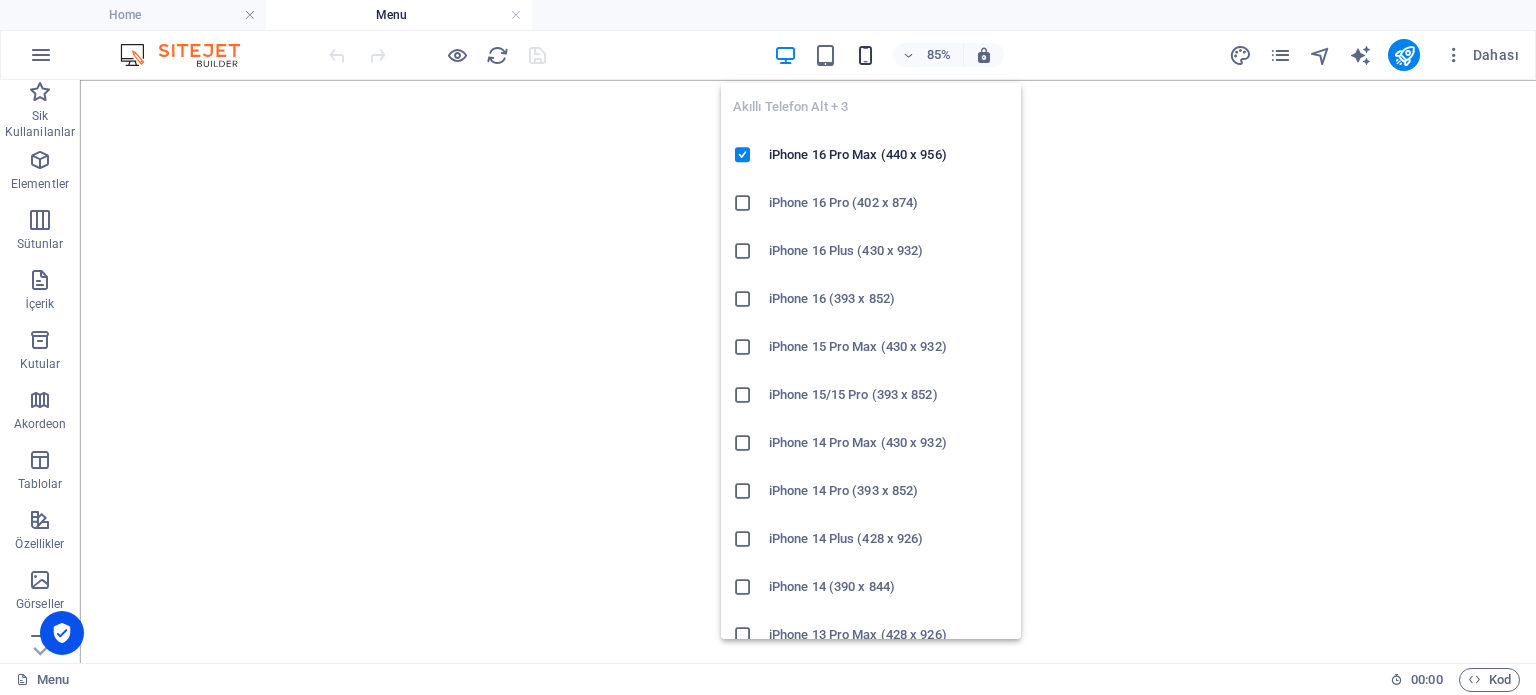 click at bounding box center (865, 55) 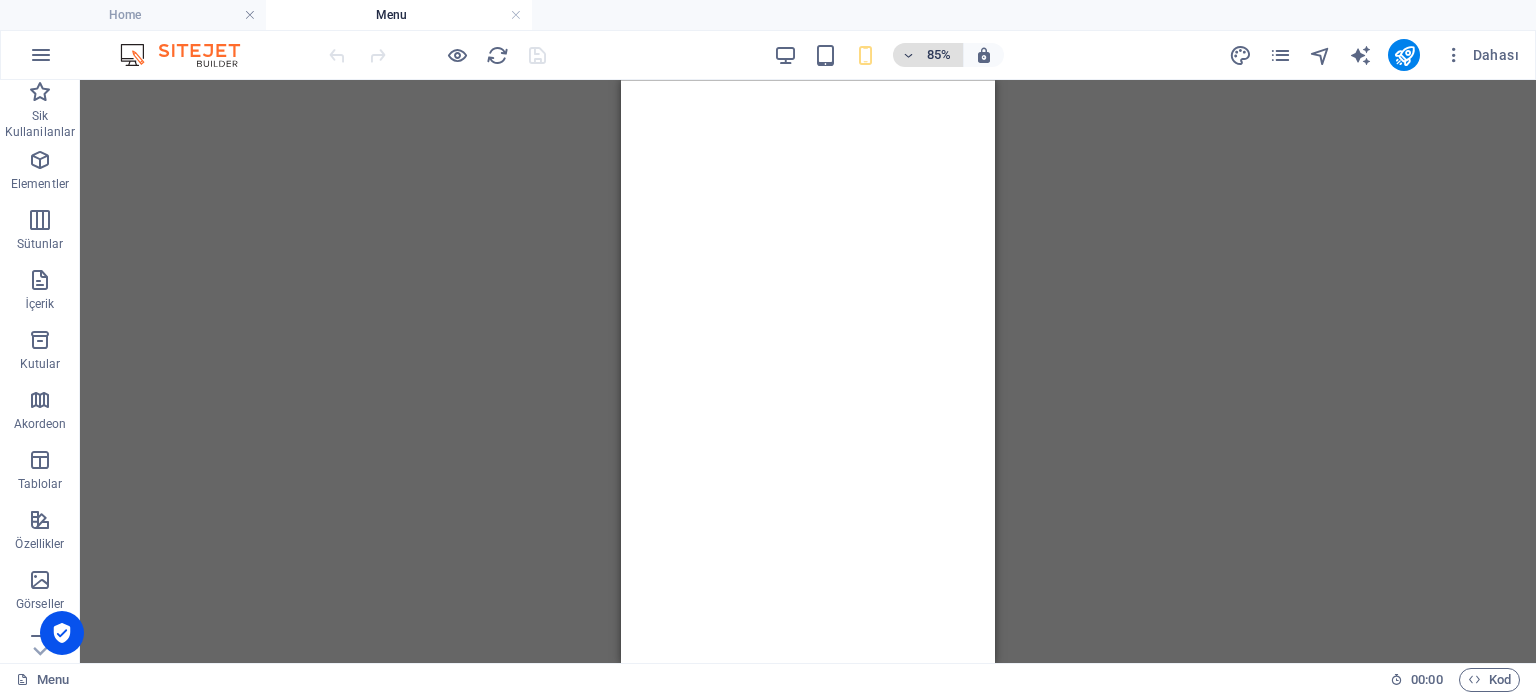 click at bounding box center [908, 55] 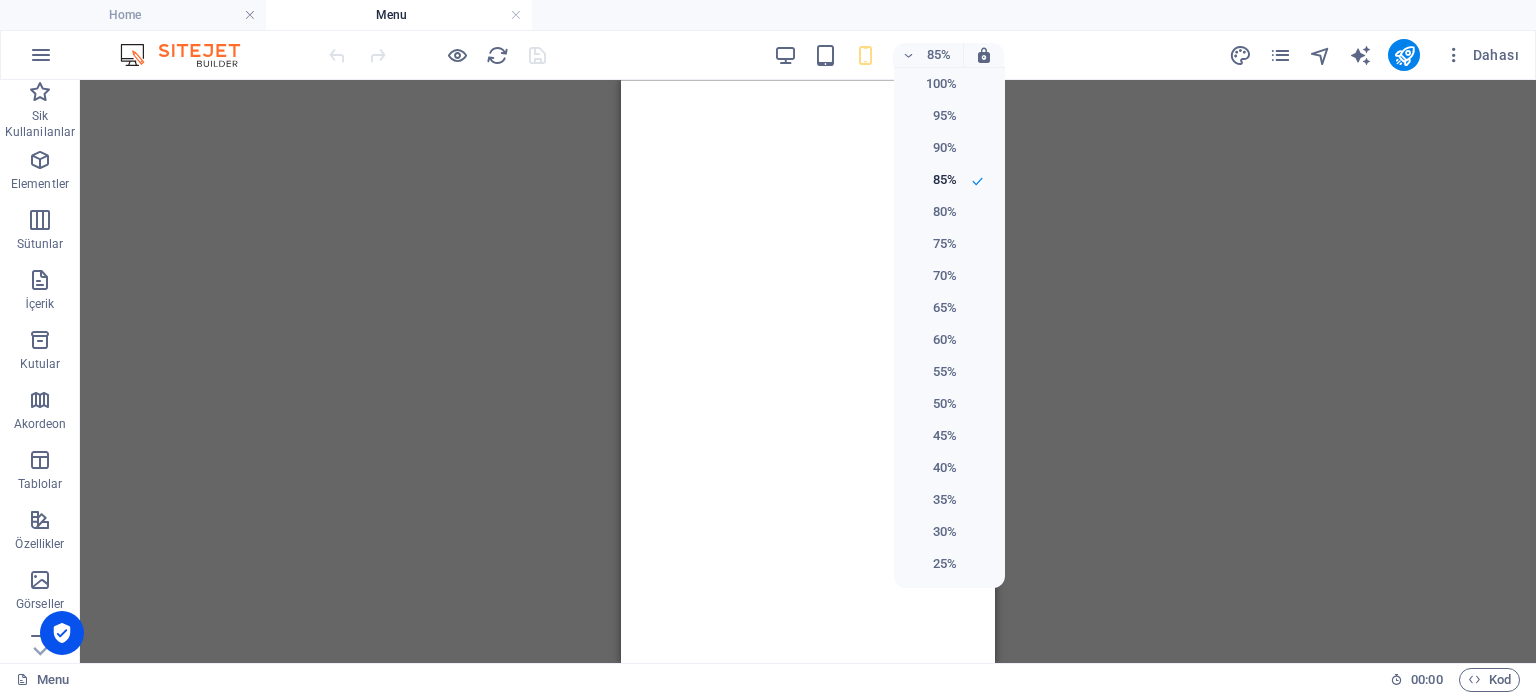 click at bounding box center [768, 347] 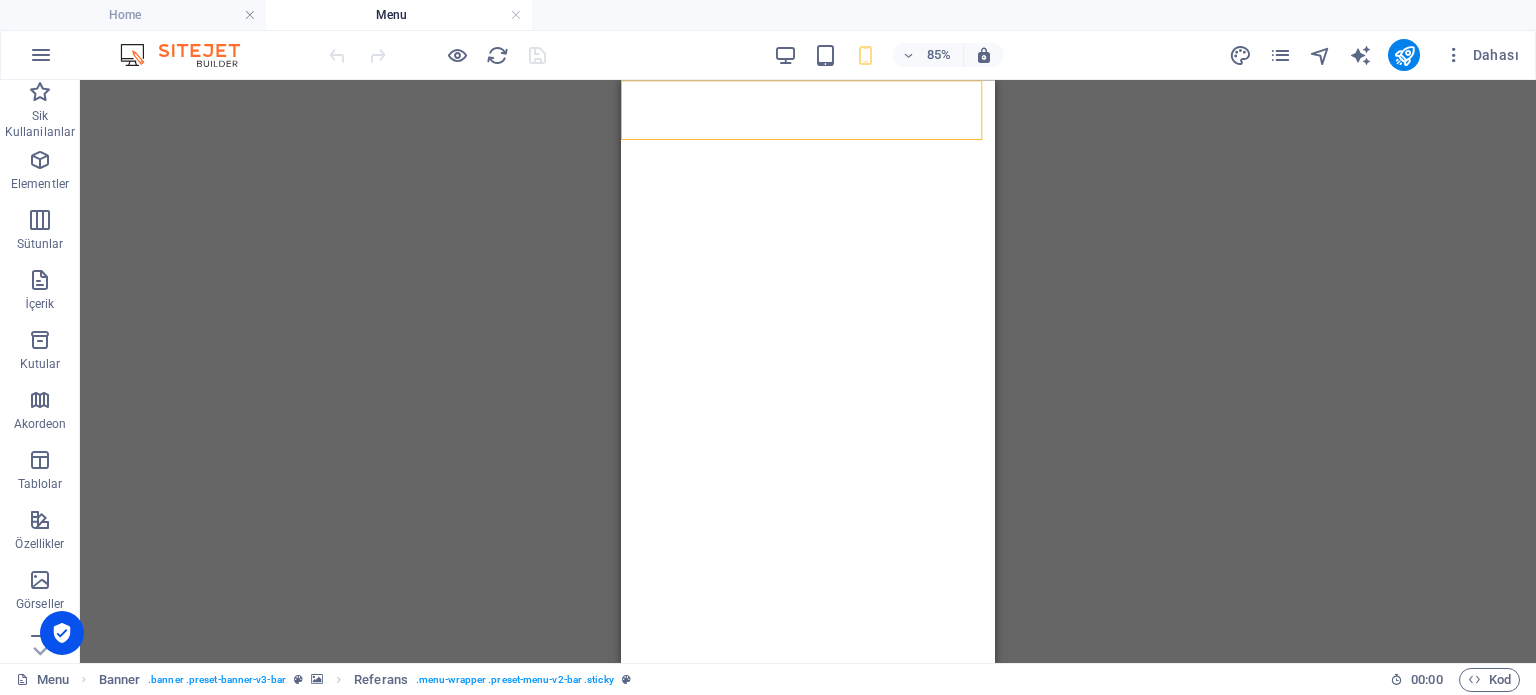 select on "rem" 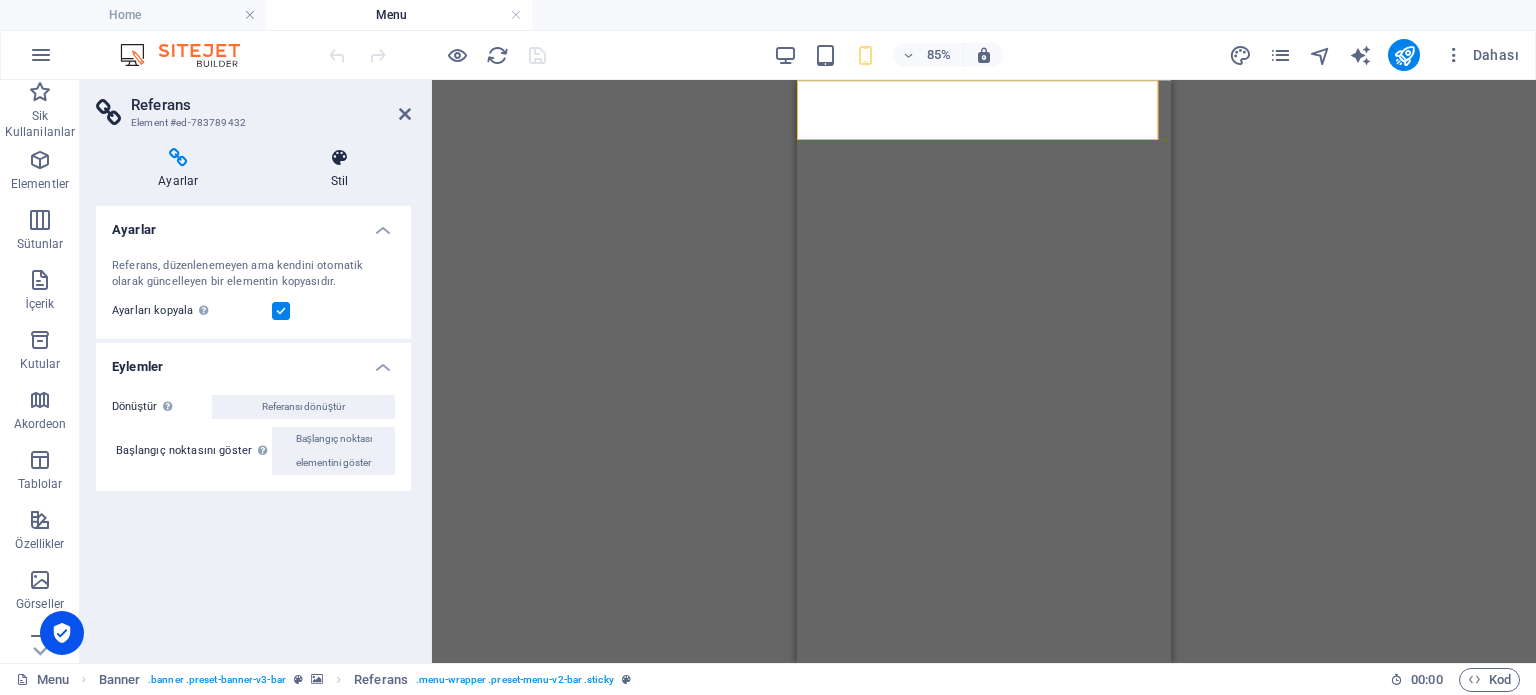 click at bounding box center [340, 158] 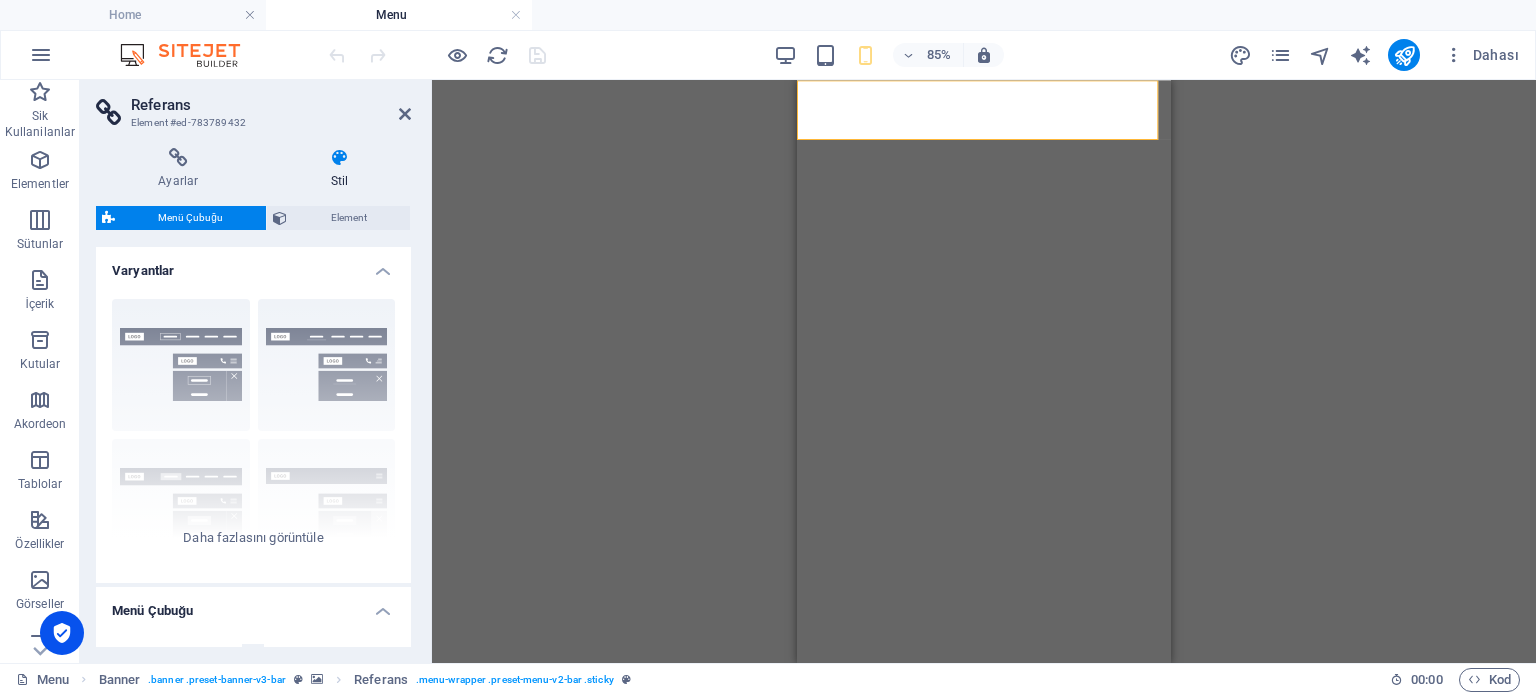 click on "H1   Banner   Banner   Kapsayıcı   Ayırıcı   HTML   Ayırıcı   H2   Kapsayıcı   Fiyatlandırma tablosu   Kapsayıcı   Fiyatlandırma tablosu   Kapsayıcı   Metin   Referans   Fiyatlandırma tablosu   Kapsayıcı   Fiyatlandırma tablosu   Fiyatlandırma tablosu   Kapsayıcı   Metin   Aralık   H2   Aralık" at bounding box center (984, 371) 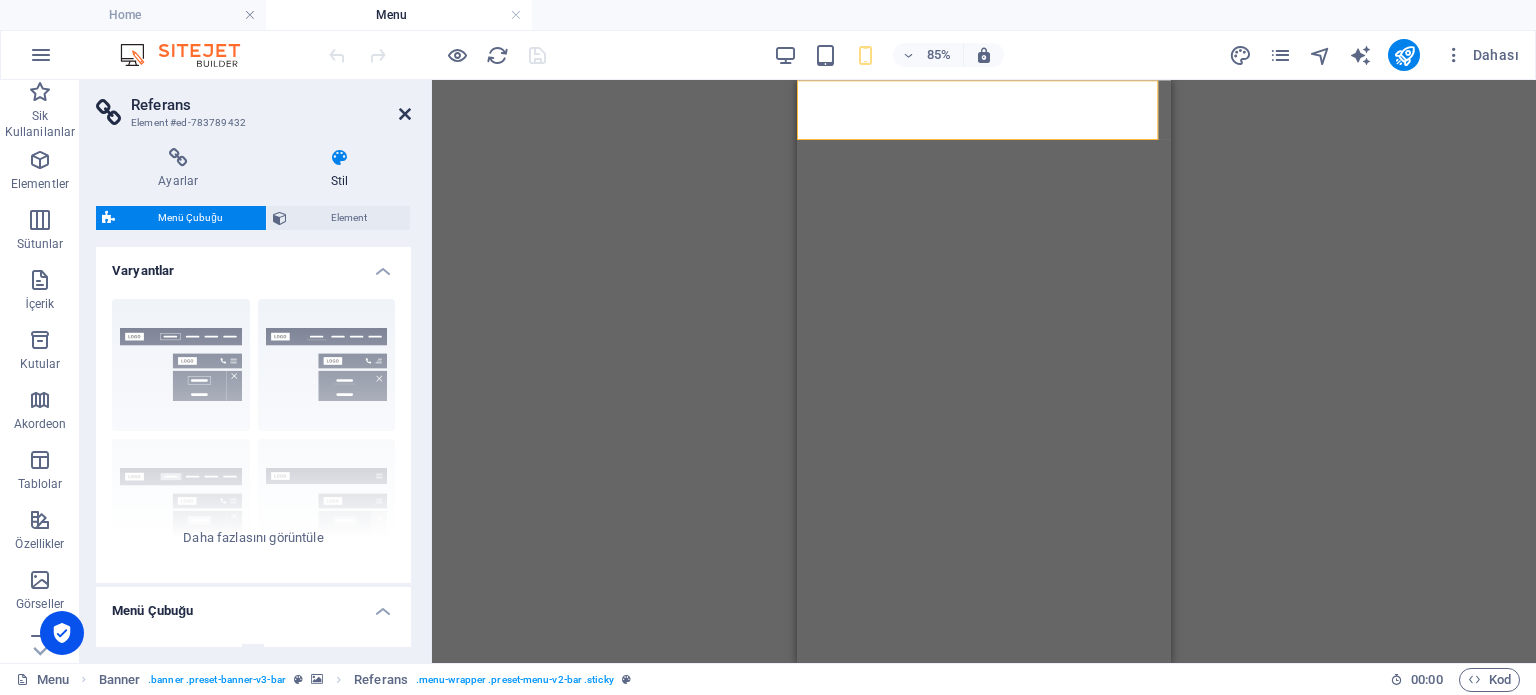 click at bounding box center (405, 114) 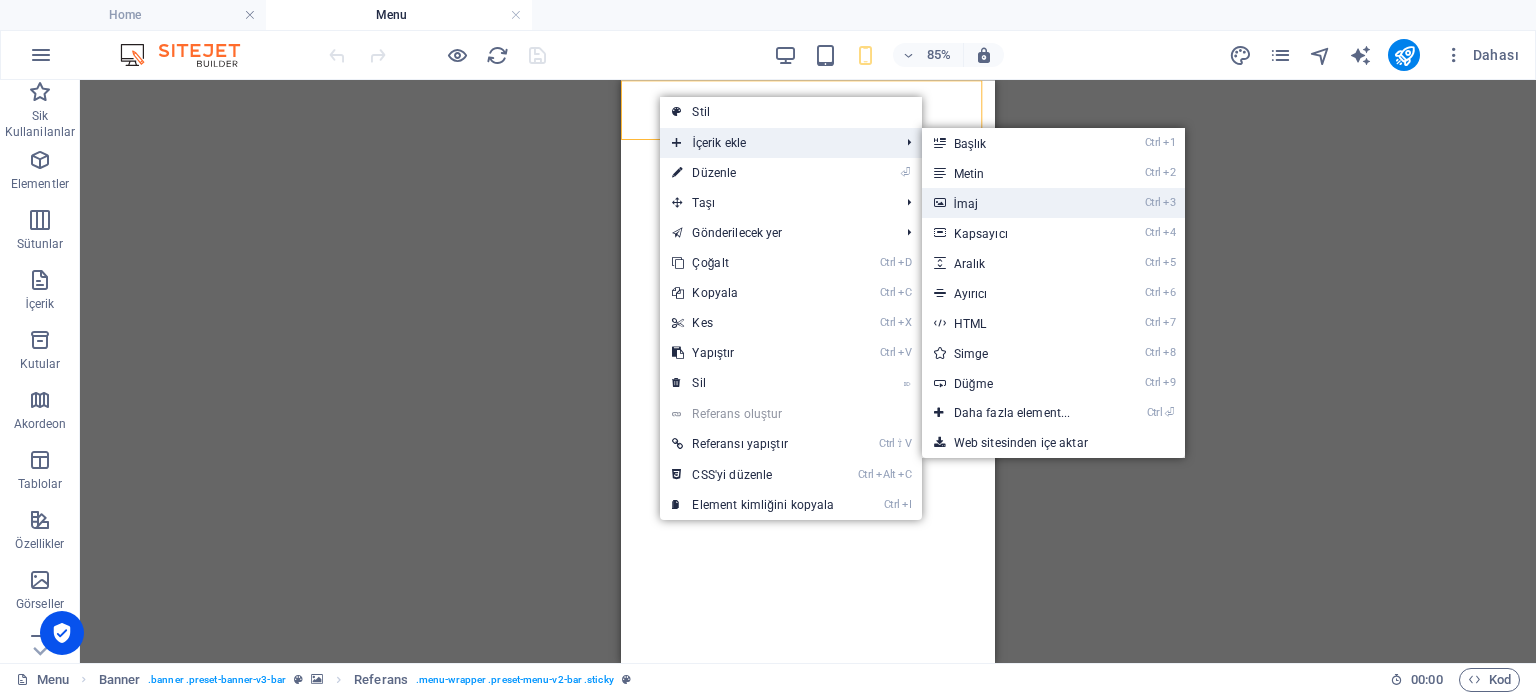 click on "Ctrl 3  İmaj" at bounding box center [1016, 203] 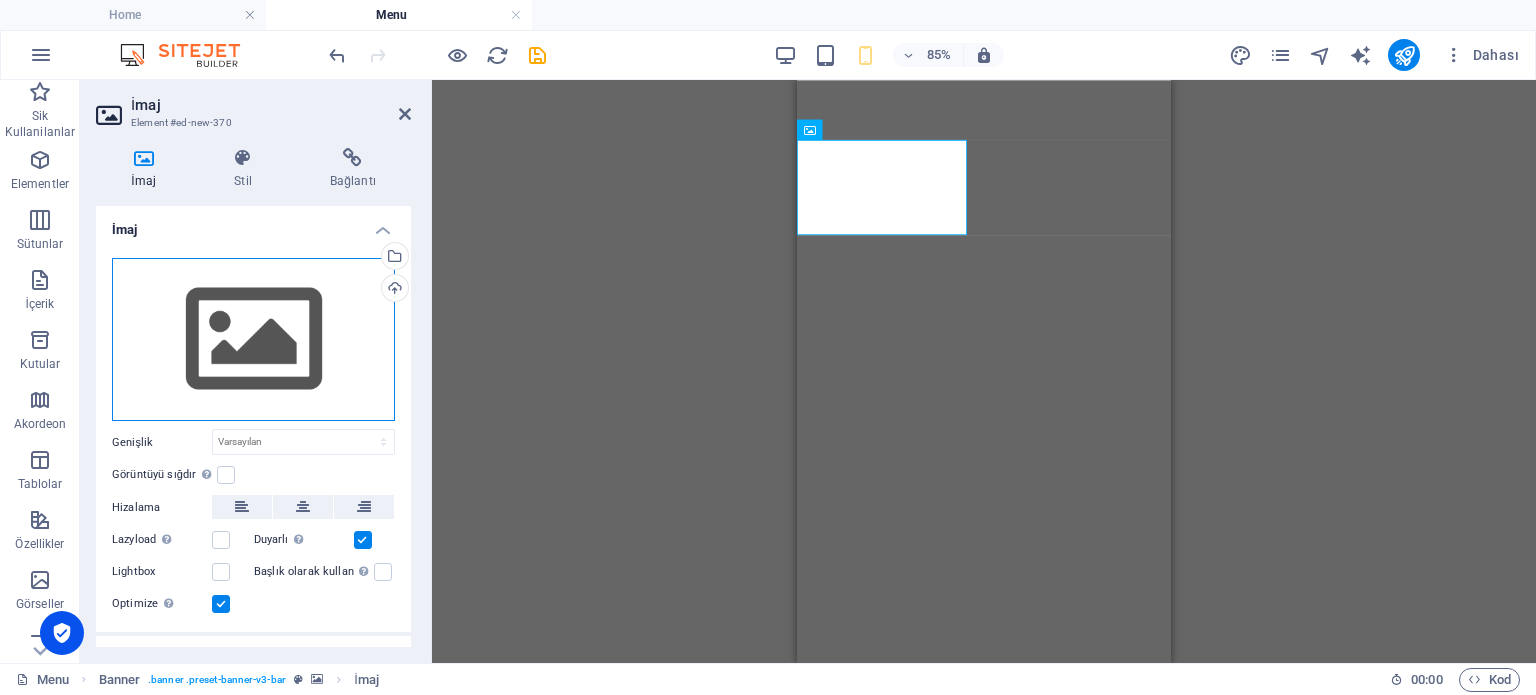 click on "Dosyaları buraya sürükleyin, dosyaları seçmek için tıklayın veya Dosyalardan ya da ücretsiz stok fotoğraf ve videolarımızdan dosyalar seçin" at bounding box center [253, 340] 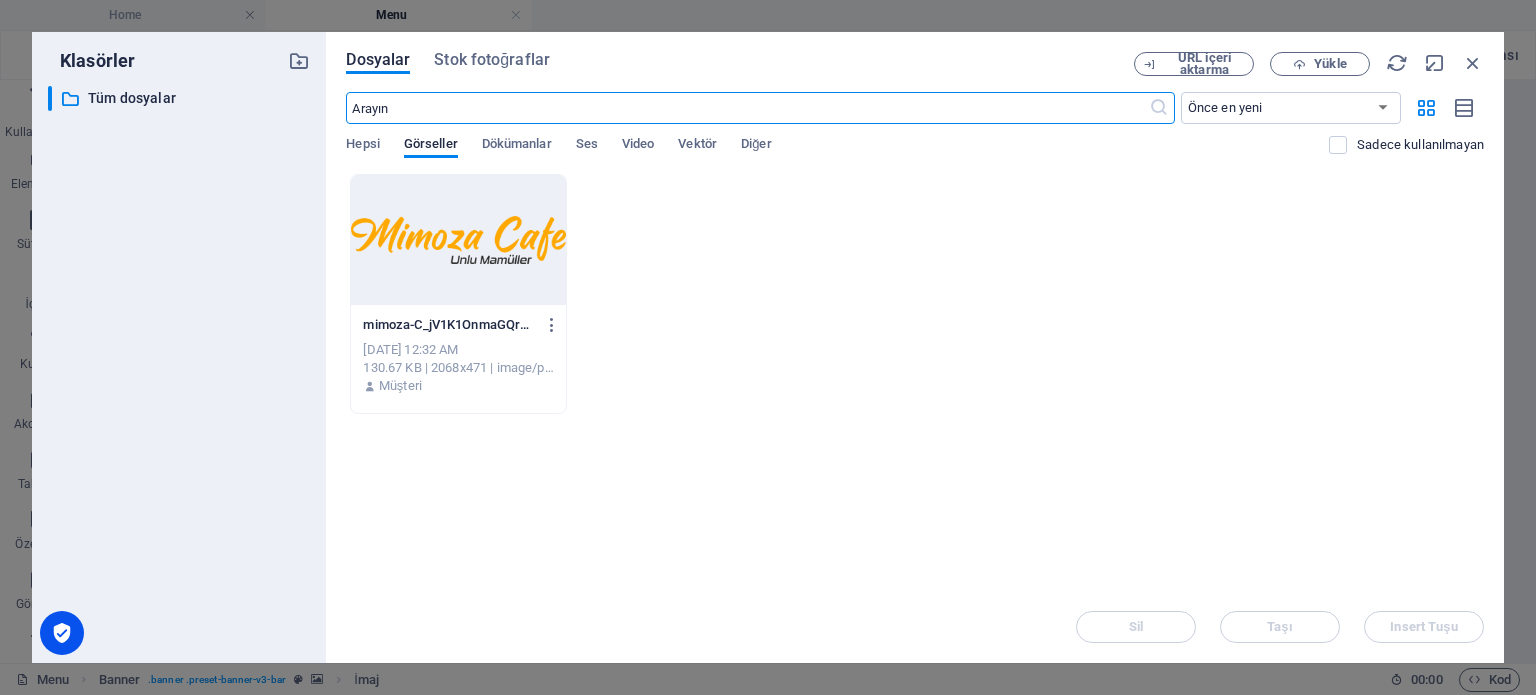 click at bounding box center (458, 240) 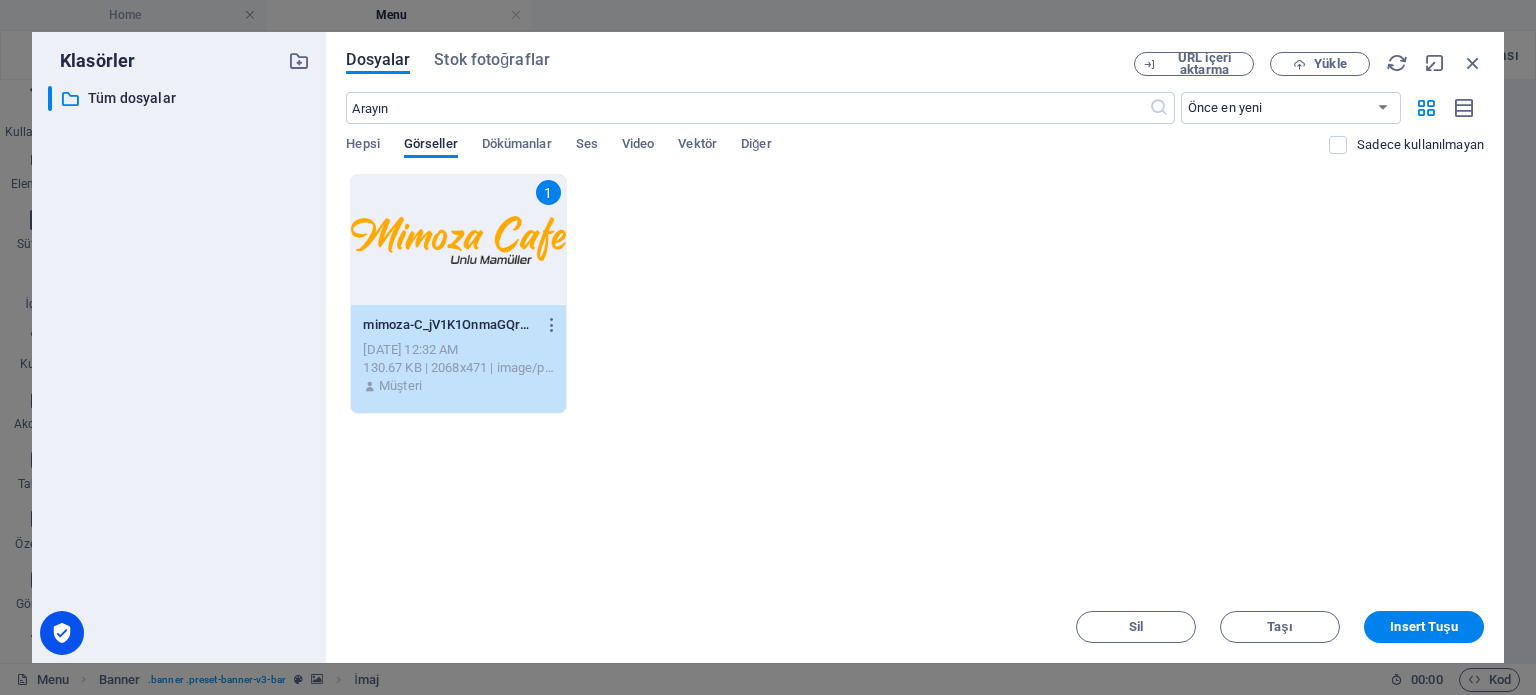 click on "1" at bounding box center [458, 240] 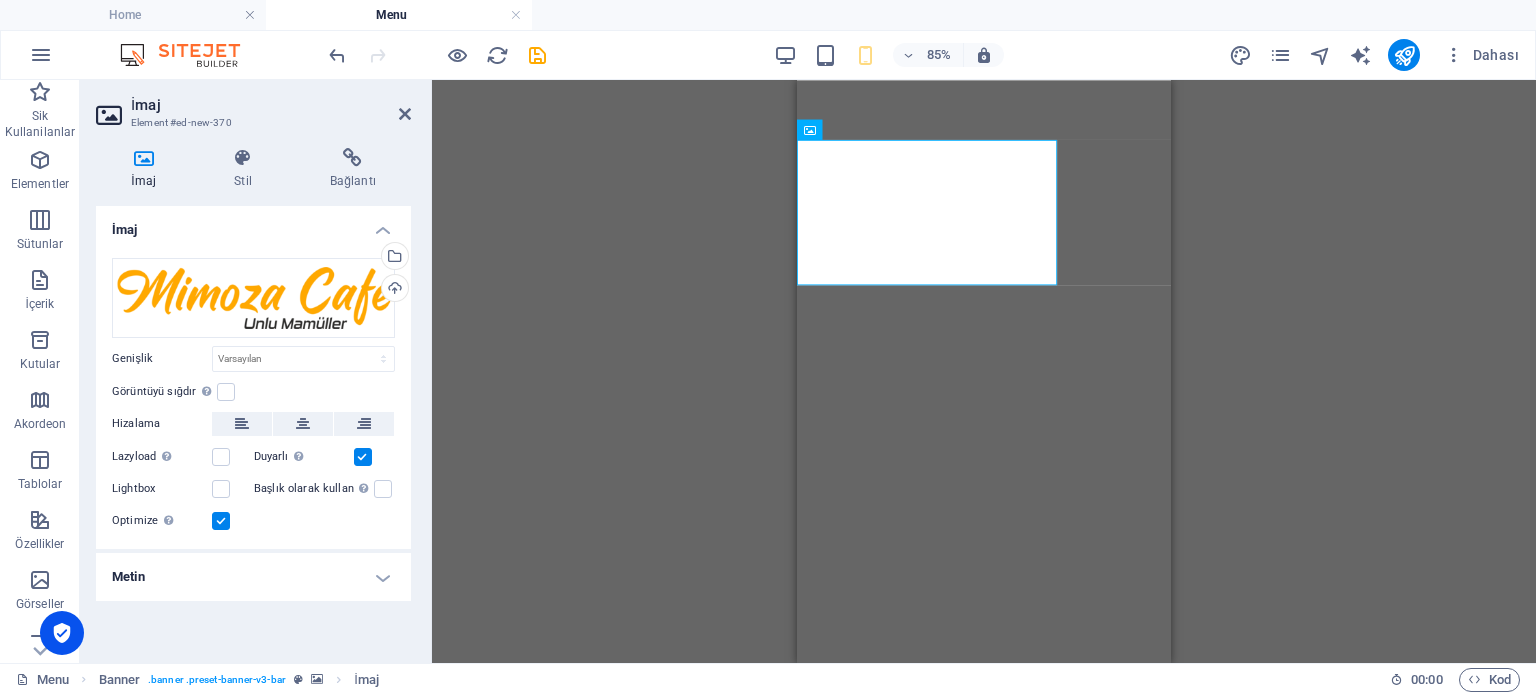scroll, scrollTop: 34, scrollLeft: 0, axis: vertical 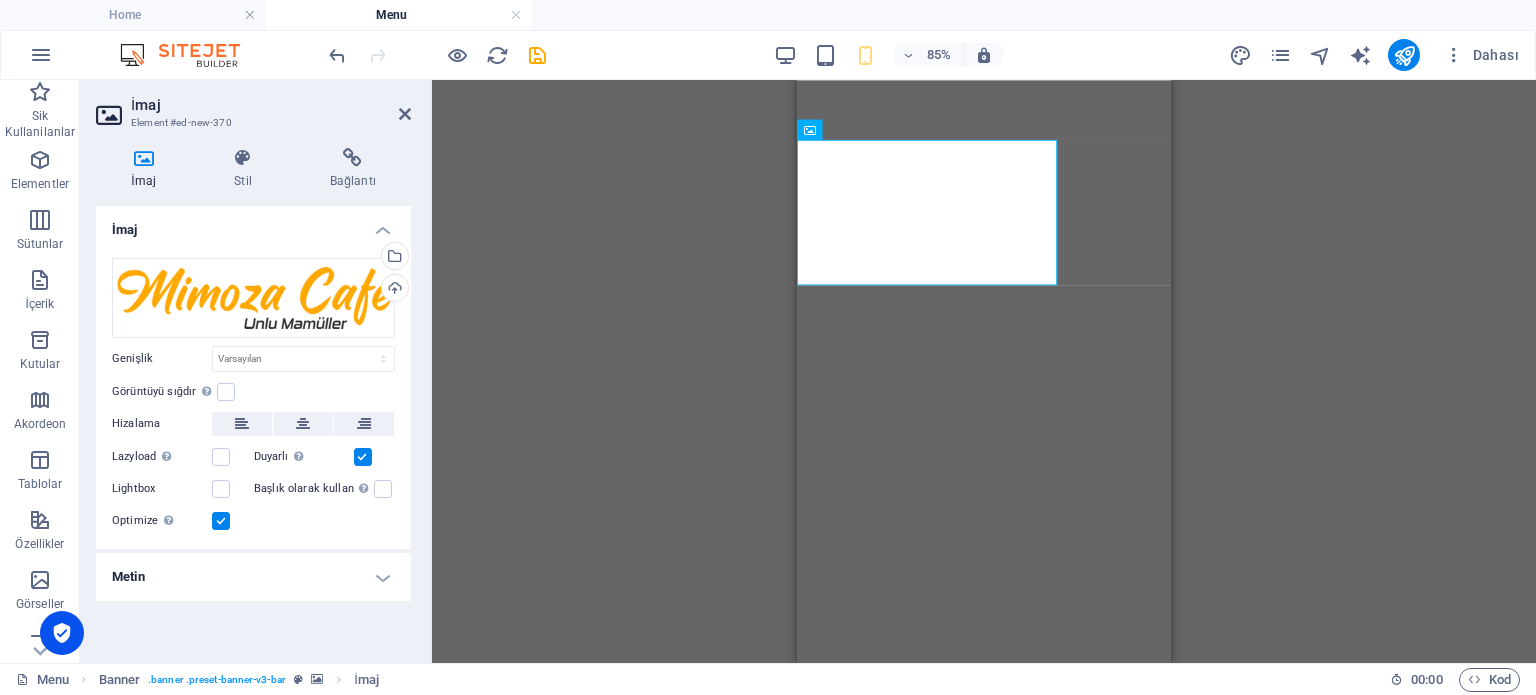 click on "Mevcut içeriği değiştirmek için buraya sürükleyin. Yeni bir element oluşturmak istiyorsanız “Ctrl” tuşuna basın.
H1   Banner   Banner   Kapsayıcı   Ayırıcı   HTML   Ayırıcı   H2   Kapsayıcı   Fiyatlandırma tablosu   Kapsayıcı   Fiyatlandırma tablosu   Fiyatlandırma tablosu   Kapsayıcı   Metin   Referans   Fiyatlandırma tablosu   Kapsayıcı   Fiyatlandırma tablosu   Fiyatlandırma tablosu   Kapsayıcı   Metin   Aralık   H2   Aralık   İmaj" at bounding box center (984, 371) 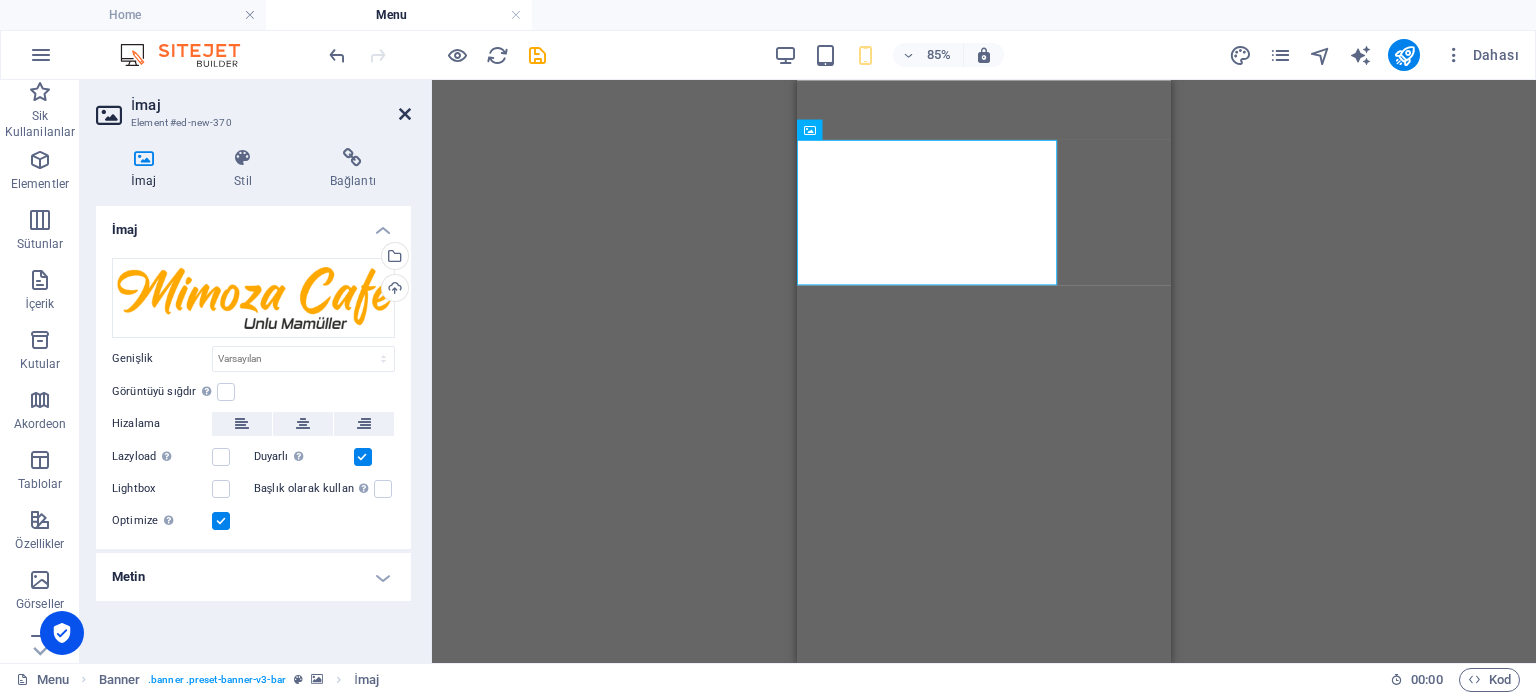 click at bounding box center [405, 114] 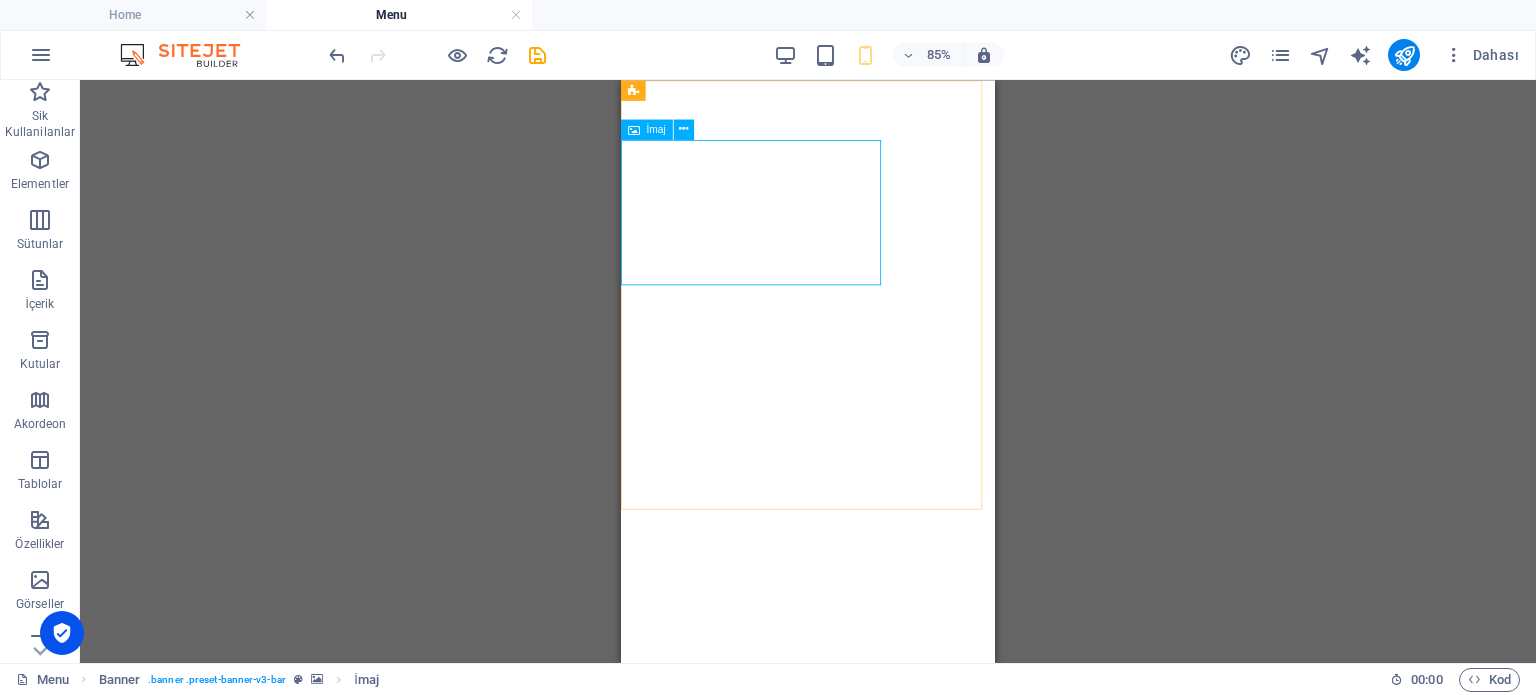 click on "İmaj" at bounding box center [656, 129] 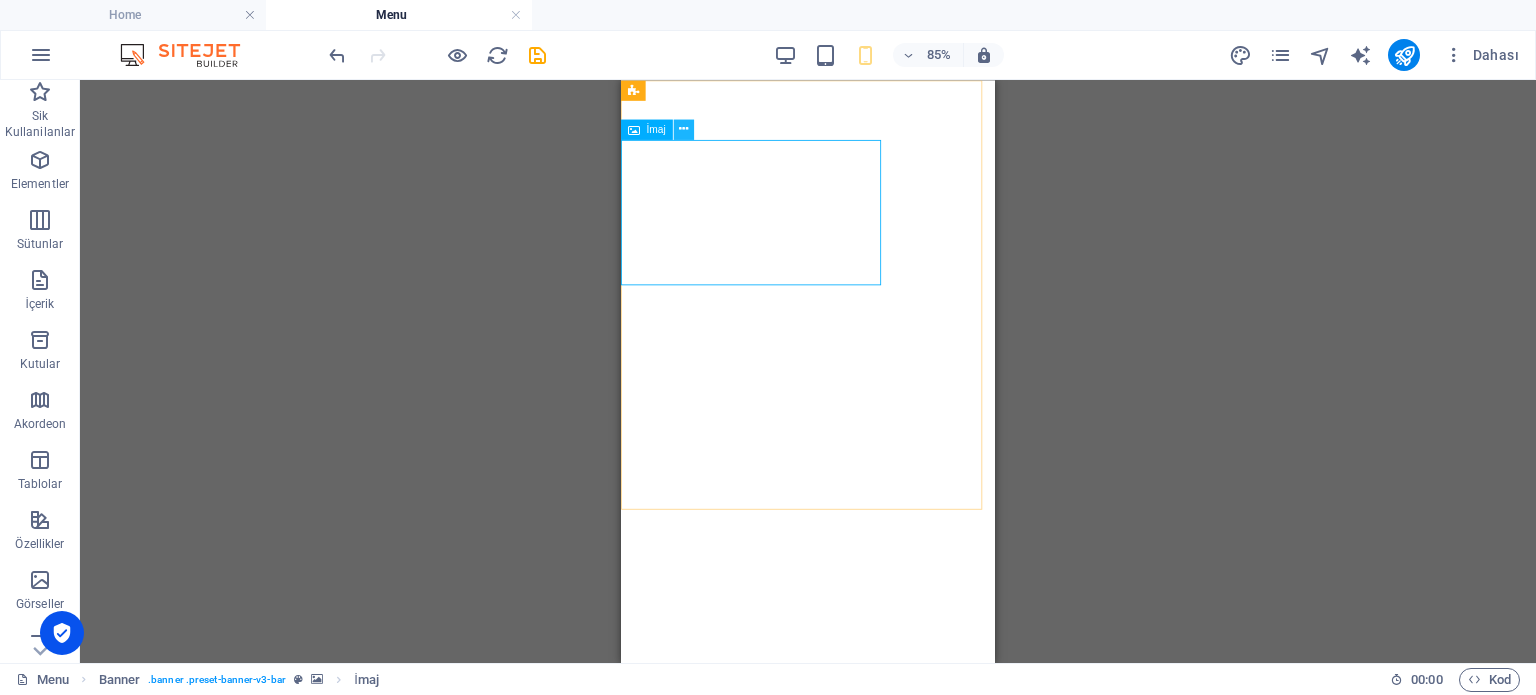 click at bounding box center [683, 129] 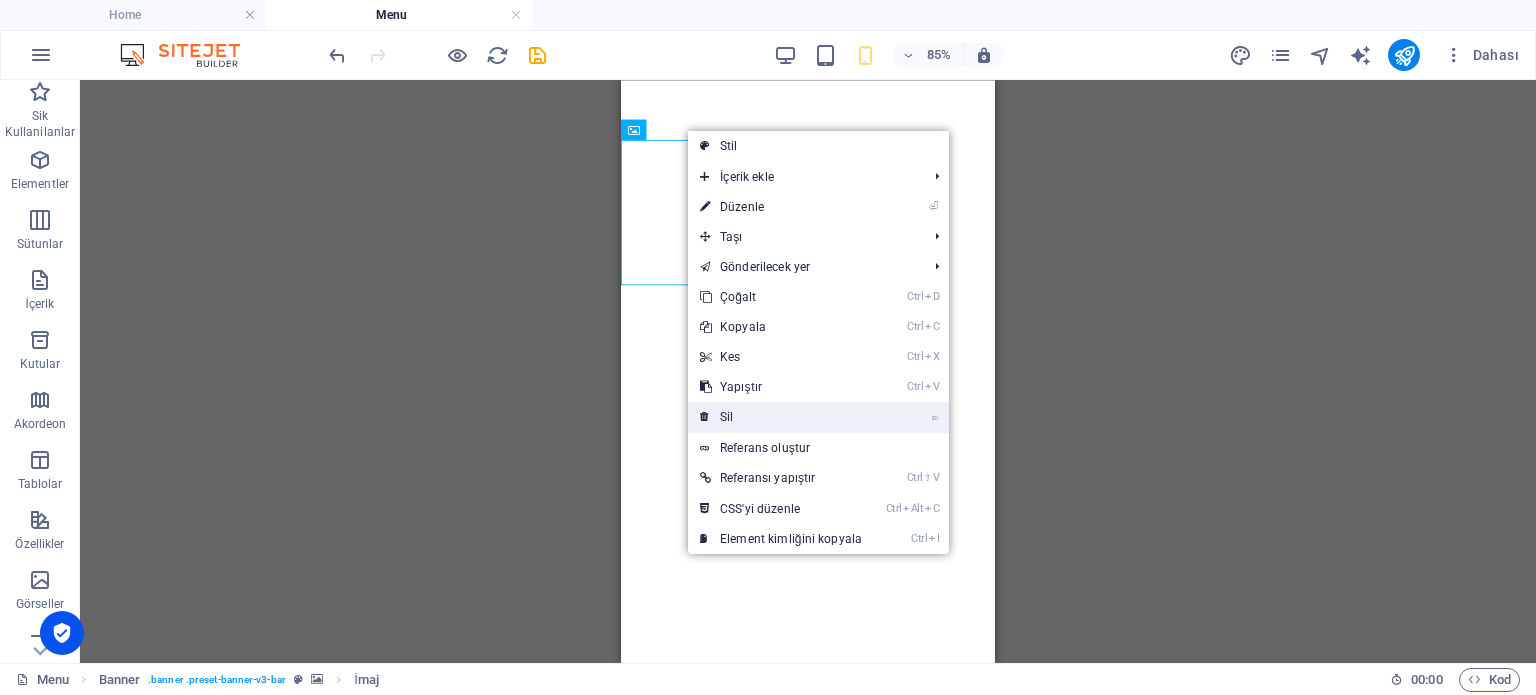 click on "⌦  Sil" at bounding box center (781, 417) 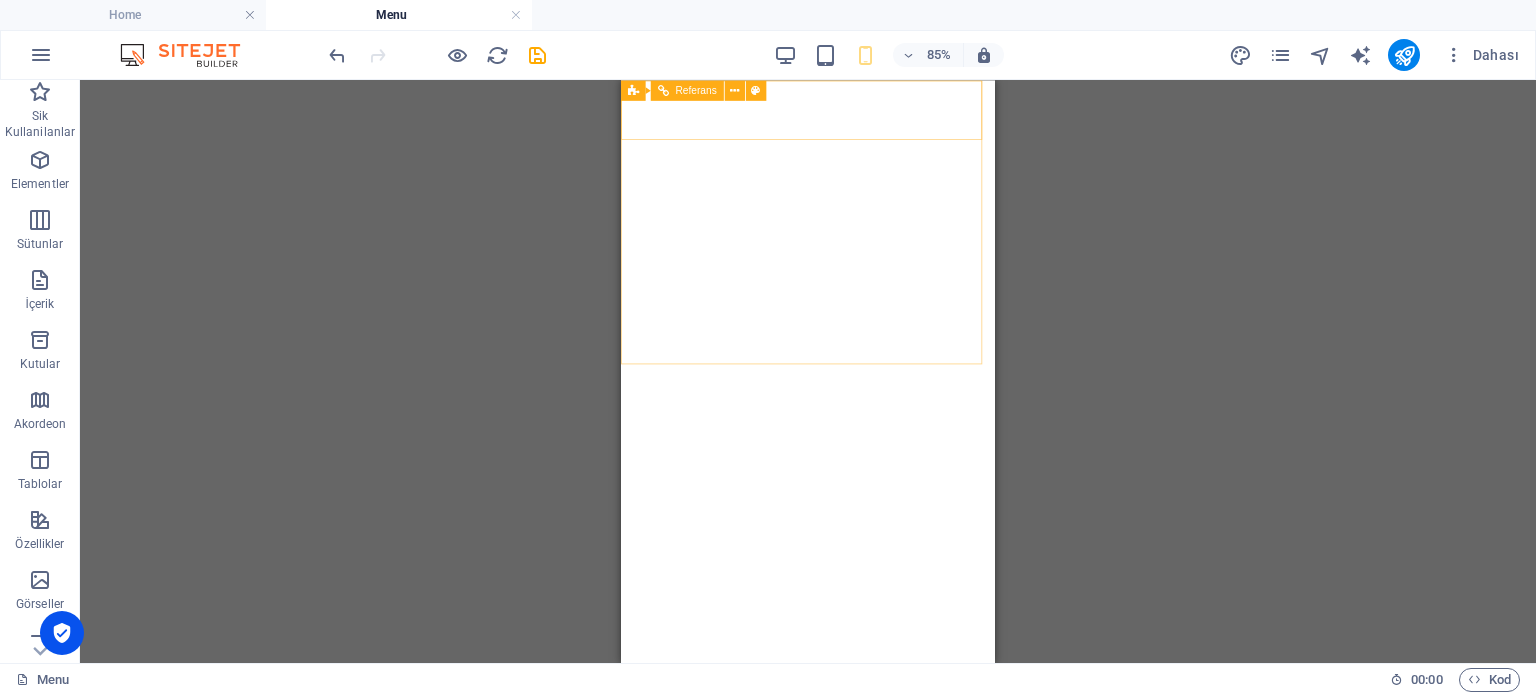 click on "Referans" at bounding box center (695, 90) 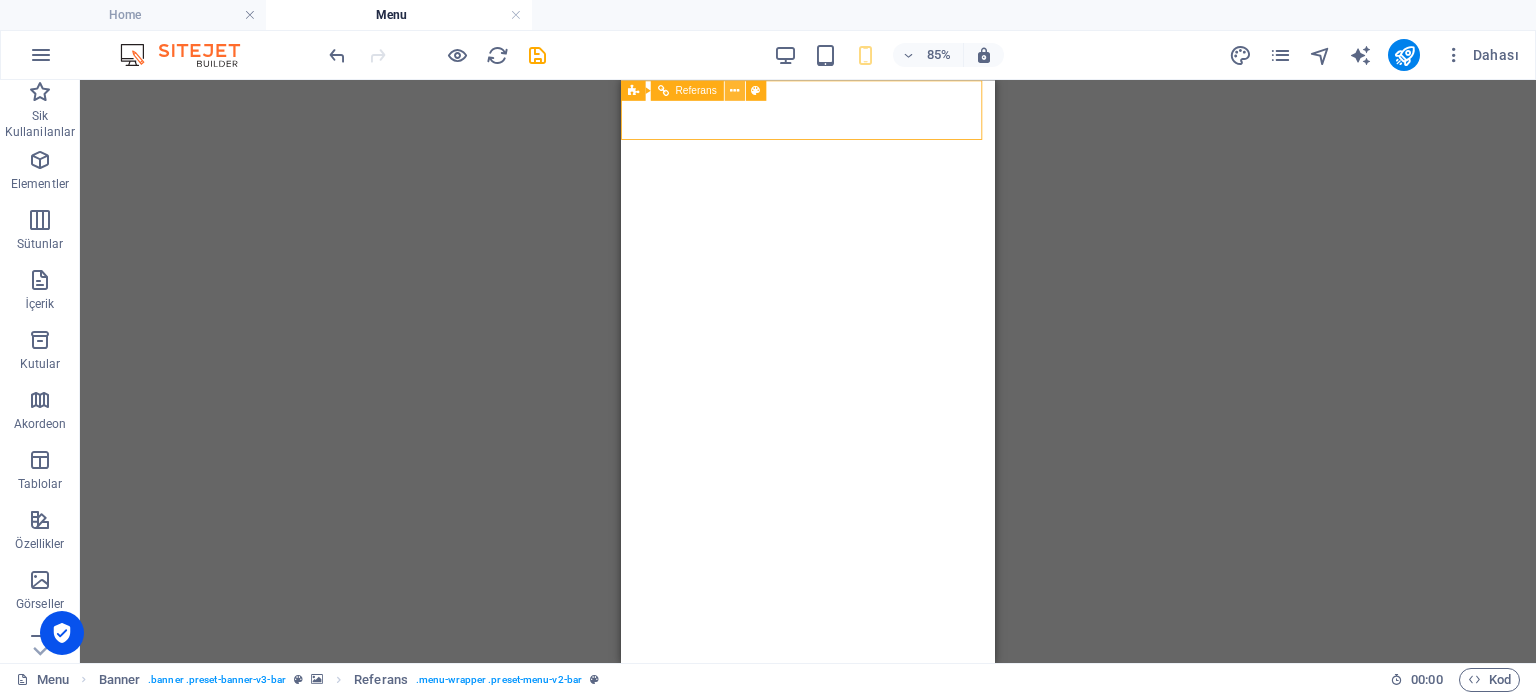 click at bounding box center (734, 90) 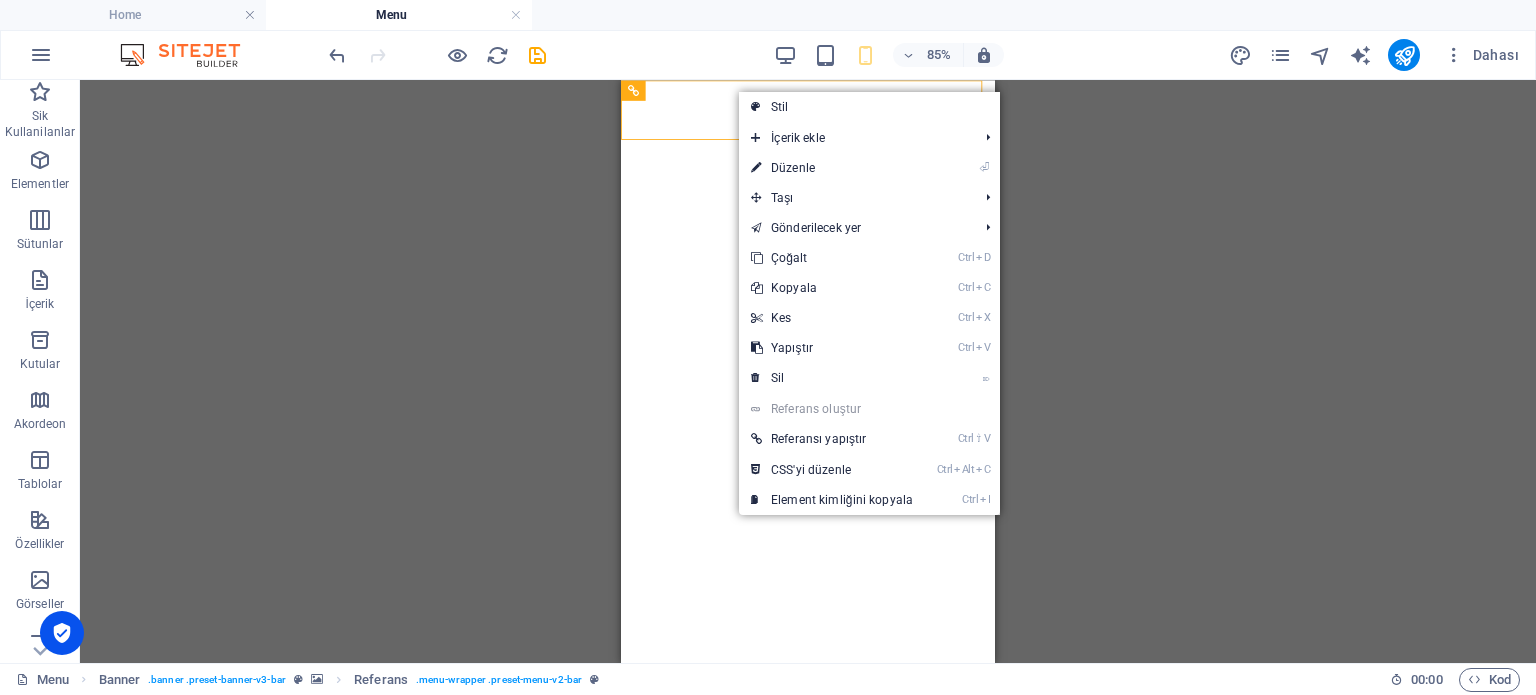 drag, startPoint x: 783, startPoint y: 103, endPoint x: 688, endPoint y: 96, distance: 95.257545 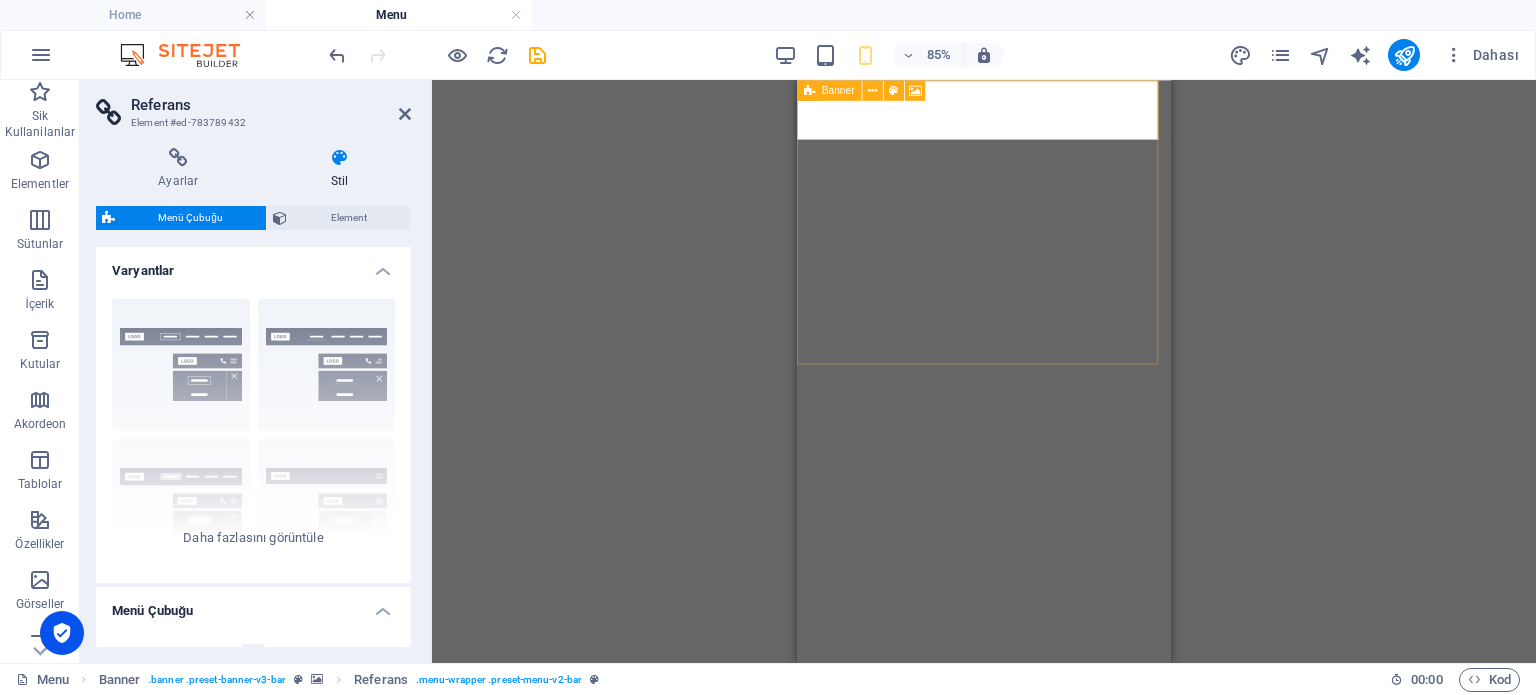 click at bounding box center [809, 90] 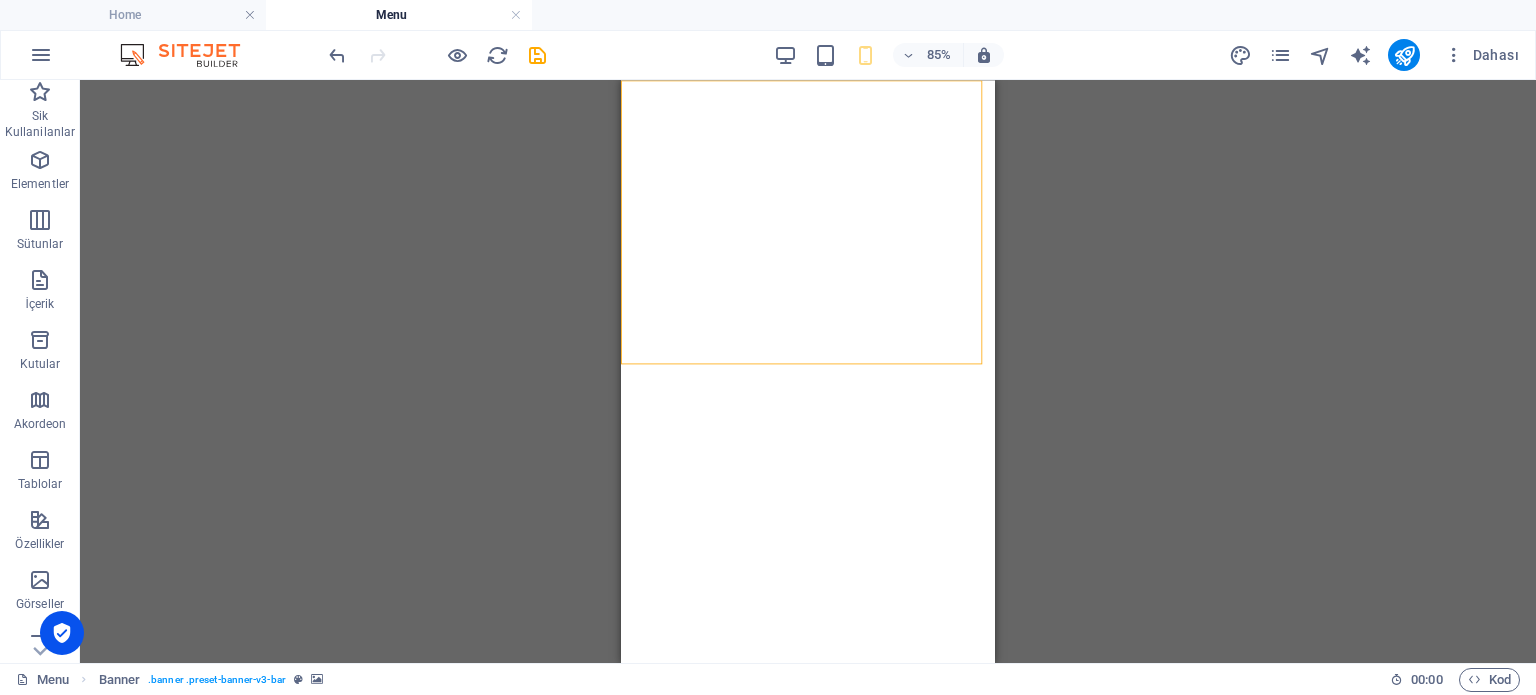 drag, startPoint x: 220, startPoint y: 158, endPoint x: 198, endPoint y: 143, distance: 26.627054 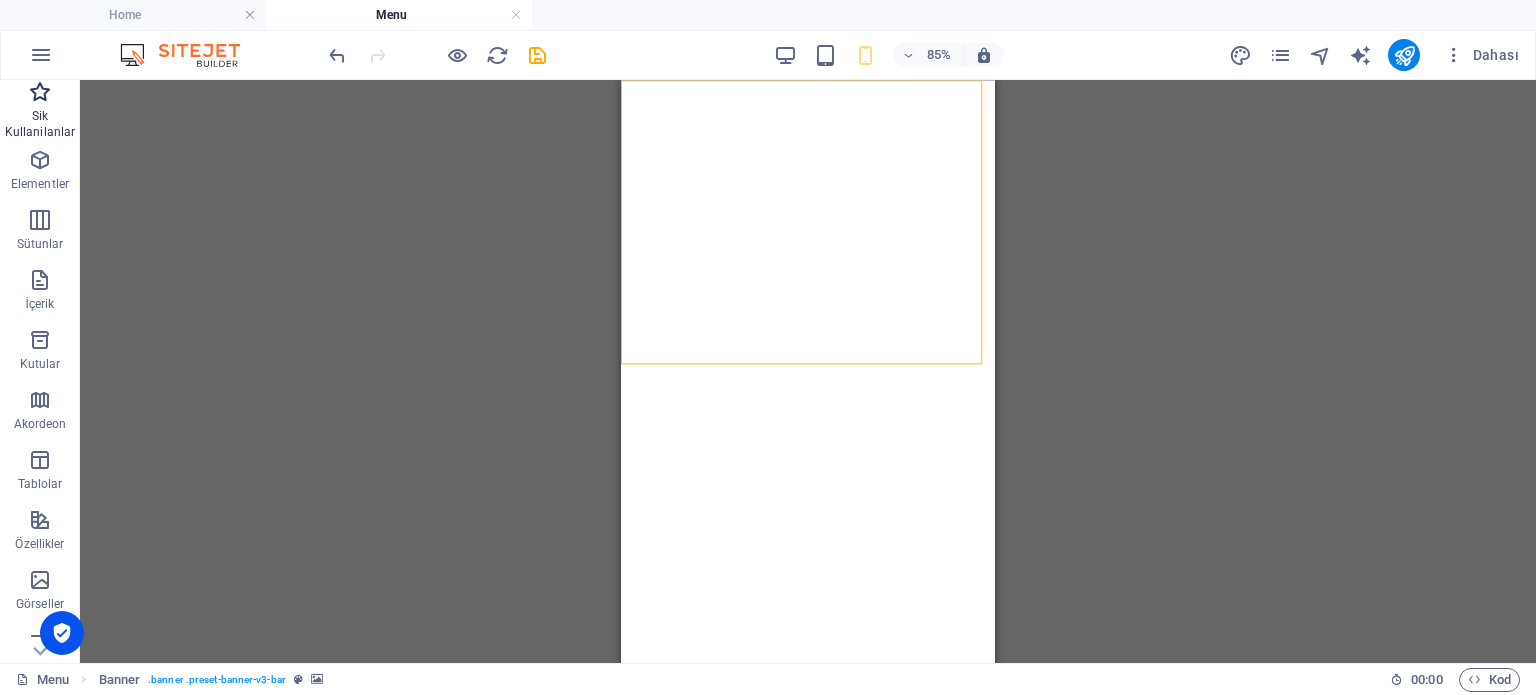 click at bounding box center [40, 92] 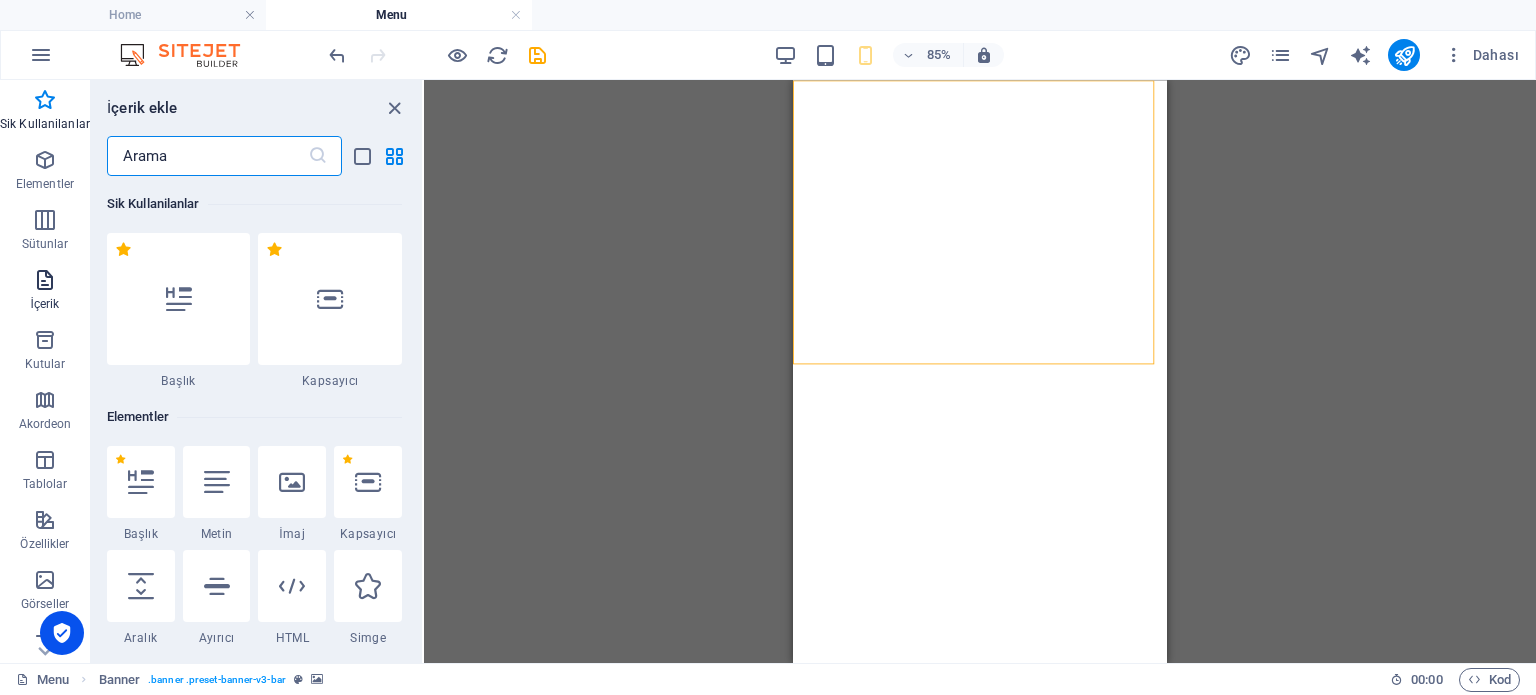 click at bounding box center [45, 280] 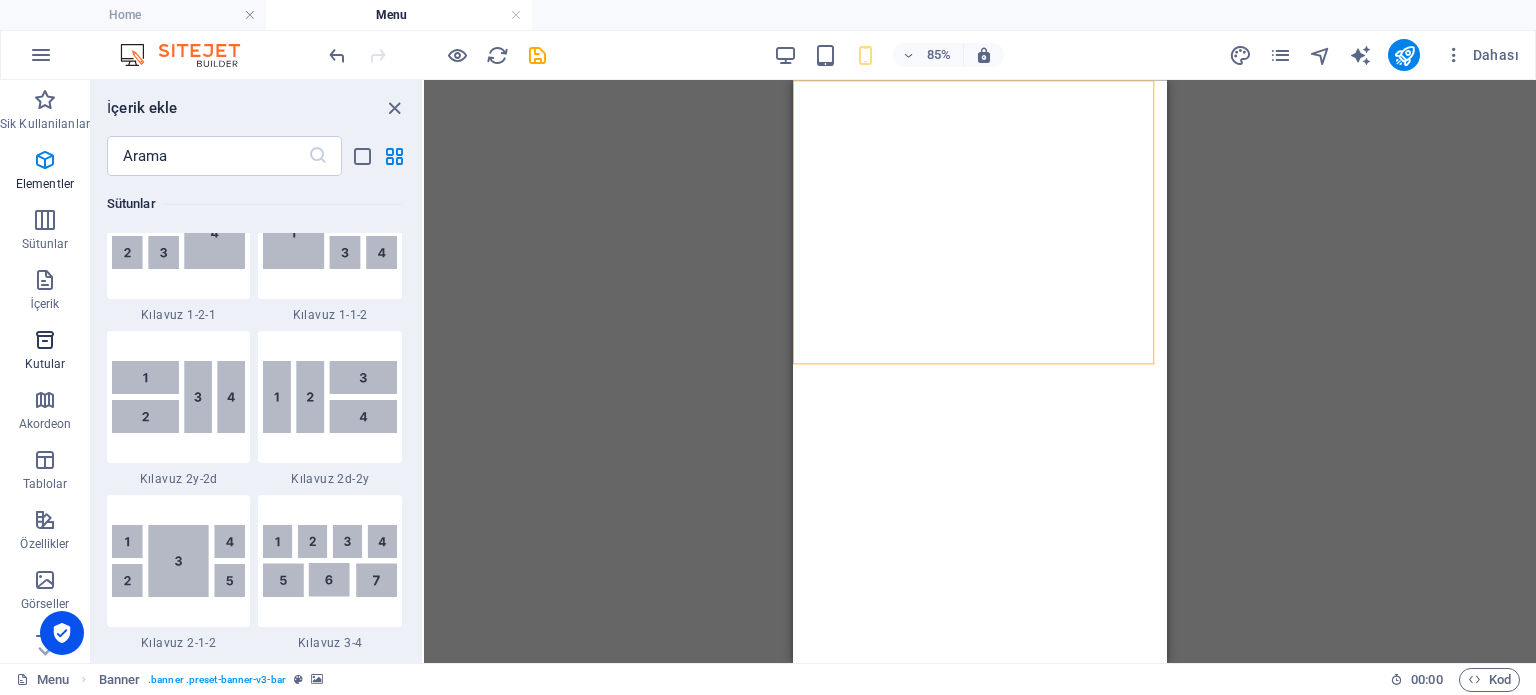 scroll, scrollTop: 3499, scrollLeft: 0, axis: vertical 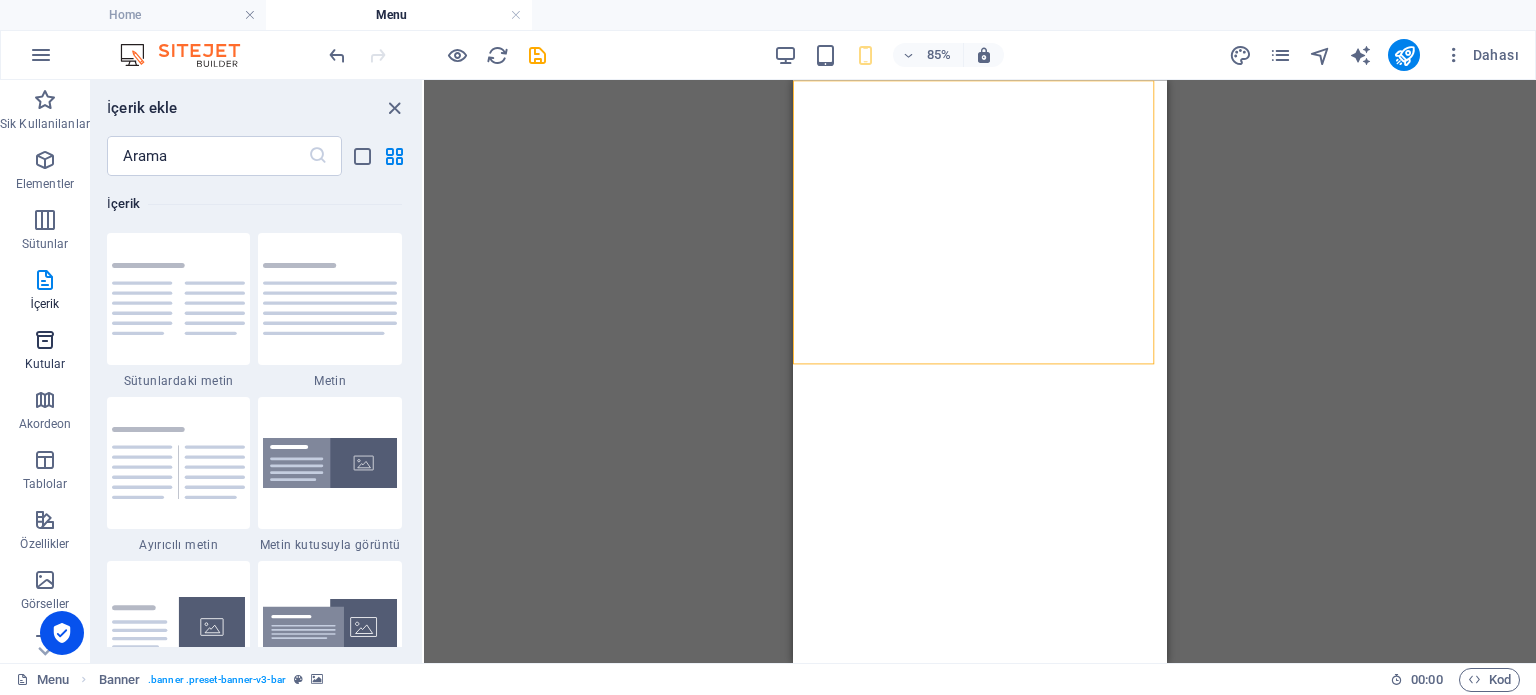 click on "Kutular" at bounding box center (45, 364) 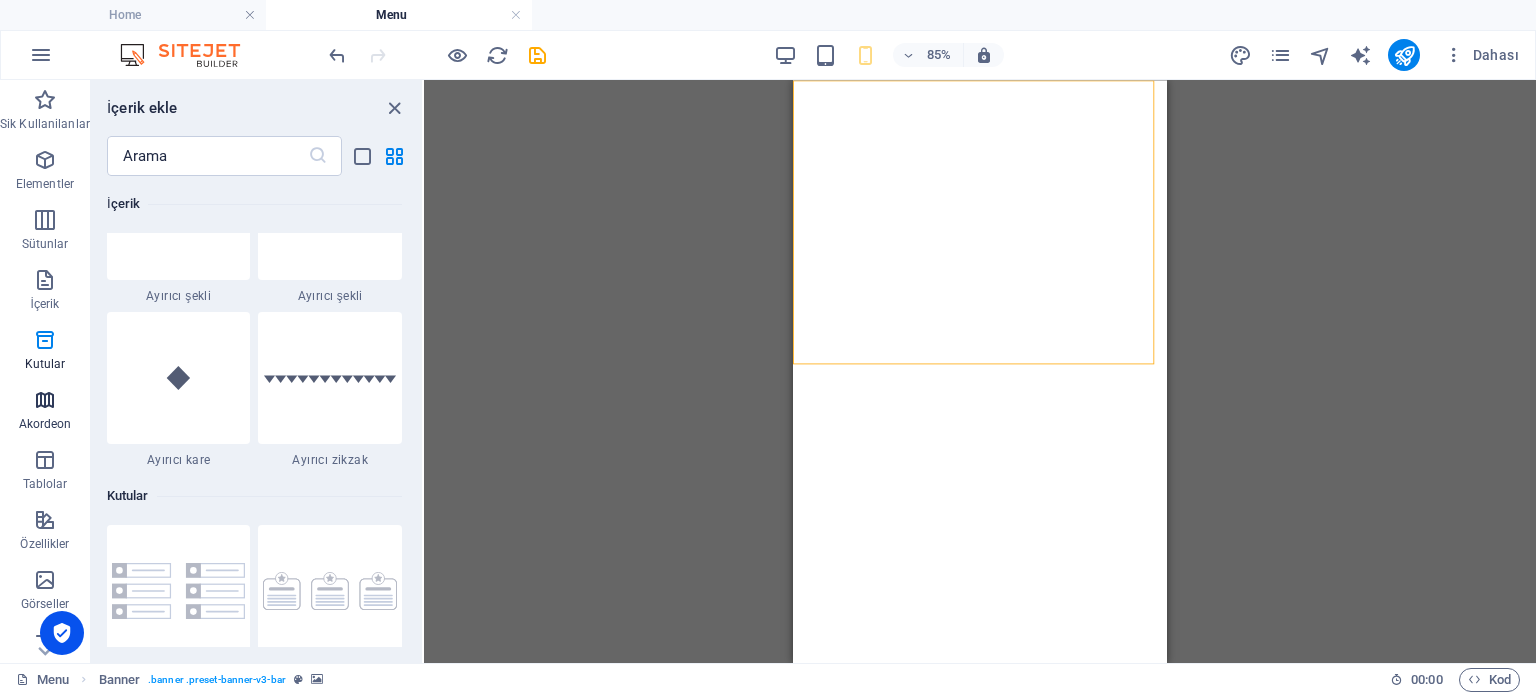 scroll, scrollTop: 5352, scrollLeft: 0, axis: vertical 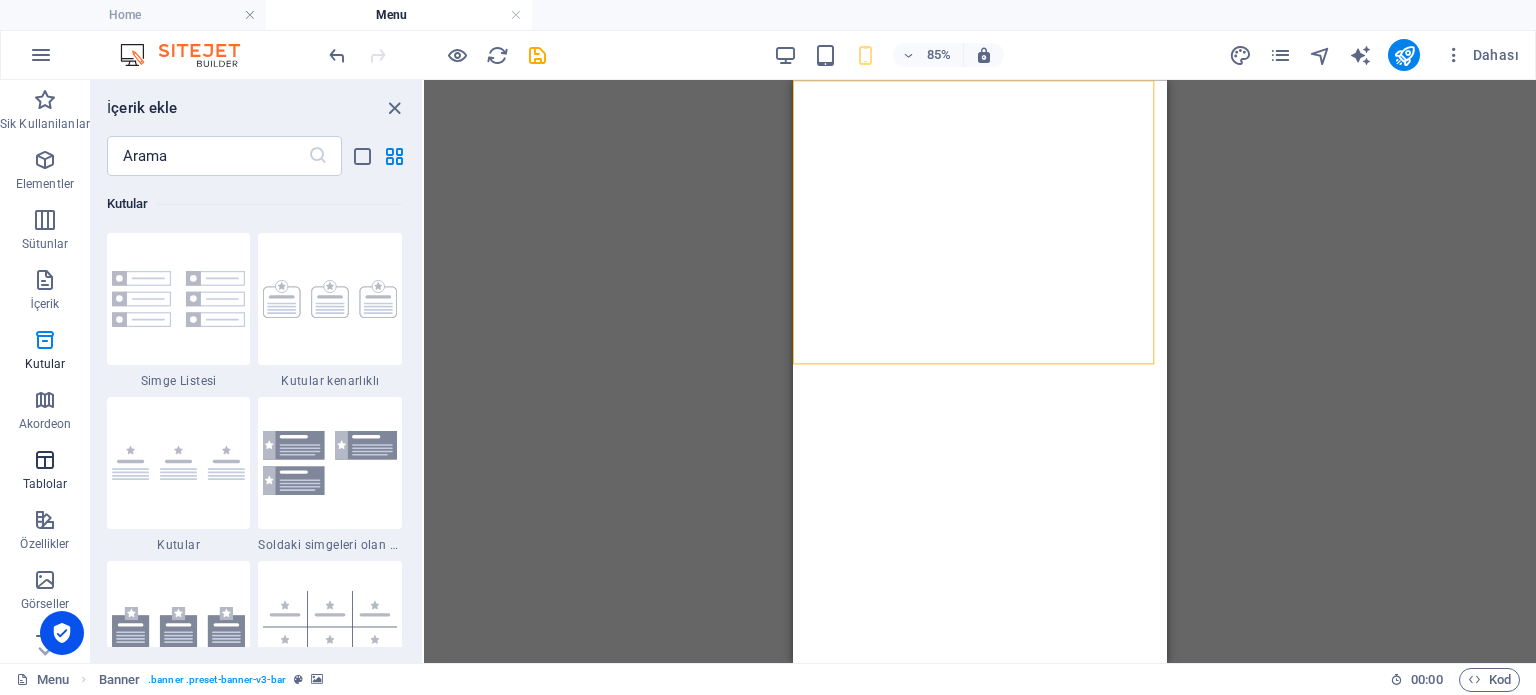 drag, startPoint x: 39, startPoint y: 438, endPoint x: 33, endPoint y: 450, distance: 13.416408 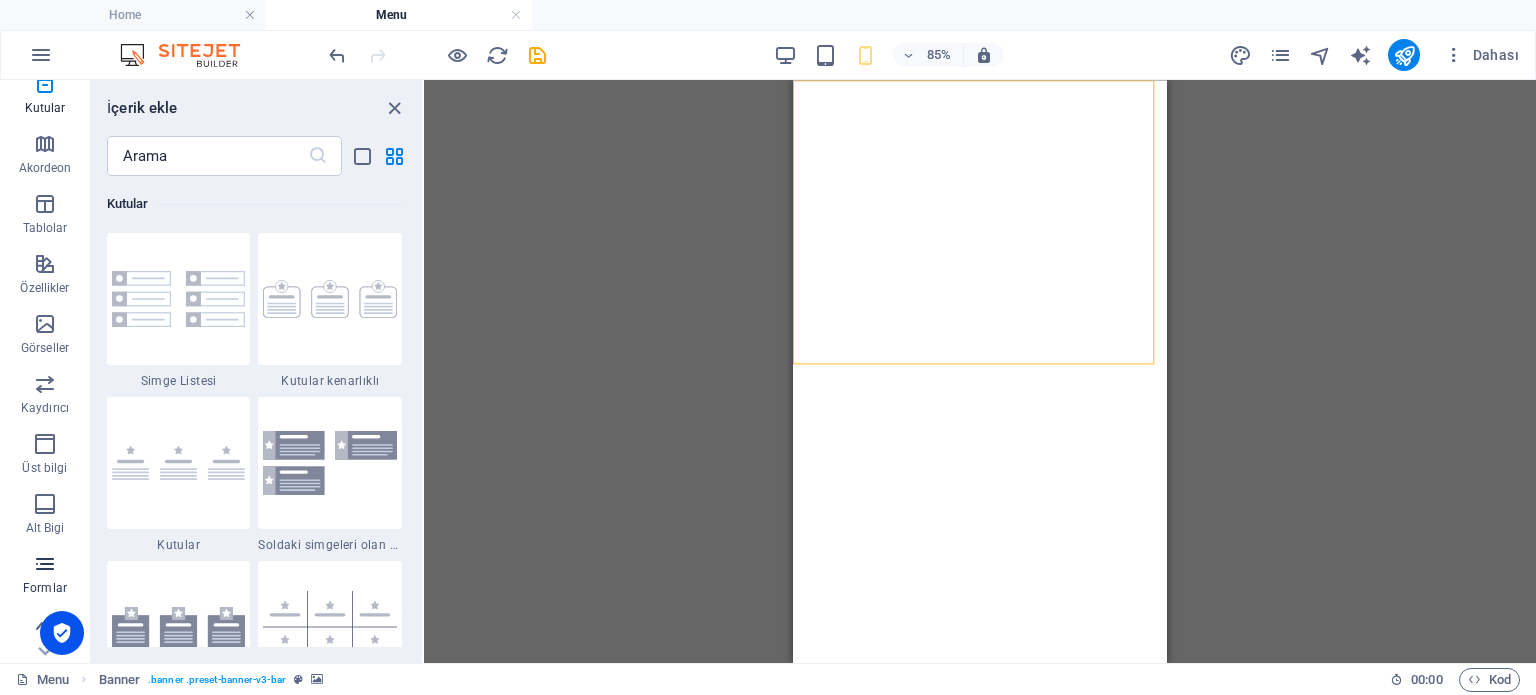 scroll, scrollTop: 300, scrollLeft: 0, axis: vertical 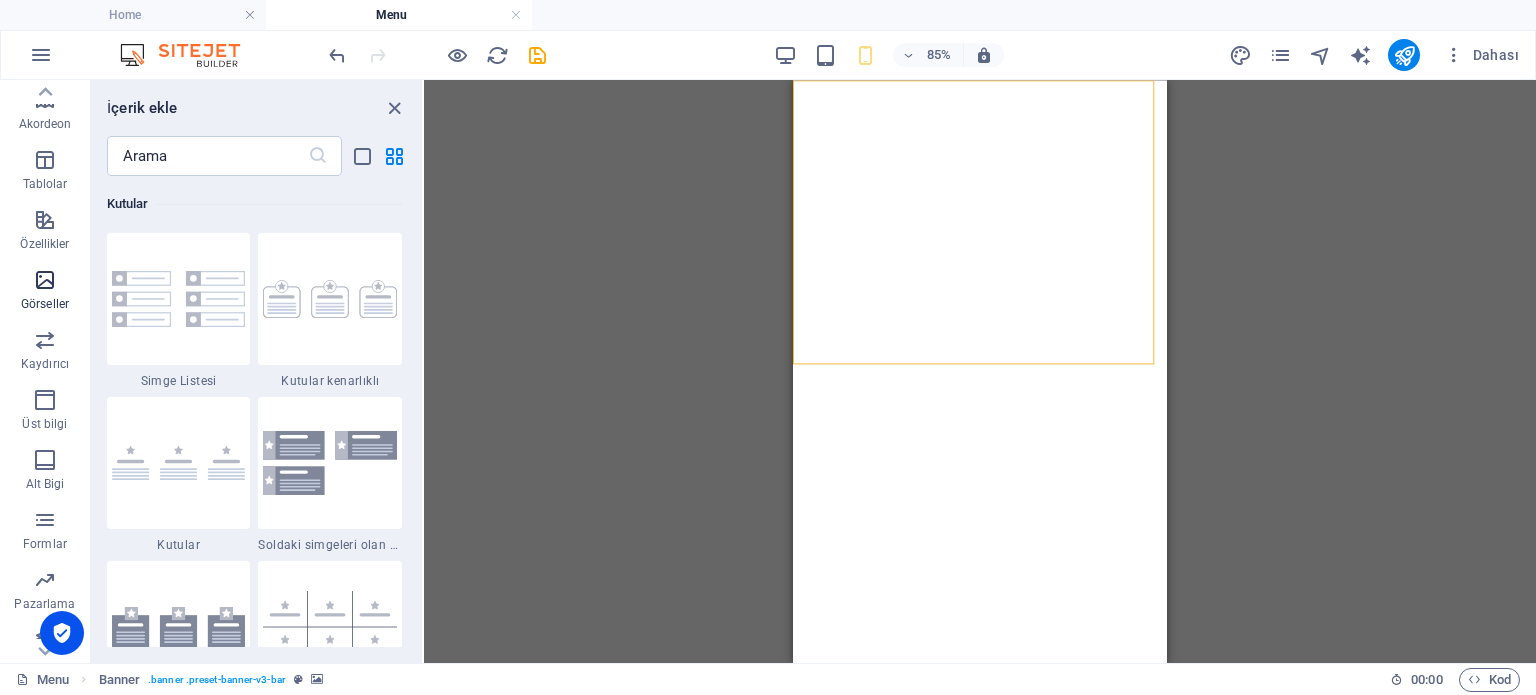 click at bounding box center (45, 280) 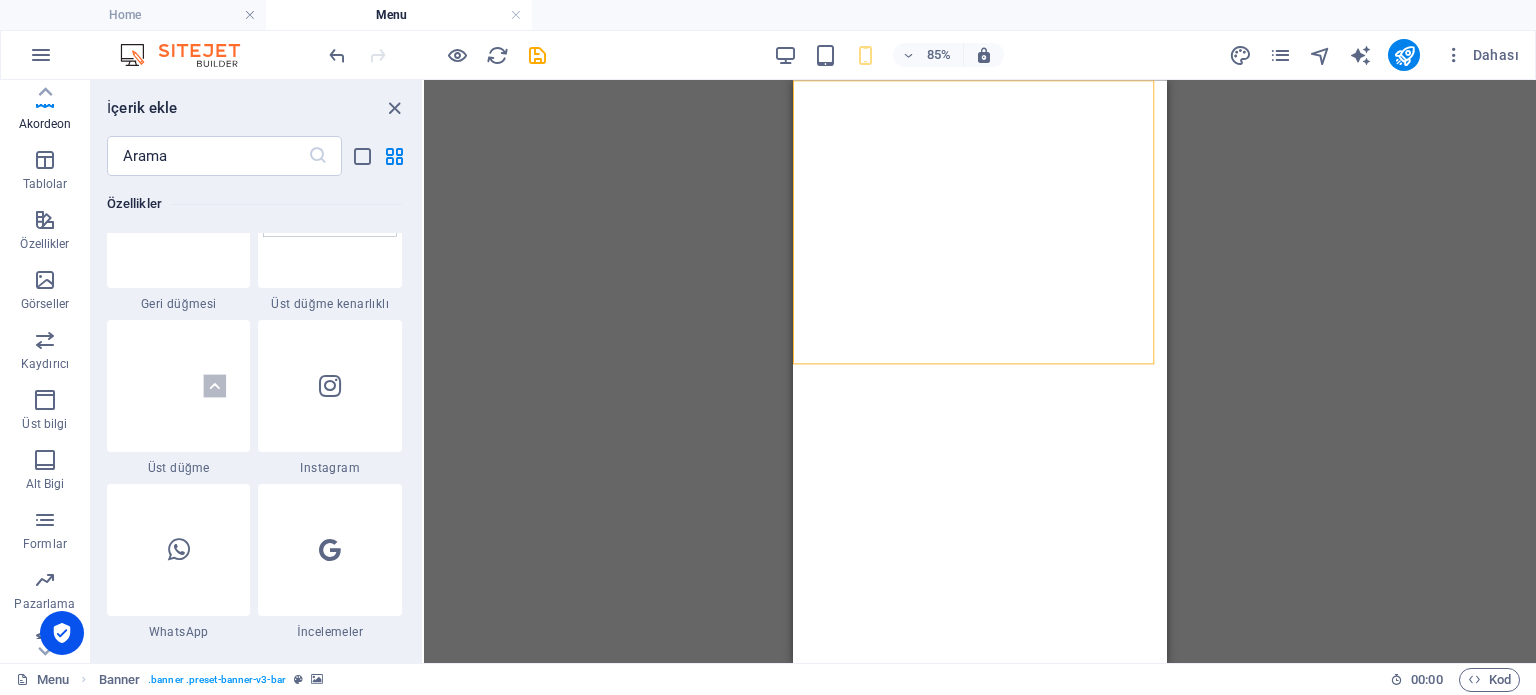 scroll, scrollTop: 9976, scrollLeft: 0, axis: vertical 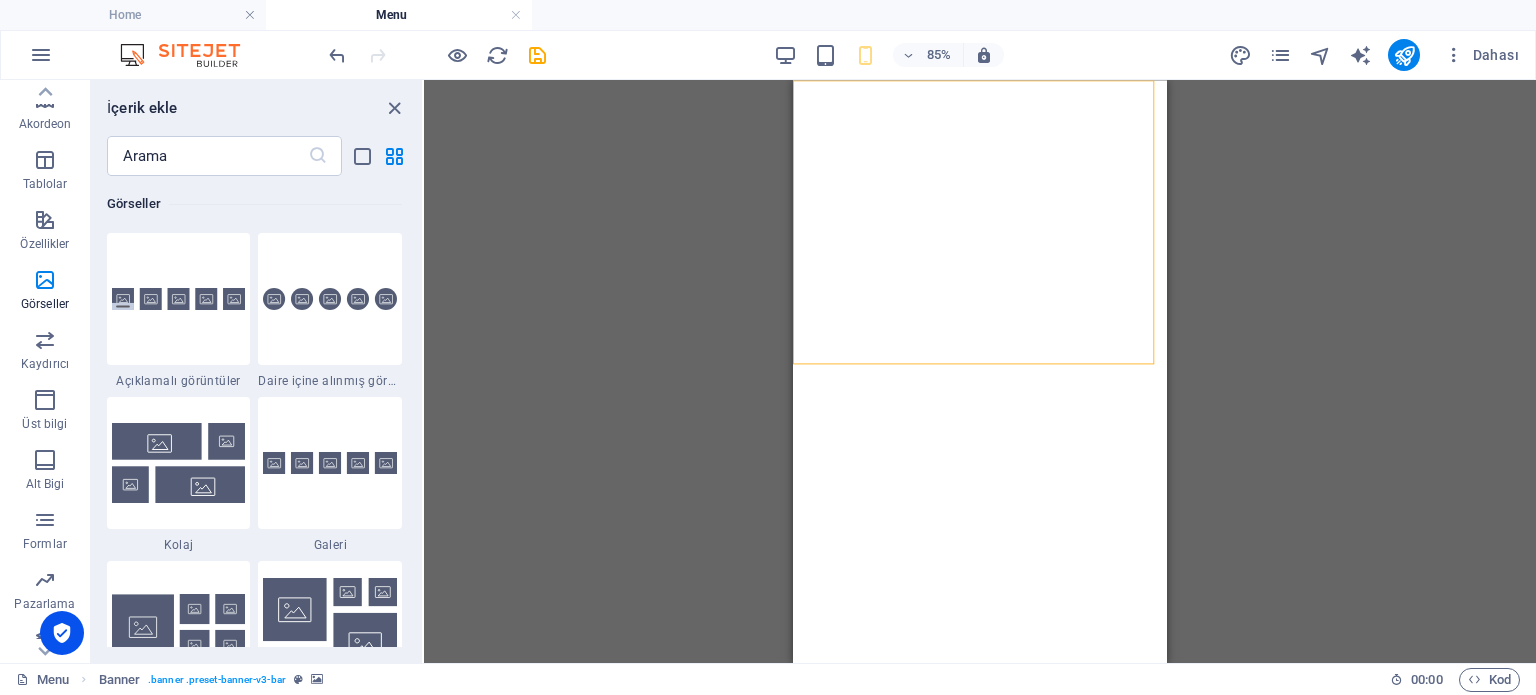 click on "H1   Banner   Kapsayıcı   Ayırıcı   HTML   Ayırıcı   H2   Kapsayıcı   Fiyatlandırma tablosu   Kapsayıcı   Fiyatlandırma tablosu   Fiyatlandırma tablosu   Kapsayıcı   Metin   Banner   Referans   Fiyatlandırma tablosu   Kapsayıcı   Fiyatlandırma tablosu   Fiyatlandırma tablosu   Kapsayıcı   Metin   Aralık   H2   Aralık   İmaj" at bounding box center [980, 371] 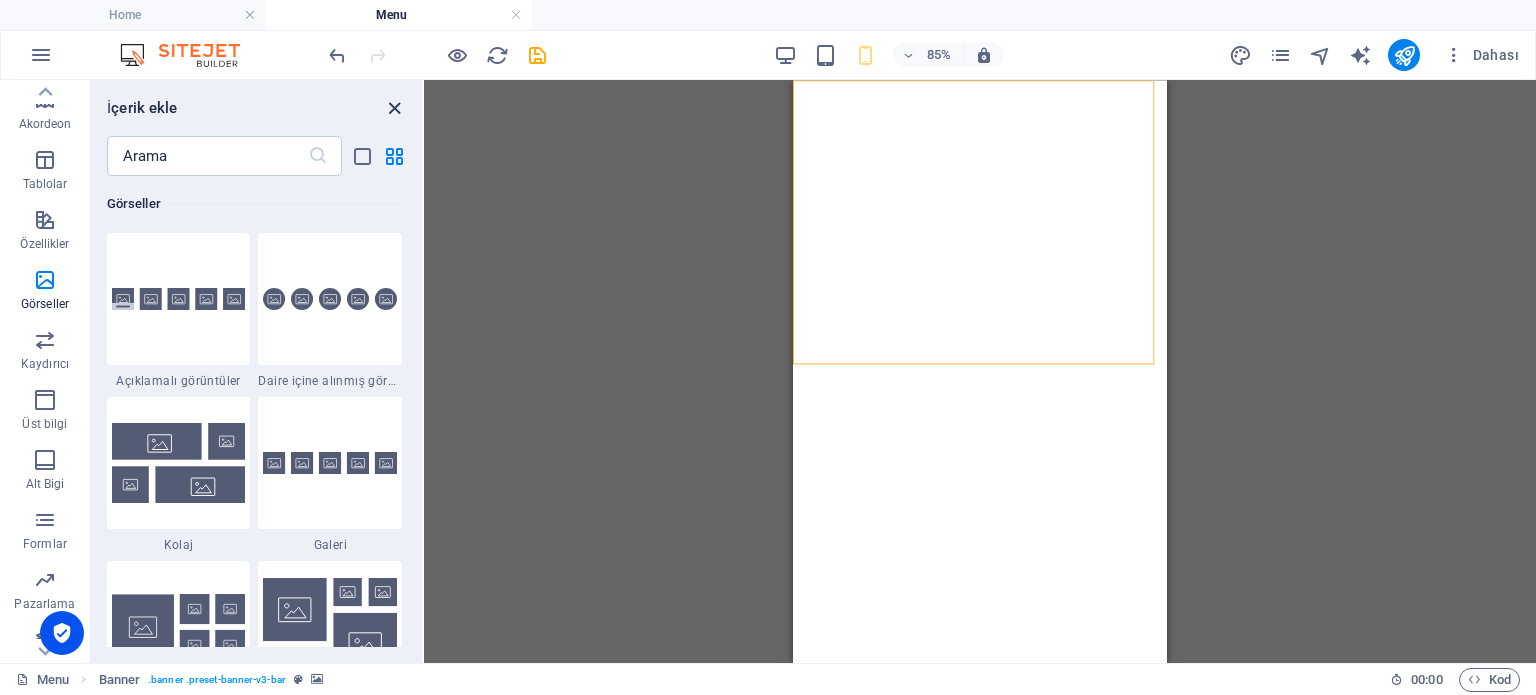 click at bounding box center (394, 108) 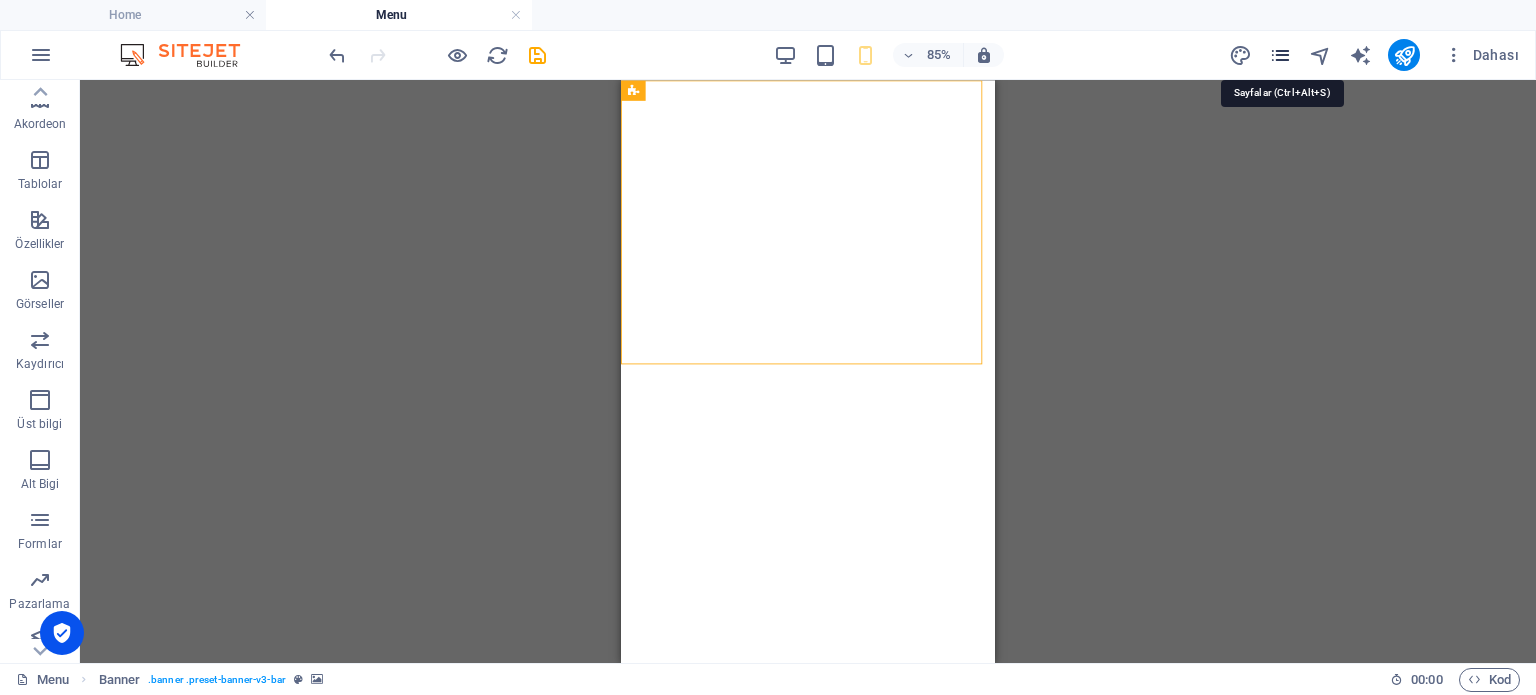 click at bounding box center [1280, 55] 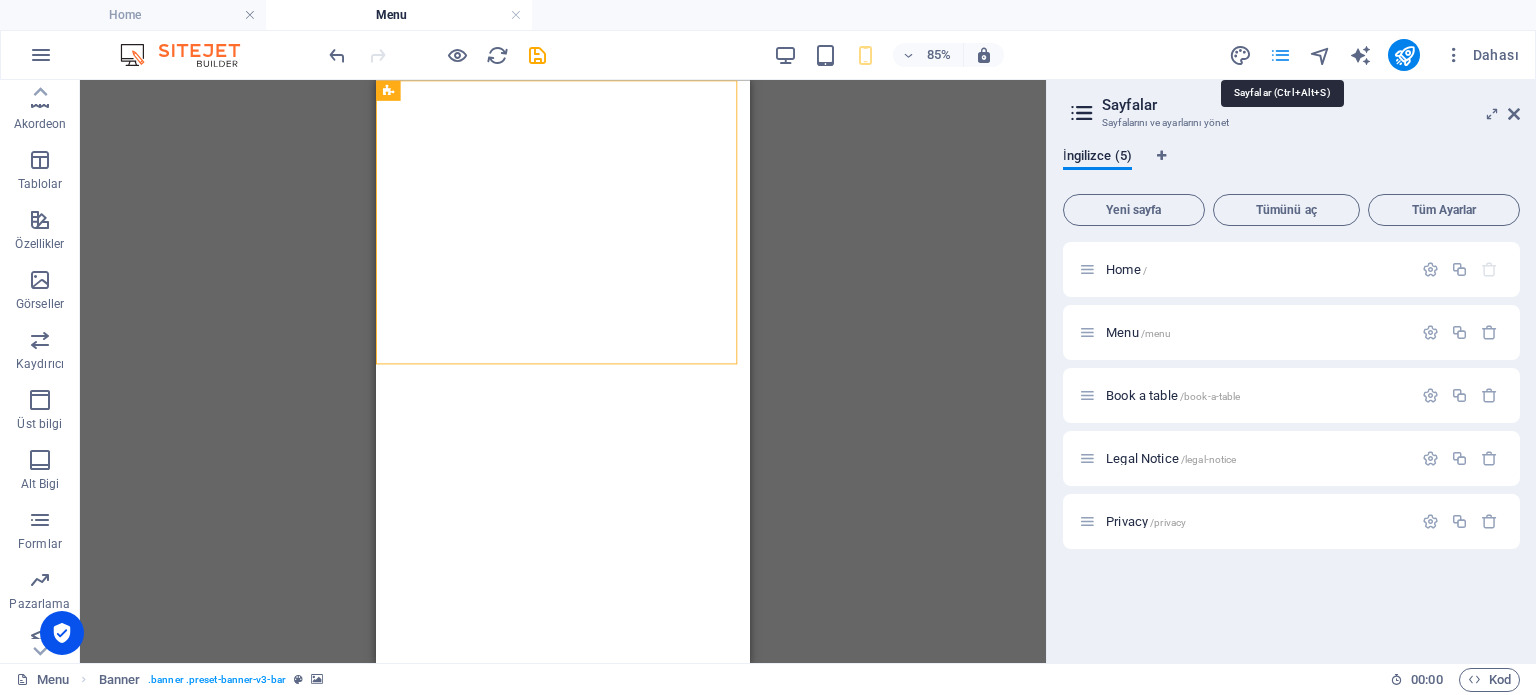click at bounding box center [1280, 55] 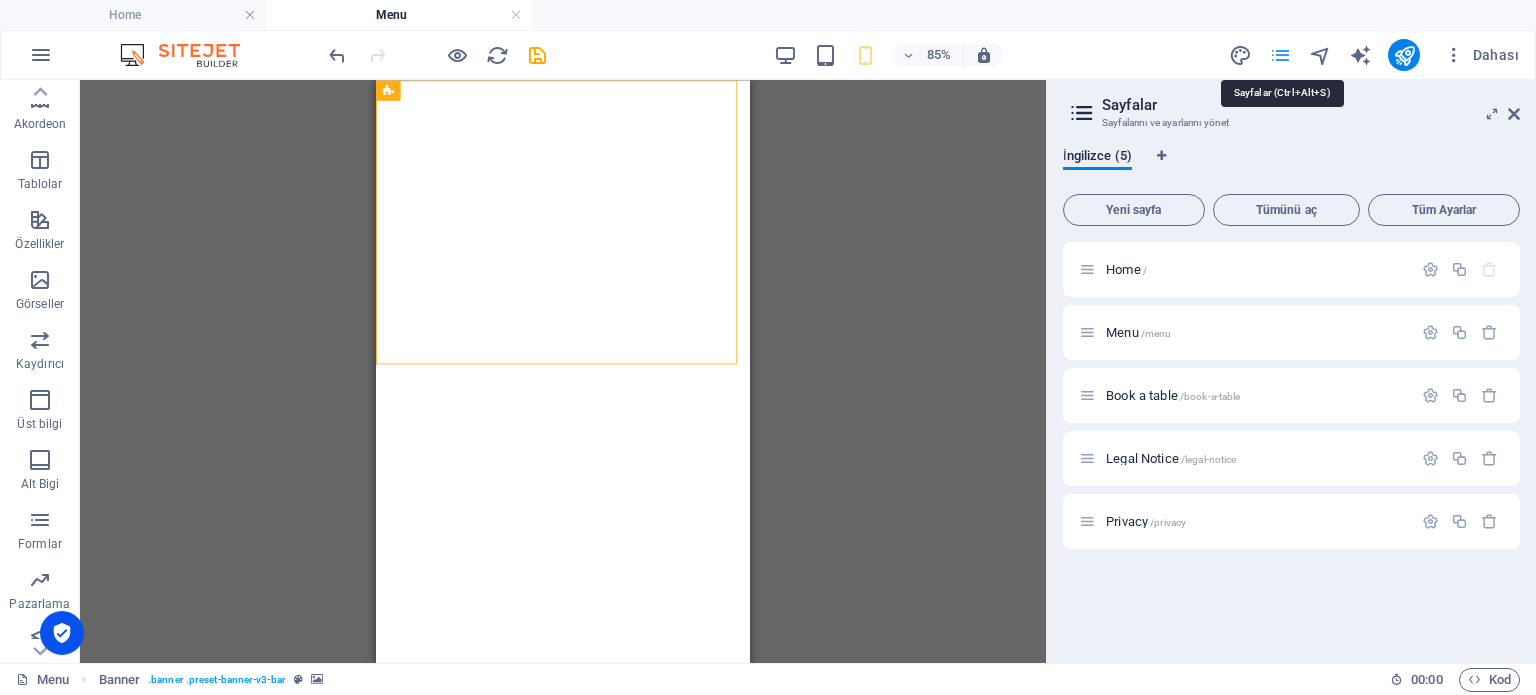 click at bounding box center (1280, 55) 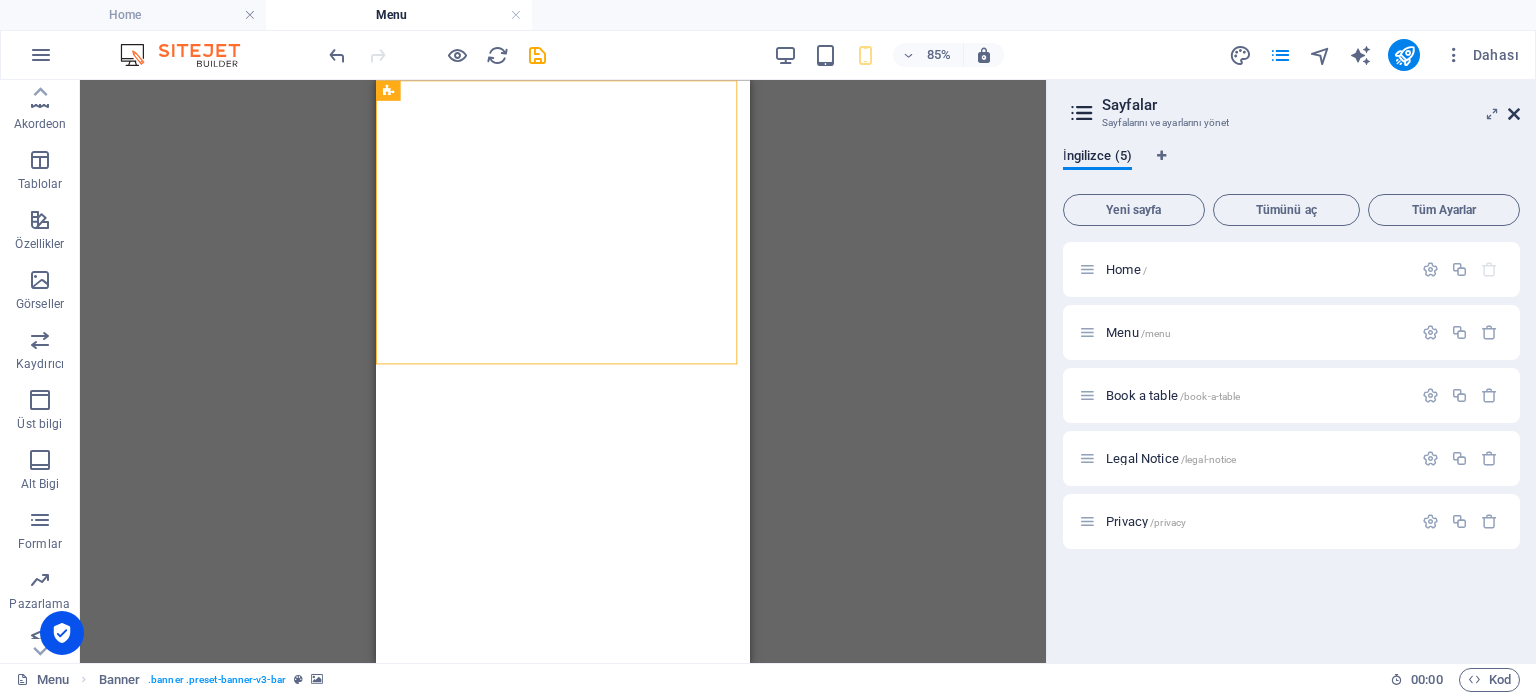 click at bounding box center (1514, 114) 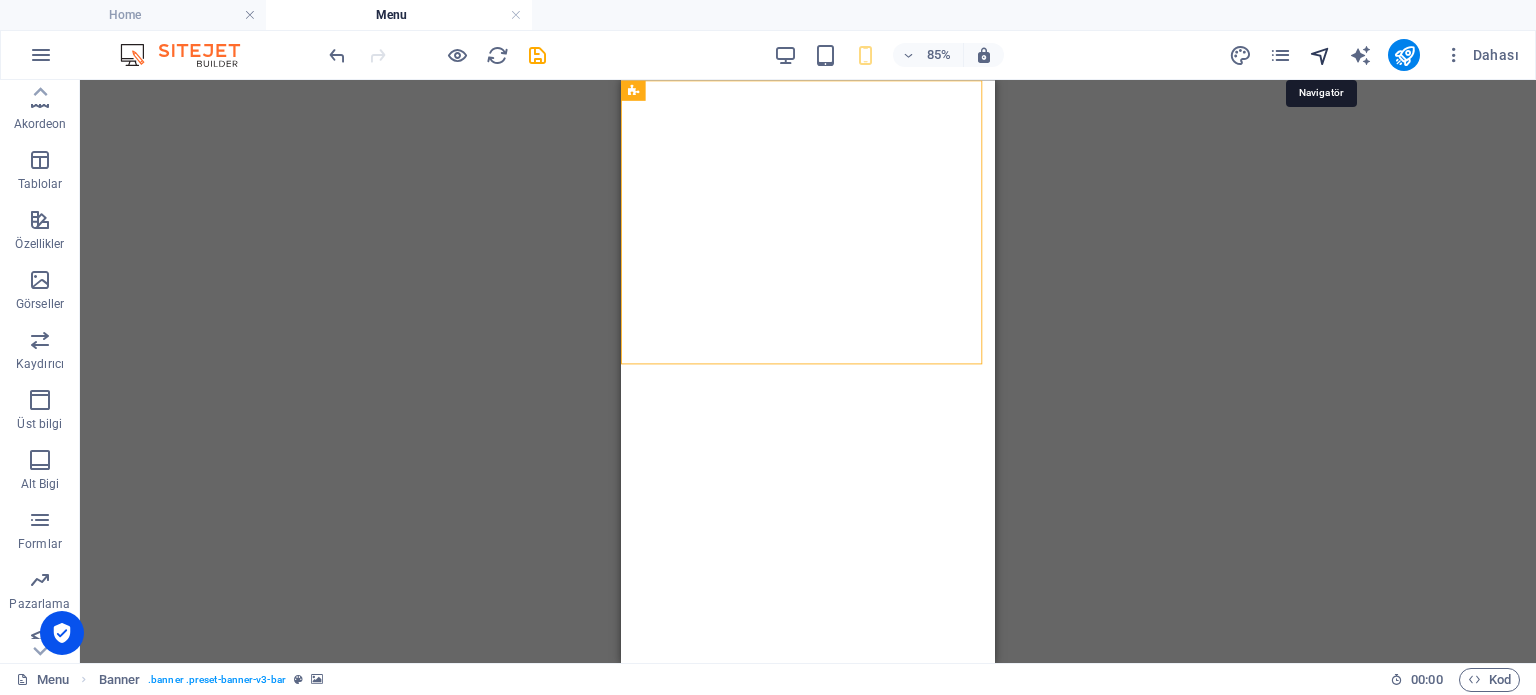click at bounding box center (1320, 55) 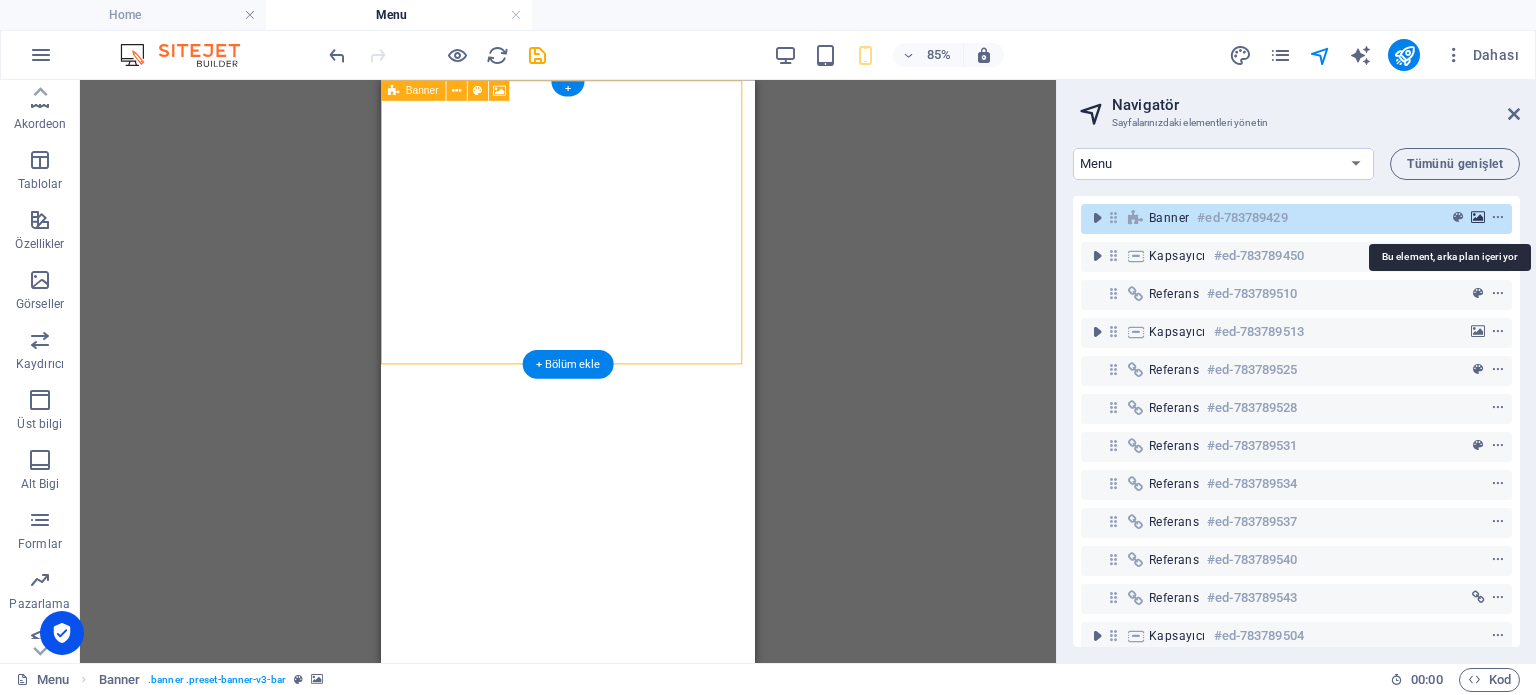 click at bounding box center (1478, 218) 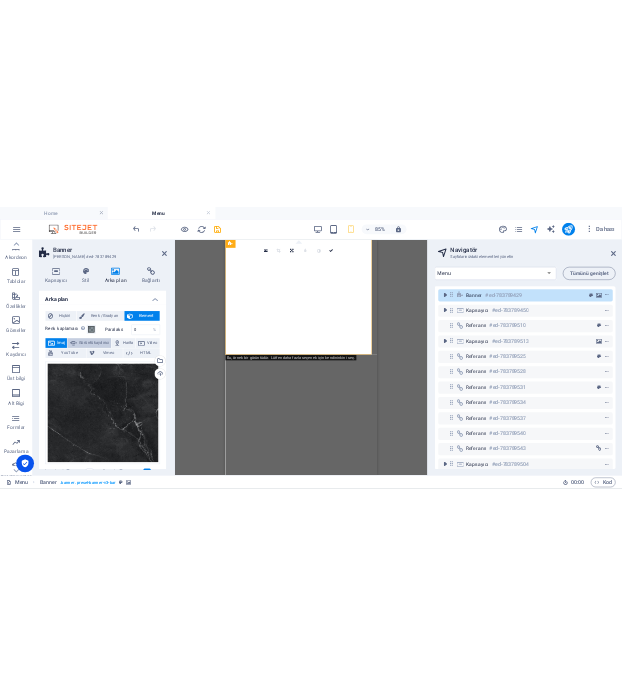scroll, scrollTop: 0, scrollLeft: 0, axis: both 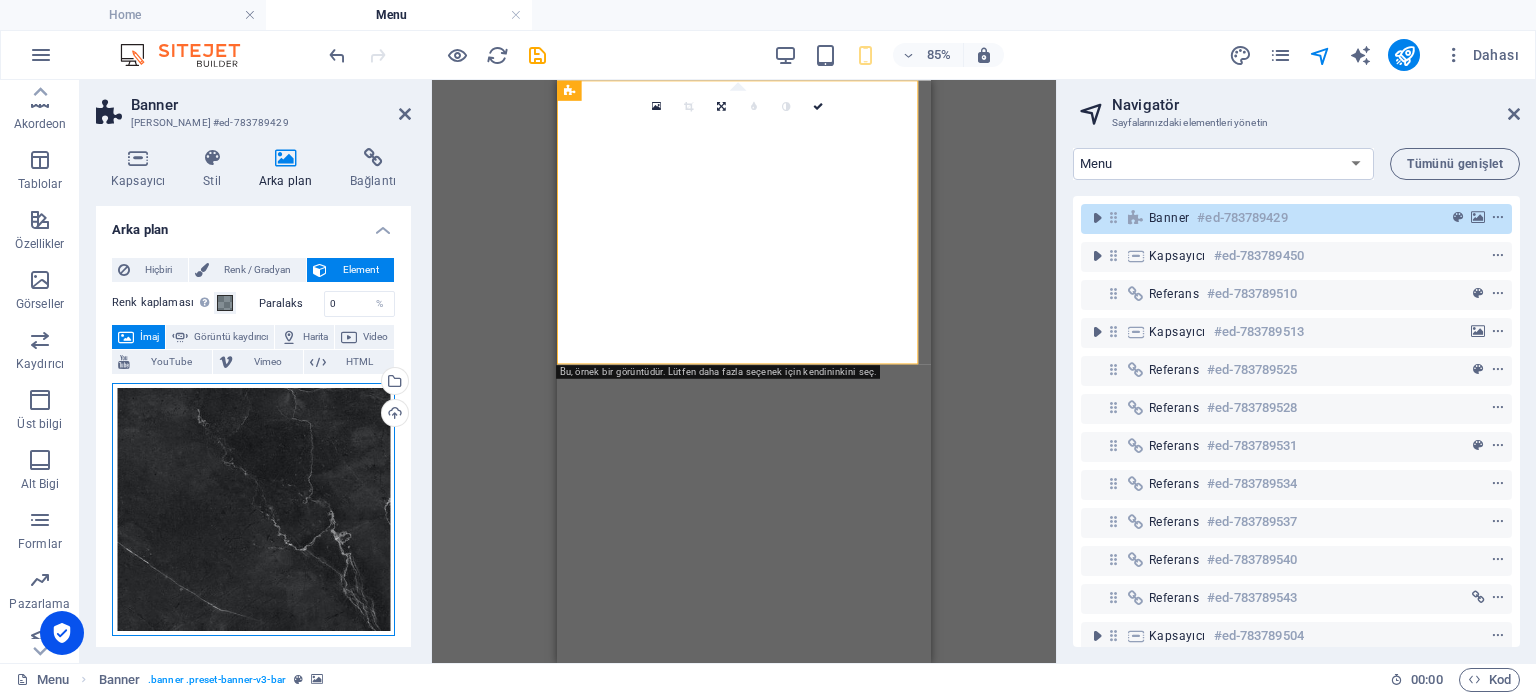 click on "Dosyaları buraya sürükleyin, dosyaları seçmek için tıklayın veya Dosyalardan ya da ücretsiz stok fotoğraf ve videolarımızdan dosyalar seçin" at bounding box center (253, 509) 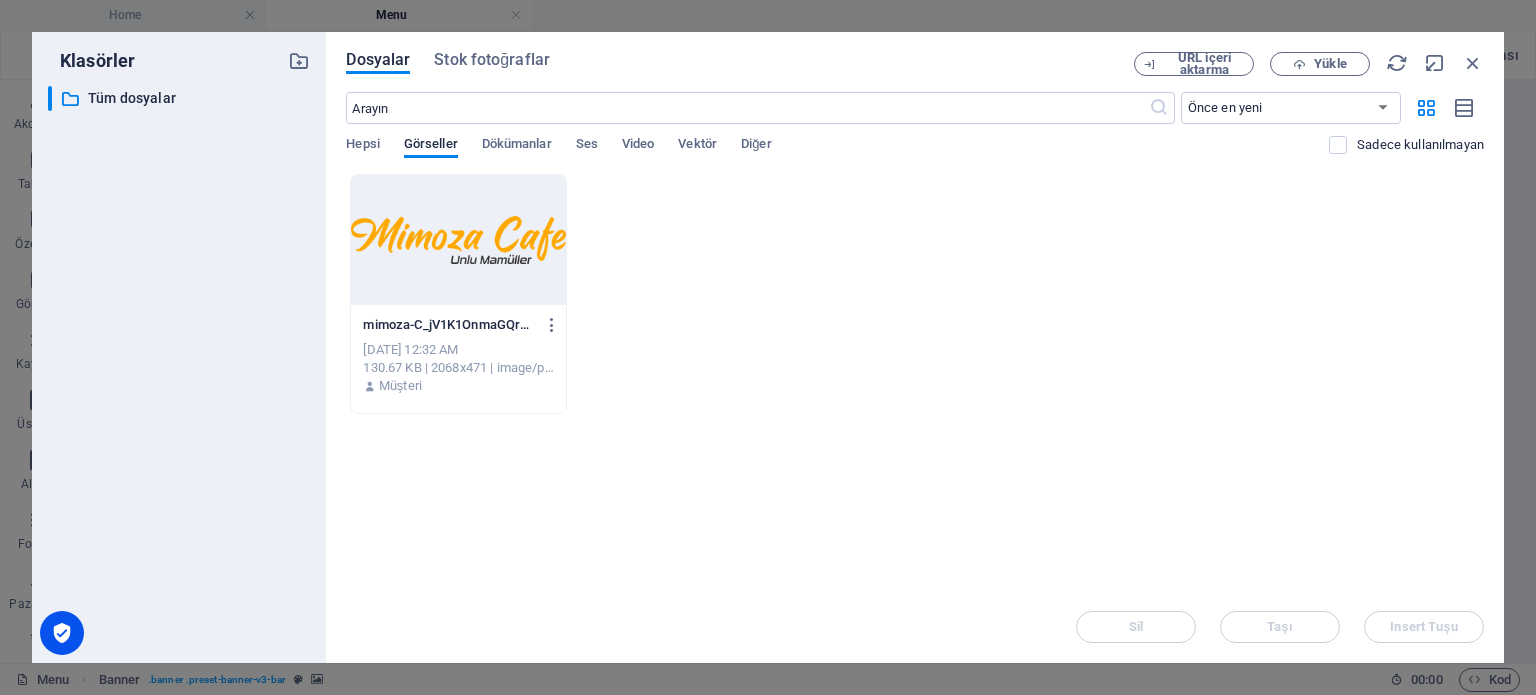 click at bounding box center [458, 240] 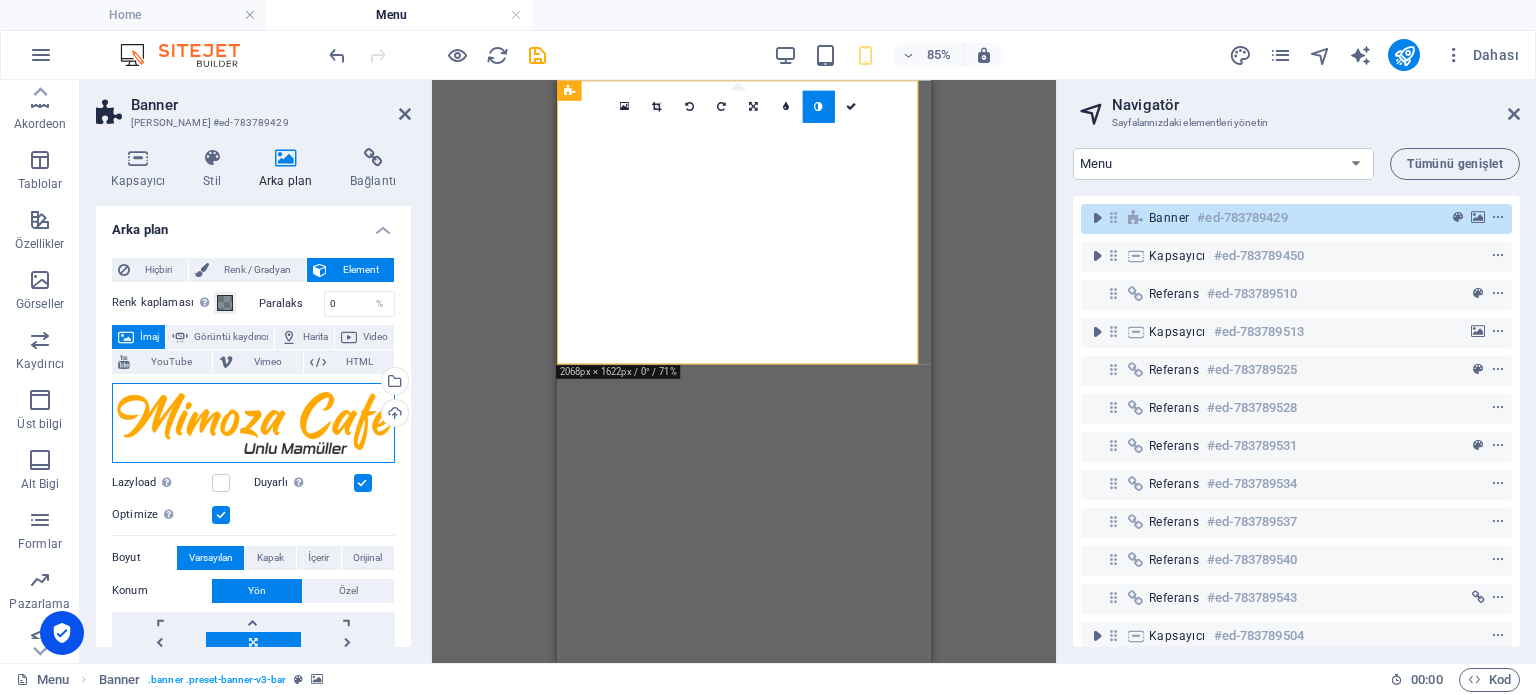 click on "Dosyaları buraya sürükleyin, dosyaları seçmek için tıklayın veya Dosyalardan ya da ücretsiz stok fotoğraf ve videolarımızdan dosyalar seçin" at bounding box center (253, 423) 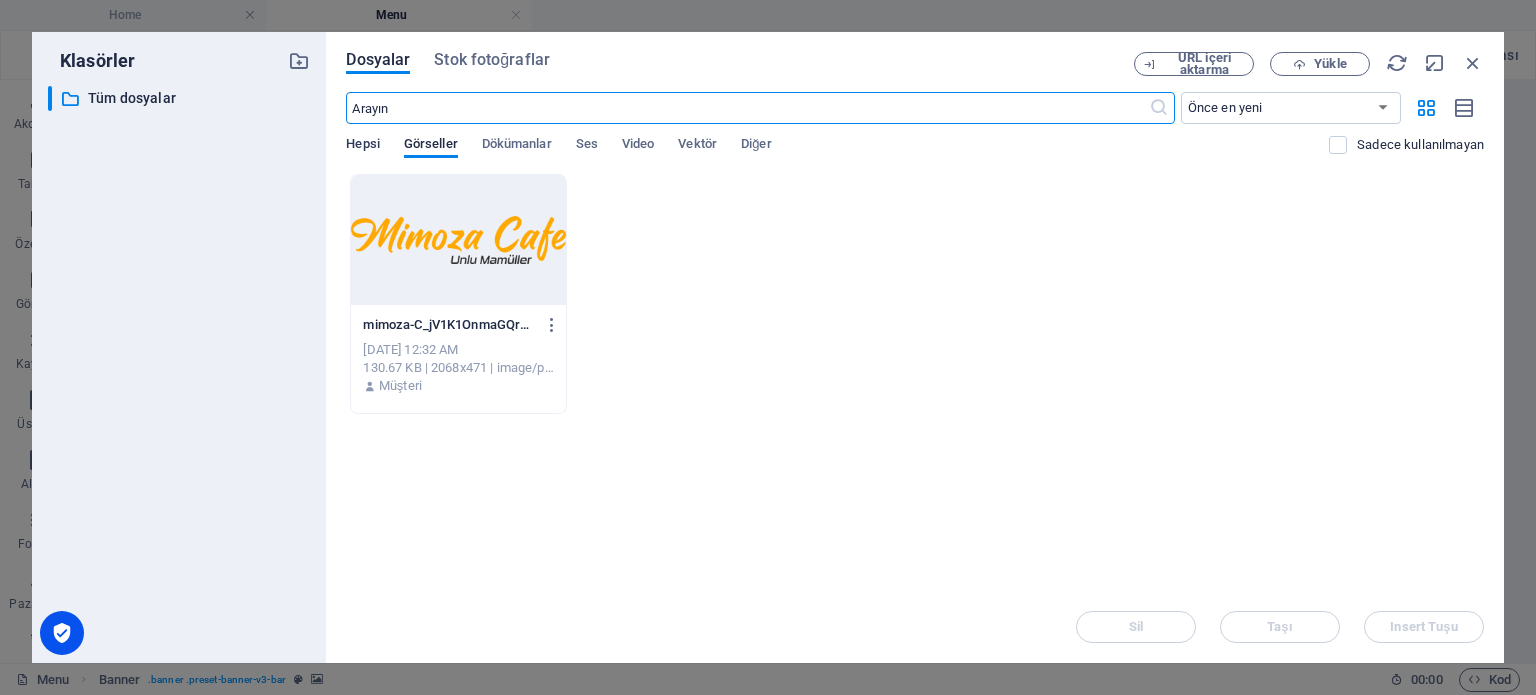 click on "Hepsi" at bounding box center (362, 146) 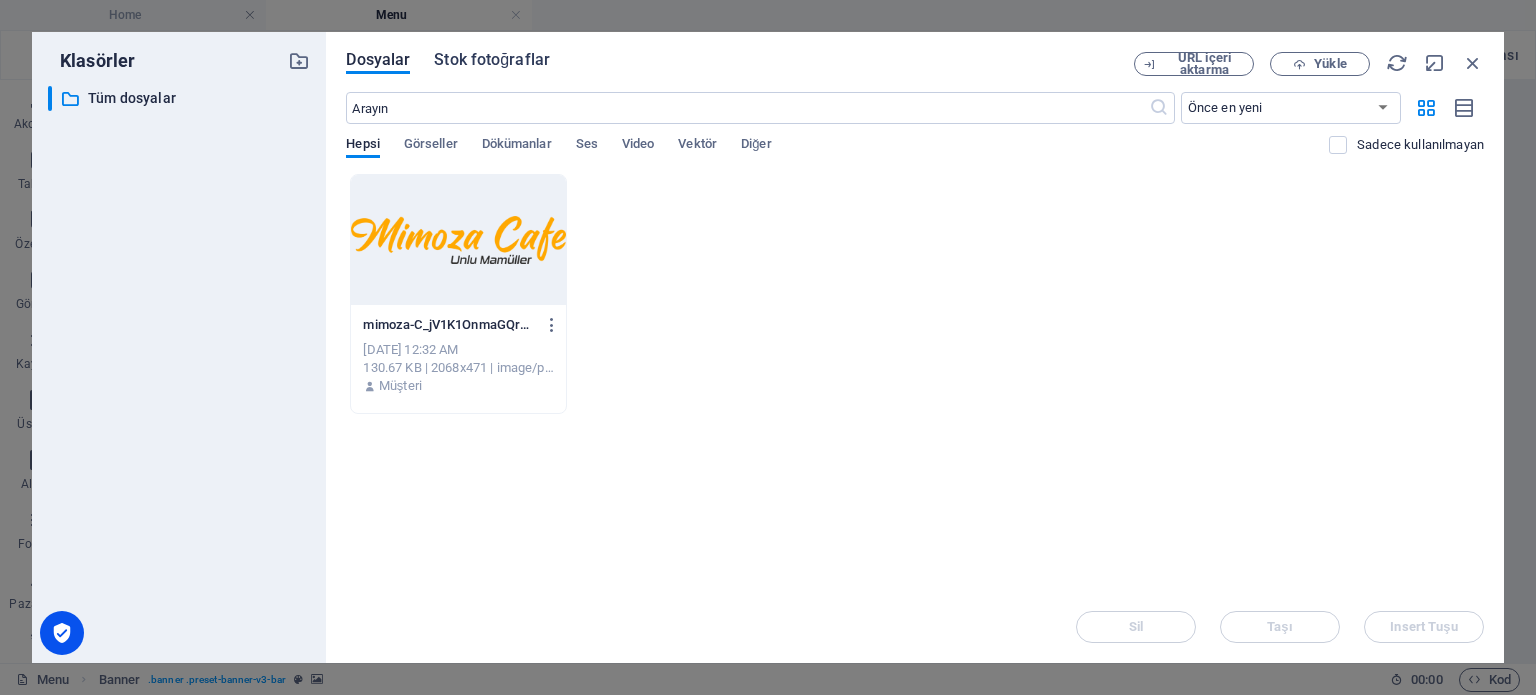 click on "Stok fotoğraflar" at bounding box center (492, 60) 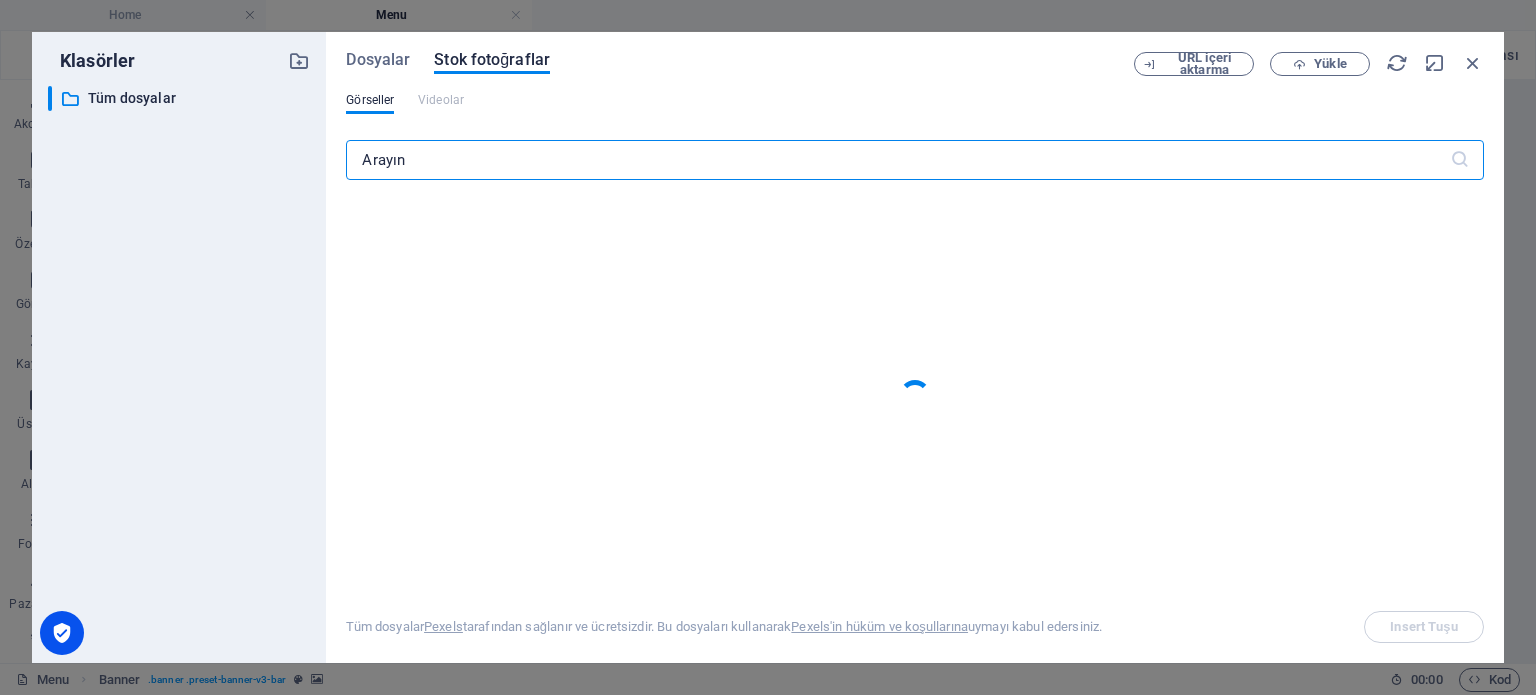 click on "Dosyalar Stok fotoğraflar URL içeri aktarma Yükle Görseller Videolar ​ Tüm dosyalar  Pexels  tarafından sağlanır ve ücretsizdir. Bu dosyaları kullanarak  Pexels'in hüküm ve koşullarına  uymayı kabul edersiniz. Insert Tuşu" at bounding box center (915, 347) 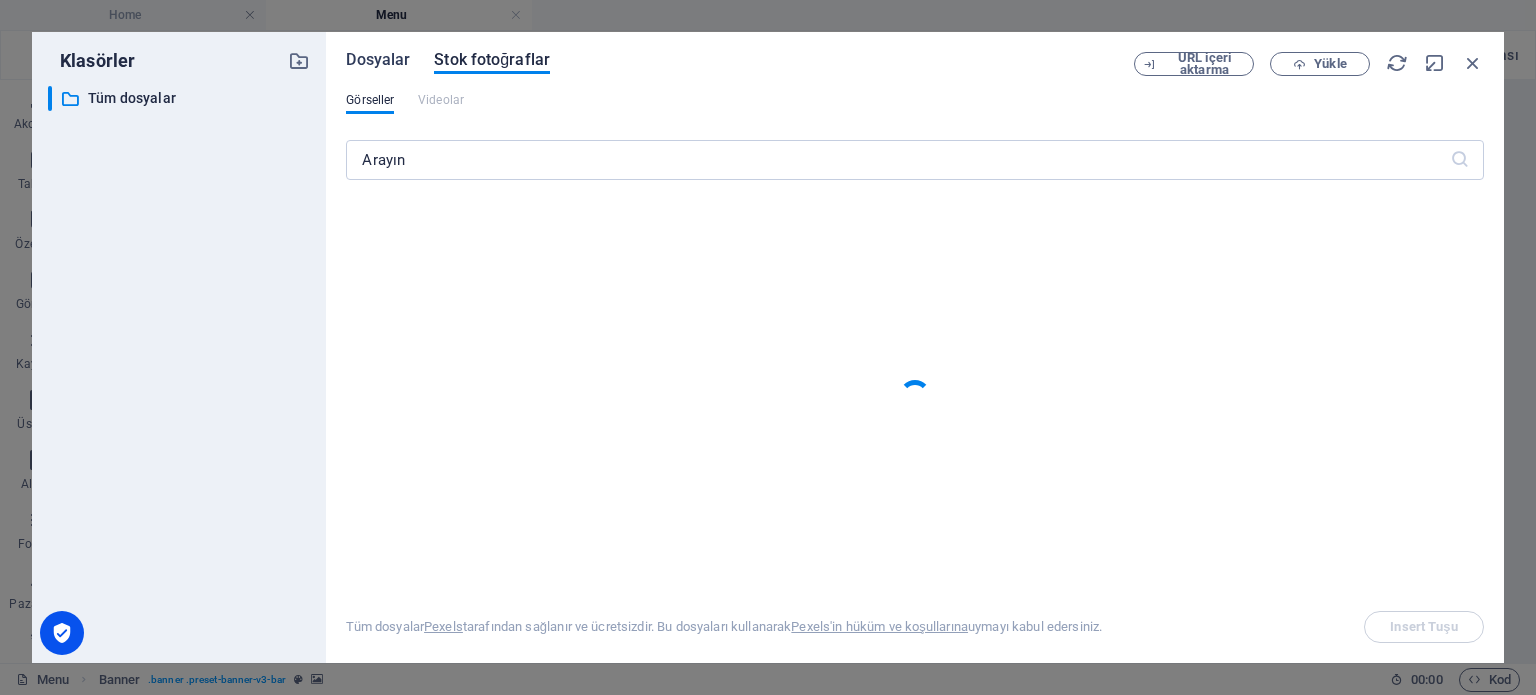 click on "Dosyalar" at bounding box center [378, 60] 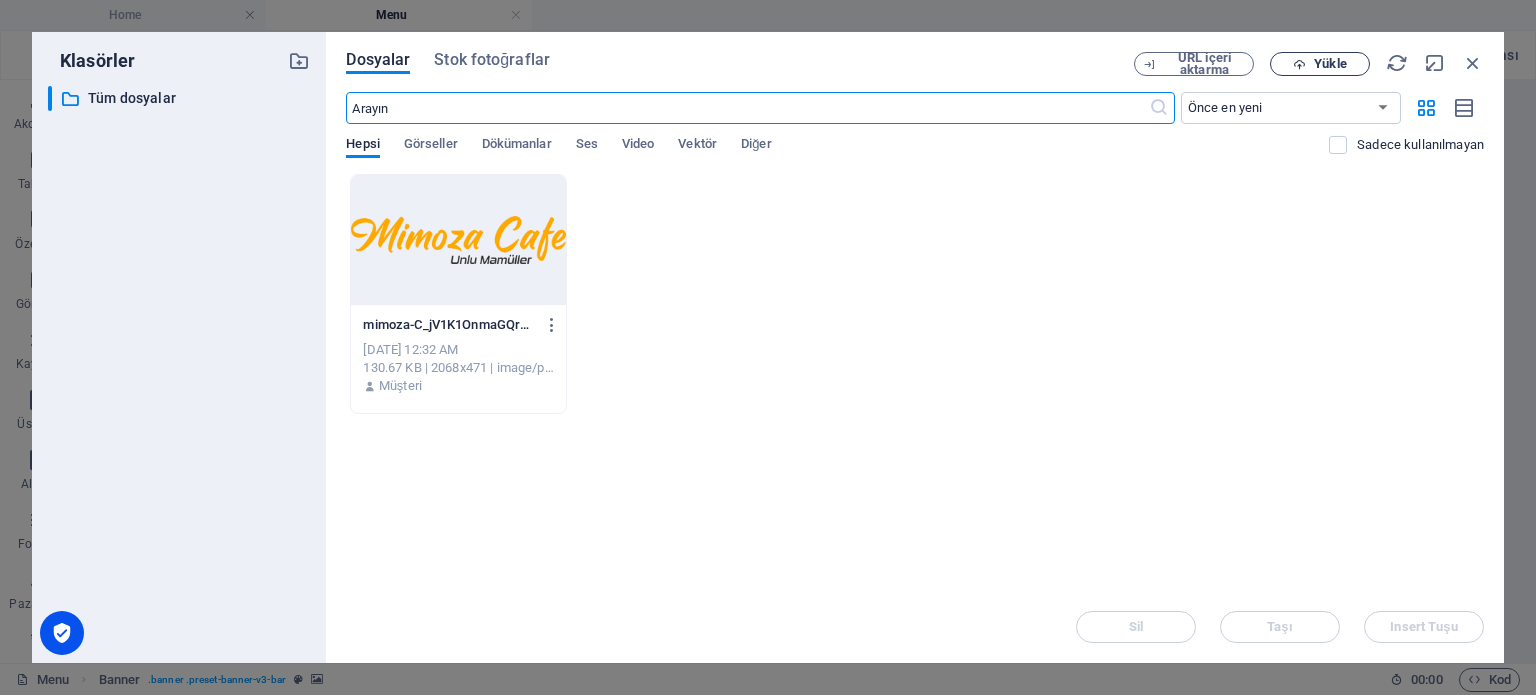 click on "Yükle" at bounding box center (1330, 64) 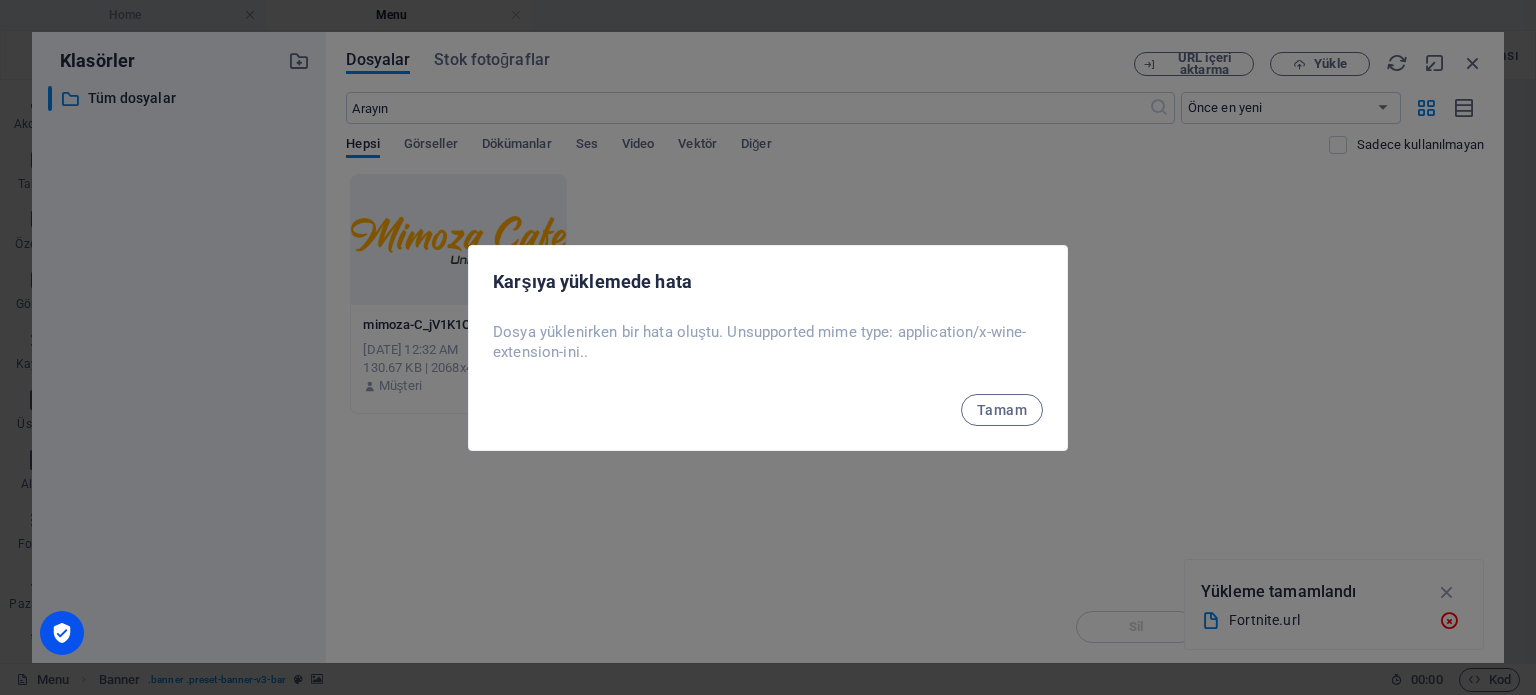 click on "Tamam" at bounding box center (1002, 410) 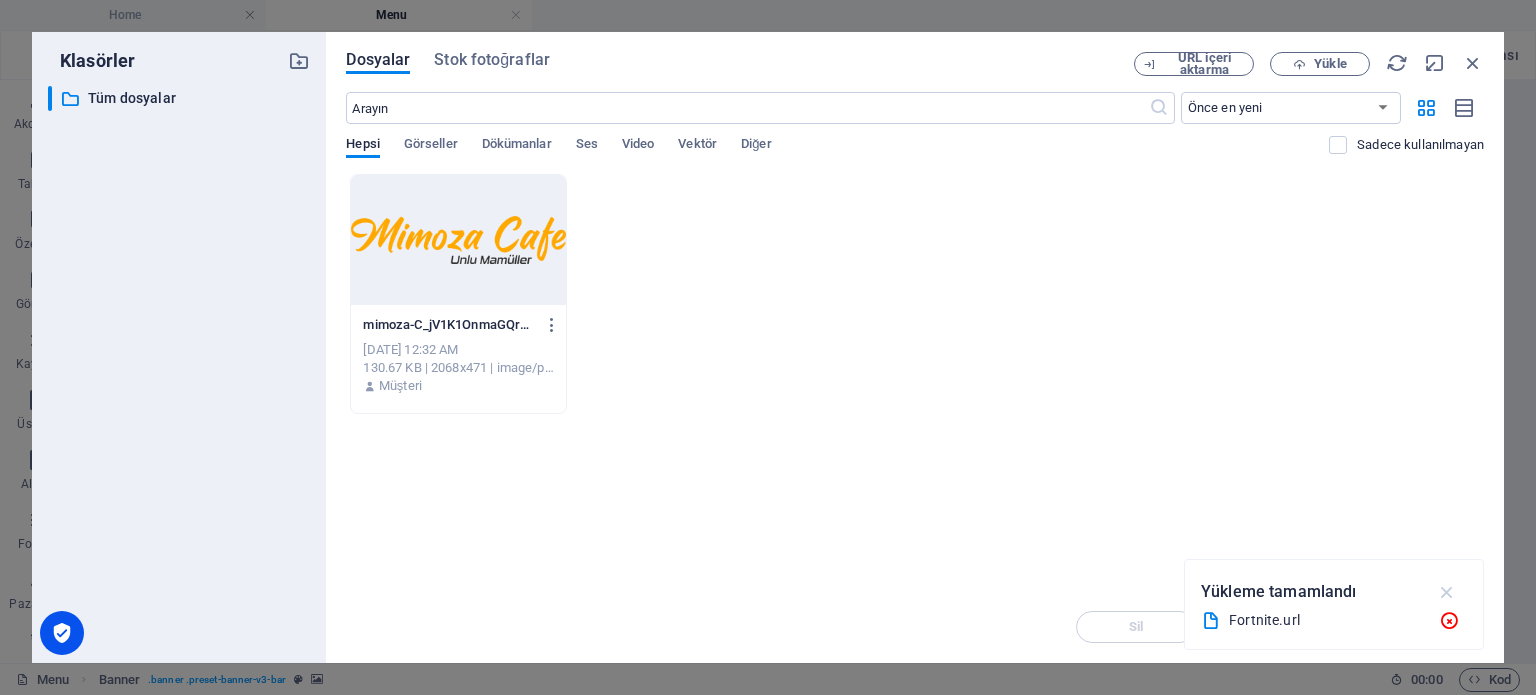 click at bounding box center [1447, 592] 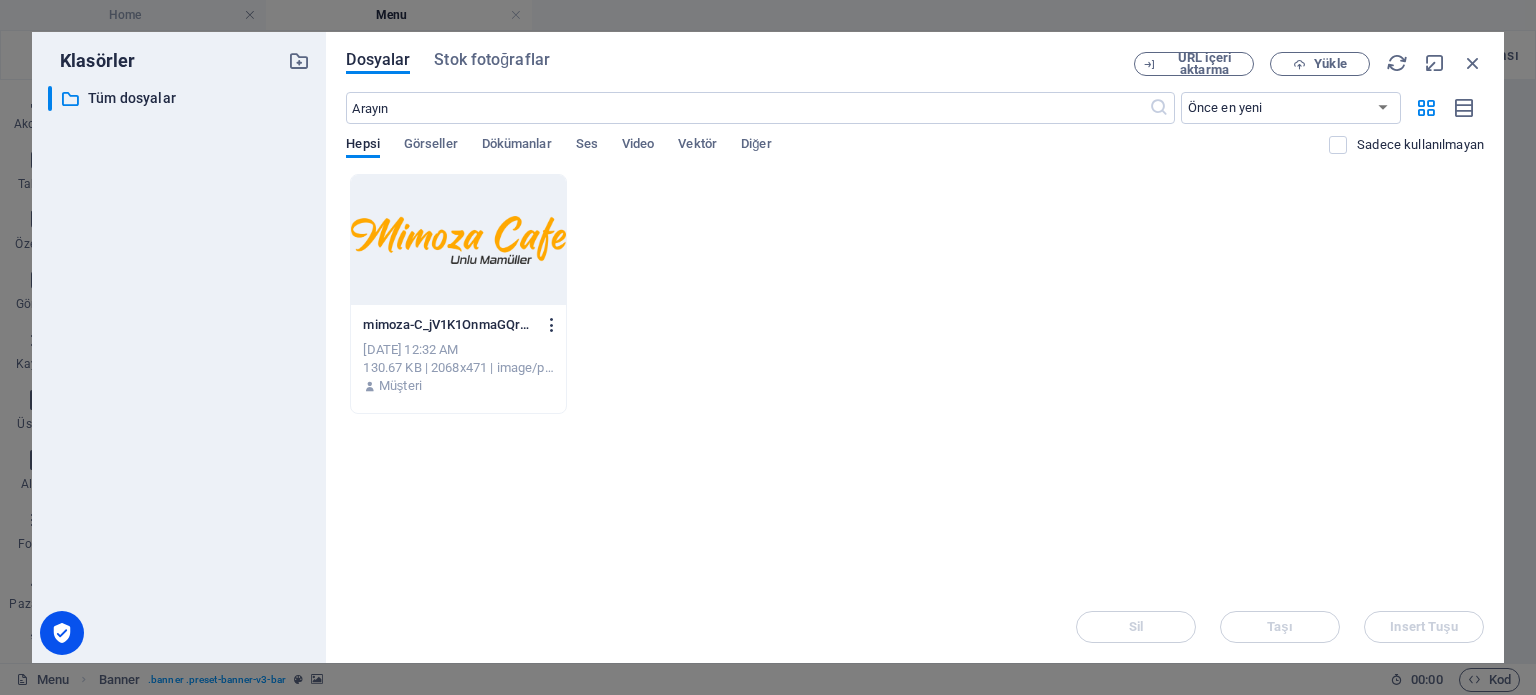 click at bounding box center [548, 325] 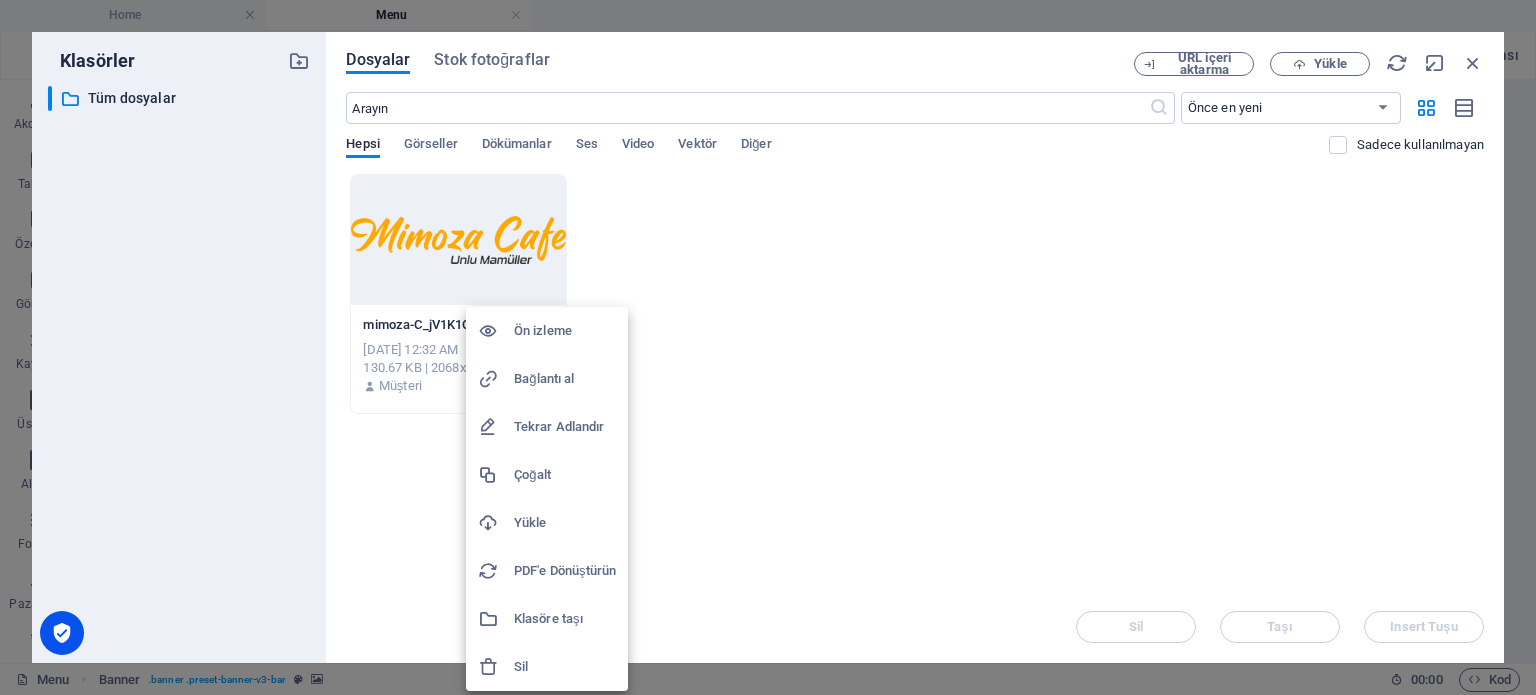 click on "Sil" at bounding box center [547, 667] 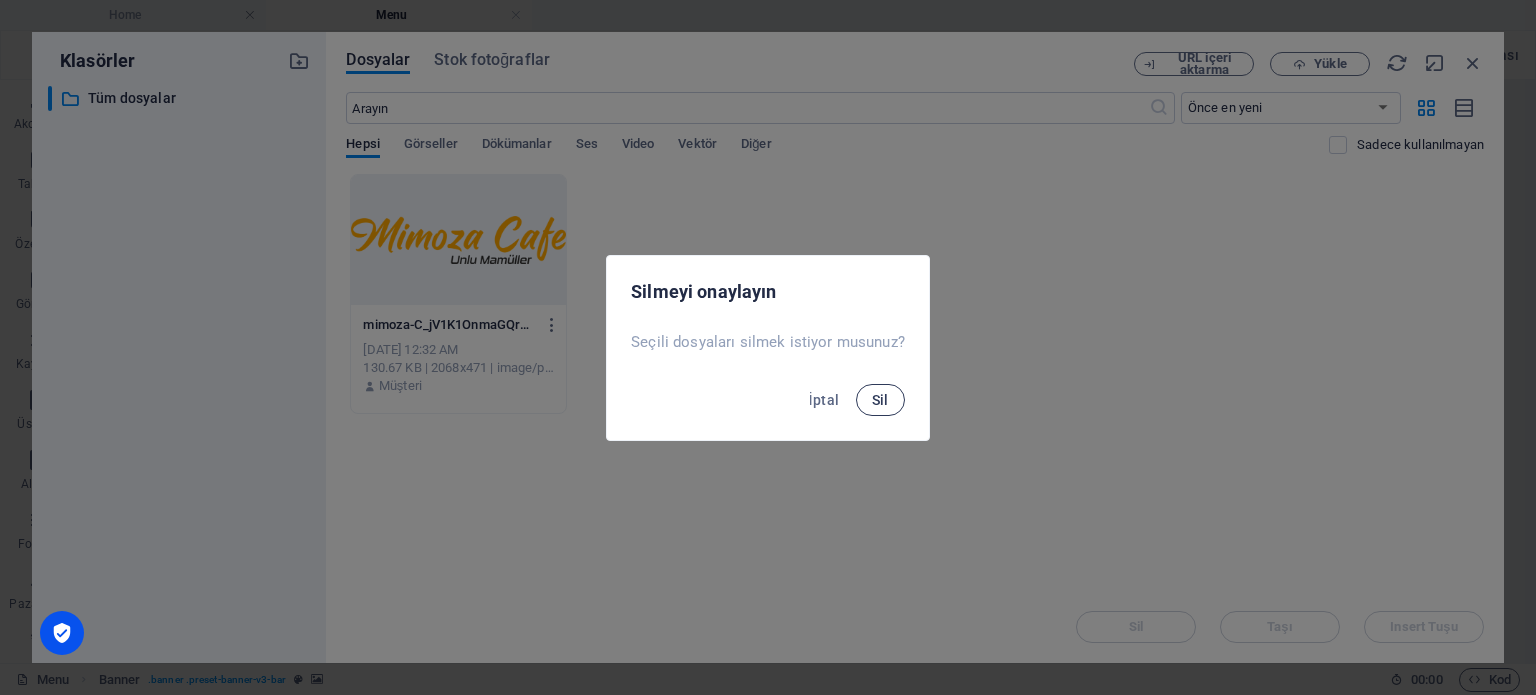 click on "Sil" at bounding box center [880, 400] 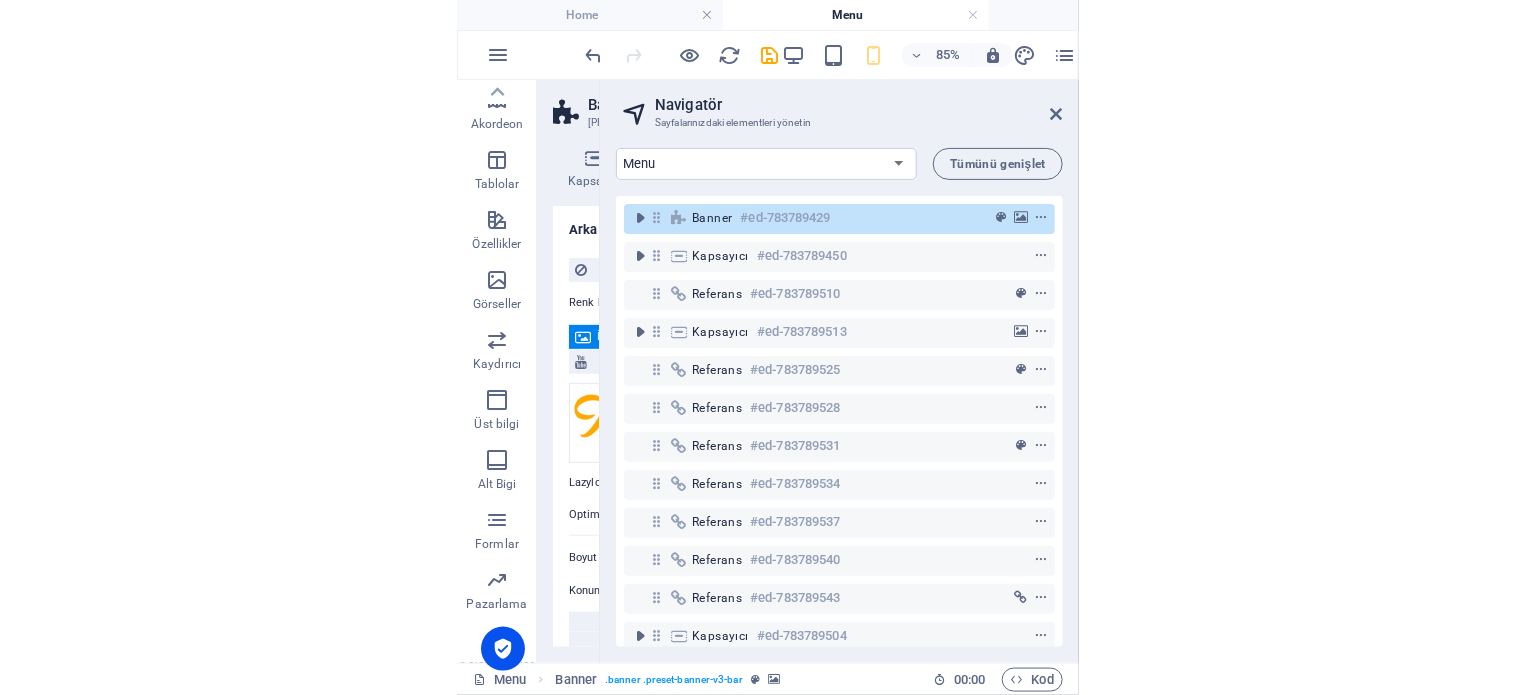 scroll, scrollTop: 0, scrollLeft: 0, axis: both 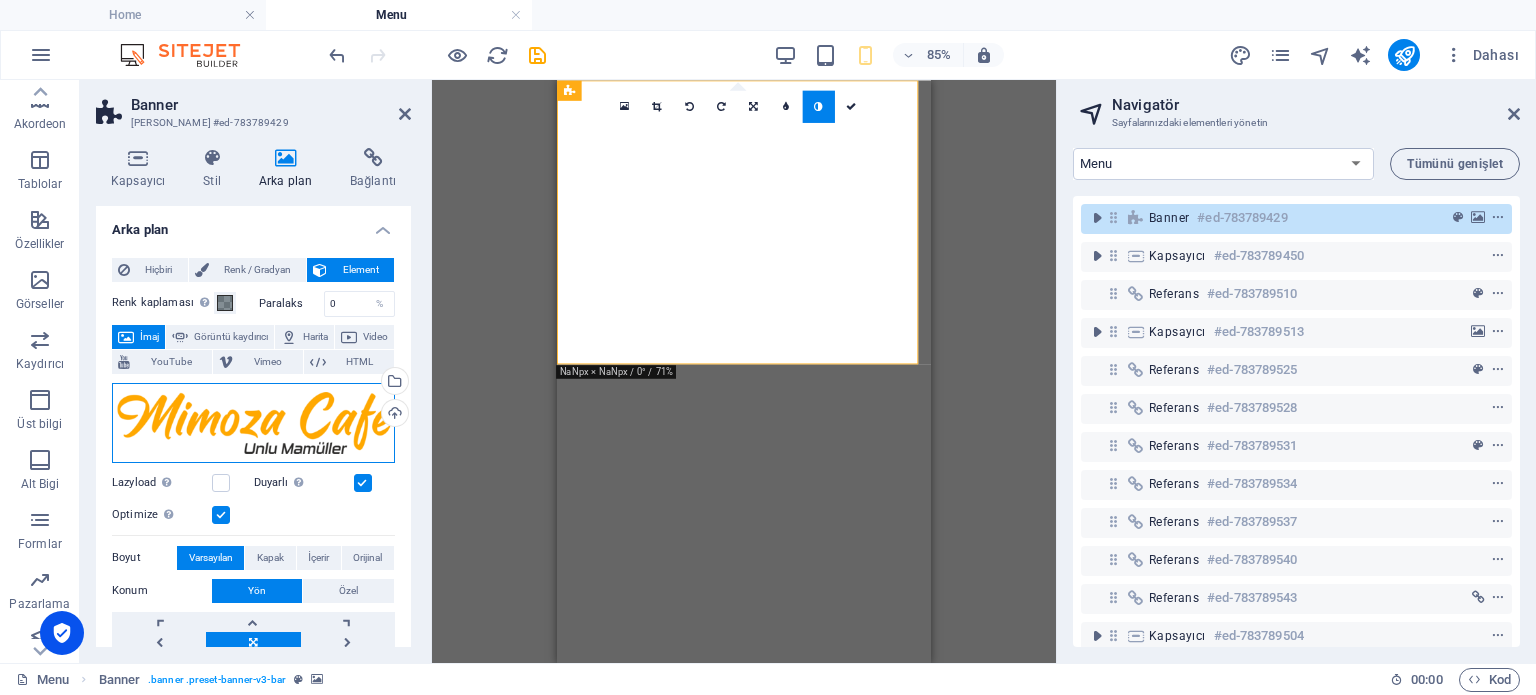 click on "Dosyaları buraya sürükleyin, dosyaları seçmek için tıklayın veya Dosyalardan ya da ücretsiz stok fotoğraf ve videolarımızdan dosyalar seçin" at bounding box center (253, 423) 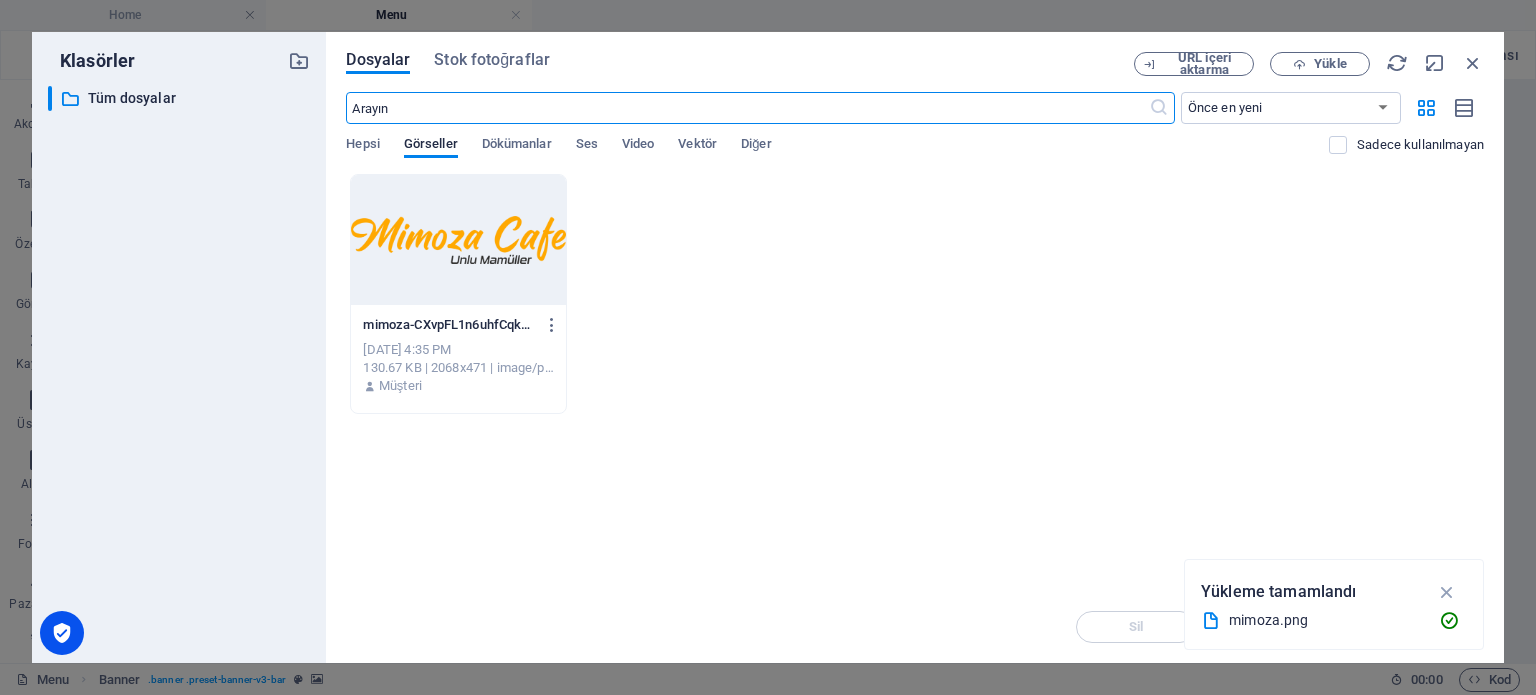 click at bounding box center [458, 240] 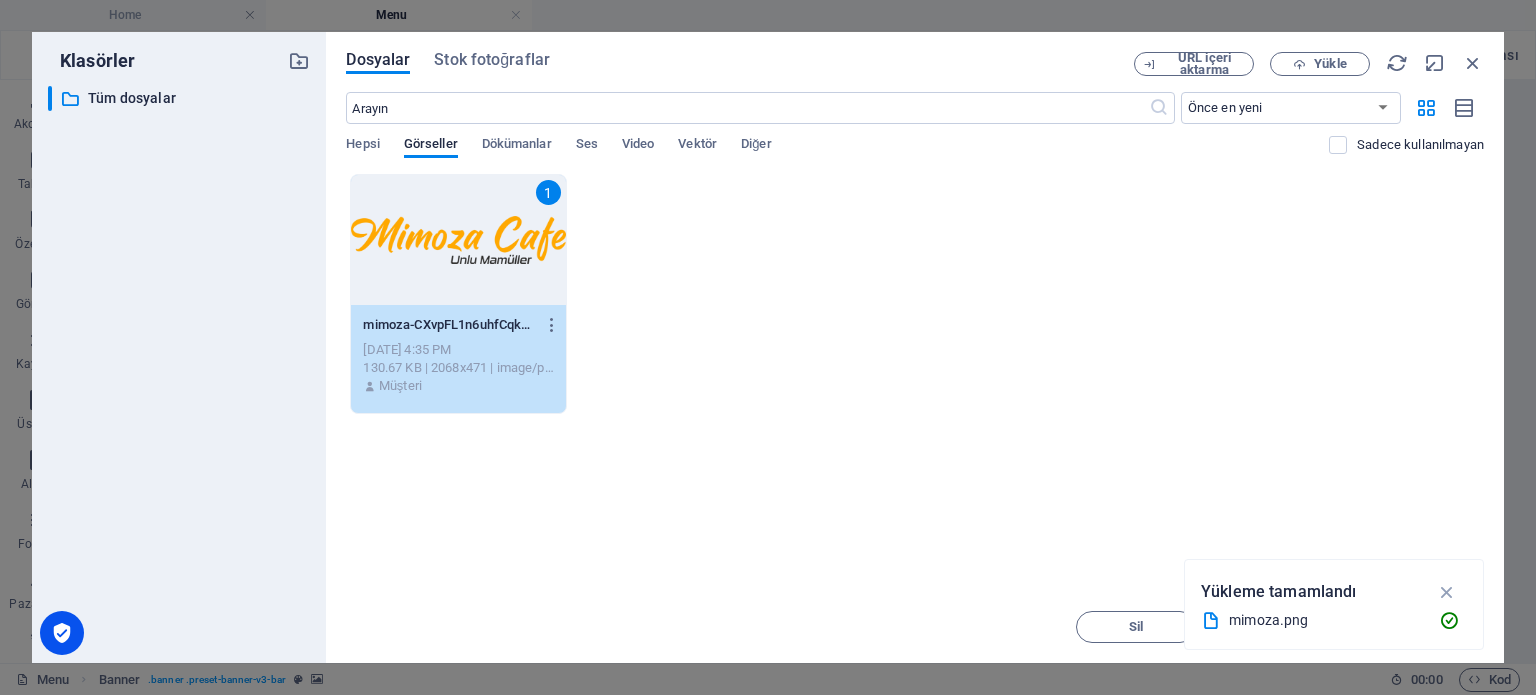 click on "1" at bounding box center [458, 240] 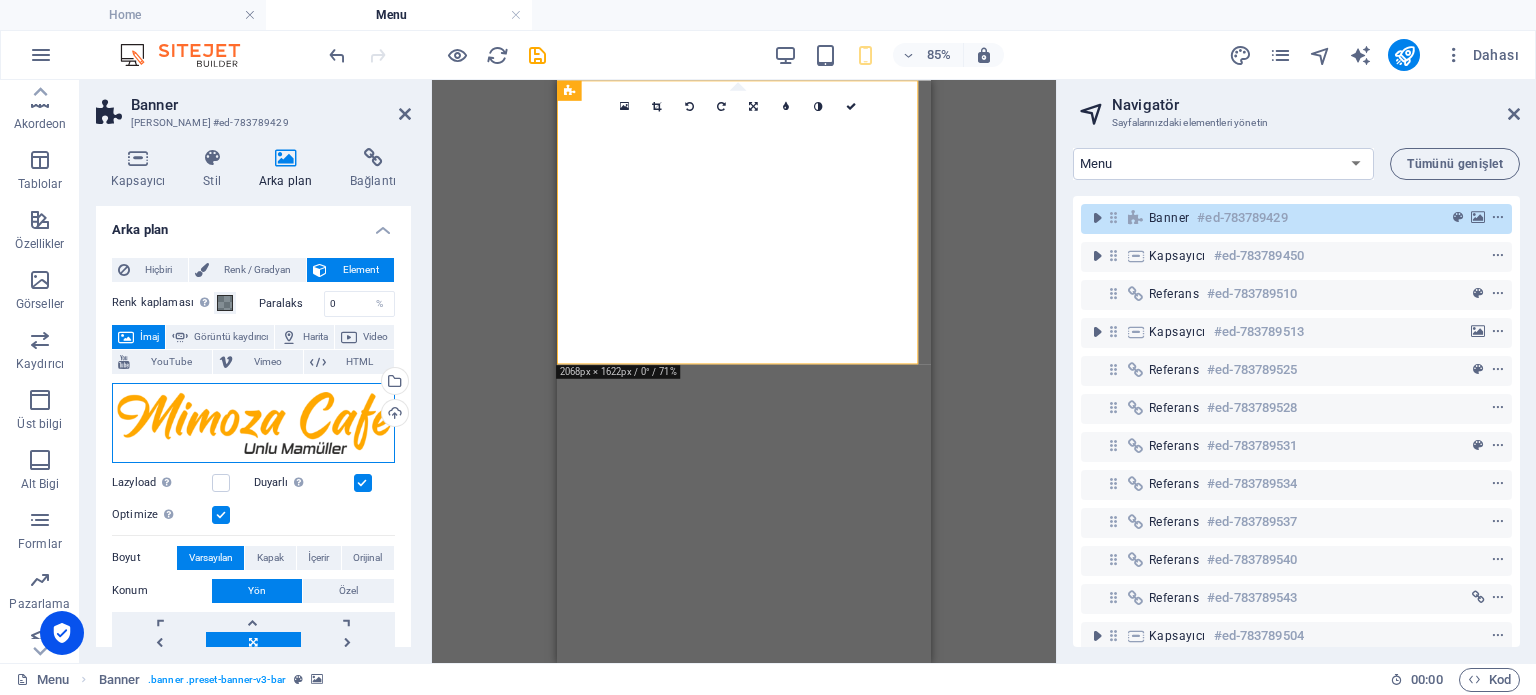 click on "Dosyaları buraya sürükleyin, dosyaları seçmek için tıklayın veya Dosyalardan ya da ücretsiz stok fotoğraf ve videolarımızdan dosyalar seçin" at bounding box center [253, 423] 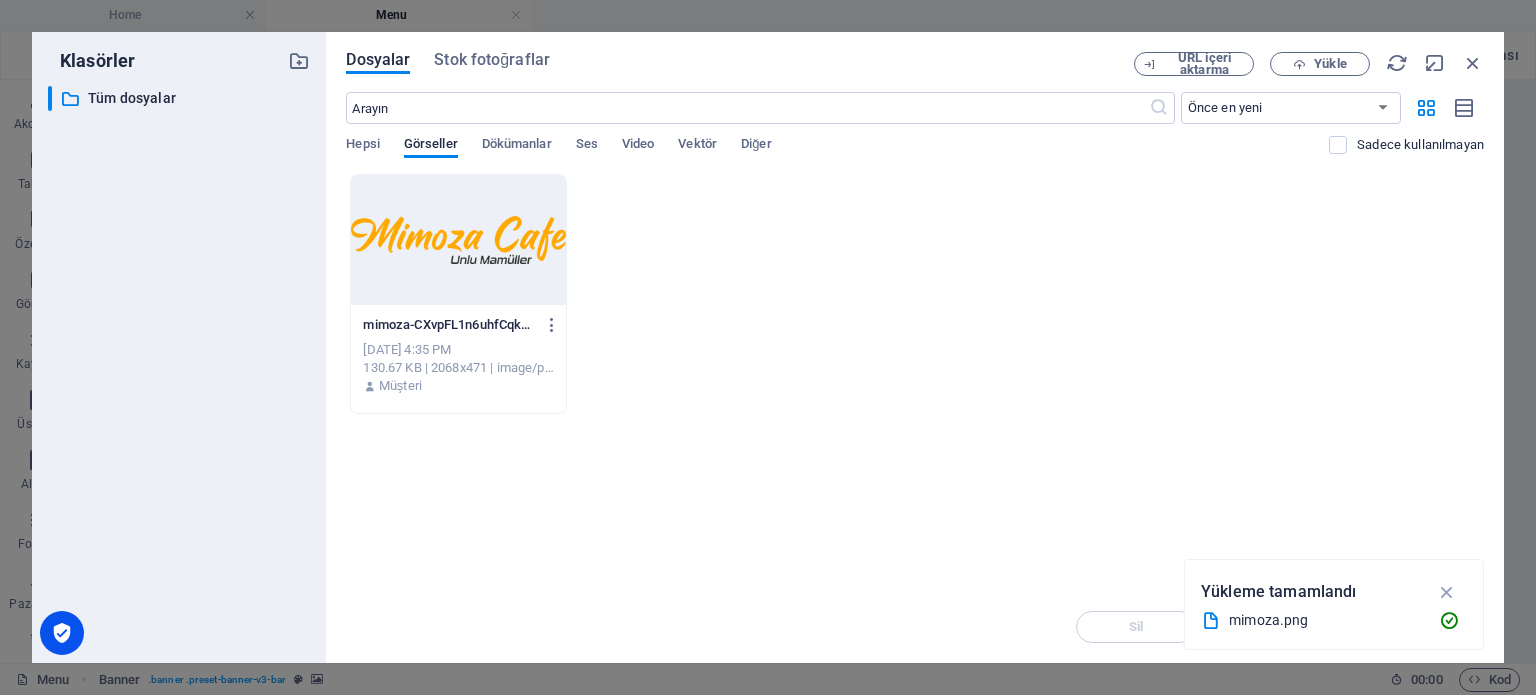 click on "​ Tüm dosyalar Tüm dosyalar" at bounding box center (179, 366) 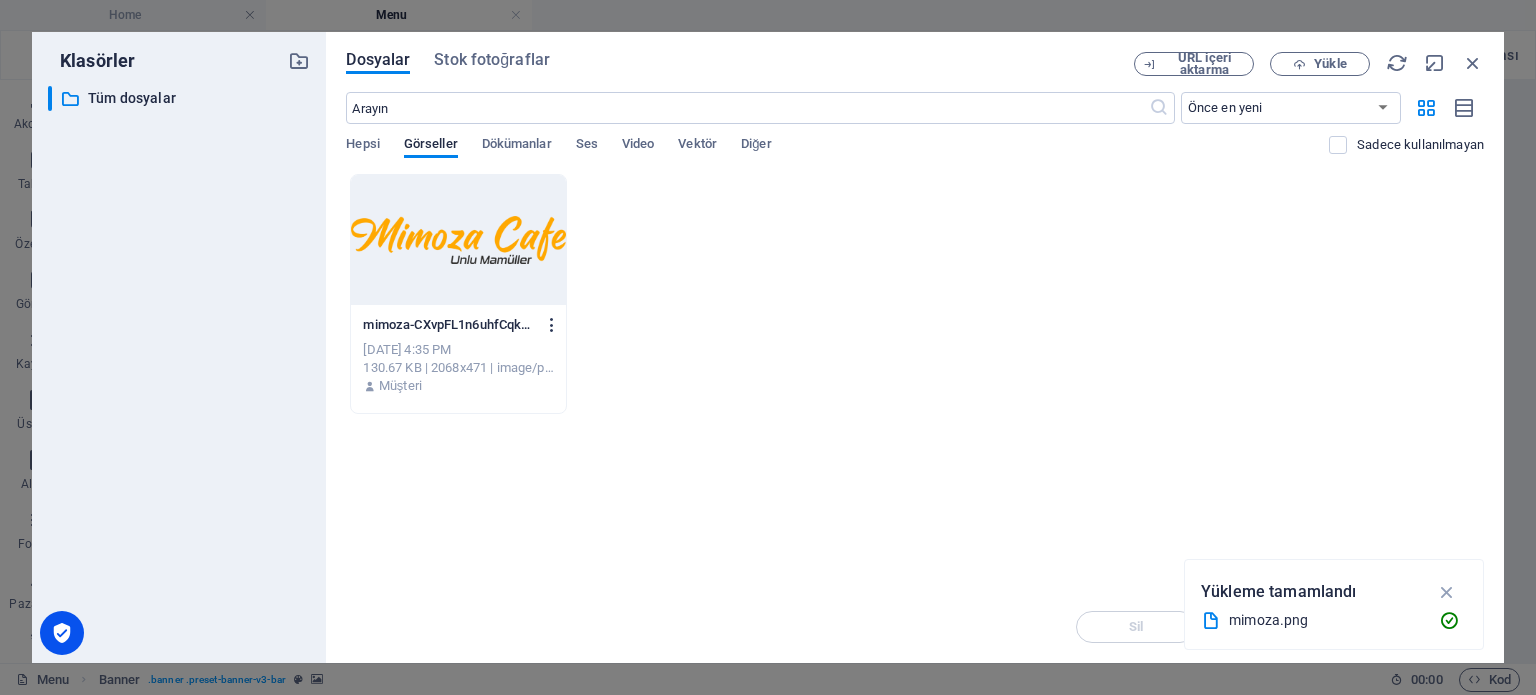 click at bounding box center (552, 325) 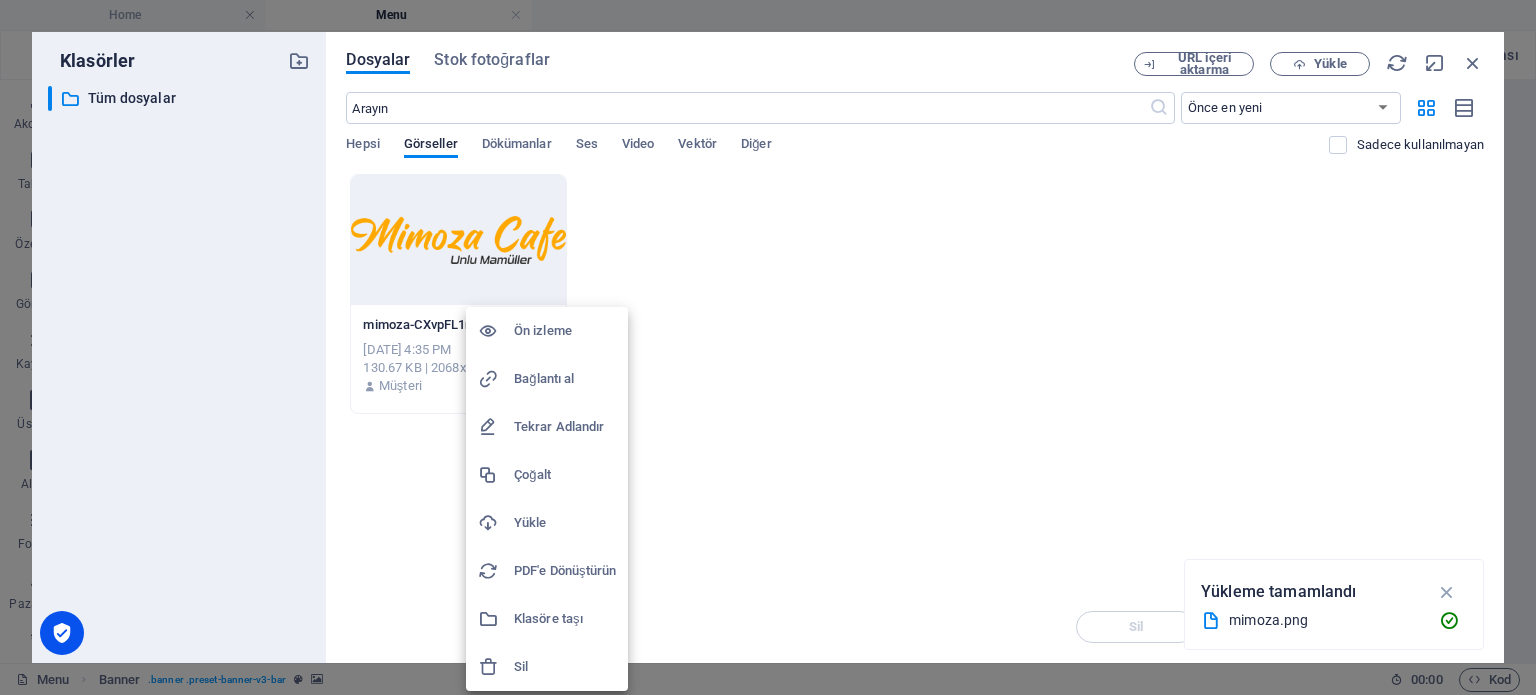 click on "Ön izleme" at bounding box center [547, 331] 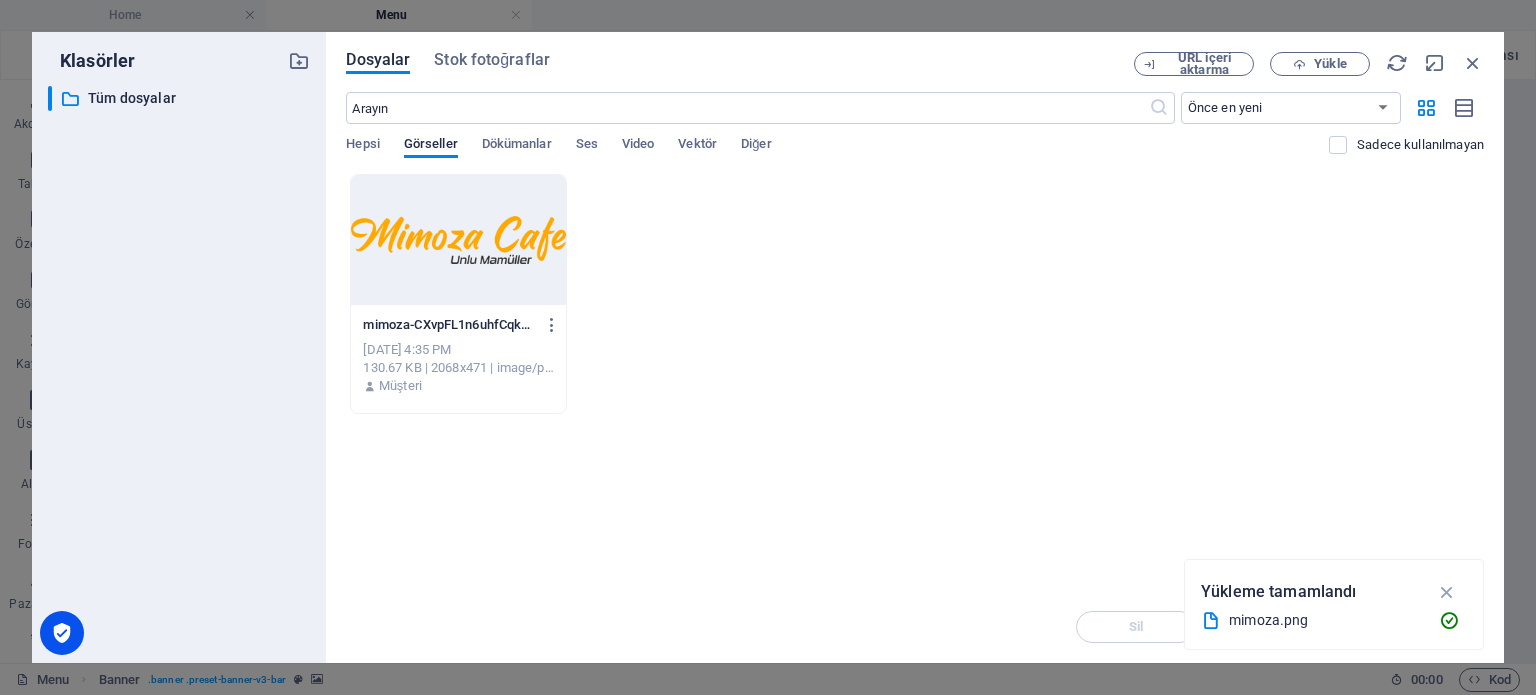 click at bounding box center (458, 240) 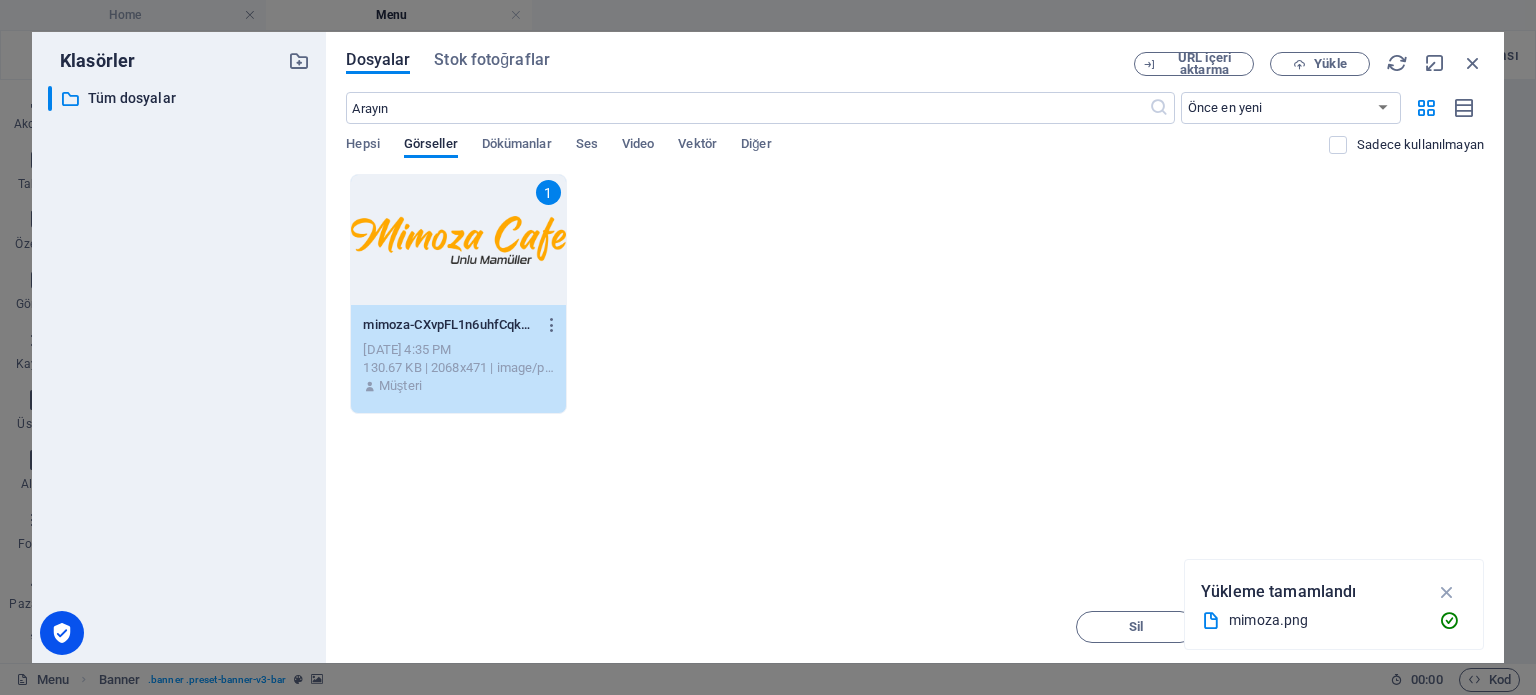 click at bounding box center [1447, 592] 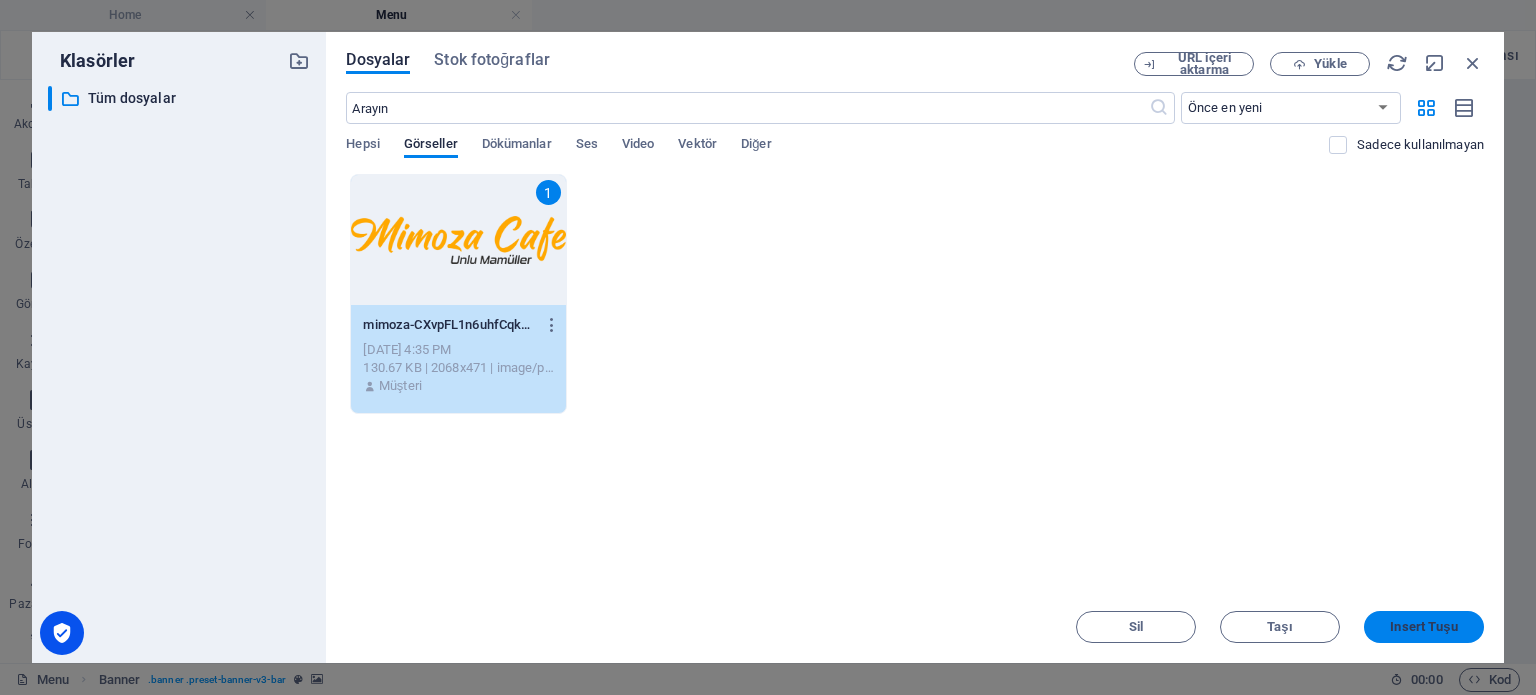 click on "Insert Tuşu" at bounding box center (1423, 627) 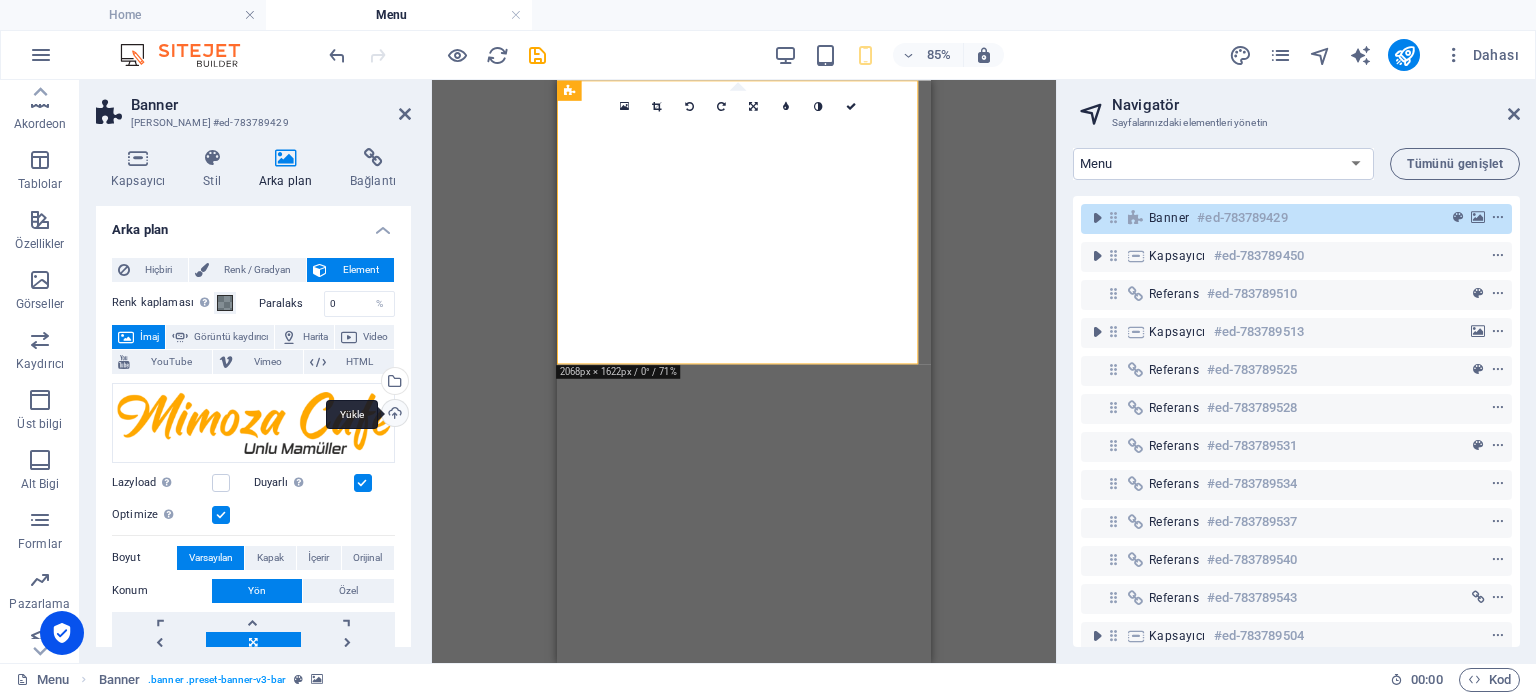 click on "Yükle" at bounding box center [393, 415] 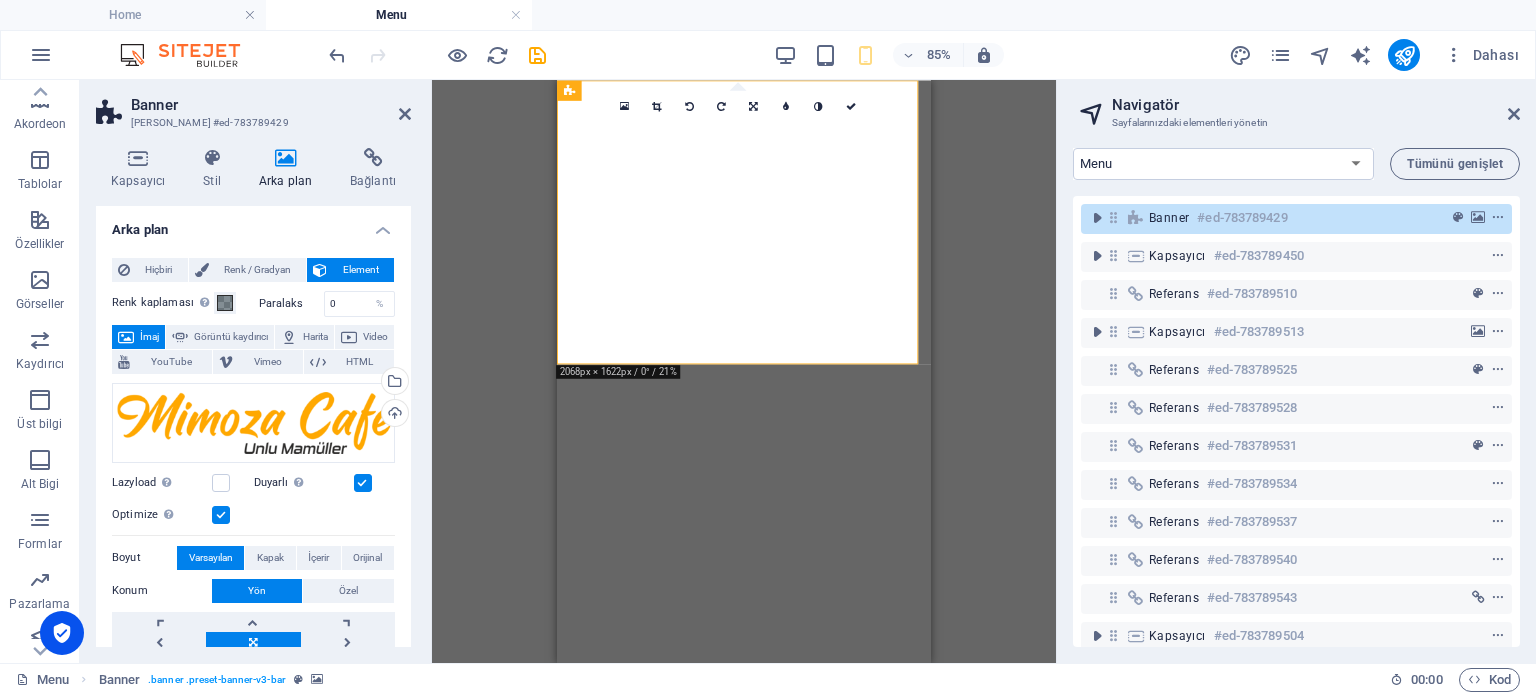 scroll, scrollTop: 0, scrollLeft: 0, axis: both 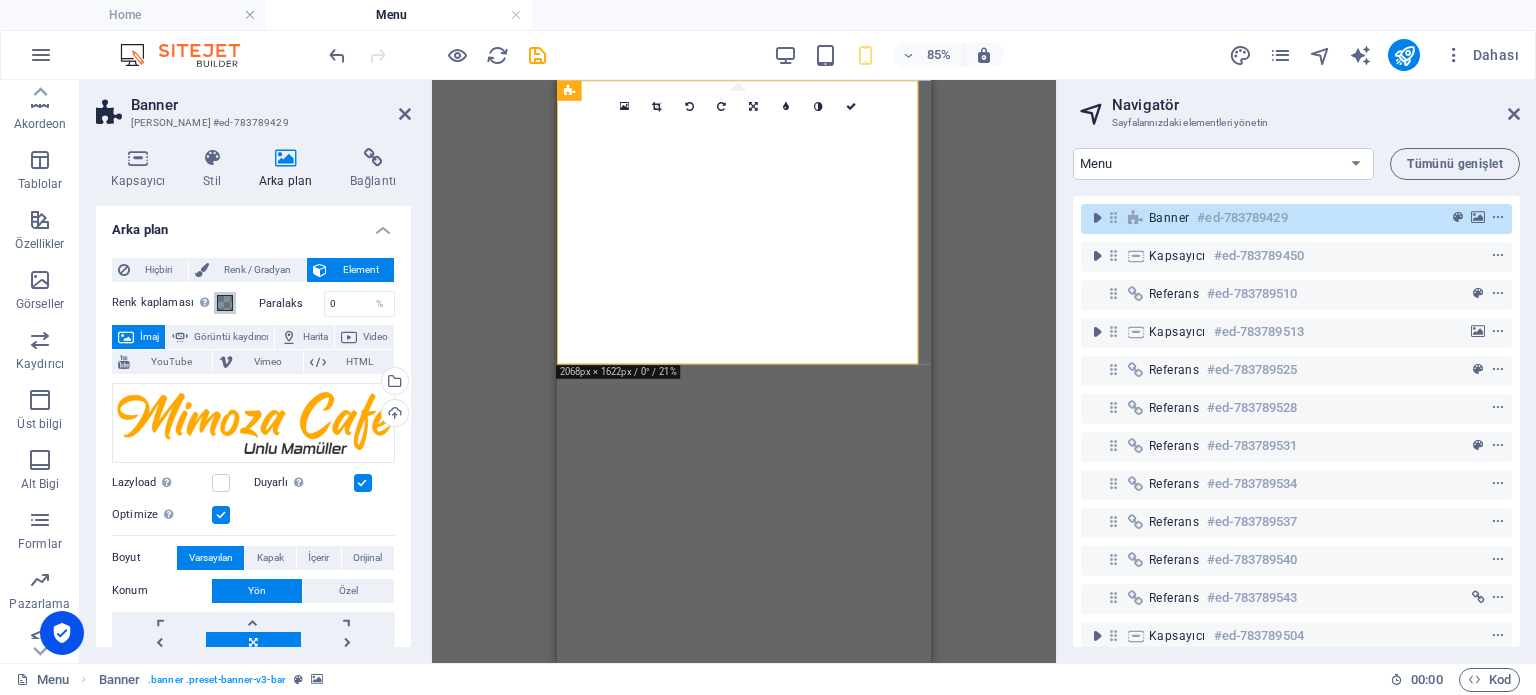 click at bounding box center (225, 303) 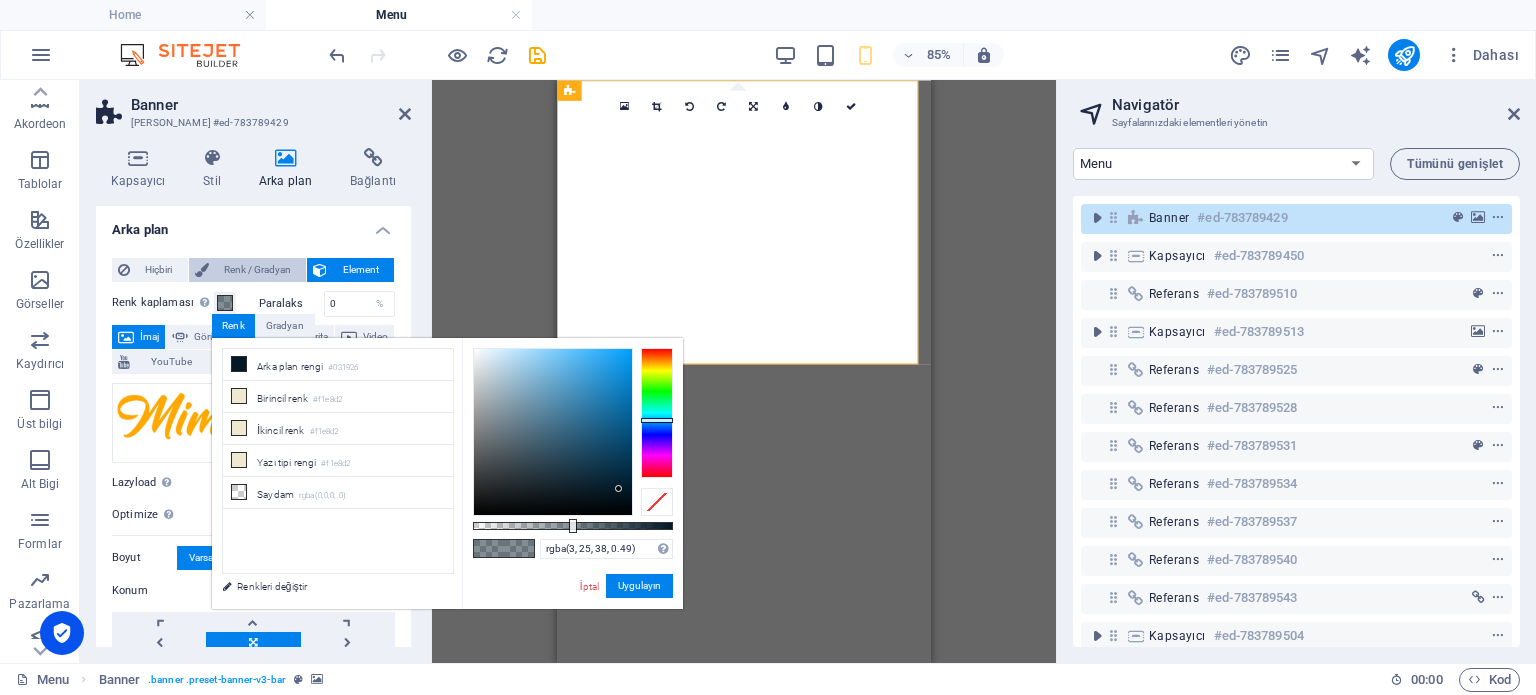 click on "Renk / Gradyan" at bounding box center [258, 270] 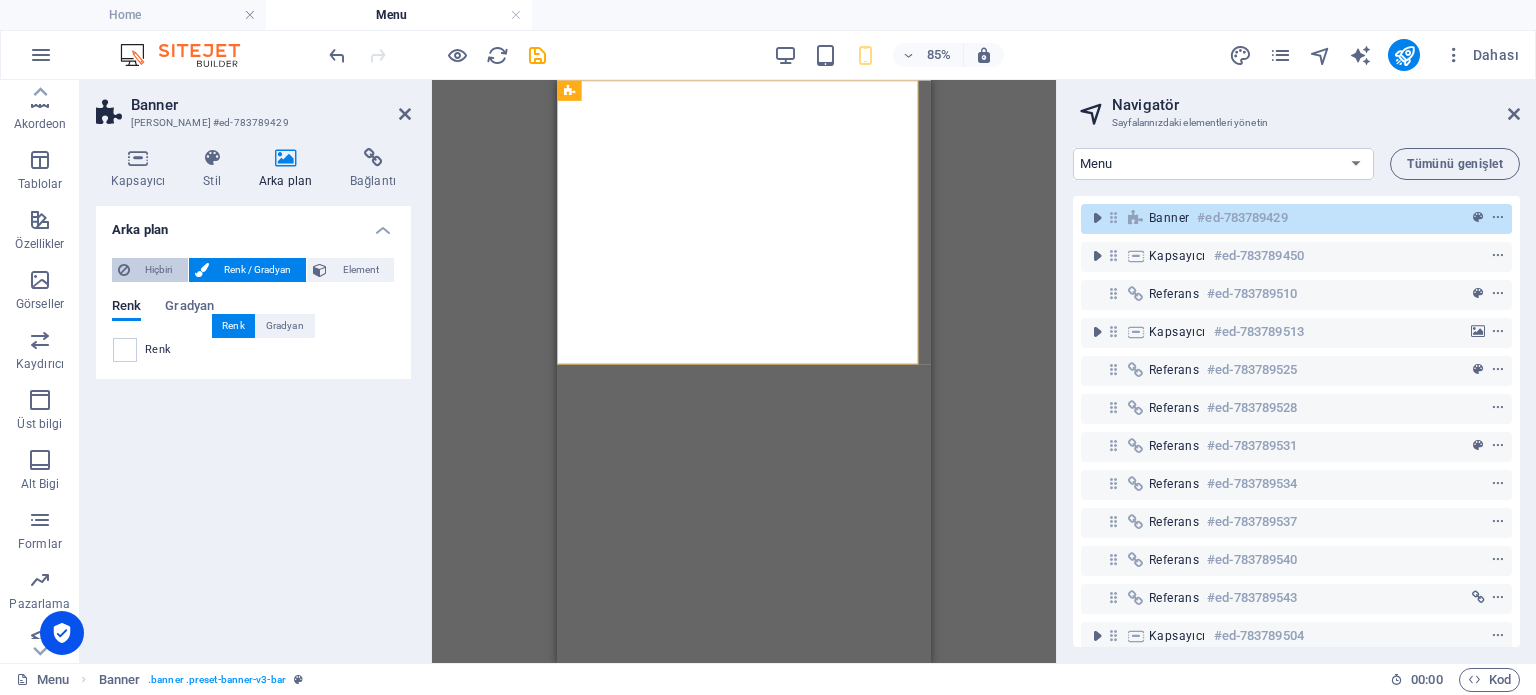 click on "Hiçbiri" at bounding box center [159, 270] 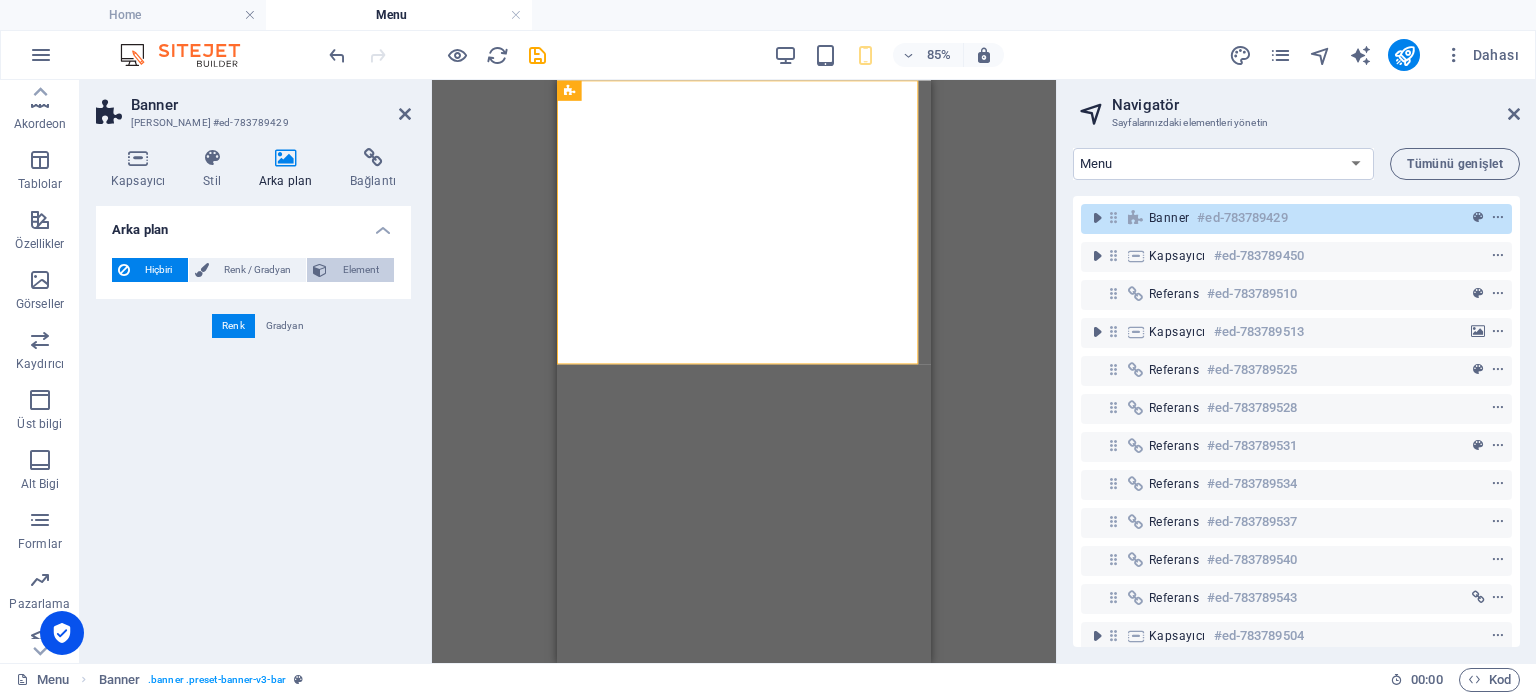 click on "Element" at bounding box center [360, 270] 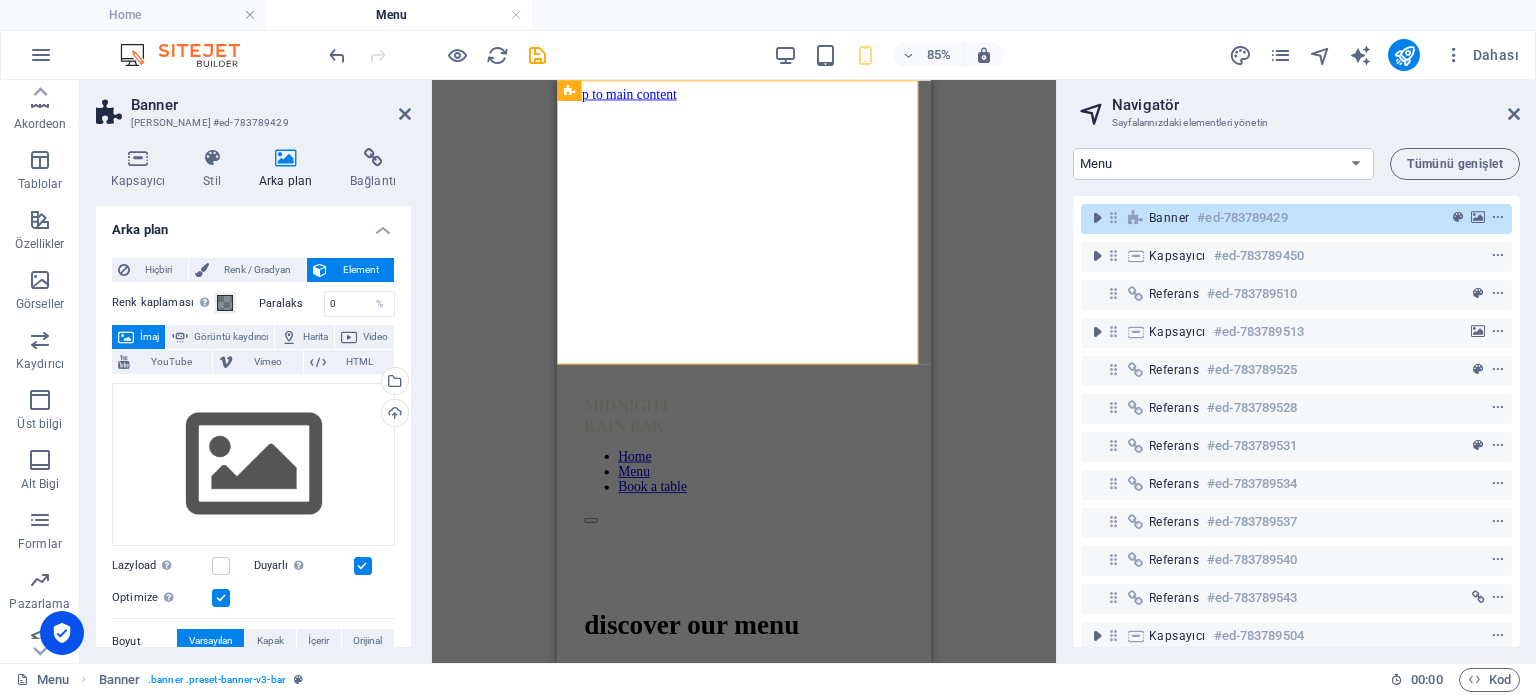 scroll, scrollTop: 0, scrollLeft: 0, axis: both 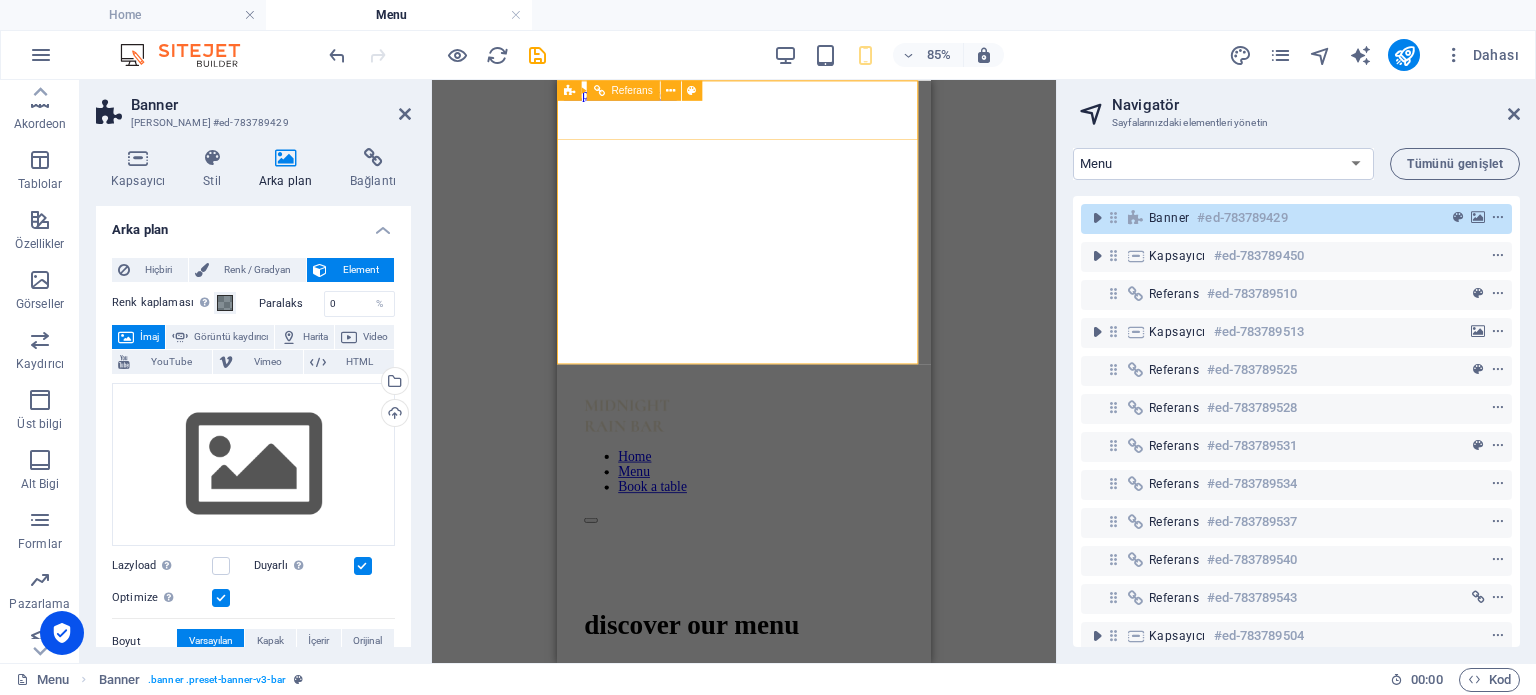 click at bounding box center (777, 477) 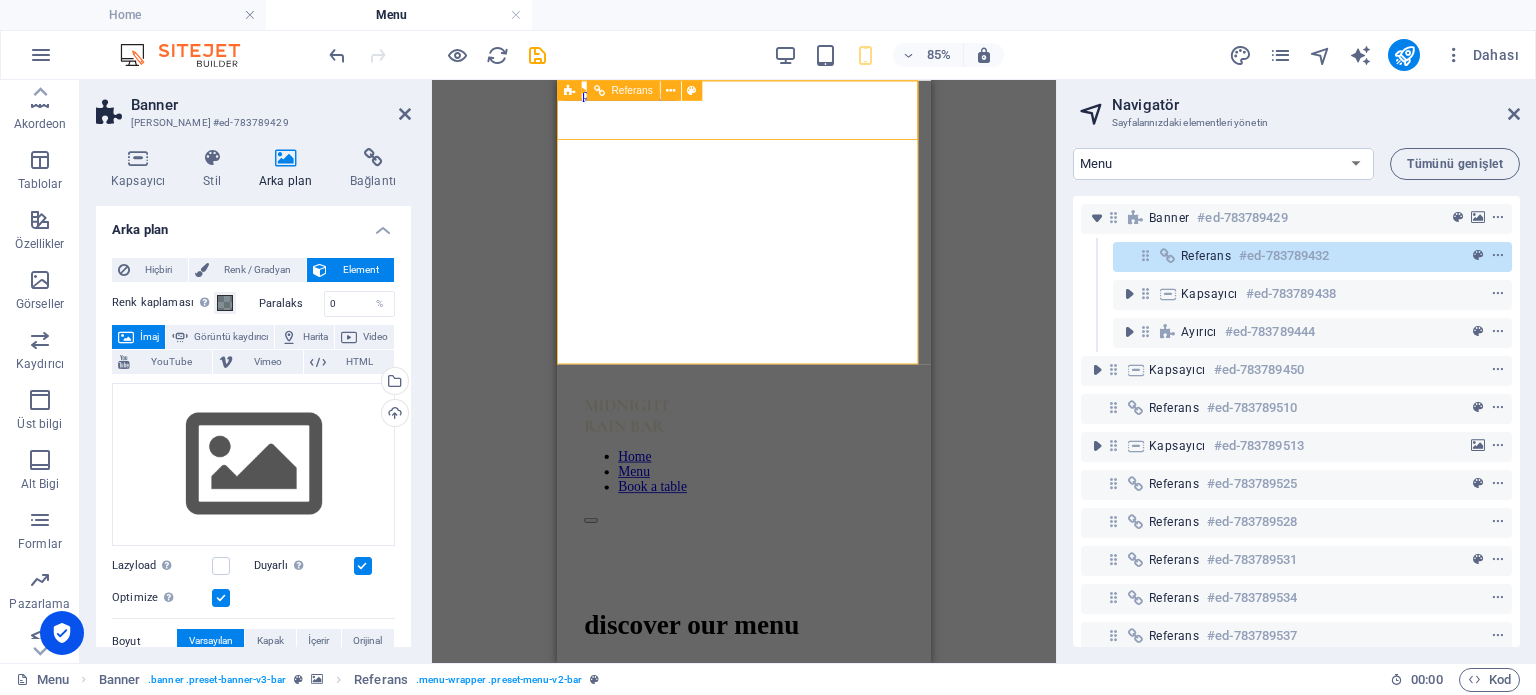click on "Referans" at bounding box center (1206, 256) 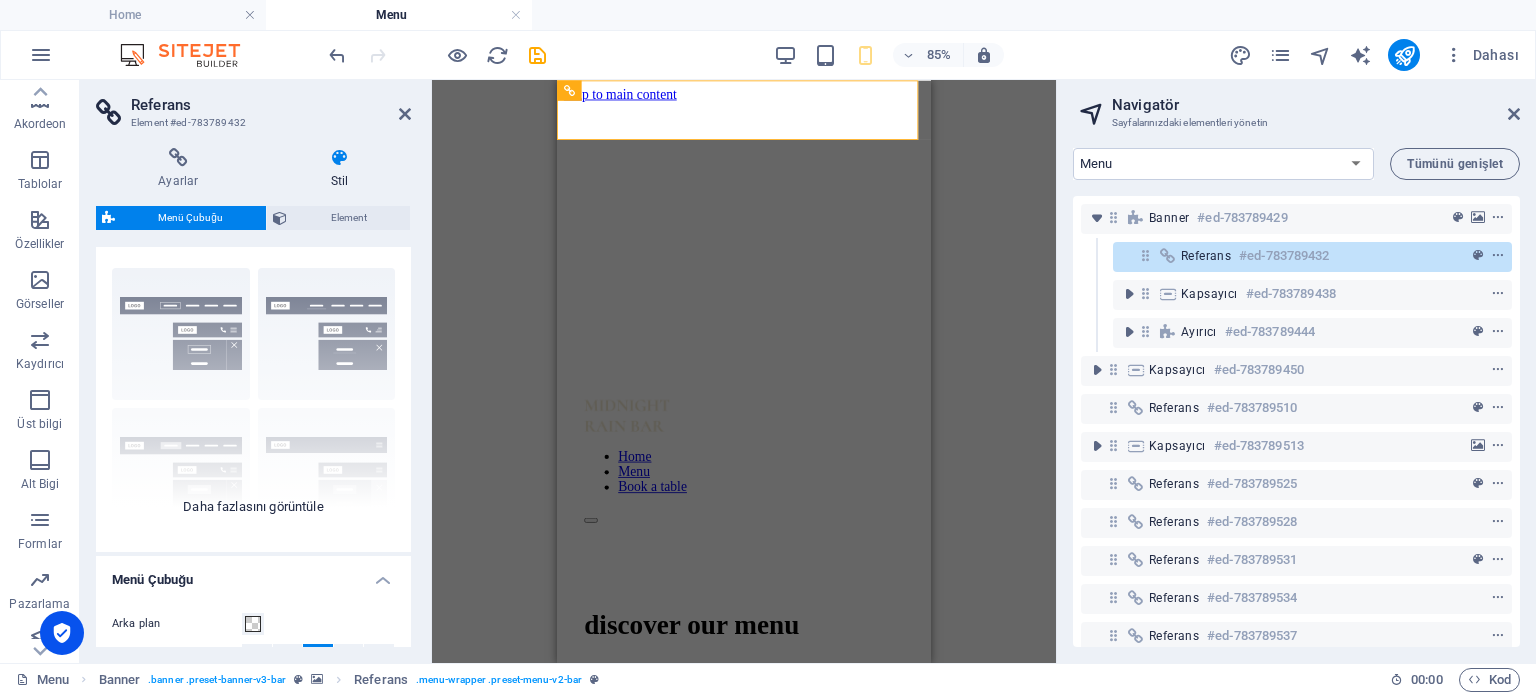 scroll, scrollTop: 0, scrollLeft: 0, axis: both 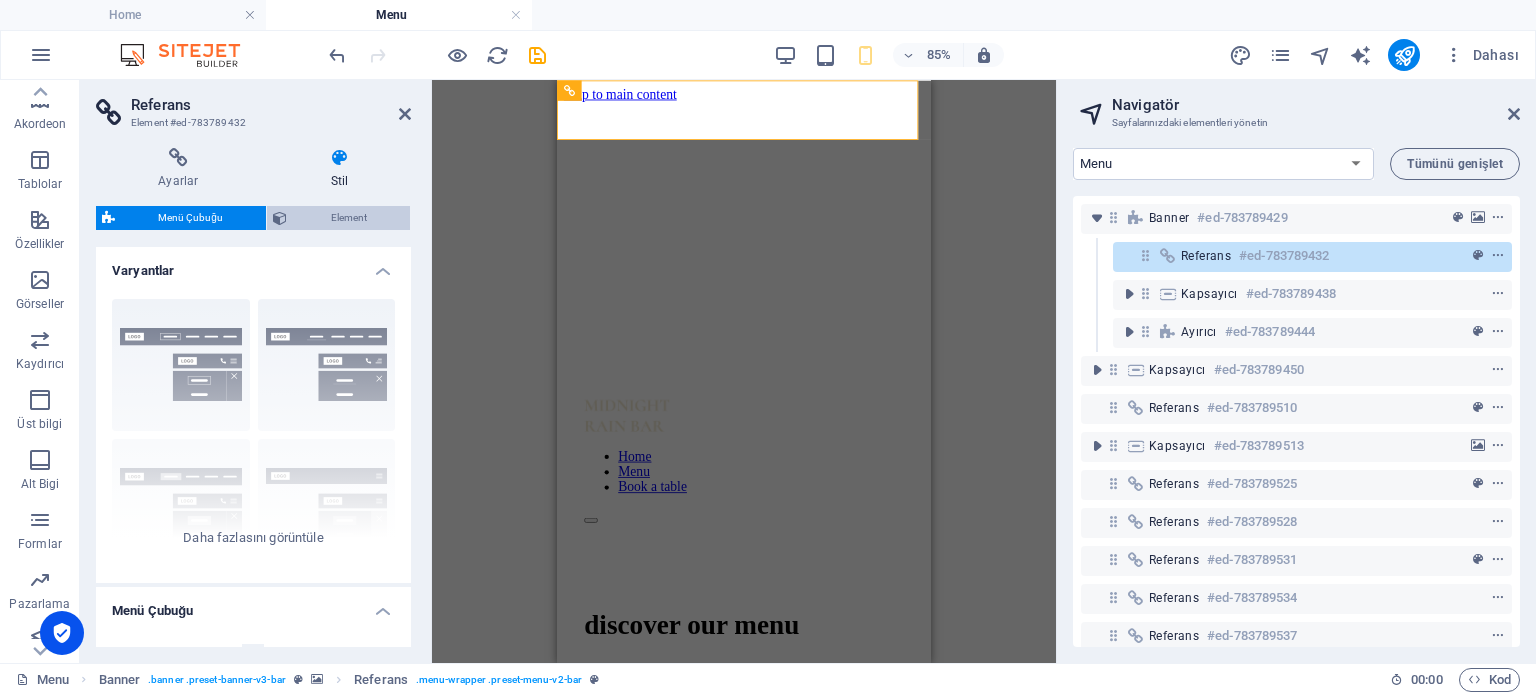 click on "Element" at bounding box center (348, 218) 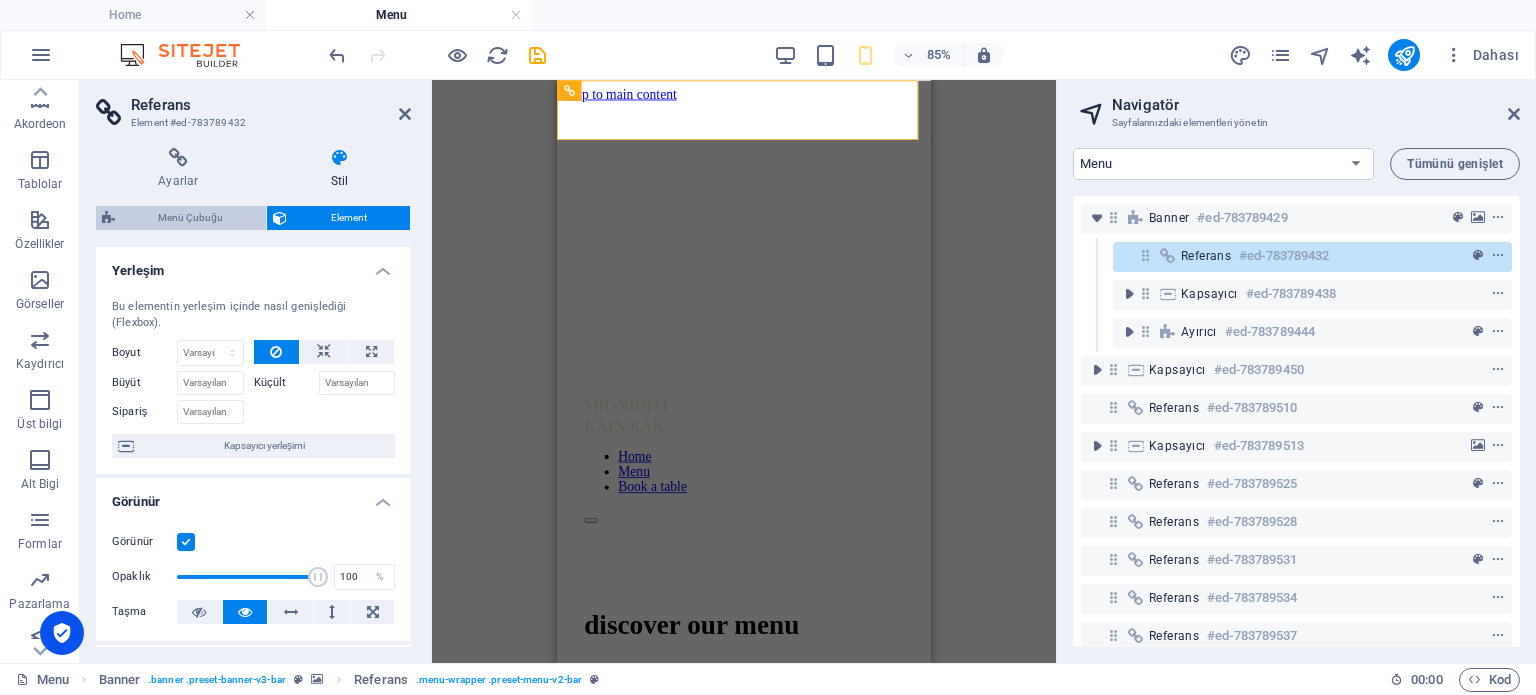 click on "Menü Çubuğu" at bounding box center (190, 218) 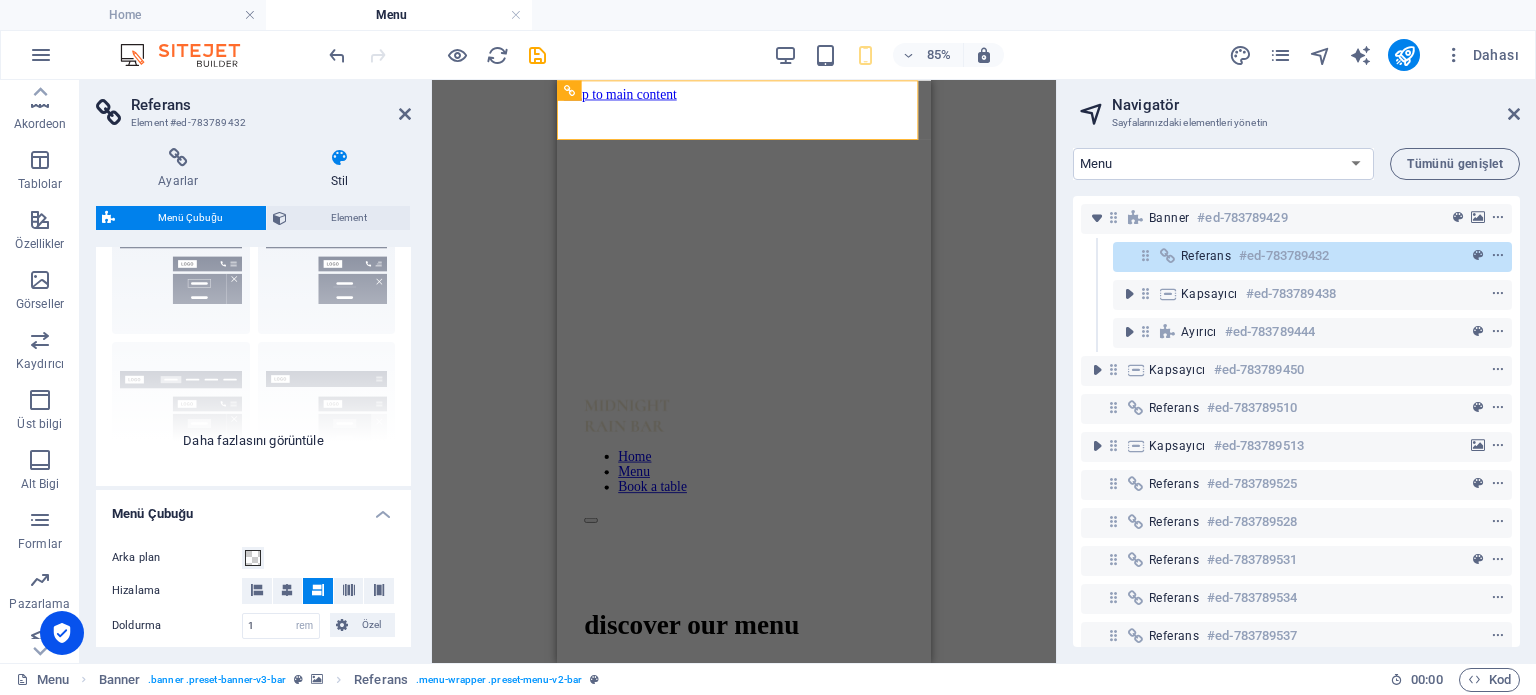 scroll, scrollTop: 100, scrollLeft: 0, axis: vertical 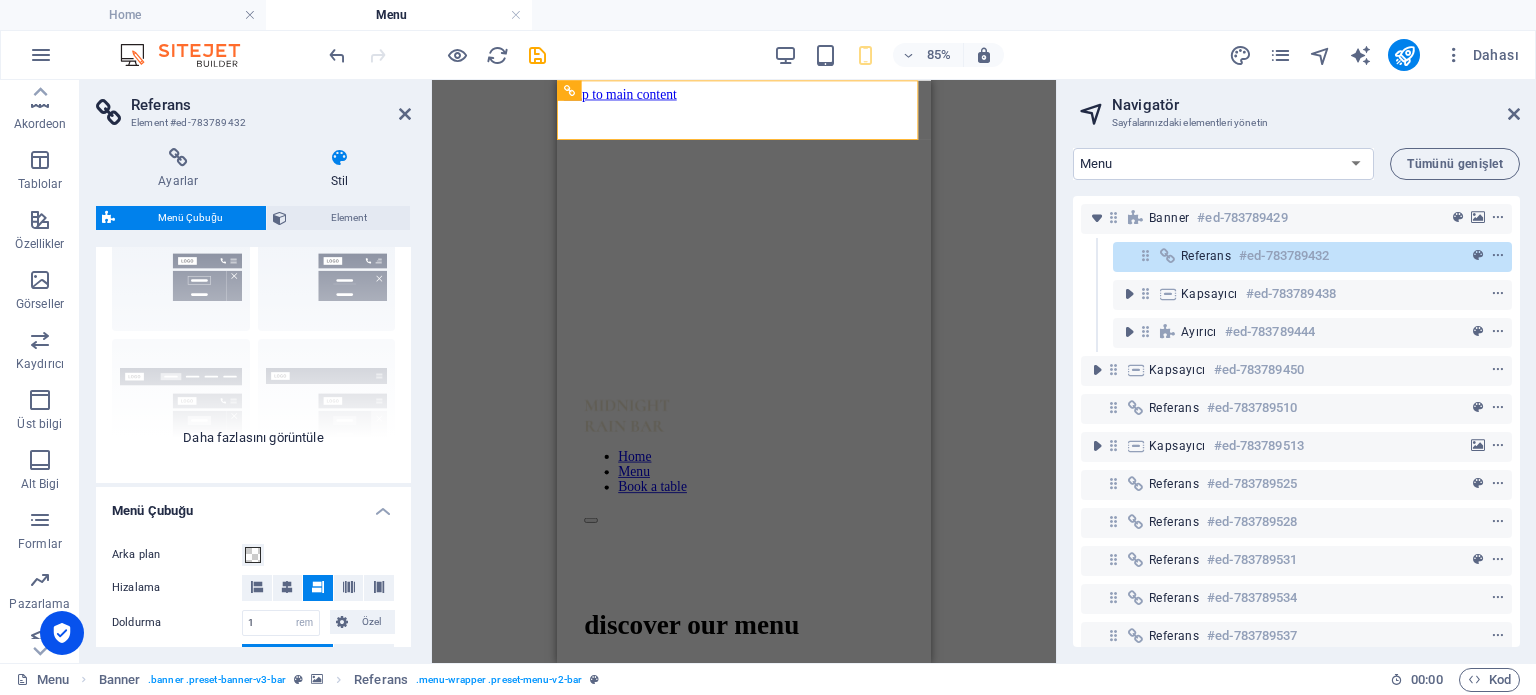 click on "Kenarlık Ortalandı Varsayılan Sabit Loki Tetikleyici Geniş XXL" at bounding box center [253, 333] 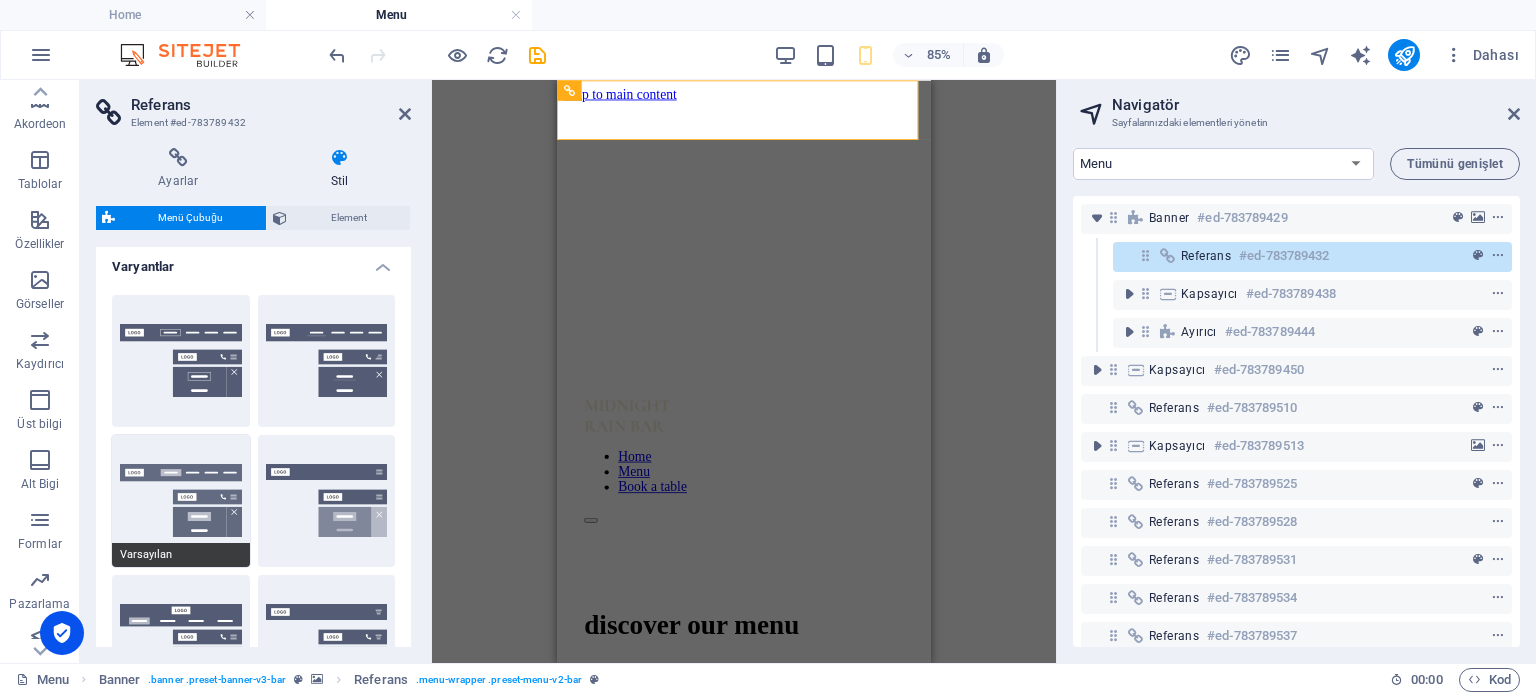 scroll, scrollTop: 0, scrollLeft: 0, axis: both 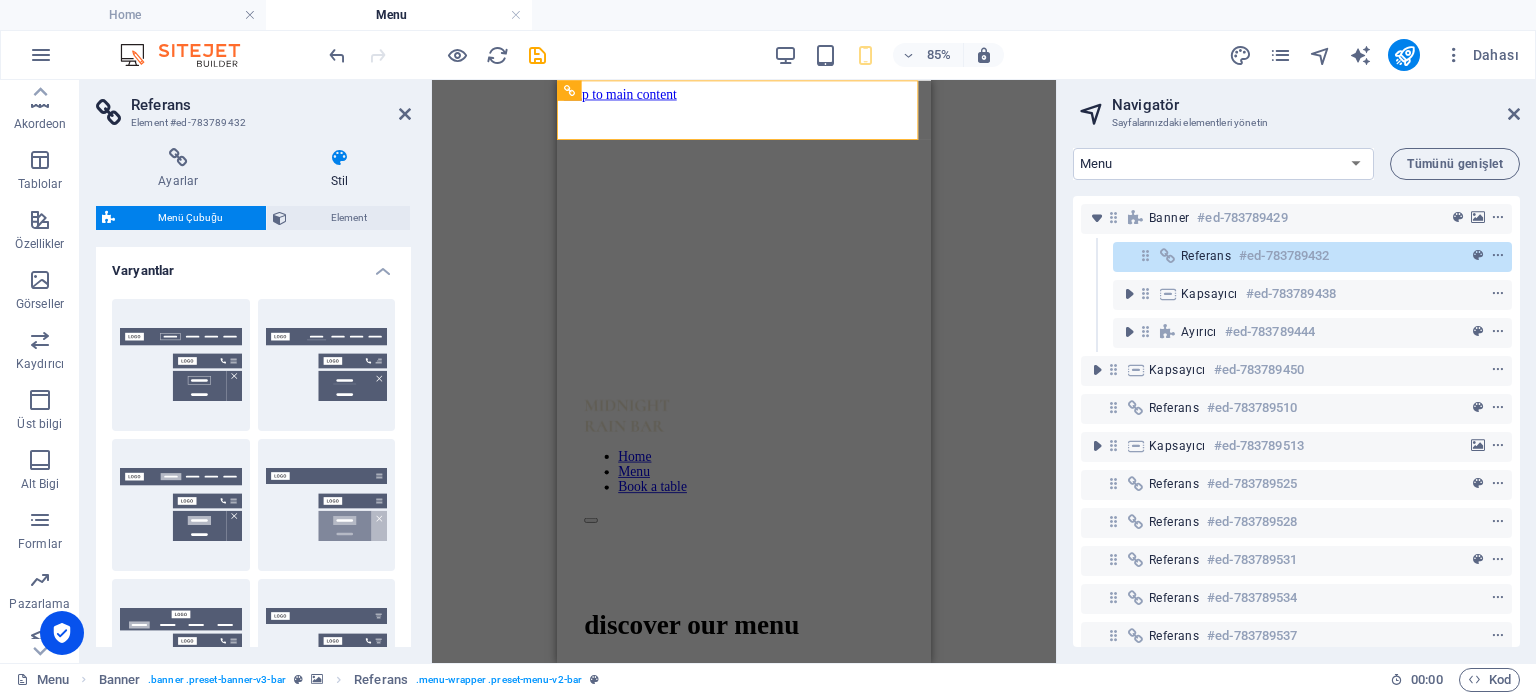 click on "Kenarlık" at bounding box center [181, 365] 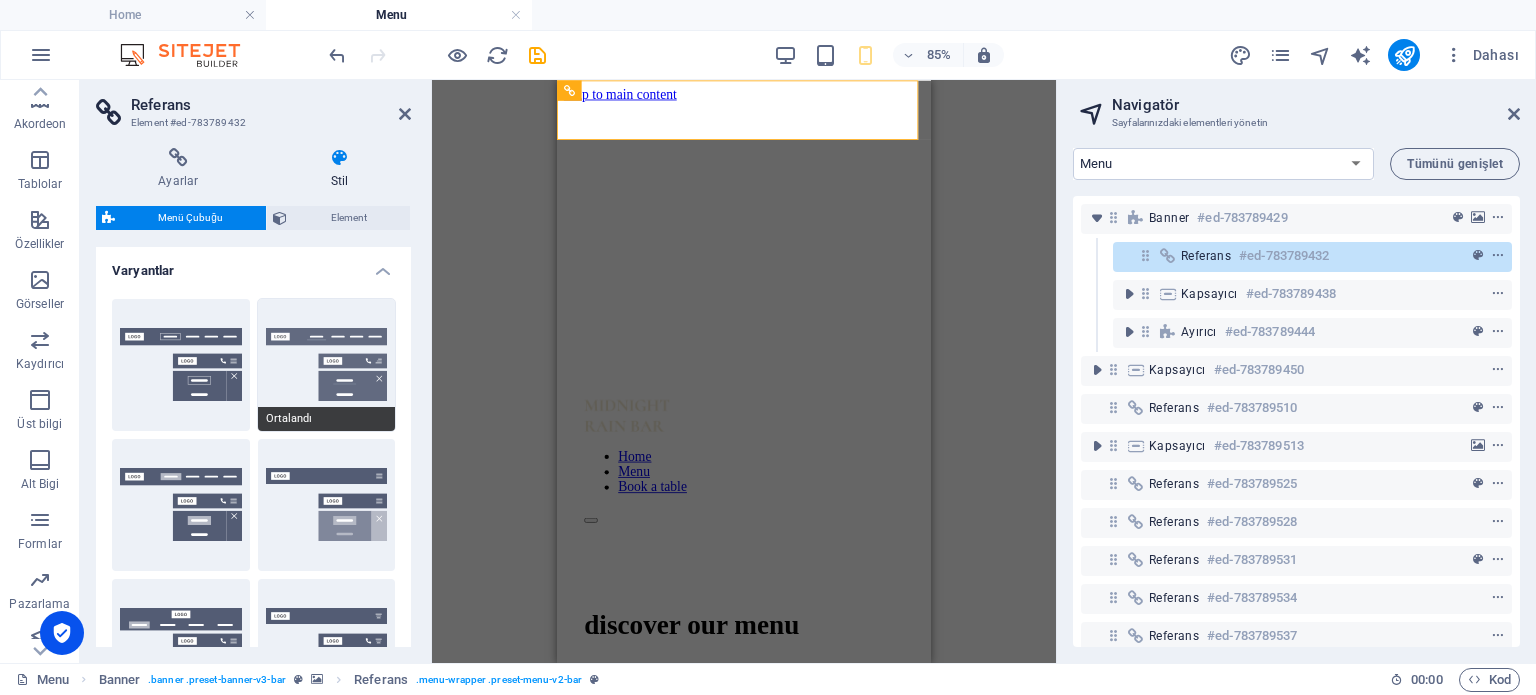 click on "Ortalandı" at bounding box center [327, 365] 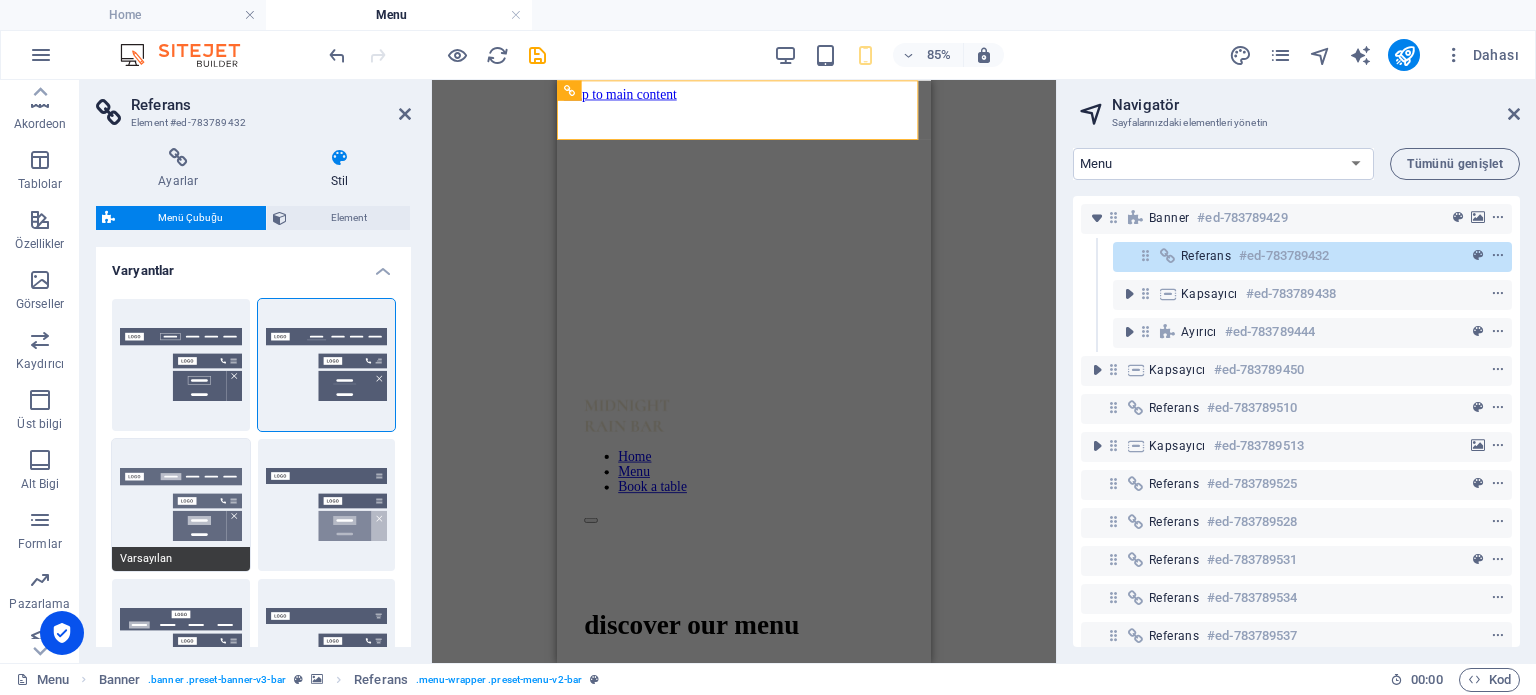 click on "Varsayılan" at bounding box center (181, 505) 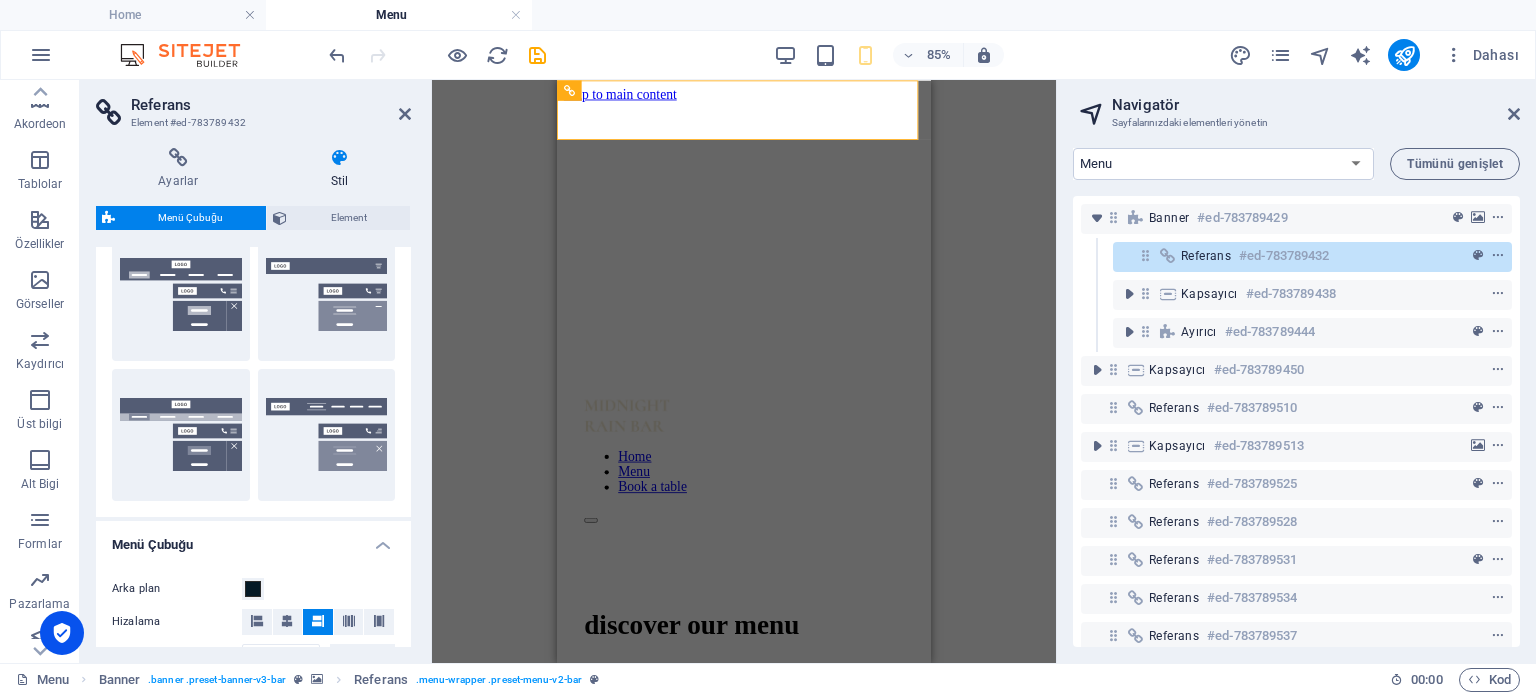 scroll, scrollTop: 600, scrollLeft: 0, axis: vertical 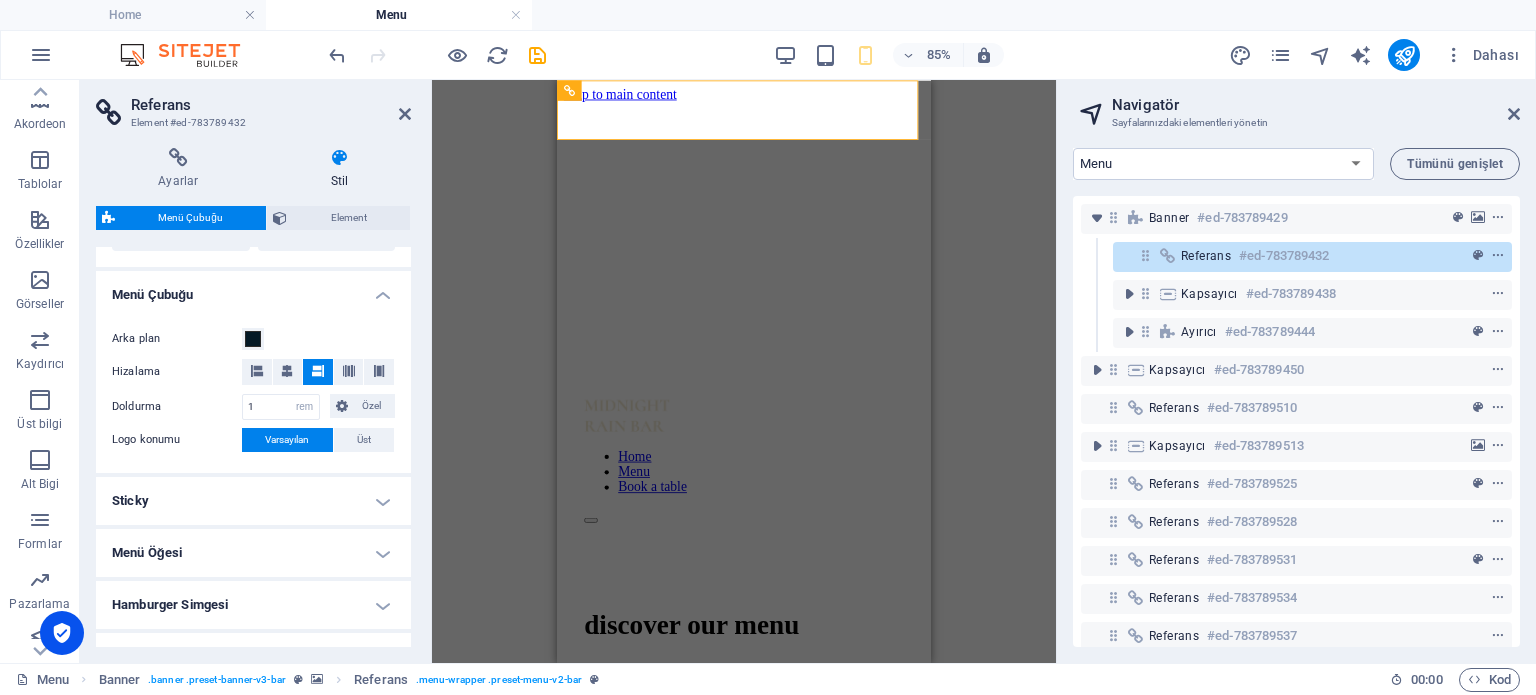 type 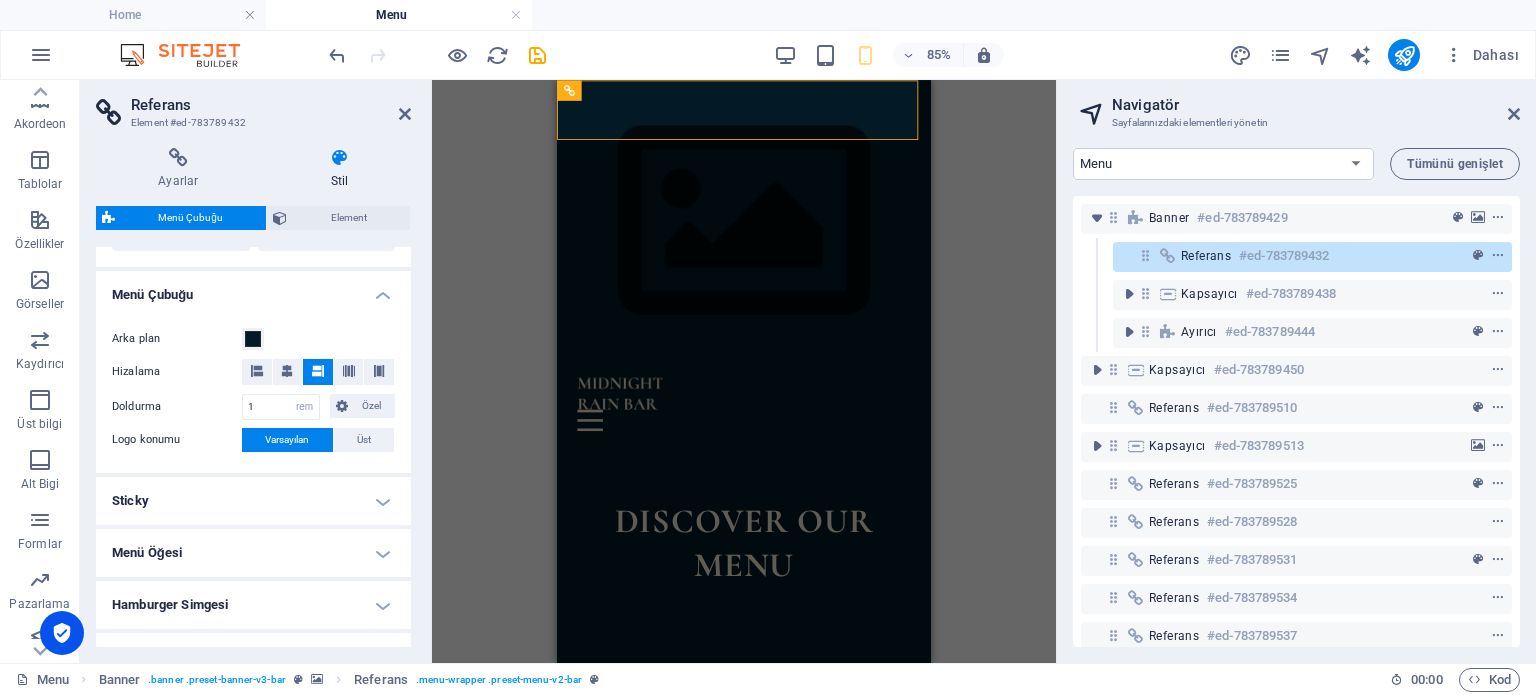 click on "Menü Öğesi" at bounding box center [253, 553] 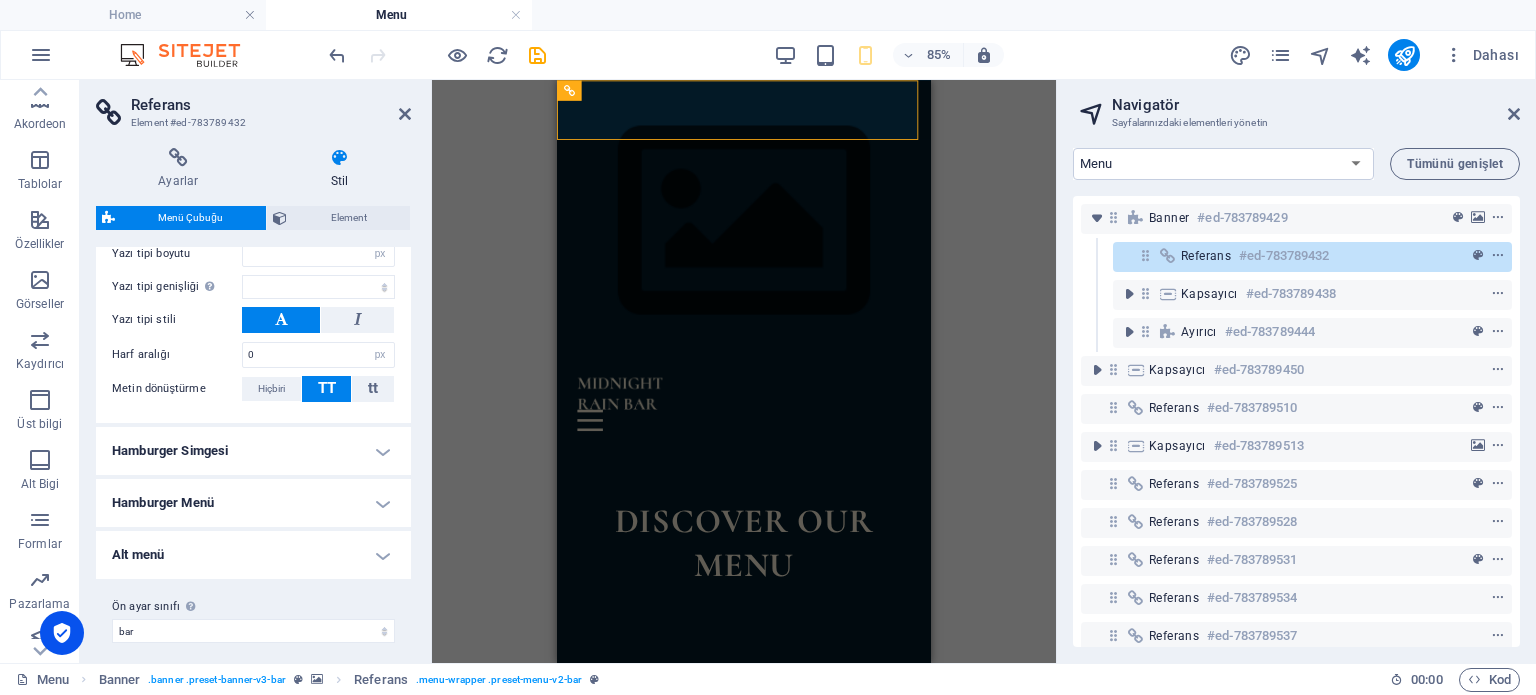 scroll, scrollTop: 1415, scrollLeft: 0, axis: vertical 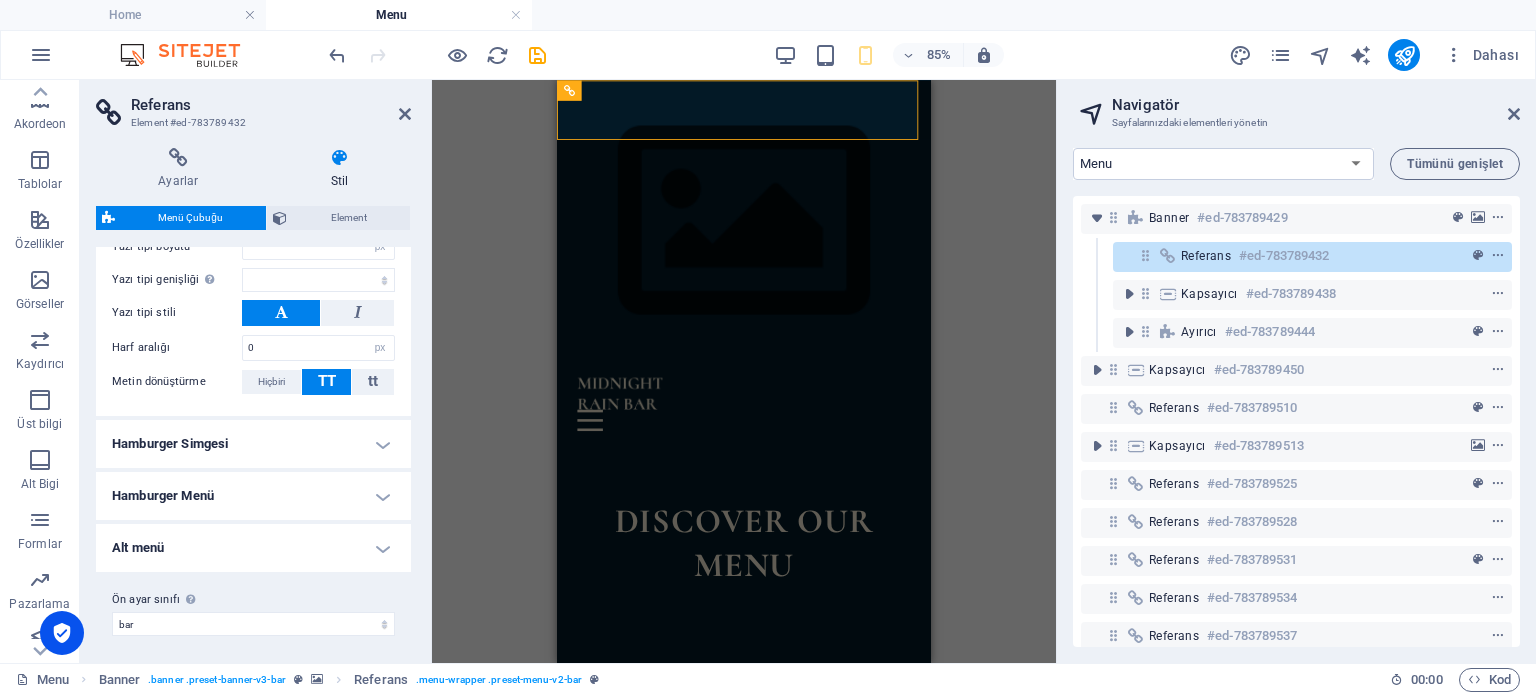 click on "Hamburger Menü" at bounding box center [253, 496] 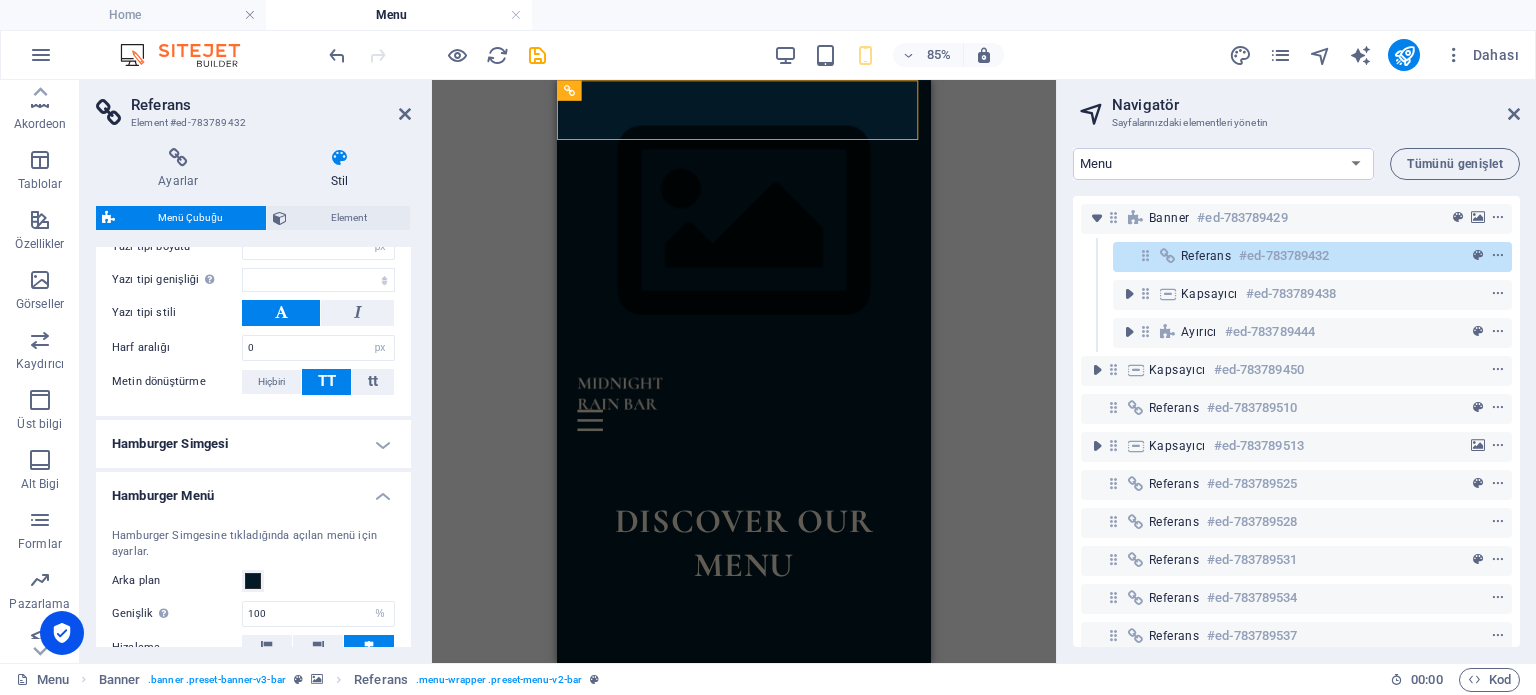 click on "Hamburger Menü" at bounding box center (253, 490) 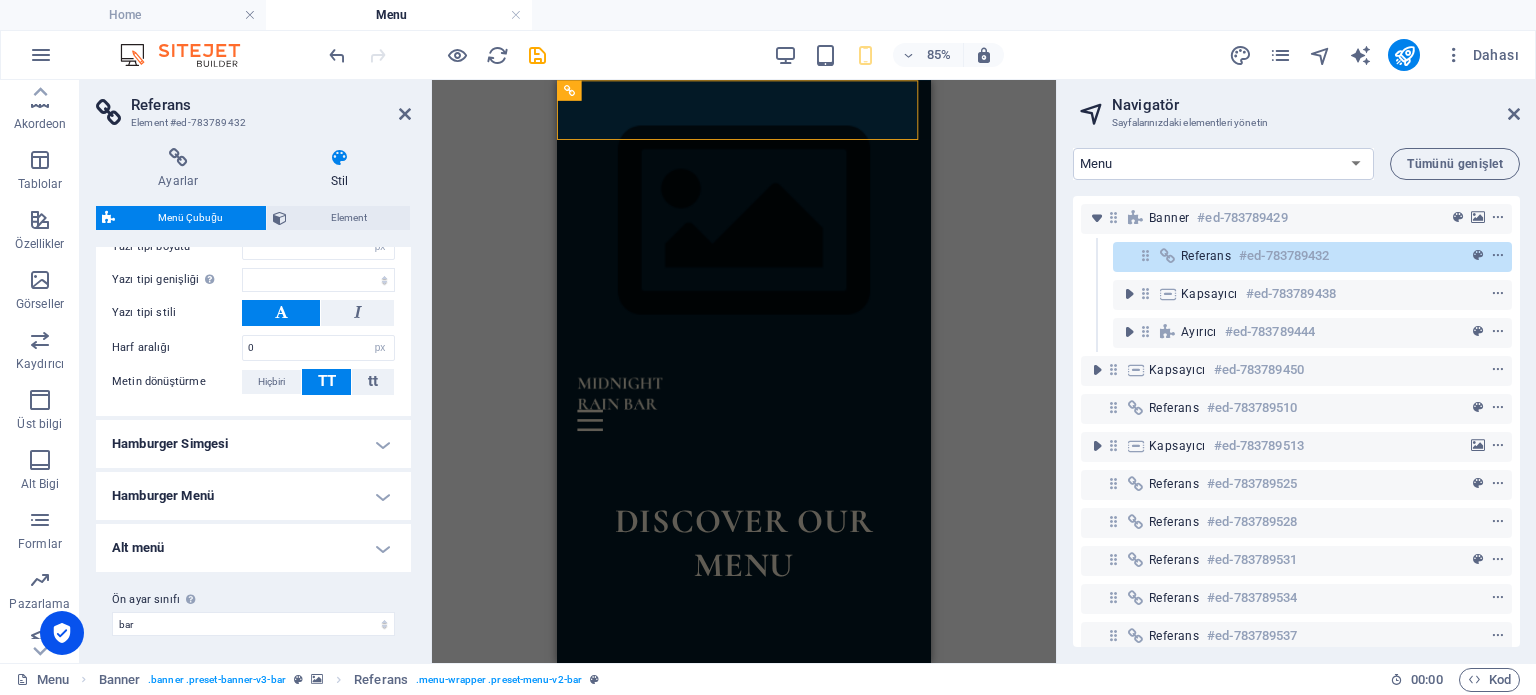 click on "Hamburger Simgesi" at bounding box center [253, 444] 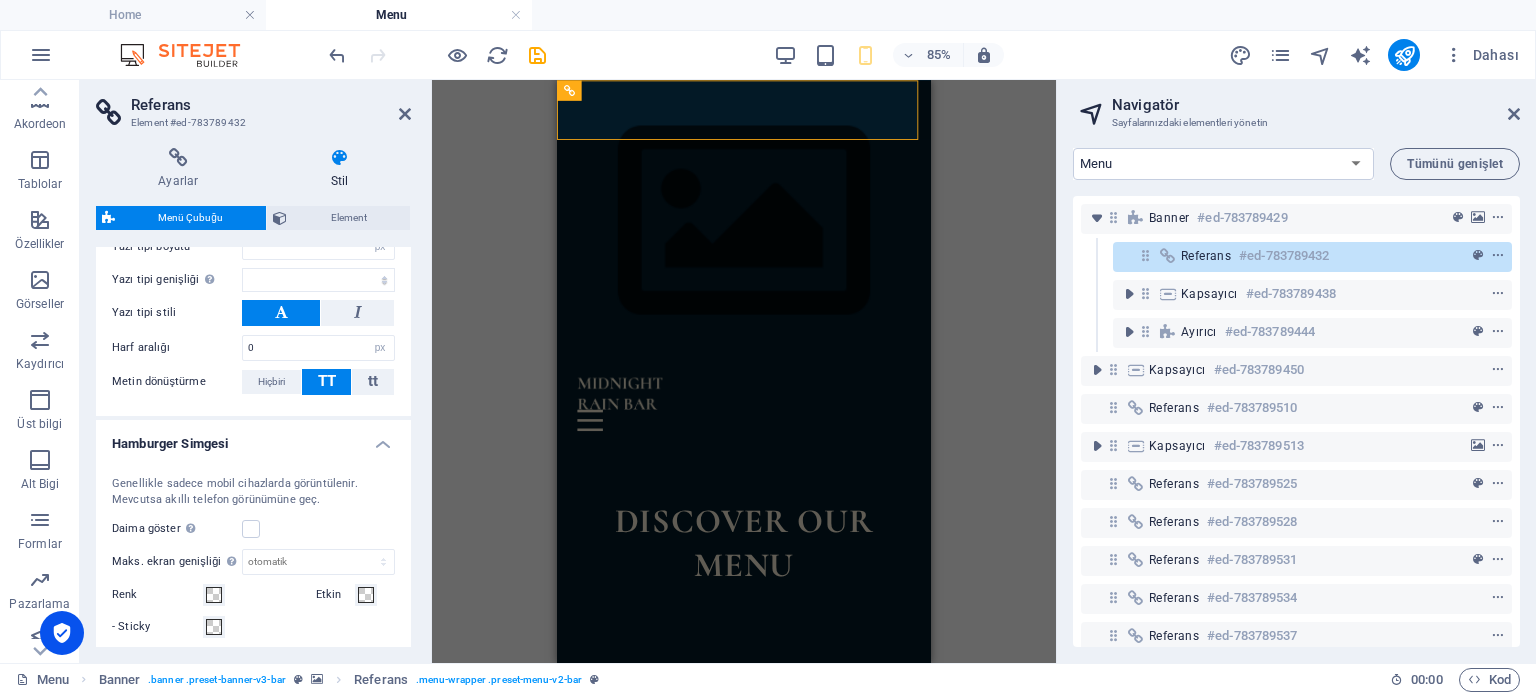 click on "Hamburger Simgesi" at bounding box center (253, 438) 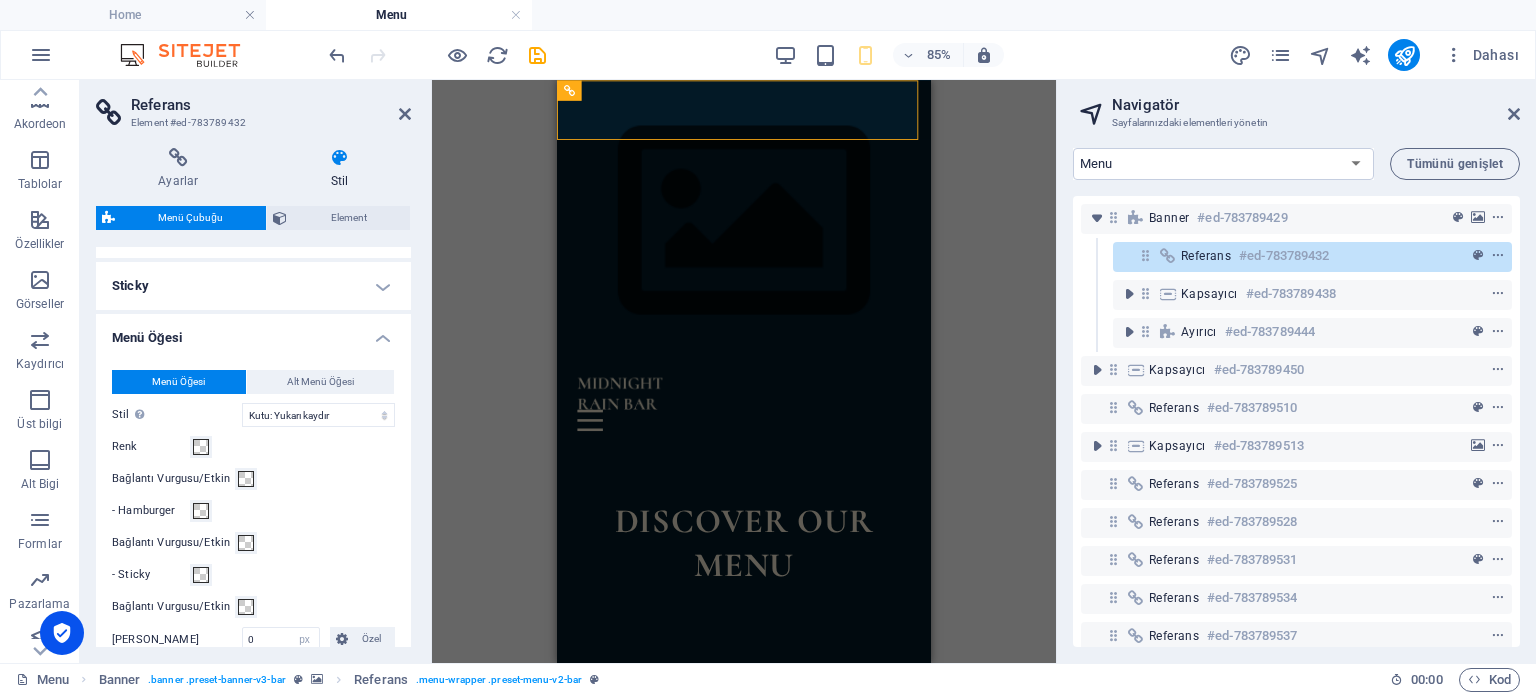 click on "Menü Öğesi" at bounding box center [253, 332] 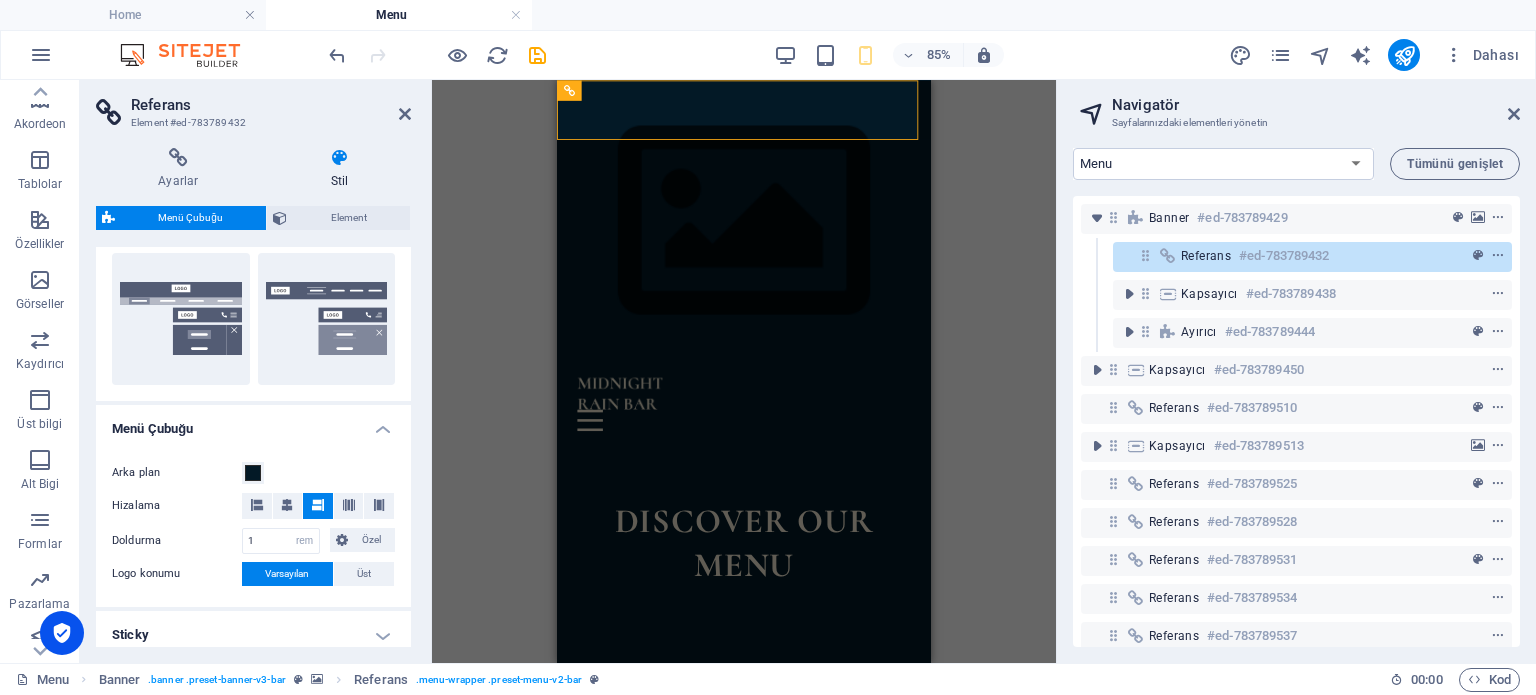 scroll, scrollTop: 464, scrollLeft: 0, axis: vertical 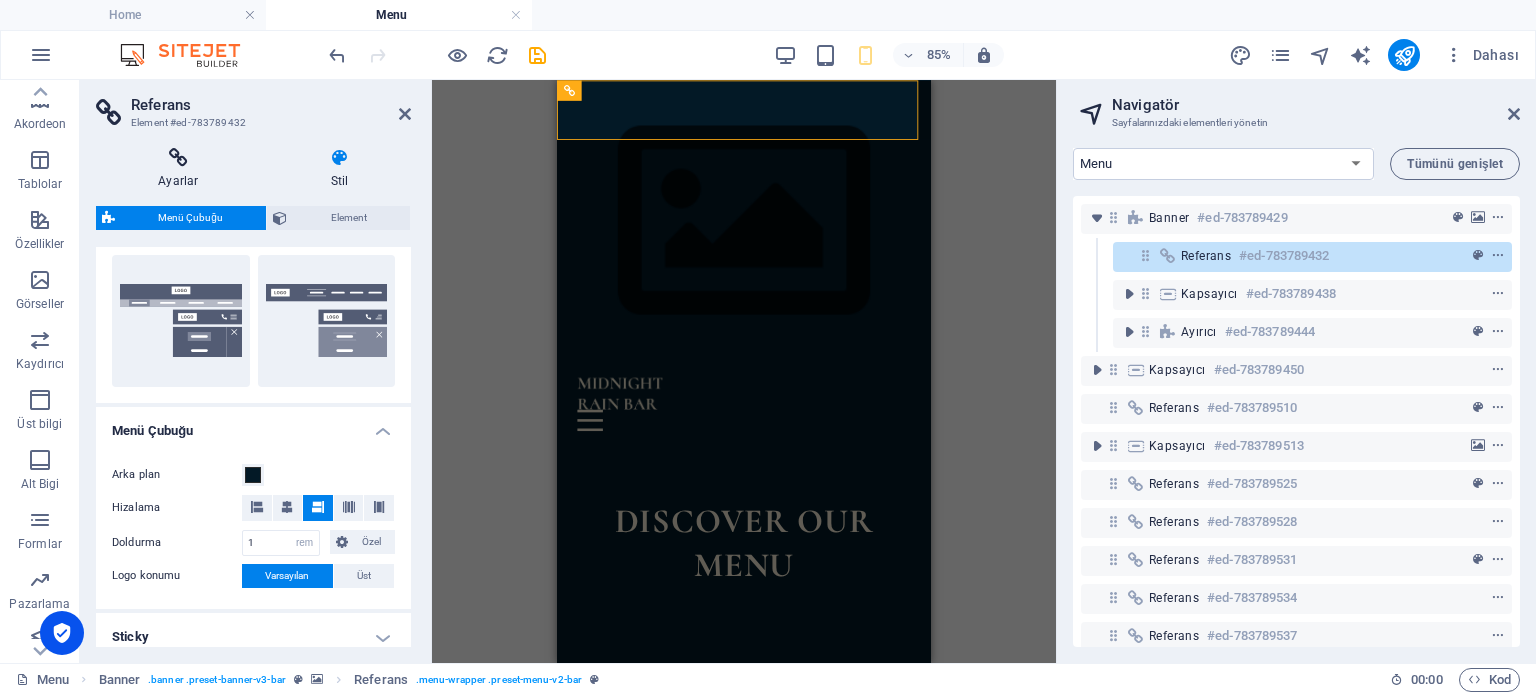 click at bounding box center (178, 158) 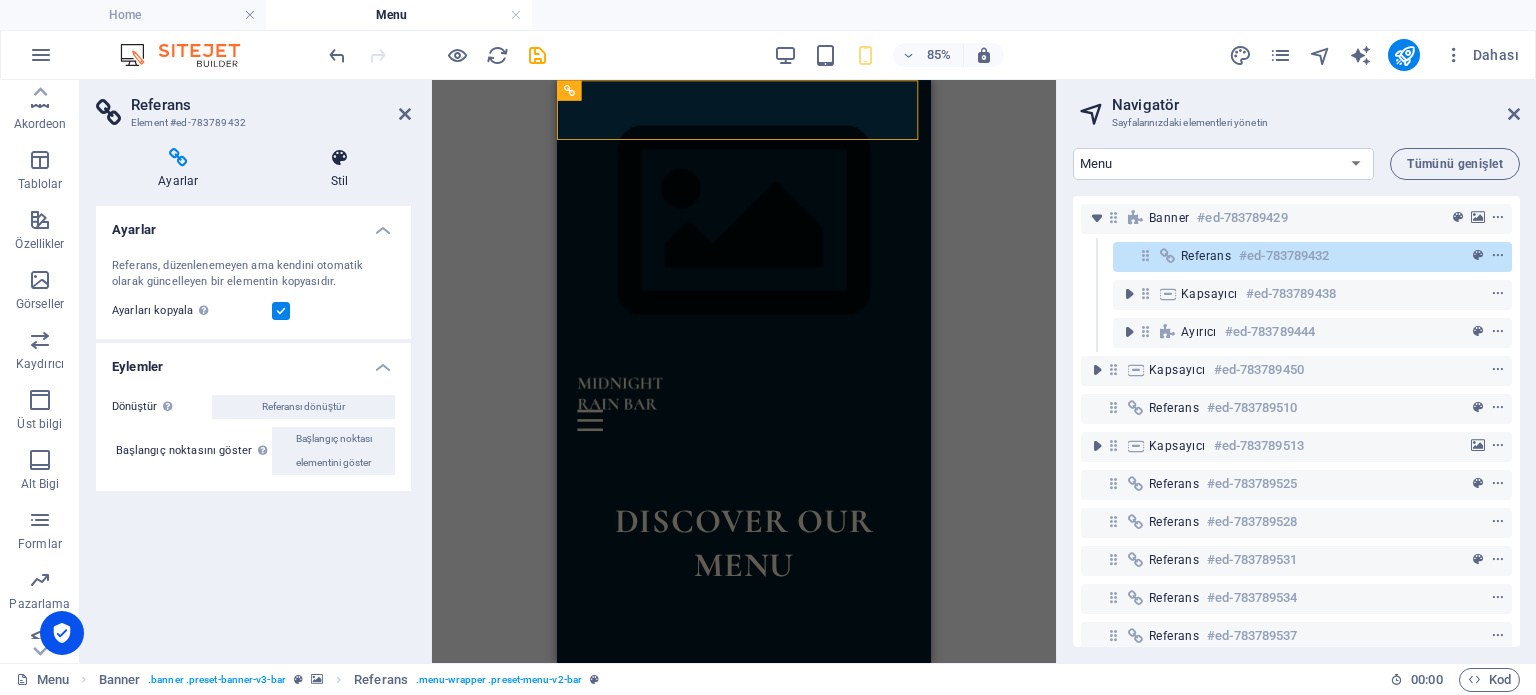 click at bounding box center [340, 158] 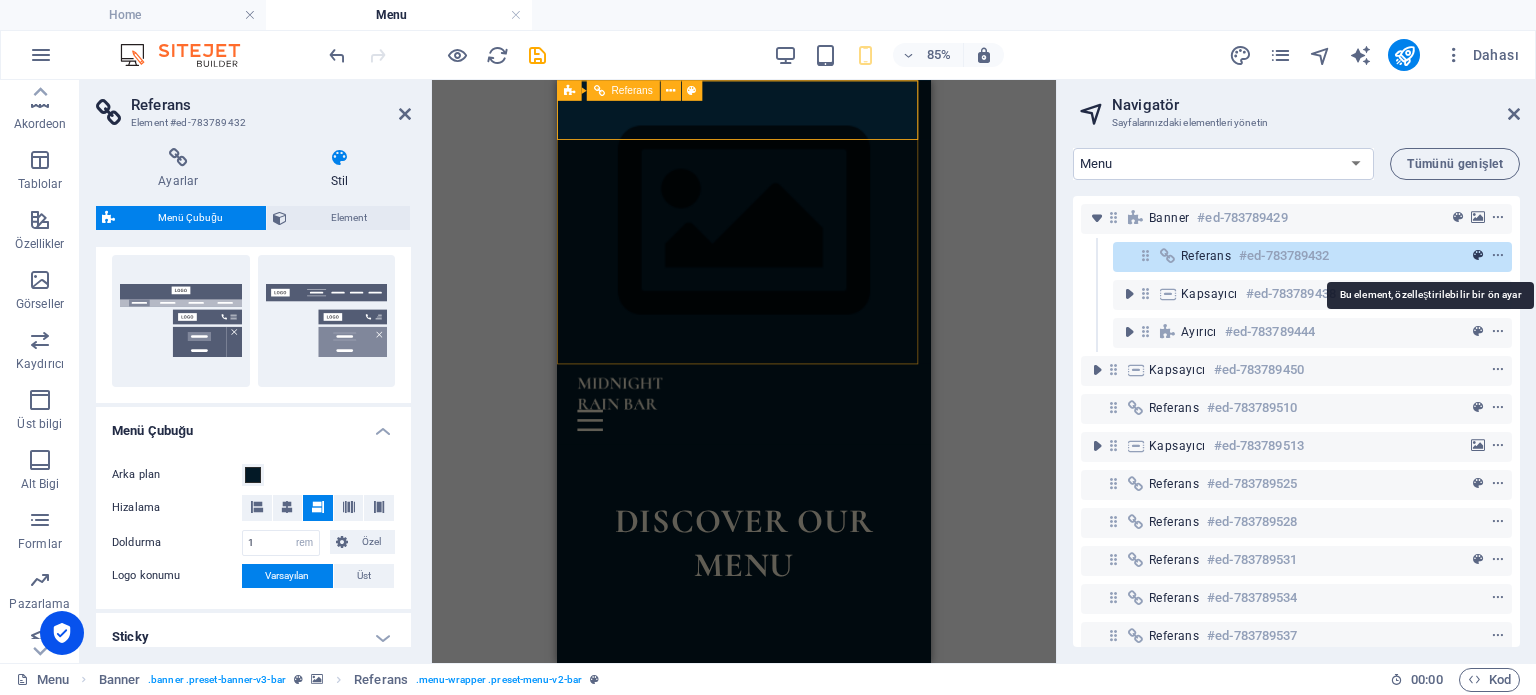 click at bounding box center [1478, 256] 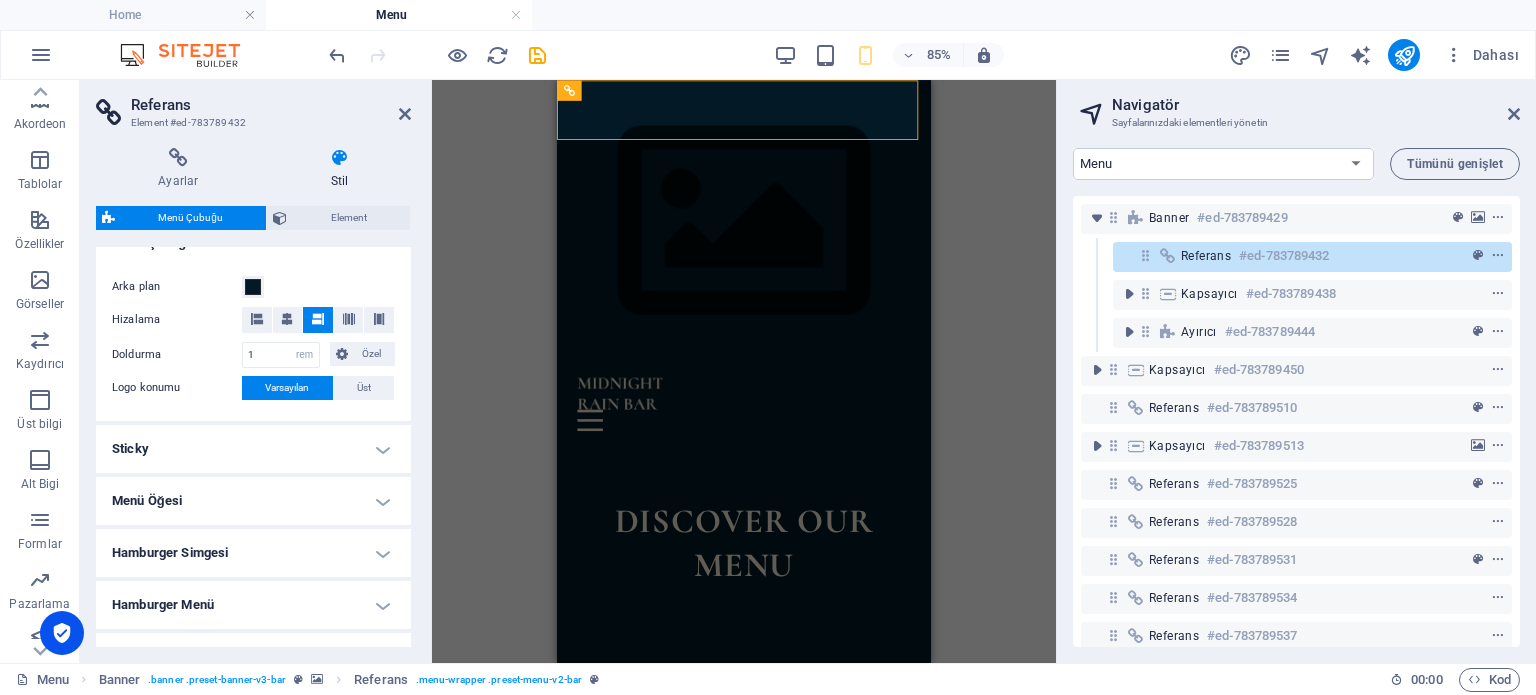 scroll, scrollTop: 664, scrollLeft: 0, axis: vertical 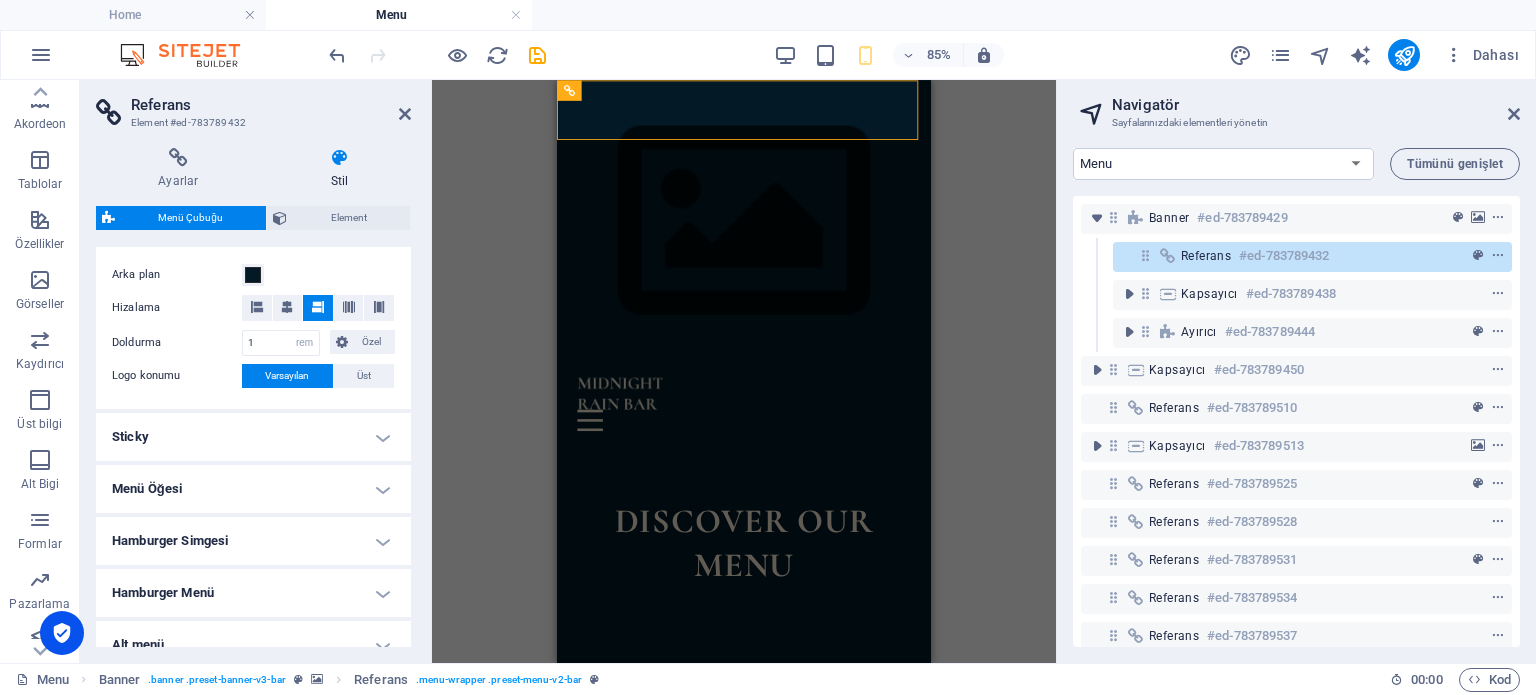 click on "Sticky" at bounding box center (253, 437) 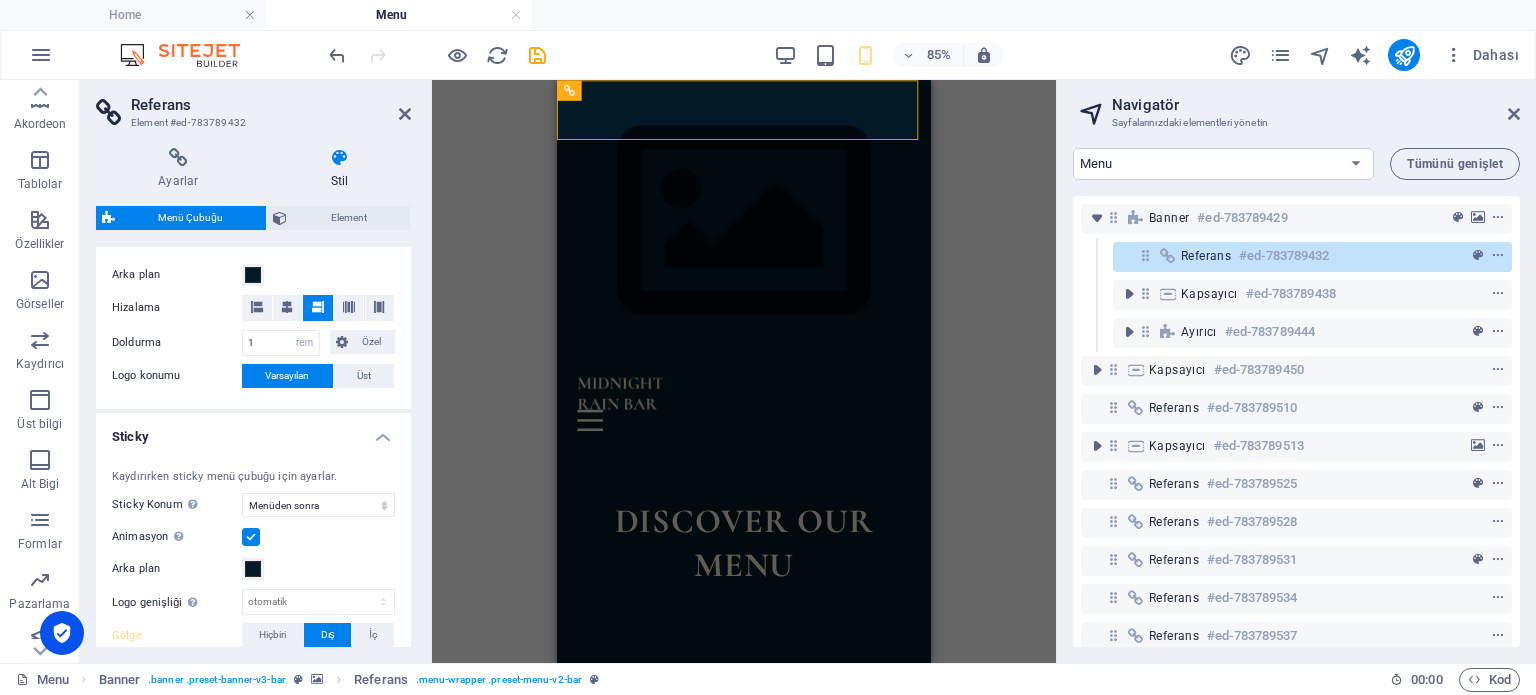 click on "Sticky" at bounding box center (253, 431) 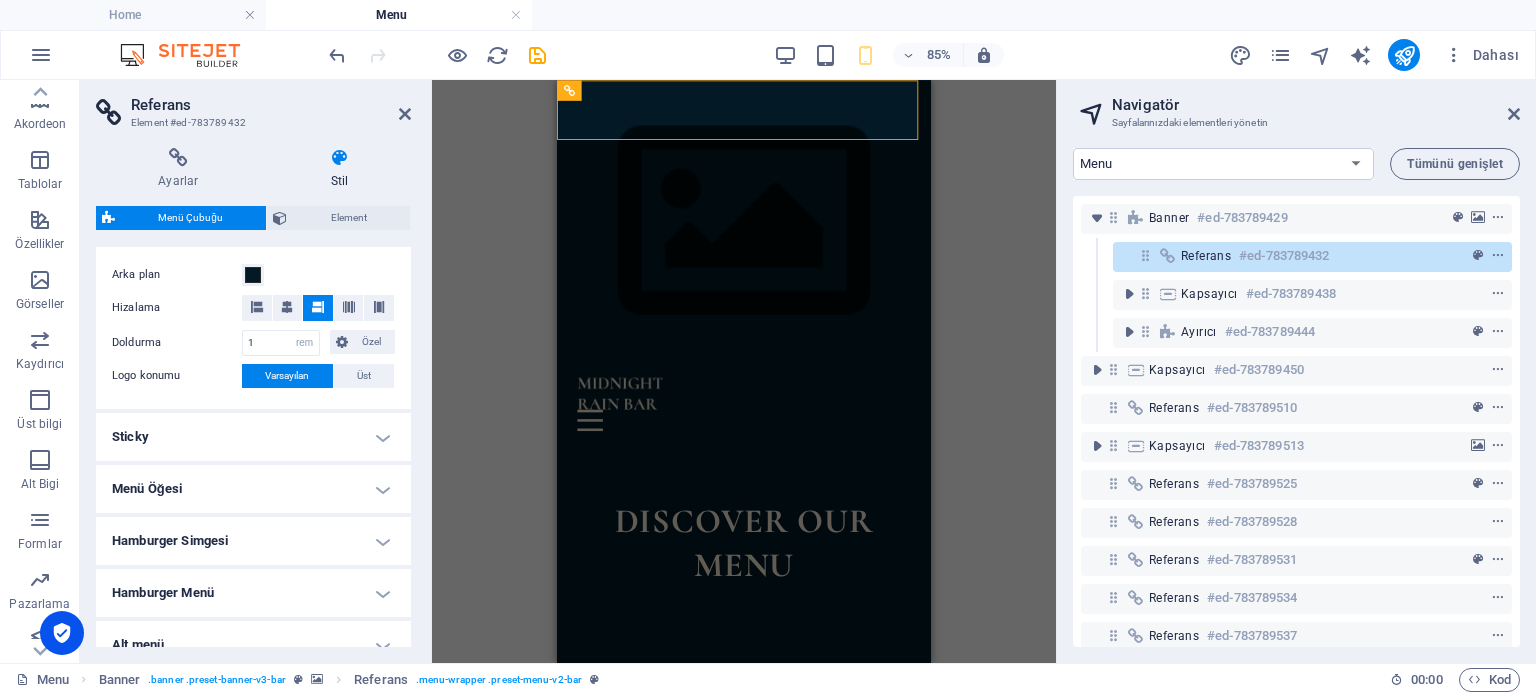 click on "Sticky" at bounding box center (253, 437) 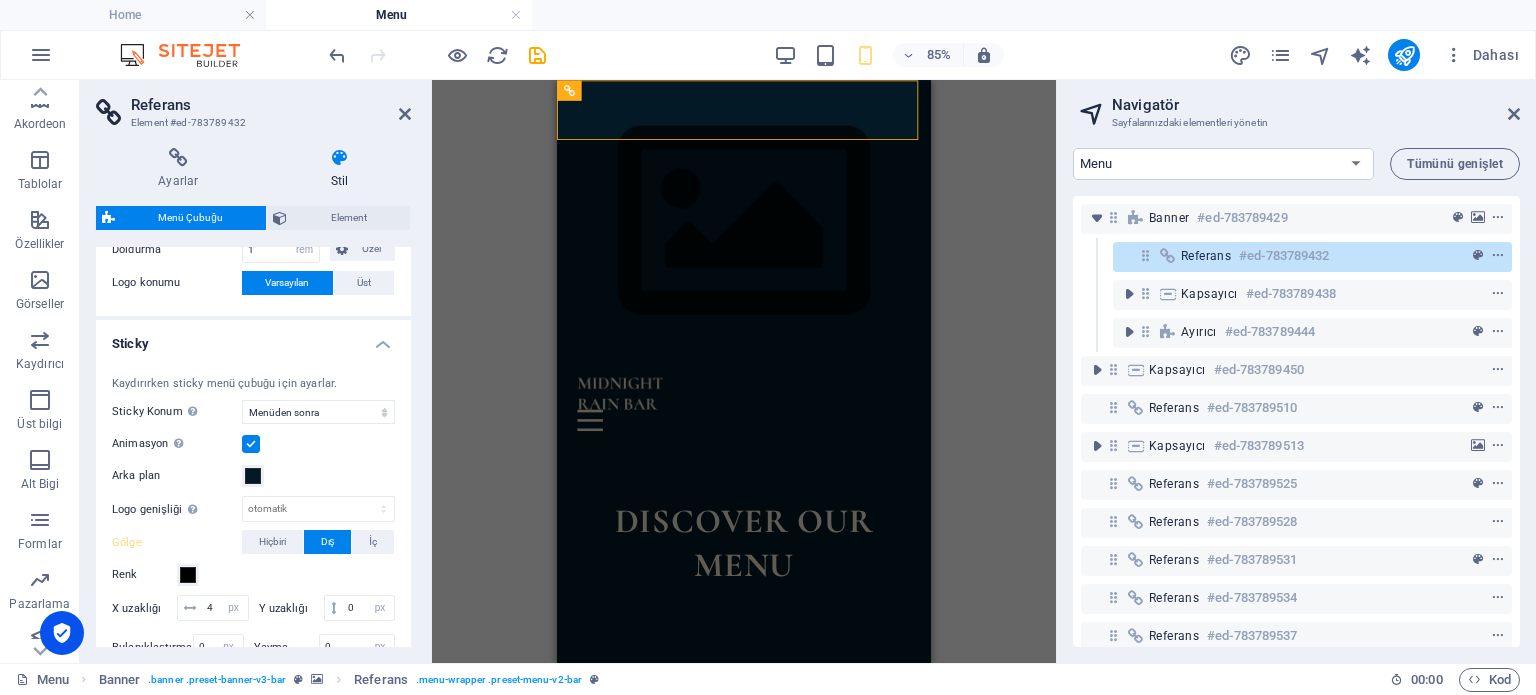 scroll, scrollTop: 764, scrollLeft: 0, axis: vertical 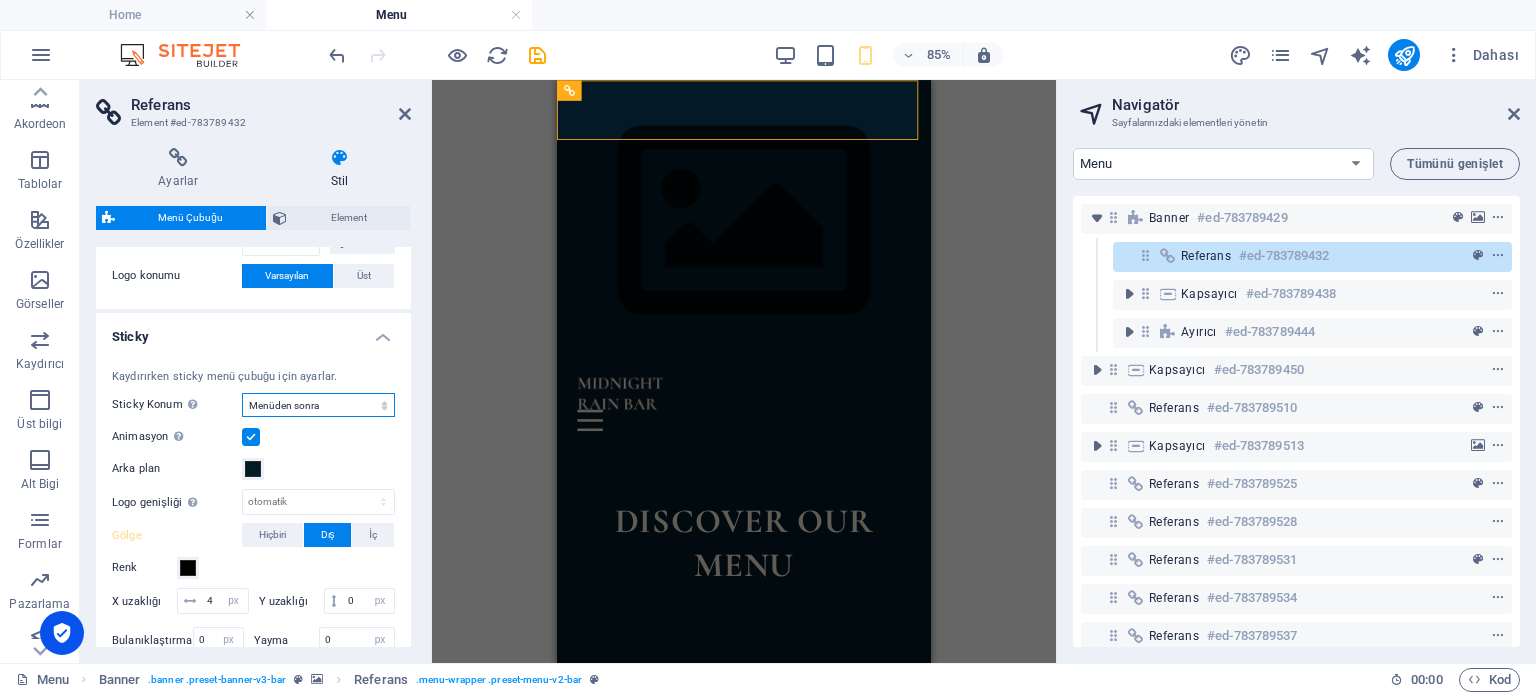 click on "Kapalı Hızlı Menüden sonra Banner'dan sonra Yukarı kaydırırken" at bounding box center (318, 405) 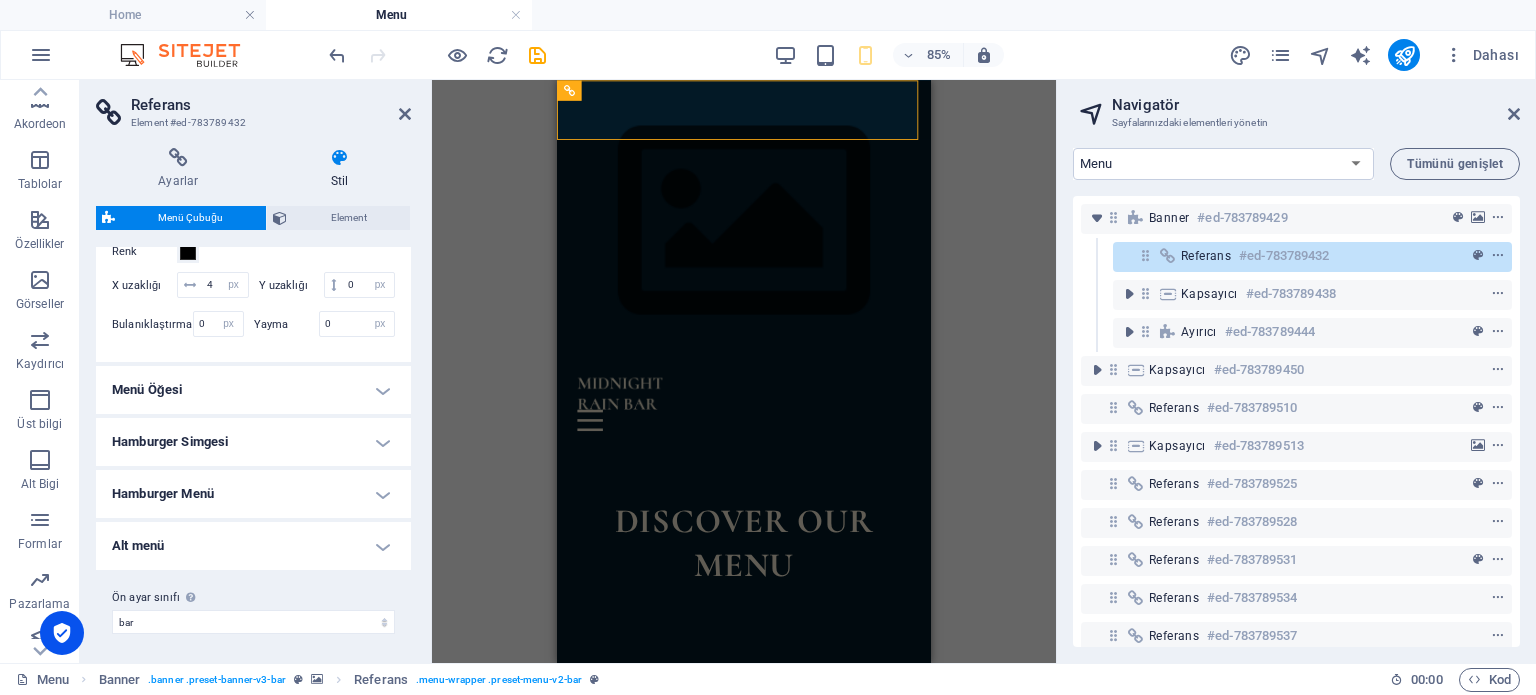 scroll, scrollTop: 1106, scrollLeft: 0, axis: vertical 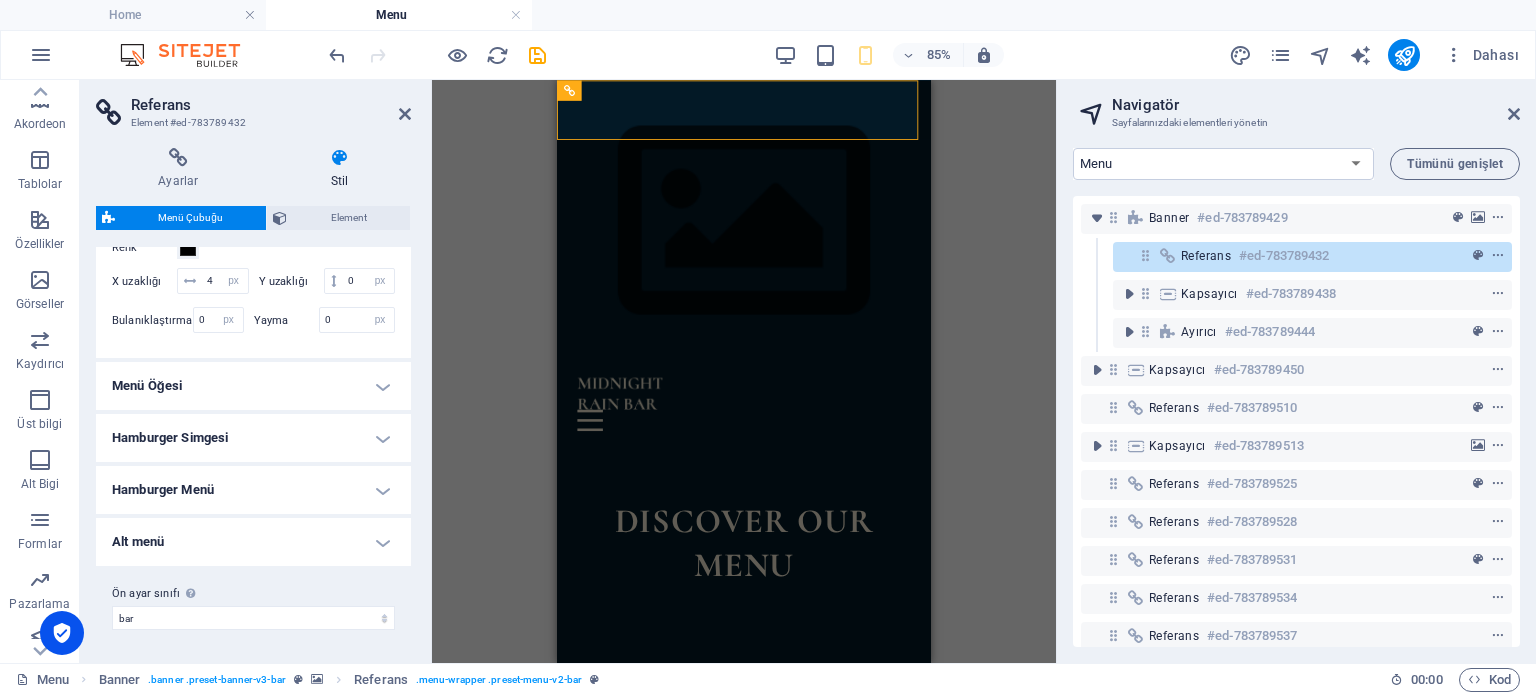 click on "Referans" at bounding box center (271, 105) 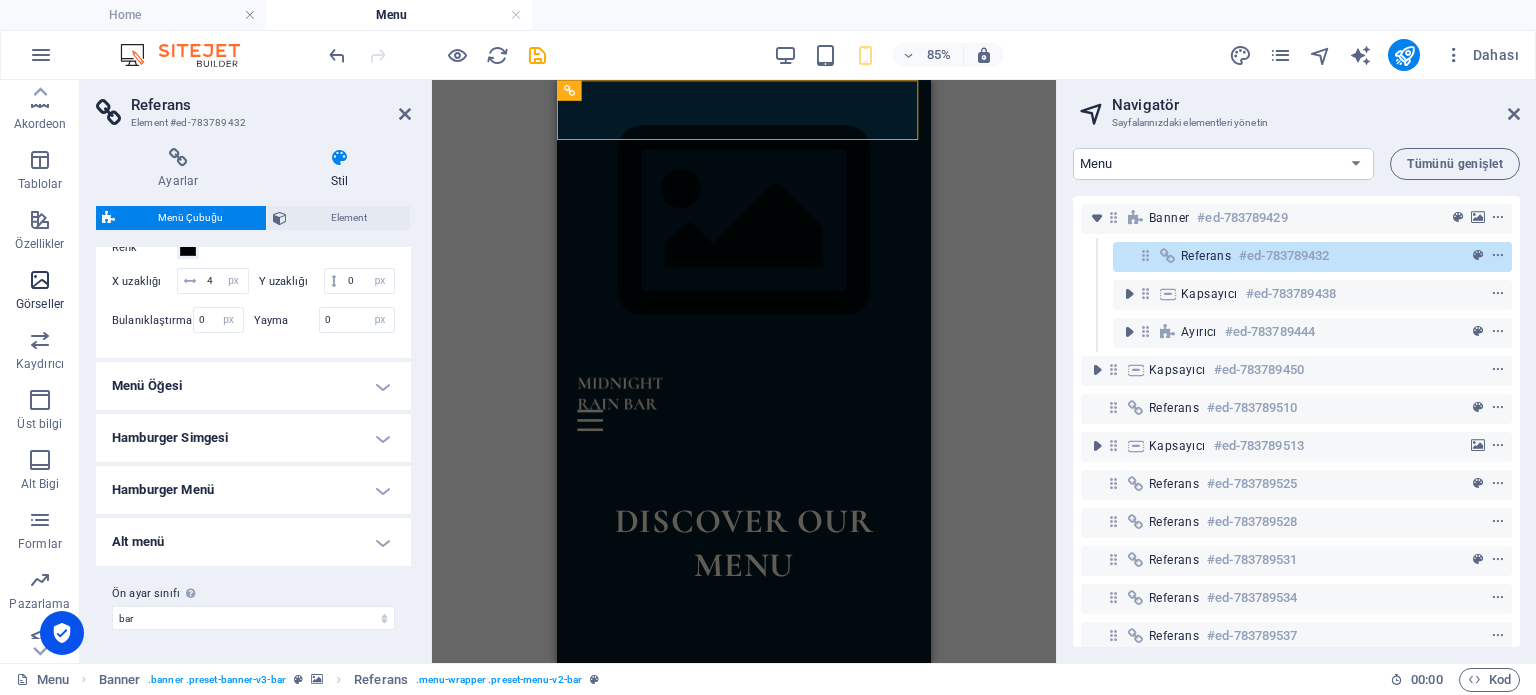 click on "Görseller" at bounding box center [40, 304] 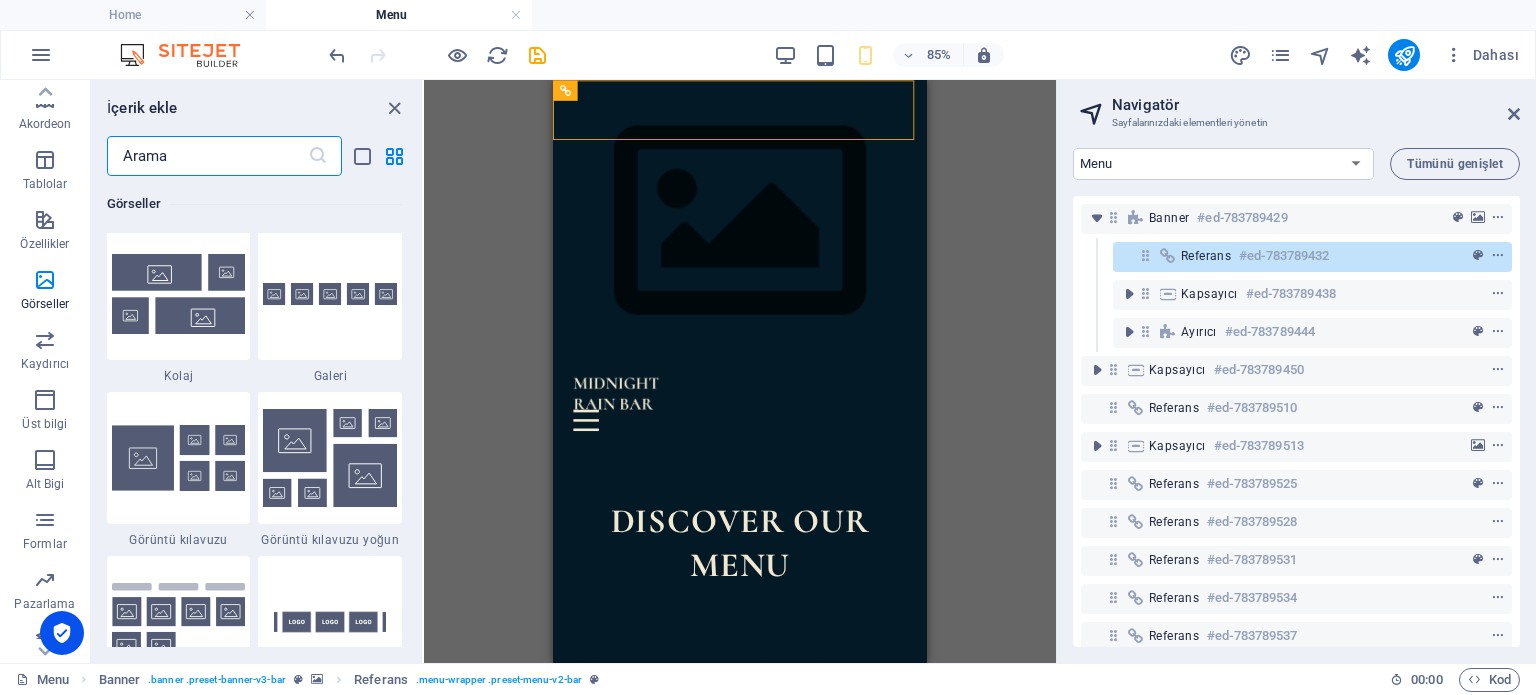 scroll, scrollTop: 9776, scrollLeft: 0, axis: vertical 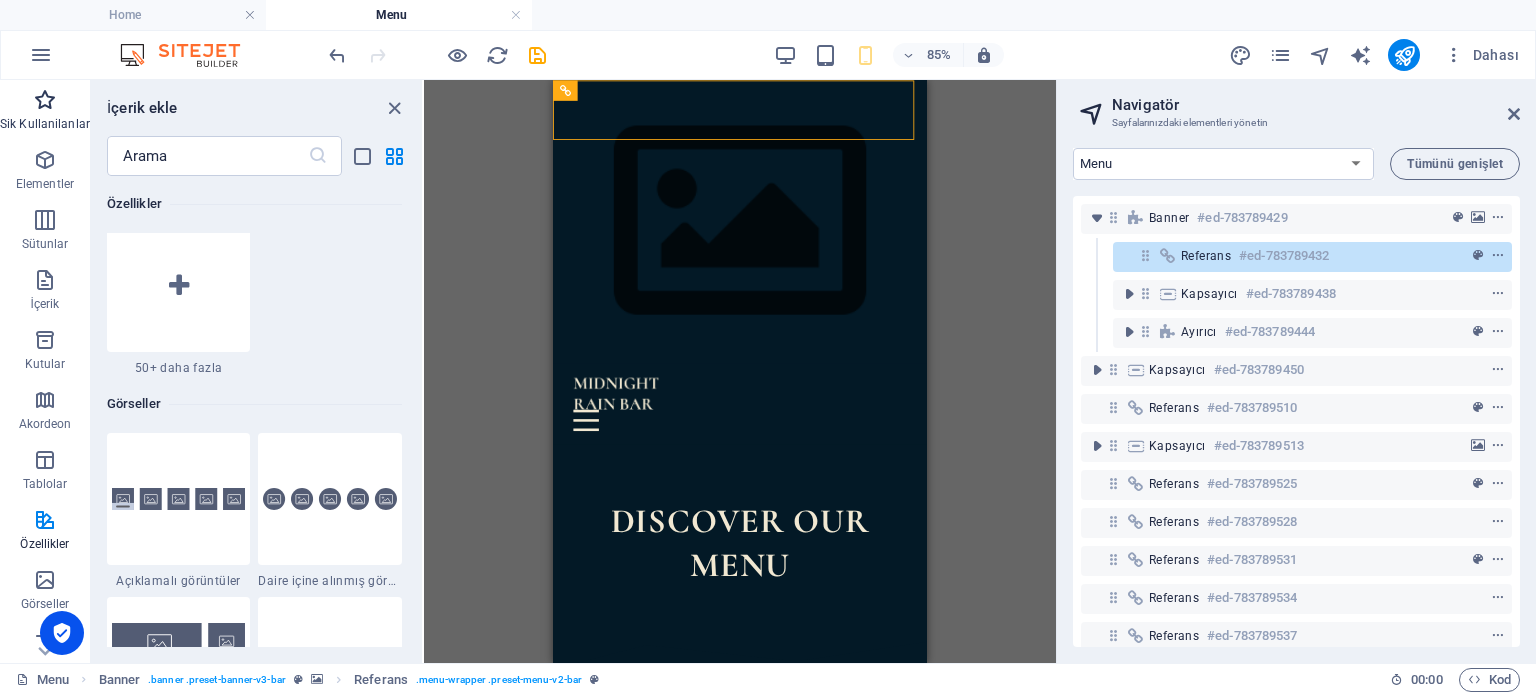 click at bounding box center (45, 100) 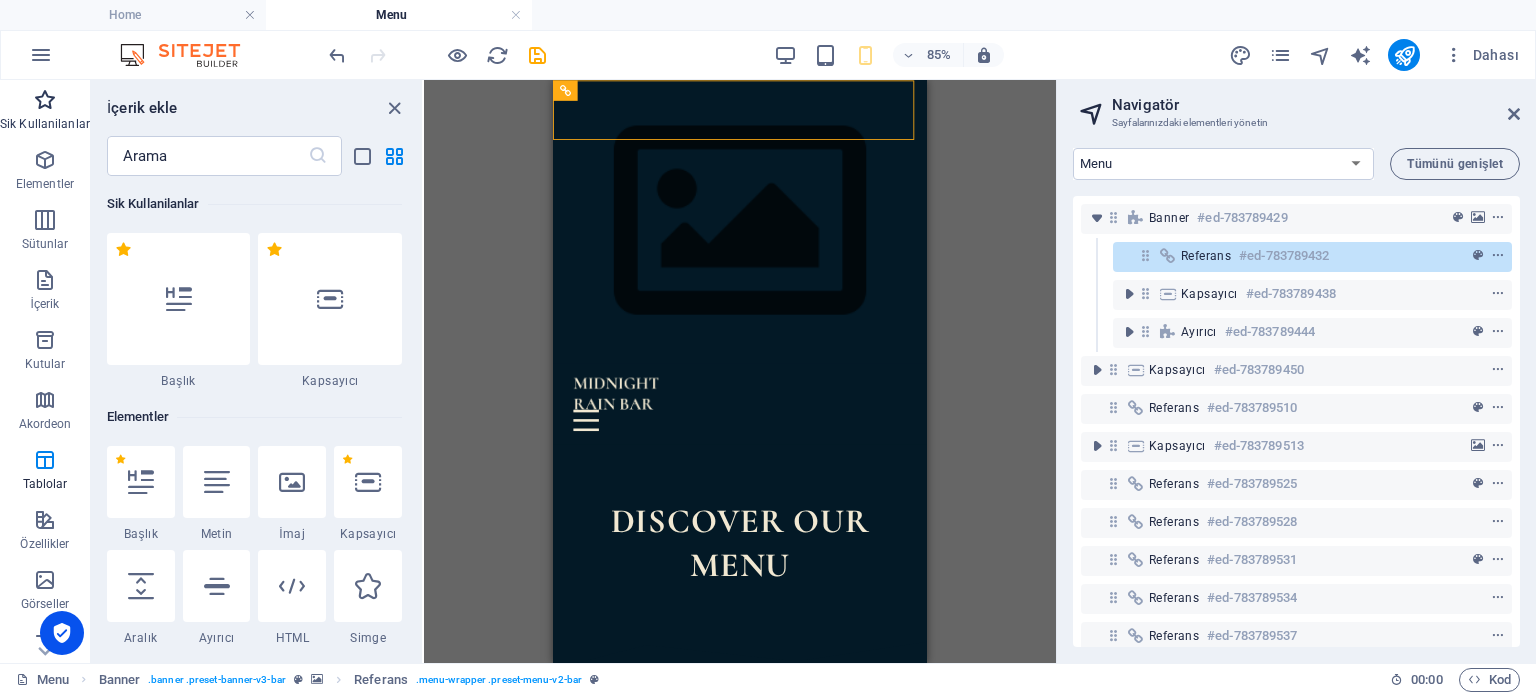 scroll, scrollTop: 0, scrollLeft: 0, axis: both 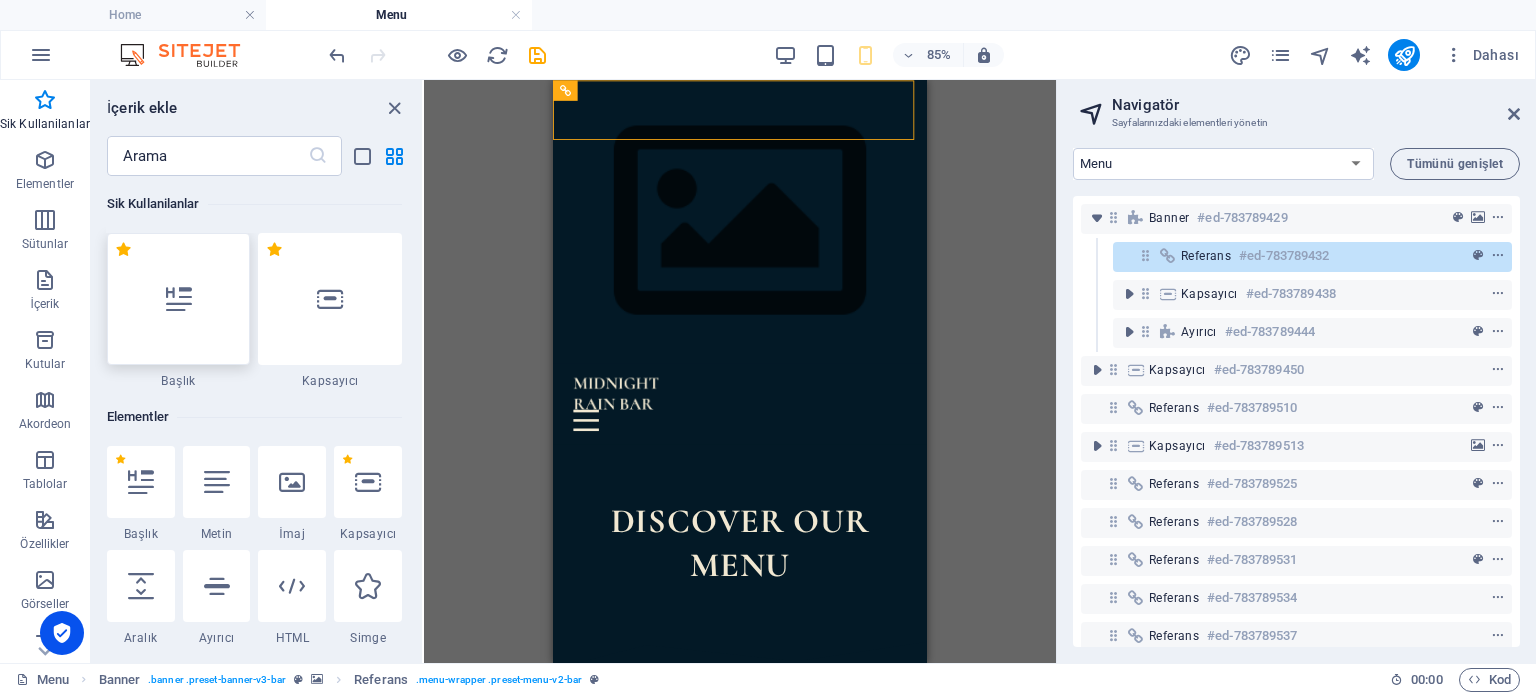 click at bounding box center [179, 299] 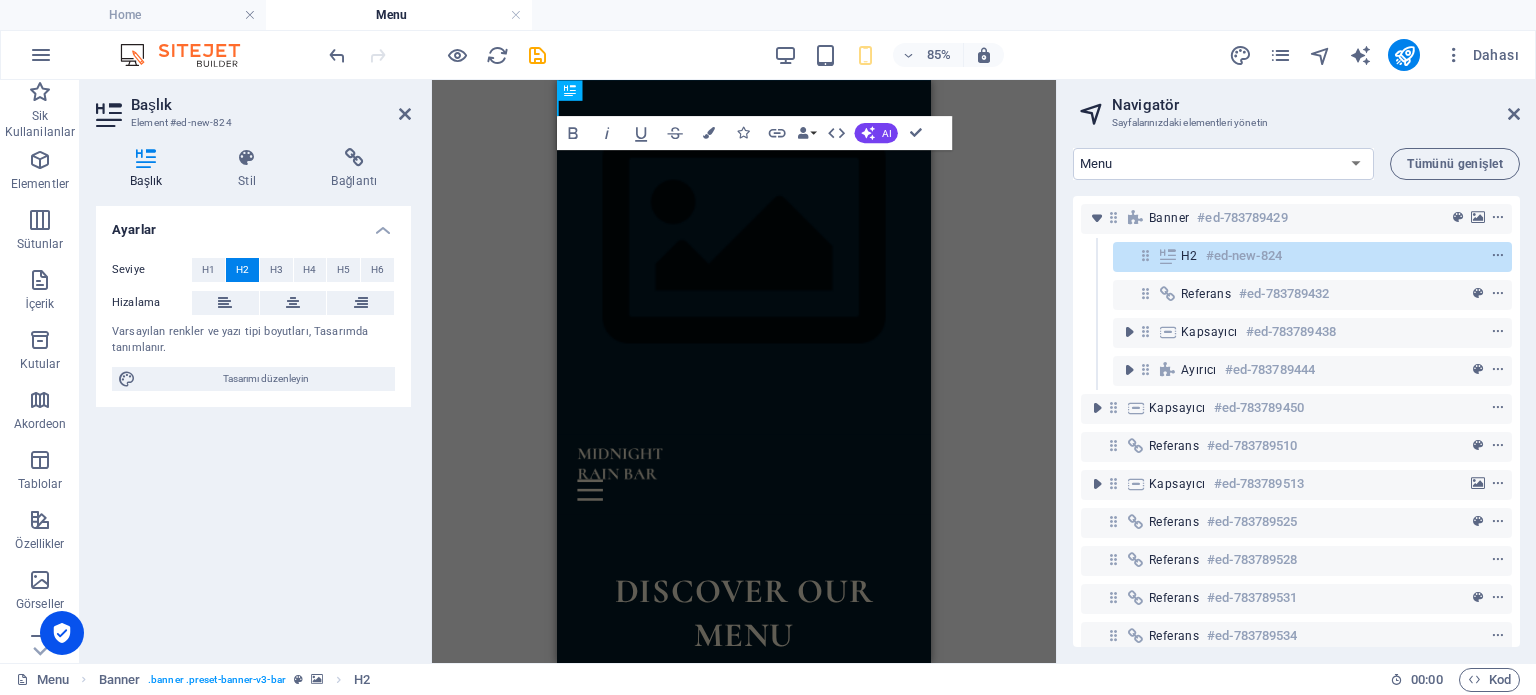 type 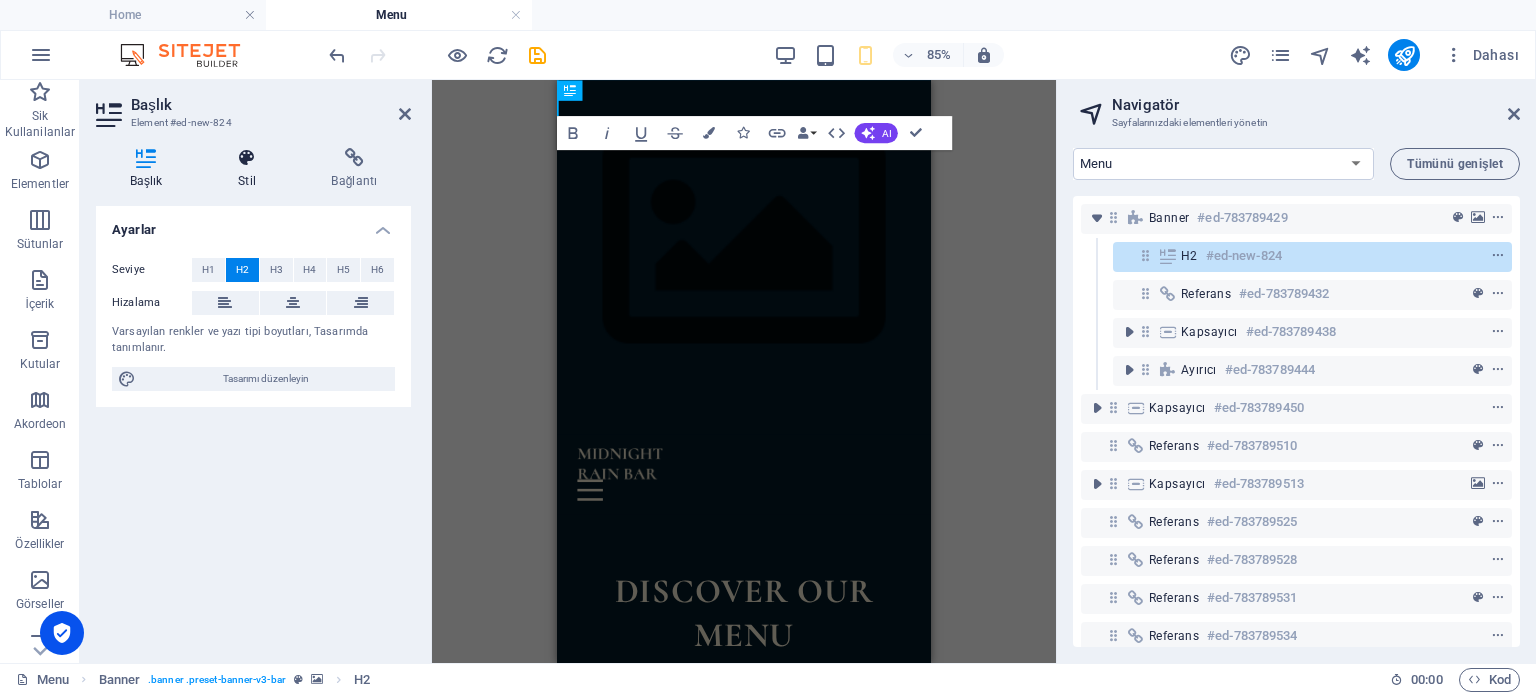 click at bounding box center [246, 158] 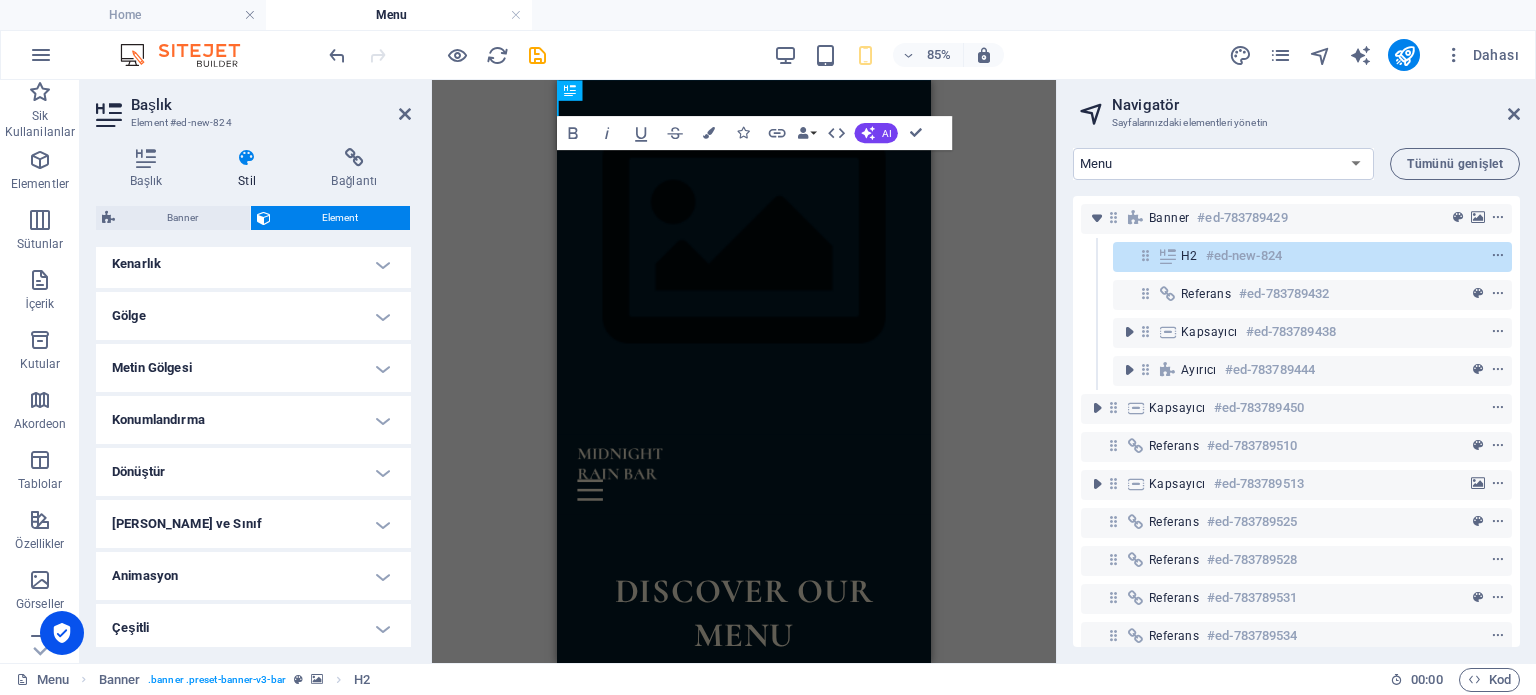 scroll, scrollTop: 460, scrollLeft: 0, axis: vertical 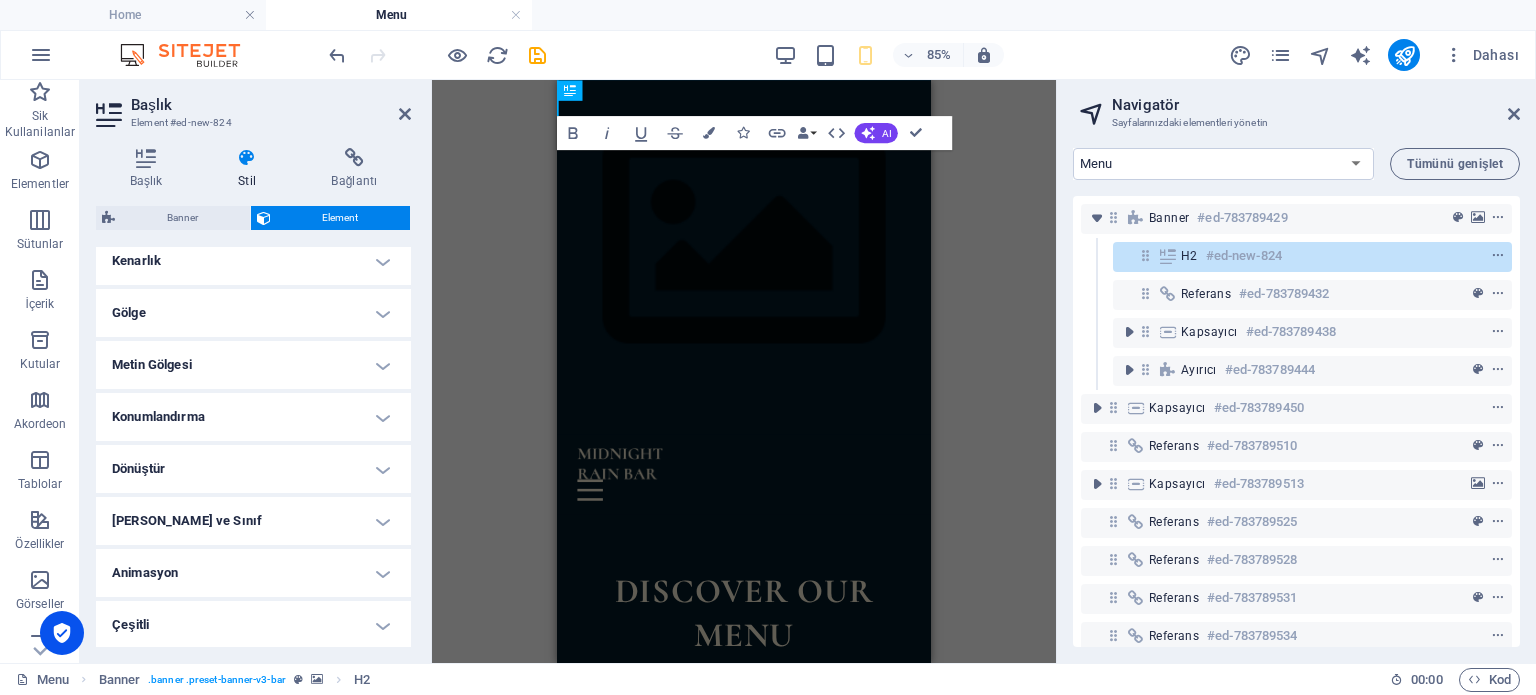 click on "H1   Banner   Kapsayıcı   Ayırıcı   HTML   Ayırıcı   H2   Kapsayıcı   Fiyatlandırma tablosu   Kapsayıcı   Fiyatlandırma tablosu   Fiyatlandırma tablosu   Metin   Banner   Referans   Fiyatlandırma tablosu   Kapsayıcı   Fiyatlandırma tablosu   Fiyatlandırma tablosu   Kapsayıcı   Metin   Aralık   H2   Aralık   İmaj   Aralık   Referans   Kapsayıcı   Referans   Referans   Referans   Banner   H2 Bold Italic Underline Strikethrough Colors Icons Link Data Bindings Firma İlk ad Soyad Sokak Posta Kodu Şehir E-posta Telefon Cep Fax Özel alan 1 Özel alan 2 Özel alan 3 Özel alan 4 Özel alan 5 Özel alan 6 HTML AI Geliştir Kısalt Uzat İmlayı ve dil bilgisini düzelt Şu dile çevir: İngilizce Metin üret Confirm (Ctrl+⏎)" at bounding box center (744, 371) 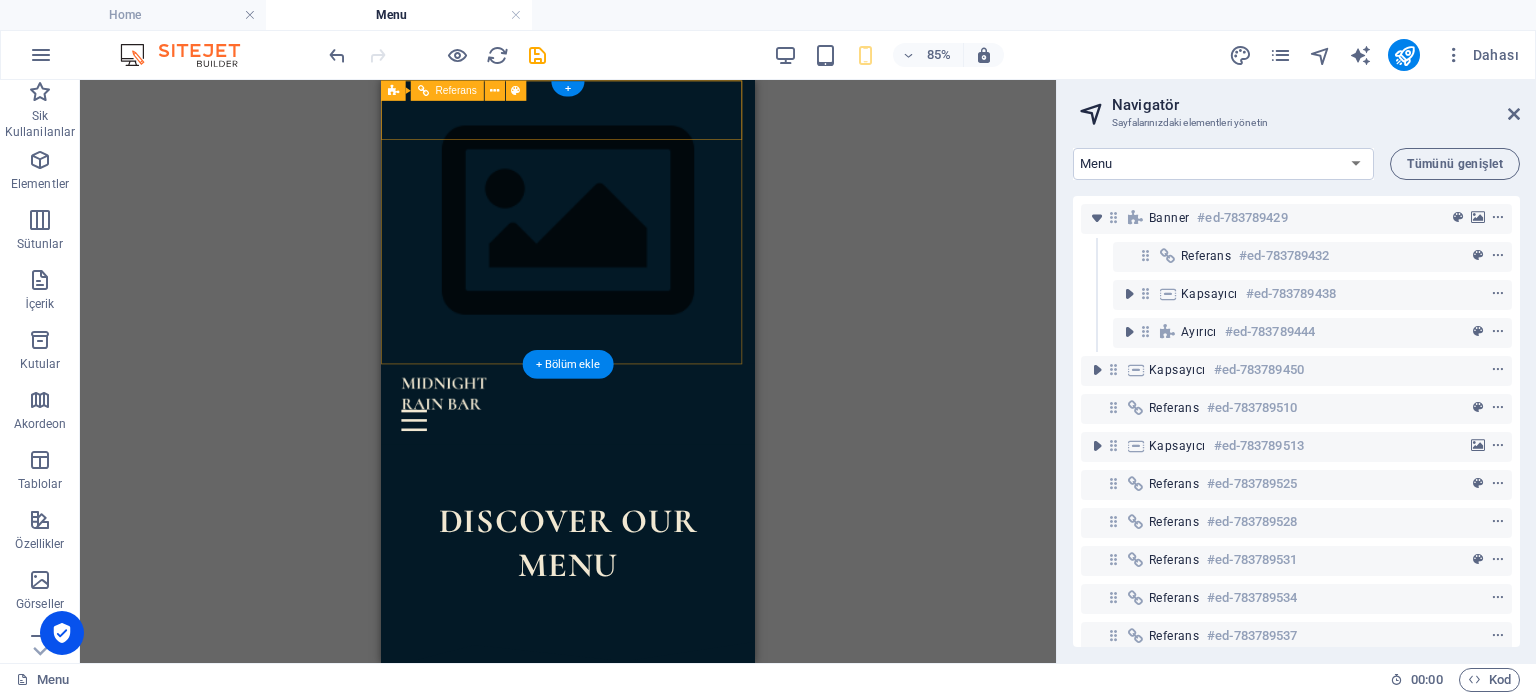 click at bounding box center (601, 449) 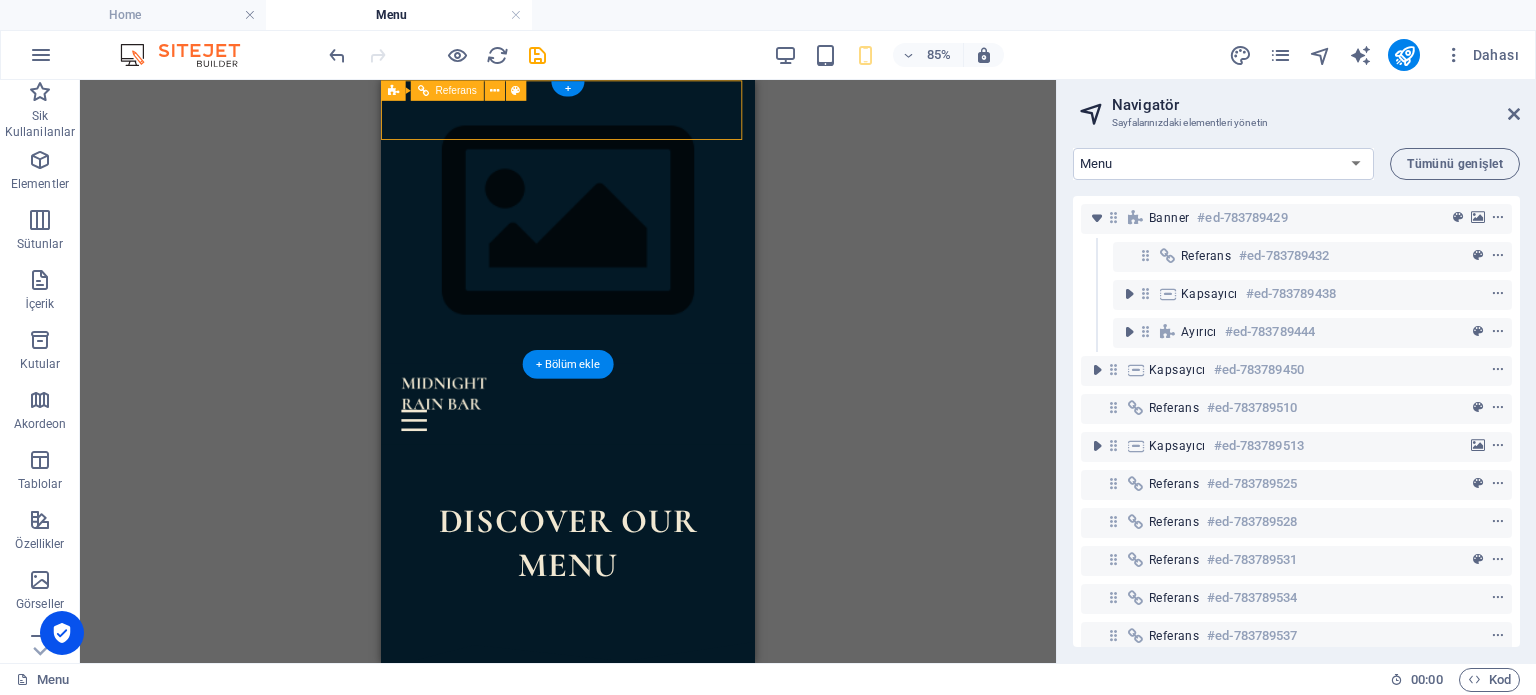 click at bounding box center (601, 449) 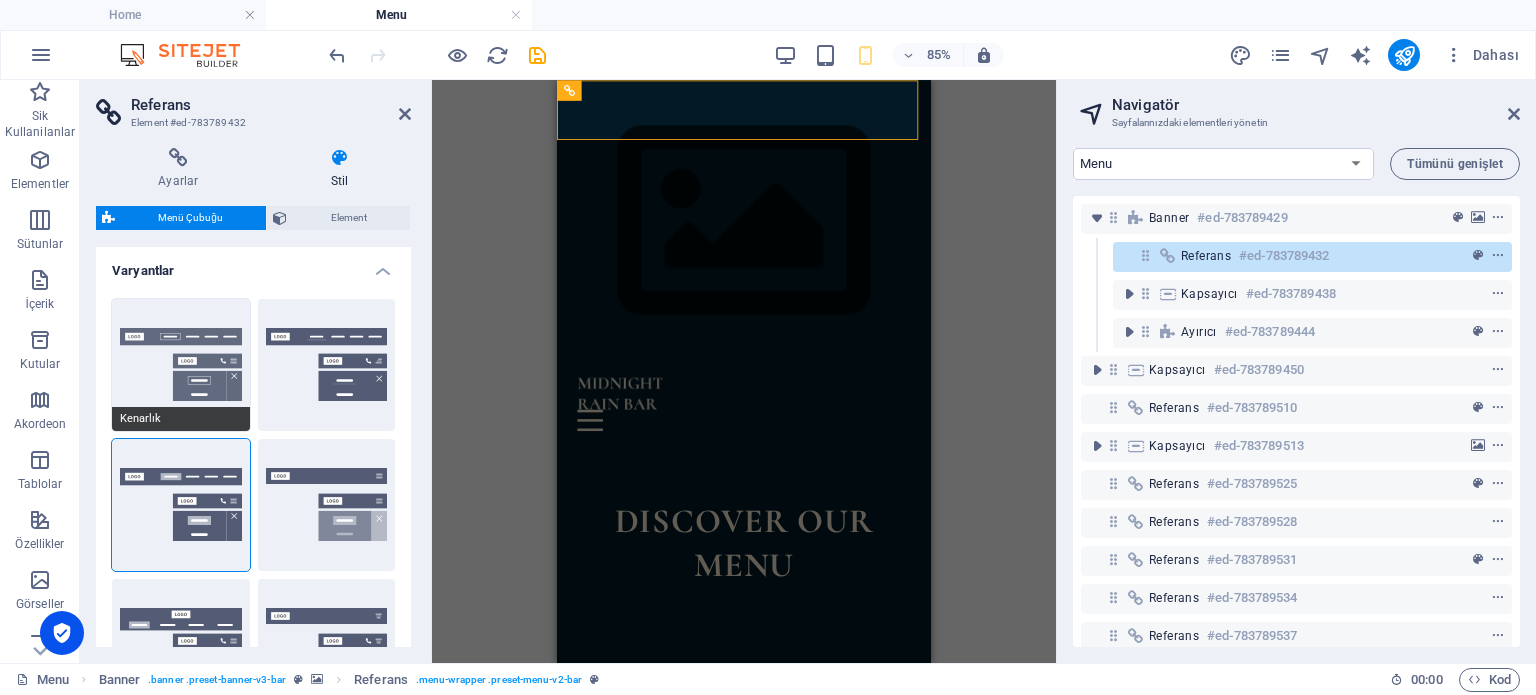 click on "Kenarlık" at bounding box center (181, 365) 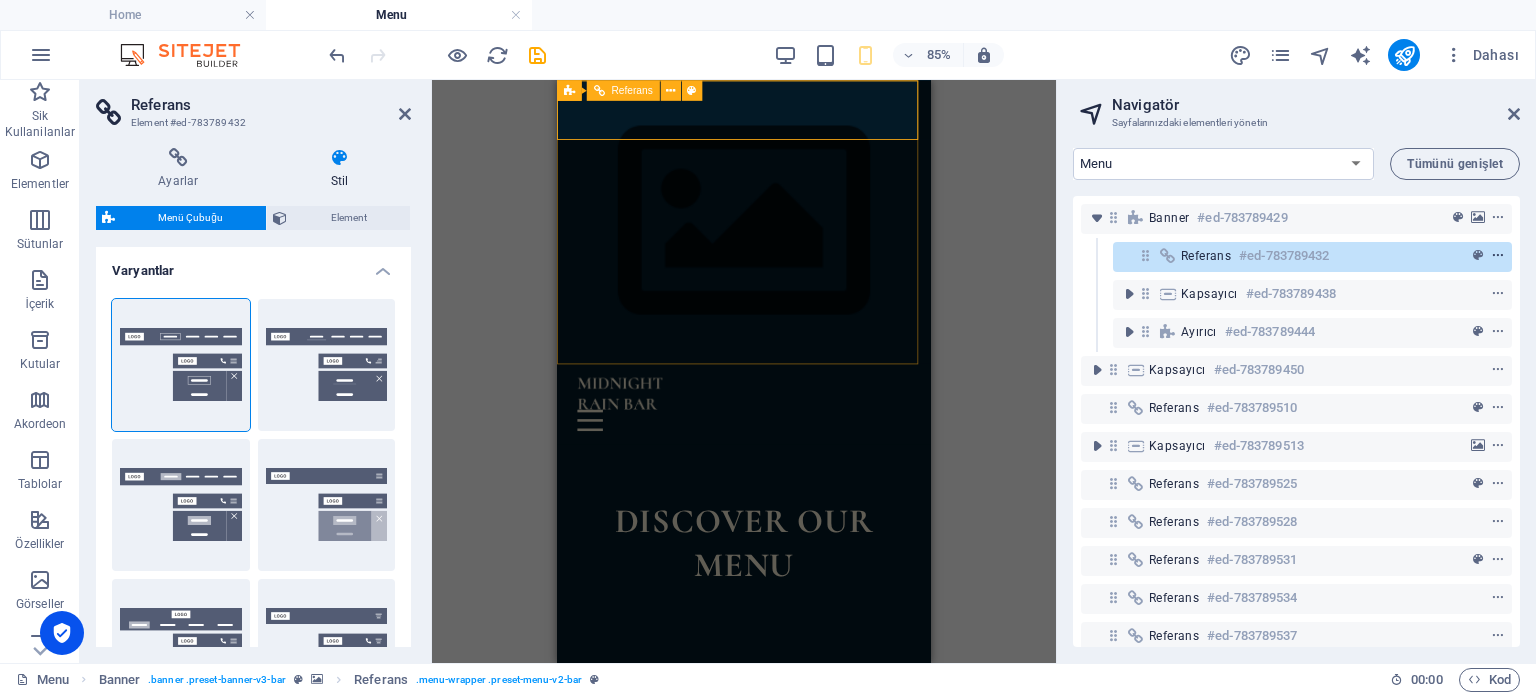 click at bounding box center (1498, 256) 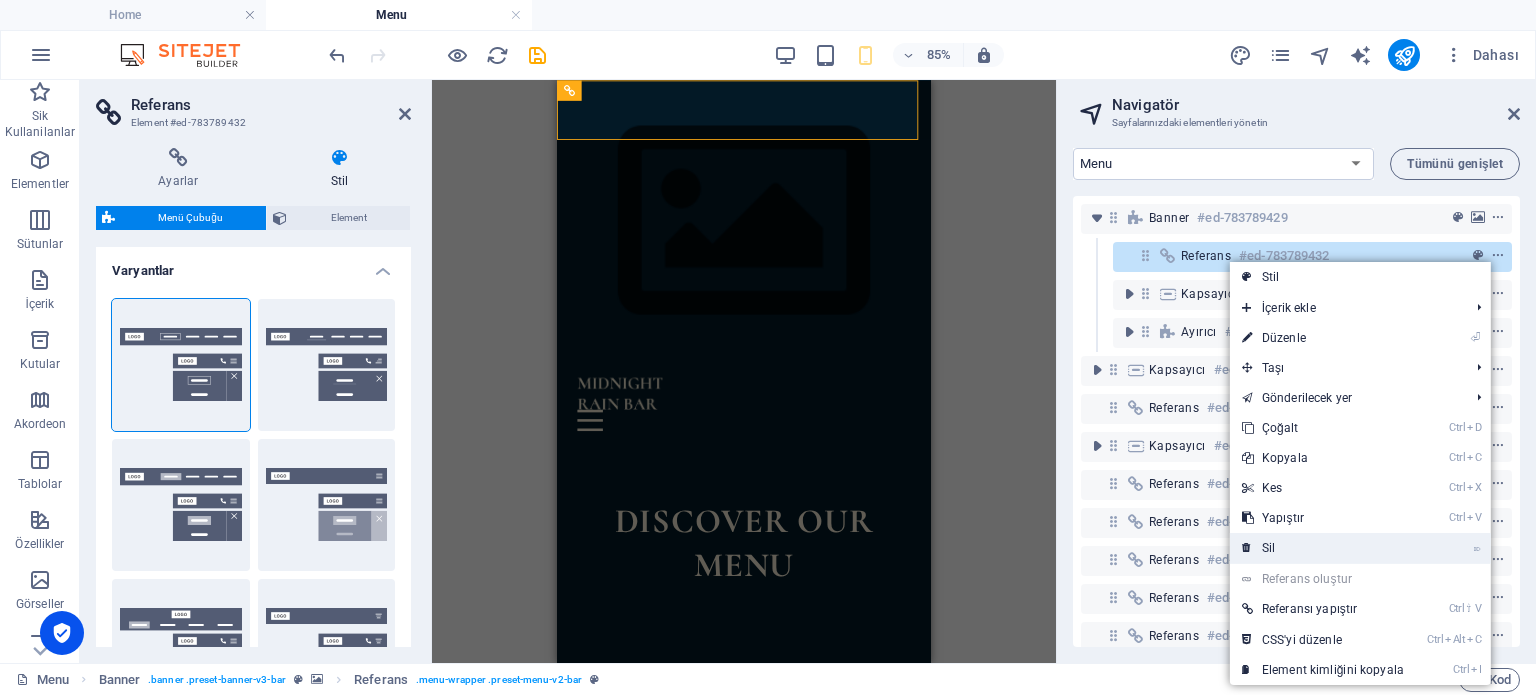 click on "⌦  Sil" at bounding box center [1323, 548] 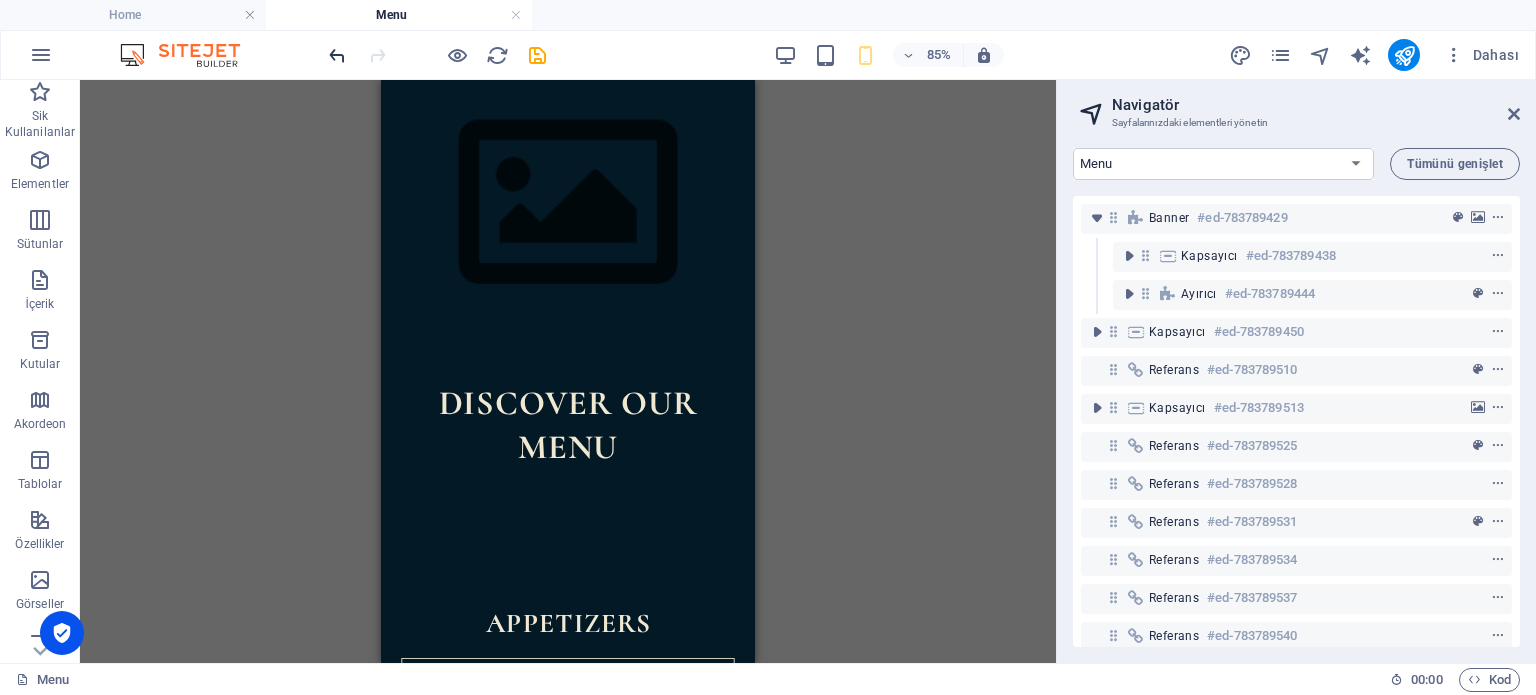 click at bounding box center [337, 55] 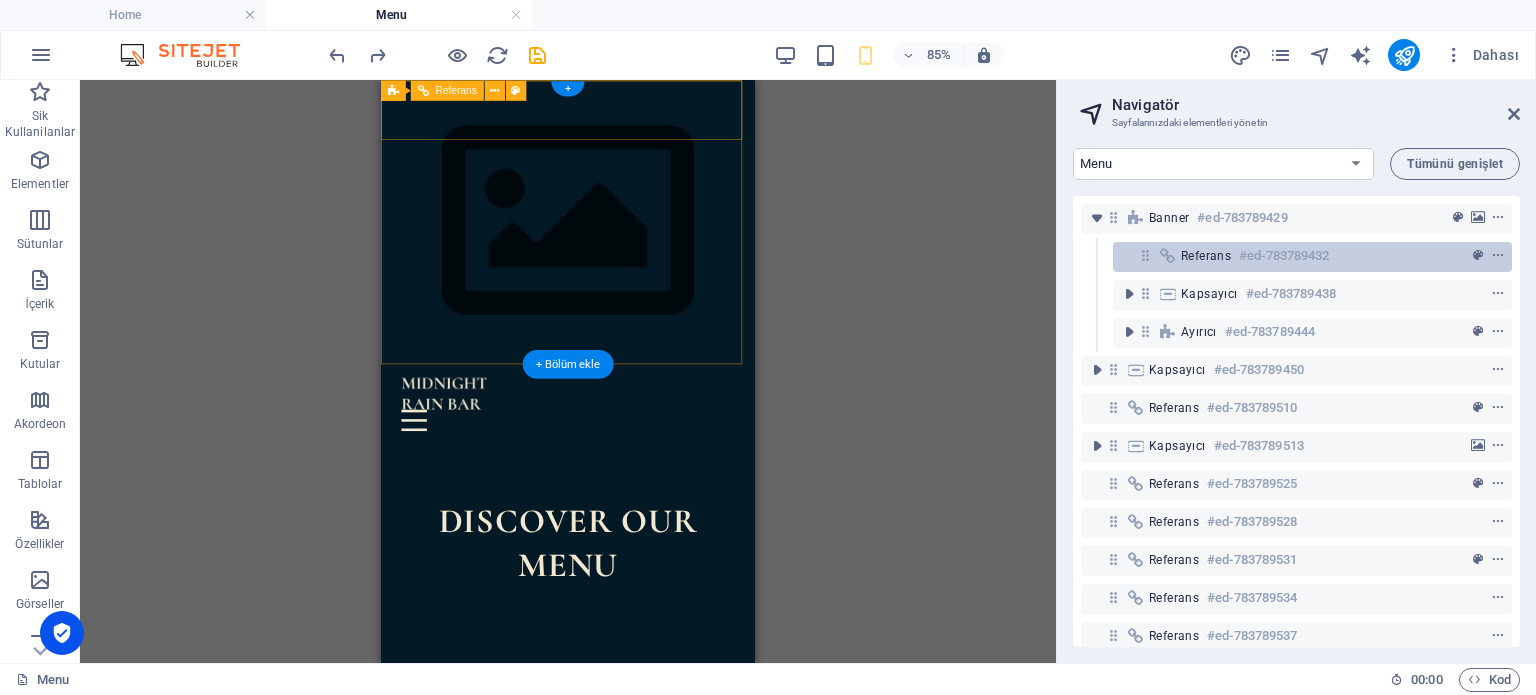 click on "Referans" at bounding box center [1206, 256] 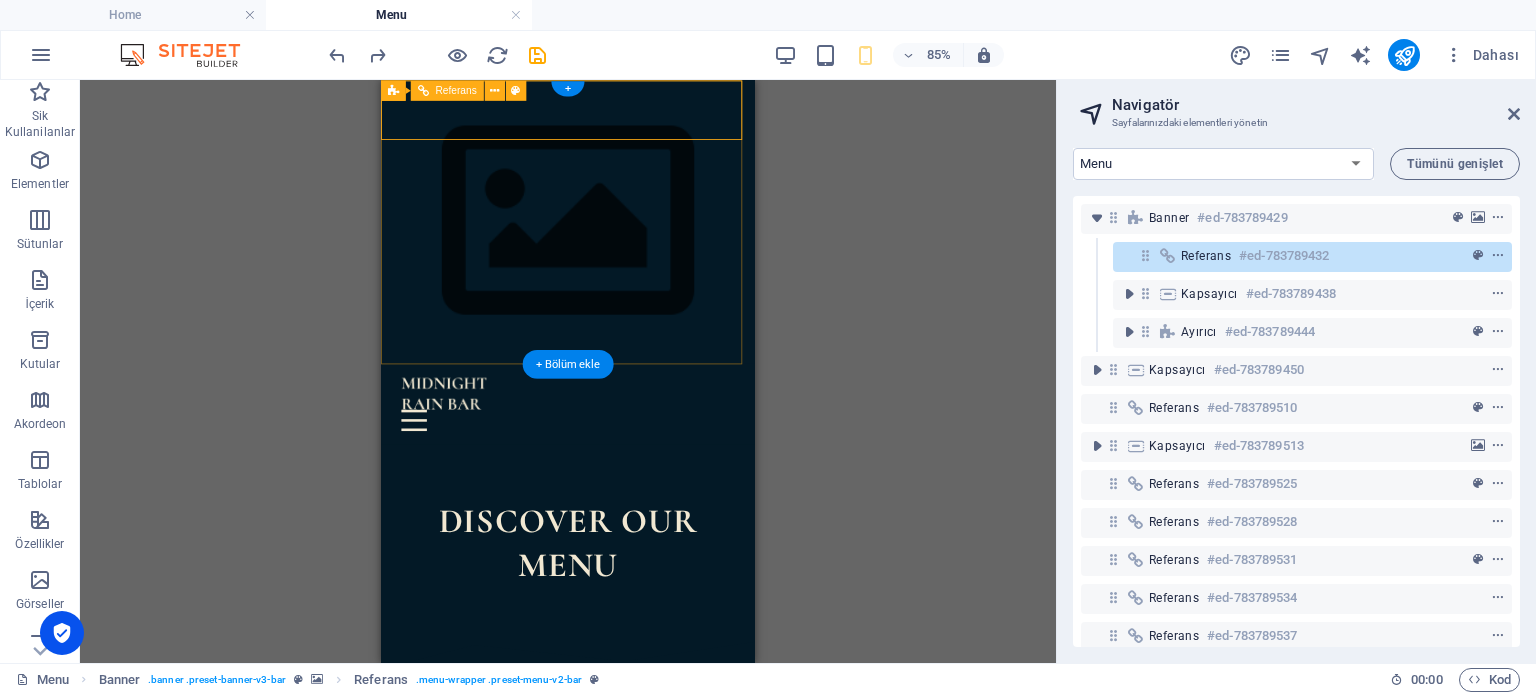 click at bounding box center (601, 449) 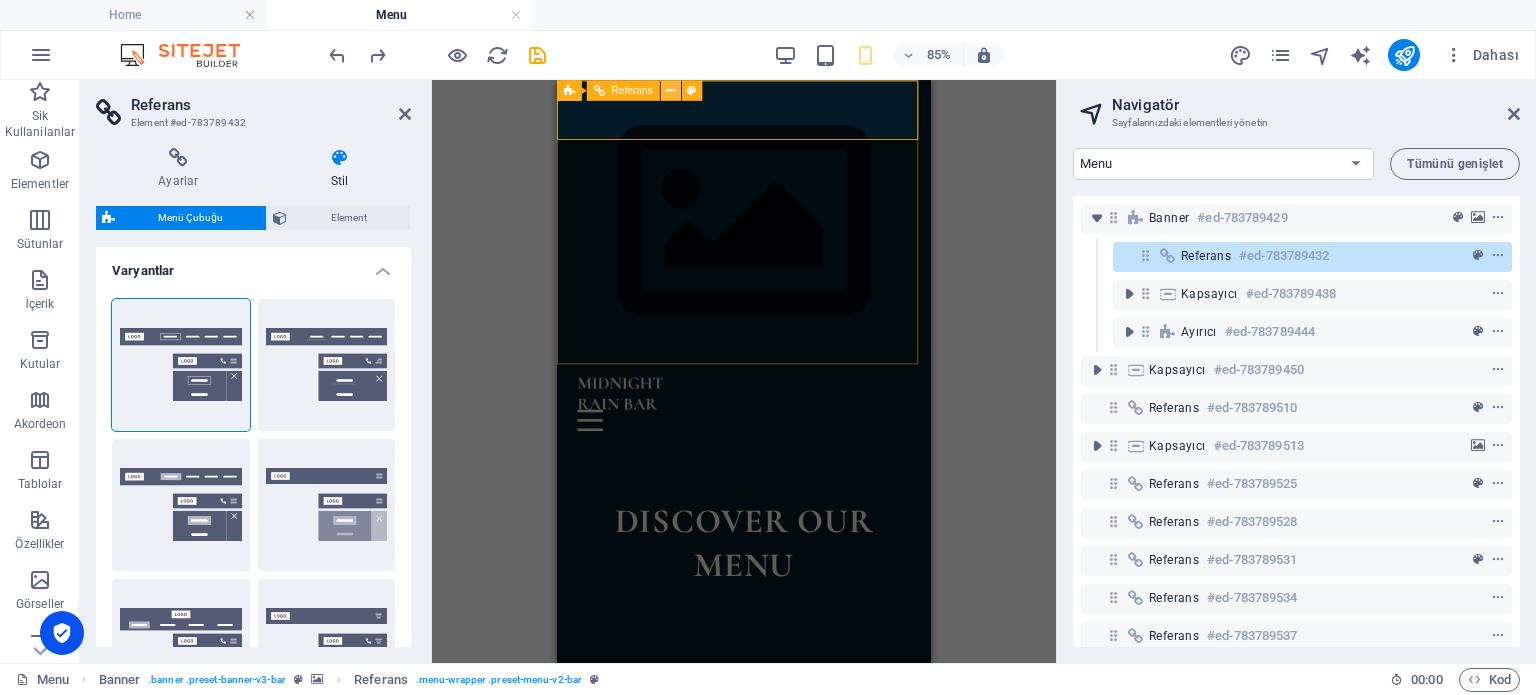 click at bounding box center (670, 90) 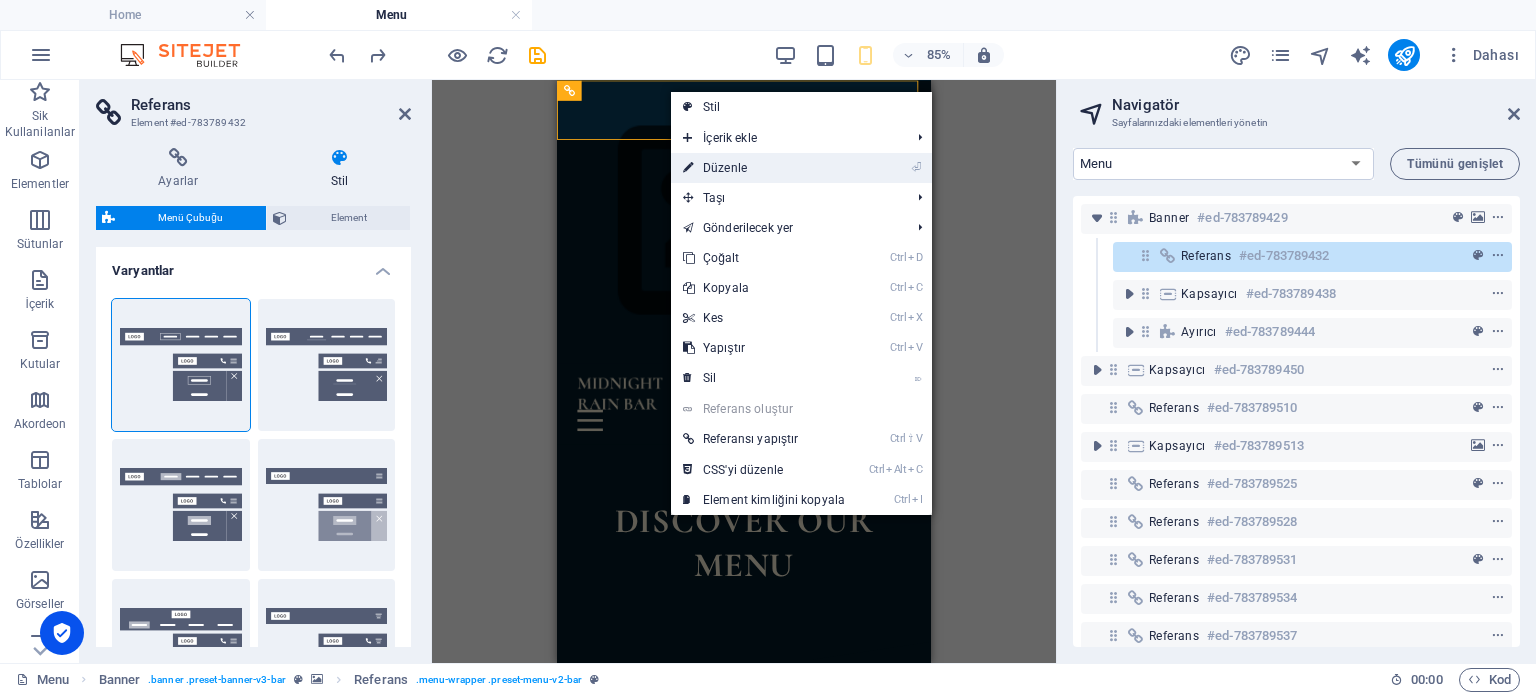 click on "⏎  Düzenle" at bounding box center (764, 168) 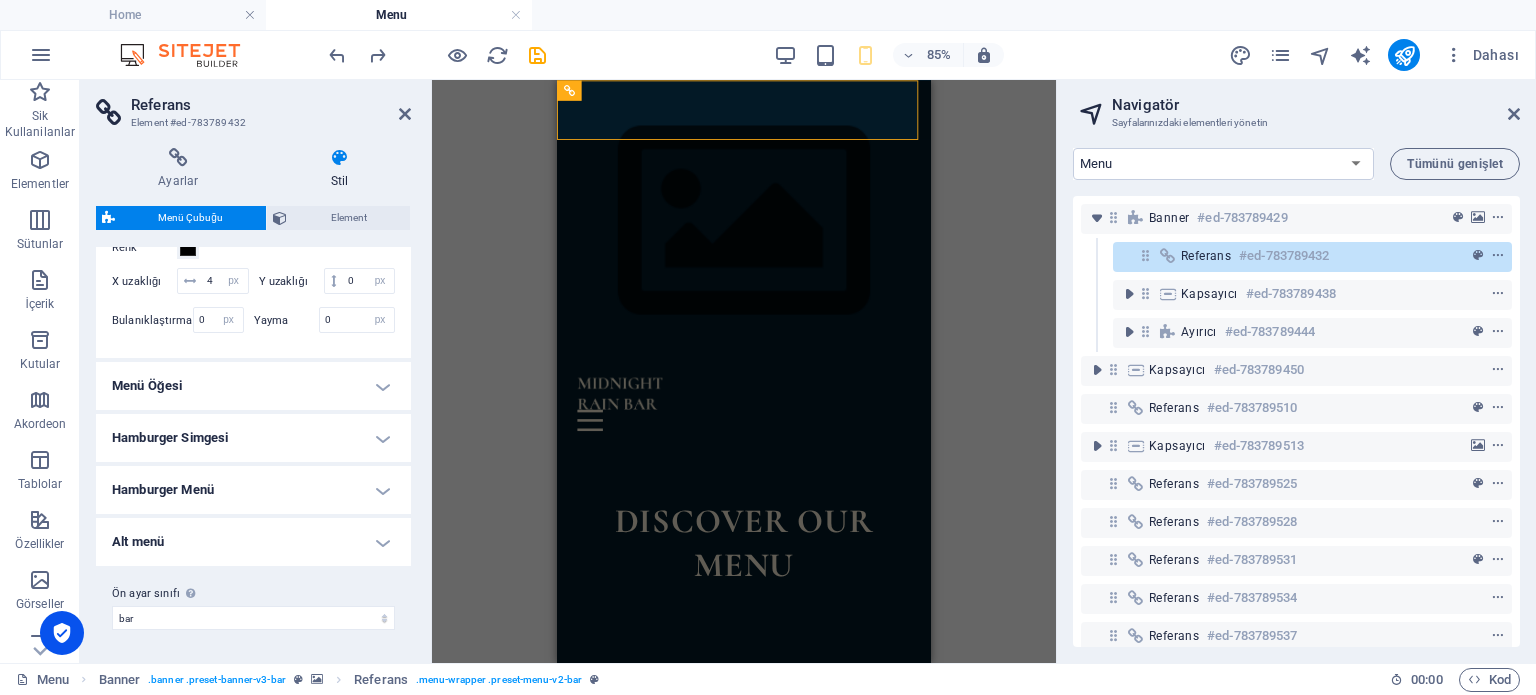 scroll, scrollTop: 1100, scrollLeft: 0, axis: vertical 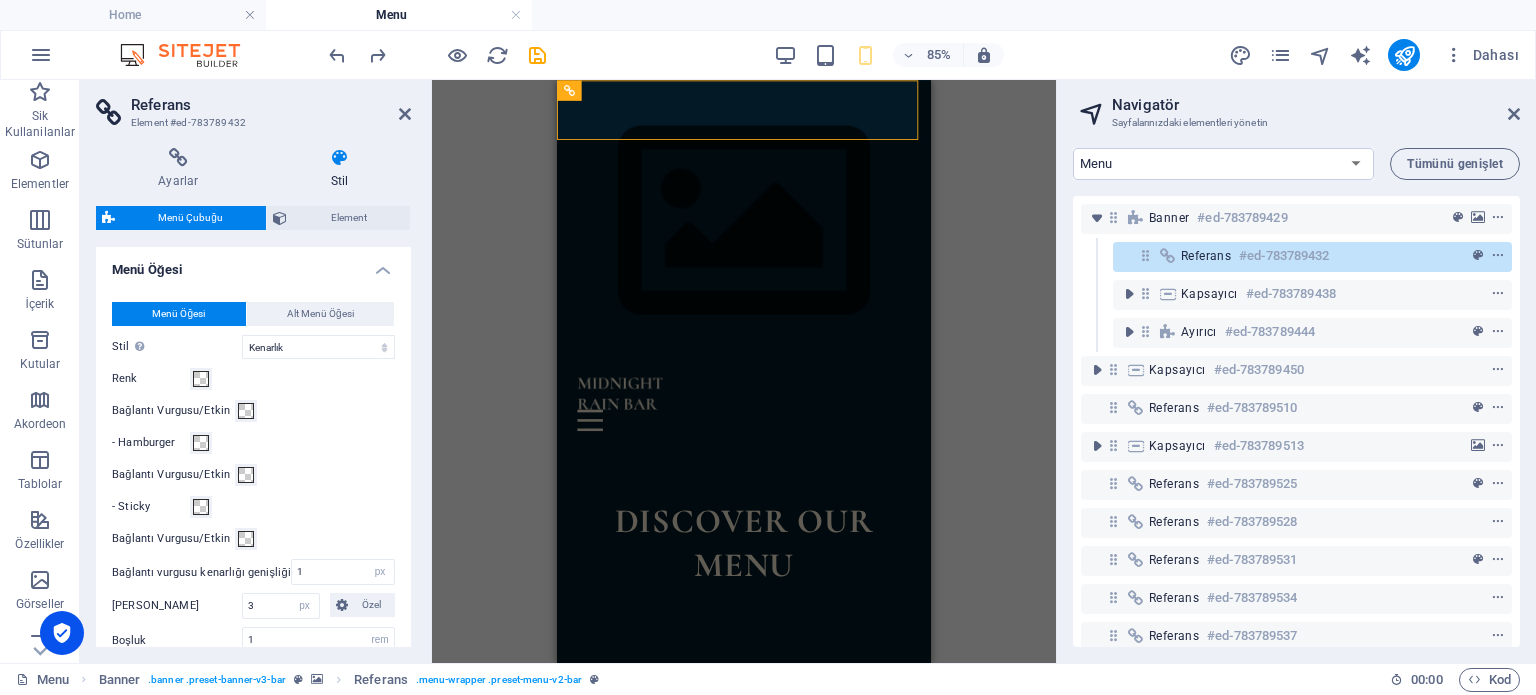 click on "Menü Öğesi" at bounding box center (253, 264) 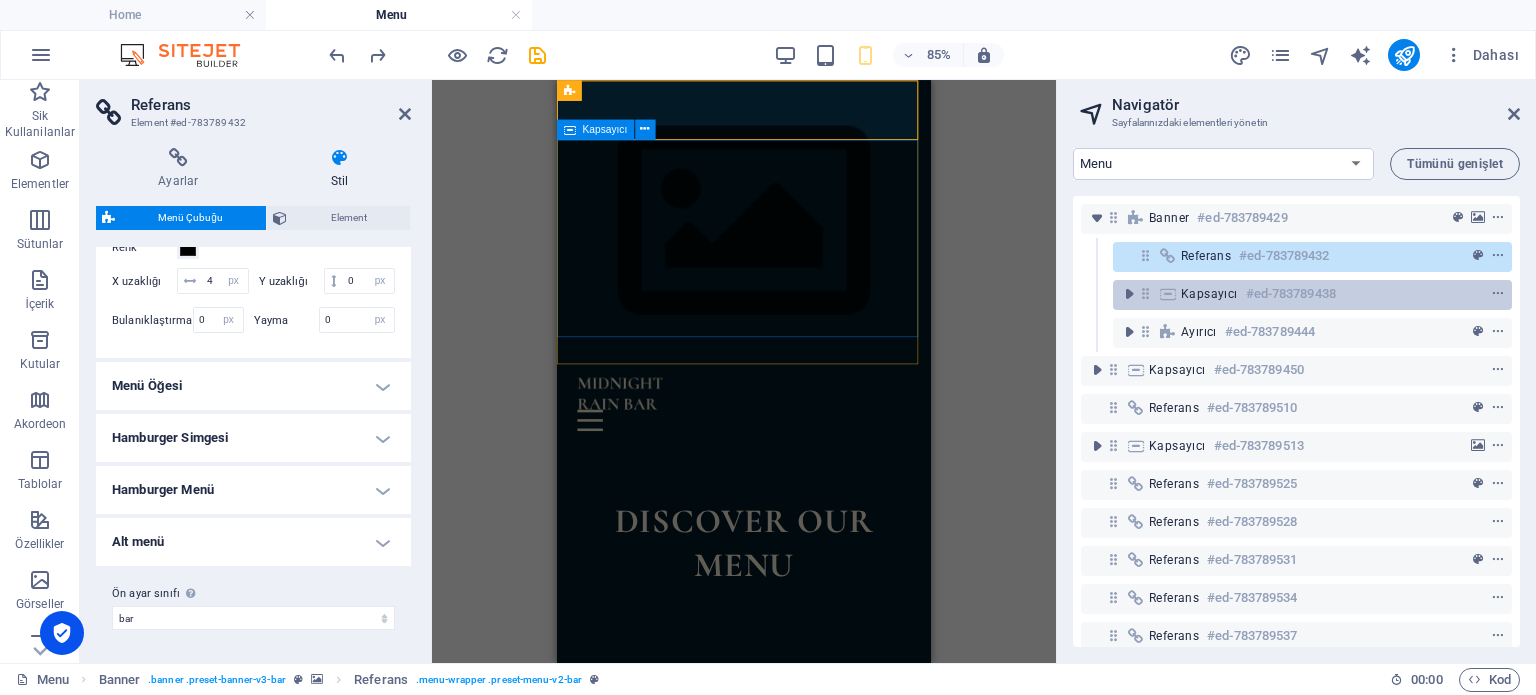 click on "#ed-783789438" at bounding box center [1291, 294] 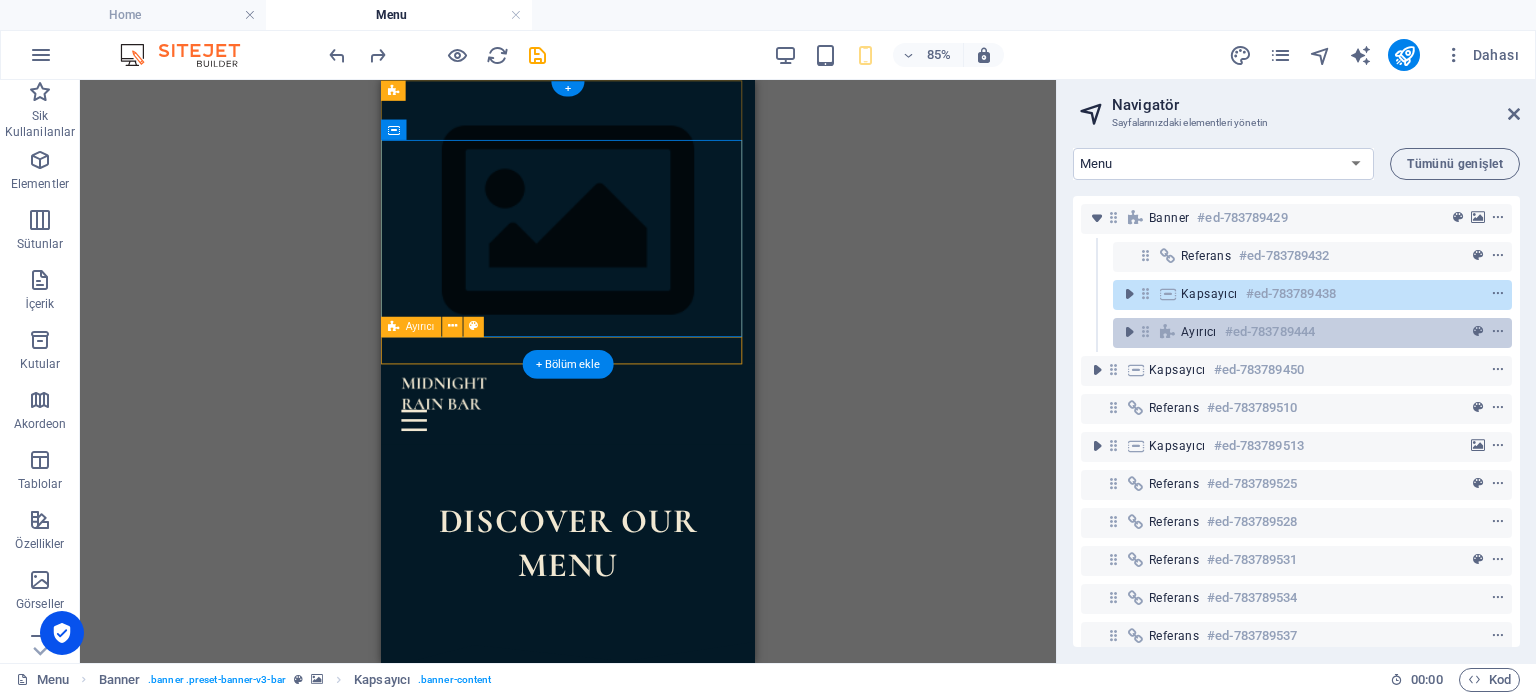 click on "#ed-783789444" at bounding box center [1270, 332] 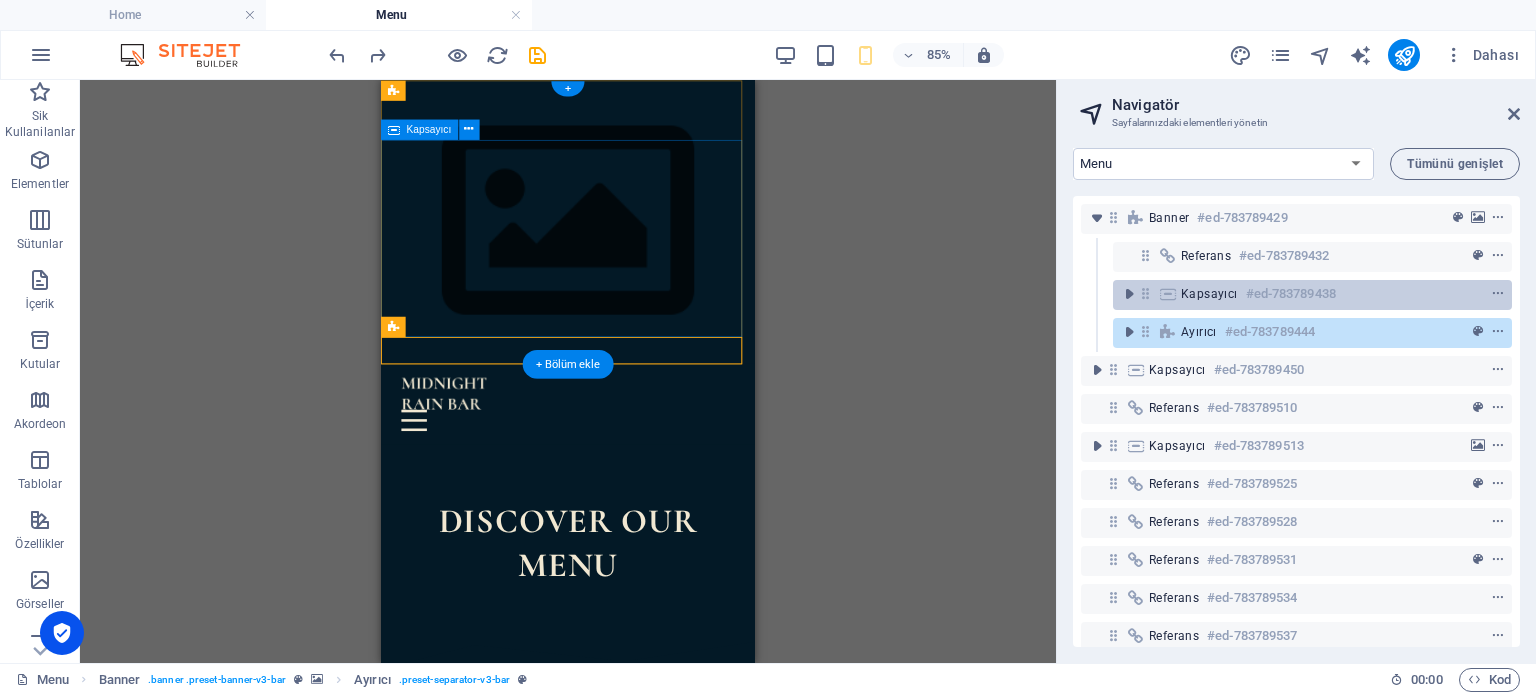 click on "Kapsayıcı" at bounding box center [1209, 294] 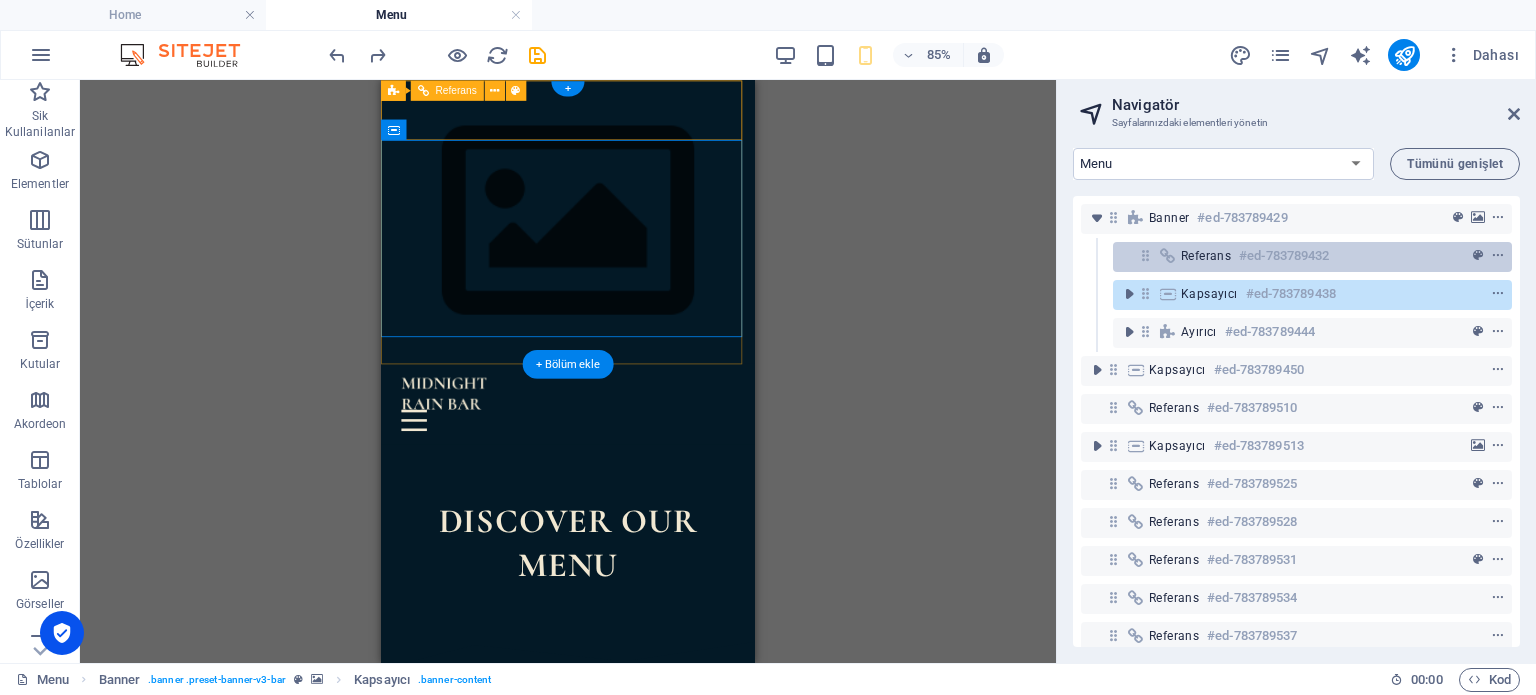 click on "Referans #ed-783789432" at bounding box center (1312, 257) 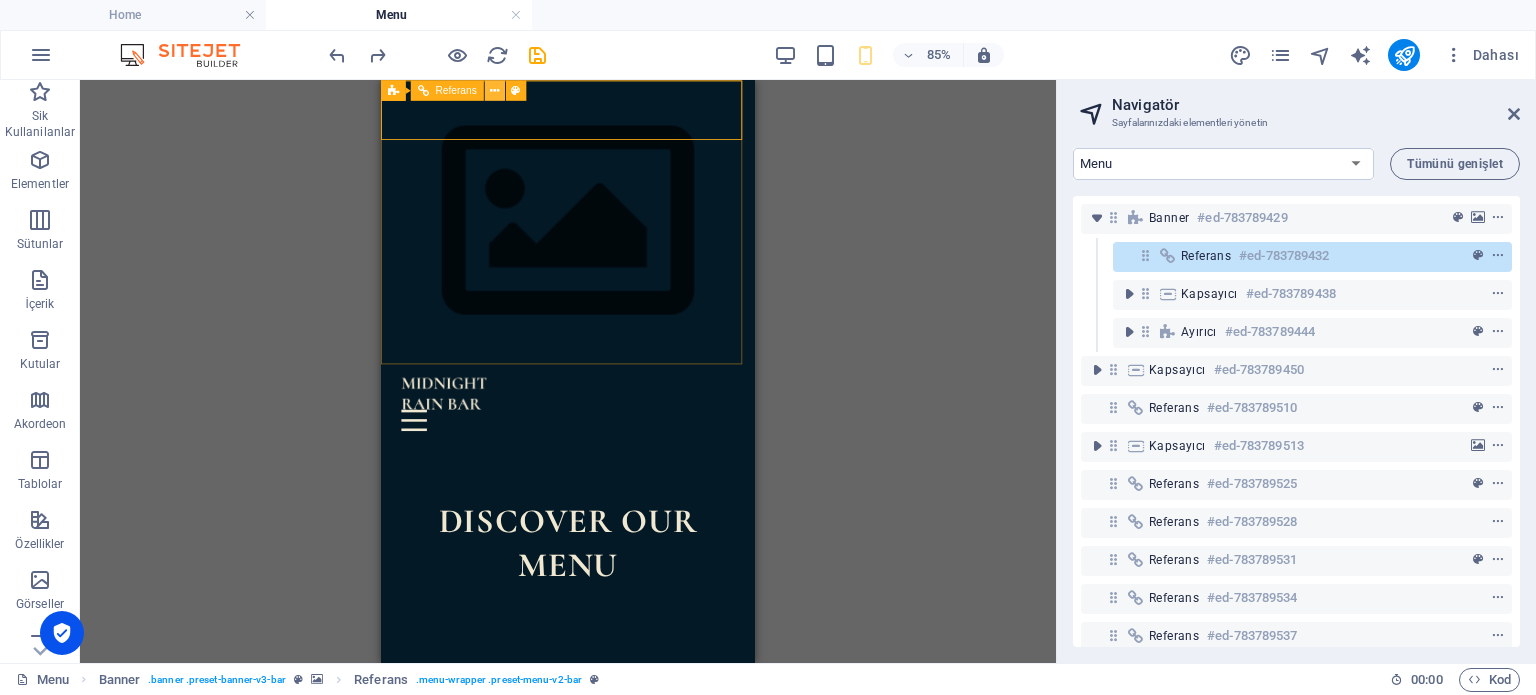 click at bounding box center [494, 90] 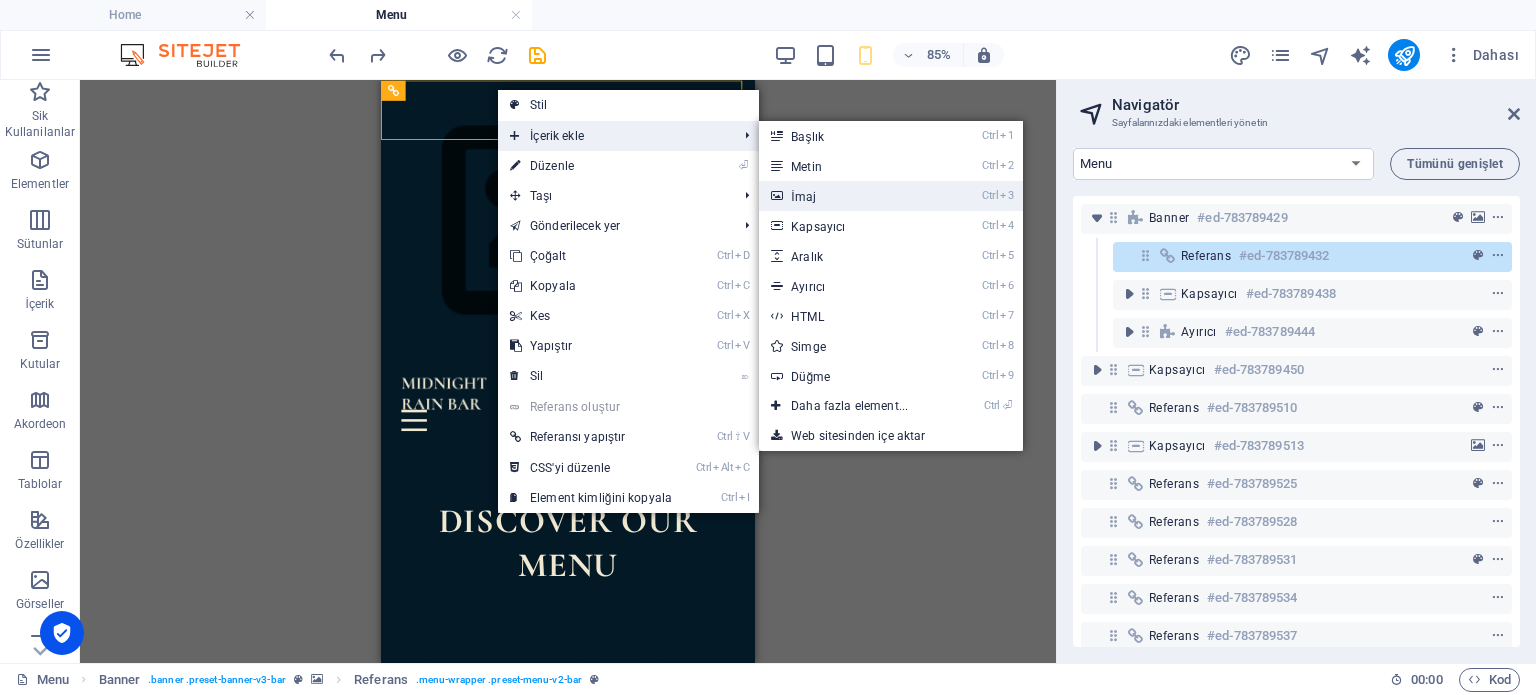 click on "Ctrl 3  İmaj" at bounding box center [853, 196] 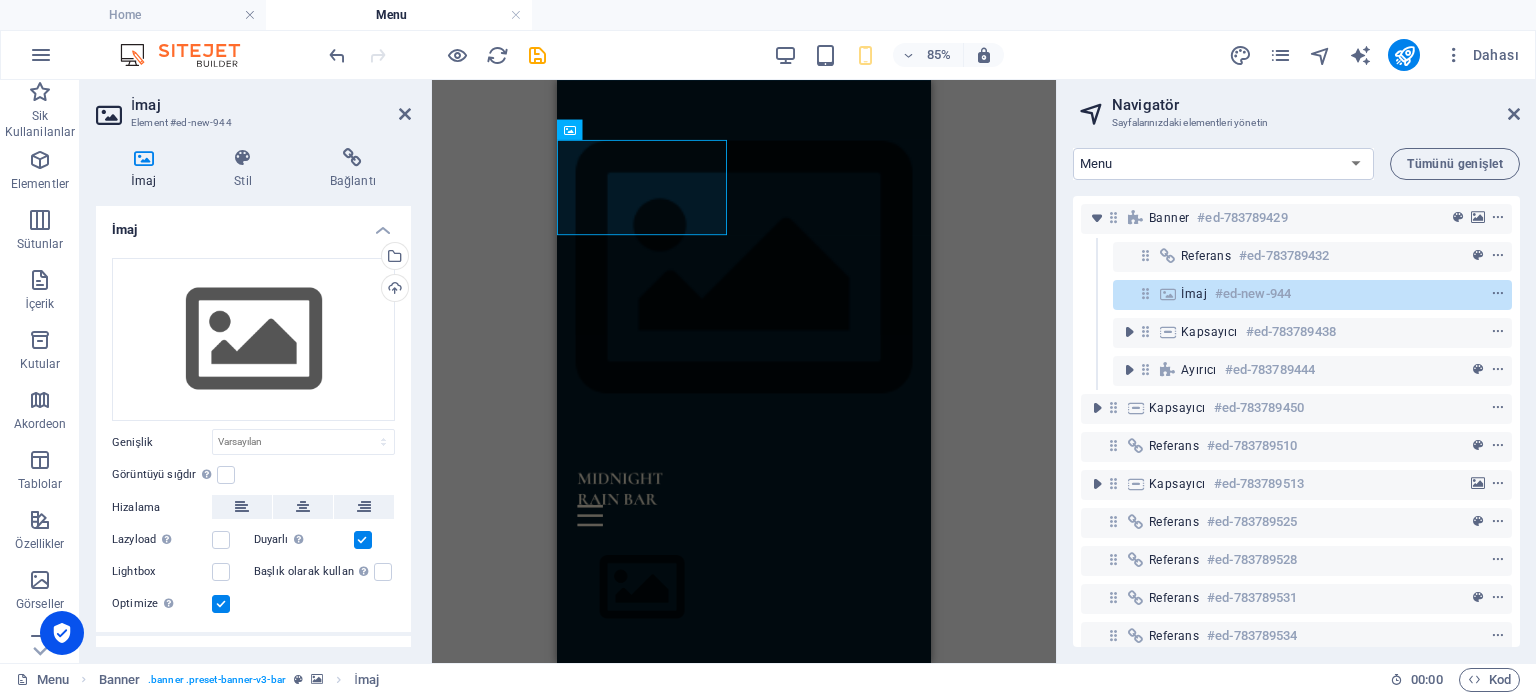 drag, startPoint x: 497, startPoint y: 215, endPoint x: 28, endPoint y: 113, distance: 479.96353 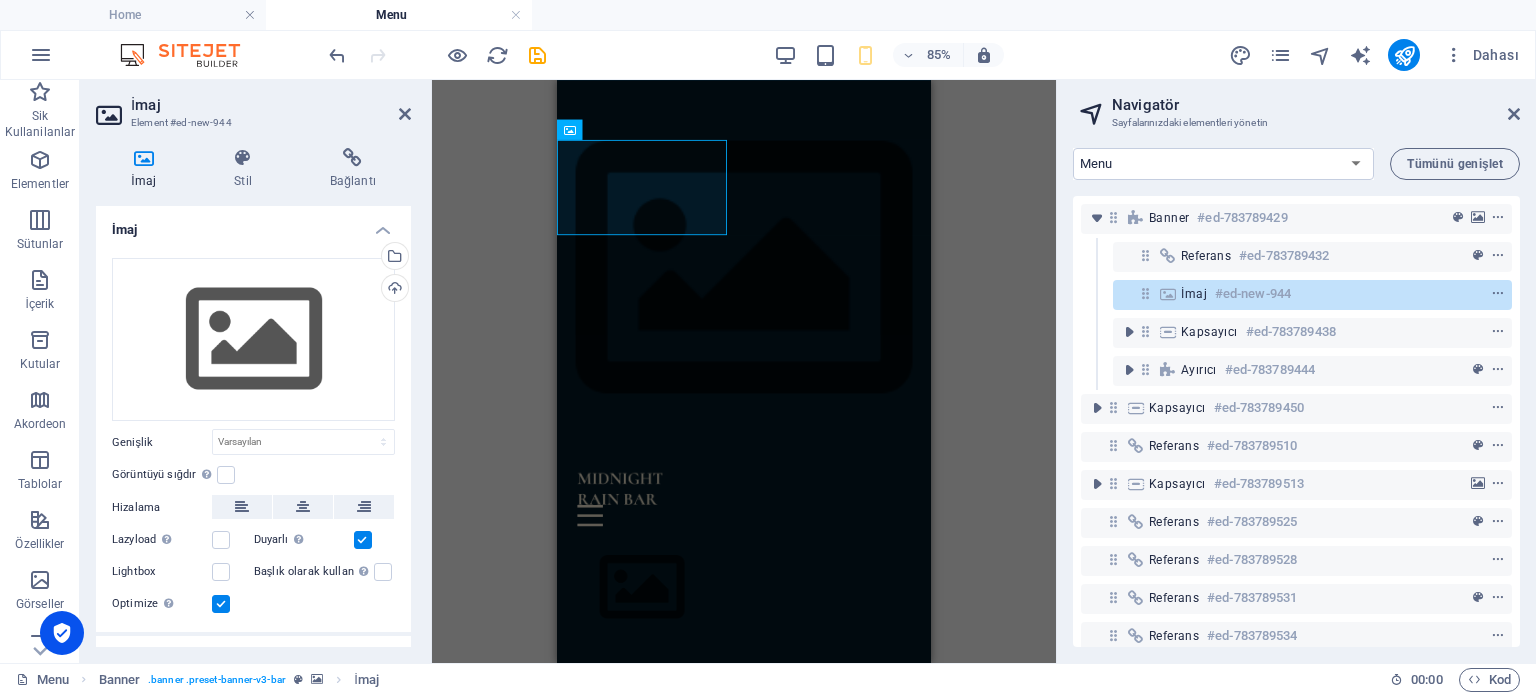 click on "H1   Banner   Kapsayıcı   HTML   Ayırıcı   H2   Kapsayıcı   Fiyatlandırma tablosu   Kapsayıcı   Fiyatlandırma tablosu   Fiyatlandırma tablosu   Metin   Banner   Referans   Fiyatlandırma tablosu   Kapsayıcı   Fiyatlandırma tablosu   Fiyatlandırma tablosu   Kapsayıcı   Metin   Aralık   H2   Aralık   İmaj   Aralık   Referans   Kapsayıcı   Referans   Referans   Referans   H2   Referans   Referans   Referans   İmaj" at bounding box center [744, 371] 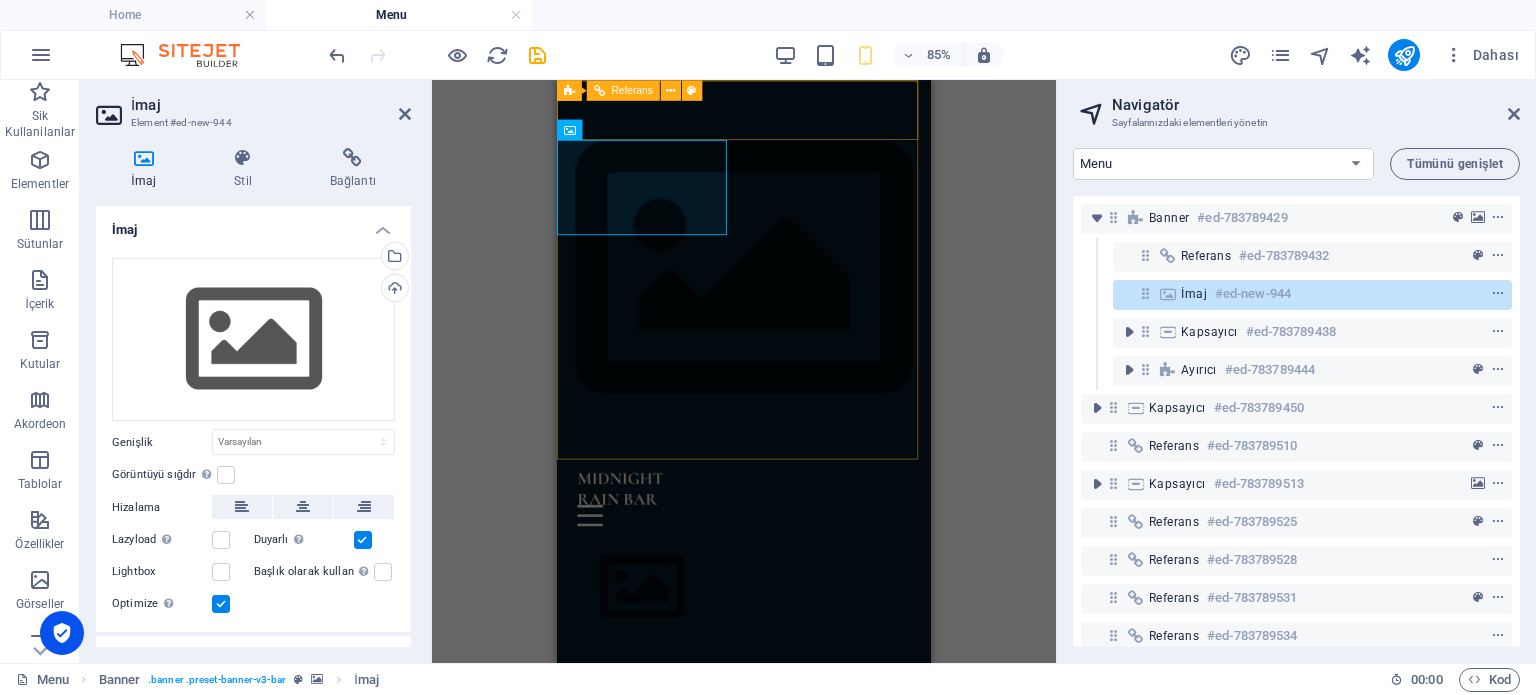 click at bounding box center (777, 592) 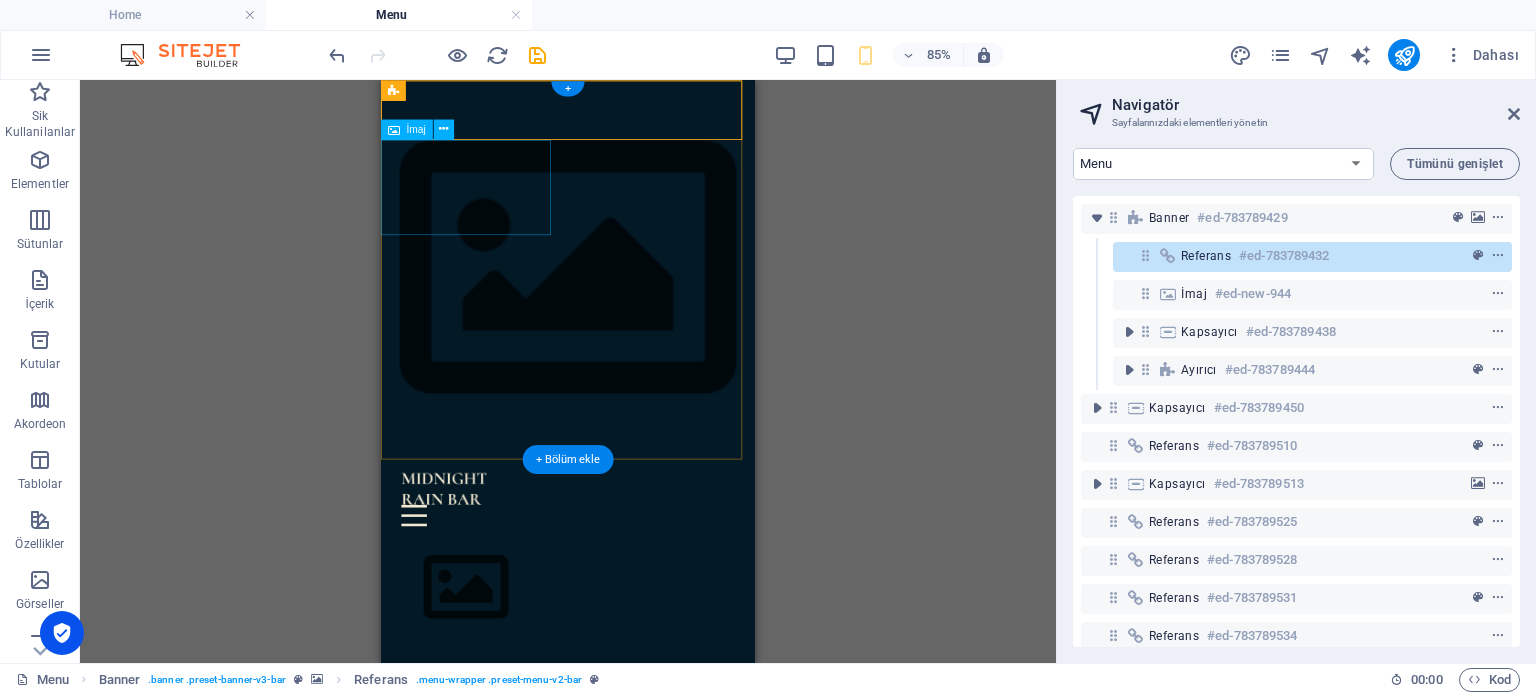 click at bounding box center [601, 677] 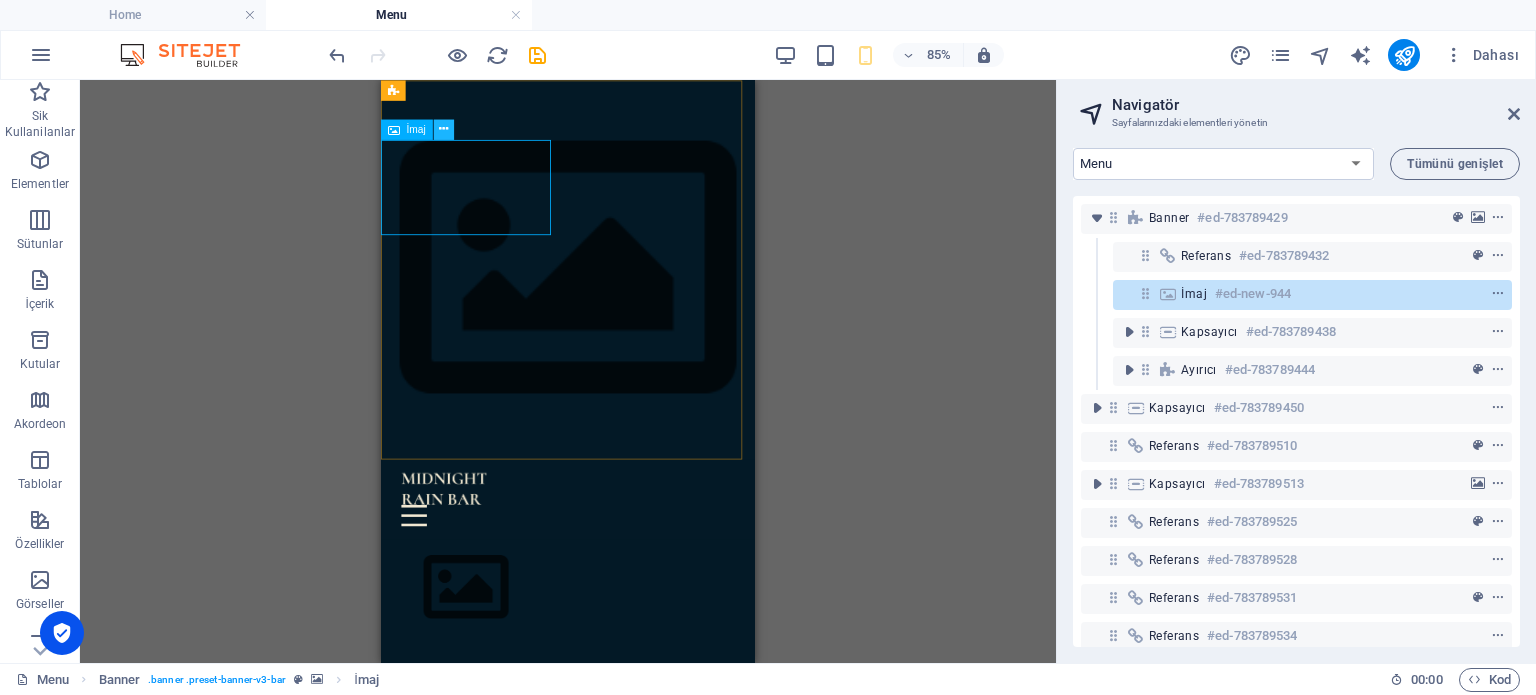 click at bounding box center (443, 129) 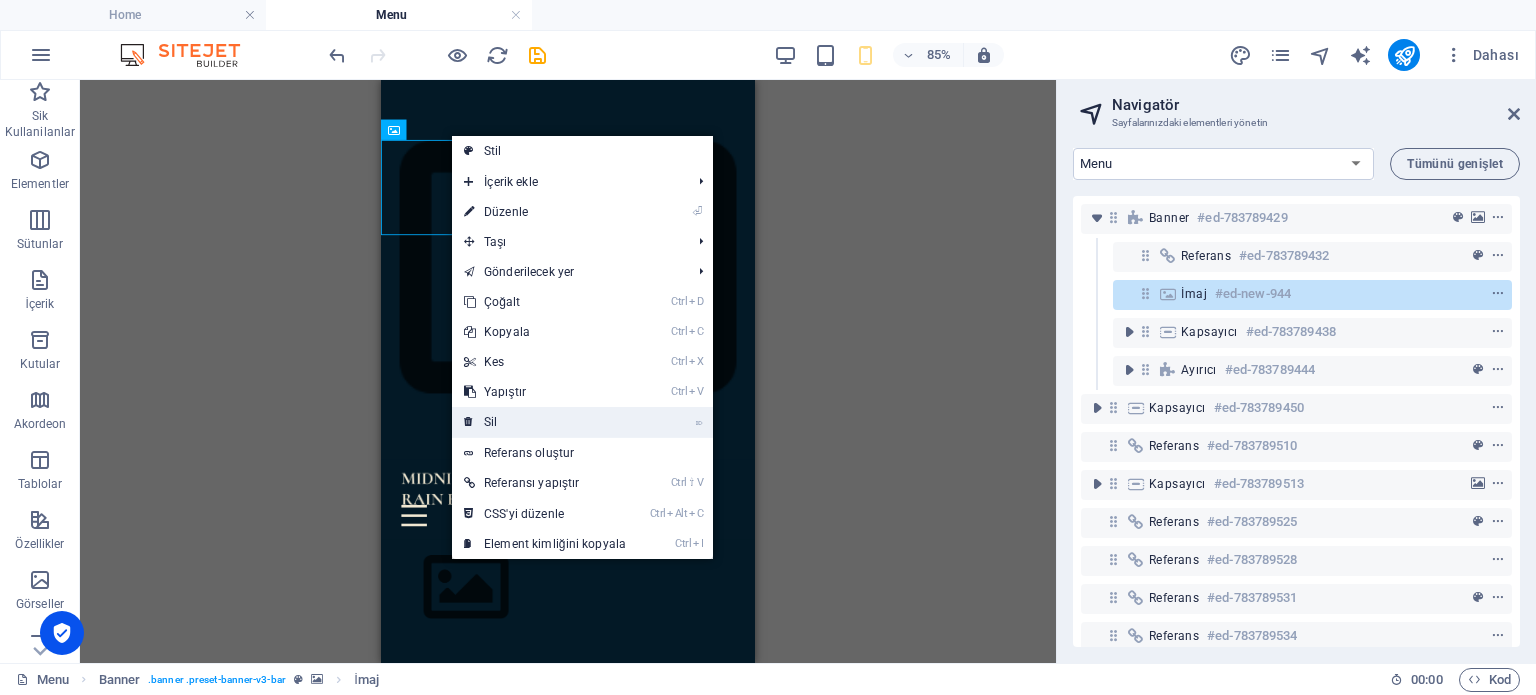 click on "⌦  Sil" at bounding box center (545, 422) 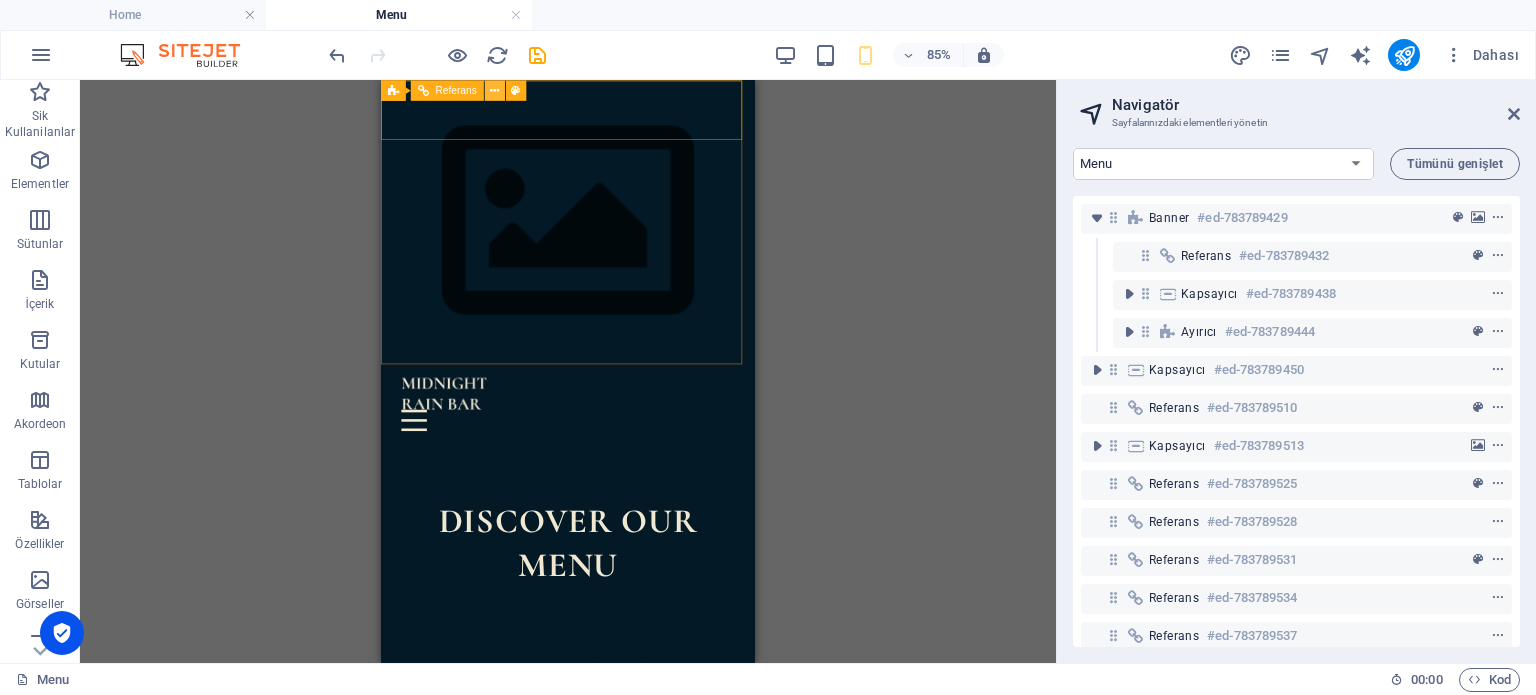 click at bounding box center [494, 90] 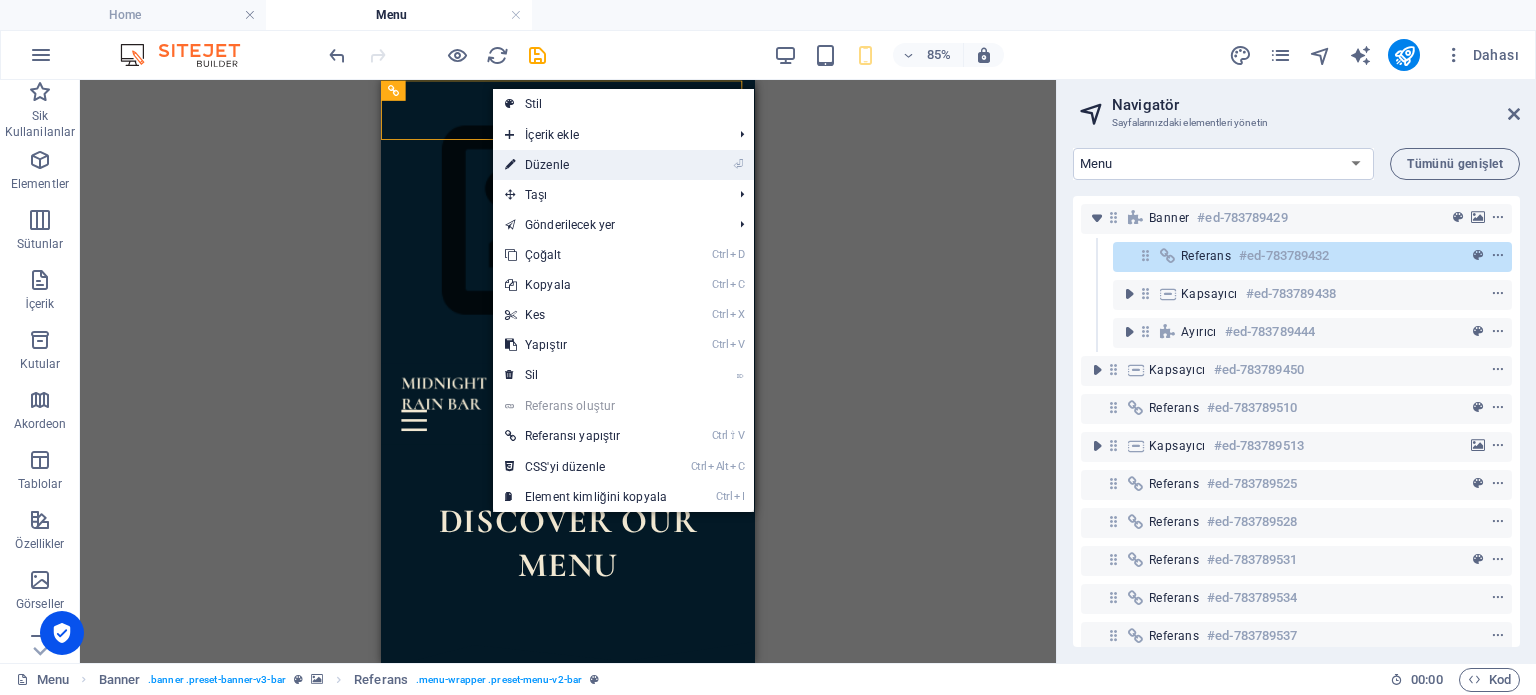 click on "⏎  Düzenle" at bounding box center [586, 165] 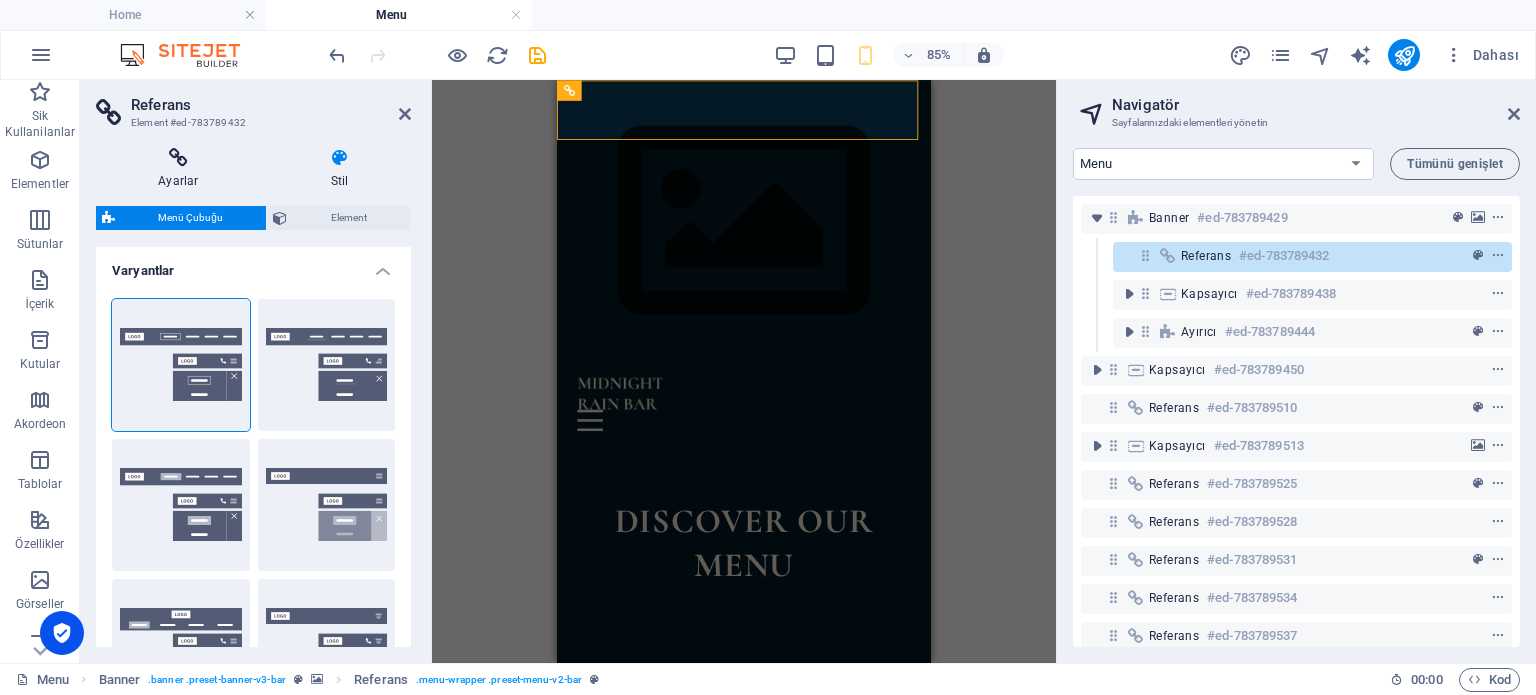 click at bounding box center [178, 158] 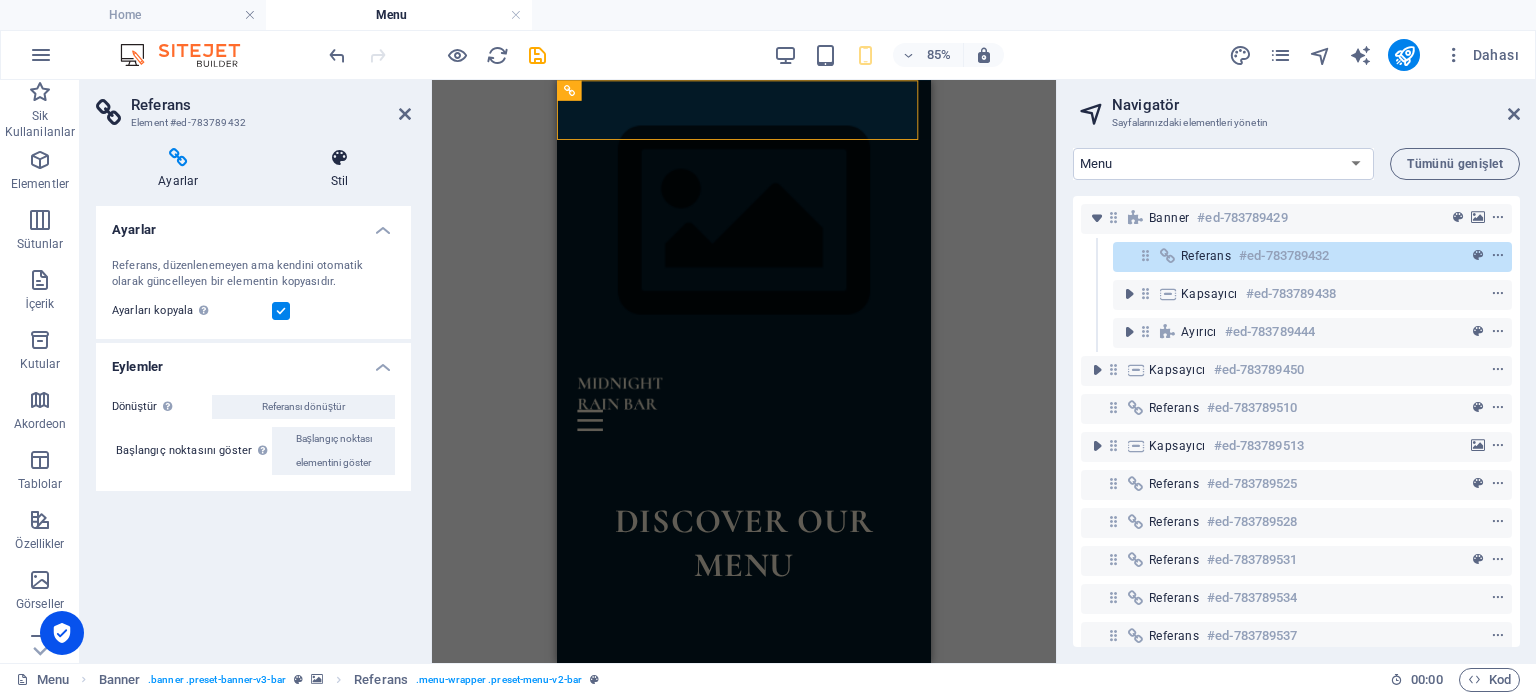 click at bounding box center [340, 158] 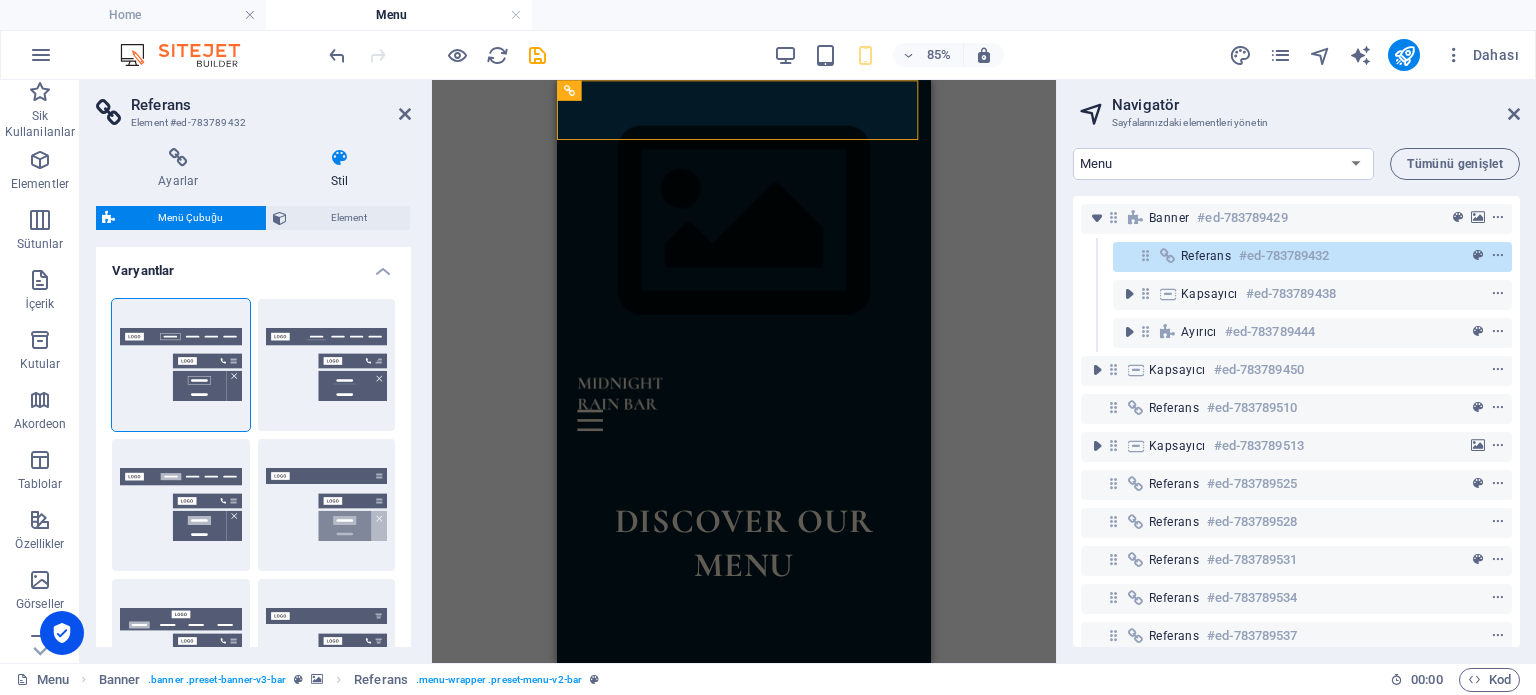click on "Ortalandı" at bounding box center [327, 365] 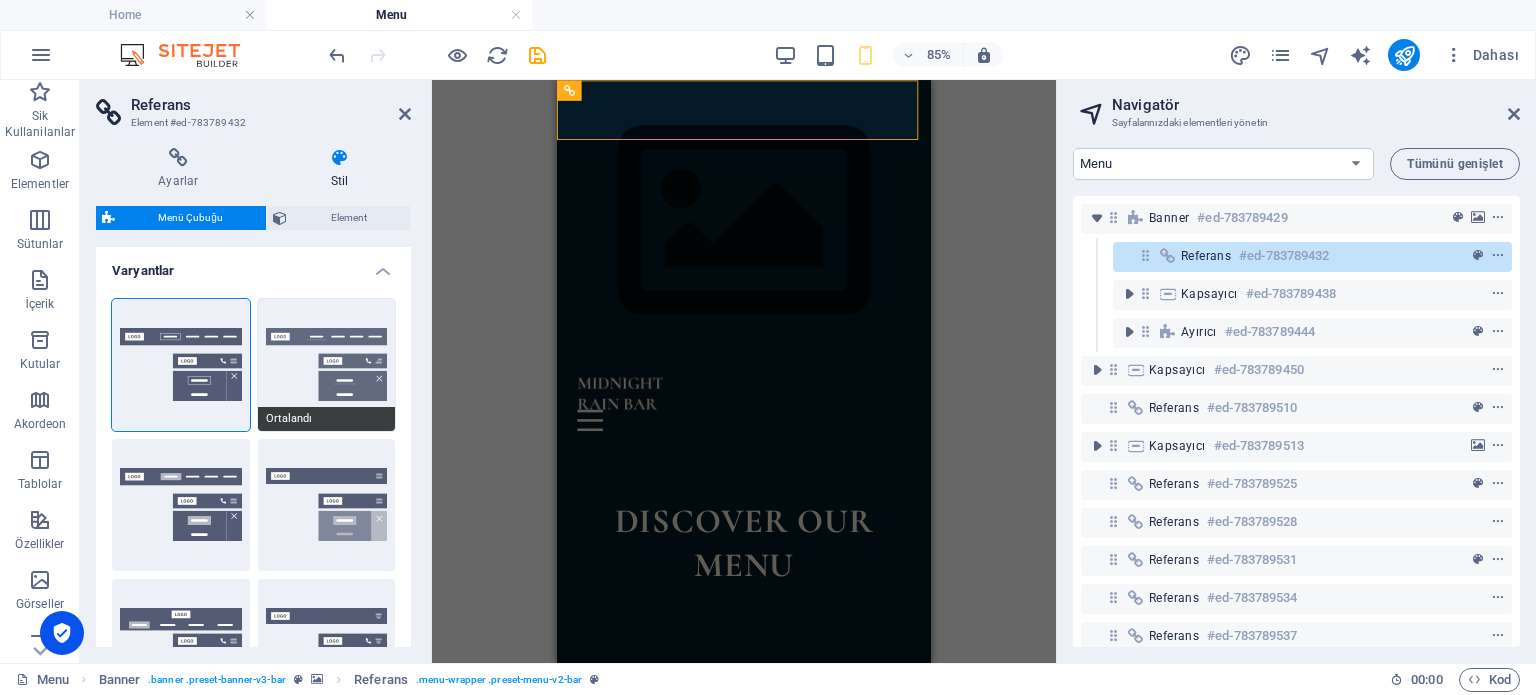 click on "Ortalandı" at bounding box center (327, 365) 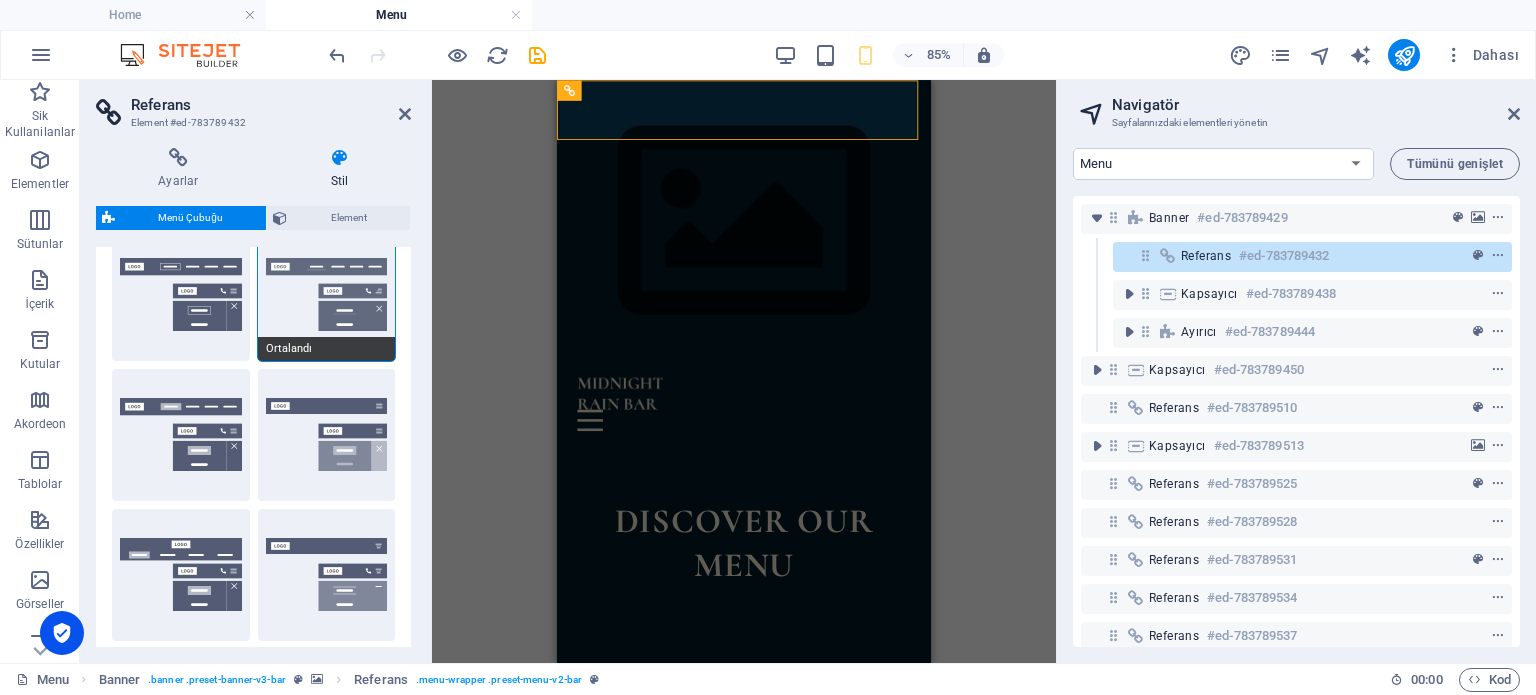 scroll, scrollTop: 200, scrollLeft: 0, axis: vertical 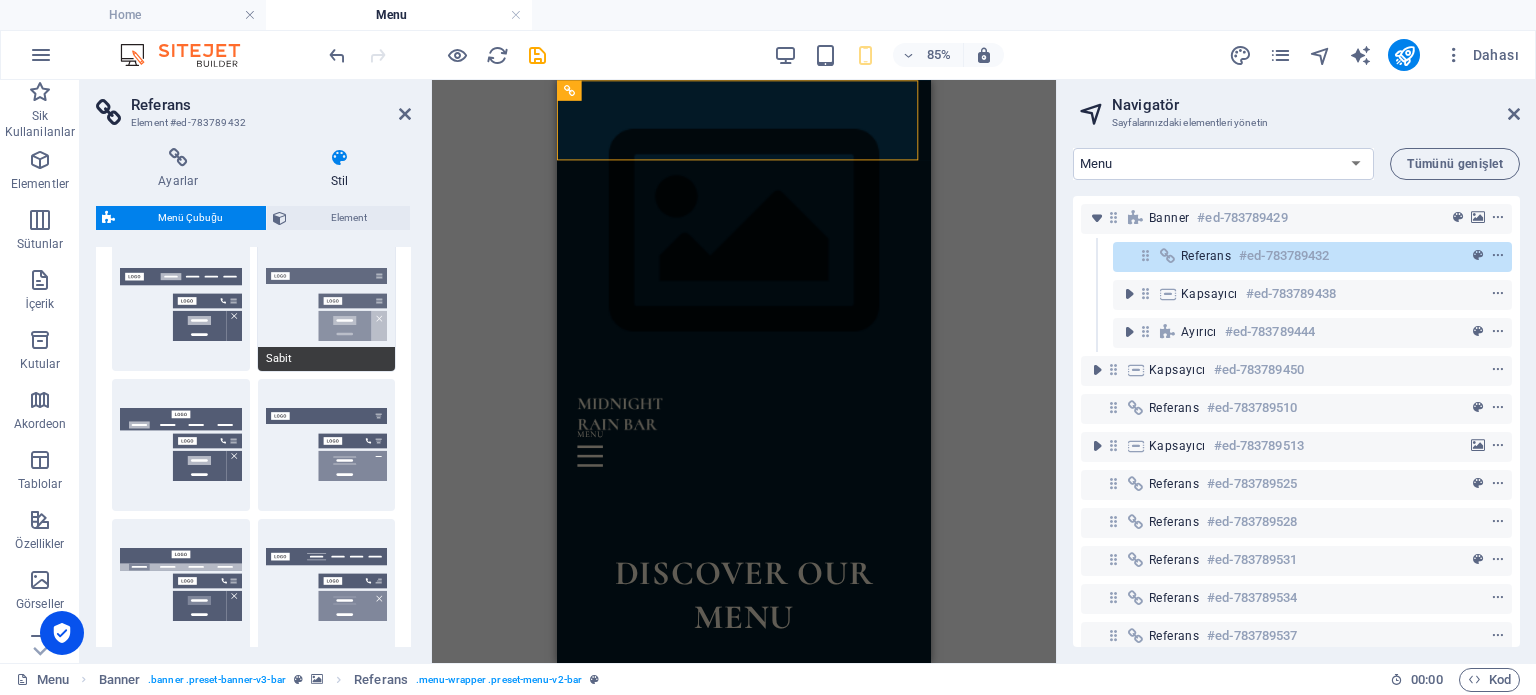 click on "Sabit" at bounding box center (327, 305) 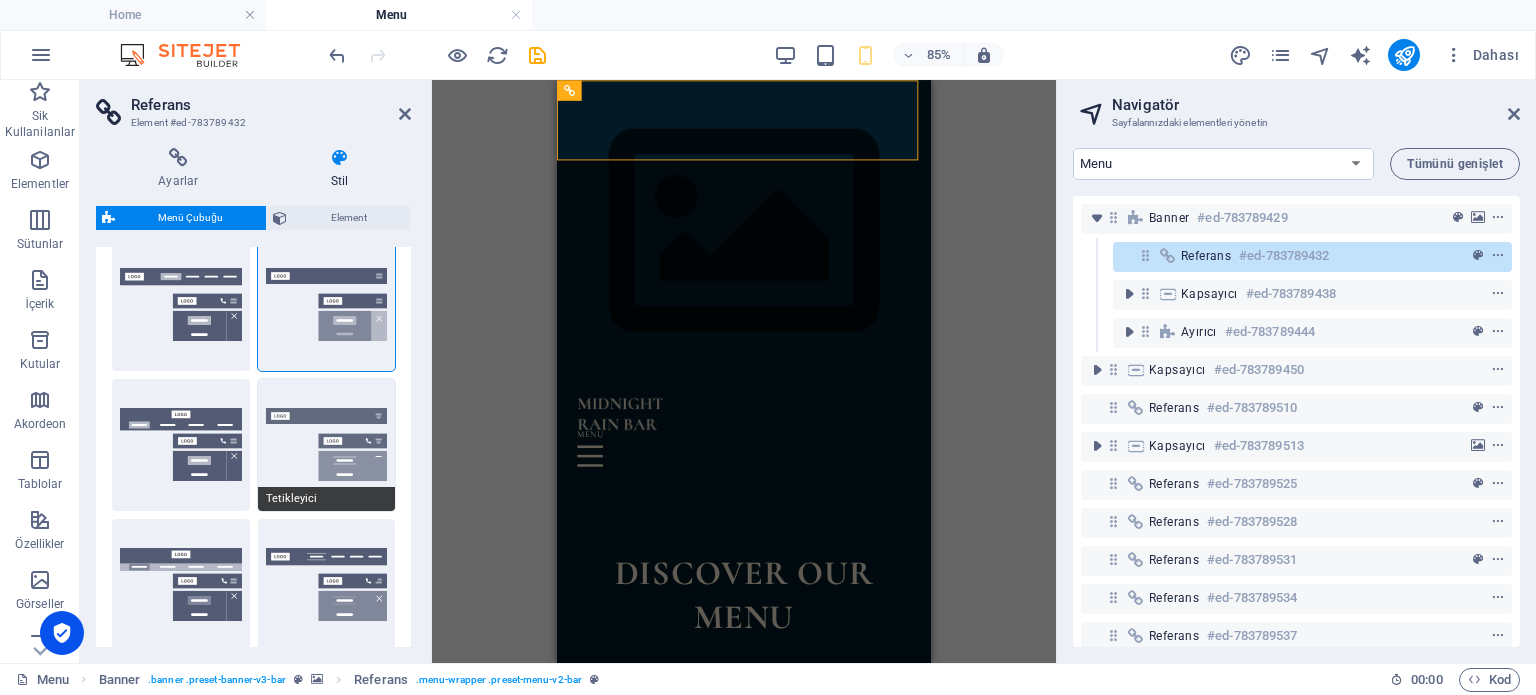 click on "Tetikleyici" at bounding box center [327, 445] 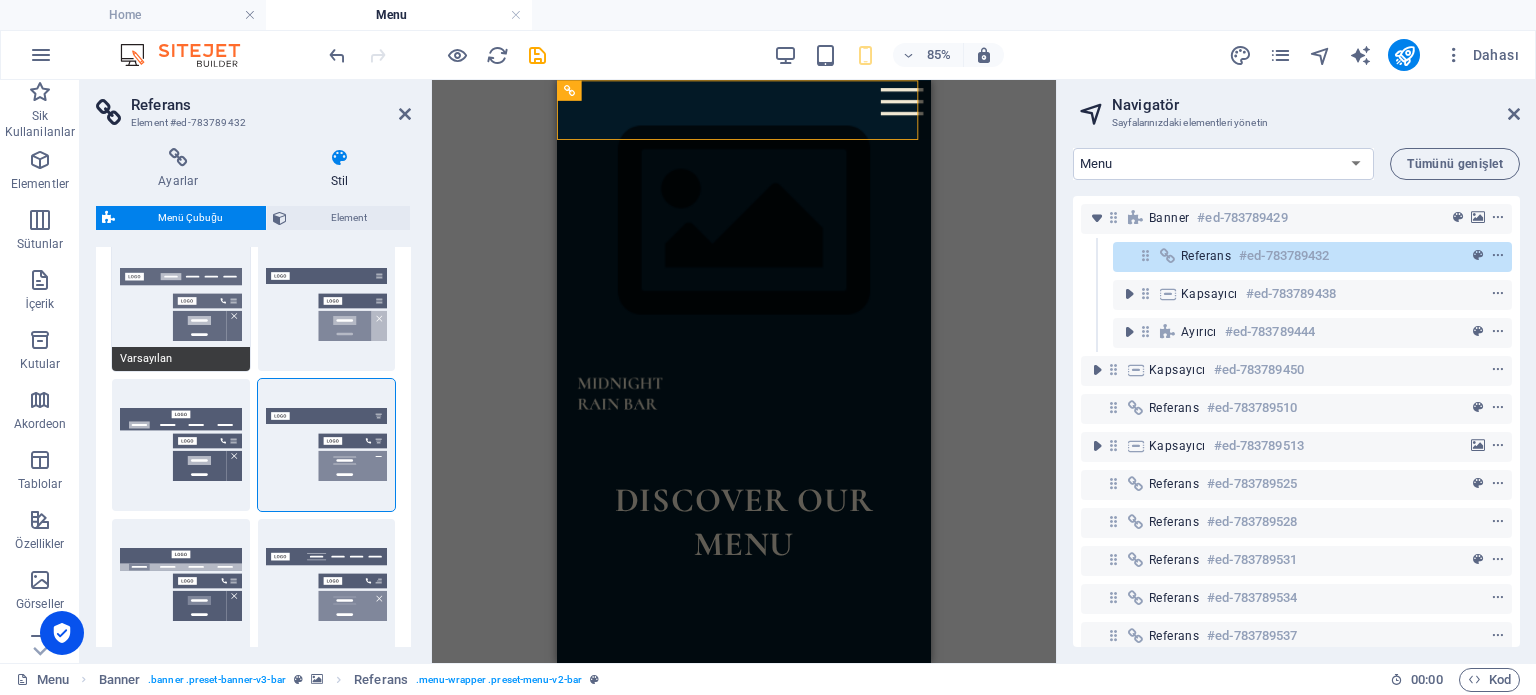 click on "Varsayılan" at bounding box center (181, 305) 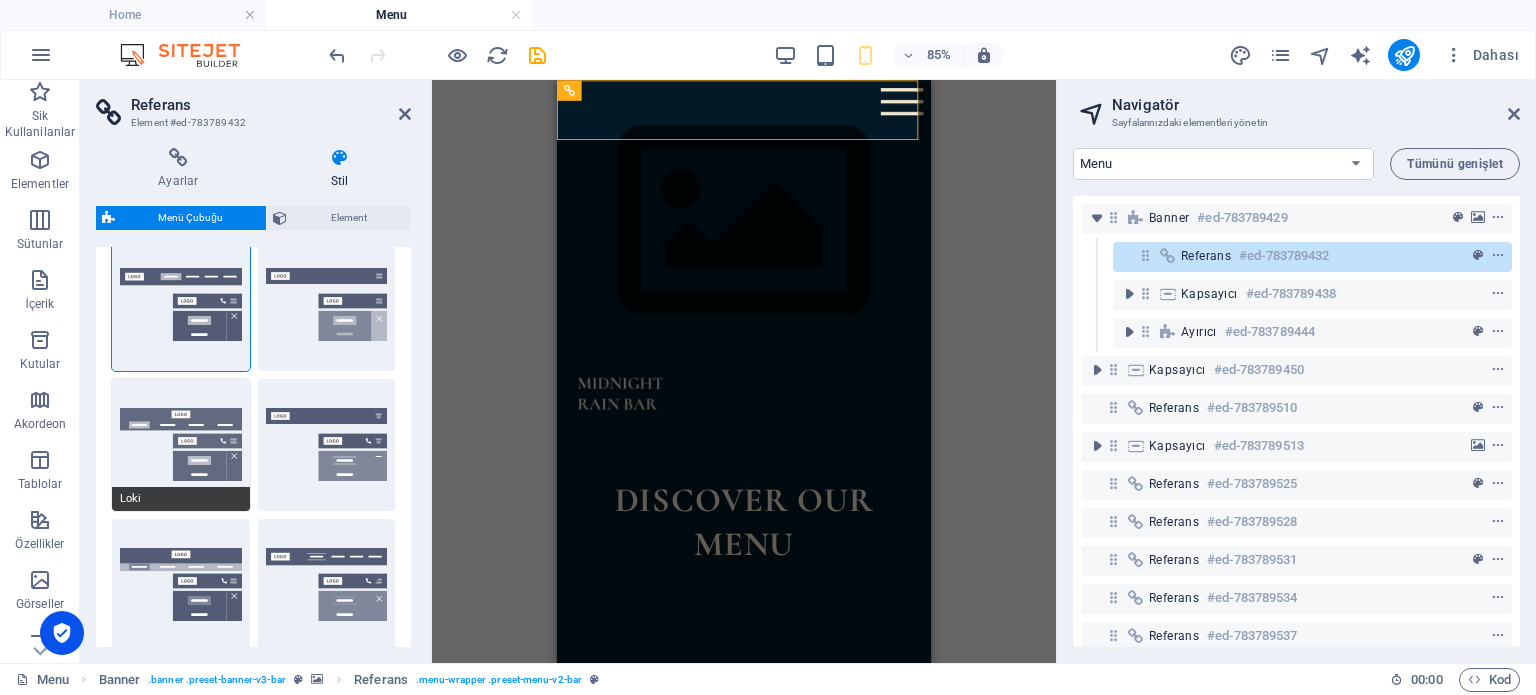 click on "Loki" at bounding box center (181, 445) 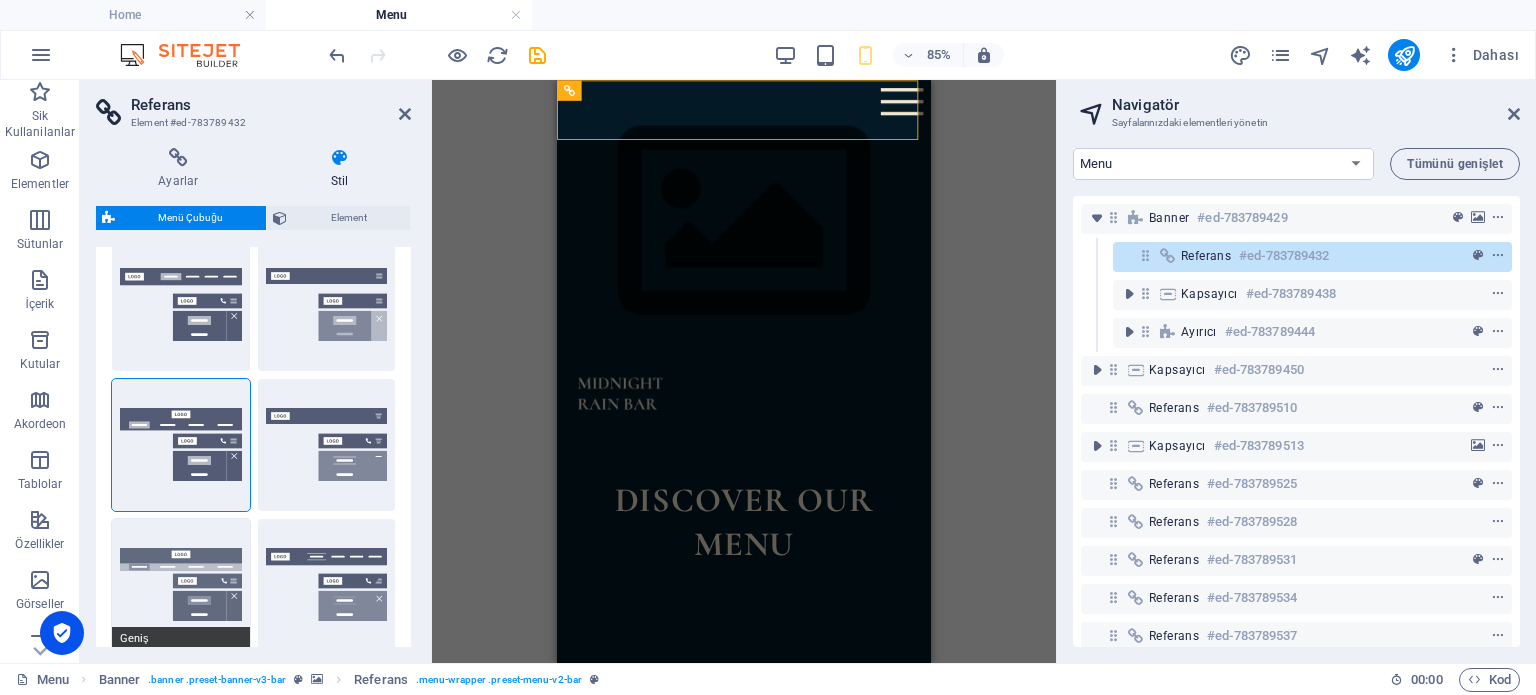 click on "Geniş" at bounding box center [181, 585] 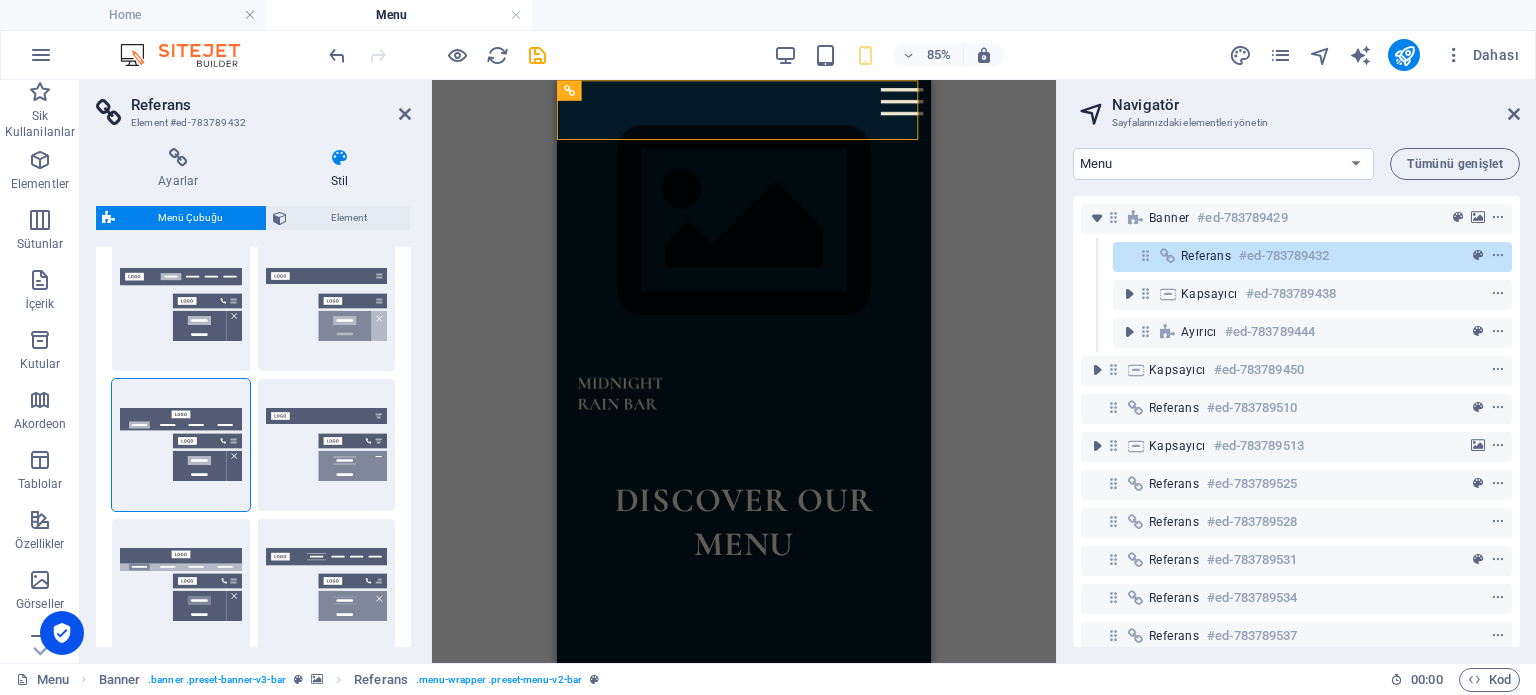 type on "2" 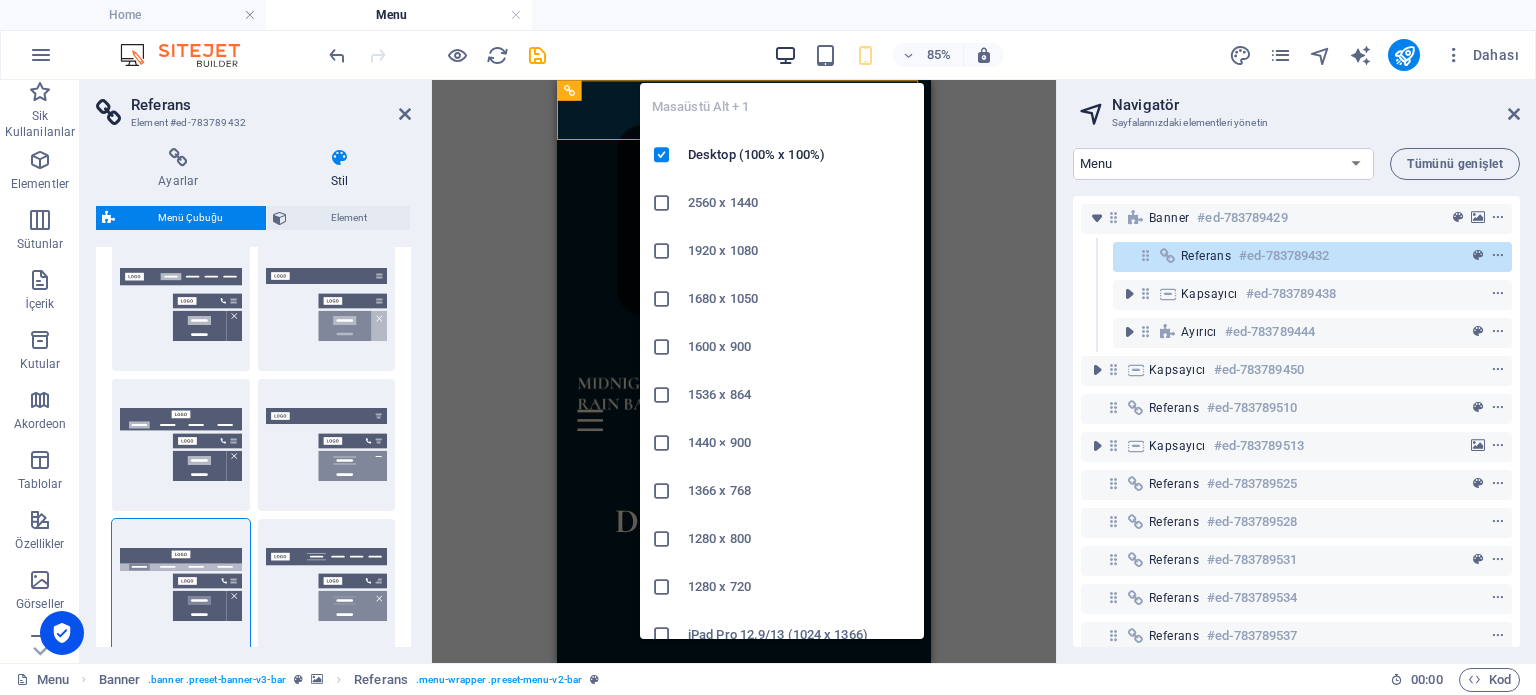 click at bounding box center [785, 55] 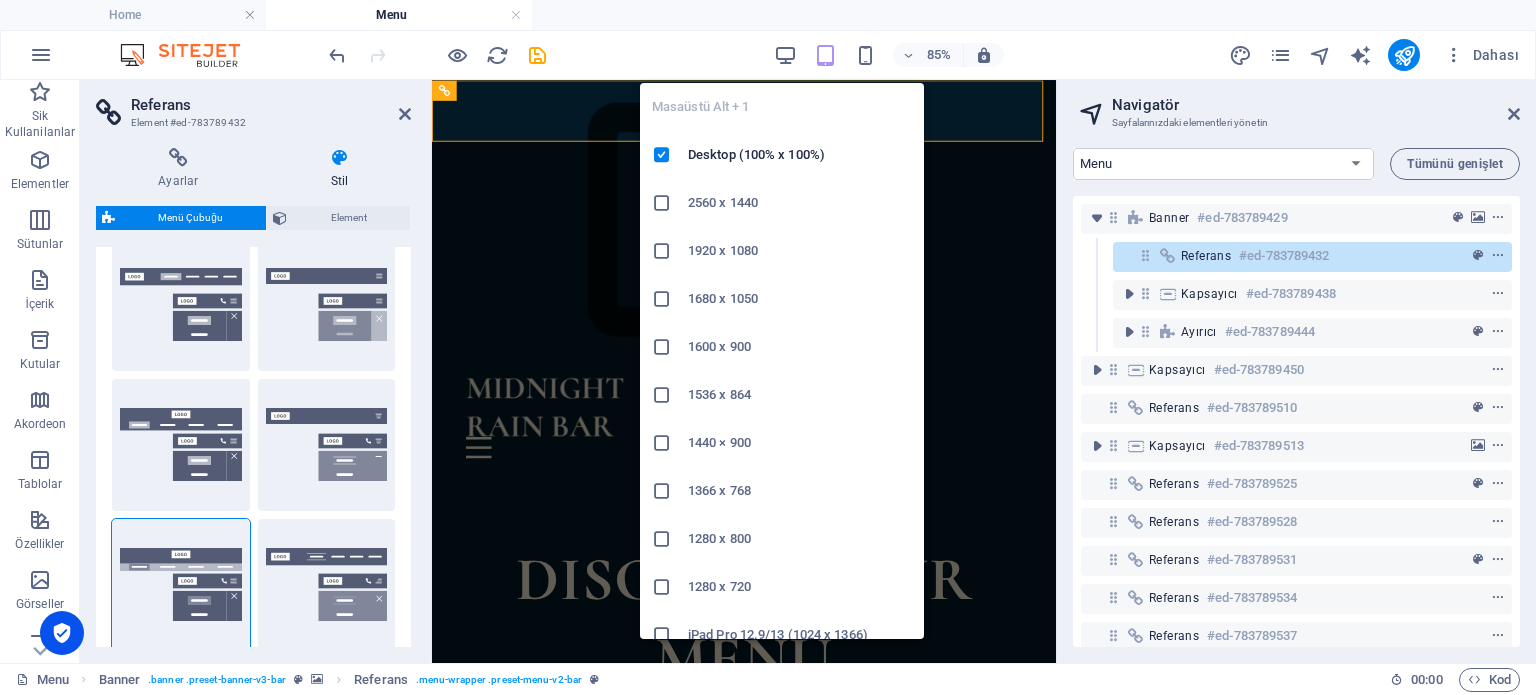 type on "2" 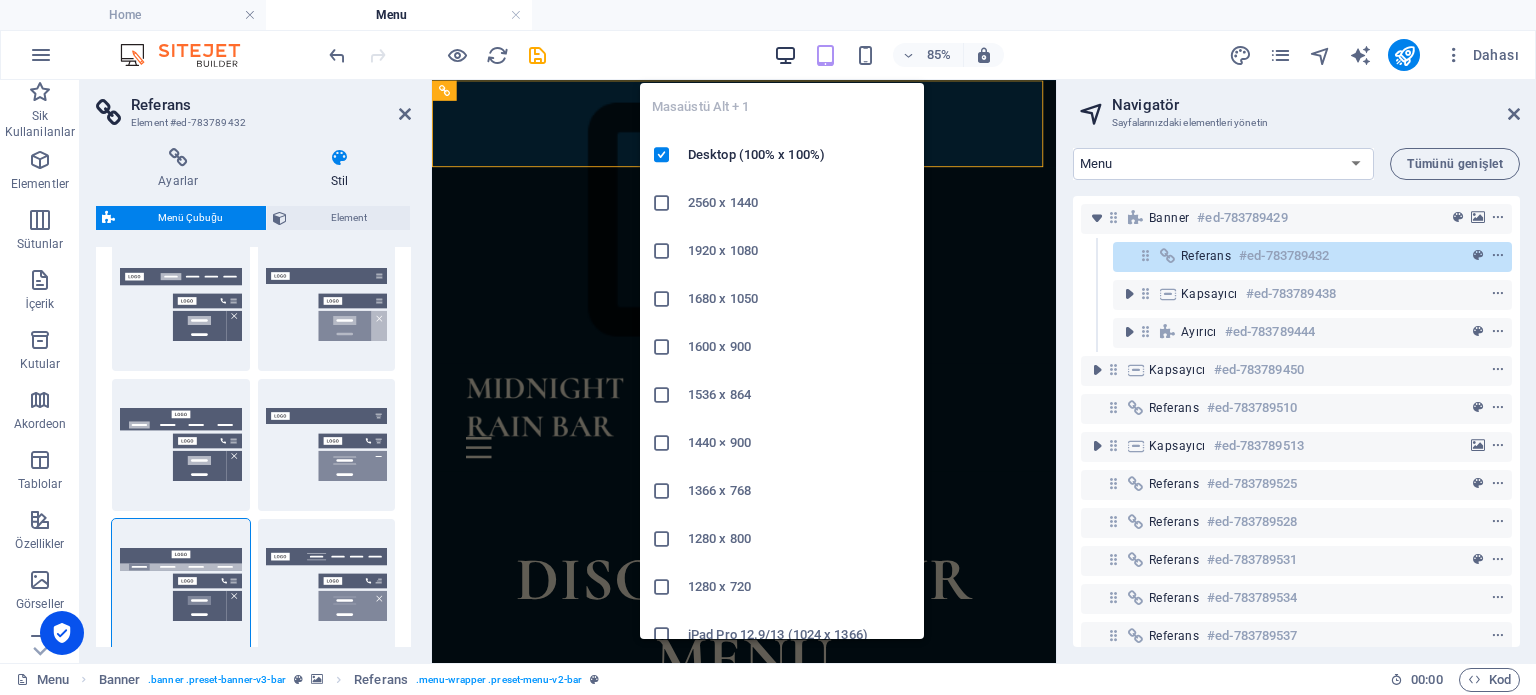 click at bounding box center [785, 55] 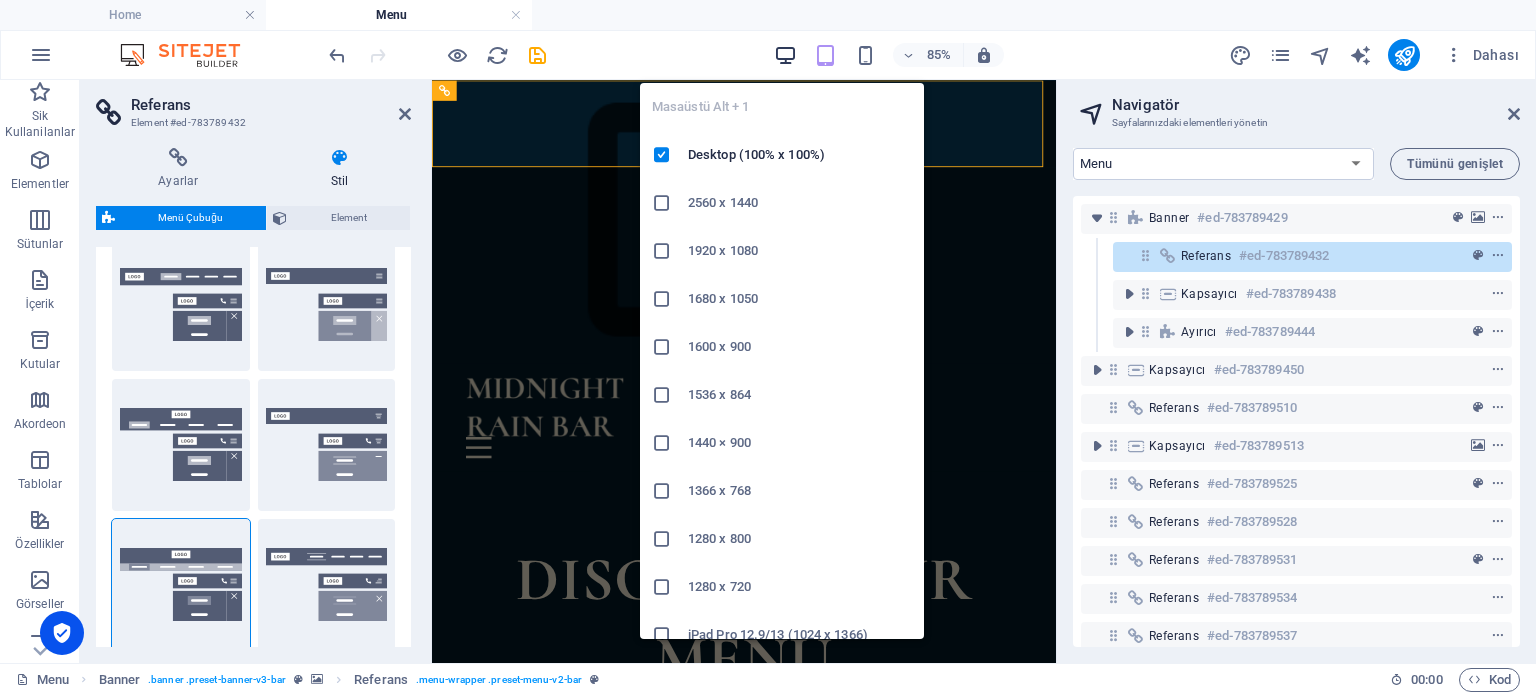 click at bounding box center [785, 55] 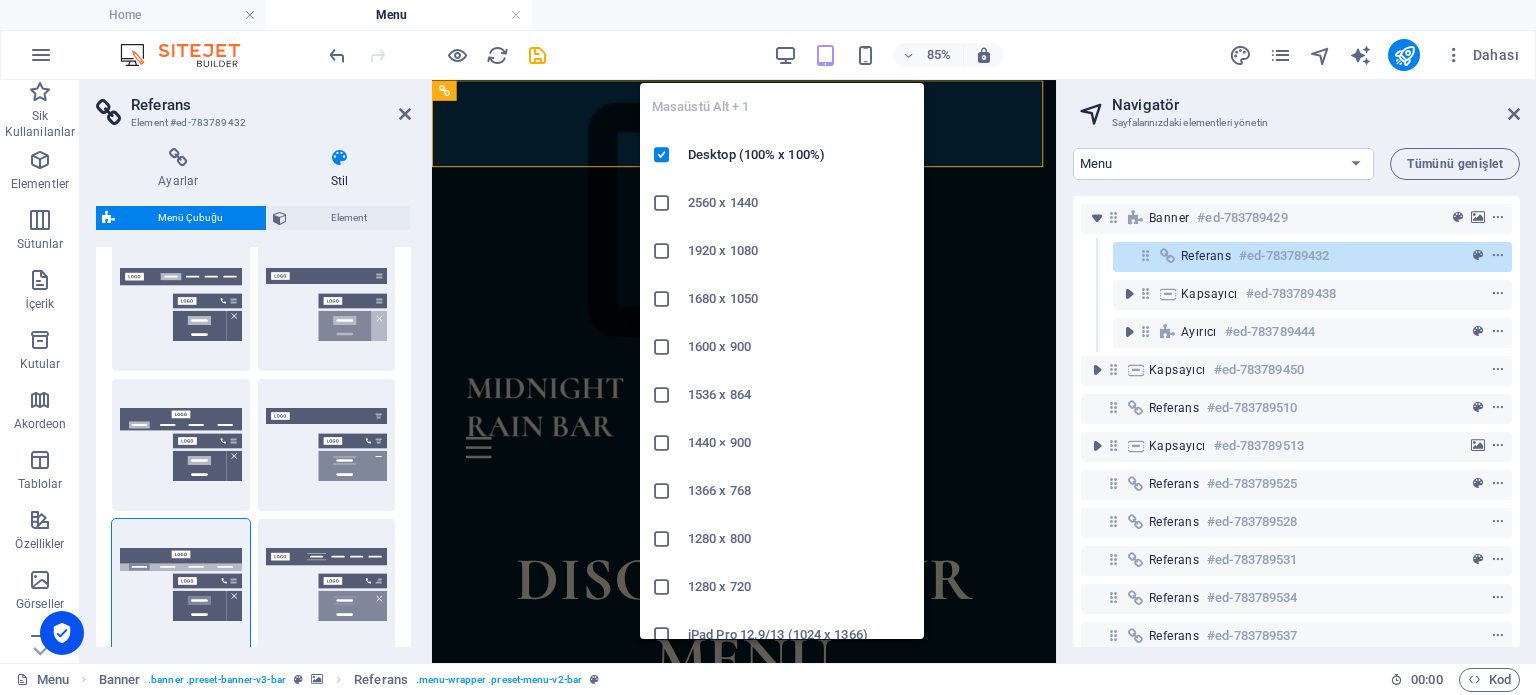 click on "1920 x 1080" at bounding box center (800, 251) 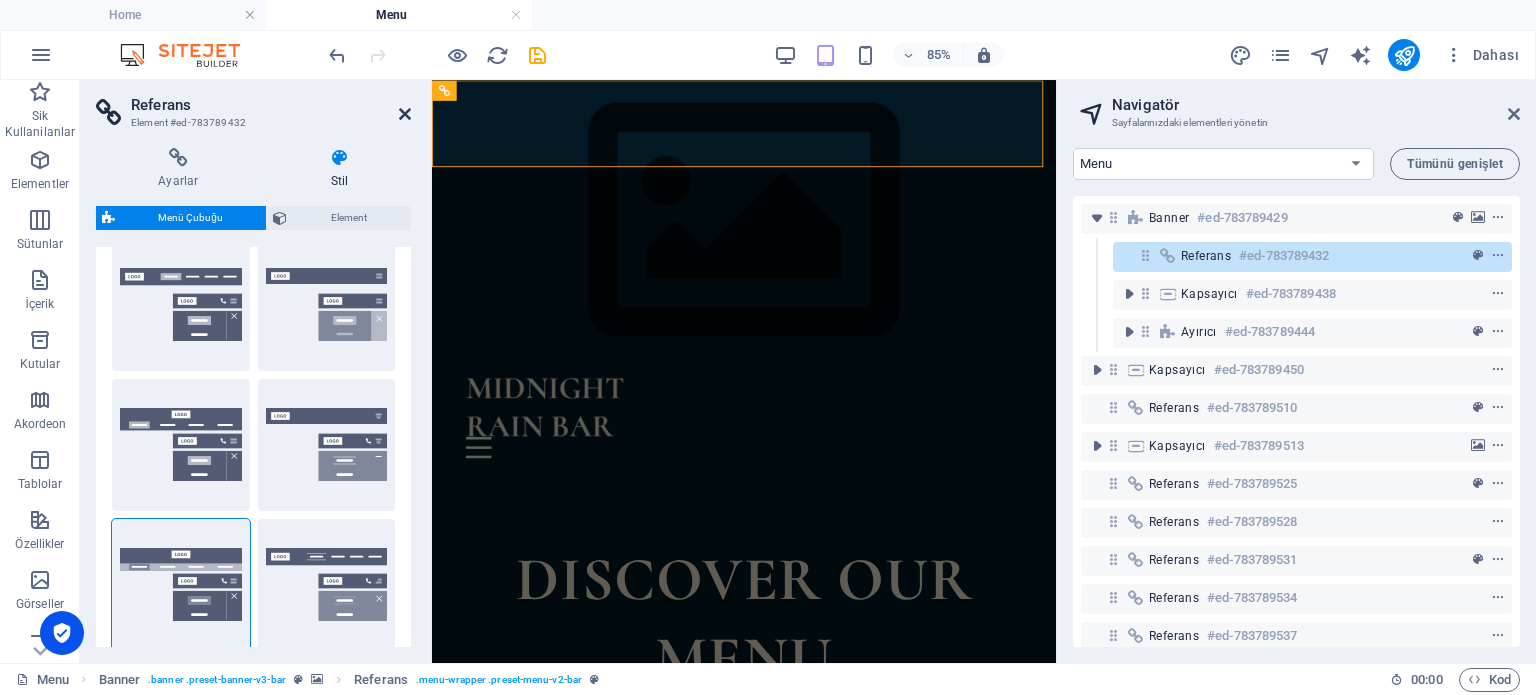drag, startPoint x: 399, startPoint y: 107, endPoint x: 375, endPoint y: 33, distance: 77.7946 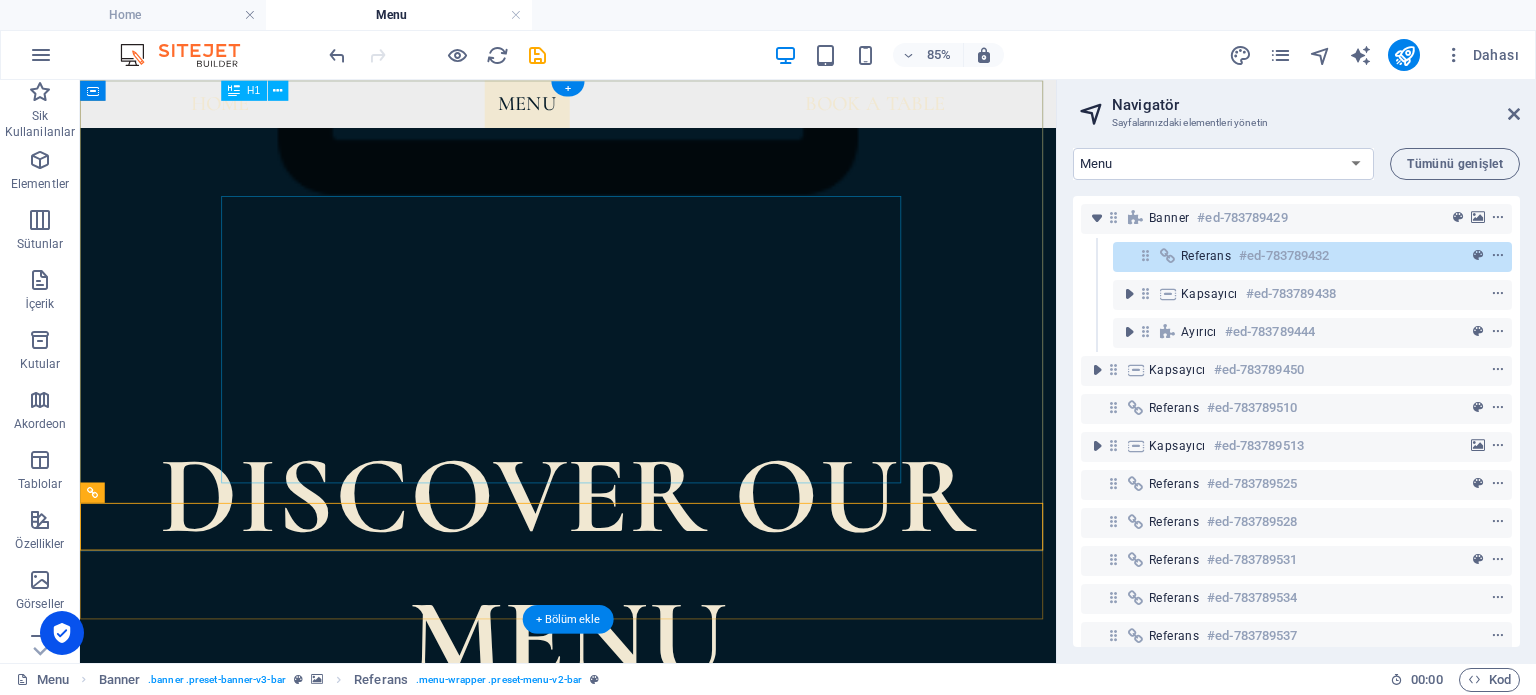 scroll, scrollTop: 0, scrollLeft: 0, axis: both 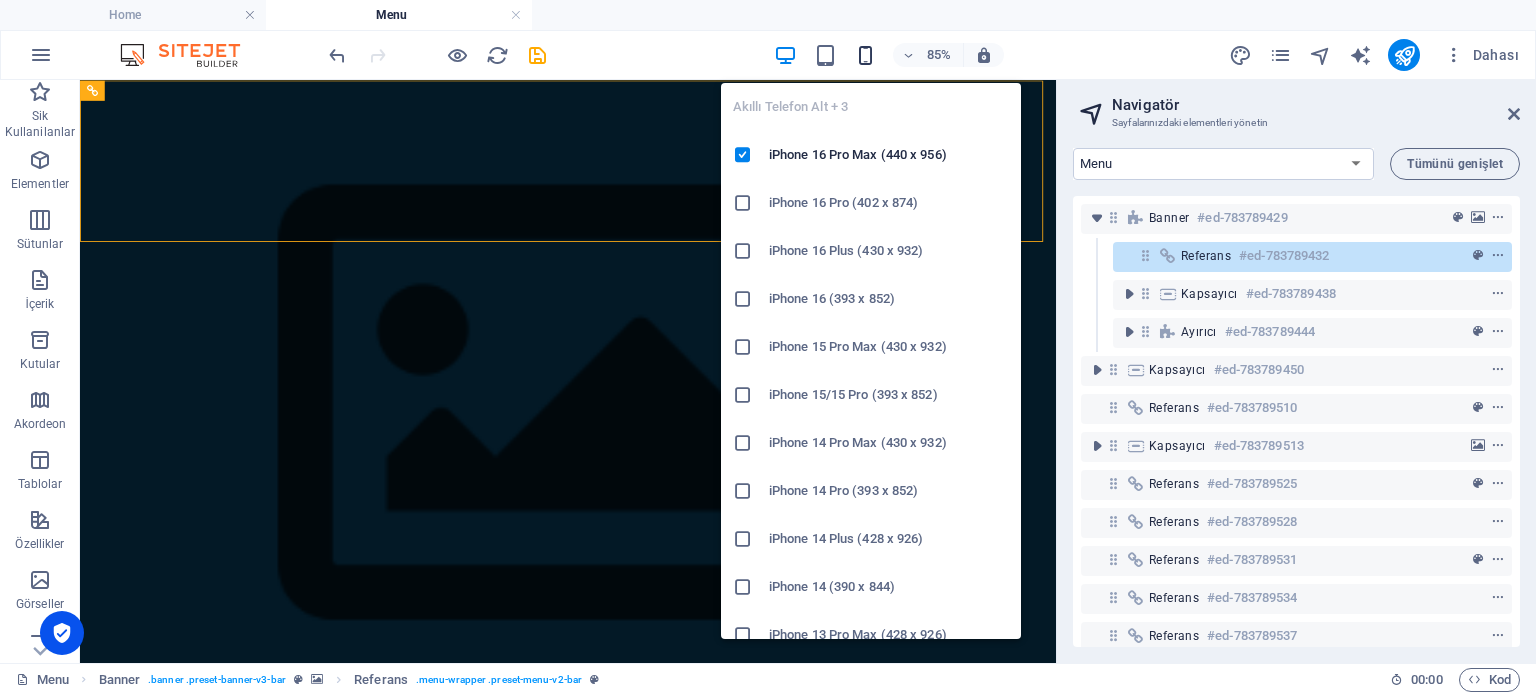 click at bounding box center [865, 55] 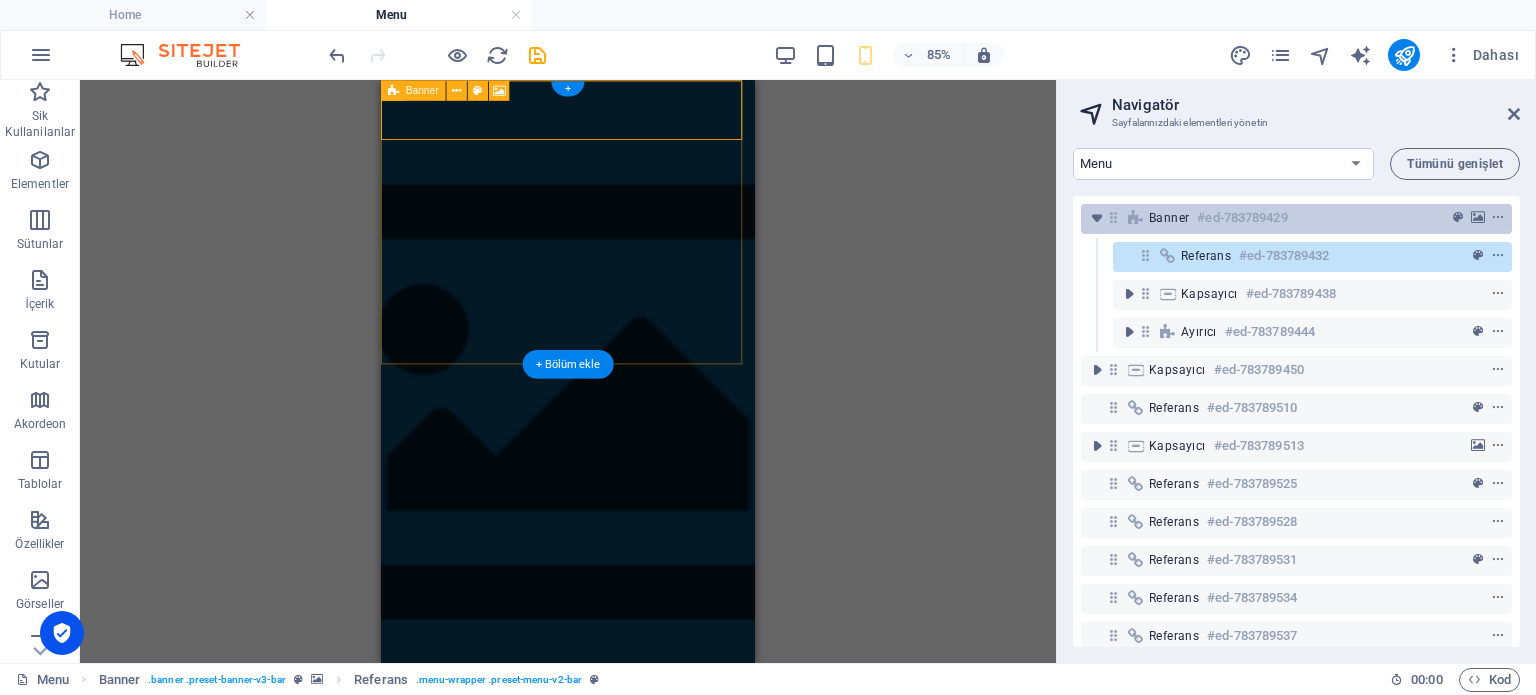 click on "Banner #ed-783789429" at bounding box center [1296, 219] 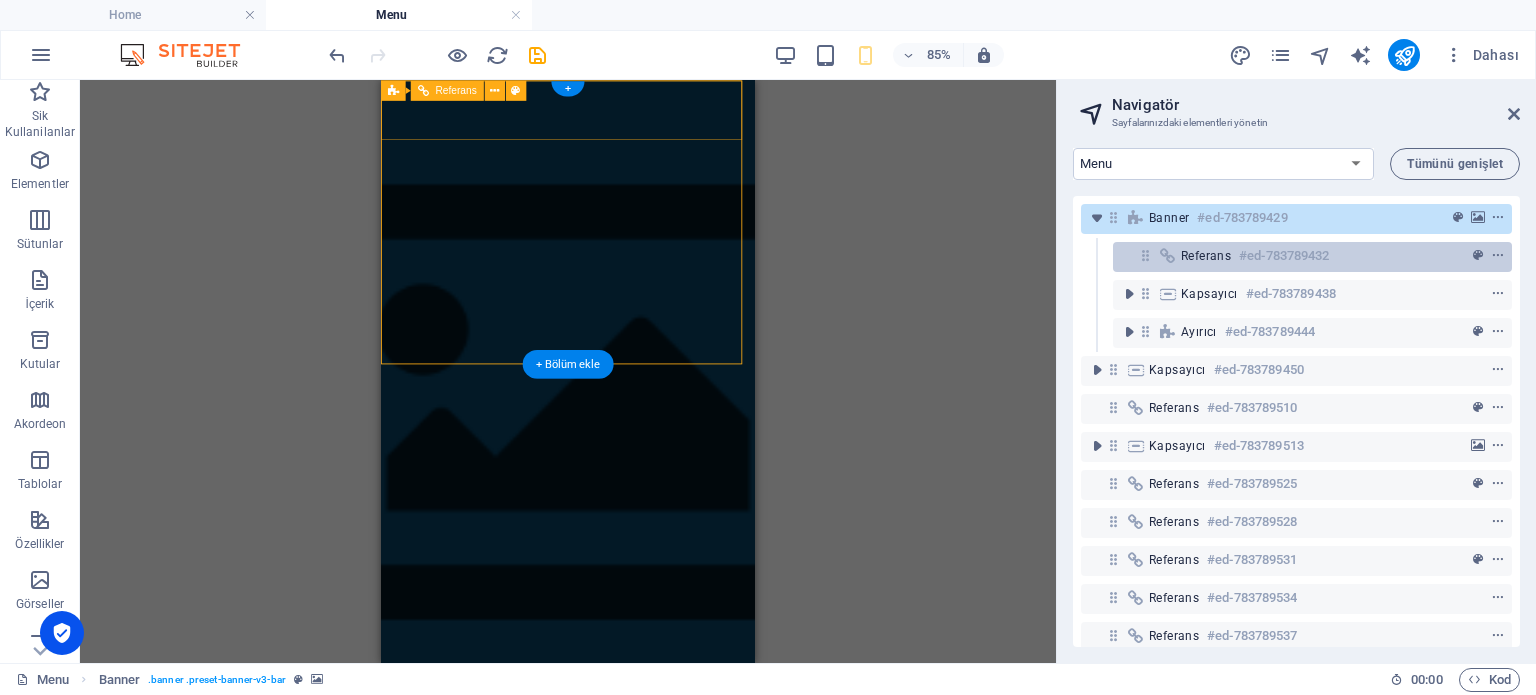 click on "Referans" at bounding box center (1206, 256) 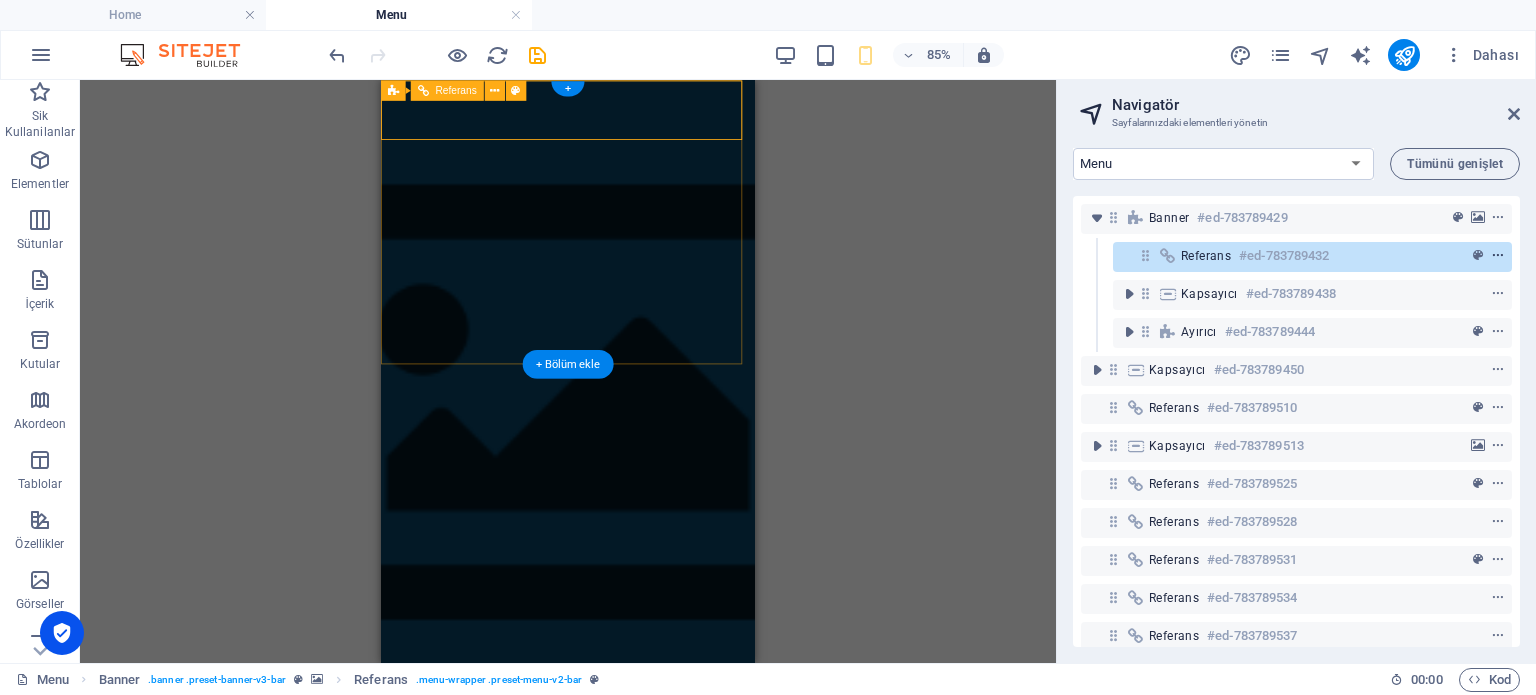 click at bounding box center [1498, 256] 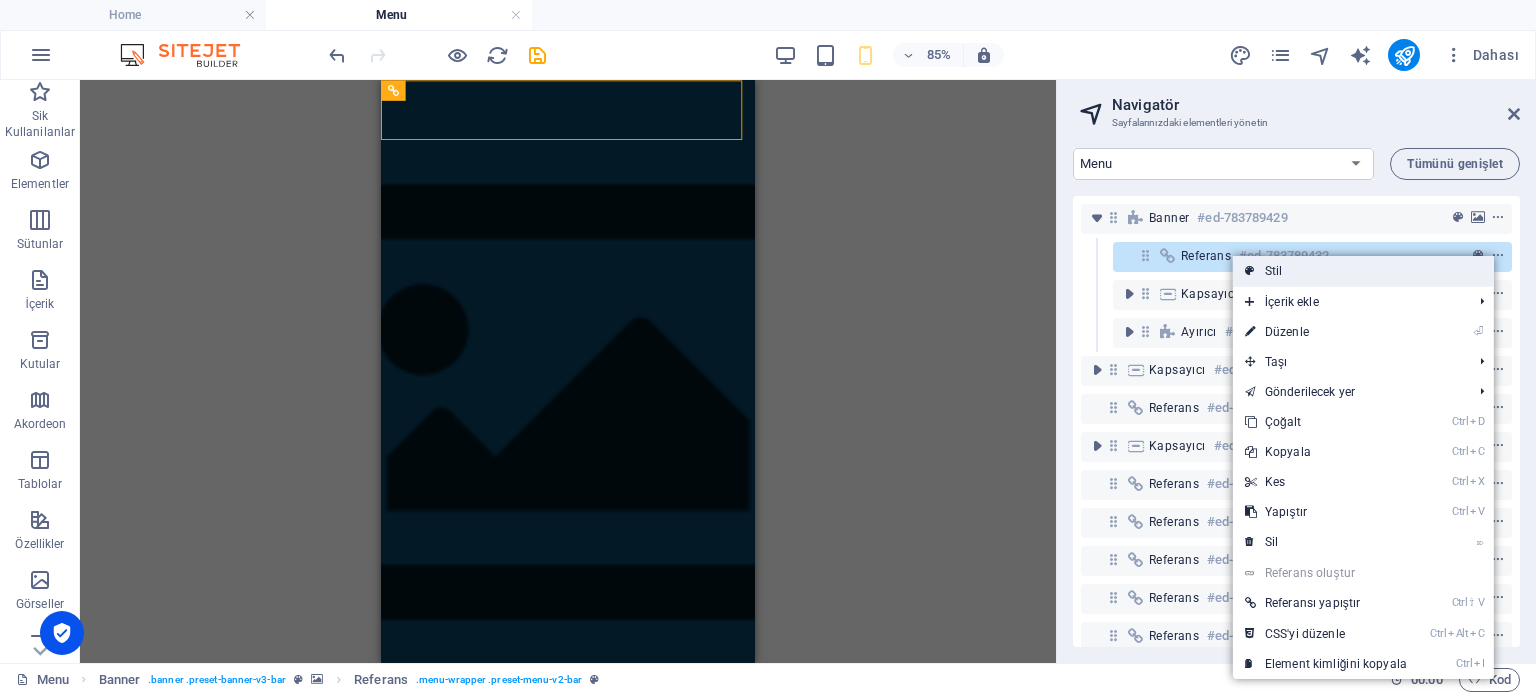 click on "Stil" at bounding box center (1363, 271) 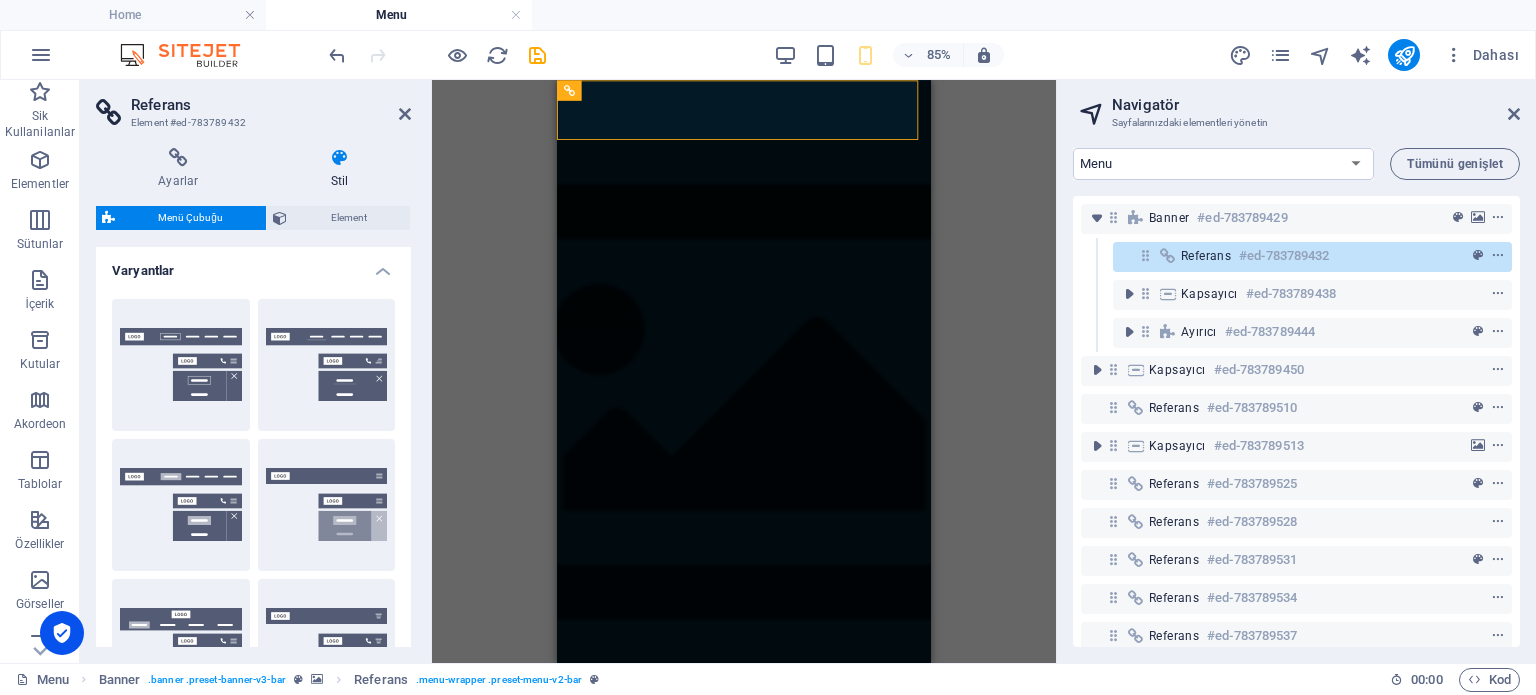 type on "4" 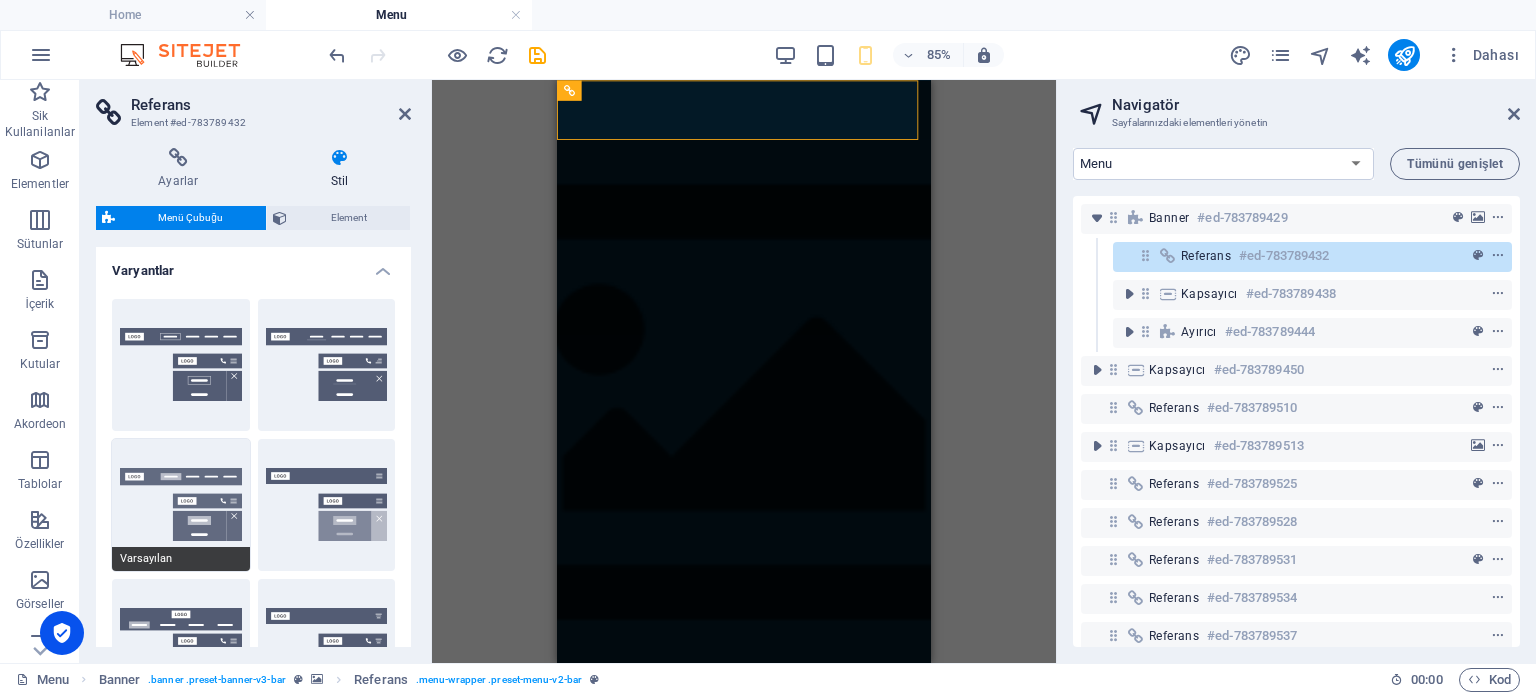 click on "Varsayılan" at bounding box center [181, 505] 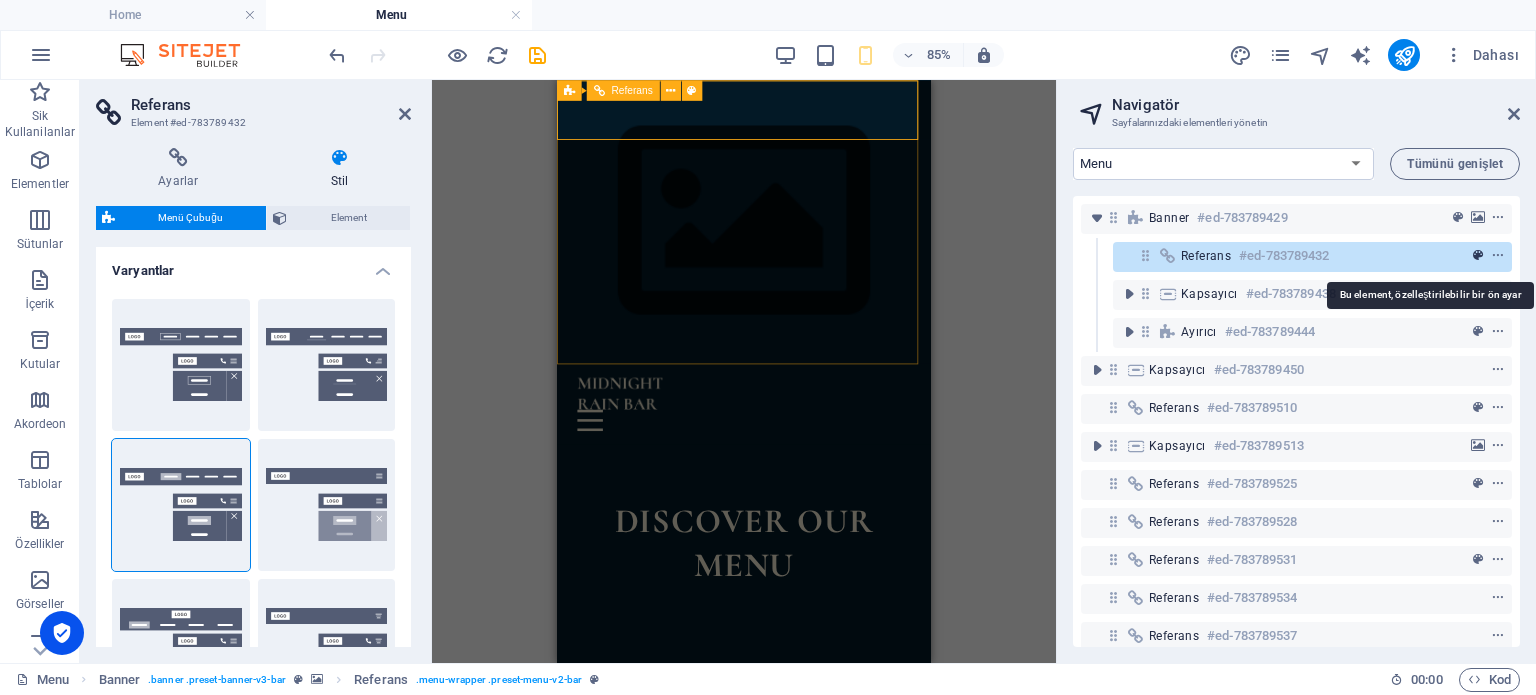 click at bounding box center [1478, 256] 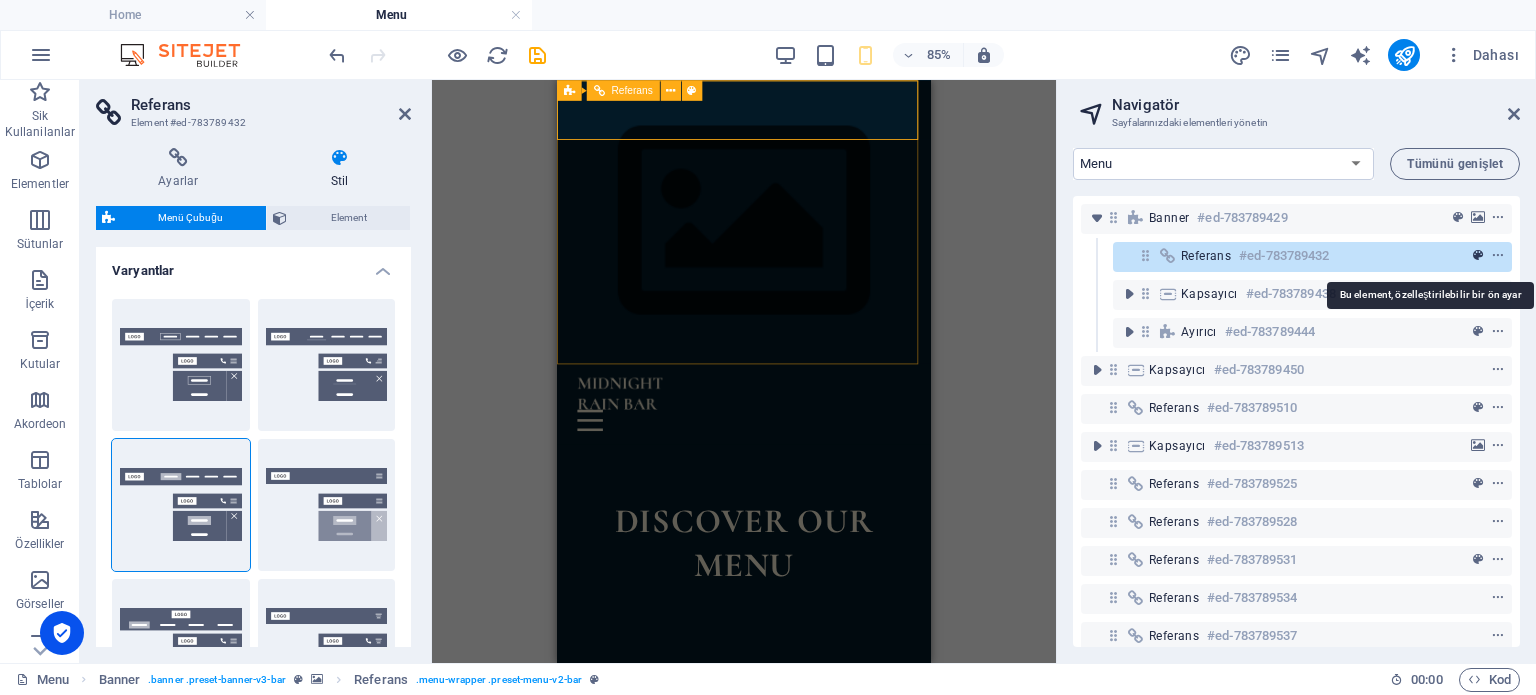 click at bounding box center (1478, 256) 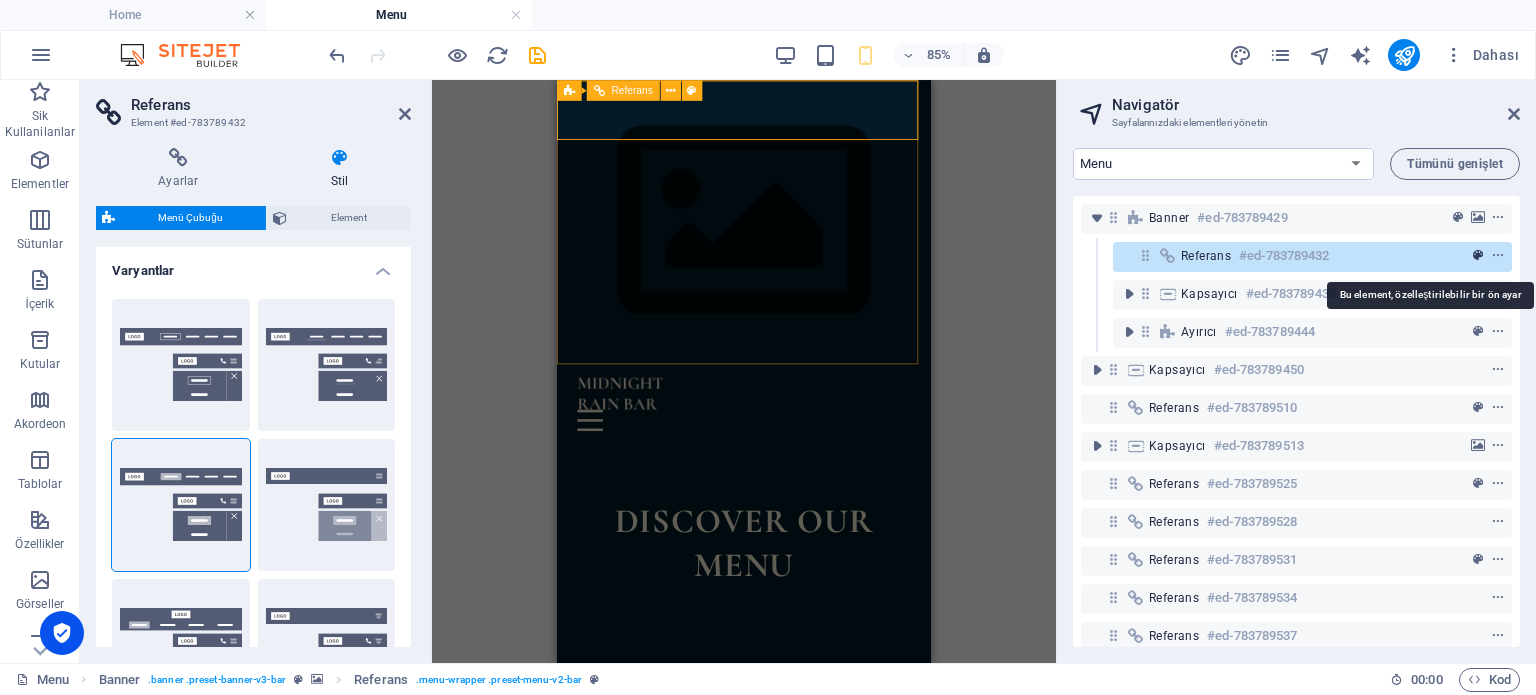 click at bounding box center (1478, 256) 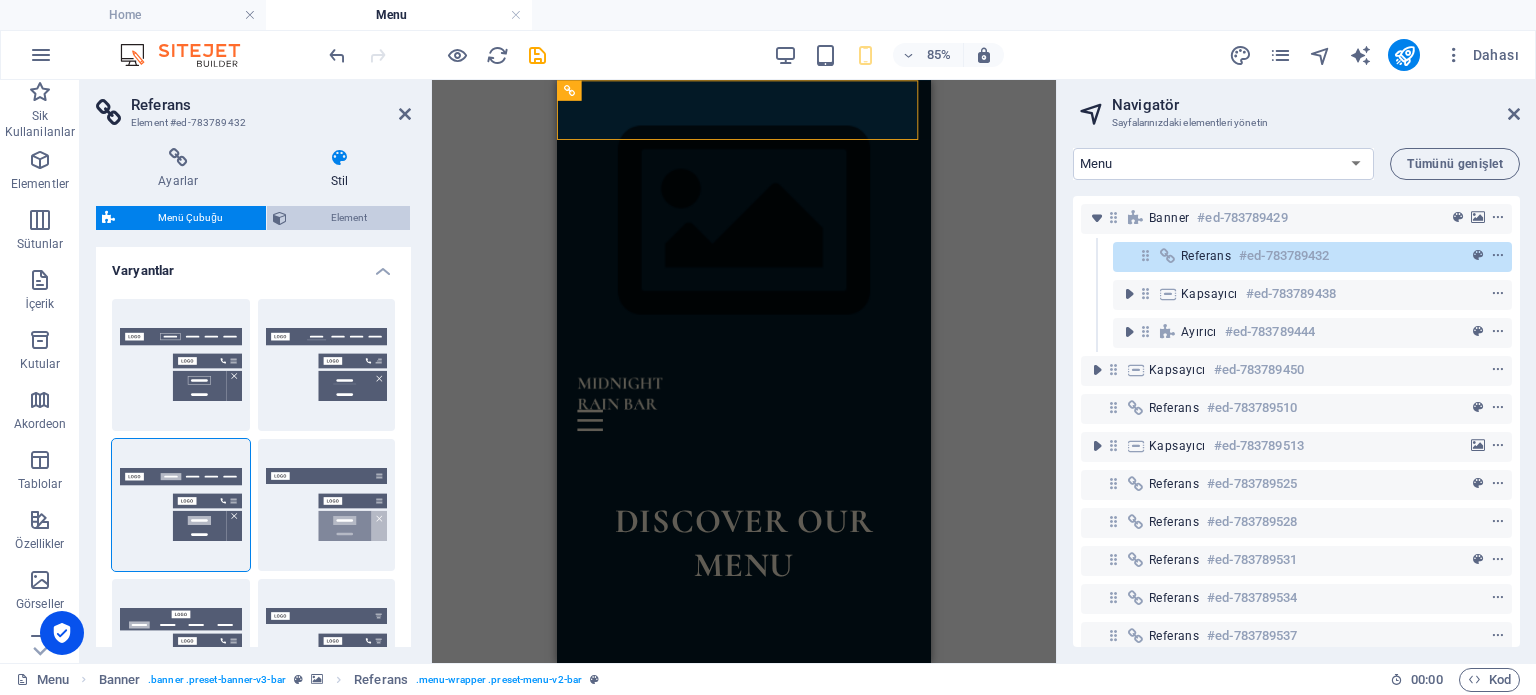 click on "Element" at bounding box center [348, 218] 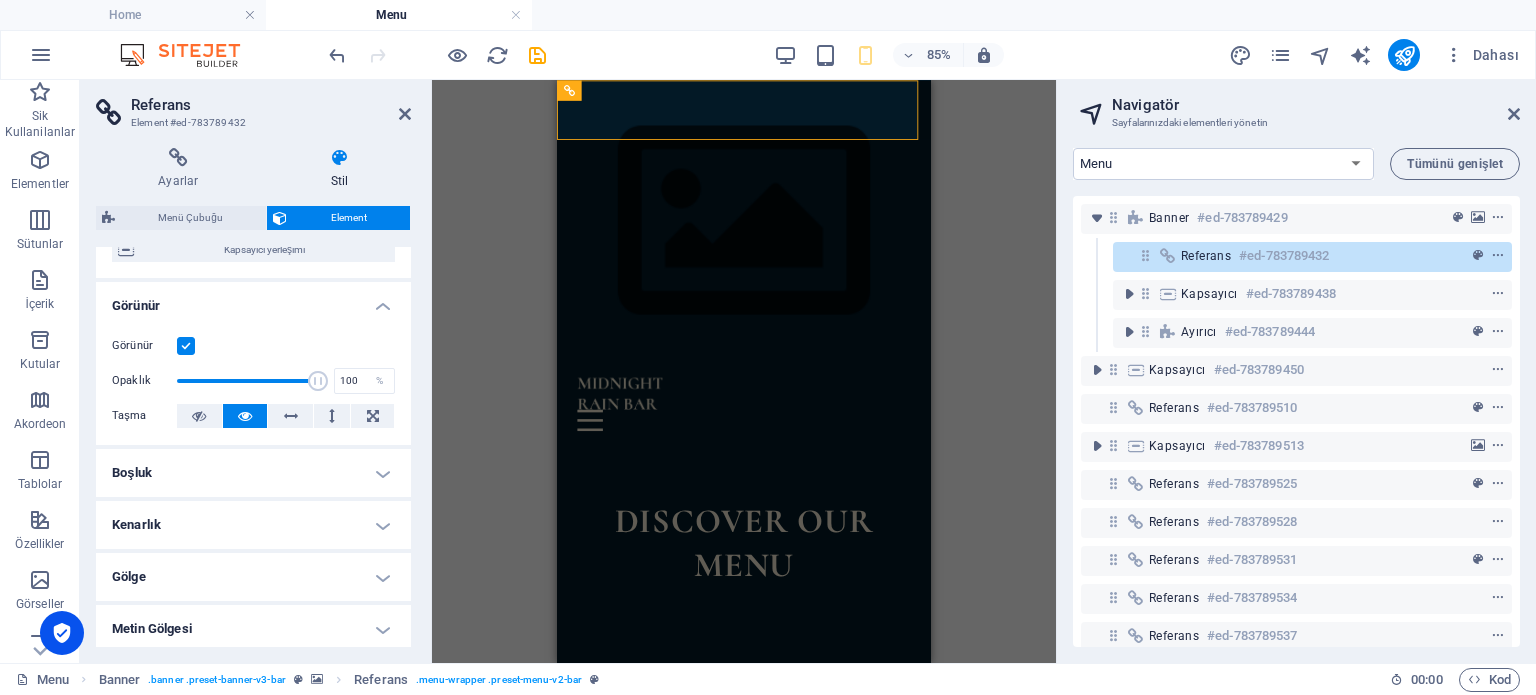 scroll, scrollTop: 200, scrollLeft: 0, axis: vertical 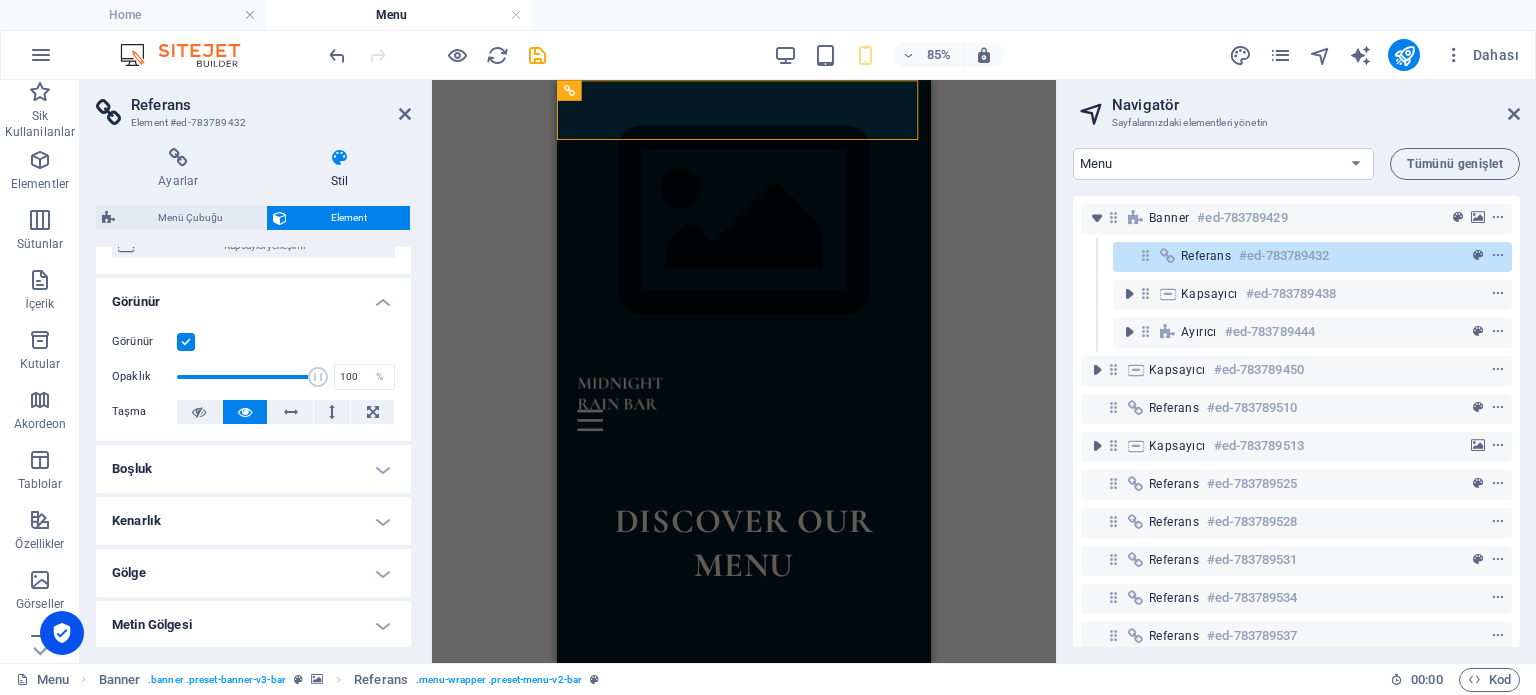 click on "Boşluk" at bounding box center (253, 469) 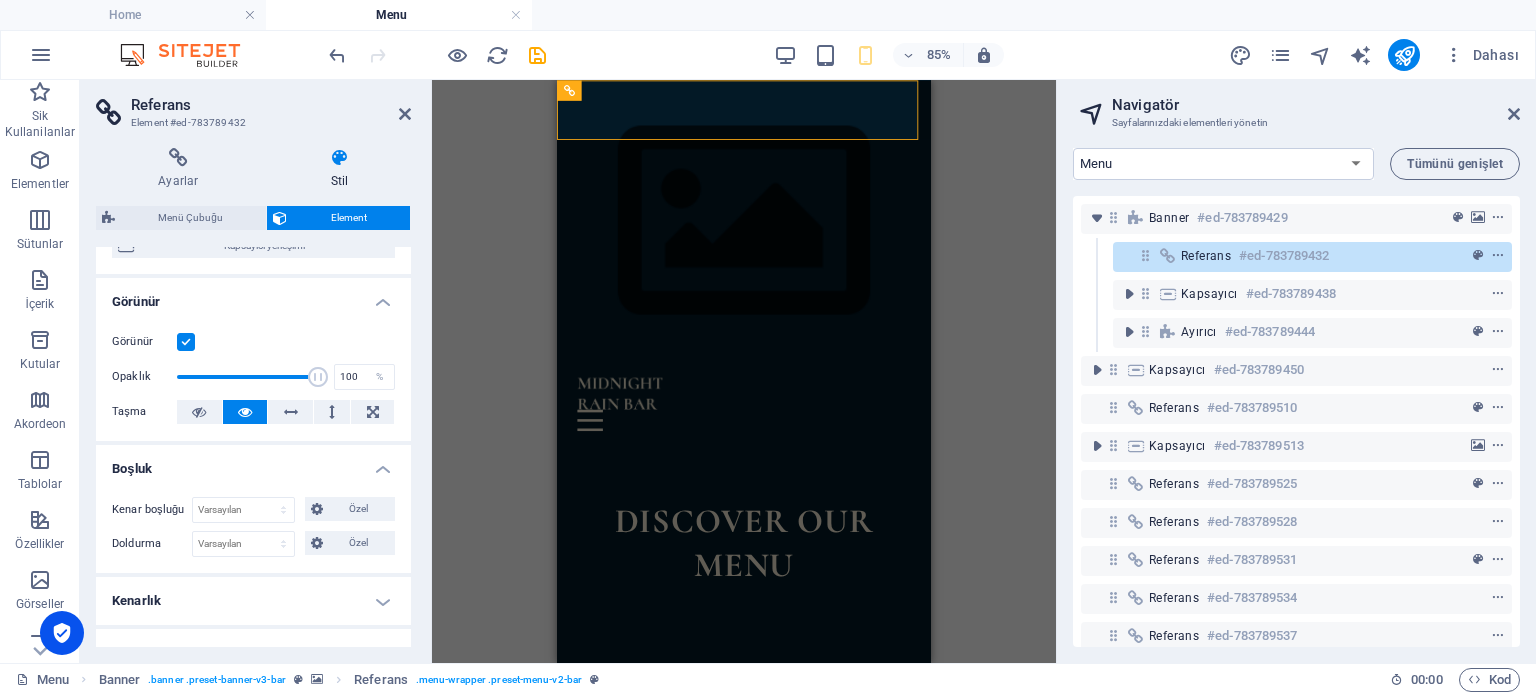 click on "Boşluk" at bounding box center [253, 463] 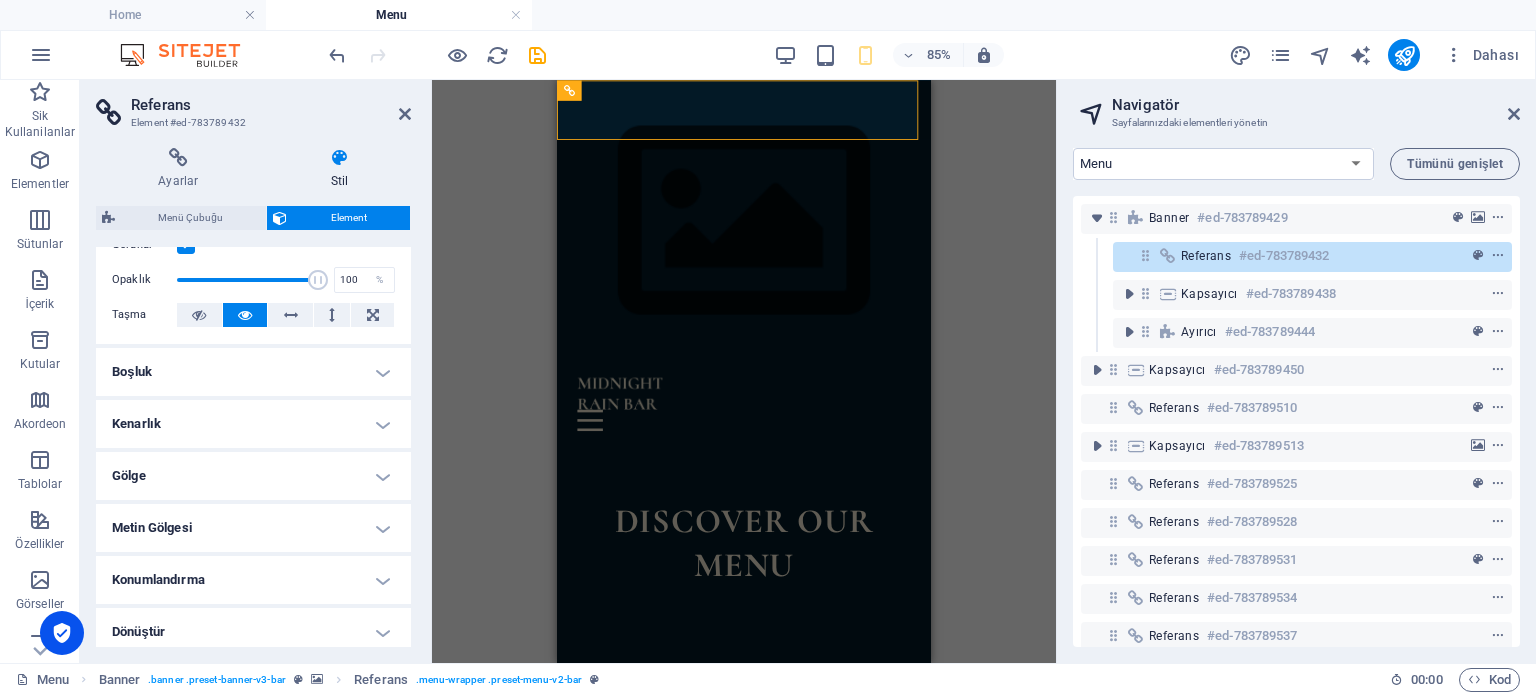 scroll, scrollTop: 300, scrollLeft: 0, axis: vertical 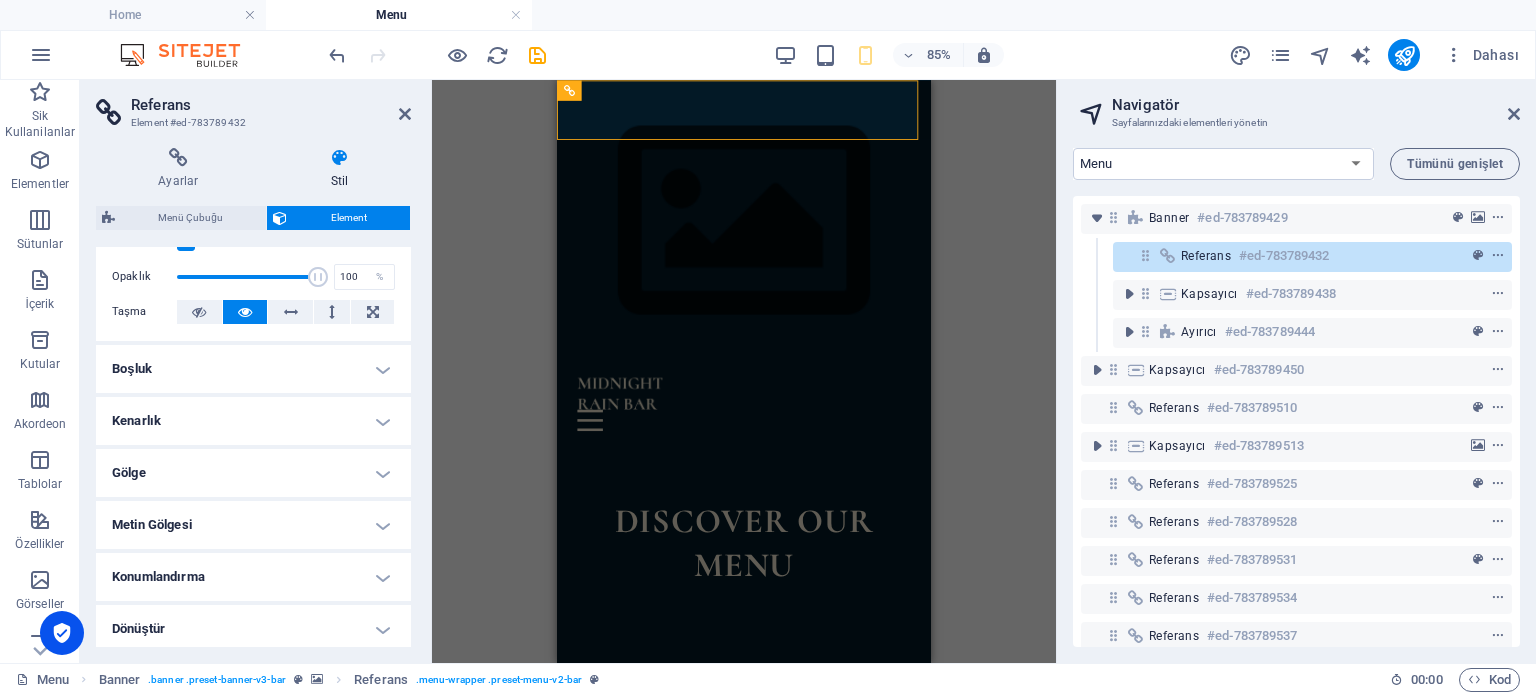 click on "Kenarlık" at bounding box center (253, 421) 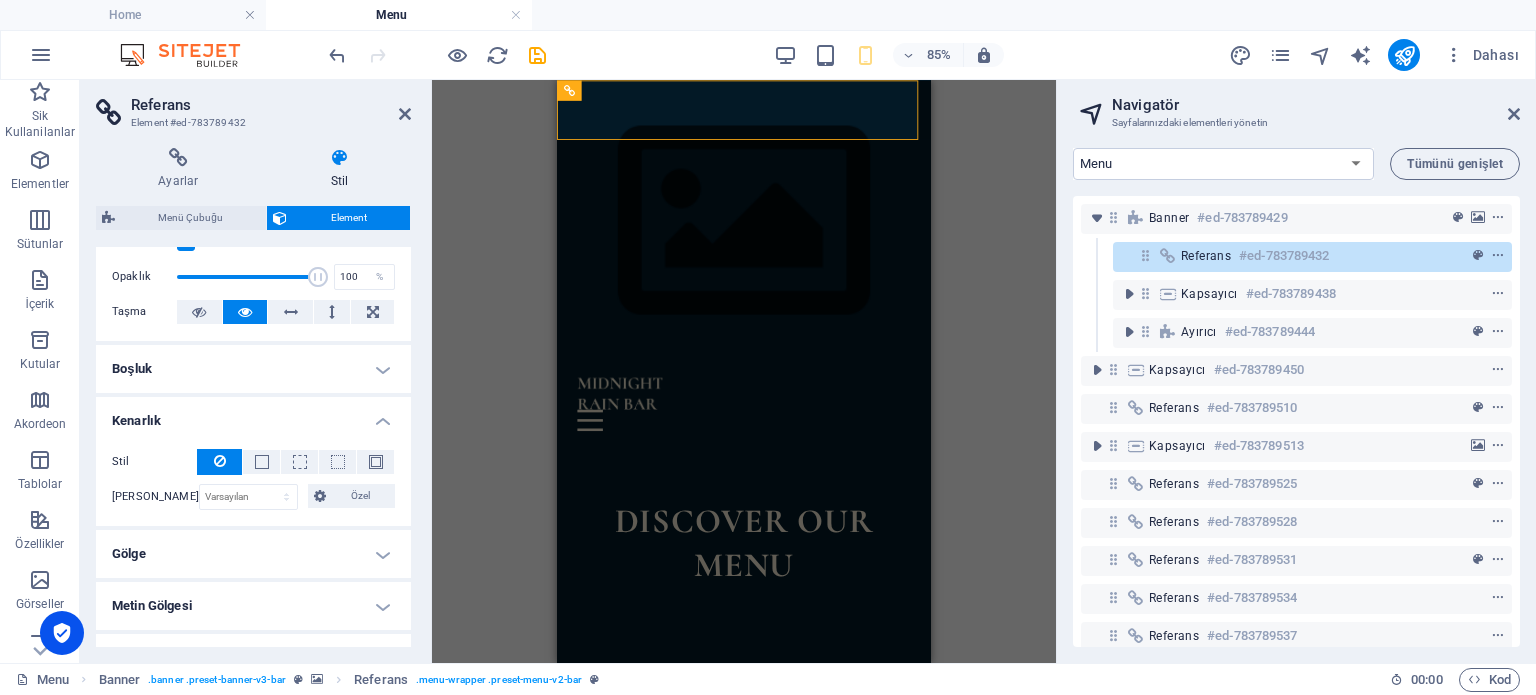 click on "Kenarlık" at bounding box center [253, 415] 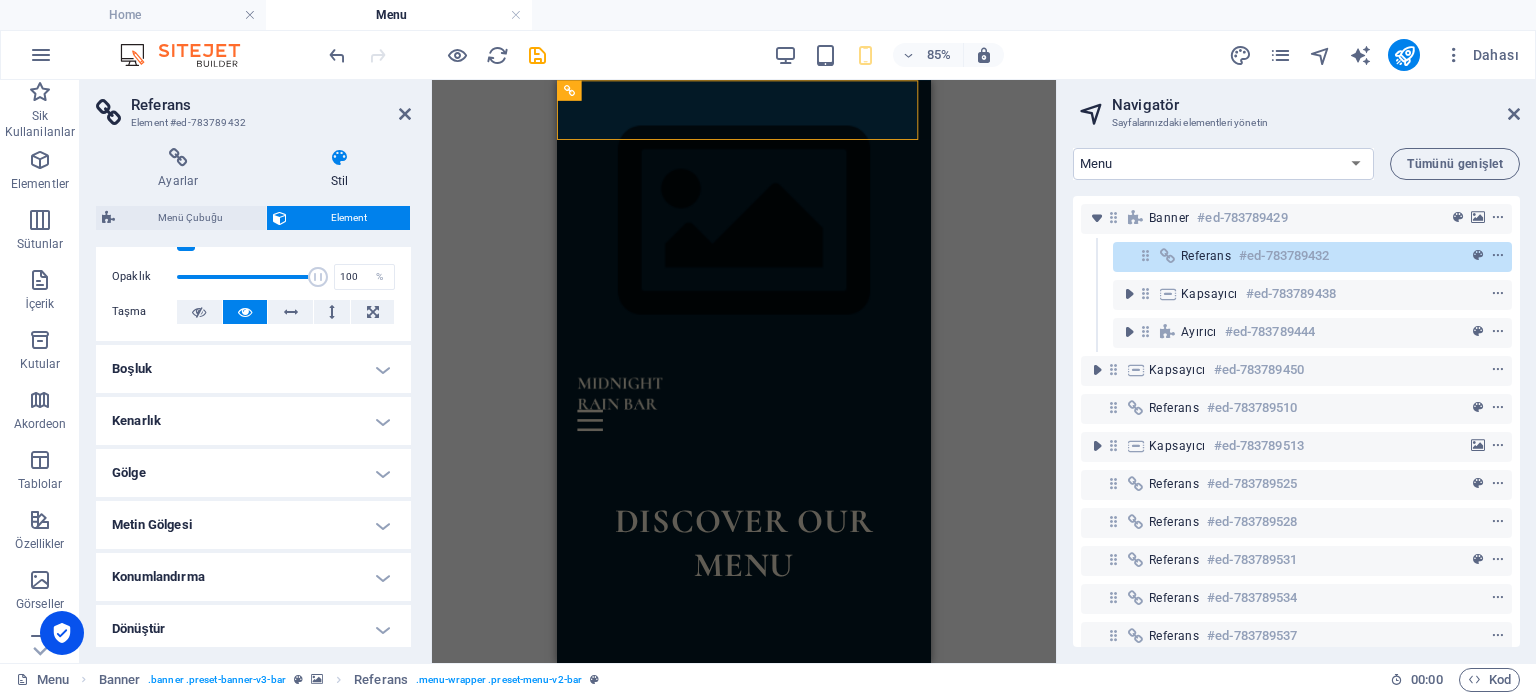 click on "Metin Gölgesi" at bounding box center [253, 525] 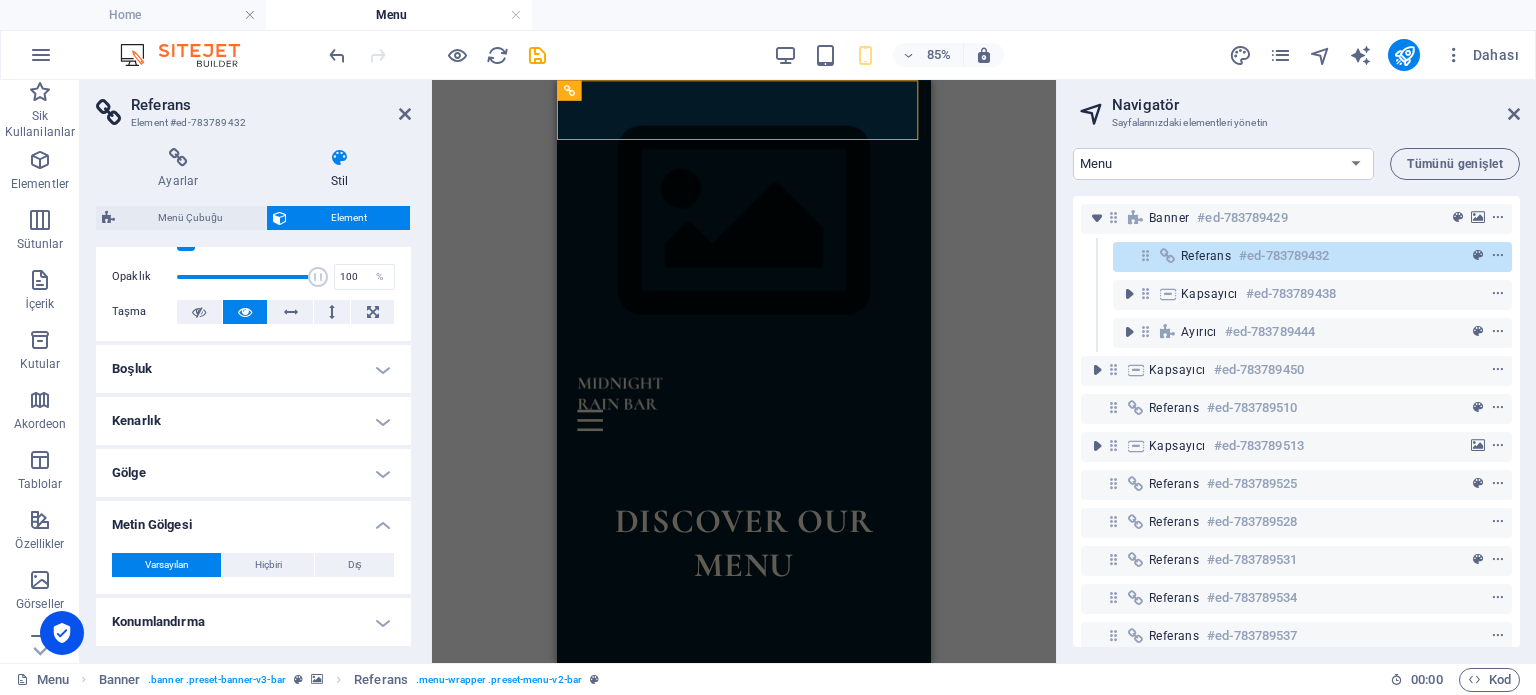 click on "Metin Gölgesi" at bounding box center (253, 519) 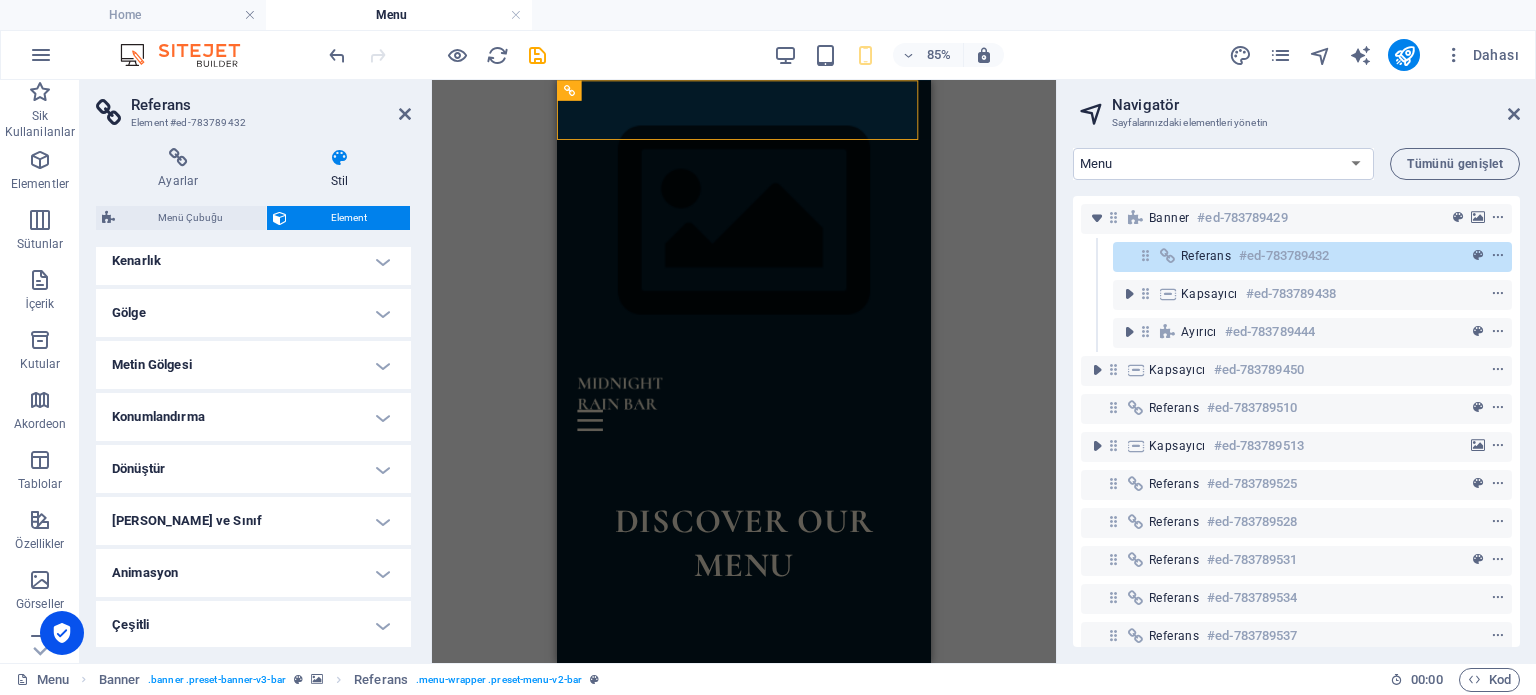 scroll, scrollTop: 460, scrollLeft: 0, axis: vertical 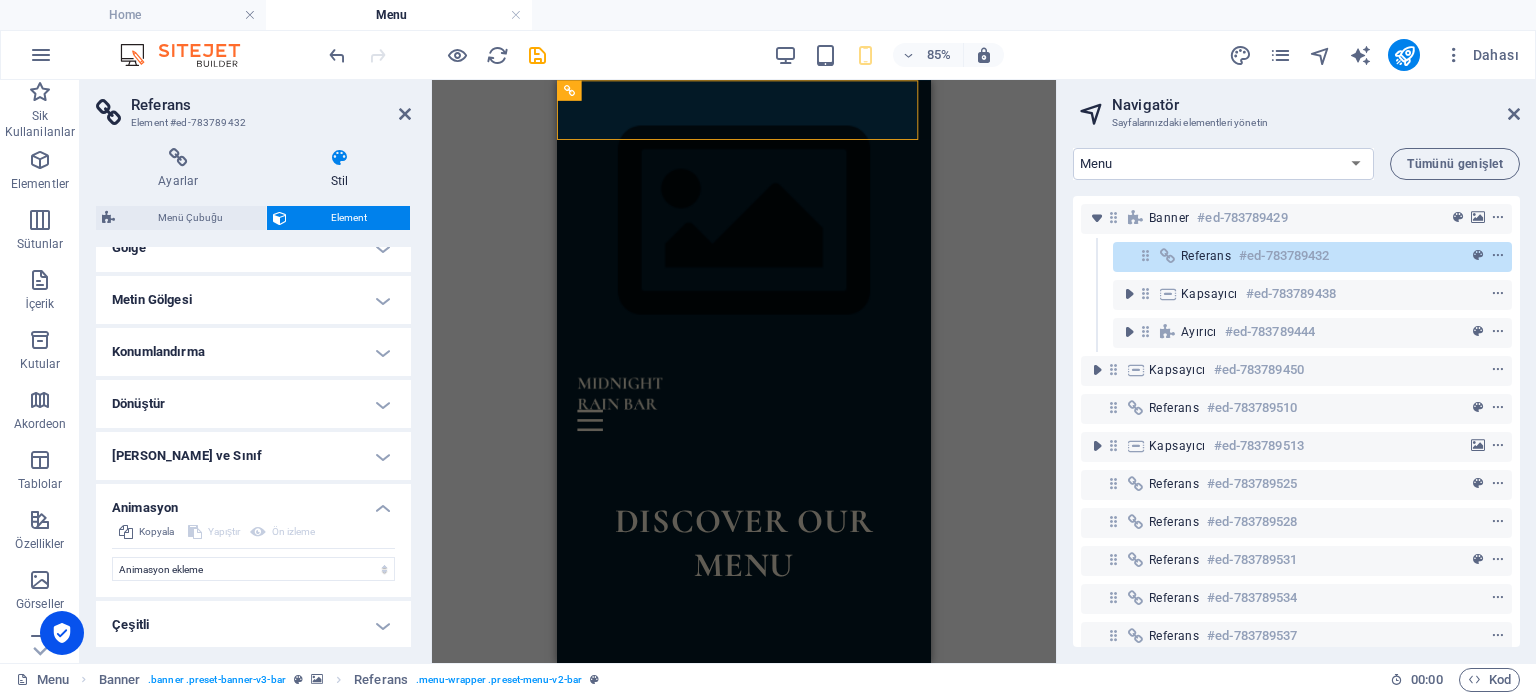 click on "Animasyon" at bounding box center (253, 502) 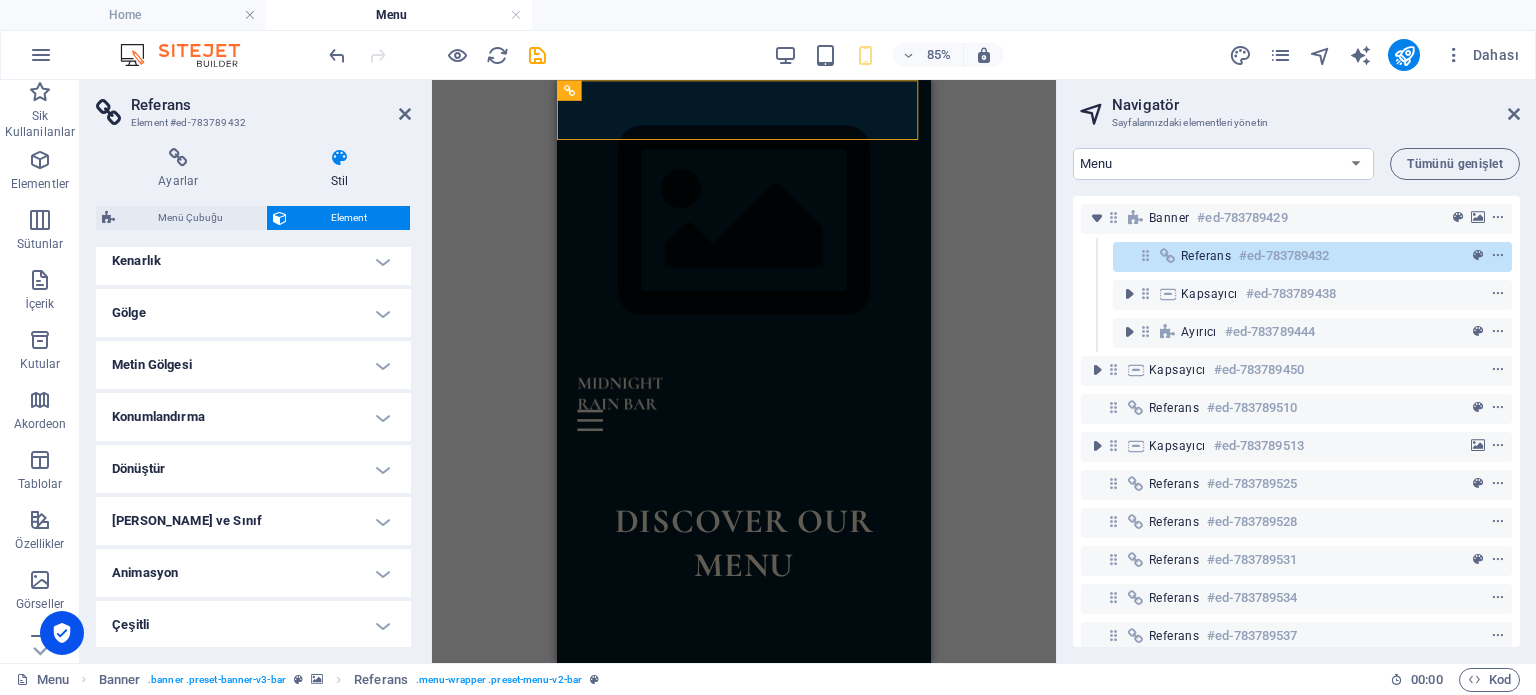 click on "Çeşitli" at bounding box center (253, 625) 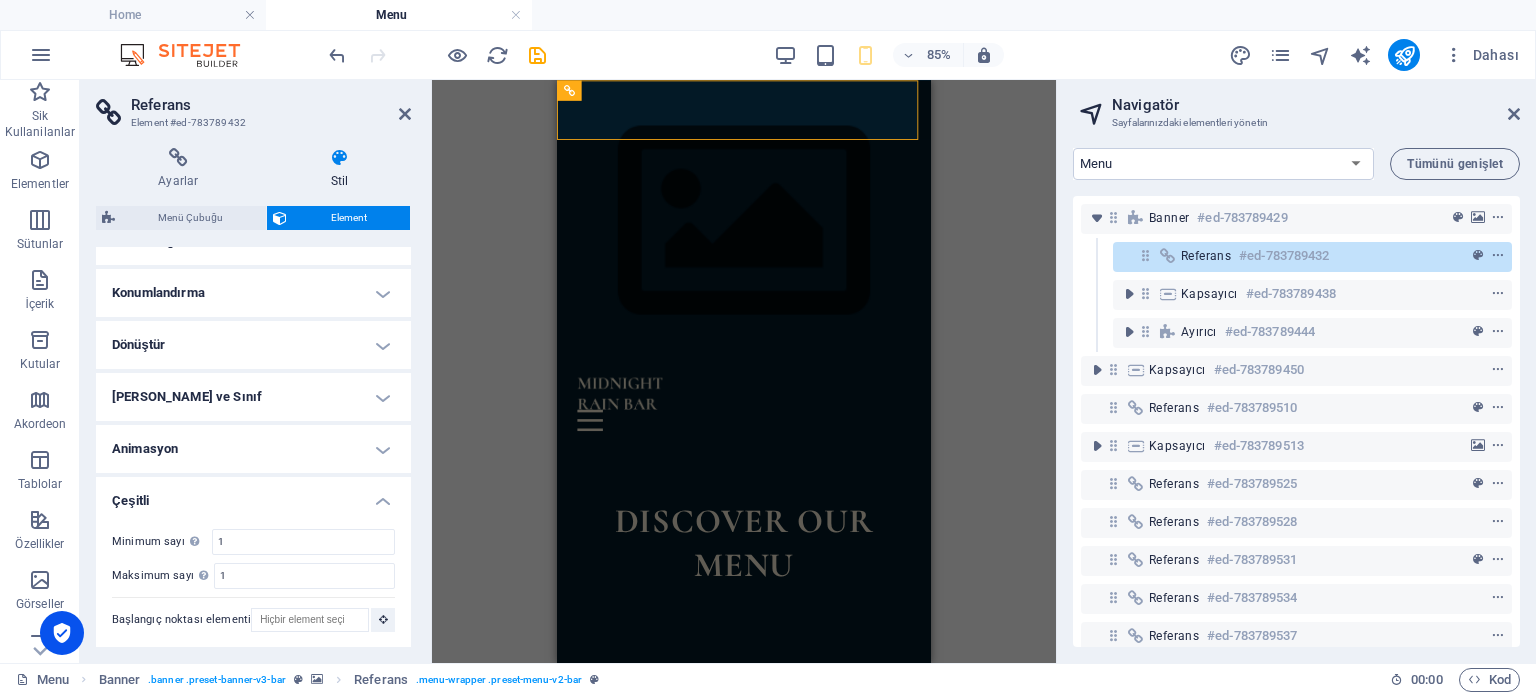click on "Çeşitli" at bounding box center [253, 495] 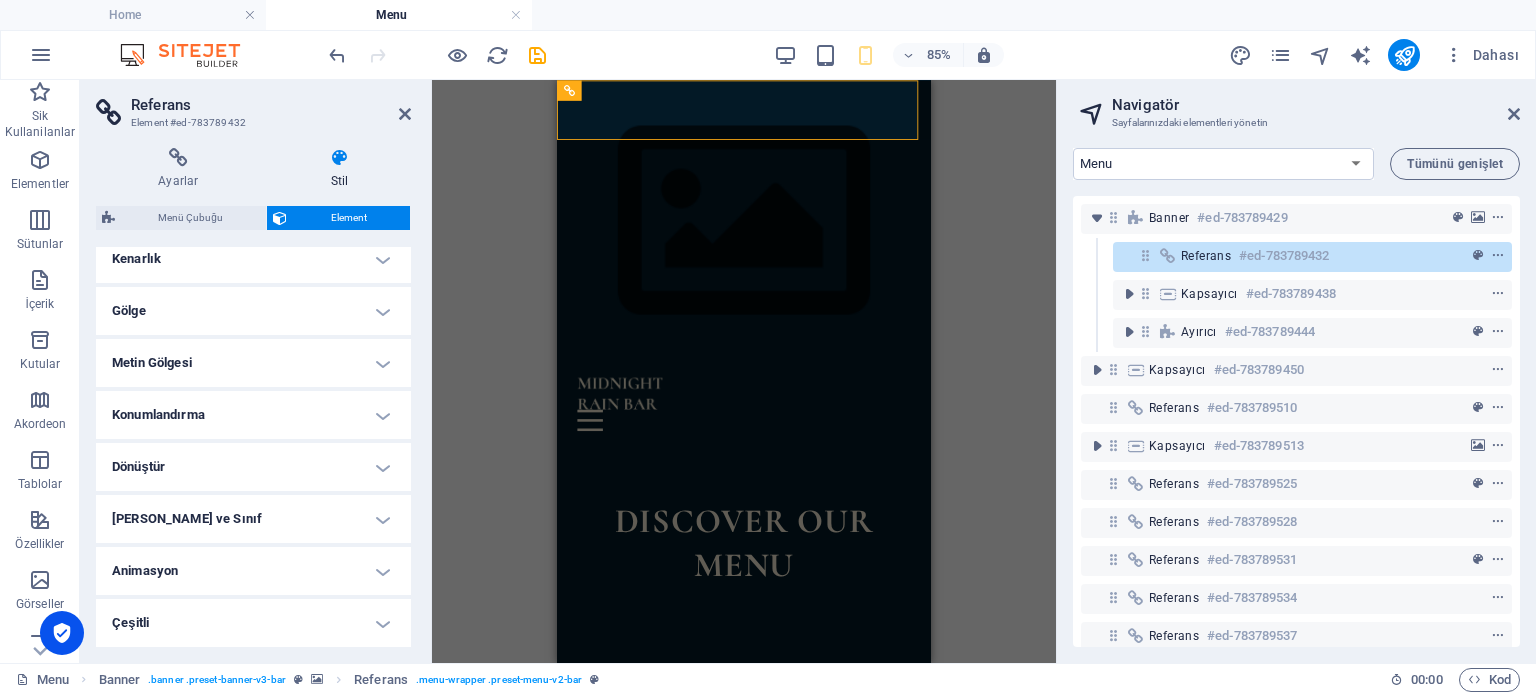 scroll, scrollTop: 460, scrollLeft: 0, axis: vertical 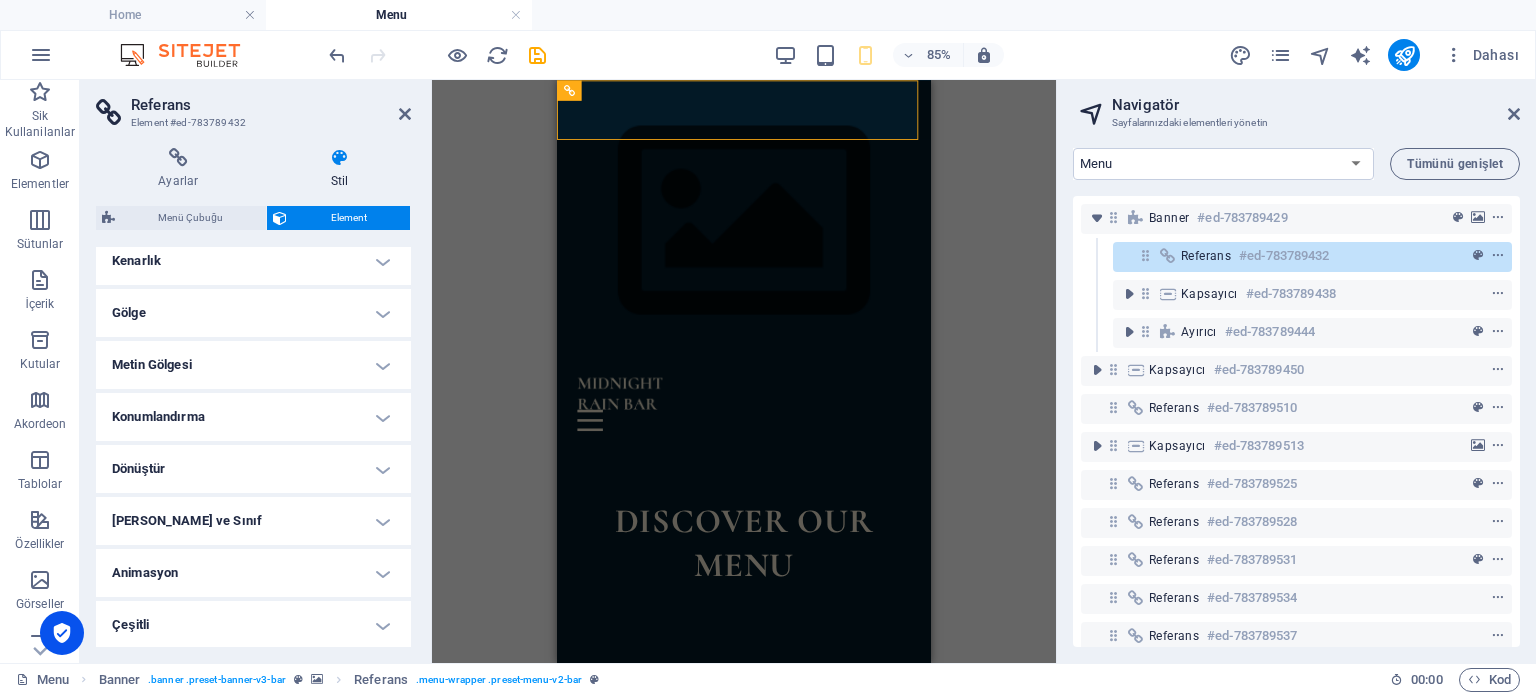 click on "[PERSON_NAME] ve Sınıf" at bounding box center (253, 521) 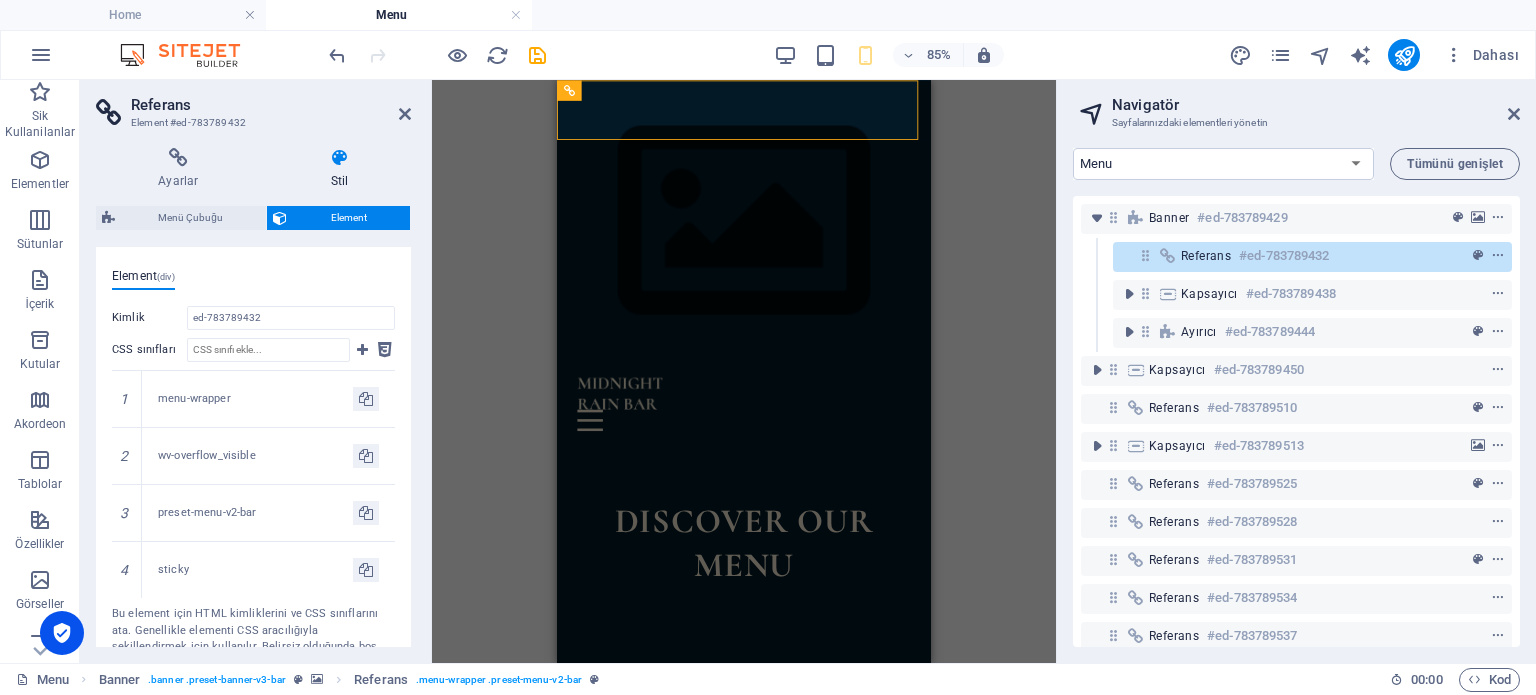 scroll, scrollTop: 760, scrollLeft: 0, axis: vertical 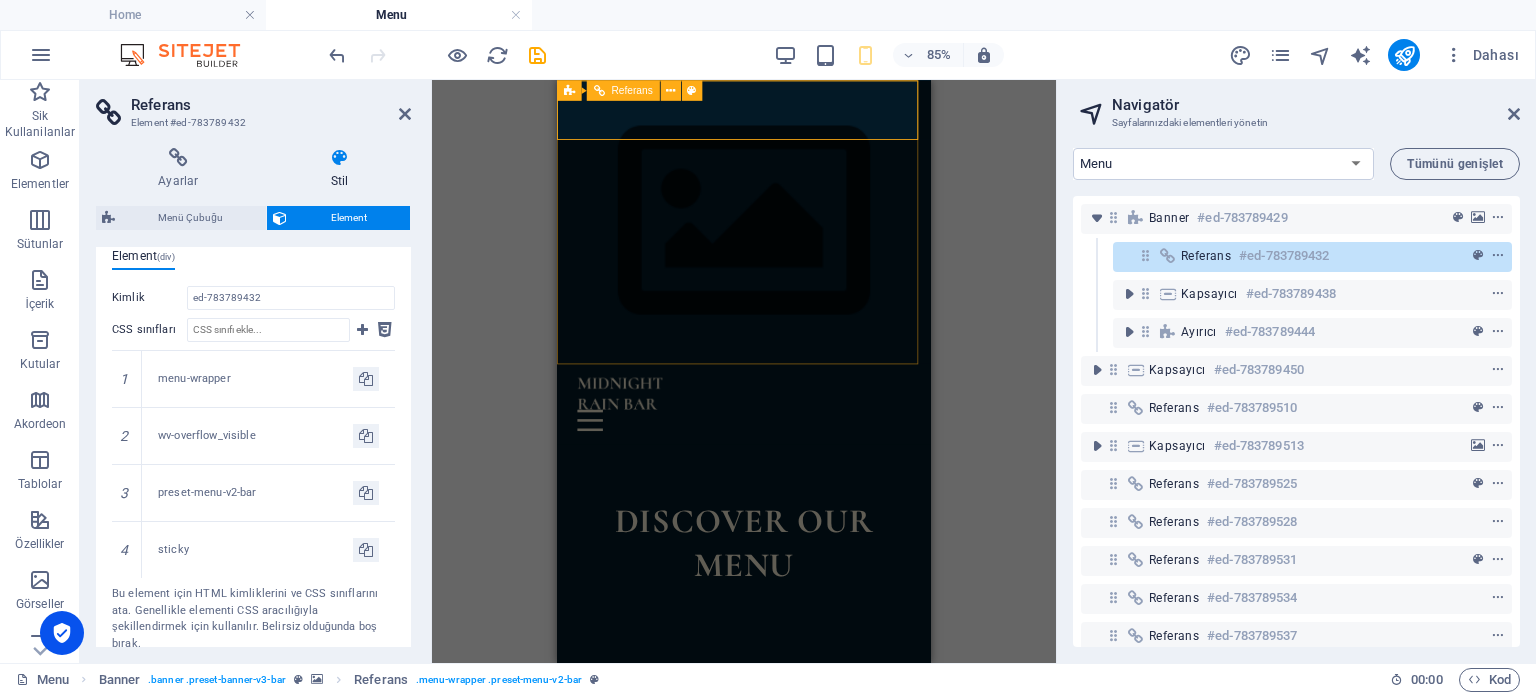 click at bounding box center [777, 480] 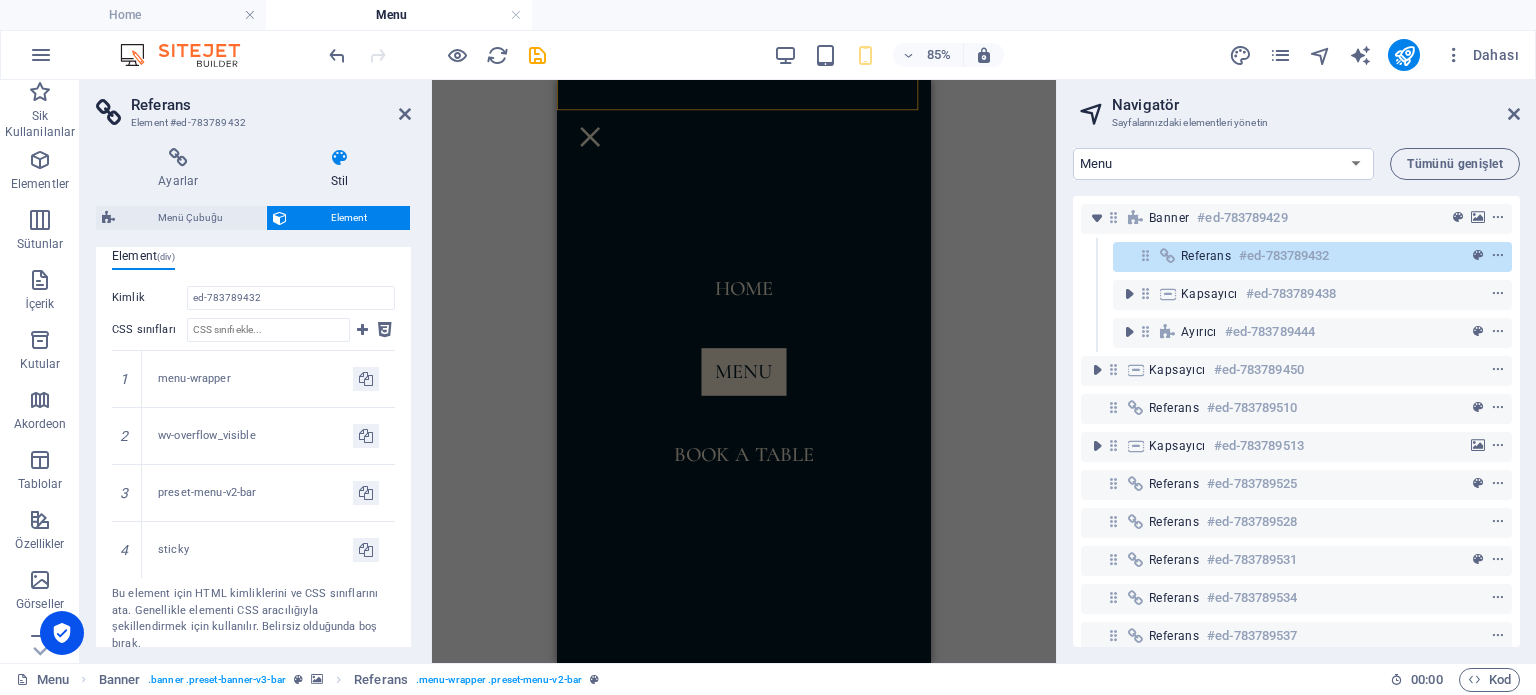 scroll, scrollTop: 300, scrollLeft: 0, axis: vertical 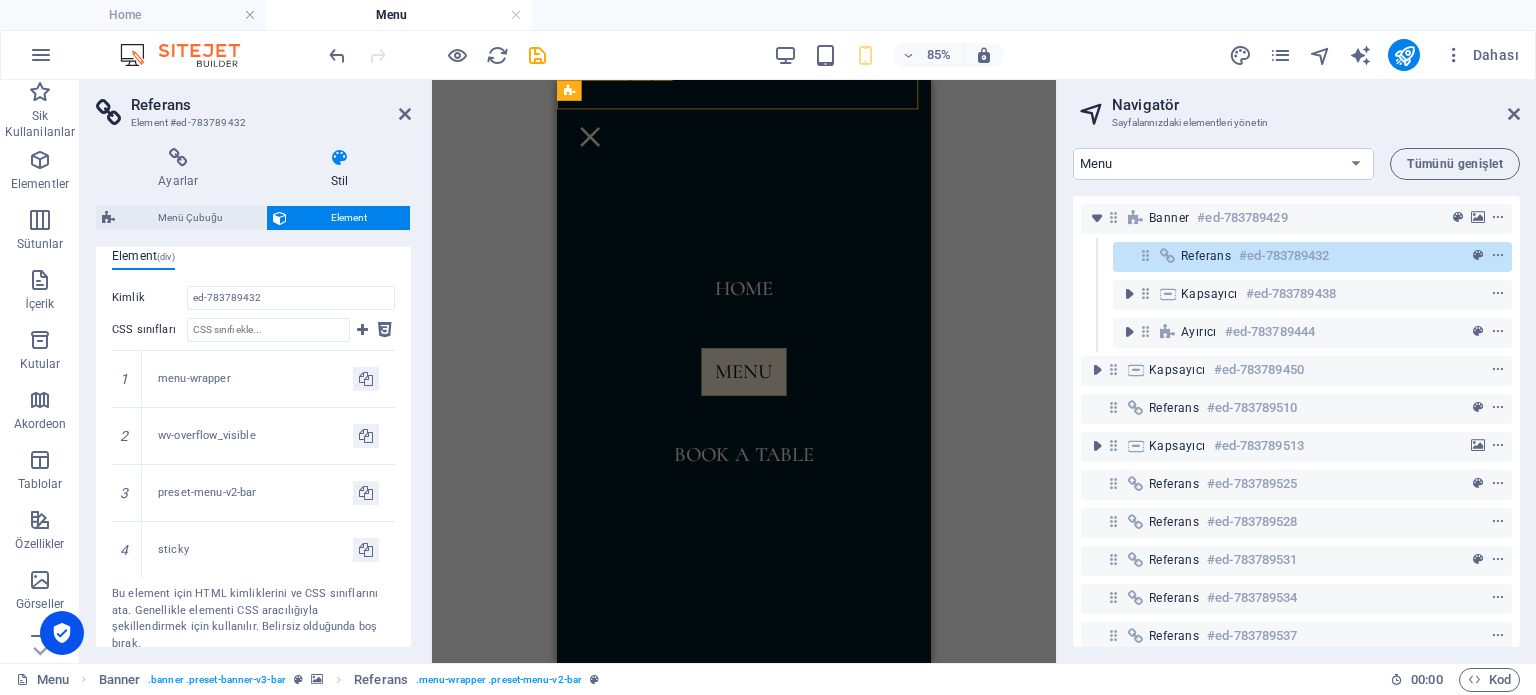 click at bounding box center (596, 146) 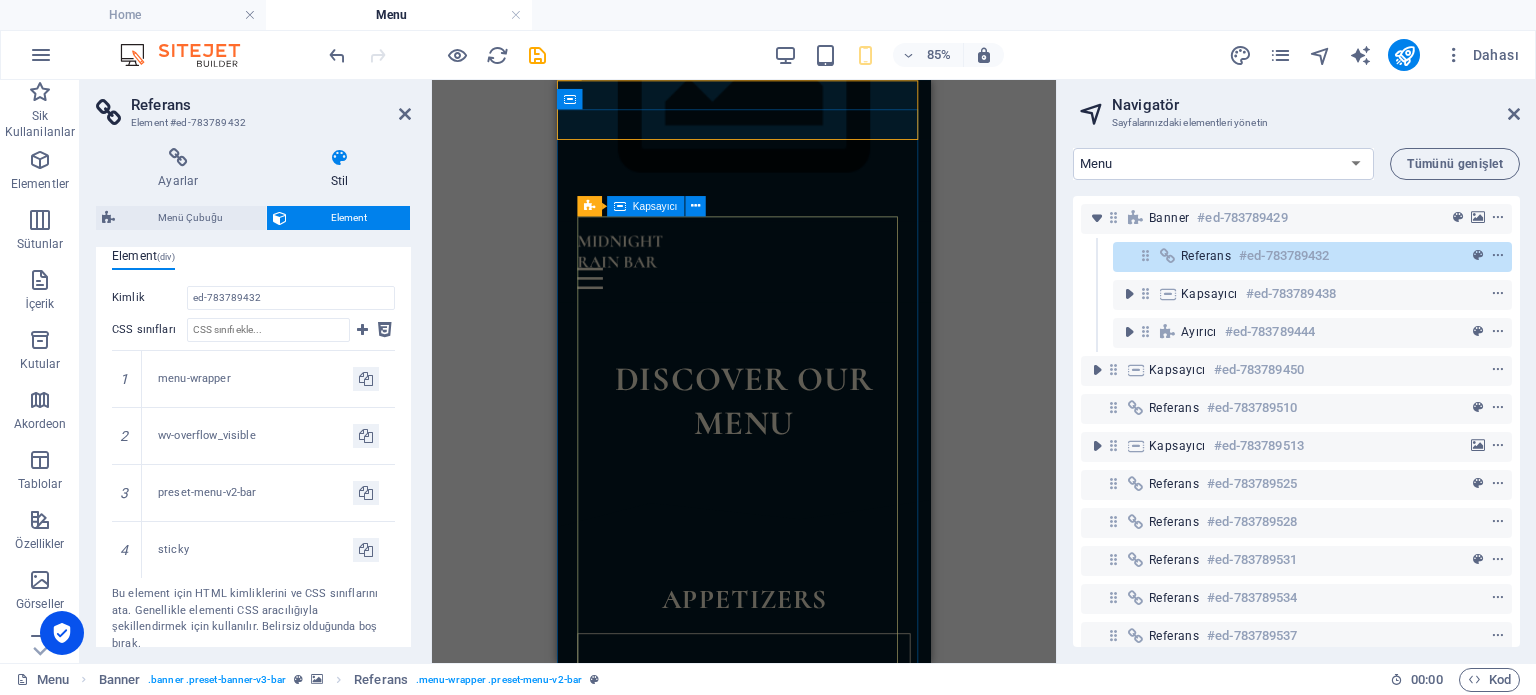 scroll, scrollTop: 0, scrollLeft: 0, axis: both 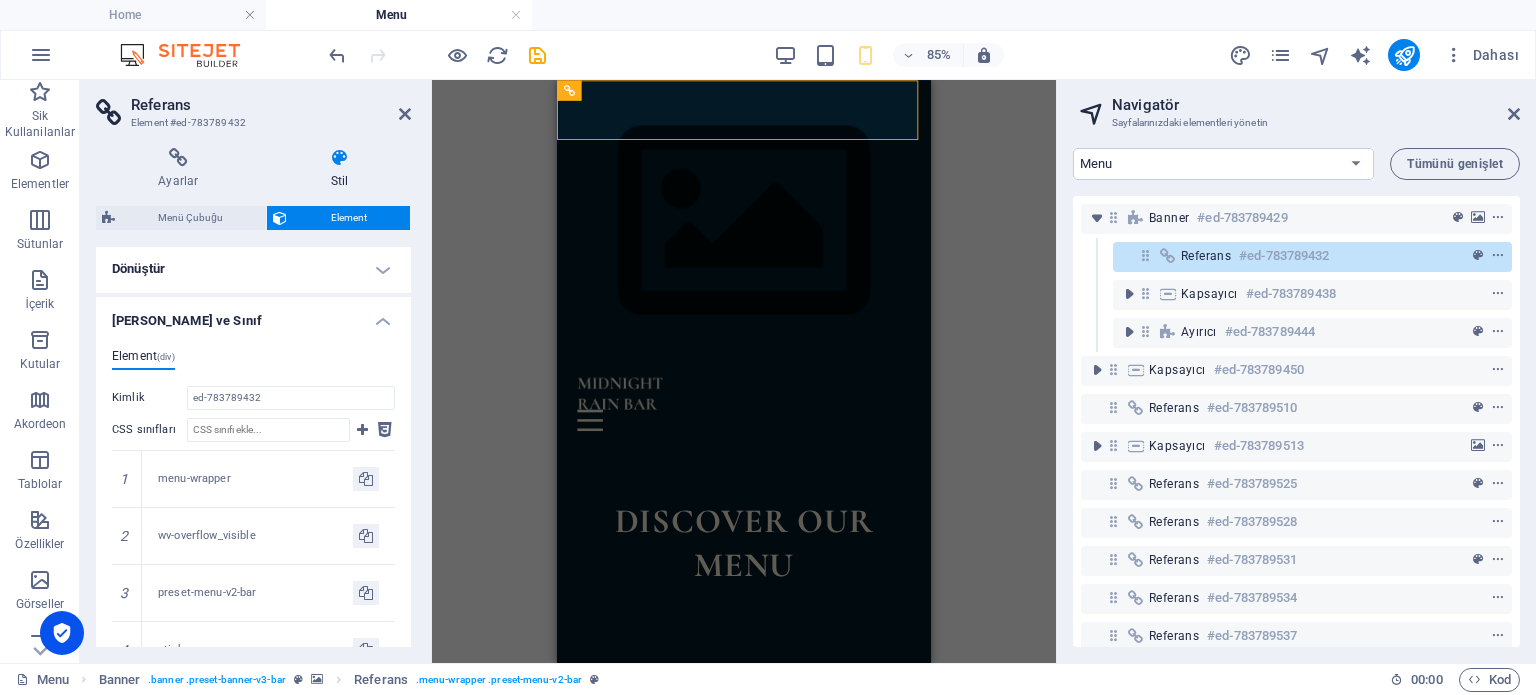 click on "[PERSON_NAME] ve Sınıf" at bounding box center [253, 315] 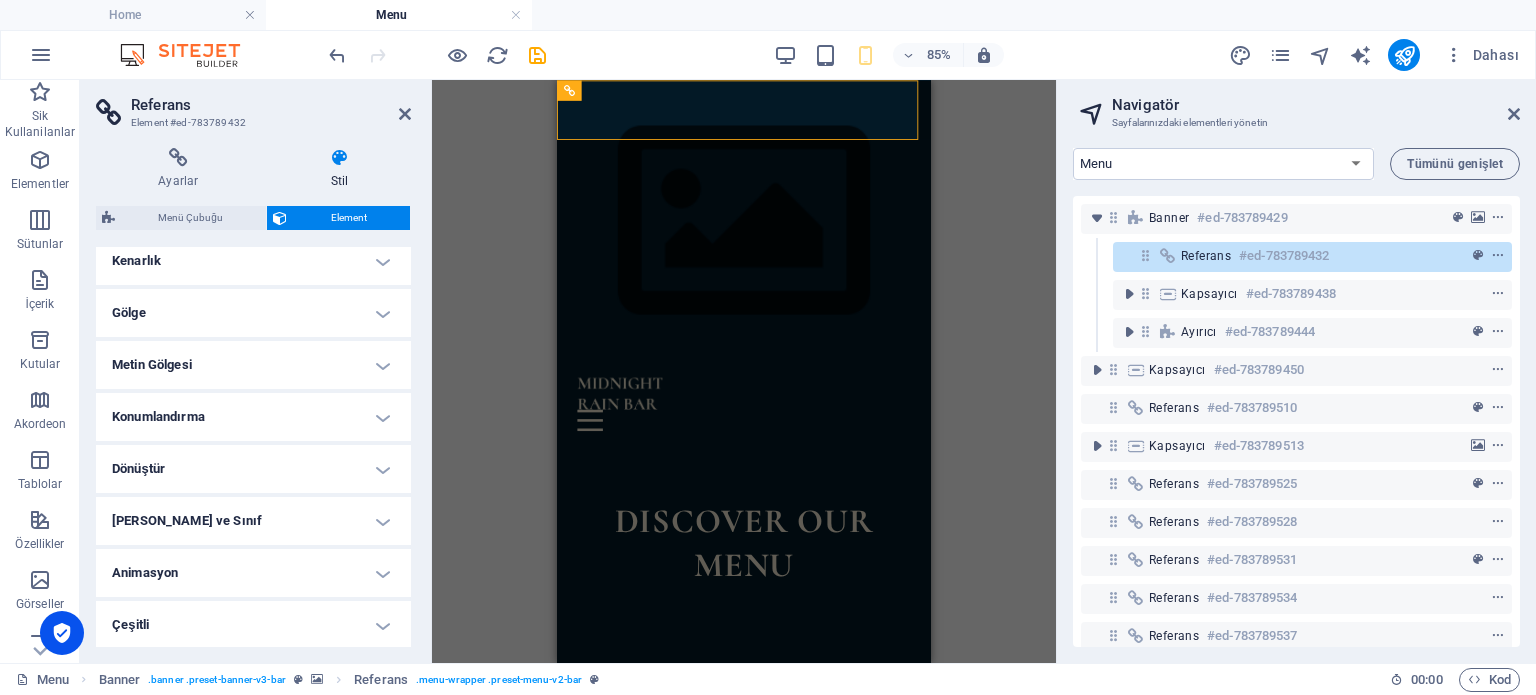 click on "Metin Gölgesi" at bounding box center [253, 365] 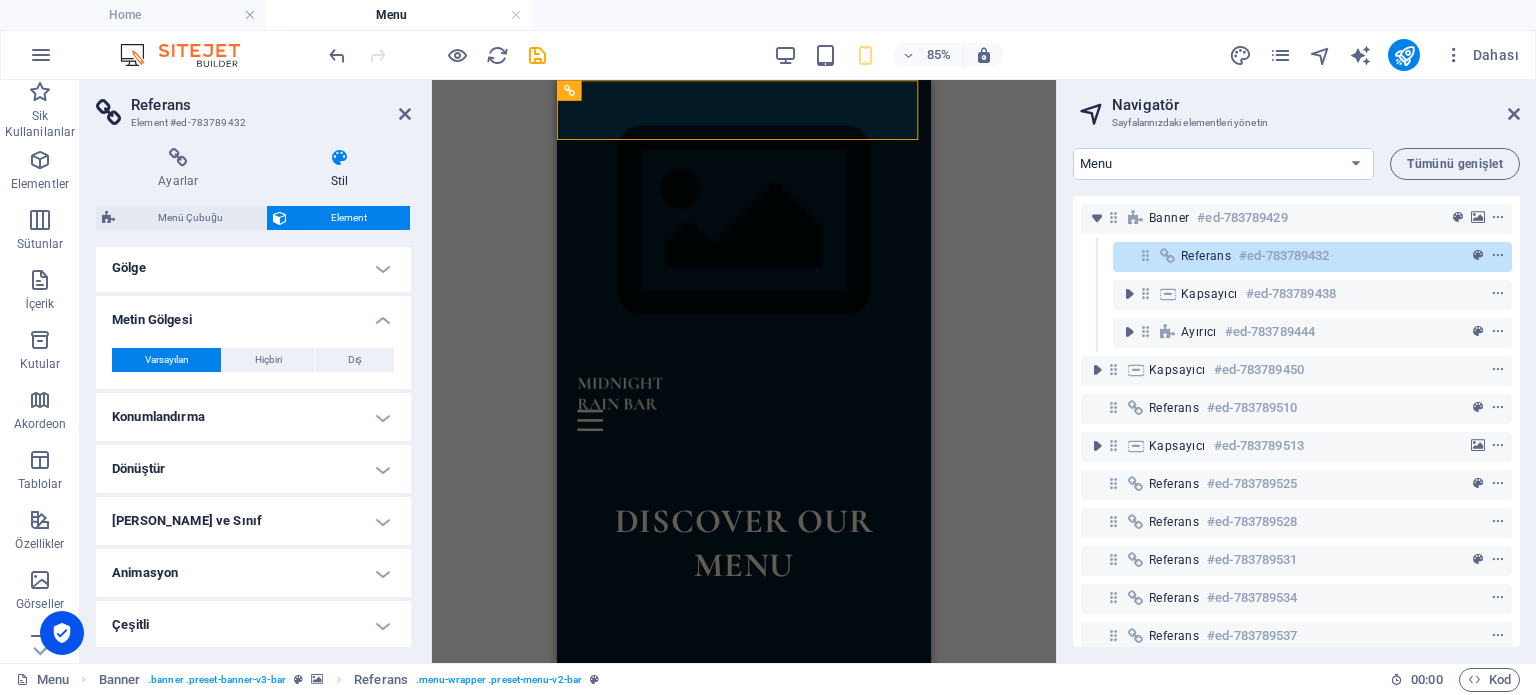 click on "Metin Gölgesi" at bounding box center [253, 314] 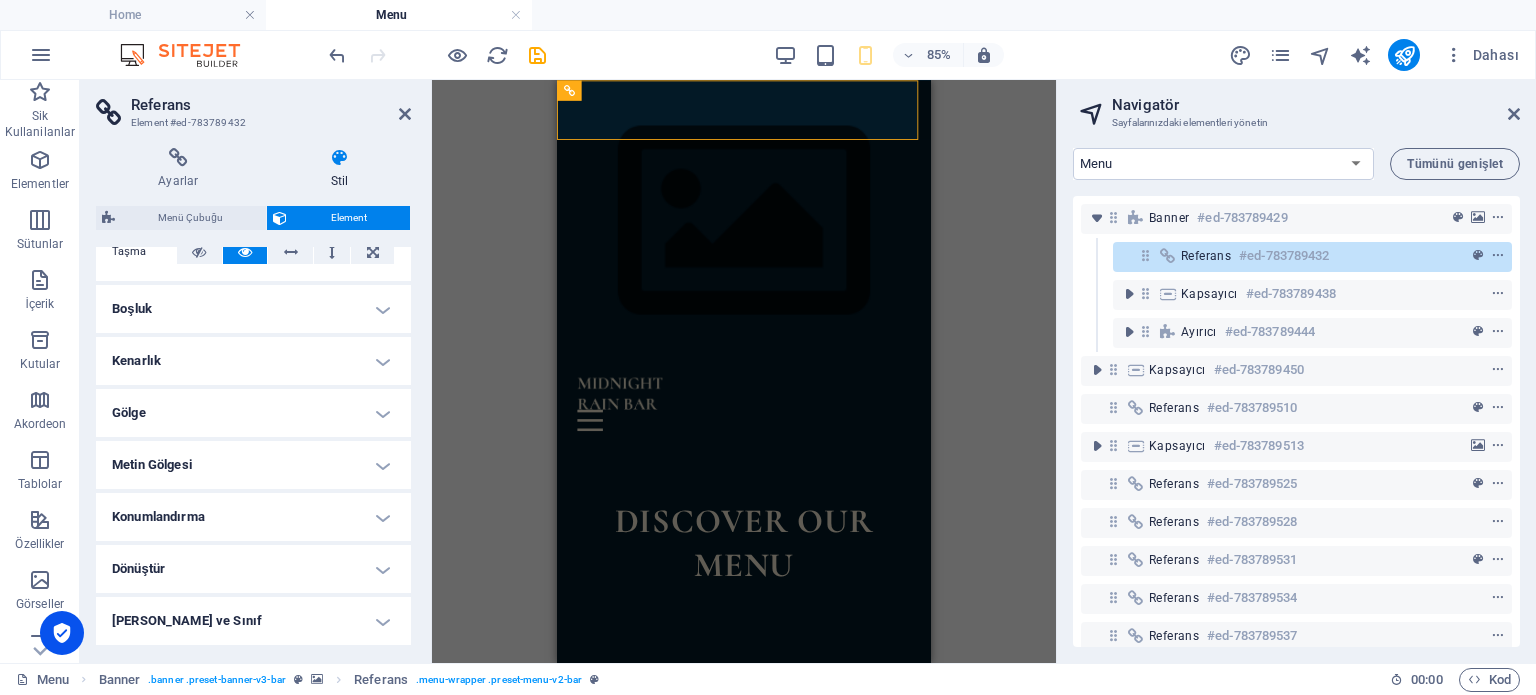 scroll, scrollTop: 260, scrollLeft: 0, axis: vertical 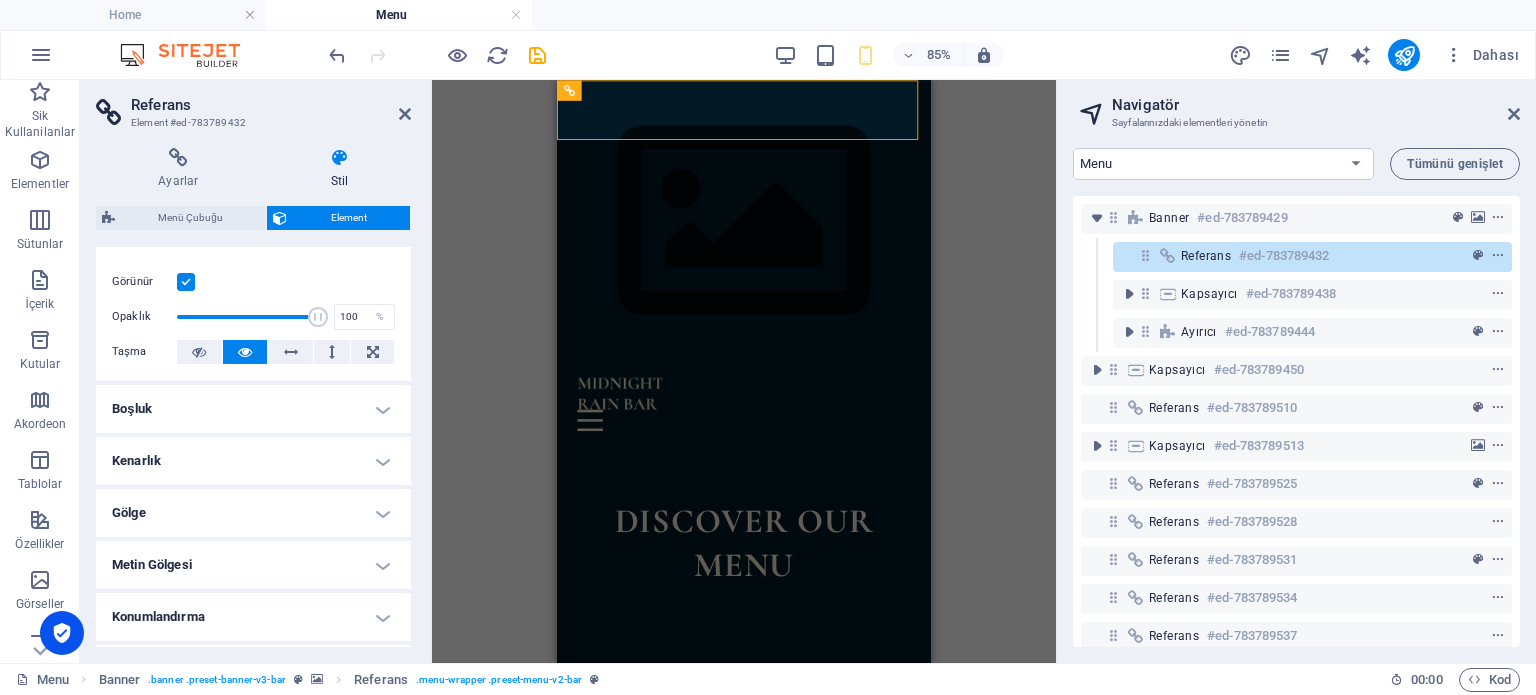 click on "Boşluk" at bounding box center (253, 409) 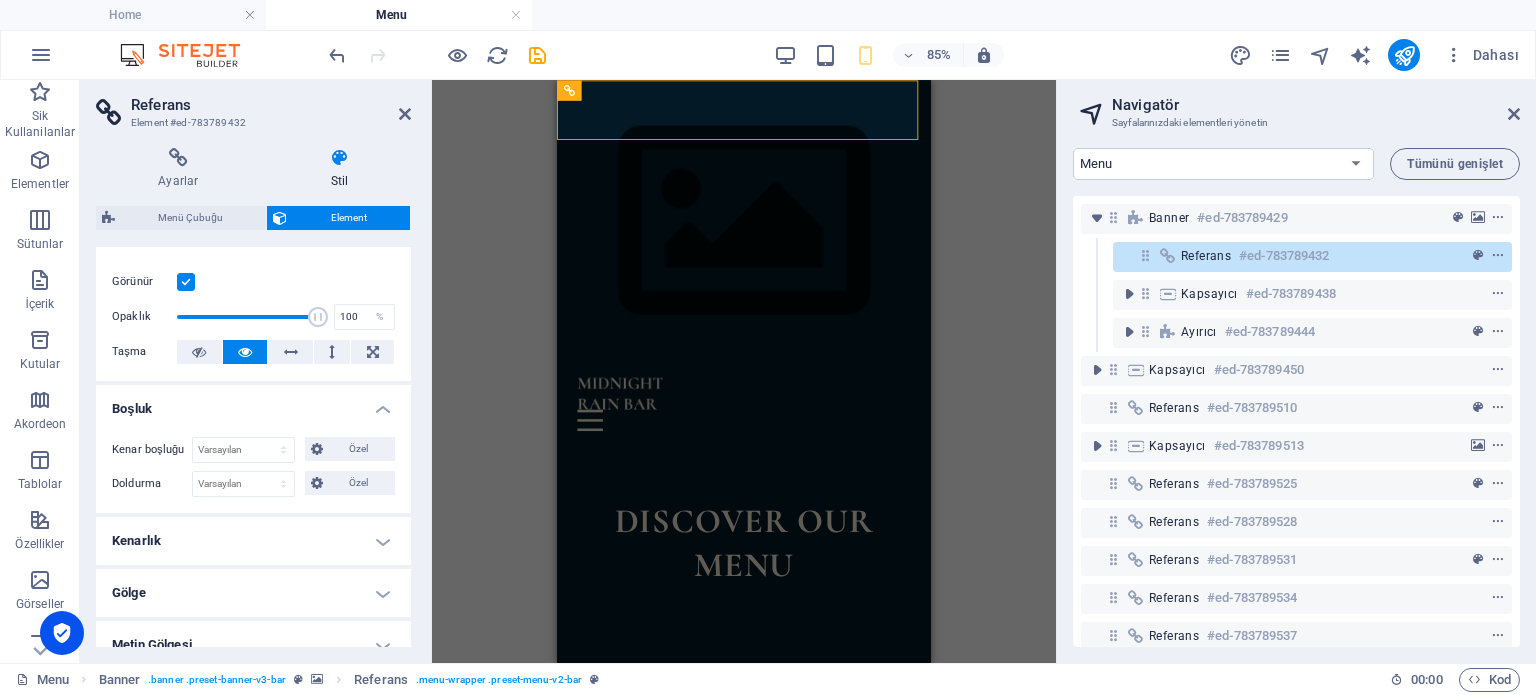 click on "Boşluk" at bounding box center [253, 403] 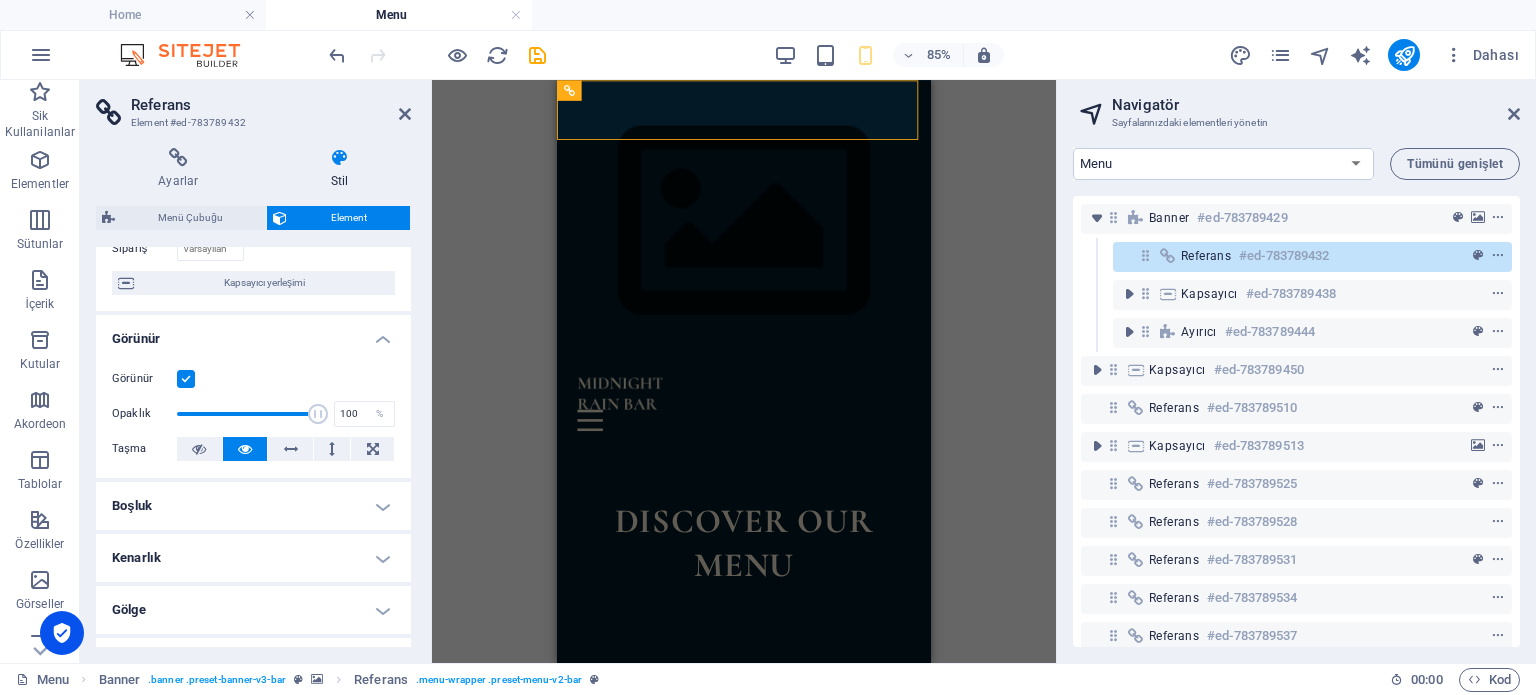 scroll, scrollTop: 0, scrollLeft: 0, axis: both 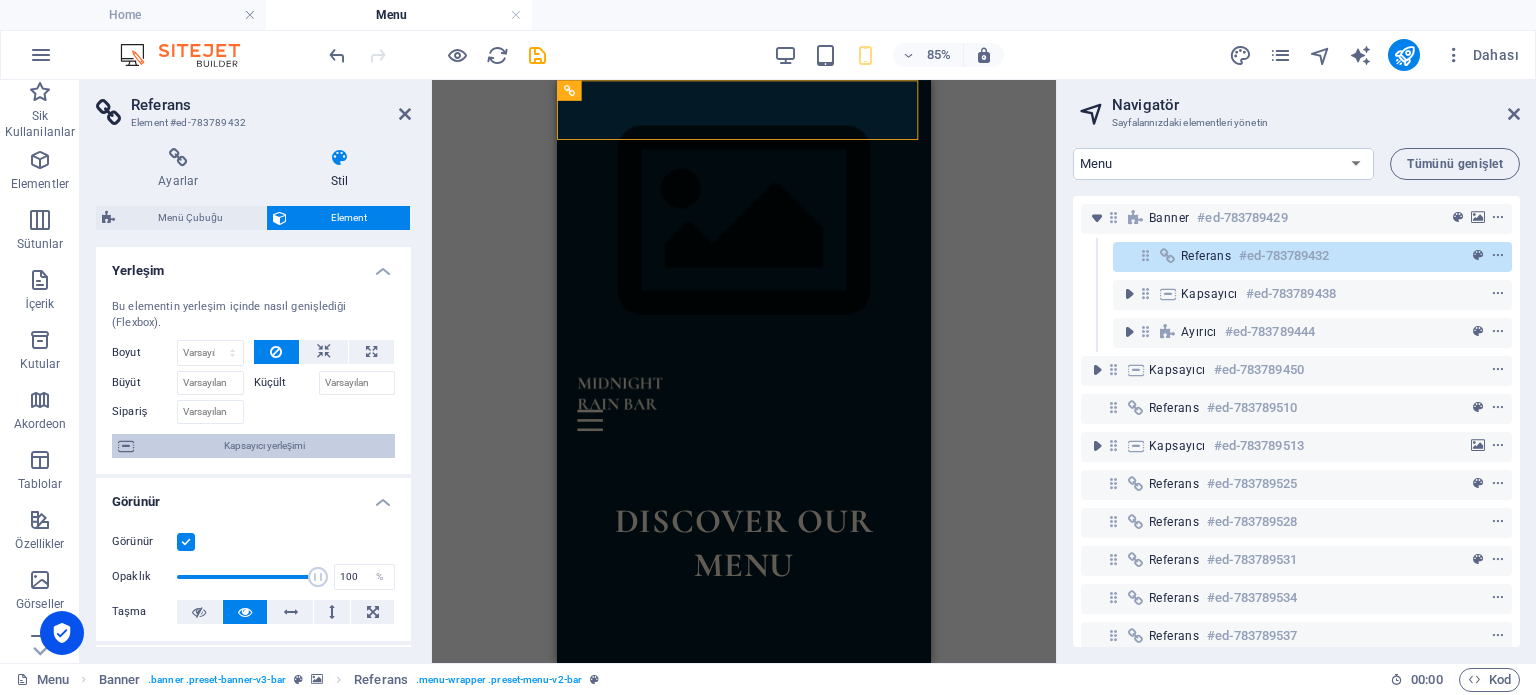 click on "Kapsayıcı yerleşimi" at bounding box center (264, 446) 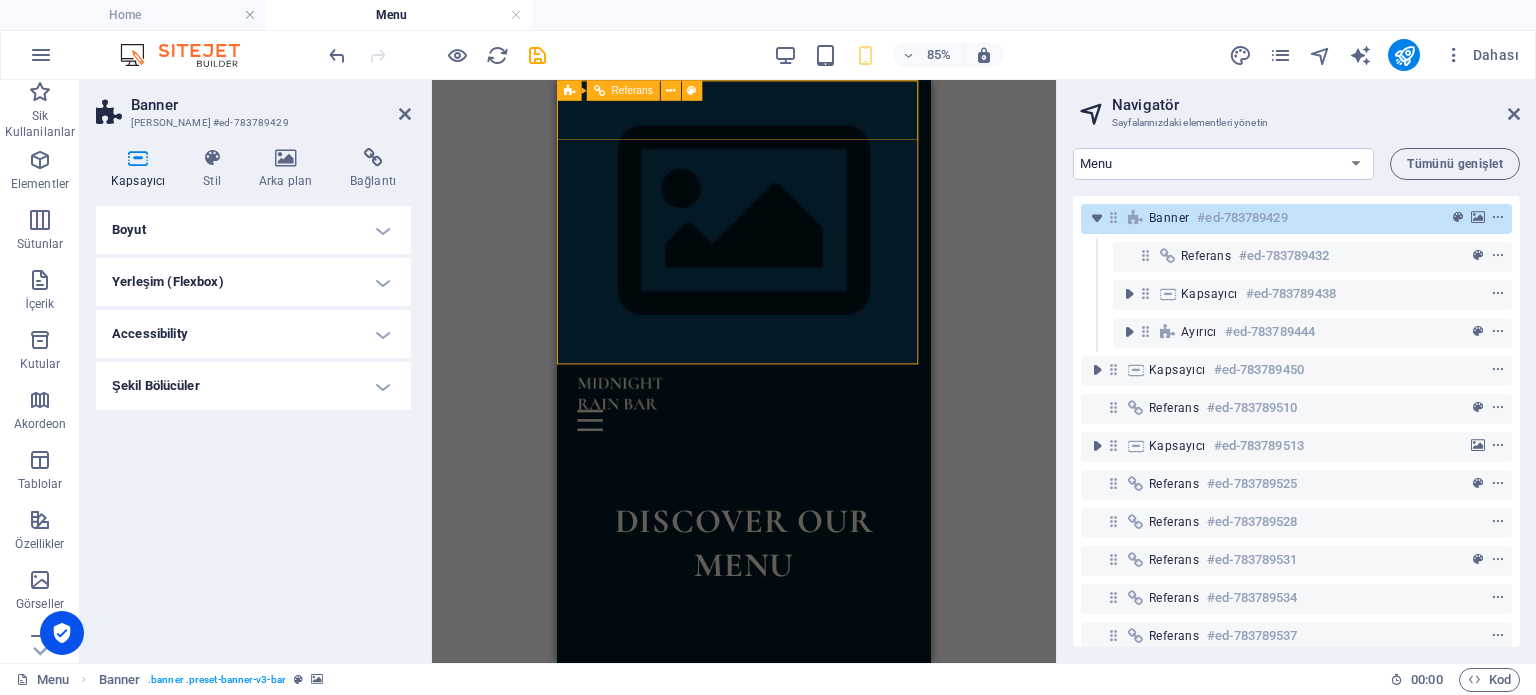 click at bounding box center (777, 449) 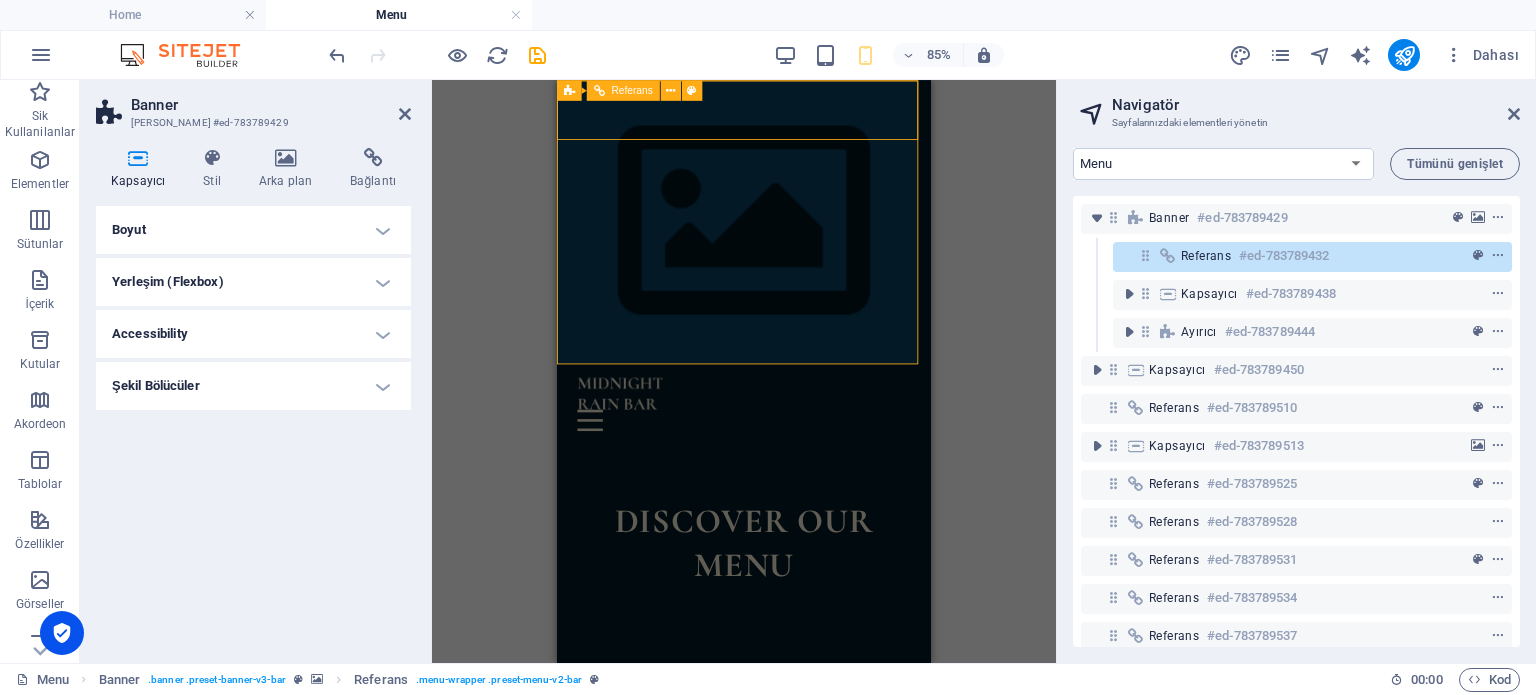 click at bounding box center (777, 449) 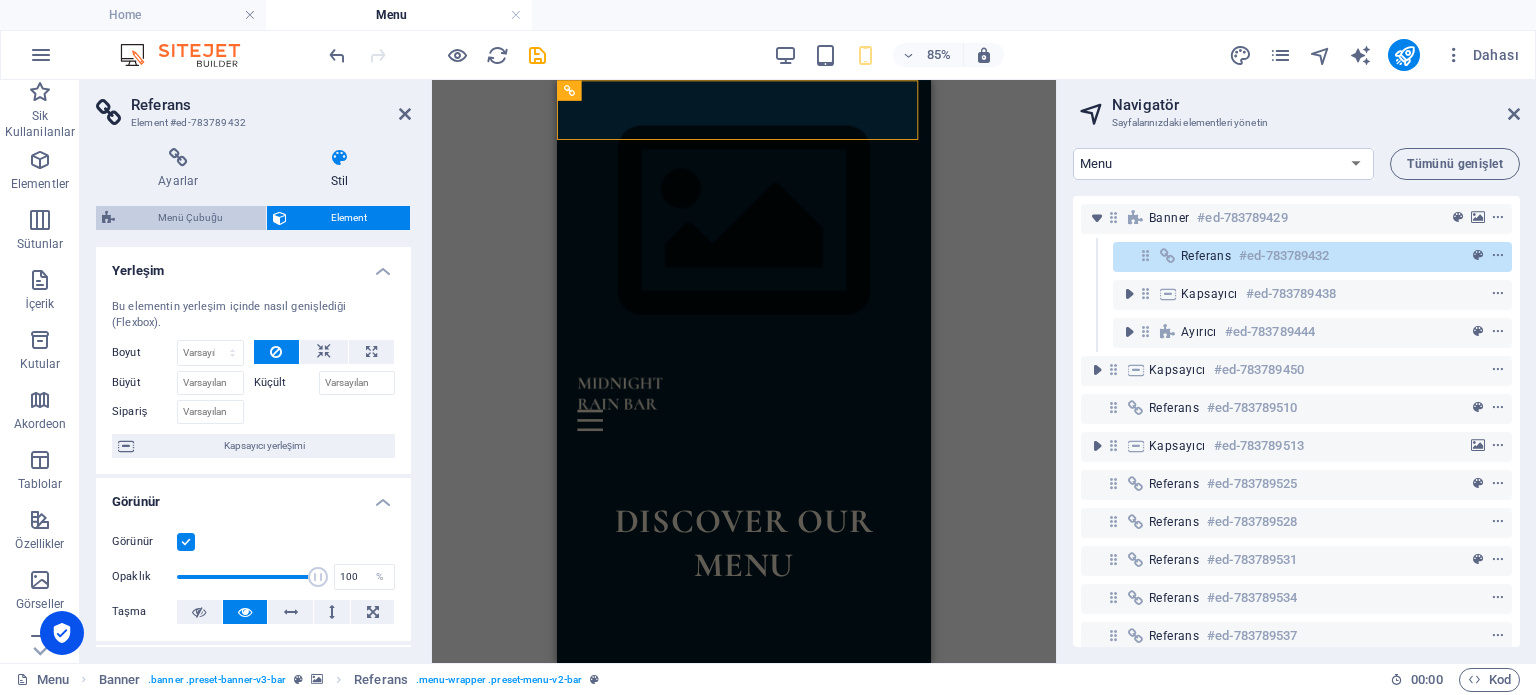 click on "Menü Çubuğu" at bounding box center (190, 218) 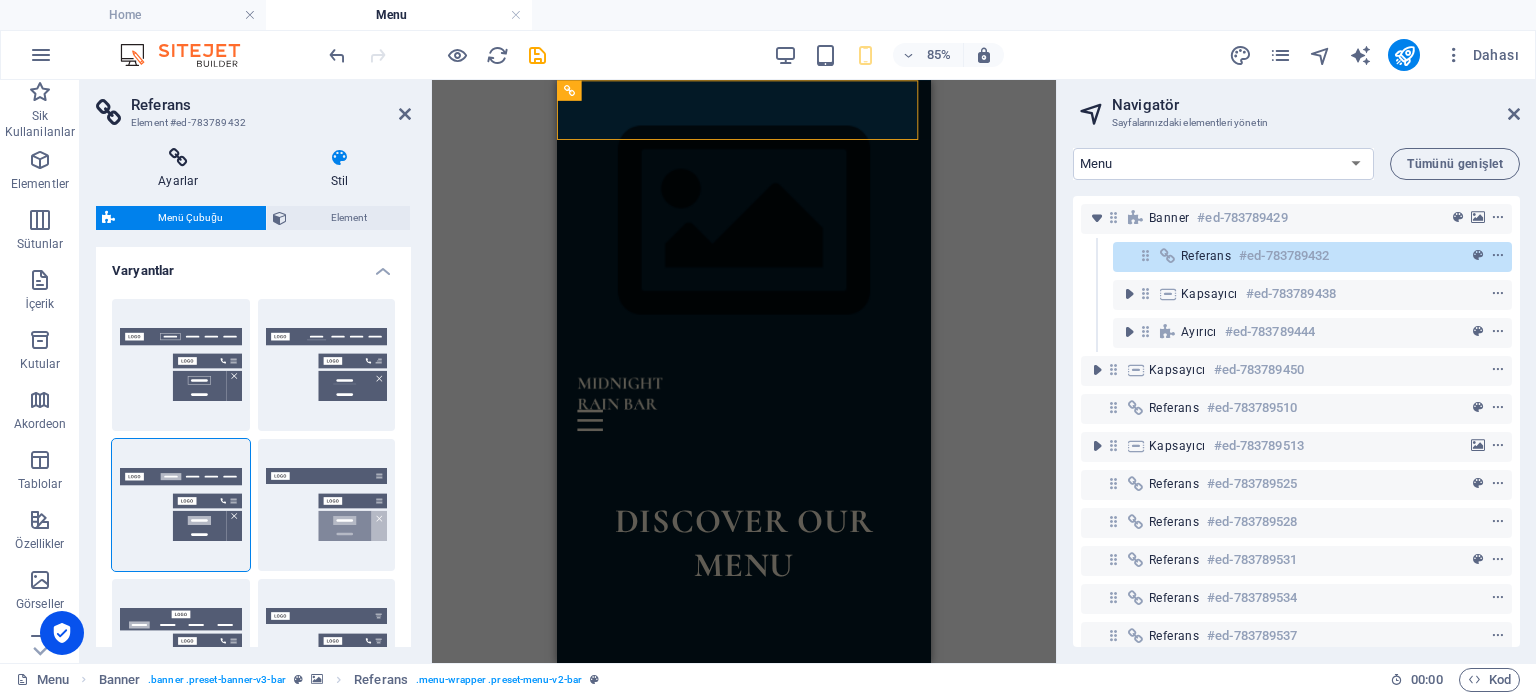 click at bounding box center (178, 158) 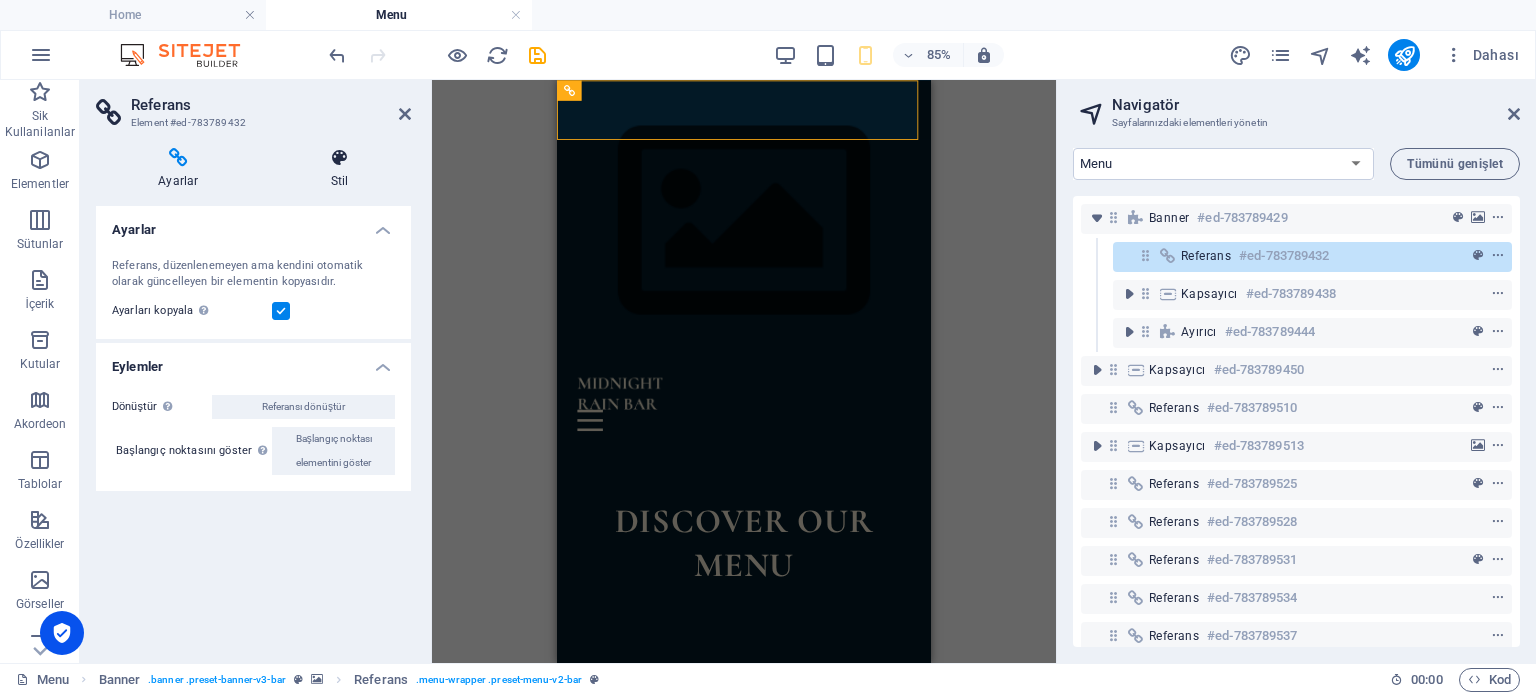 click at bounding box center [340, 158] 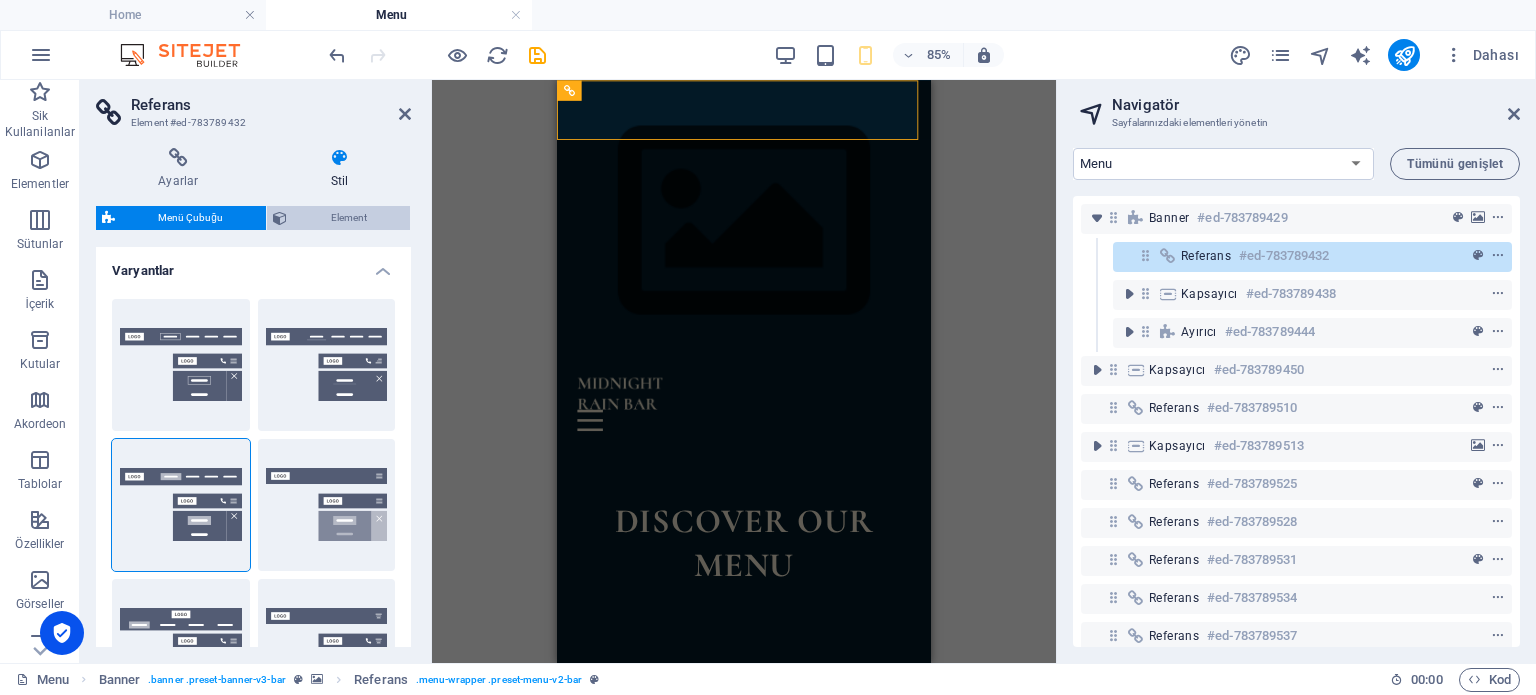 click on "Element" at bounding box center (348, 218) 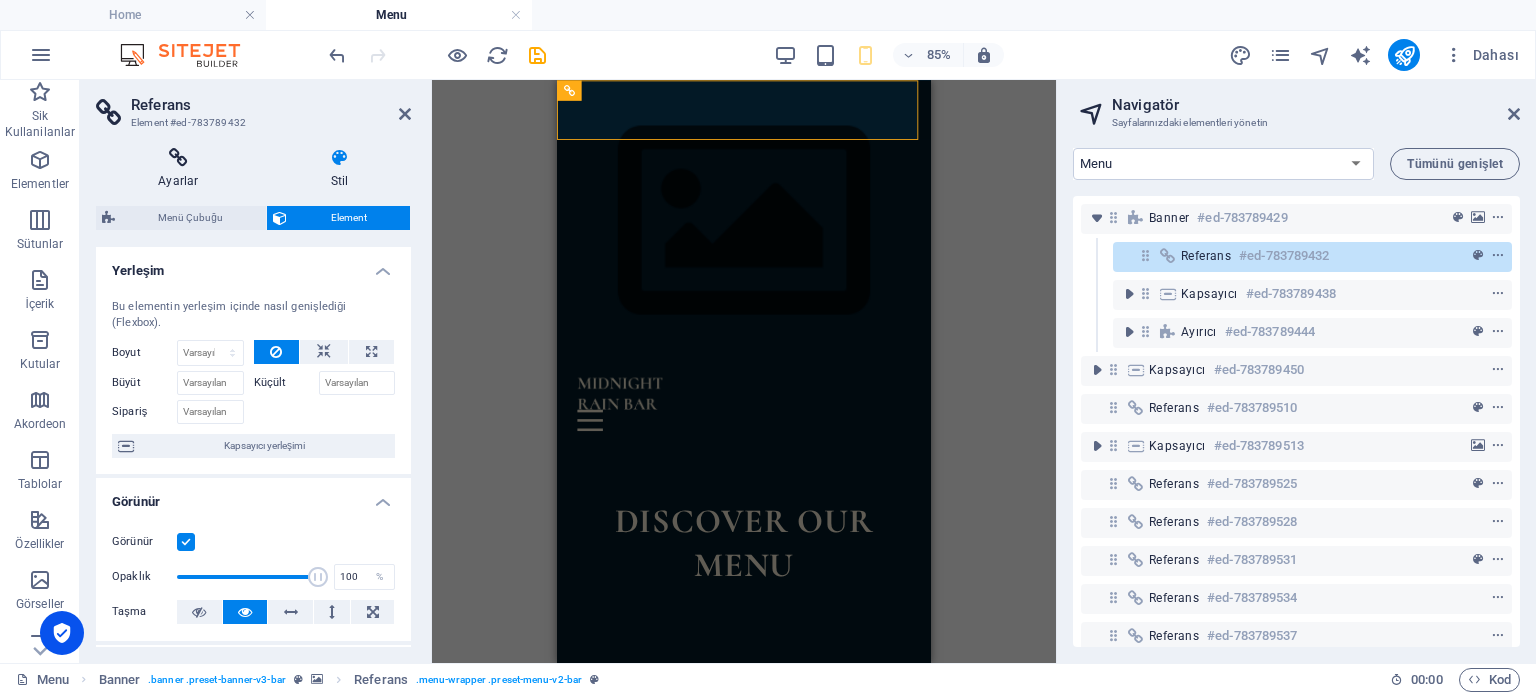 click on "Ayarlar" at bounding box center [182, 169] 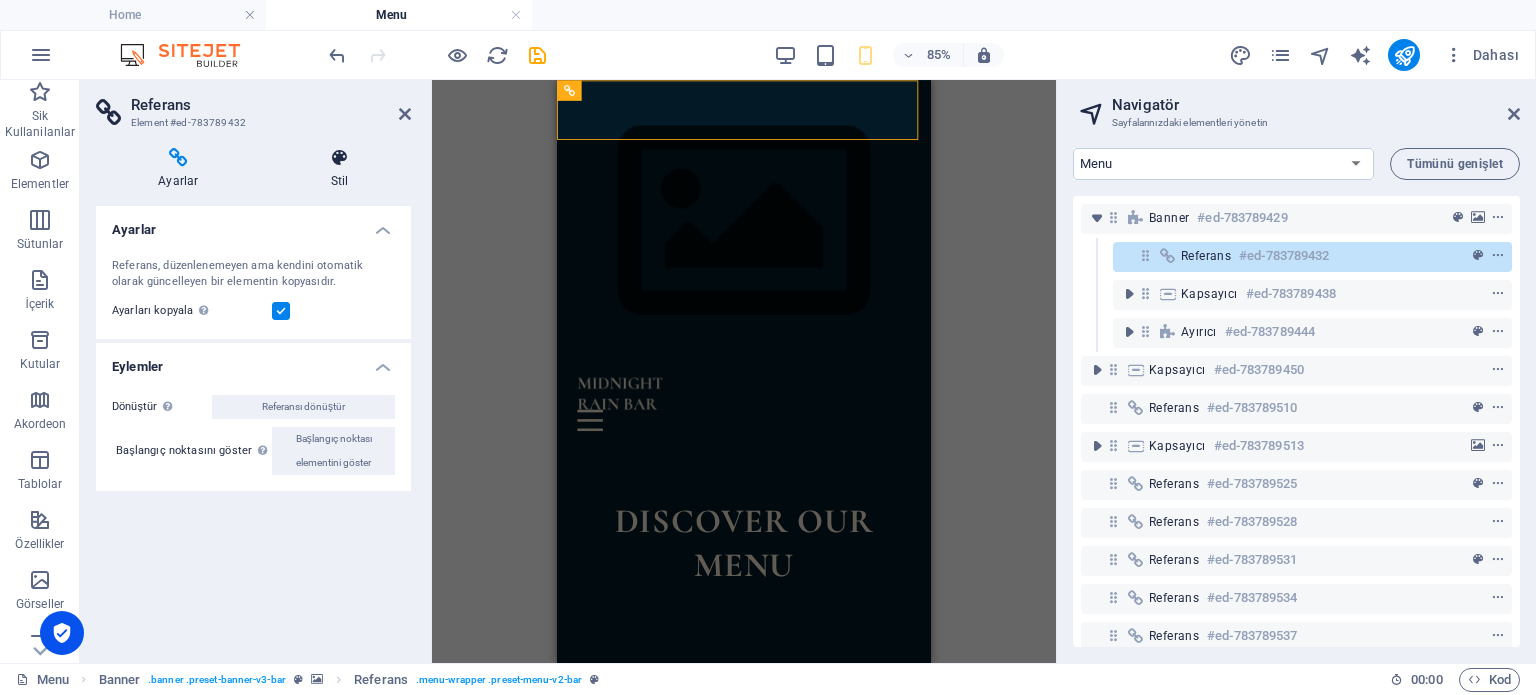 click on "Stil" at bounding box center [340, 169] 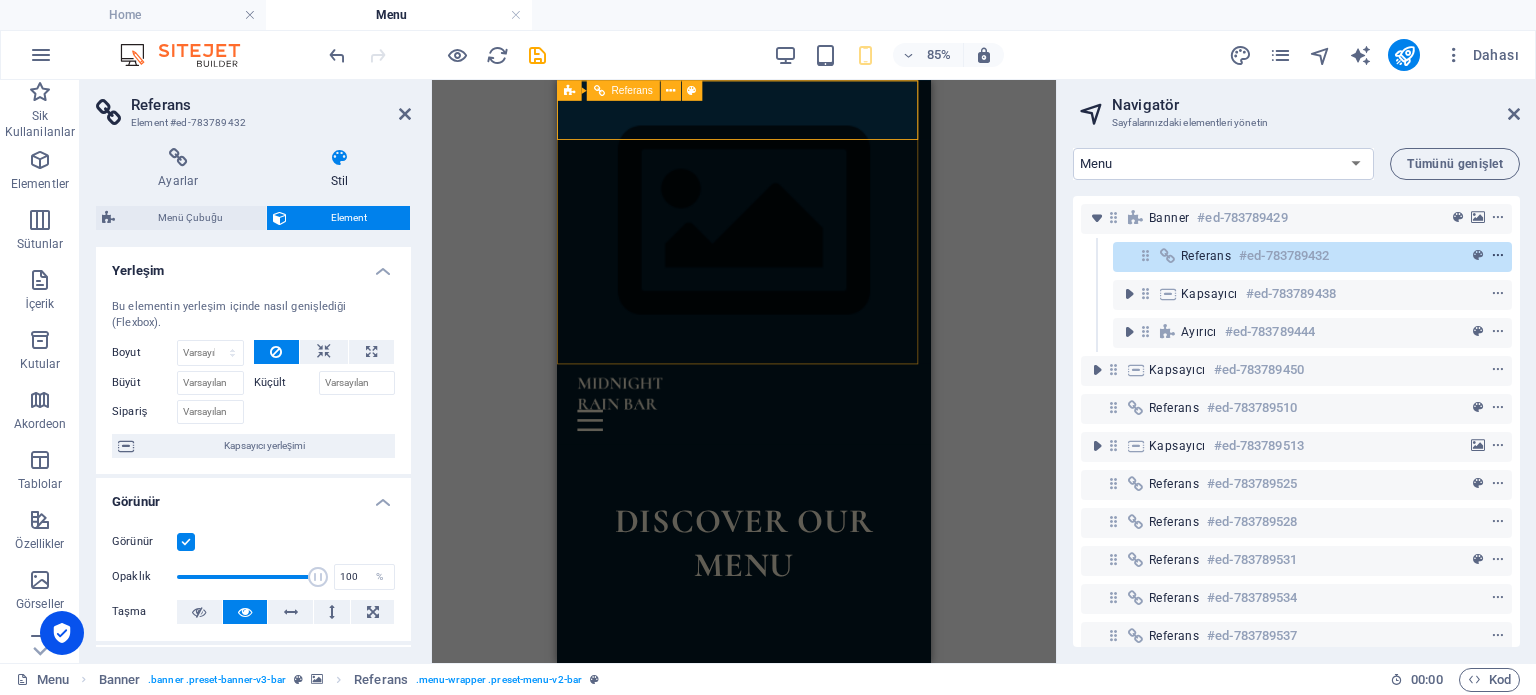 click at bounding box center [1498, 256] 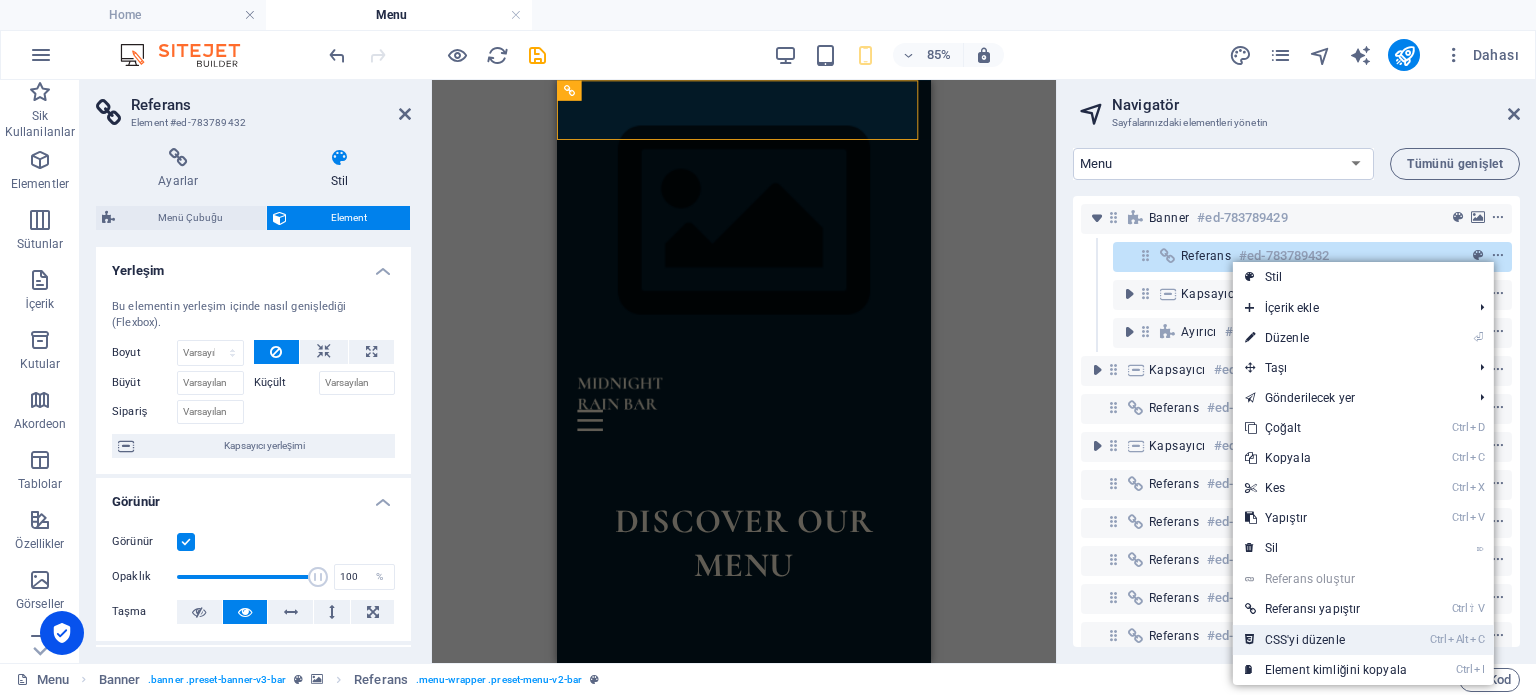click on "Ctrl Alt C  CSS'yi düzenle" at bounding box center (1326, 640) 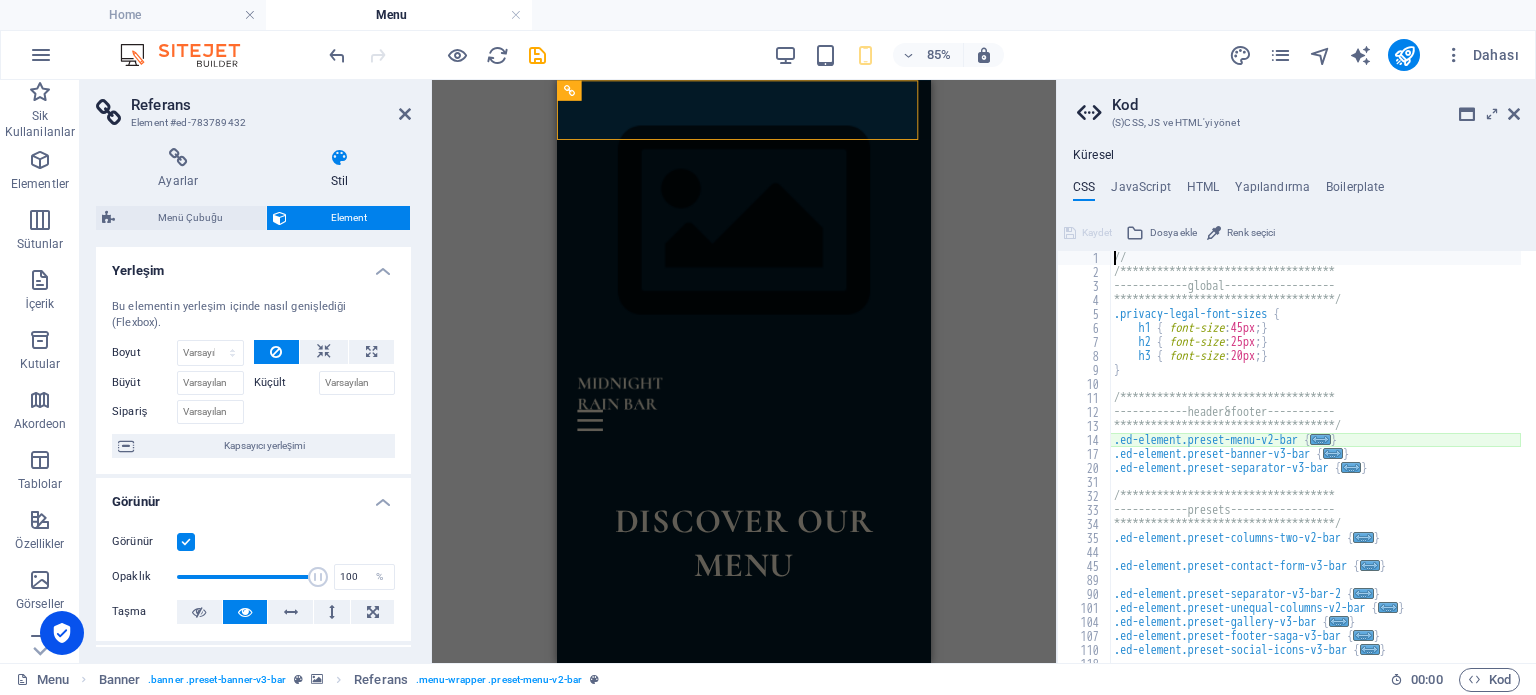 type on "@include menu-v2;" 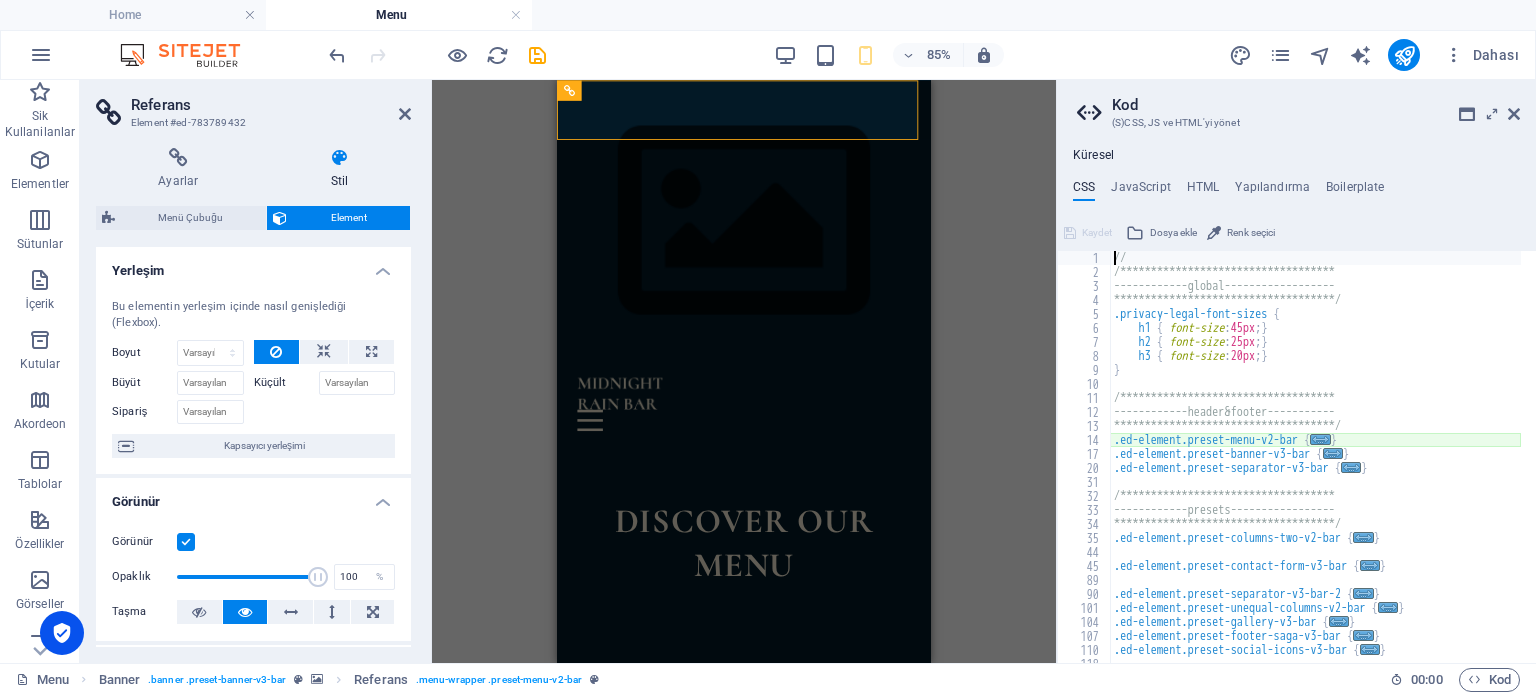 scroll, scrollTop: 4, scrollLeft: 0, axis: vertical 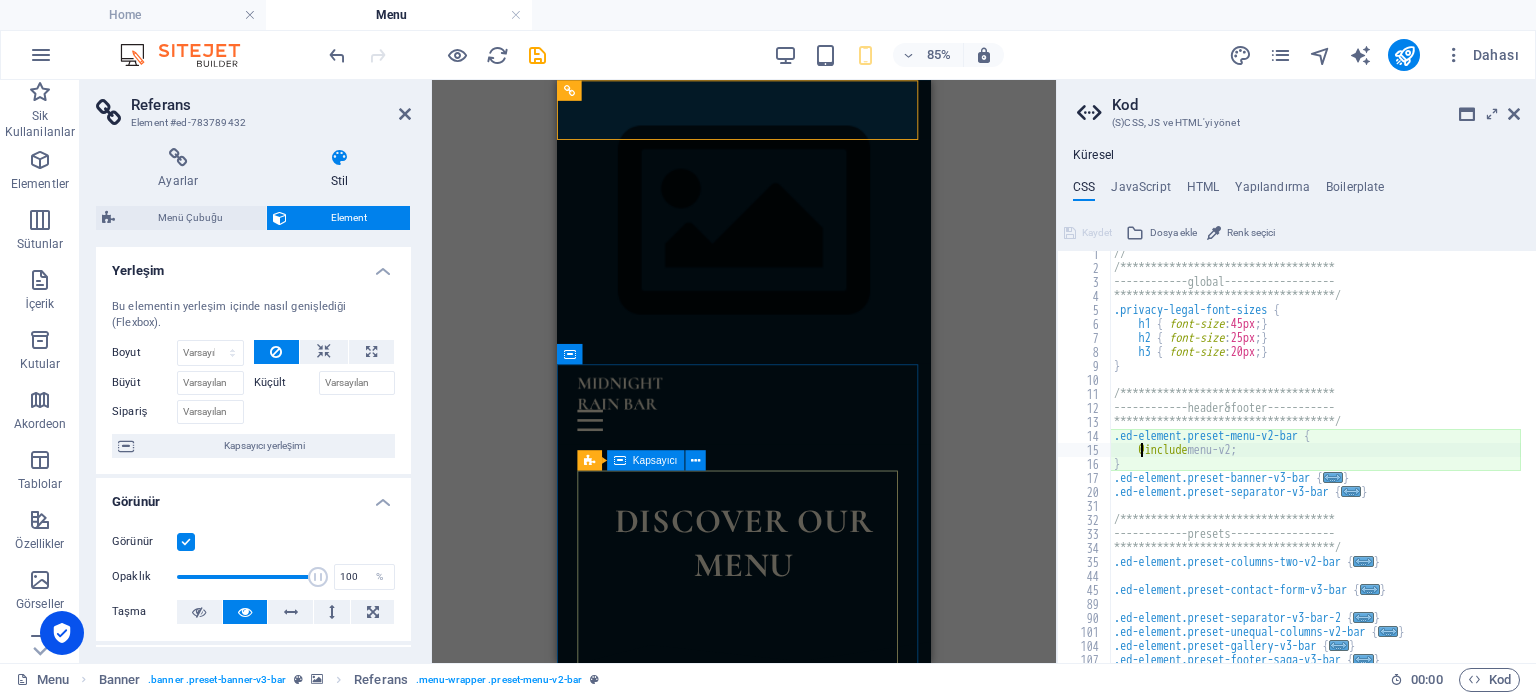 click on "Fiyatlandırma tablosu   Kapsayıcı" at bounding box center [646, 460] 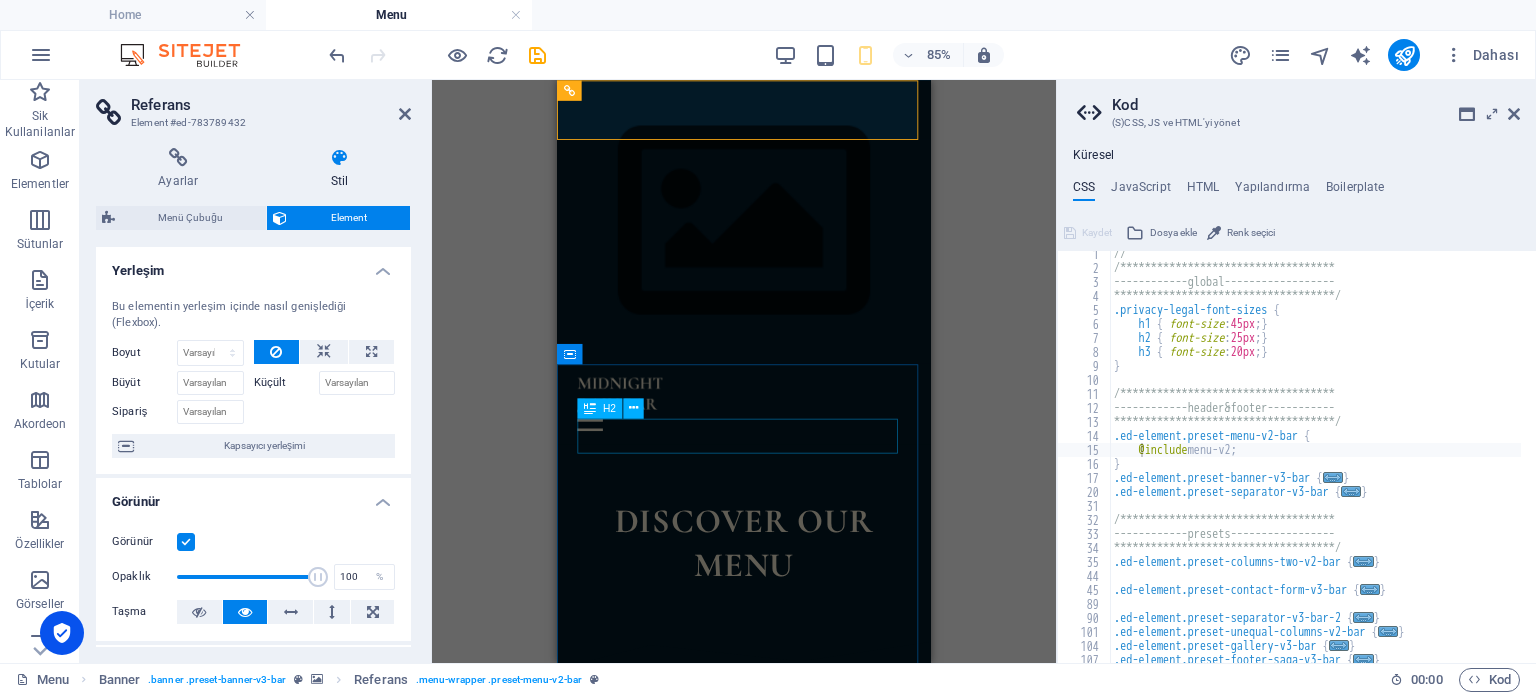click on "appetizers" at bounding box center (777, 858) 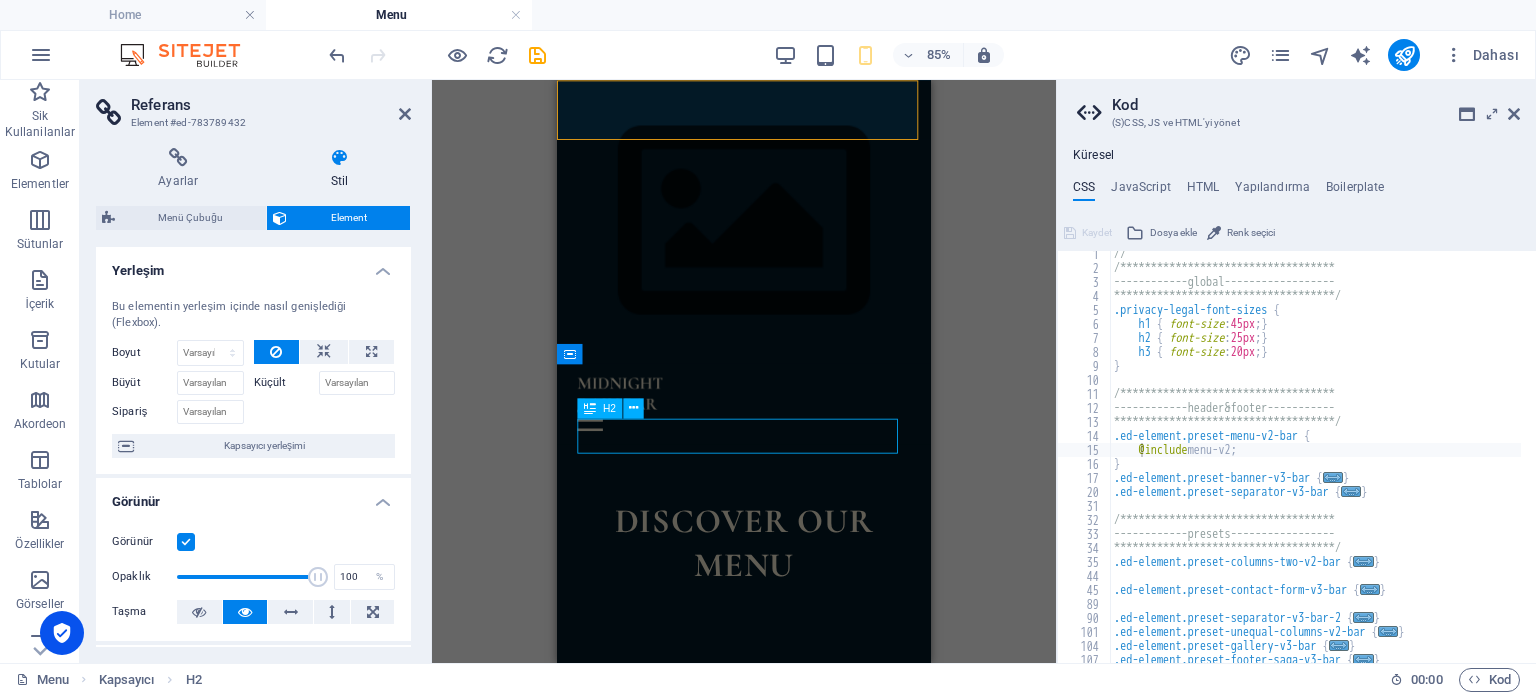 click on "appetizers" at bounding box center (777, 858) 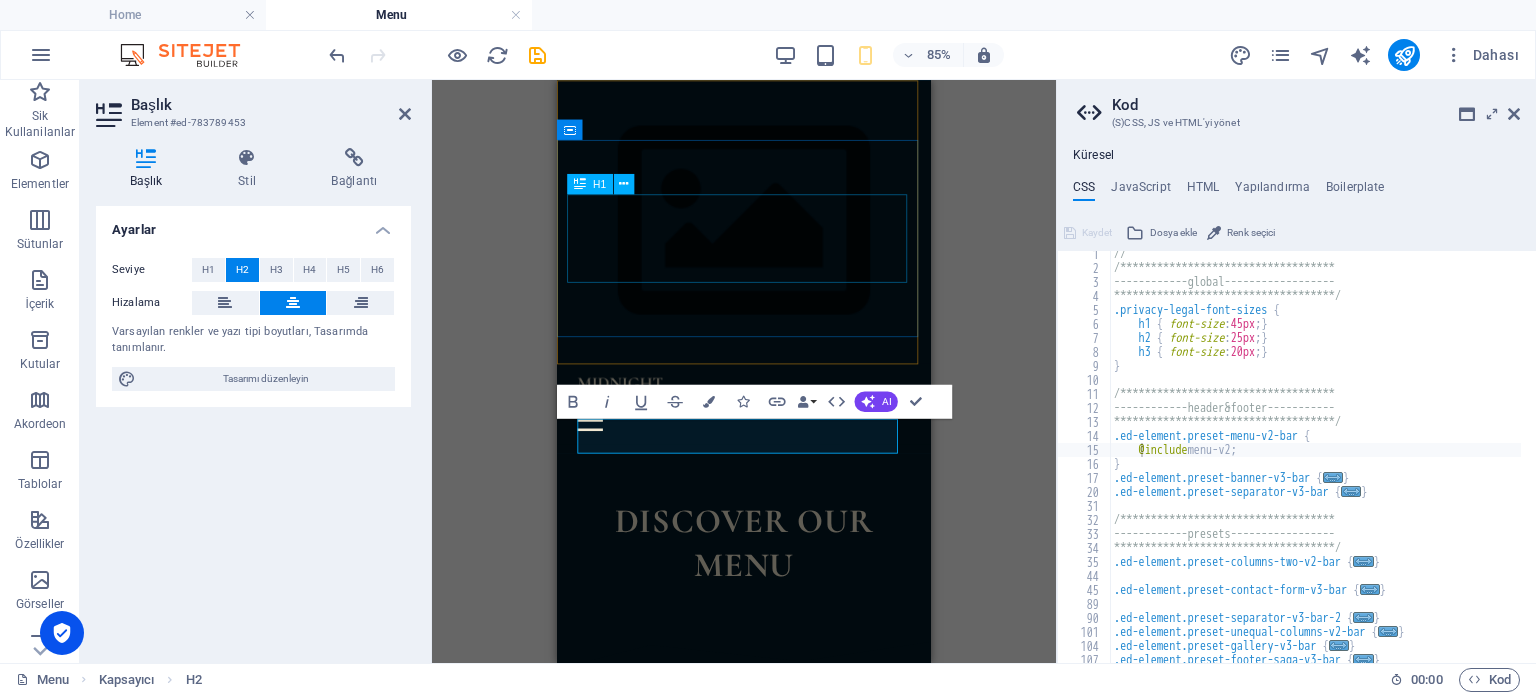 drag, startPoint x: 786, startPoint y: 226, endPoint x: 974, endPoint y: 219, distance: 188.13028 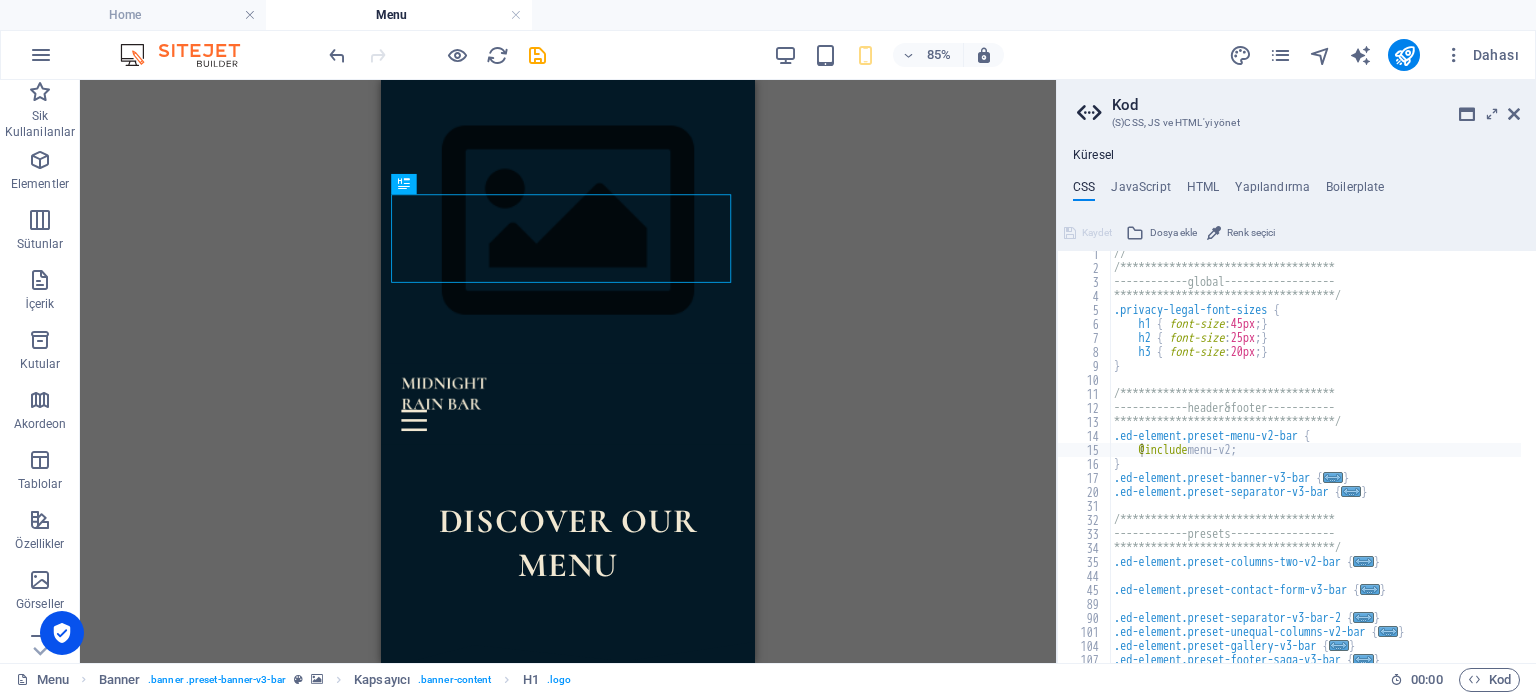 click on "H1   Banner   Kapsayıcı   Ayırıcı   HTML   Ayırıcı   H2   Kapsayıcı   Fiyatlandırma tablosu   Kapsayıcı   Fiyatlandırma tablosu   Fiyatlandırma tablosu   Metin   Banner   Referans   Fiyatlandırma tablosu   Kapsayıcı   Fiyatlandırma tablosu   Fiyatlandırma tablosu   Kapsayıcı   Metin   Aralık   H2   Aralık   İmaj   Aralık   Referans   Kapsayıcı   Referans   Referans   Referans   H2   Referans   Referans   Referans   İmaj" at bounding box center (568, 371) 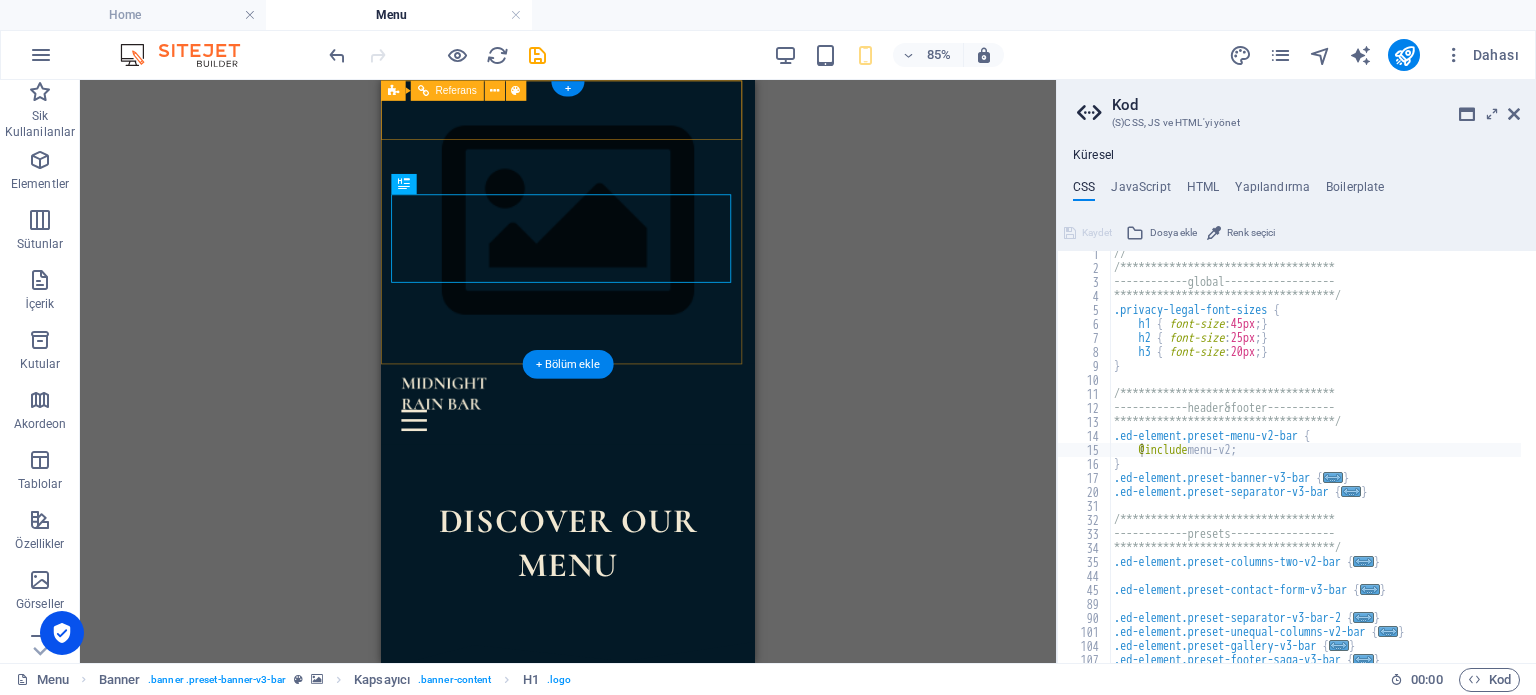 click at bounding box center [601, 449] 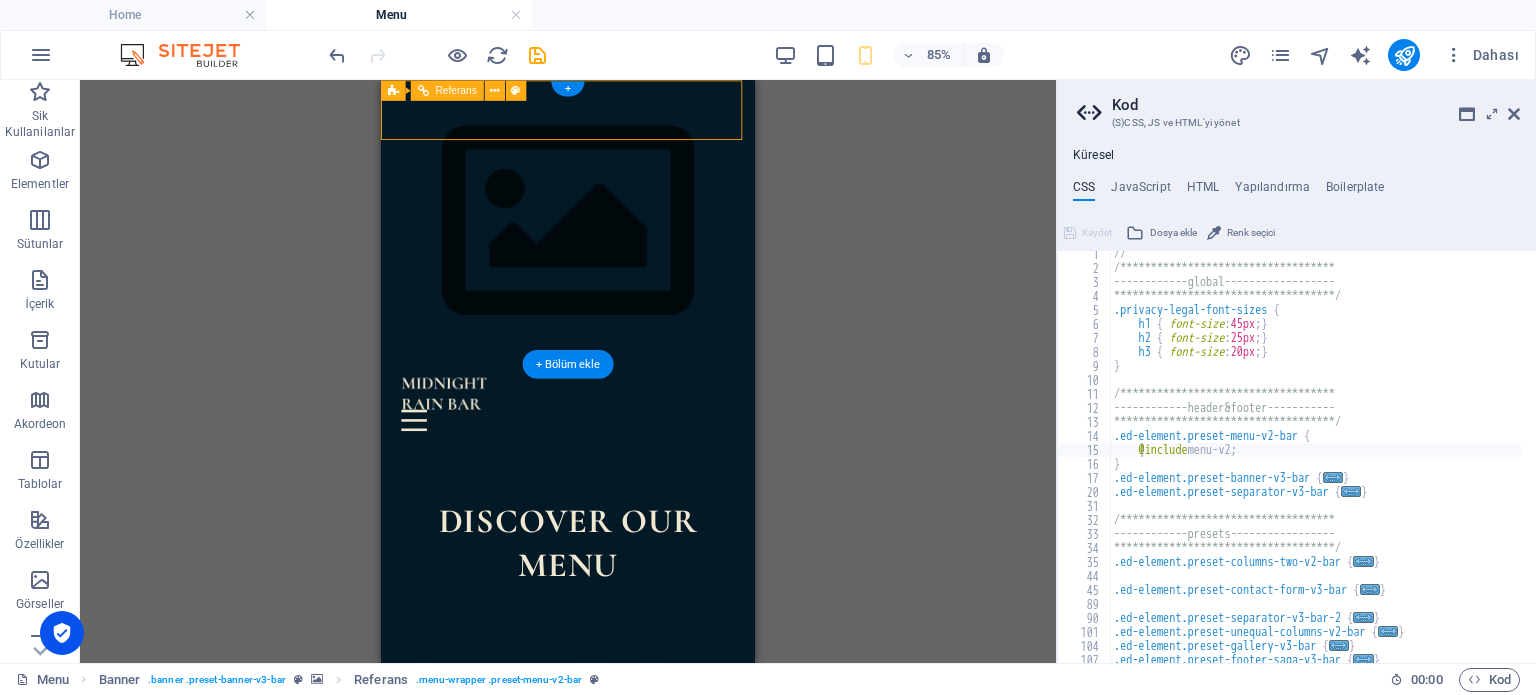 click at bounding box center [601, 449] 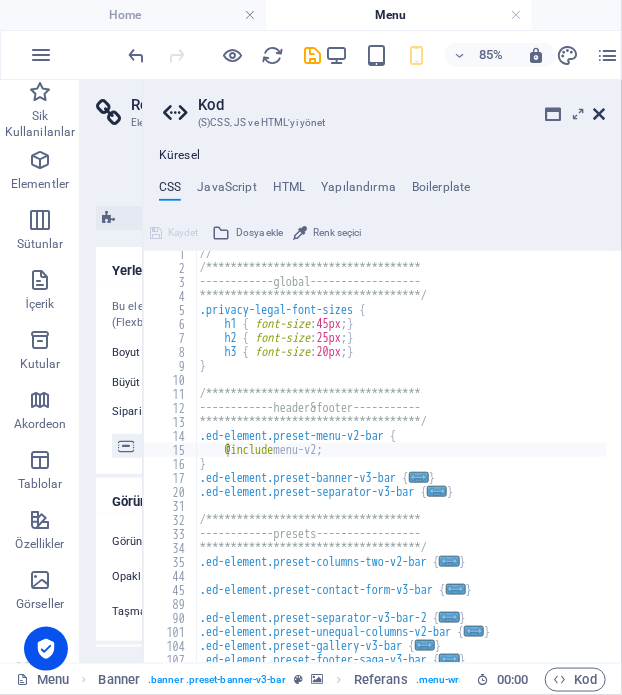 drag, startPoint x: 604, startPoint y: 111, endPoint x: 202, endPoint y: 39, distance: 408.39685 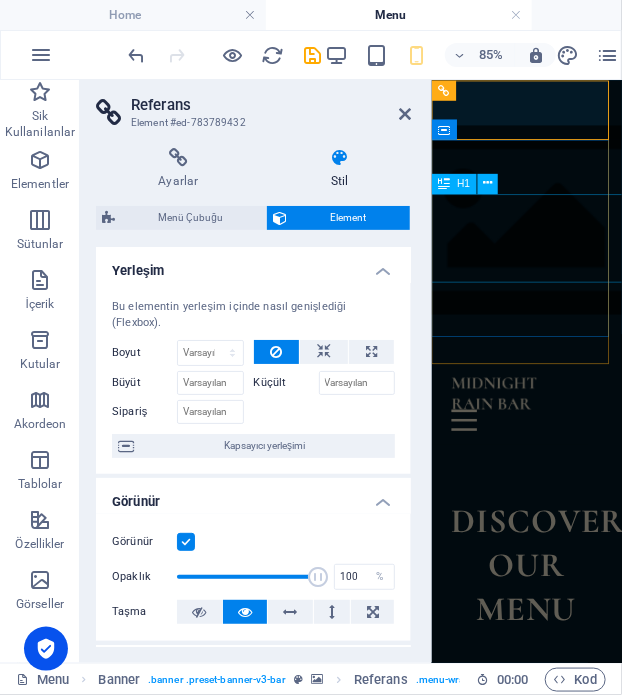 click on "discover our menu" at bounding box center [543, 650] 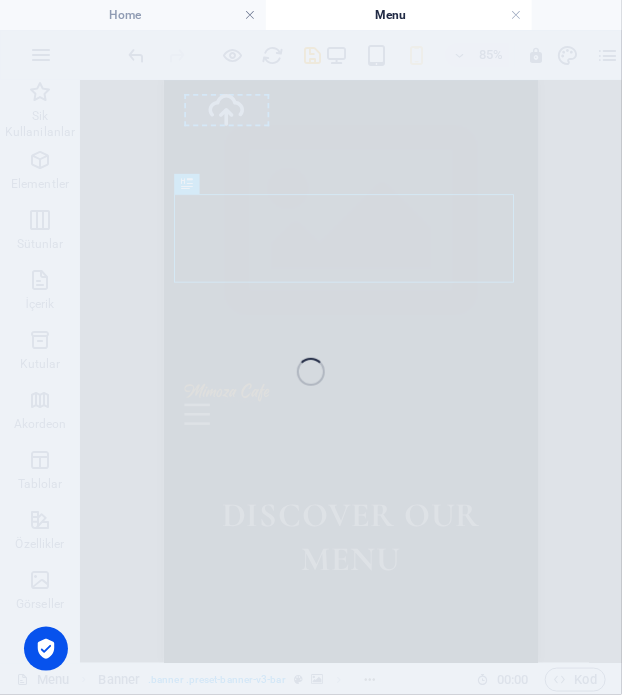 select on "px" 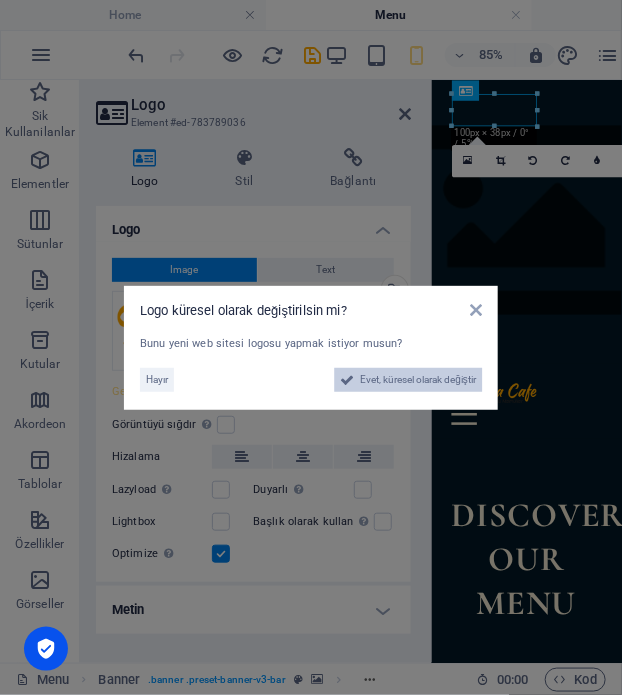click on "Evet, küresel olarak değiştir" at bounding box center [418, 380] 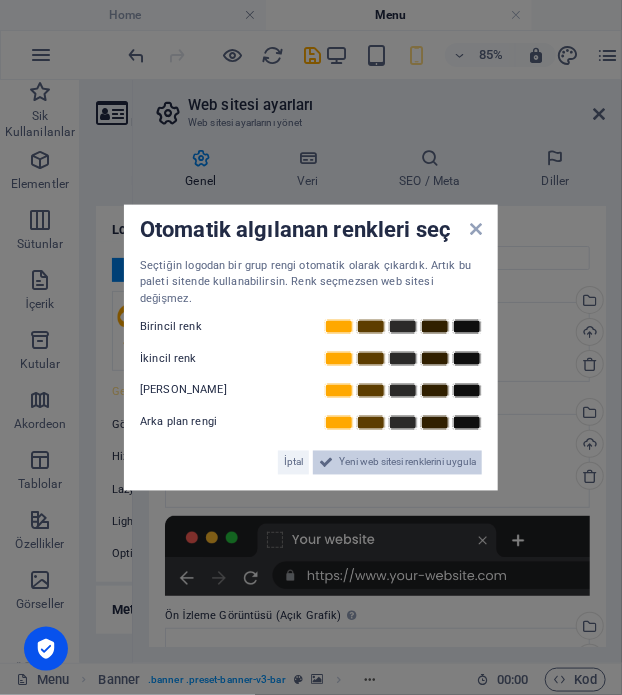 click on "Yeni web sitesi renklerini uygula" at bounding box center [407, 463] 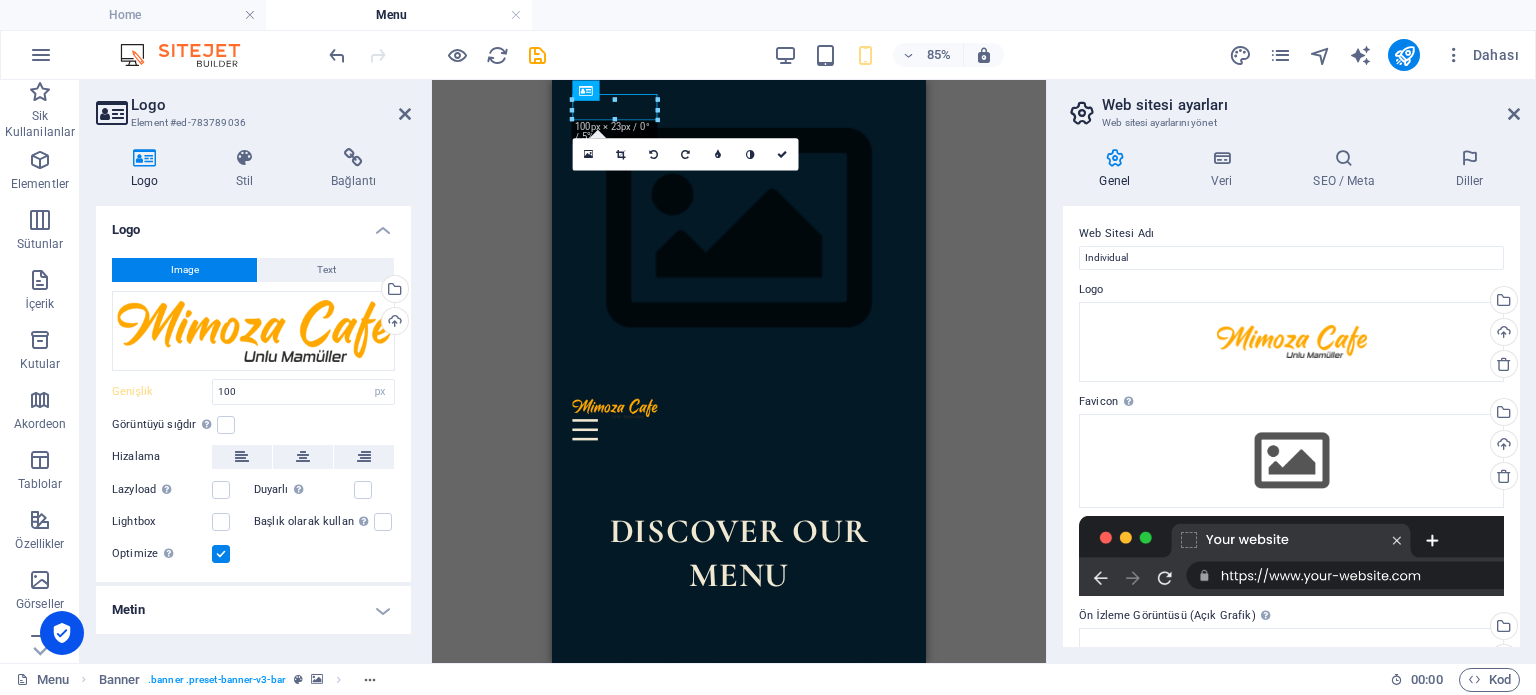 click on "H1   Banner   Kapsayıcı   Ayırıcı   HTML   Ayırıcı   H2   Kapsayıcı   Fiyatlandırma tablosu   Kapsayıcı   Fiyatlandırma tablosu   Fiyatlandırma tablosu   Metin   Banner   Referans   Fiyatlandırma tablosu   Kapsayıcı   Fiyatlandırma tablosu   Fiyatlandırma tablosu   Kapsayıcı   Metin   Aralık   H2   Aralık   İmaj   Aralık   Referans   Kapsayıcı   Referans   Referans   Referans   H2   Referans   Referans   Referans   İmaj 180 170 160 150 140 130 120 110 100 90 80 70 60 50 40 30 20 10 0 -10 -20 -30 -40 -50 -60 -70 -80 -90 -100 -110 -120 -130 -140 -150 -160 -170 100px × 23px / 0° / 5% 16:10 16:9 4:3 1:1 1:2 0   Banner   Logo" at bounding box center [739, 371] 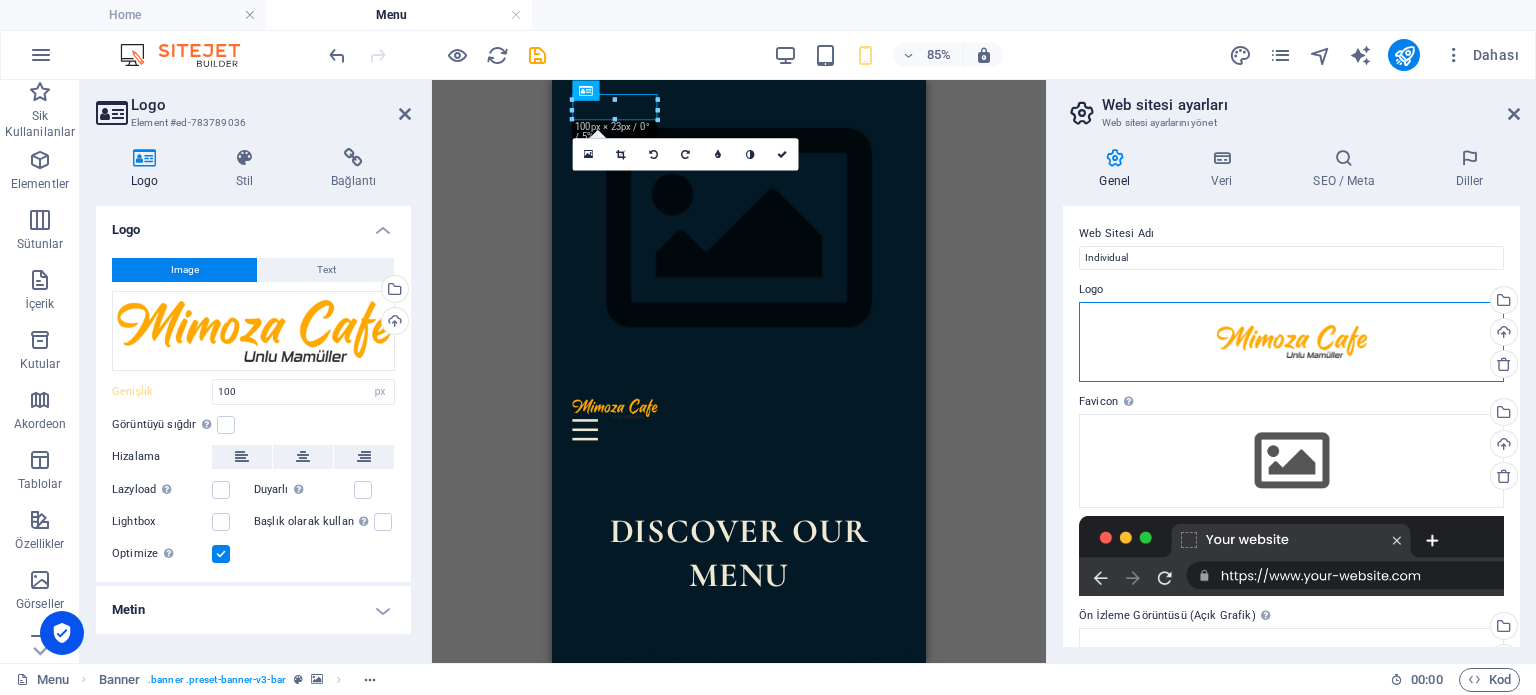 click on "Dosyaları buraya sürükleyin, dosyaları seçmek için tıklayın veya Dosyalardan ya da ücretsiz stok fotoğraf ve videolarımızdan dosyalar seçin" at bounding box center [1291, 342] 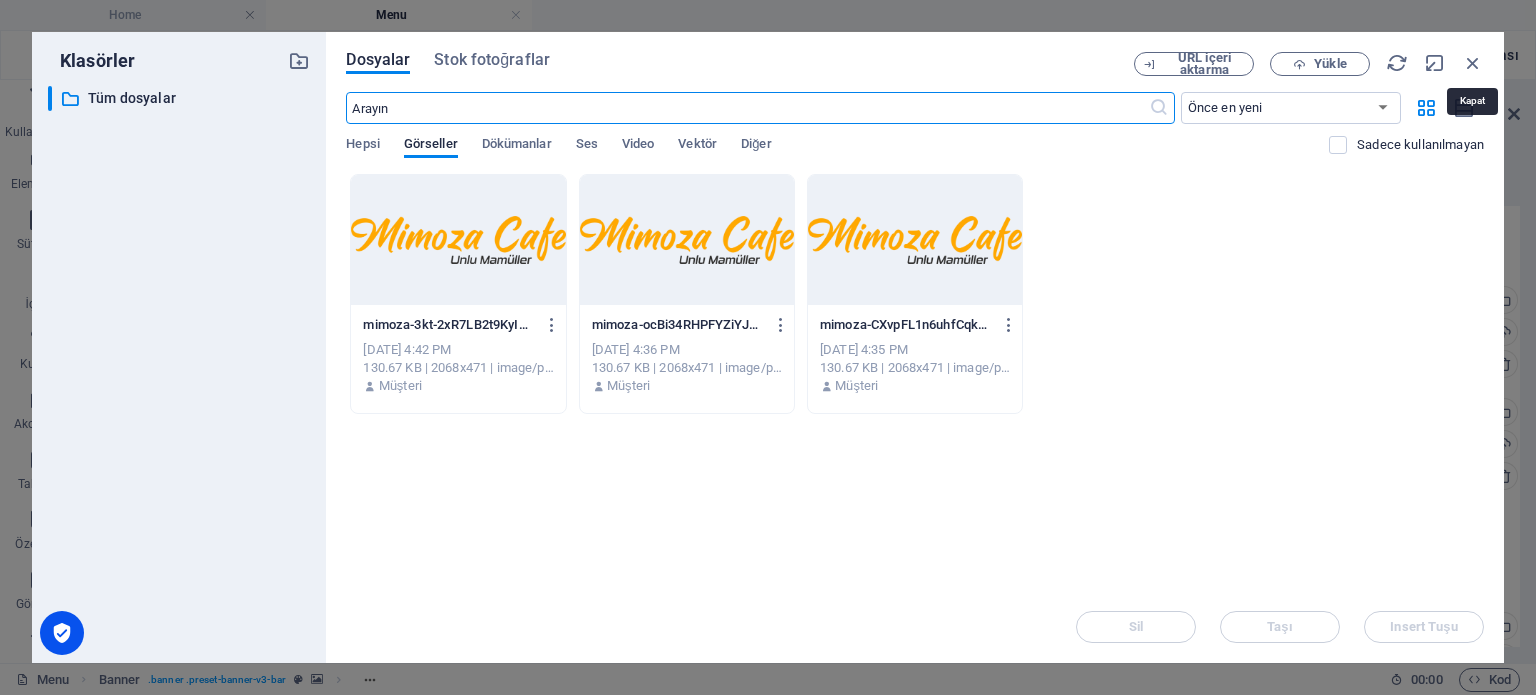 click at bounding box center (1473, 63) 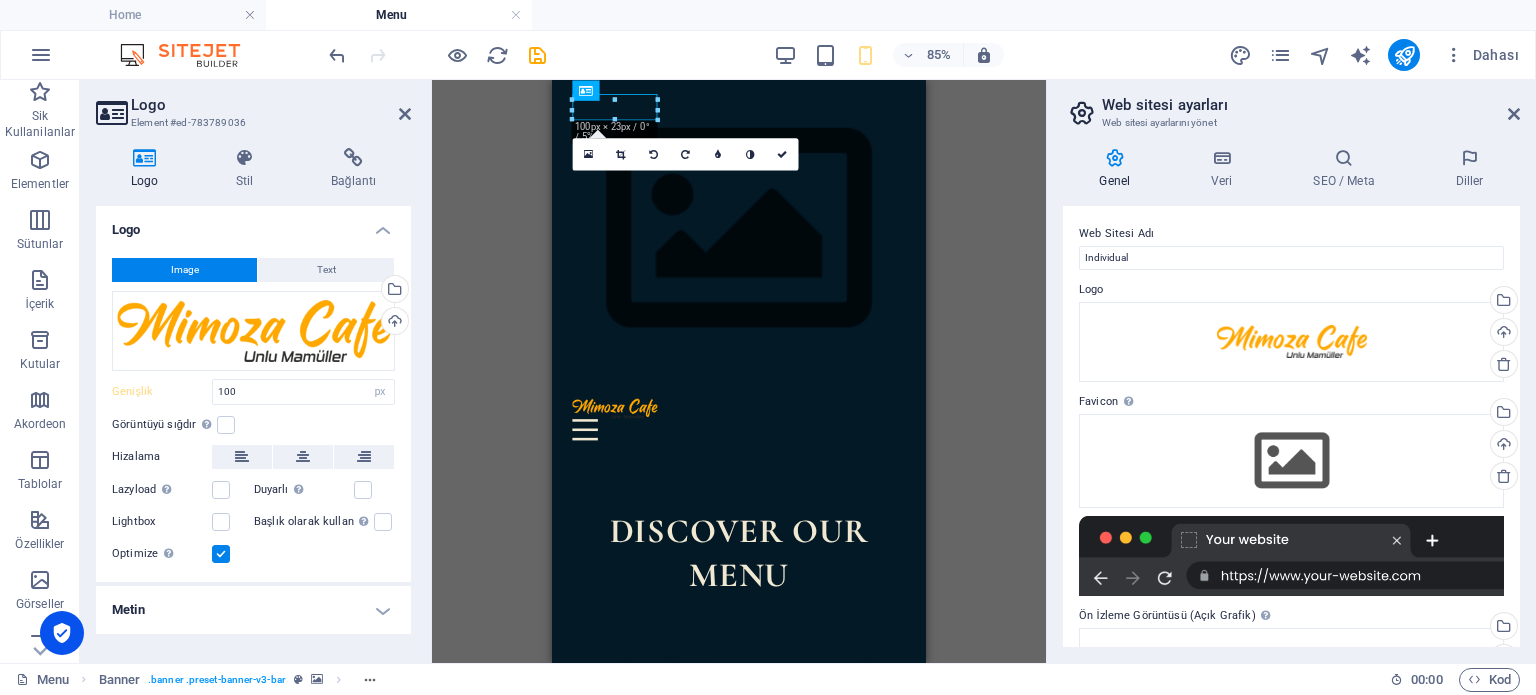 click on "Web sitesi ayarları" at bounding box center (1311, 105) 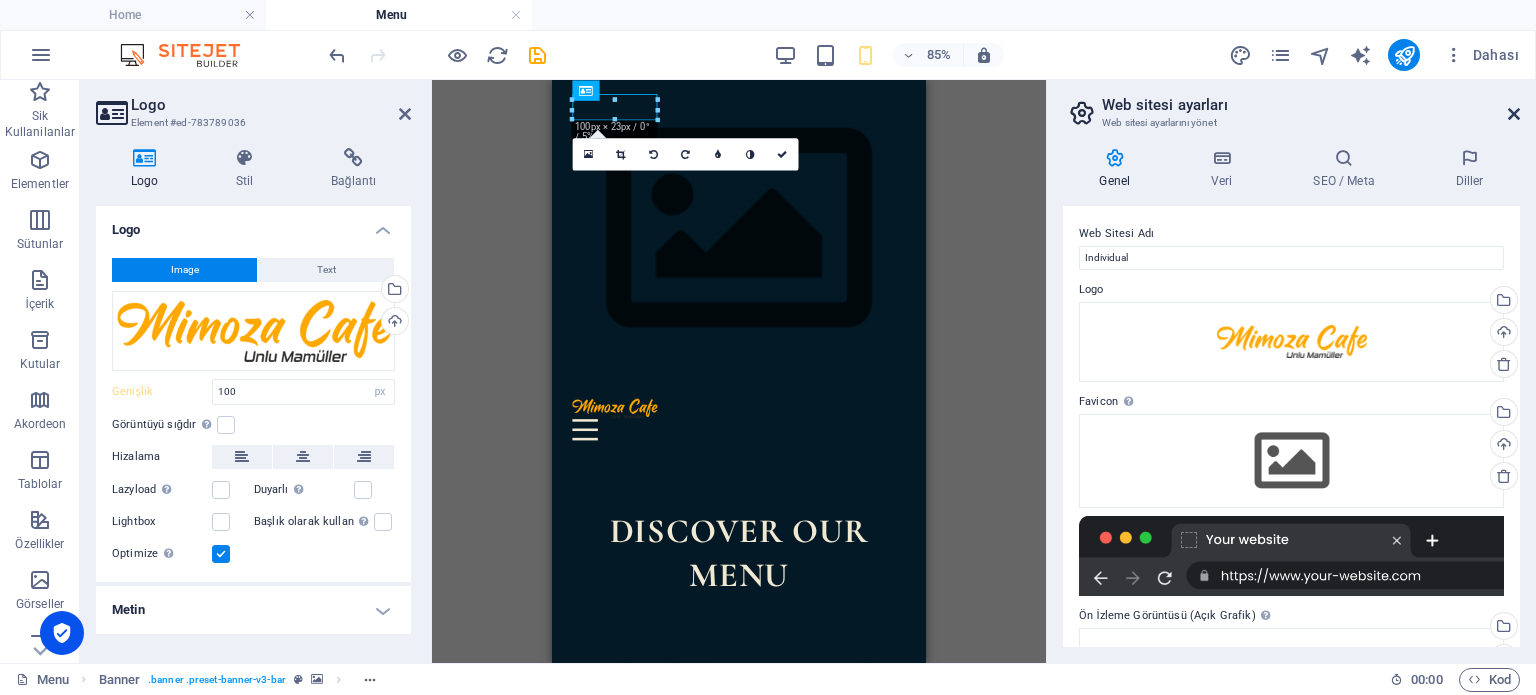 click at bounding box center [1514, 114] 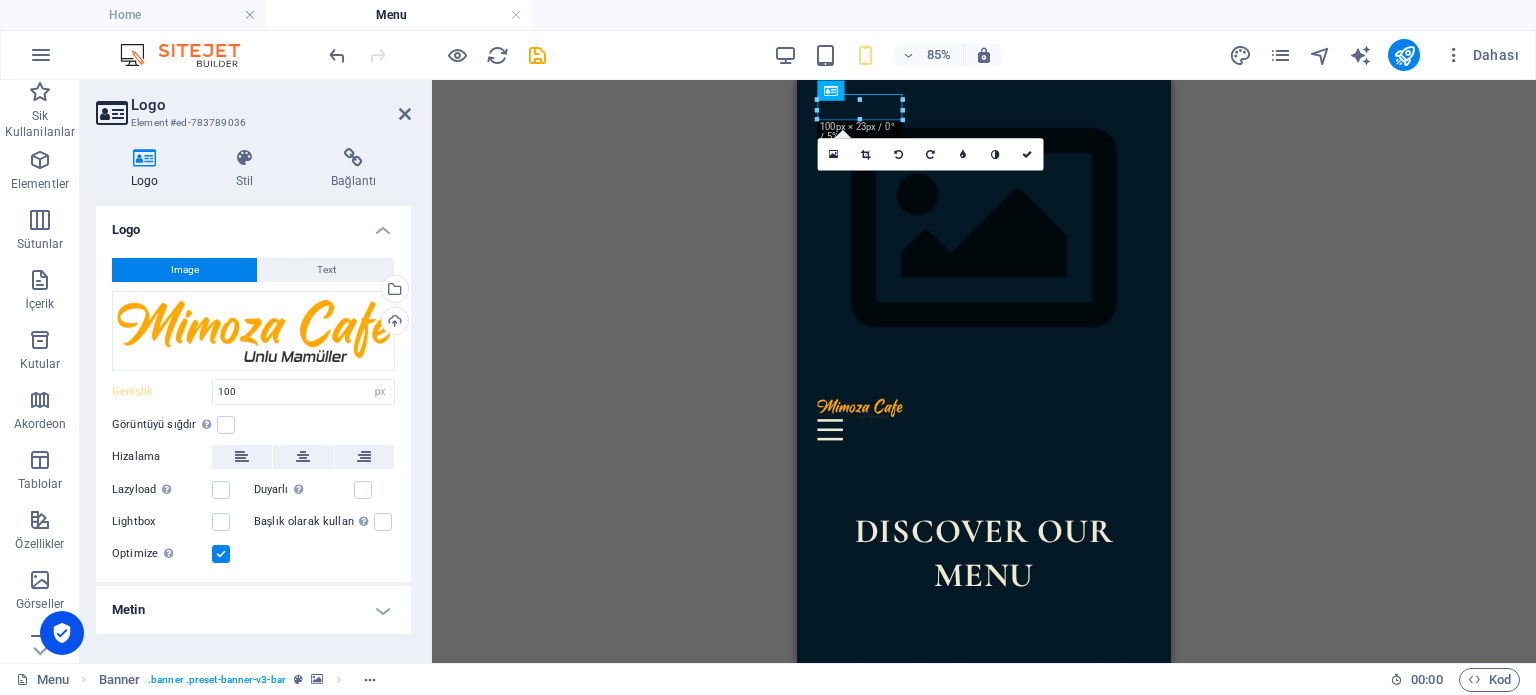 drag, startPoint x: 1302, startPoint y: 271, endPoint x: 428, endPoint y: 138, distance: 884.06165 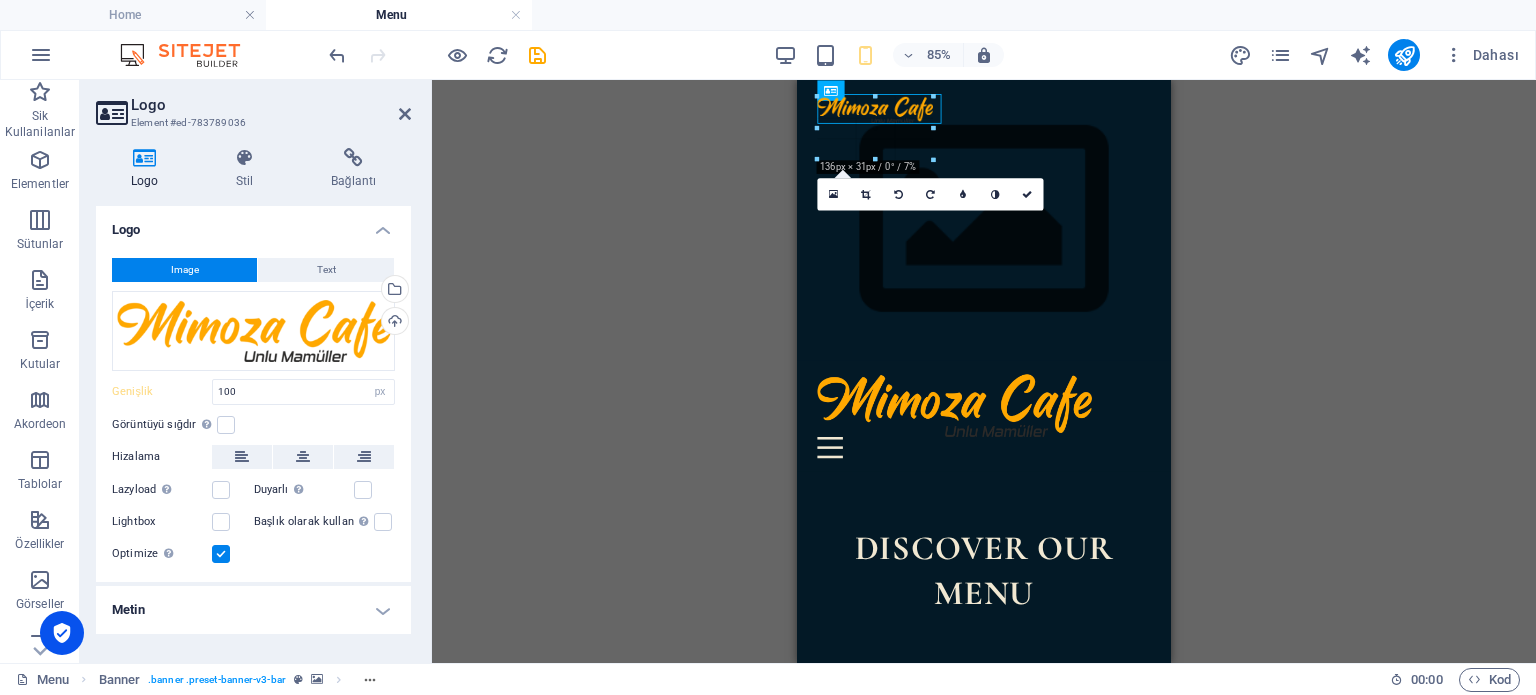 drag, startPoint x: 900, startPoint y: 109, endPoint x: 353, endPoint y: 77, distance: 547.93524 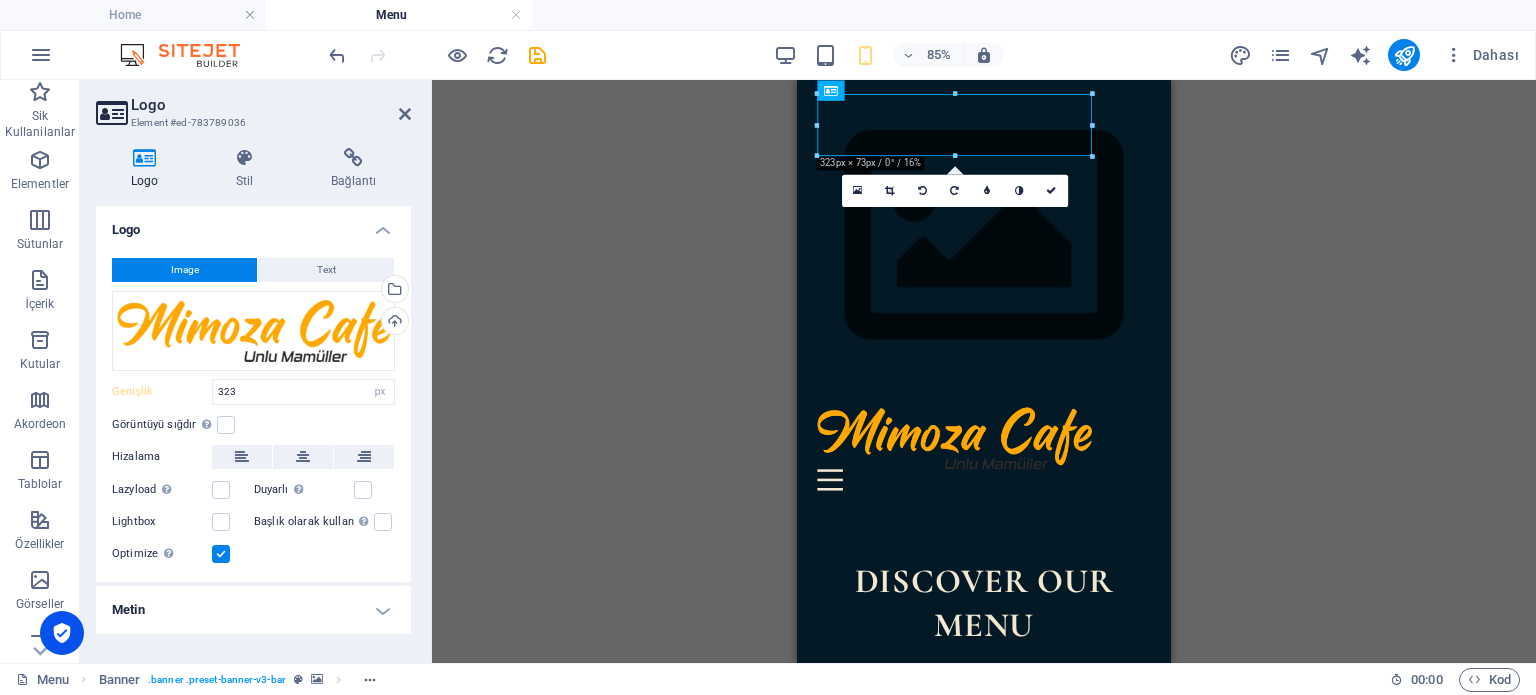 click on "H1   Banner   Kapsayıcı   Ayırıcı   HTML   Ayırıcı   H2   Kapsayıcı   Fiyatlandırma tablosu   Kapsayıcı   Fiyatlandırma tablosu   Fiyatlandırma tablosu   Metin   Banner   Referans   Fiyatlandırma tablosu   Kapsayıcı   Fiyatlandırma tablosu   Fiyatlandırma tablosu   Kapsayıcı   Metin   Aralık   H2   Aralık   İmaj   Aralık   Referans   Kapsayıcı   Referans   Referans   Referans   H2   Referans   Referans   Referans   İmaj   Banner   Logo 180 170 160 150 140 130 120 110 100 90 80 70 60 50 40 30 20 10 0 -10 -20 -30 -40 -50 -60 -70 -80 -90 -100 -110 -120 -130 -140 -150 -160 -170 323px × 73px / 0° / 16% 16:10 16:9 4:3 1:1 1:2 0" at bounding box center [984, 371] 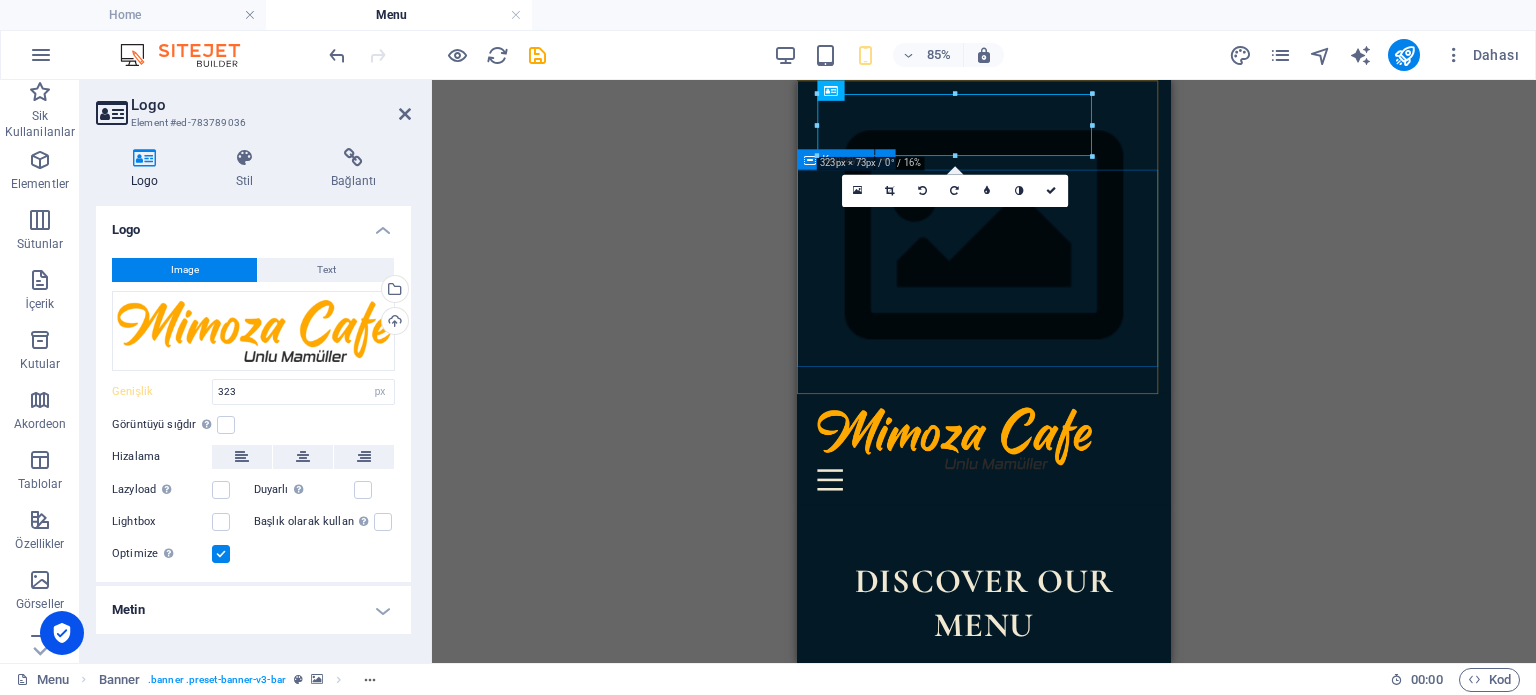 click on "discover our menu" at bounding box center (1017, 695) 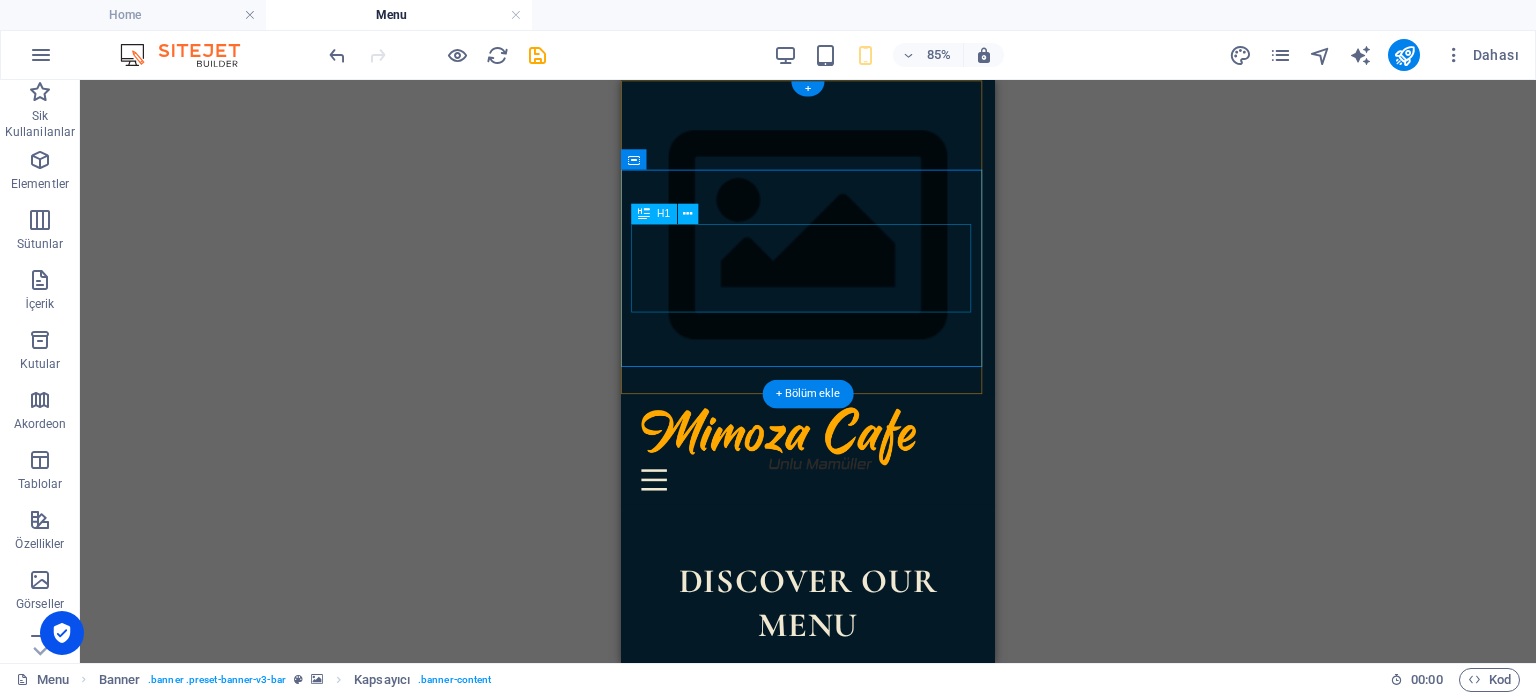 click on "discover our menu" at bounding box center [841, 695] 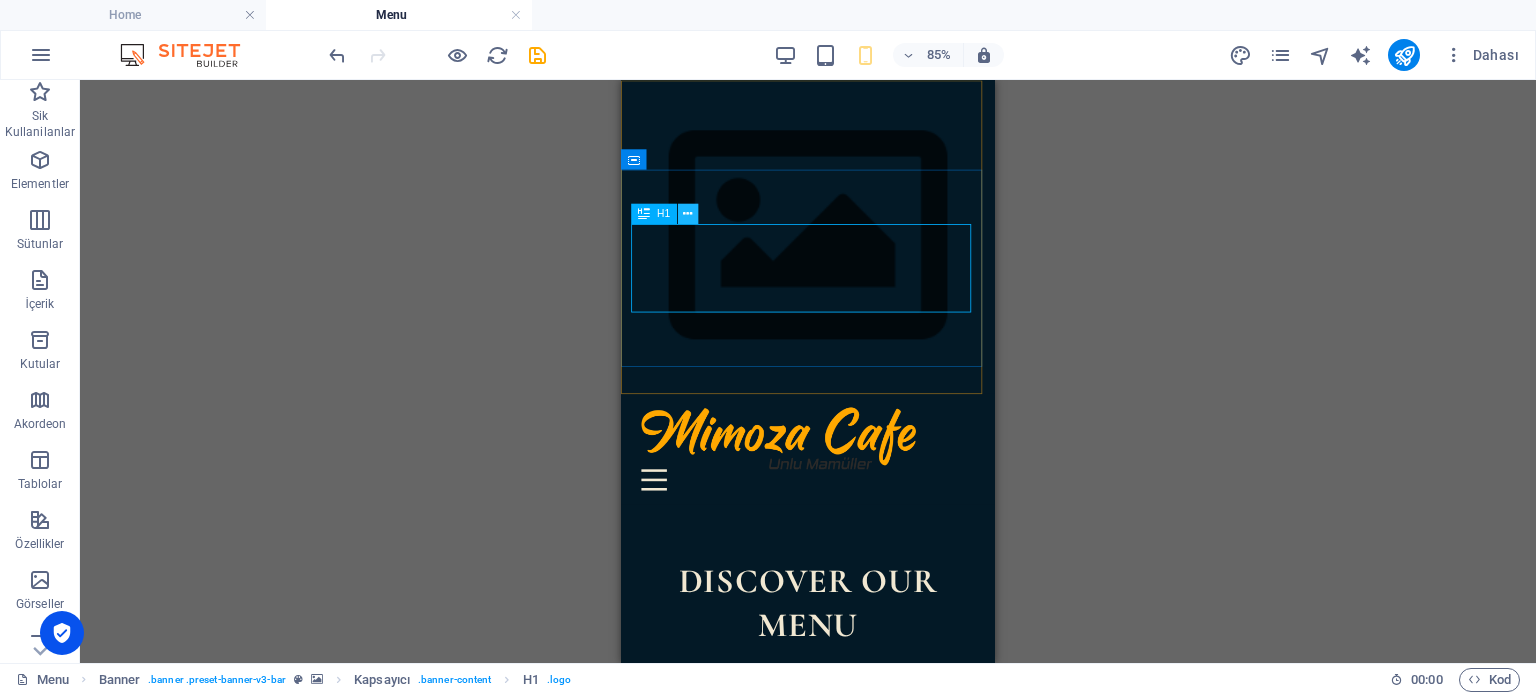 click at bounding box center [687, 214] 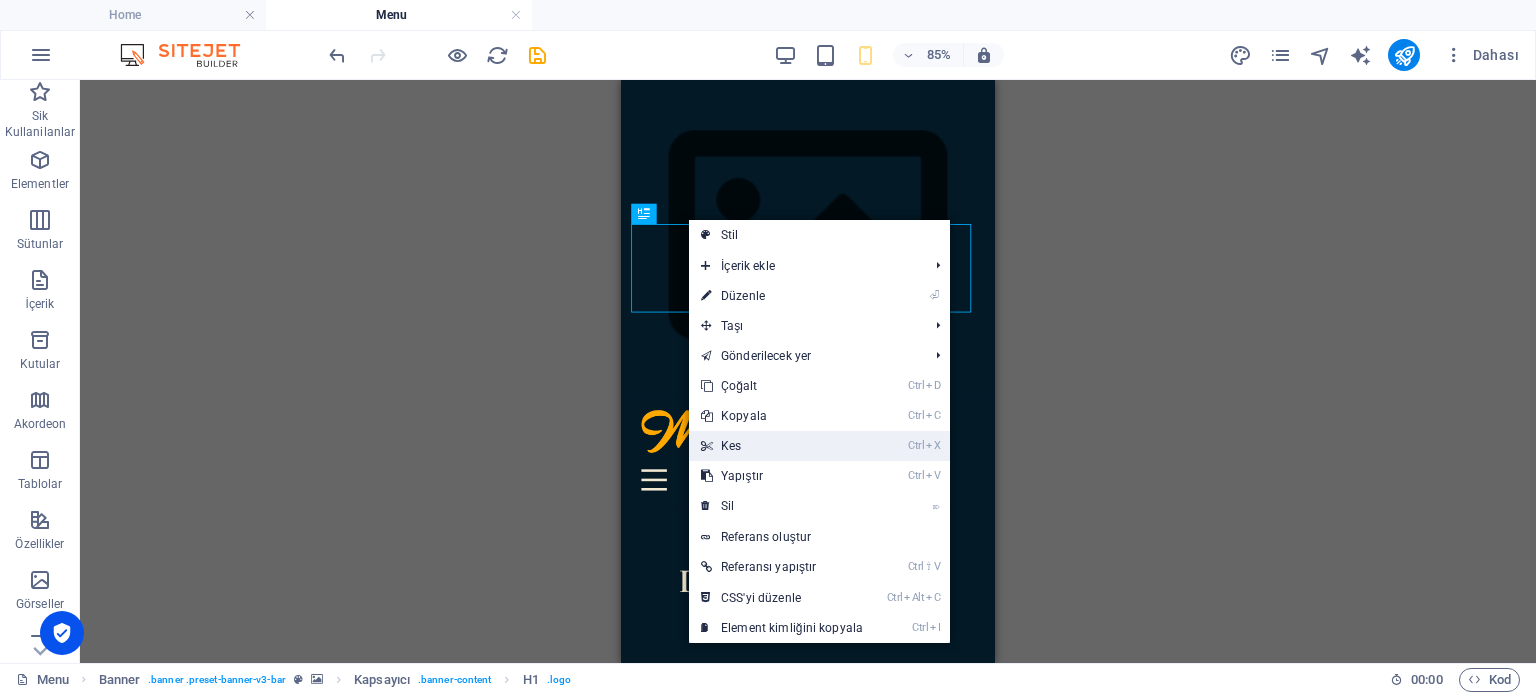 click on "Ctrl X  Kes" at bounding box center [782, 446] 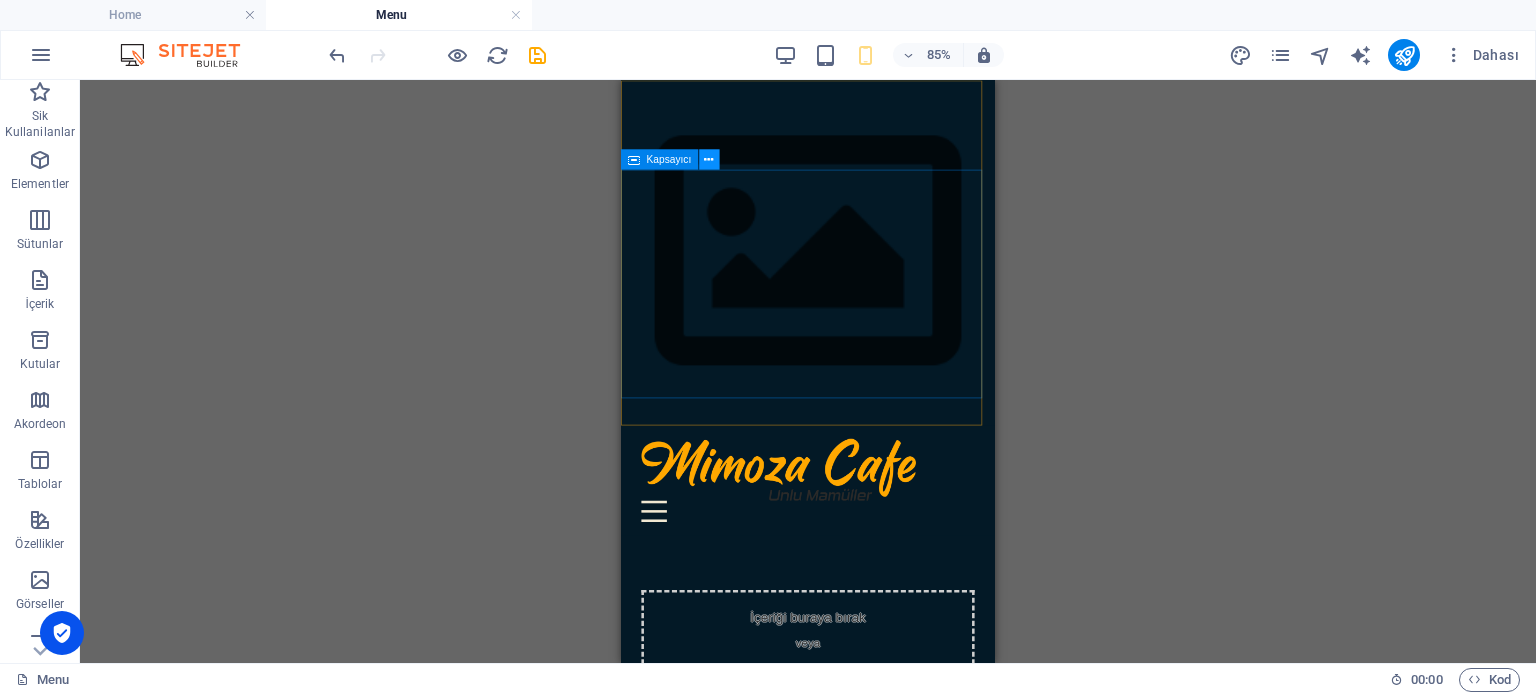 click at bounding box center (708, 160) 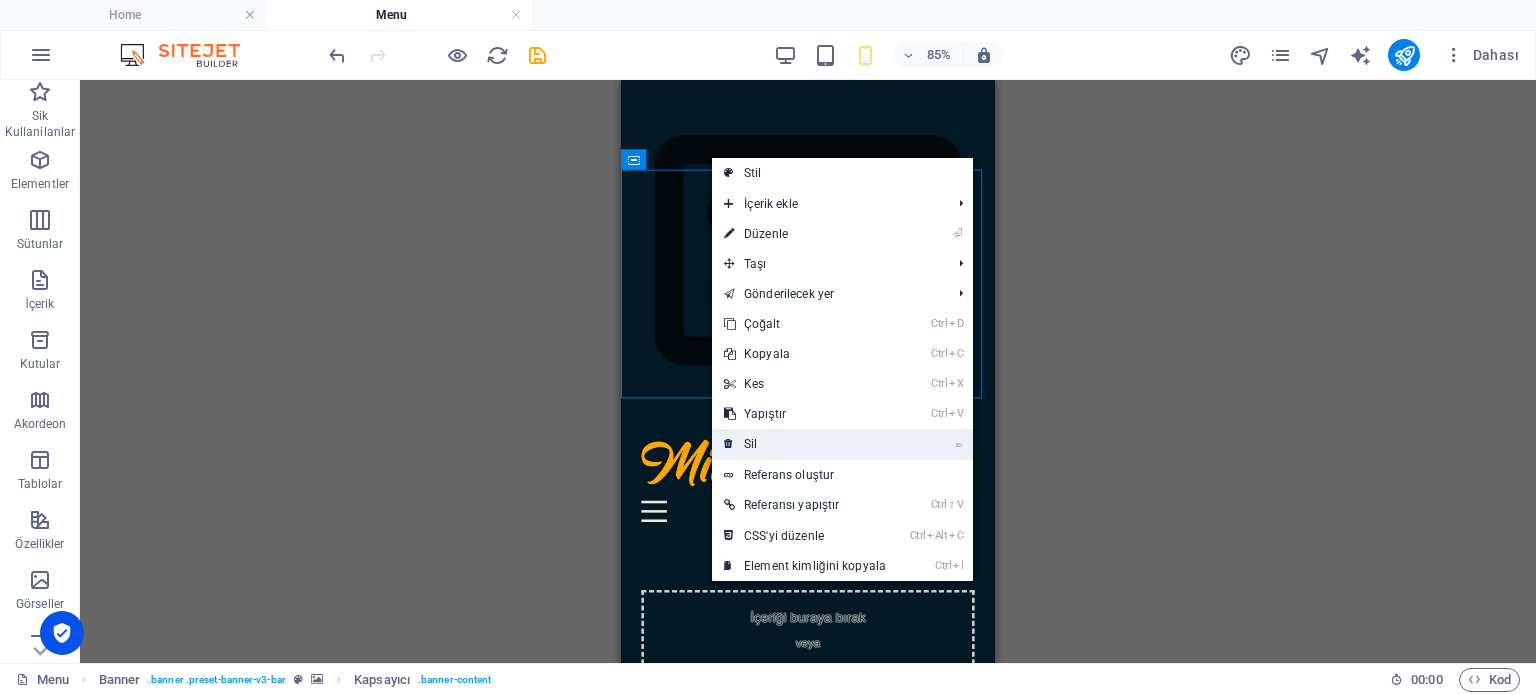 click on "⌦  Sil" at bounding box center (805, 444) 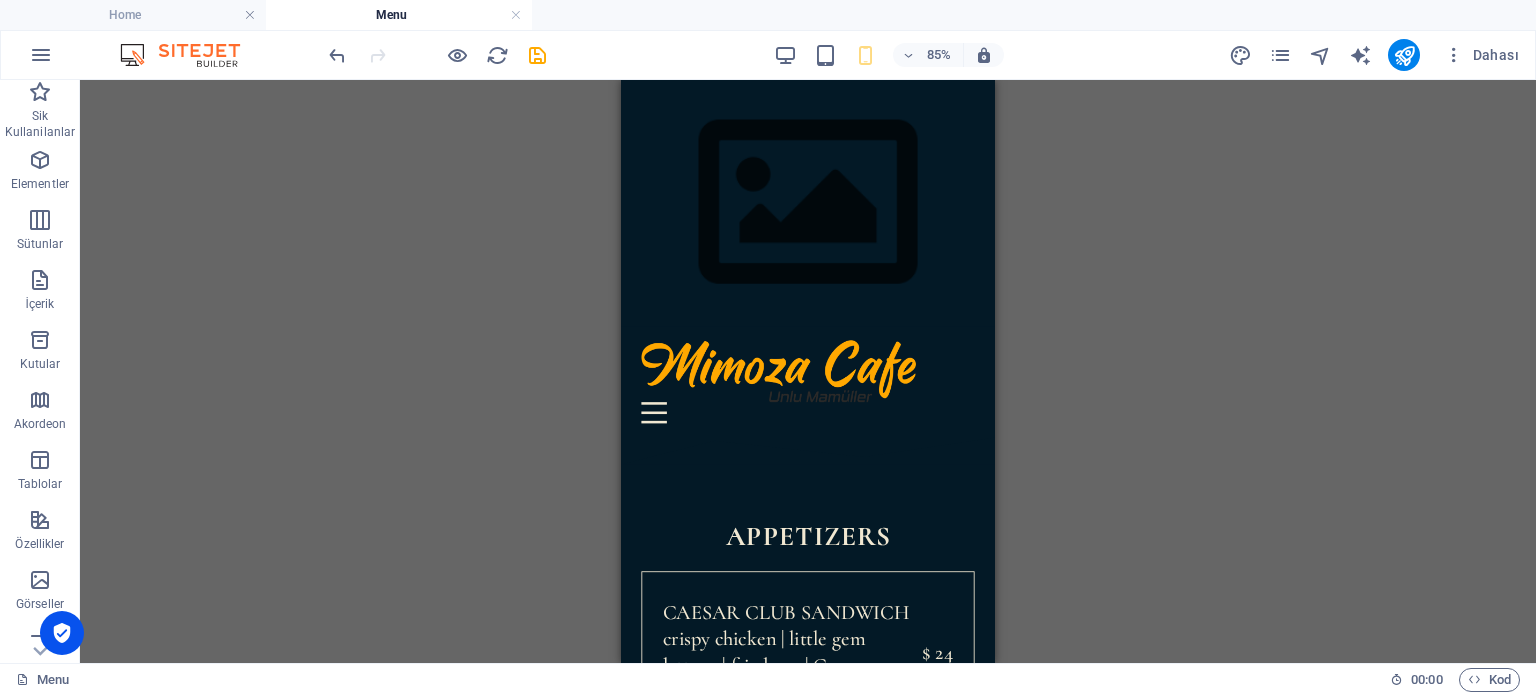 click on "H1   Banner   Kapsayıcı   Ayırıcı   HTML   Ayırıcı   H2   Kapsayıcı   Fiyatlandırma tablosu   Kapsayıcı   Fiyatlandırma tablosu   Fiyatlandırma tablosu   Metin   Banner   Referans   Fiyatlandırma tablosu   Kapsayıcı   Fiyatlandırma tablosu   Fiyatlandırma tablosu   Kapsayıcı   Metin   Aralık   H2   Aralık   İmaj   Aralık   Referans   Kapsayıcı   Referans   Referans   Referans   H2   Referans   Referans   Referans   İmaj   Banner   Logo   Yer Tutucu" at bounding box center [808, 371] 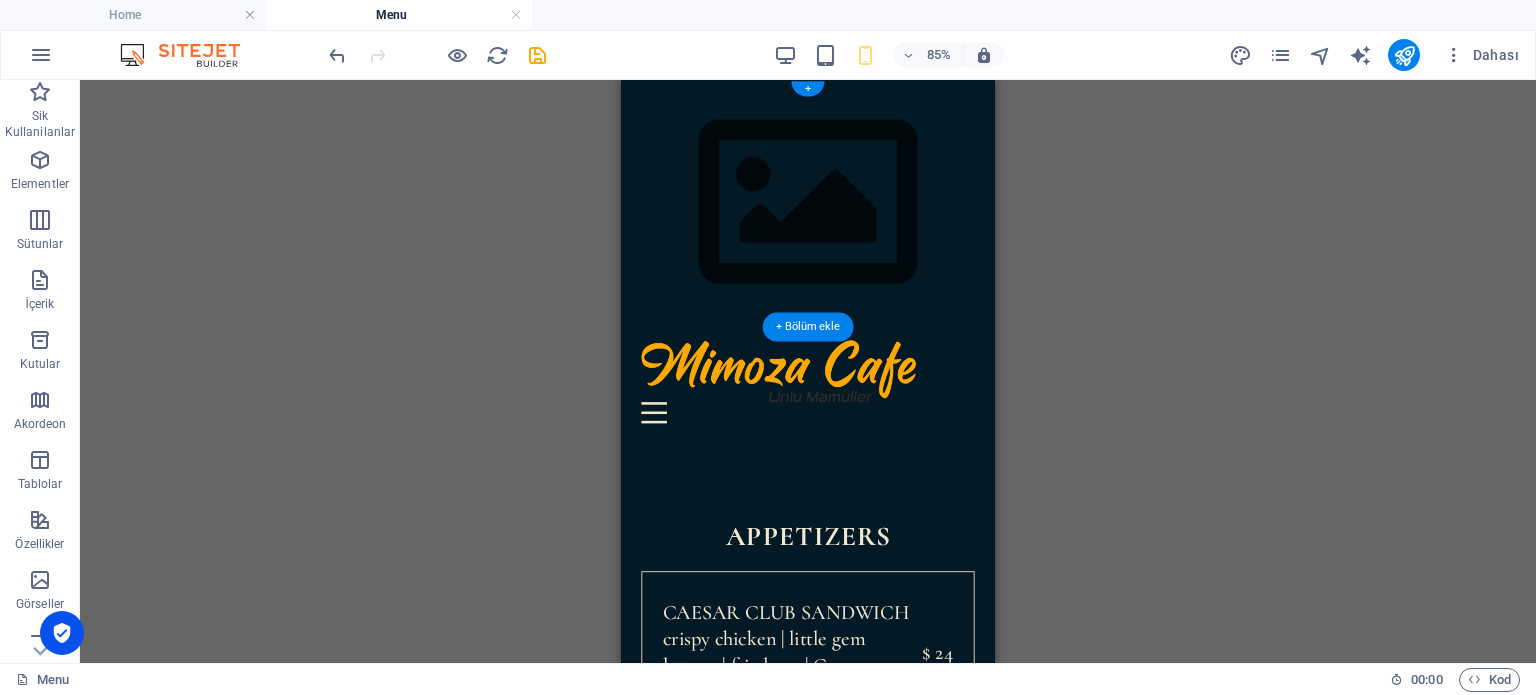 click at bounding box center [841, 225] 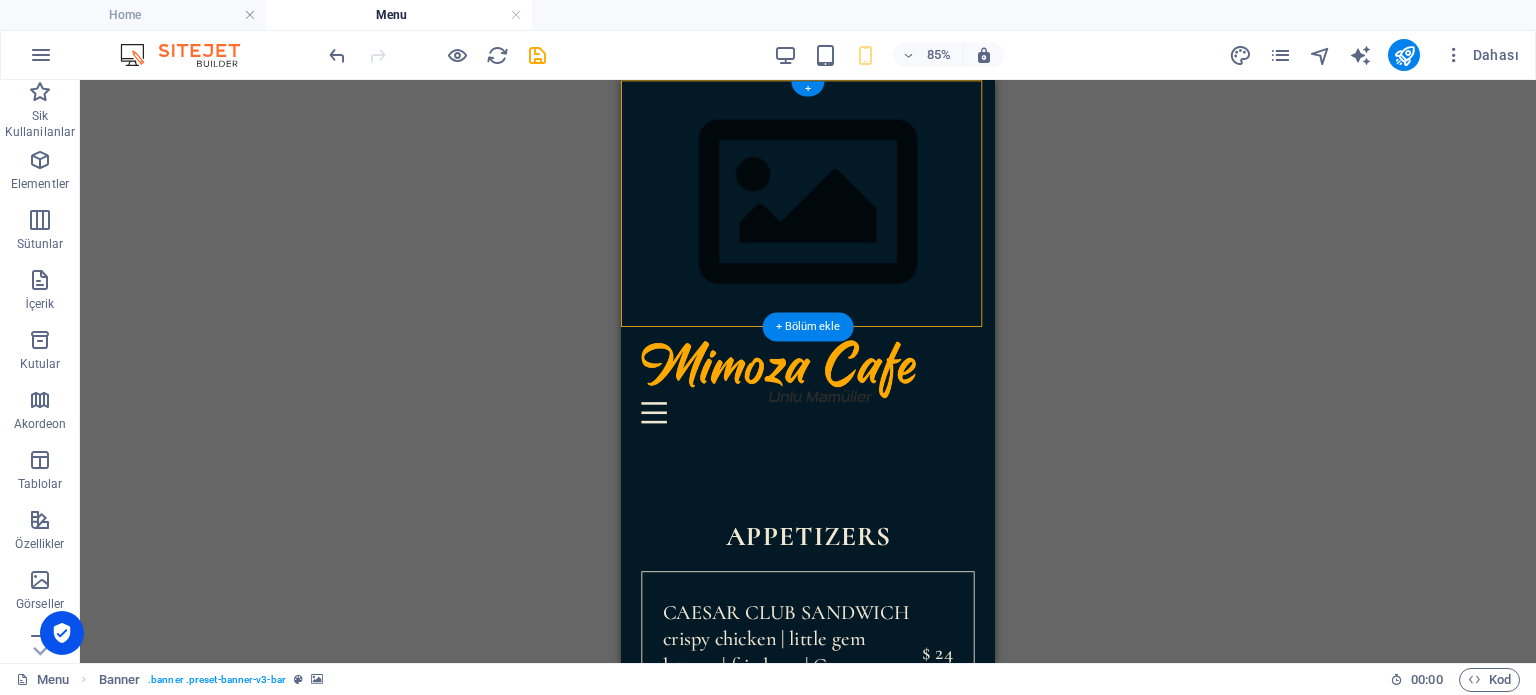 click at bounding box center (841, 225) 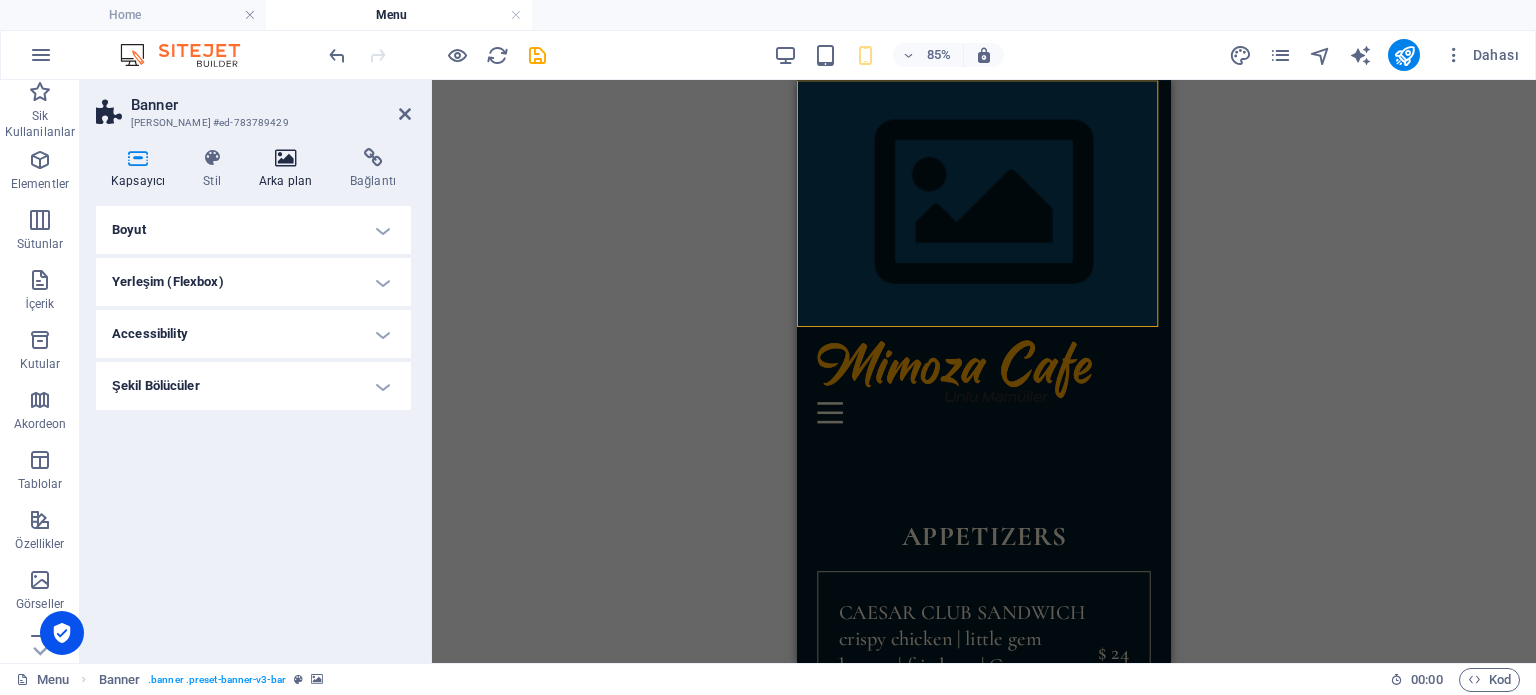 click at bounding box center [285, 158] 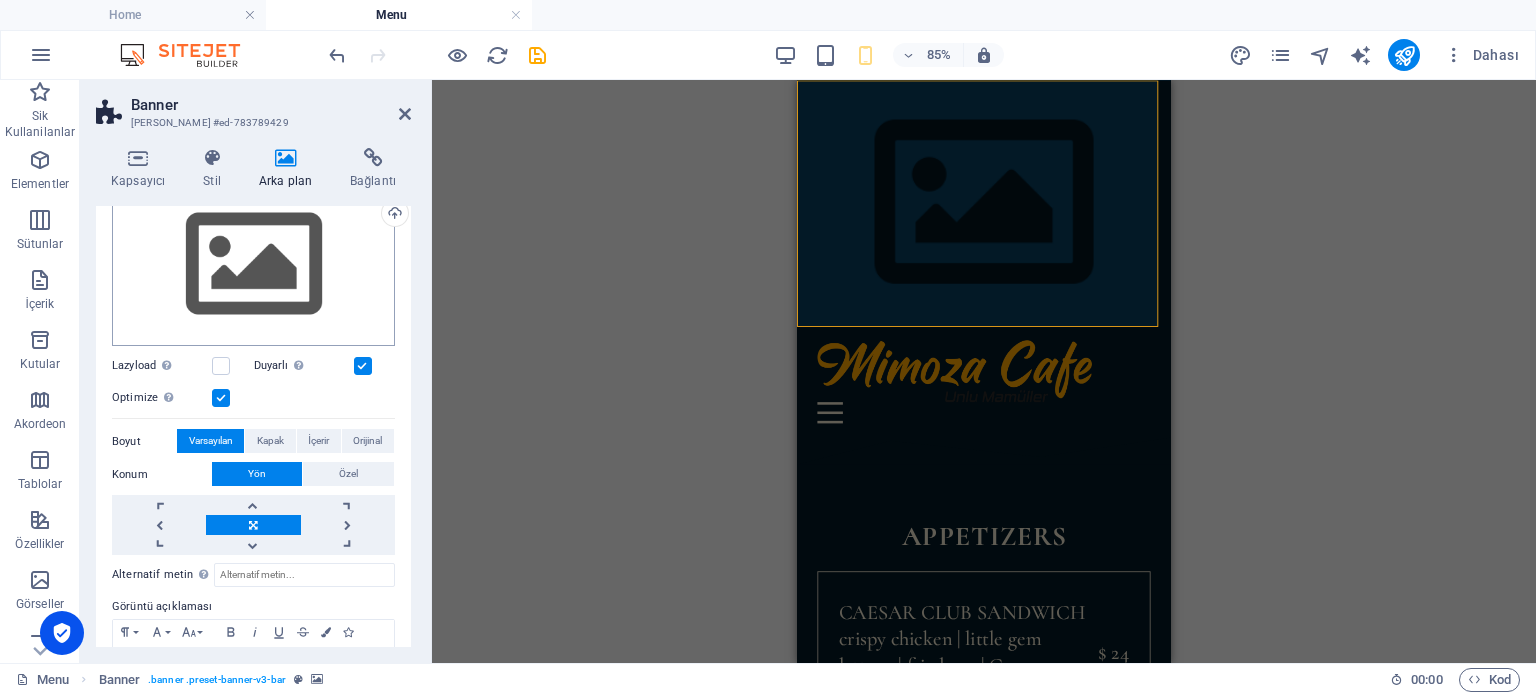 scroll, scrollTop: 100, scrollLeft: 0, axis: vertical 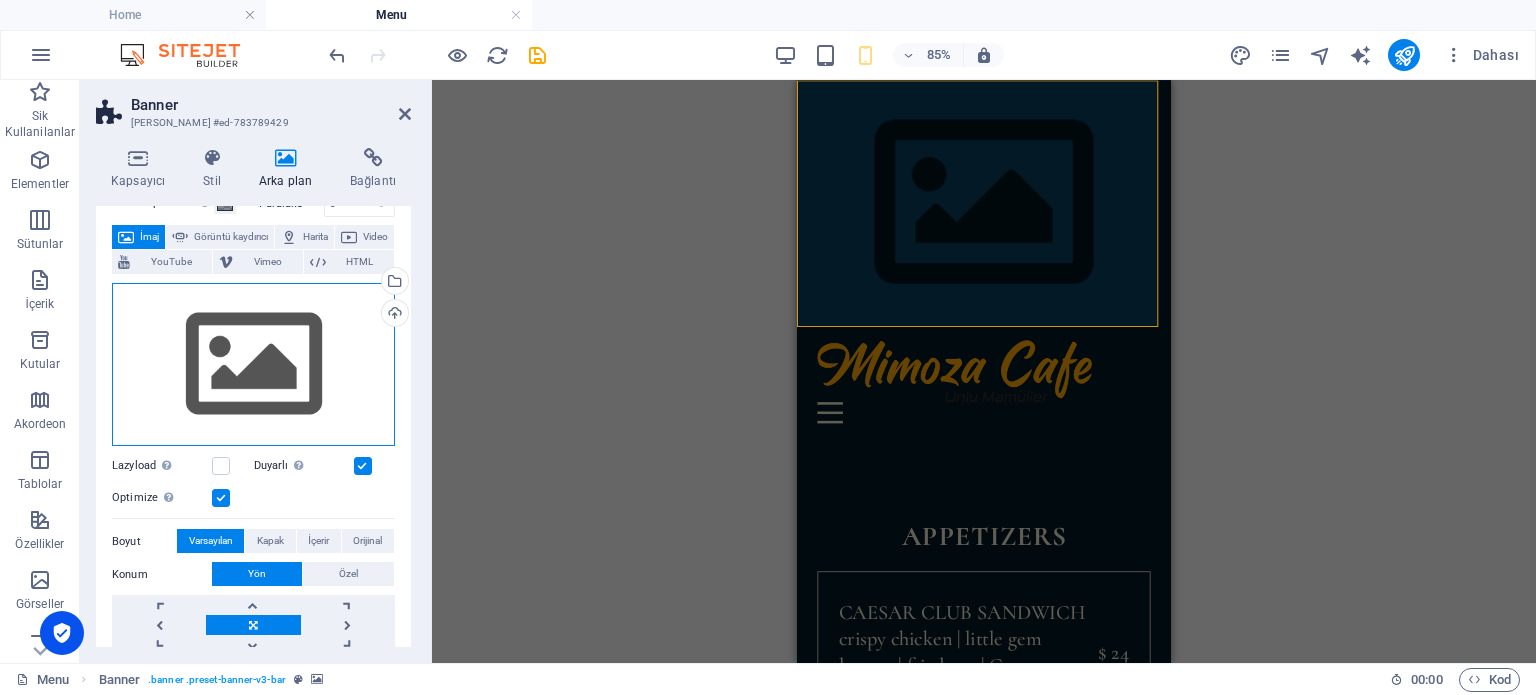 click on "Dosyaları buraya sürükleyin, dosyaları seçmek için tıklayın veya Dosyalardan ya da ücretsiz stok fotoğraf ve videolarımızdan dosyalar seçin" at bounding box center (253, 365) 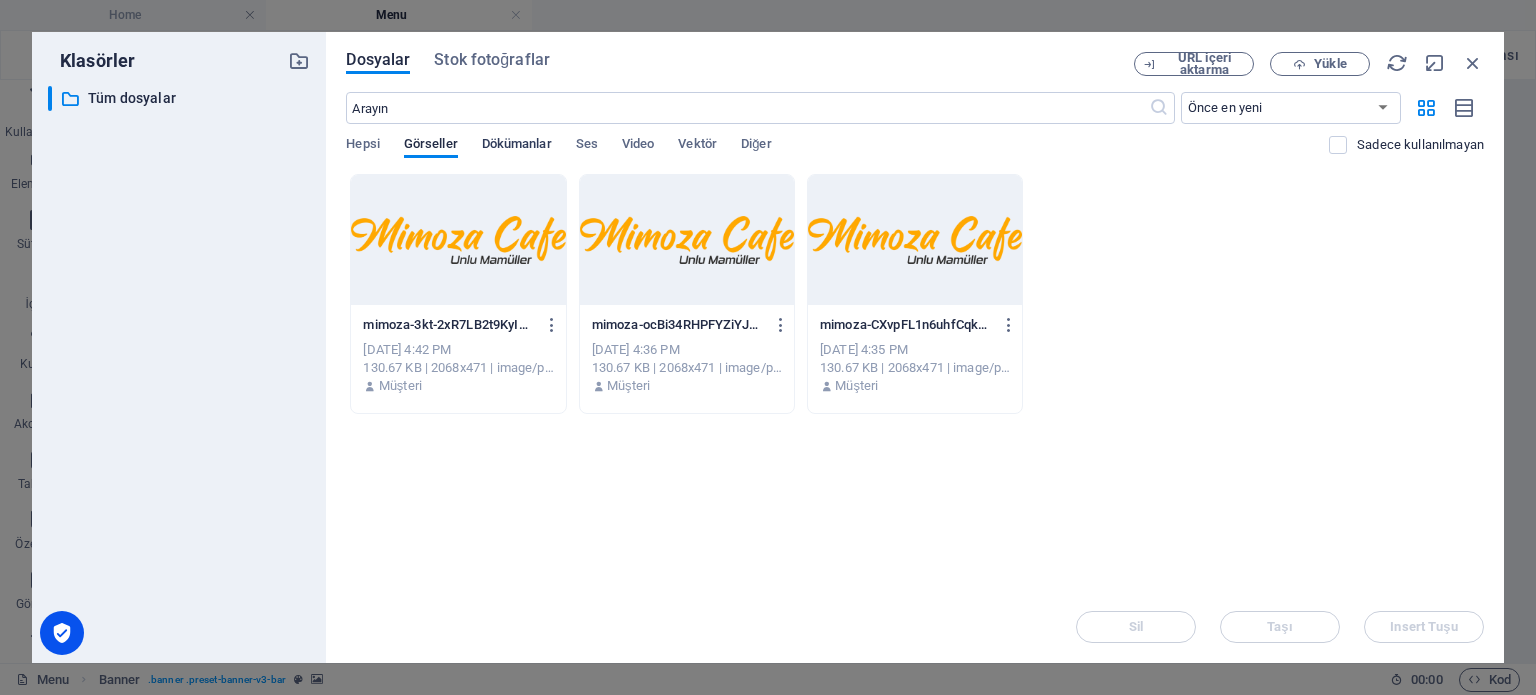 click on "Dökümanlar" at bounding box center (517, 146) 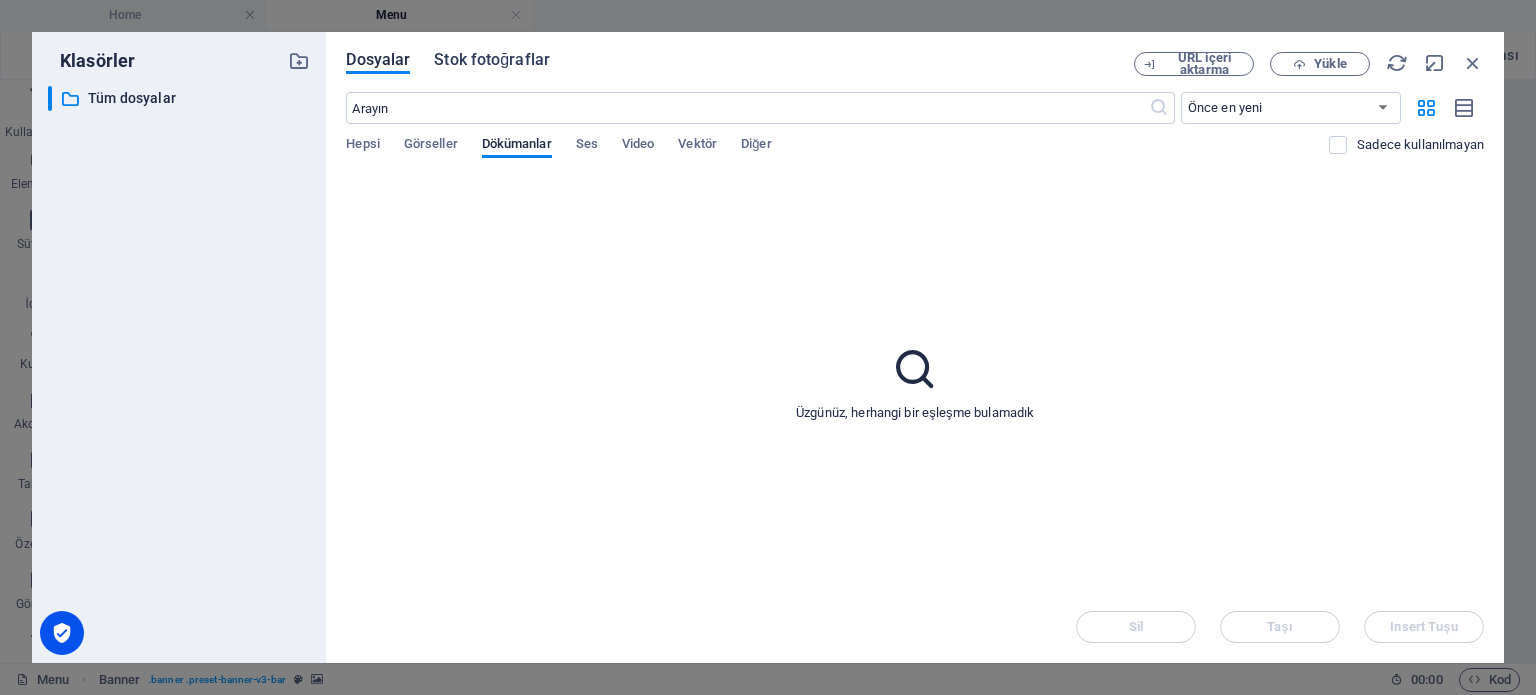 click on "Stok fotoğraflar" at bounding box center (492, 63) 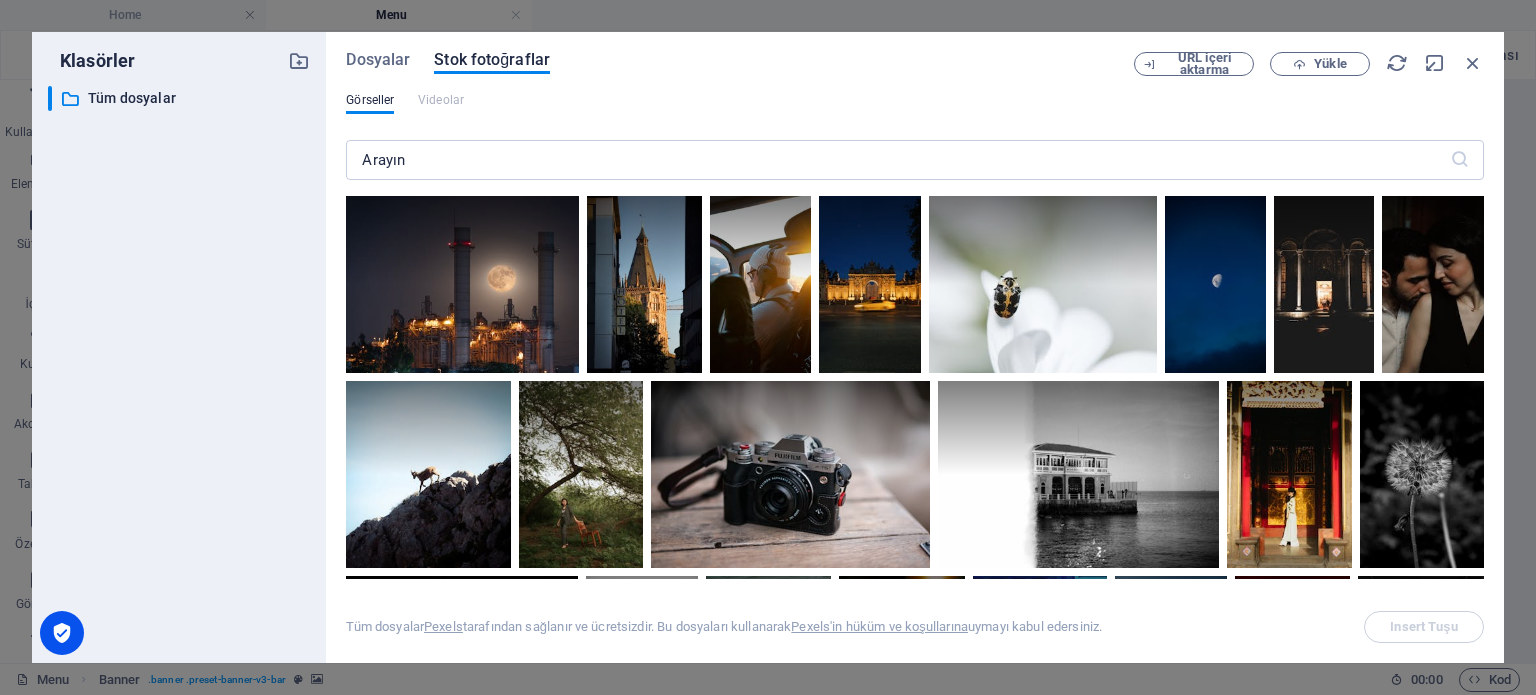 click on "Klasörler ​ Tüm dosyalar Tüm dosyalar Dosyalar Stok fotoğraflar URL içeri aktarma Yükle Görseller Videolar ​ Tüm dosyalar  Pexels  tarafından sağlanır ve ücretsizdir. Bu dosyaları kullanarak  Pexels'in hüküm ve koşullarına  uymayı kabul edersiniz. Insert Tuşu" at bounding box center (768, 347) 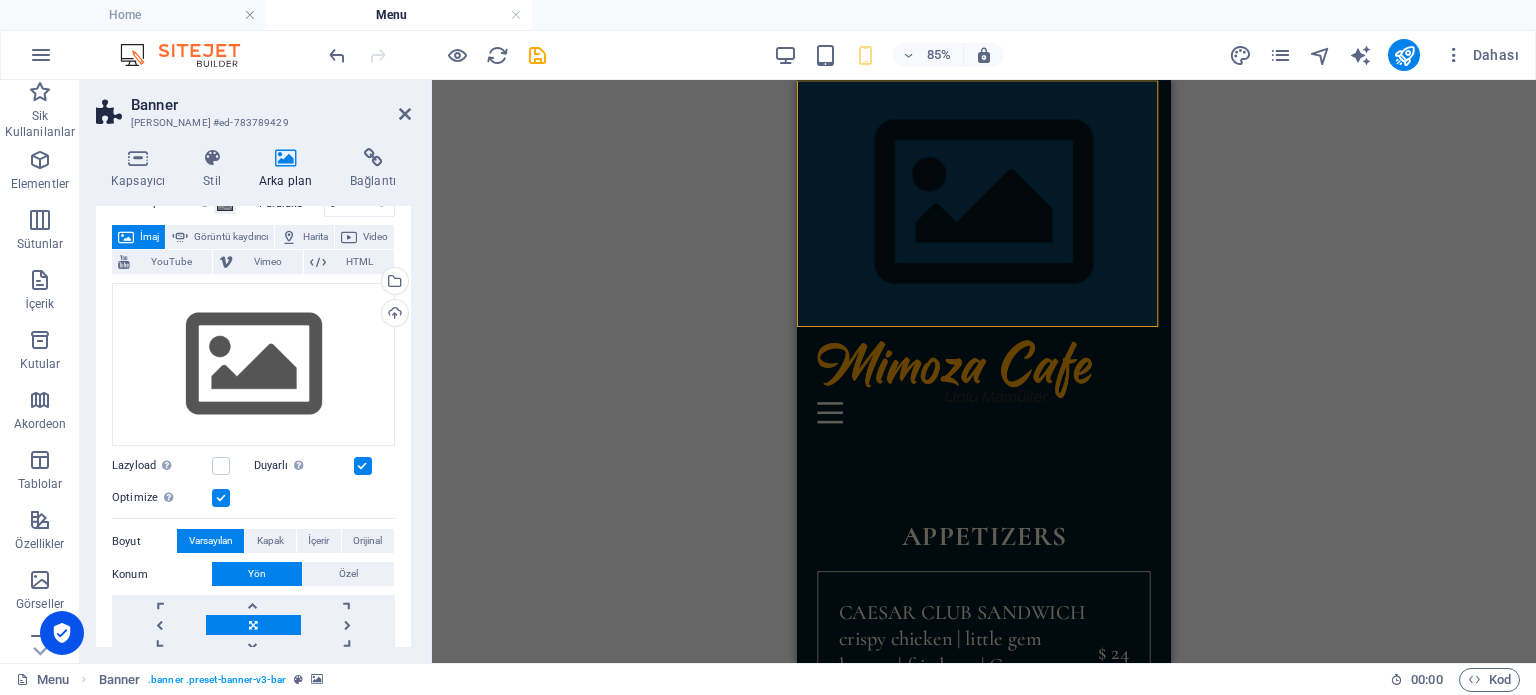 scroll, scrollTop: 100, scrollLeft: 0, axis: vertical 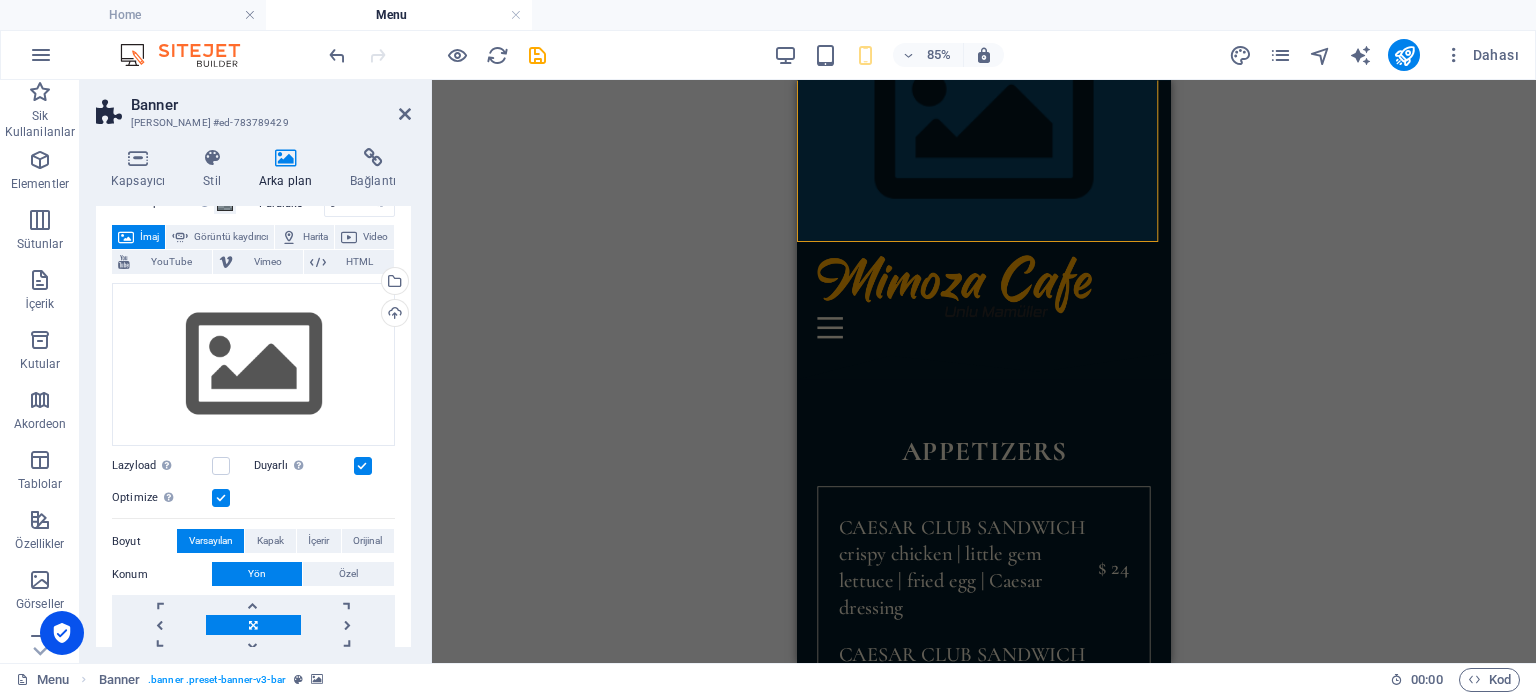 click on "Mevcut içeriği değiştirmek için buraya sürükleyin. Yeni bir element oluşturmak istiyorsanız “Ctrl” tuşuna basın.
H1   Banner   Kapsayıcı   Ayırıcı   HTML   Ayırıcı   H2   Kapsayıcı   Fiyatlandırma tablosu   Kapsayıcı   Fiyatlandırma tablosu   Fiyatlandırma tablosu   Metin   Banner   Referans   Fiyatlandırma tablosu   Kapsayıcı   Fiyatlandırma tablosu   Fiyatlandırma tablosu   Kapsayıcı   Metin   Aralık   H2   Aralık   İmaj   Aralık   Referans   Kapsayıcı   Referans   Referans   Referans   H2   Referans   Referans   Referans   İmaj   Banner   Logo   Yer Tutucu" at bounding box center [984, 371] 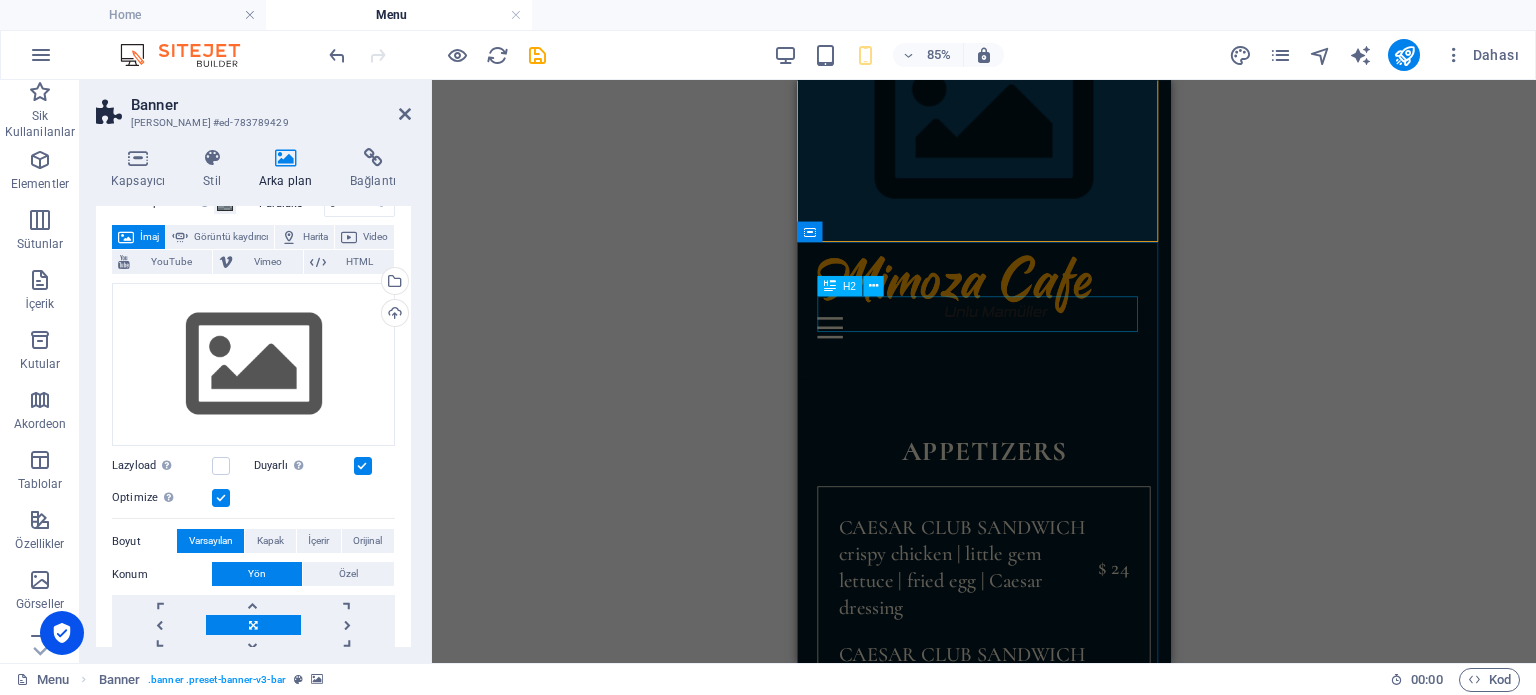 click on "appetizers" at bounding box center [1017, 517] 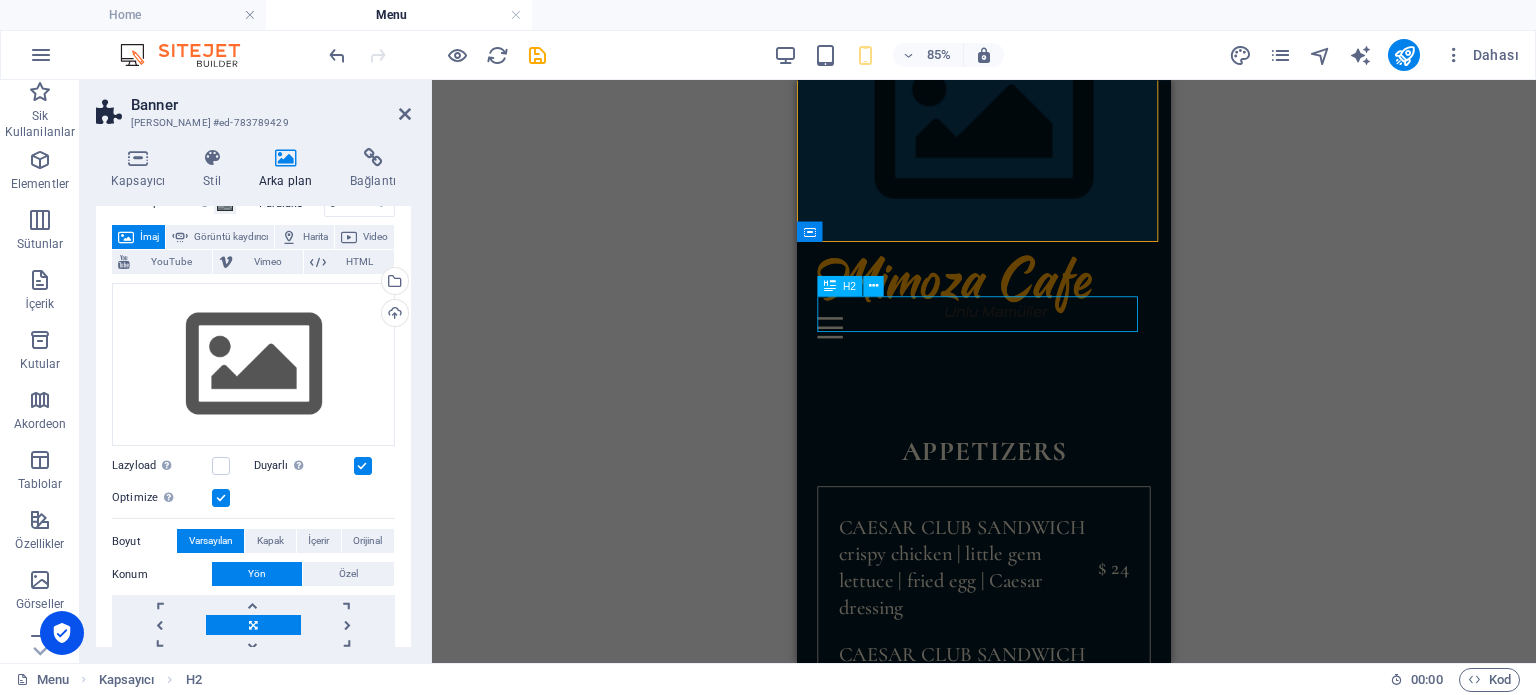 click on "Skip to main content
Home Menu Book a table
appetizers CAESAR CLUB SANDWICH crispy chicken | little gem lettuce | fried egg | Caesar dressing
$ 24
CAESAR CLUB SANDWICH crispy chicken | little gem lettuce | fried egg | Caesar dressing
$ 24
CAESAR CLUB SANDWICH crispy chicken | little gem lettuce | fried egg | Caesar dressing
$ 24
CAESAR CLUB SANDWICH crispy chicken | little gem lettuce | fried egg | Caesar dressing
$ 24 main courses SOURDOUGH PULLED PORK cheddar cheese | sweet & sour red onion | coleslaw
$ 24
SOURDOUGH PULLED PORK cheddar cheese | sweet & sour red onion | coleslaw
$ 24
SOURDOUGH PULLED PORK cheddar cheese | sweet & sour red onion | coleslaw
$ 24
SOURDOUGH PULLED PORK cheddar cheese | sweet & sour red onion | coleslaw
$ 24
SOURDOUGH PULLED PORK cheddar cheese | sweet & sour red onion | coleslaw
$ 24
SOURDOUGH PULLED PORK cheddar cheese | sweet & sour red onion | coleslaw
$ 24
SOURDOUGH PULLED PORK
$ 24
[PERSON_NAME] PULLED PORK" at bounding box center [1017, 3644] 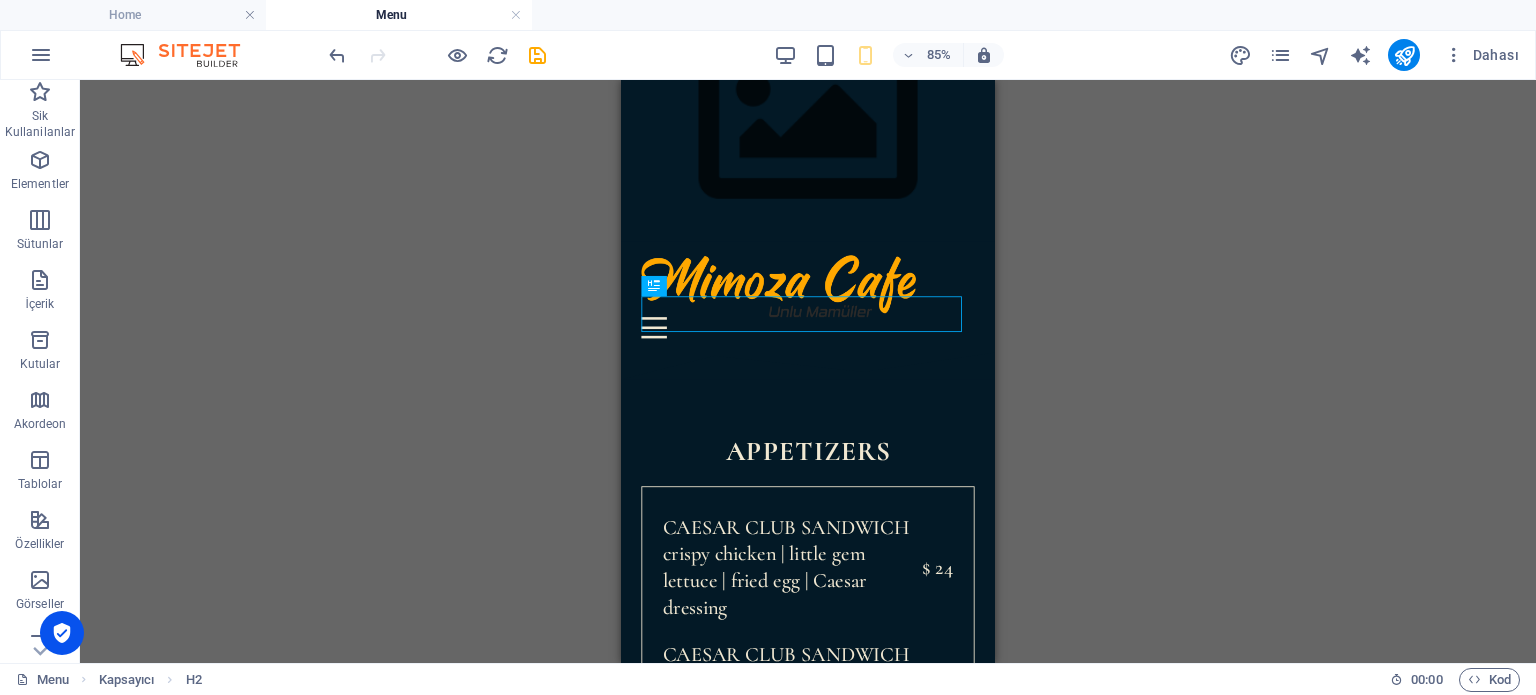 click on "Mevcut içeriği değiştirmek için buraya sürükleyin. Yeni bir element oluşturmak istiyorsanız “Ctrl” tuşuna basın.
H1   Banner   Kapsayıcı   Ayırıcı   HTML   Ayırıcı   H2   Kapsayıcı   Fiyatlandırma tablosu   Kapsayıcı   Fiyatlandırma tablosu   Fiyatlandırma tablosu   Metin   Banner   Referans   Fiyatlandırma tablosu   Kapsayıcı   Fiyatlandırma tablosu   Fiyatlandırma tablosu   Kapsayıcı   Metin   Aralık   H2   Aralık   İmaj   Aralık   Referans   Kapsayıcı   Referans   Referans   Referans   H2   Referans   Referans   Referans   İmaj   Banner   Logo   Yer Tutucu" at bounding box center (808, 371) 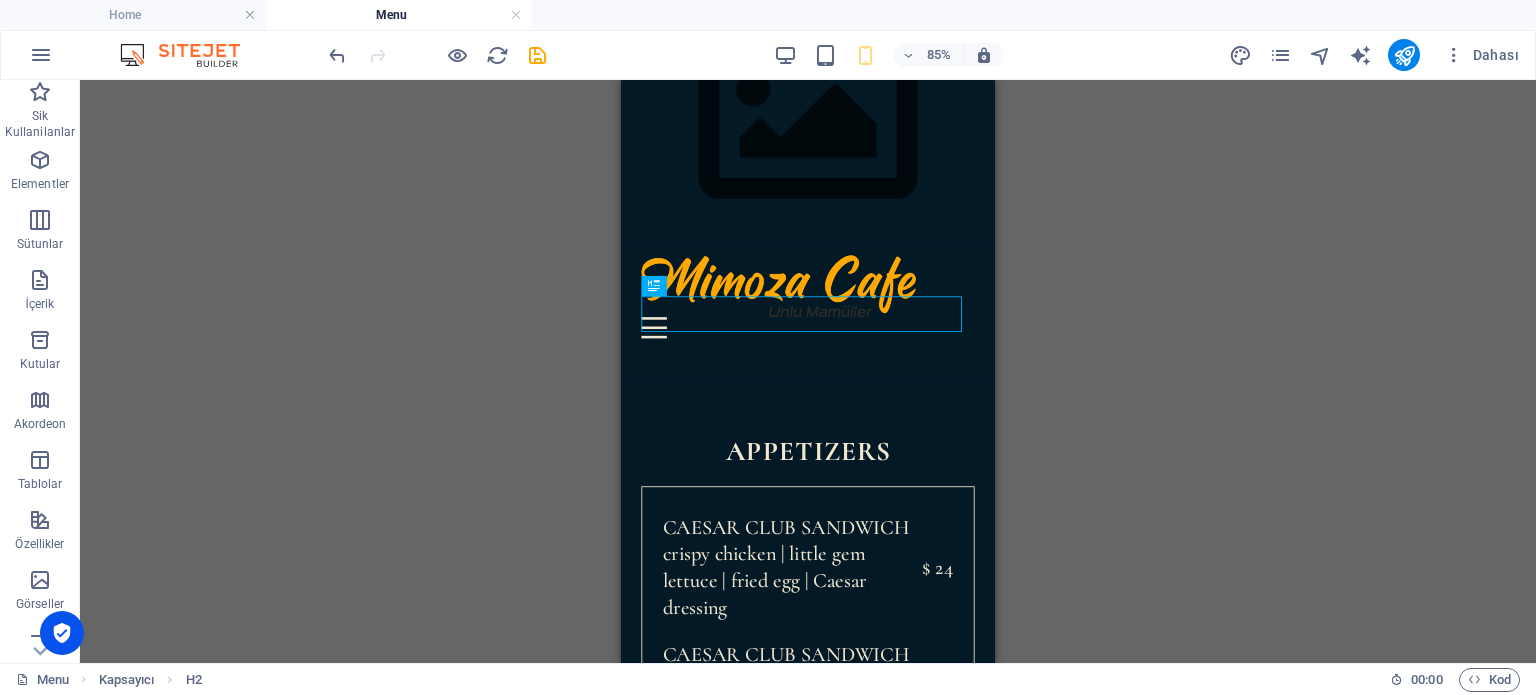 click on "Mevcut içeriği değiştirmek için buraya sürükleyin. Yeni bir element oluşturmak istiyorsanız “Ctrl” tuşuna basın.
H1   Banner   Kapsayıcı   Ayırıcı   HTML   Ayırıcı   H2   Kapsayıcı   Fiyatlandırma tablosu   Kapsayıcı   Fiyatlandırma tablosu   Fiyatlandırma tablosu   Metin   Banner   Referans   Fiyatlandırma tablosu   Kapsayıcı   Fiyatlandırma tablosu   Fiyatlandırma tablosu   Kapsayıcı   Metin   Aralık   H2   Aralık   İmaj   Aralık   Referans   Kapsayıcı   Referans   Referans   Referans   H2   Referans   Referans   Referans   İmaj   Banner   Logo   Yer Tutucu" at bounding box center (808, 371) 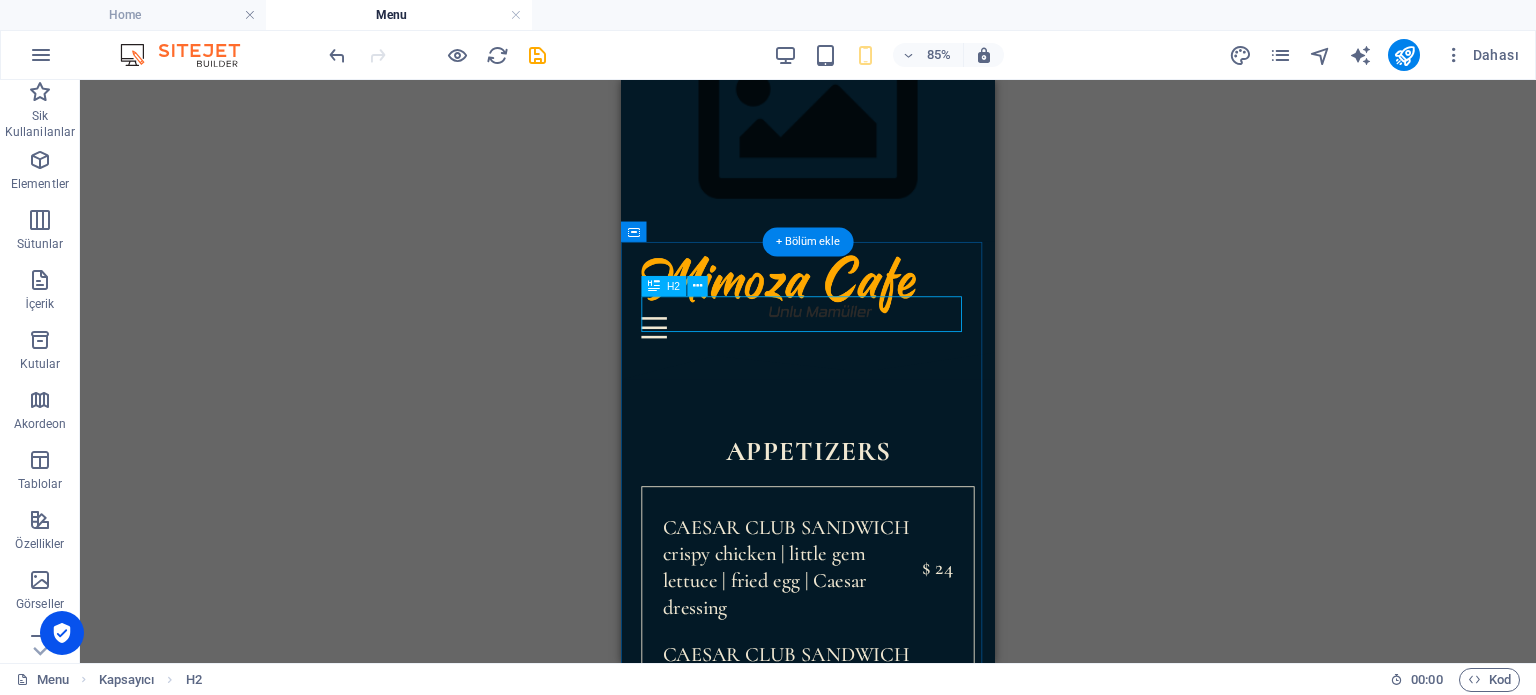 click on "appetizers" at bounding box center (841, 517) 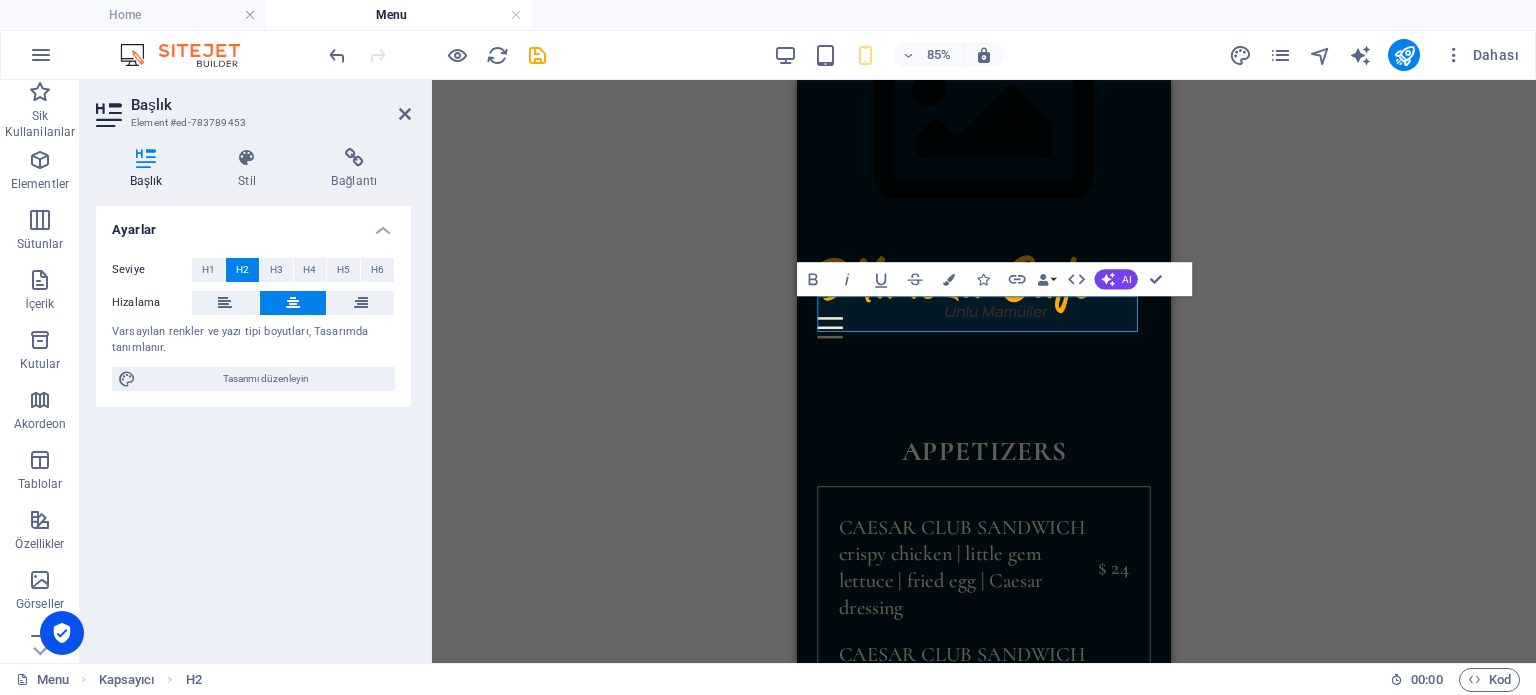 click on "H1   Banner   Kapsayıcı   Ayırıcı   HTML   Ayırıcı   H2   Kapsayıcı   Fiyatlandırma tablosu   Kapsayıcı   Fiyatlandırma tablosu   Fiyatlandırma tablosu   Metin   Banner   Referans   Fiyatlandırma tablosu   Kapsayıcı   Fiyatlandırma tablosu   Fiyatlandırma tablosu   Kapsayıcı   Metin   Aralık   H2   Aralık   İmaj   Aralık   Referans   Kapsayıcı   Referans   Referans   Referans   H2   Referans   Referans   Referans   İmaj   Banner   Logo   Yer Tutucu Bold Italic Underline Strikethrough Colors Icons Link Data Bindings Firma İlk ad Soyad Sokak Posta Kodu Şehir E-posta Telefon Cep Fax Özel alan 1 Özel alan 2 Özel alan 3 Özel alan 4 Özel alan 5 Özel alan 6 HTML AI Geliştir Kısalt Uzat İmlayı ve dil bilgisini düzelt Şu dile çevir: İngilizce Metin üret Confirm (Ctrl+⏎)" at bounding box center (984, 371) 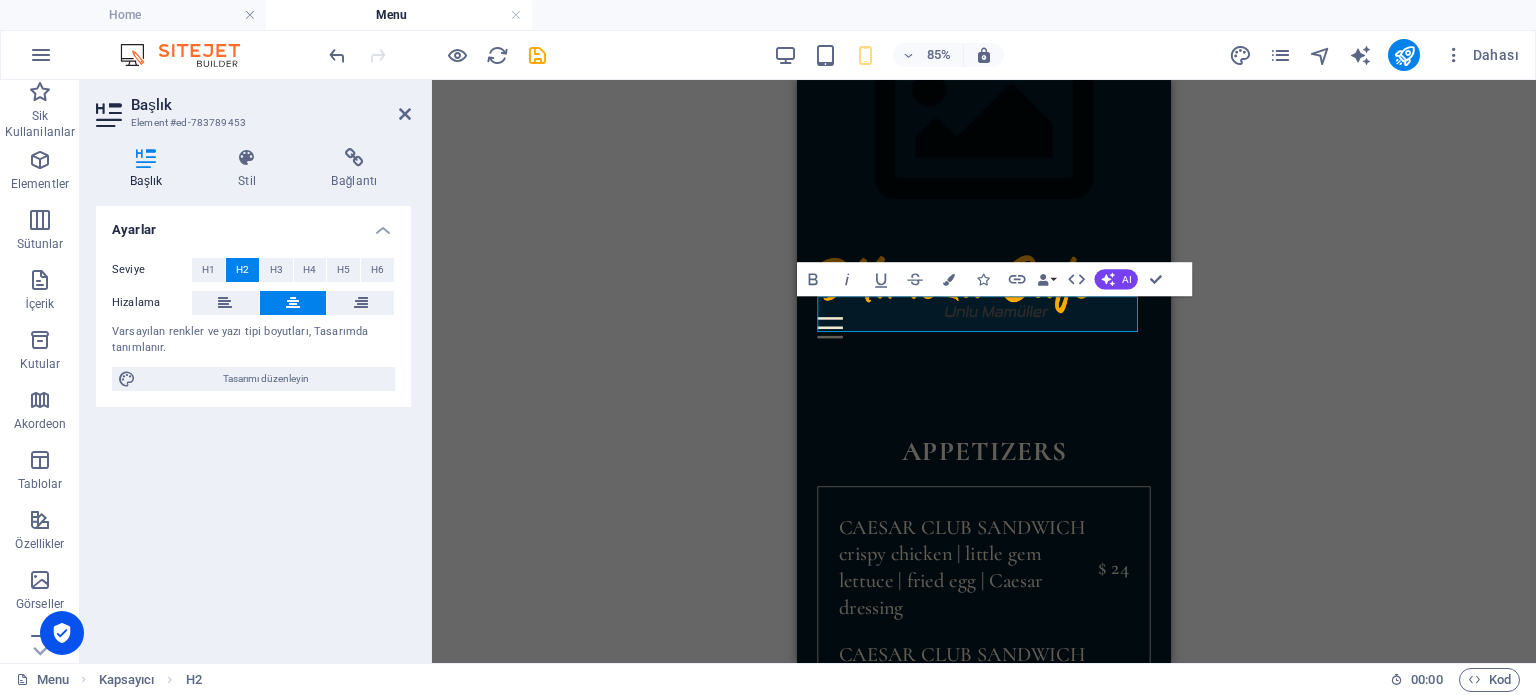 drag, startPoint x: 1324, startPoint y: 323, endPoint x: 332, endPoint y: 271, distance: 993.36194 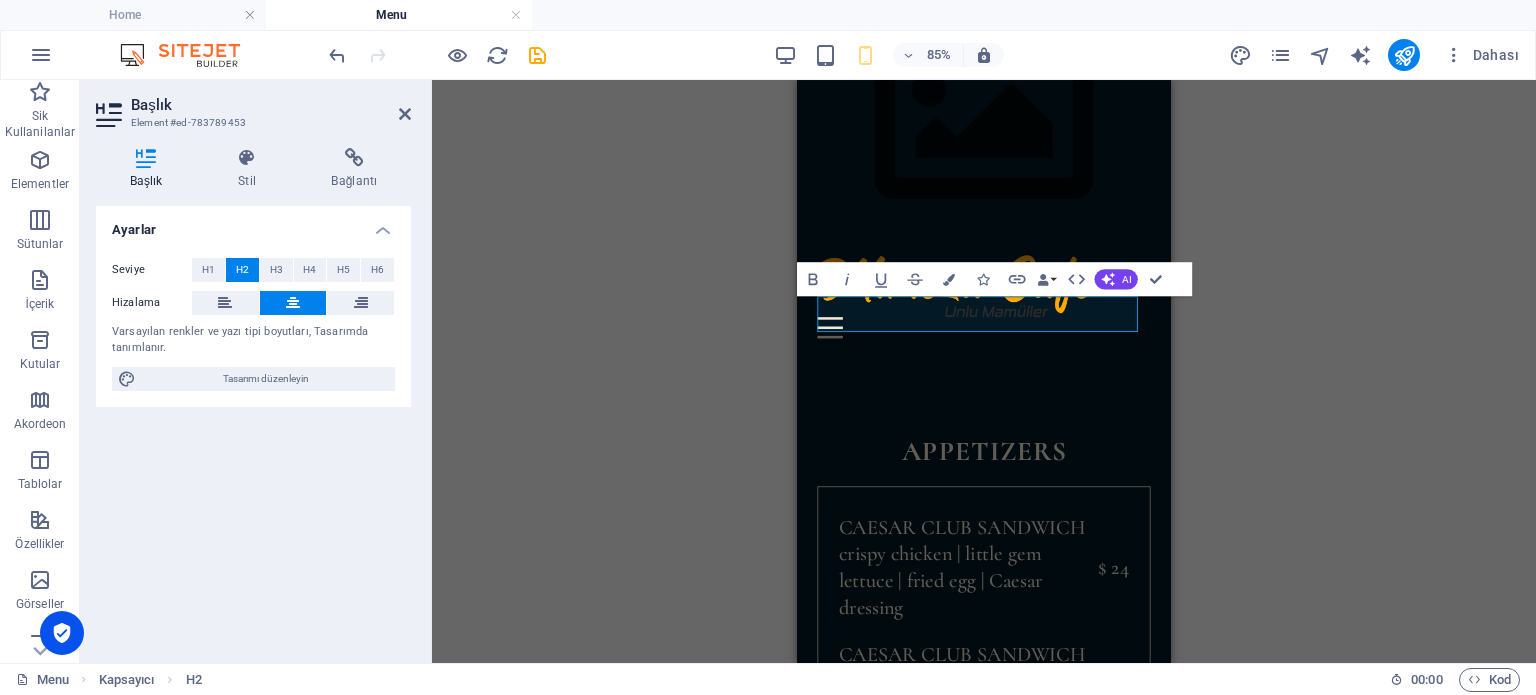 click on "H1   Banner   Kapsayıcı   Ayırıcı   HTML   Ayırıcı   H2   Kapsayıcı   Fiyatlandırma tablosu   Kapsayıcı   Fiyatlandırma tablosu   Fiyatlandırma tablosu   Metin   Banner   Referans   Fiyatlandırma tablosu   Kapsayıcı   Fiyatlandırma tablosu   Fiyatlandırma tablosu   Kapsayıcı   Metin   Aralık   H2   Aralık   İmaj   Aralık   Referans   Kapsayıcı   Referans   Referans   Referans   H2   Referans   Referans   Referans   İmaj   Banner   Logo   Yer Tutucu Bold Italic Underline Strikethrough Colors Icons Link Data Bindings Firma İlk ad Soyad Sokak Posta Kodu Şehir E-posta Telefon Cep Fax Özel alan 1 Özel alan 2 Özel alan 3 Özel alan 4 Özel alan 5 Özel alan 6 HTML AI Geliştir Kısalt Uzat İmlayı ve dil bilgisini düzelt Şu dile çevir: İngilizce Metin üret Confirm (Ctrl+⏎)" at bounding box center [984, 371] 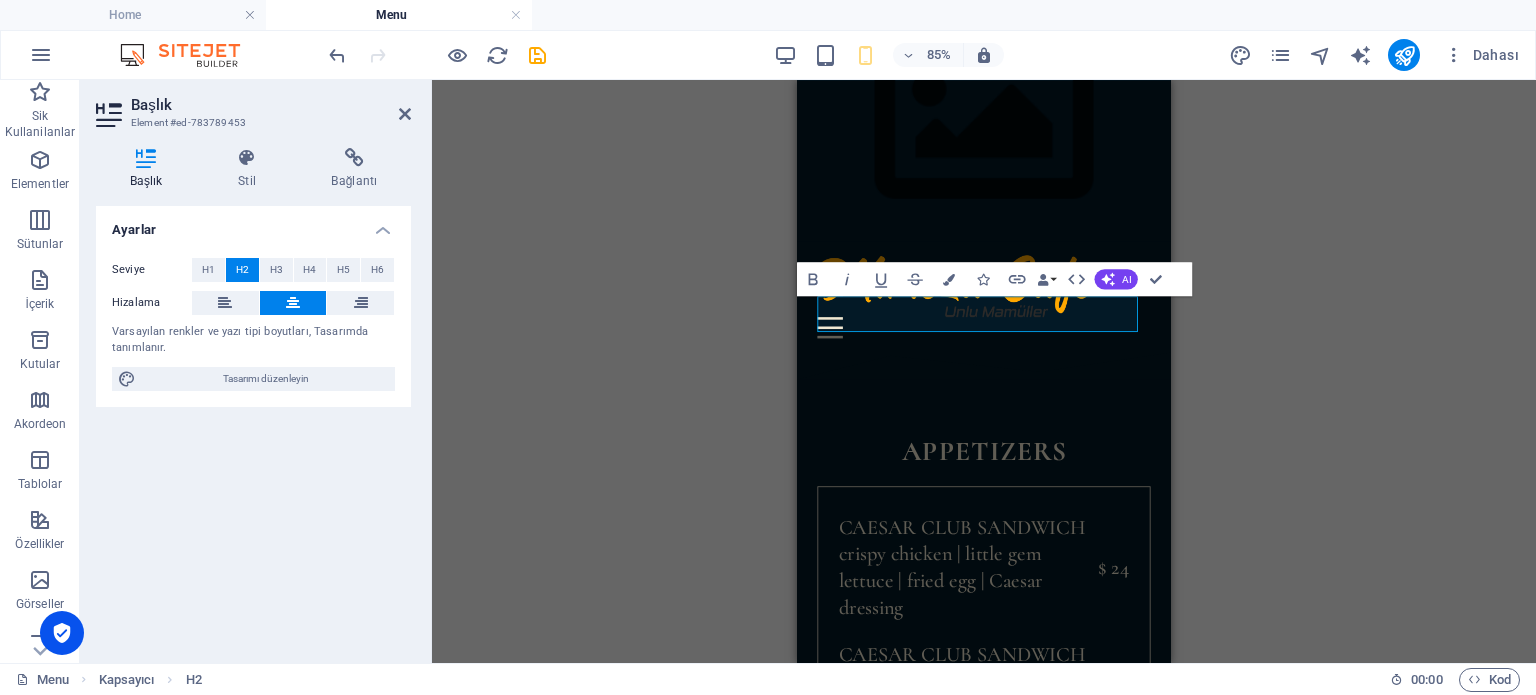 click on "Başlık Element #ed-783789453" at bounding box center [253, 106] 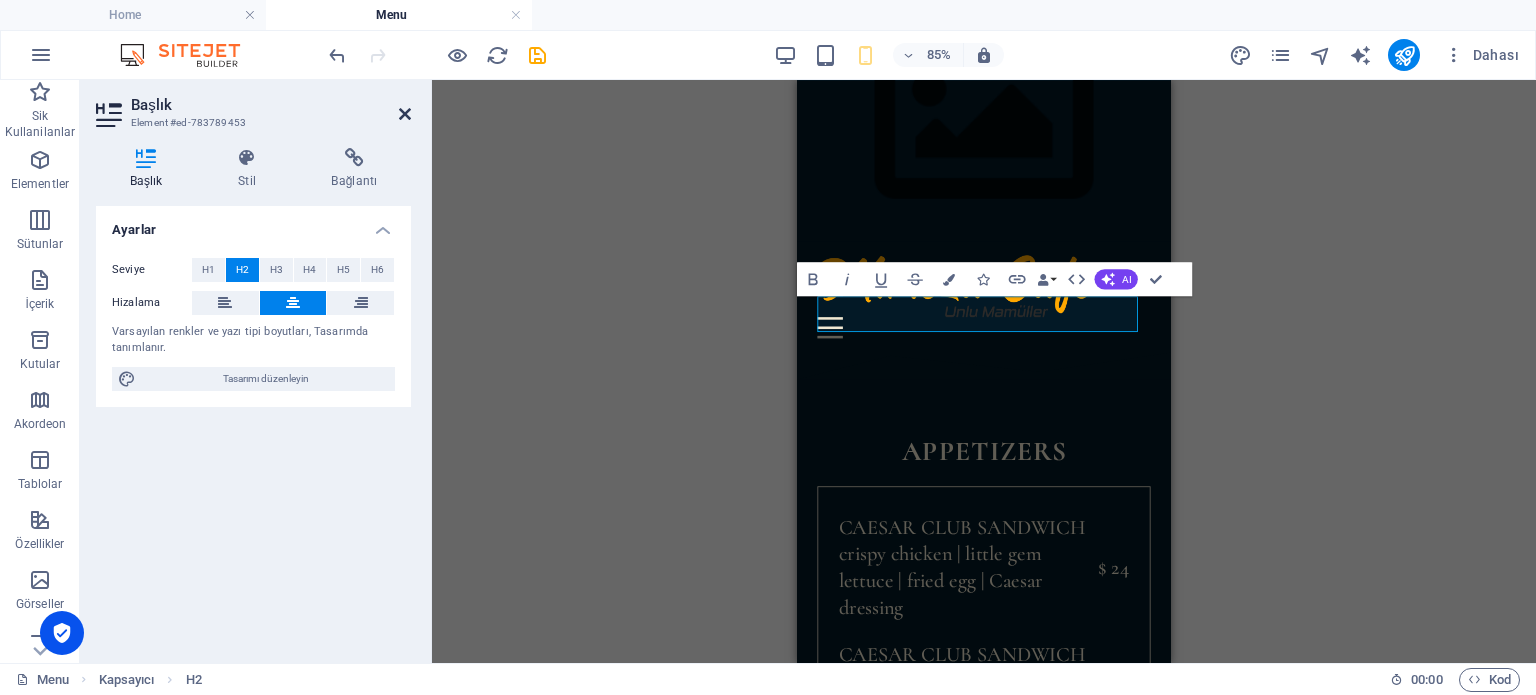 click at bounding box center (405, 114) 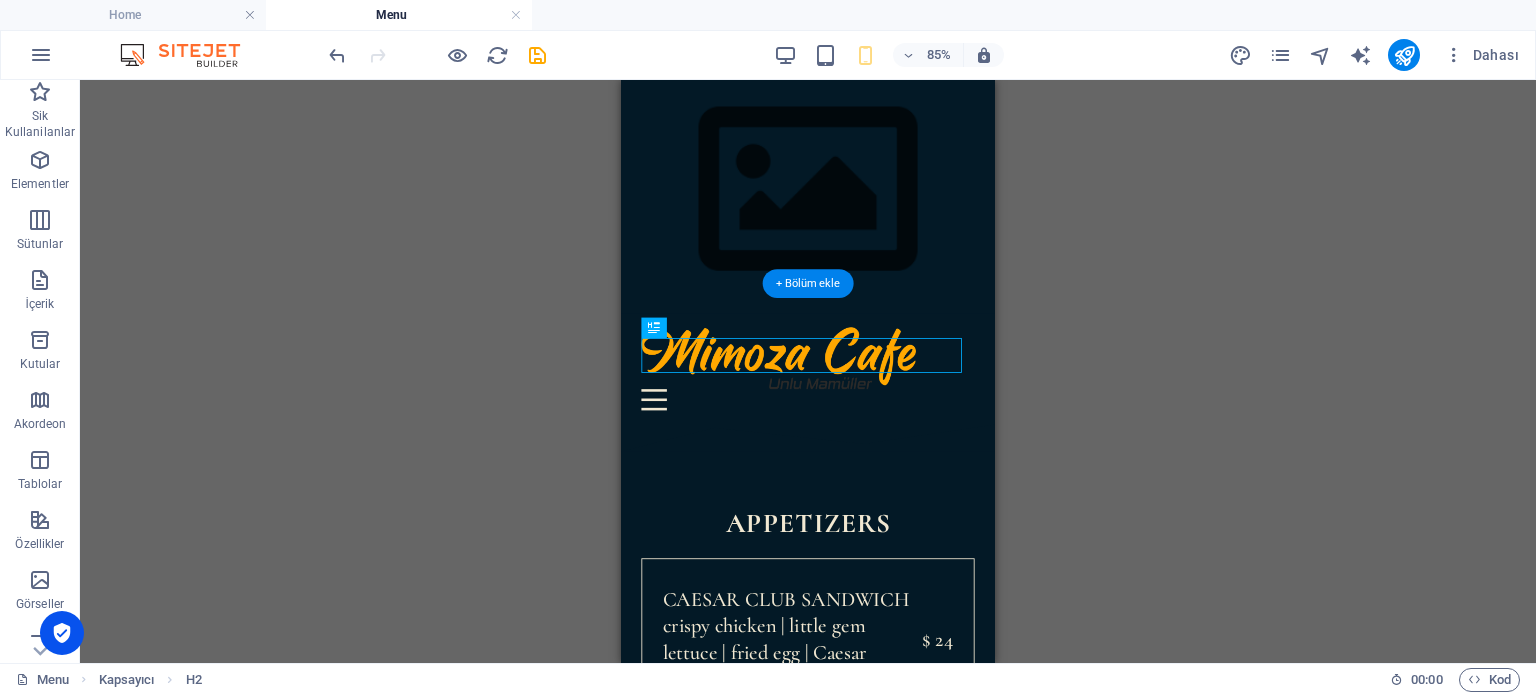 scroll, scrollTop: 0, scrollLeft: 0, axis: both 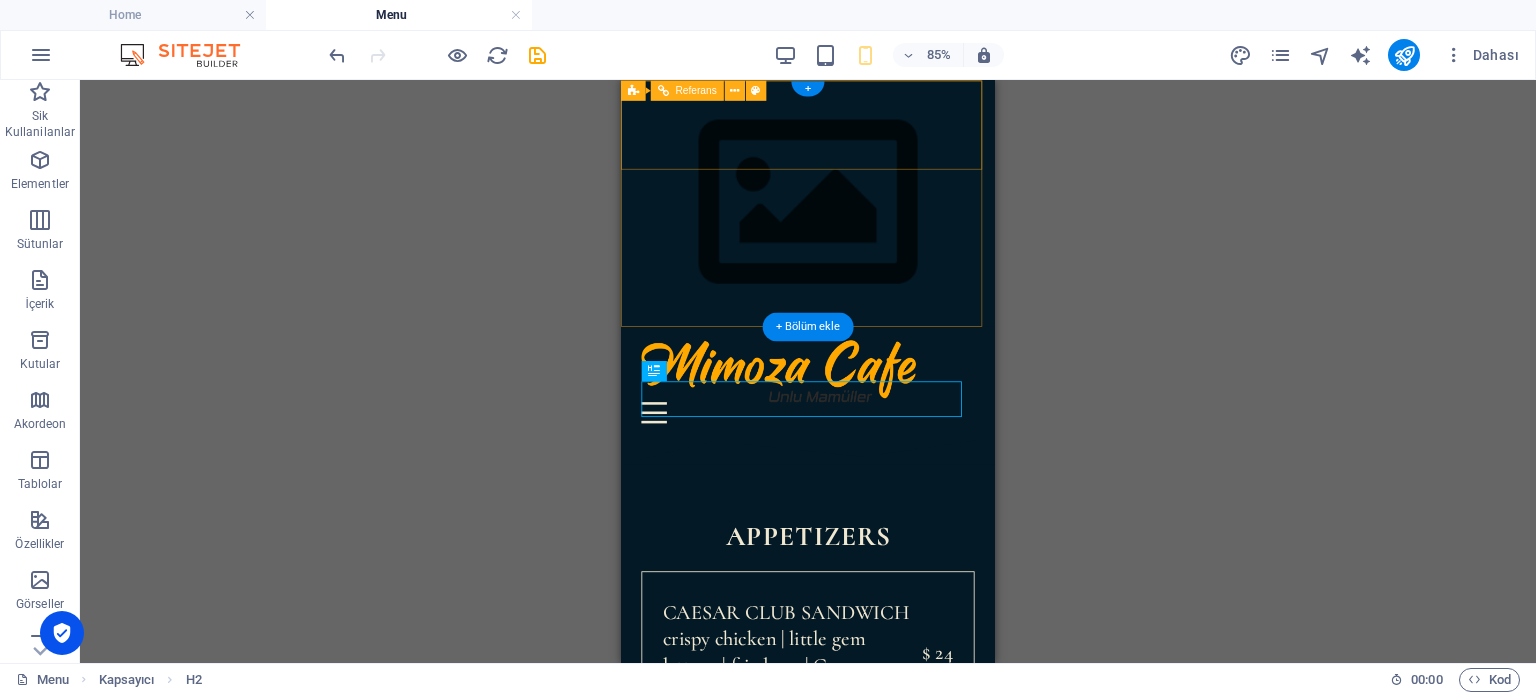click on "Home Menu Book a table" at bounding box center [841, 435] 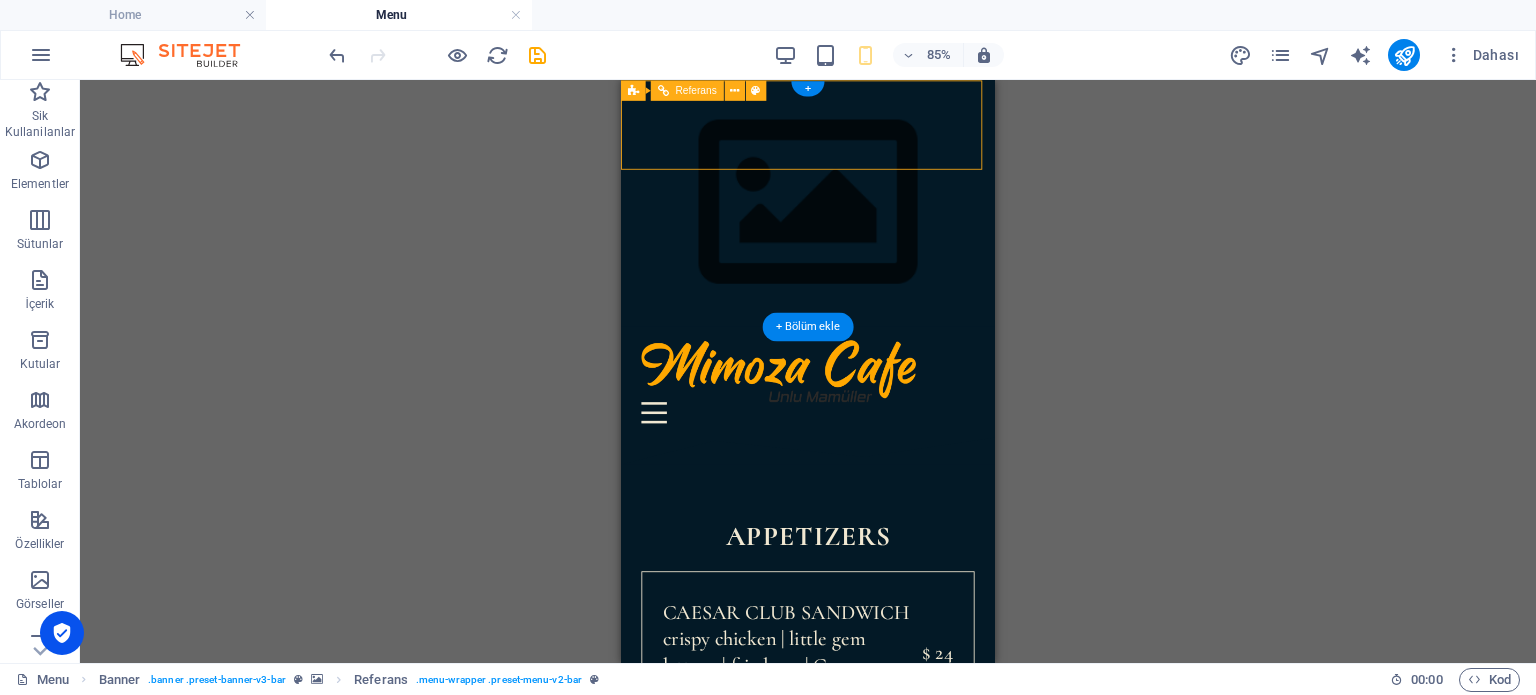 click at bounding box center [841, 471] 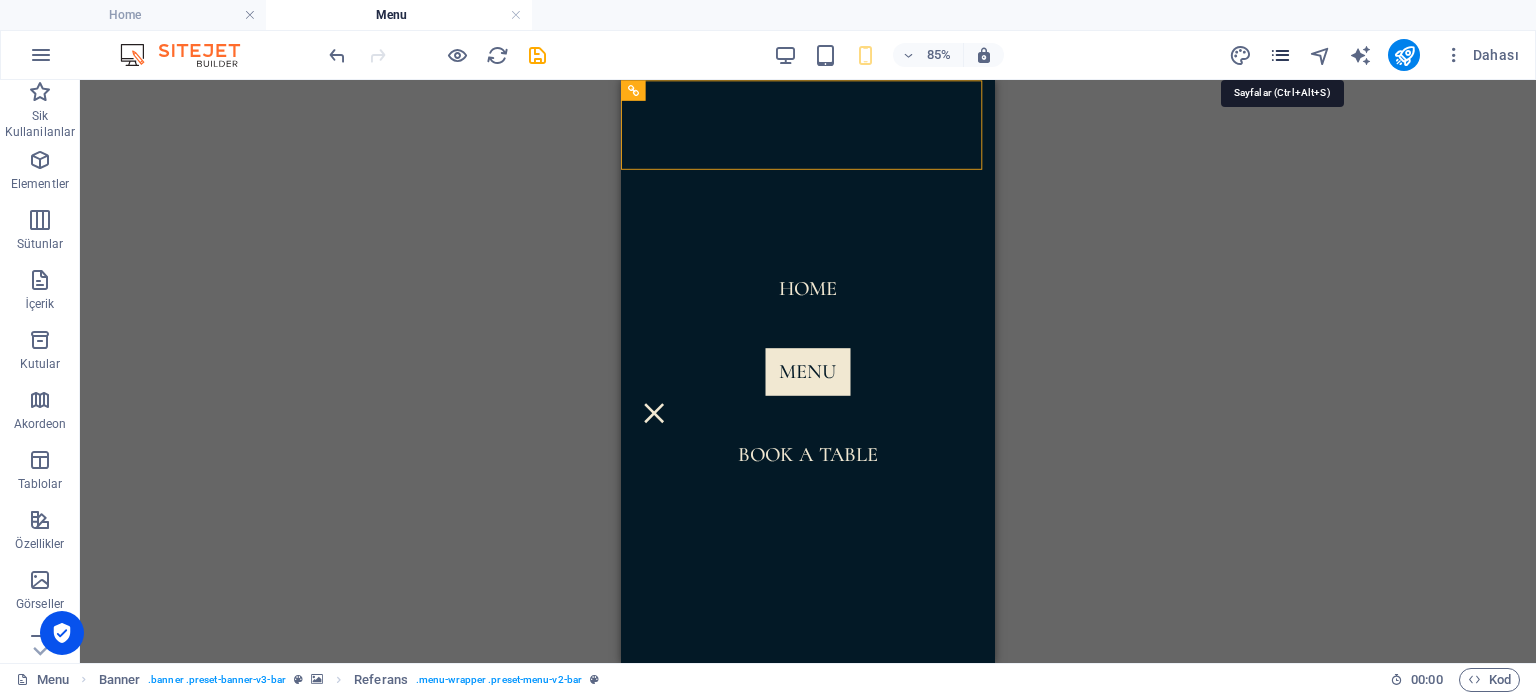 click at bounding box center [1280, 55] 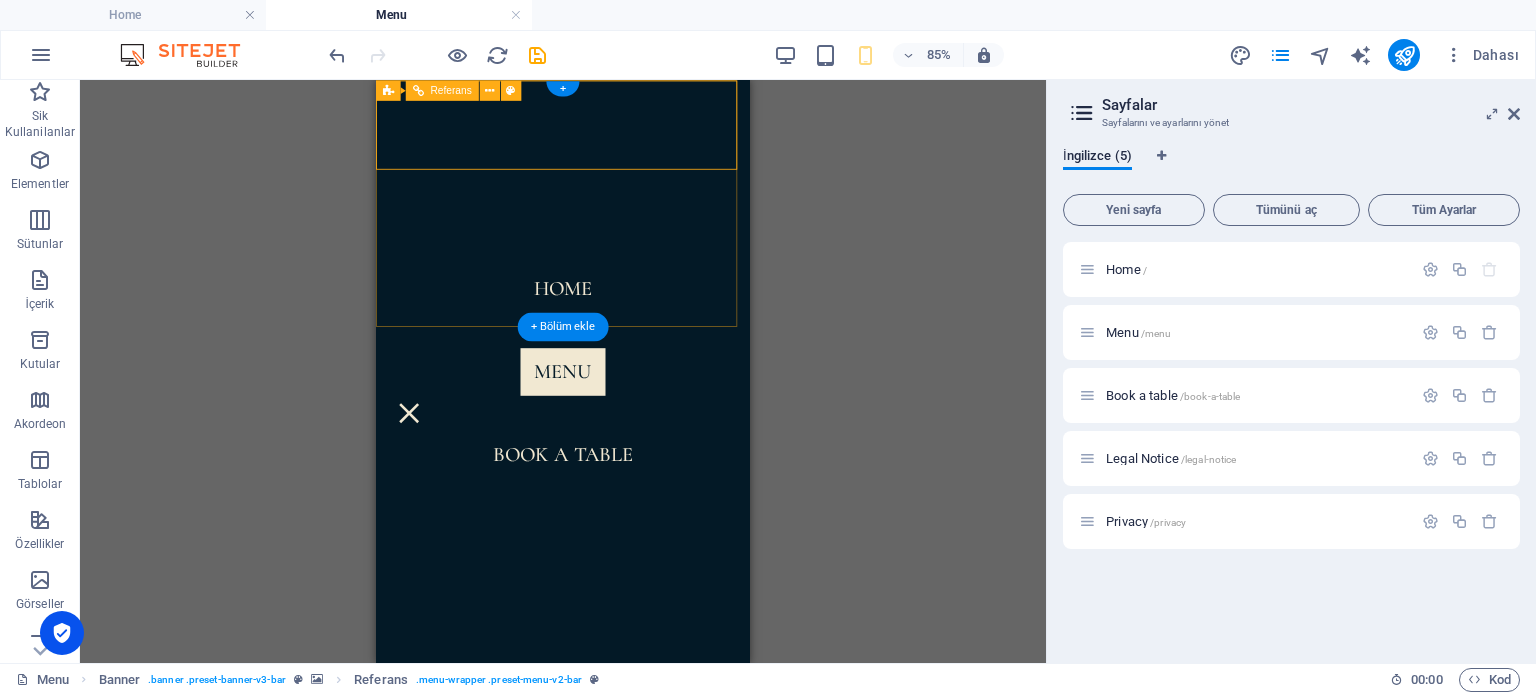 click at bounding box center (415, 471) 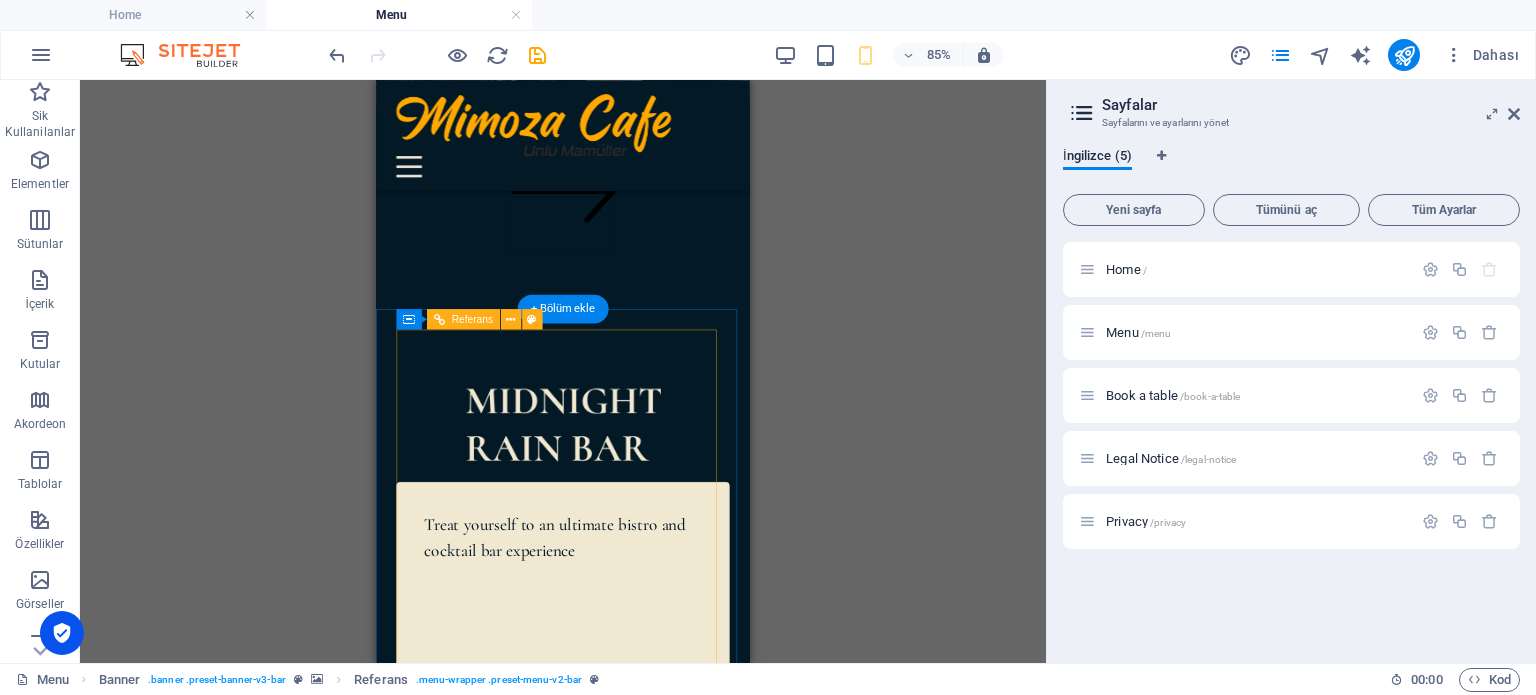scroll, scrollTop: 6244, scrollLeft: 0, axis: vertical 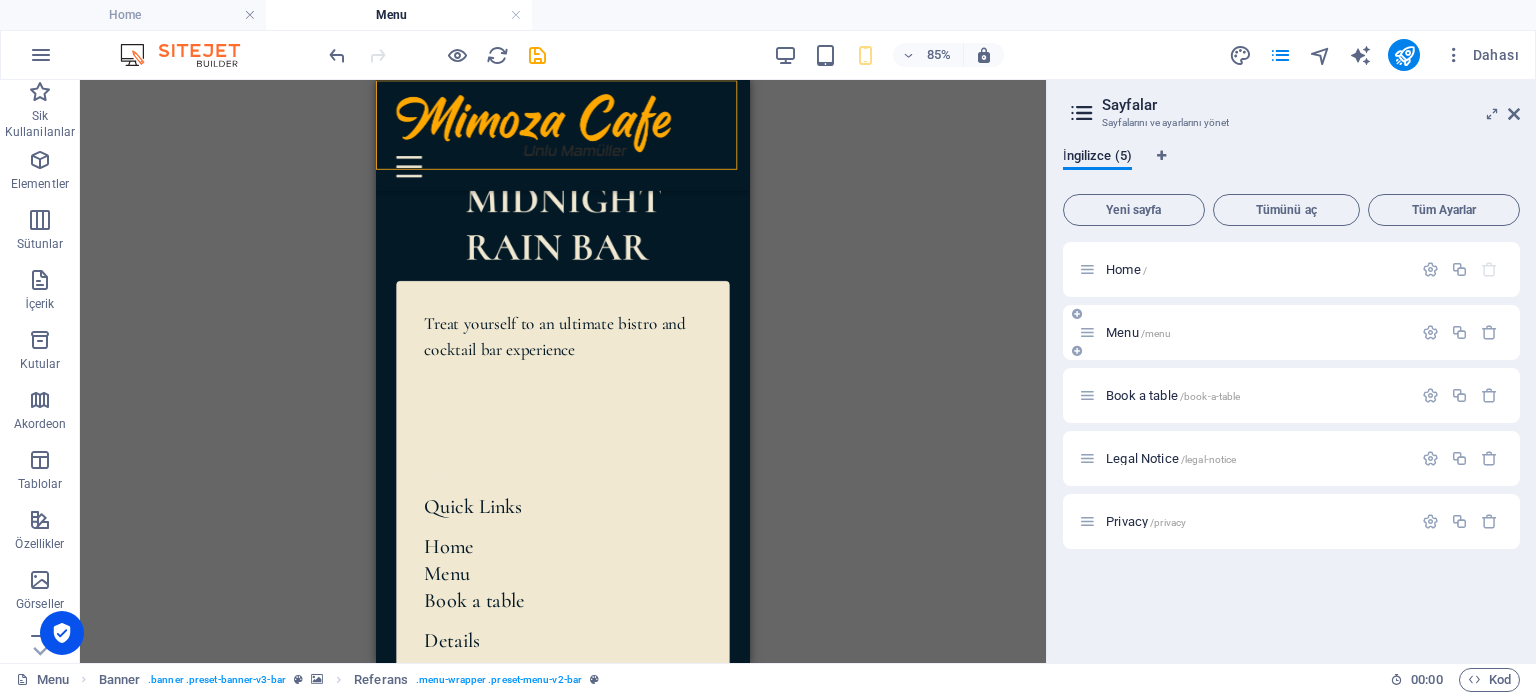 click on "Menu /menu" at bounding box center [1291, 332] 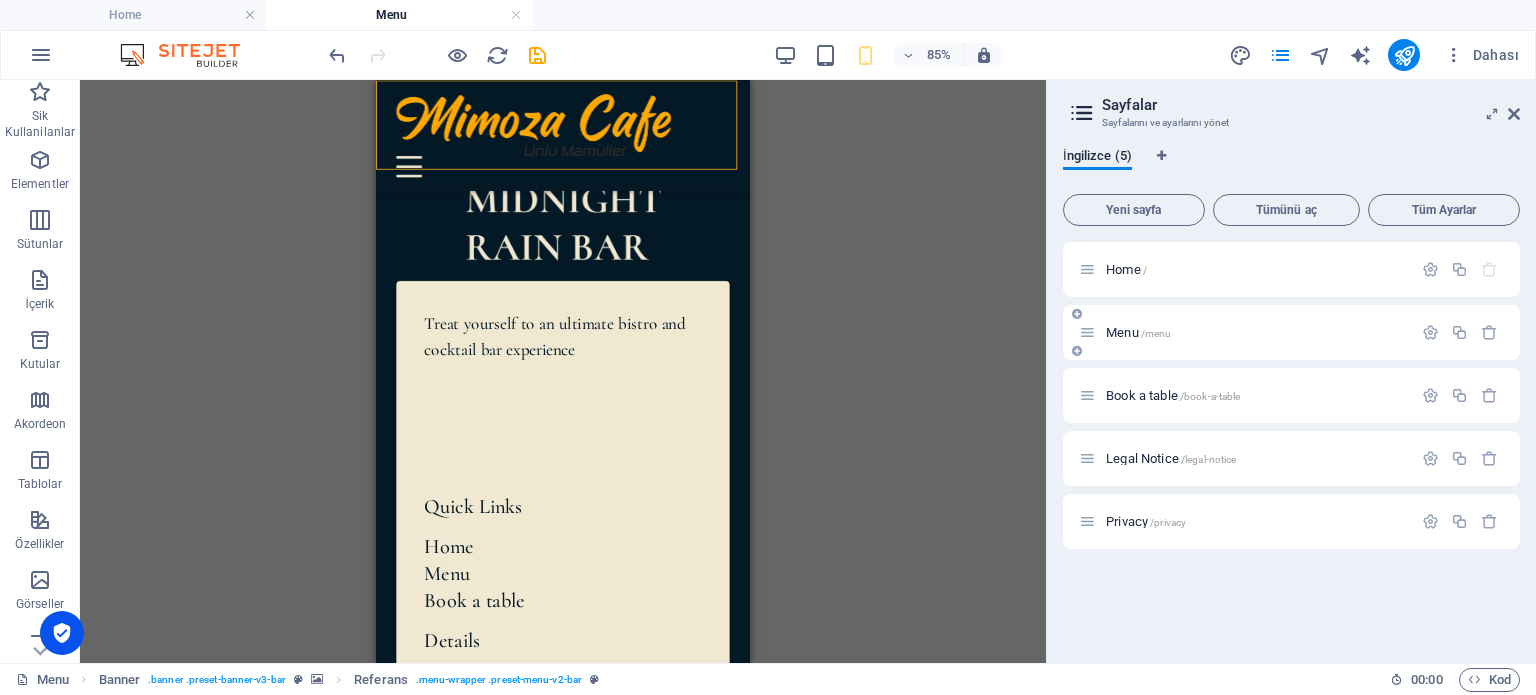 click on "Menu /menu" at bounding box center [1138, 332] 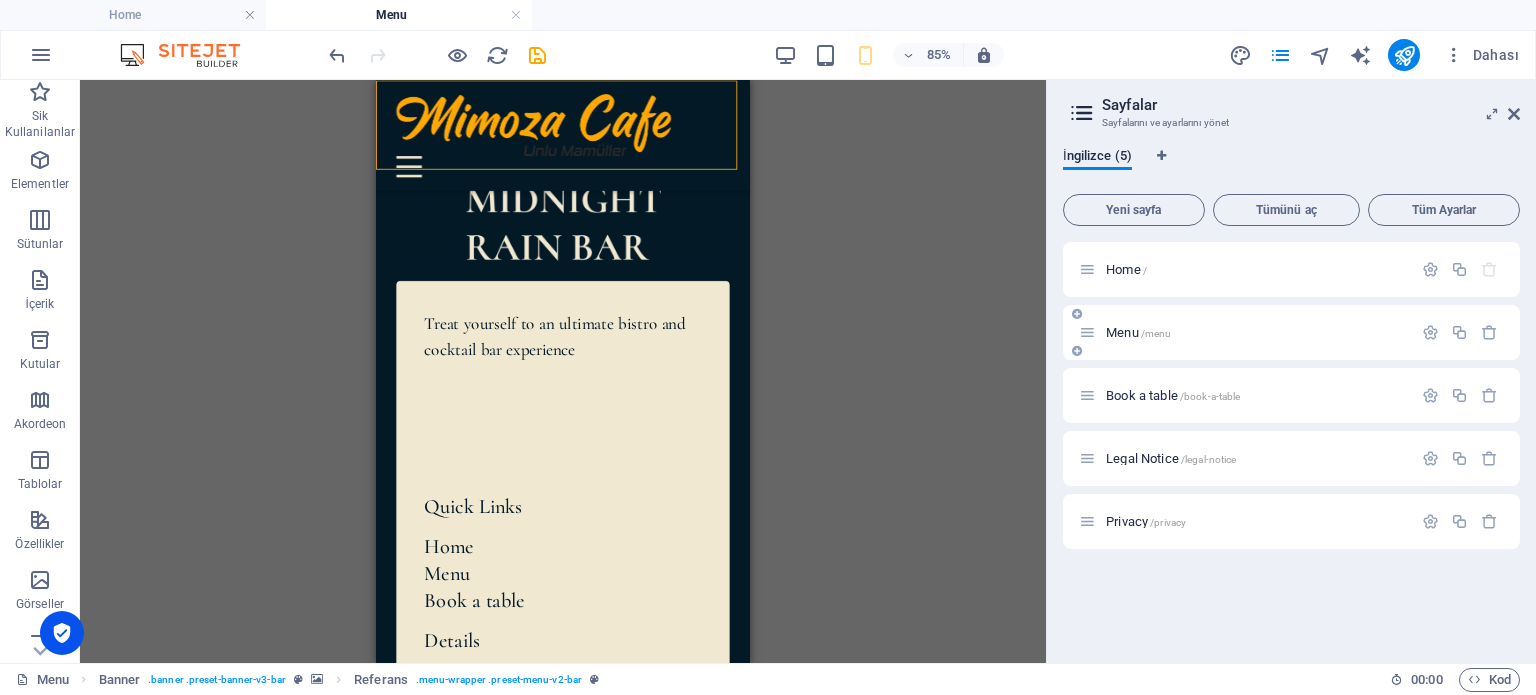 click on "Menu /menu" at bounding box center [1138, 332] 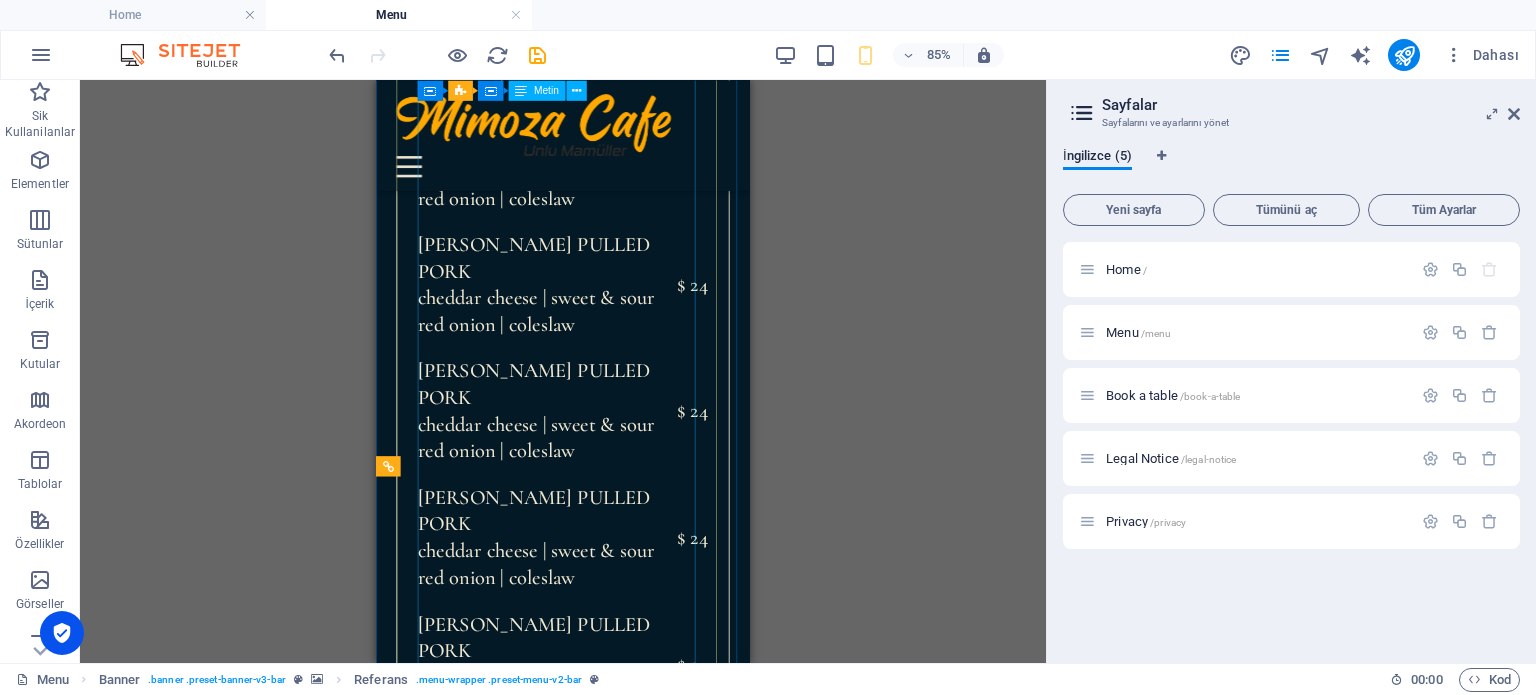 scroll, scrollTop: 0, scrollLeft: 0, axis: both 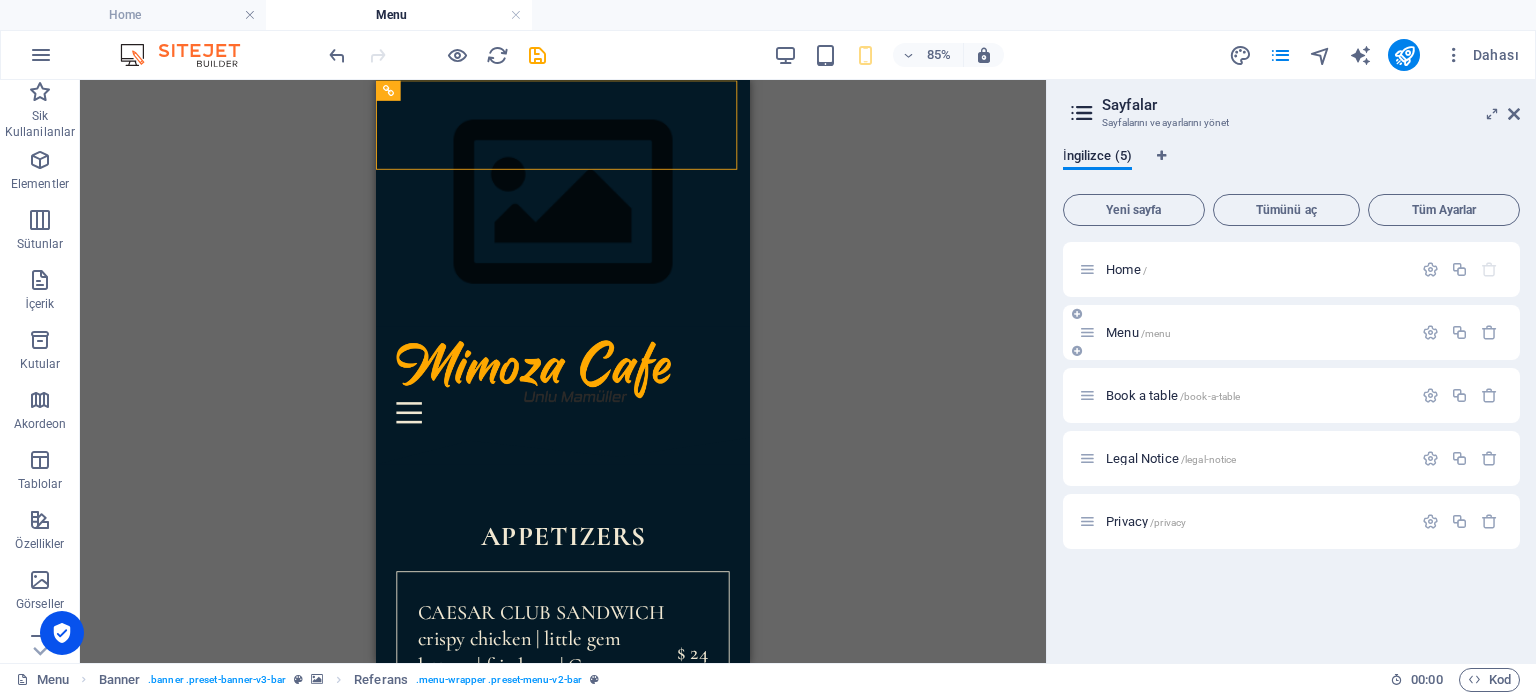 click at bounding box center (1087, 332) 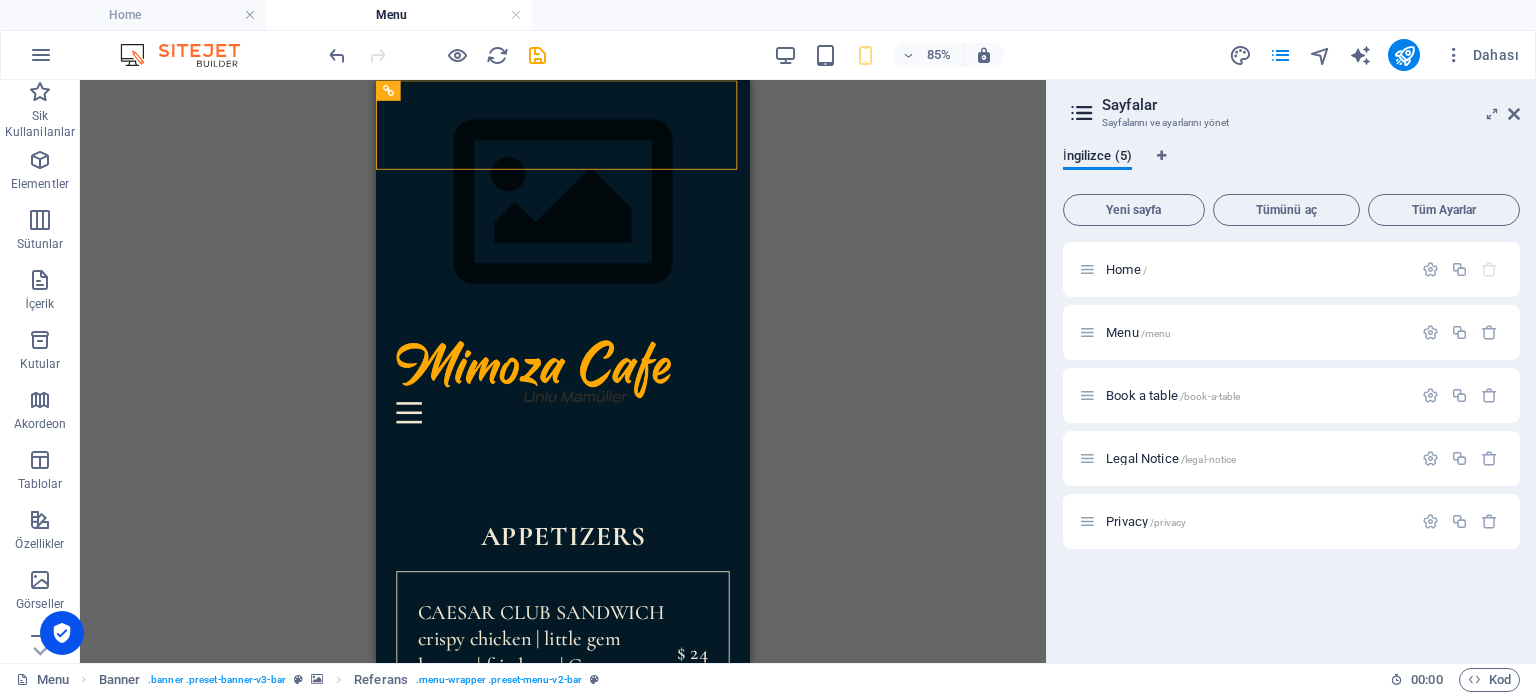 click on "Sayfalar" at bounding box center [1311, 105] 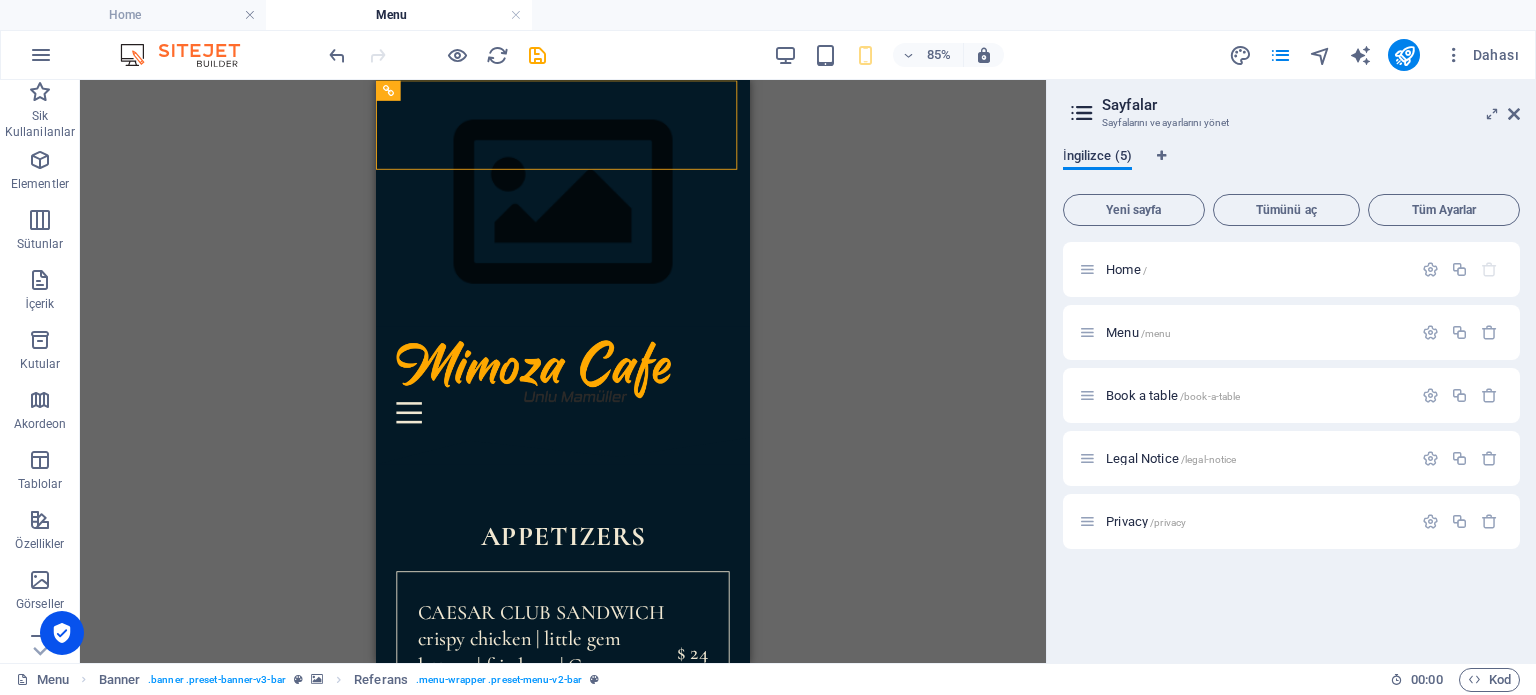click on "İngilizce (5)" at bounding box center [1097, 158] 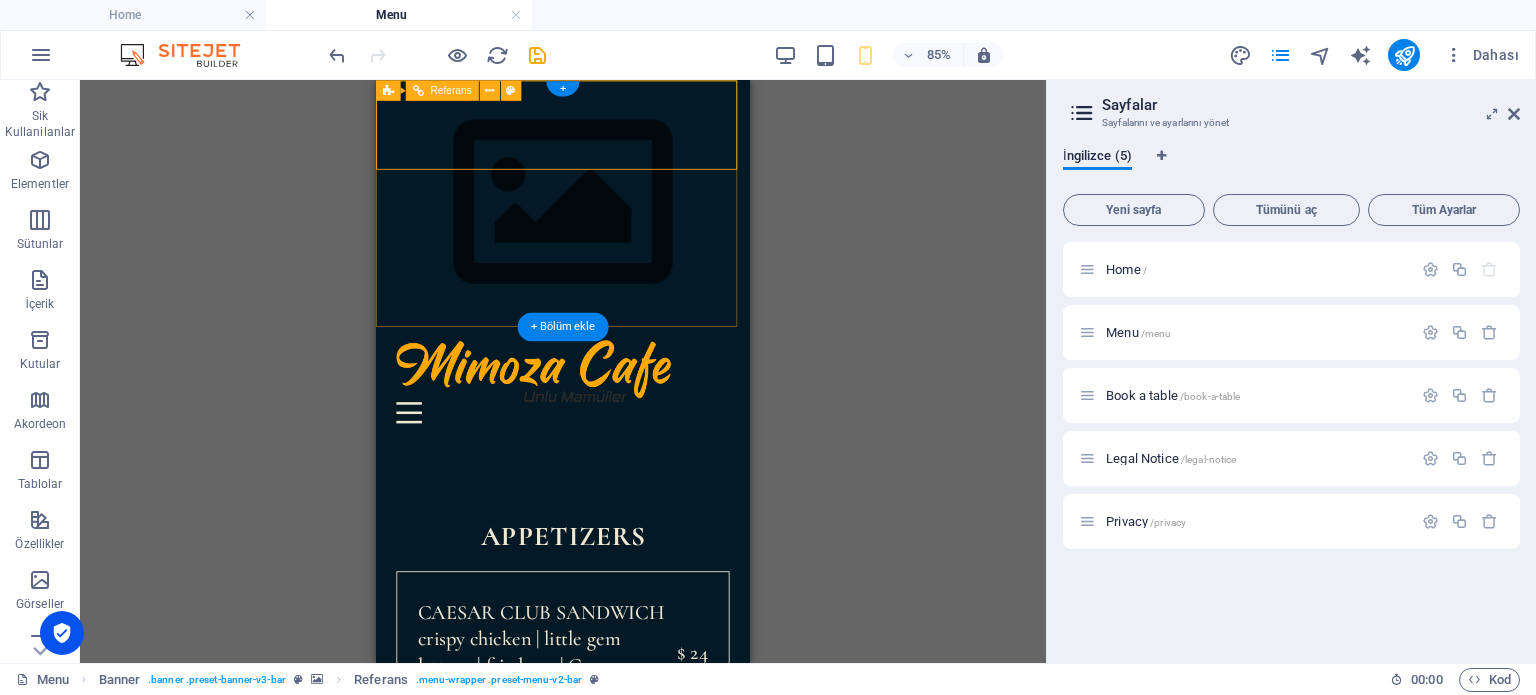 click at bounding box center (596, 471) 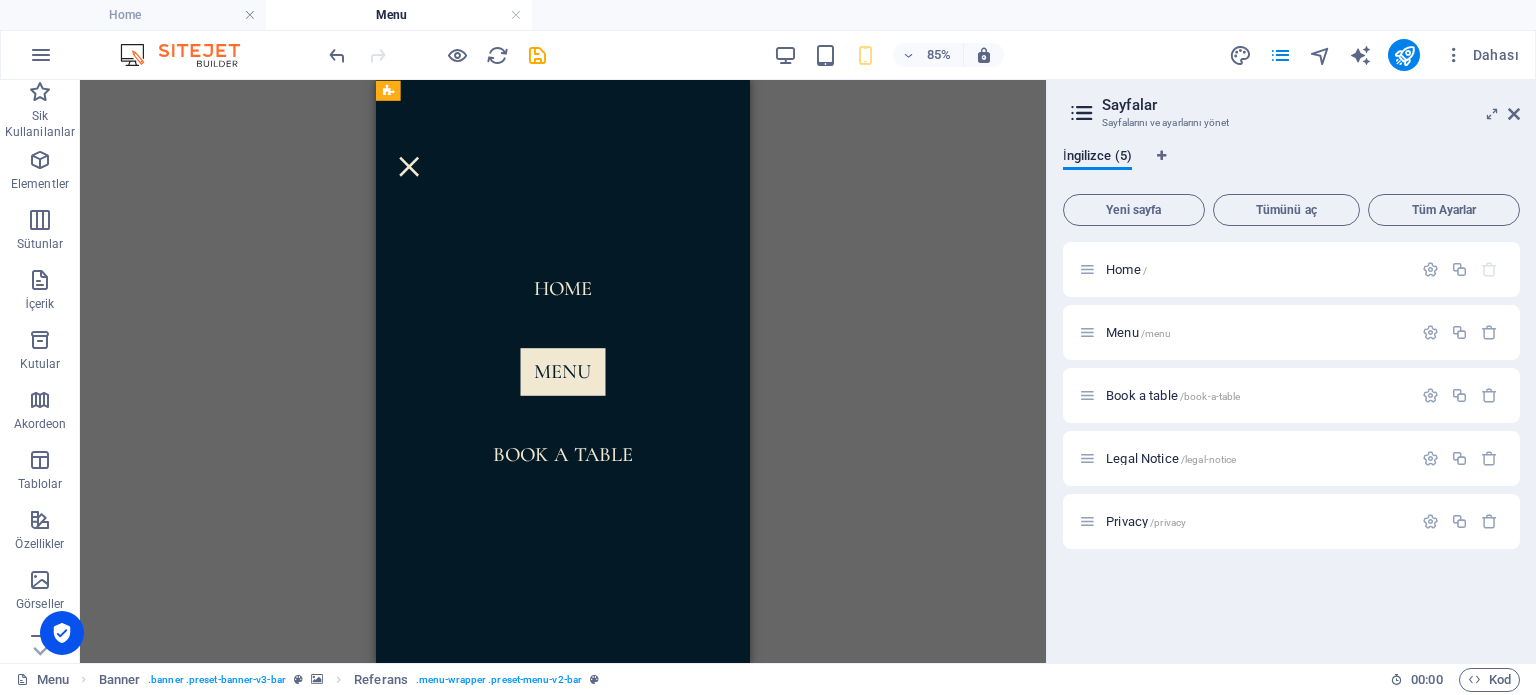 scroll, scrollTop: 800, scrollLeft: 0, axis: vertical 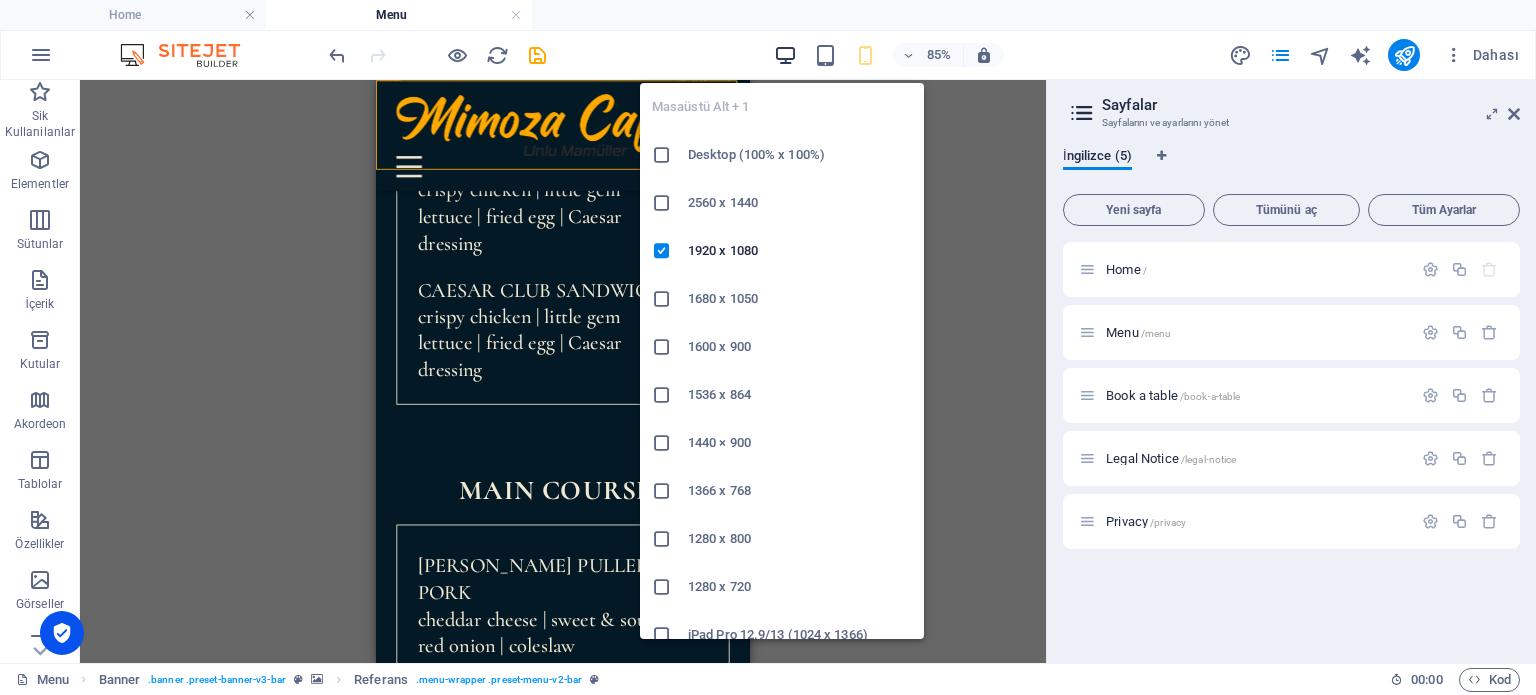 click at bounding box center (785, 55) 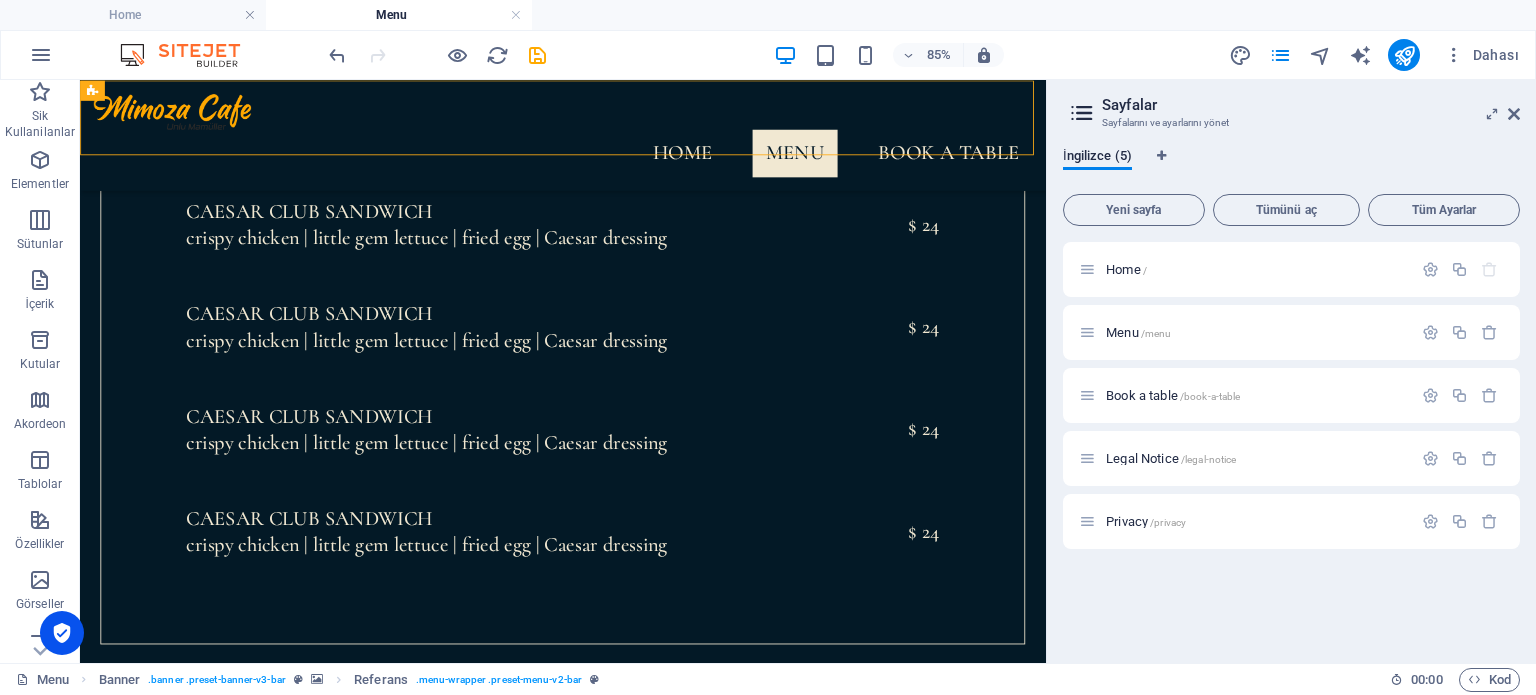 click on "Home Menu Book a table" at bounding box center (648, 166) 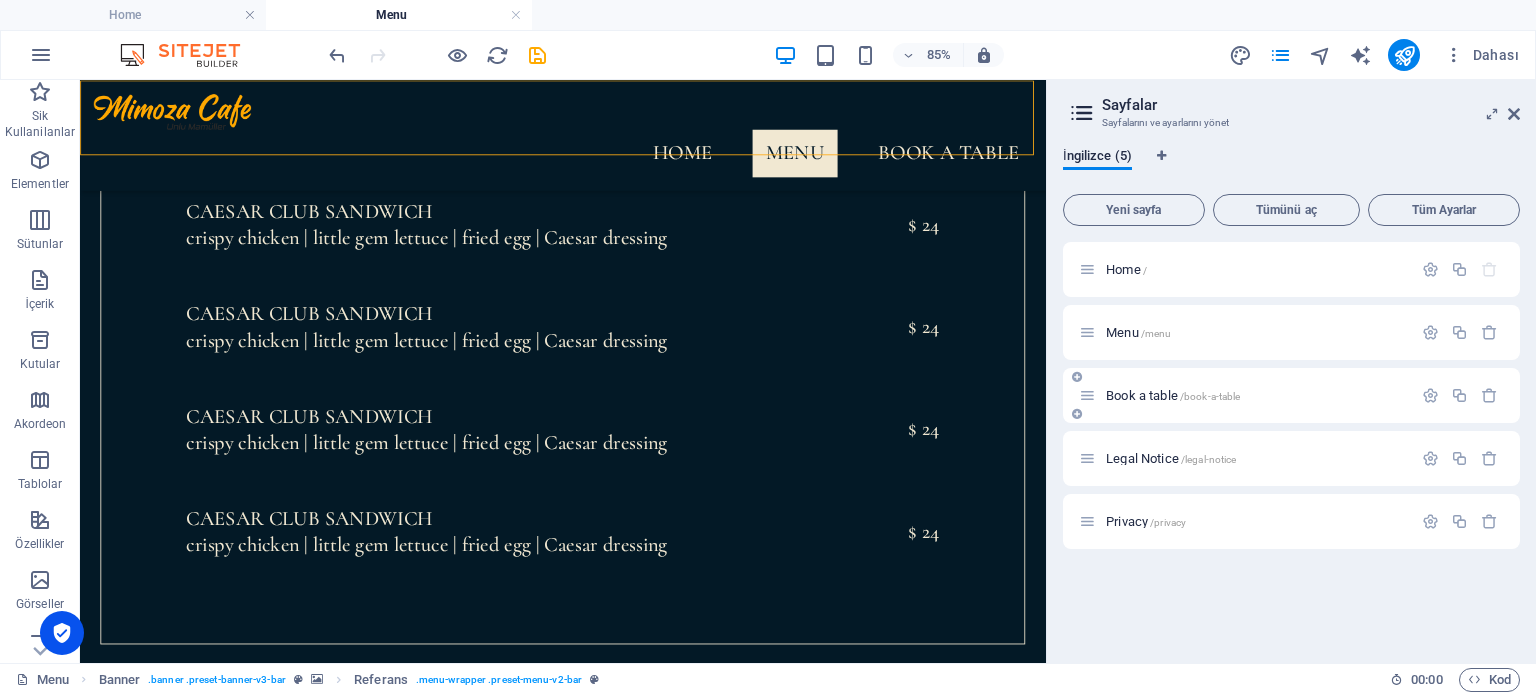 click on "Book a table /book-a-table" at bounding box center [1173, 395] 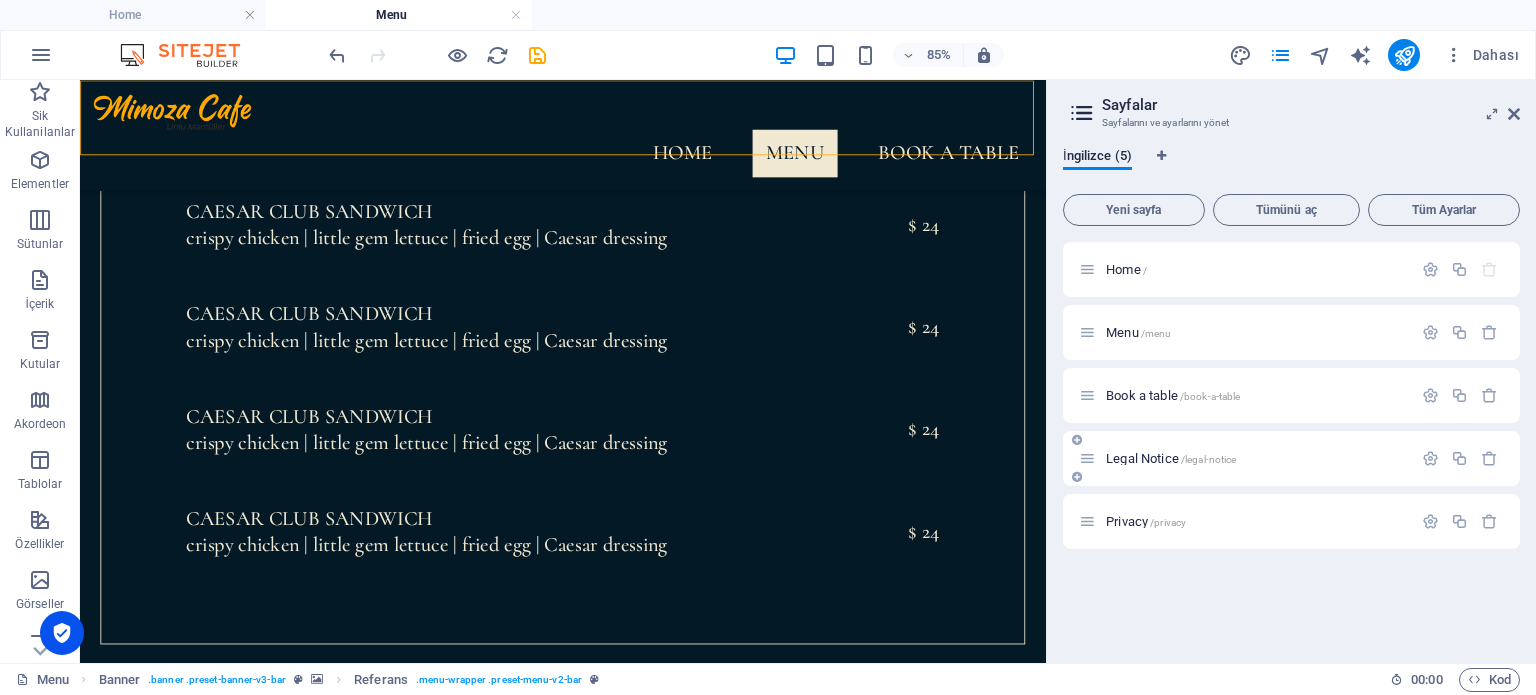 scroll, scrollTop: 0, scrollLeft: 0, axis: both 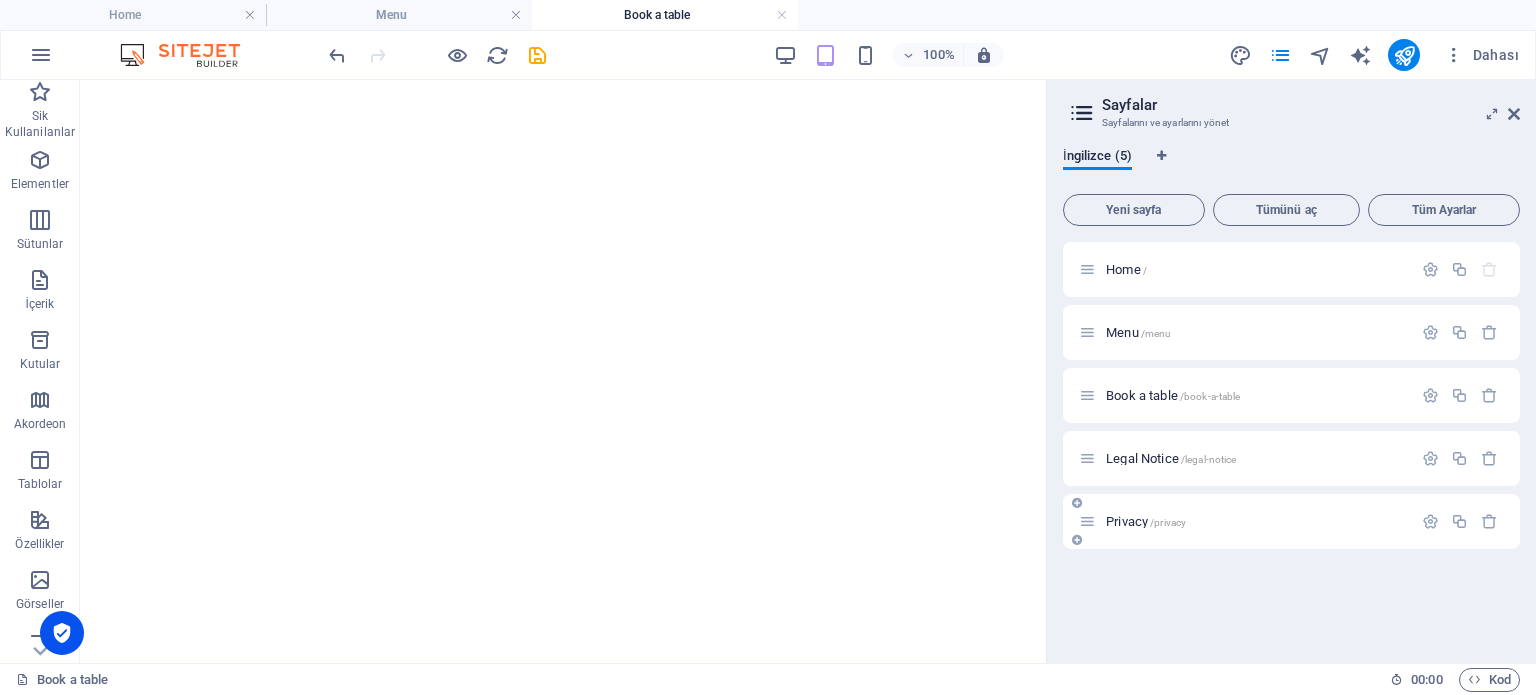 click on "/privacy" at bounding box center (1168, 522) 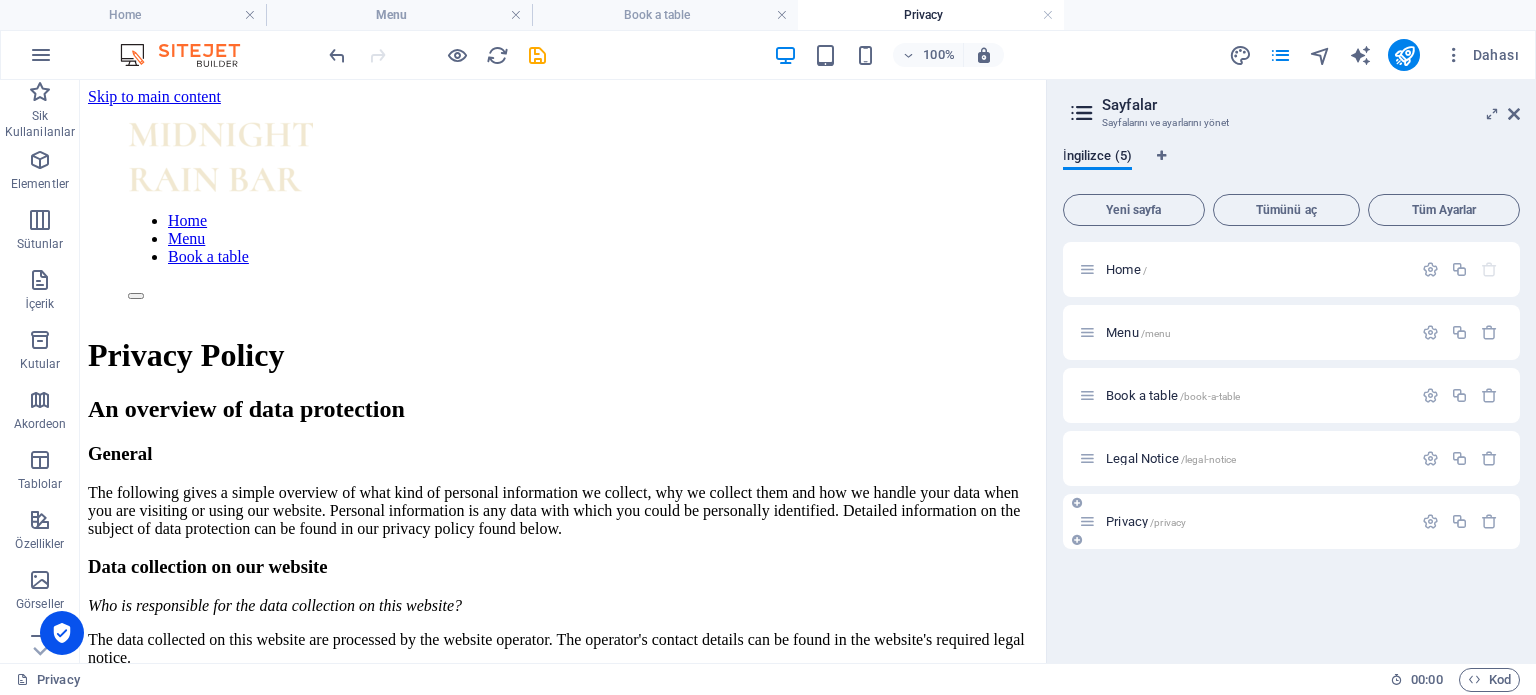 scroll, scrollTop: 0, scrollLeft: 0, axis: both 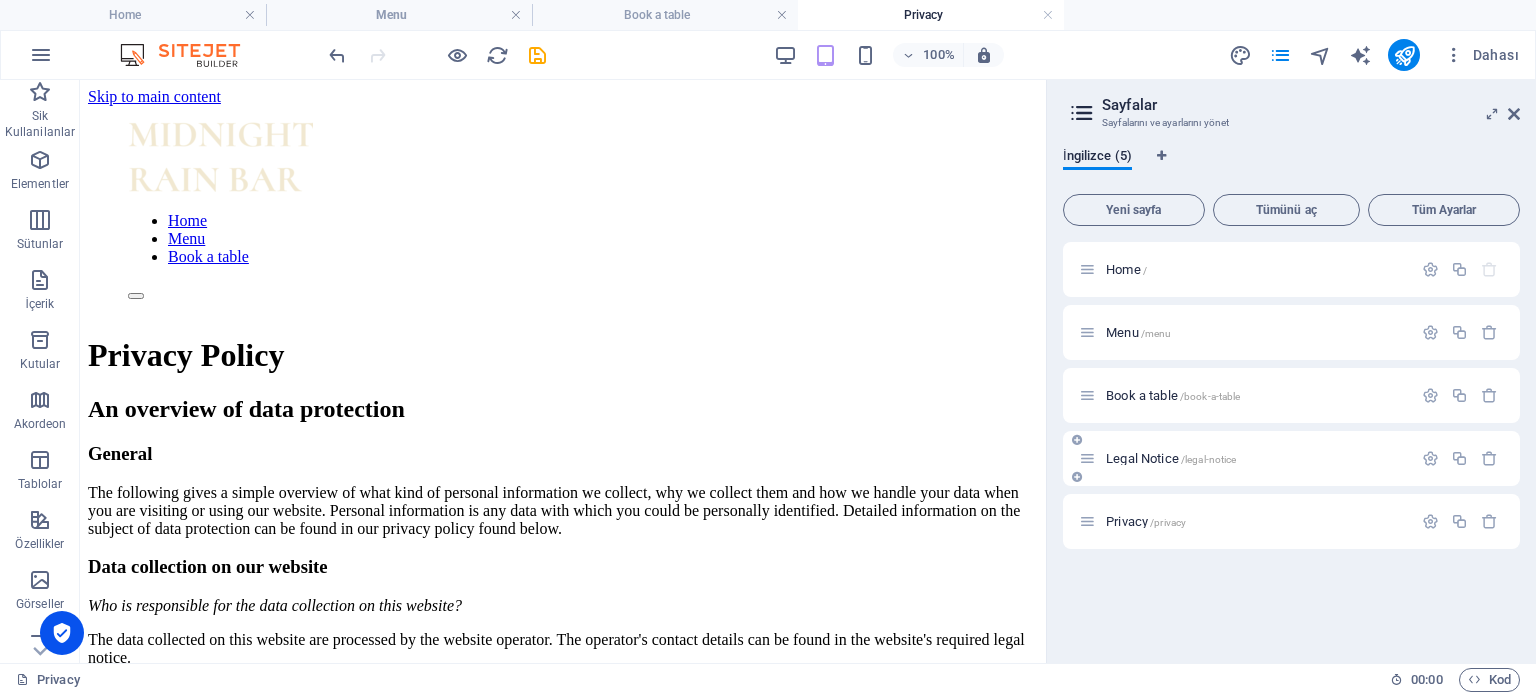 click on "/legal-notice" at bounding box center (1209, 459) 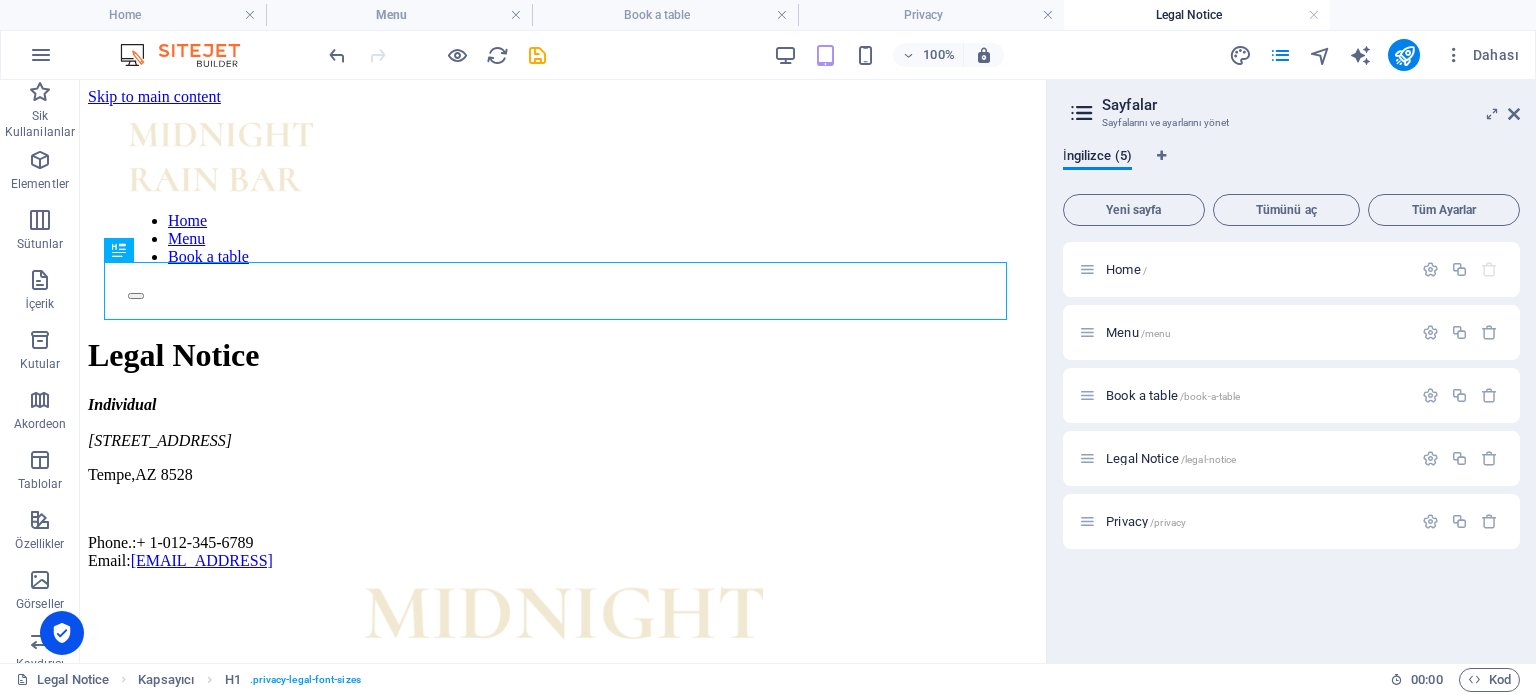 scroll, scrollTop: 0, scrollLeft: 0, axis: both 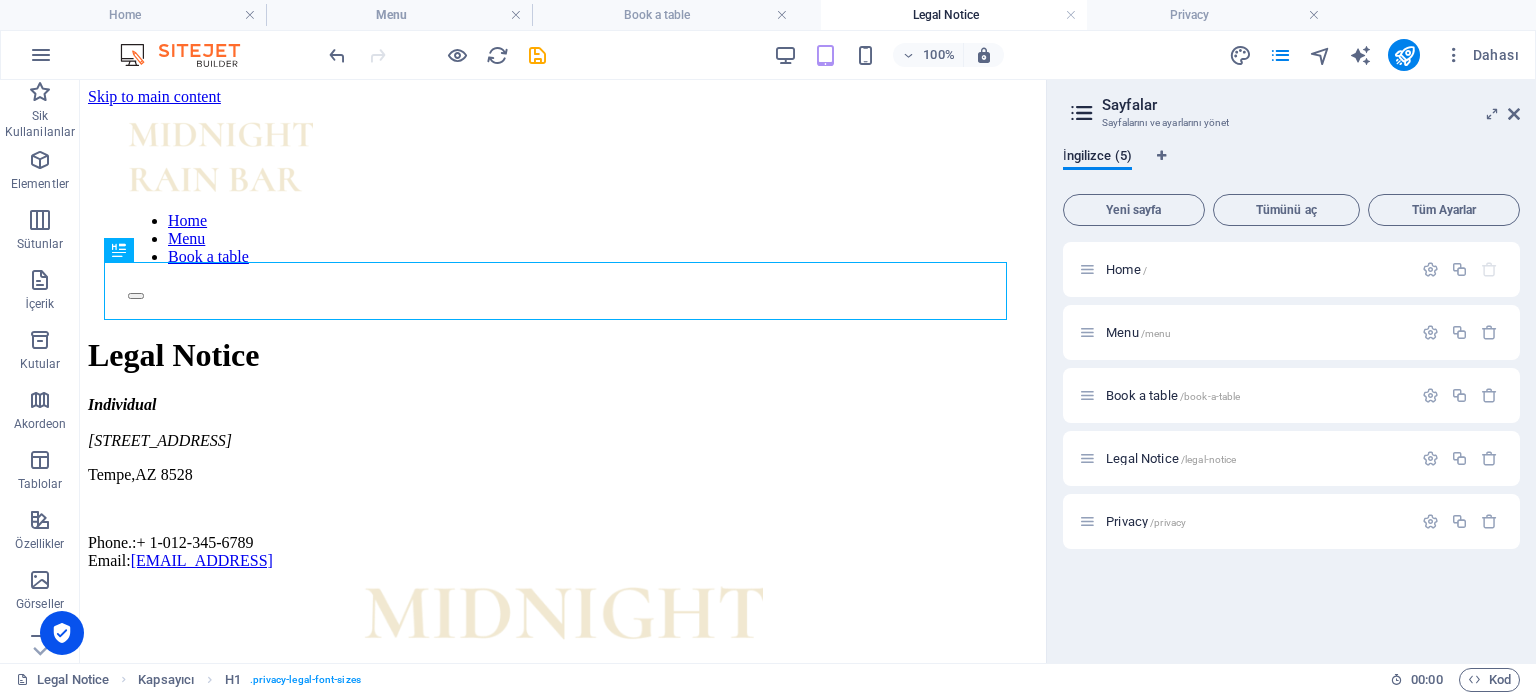 drag, startPoint x: 1171, startPoint y: 11, endPoint x: 922, endPoint y: 1, distance: 249.20073 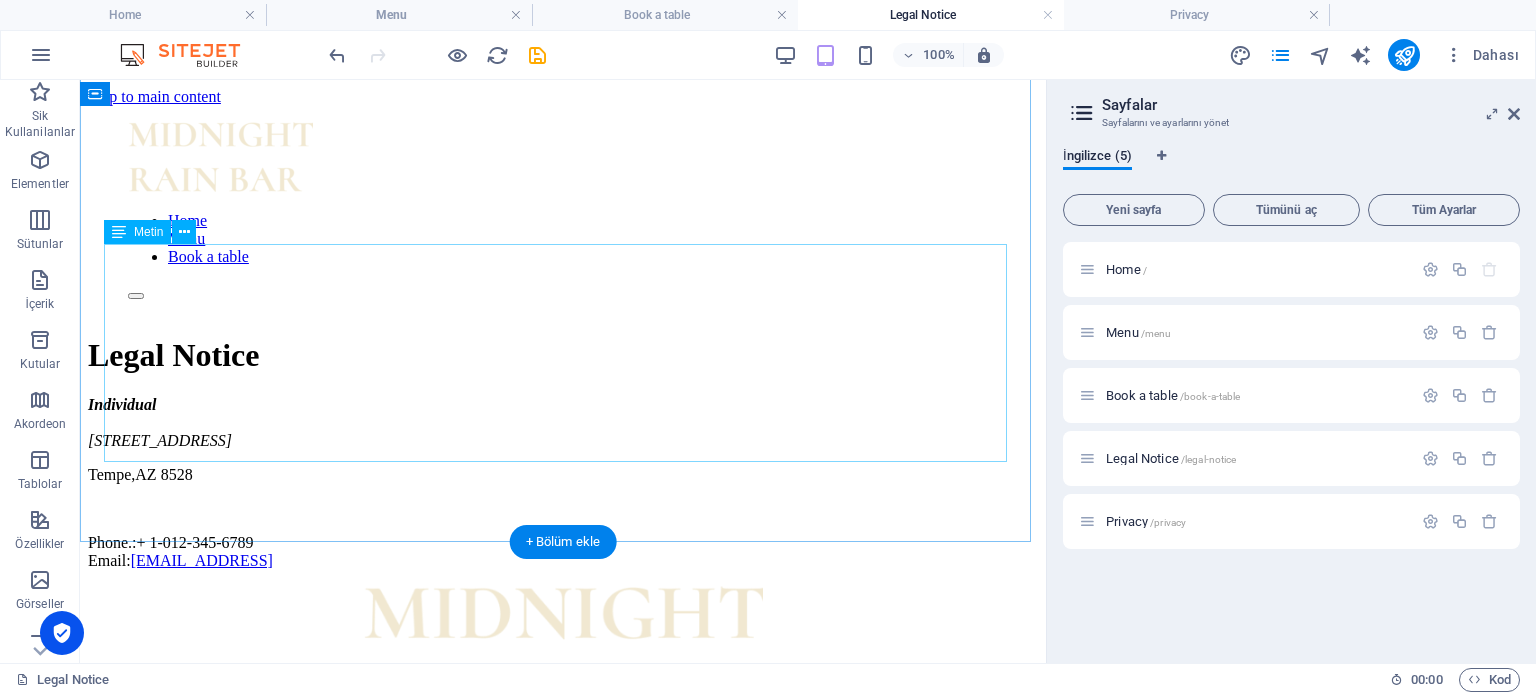 scroll, scrollTop: 0, scrollLeft: 0, axis: both 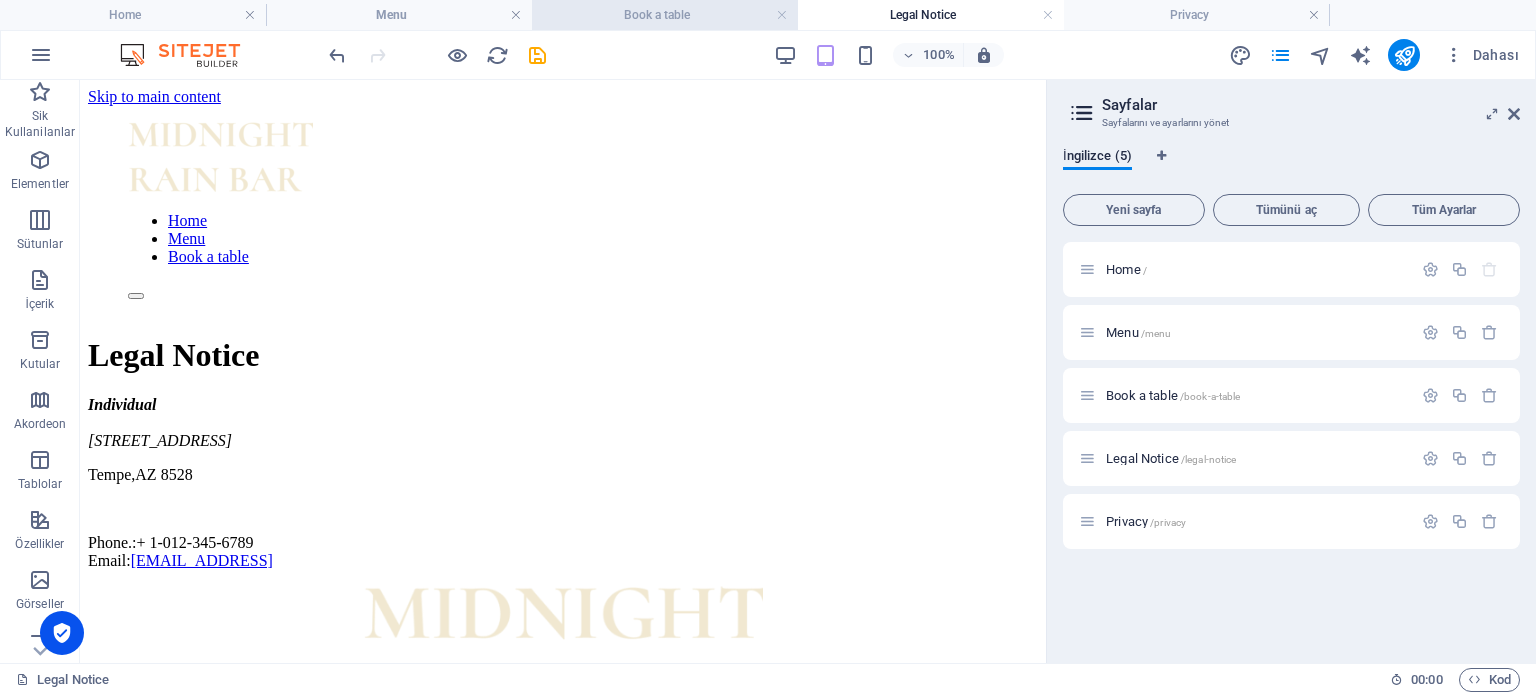 click on "Book a table" at bounding box center (665, 15) 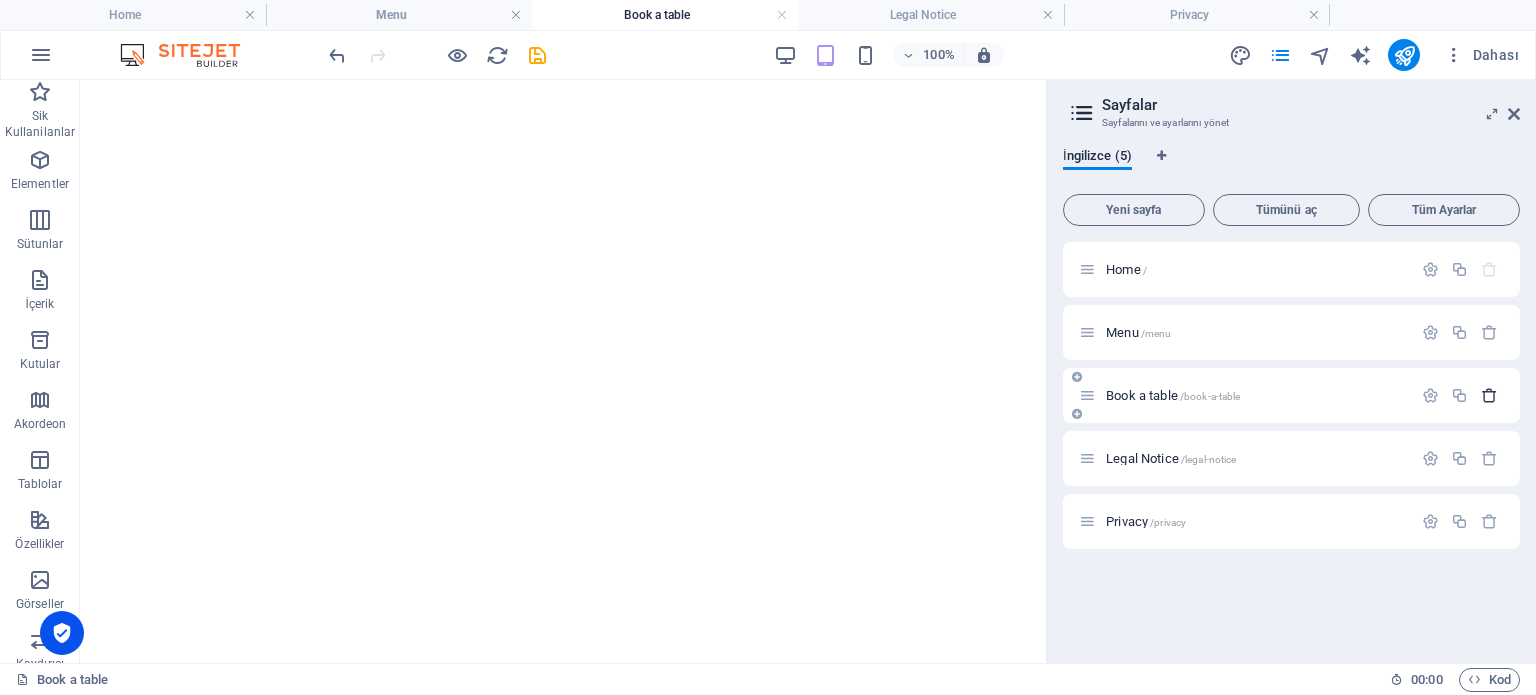 click at bounding box center [1489, 395] 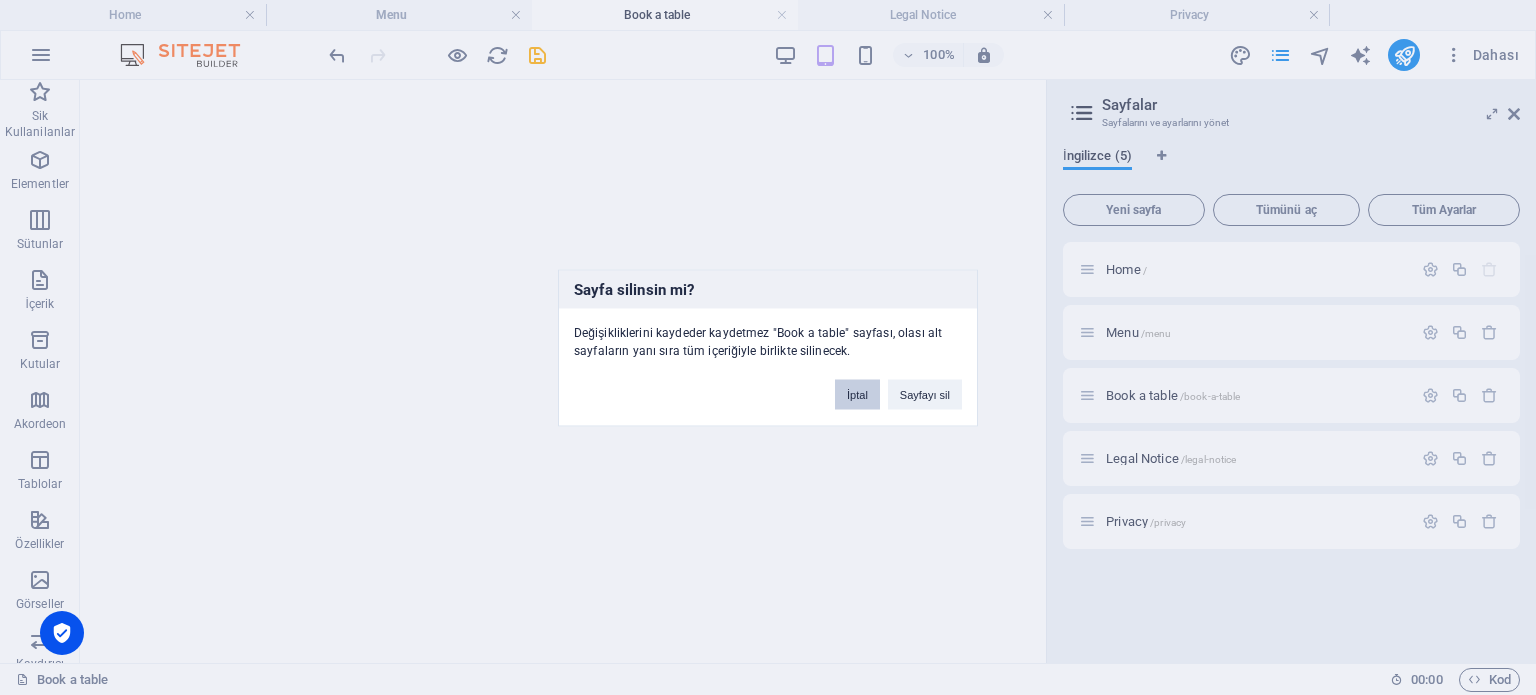 click on "İptal" at bounding box center [857, 394] 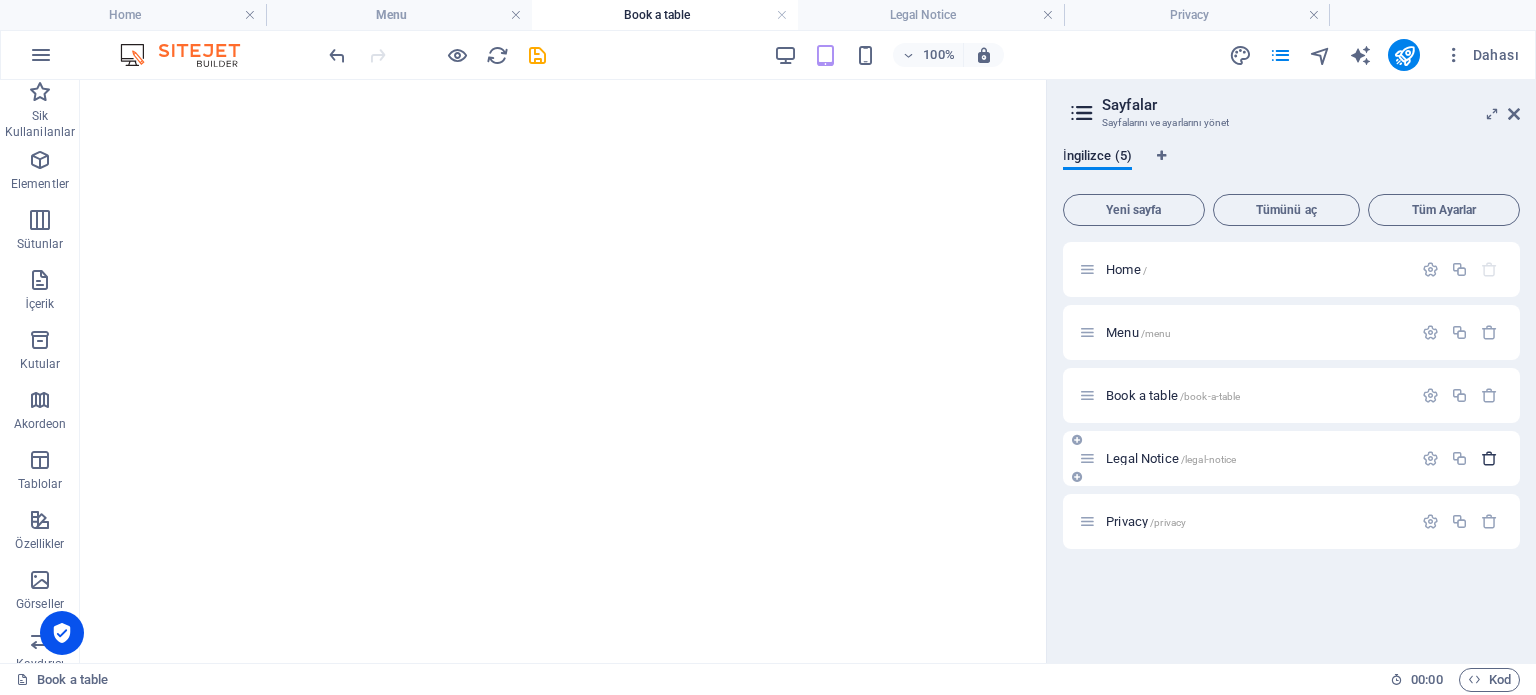click at bounding box center (1489, 458) 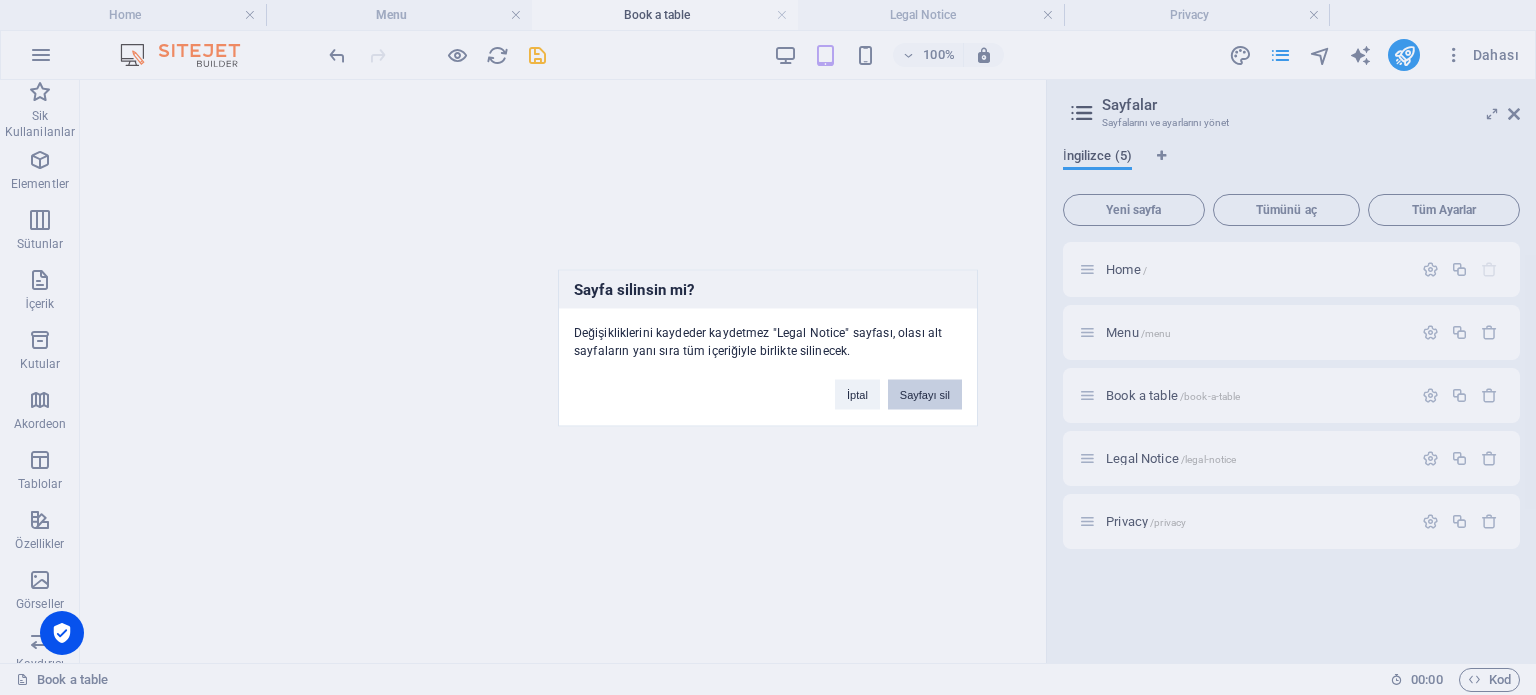 click on "Sayfayı sil" at bounding box center (925, 394) 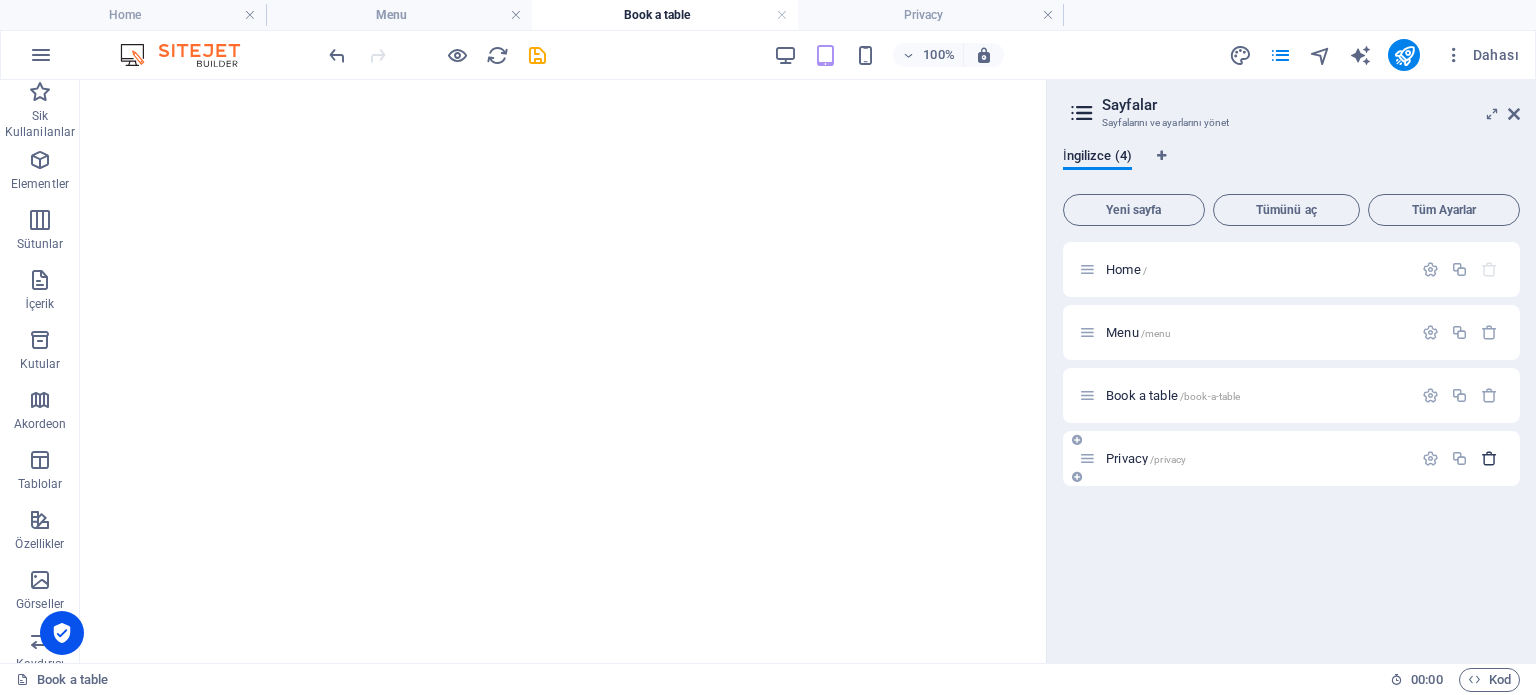 click at bounding box center (1489, 458) 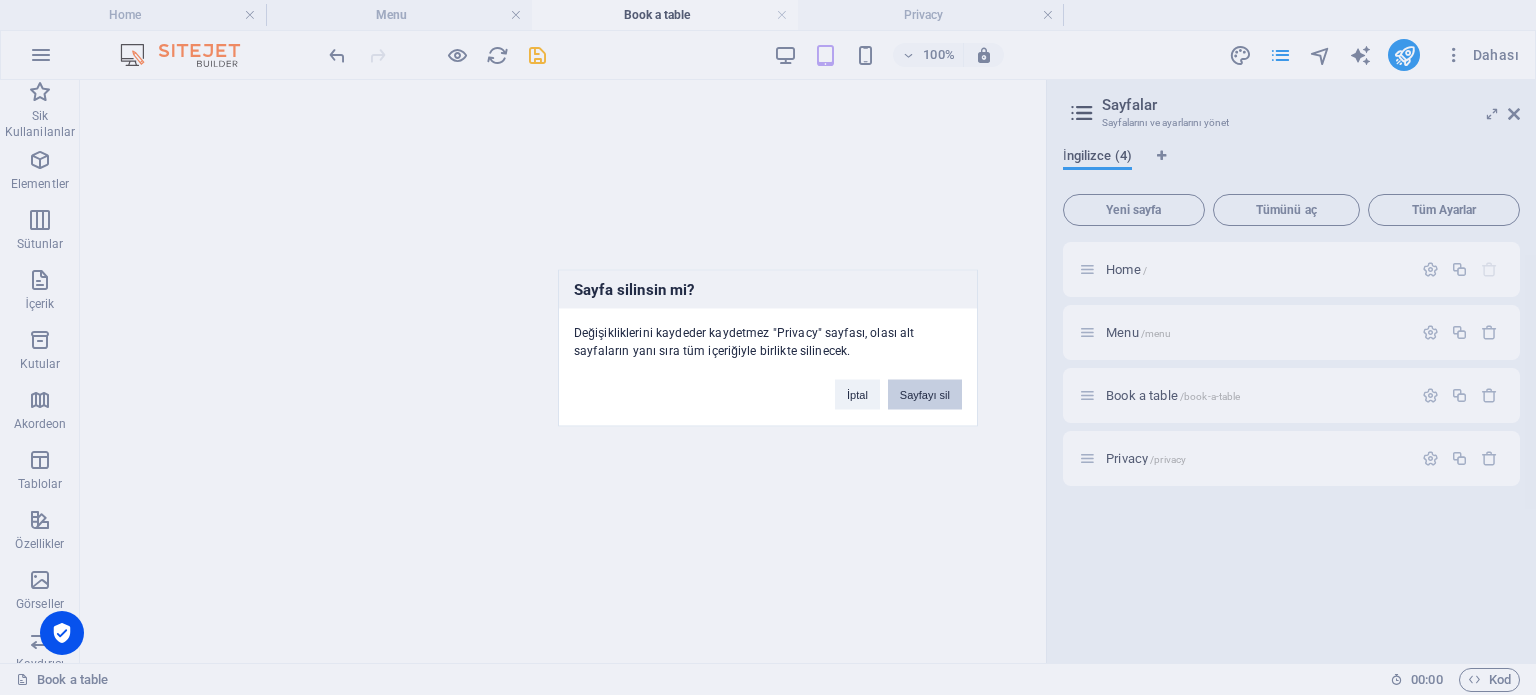 click on "Sayfayı sil" at bounding box center (925, 394) 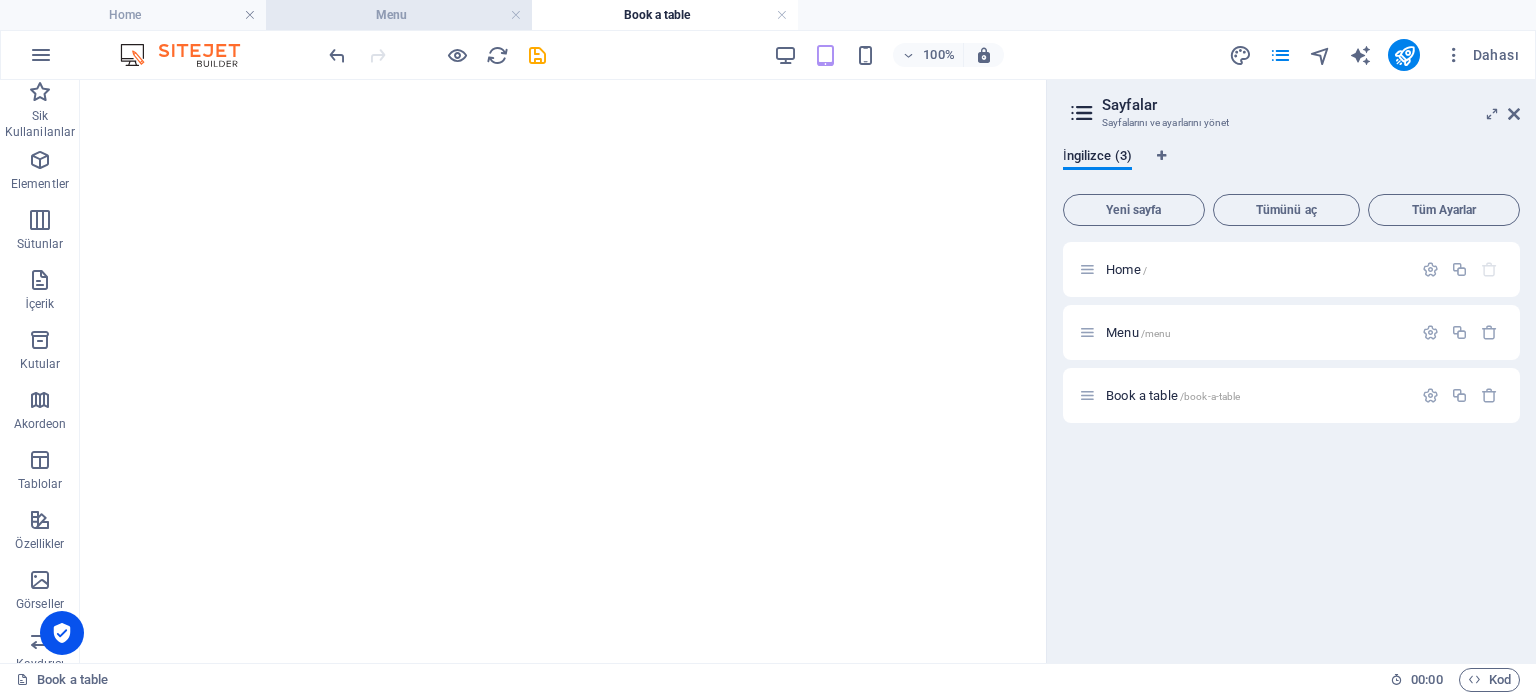 click on "Menu" at bounding box center (399, 15) 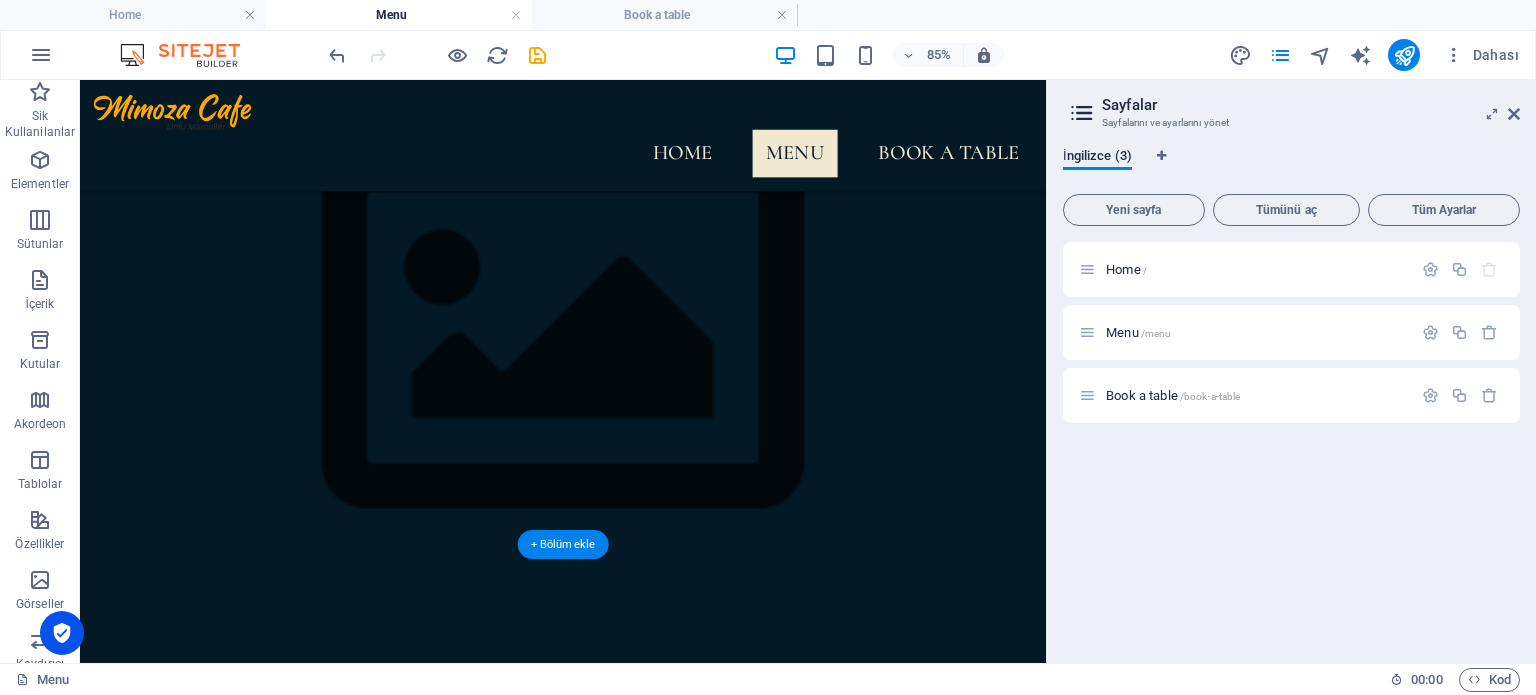 scroll, scrollTop: 0, scrollLeft: 0, axis: both 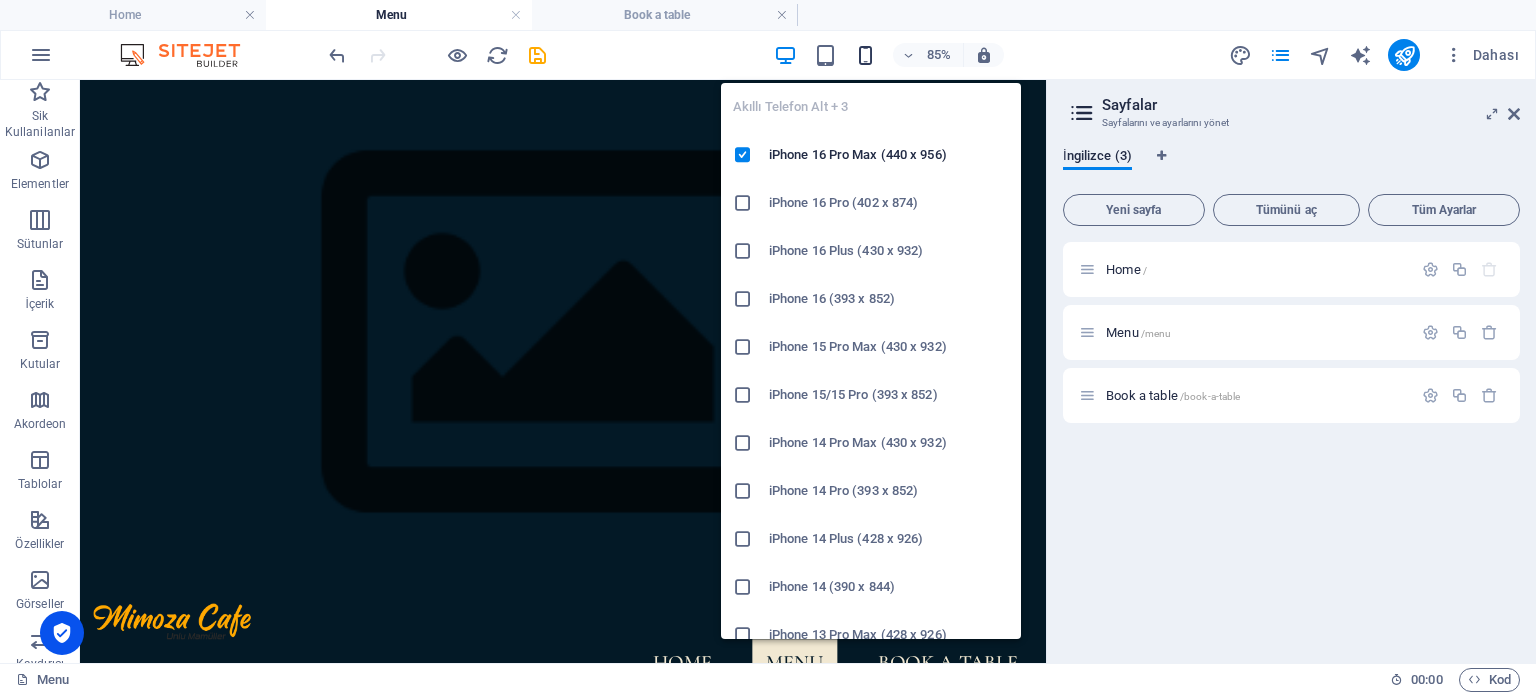 click at bounding box center (865, 55) 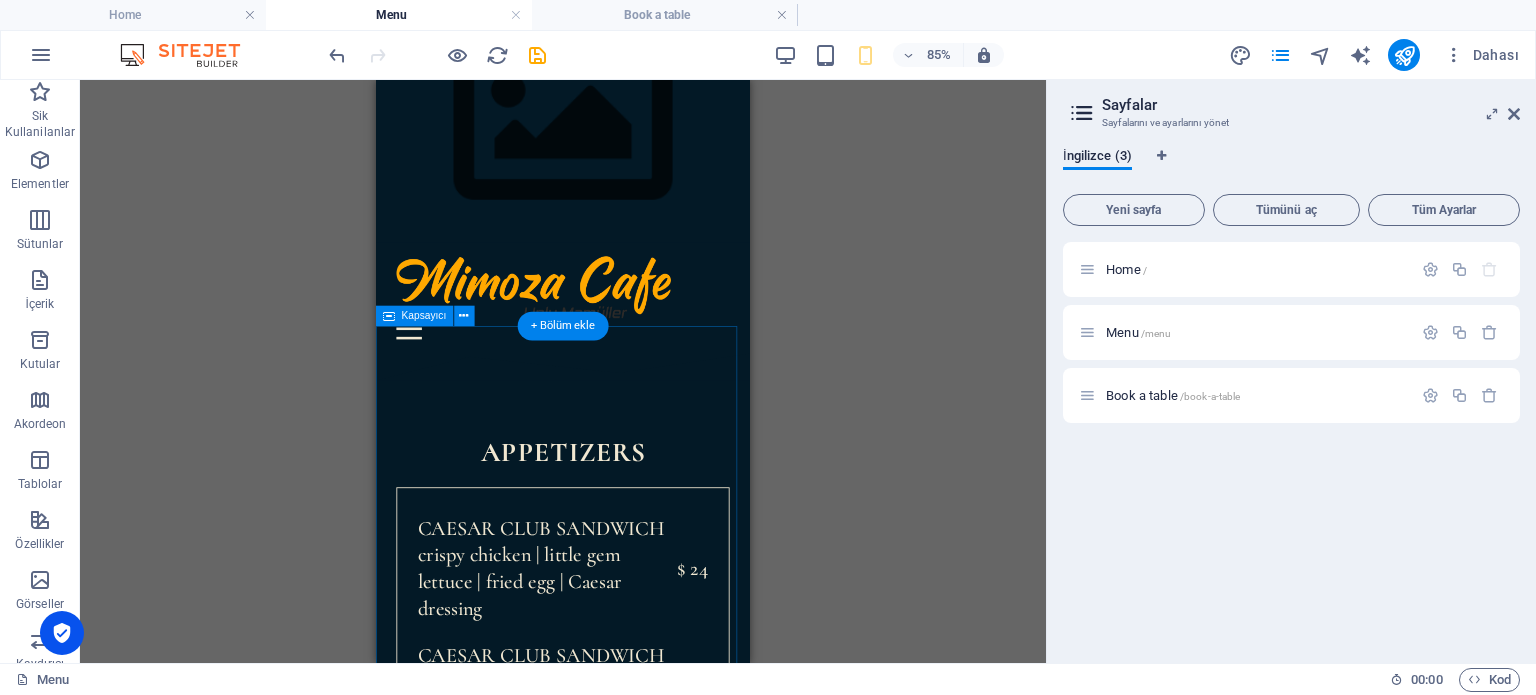 scroll, scrollTop: 100, scrollLeft: 0, axis: vertical 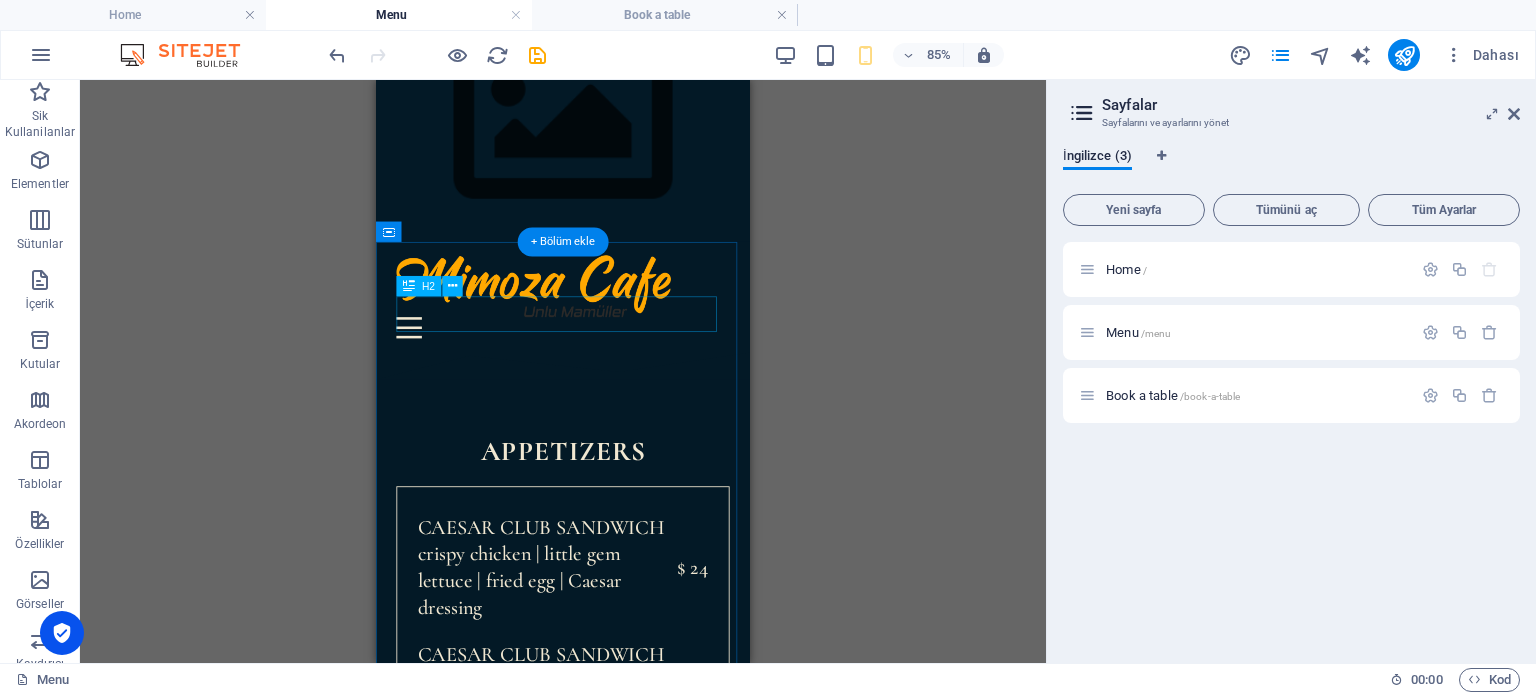click on "appetizers" at bounding box center [596, 517] 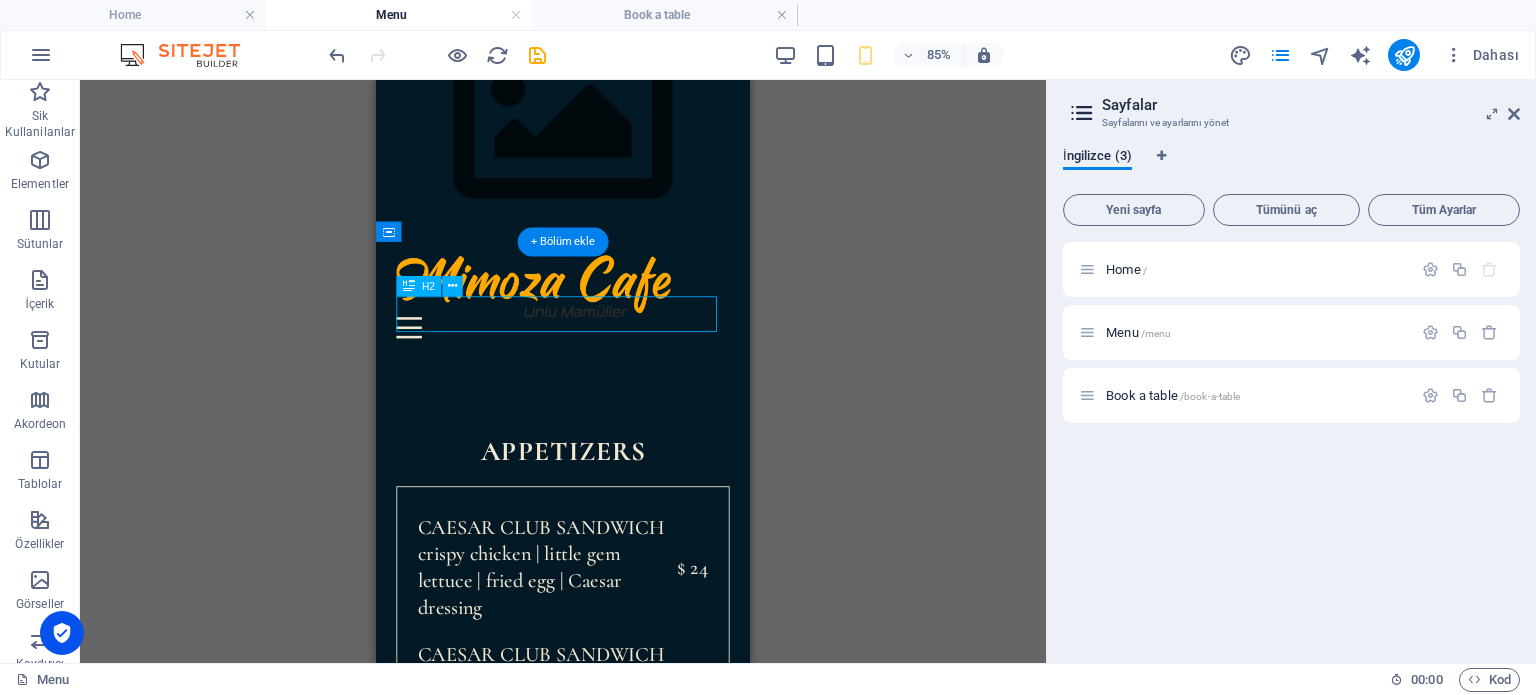 drag, startPoint x: 608, startPoint y: 349, endPoint x: 400, endPoint y: 349, distance: 208 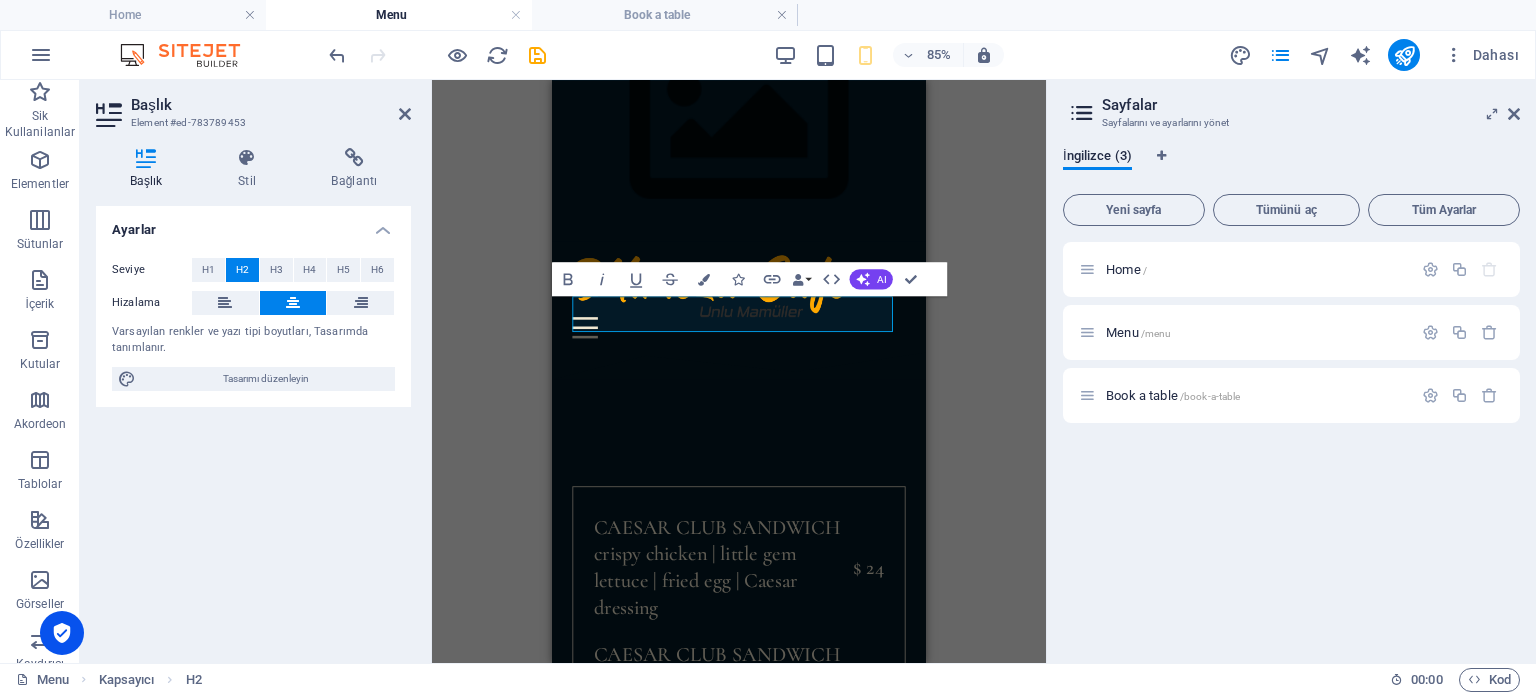 scroll, scrollTop: 0, scrollLeft: 0, axis: both 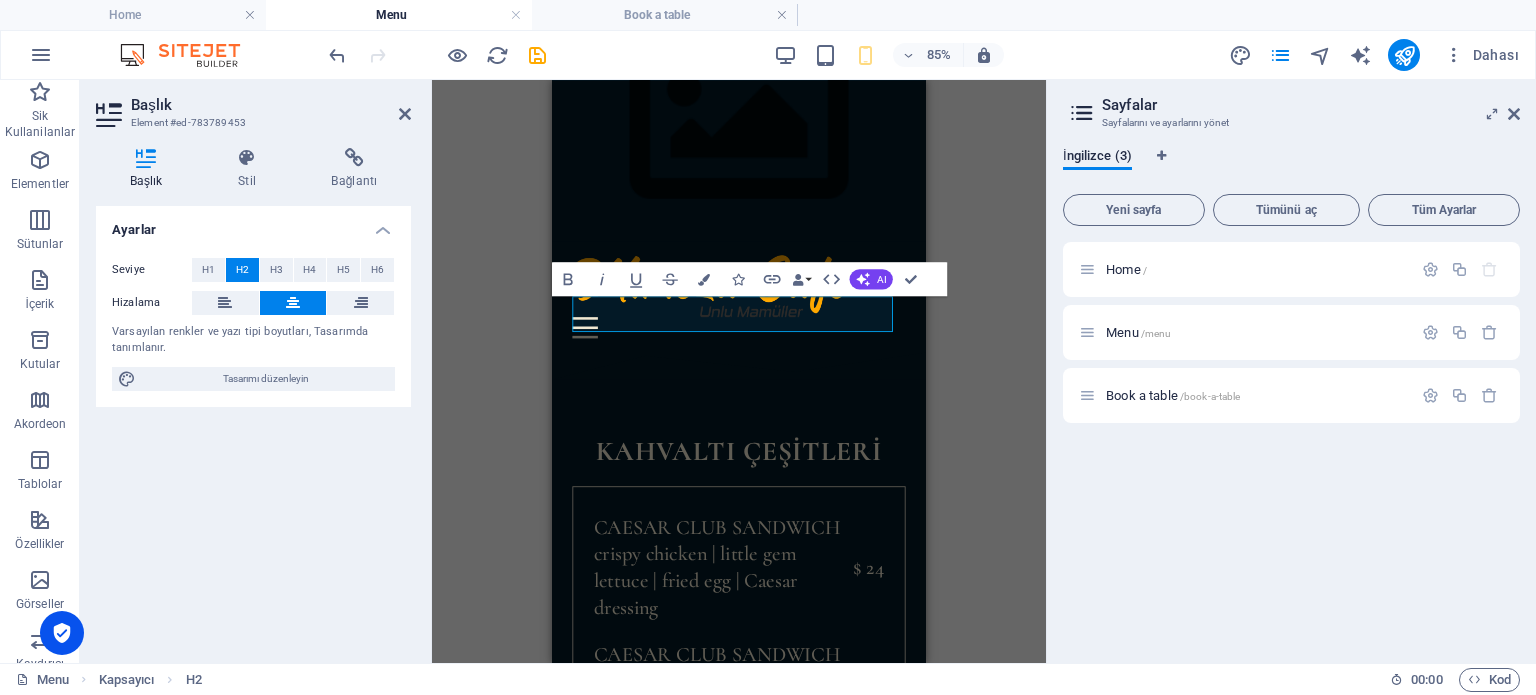 drag, startPoint x: 951, startPoint y: 428, endPoint x: 431, endPoint y: 403, distance: 520.6006 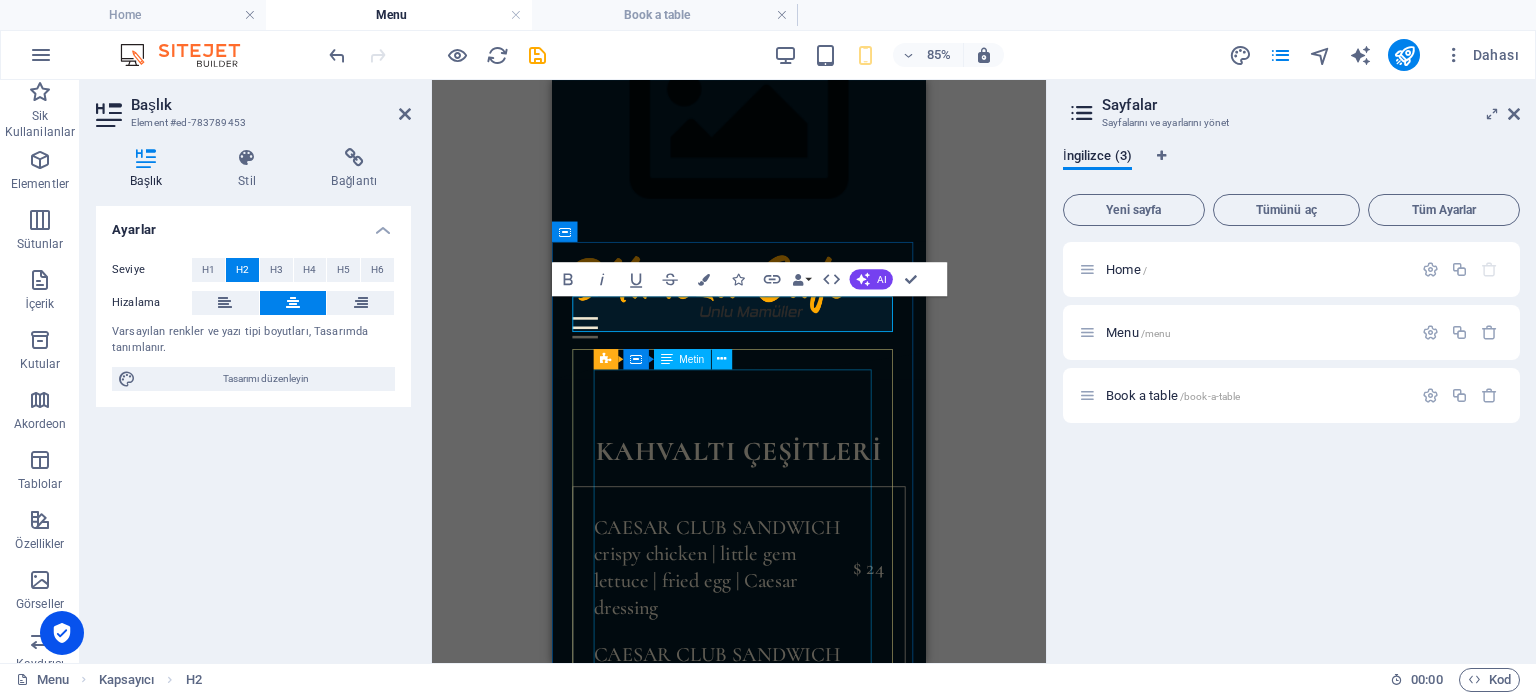 click on "CAESAR CLUB SANDWICH crispy chicken | little gem lettuce | fried egg | Caesar dressing
$ 24
CAESAR CLUB SANDWICH crispy chicken | little gem lettuce | fried egg | Caesar dressing
$ 24
CAESAR CLUB SANDWICH crispy chicken | little gem lettuce | fried egg | Caesar dressing
$ 24
CAESAR CLUB SANDWICH crispy chicken | little gem lettuce | fried egg | Caesar dressing
$ 24" at bounding box center [772, 880] 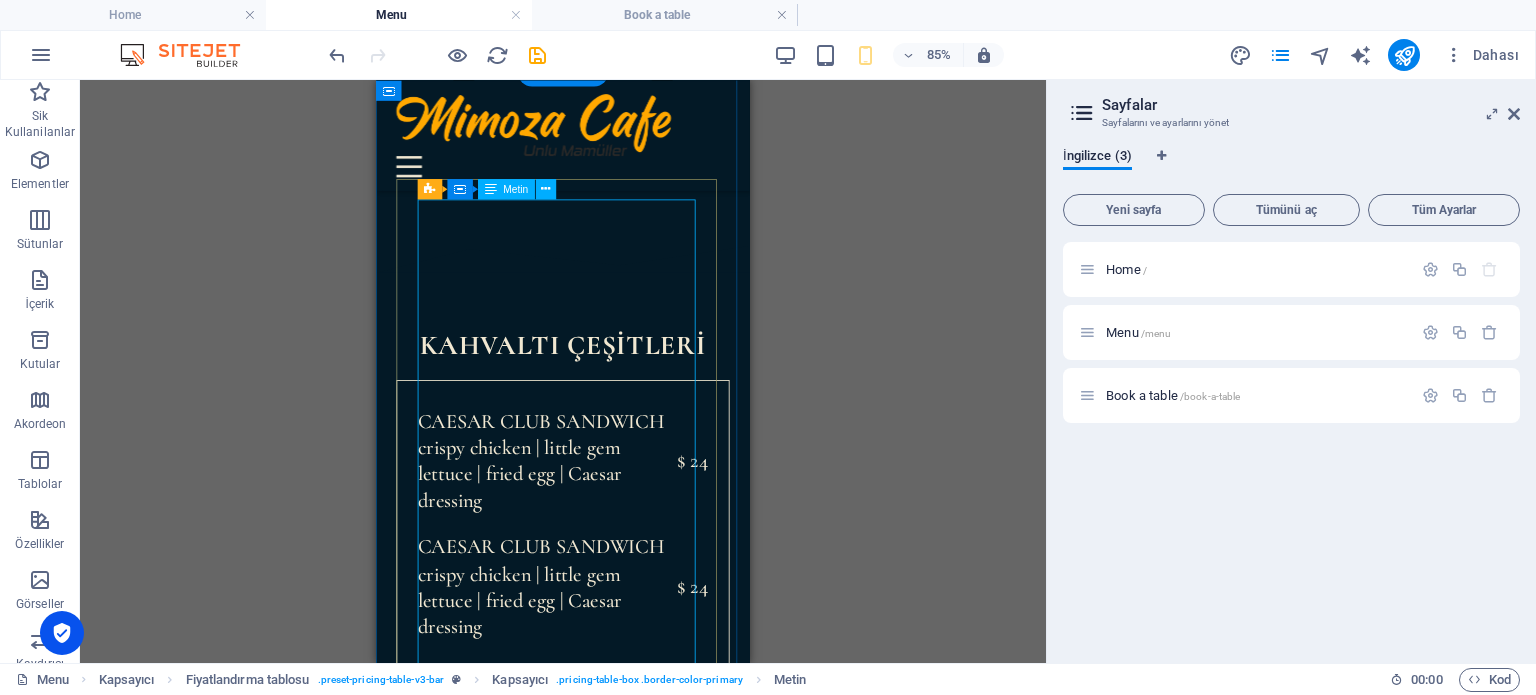 scroll, scrollTop: 200, scrollLeft: 0, axis: vertical 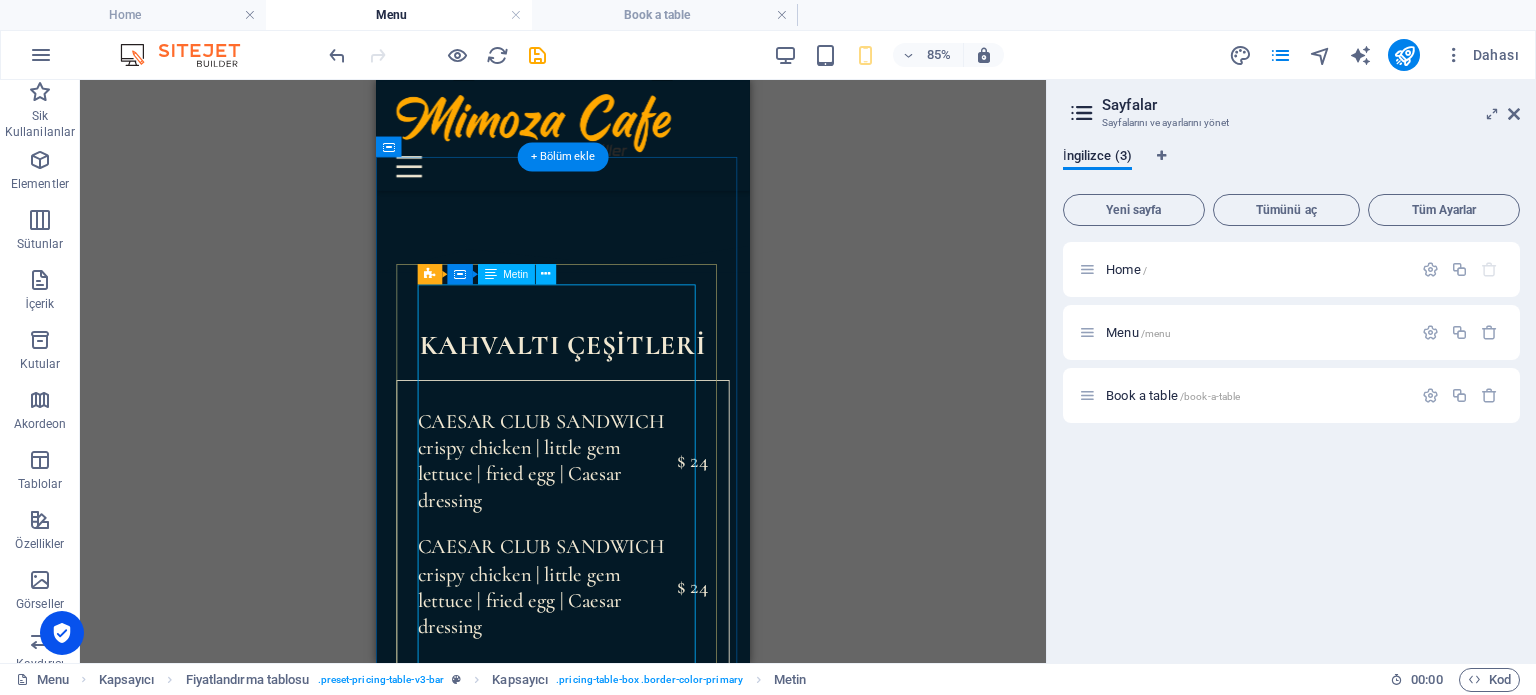 click on "CAESAR CLUB SANDWICH crispy chicken | little gem lettuce | fried egg | Caesar dressing
$ 24
CAESAR CLUB SANDWICH crispy chicken | little gem lettuce | fried egg | Caesar dressing
$ 24
CAESAR CLUB SANDWICH crispy chicken | little gem lettuce | fried egg | Caesar dressing
$ 24
CAESAR CLUB SANDWICH crispy chicken | little gem lettuce | fried egg | Caesar dressing
$ 24" at bounding box center [596, 755] 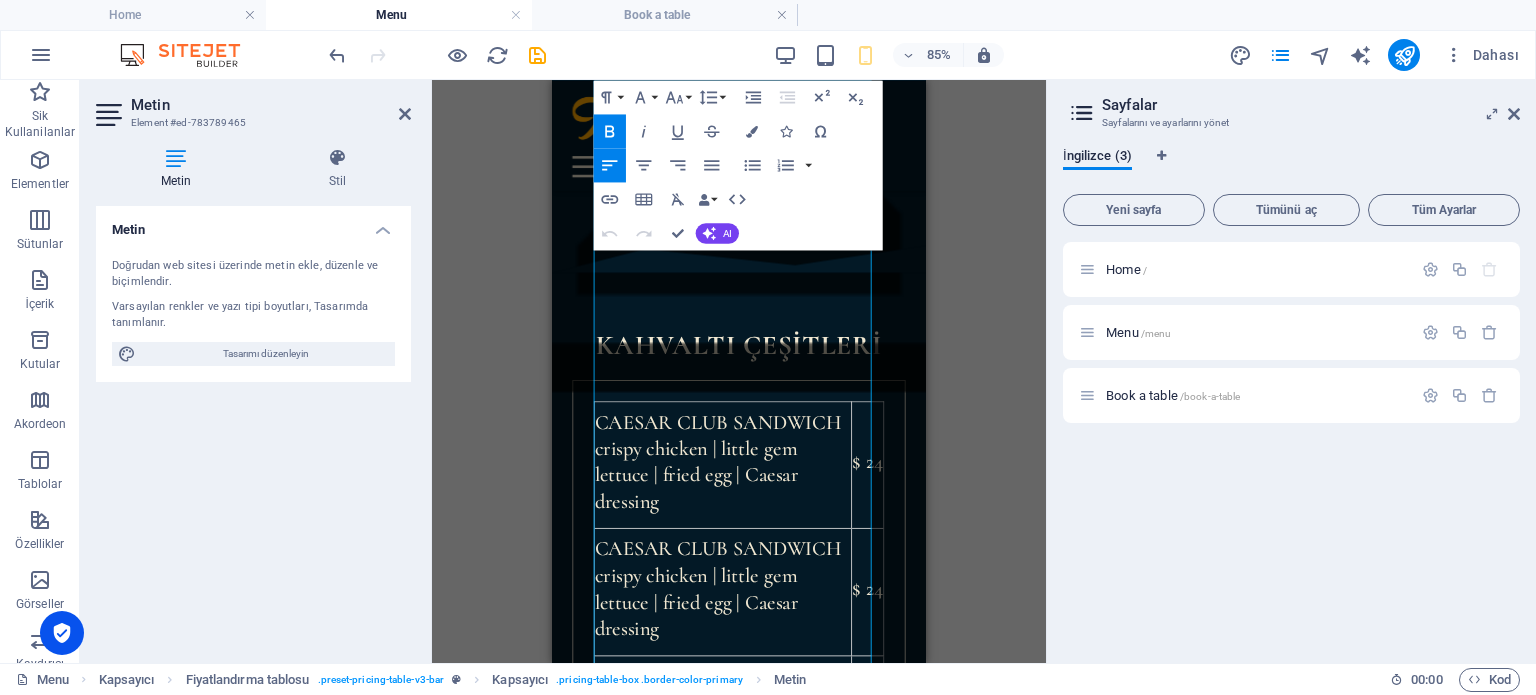 scroll, scrollTop: 440, scrollLeft: 0, axis: vertical 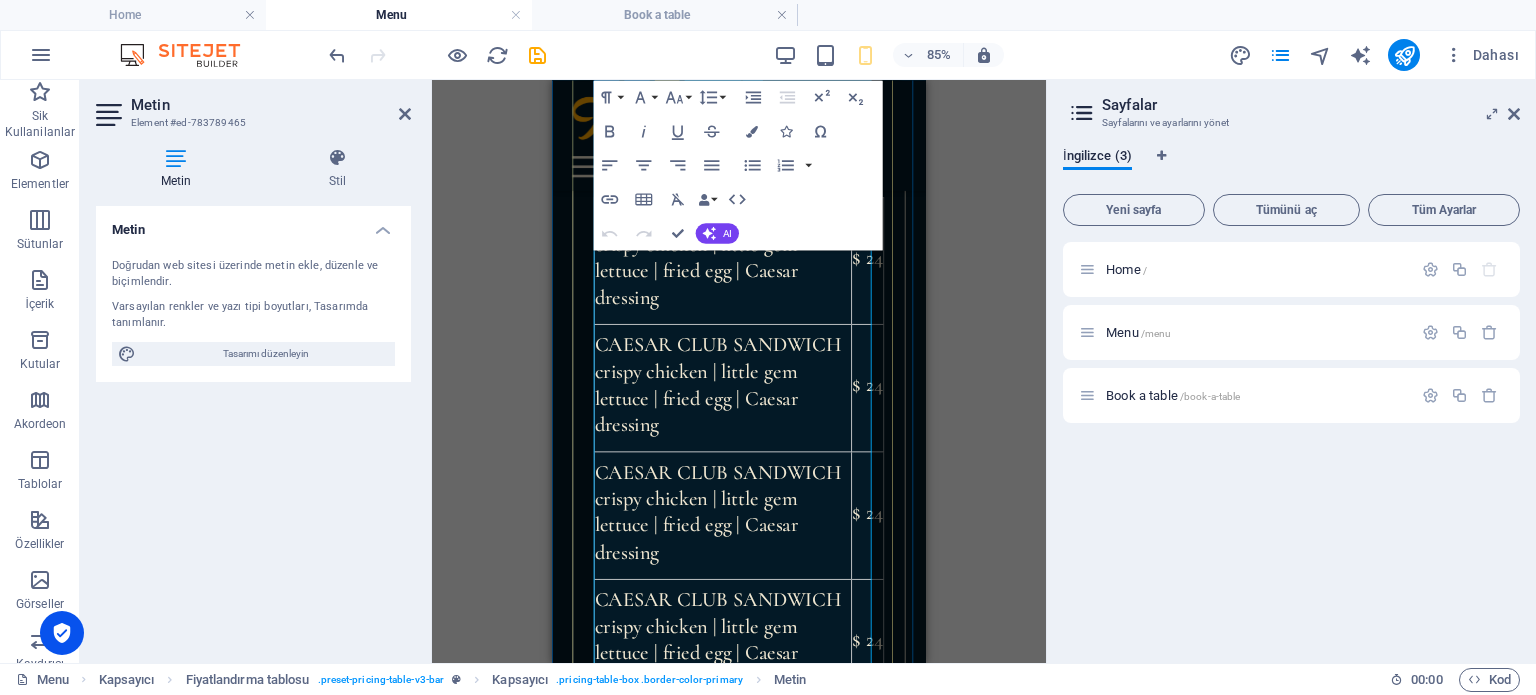 click on "CAESAR CLUB SANDWICH" at bounding box center (747, 391) 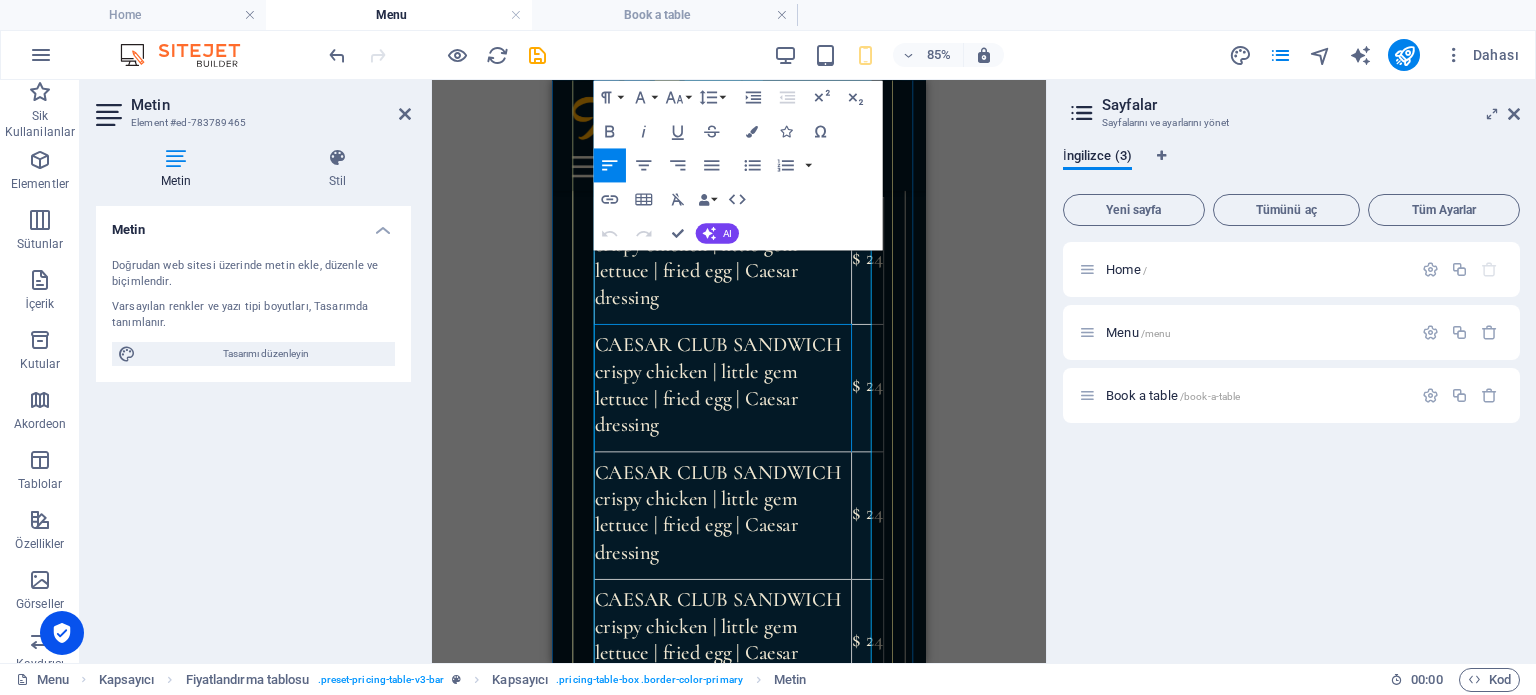 click on "CAESAR CLUB SANDWICH crispy chicken | little gem lettuce | fried egg | Caesar dressing" at bounding box center (753, 443) 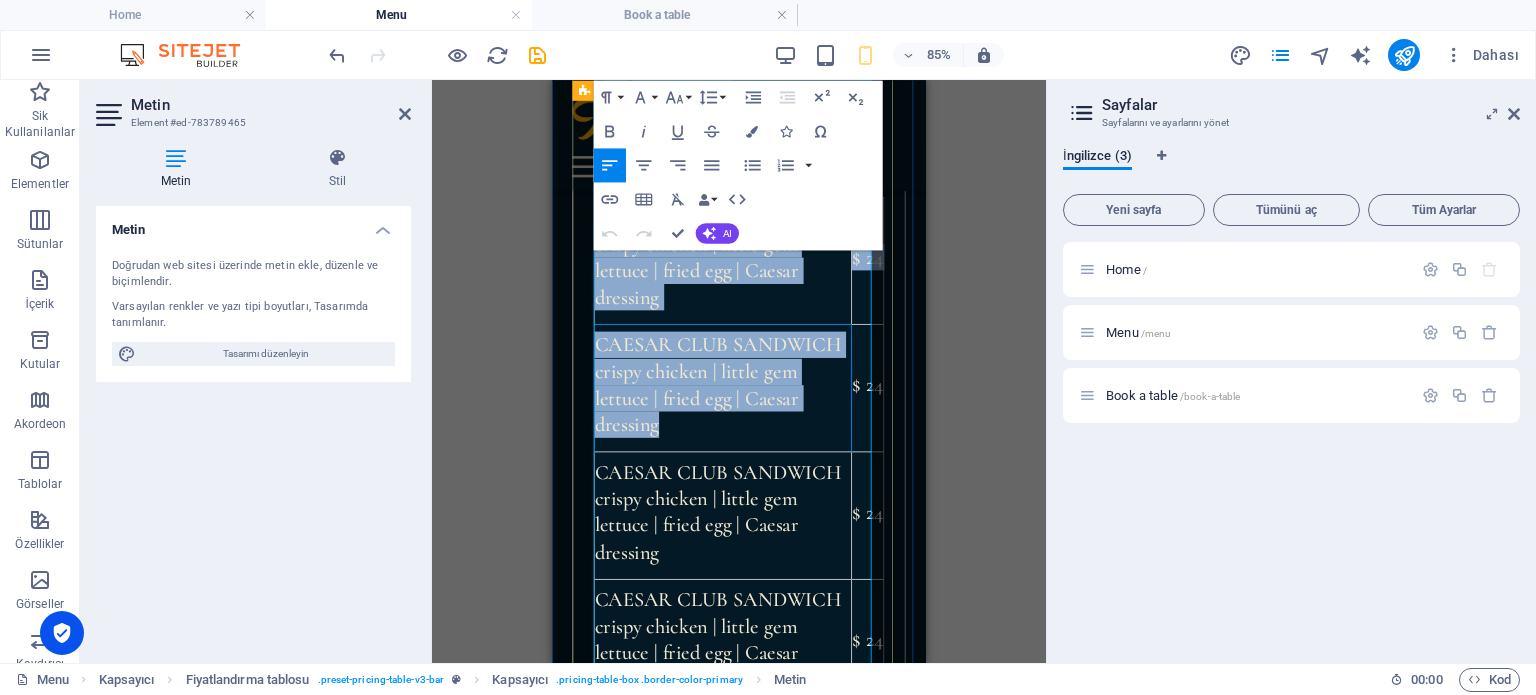 drag, startPoint x: 720, startPoint y: 415, endPoint x: 575, endPoint y: 277, distance: 200.17242 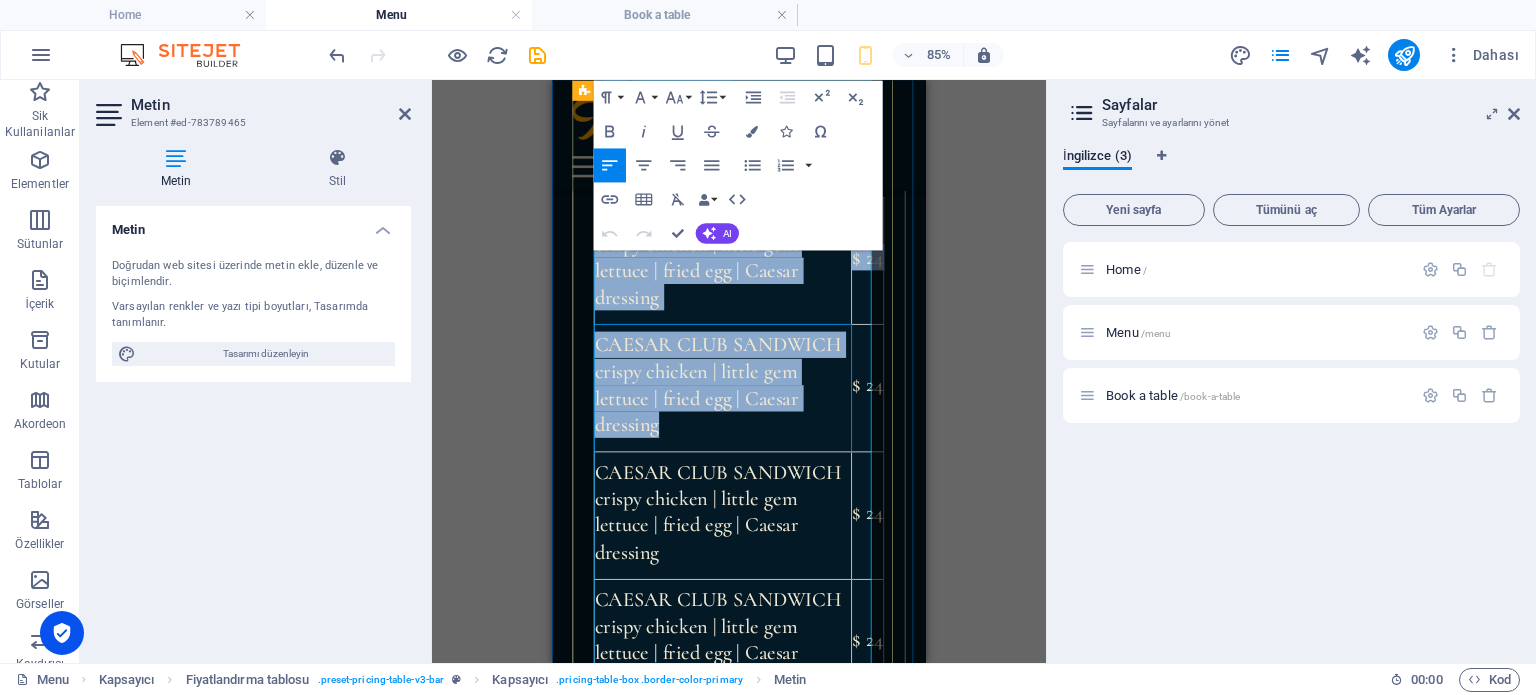 click on "CAESAR CLUB SANDWICH crispy chicken | little gem lettuce | fried egg | Caesar dressing
$ 24
CAESAR CLUB SANDWICH crispy chicken | little gem lettuce | fried egg | Caesar dressing
$ 24
CAESAR CLUB SANDWICH crispy chicken | little gem lettuce | fried egg | Caesar dressing
$ 24
CAESAR CLUB SANDWICH crispy chicken | little gem lettuce | fried egg | Caesar dressing
$ 24" at bounding box center (772, 510) 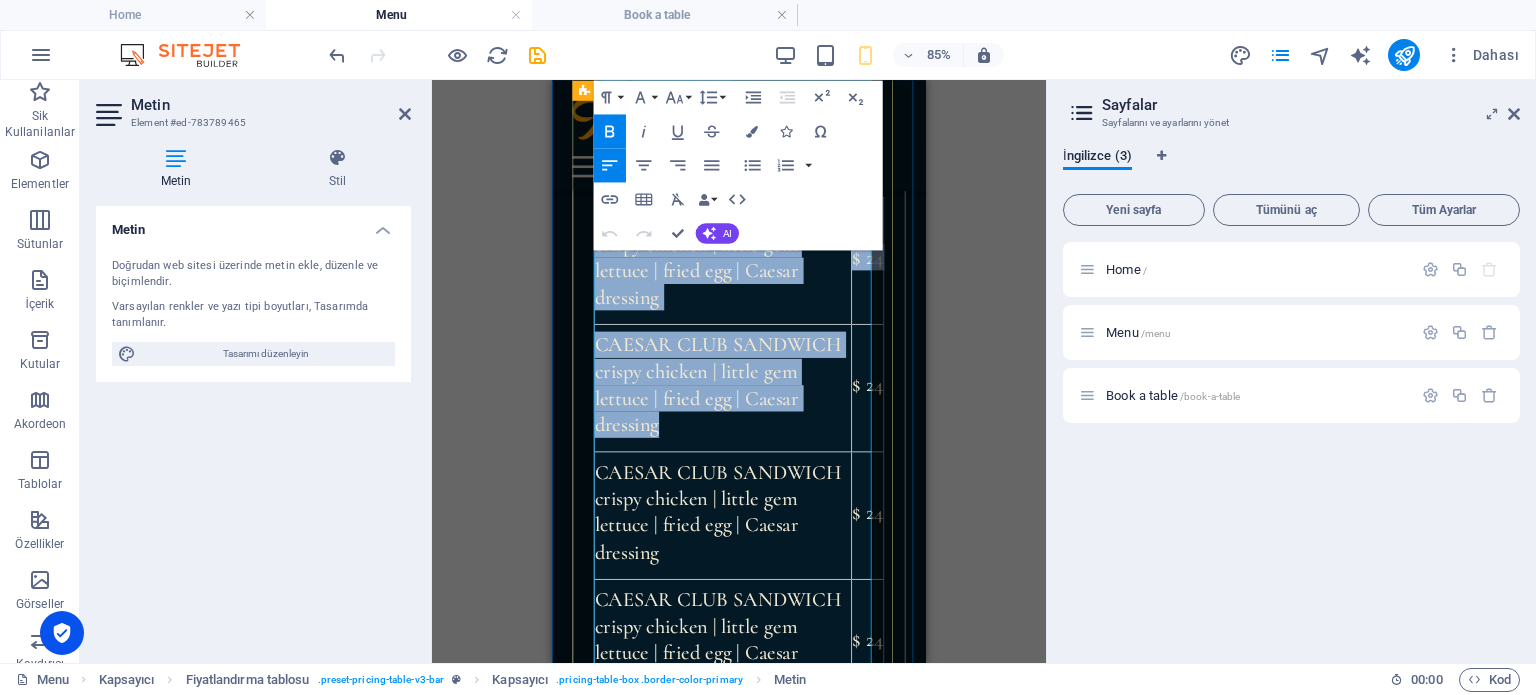 type 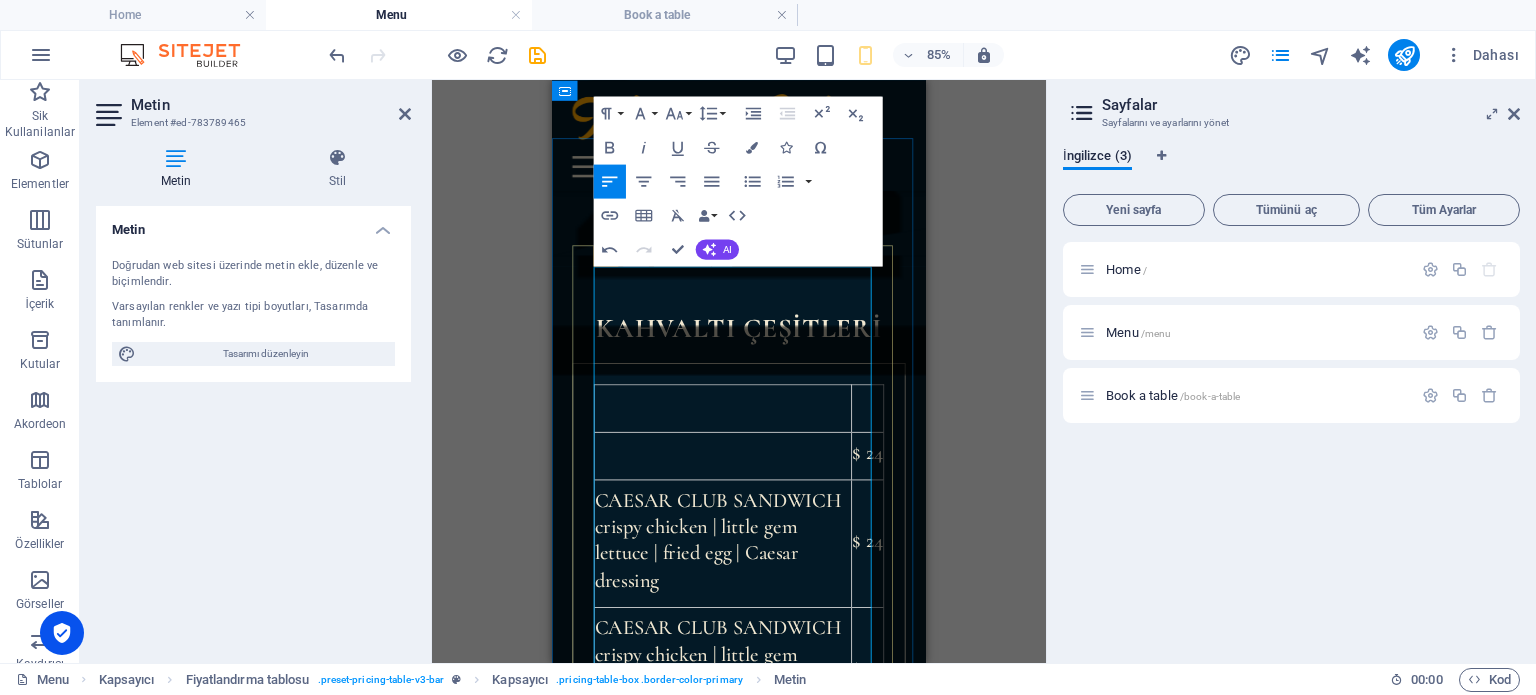 scroll, scrollTop: 140, scrollLeft: 0, axis: vertical 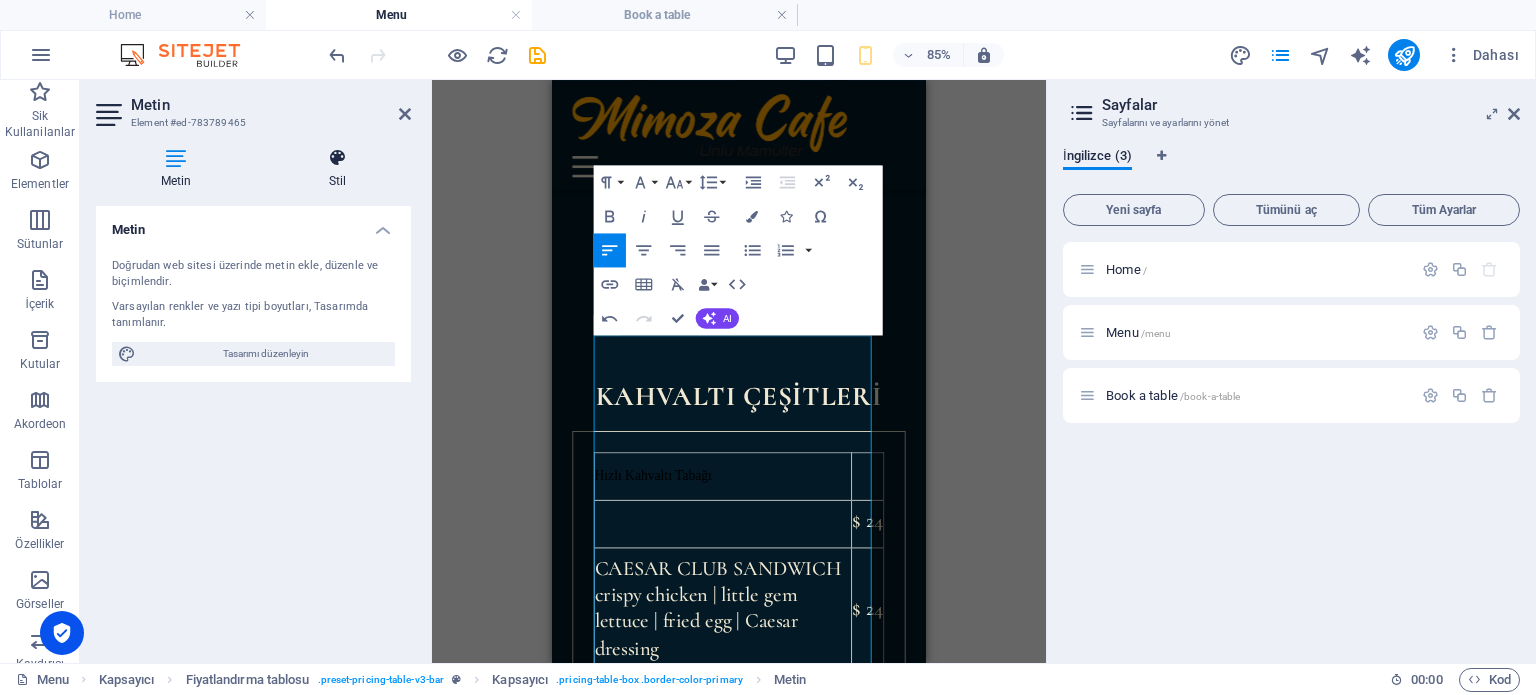 click at bounding box center [337, 158] 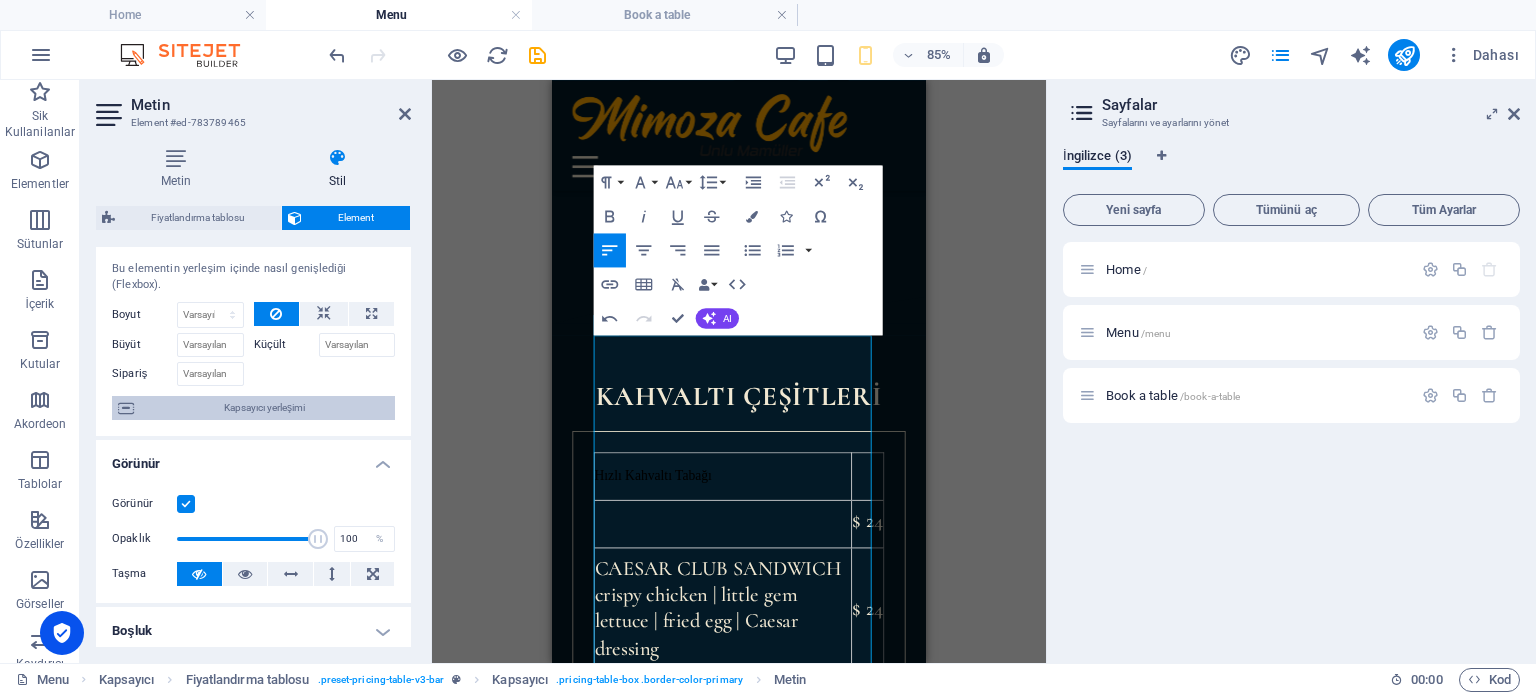 scroll, scrollTop: 0, scrollLeft: 0, axis: both 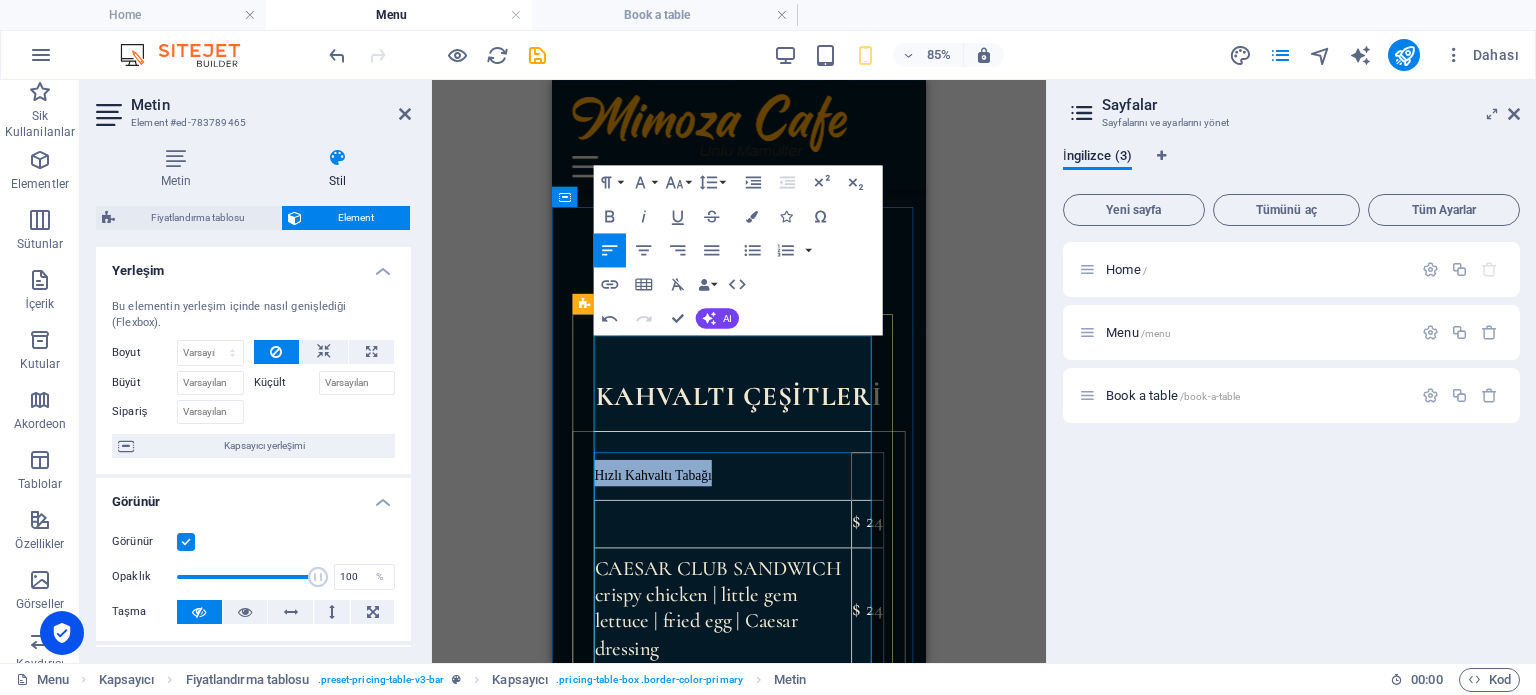drag, startPoint x: 718, startPoint y: 409, endPoint x: 580, endPoint y: 408, distance: 138.00362 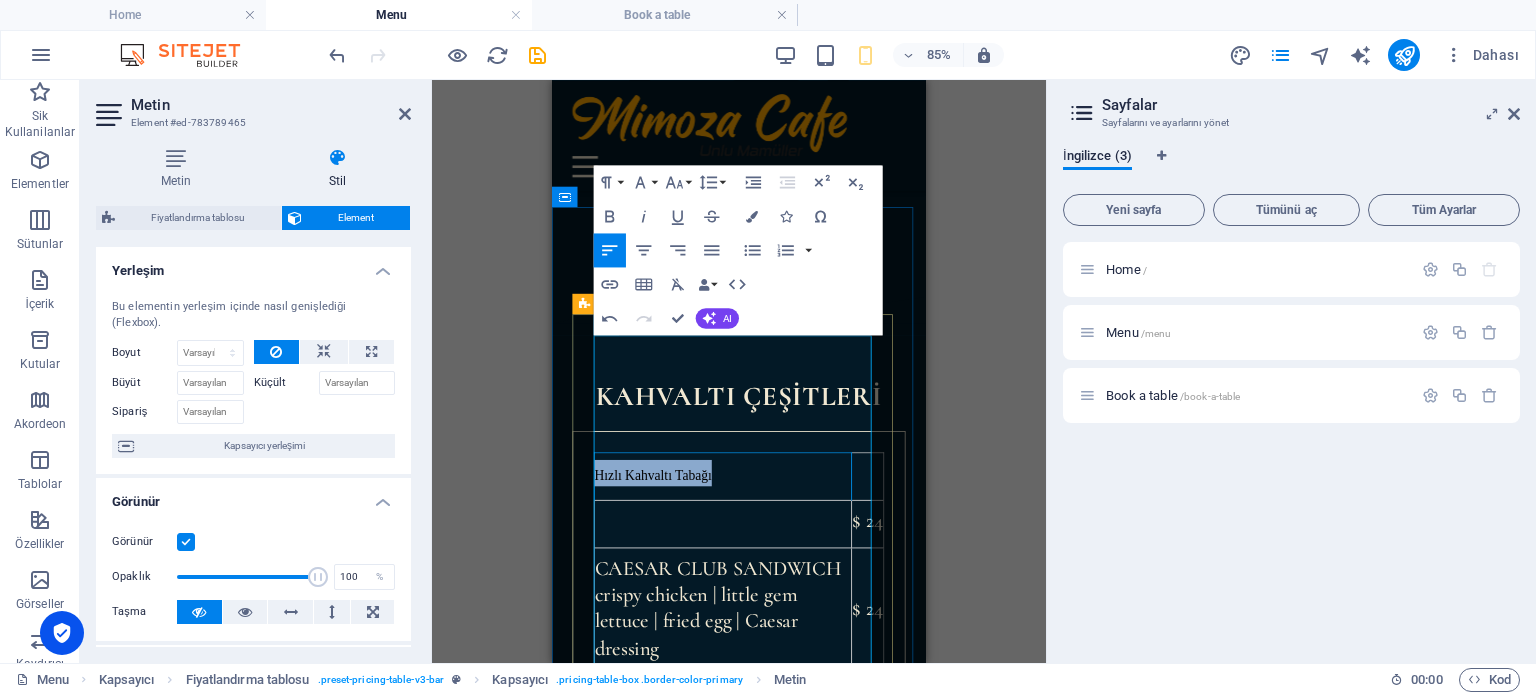 click on "Hızlı Kahvaltı Tabağı
$ 24
CAESAR CLUB SANDWICH crispy chicken | little gem lettuce | fried egg | Caesar dressing
$ 24
CAESAR CLUB SANDWICH crispy chicken | little gem lettuce | fried egg | Caesar dressing
$ 24" at bounding box center [772, 716] 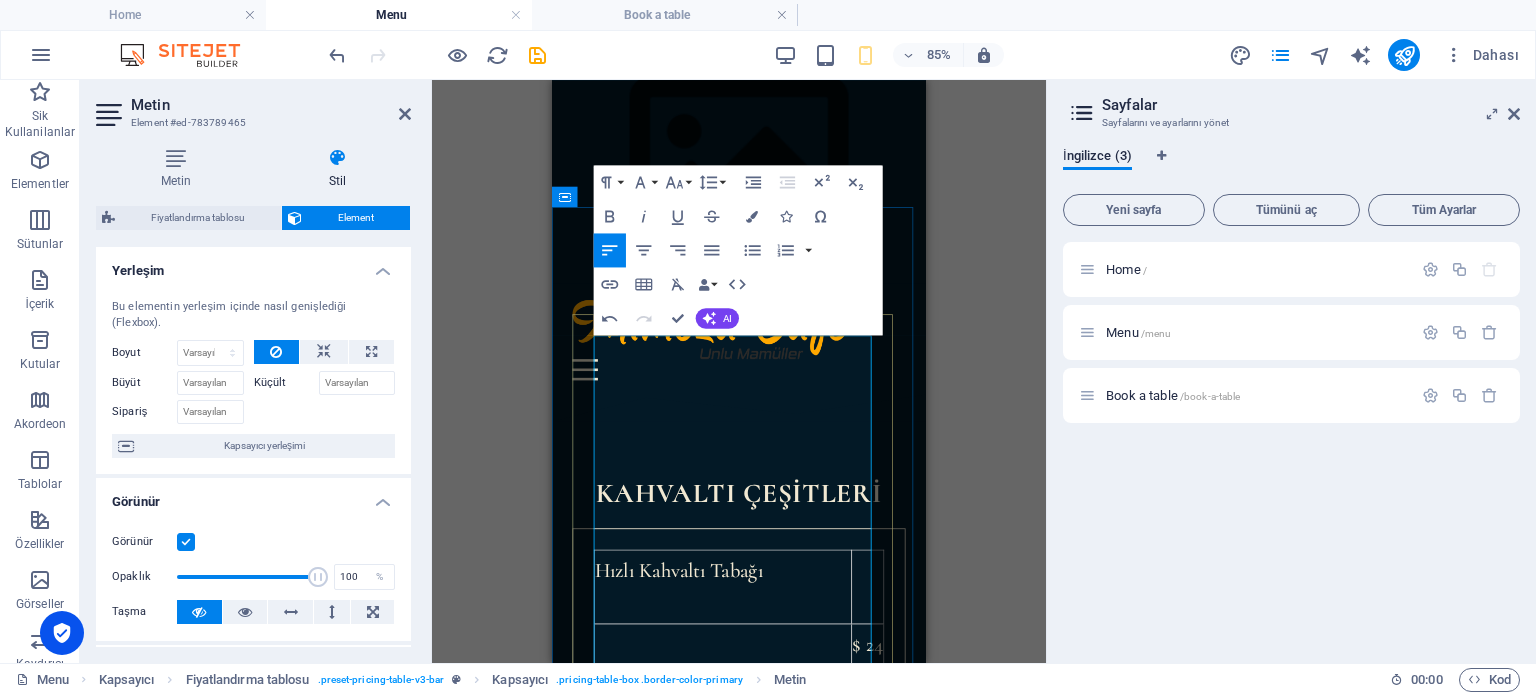 scroll, scrollTop: 40, scrollLeft: 0, axis: vertical 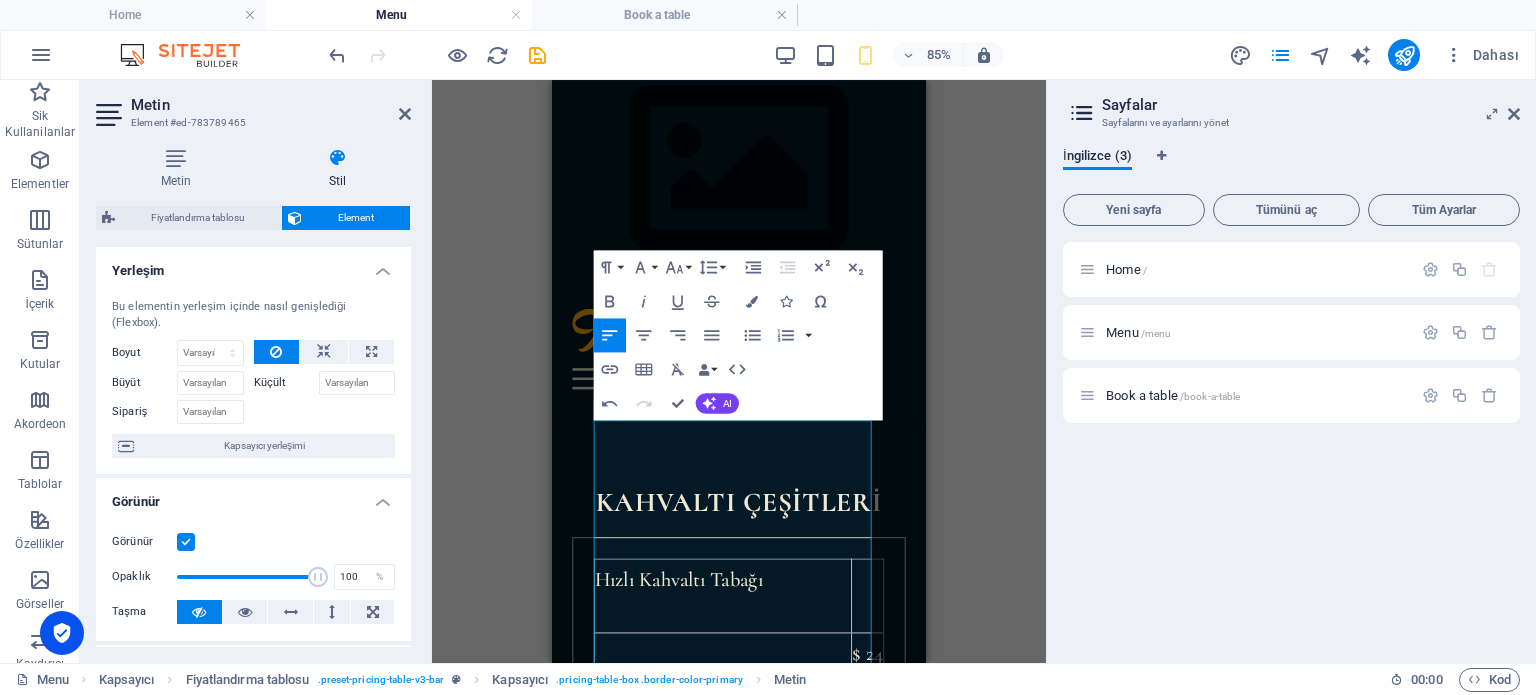 click on "Mevcut içeriği değiştirmek için buraya sürükleyin. Yeni bir element oluşturmak istiyorsanız “Ctrl” tuşuna basın.
H1   Banner   Kapsayıcı   Ayırıcı   HTML   Ayırıcı   H2   Kapsayıcı   Fiyatlandırma tablosu   Kapsayıcı   Fiyatlandırma tablosu   Fiyatlandırma tablosu   Kapsayıcı   Metin   Referans   Kapsayıcı   Fiyatlandırma tablosu   Kapsayıcı   Kapsayıcı   Fiyatlandırma tablosu   Fiyatlandırma tablosu   Kapsayıcı   Metin   Aralık   H2   Aralık   İmaj   Aralık   Referans   Kapsayıcı   Referans   Referans   Referans   H2   Referans   Referans   Referans   İmaj   Banner   Logo   Yer Tutucu   Aralık   H2   Fiyatlandırma tablosu   Kapsayıcı   Fiyatlandırma tablosu   Kapsayıcı   Kapsayıcı   Fiyatlandırma tablosu   Metin   Referans   Referans   Ayırıcı   HTML   Kapsayıcı   Ayırıcı Paragraph Format Normal Heading 1 Heading 2 Heading 3 Heading 4 Heading 5 Heading 6 Code Font Family Arial [US_STATE] Impact Tahoma Times New Roman Verdana" at bounding box center [739, 371] 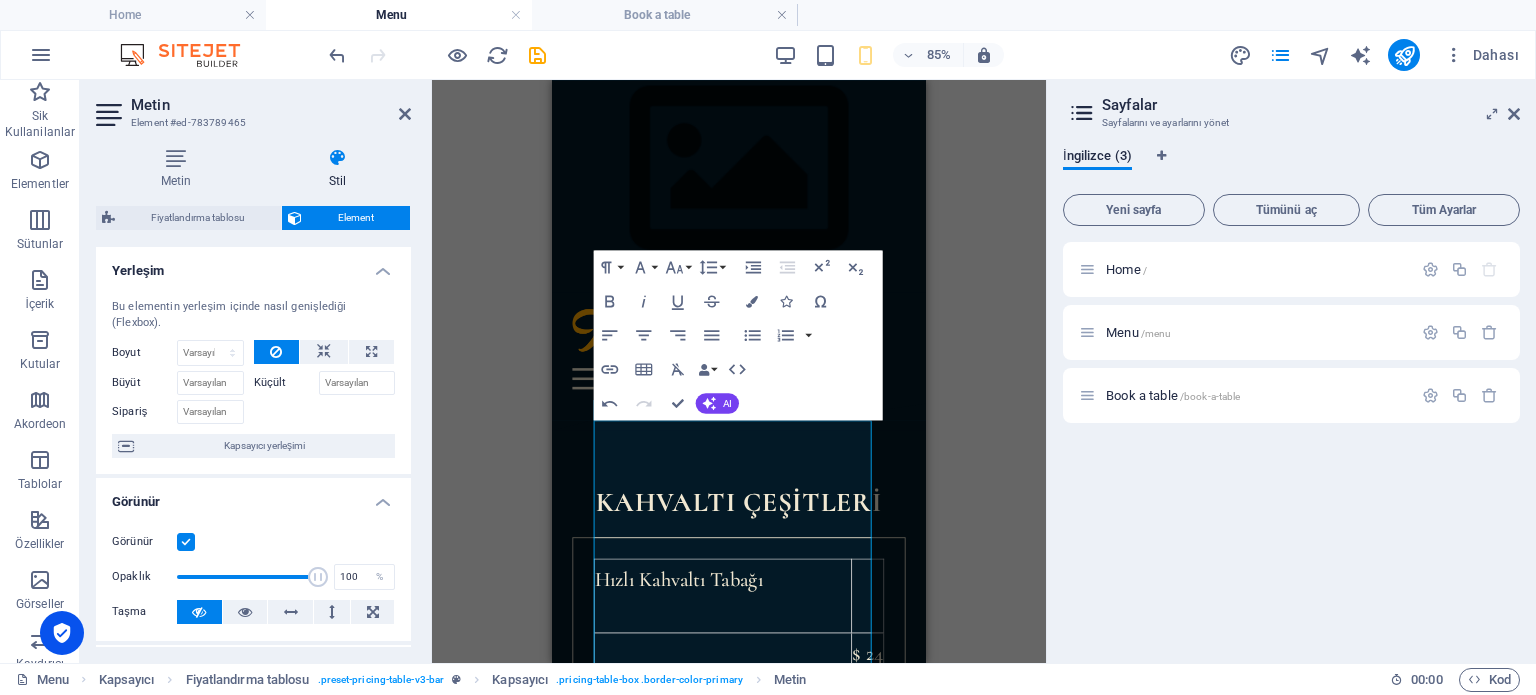 drag, startPoint x: 966, startPoint y: 394, endPoint x: 928, endPoint y: 363, distance: 49.0408 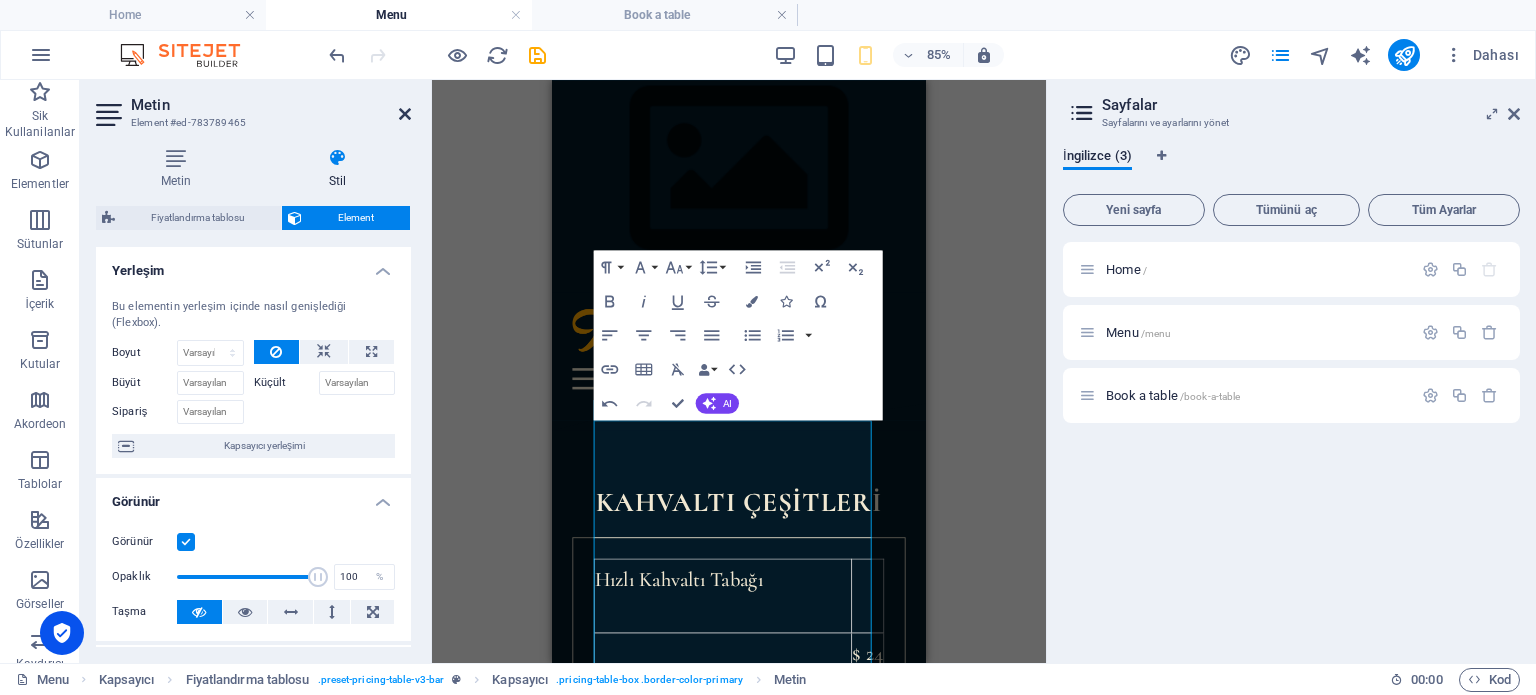 drag, startPoint x: 406, startPoint y: 111, endPoint x: 34, endPoint y: 37, distance: 379.28882 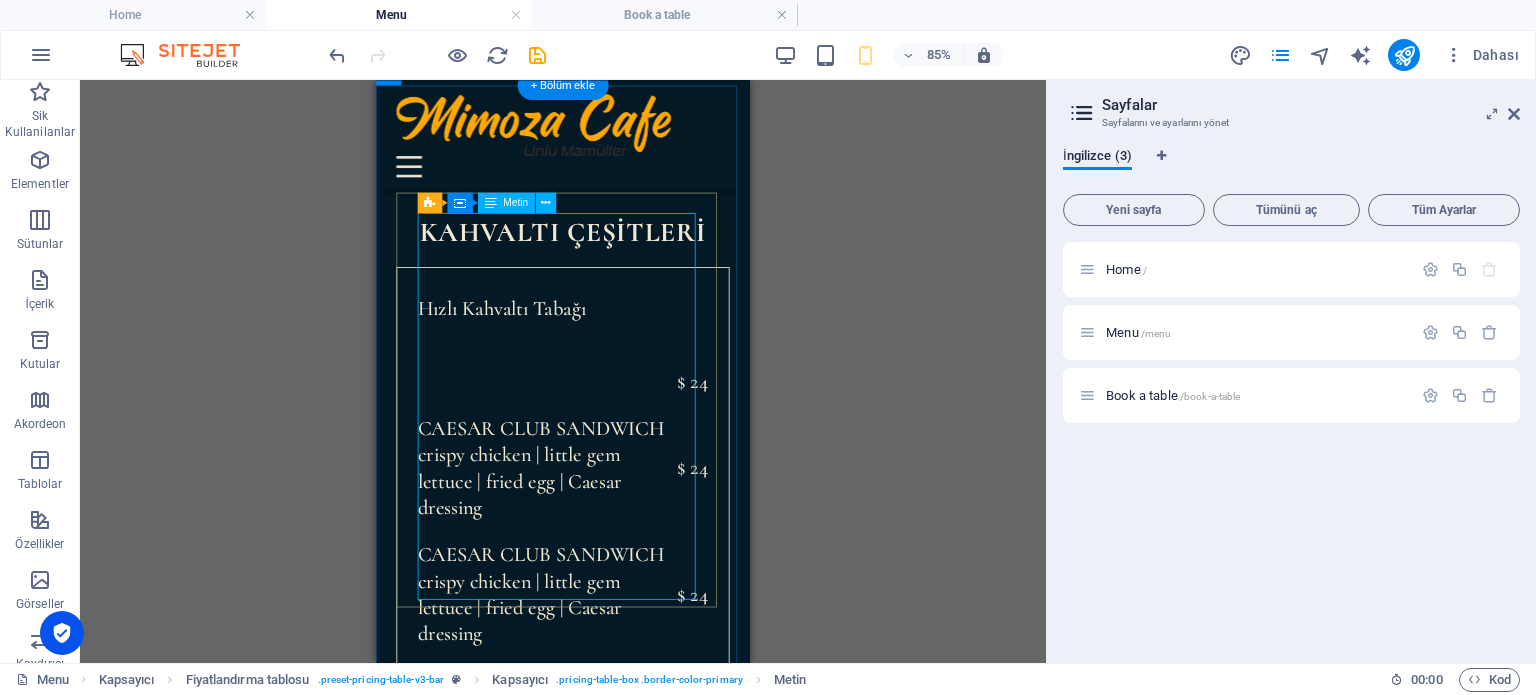 scroll, scrollTop: 340, scrollLeft: 0, axis: vertical 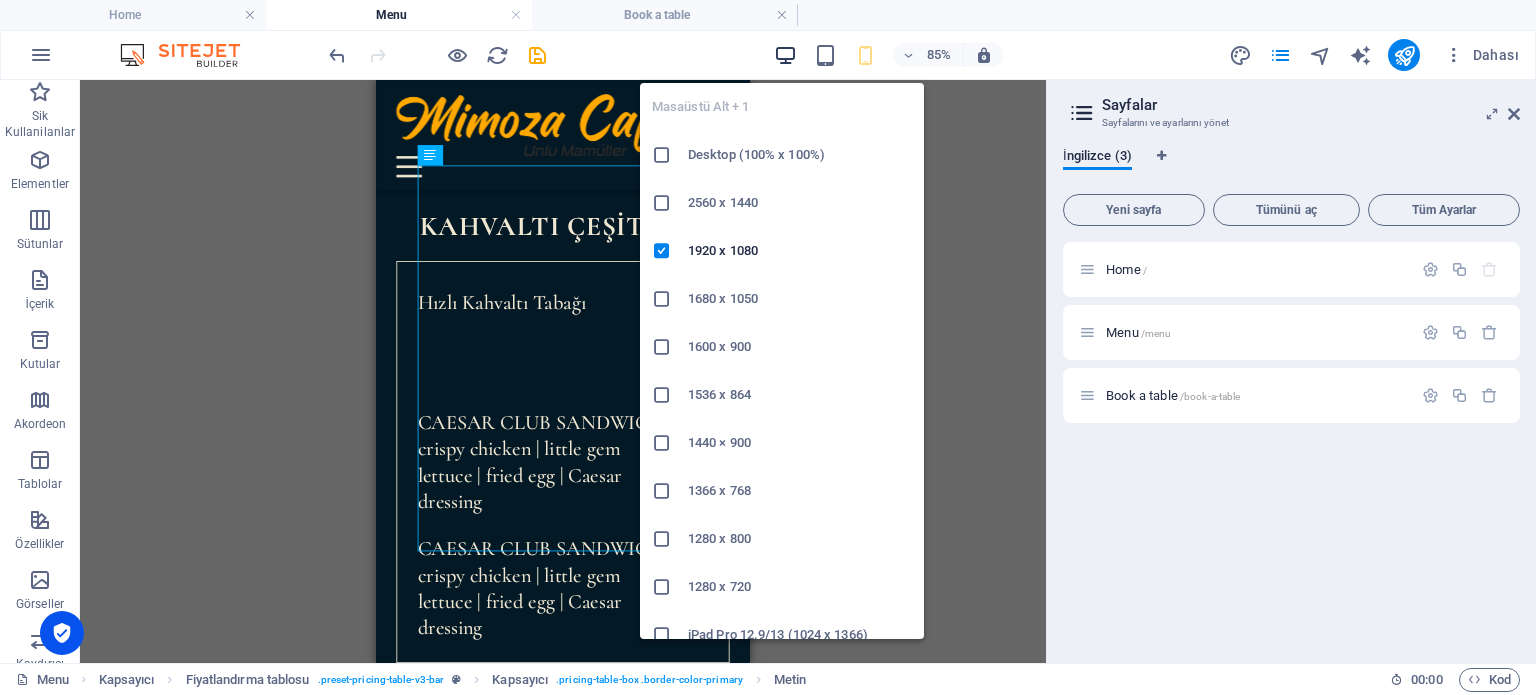 click at bounding box center [785, 55] 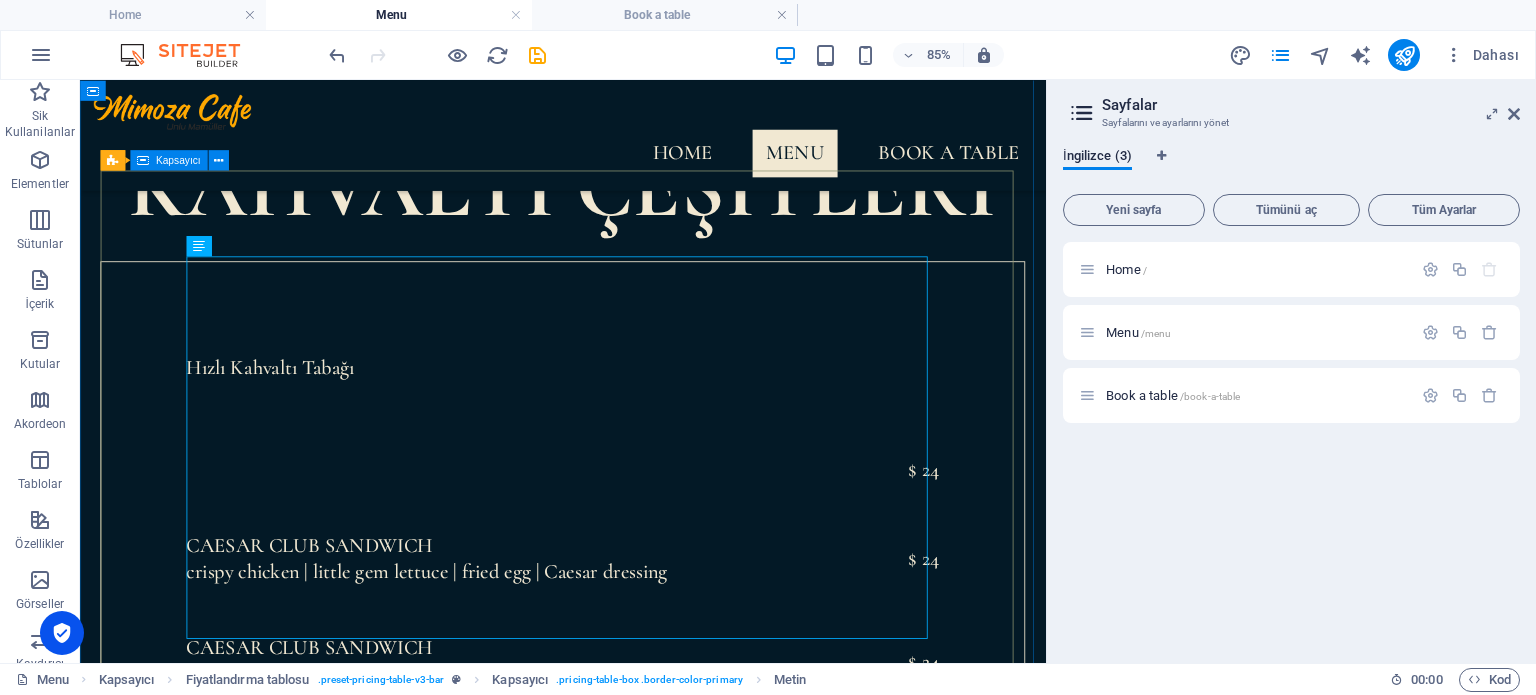 scroll, scrollTop: 1040, scrollLeft: 0, axis: vertical 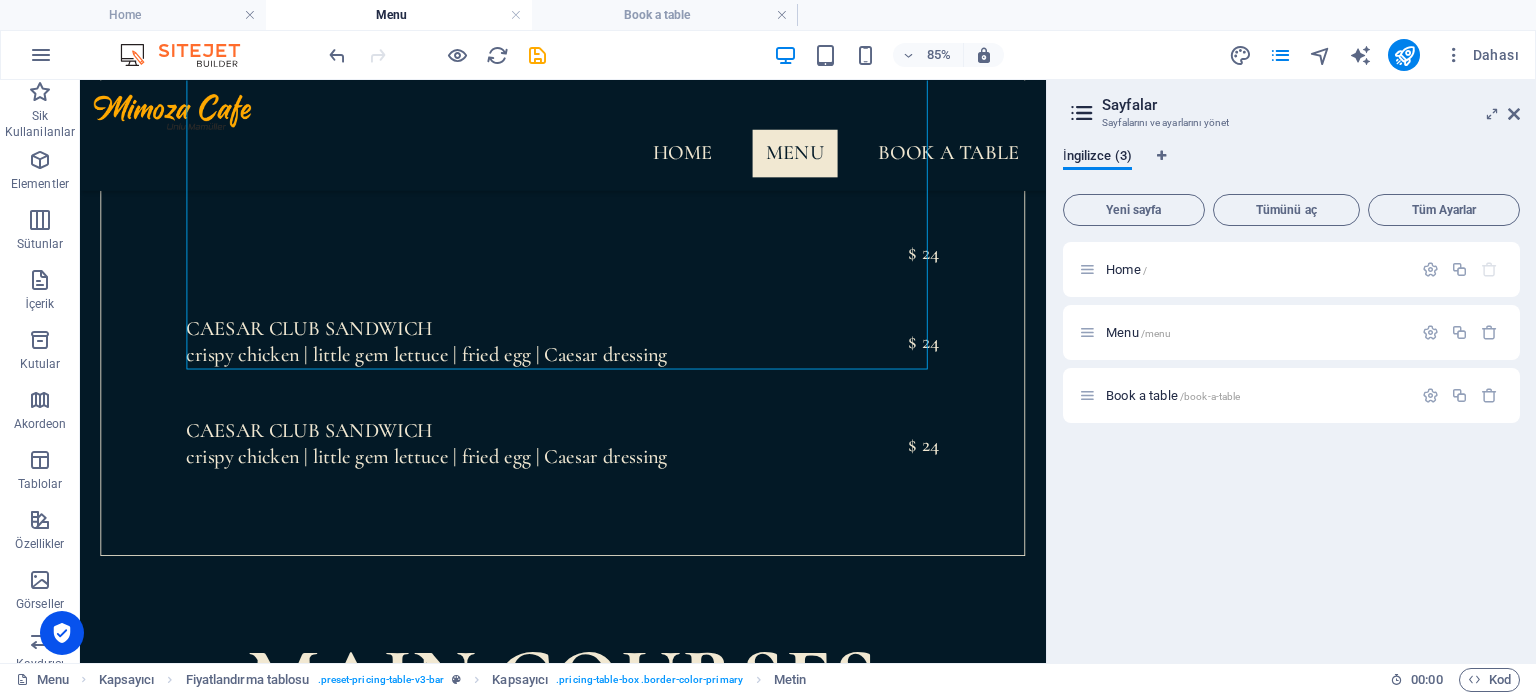 click on "Sayfalar Sayfalarını ve ayarlarını yönet İngilizce (3) Yeni sayfa Tümünü aç Tüm Ayarlar Home / Menu /menu Book a table /book-a-table" at bounding box center (1291, 371) 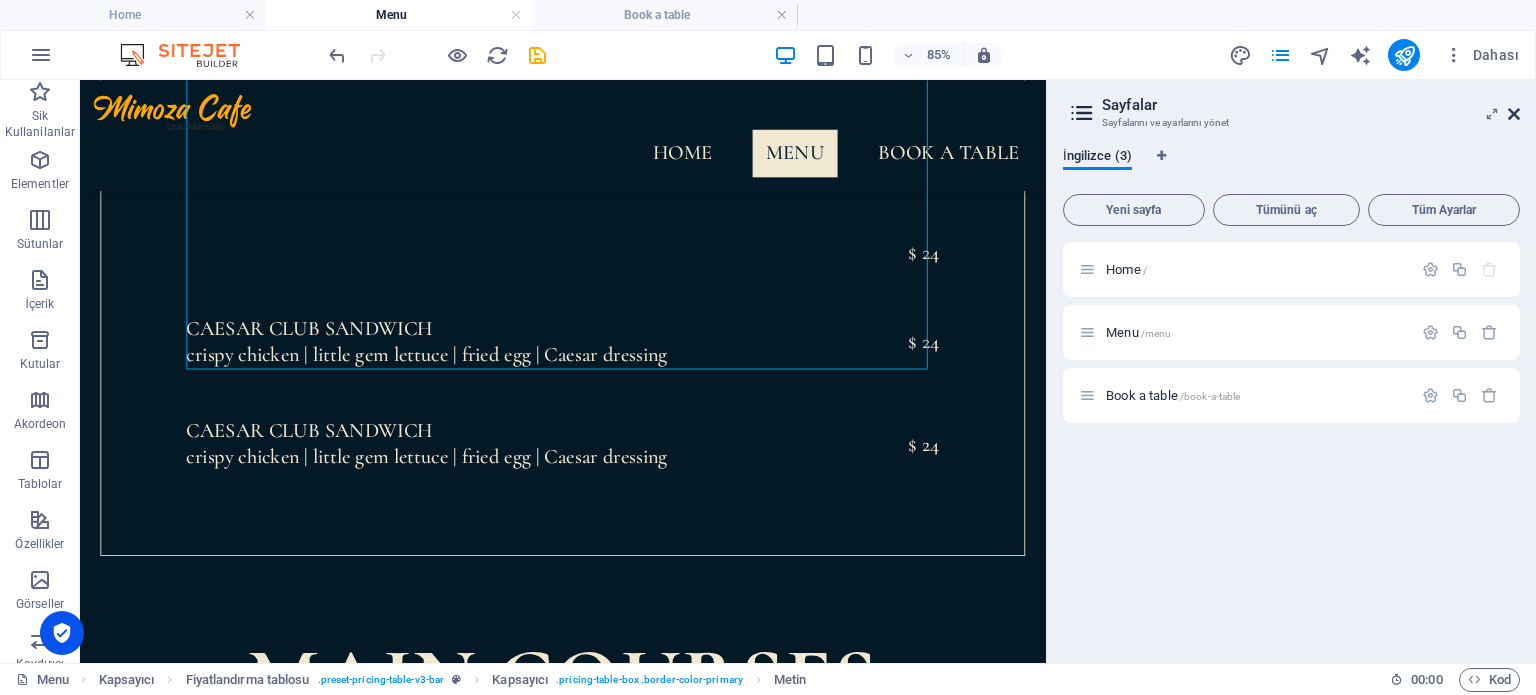 click at bounding box center [1514, 114] 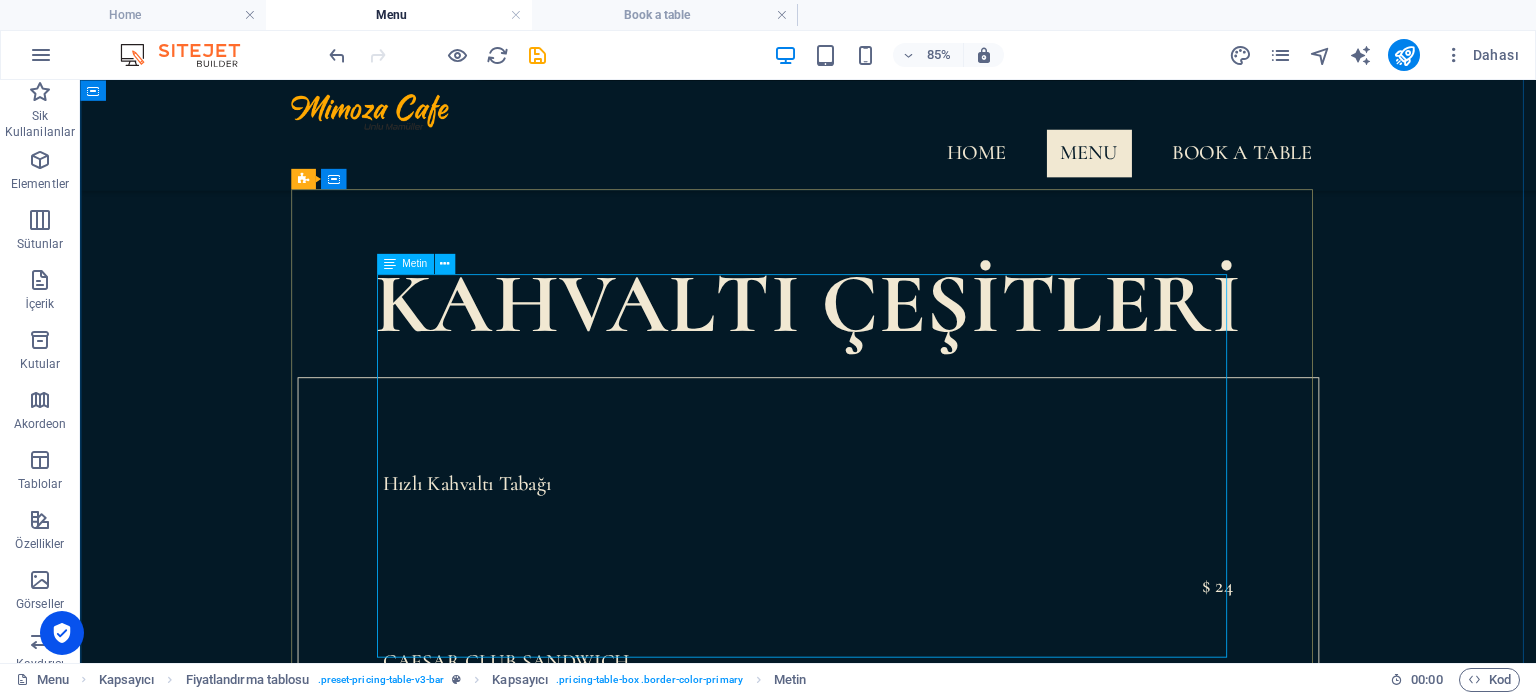 scroll, scrollTop: 640, scrollLeft: 0, axis: vertical 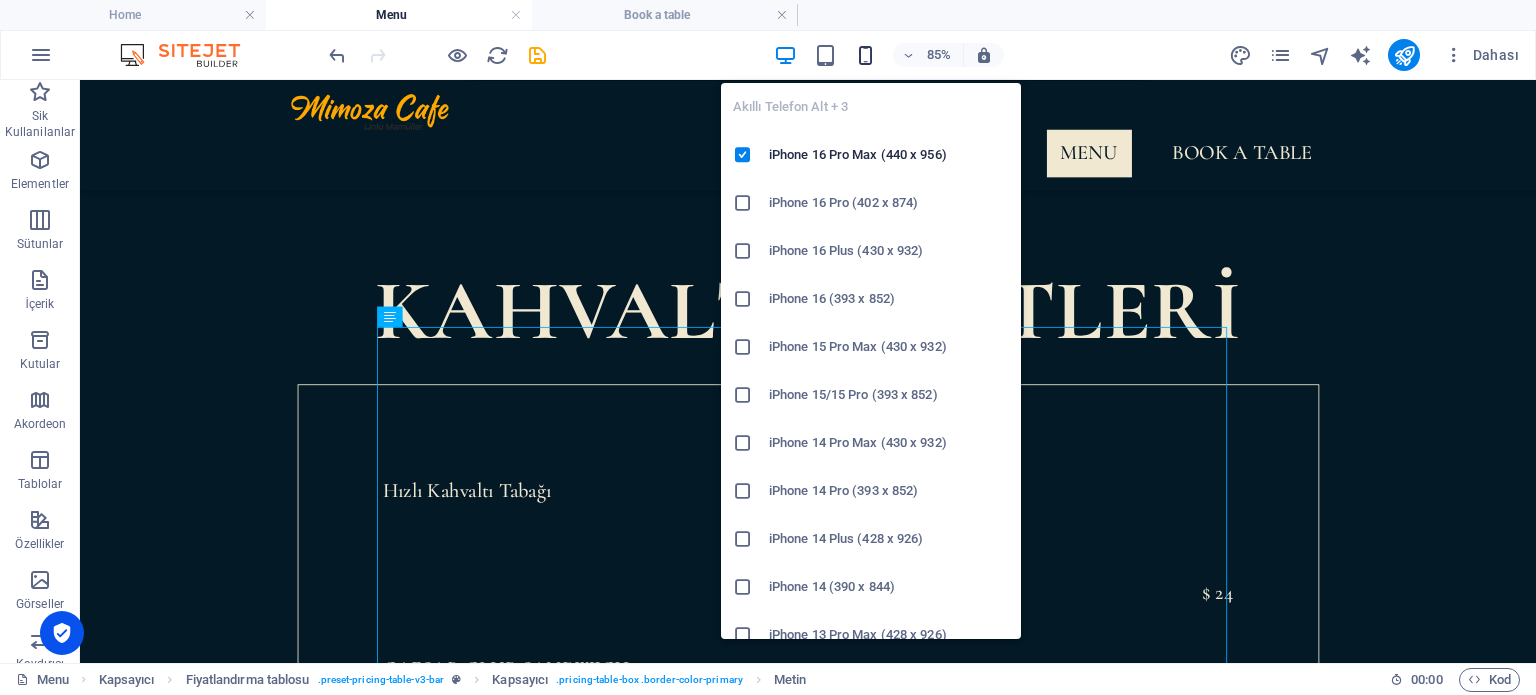click at bounding box center (865, 55) 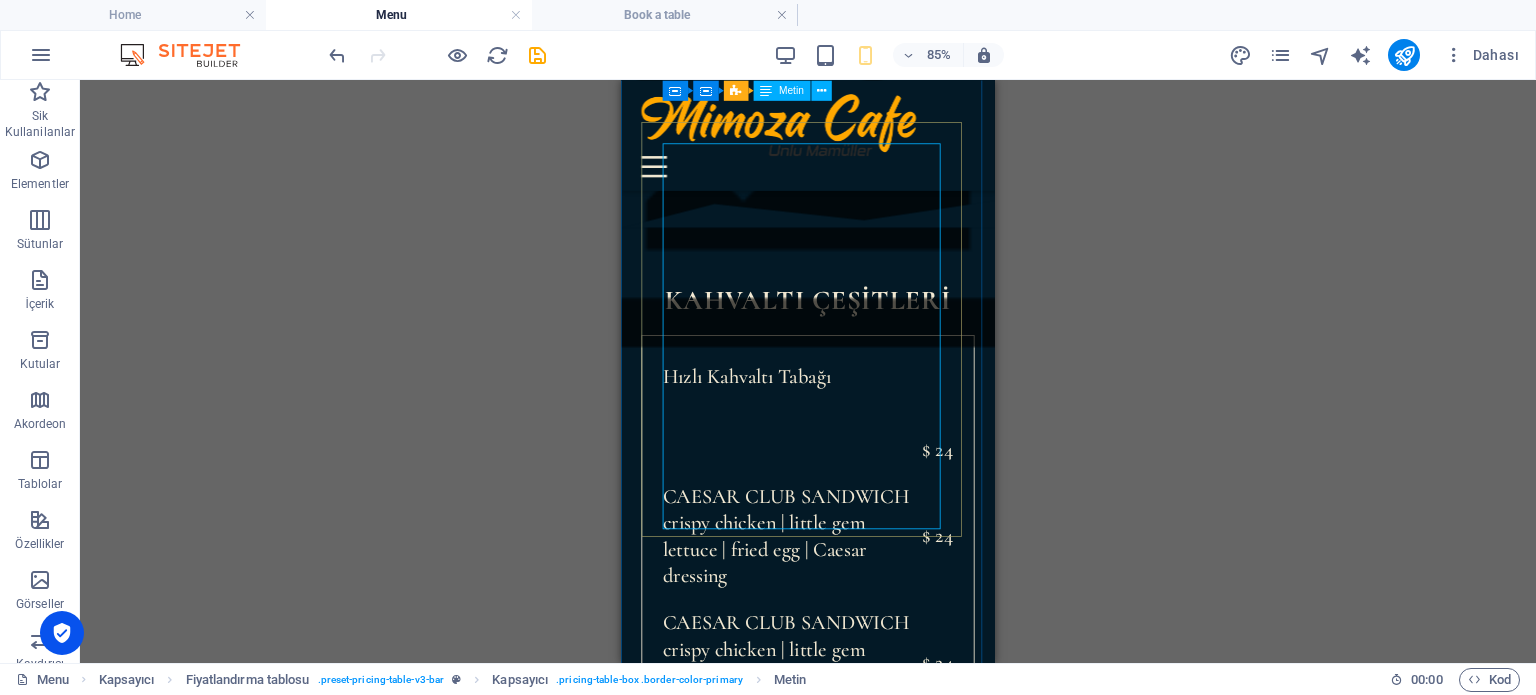 scroll, scrollTop: 240, scrollLeft: 0, axis: vertical 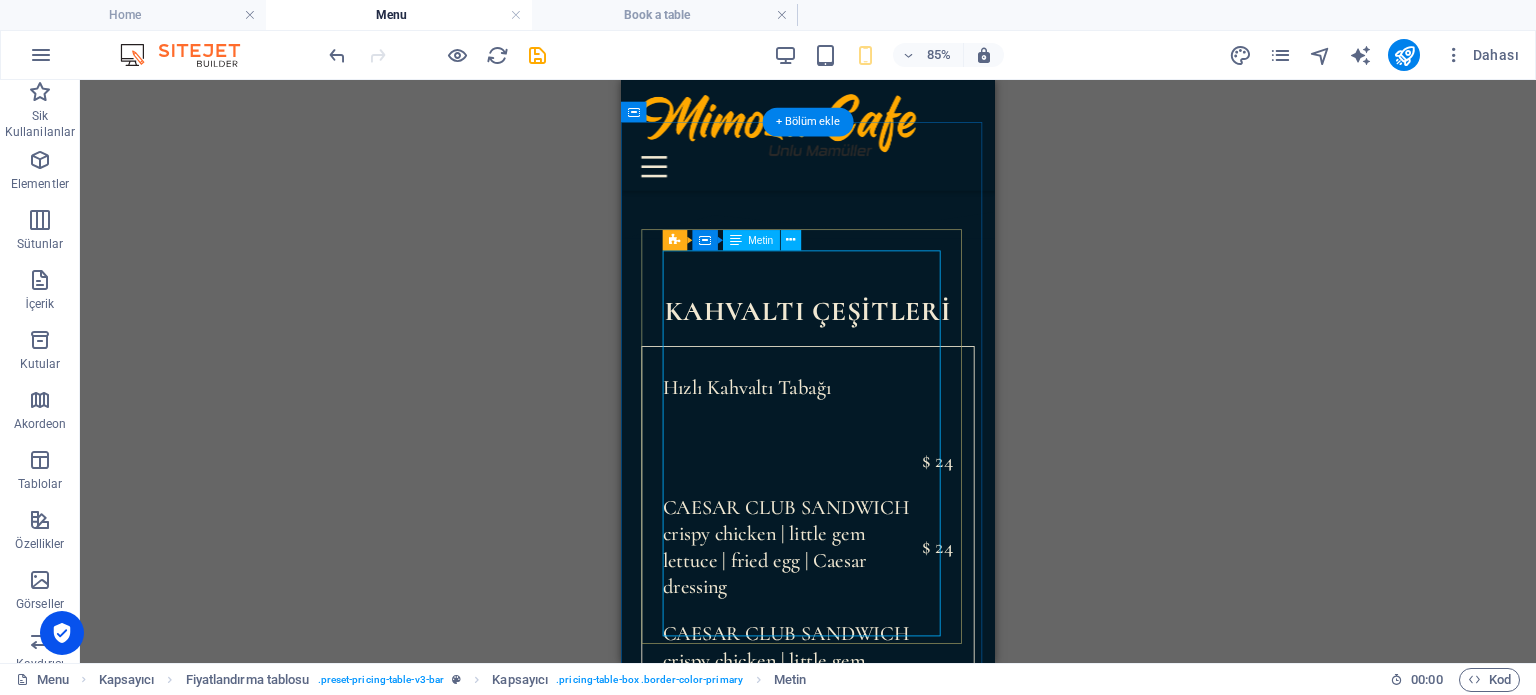click on "Hızlı Kahvaltı Tabağı
$ 24
CAESAR CLUB SANDWICH crispy chicken | little gem lettuce | fried egg | Caesar dressing
$ 24
CAESAR CLUB SANDWICH crispy chicken | little gem lettuce | fried egg | Caesar dressing
$ 24" at bounding box center [841, 637] 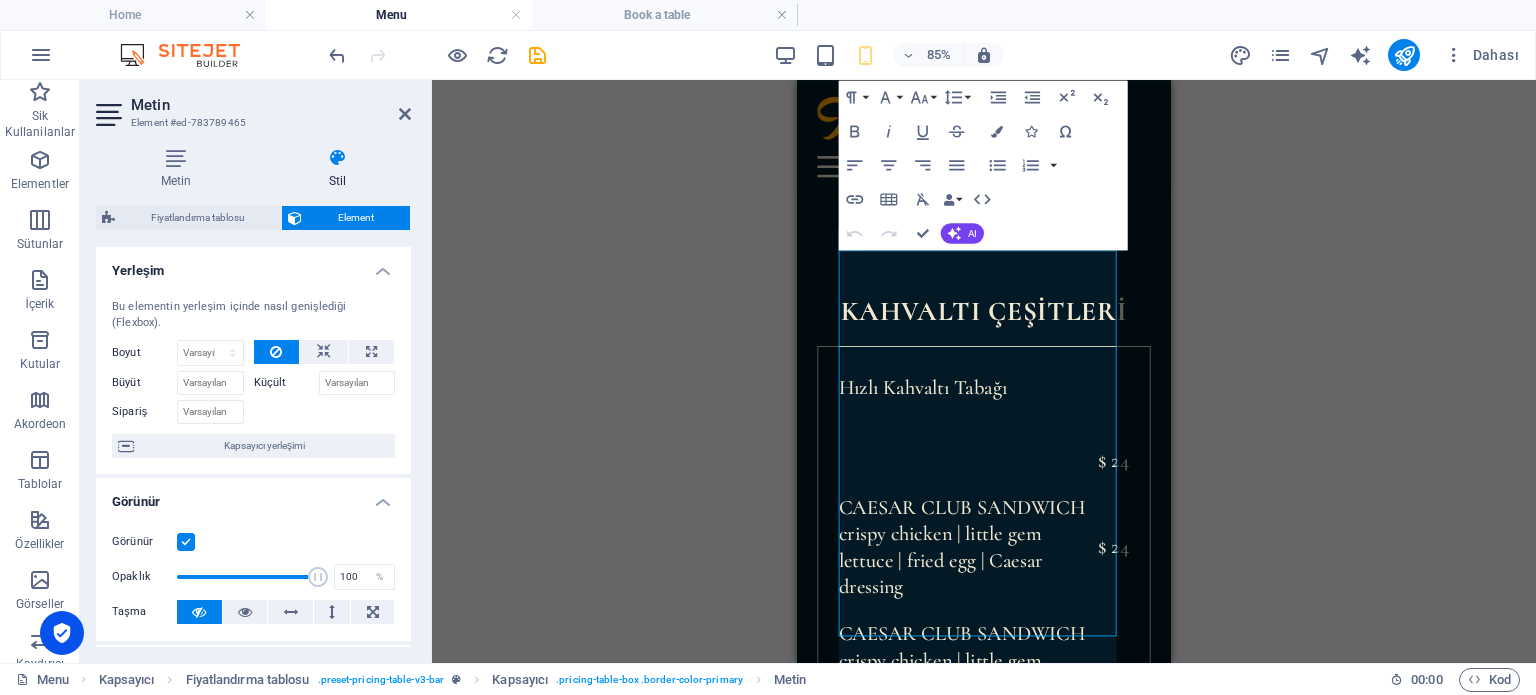 scroll, scrollTop: 260, scrollLeft: 0, axis: vertical 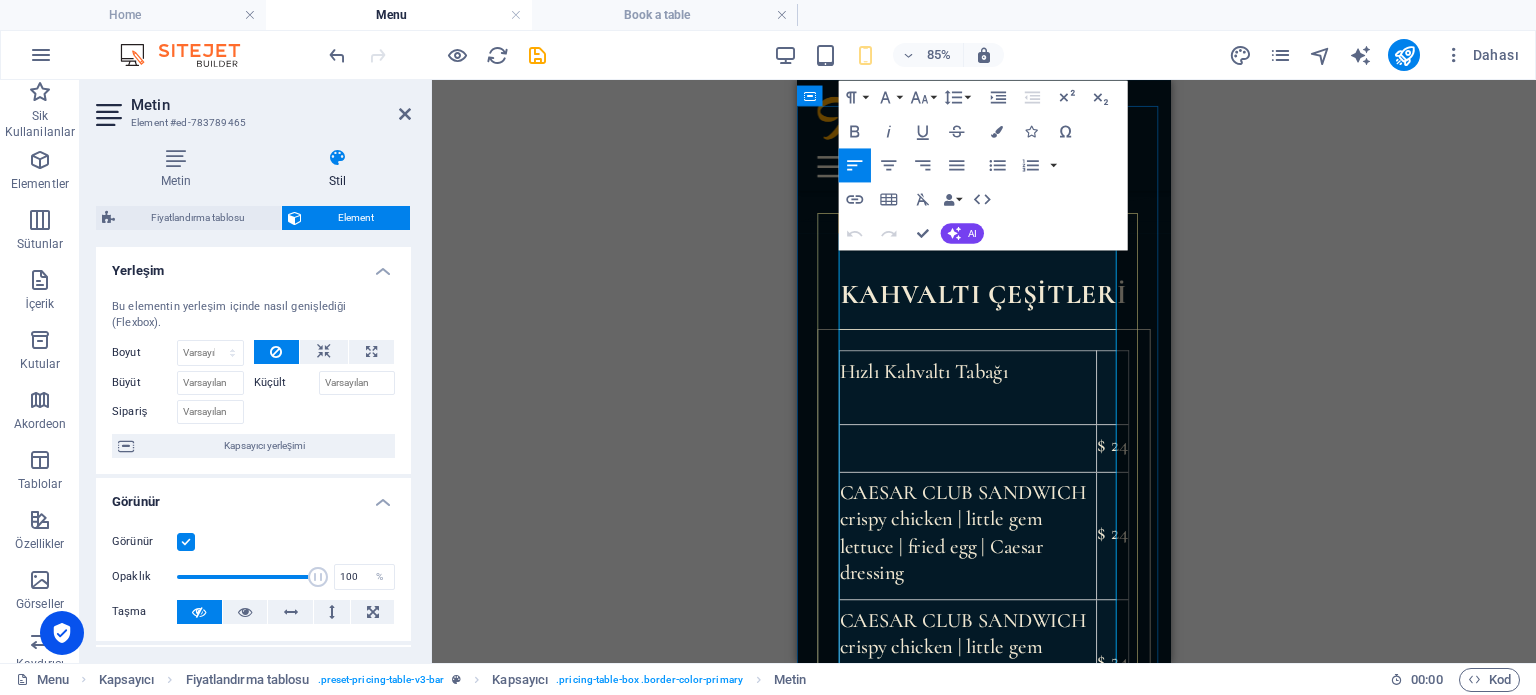 click on "Hızlı Kahvaltı Tabağı" at bounding box center (998, 441) 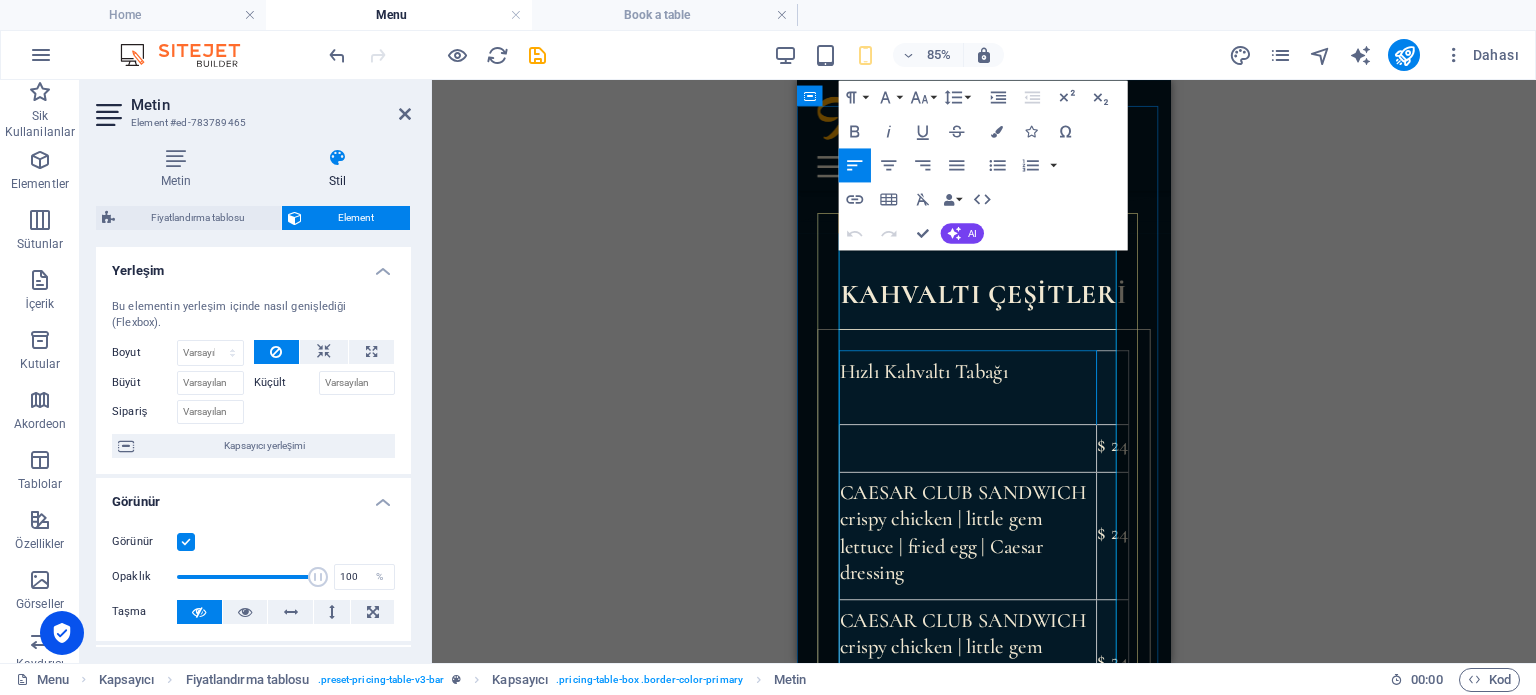 click on "Hızlı Kahvaltı Tabağı" at bounding box center (998, 441) 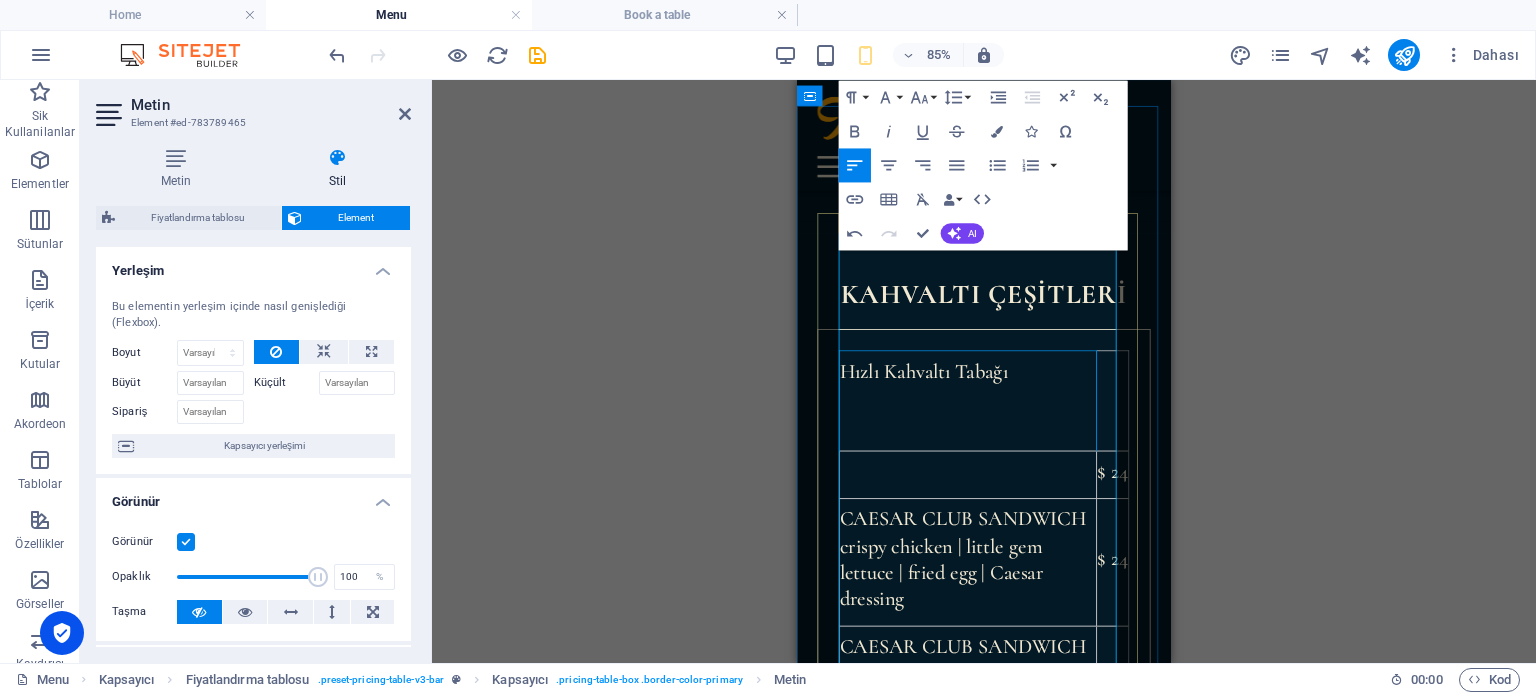 type 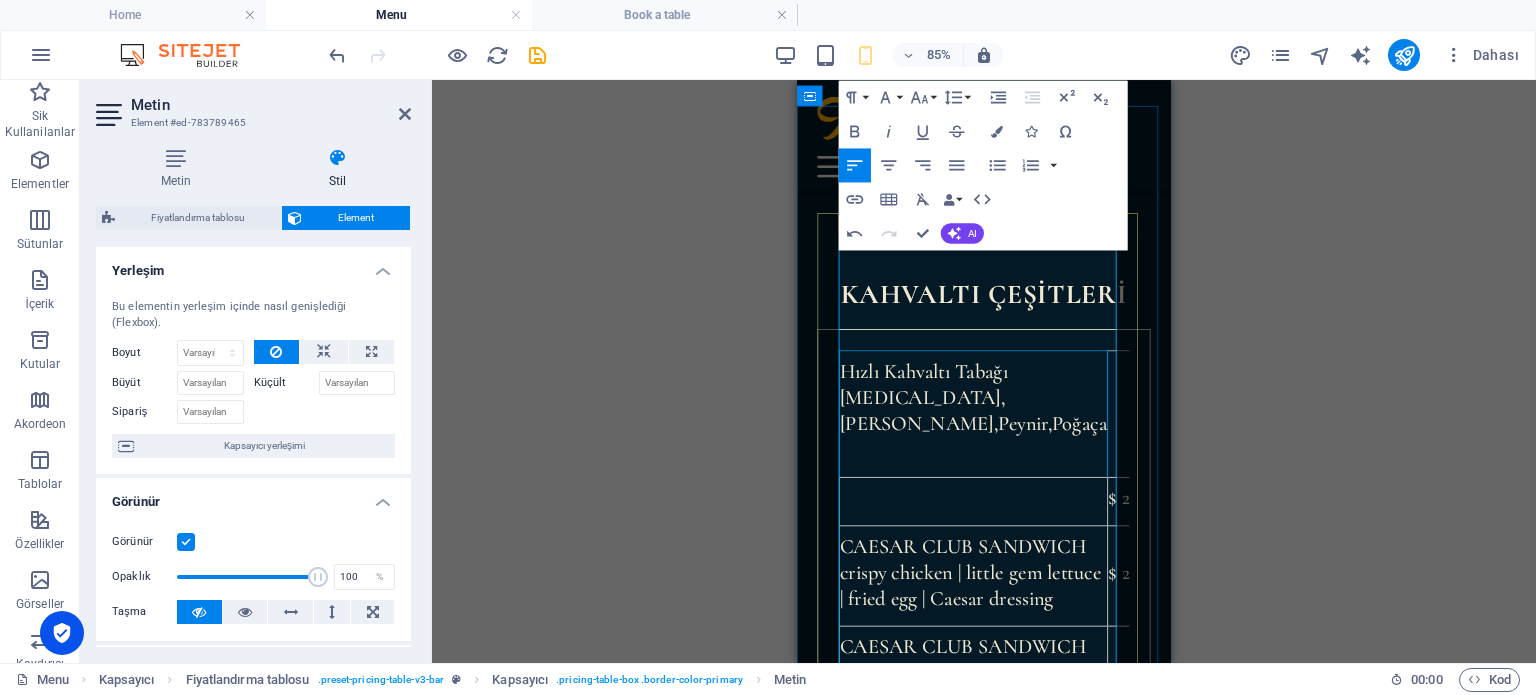 click on "Hızlı Kahvaltı Tabağı [MEDICAL_DATA],Zeytin,Peynir,[GEOGRAPHIC_DATA]" at bounding box center (1005, 473) 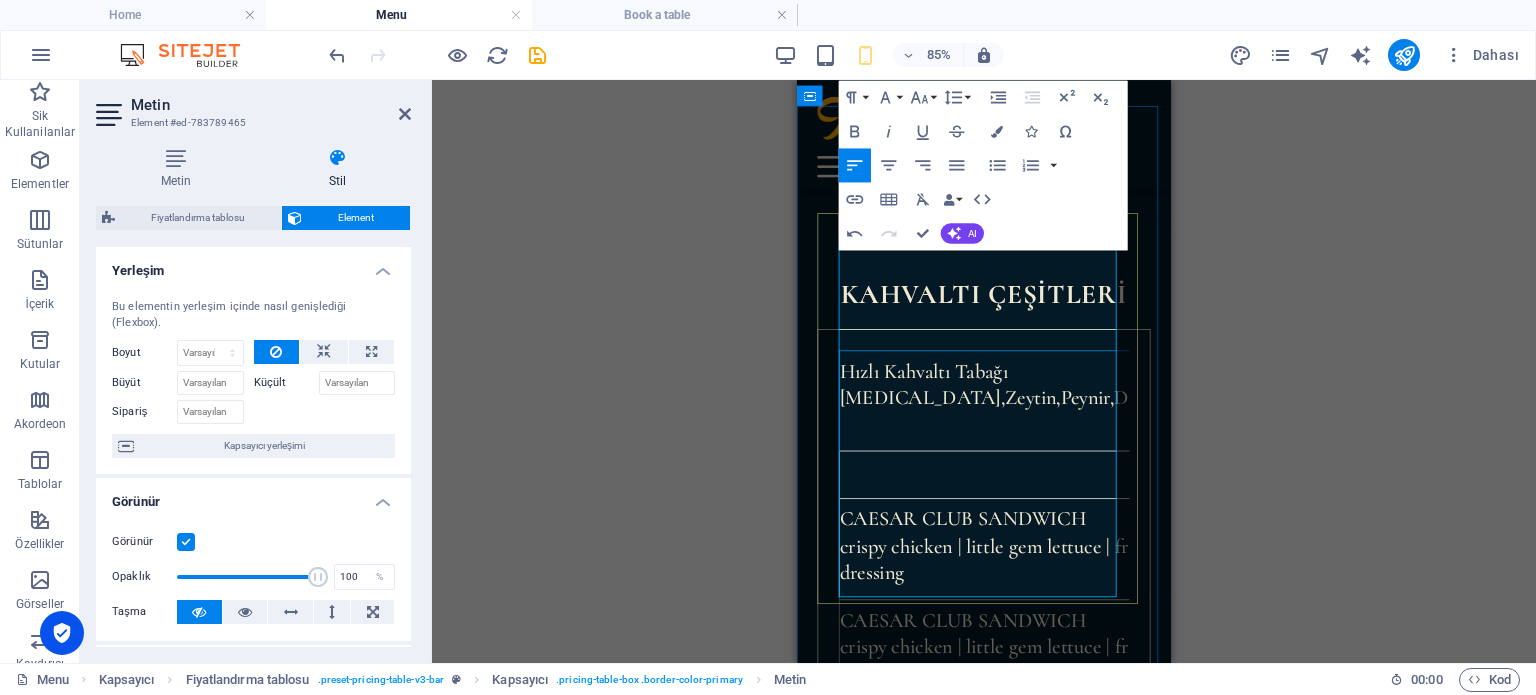 scroll, scrollTop: 0, scrollLeft: 11, axis: horizontal 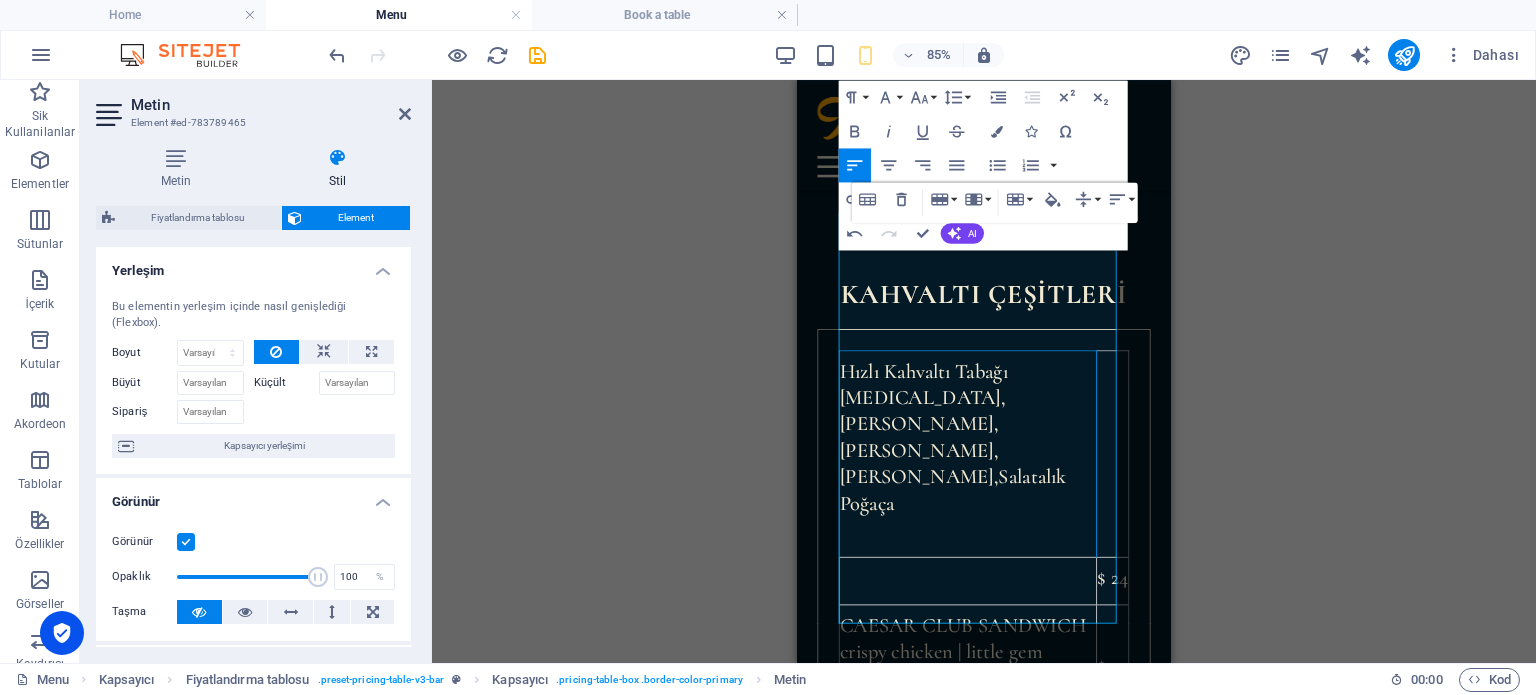 drag, startPoint x: 1200, startPoint y: 403, endPoint x: 1172, endPoint y: 393, distance: 29.732138 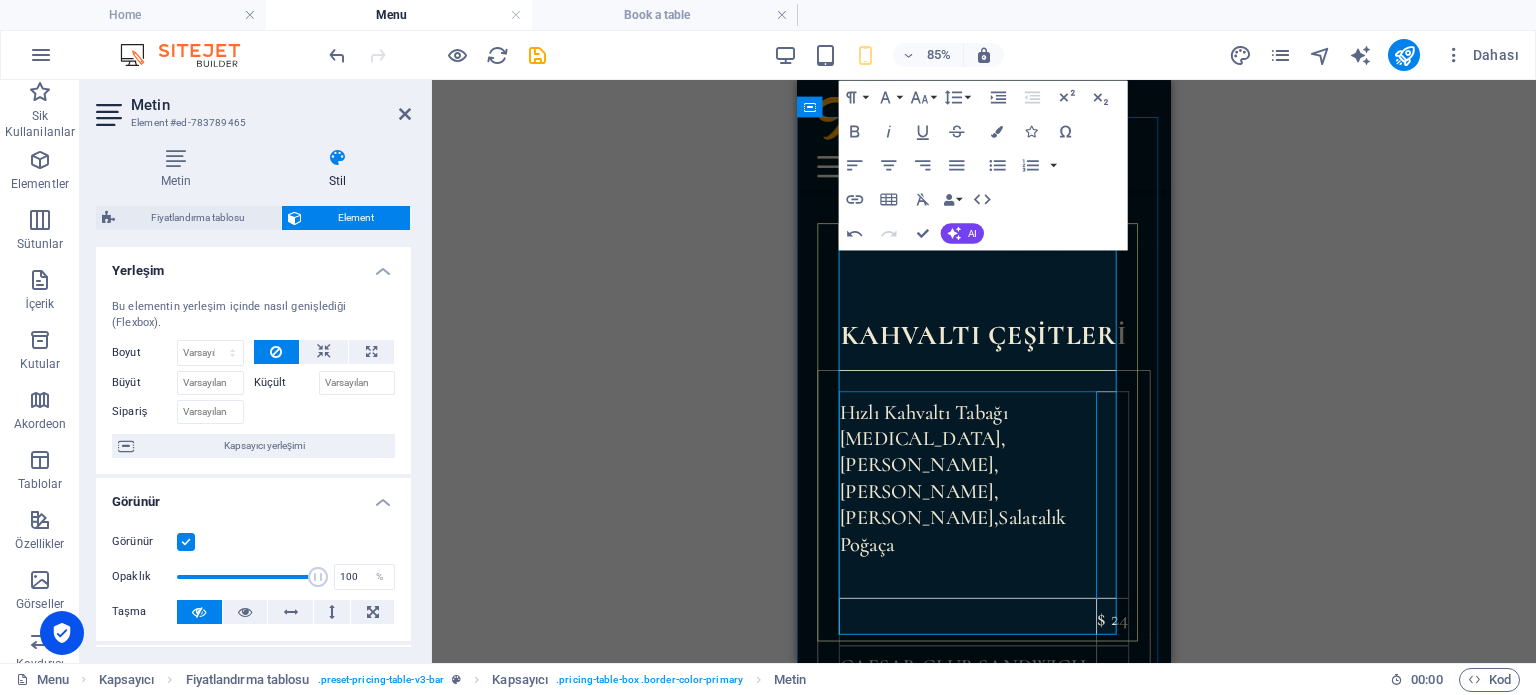 click on "Hızlı Kahvaltı Tabağı [MEDICAL_DATA],Zeytin,Peynir,Domates,Salatalık Poğaça" at bounding box center (998, 567) 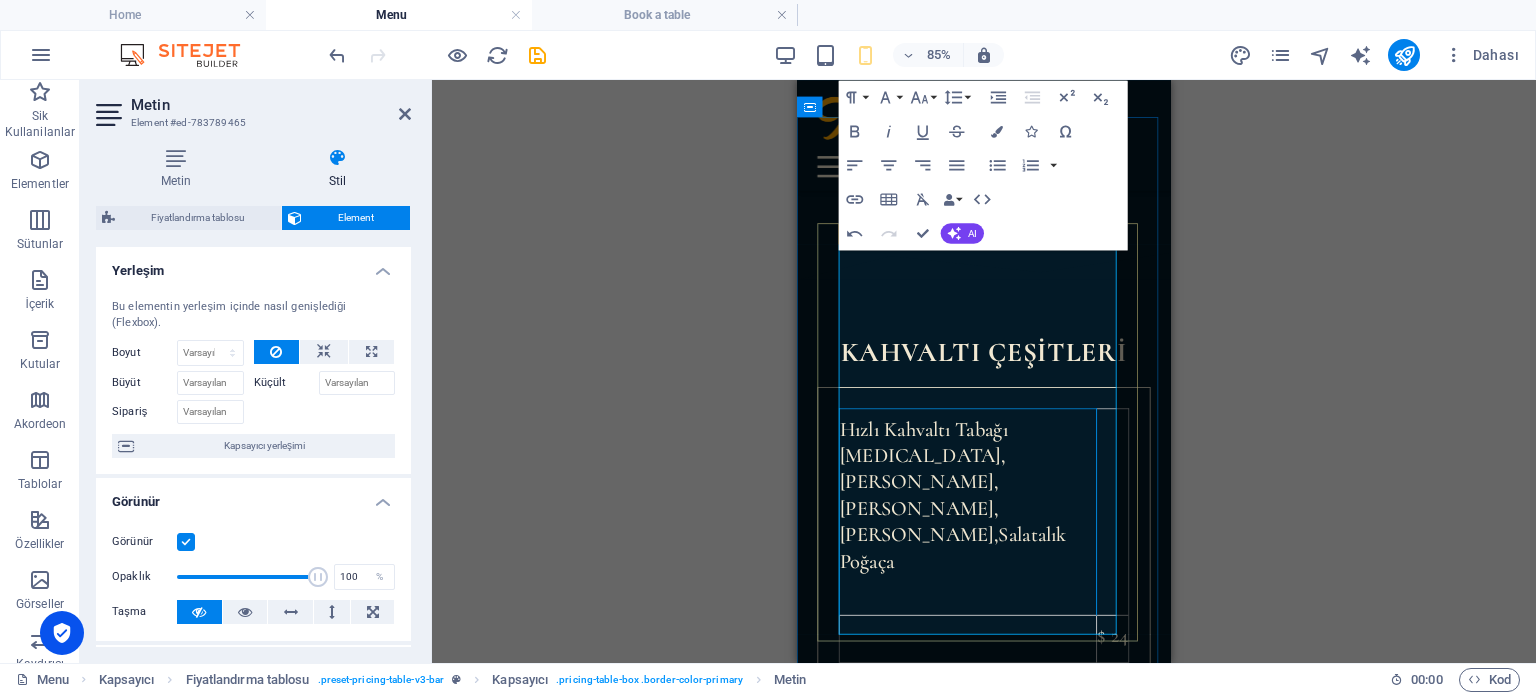 scroll, scrollTop: 160, scrollLeft: 0, axis: vertical 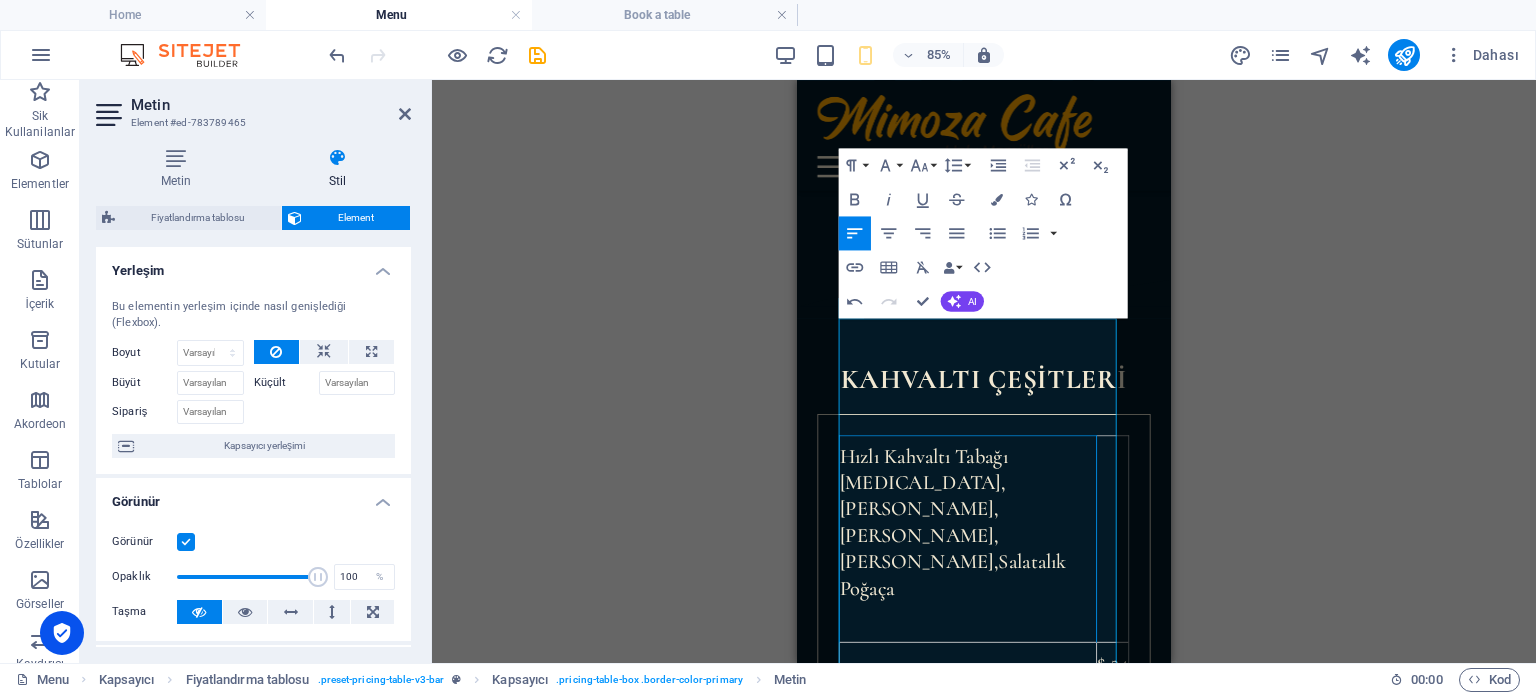 click on "Mevcut içeriği değiştirmek için buraya sürükleyin. Yeni bir element oluşturmak istiyorsanız “Ctrl” tuşuna basın.
H1   Banner   Kapsayıcı   Ayırıcı   HTML   Ayırıcı   H2   Kapsayıcı   Fiyatlandırma tablosu   Kapsayıcı   Fiyatlandırma tablosu   Fiyatlandırma tablosu   Metin   Referans   Fiyatlandırma tablosu   Kapsayıcı   Fiyatlandırma tablosu   Metin   Aralık   H2   Aralık   İmaj   Aralık   Referans   Kapsayıcı   Referans   Referans   Referans   H2   Referans   Referans   Referans   İmaj   Banner   Logo   Yer Tutucu   Aralık   H2   Fiyatlandırma tablosu   Kapsayıcı   Fiyatlandırma tablosu   Kapsayıcı   Kapsayıcı   Fiyatlandırma tablosu   Metin   Referans   Referans   Ayırıcı   HTML   Kapsayıcı   Ayırıcı Paragraph Format Normal Heading 1 Heading 2 Heading 3 Heading 4 Heading 5 Heading 6 Code Font Family Arial [US_STATE] Impact Tahoma Times New Roman Verdana Cormorant Font Size 8 9 10 11 12 14 18 24 30 36 48 60 72 96 Line Height Default" at bounding box center [984, 371] 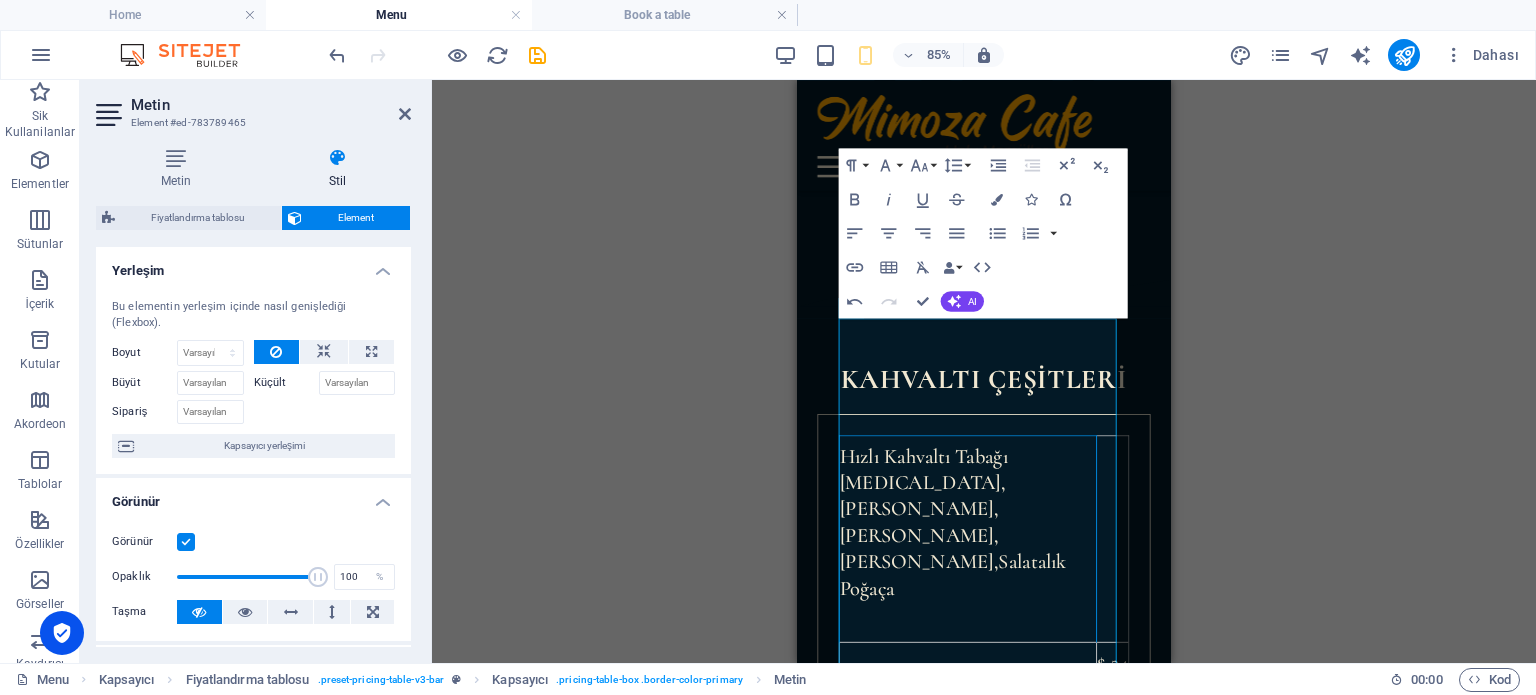 click on "Mevcut içeriği değiştirmek için buraya sürükleyin. Yeni bir element oluşturmak istiyorsanız “Ctrl” tuşuna basın.
H1   Banner   Kapsayıcı   Ayırıcı   HTML   Ayırıcı   H2   Kapsayıcı   Fiyatlandırma tablosu   Kapsayıcı   Fiyatlandırma tablosu   Fiyatlandırma tablosu   Metin   Referans   Fiyatlandırma tablosu   Kapsayıcı   Fiyatlandırma tablosu   Metin   Aralık   H2   Aralık   İmaj   Aralık   Referans   Kapsayıcı   Referans   Referans   Referans   H2   Referans   Referans   Referans   İmaj   Banner   Logo   Yer Tutucu   Aralık   H2   Fiyatlandırma tablosu   Kapsayıcı   Fiyatlandırma tablosu   Kapsayıcı   Kapsayıcı   Fiyatlandırma tablosu   Metin   Referans   Referans   Ayırıcı   HTML   Kapsayıcı   Ayırıcı Paragraph Format Normal Heading 1 Heading 2 Heading 3 Heading 4 Heading 5 Heading 6 Code Font Family Arial [US_STATE] Impact Tahoma Times New Roman Verdana Cormorant Font Size 8 9 10 11 12 14 18 24 30 36 48 60 72 96 Line Height Default" at bounding box center (984, 371) 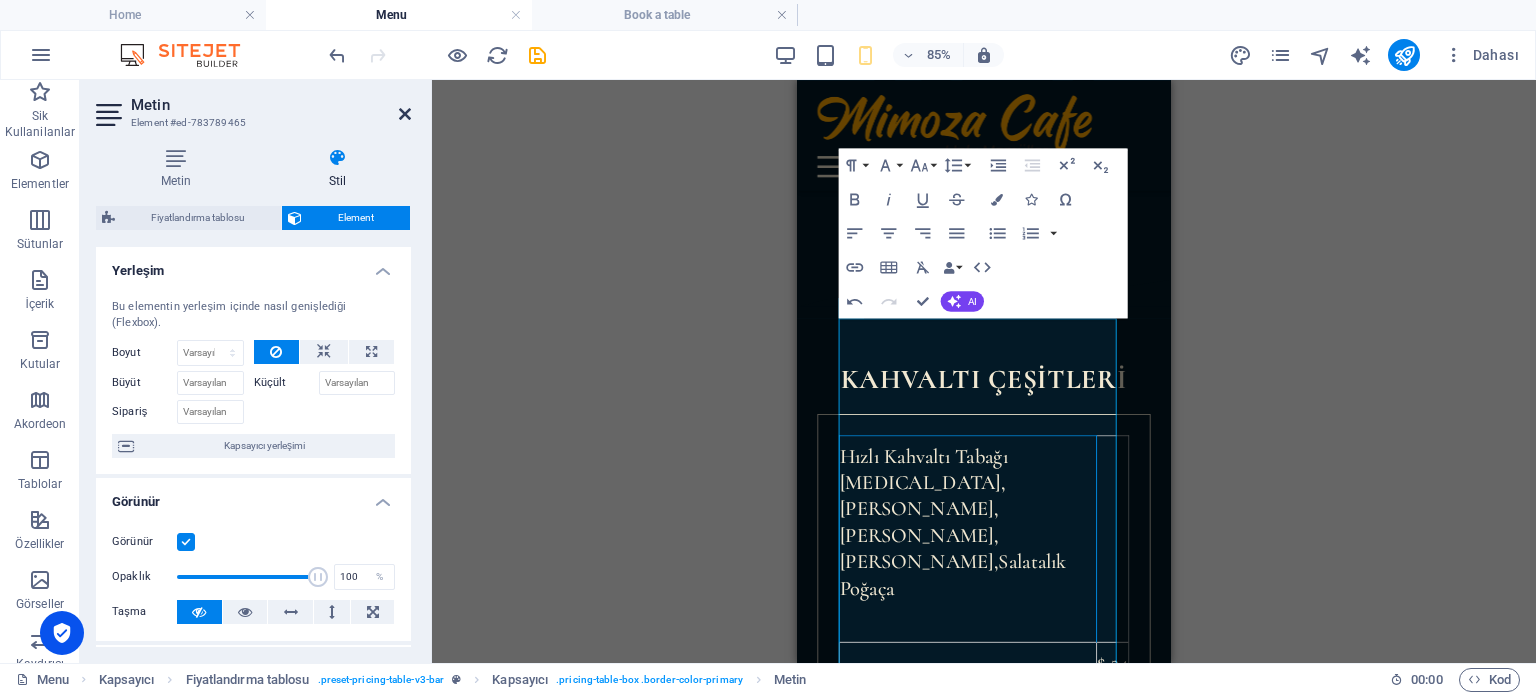 click at bounding box center [405, 114] 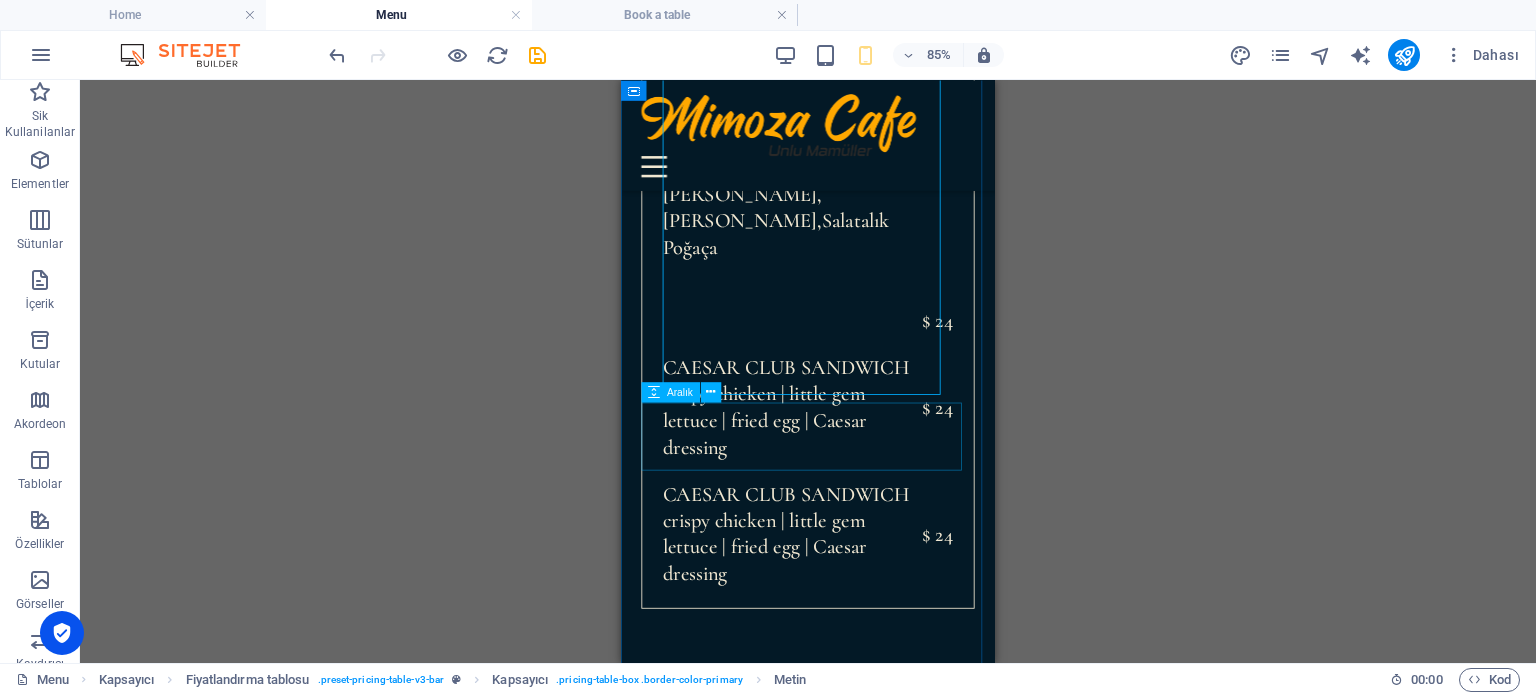 scroll, scrollTop: 460, scrollLeft: 0, axis: vertical 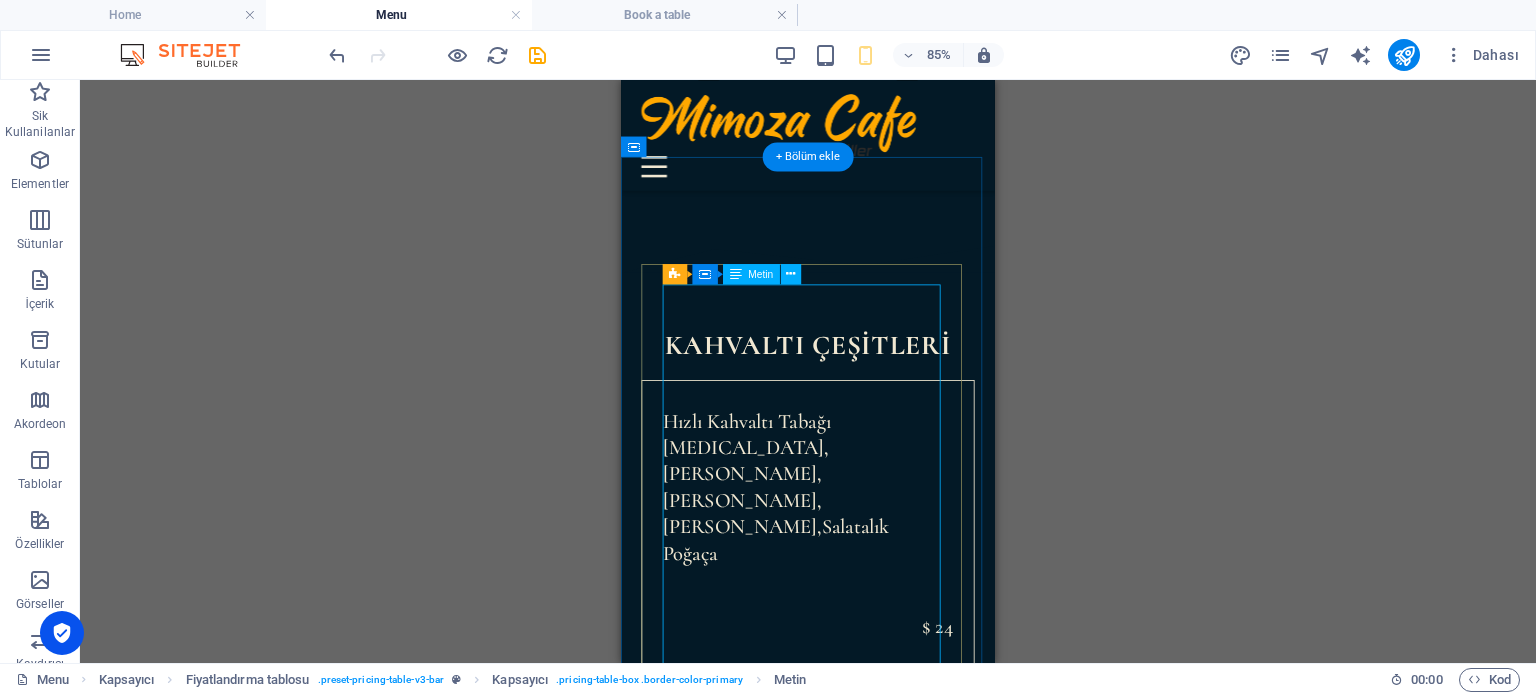 click on "Hızlı Kahvaltı Tabağı [MEDICAL_DATA],Zeytin,Peynir,Domates,Salatalık Poğaça
$ 24
CAESAR CLUB SANDWICH crispy chicken | little gem lettuce | fried egg | Caesar dressing
$ 24
CAESAR CLUB SANDWICH crispy chicken | little gem lettuce | fried egg | Caesar dressing
$ 24" at bounding box center (841, 755) 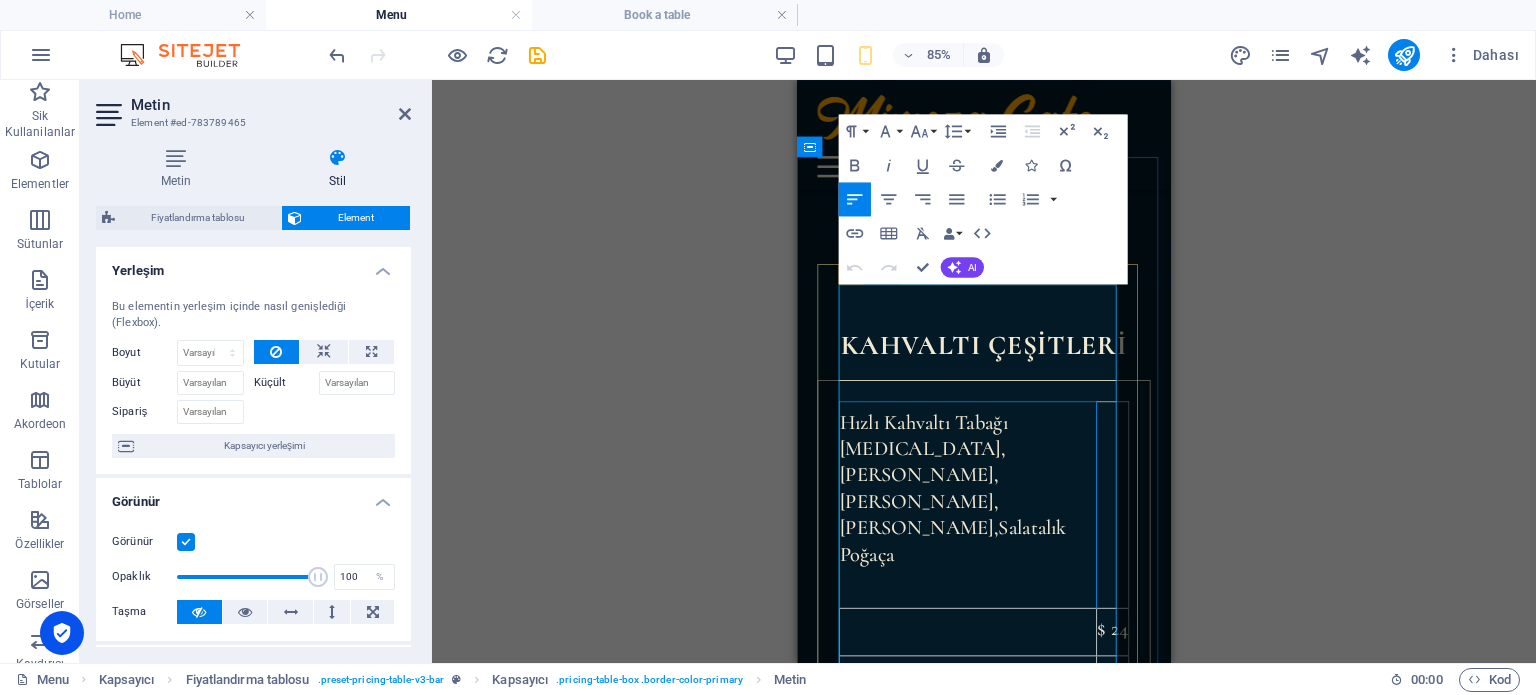 click on "Hızlı Kahvaltı Tabağı [MEDICAL_DATA],Zeytin,Peynir,Domates,Salatalık Poğaça" at bounding box center [998, 579] 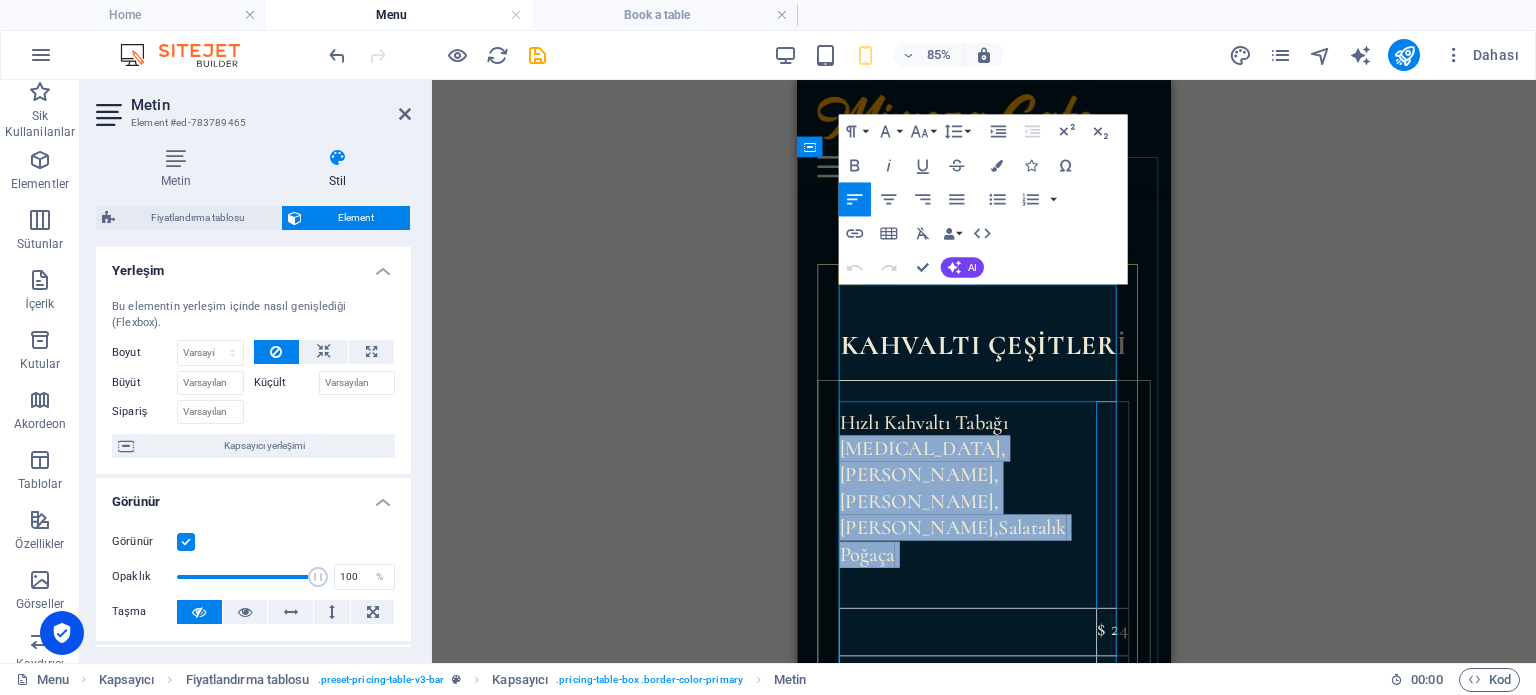 drag, startPoint x: 853, startPoint y: 380, endPoint x: 1030, endPoint y: 459, distance: 193.82982 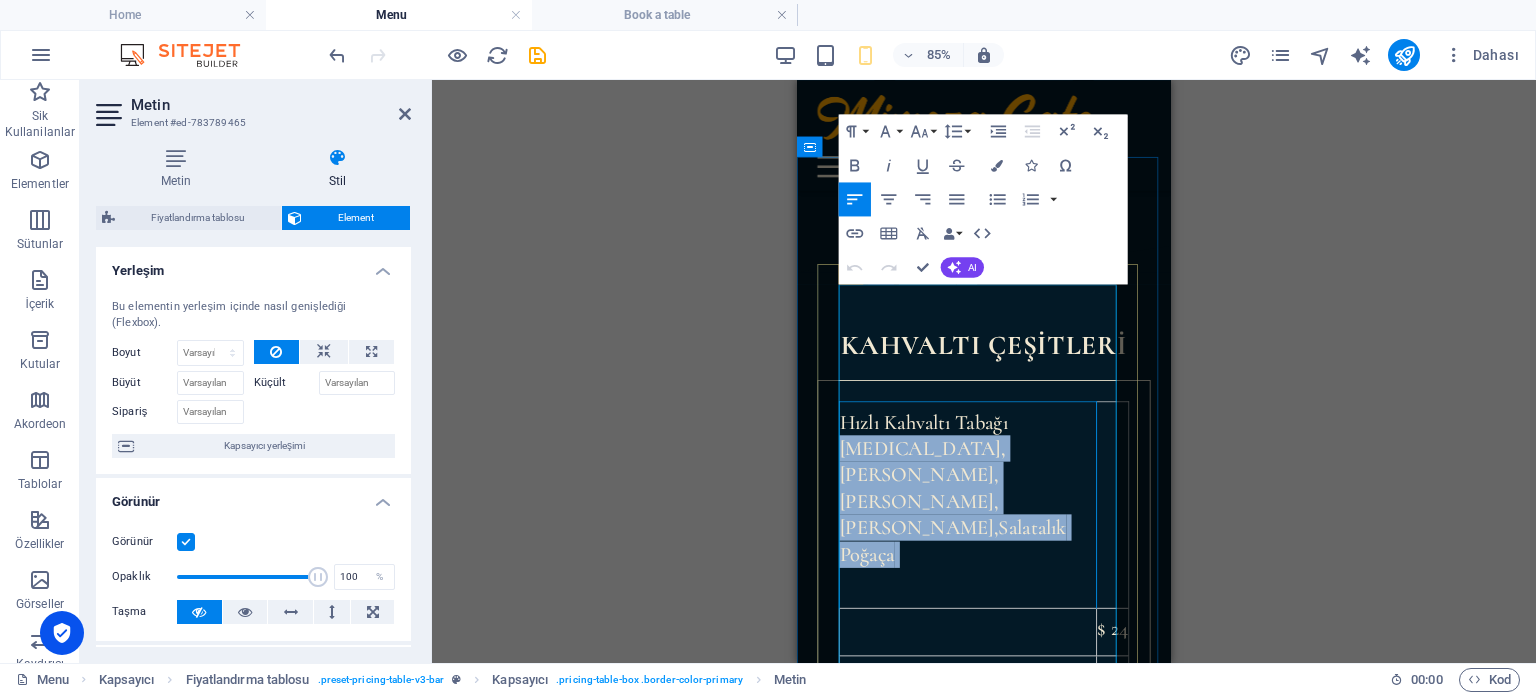 click on "Hızlı Kahvaltı Tabağı [MEDICAL_DATA],Zeytin,Peynir,Domates,Salatalık Poğaça" at bounding box center (998, 579) 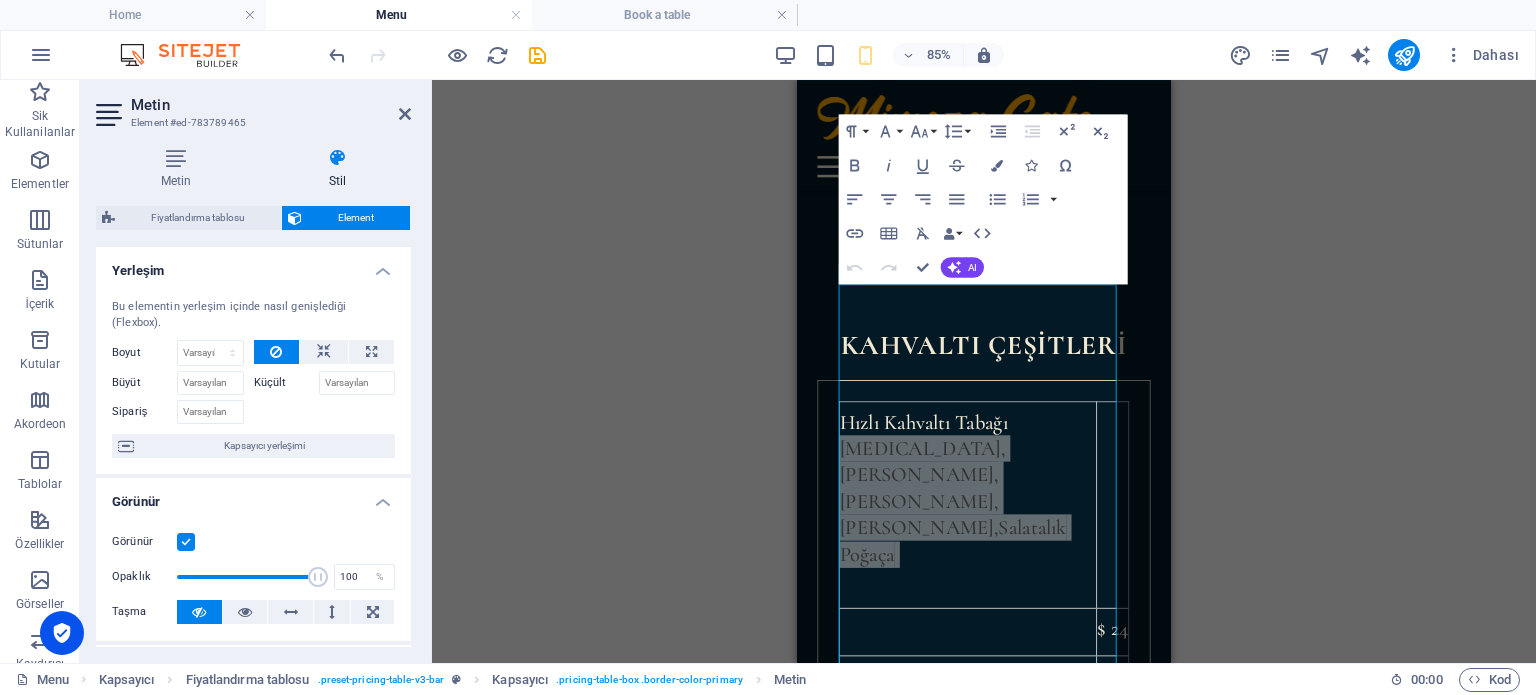 click on "Küçült" at bounding box center (286, 383) 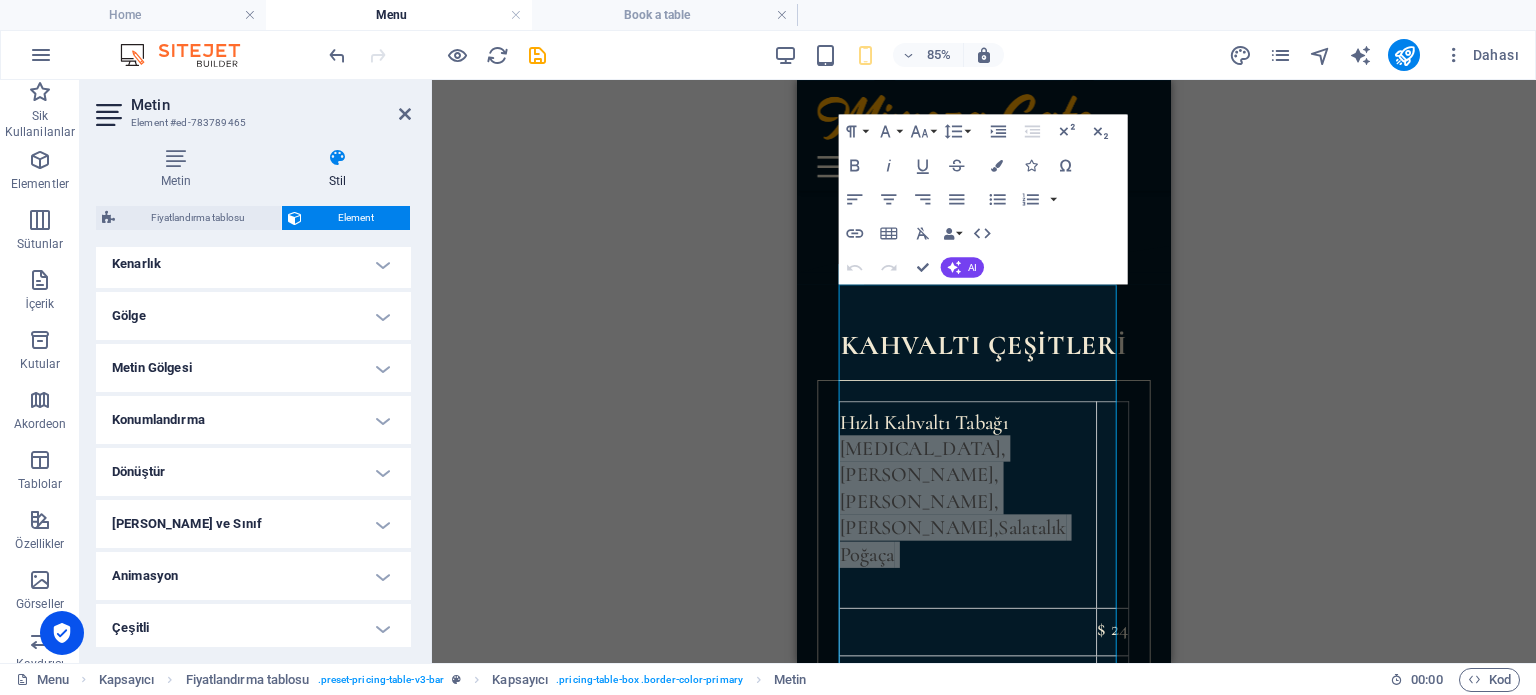 scroll, scrollTop: 460, scrollLeft: 0, axis: vertical 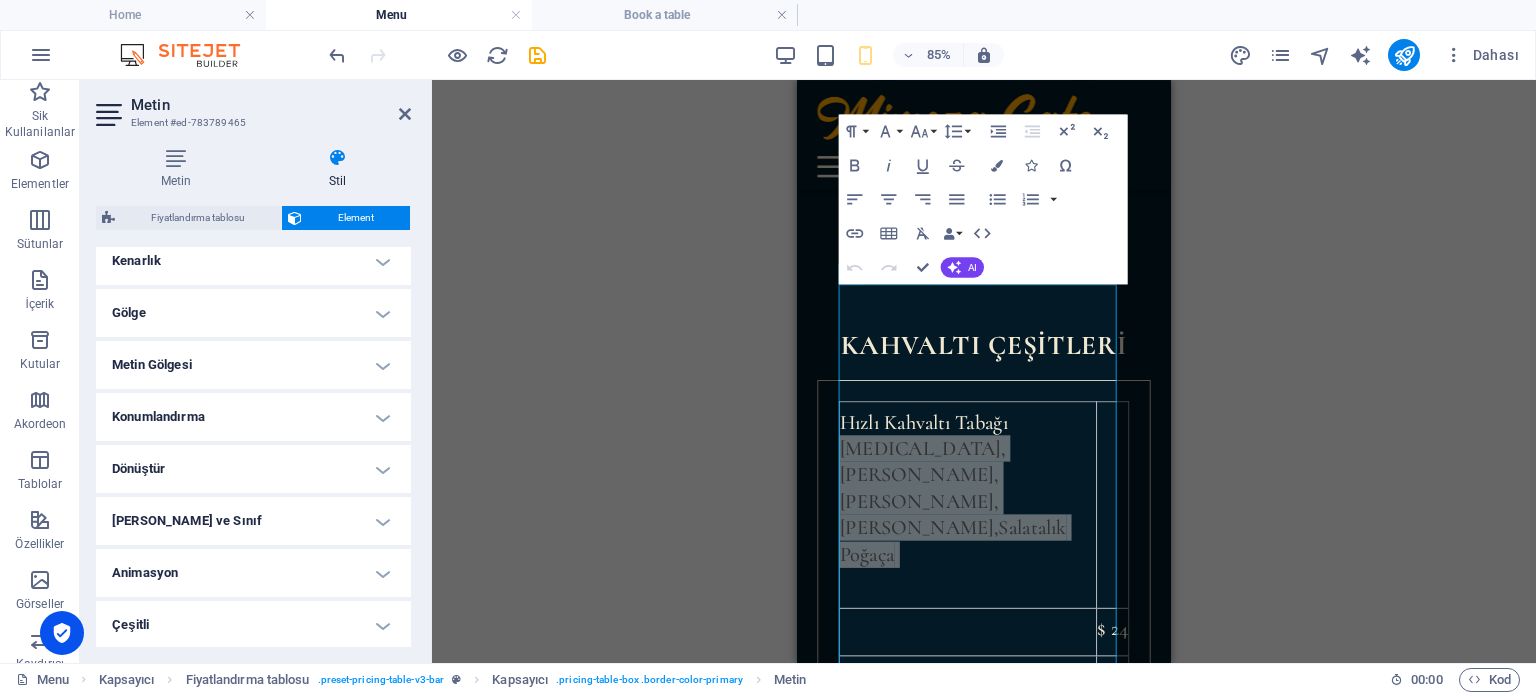click on "Çeşitli" at bounding box center [253, 625] 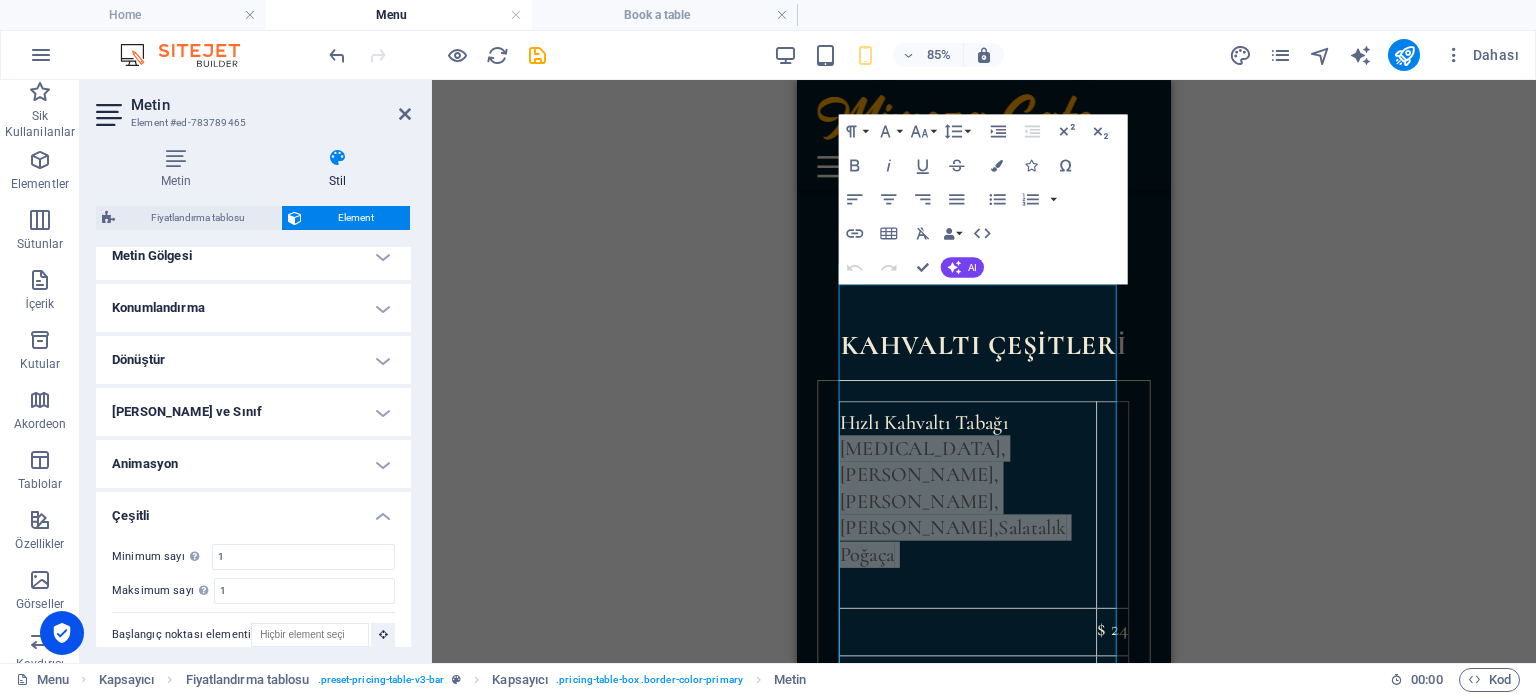 scroll, scrollTop: 584, scrollLeft: 0, axis: vertical 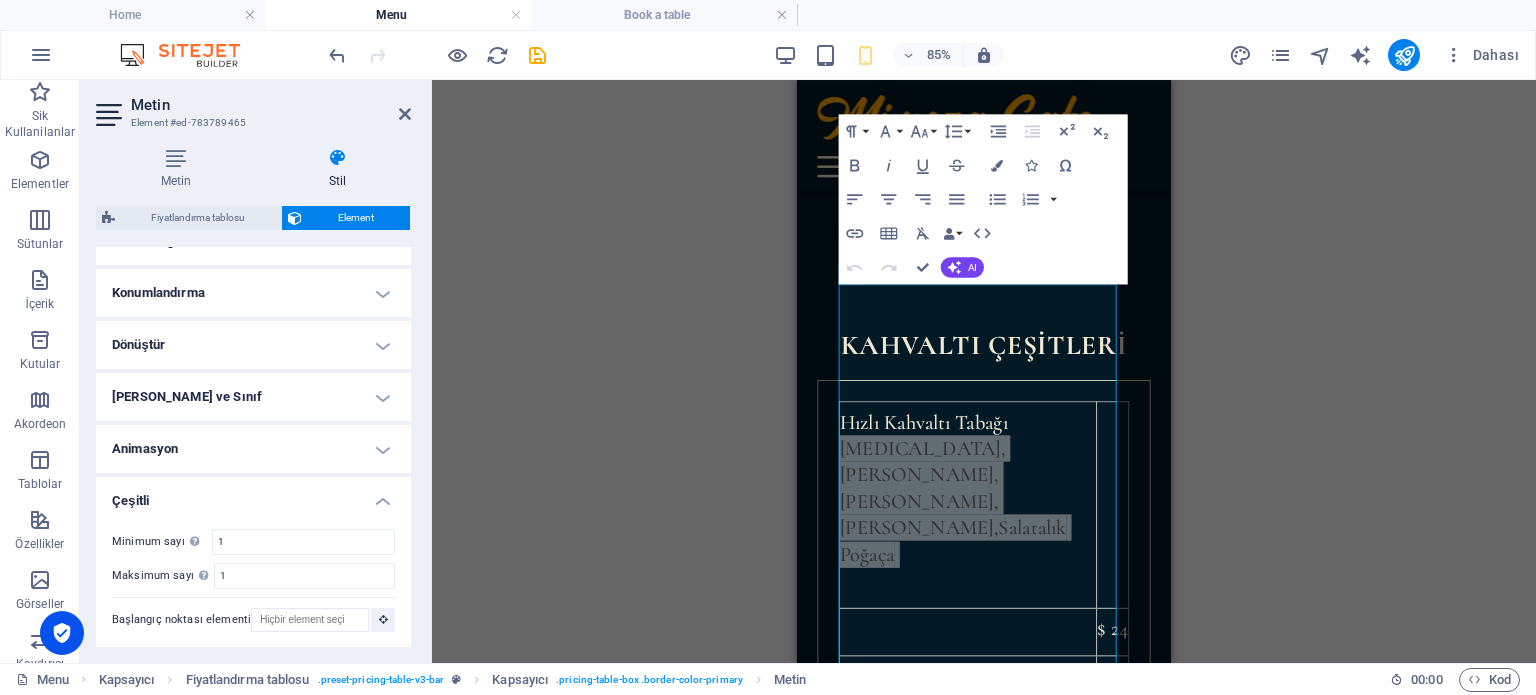 click on "Animasyon" at bounding box center [253, 449] 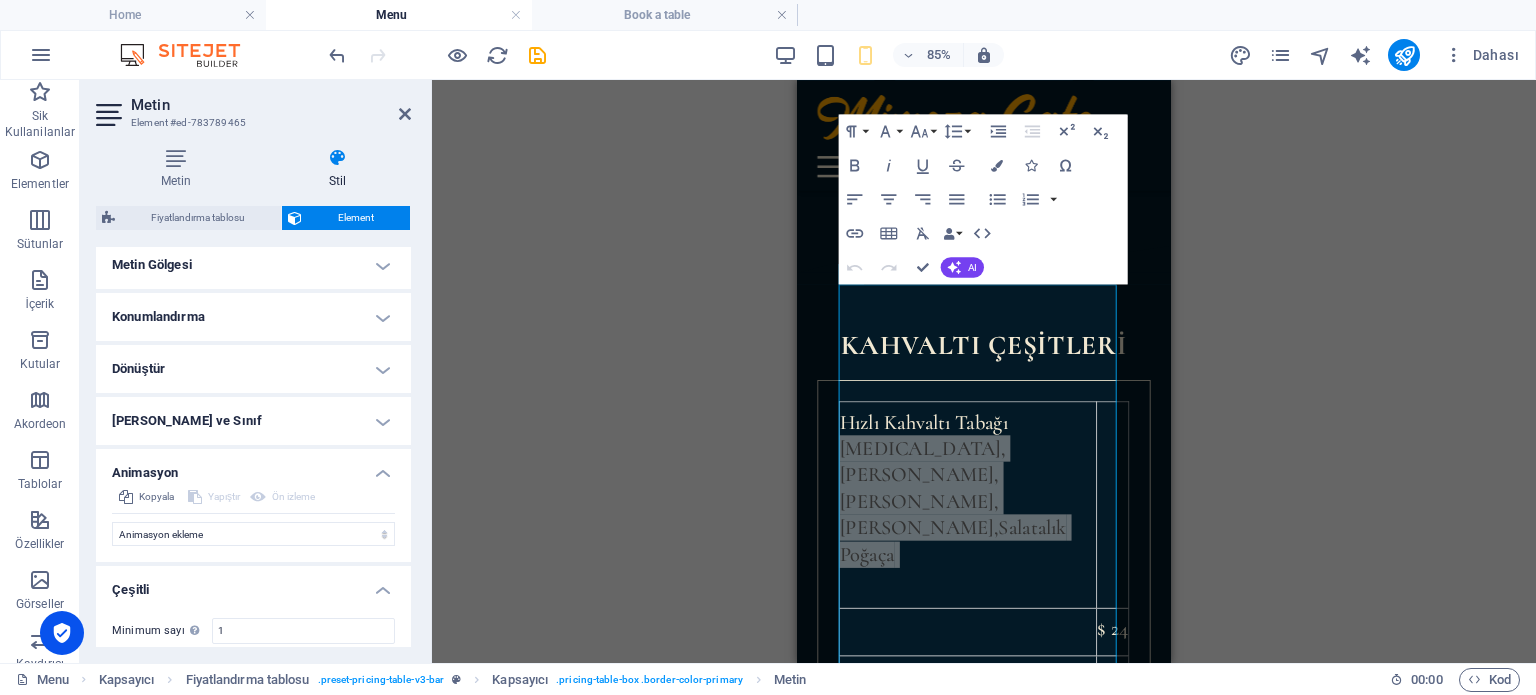 scroll, scrollTop: 384, scrollLeft: 0, axis: vertical 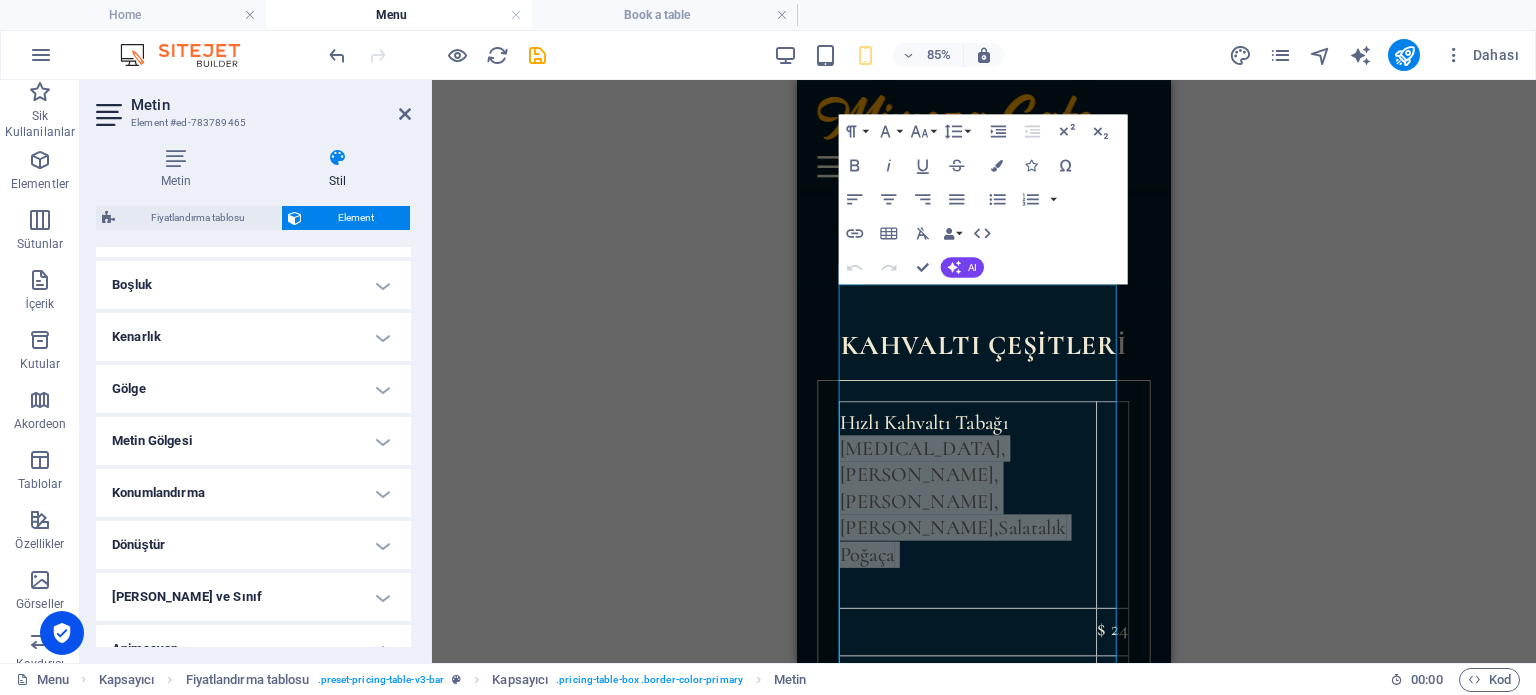 click on "Konumlandırma" at bounding box center [253, 493] 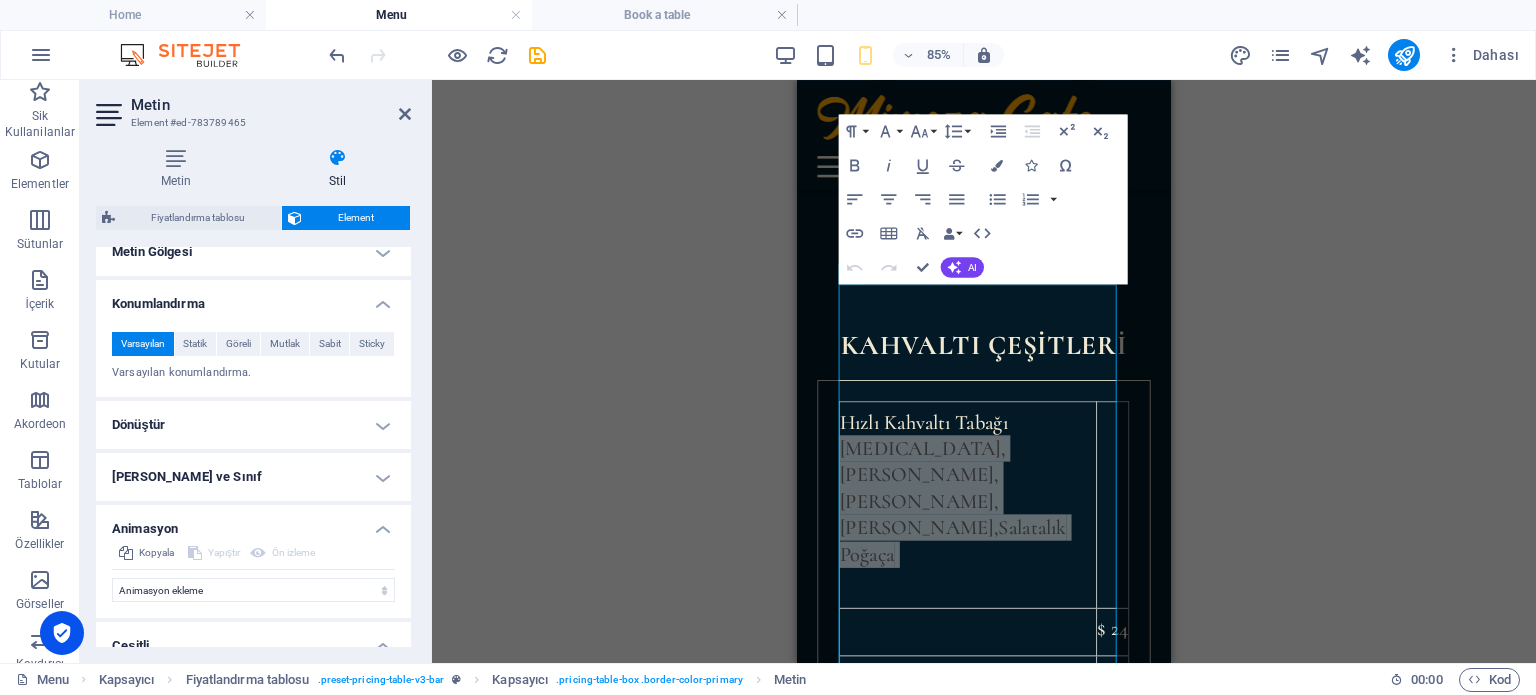 scroll, scrollTop: 584, scrollLeft: 0, axis: vertical 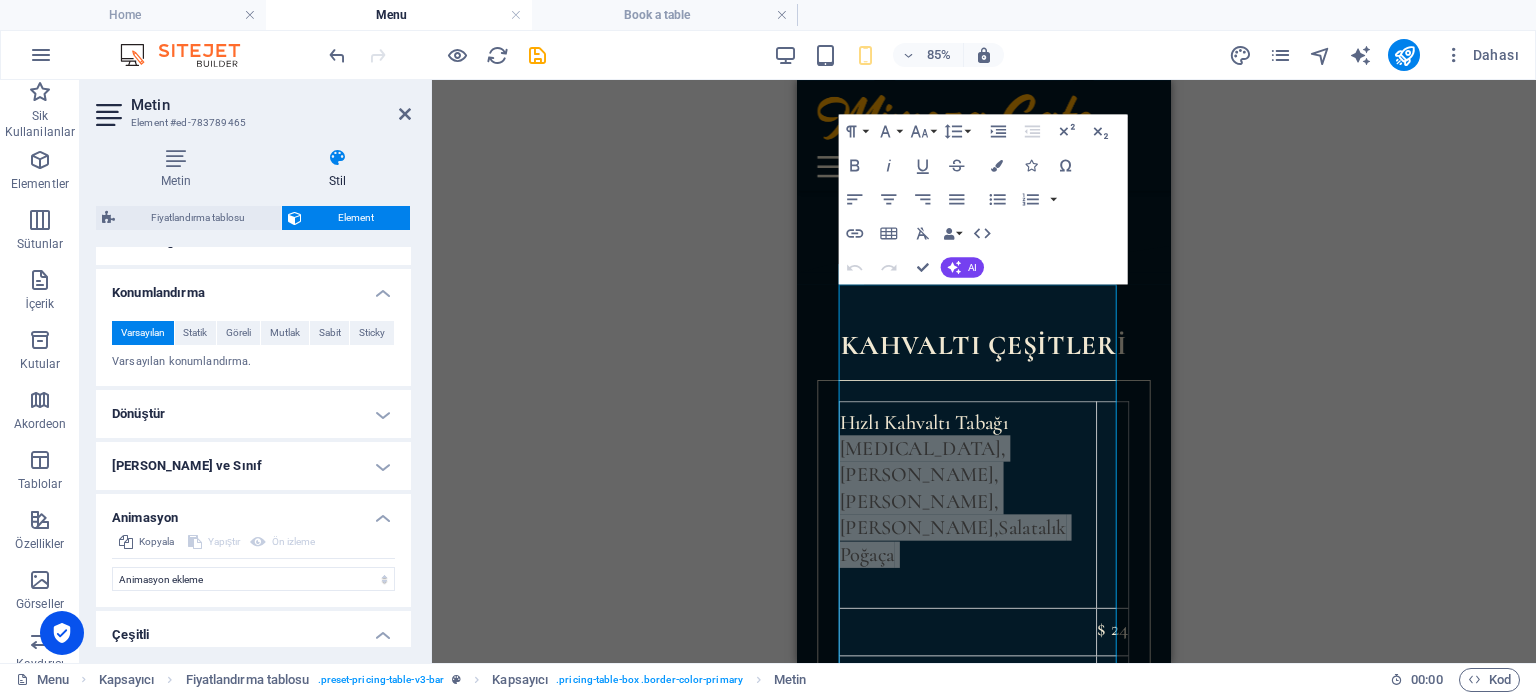 click on "Konumlandırma" at bounding box center (253, 287) 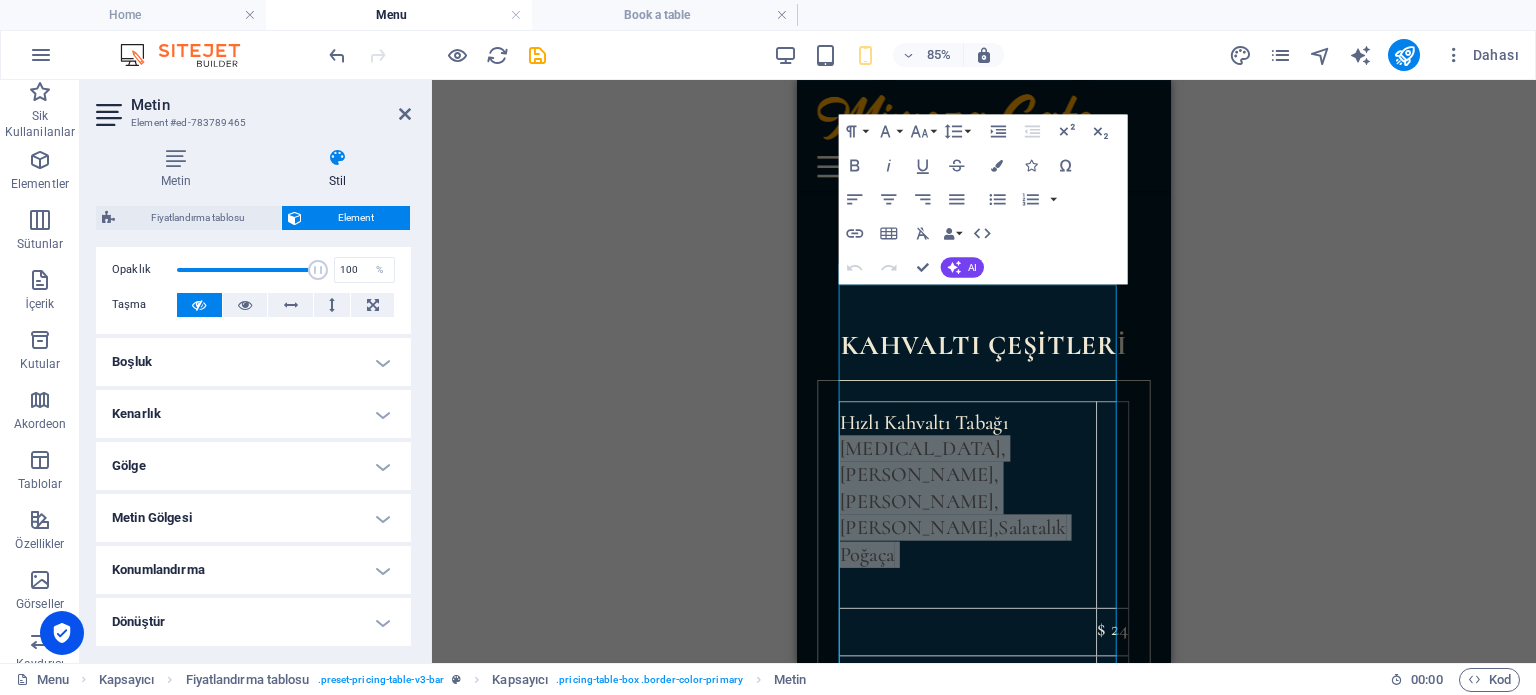 scroll, scrollTop: 284, scrollLeft: 0, axis: vertical 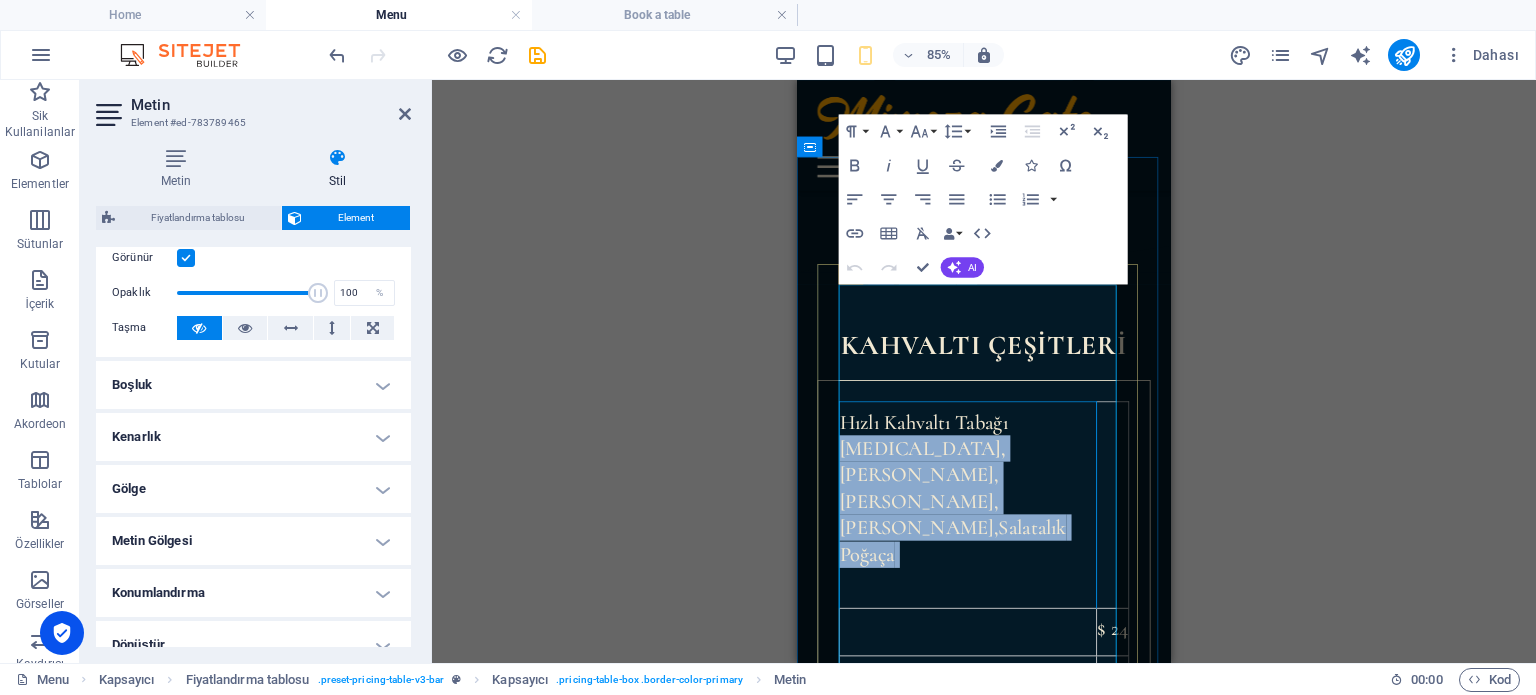 click on "Hızlı Kahvaltı Tabağı [MEDICAL_DATA],Zeytin,Peynir,Domates,Salatalık Poğaça" at bounding box center [998, 579] 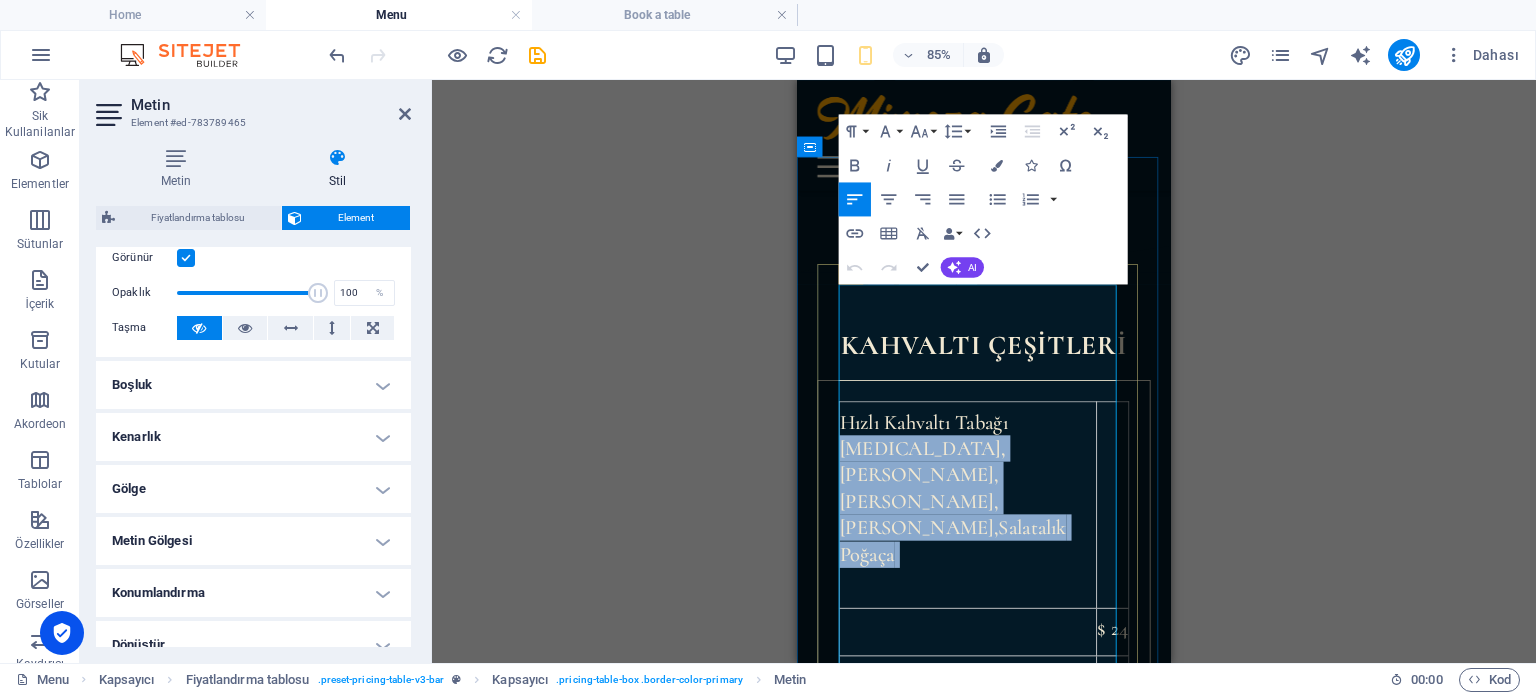click on "Hızlı Kahvaltı Tabağı [MEDICAL_DATA],Zeytin,Peynir,Domates,Salatalık Poğaça" at bounding box center (998, 579) 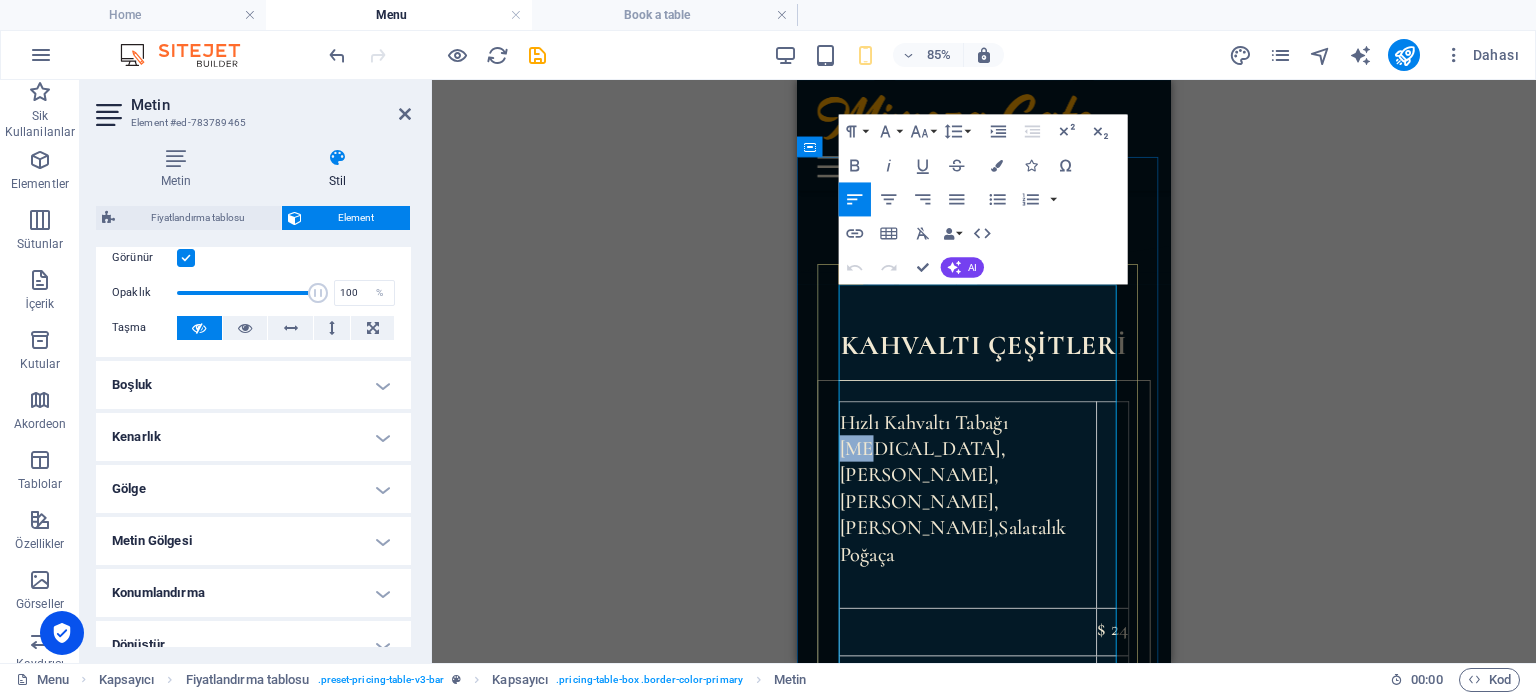 click on "Hızlı Kahvaltı Tabağı [MEDICAL_DATA],Zeytin,Peynir,Domates,Salatalık Poğaça" at bounding box center (998, 579) 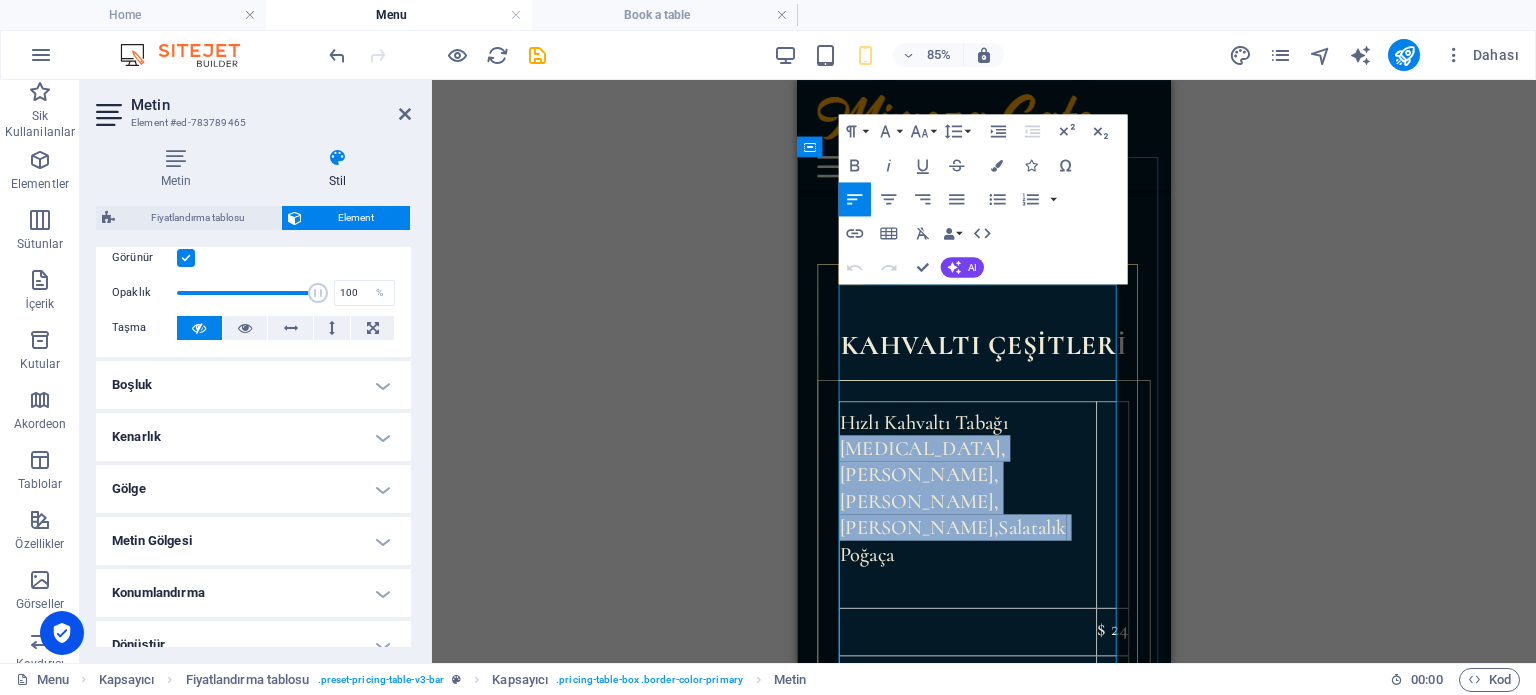 click on "Hızlı Kahvaltı Tabağı [MEDICAL_DATA],Zeytin,Peynir,Domates,Salatalık Poğaça" at bounding box center [998, 579] 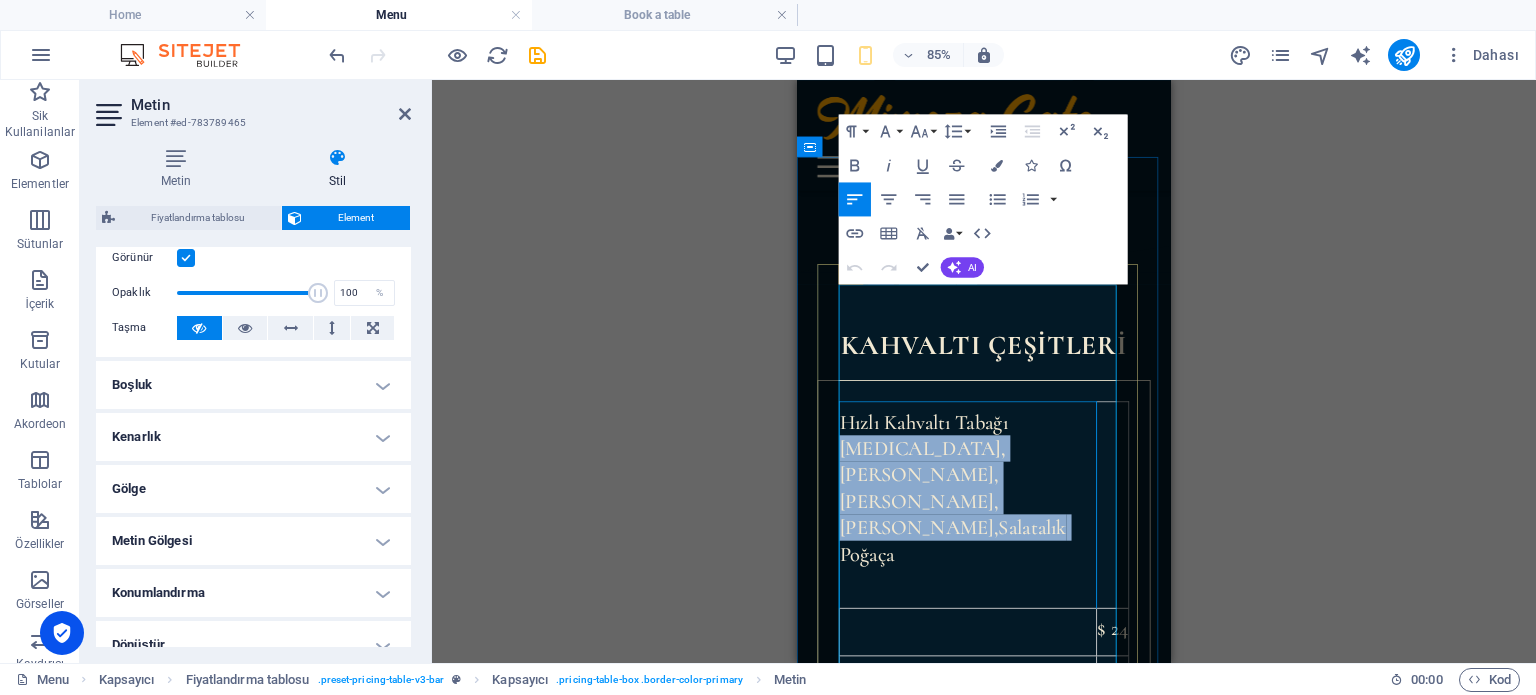 click on "Hızlı Kahvaltı Tabağı [MEDICAL_DATA],Zeytin,Peynir,Domates,Salatalık Poğaça" at bounding box center [998, 579] 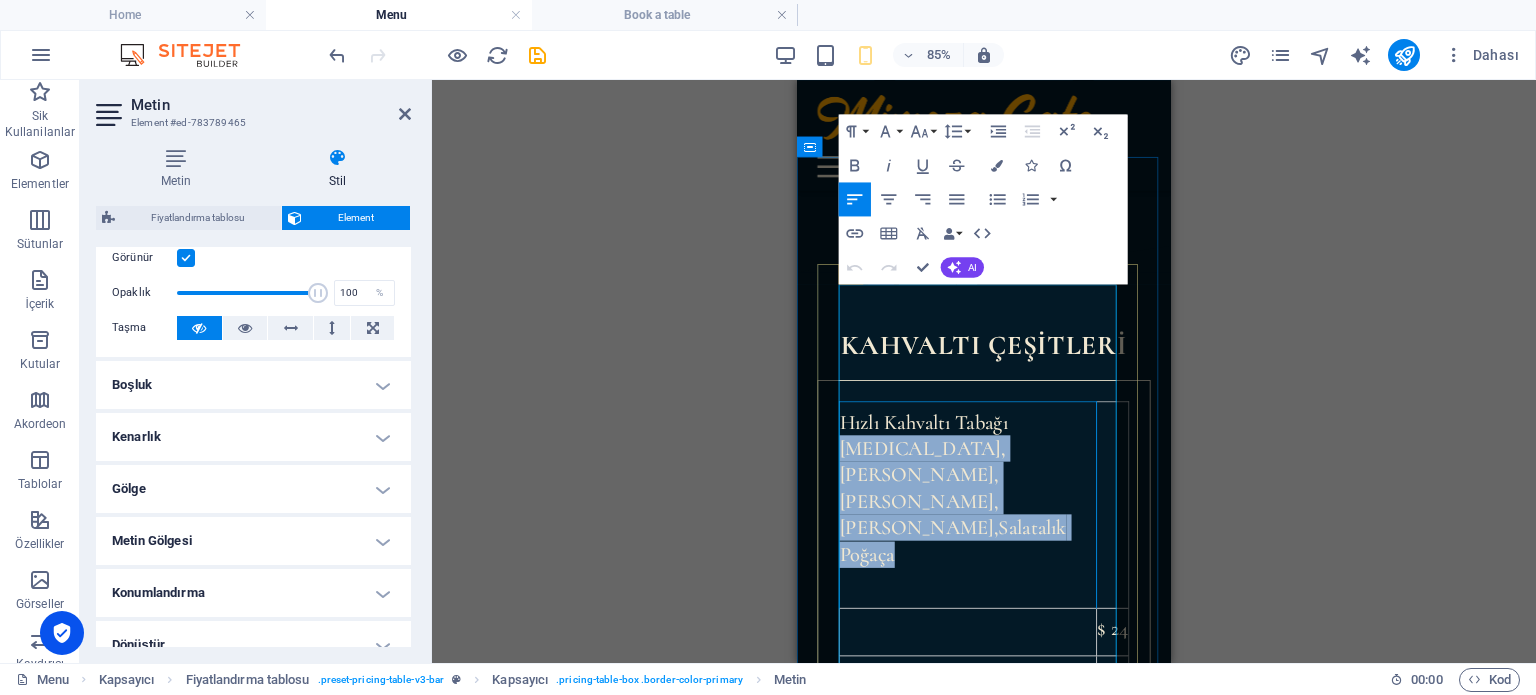 drag, startPoint x: 849, startPoint y: 380, endPoint x: 877, endPoint y: 400, distance: 34.4093 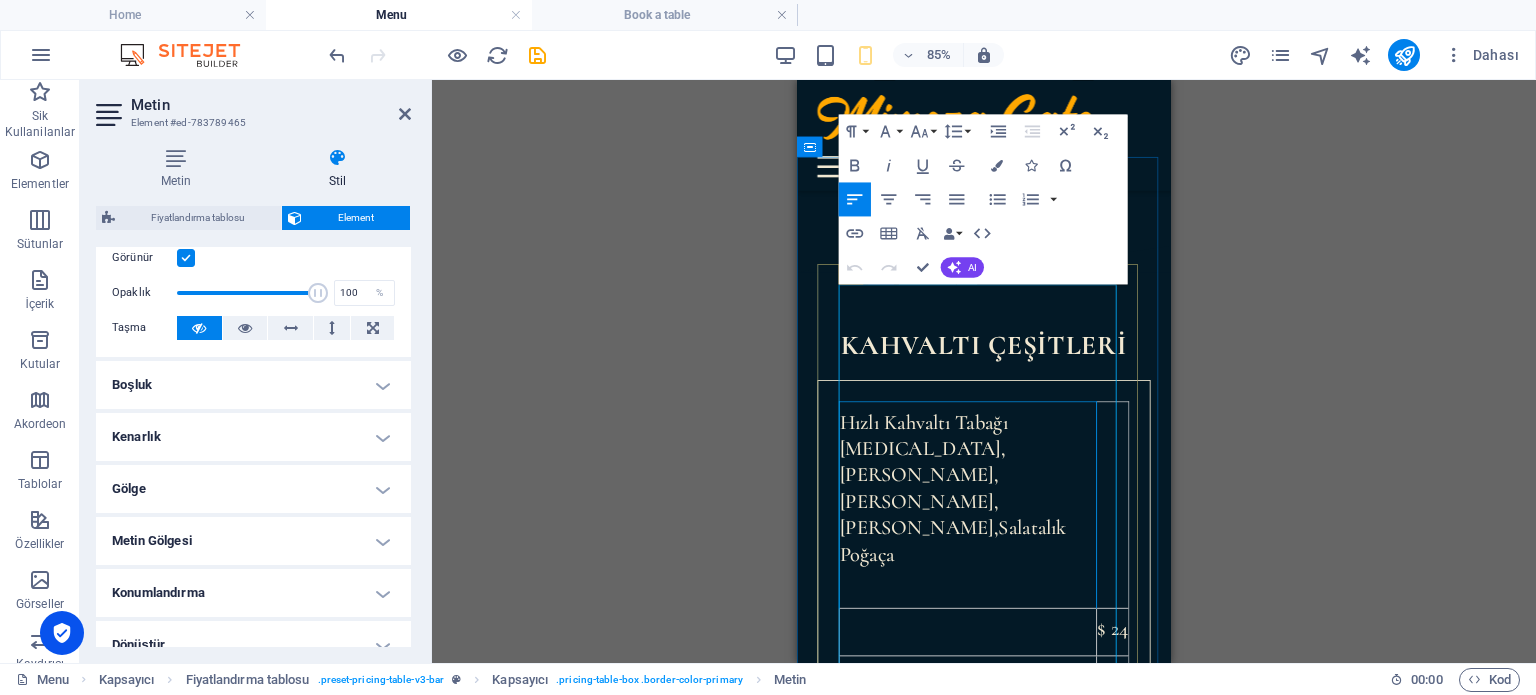click on "Hızlı Kahvaltı Tabağı [MEDICAL_DATA],Zeytin,Peynir,Domates,Salatalık Poğaça" at bounding box center (998, 579) 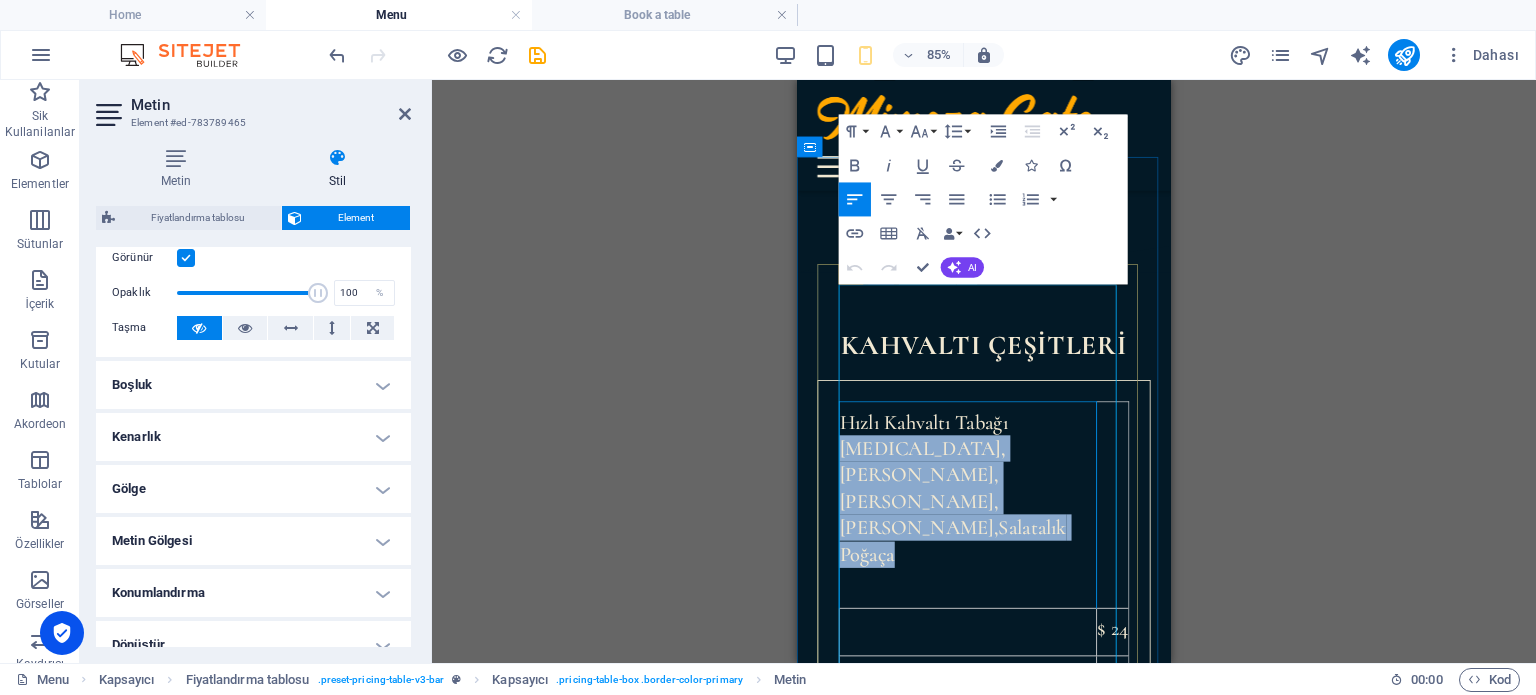 drag, startPoint x: 913, startPoint y: 410, endPoint x: 851, endPoint y: 385, distance: 66.85058 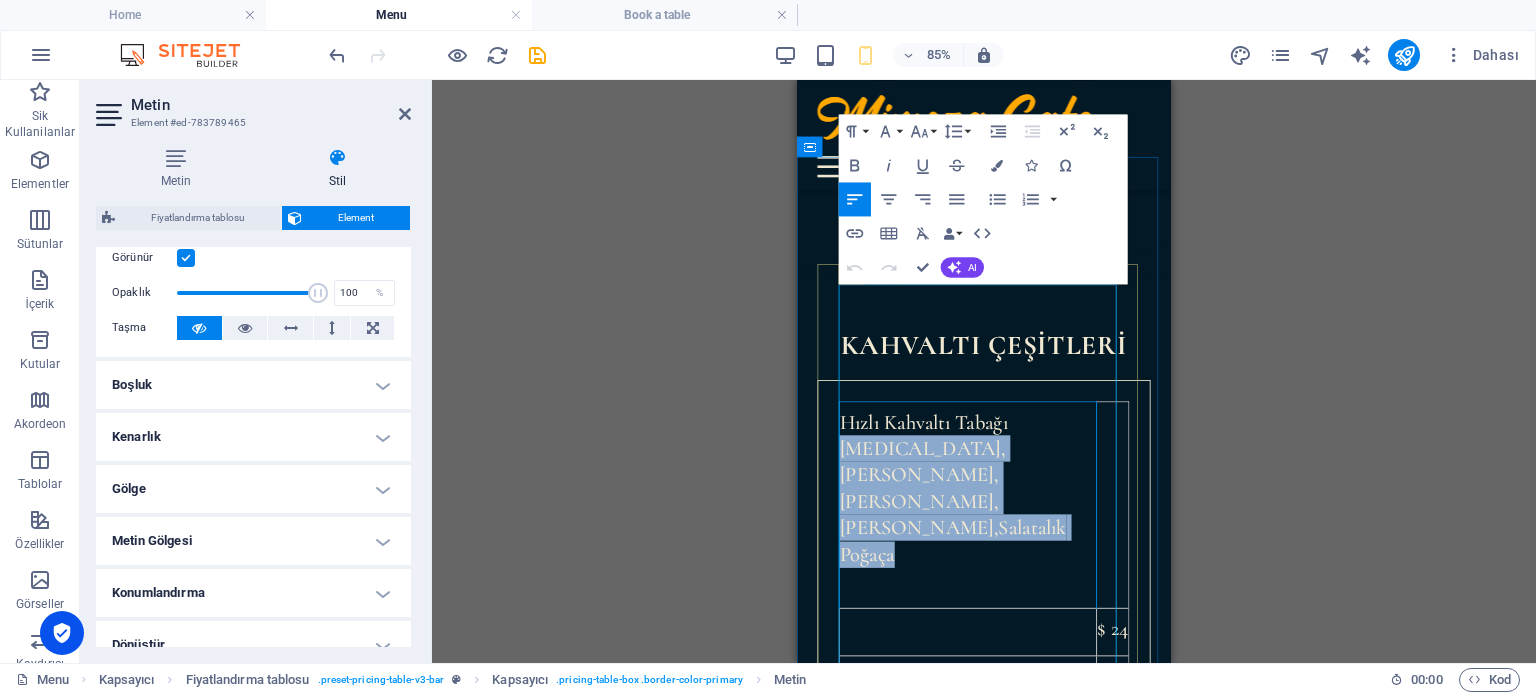 click on "Hızlı Kahvaltı Tabağı [MEDICAL_DATA],Zeytin,Peynir,Domates,Salatalık Poğaça" at bounding box center [998, 579] 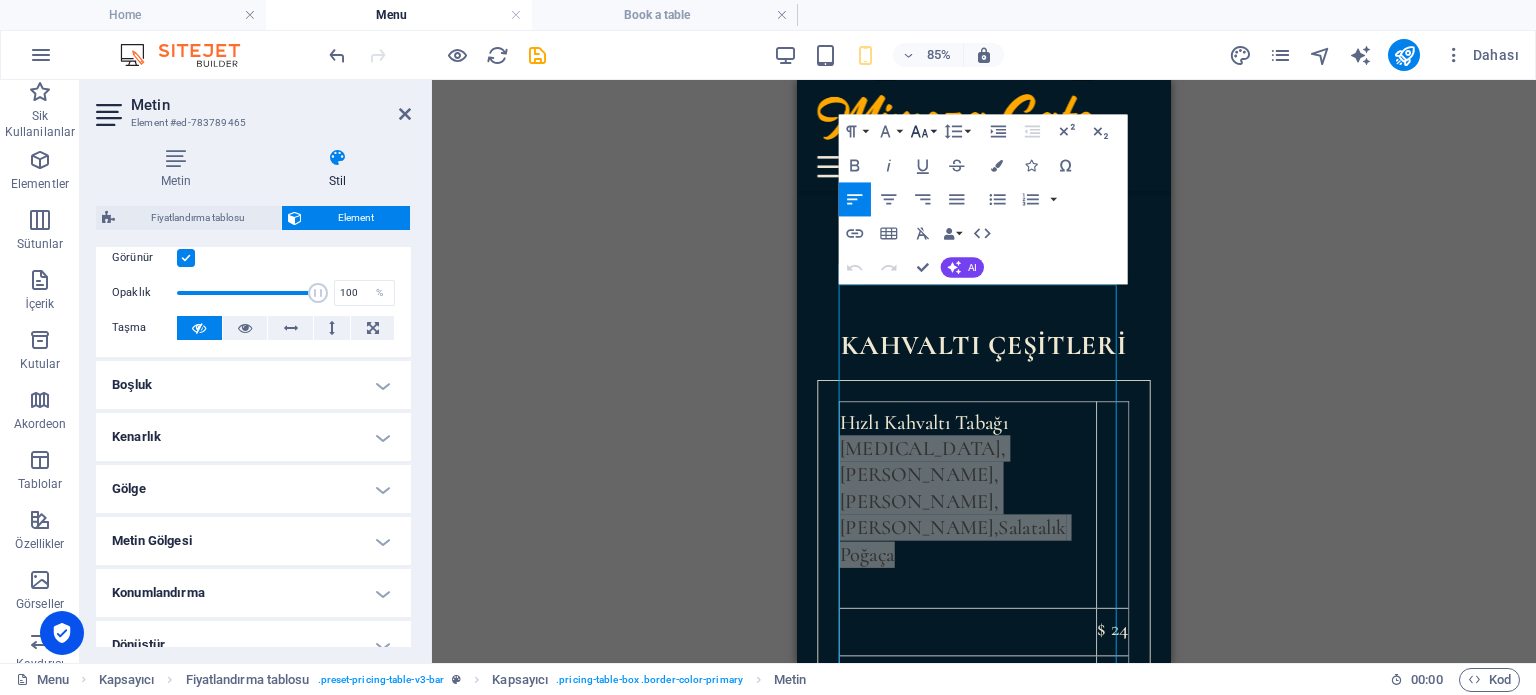 click 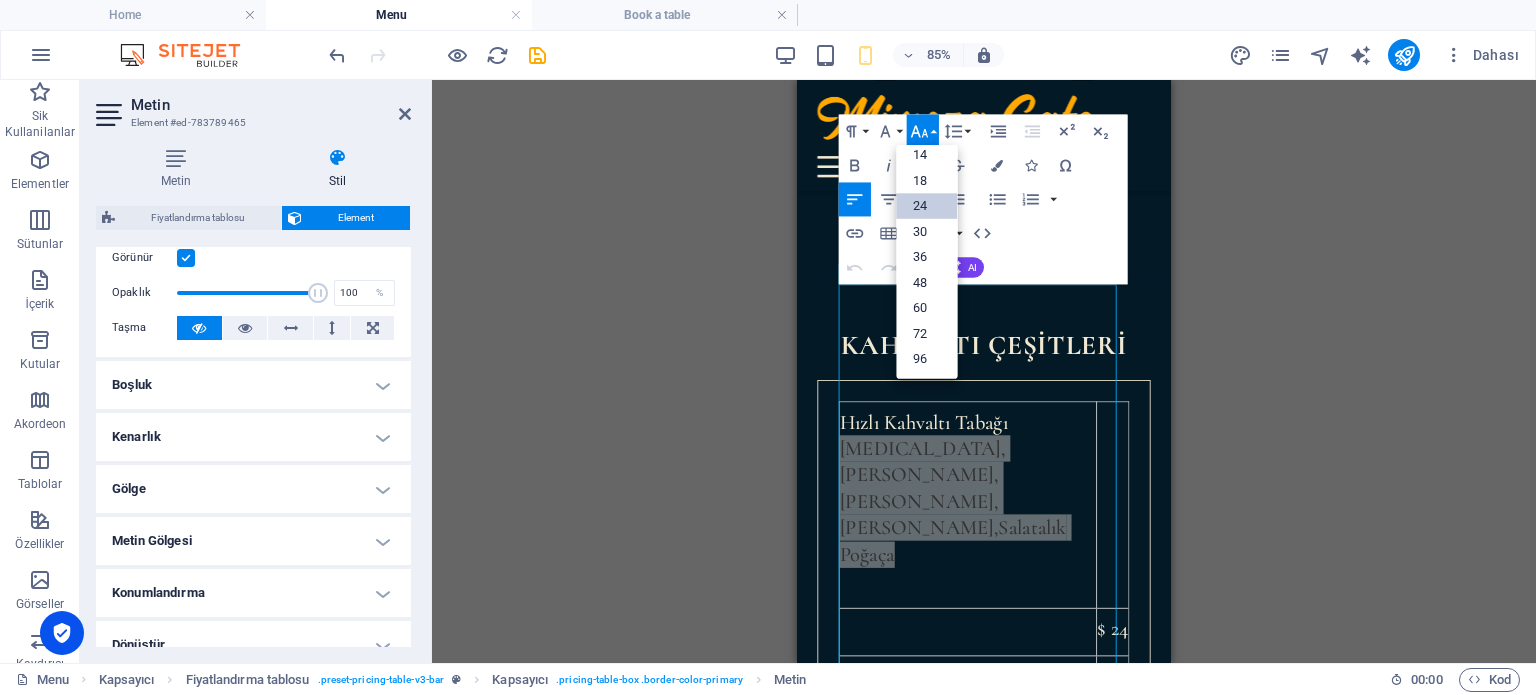 scroll, scrollTop: 160, scrollLeft: 0, axis: vertical 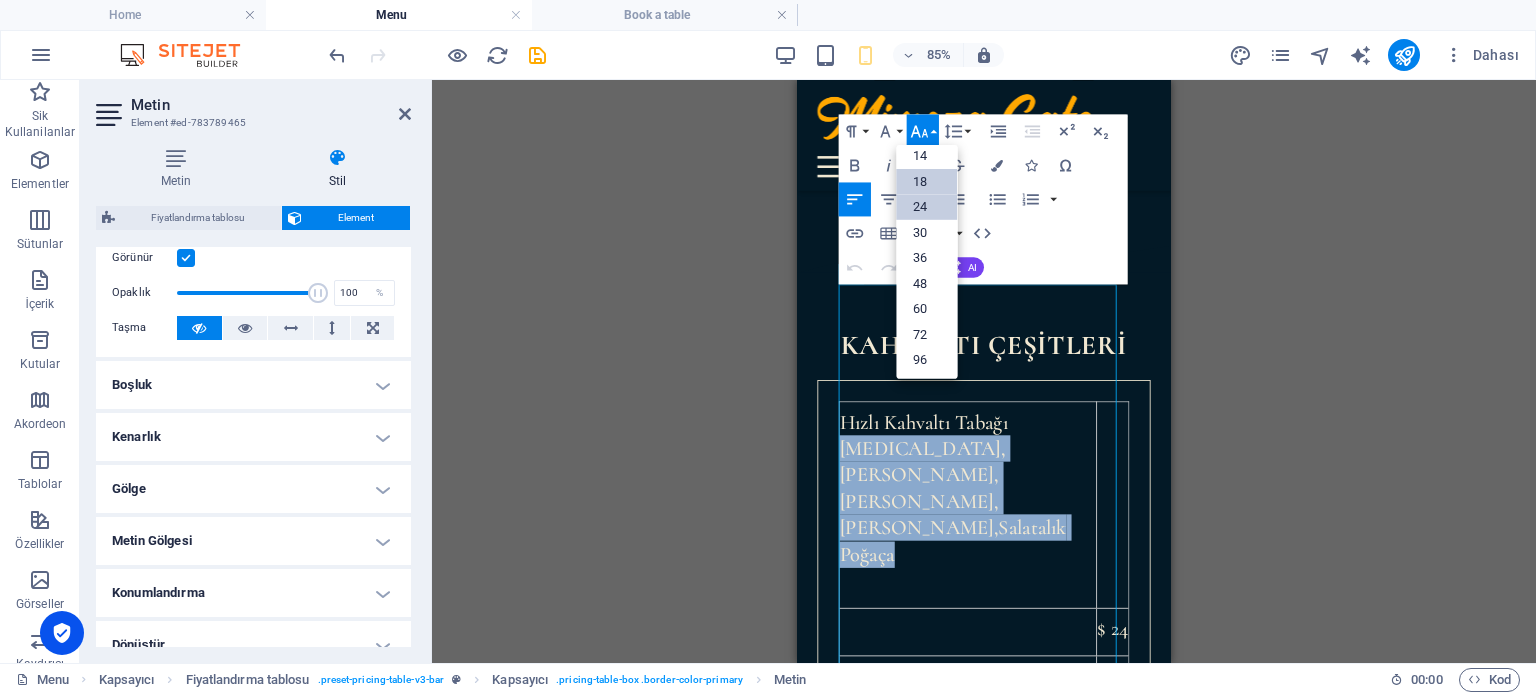 click on "18" at bounding box center (926, 182) 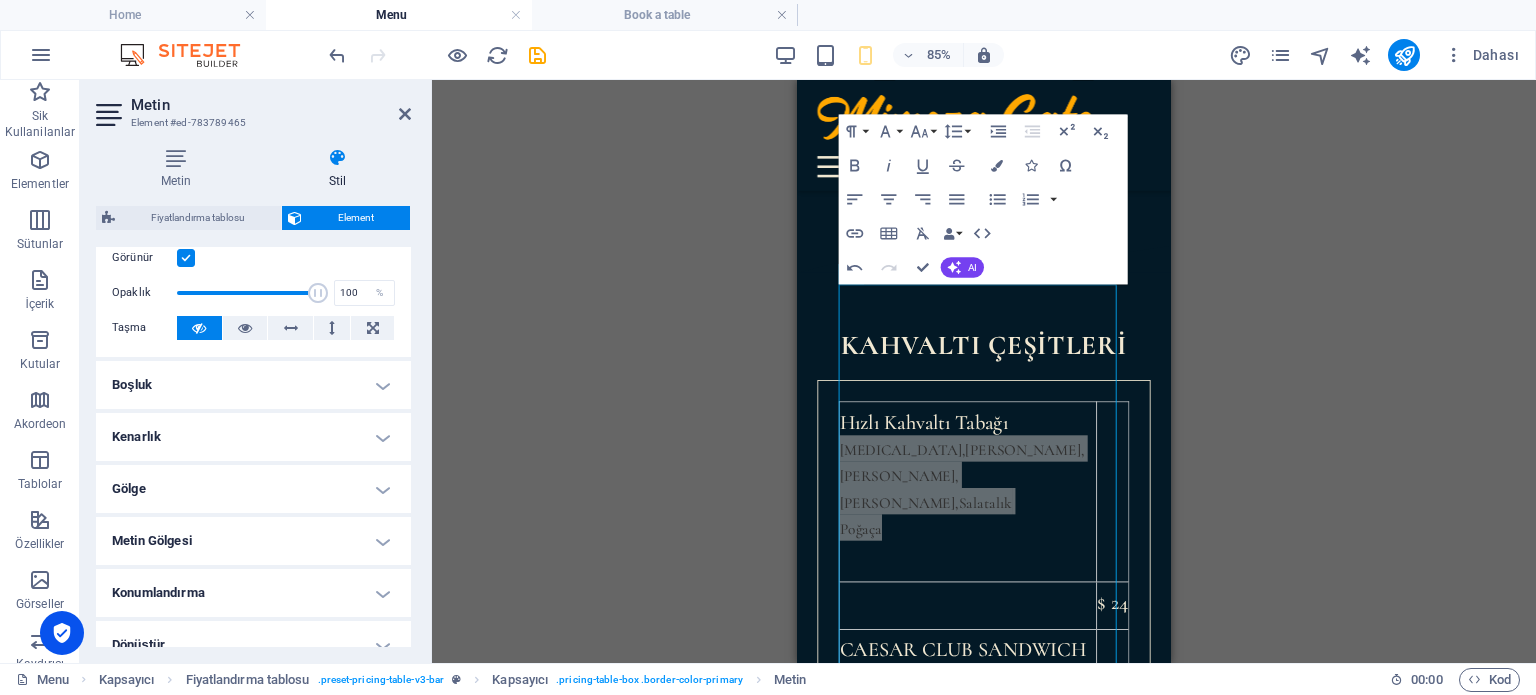 click on "Mevcut içeriği değiştirmek için buraya sürükleyin. Yeni bir element oluşturmak istiyorsanız “Ctrl” tuşuna basın.
H1   Banner   Kapsayıcı   Ayırıcı   HTML   Ayırıcı   H2   Kapsayıcı   Fiyatlandırma tablosu   Kapsayıcı   Fiyatlandırma tablosu   Fiyatlandırma tablosu   Metin   Referans   Fiyatlandırma tablosu   Kapsayıcı   Fiyatlandırma tablosu   Metin   Aralık   H2   Aralık   İmaj   Aralık   Referans   Kapsayıcı   Referans   Referans   Referans   H2   Referans   Referans   Referans   İmaj   Banner   Logo   Yer Tutucu   Aralık   H2   Fiyatlandırma tablosu   Kapsayıcı   Fiyatlandırma tablosu   Kapsayıcı   Kapsayıcı   Fiyatlandırma tablosu   Metin   Referans   Referans   Ayırıcı   HTML   Kapsayıcı   Ayırıcı Paragraph Format Normal Heading 1 Heading 2 Heading 3 Heading 4 Heading 5 Heading 6 Code Font Family Arial [US_STATE] Impact Tahoma Times New Roman Verdana Cormorant Font Size 8 9 10 11 12 14 18 24 30 36 48 60 72 96 Line Height Default" at bounding box center (984, 371) 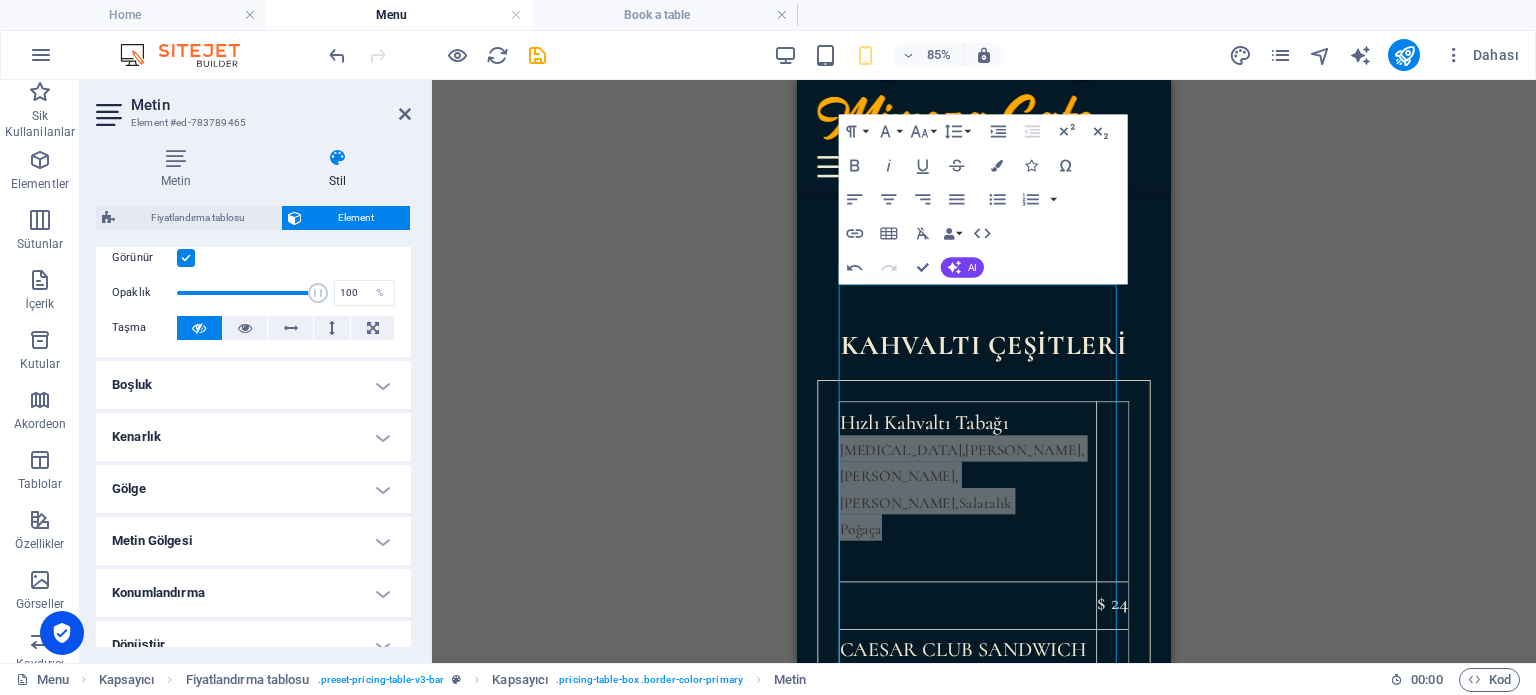 drag, startPoint x: 1176, startPoint y: 368, endPoint x: 399, endPoint y: 342, distance: 777.4349 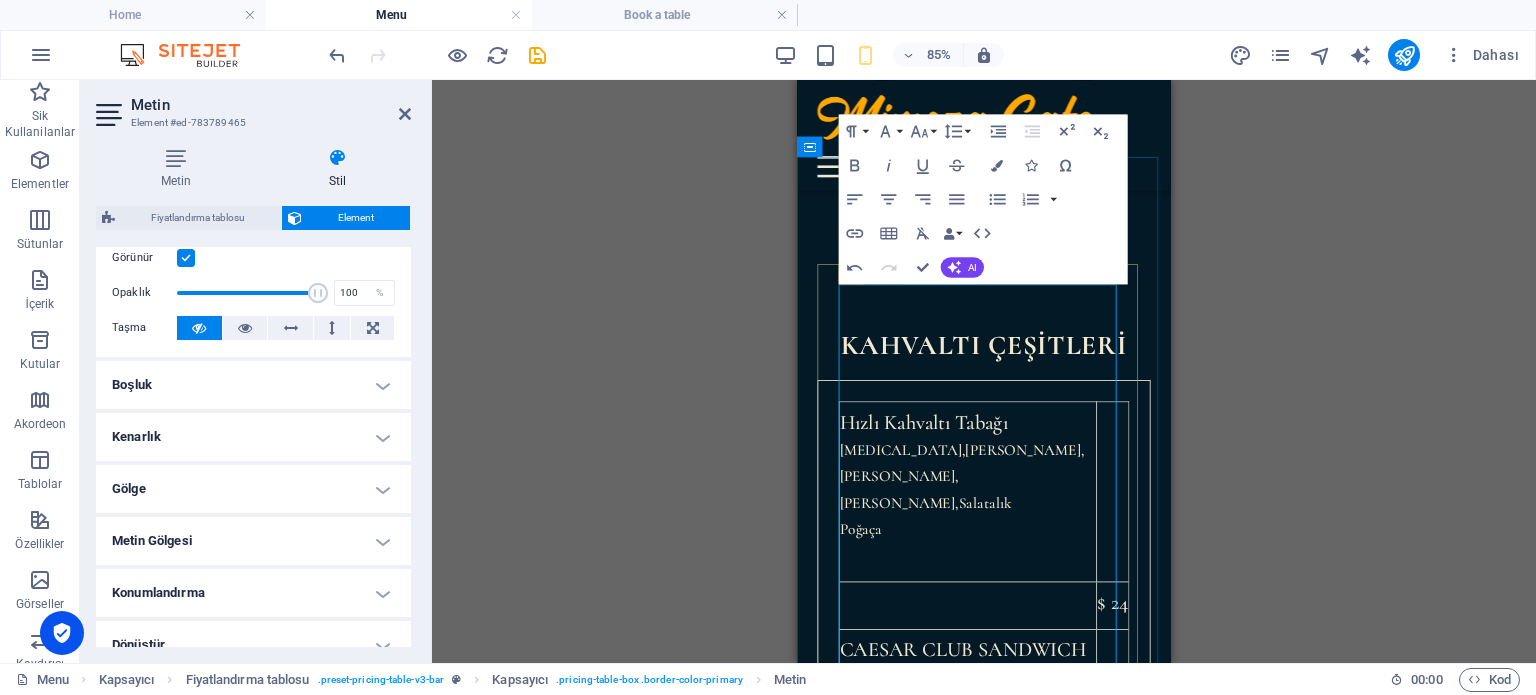 click on "Hızlı Kahvaltı Tabağı [MEDICAL_DATA],Zeytin,Peynir,Domates,Salatalık Poğaça" at bounding box center [998, 564] 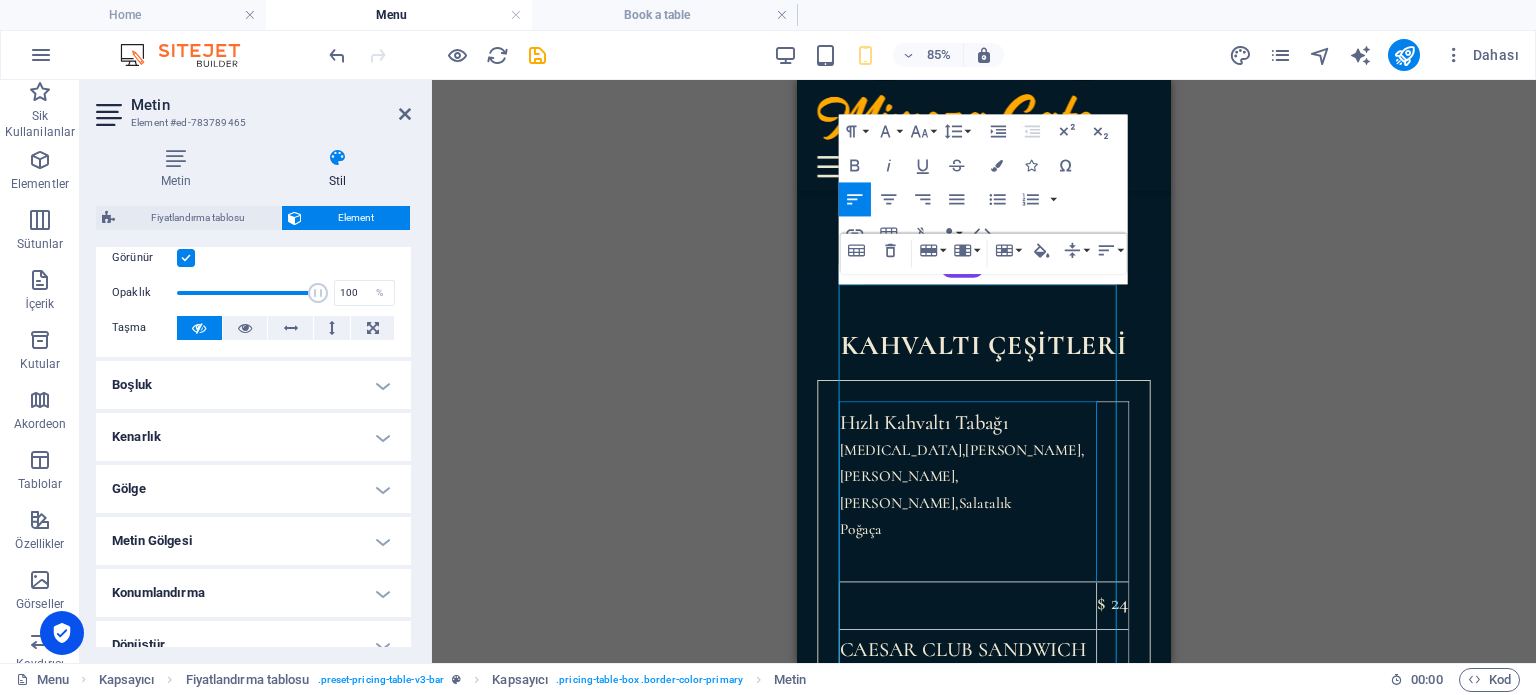 click on "Mevcut içeriği değiştirmek için buraya sürükleyin. Yeni bir element oluşturmak istiyorsanız “Ctrl” tuşuna basın.
H1   Banner   Kapsayıcı   Ayırıcı   HTML   Ayırıcı   H2   Kapsayıcı   Fiyatlandırma tablosu   Kapsayıcı   Fiyatlandırma tablosu   Fiyatlandırma tablosu   Metin   Referans   Fiyatlandırma tablosu   Kapsayıcı   Fiyatlandırma tablosu   Metin   Aralık   H2   Aralık   İmaj   Aralık   Referans   Kapsayıcı   Referans   Referans   Referans   H2   Referans   Referans   Referans   İmaj   Banner   Logo   Yer Tutucu   Aralık   H2   Fiyatlandırma tablosu   Kapsayıcı   Fiyatlandırma tablosu   Kapsayıcı   Kapsayıcı   Fiyatlandırma tablosu   Metin   Referans   Referans   Ayırıcı   HTML   Kapsayıcı   Ayırıcı Paragraph Format Normal Heading 1 Heading 2 Heading 3 Heading 4 Heading 5 Heading 6 Code Font Family Arial [US_STATE] Impact Tahoma Times New Roman Verdana Cormorant Font Size 8 9 10 11 12 14 18 24 30 36 48 60 72 96 Line Height Default" at bounding box center (984, 371) 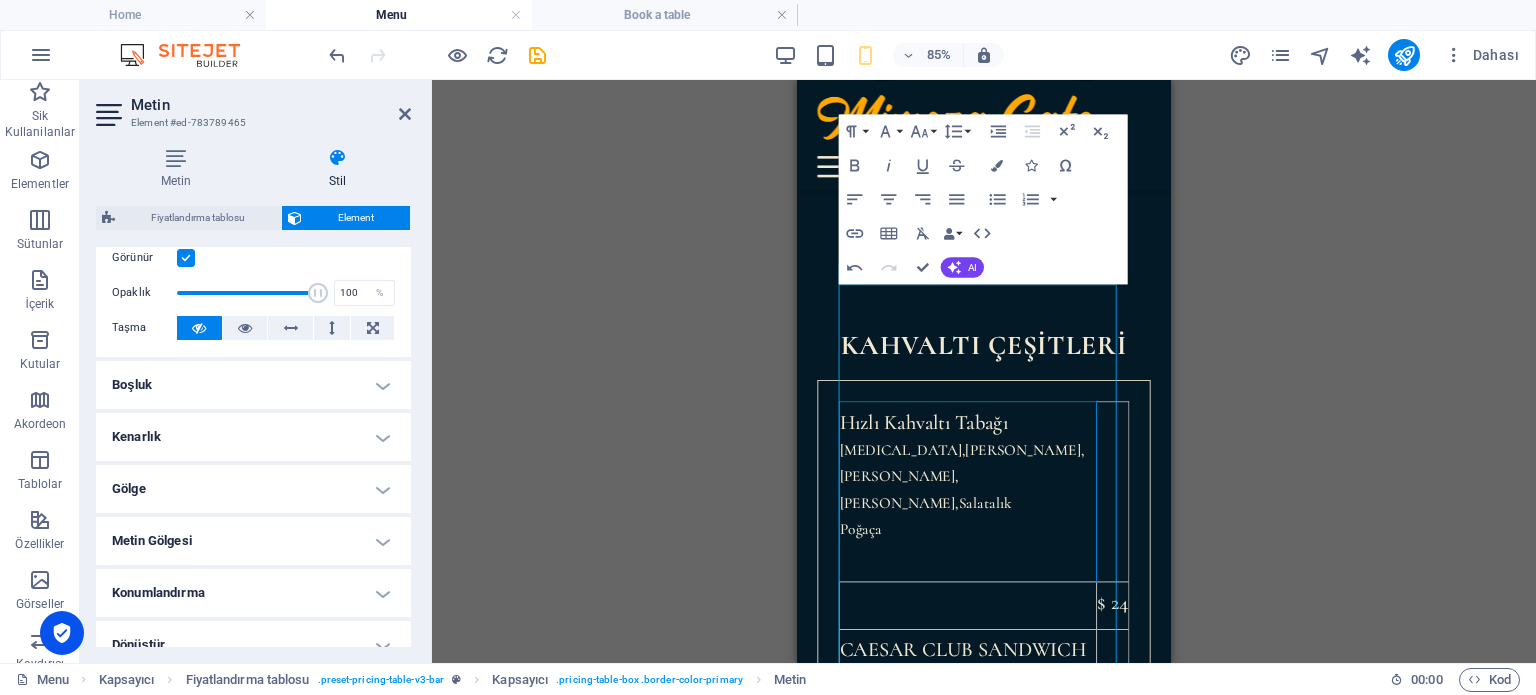 click on "Mevcut içeriği değiştirmek için buraya sürükleyin. Yeni bir element oluşturmak istiyorsanız “Ctrl” tuşuna basın.
H1   Banner   Kapsayıcı   Ayırıcı   HTML   Ayırıcı   H2   Kapsayıcı   Fiyatlandırma tablosu   Kapsayıcı   Fiyatlandırma tablosu   Fiyatlandırma tablosu   Metin   Referans   Fiyatlandırma tablosu   Kapsayıcı   Fiyatlandırma tablosu   Metin   Aralık   H2   Aralık   İmaj   Aralık   Referans   Kapsayıcı   Referans   Referans   Referans   H2   Referans   Referans   Referans   İmaj   Banner   Logo   Yer Tutucu   Aralık   H2   Fiyatlandırma tablosu   Kapsayıcı   Fiyatlandırma tablosu   Kapsayıcı   Kapsayıcı   Fiyatlandırma tablosu   Metin   Referans   Referans   Ayırıcı   HTML   Kapsayıcı   Ayırıcı Paragraph Format Normal Heading 1 Heading 2 Heading 3 Heading 4 Heading 5 Heading 6 Code Font Family Arial [US_STATE] Impact Tahoma Times New Roman Verdana Cormorant Font Size 8 9 10 11 12 14 18 24 30 36 48 60 72 96 Line Height Default" at bounding box center (984, 371) 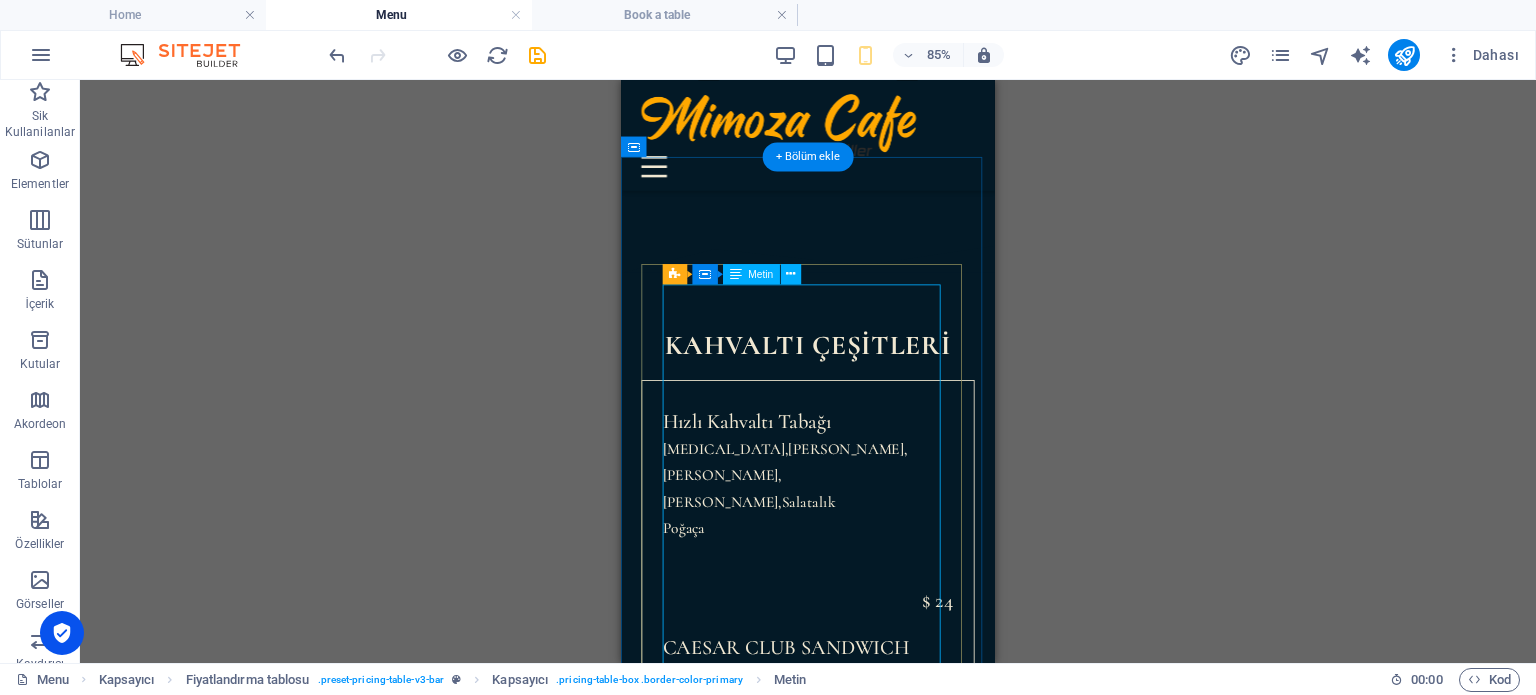click on "Hızlı Kahvaltı Tabağı [MEDICAL_DATA],Zeytin,Peynir,Domates,Salatalık Poğaça
$ 24
CAESAR CLUB SANDWICH crispy chicken | little gem lettuce | fried egg | Caesar dressing
$ 24
CAESAR CLUB SANDWICH crispy chicken | little gem lettuce | fried egg | Caesar dressing
$ 24" at bounding box center [841, 740] 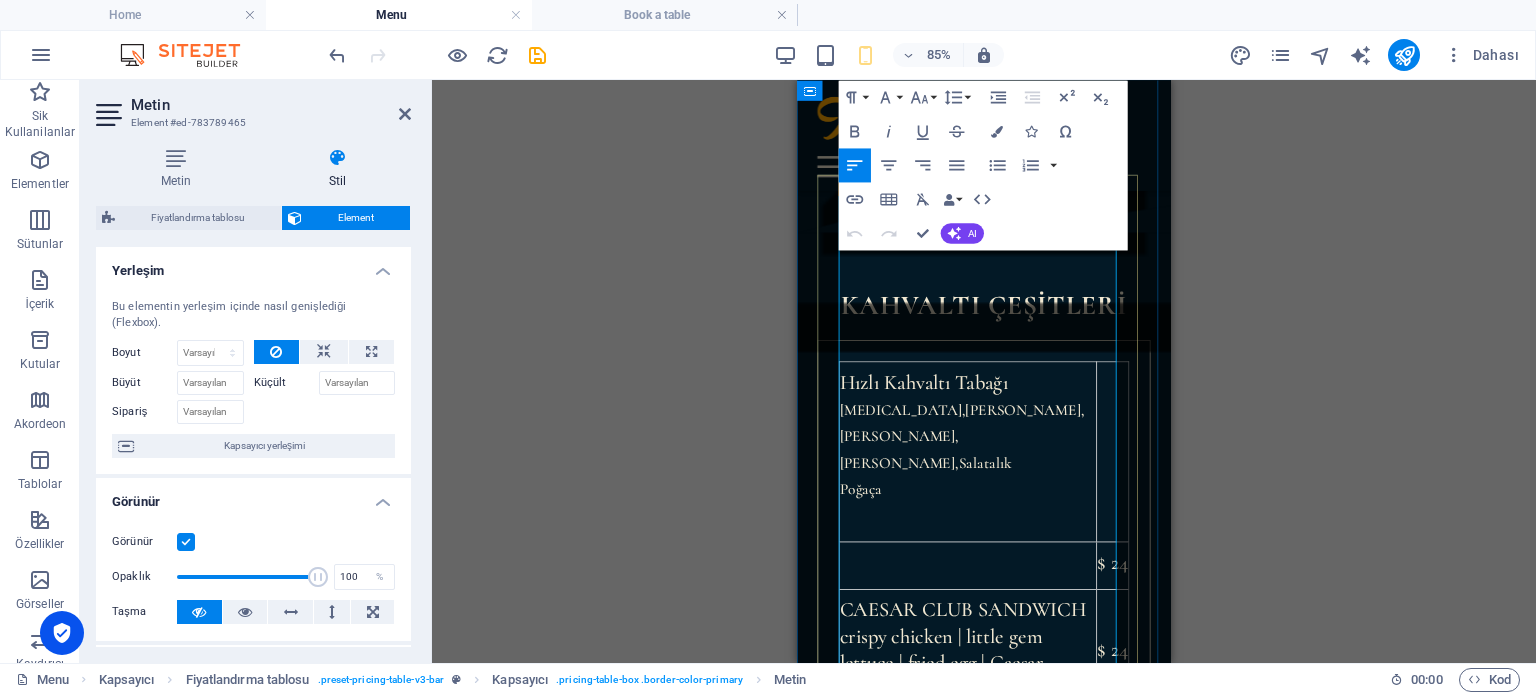 scroll, scrollTop: 222, scrollLeft: 0, axis: vertical 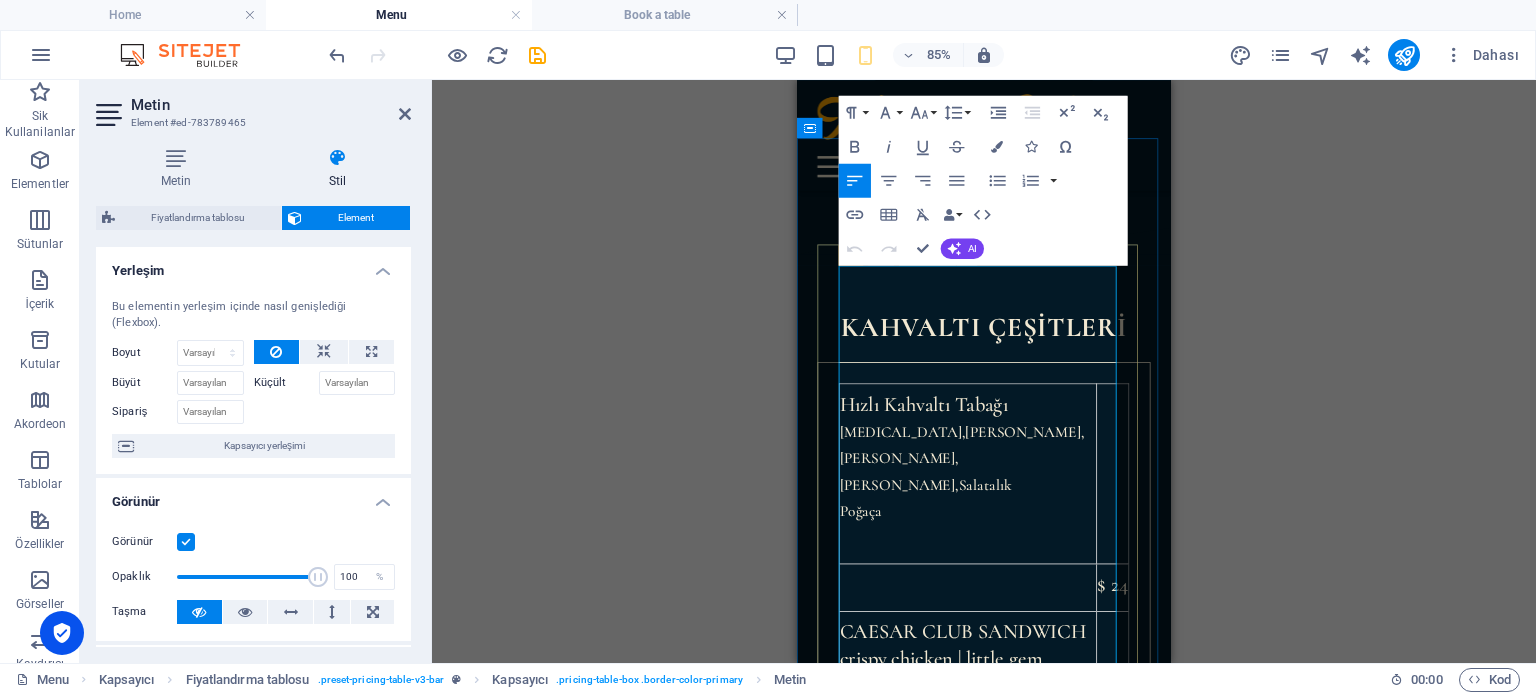 click on "$ 24" at bounding box center [1169, 676] 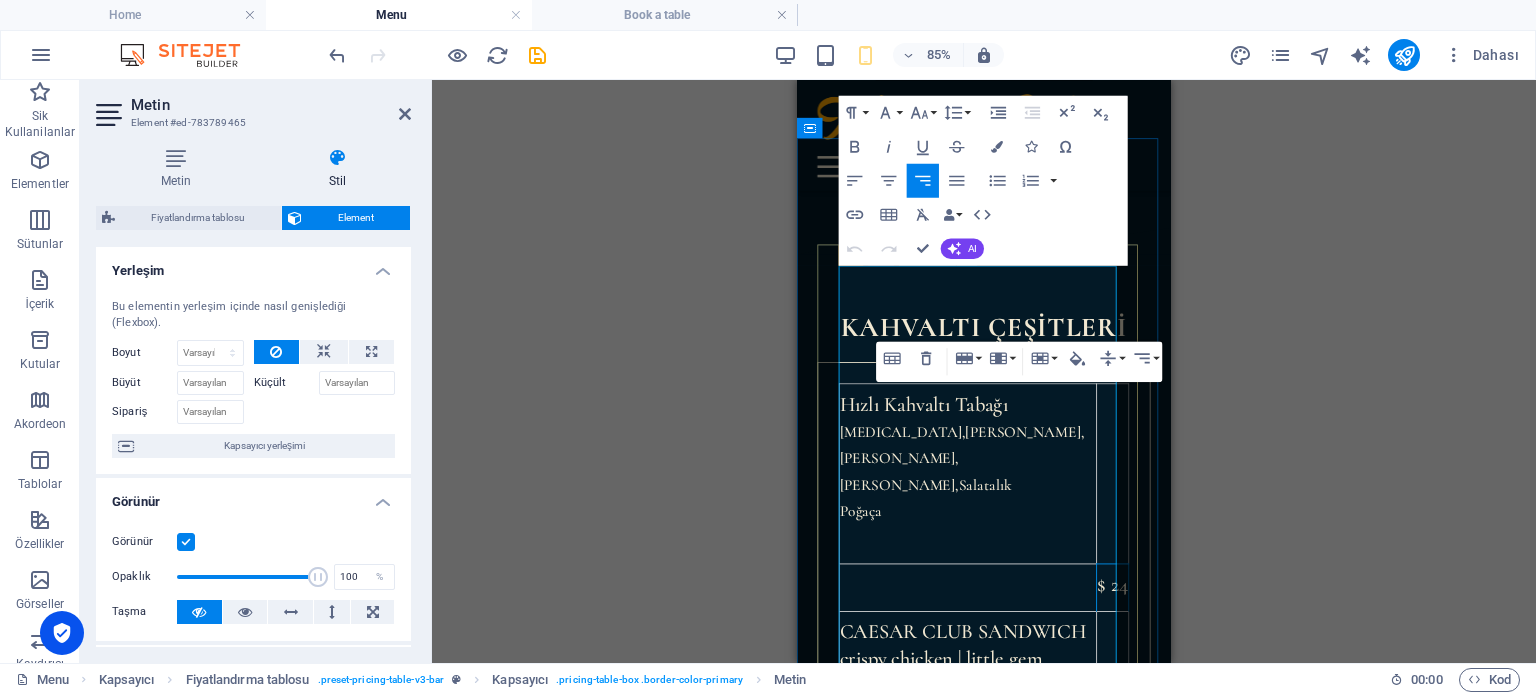 click on "$ 24" at bounding box center [1169, 676] 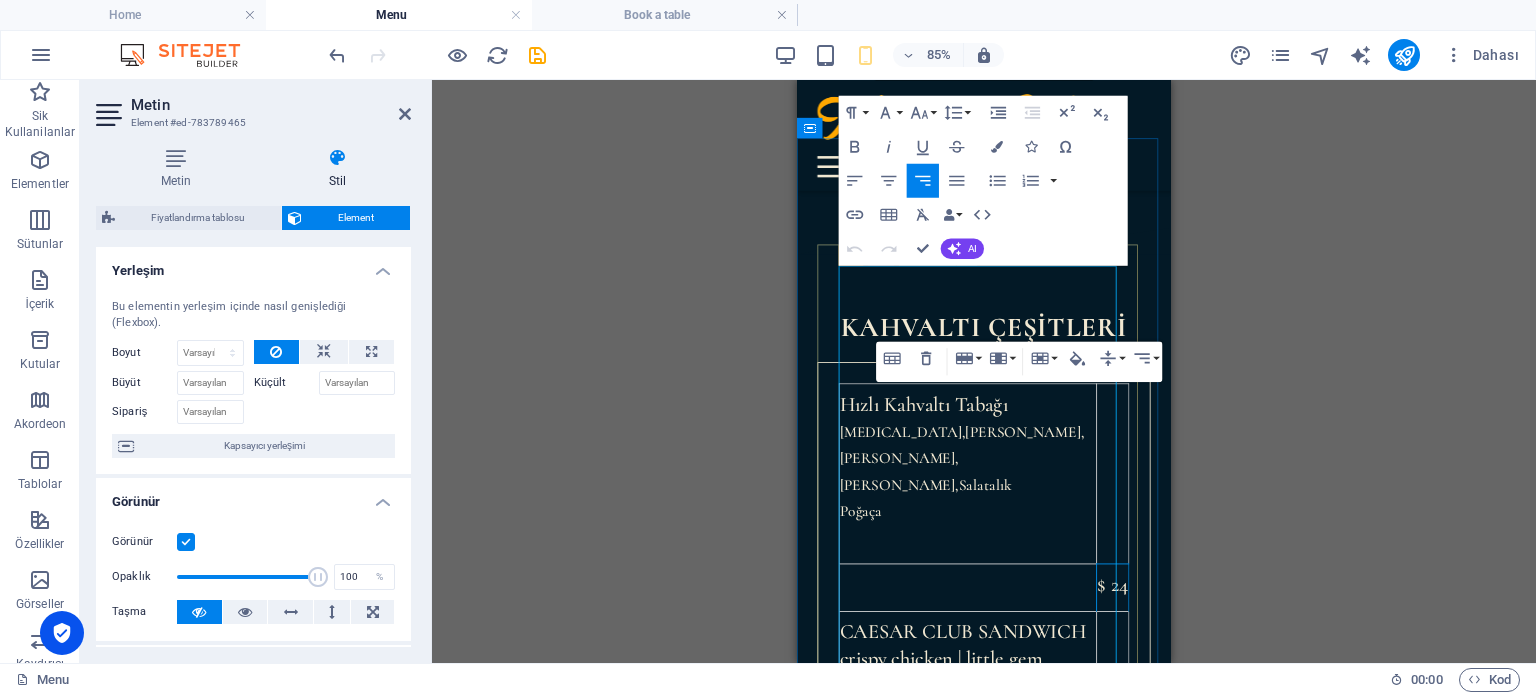 click on "Hızlı Kahvaltı Tabağı [MEDICAL_DATA],Zeytin,Peynir,Domates,Salatalık Poğaça
$ 24
CAESAR CLUB SANDWICH crispy chicken | little gem lettuce | fried egg | Caesar dressing
$ 24
CAESAR CLUB SANDWICH crispy chicken | little gem lettuce | fried egg | Caesar dressing
$ 24" at bounding box center (1017, 712) 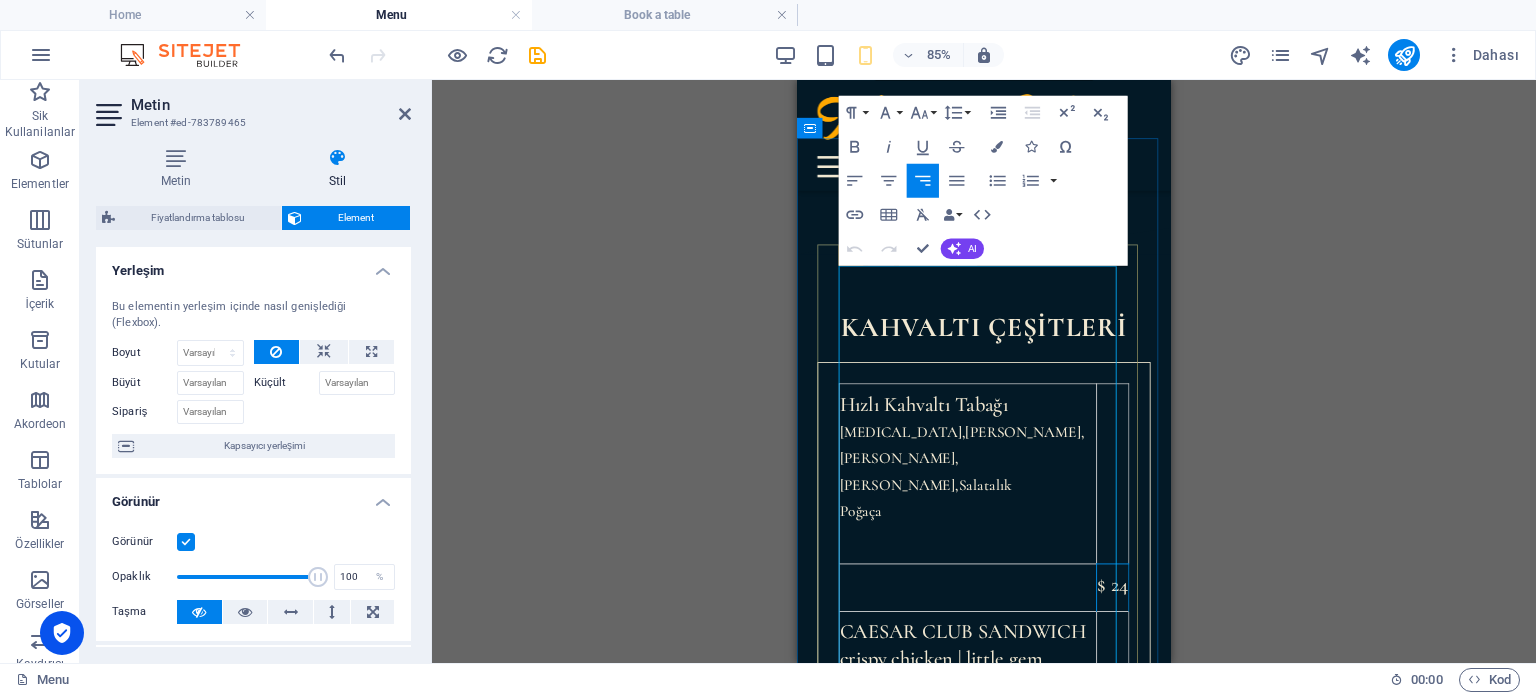click on "$ 24" at bounding box center [1169, 676] 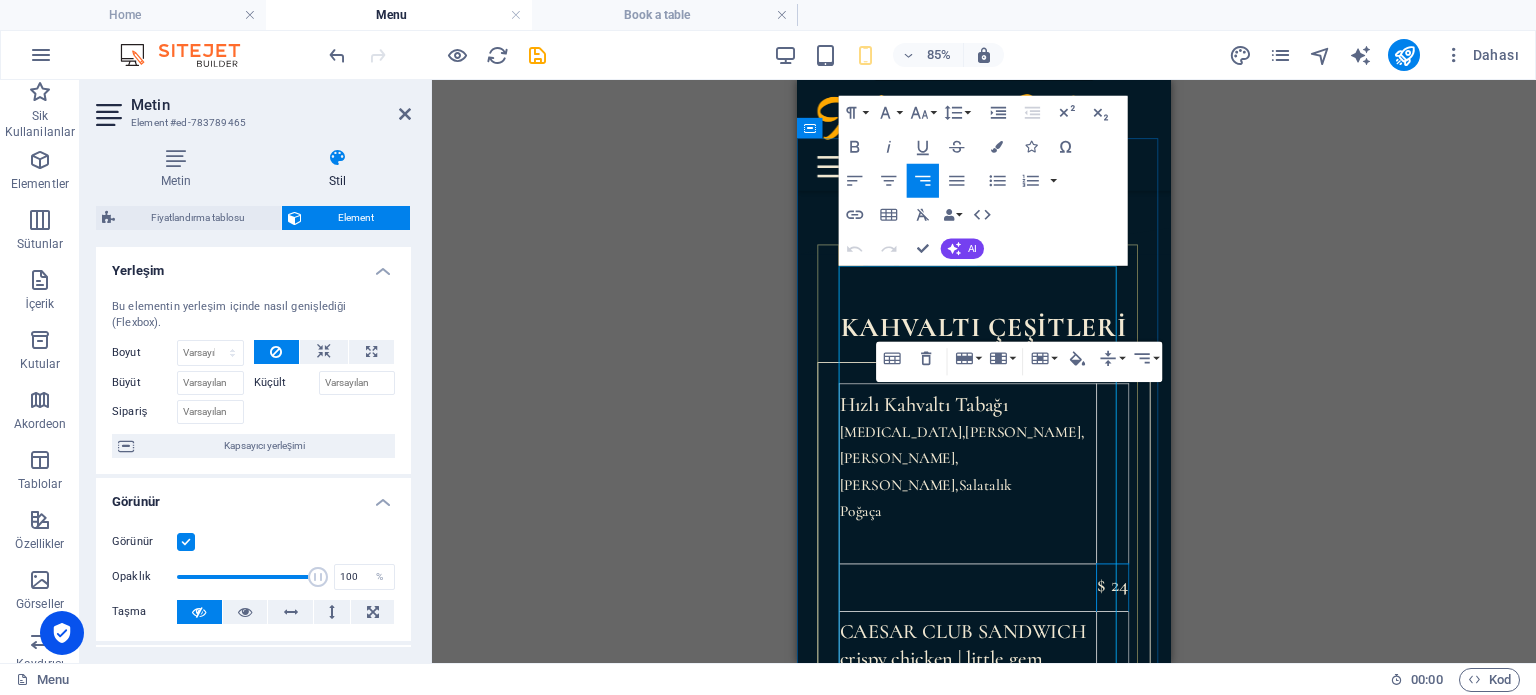 click on "$ 24" at bounding box center [1169, 676] 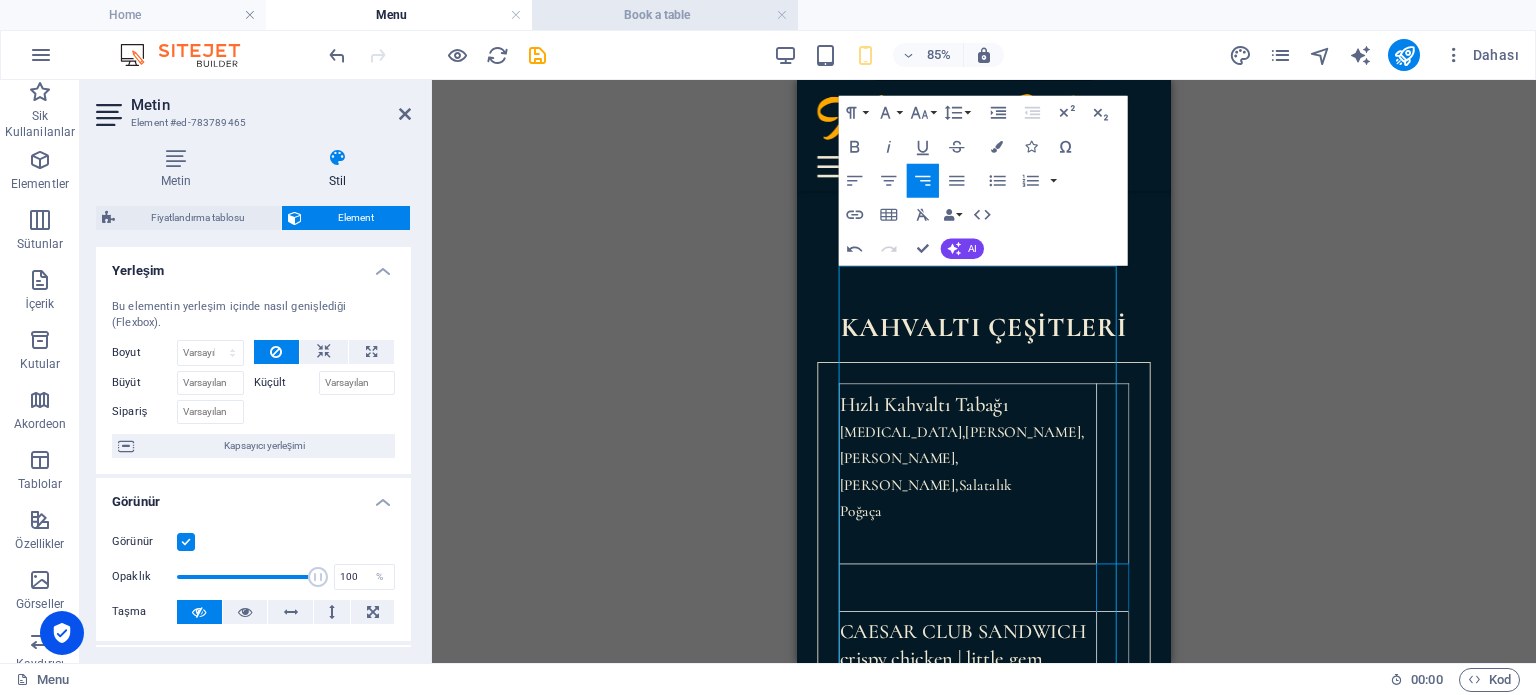 type 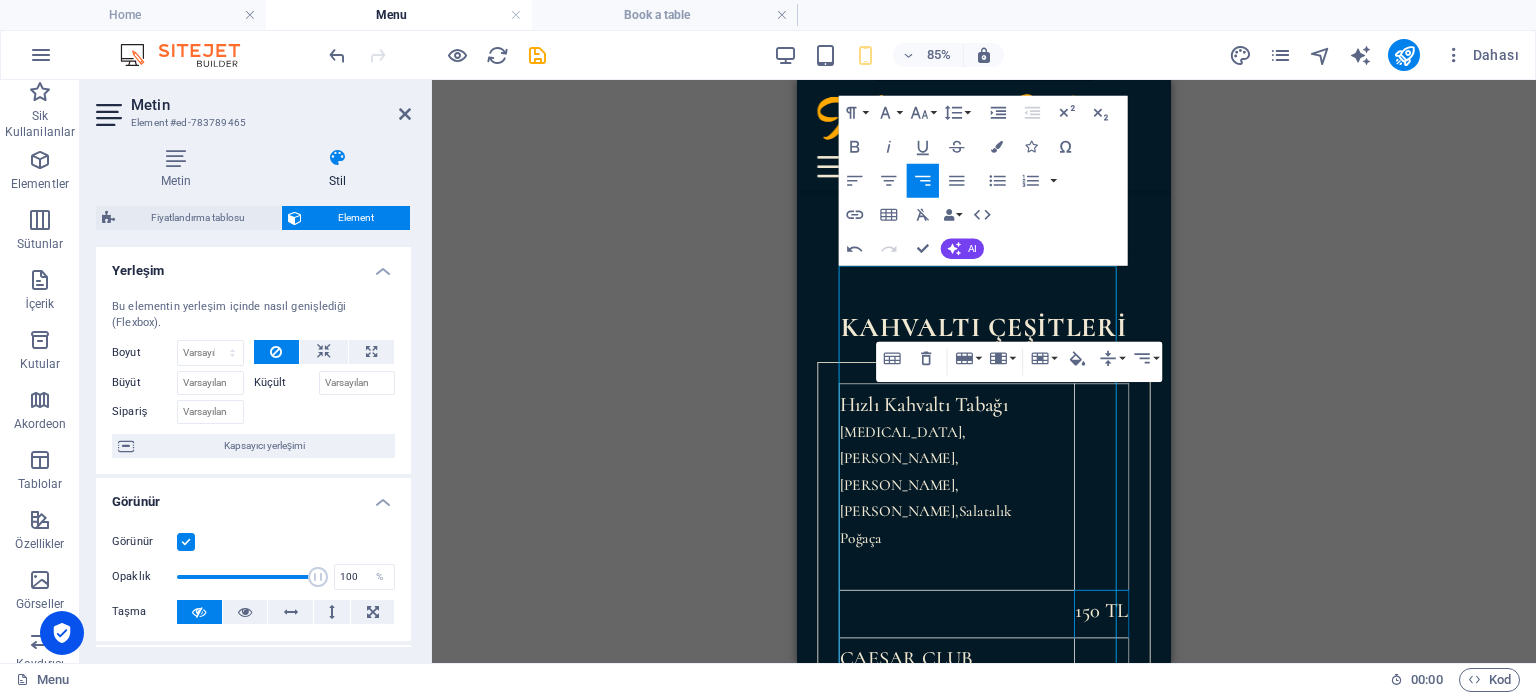click on "Mevcut içeriği değiştirmek için buraya sürükleyin. Yeni bir element oluşturmak istiyorsanız “Ctrl” tuşuna basın.
H1   Banner   Kapsayıcı   Ayırıcı   HTML   Ayırıcı   H2   Kapsayıcı   Fiyatlandırma tablosu   Kapsayıcı   Fiyatlandırma tablosu   Fiyatlandırma tablosu   Kapsayıcı   Metin   Referans   Fiyatlandırma tablosu   Kapsayıcı   Fiyatlandırma tablosu   Metin   Aralık   H2   Aralık   İmaj   Aralık   Referans   Kapsayıcı   Referans   Referans   Referans   H2   Referans   Referans   Referans   İmaj   Banner   Logo   Yer Tutucu   Aralık   H2   Fiyatlandırma tablosu   Kapsayıcı   Fiyatlandırma tablosu   Kapsayıcı   Kapsayıcı   Fiyatlandırma tablosu   Metin   Referans   Referans   Ayırıcı   HTML   Kapsayıcı   Ayırıcı Paragraph Format Normal Heading 1 Heading 2 Heading 3 Heading 4 Heading 5 Heading 6 Code Font Family Arial [US_STATE] Impact Tahoma Times New Roman Verdana Cormorant Font Size 8 9 10 11 12 14 18 24 30 36 48 60 72 96 Single" at bounding box center (984, 371) 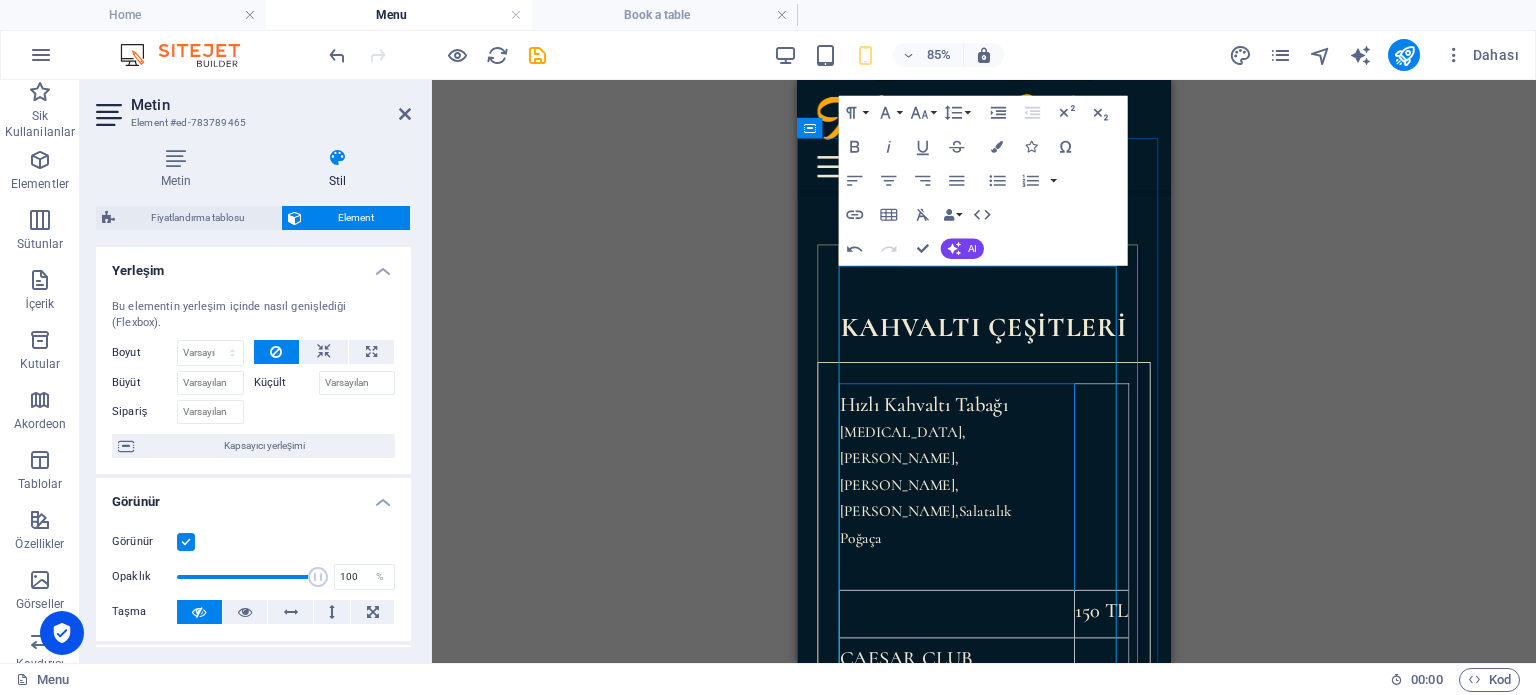 click on "Hızlı Kahvaltı Tabağı [MEDICAL_DATA],Zeytin,Peynir,Domates,Salatalık Poğaça" at bounding box center [985, 557] 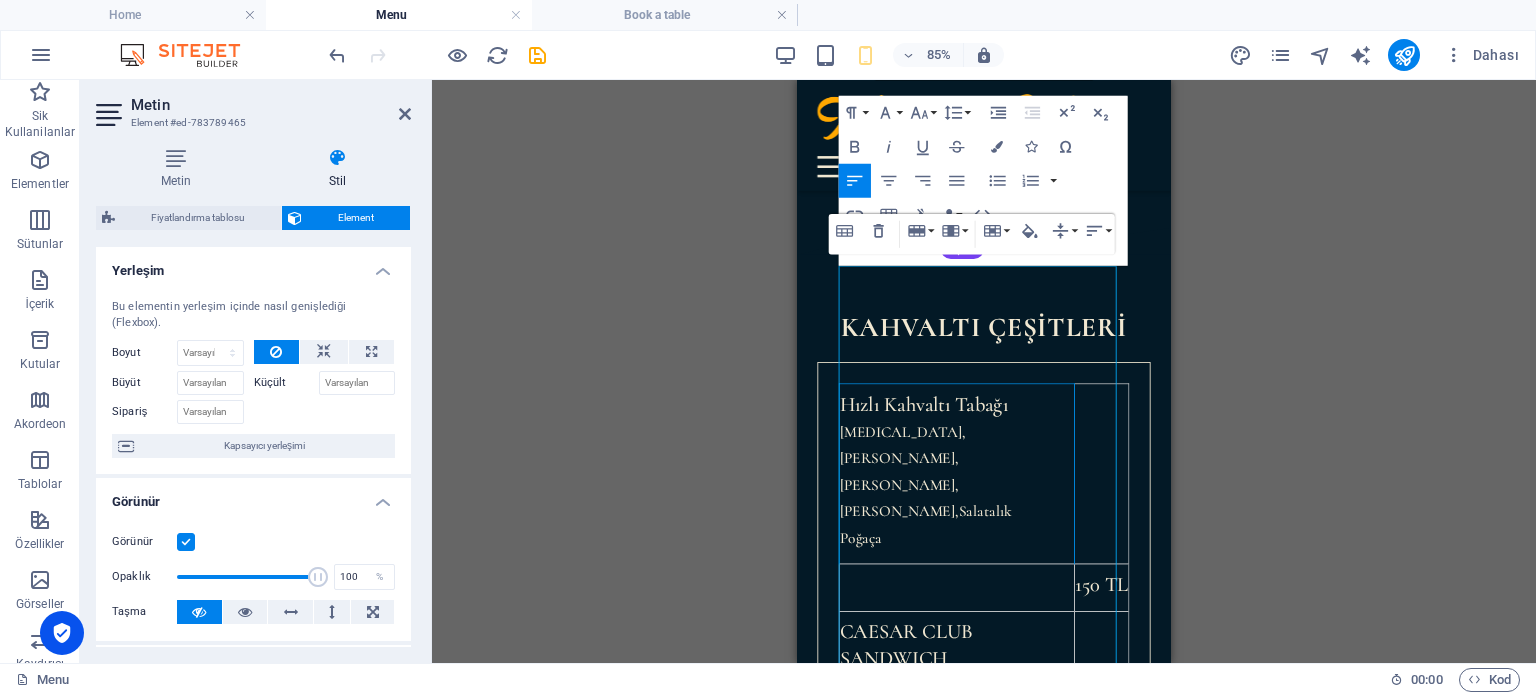 click on "Mevcut içeriği değiştirmek için buraya sürükleyin. Yeni bir element oluşturmak istiyorsanız “Ctrl” tuşuna basın.
H1   Banner   Kapsayıcı   Ayırıcı   HTML   Ayırıcı   H2   Kapsayıcı   Fiyatlandırma tablosu   Kapsayıcı   Fiyatlandırma tablosu   Fiyatlandırma tablosu   Metin   Referans   Fiyatlandırma tablosu   Kapsayıcı   Fiyatlandırma tablosu   Metin   Aralık   H2   Aralık   İmaj   Aralık   Referans   Kapsayıcı   Referans   Referans   Referans   H2   Referans   Referans   Referans   İmaj   Banner   Logo   Yer Tutucu   Aralık   H2   Fiyatlandırma tablosu   Kapsayıcı   Fiyatlandırma tablosu   Kapsayıcı   Kapsayıcı   Fiyatlandırma tablosu   Metin   Referans   Referans   Ayırıcı   HTML   Kapsayıcı   Ayırıcı Paragraph Format Normal Heading 1 Heading 2 Heading 3 Heading 4 Heading 5 Heading 6 Code Font Family Arial [US_STATE] Impact Tahoma Times New Roman Verdana Cormorant Font Size 8 9 10 11 12 14 18 24 30 36 48 60 72 96 Line Height Default" at bounding box center (984, 371) 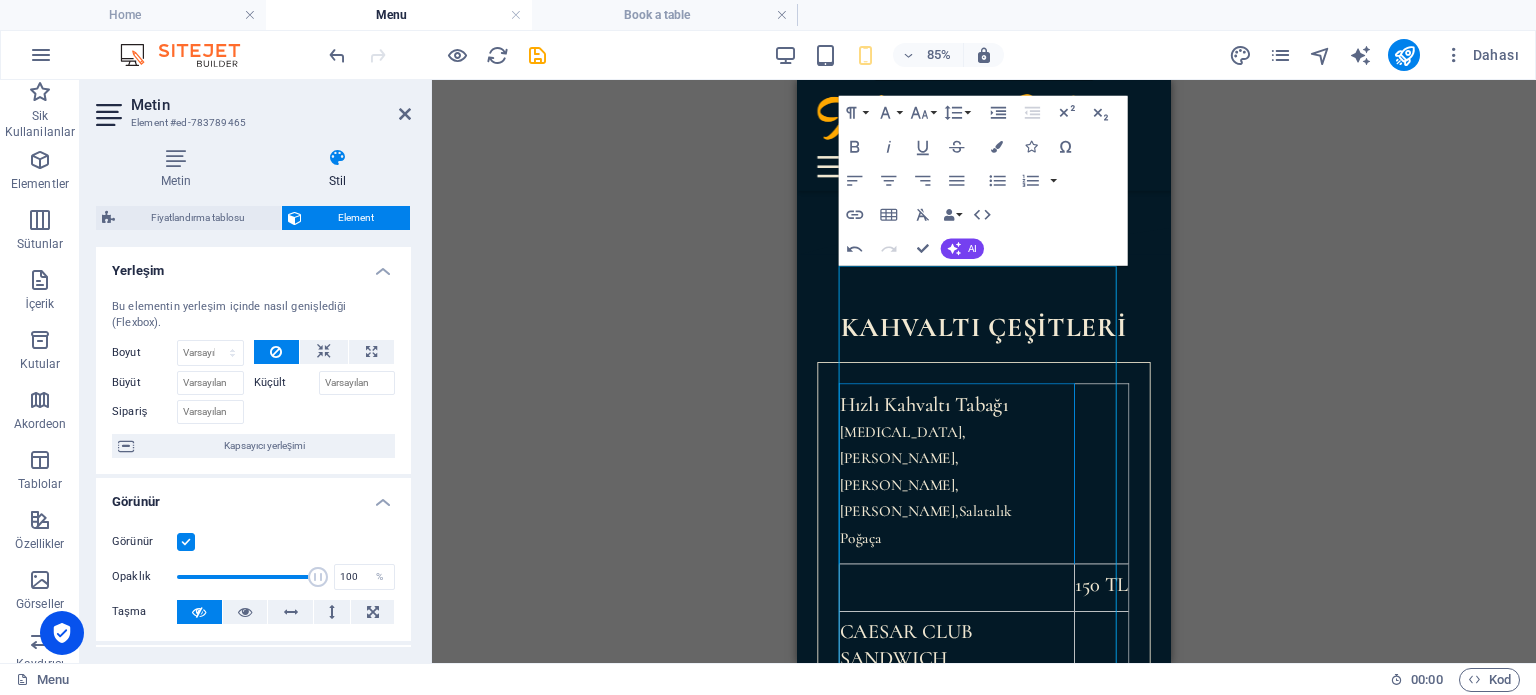 click on "Mevcut içeriği değiştirmek için buraya sürükleyin. Yeni bir element oluşturmak istiyorsanız “Ctrl” tuşuna basın.
H1   Banner   Kapsayıcı   Ayırıcı   HTML   Ayırıcı   H2   Kapsayıcı   Fiyatlandırma tablosu   Kapsayıcı   Fiyatlandırma tablosu   Fiyatlandırma tablosu   Metin   Referans   Fiyatlandırma tablosu   Kapsayıcı   Fiyatlandırma tablosu   Metin   Aralık   H2   Aralık   İmaj   Aralık   Referans   Kapsayıcı   Referans   Referans   Referans   H2   Referans   Referans   Referans   İmaj   Banner   Logo   Yer Tutucu   Aralık   H2   Fiyatlandırma tablosu   Kapsayıcı   Fiyatlandırma tablosu   Kapsayıcı   Kapsayıcı   Fiyatlandırma tablosu   Metin   Referans   Referans   Ayırıcı   HTML   Kapsayıcı   Ayırıcı Paragraph Format Normal Heading 1 Heading 2 Heading 3 Heading 4 Heading 5 Heading 6 Code Font Family Arial [US_STATE] Impact Tahoma Times New Roman Verdana Cormorant Font Size 8 9 10 11 12 14 18 24 30 36 48 60 72 96 Line Height Default" at bounding box center (984, 371) 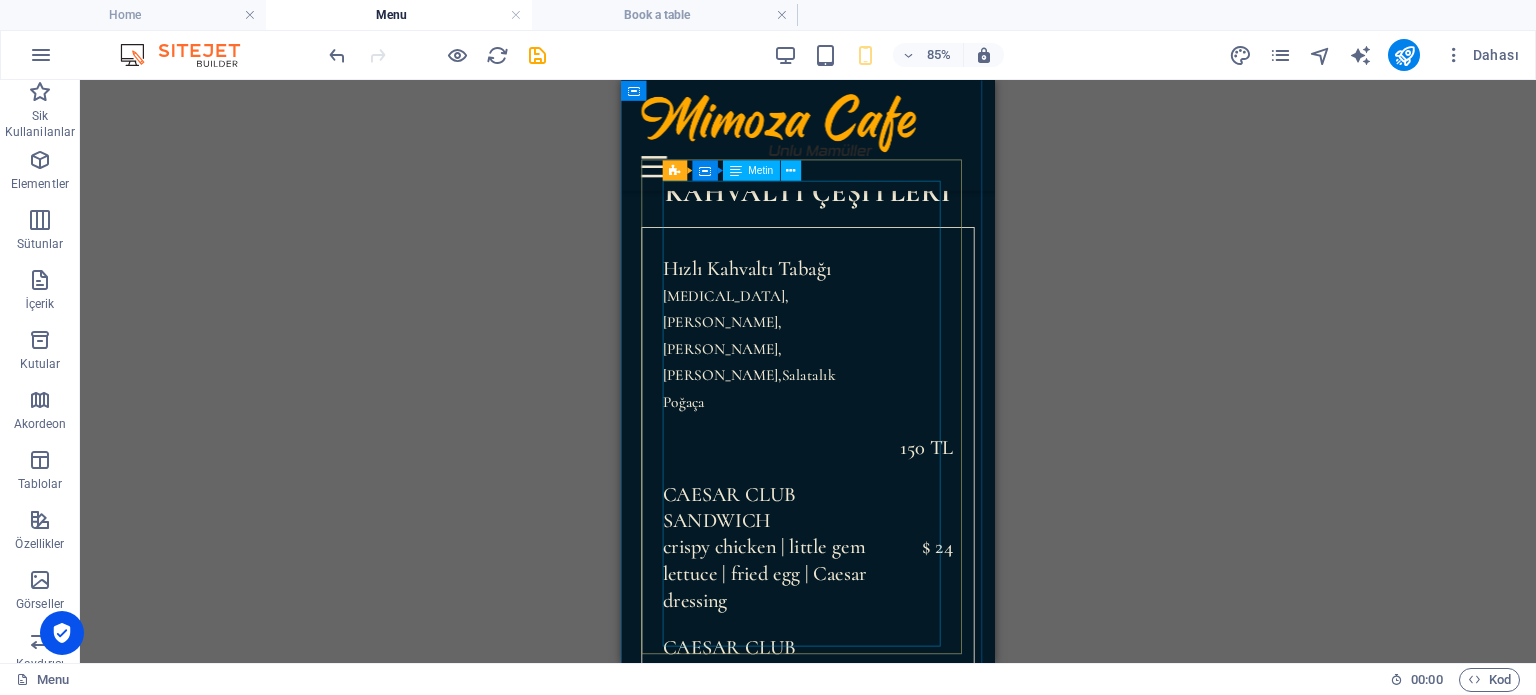 scroll, scrollTop: 422, scrollLeft: 0, axis: vertical 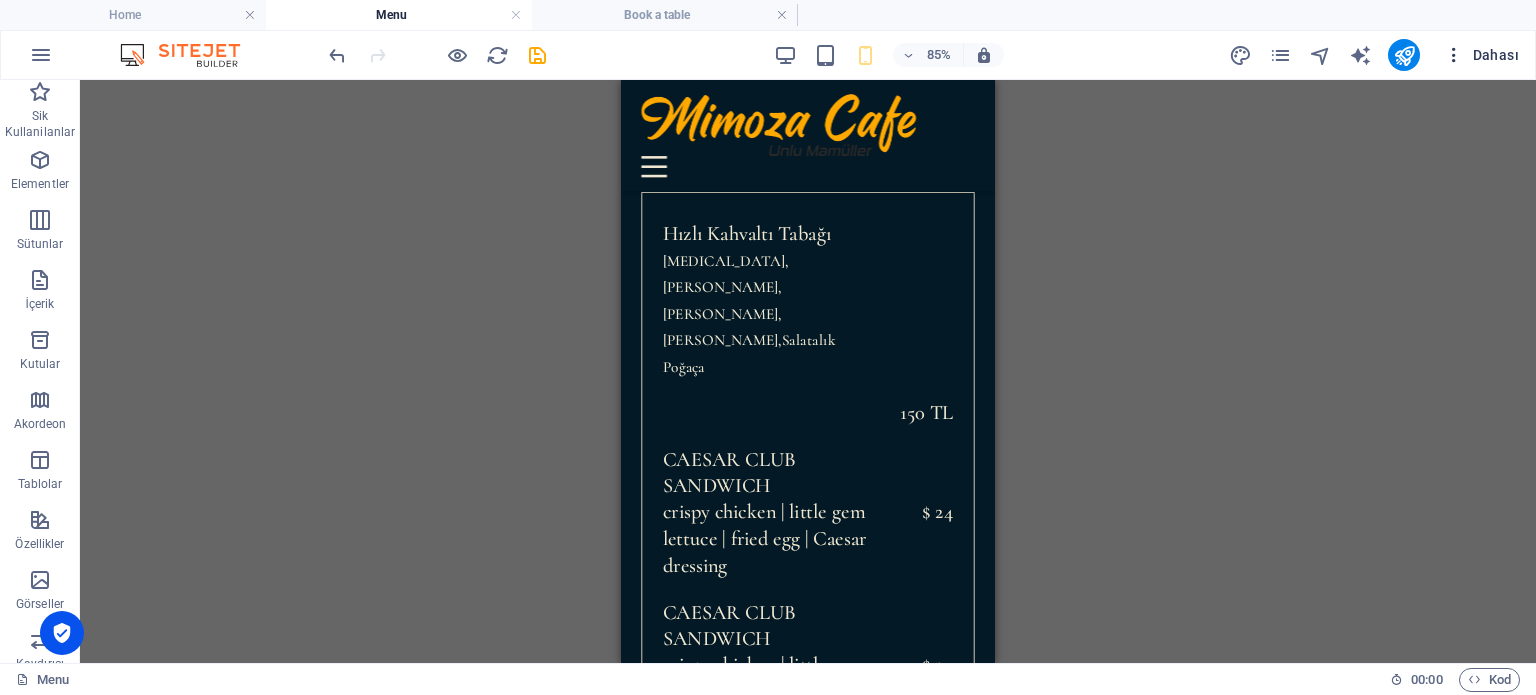 click at bounding box center (1454, 55) 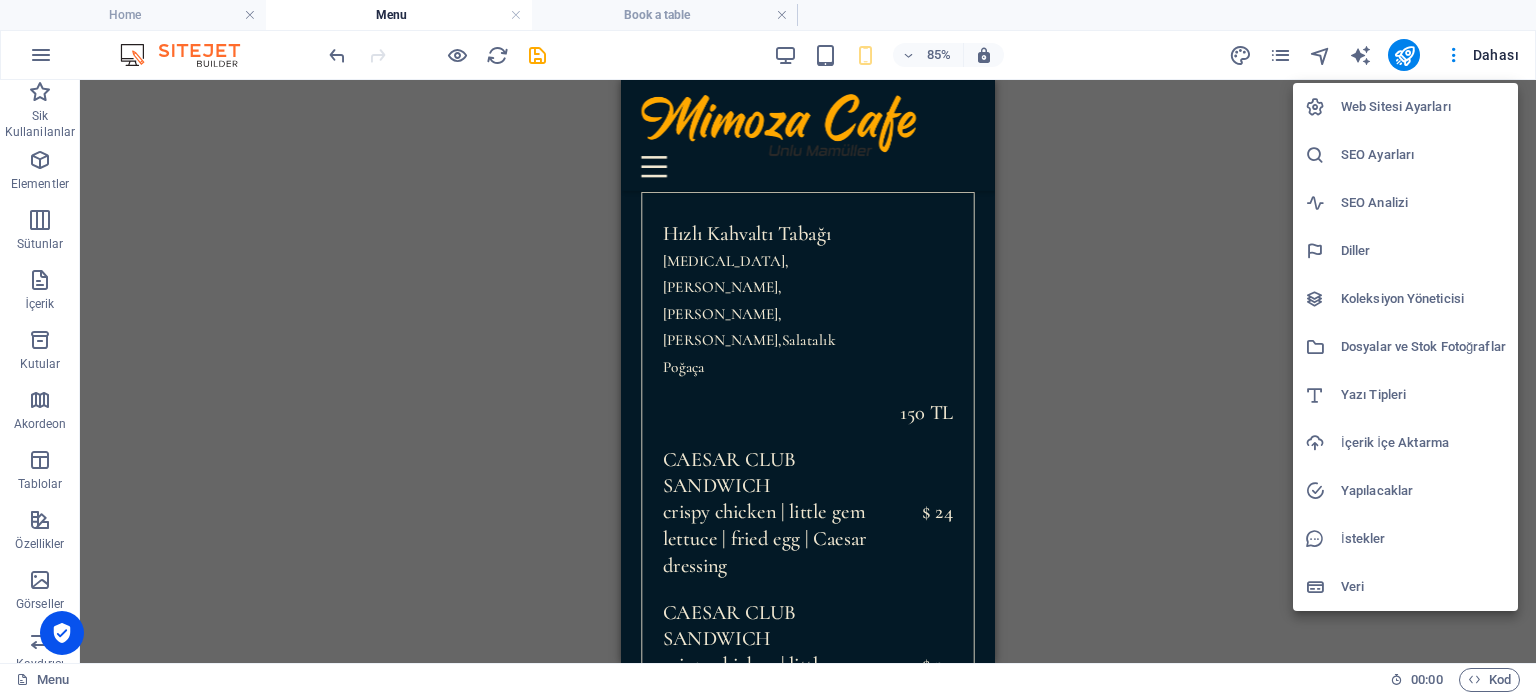 click at bounding box center [768, 347] 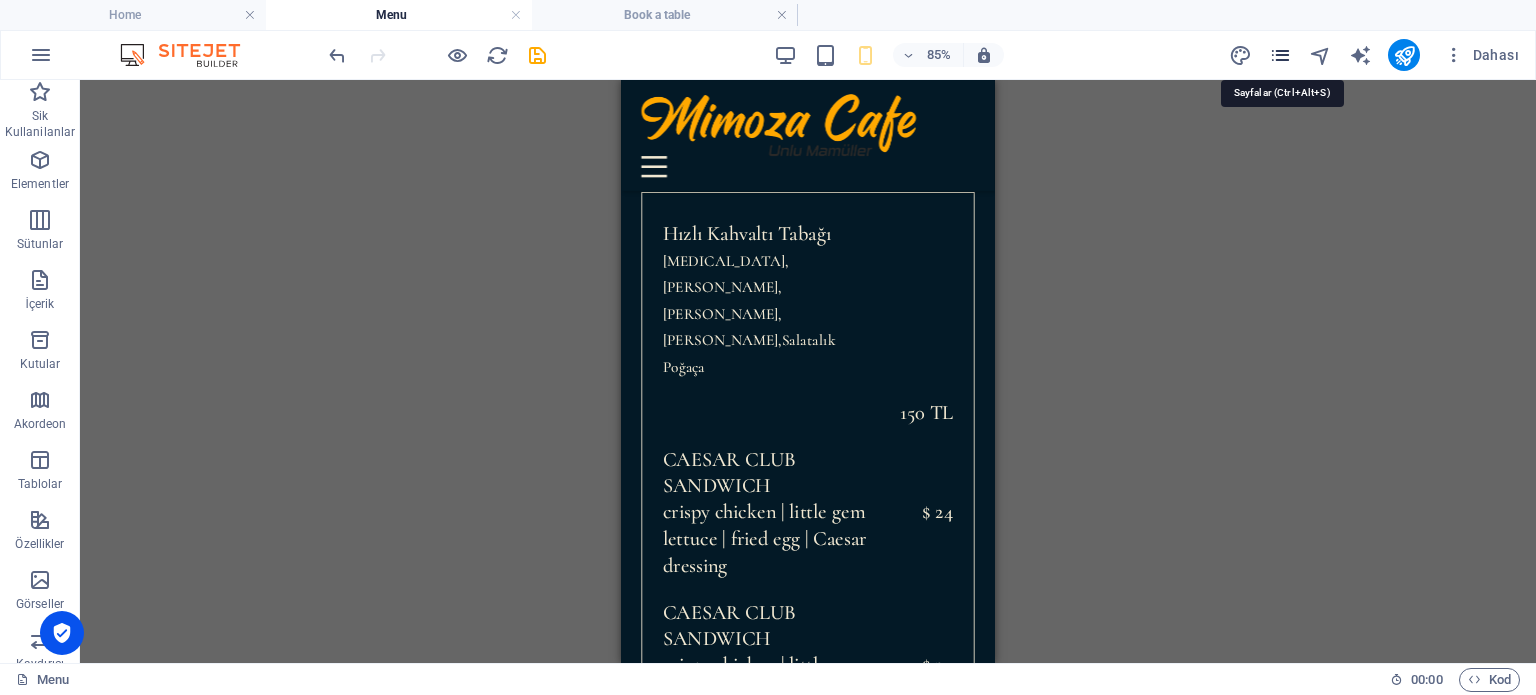 click at bounding box center [1280, 55] 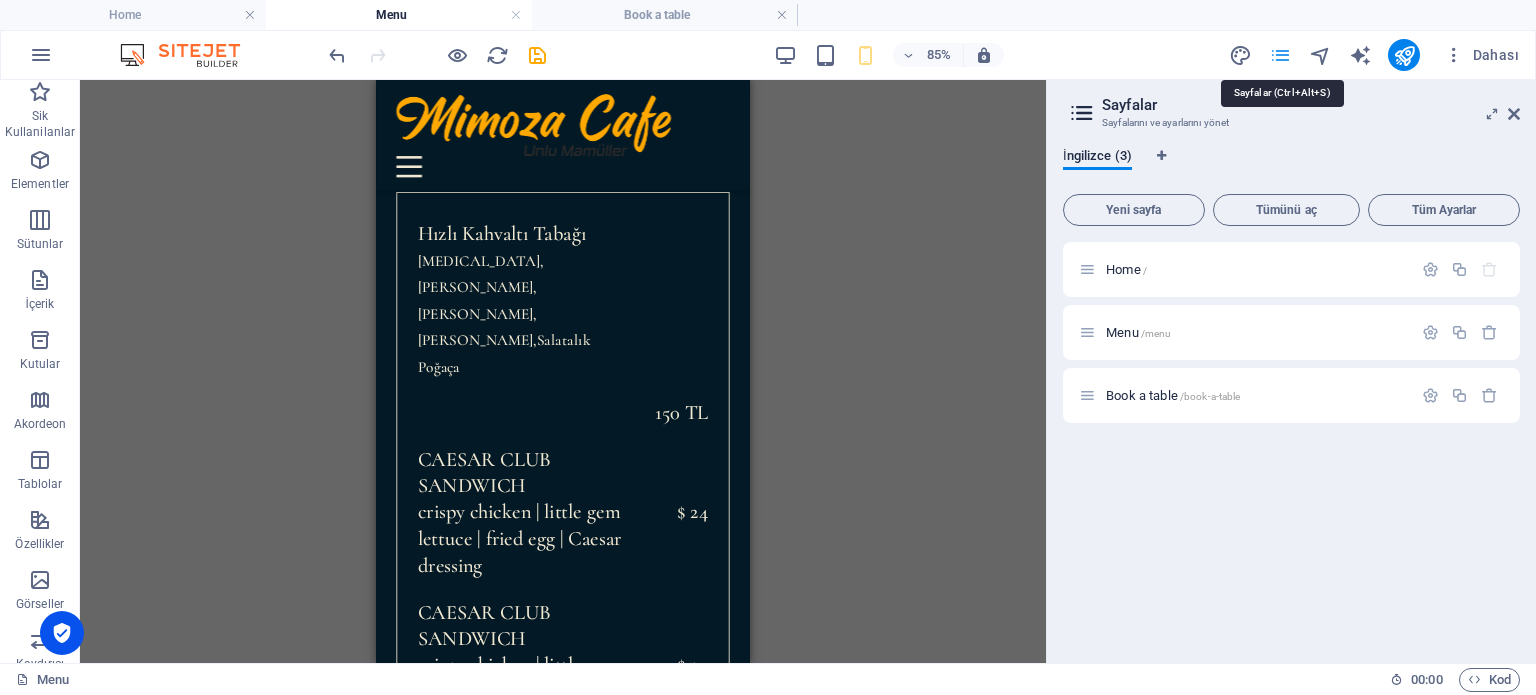 click at bounding box center [1280, 55] 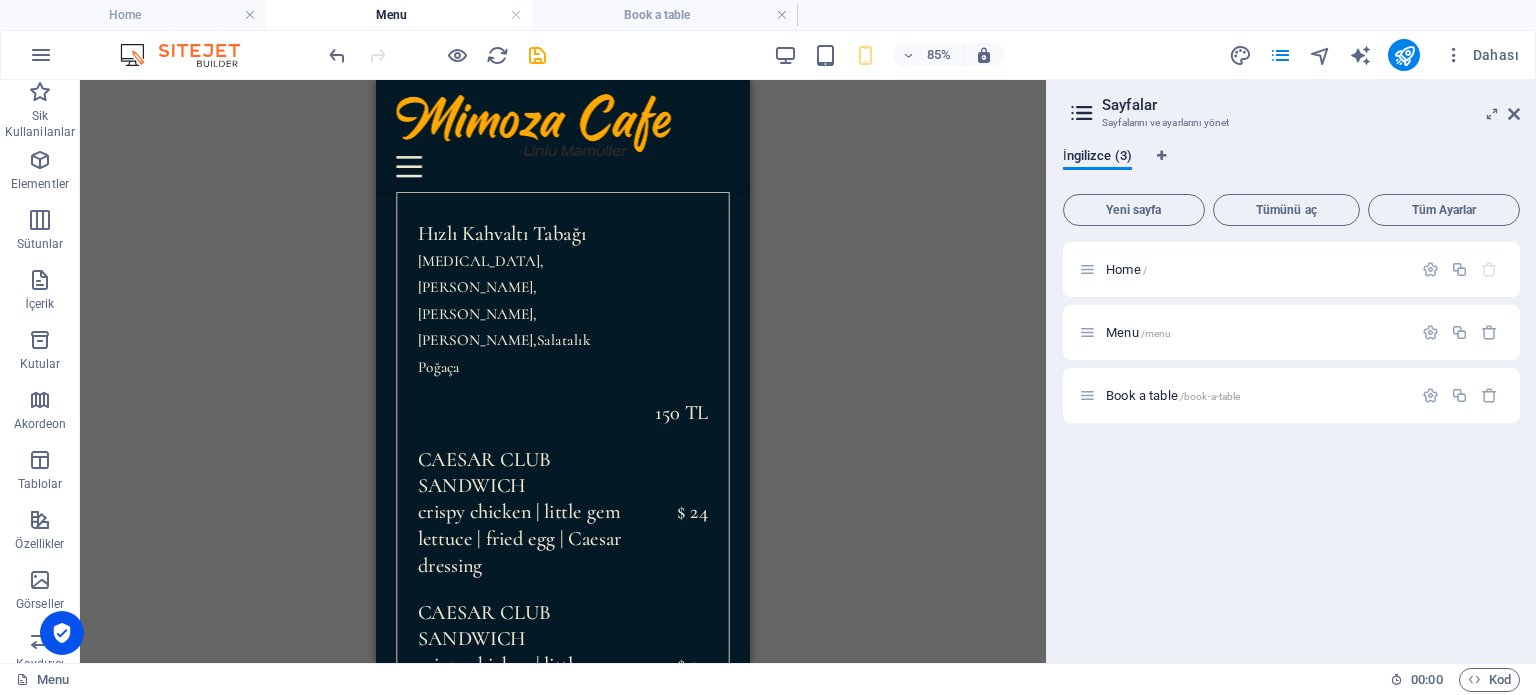 click on "Sayfalar Sayfalarını ve ayarlarını yönet İngilizce (3) Yeni sayfa Tümünü aç Tüm Ayarlar Home / Menu /menu Book a table /book-a-table" at bounding box center (1291, 371) 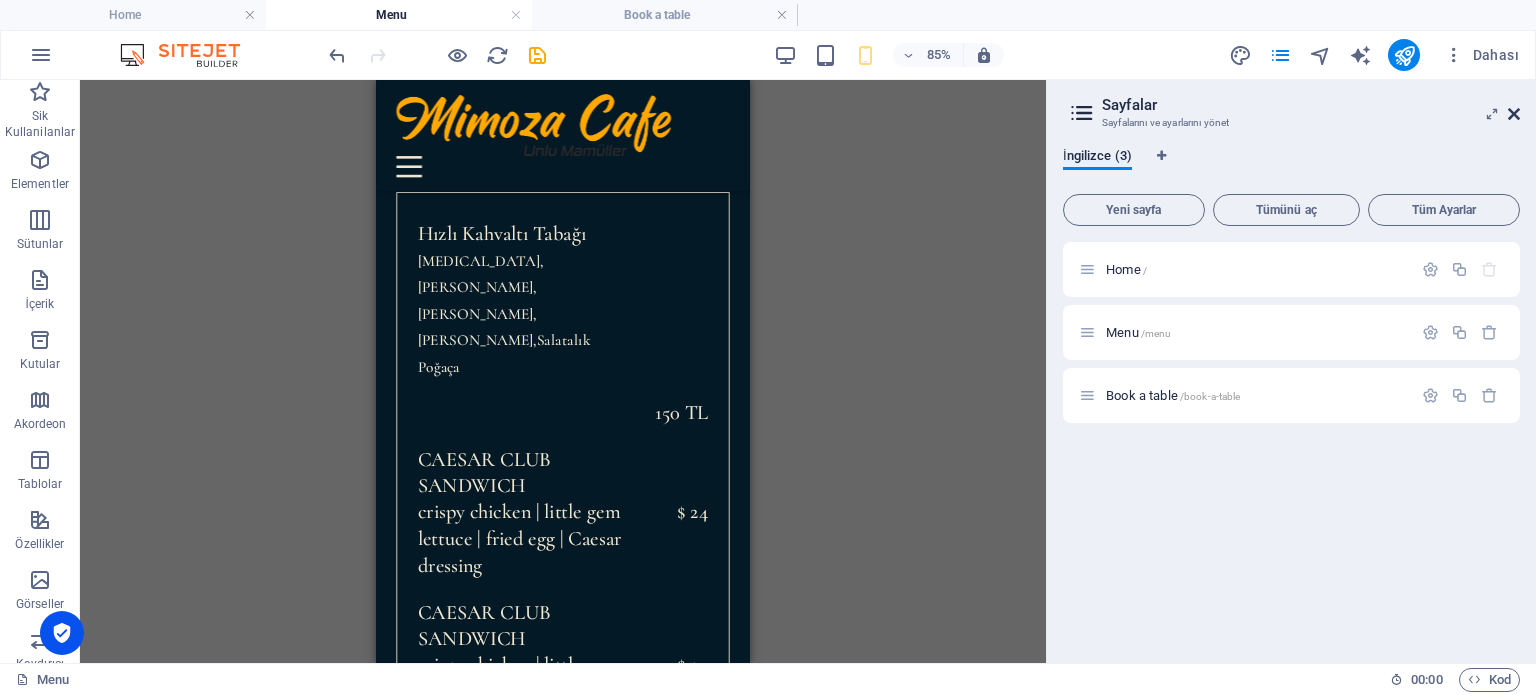 click at bounding box center [1514, 114] 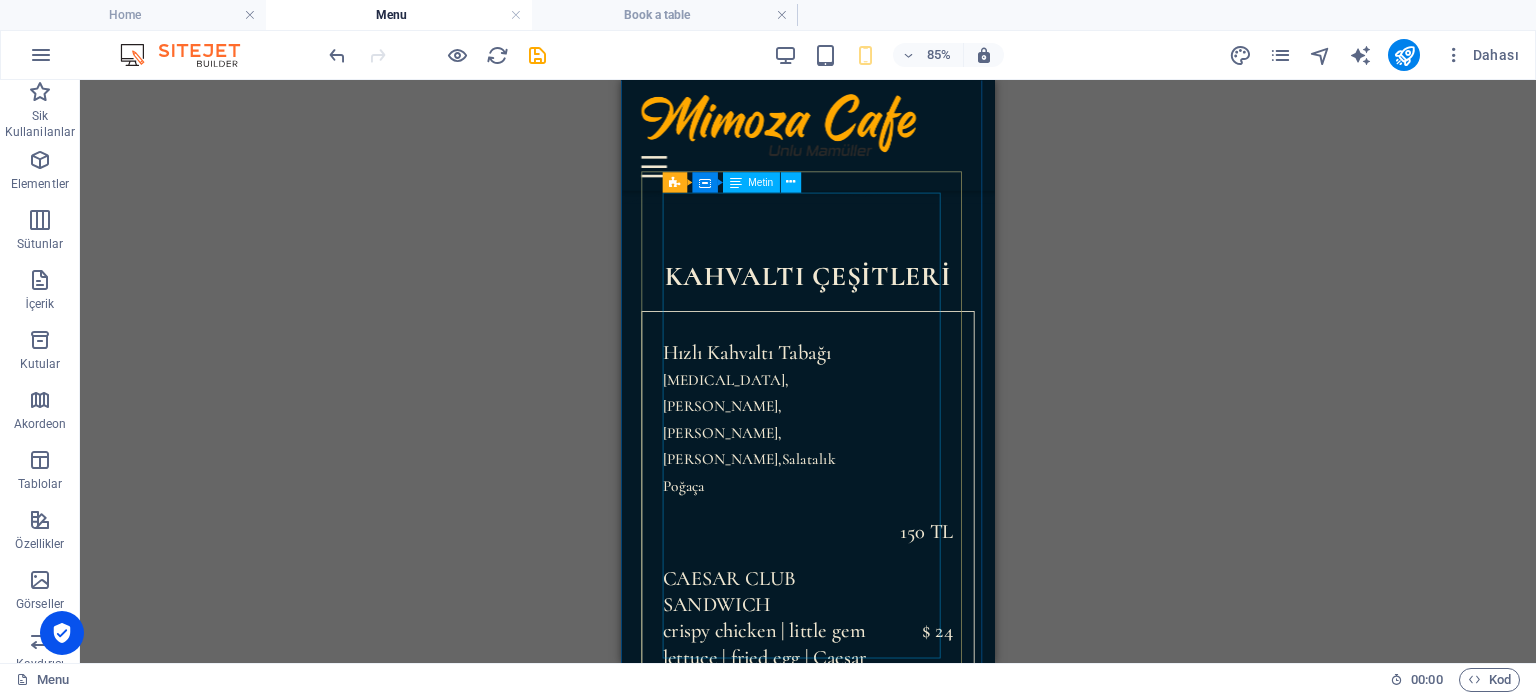 scroll, scrollTop: 322, scrollLeft: 0, axis: vertical 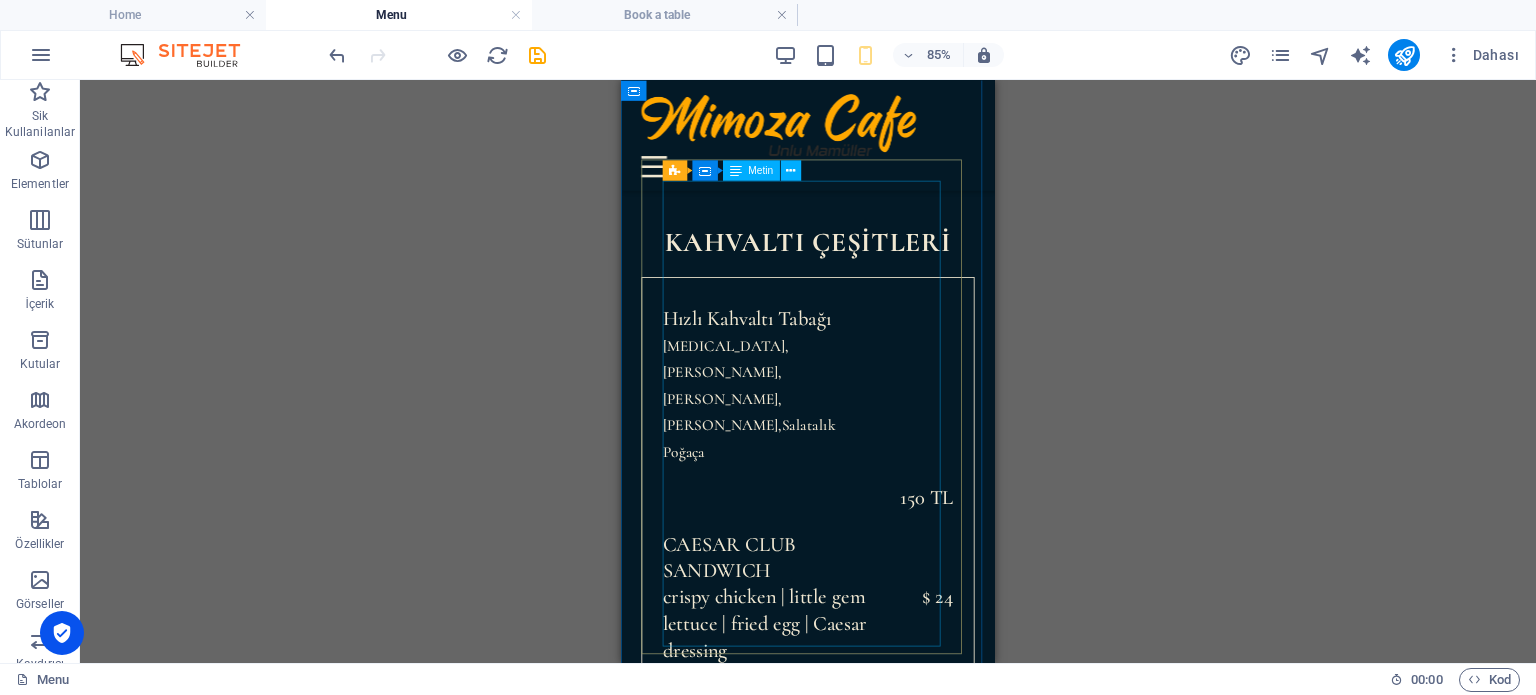click on "Hızlı Kahvaltı Tabağı [MEDICAL_DATA],Zeytin,Peynir,Domates,Salatalık Poğaça
150 TL
CAESAR CLUB SANDWICH crispy chicken | little gem lettuce | fried egg | Caesar dressing
$ 24
CAESAR CLUB SANDWICH crispy chicken | little gem lettuce | fried egg | Caesar dressing
$ 24" at bounding box center (841, 649) 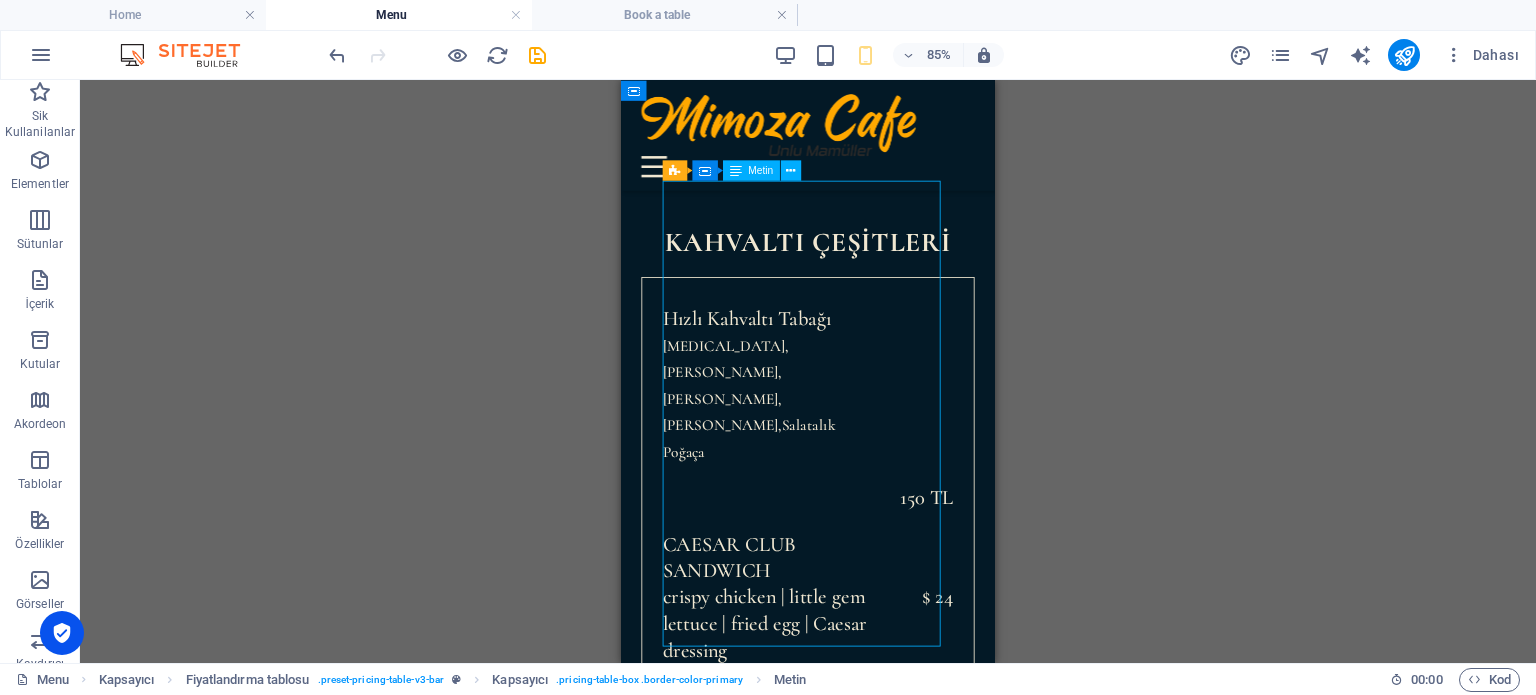 click on "Hızlı Kahvaltı Tabağı [MEDICAL_DATA],Zeytin,Peynir,Domates,Salatalık Poğaça
150 TL
CAESAR CLUB SANDWICH crispy chicken | little gem lettuce | fried egg | Caesar dressing
$ 24
CAESAR CLUB SANDWICH crispy chicken | little gem lettuce | fried egg | Caesar dressing
$ 24" at bounding box center [841, 649] 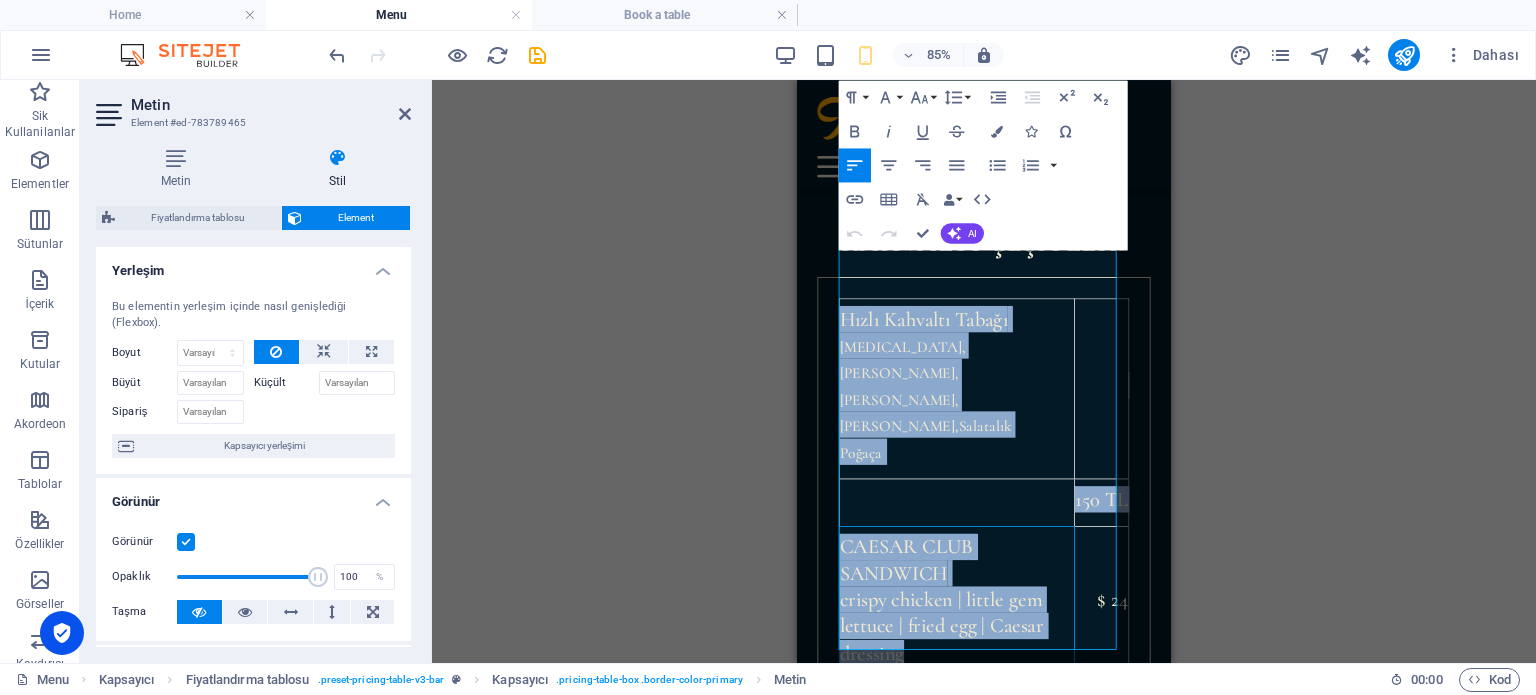 drag, startPoint x: 1013, startPoint y: 525, endPoint x: 792, endPoint y: 371, distance: 269.36407 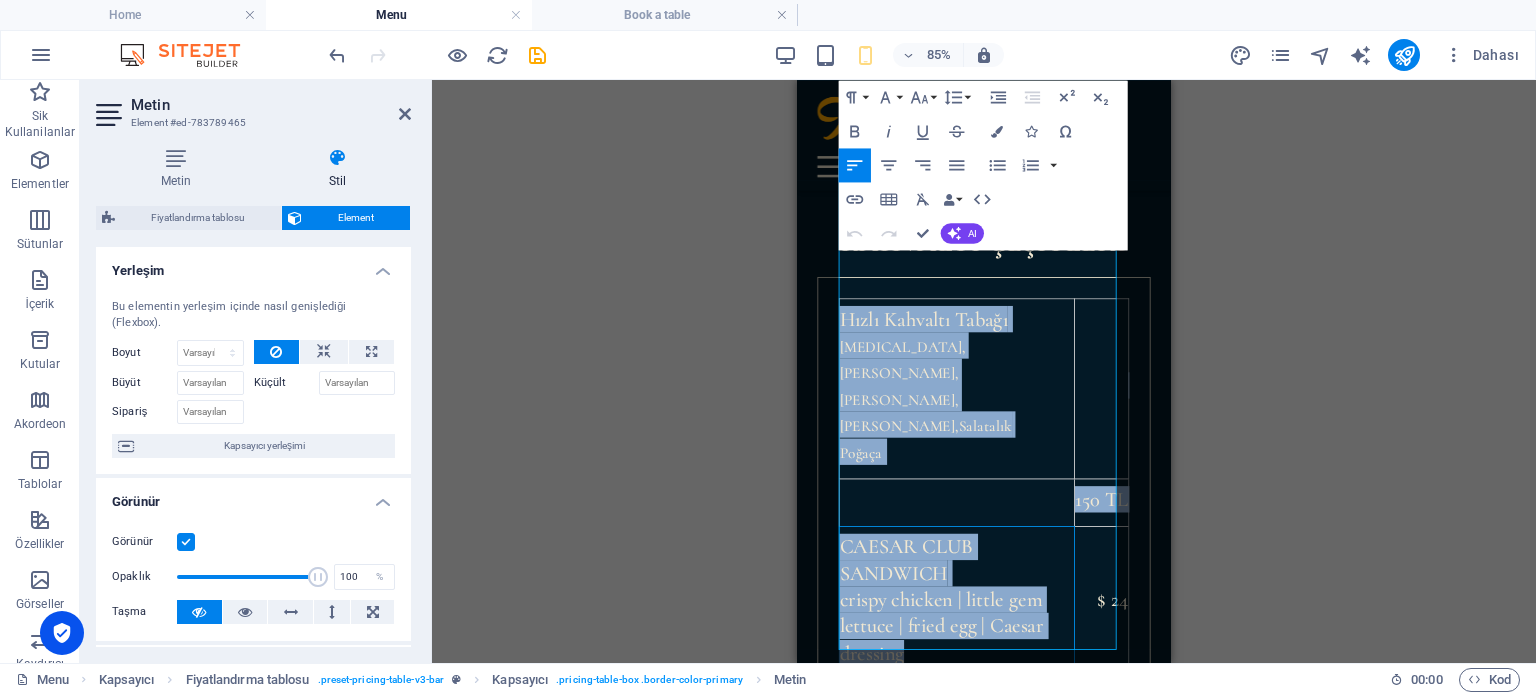 click on "Skip to main content
Home Menu Book a table
KAHVALTI ÇEŞİTLERİ Hızlı Kahvaltı Tabağı [MEDICAL_DATA],Zeytin,Peynir,Domates,Salatalık Poğaça
150 TL
CAESAR CLUB SANDWICH crispy chicken | little gem lettuce | fried egg | Caesar dressing
$ 24
CAESAR CLUB SANDWICH crispy chicken | little gem lettuce | fried egg | Caesar dressing
$ 24 main courses SOURDOUGH PULLED PORK cheddar cheese | sweet & sour red onion | coleslaw
$ 24
SOURDOUGH PULLED PORK cheddar cheese | sweet & sour red onion | coleslaw
$ 24
SOURDOUGH PULLED PORK cheddar cheese | sweet & sour red onion | coleslaw
$ 24
SOURDOUGH PULLED PORK cheddar cheese | sweet & sour red onion | coleslaw
$ 24
SOURDOUGH PULLED PORK cheddar cheese | sweet & sour red onion | coleslaw
$ 24
SOURDOUGH PULLED PORK cheddar cheese | sweet & sour red onion | coleslaw
$ 24
SOURDOUGH PULLED PORK cheddar cheese | sweet & sour red onion | coleslaw
$ 24
SOURDOUGH PULLED PORK
$ 24 drinks KYIV Mule
$ 24
KYIV Mule" at bounding box center [1017, 3428] 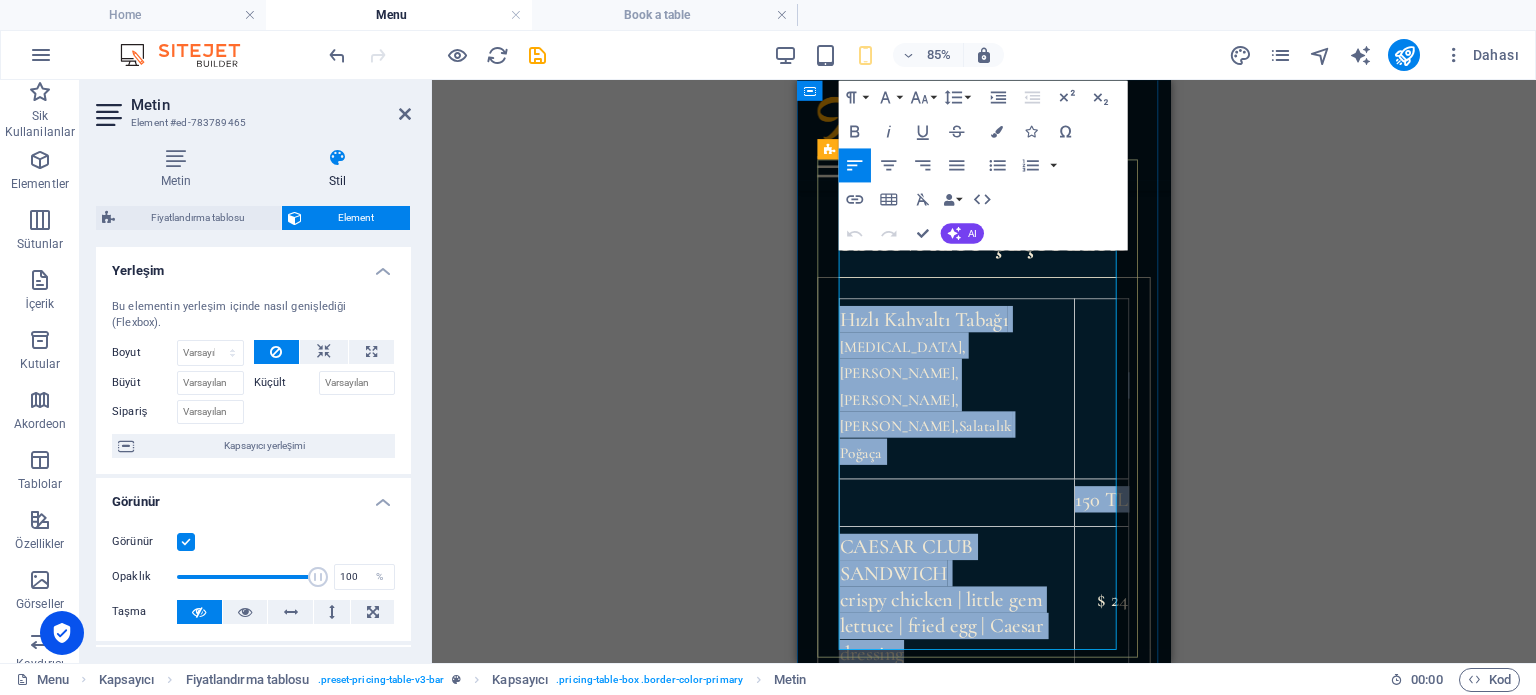 click on "Hızlı Kahvaltı Tabağı [MEDICAL_DATA],Zeytin,Peynir,Domates,Salatalık Poğaça
150 TL
CAESAR CLUB SANDWICH crispy chicken | little gem lettuce | fried egg | Caesar dressing
$ 24
CAESAR CLUB SANDWICH crispy chicken | little gem lettuce | fried egg | Caesar dressing
$ 24" at bounding box center [1017, 643] 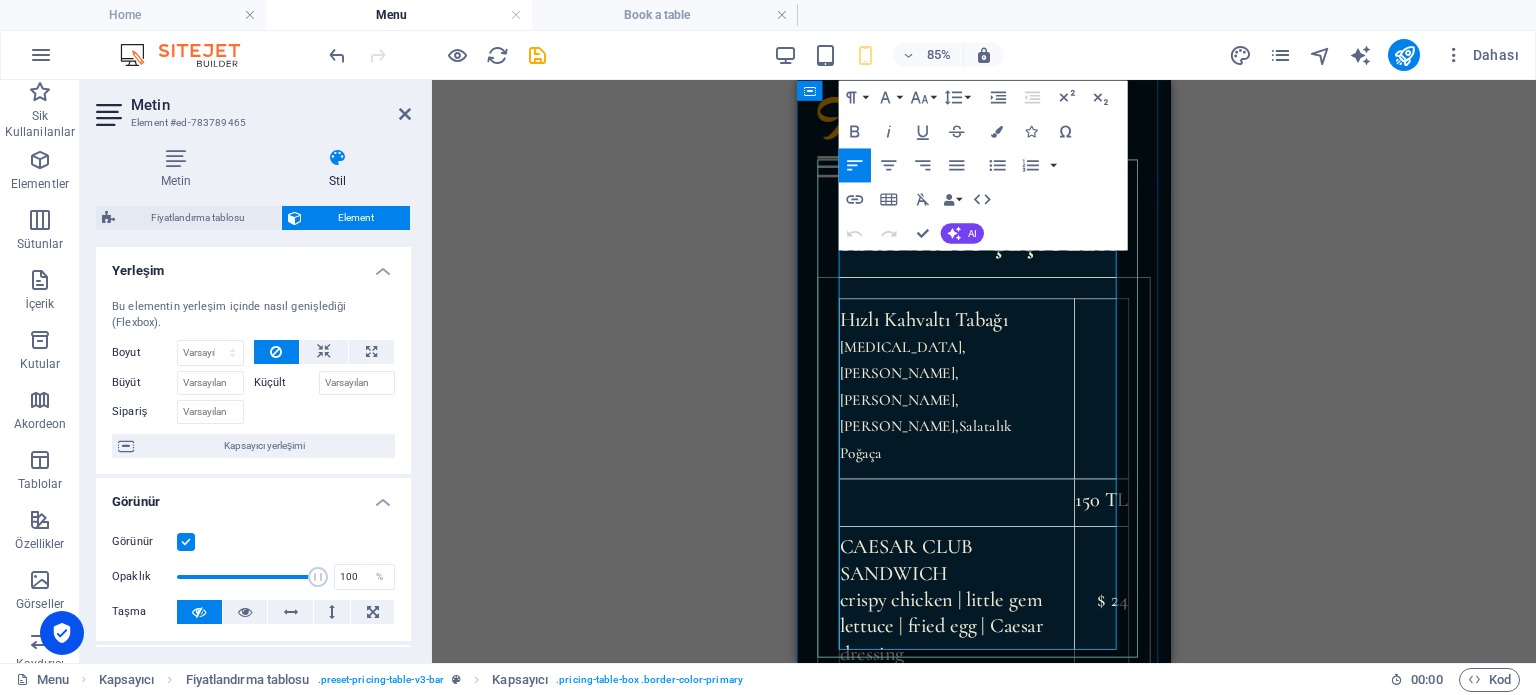 drag, startPoint x: 864, startPoint y: 398, endPoint x: 1070, endPoint y: 399, distance: 206.00243 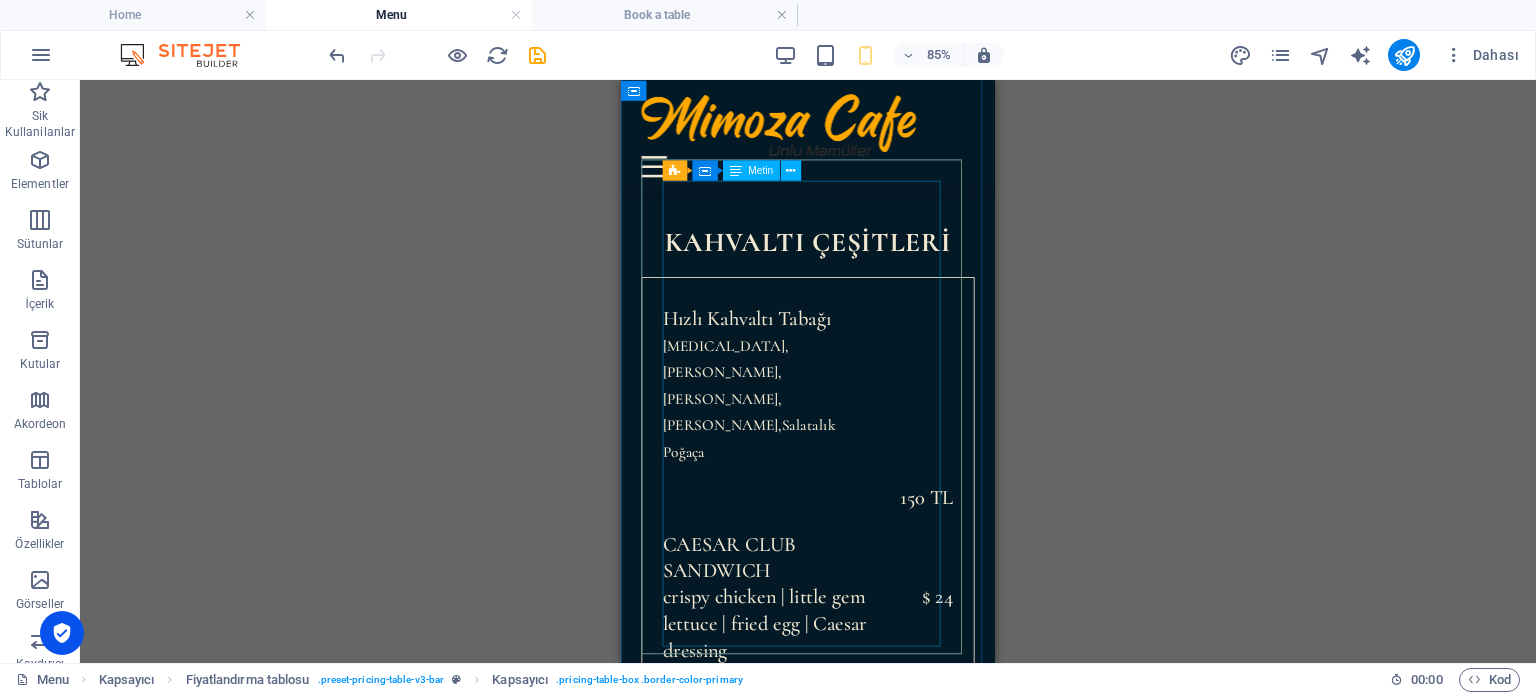 click on "Hızlı Kahvaltı Tabağı [MEDICAL_DATA],Zeytin,Peynir,Domates,Salatalık Poğaça
150 TL
CAESAR CLUB SANDWICH crispy chicken | little gem lettuce | fried egg | Caesar dressing
$ 24
CAESAR CLUB SANDWICH crispy chicken | little gem lettuce | fried egg | Caesar dressing
$ 24" at bounding box center (841, 649) 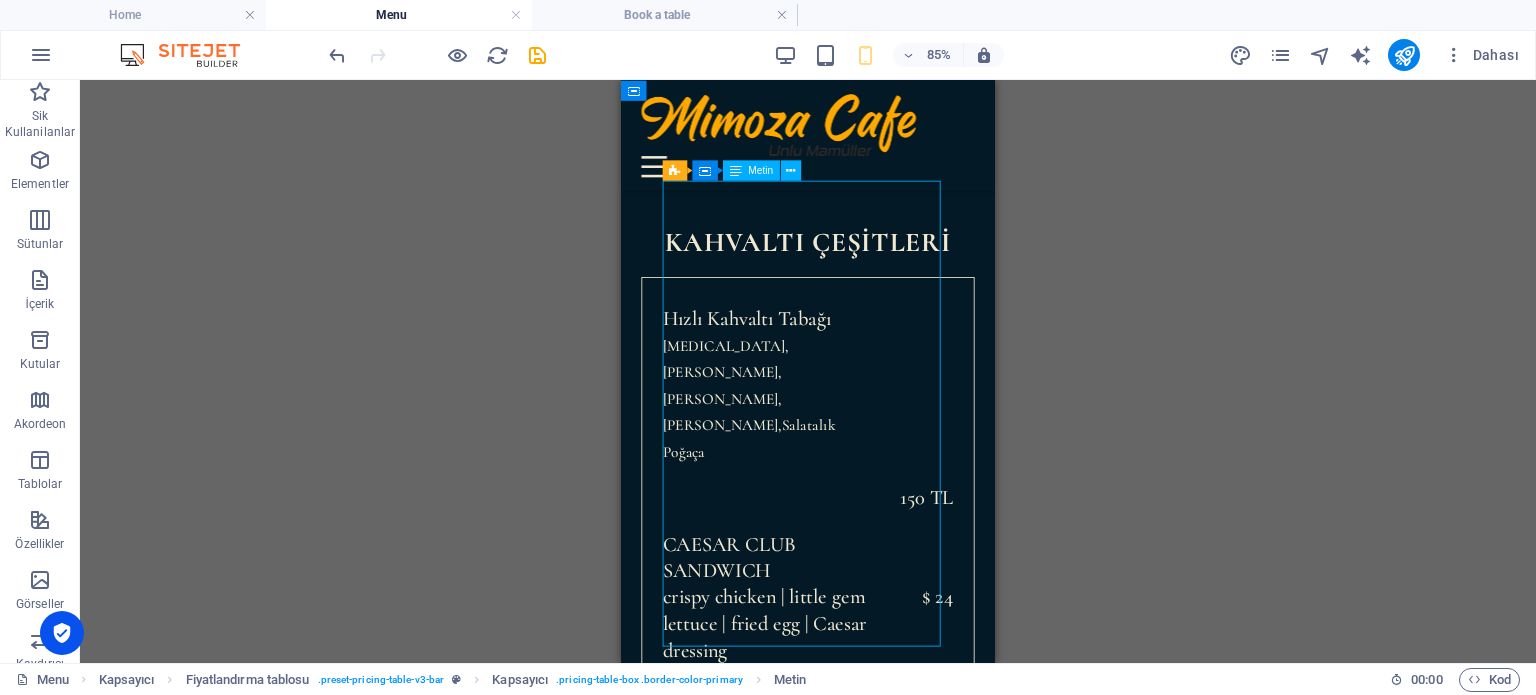 click on "Hızlı Kahvaltı Tabağı [MEDICAL_DATA],Zeytin,Peynir,Domates,Salatalık Poğaça
150 TL
CAESAR CLUB SANDWICH crispy chicken | little gem lettuce | fried egg | Caesar dressing
$ 24
CAESAR CLUB SANDWICH crispy chicken | little gem lettuce | fried egg | Caesar dressing
$ 24" at bounding box center [841, 649] 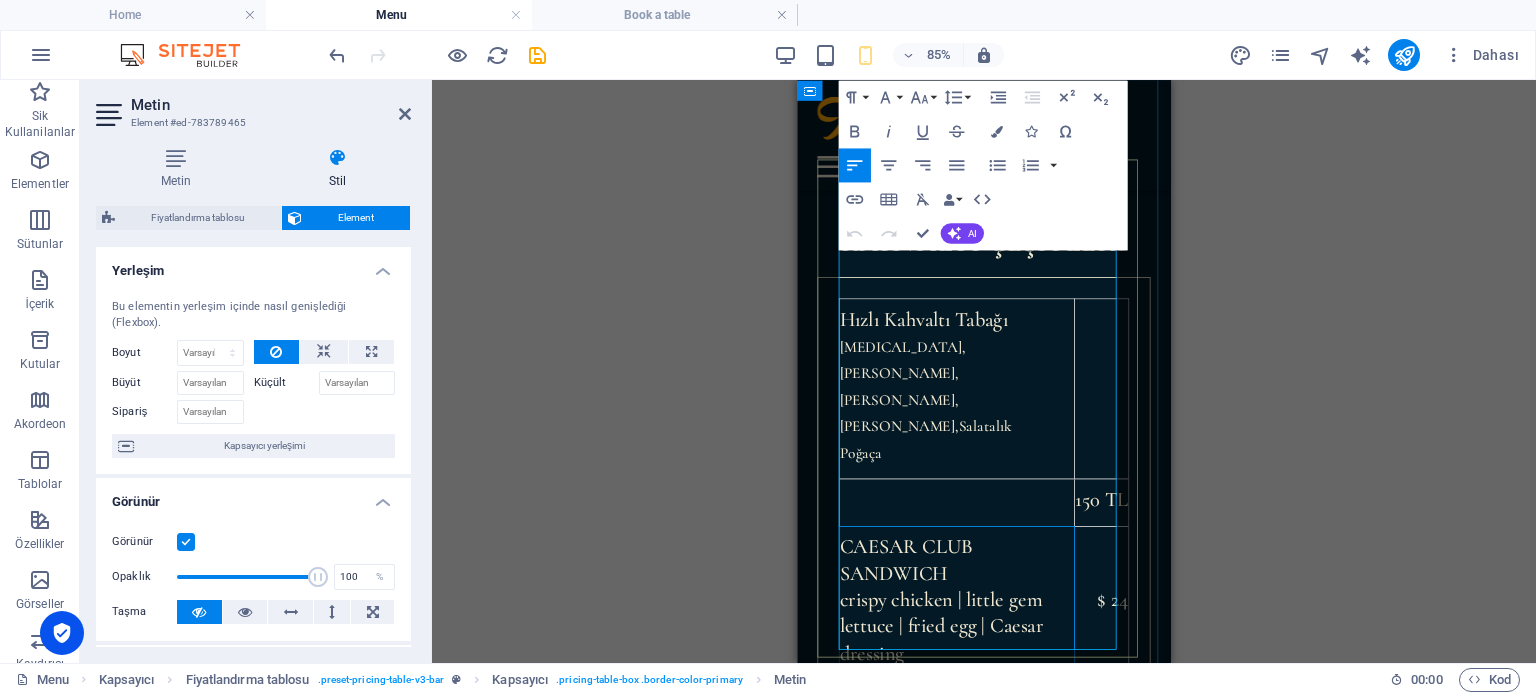 click on "CAESAR CLUB SANDWICH crispy chicken | little gem lettuce | fried egg | Caesar dressing" at bounding box center (985, 694) 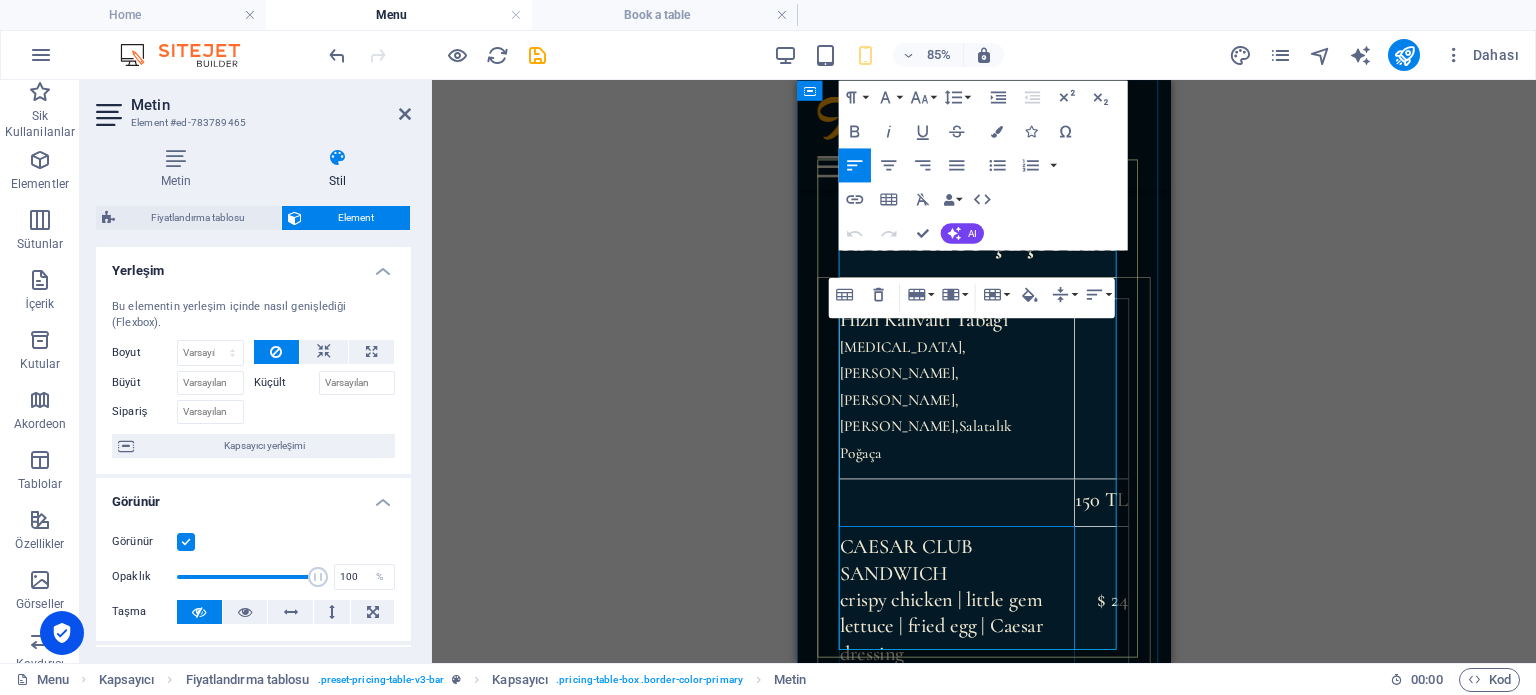click on "CAESAR CLUB SANDWICH crispy chicken | little gem lettuce | fried egg | Caesar dressing" at bounding box center [985, 694] 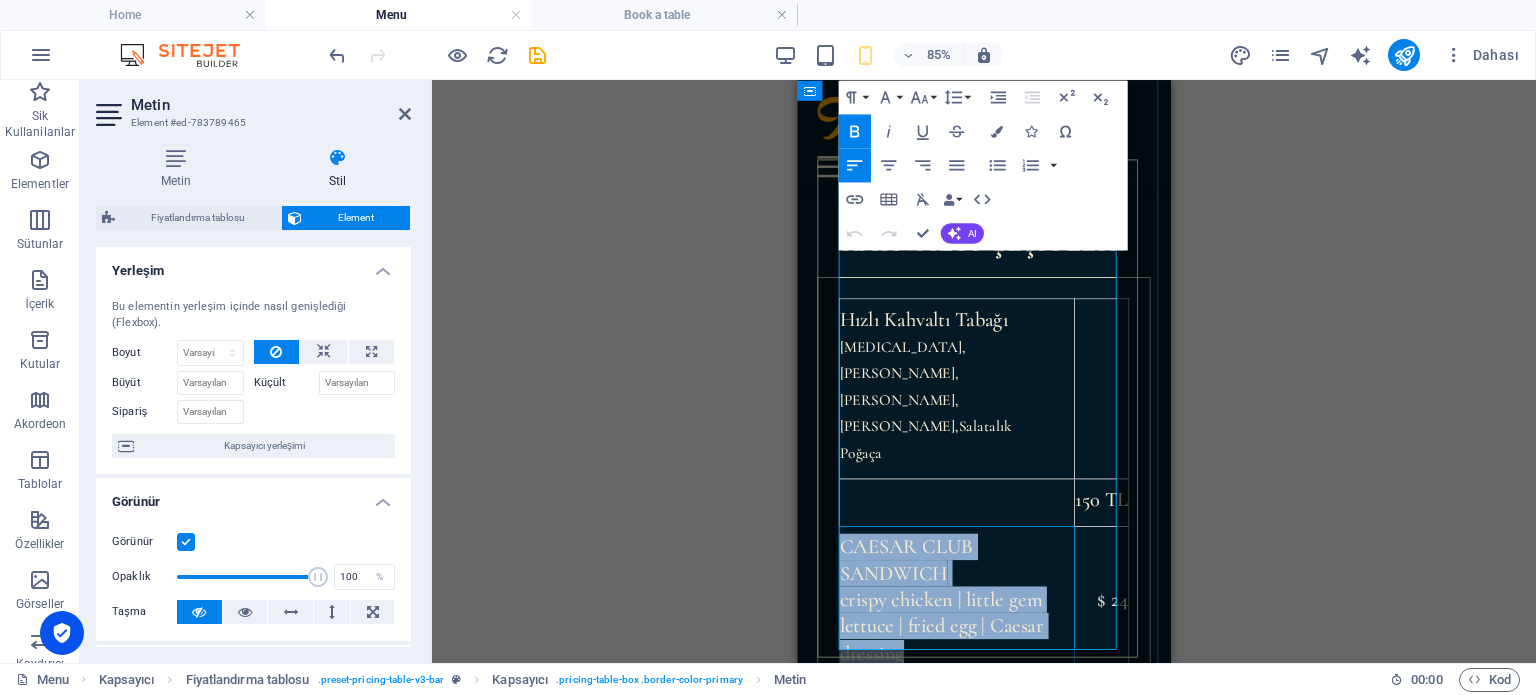 drag, startPoint x: 848, startPoint y: 398, endPoint x: 983, endPoint y: 527, distance: 186.7244 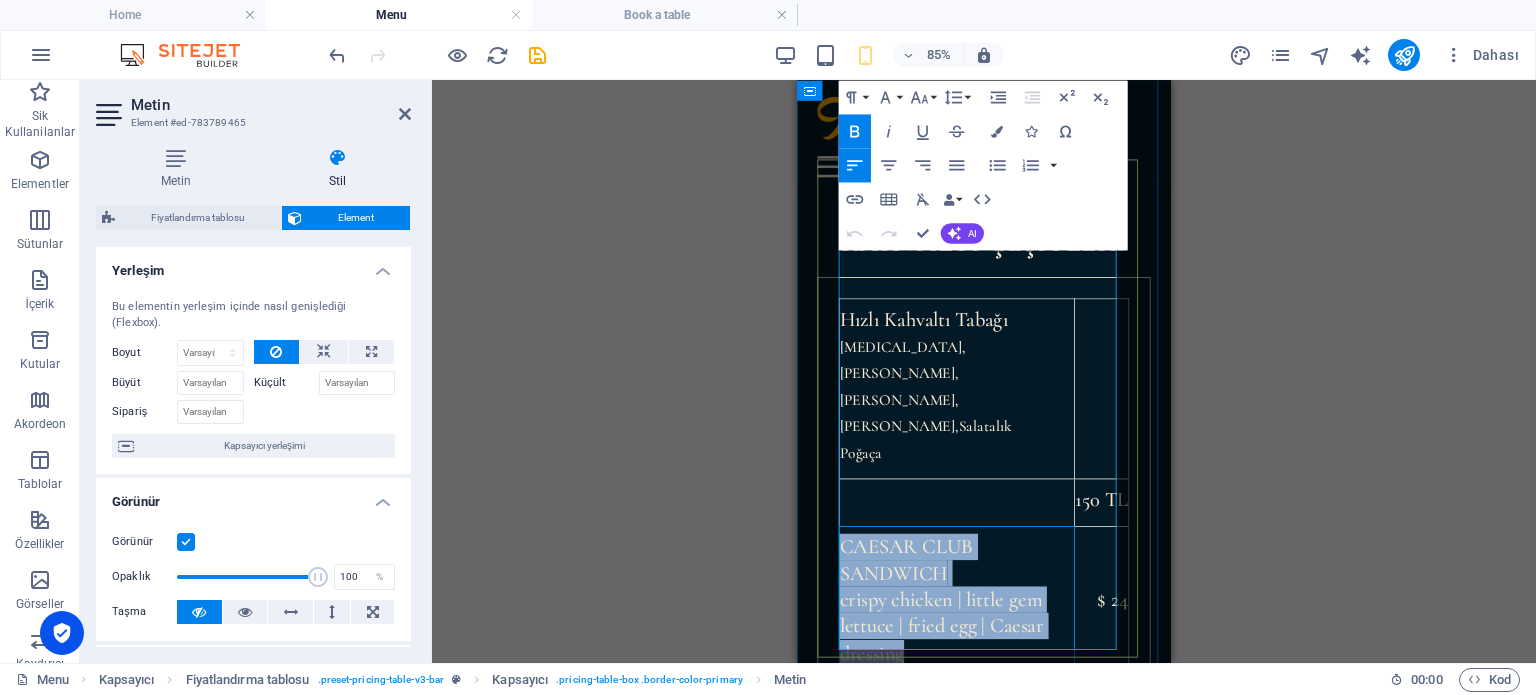 click on "CAESAR CLUB SANDWICH crispy chicken | little gem lettuce | fried egg | Caesar dressing" at bounding box center [985, 694] 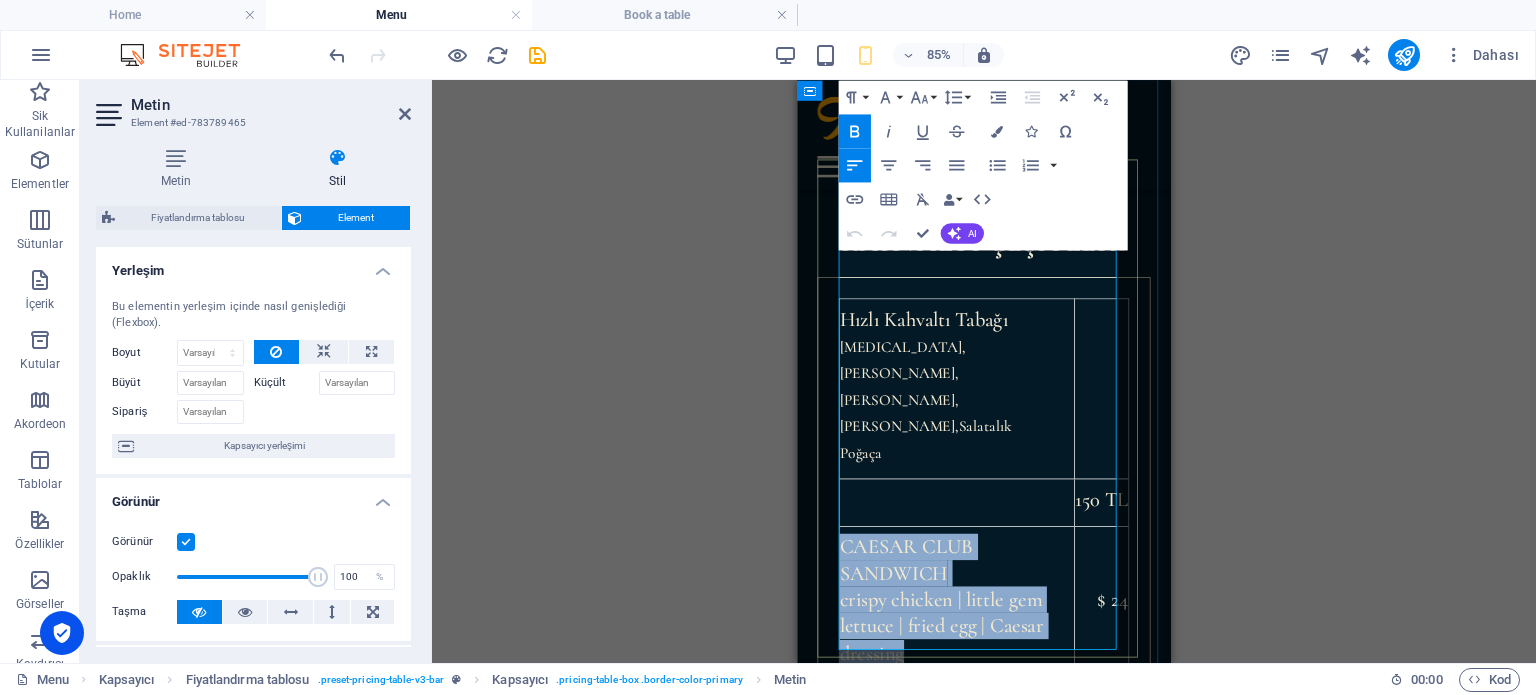 type 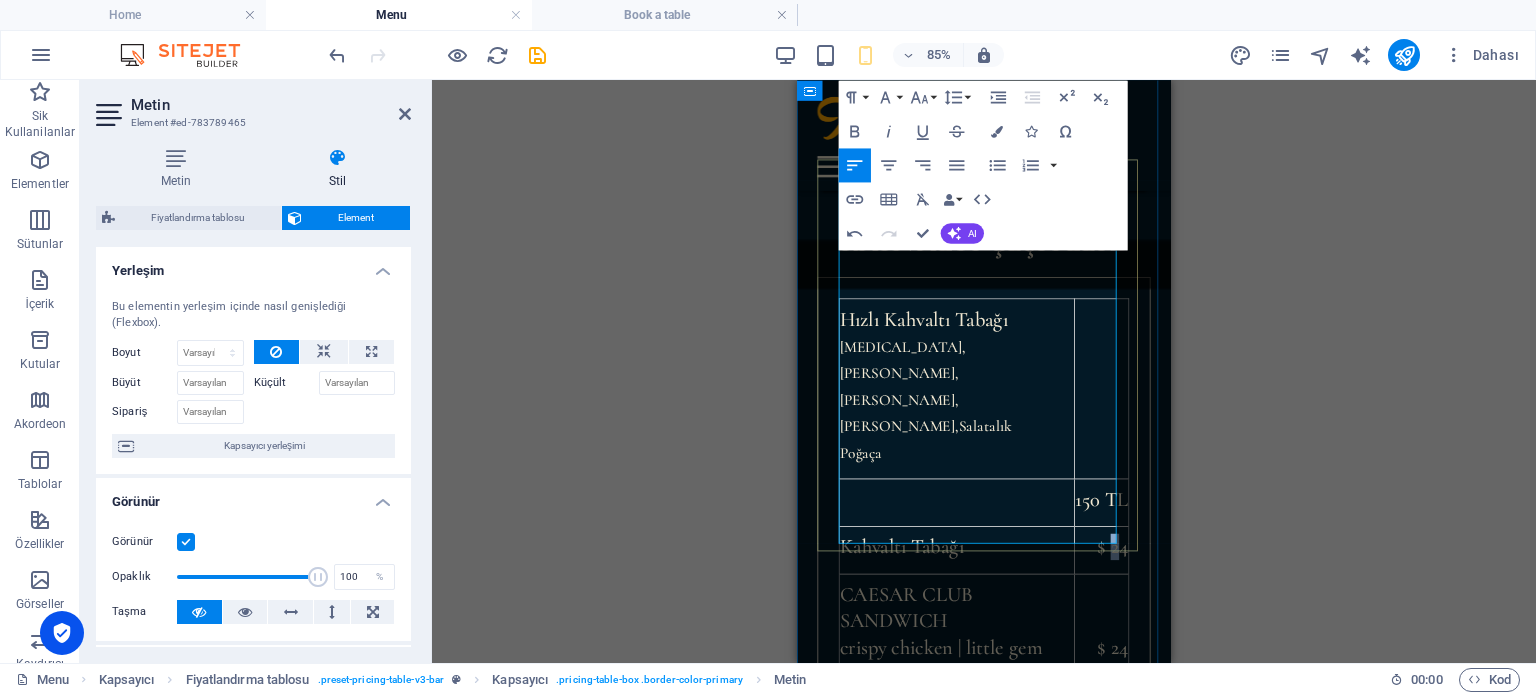 click on "$ 24" at bounding box center [1156, 632] 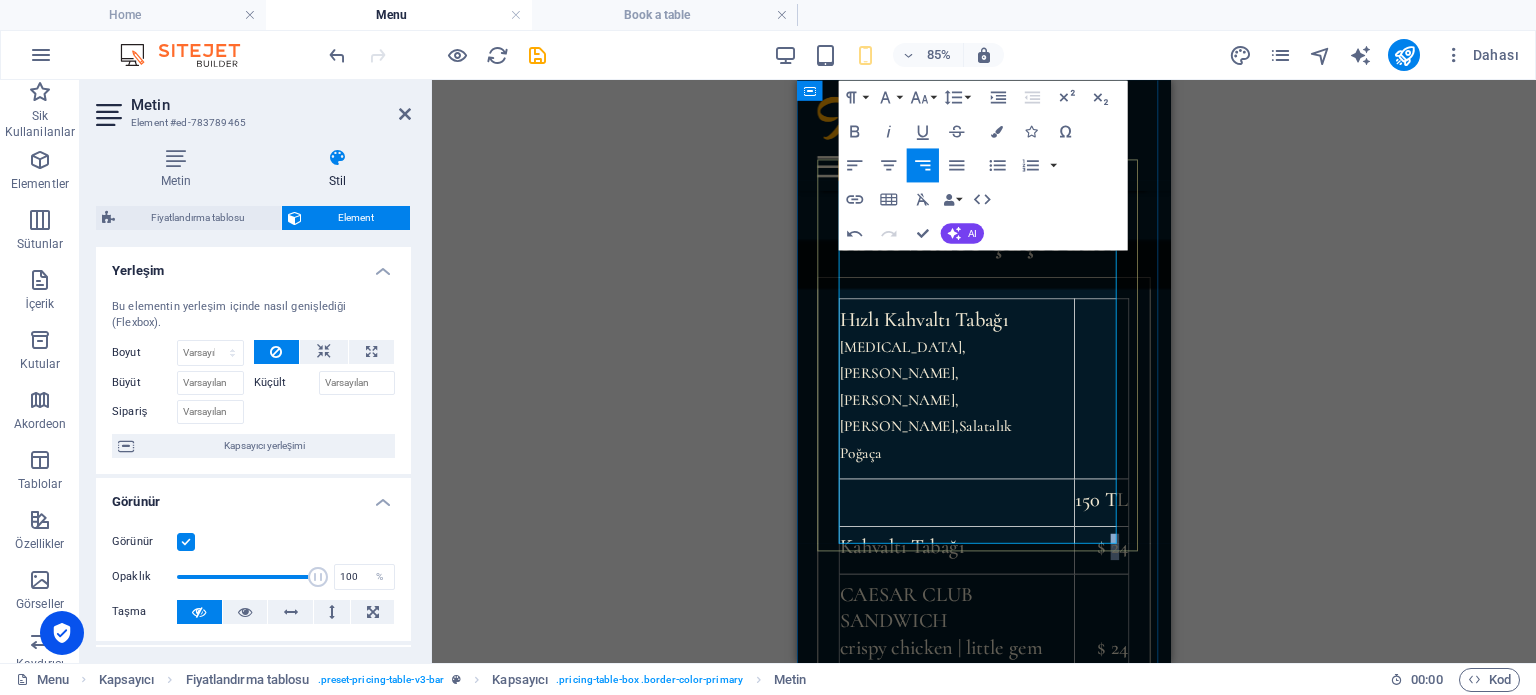 click on "$ 24" at bounding box center (1156, 632) 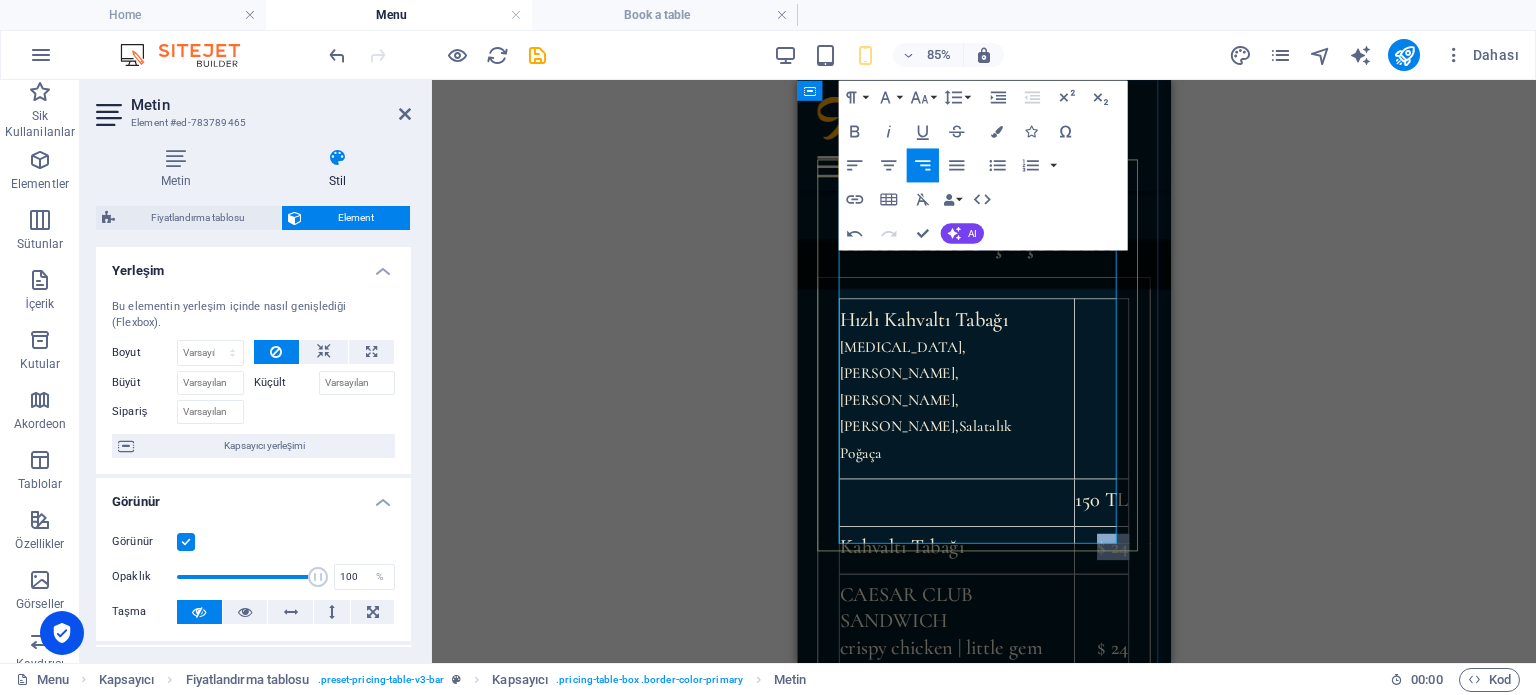 click on "$ 24" at bounding box center [1156, 632] 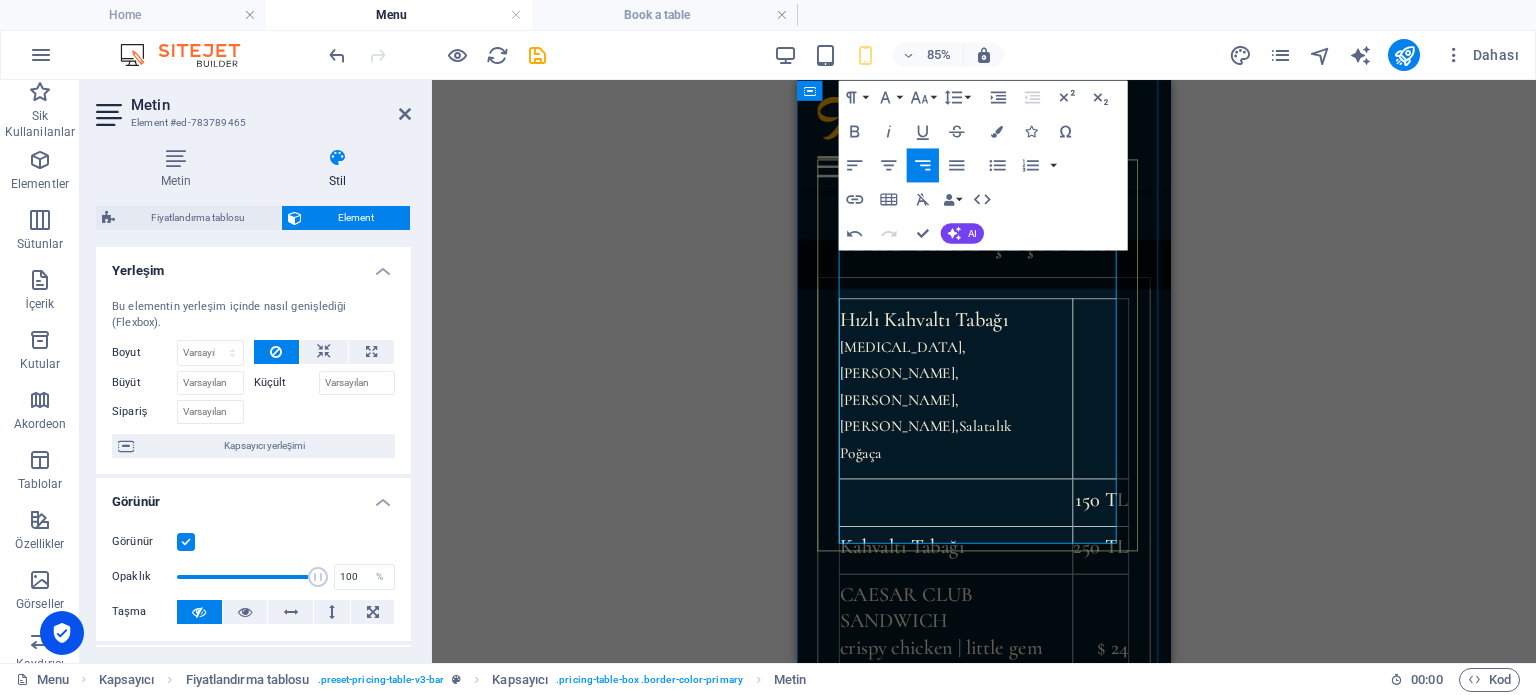 click on "CAESAR CLUB SANDWICH" at bounding box center [925, 700] 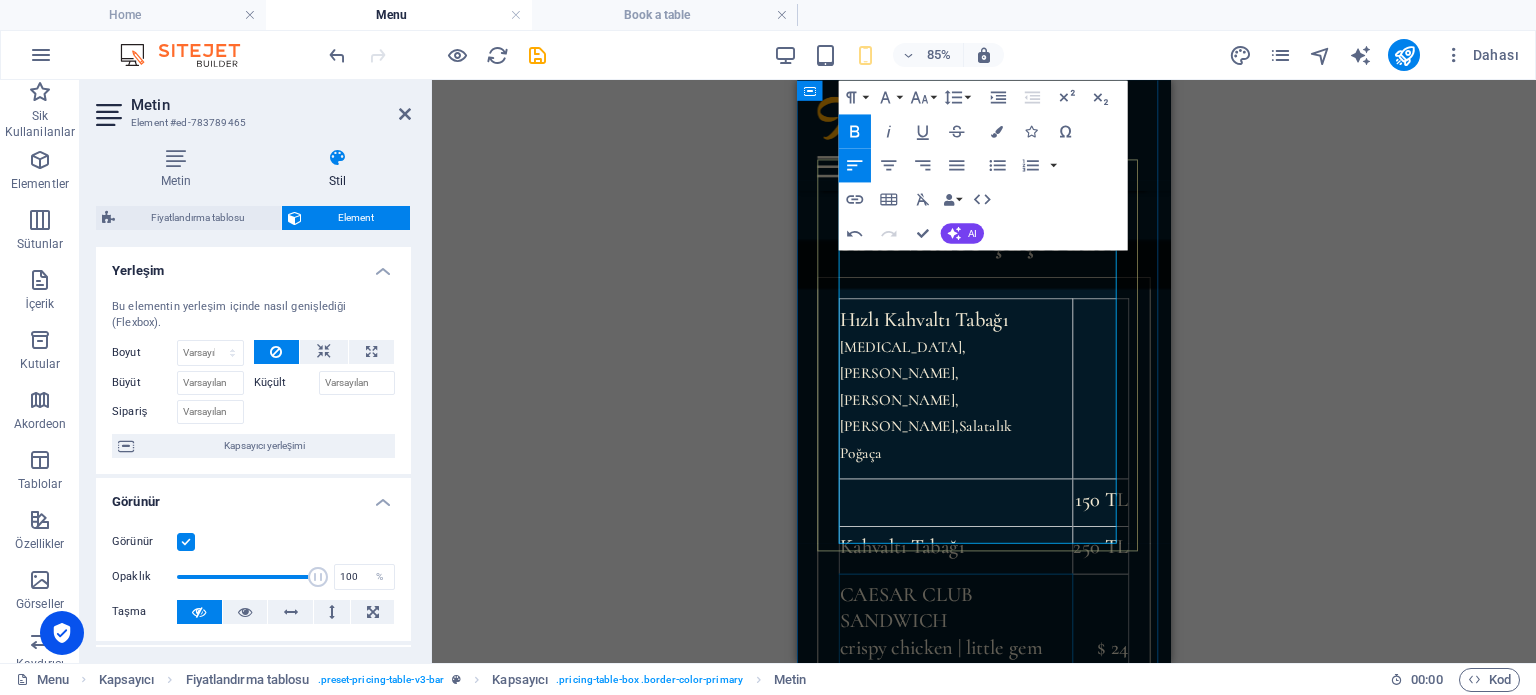 click on "Kahvaltı Tabağı" at bounding box center [984, 632] 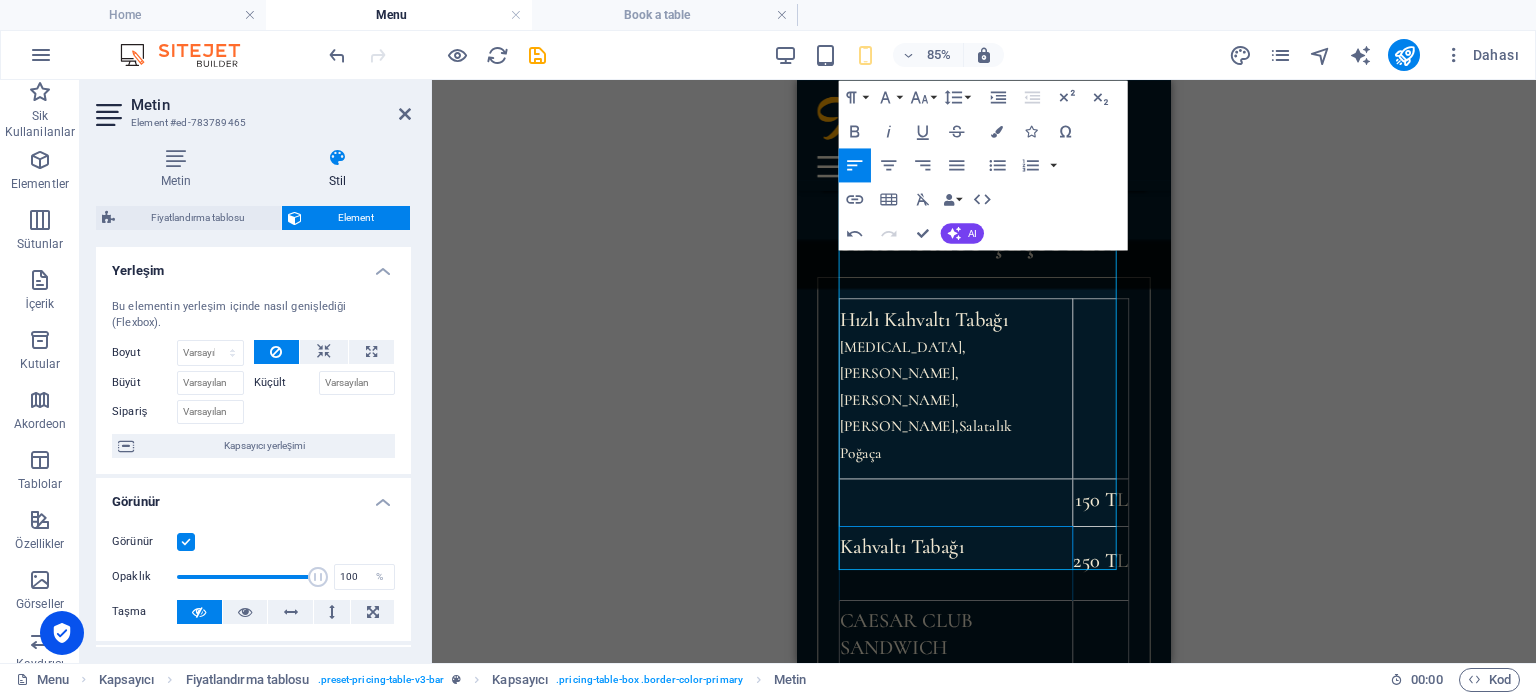 click on "Mevcut içeriği değiştirmek için buraya sürükleyin. Yeni bir element oluşturmak istiyorsanız “Ctrl” tuşuna basın.
H1   Banner   Kapsayıcı   Ayırıcı   HTML   Ayırıcı   H2   Kapsayıcı   Fiyatlandırma tablosu   Kapsayıcı   Fiyatlandırma tablosu   Fiyatlandırma tablosu   Metin   Referans   Fiyatlandırma tablosu   Kapsayıcı   Fiyatlandırma tablosu   Metin   Aralık   H2   Aralık   İmaj   Aralık   Referans   Kapsayıcı   Referans   Referans   Referans   H2   Referans   Referans   Referans   İmaj   Banner   Logo   Yer Tutucu   Aralık   H2   Fiyatlandırma tablosu   Kapsayıcı   Fiyatlandırma tablosu   Kapsayıcı   Kapsayıcı   Fiyatlandırma tablosu   Metin   Referans   Referans   Ayırıcı   HTML   Kapsayıcı   Ayırıcı Paragraph Format Normal Heading 1 Heading 2 Heading 3 Heading 4 Heading 5 Heading 6 Code Font Family Arial [US_STATE] Impact Tahoma Times New Roman Verdana Cormorant Font Size 8 9 10 11 12 14 18 24 30 36 48 60 72 96 Line Height Default" at bounding box center [984, 371] 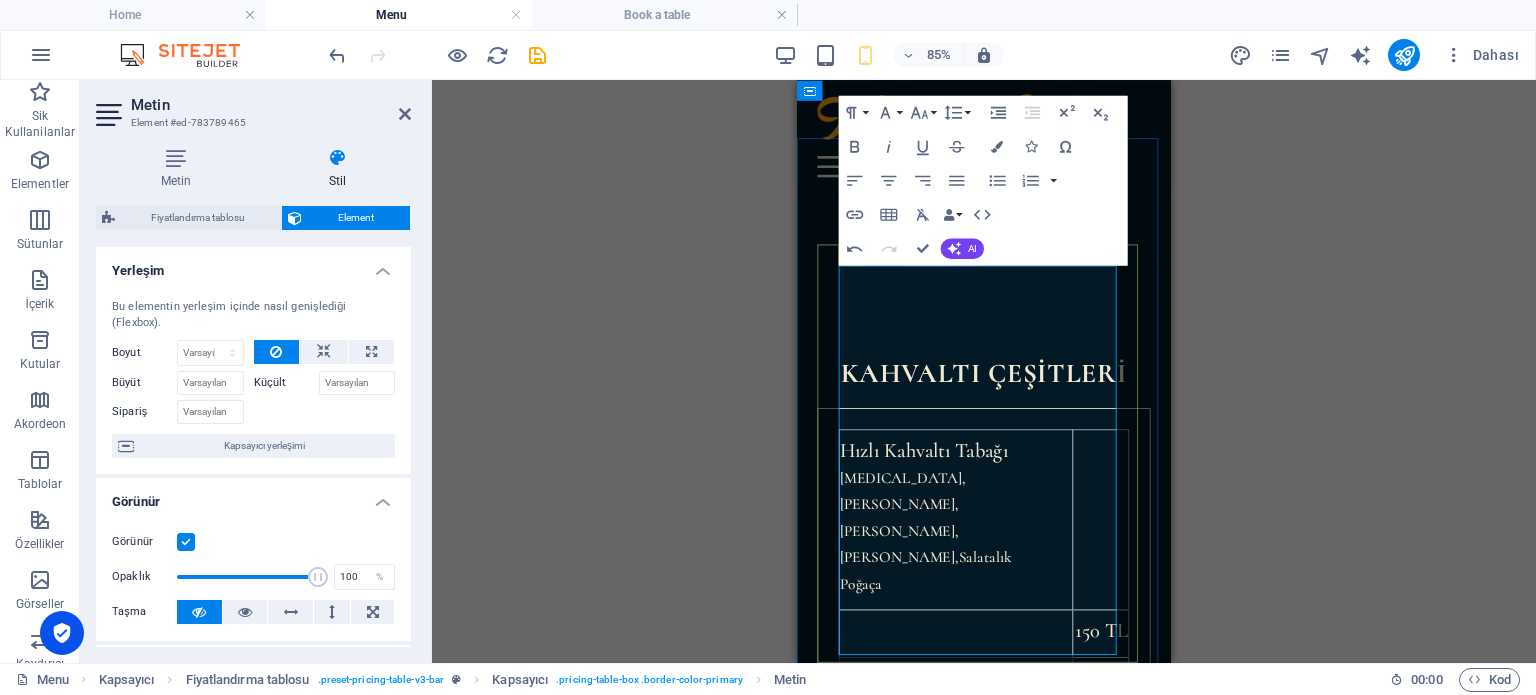 scroll, scrollTop: 122, scrollLeft: 0, axis: vertical 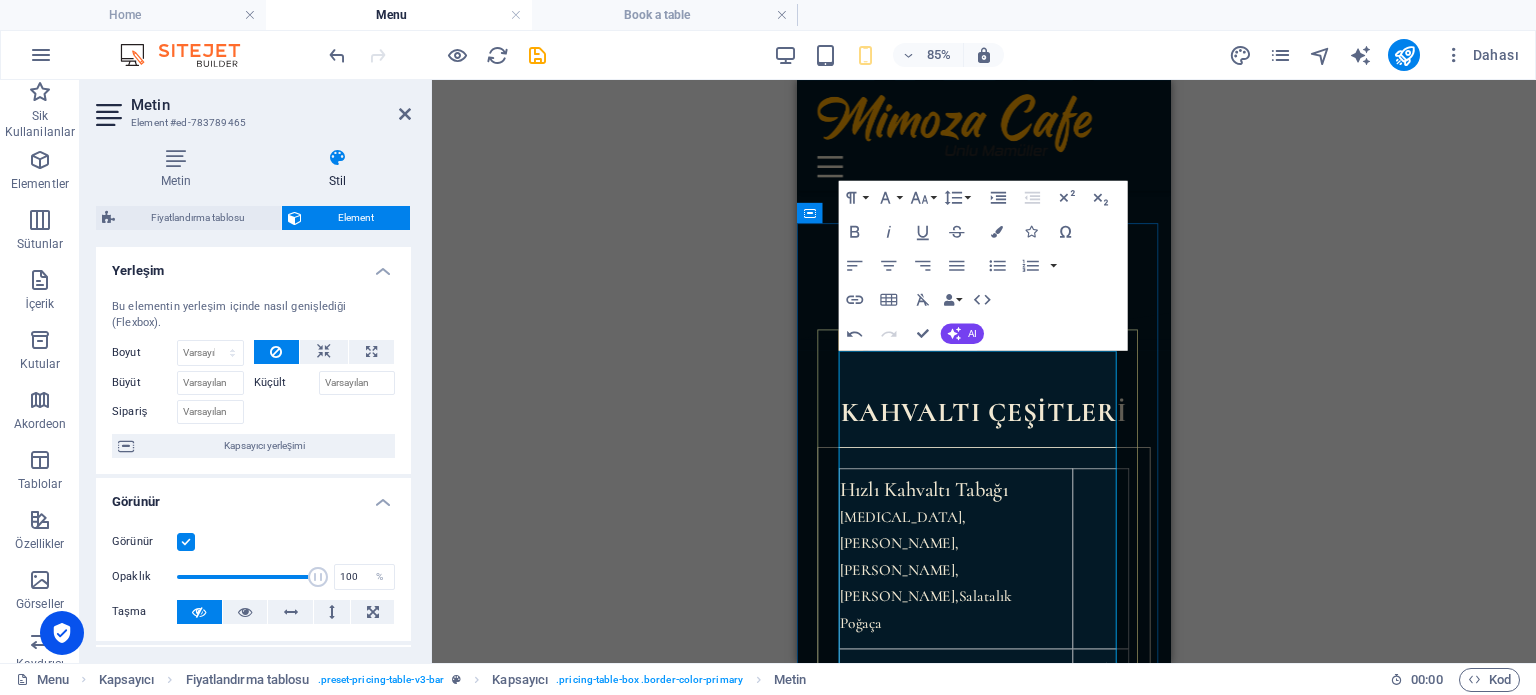 click on "Kahvaltı Tabağı" at bounding box center (984, 847) 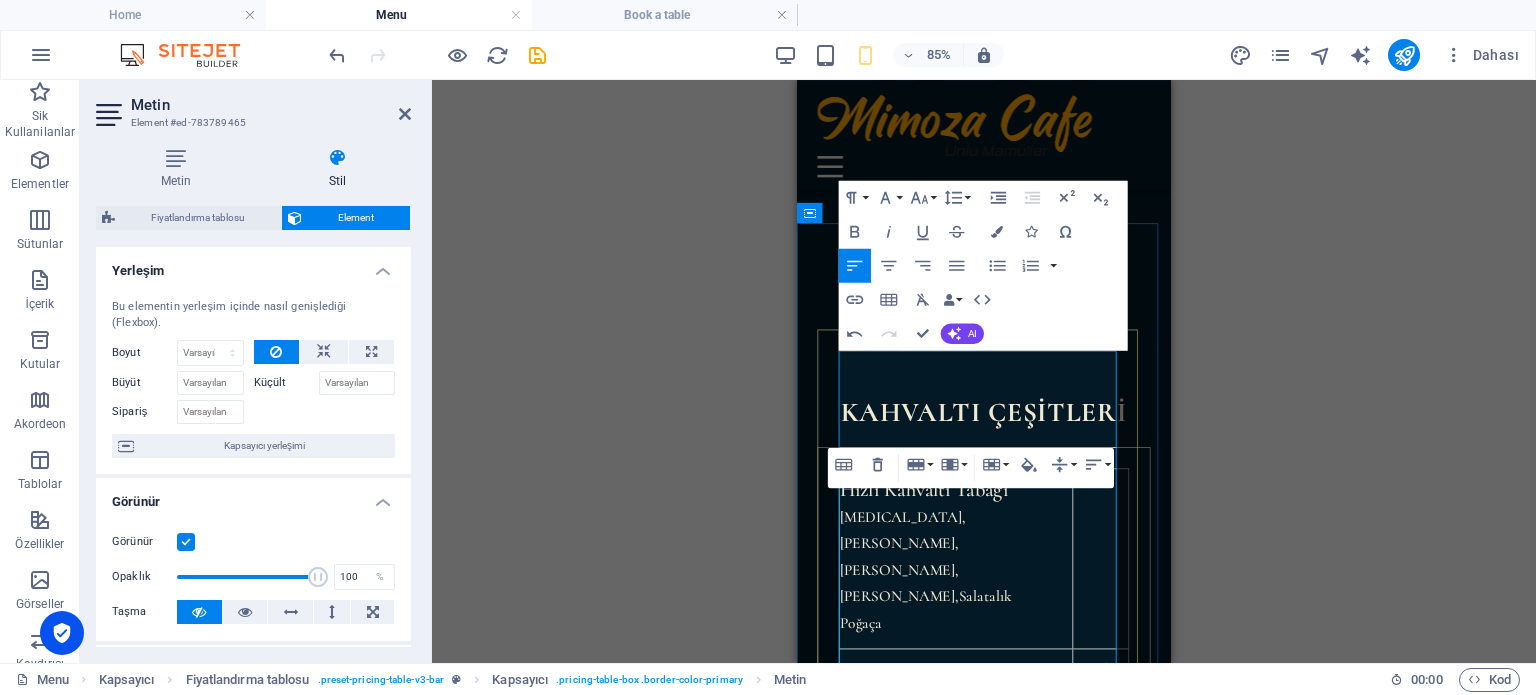 click on "[MEDICAL_DATA],[PERSON_NAME],[PERSON_NAME],Domates,Salatalık Poğaça" at bounding box center [948, 655] 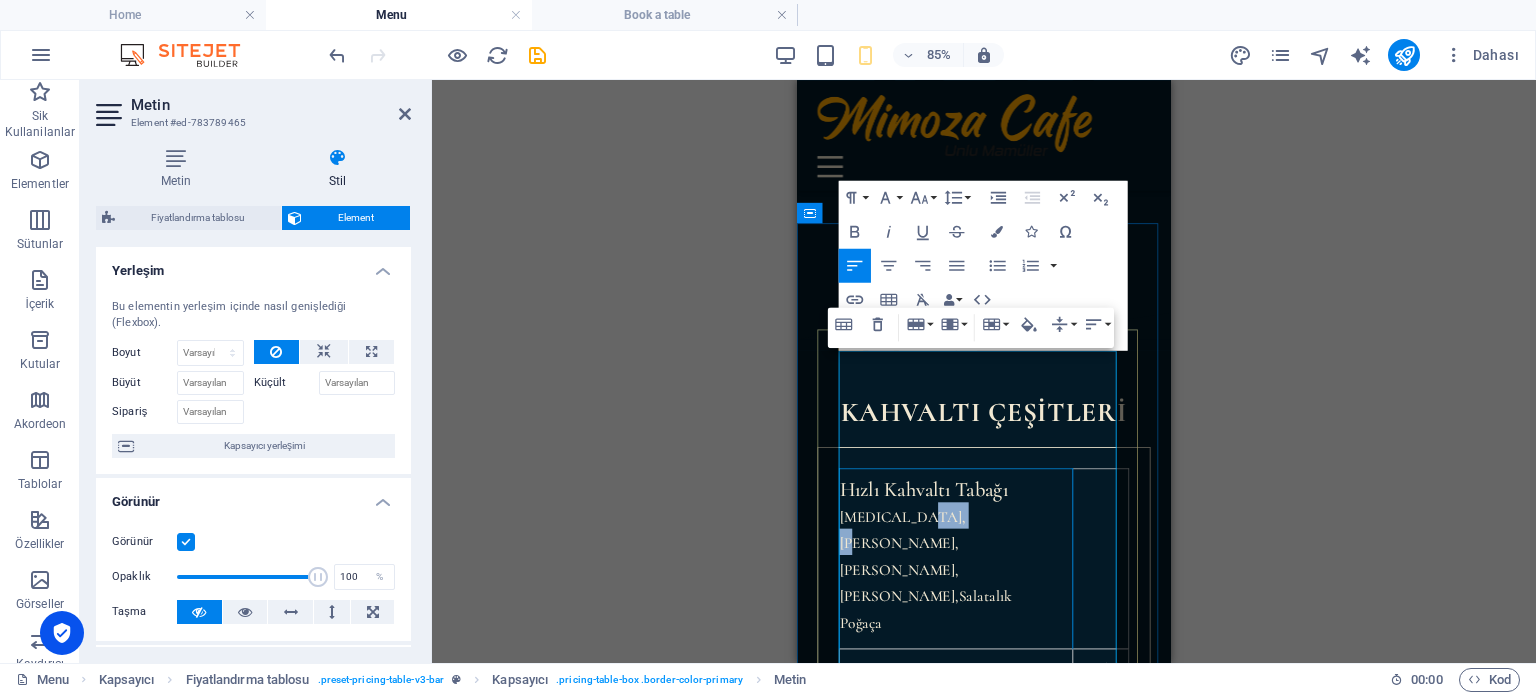 click on "[MEDICAL_DATA],[PERSON_NAME],[PERSON_NAME],Domates,Salatalık Poğaça" at bounding box center (948, 655) 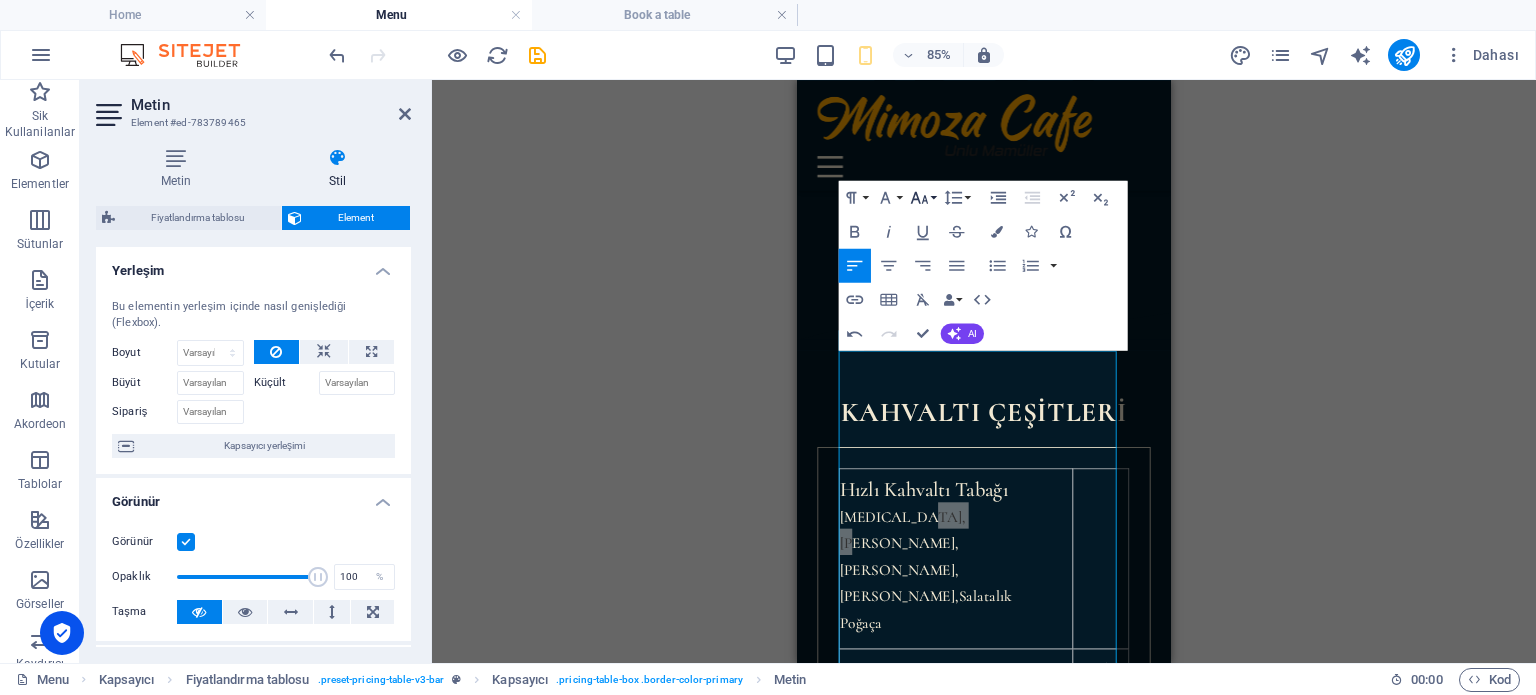 click 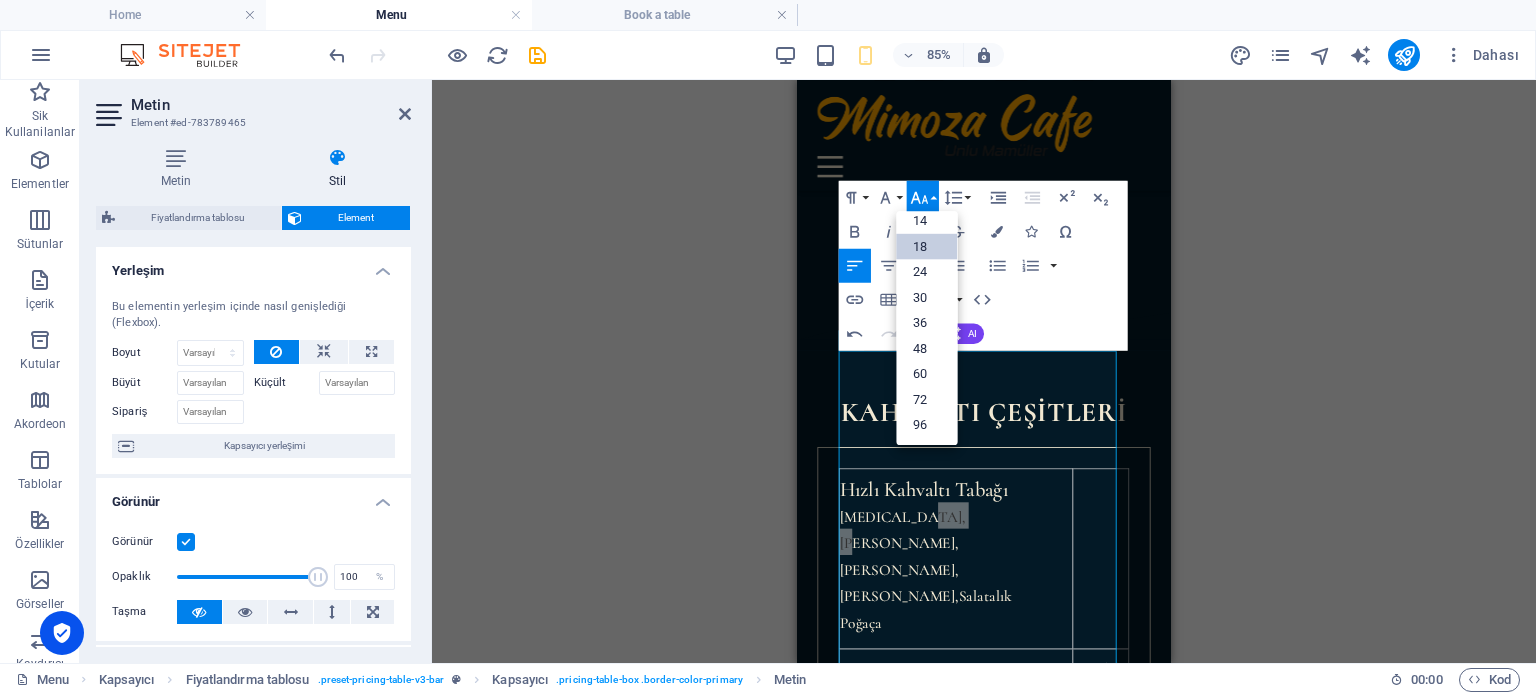 scroll, scrollTop: 160, scrollLeft: 0, axis: vertical 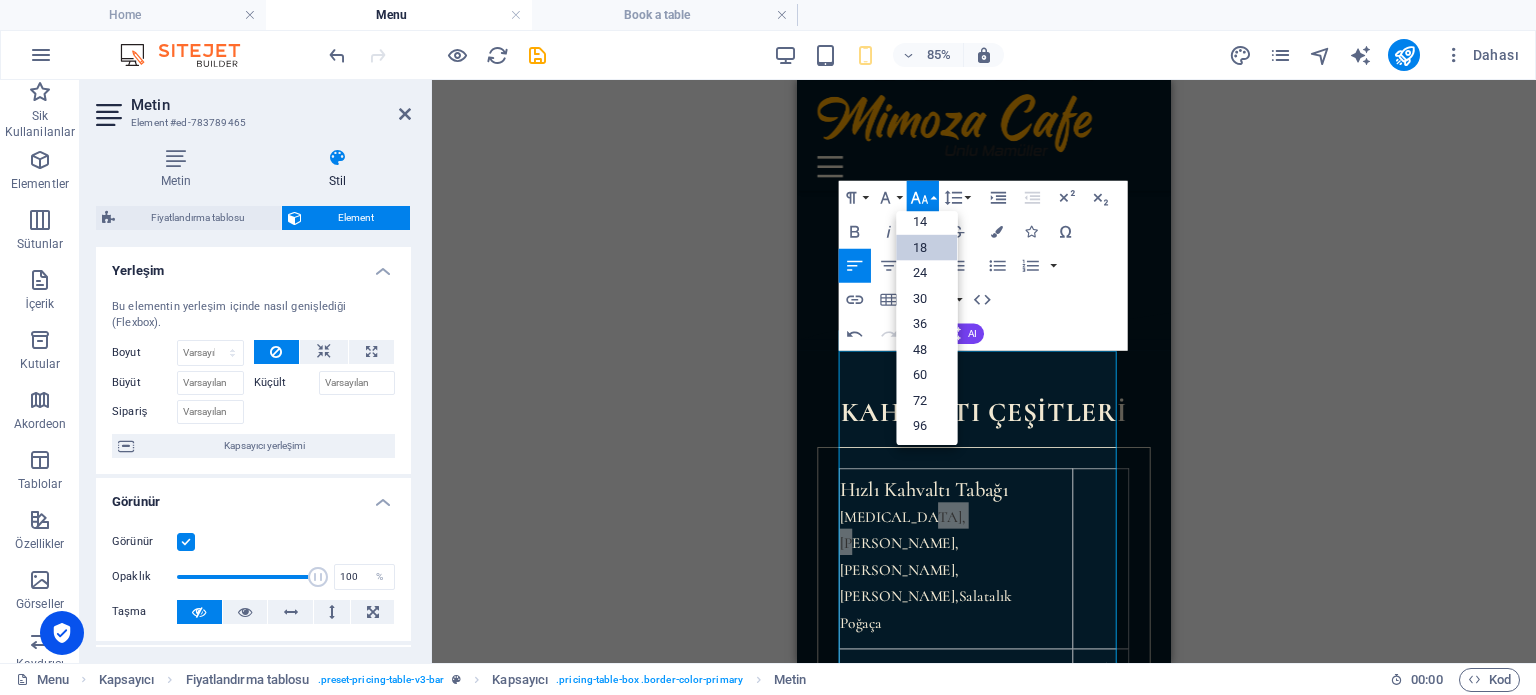 click 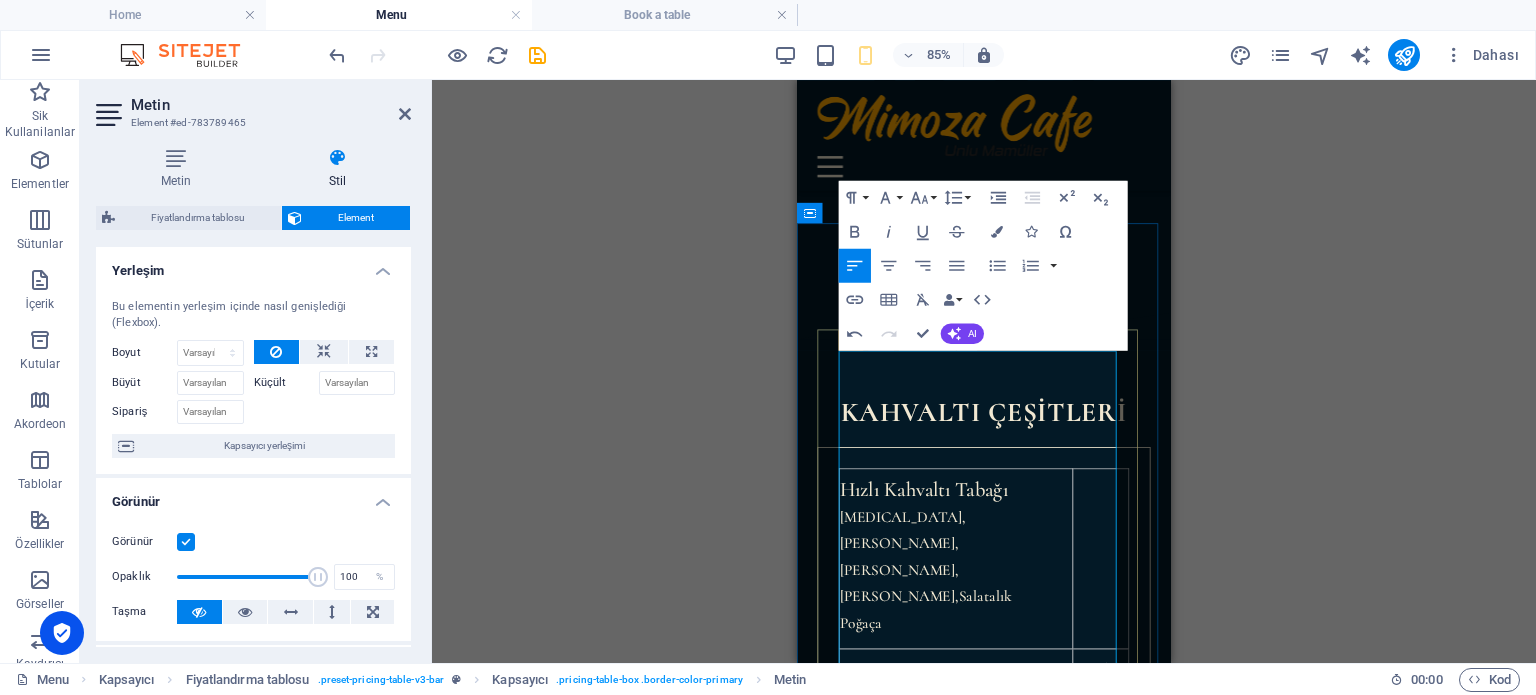 click on "Kahvaltı Tabağı Yumurta" at bounding box center (984, 847) 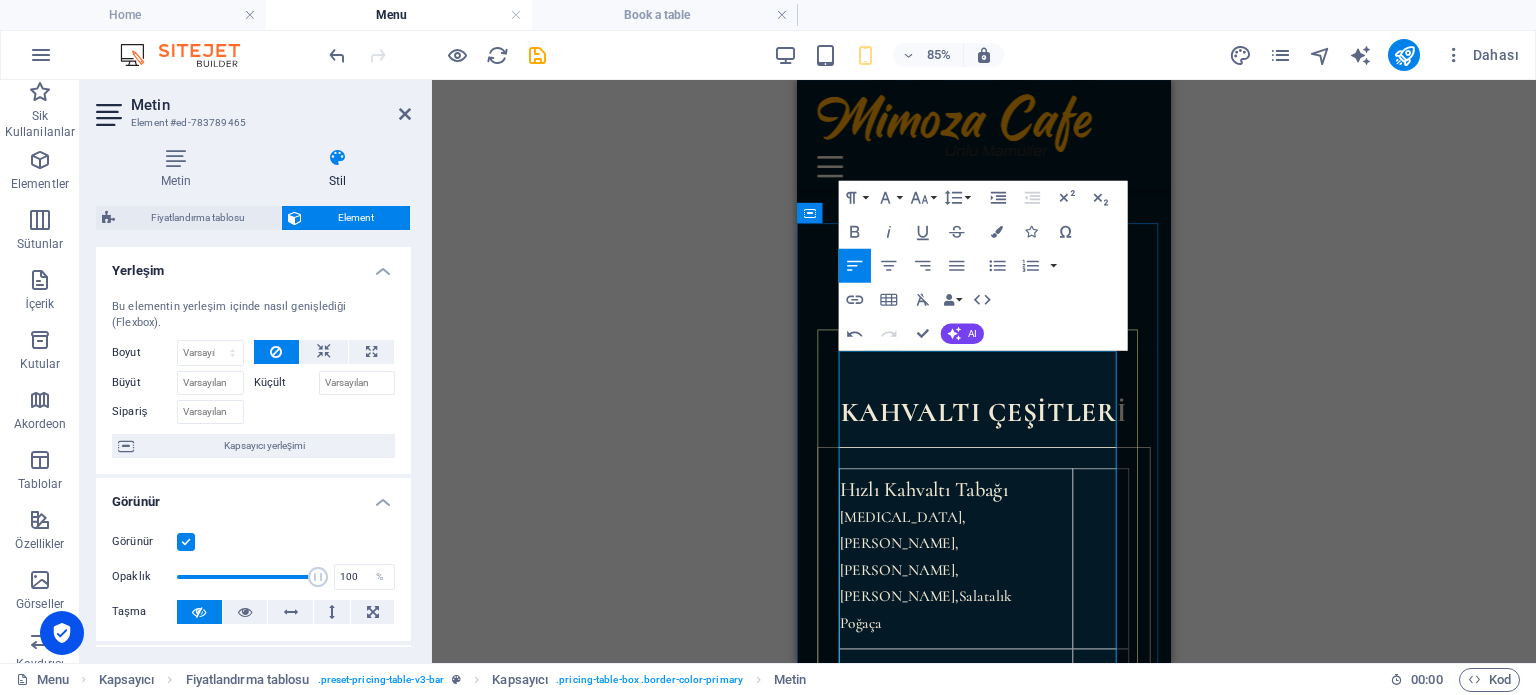 click on "Kahvaltı Tabağı Yumurta" at bounding box center (984, 847) 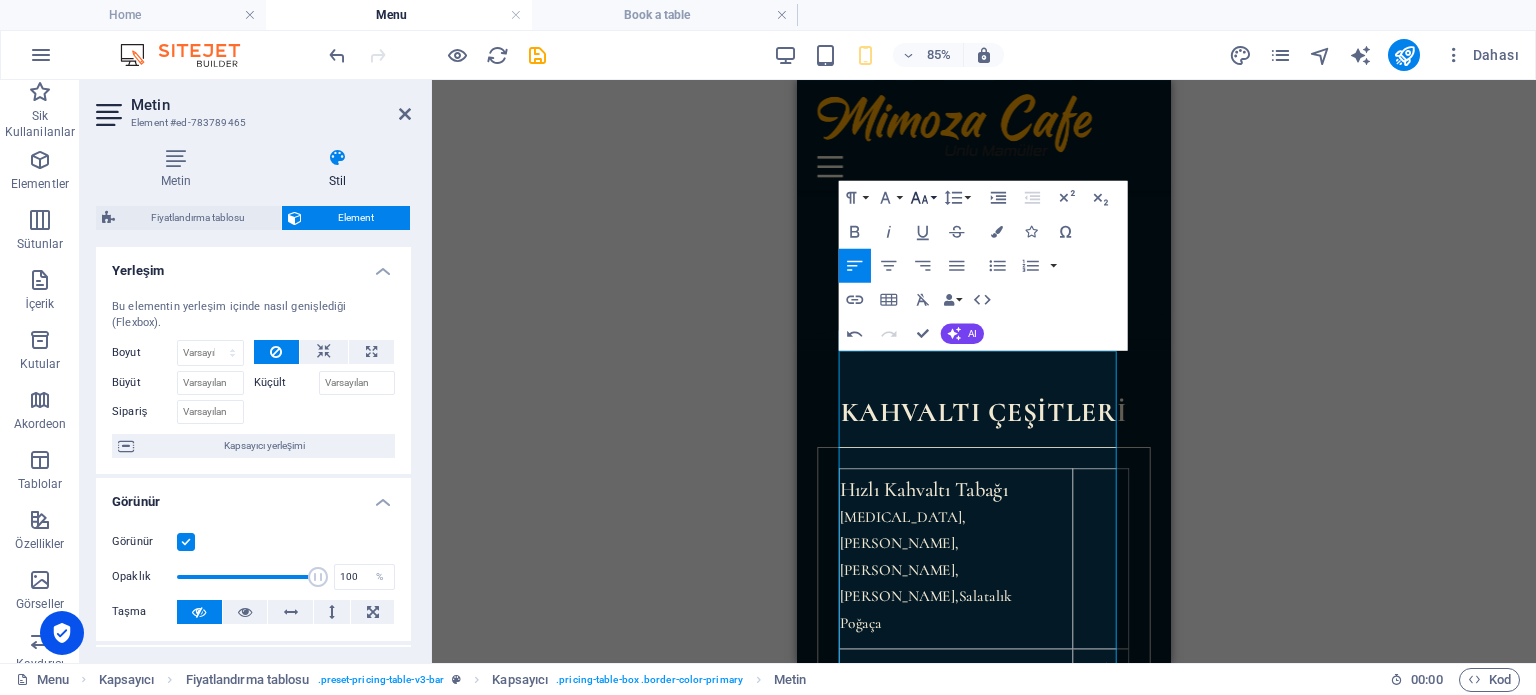 click 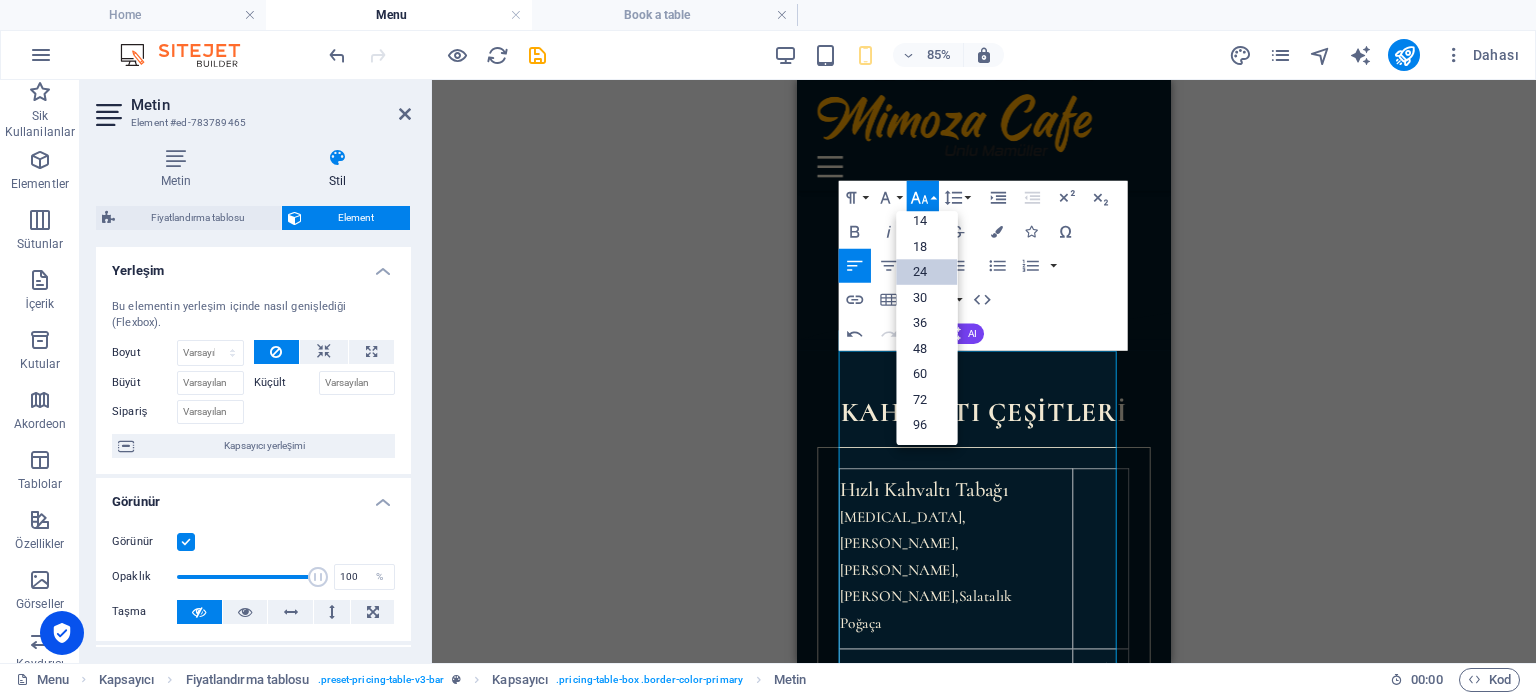 scroll, scrollTop: 160, scrollLeft: 0, axis: vertical 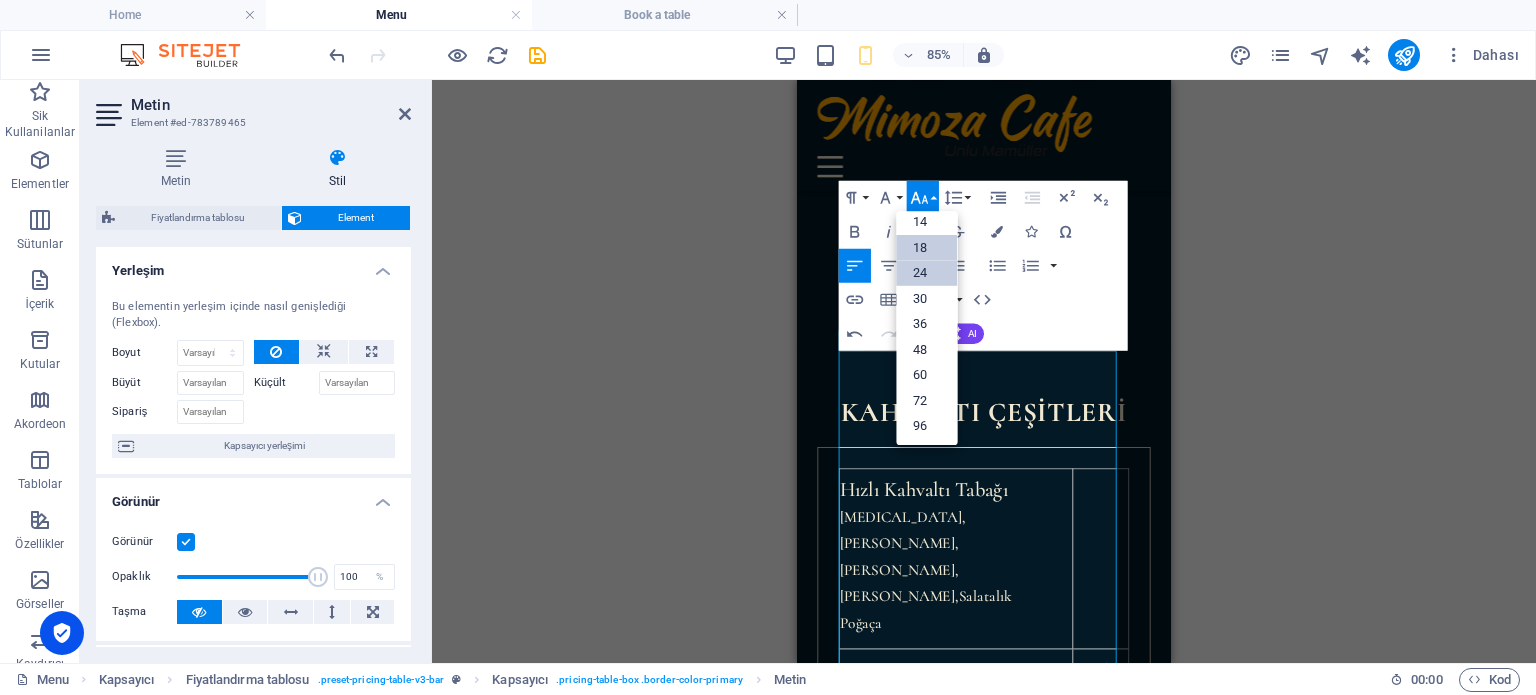 click on "18" at bounding box center [926, 248] 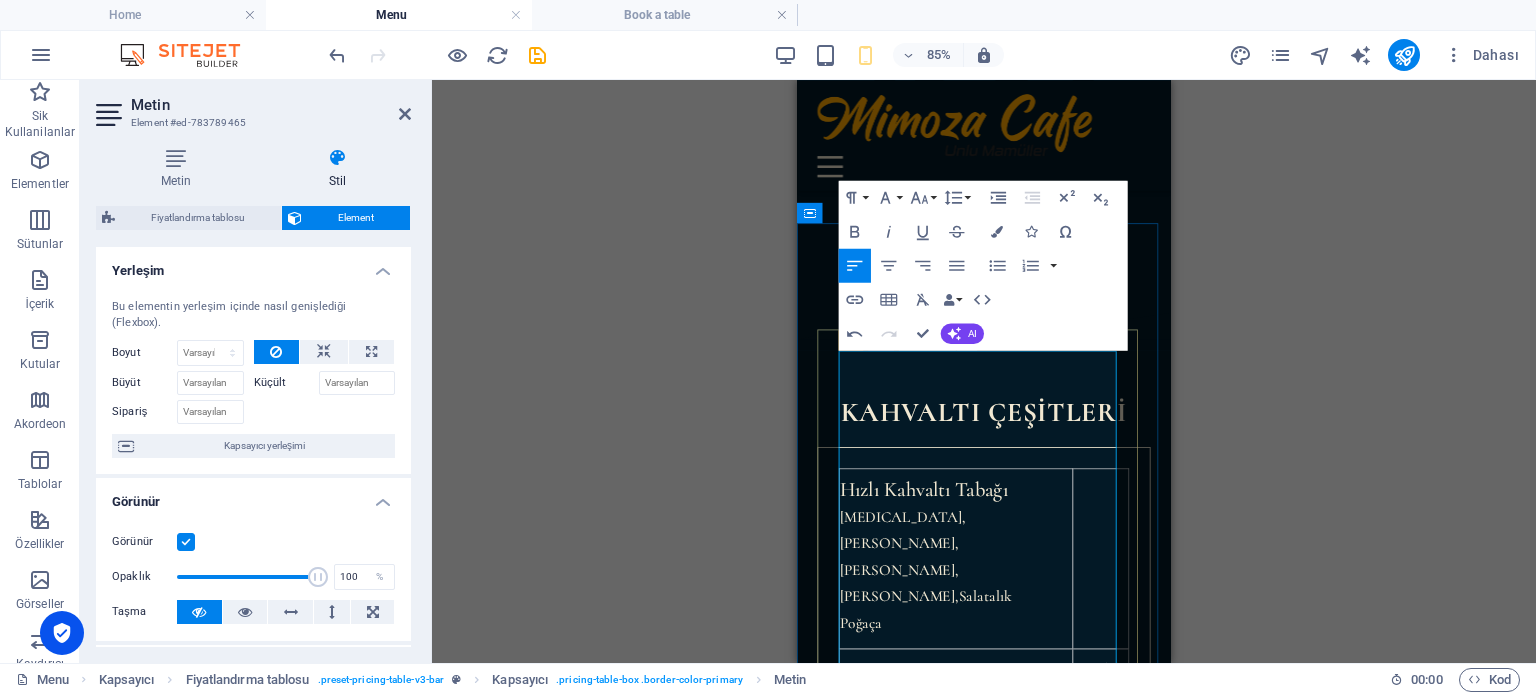 click on "Kahvaltı Tabağı Yumurta" at bounding box center [984, 847] 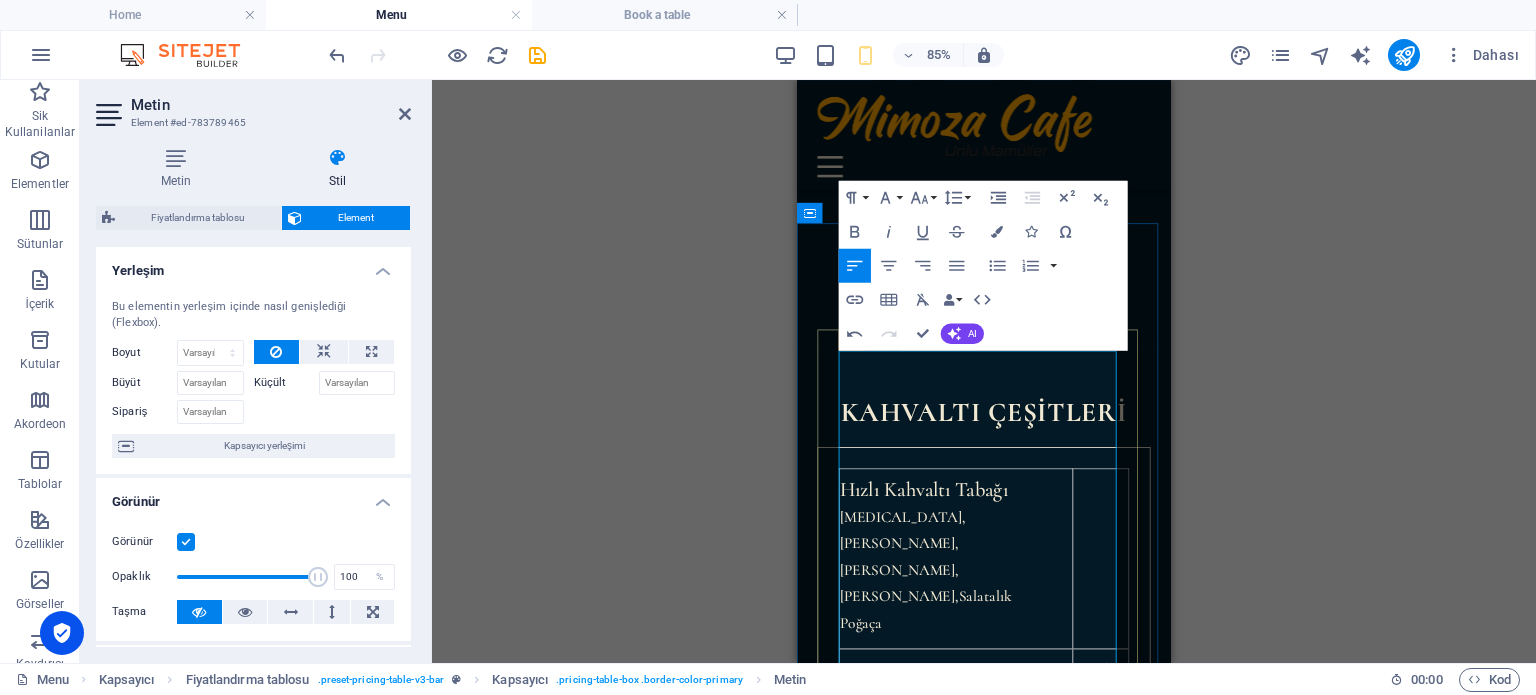 click on "Yumurta" at bounding box center (878, 861) 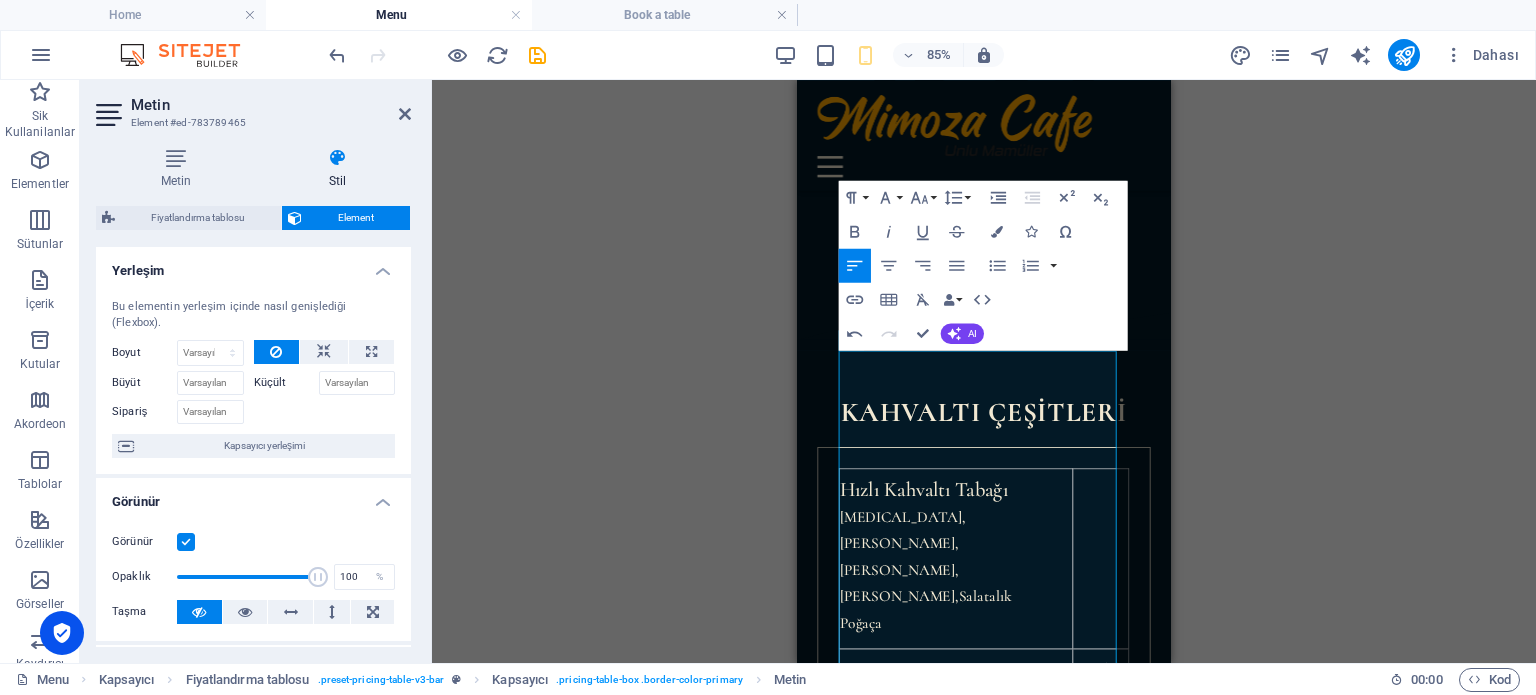 click on "Mevcut içeriği değiştirmek için buraya sürükleyin. Yeni bir element oluşturmak istiyorsanız “Ctrl” tuşuna basın.
H1   Banner   Kapsayıcı   Ayırıcı   HTML   Ayırıcı   H2   Kapsayıcı   Fiyatlandırma tablosu   Kapsayıcı   Fiyatlandırma tablosu   Fiyatlandırma tablosu   Metin   Referans   Fiyatlandırma tablosu   Kapsayıcı   Fiyatlandırma tablosu   Metin   Aralık   H2   Aralık   İmaj   Aralık   Referans   Kapsayıcı   Referans   Referans   Referans   H2   Referans   Referans   Referans   İmaj   Banner   Logo   Yer Tutucu   Aralık   H2   Fiyatlandırma tablosu   Kapsayıcı   Fiyatlandırma tablosu   Kapsayıcı   Kapsayıcı   Fiyatlandırma tablosu   Metin   Referans   Referans   Ayırıcı   HTML   Kapsayıcı   Ayırıcı Paragraph Format Normal Heading 1 Heading 2 Heading 3 Heading 4 Heading 5 Heading 6 Code Font Family Arial [US_STATE] Impact Tahoma Times New Roman Verdana Cormorant Font Size 8 9 10 11 12 14 18 24 30 36 48 60 72 96 Line Height Default" at bounding box center [984, 371] 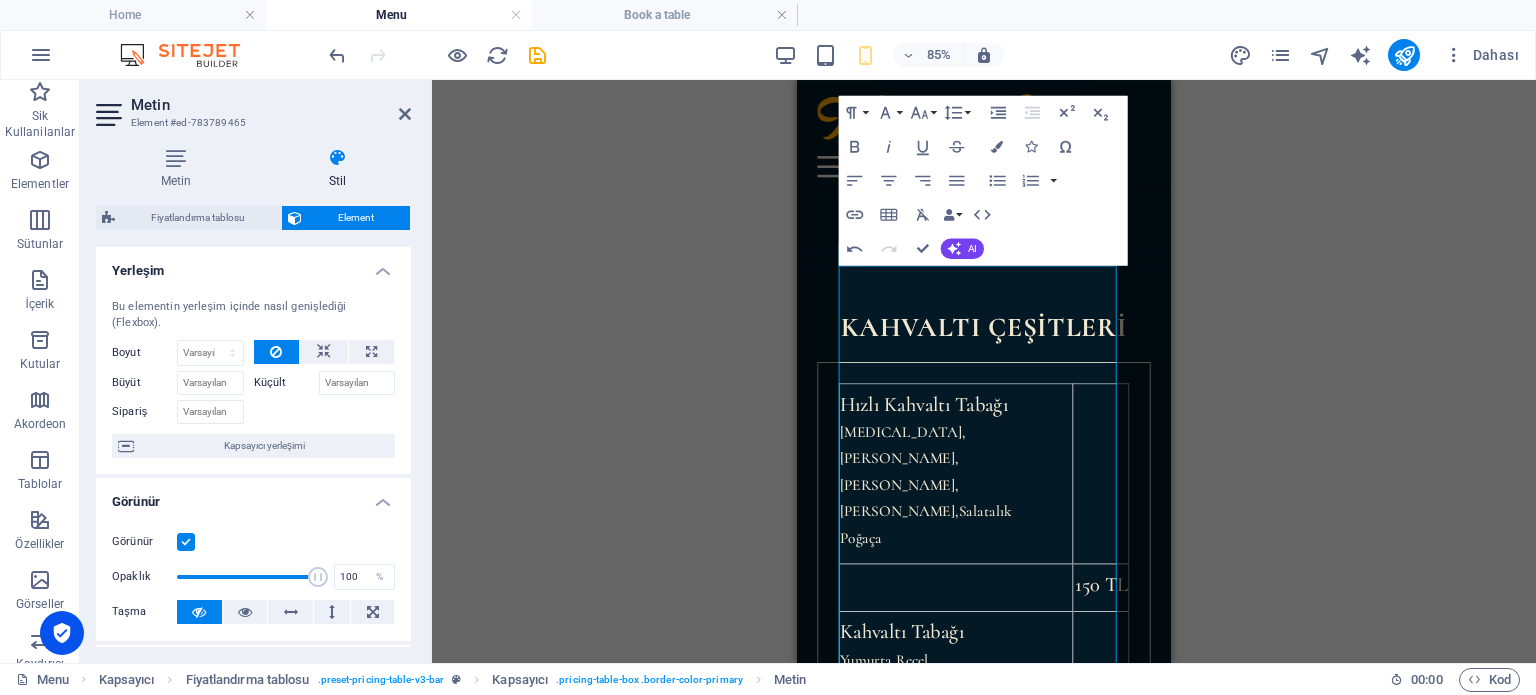 scroll, scrollTop: 823, scrollLeft: 0, axis: vertical 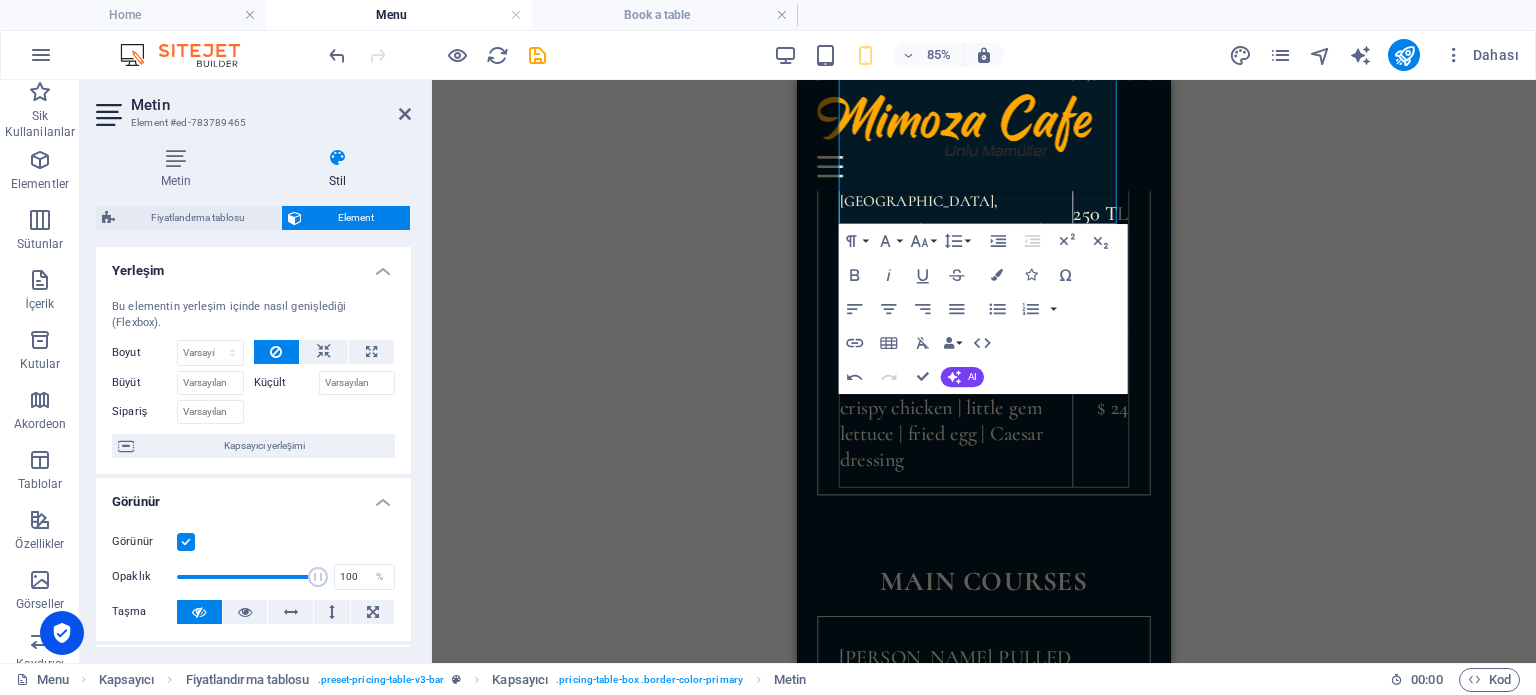 click on "Mevcut içeriği değiştirmek için buraya sürükleyin. Yeni bir element oluşturmak istiyorsanız “Ctrl” tuşuna basın.
H1   Banner   Kapsayıcı   Ayırıcı   HTML   Ayırıcı   H2   Kapsayıcı   Fiyatlandırma tablosu   Kapsayıcı   Fiyatlandırma tablosu   Fiyatlandırma tablosu   Kapsayıcı   Metin   Referans   Fiyatlandırma tablosu   Kapsayıcı   Fiyatlandırma tablosu   Metin   Aralık   H2   Aralık   İmaj   Aralık   Referans   Kapsayıcı   Referans   Referans   Referans   H2   Referans   Referans   Referans   İmaj   Banner   Logo   Yer Tutucu   Aralık   H2   Fiyatlandırma tablosu   Kapsayıcı   Fiyatlandırma tablosu   Kapsayıcı   Kapsayıcı   Fiyatlandırma tablosu   Metin   Referans   Referans   Ayırıcı   HTML   Kapsayıcı   Ayırıcı Paragraph Format Normal Heading 1 Heading 2 Heading 3 Heading 4 Heading 5 Heading 6 Code Font Family Arial [US_STATE] Impact Tahoma Times New Roman Verdana Cormorant Font Size 8 9 10 11 12 14 18 24 30 36 48 60 72 96 Single" at bounding box center [984, 371] 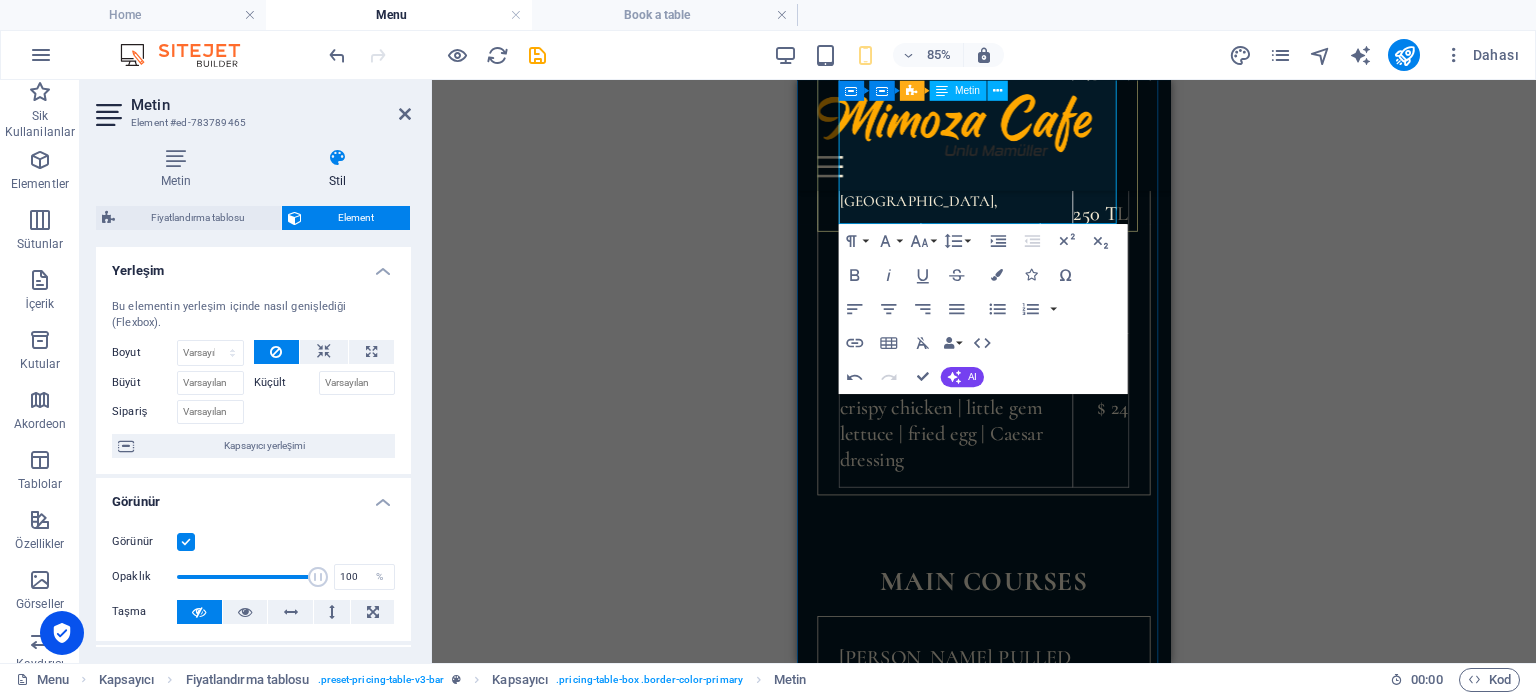 click on "CAESAR CLUB SANDWICH crispy chicken | little gem lettuce | fried egg | Caesar dressing" at bounding box center (984, 468) 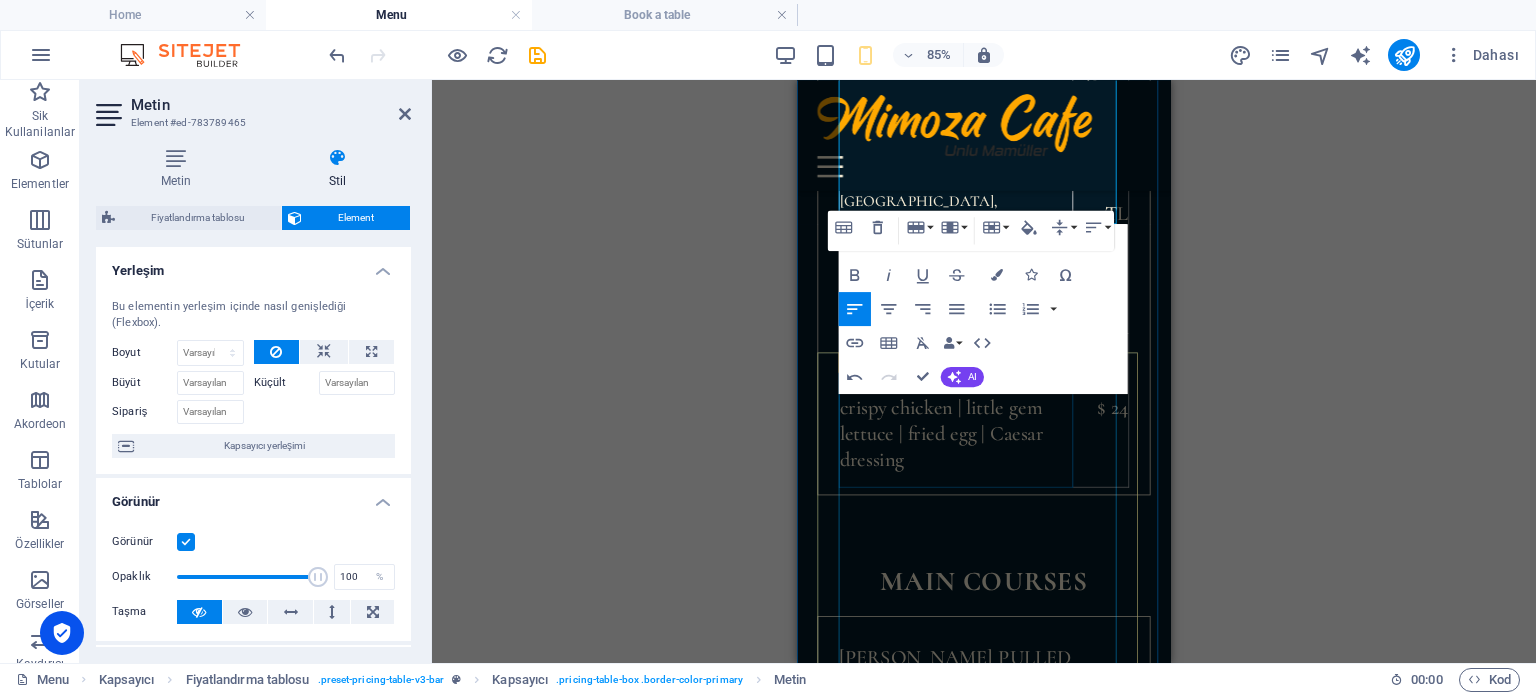 click on "SOURDOUGH PULLED PORK cheddar cheese | sweet & sour red onion | coleslaw
$ 24
SOURDOUGH PULLED PORK cheddar cheese | sweet & sour red onion | coleslaw
$ 24
SOURDOUGH PULLED PORK cheddar cheese | sweet & sour red onion | coleslaw
$ 24
SOURDOUGH PULLED PORK cheddar cheese | sweet & sour red onion | coleslaw
$ 24
SOURDOUGH PULLED PORK cheddar cheese | sweet & sour red onion | coleslaw
$ 24
SOURDOUGH PULLED PORK cheddar cheese | sweet & sour red onion | coleslaw
$ 24
SOURDOUGH PULLED PORK cheddar cheese | sweet & sour red onion | coleslaw
$ 24
SOURDOUGH PULLED PORK cheddar cheese | sweet & sour red onion | coleslaw
$ 24" at bounding box center [1017, 1330] 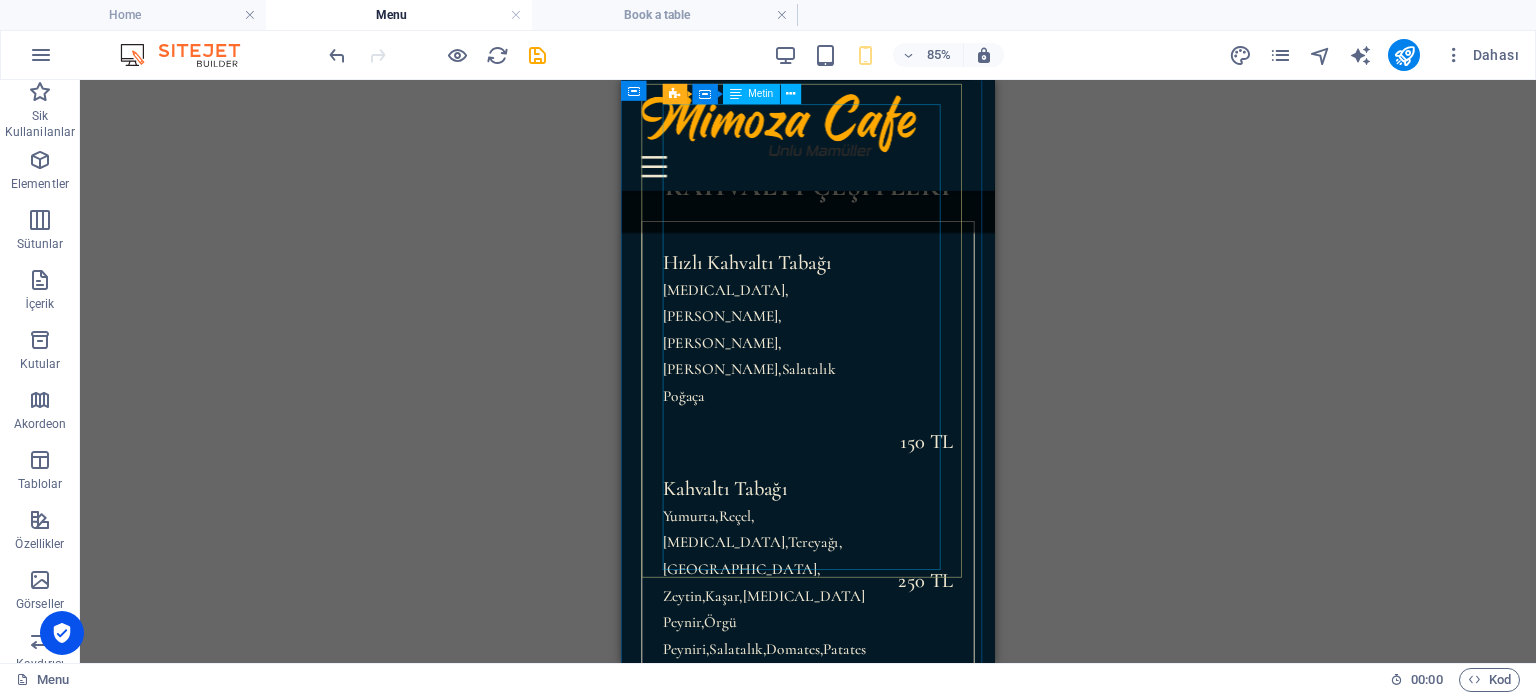 scroll, scrollTop: 423, scrollLeft: 0, axis: vertical 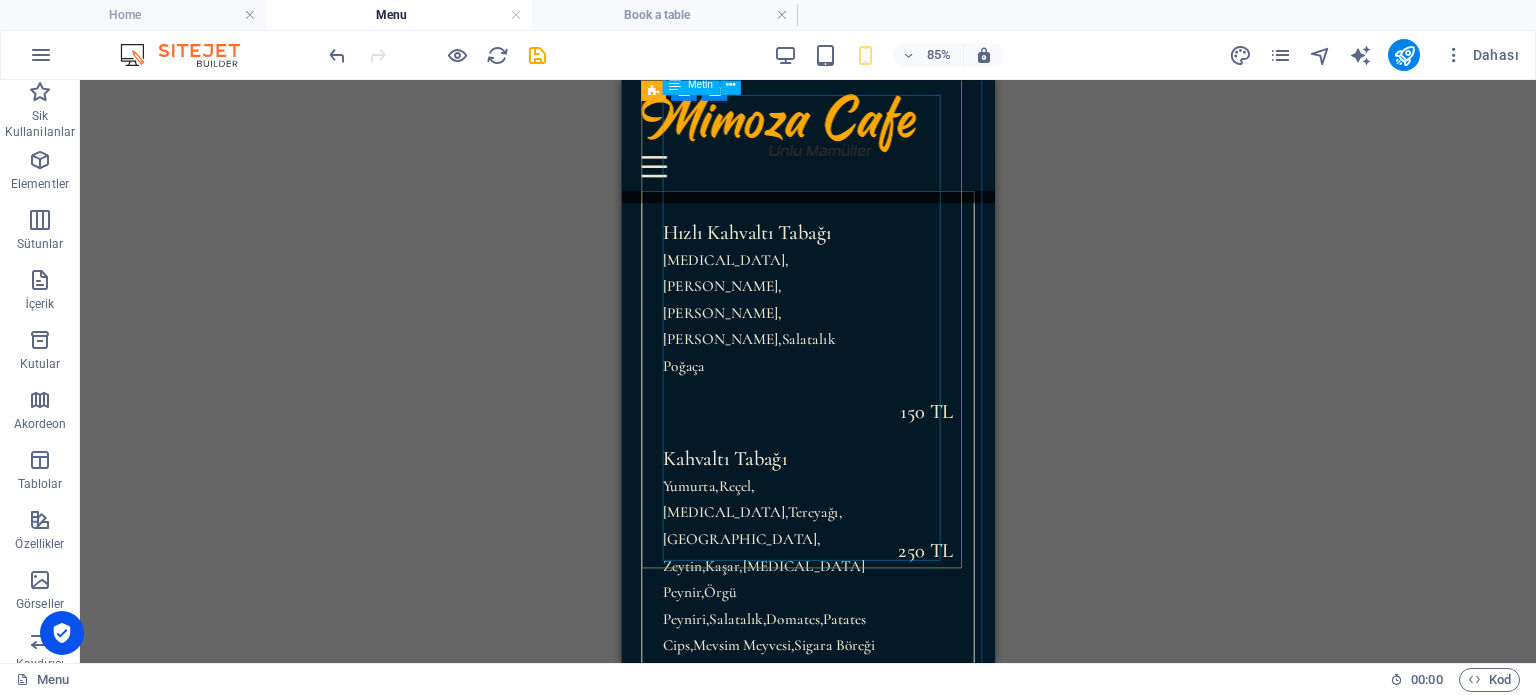 click on "Hızlı Kahvaltı Tabağı [MEDICAL_DATA],Zeytin,Peynir,Domates,Salatalık Poğaça
150 TL
Kahvaltı Tabağı Yumurta,[GEOGRAPHIC_DATA],[GEOGRAPHIC_DATA],[GEOGRAPHIC_DATA],[GEOGRAPHIC_DATA], [GEOGRAPHIC_DATA],Kaşar,[MEDICAL_DATA][GEOGRAPHIC_DATA],Örgü Peyniri,Salatalık,Domates,Patates Cips,Mevsim Meyvesi,Sigara Böreği
250 TL CAESAR CLUB SANDWICH crispy chicken | little gem lettuce | fried egg | Caesar dressing
$ 24" at bounding box center [841, 595] 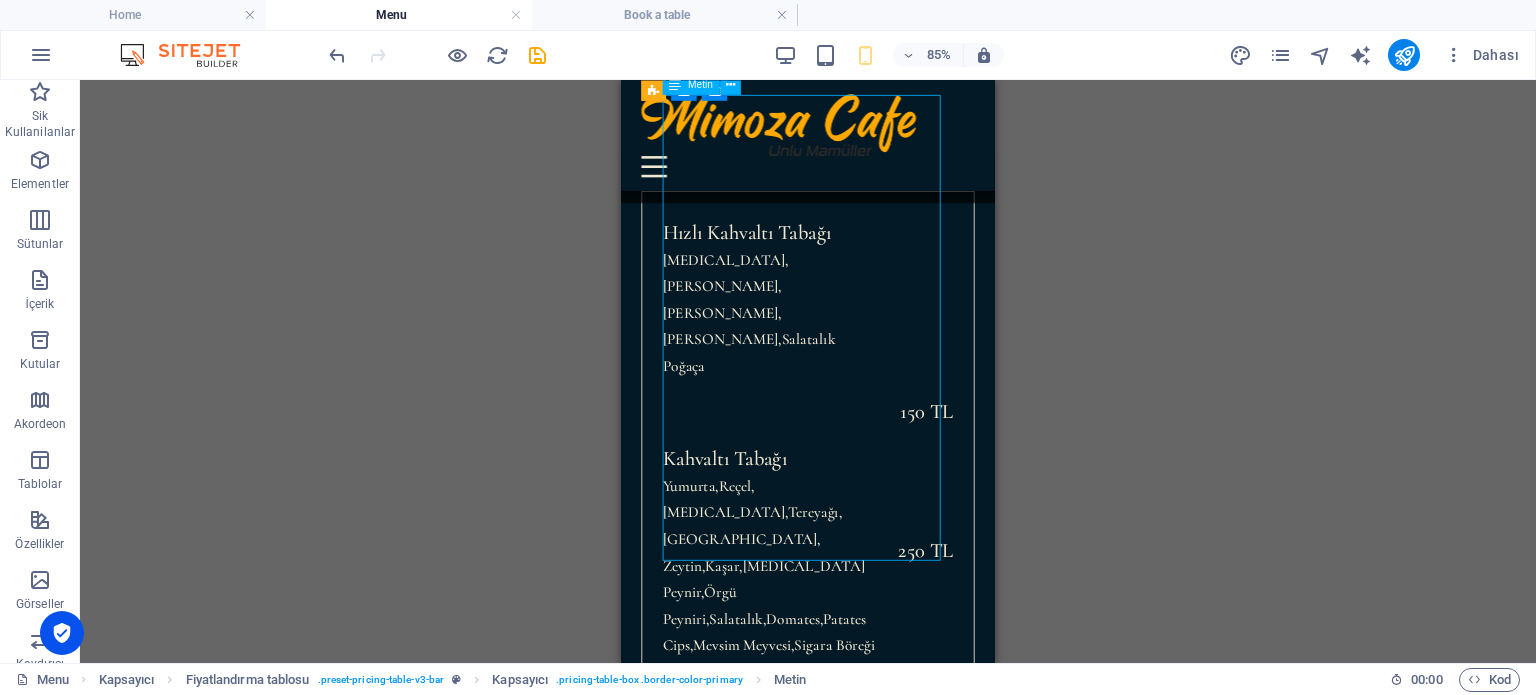 click on "Hızlı Kahvaltı Tabağı [MEDICAL_DATA],Zeytin,Peynir,Domates,Salatalık Poğaça
150 TL
Kahvaltı Tabağı Yumurta,[GEOGRAPHIC_DATA],[GEOGRAPHIC_DATA],[GEOGRAPHIC_DATA],[GEOGRAPHIC_DATA], [GEOGRAPHIC_DATA],Kaşar,[MEDICAL_DATA][GEOGRAPHIC_DATA],Örgü Peyniri,Salatalık,Domates,Patates Cips,Mevsim Meyvesi,Sigara Böreği
250 TL CAESAR CLUB SANDWICH crispy chicken | little gem lettuce | fried egg | Caesar dressing
$ 24" at bounding box center [841, 595] 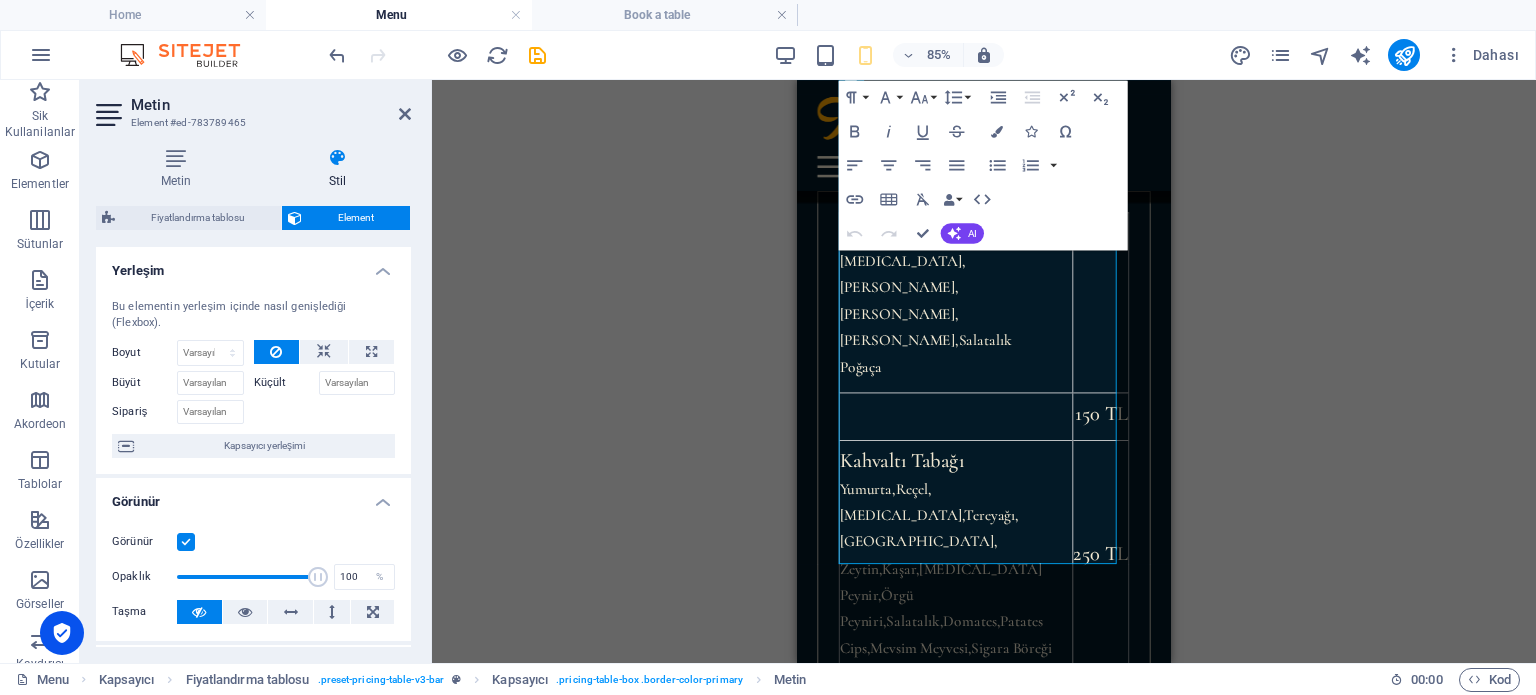 drag, startPoint x: 202, startPoint y: 393, endPoint x: 792, endPoint y: 414, distance: 590.3736 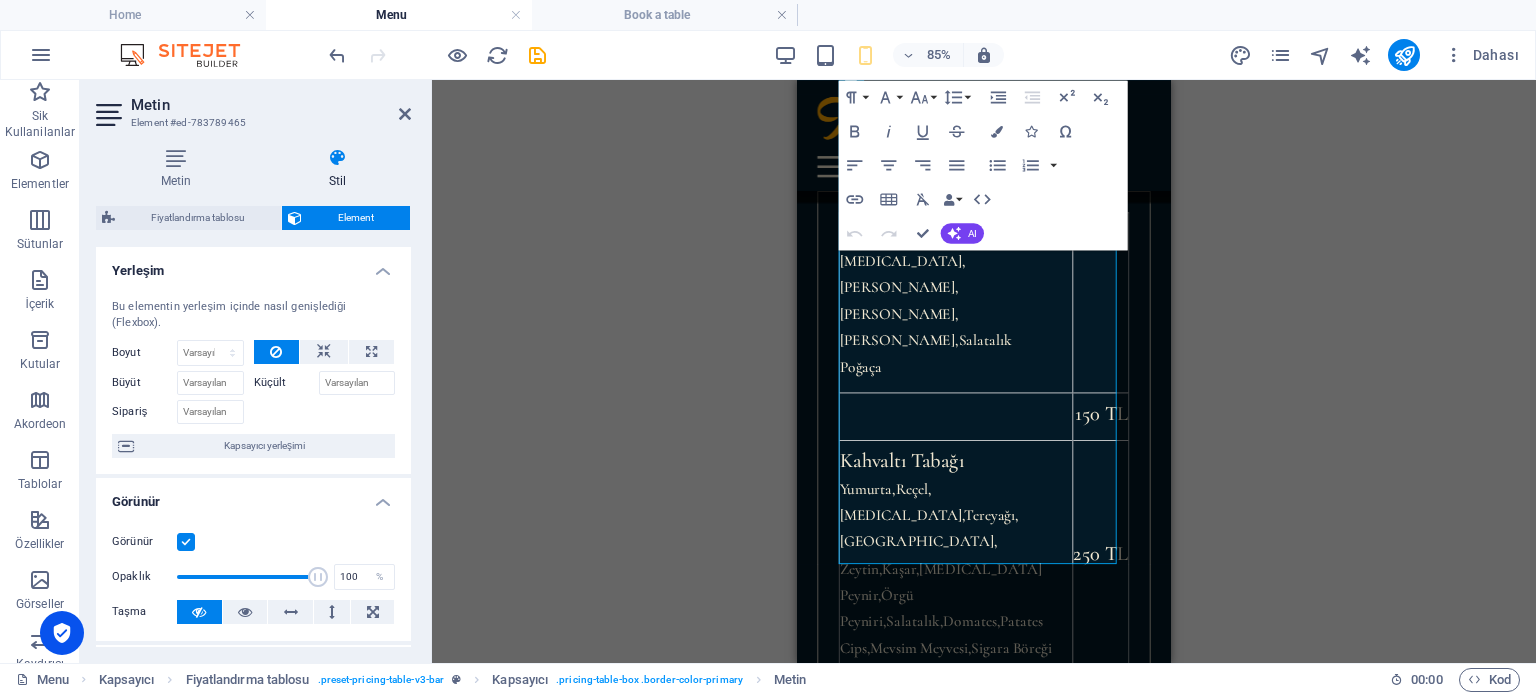 click on "Mevcut içeriği değiştirmek için buraya sürükleyin. Yeni bir element oluşturmak istiyorsanız “Ctrl” tuşuna basın.
H1   Banner   Kapsayıcı   Ayırıcı   HTML   Ayırıcı   H2   Kapsayıcı   Fiyatlandırma tablosu   Kapsayıcı   Kapsayıcı   Kapsayıcı   Fiyatlandırma tablosu   Metin   Referans   Fiyatlandırma tablosu   Kapsayıcı   Fiyatlandırma tablosu   Fiyatlandırma tablosu   Kapsayıcı   Metin   Aralık   H2   Aralık   İmaj   Aralık   Referans   Kapsayıcı   Referans   Referans   Referans   H2   Referans   Referans   Referans   İmaj   Banner   Logo   Yer Tutucu   Aralık   H2   Fiyatlandırma tablosu   Kapsayıcı   Fiyatlandırma tablosu   Kapsayıcı   Kapsayıcı   Fiyatlandırma tablosu   Metin   Referans   Referans   Ayırıcı   HTML   Kapsayıcı   Ayırıcı Paragraph Format Normal Heading 1 Heading 2 Heading 3 Heading 4 Heading 5 Heading 6 Code Font Family Arial [US_STATE] Impact Tahoma Times New Roman Verdana Cormorant Font Size 8 9 10 11 12 14 18" at bounding box center (984, 371) 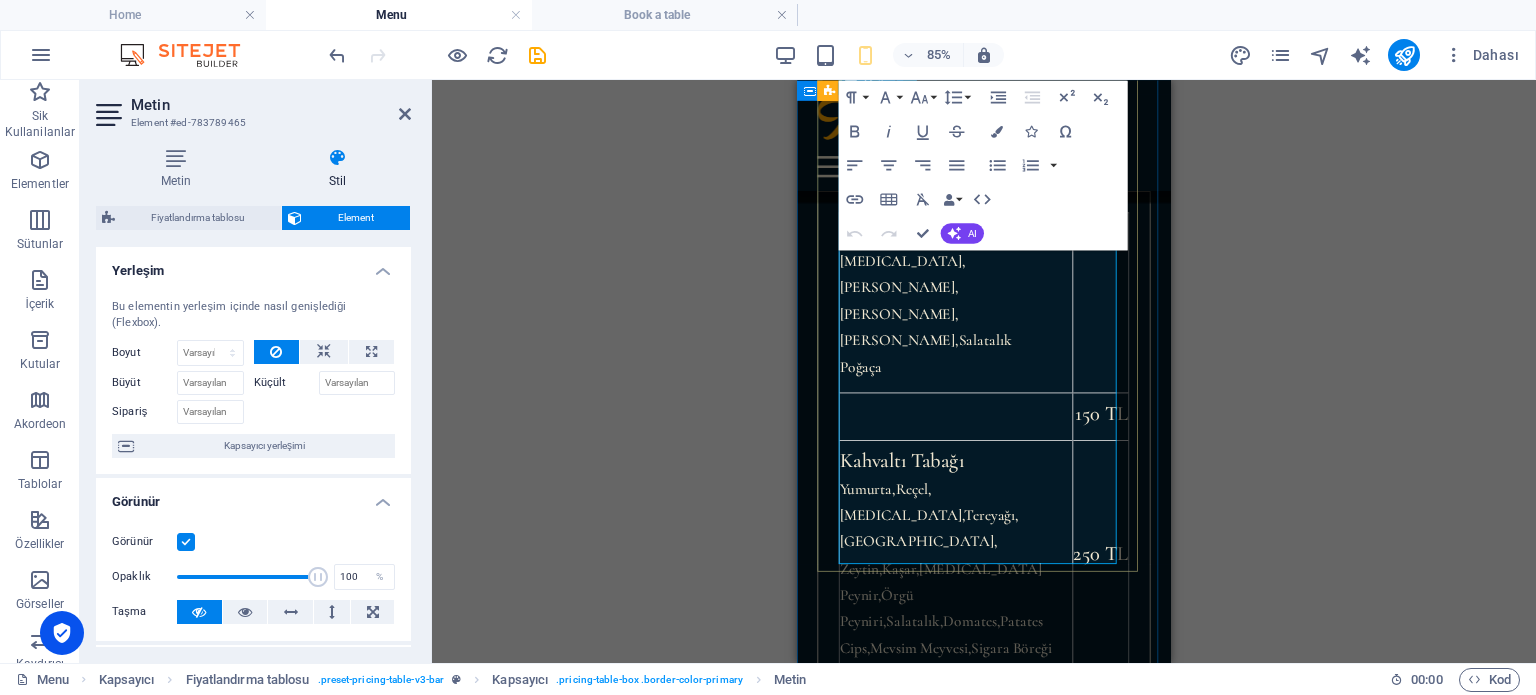 click on "CAESAR CLUB SANDWICH crispy chicken | little gem lettuce | fried egg | Caesar dressing" at bounding box center [984, 868] 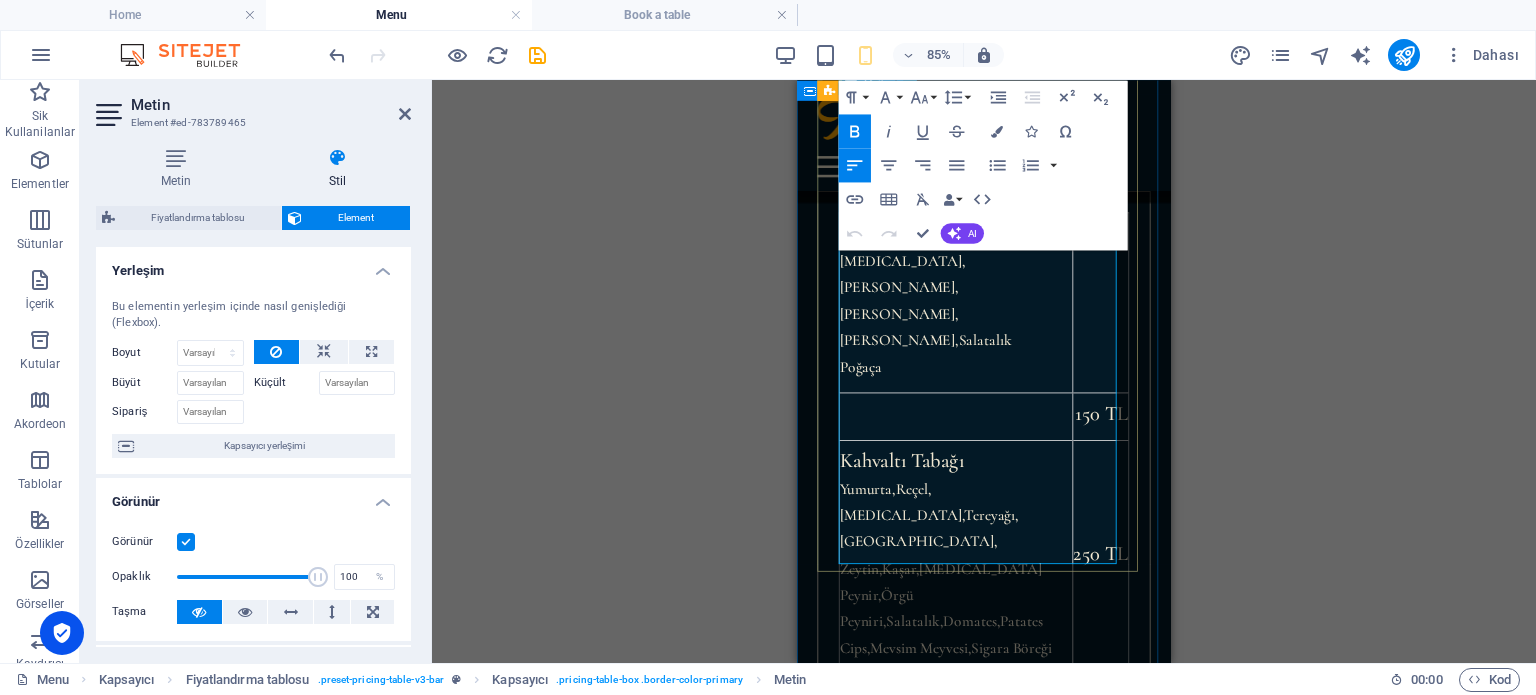click on "CAESAR CLUB SANDWICH" at bounding box center (925, 817) 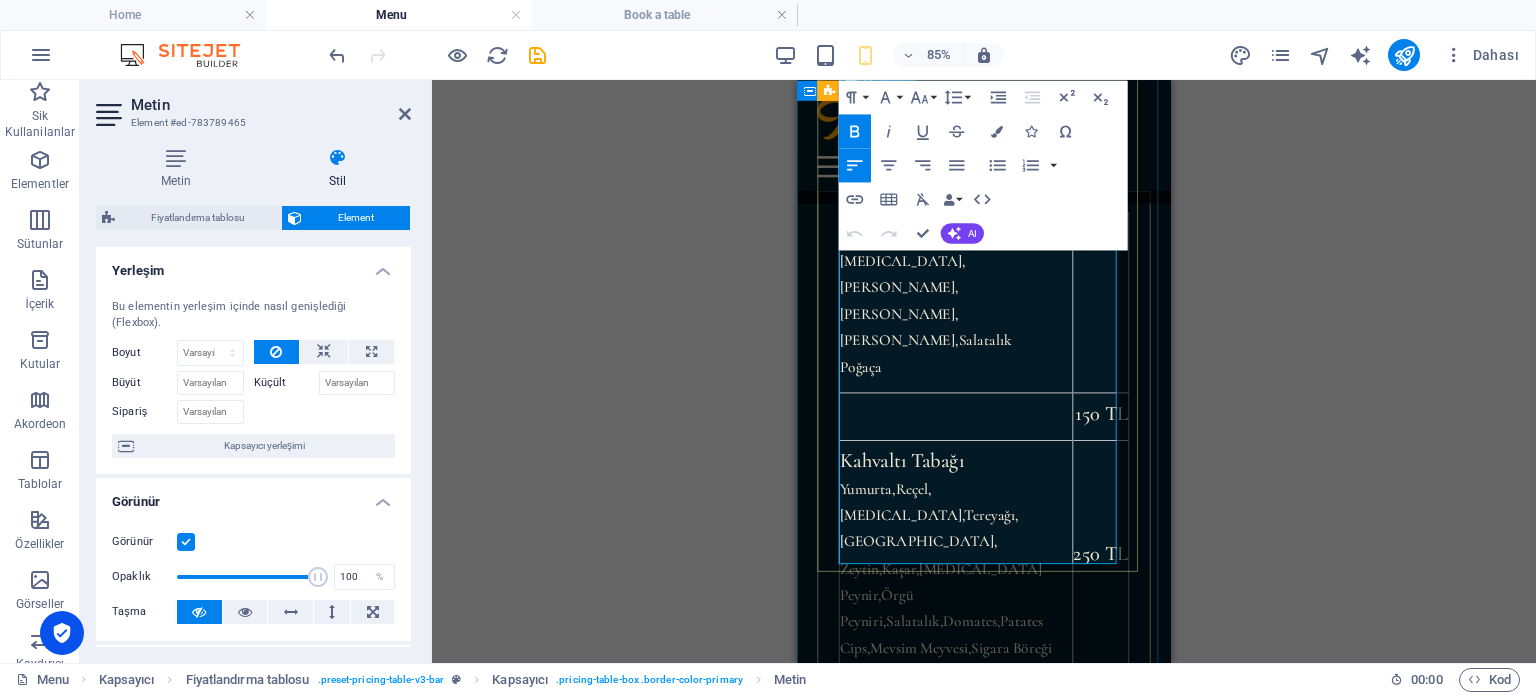 drag, startPoint x: 971, startPoint y: 482, endPoint x: 862, endPoint y: 480, distance: 109.01835 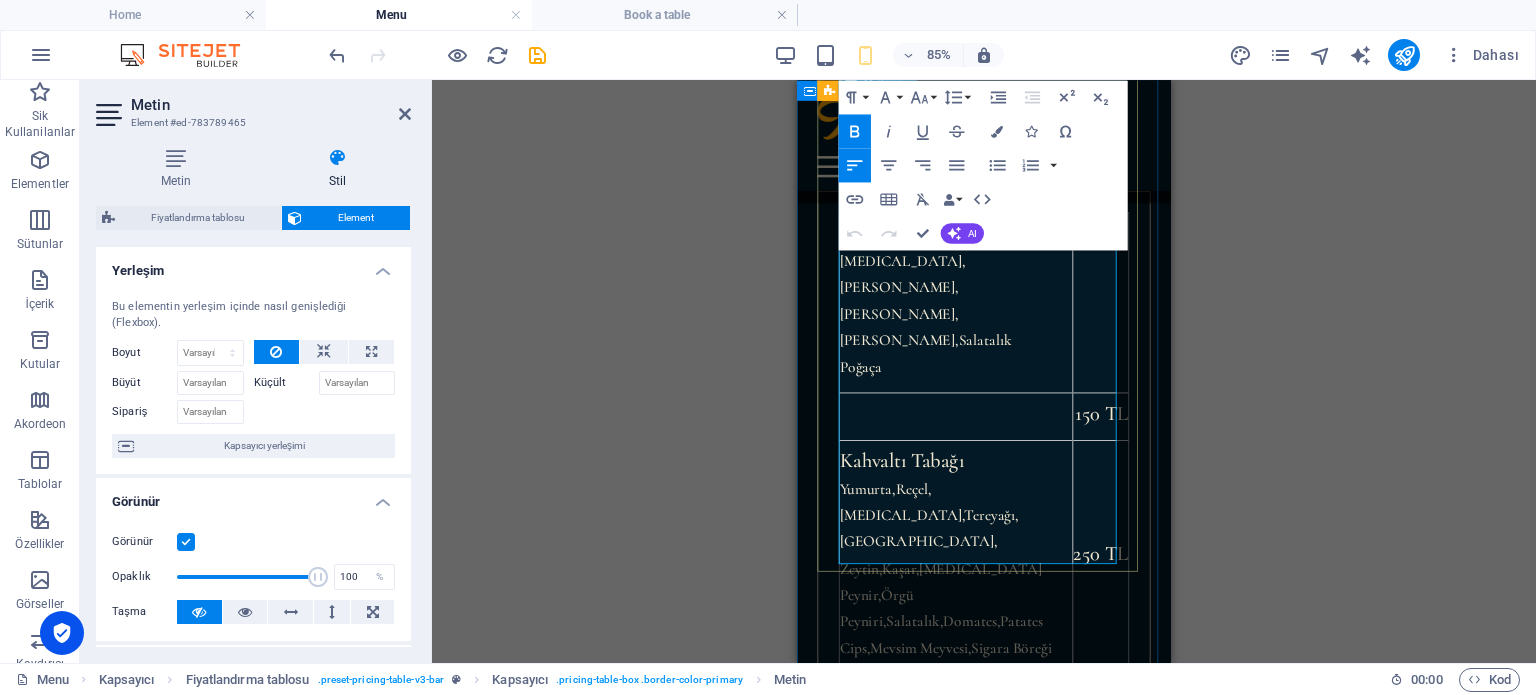 click on "CAESAR CLUB SANDWICH" at bounding box center [925, 817] 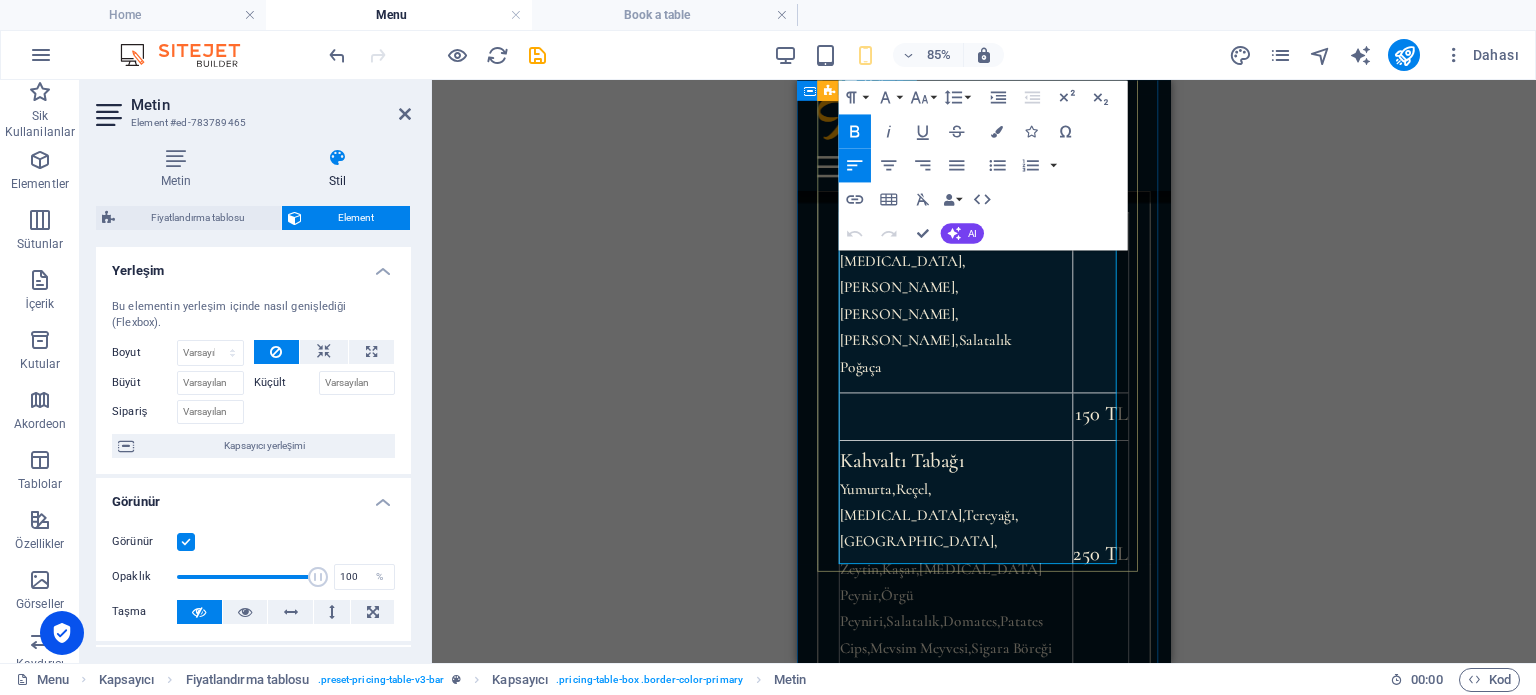 type 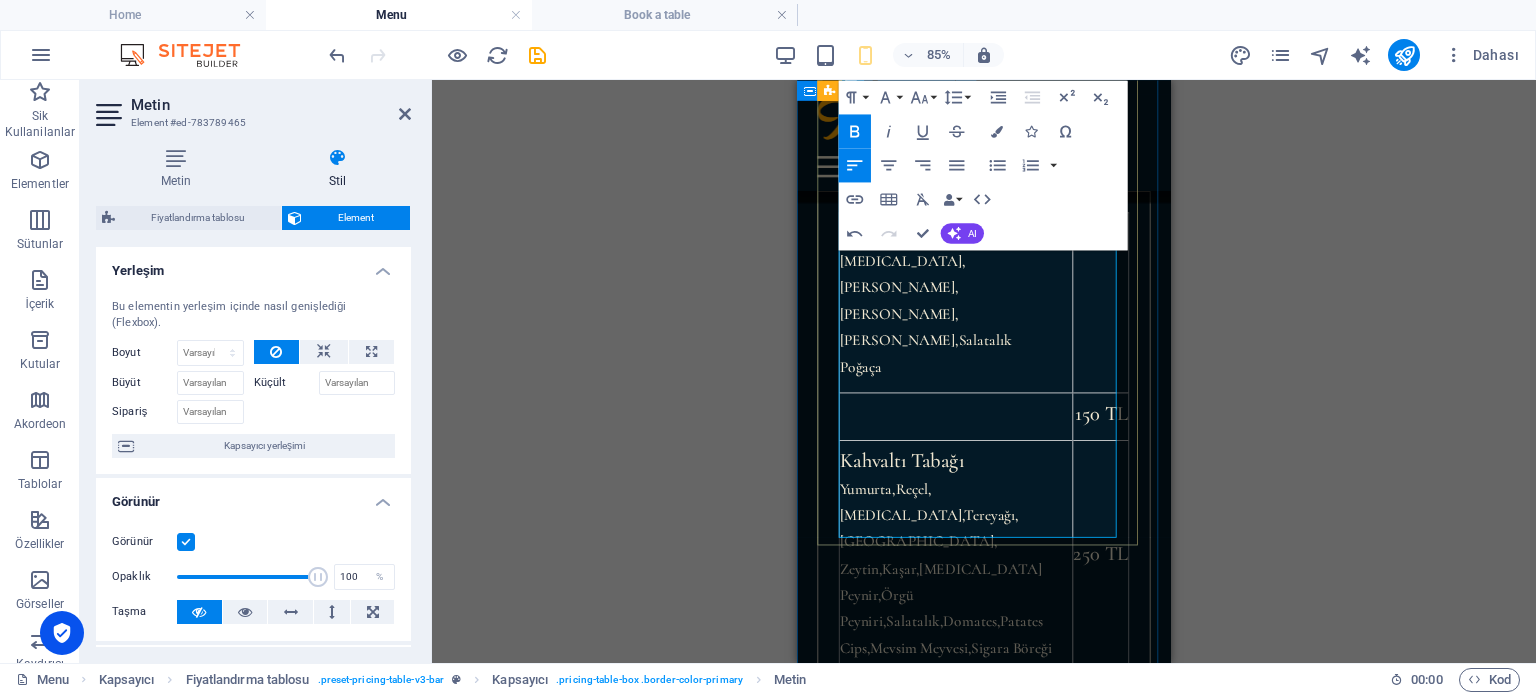 drag, startPoint x: 1021, startPoint y: 482, endPoint x: 837, endPoint y: 482, distance: 184 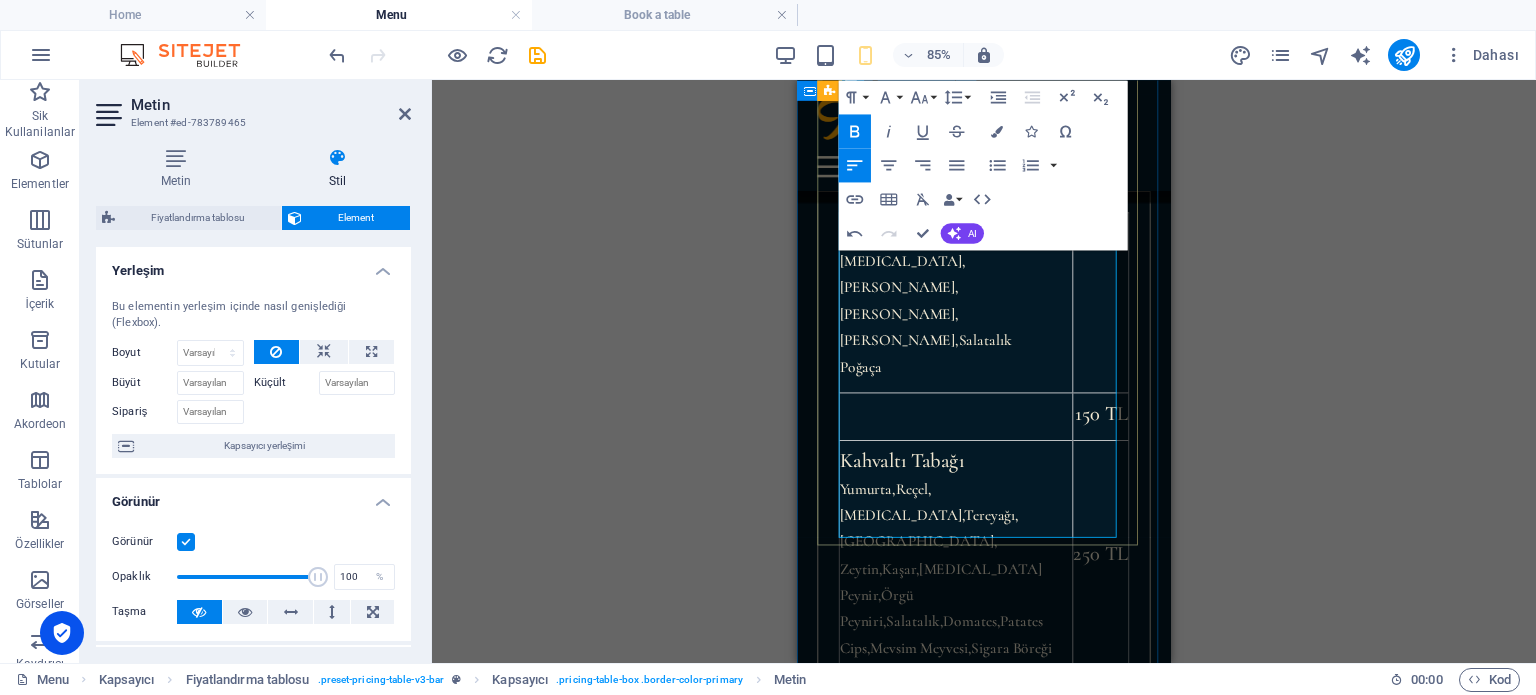 click on "Hızlı Kahvaltı Tabağı [MEDICAL_DATA],Zeytin,Peynir,Domates,Salatalık Poğaça
150 TL
Kahvaltı Tabağı Yumurta,[GEOGRAPHIC_DATA],[GEOGRAPHIC_DATA],[GEOGRAPHIC_DATA],[GEOGRAPHIC_DATA], [GEOGRAPHIC_DATA],Kaşar,[MEDICAL_DATA][GEOGRAPHIC_DATA],Örgü Peyniri,Salatalık,Domates,Patates Cips,Mevsim Meyvesi,Sigara Böreği
250 TL  SANDWICH crispy chicken | little gem lettuce | fried egg | Caesar dressing
$ 24" at bounding box center (1017, 574) 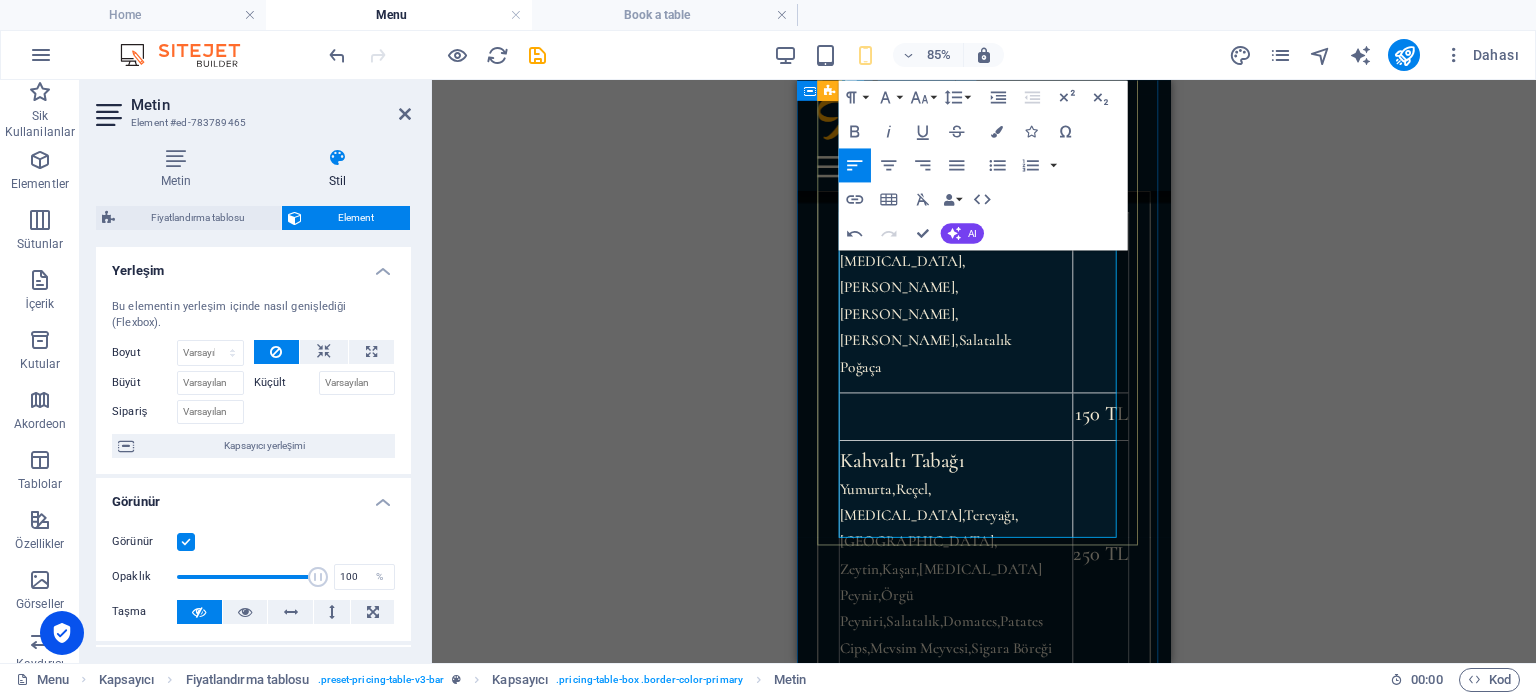 click on "Hızlı Kahvaltı Tabağı [MEDICAL_DATA],Zeytin,Peynir,Domates,Salatalık Poğaça
150 TL
Kahvaltı Tabağı Yumurta,[GEOGRAPHIC_DATA],[GEOGRAPHIC_DATA],[GEOGRAPHIC_DATA],[GEOGRAPHIC_DATA], [GEOGRAPHIC_DATA],Kaşar,[MEDICAL_DATA][GEOGRAPHIC_DATA],Örgü Peyniri,Salatalık,Domates,Patates Cips,Mevsim Meyvesi,Sigara Böreği
250 TL  SANDWICH crispy chicken | little gem lettuce | fried egg | Caesar dressing
$ 24" at bounding box center (1017, 574) 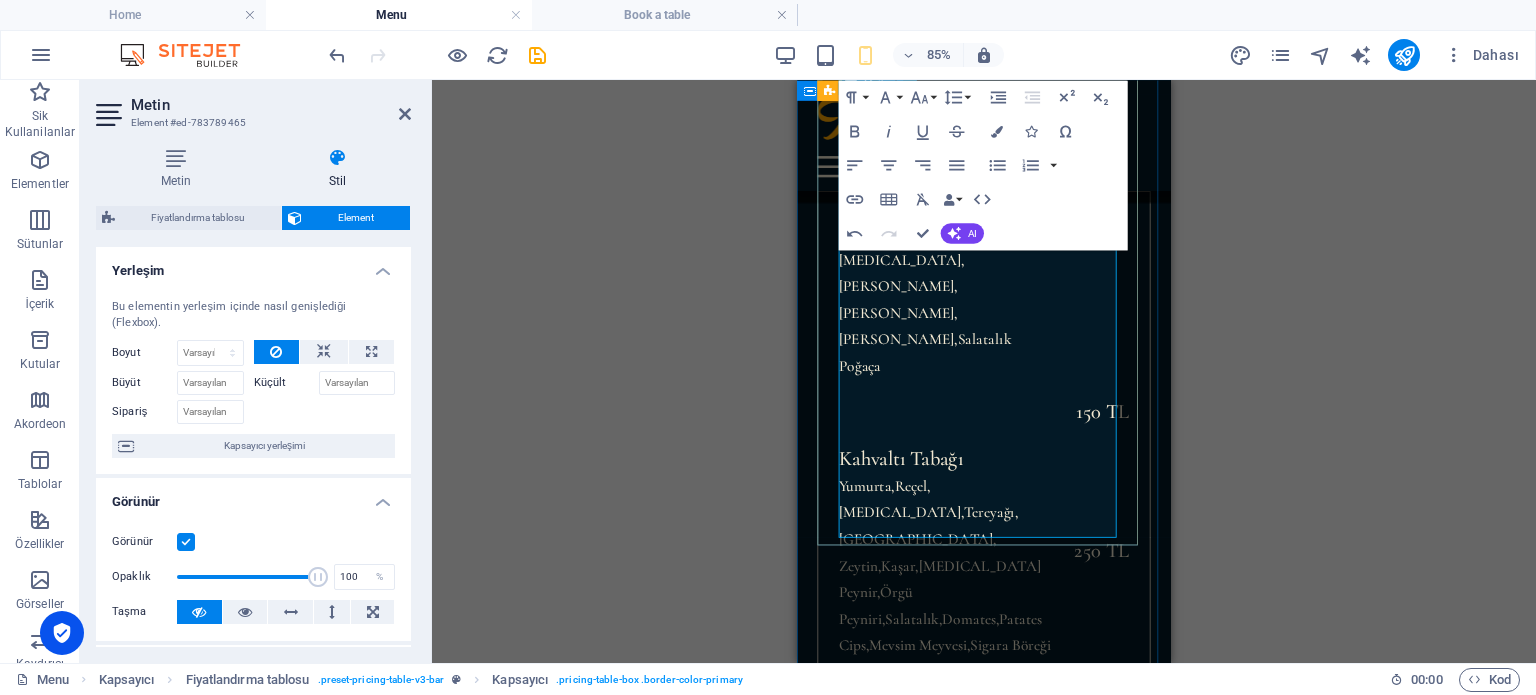 click on "Hızlı Kahvaltı Tabağı [MEDICAL_DATA],Zeytin,Peynir,Domates,Salatalık Poğaça
150 TL
Kahvaltı Tabağı Yumurta,[GEOGRAPHIC_DATA],[GEOGRAPHIC_DATA],[GEOGRAPHIC_DATA],[GEOGRAPHIC_DATA], [GEOGRAPHIC_DATA],Kaşar,[MEDICAL_DATA][GEOGRAPHIC_DATA],Örgü Peyniri,Salatalık,Domates,Patates Cips,Mevsim Meyvesi,Sigara Böreği
250 TL  SANDWICH crispy chicken | little gem lettuce | fried egg | Caesar dressing
$ 24" at bounding box center (1017, 579) 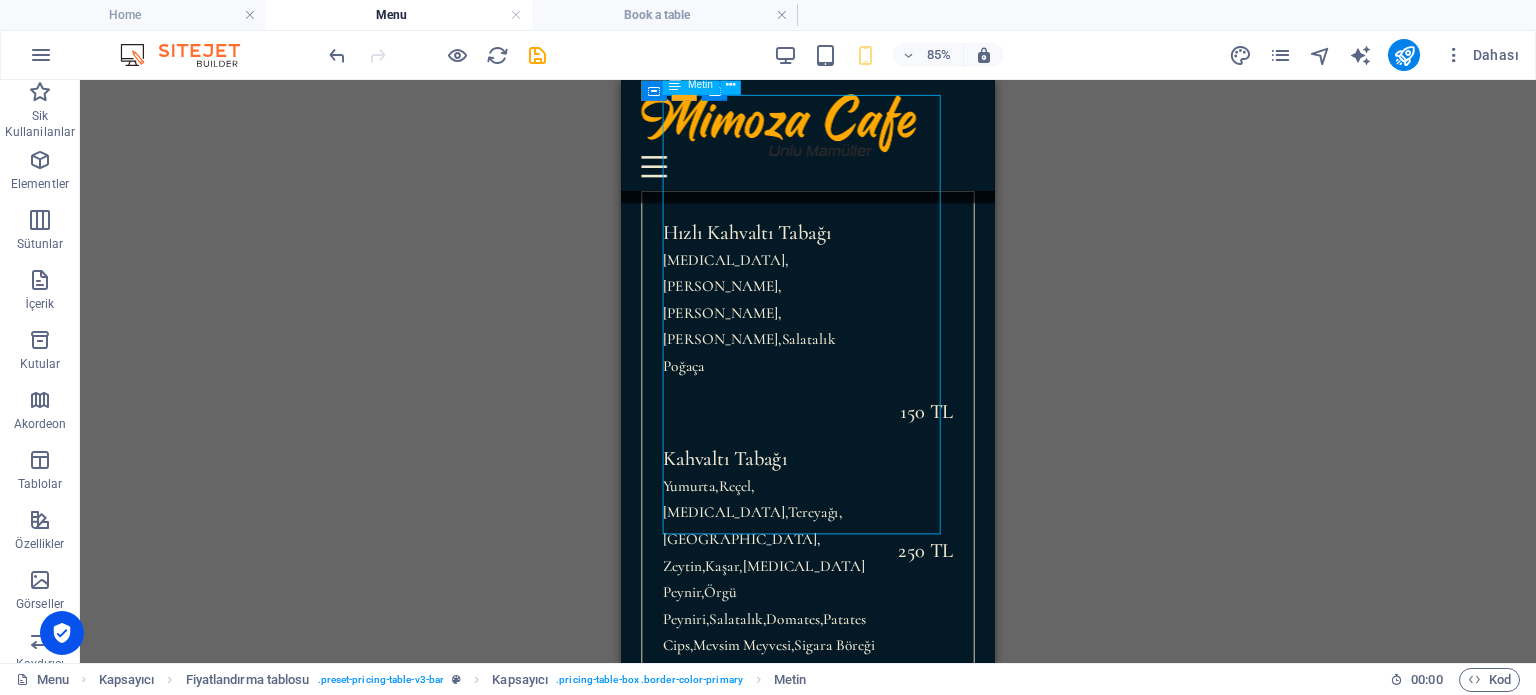 click on "Hızlı Kahvaltı Tabağı [MEDICAL_DATA],Zeytin,Peynir,Domates,Salatalık Poğaça
150 TL
Kahvaltı Tabağı Yumurta,[GEOGRAPHIC_DATA],[GEOGRAPHIC_DATA],[GEOGRAPHIC_DATA],[GEOGRAPHIC_DATA], [GEOGRAPHIC_DATA],Kaşar,[MEDICAL_DATA][GEOGRAPHIC_DATA],Örgü Peyniri,Salatalık,Domates,Patates Cips,Mevsim Meyvesi,Sigara Böreği
250 TL  SANDWICH crispy chicken | little gem lettuce | fried egg | Caesar dressing
$ 24" at bounding box center [841, 579] 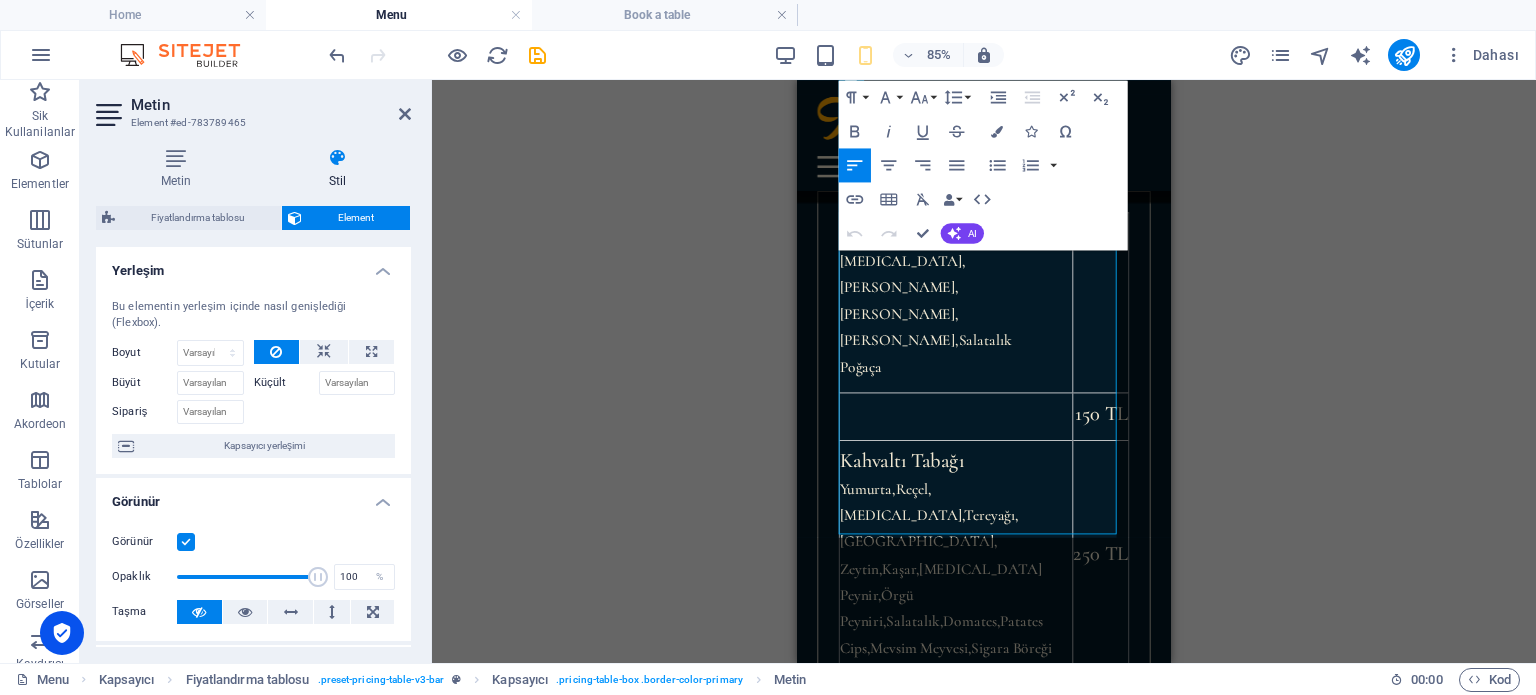 click on "Mevcut içeriği değiştirmek için buraya sürükleyin. Yeni bir element oluşturmak istiyorsanız “Ctrl” tuşuna basın.
H1   Banner   Kapsayıcı   Ayırıcı   HTML   Ayırıcı   H2   Kapsayıcı   Fiyatlandırma tablosu   Kapsayıcı   Kapsayıcı   Kapsayıcı   Fiyatlandırma tablosu   Metin   Referans   Fiyatlandırma tablosu   Kapsayıcı   Fiyatlandırma tablosu   Fiyatlandırma tablosu   Kapsayıcı   Metin   Aralık   H2   Aralık   İmaj   Aralık   Referans   Kapsayıcı   Referans   Referans   Referans   H2   Referans   Referans   Referans   İmaj   Banner   Logo   Yer Tutucu   Aralık   H2   Fiyatlandırma tablosu   Kapsayıcı   Fiyatlandırma tablosu   Kapsayıcı   Kapsayıcı   Fiyatlandırma tablosu   Metin   Referans   Referans   Ayırıcı   HTML   Kapsayıcı   Ayırıcı Paragraph Format Normal Heading 1 Heading 2 Heading 3 Heading 4 Heading 5 Heading 6 Code Font Family Arial [US_STATE] Impact Tahoma Times New Roman Verdana Cormorant Font Size 8 9 10 11 12 14 18" at bounding box center (984, 371) 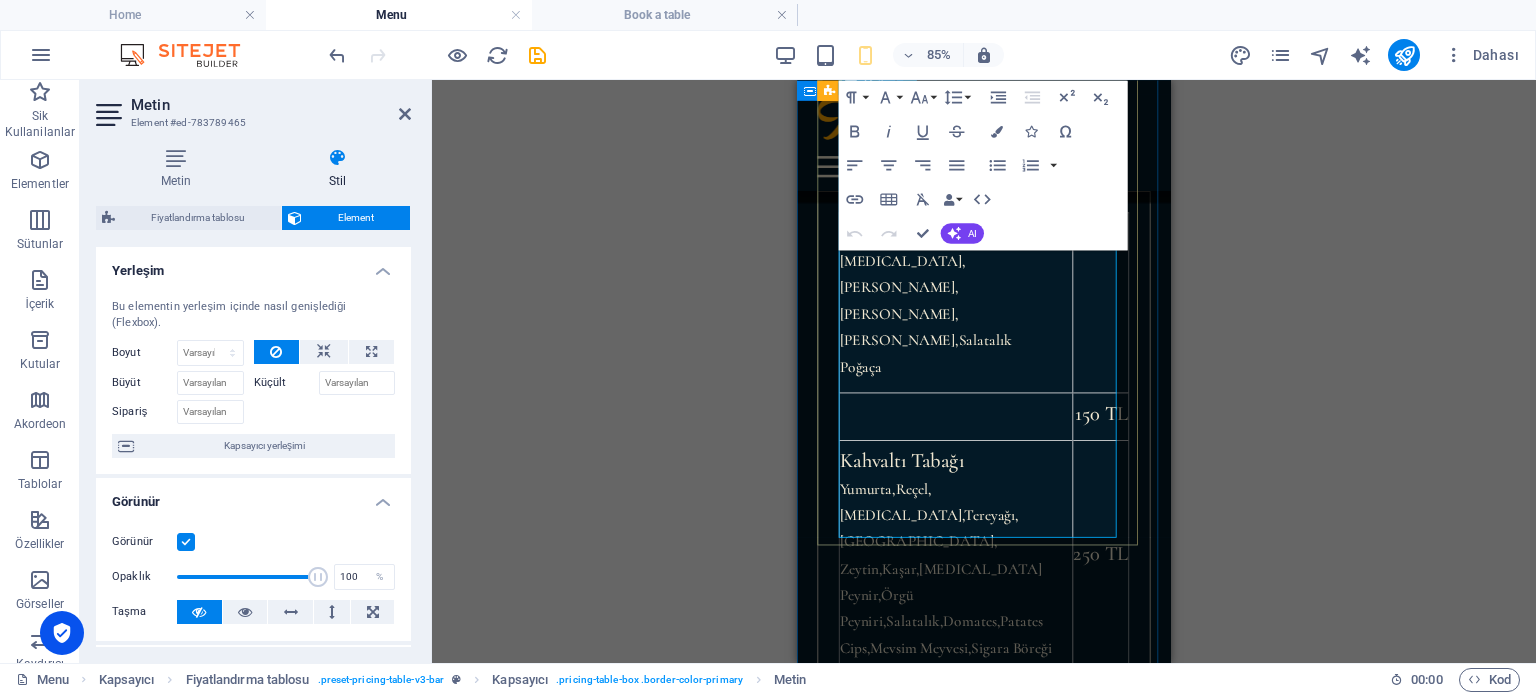 click on "SANDWICH crispy chicken | little gem lettuce | fried egg | Caesar dressing" at bounding box center (984, 853) 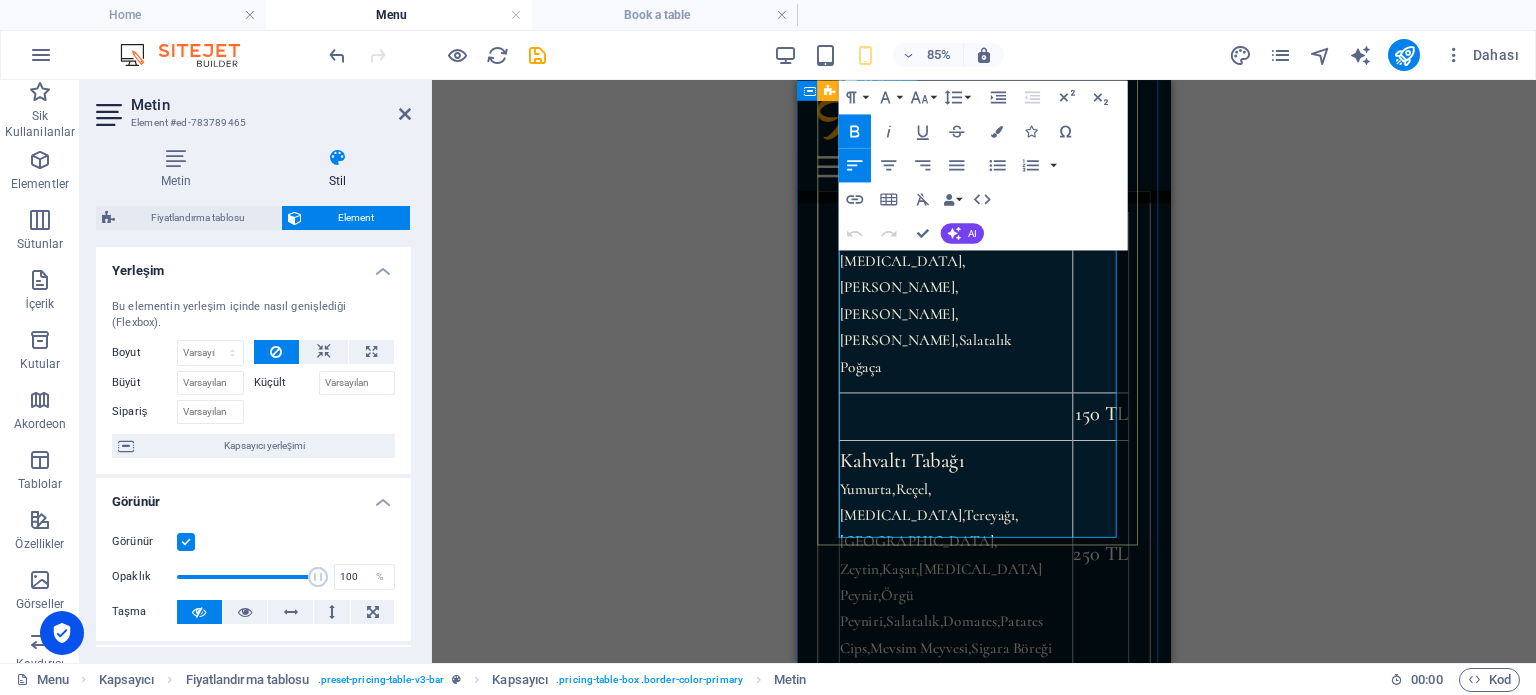 drag, startPoint x: 974, startPoint y: 477, endPoint x: 884, endPoint y: 479, distance: 90.02222 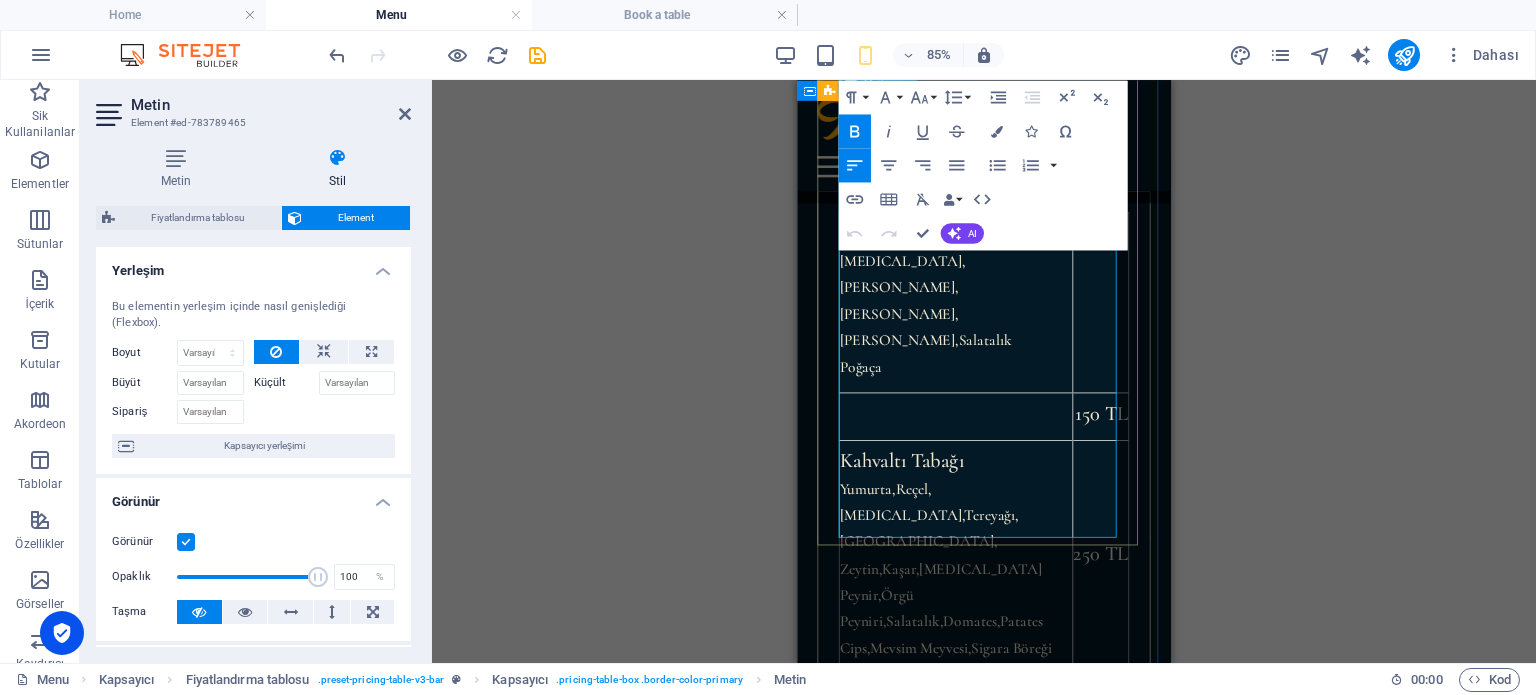 click on "SANDWICH crispy chicken | little gem lettuce | fried egg | Caesar dressing" at bounding box center (984, 853) 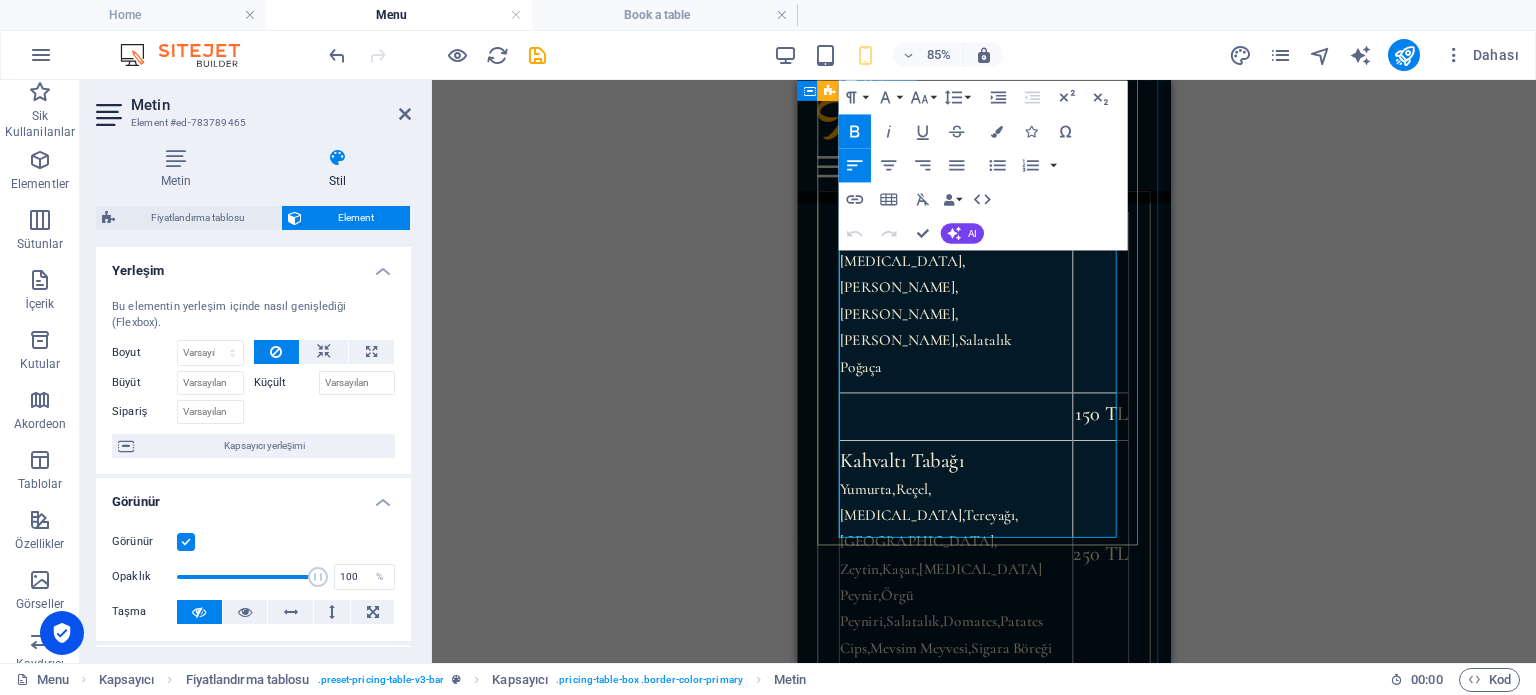 type 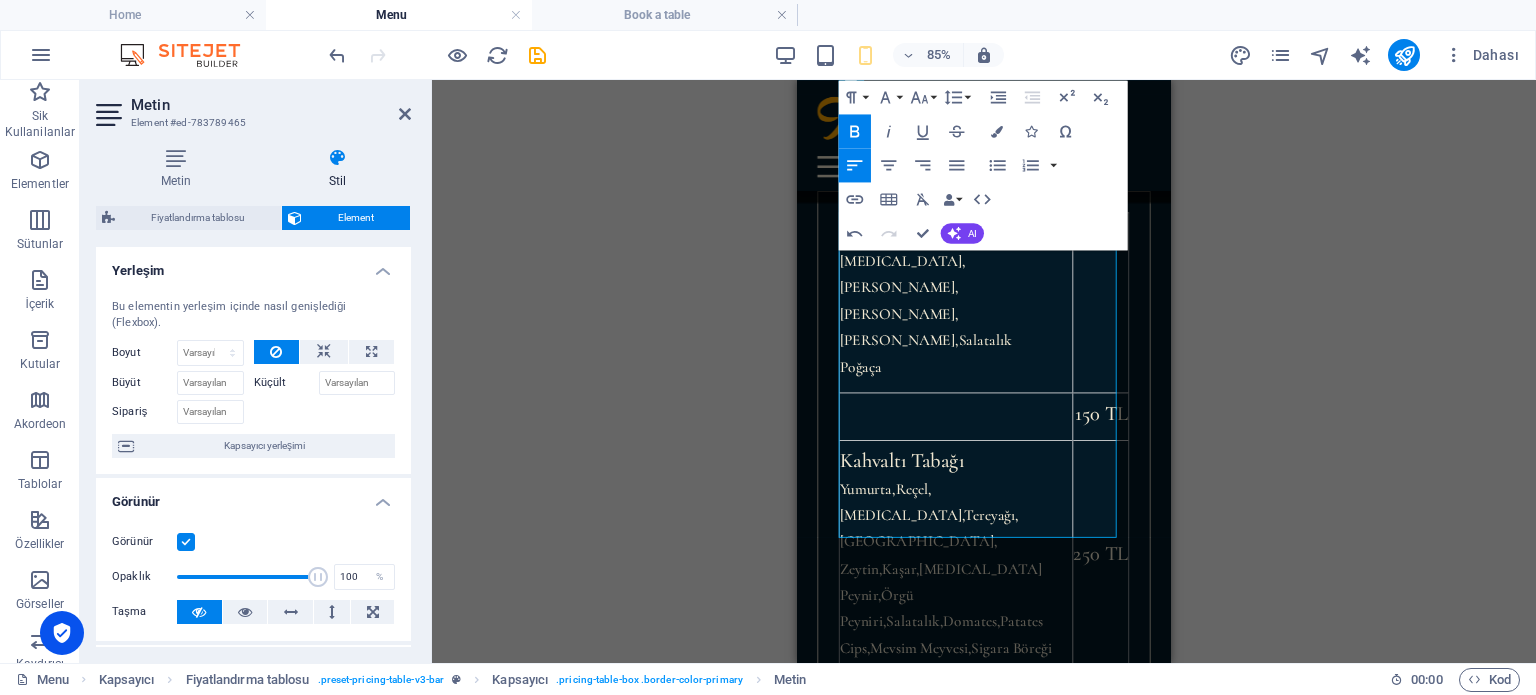 click 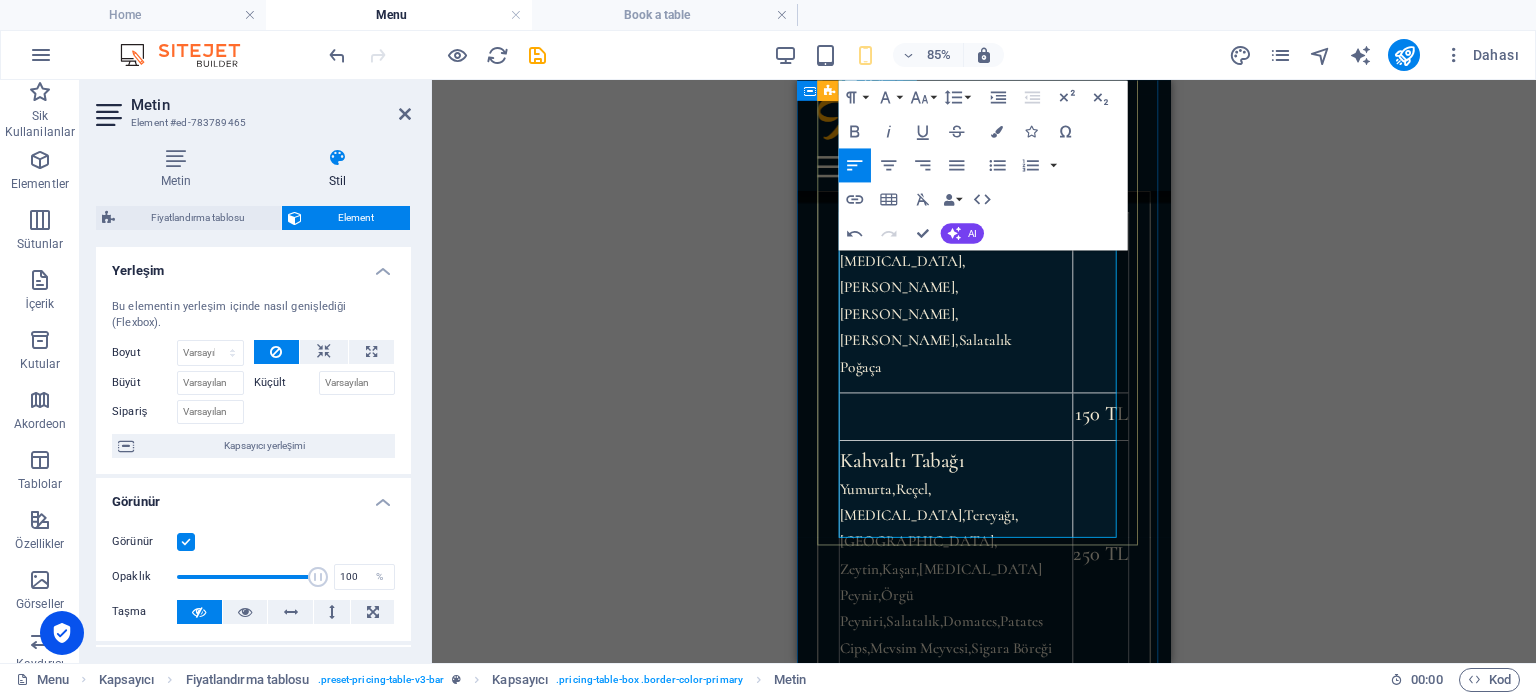 drag, startPoint x: 952, startPoint y: 578, endPoint x: 851, endPoint y: 504, distance: 125.207825 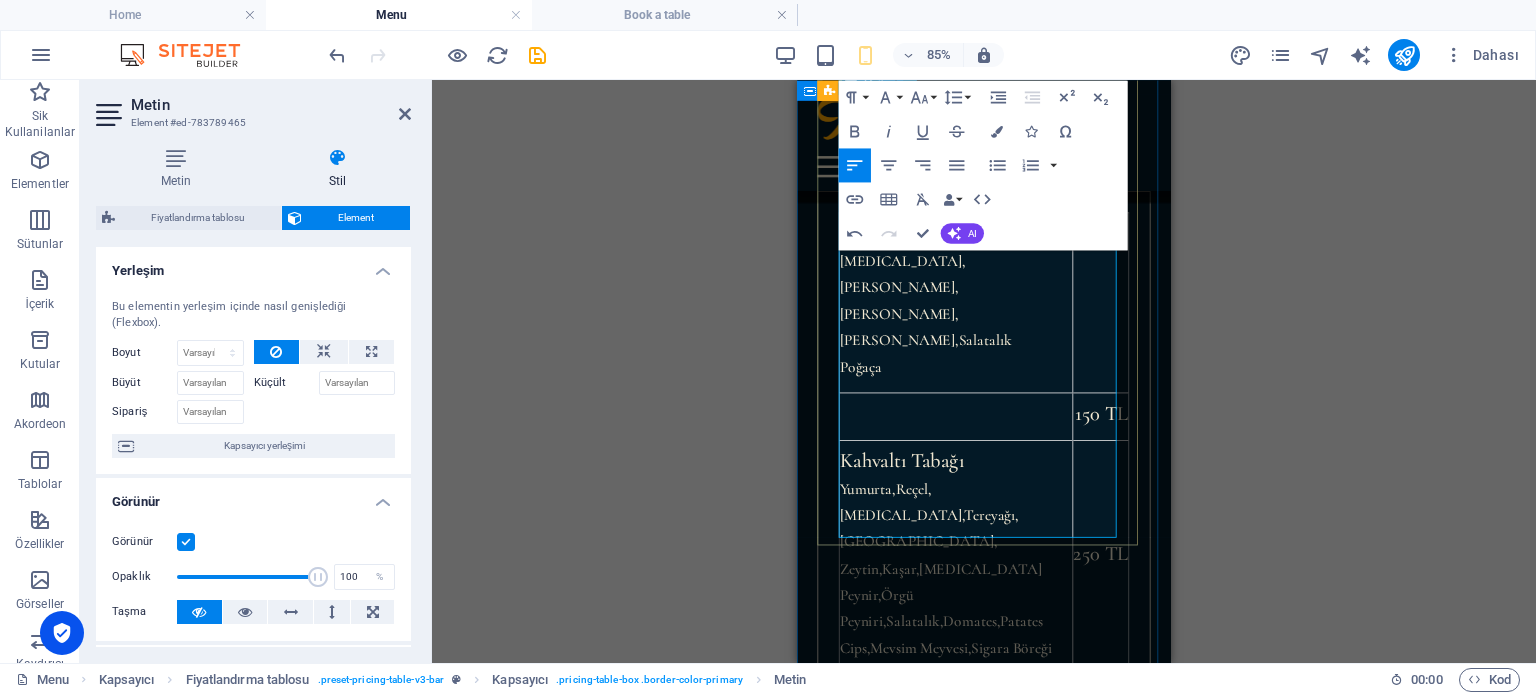 click on "S ​ahanda Yumurta crispy chicken | little gem lettuce | fried egg | Caesar dressing" at bounding box center (984, 853) 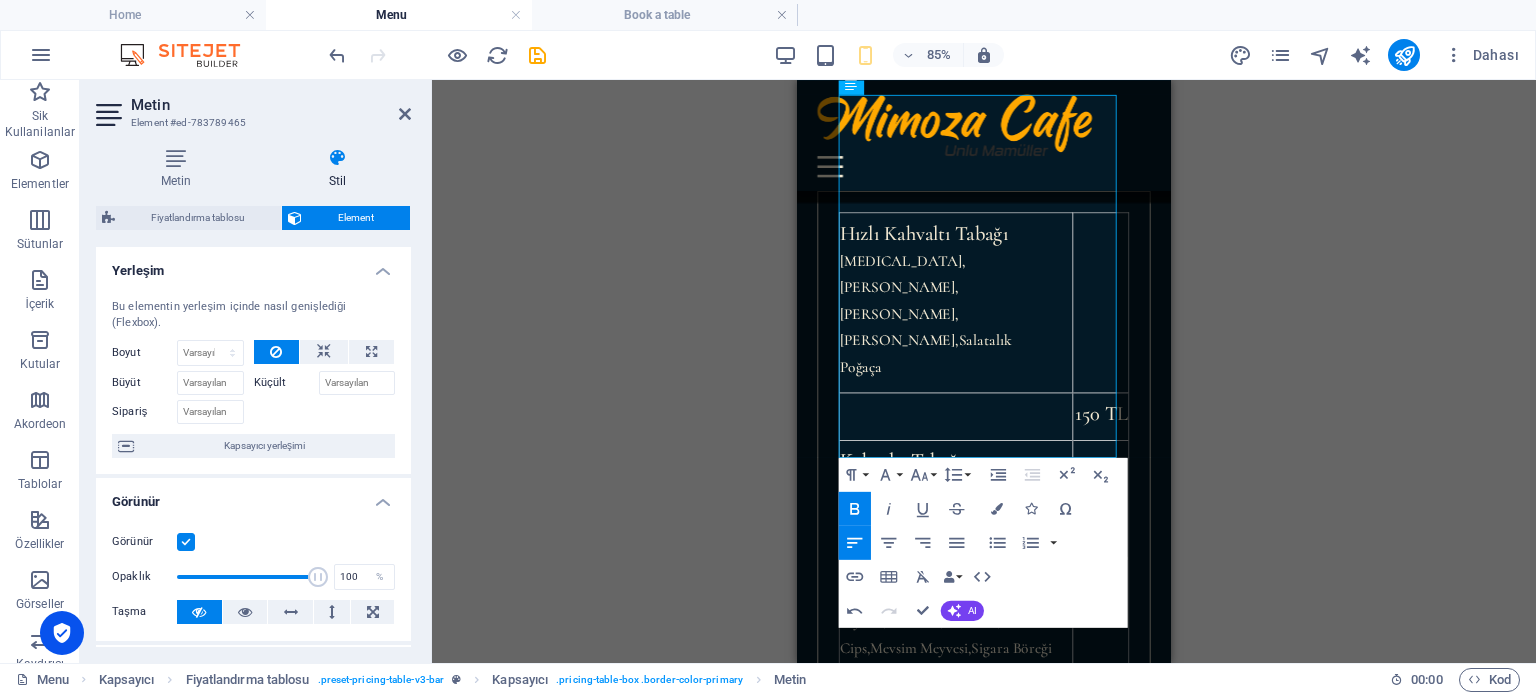 drag, startPoint x: 631, startPoint y: 425, endPoint x: 678, endPoint y: 426, distance: 47.010635 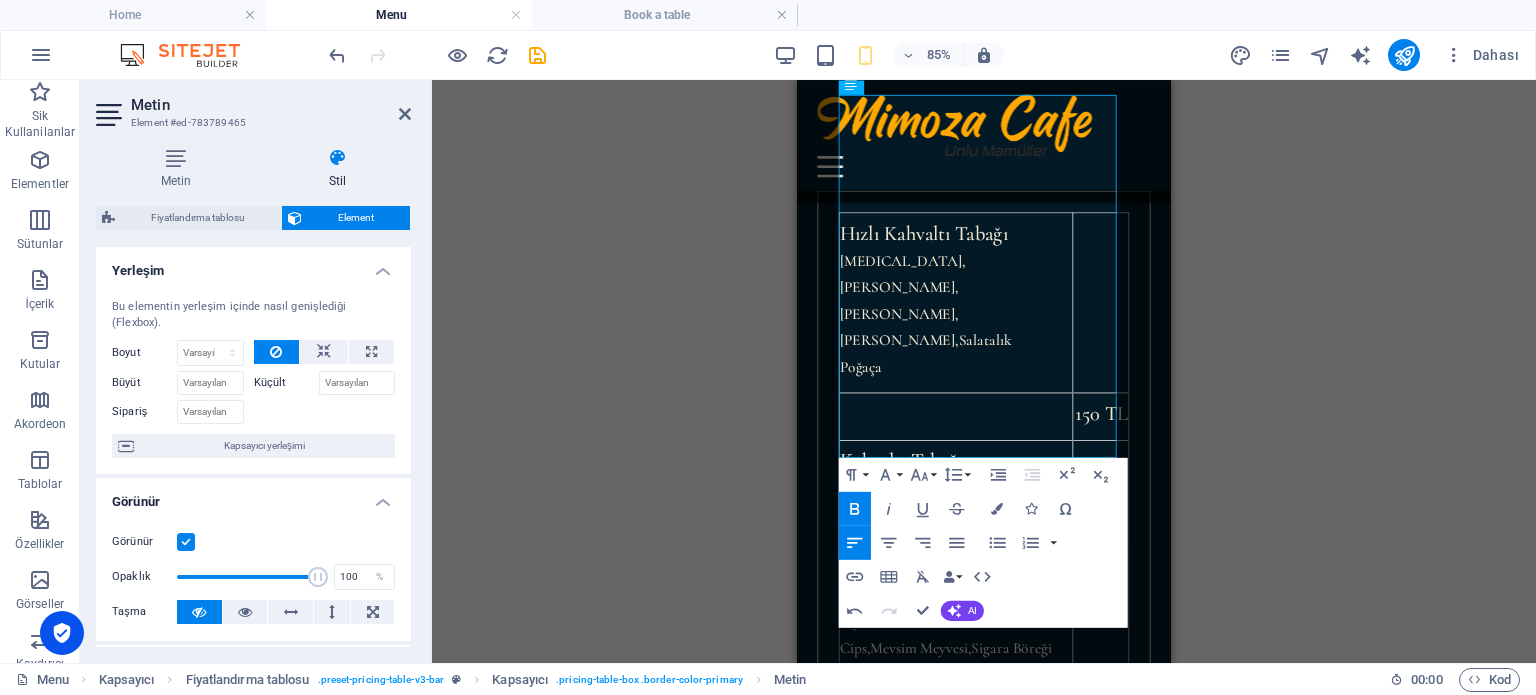 click on "Mevcut içeriği değiştirmek için buraya sürükleyin. Yeni bir element oluşturmak istiyorsanız “Ctrl” tuşuna basın.
H1   Banner   Kapsayıcı   Ayırıcı   HTML   Ayırıcı   H2   Kapsayıcı   Fiyatlandırma tablosu   Kapsayıcı   Kapsayıcı   Fiyatlandırma tablosu   Metin   Referans   Fiyatlandırma tablosu   Kapsayıcı   Fiyatlandırma tablosu   Fiyatlandırma tablosu   Kapsayıcı   Metin   Aralık   H2   Aralık   İmaj   Aralık   Referans   Kapsayıcı   Referans   Referans   Referans   H2   Referans   Referans   Referans   İmaj   Banner   Logo   Yer Tutucu   Aralık   H2   Fiyatlandırma tablosu   Kapsayıcı   Fiyatlandırma tablosu   Kapsayıcı   Kapsayıcı   Fiyatlandırma tablosu   Metin   Referans   Referans   Ayırıcı   HTML   Kapsayıcı   Ayırıcı Paragraph Format Normal Heading 1 Heading 2 Heading 3 Heading 4 Heading 5 Heading 6 Code Font Family Arial [US_STATE] Impact Tahoma Times New Roman Verdana Cormorant Font Size 8 9 10 11 12 14 18 24 30 36 48" at bounding box center [984, 371] 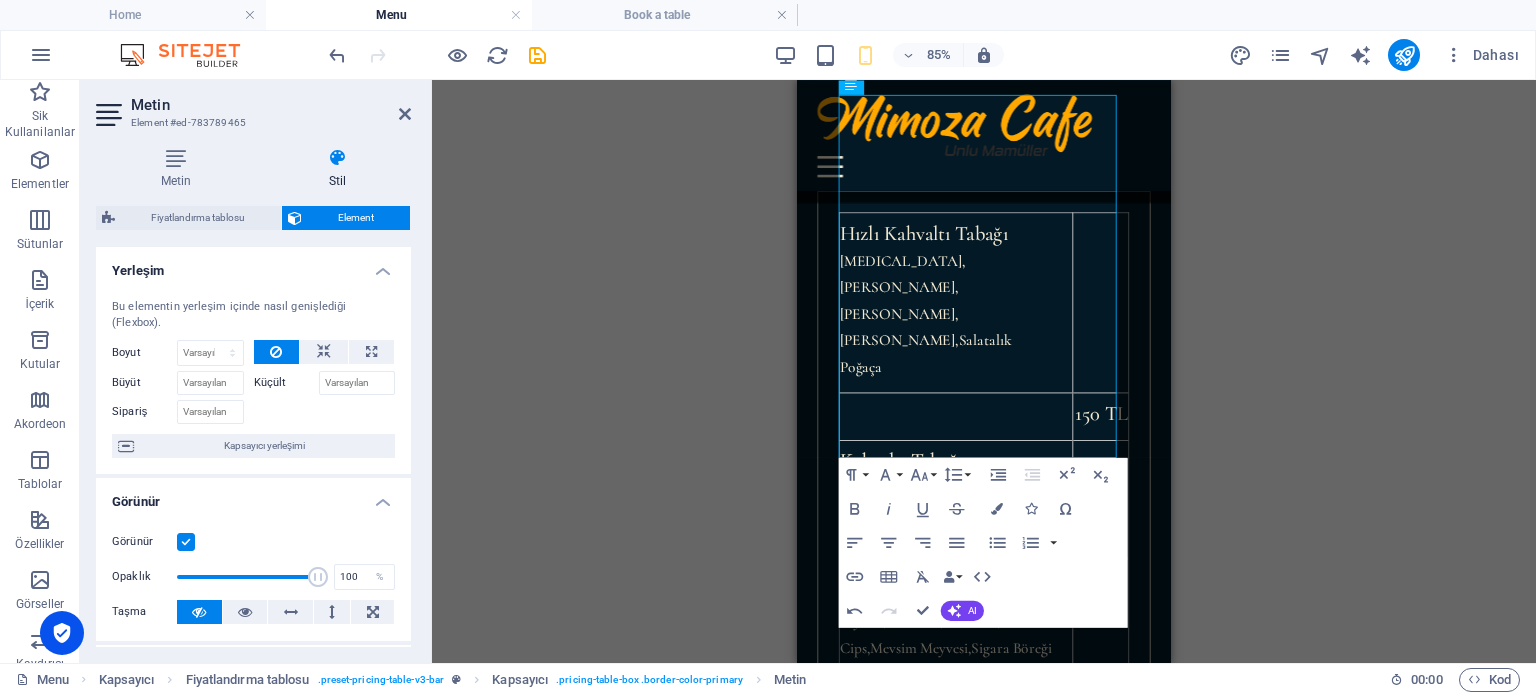 click on "Mevcut içeriği değiştirmek için buraya sürükleyin. Yeni bir element oluşturmak istiyorsanız “Ctrl” tuşuna basın.
H1   Banner   Kapsayıcı   Ayırıcı   HTML   Ayırıcı   H2   Kapsayıcı   Fiyatlandırma tablosu   Kapsayıcı   Kapsayıcı   Fiyatlandırma tablosu   Metin   Referans   Fiyatlandırma tablosu   Kapsayıcı   Fiyatlandırma tablosu   Fiyatlandırma tablosu   Kapsayıcı   Metin   Aralık   H2   Aralık   İmaj   Aralık   Referans   Kapsayıcı   Referans   Referans   Referans   H2   Referans   Referans   Referans   İmaj   Banner   Logo   Yer Tutucu   Aralık   H2   Fiyatlandırma tablosu   Kapsayıcı   Fiyatlandırma tablosu   Kapsayıcı   Kapsayıcı   Fiyatlandırma tablosu   Metin   Referans   Referans   Ayırıcı   HTML   Kapsayıcı   Ayırıcı Paragraph Format Normal Heading 1 Heading 2 Heading 3 Heading 4 Heading 5 Heading 6 Code Font Family Arial [US_STATE] Impact Tahoma Times New Roman Verdana Cormorant Font Size 8 9 10 11 12 14 18 24 30 36 48" at bounding box center (984, 371) 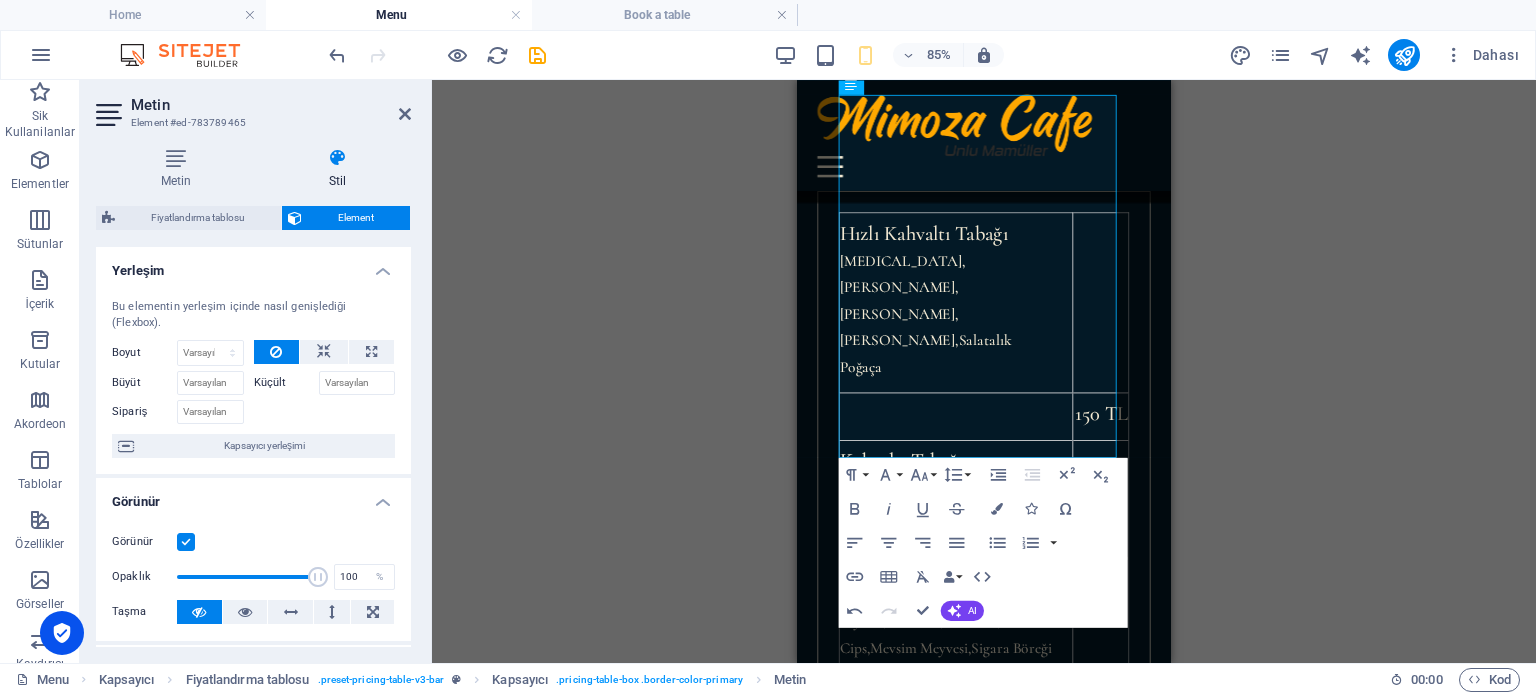click on "Mevcut içeriği değiştirmek için buraya sürükleyin. Yeni bir element oluşturmak istiyorsanız “Ctrl” tuşuna basın.
H1   Banner   Kapsayıcı   Ayırıcı   HTML   Ayırıcı   H2   Kapsayıcı   Fiyatlandırma tablosu   Kapsayıcı   Kapsayıcı   Fiyatlandırma tablosu   Metin   Referans   Fiyatlandırma tablosu   Kapsayıcı   Fiyatlandırma tablosu   Fiyatlandırma tablosu   Kapsayıcı   Metin   Aralık   H2   Aralık   İmaj   Aralık   Referans   Kapsayıcı   Referans   Referans   Referans   H2   Referans   Referans   Referans   İmaj   Banner   Logo   Yer Tutucu   Aralık   H2   Fiyatlandırma tablosu   Kapsayıcı   Fiyatlandırma tablosu   Kapsayıcı   Kapsayıcı   Fiyatlandırma tablosu   Metin   Referans   Referans   Ayırıcı   HTML   Kapsayıcı   Ayırıcı Paragraph Format Normal Heading 1 Heading 2 Heading 3 Heading 4 Heading 5 Heading 6 Code Font Family Arial [US_STATE] Impact Tahoma Times New Roman Verdana Cormorant Font Size 8 9 10 11 12 14 18 24 30 36 48" at bounding box center (984, 371) 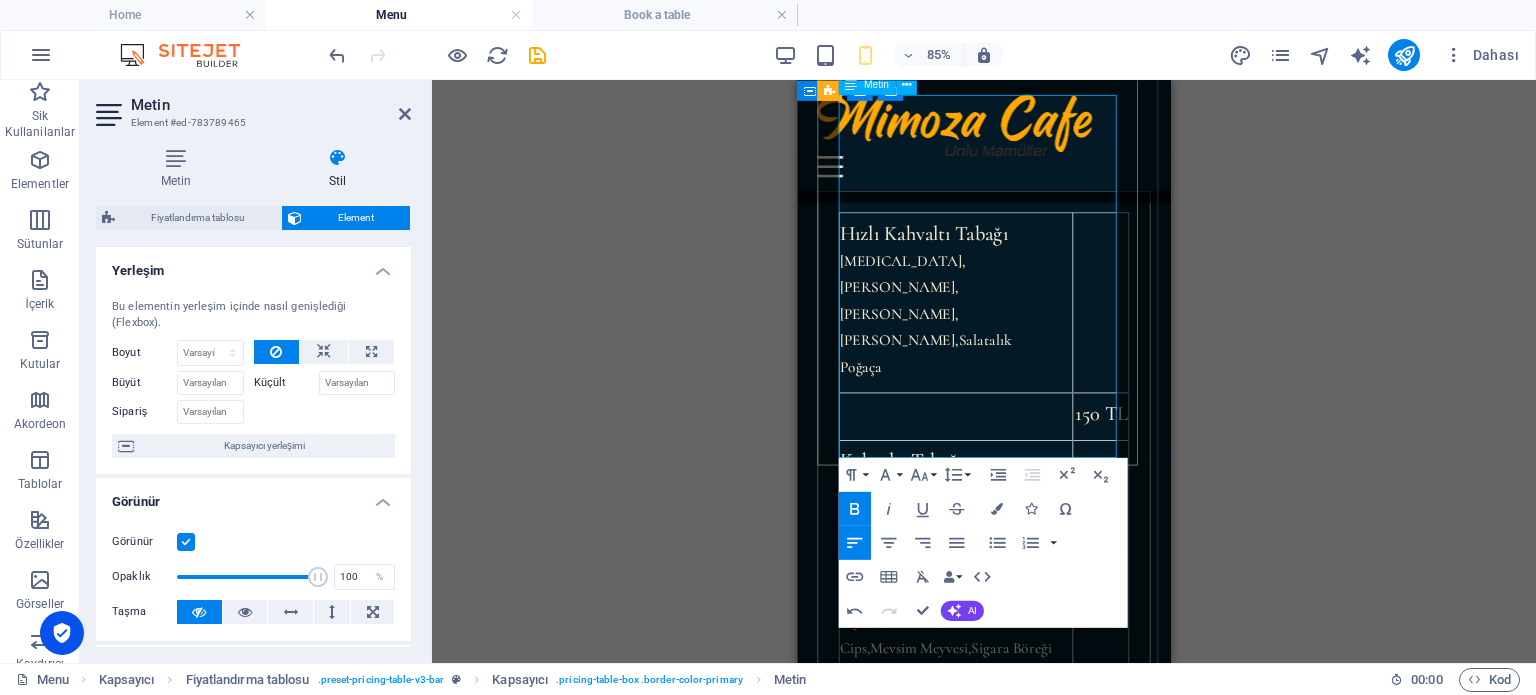 click on "S [PERSON_NAME]" at bounding box center [984, 806] 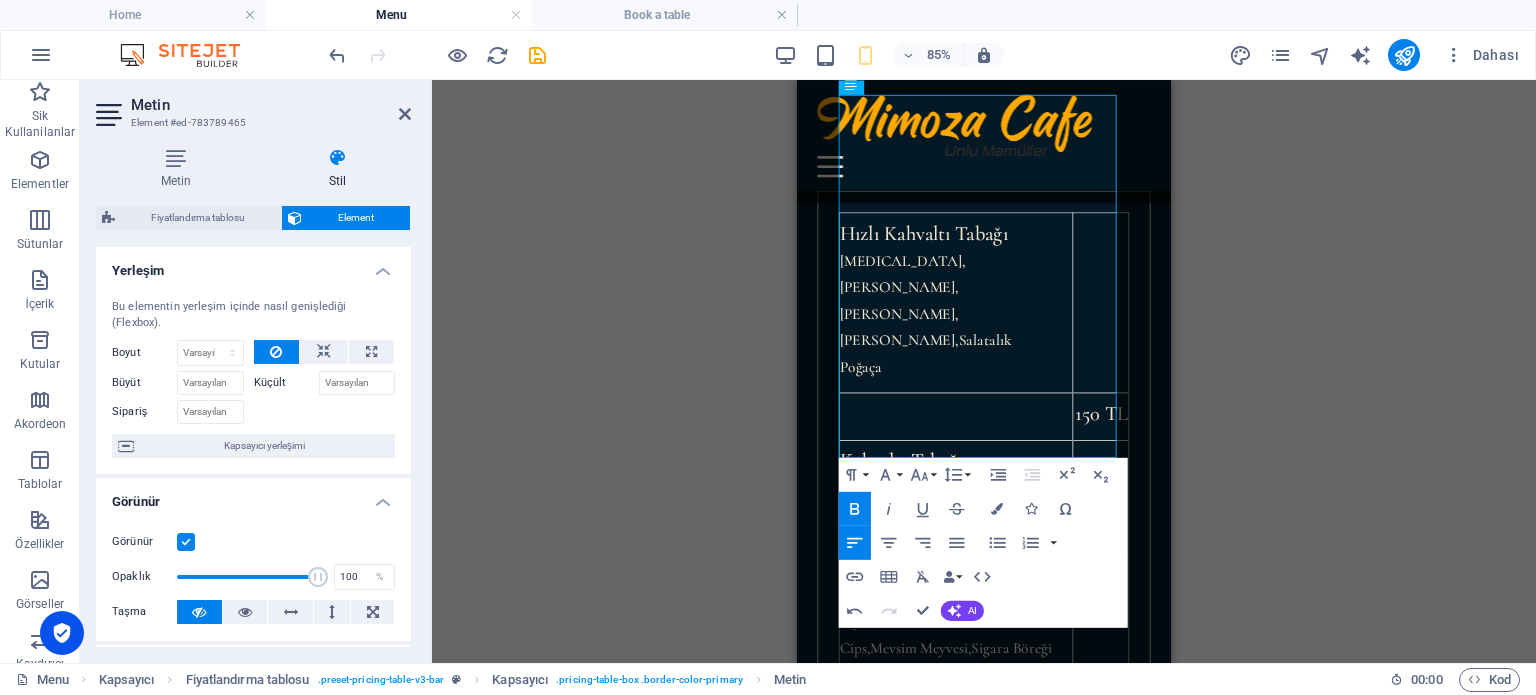 click on "Mevcut içeriği değiştirmek için buraya sürükleyin. Yeni bir element oluşturmak istiyorsanız “Ctrl” tuşuna basın.
H1   Banner   Kapsayıcı   Ayırıcı   HTML   Ayırıcı   H2   Kapsayıcı   Fiyatlandırma tablosu   Kapsayıcı   Kapsayıcı   Fiyatlandırma tablosu   Metin   Referans   Fiyatlandırma tablosu   Kapsayıcı   Fiyatlandırma tablosu   Fiyatlandırma tablosu   Kapsayıcı   Metin   Aralık   H2   Aralık   İmaj   Aralık   Referans   Kapsayıcı   Referans   Referans   Referans   H2   Referans   Referans   Referans   İmaj   Banner   Logo   Yer Tutucu   Aralık   H2   Fiyatlandırma tablosu   Kapsayıcı   Fiyatlandırma tablosu   Kapsayıcı   Kapsayıcı   Fiyatlandırma tablosu   Metin   Referans   Referans   Ayırıcı   HTML   Kapsayıcı   Ayırıcı Paragraph Format Normal Heading 1 Heading 2 Heading 3 Heading 4 Heading 5 Heading 6 Code Font Family Arial [US_STATE] Impact Tahoma Times New Roman Verdana Cormorant Font Size 8 9 10 11 12 14 18 24 30 36 48" at bounding box center (984, 371) 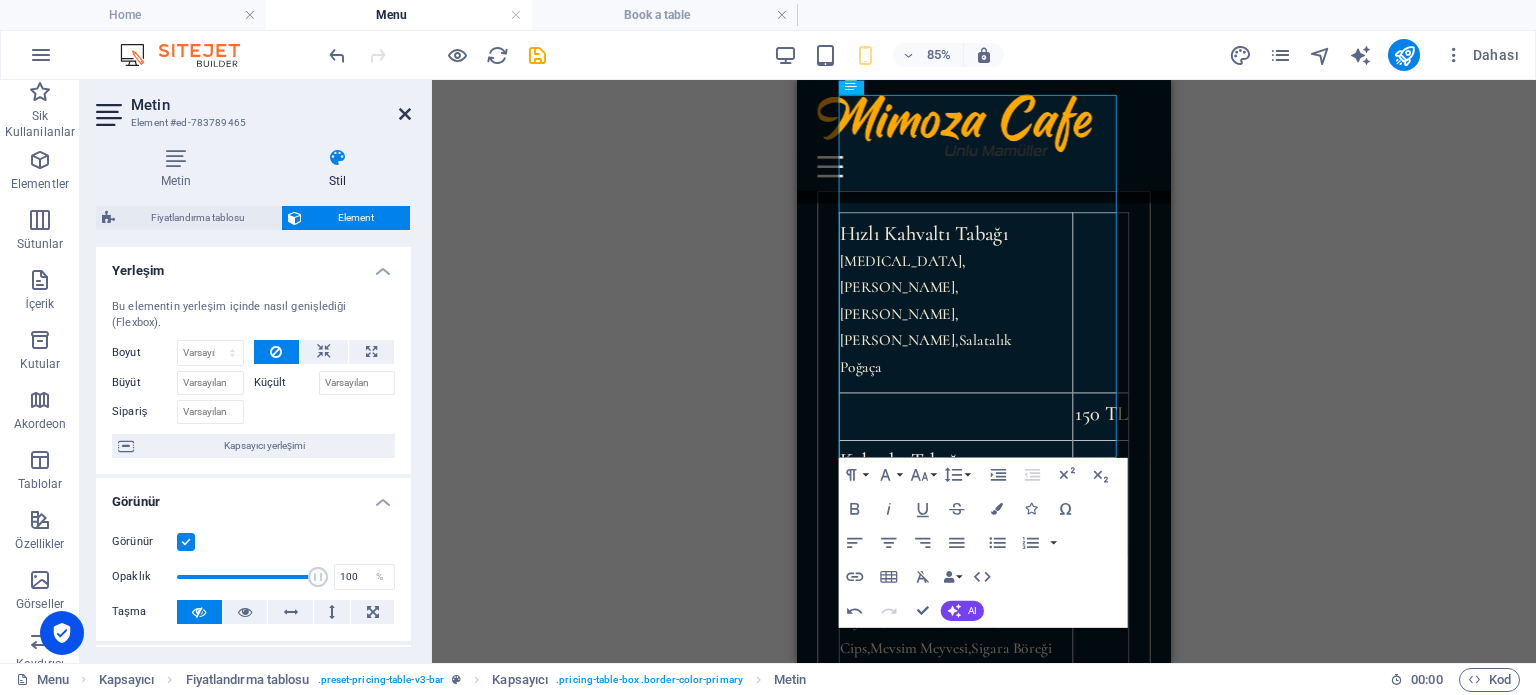 click at bounding box center [405, 114] 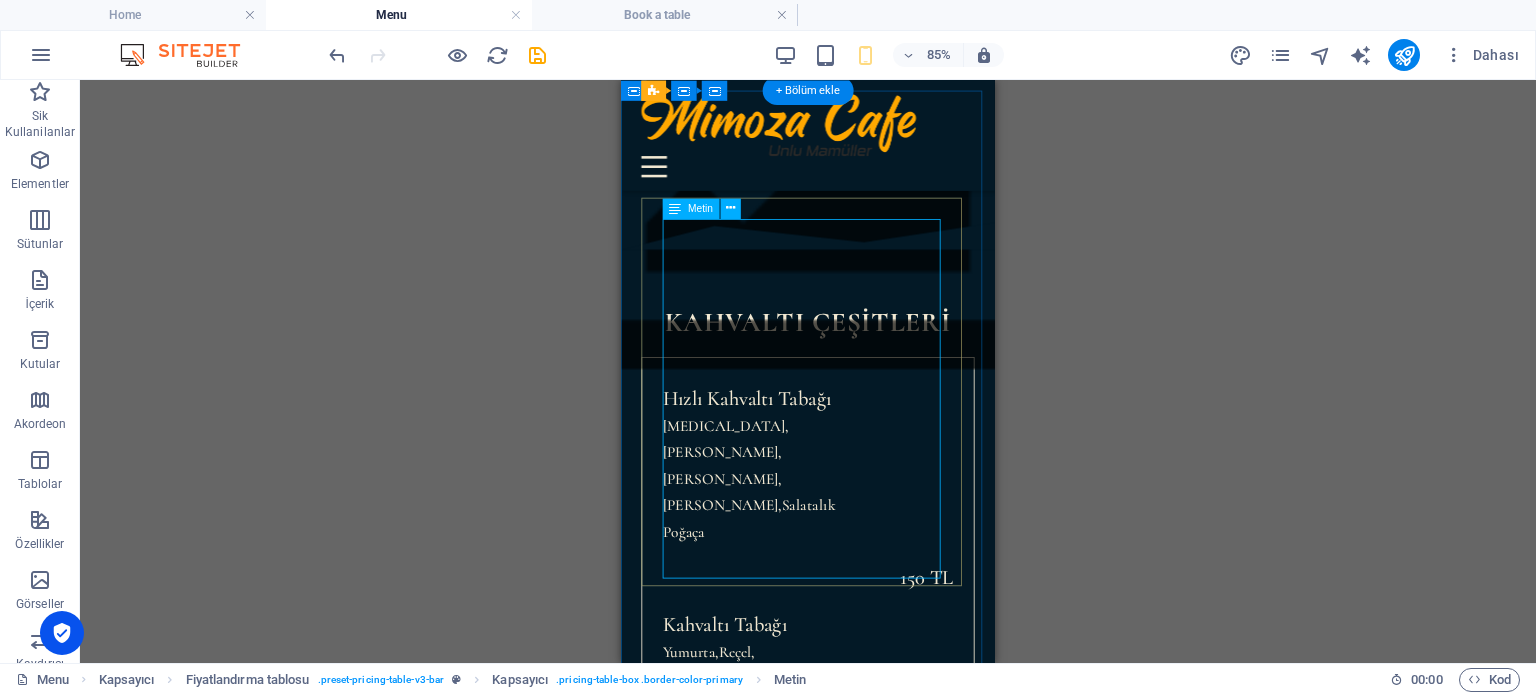 scroll, scrollTop: 223, scrollLeft: 0, axis: vertical 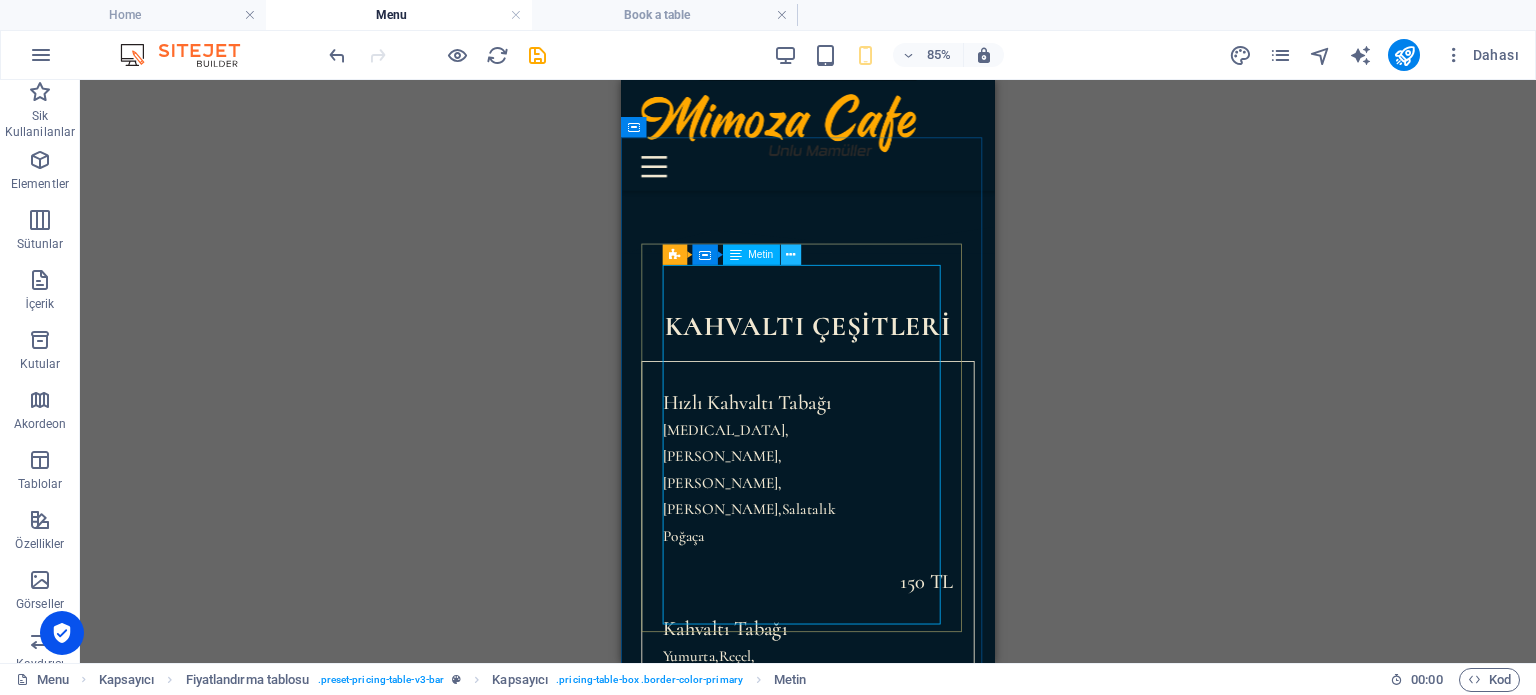 click at bounding box center (790, 255) 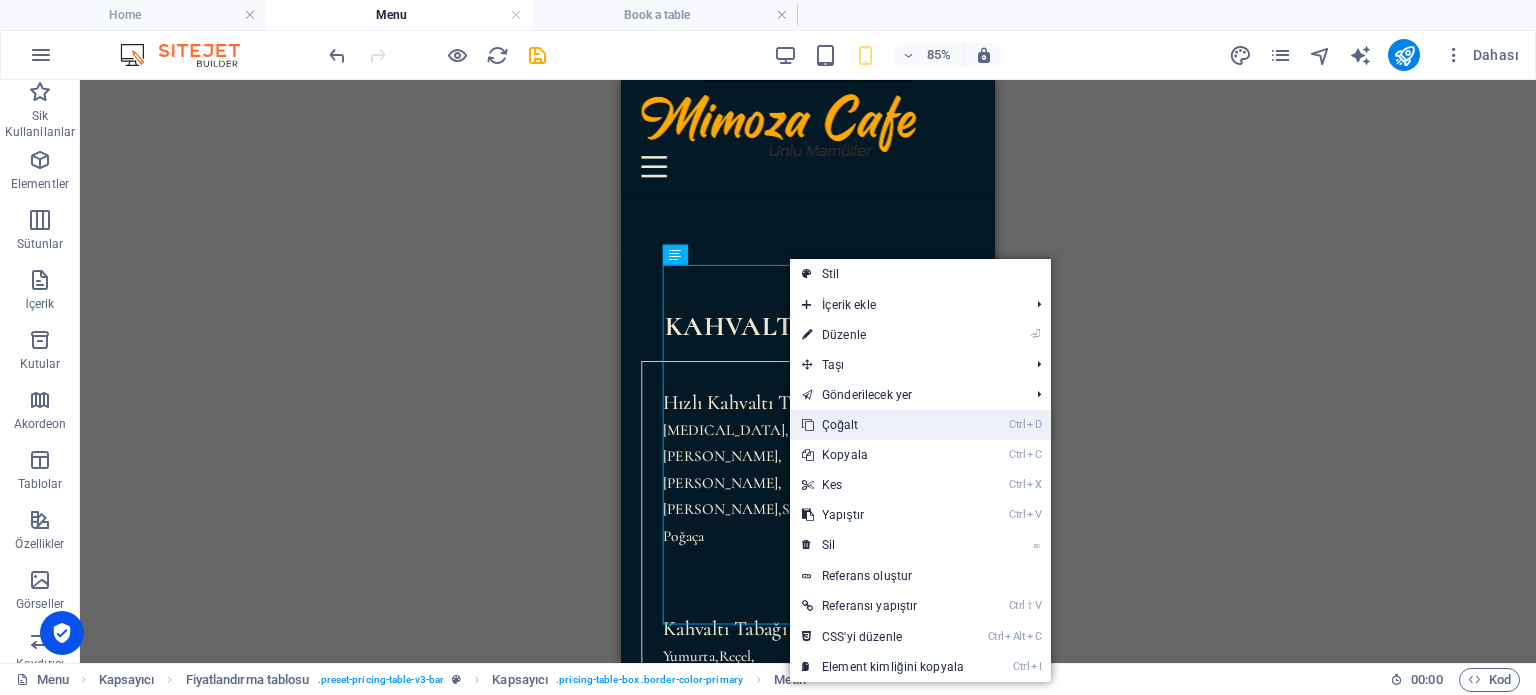 click on "Ctrl D  Çoğalt" at bounding box center [883, 425] 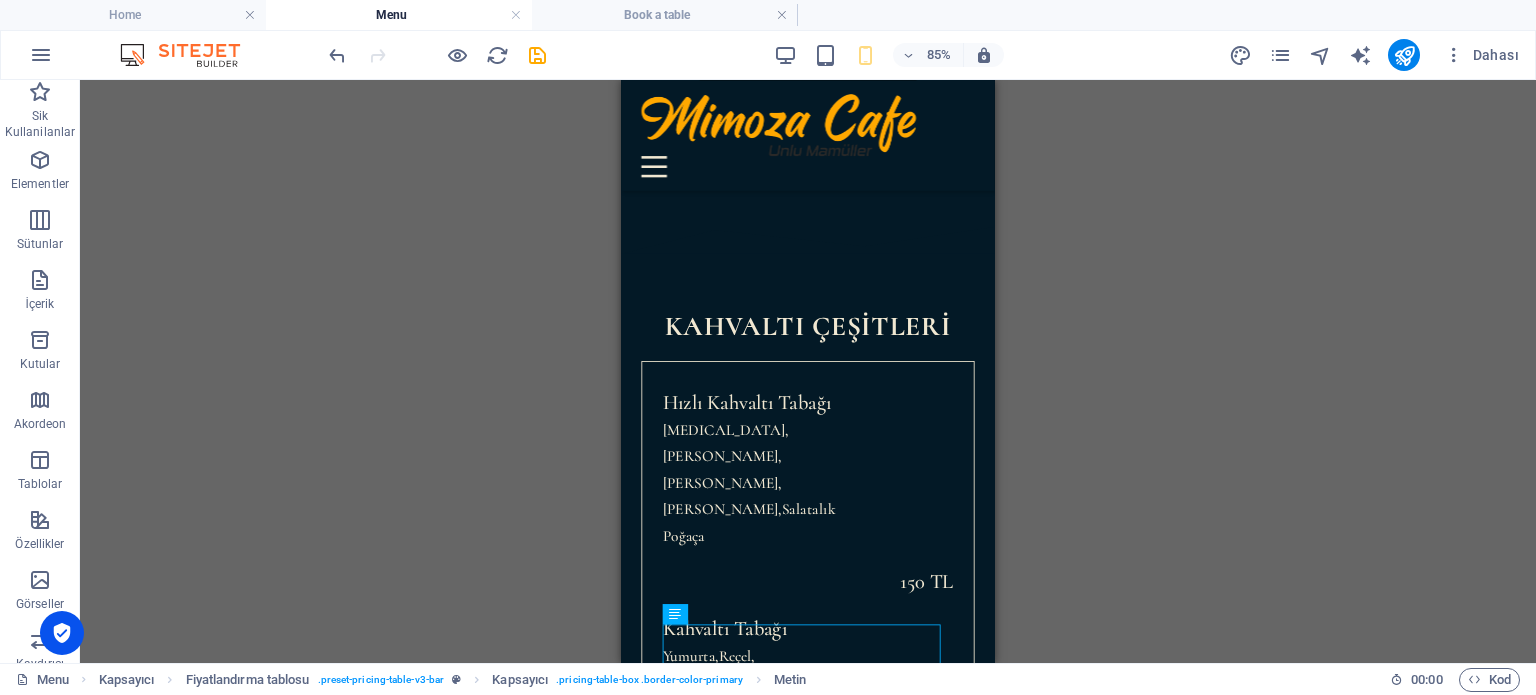 click on "Mevcut içeriği değiştirmek için buraya sürükleyin. Yeni bir element oluşturmak istiyorsanız “Ctrl” tuşuna basın.
H1   Banner   Kapsayıcı   Ayırıcı   HTML   Ayırıcı   H2   Kapsayıcı   Fiyatlandırma tablosu   Kapsayıcı   Fiyatlandırma tablosu   Fiyatlandırma tablosu   Metin   Referans   Fiyatlandırma tablosu   Kapsayıcı   Fiyatlandırma tablosu   Fiyatlandırma tablosu   Kapsayıcı   Metin   Aralık   H2   Aralık   İmaj   Aralık   Referans   Kapsayıcı   Referans   Referans   Referans   H2   Referans   Referans   Referans   İmaj   Banner   Logo   Yer Tutucu   Aralık   H2   Fiyatlandırma tablosu   Kapsayıcı   Fiyatlandırma tablosu   Kapsayıcı   Kapsayıcı   Fiyatlandırma tablosu   Metin   Referans   Referans   Ayırıcı   HTML   Kapsayıcı   Ayırıcı   Metin" at bounding box center (808, 371) 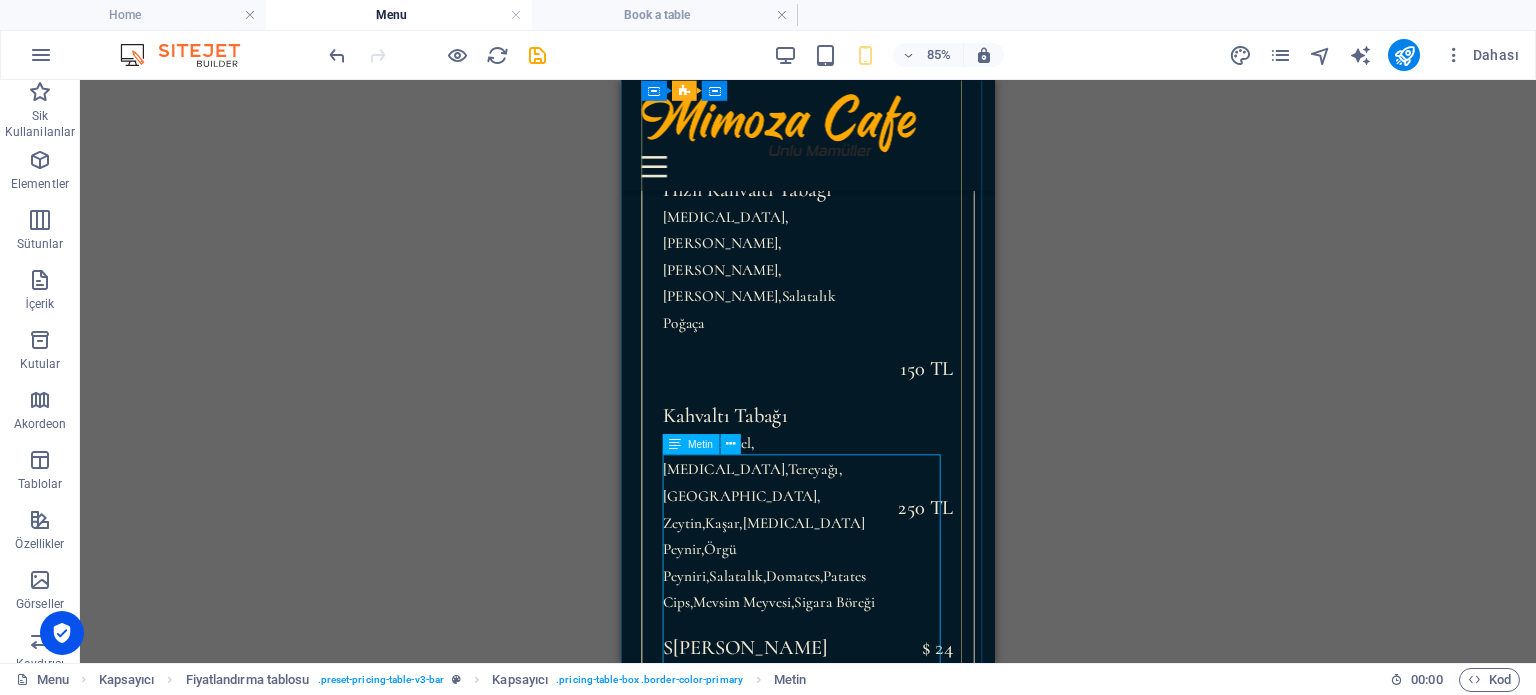 scroll, scrollTop: 523, scrollLeft: 0, axis: vertical 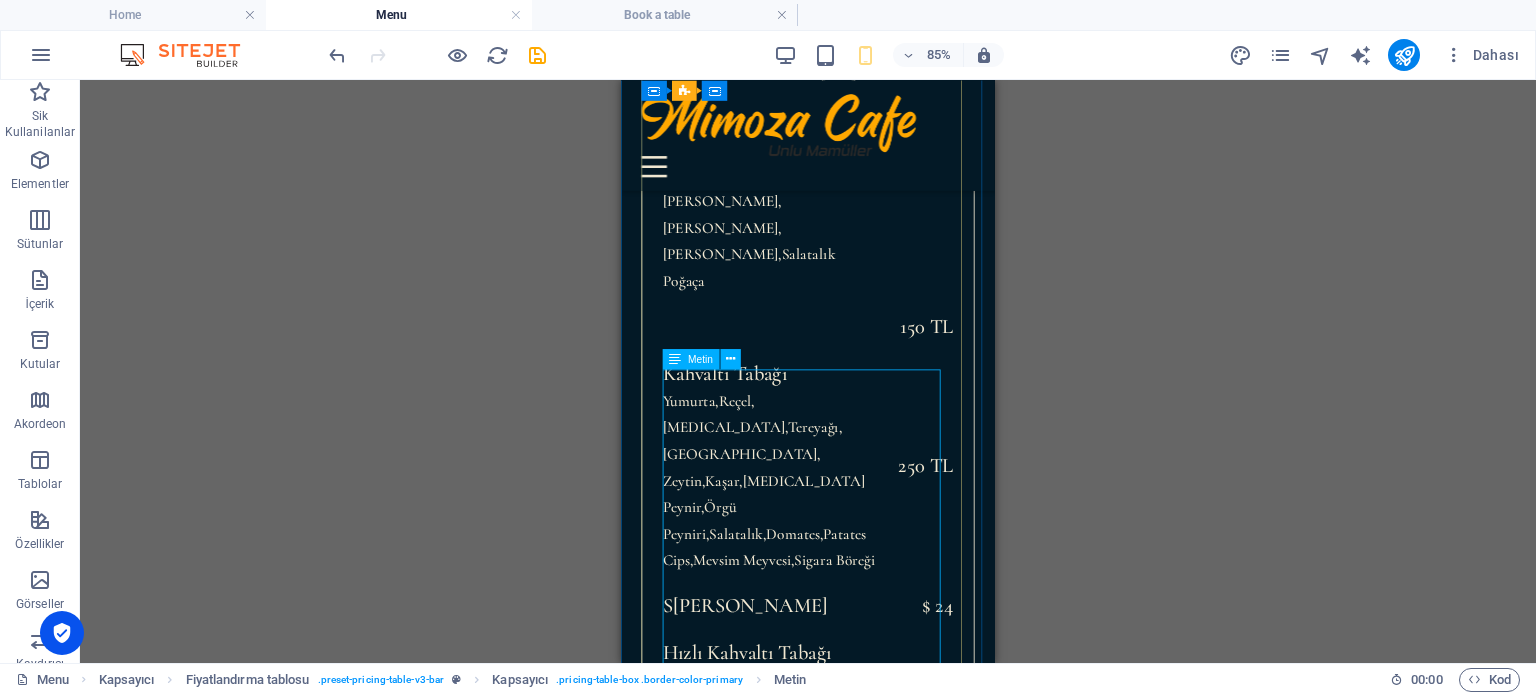 click on "Hızlı Kahvaltı Tabağı [MEDICAL_DATA],Zeytin,[GEOGRAPHIC_DATA],Domates,Salatalık Poğaça
150 TL
Kahvaltı Tabağı Yumurta,[GEOGRAPHIC_DATA],[GEOGRAPHIC_DATA],[GEOGRAPHIC_DATA],[GEOGRAPHIC_DATA], [GEOGRAPHIC_DATA],Kaşar,[MEDICAL_DATA][GEOGRAPHIC_DATA],Örgü Peyniri,[GEOGRAPHIC_DATA],Domates,[GEOGRAPHIC_DATA],Mevsim Meyvesi,Sigara Böreği
250 TL S ahanda Yumurta
$ 24" at bounding box center [841, 1027] 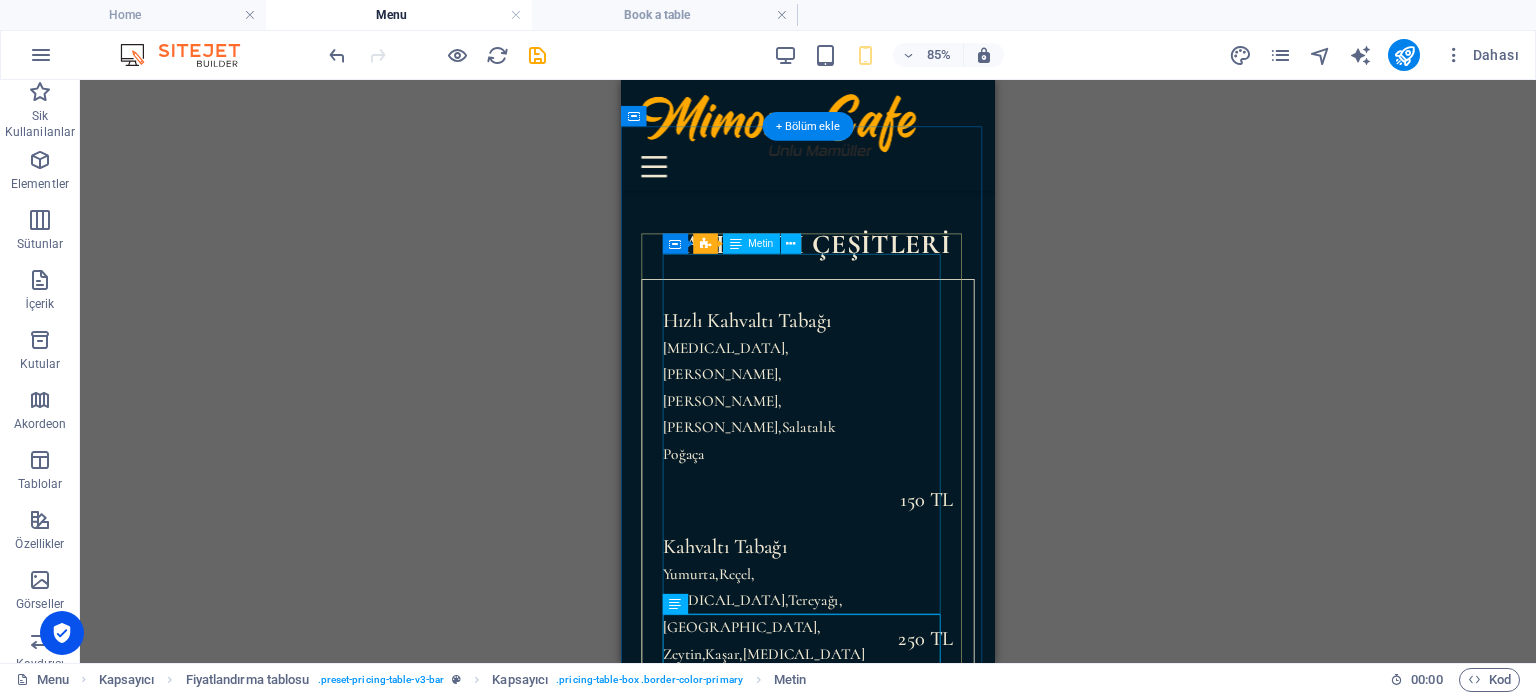 scroll, scrollTop: 423, scrollLeft: 0, axis: vertical 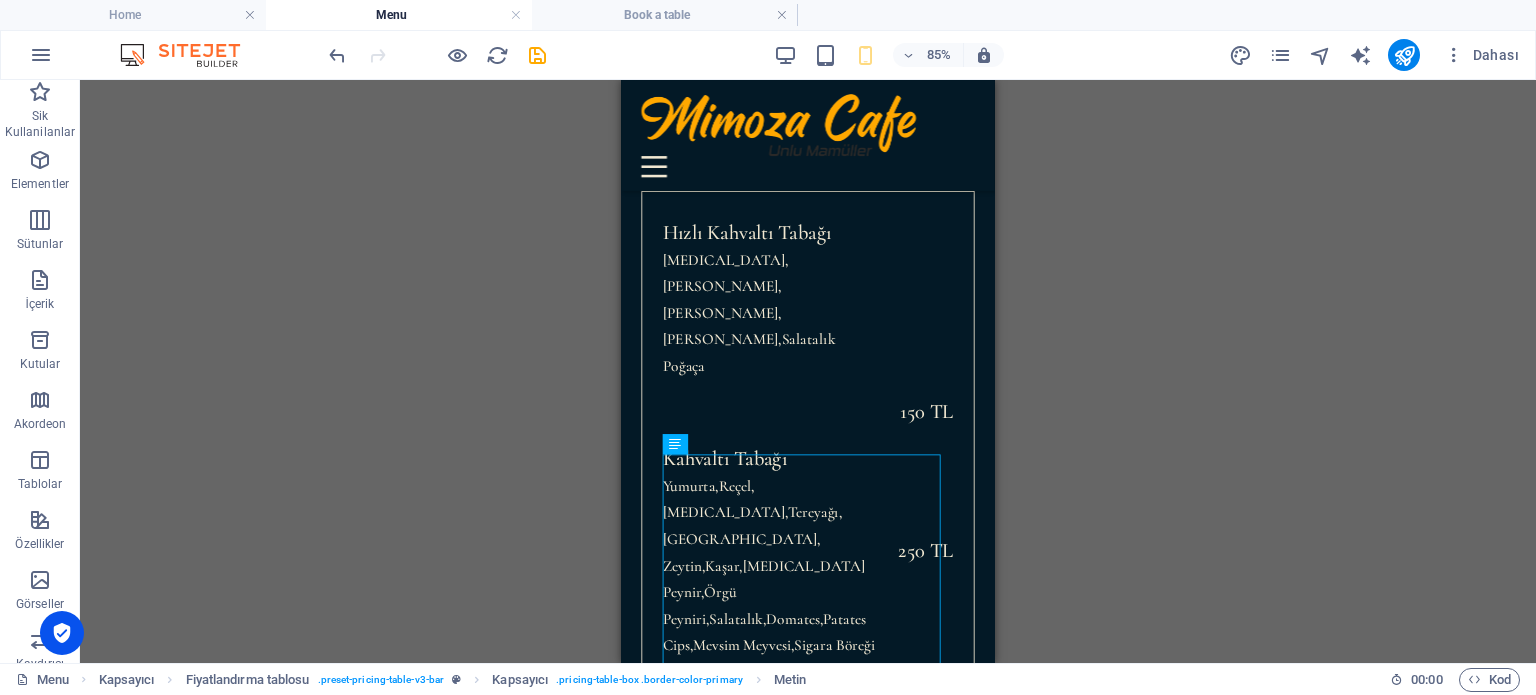drag, startPoint x: 1079, startPoint y: 306, endPoint x: 372, endPoint y: 486, distance: 729.55396 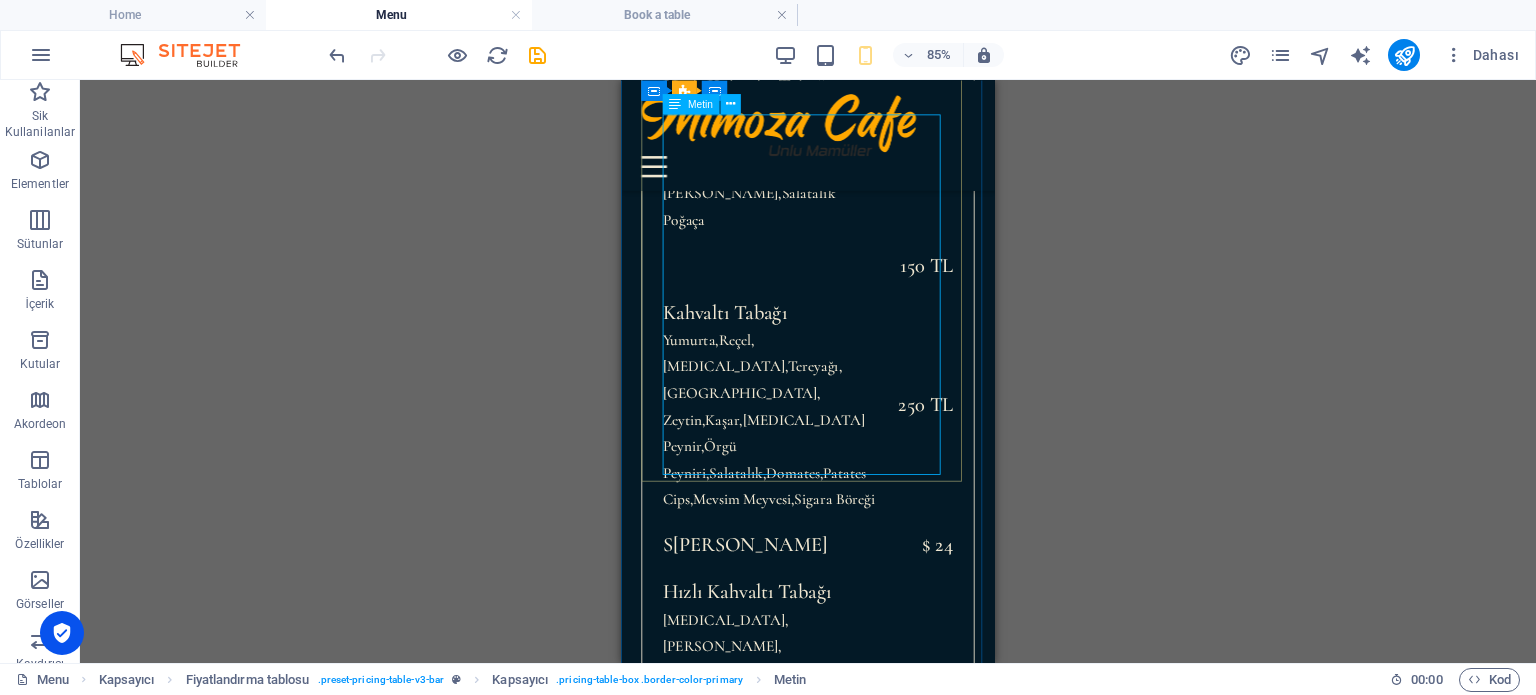 scroll, scrollTop: 423, scrollLeft: 0, axis: vertical 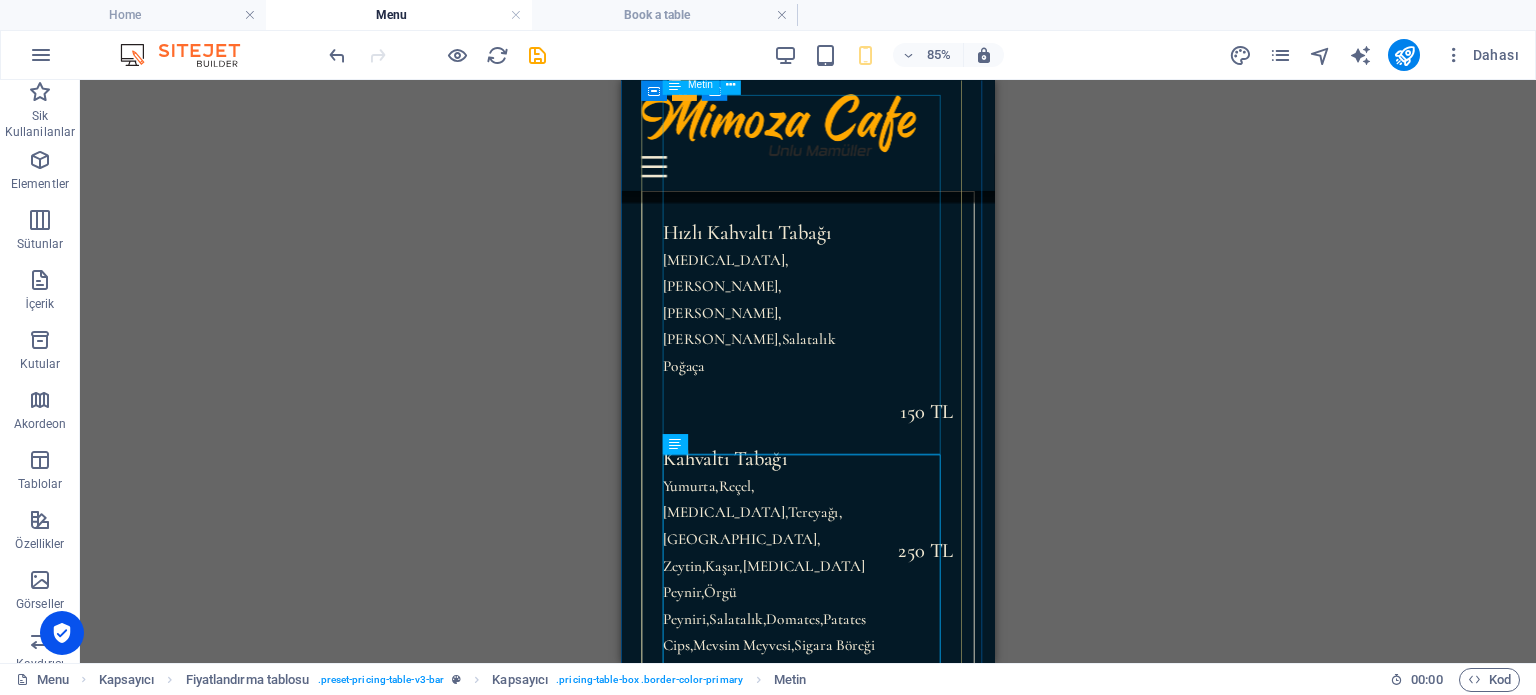 click on "Hızlı Kahvaltı Tabağı [MEDICAL_DATA],Zeytin,[GEOGRAPHIC_DATA],Domates,Salatalık Poğaça
150 TL
Kahvaltı Tabağı Yumurta,[GEOGRAPHIC_DATA],[GEOGRAPHIC_DATA],[GEOGRAPHIC_DATA],[GEOGRAPHIC_DATA], [GEOGRAPHIC_DATA],Kaşar,[MEDICAL_DATA][GEOGRAPHIC_DATA],Örgü Peyniri,[GEOGRAPHIC_DATA],Domates,[GEOGRAPHIC_DATA],Mevsim Meyvesi,Sigara Böreği
250 TL S ahanda Yumurta
$ 24" at bounding box center [841, 532] 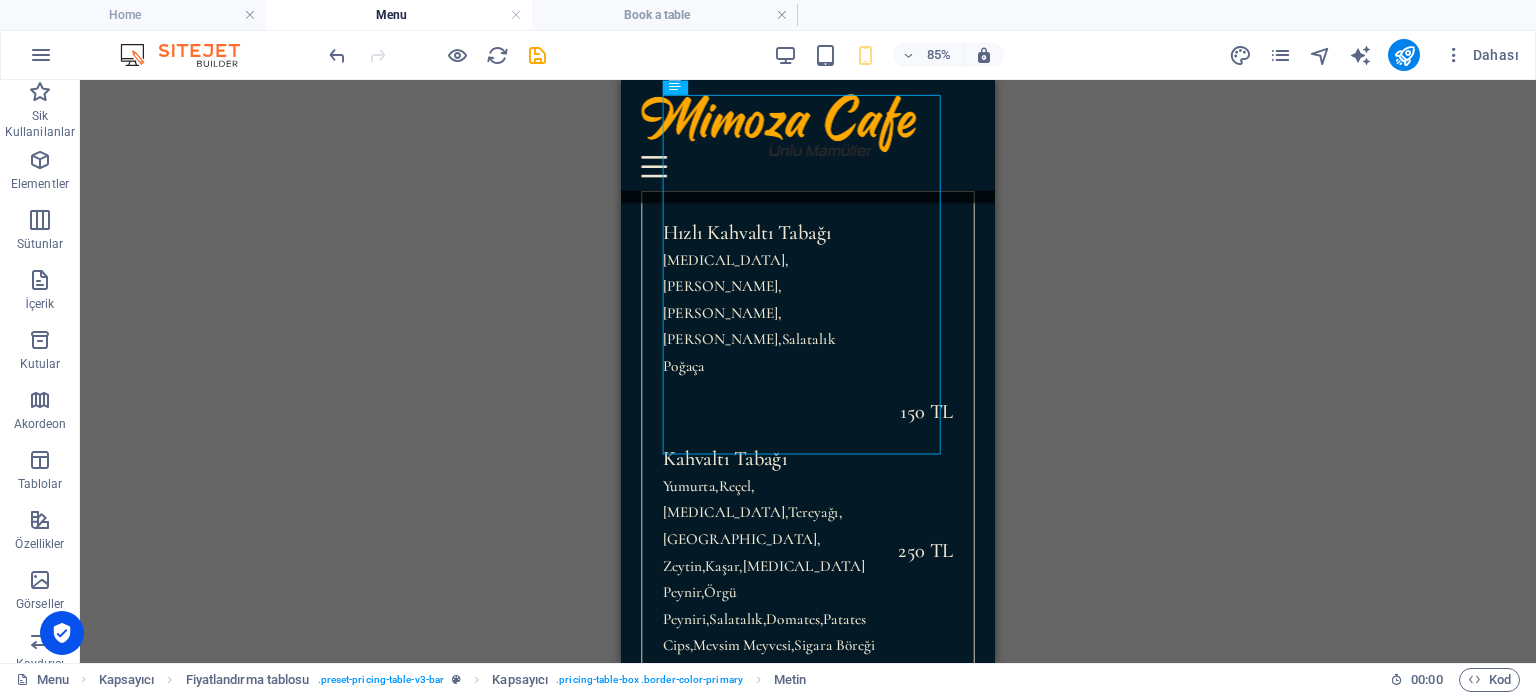 drag, startPoint x: 989, startPoint y: 480, endPoint x: 1004, endPoint y: 482, distance: 15.132746 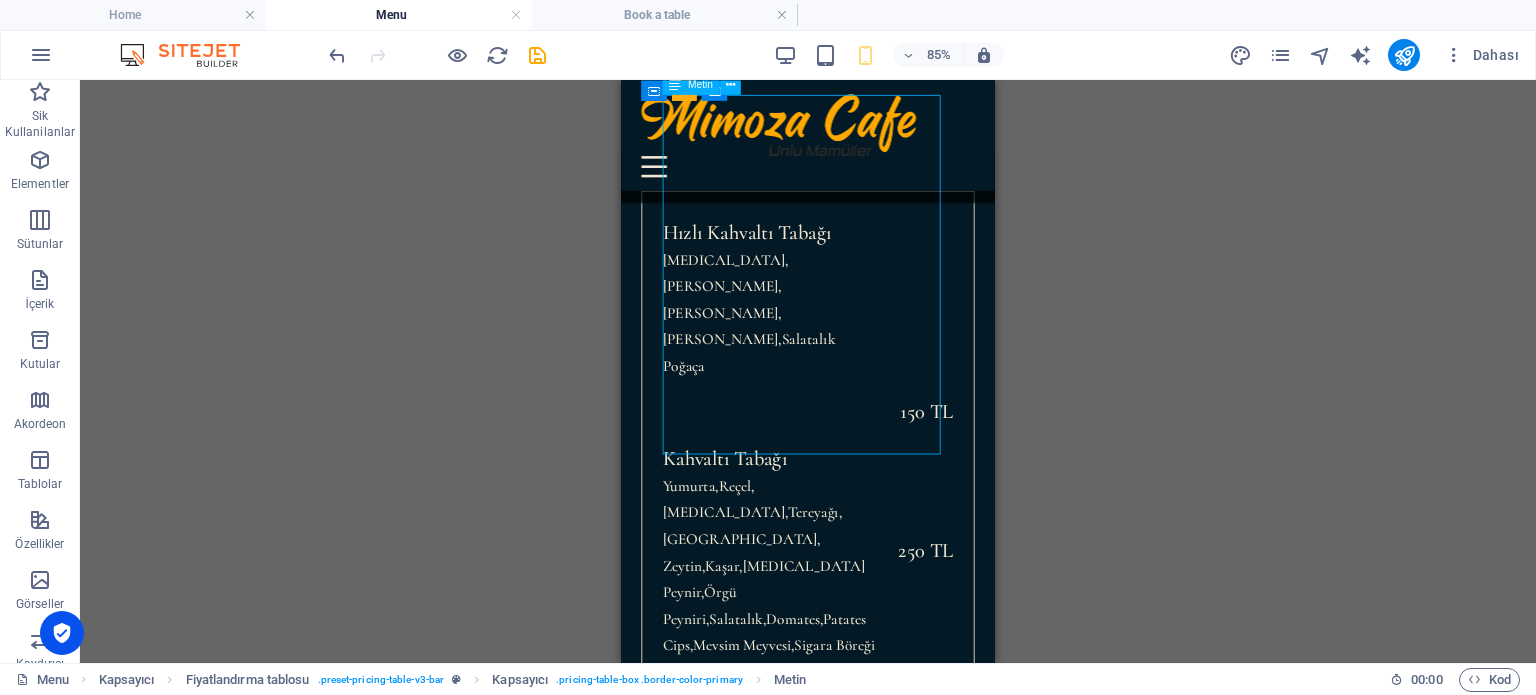 drag, startPoint x: 980, startPoint y: 466, endPoint x: 987, endPoint y: 475, distance: 11.401754 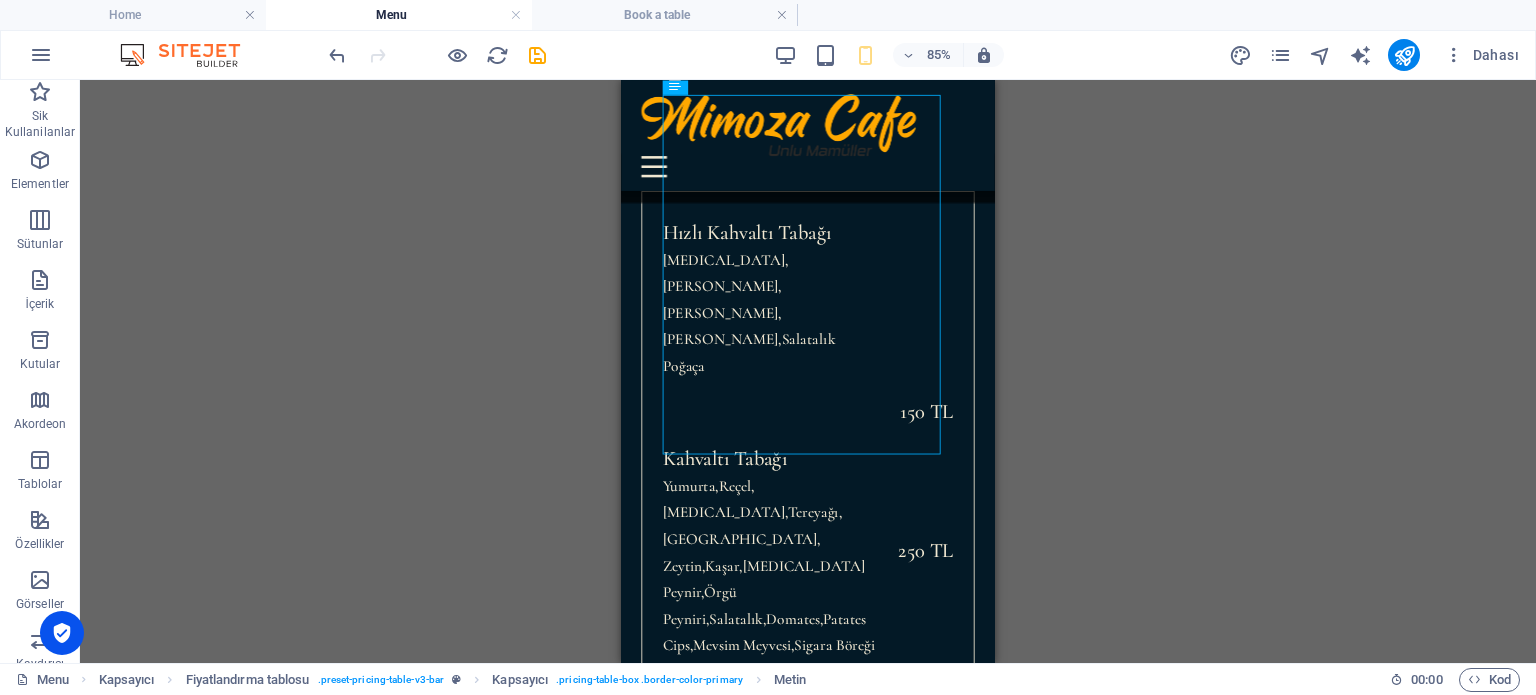 click on "Hızlı Kahvaltı Tabağı [MEDICAL_DATA],Zeytin,[GEOGRAPHIC_DATA],Domates,Salatalık Poğaça
150 TL
Kahvaltı Tabağı Yumurta,[GEOGRAPHIC_DATA],[GEOGRAPHIC_DATA],[GEOGRAPHIC_DATA],[GEOGRAPHIC_DATA], [GEOGRAPHIC_DATA],Kaşar,[MEDICAL_DATA][GEOGRAPHIC_DATA],Örgü Peyniri,[GEOGRAPHIC_DATA],Domates,[GEOGRAPHIC_DATA],Mevsim Meyvesi,Sigara Böreği
250 TL S ahanda Yumurta
$ 24" at bounding box center (841, 532) 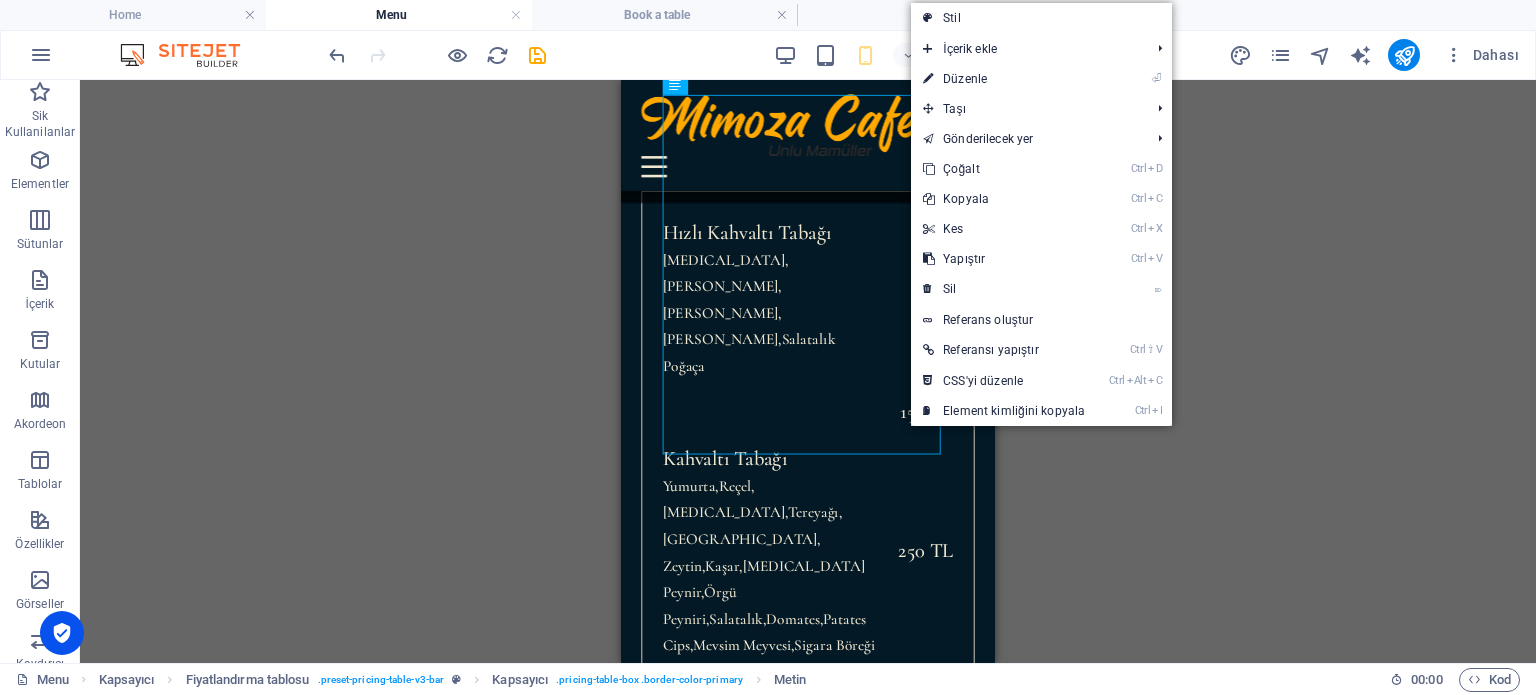 click on "Mevcut içeriği değiştirmek için buraya sürükleyin. Yeni bir element oluşturmak istiyorsanız “Ctrl” tuşuna basın.
H1   Banner   Kapsayıcı   Ayırıcı   HTML   Ayırıcı   H2   Kapsayıcı   Fiyatlandırma tablosu   Kapsayıcı   Kapsayıcı   Fiyatlandırma tablosu   Metin   Referans   Fiyatlandırma tablosu   Kapsayıcı   Fiyatlandırma tablosu   Fiyatlandırma tablosu   Metin   Aralık   H2   Aralık   İmaj   Aralık   Referans   Kapsayıcı   Referans   Referans   Referans   H2   Referans   Referans   Referans   İmaj   Banner   Logo   Yer Tutucu   Aralık   H2   Fiyatlandırma tablosu   Kapsayıcı   Fiyatlandırma tablosu   Kapsayıcı   Kapsayıcı   Fiyatlandırma tablosu   Metin   Referans   Referans   Ayırıcı   HTML   Kapsayıcı   Ayırıcı   Metin" at bounding box center [808, 371] 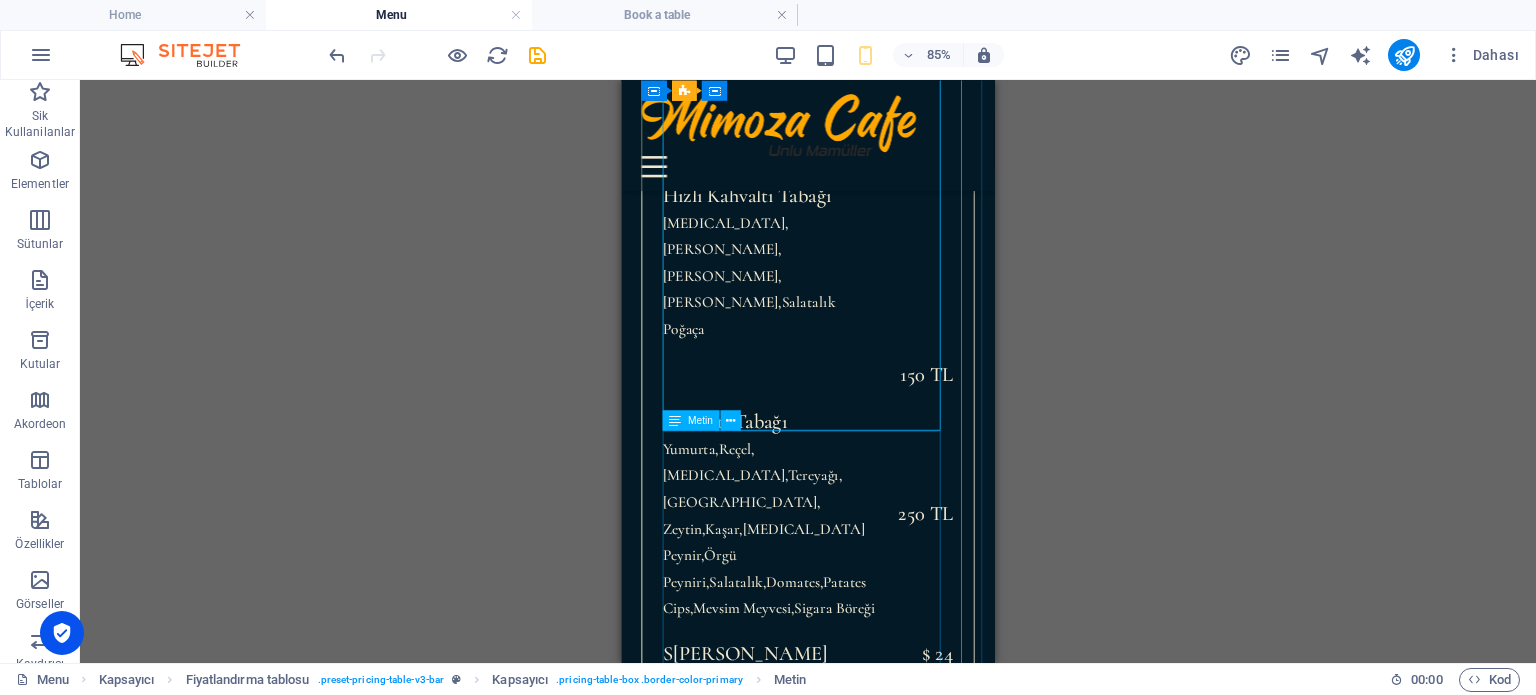scroll, scrollTop: 623, scrollLeft: 0, axis: vertical 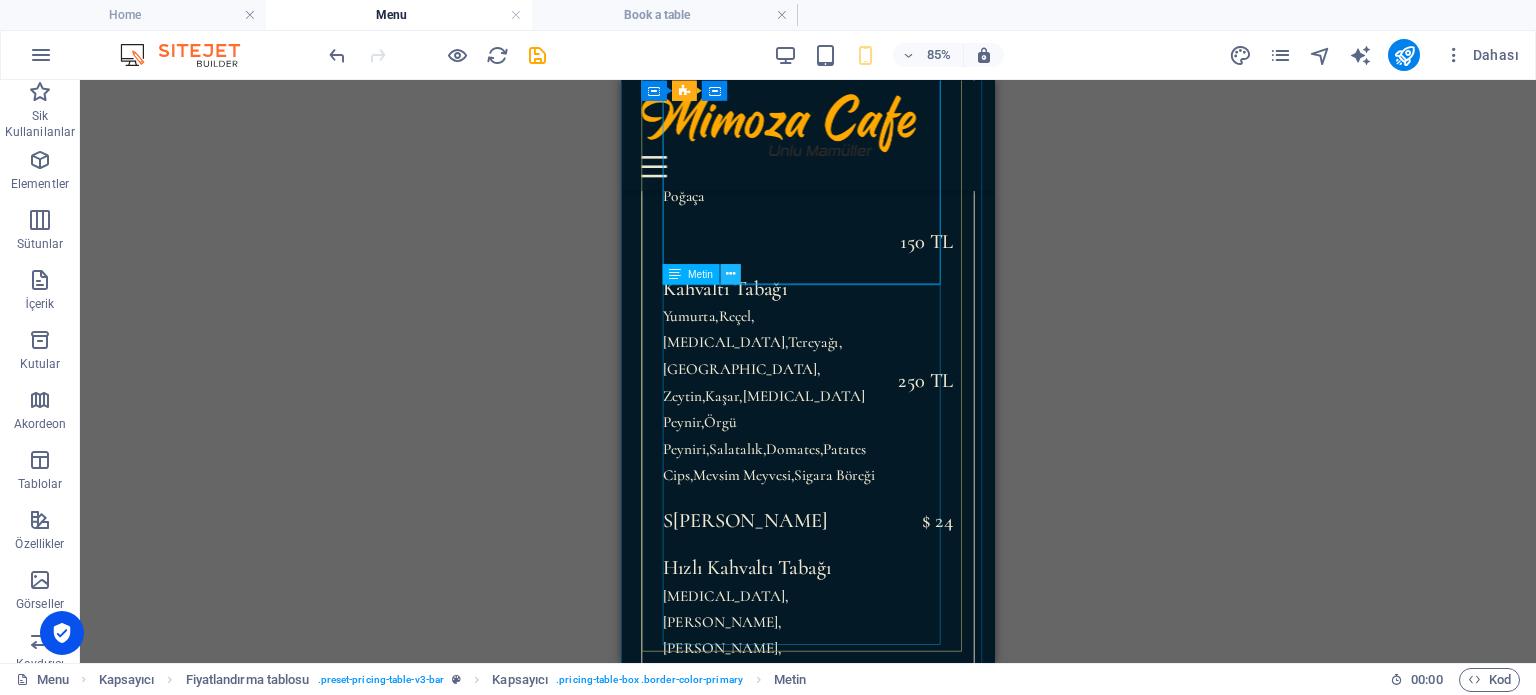 click at bounding box center [730, 274] 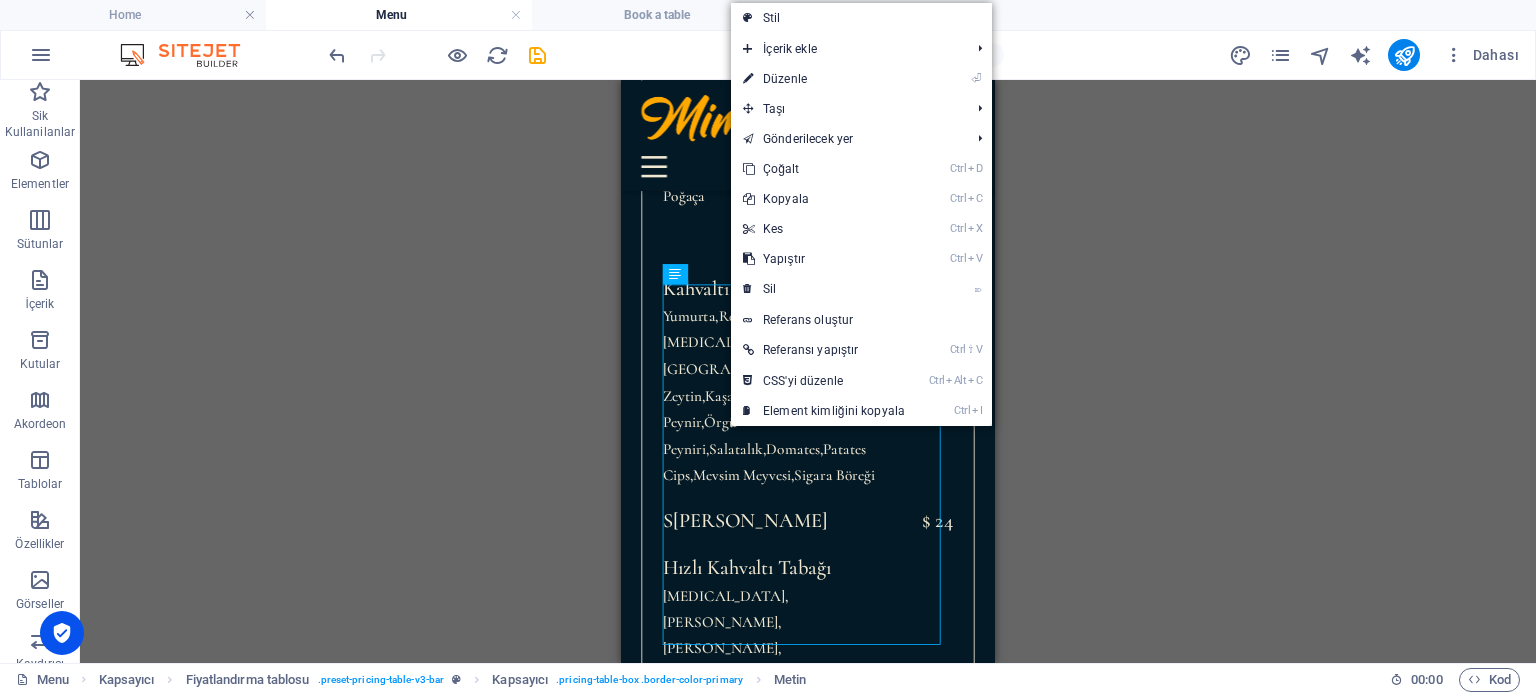 click on "Mevcut içeriği değiştirmek için buraya sürükleyin. Yeni bir element oluşturmak istiyorsanız “Ctrl” tuşuna basın.
H1   Banner   Kapsayıcı   Ayırıcı   HTML   Ayırıcı   H2   Kapsayıcı   Kapsayıcı   Fiyatlandırma tablosu   Kapsayıcı   Kapsayıcı   Fiyatlandırma tablosu   Metin   Referans   Fiyatlandırma tablosu   Kapsayıcı   Fiyatlandırma tablosu   Fiyatlandırma tablosu   Metin   Aralık   H2   Aralık   İmaj   Aralık   Referans   Kapsayıcı   Referans   Referans   Referans   H2   Referans   Referans   Referans   İmaj   Banner   Logo   Yer Tutucu   Aralık   H2   Fiyatlandırma tablosu   Kapsayıcı   Fiyatlandırma tablosu   Kapsayıcı   Kapsayıcı   Fiyatlandırma tablosu   Metin   Referans   Referans   Ayırıcı   HTML   Kapsayıcı   Ayırıcı   Metin" at bounding box center [808, 371] 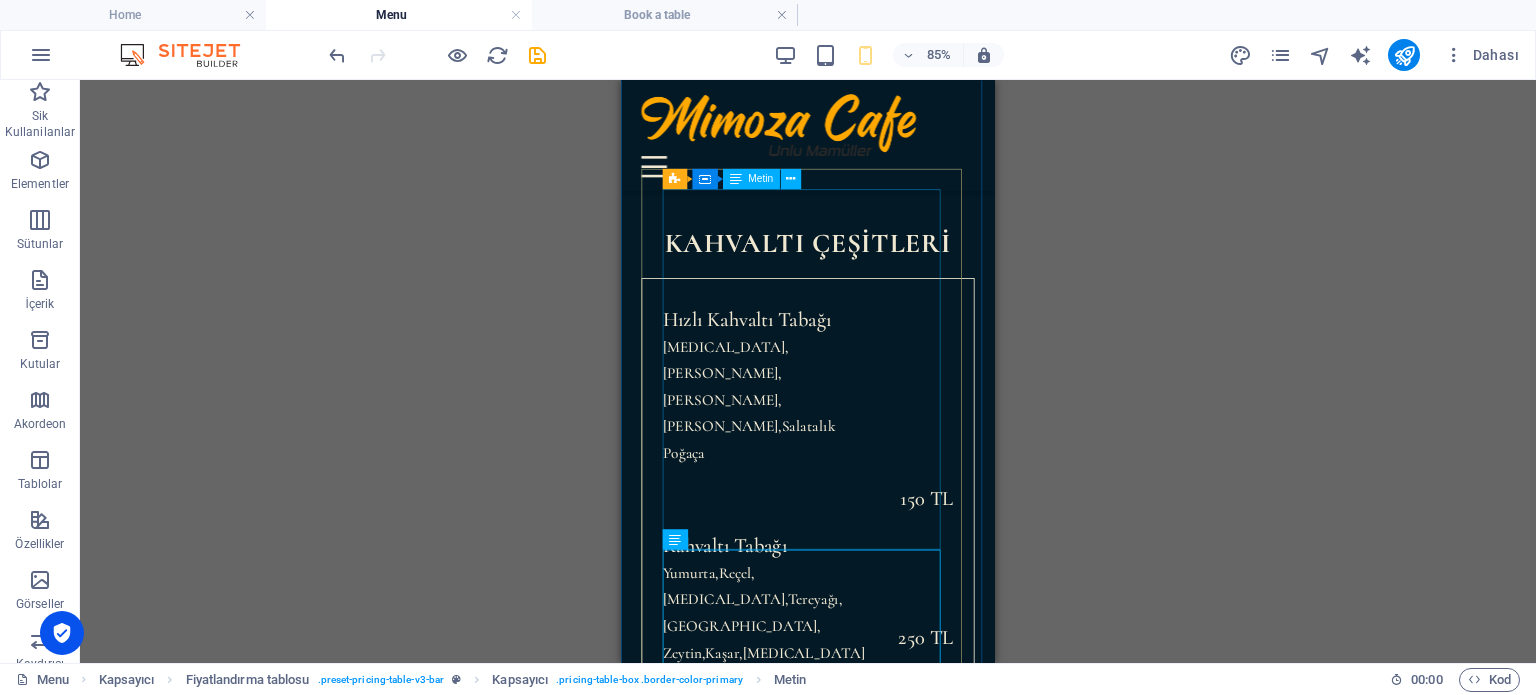 scroll, scrollTop: 323, scrollLeft: 0, axis: vertical 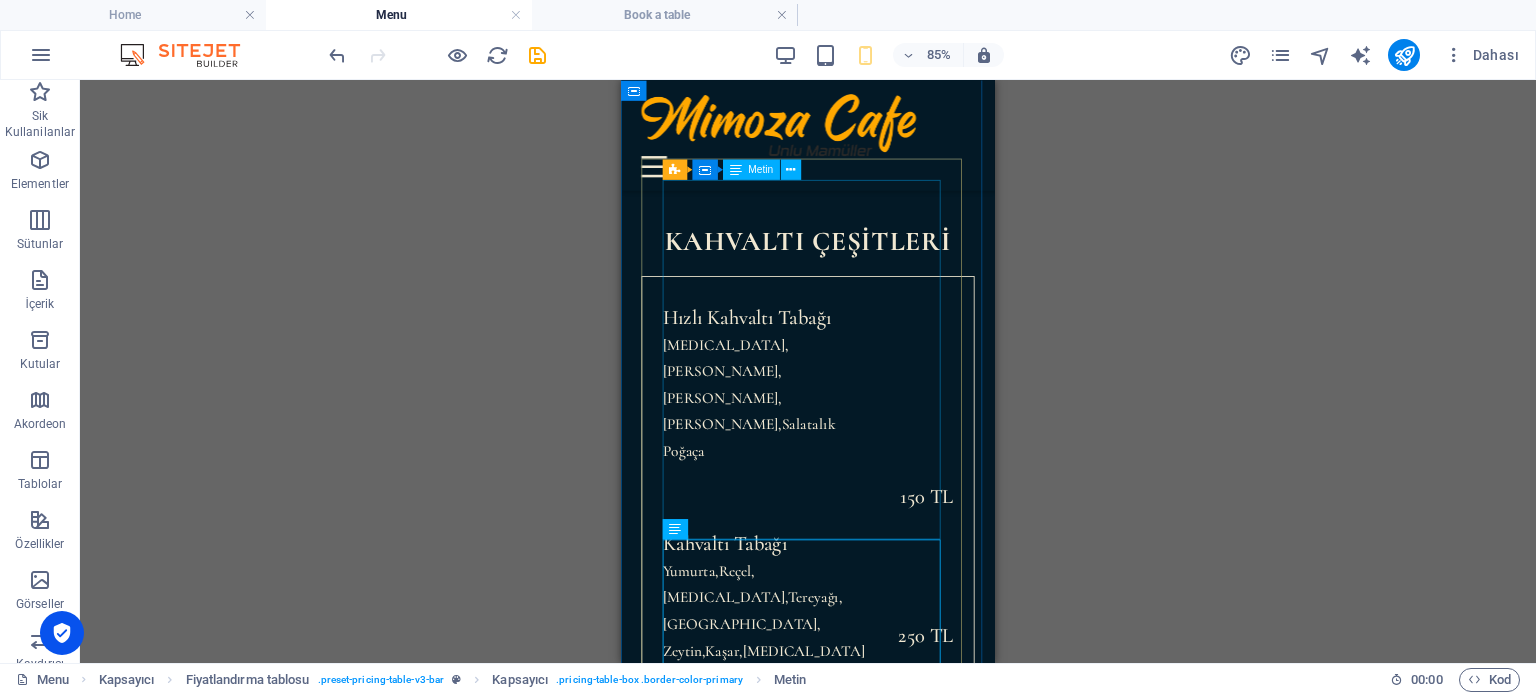 click on "Hızlı Kahvaltı Tabağı [MEDICAL_DATA],Zeytin,[GEOGRAPHIC_DATA],Domates,Salatalık Poğaça
150 TL
Kahvaltı Tabağı Yumurta,[GEOGRAPHIC_DATA],[GEOGRAPHIC_DATA],[GEOGRAPHIC_DATA],[GEOGRAPHIC_DATA], [GEOGRAPHIC_DATA],Kaşar,[MEDICAL_DATA][GEOGRAPHIC_DATA],Örgü Peyniri,[GEOGRAPHIC_DATA],Domates,[GEOGRAPHIC_DATA],Mevsim Meyvesi,Sigara Böreği
250 TL S ahanda Yumurta
$ 24" at bounding box center [841, 632] 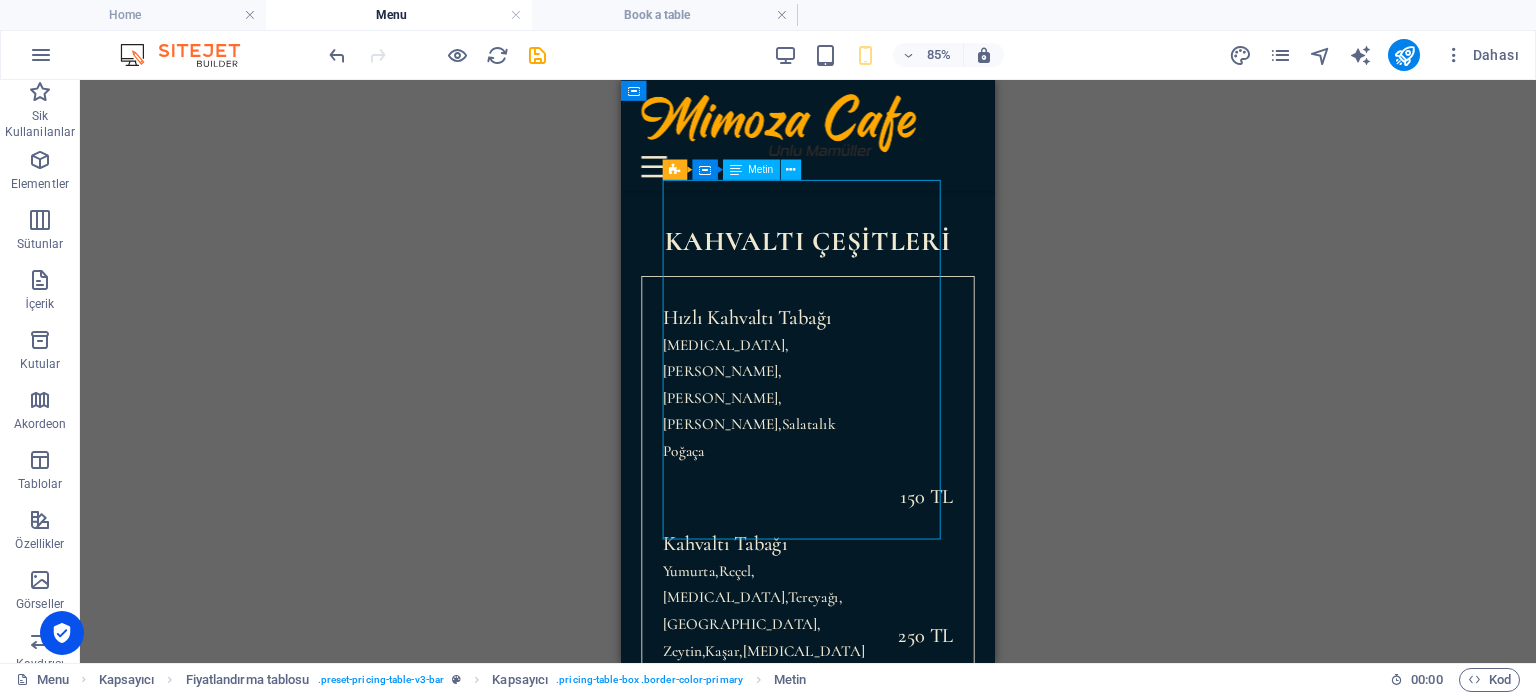 click on "Hızlı Kahvaltı Tabağı [MEDICAL_DATA],Zeytin,[GEOGRAPHIC_DATA],Domates,Salatalık Poğaça
150 TL
Kahvaltı Tabağı Yumurta,[GEOGRAPHIC_DATA],[GEOGRAPHIC_DATA],[GEOGRAPHIC_DATA],[GEOGRAPHIC_DATA], [GEOGRAPHIC_DATA],Kaşar,[MEDICAL_DATA][GEOGRAPHIC_DATA],Örgü Peyniri,[GEOGRAPHIC_DATA],Domates,[GEOGRAPHIC_DATA],Mevsim Meyvesi,Sigara Böreği
250 TL S ahanda Yumurta
$ 24" at bounding box center (841, 632) 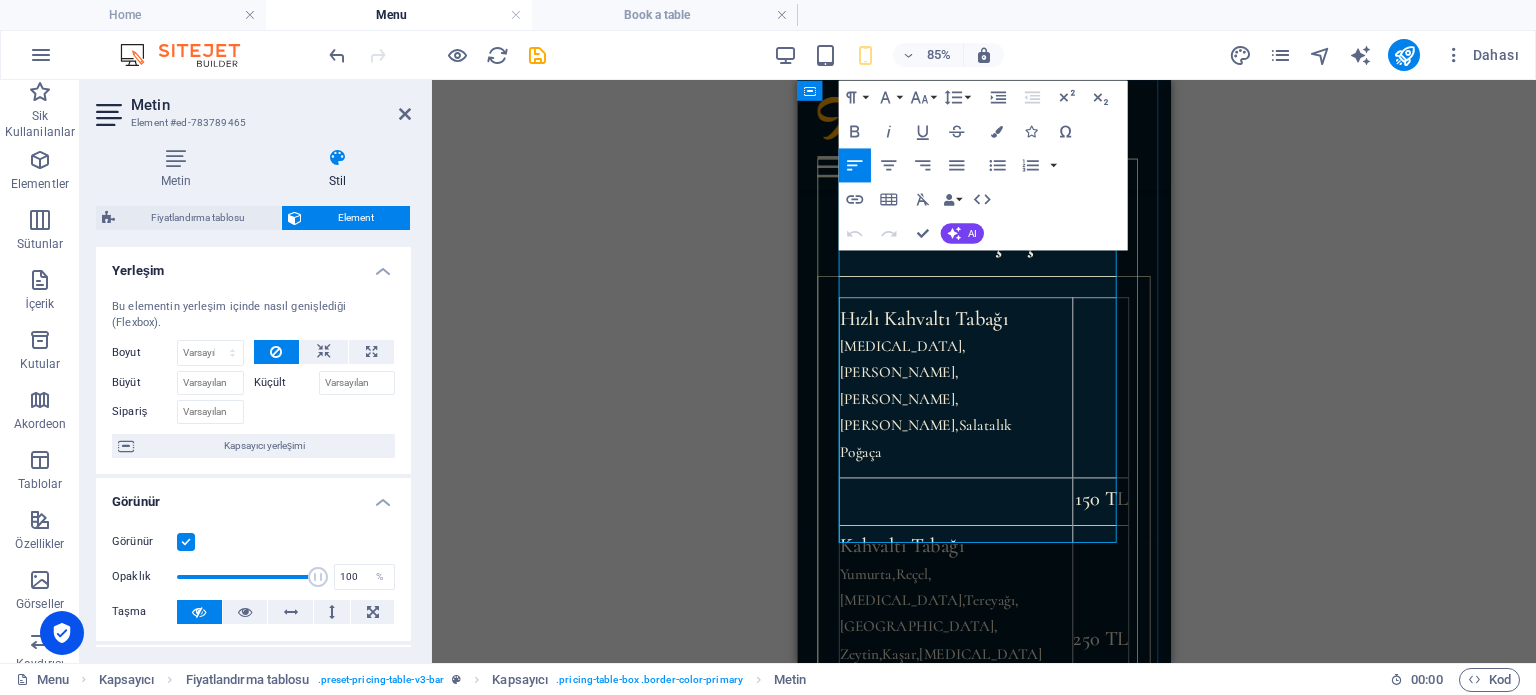 click on "$ 24" at bounding box center (1155, 906) 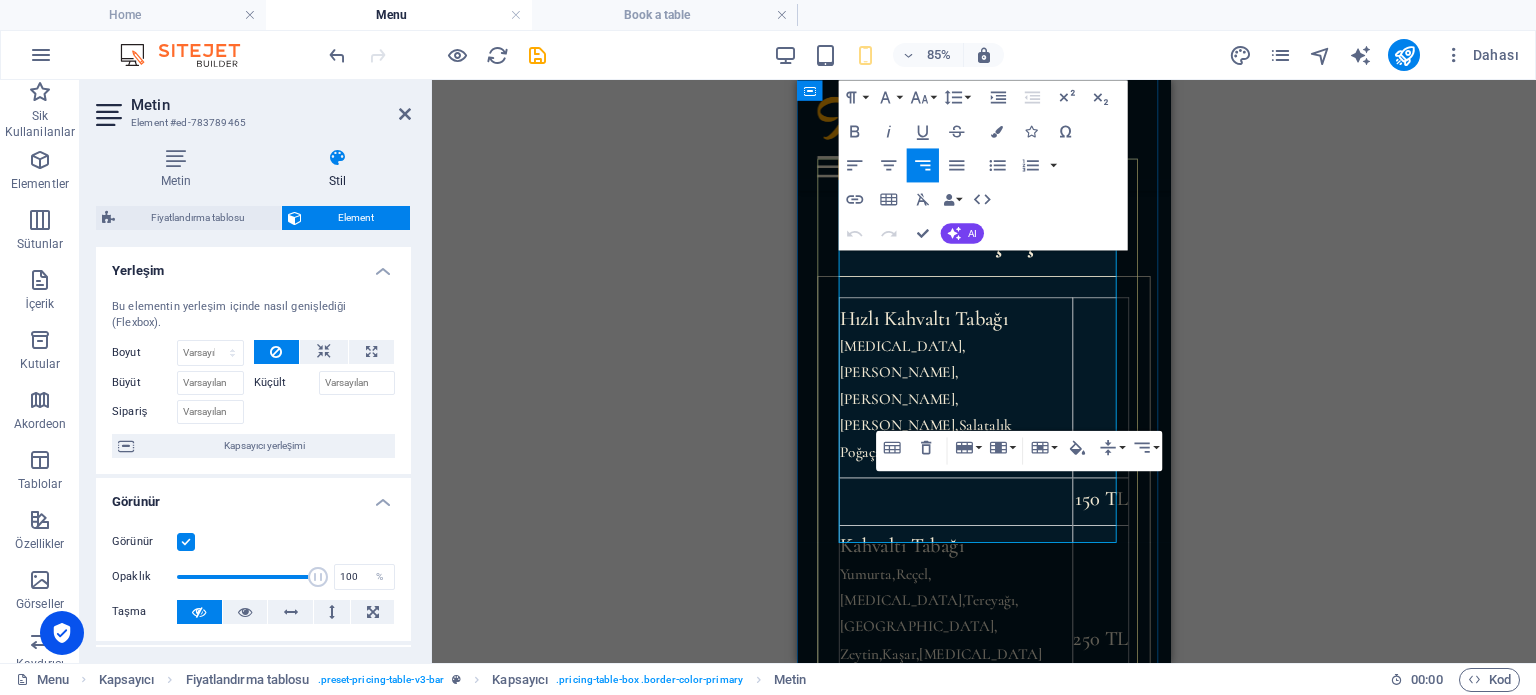click on "$ 24" at bounding box center [1155, 906] 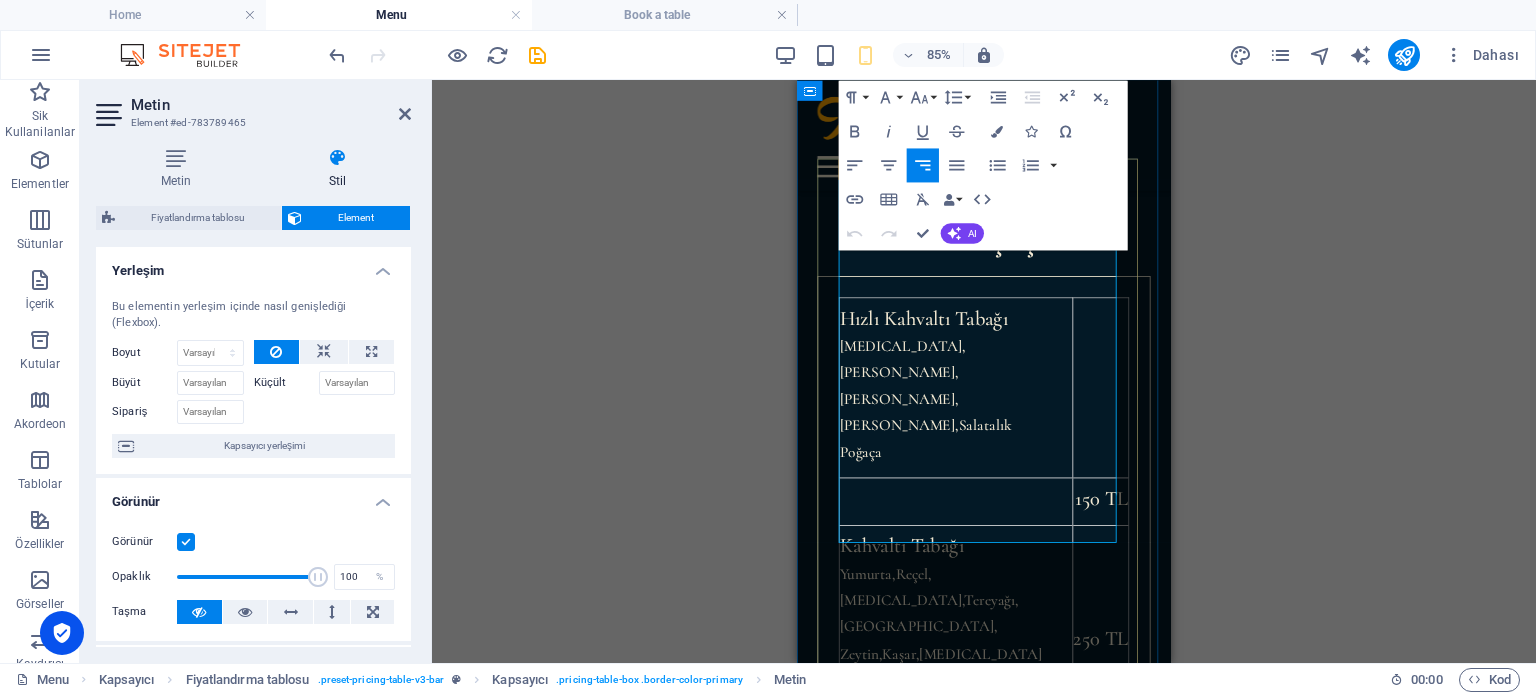 click on "$ 24" at bounding box center (1155, 906) 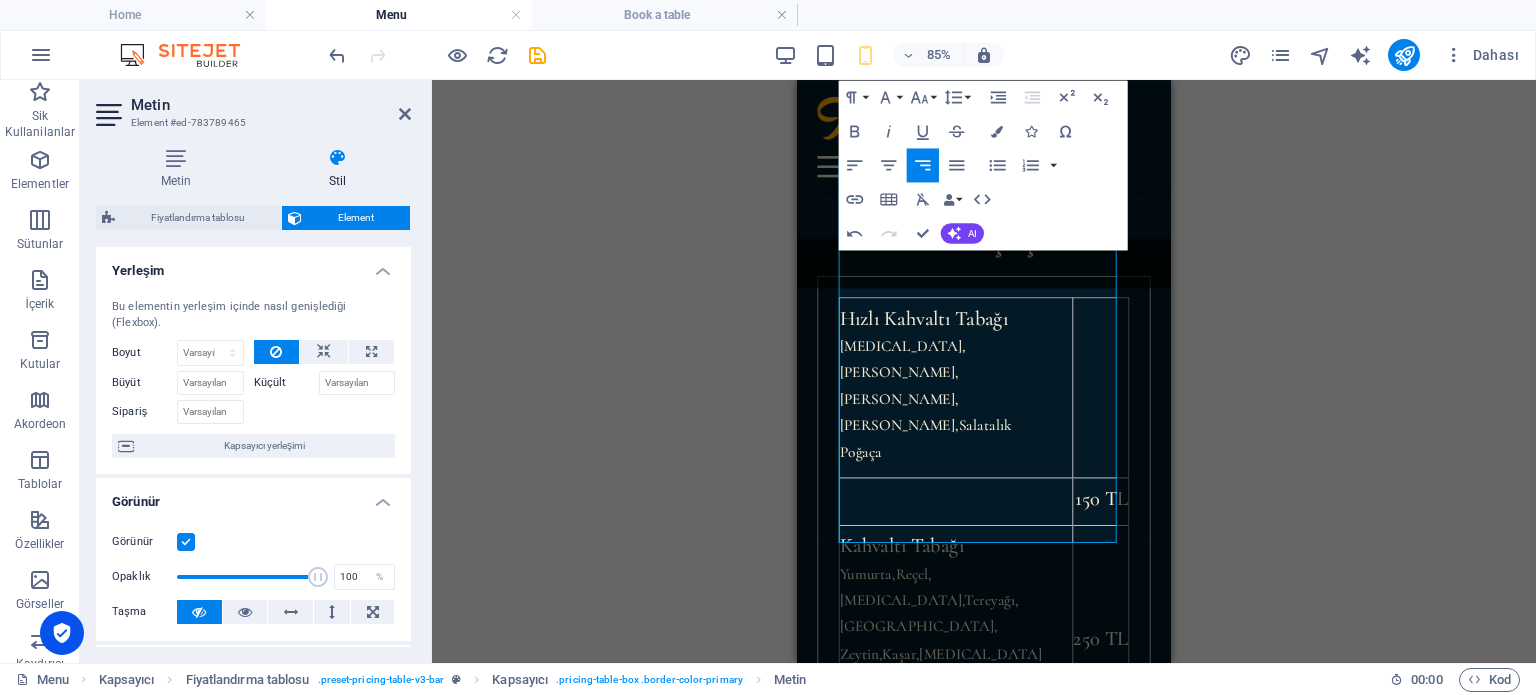 type 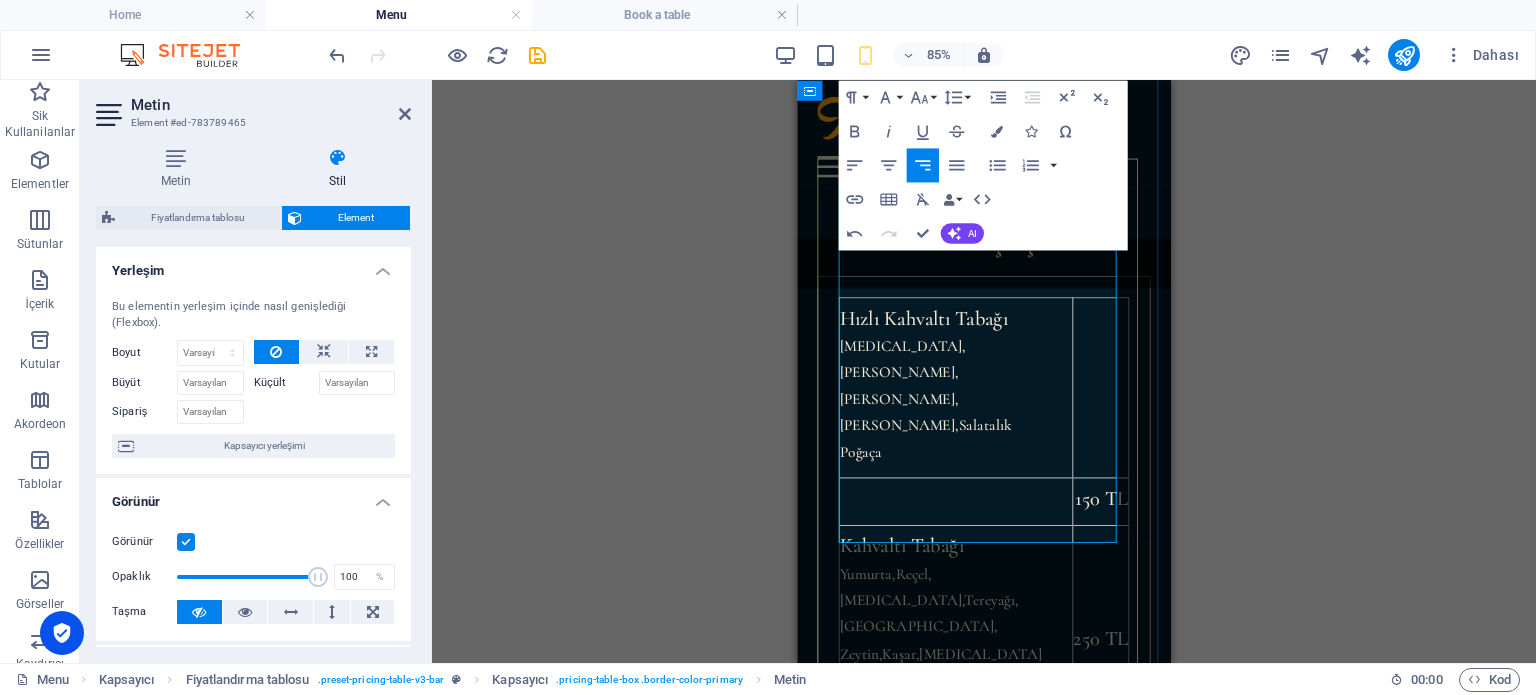 drag, startPoint x: 1045, startPoint y: 555, endPoint x: 1061, endPoint y: 561, distance: 17.088007 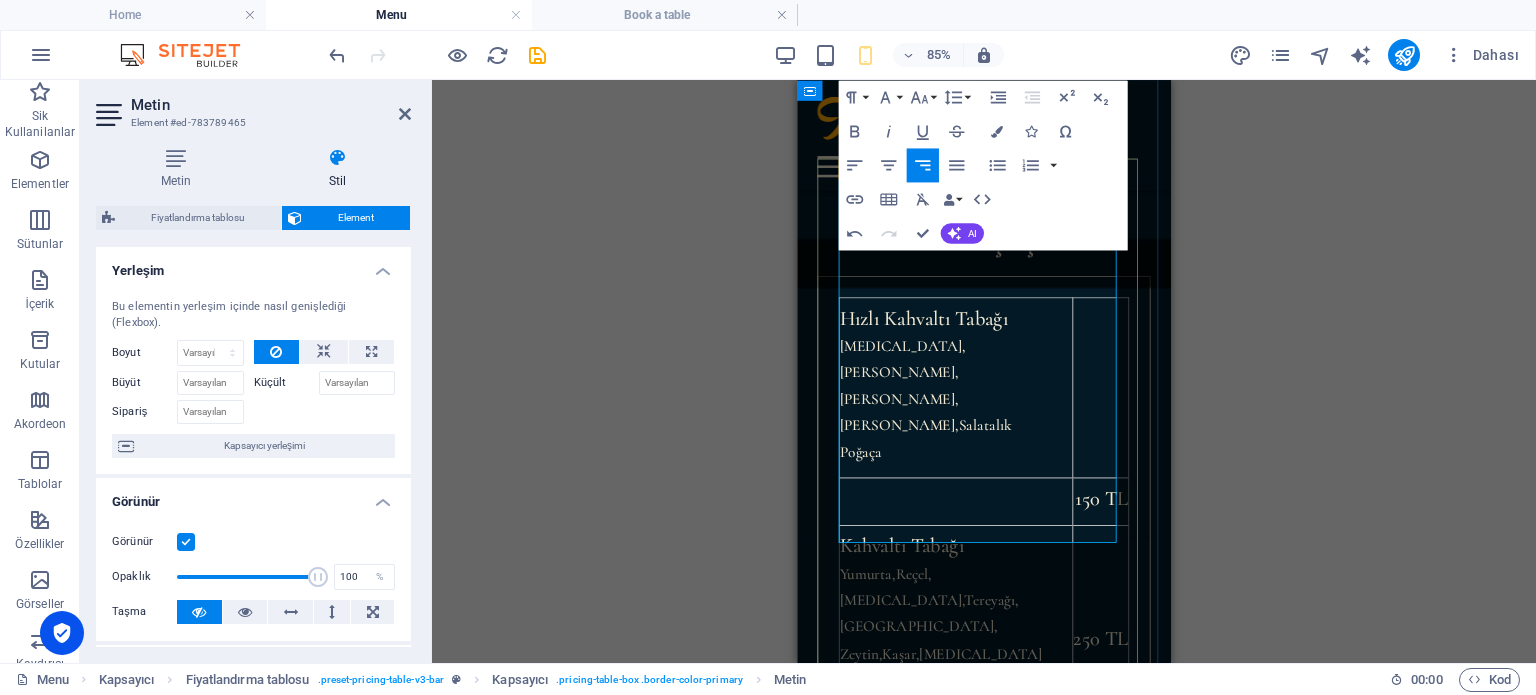 click on "S [PERSON_NAME]" at bounding box center [984, 906] 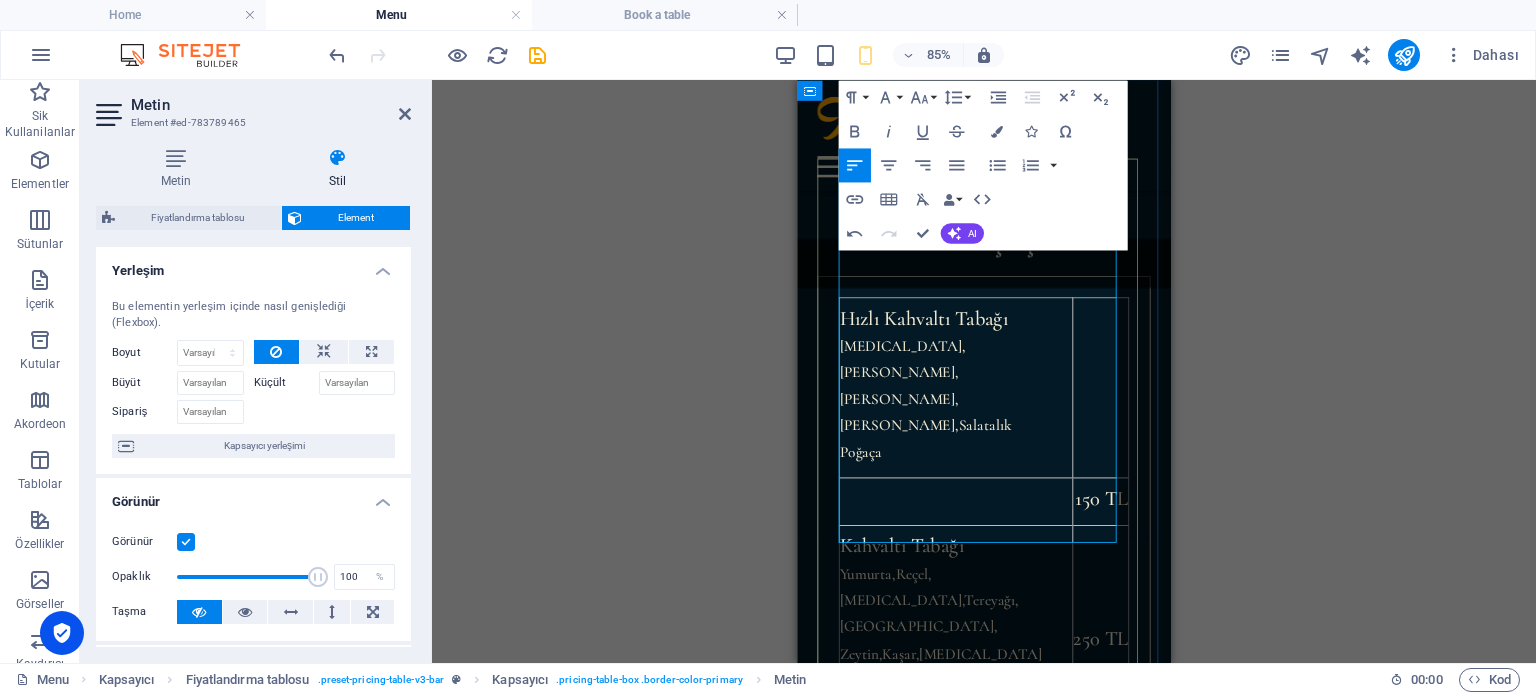 click on "S [PERSON_NAME]" at bounding box center (984, 906) 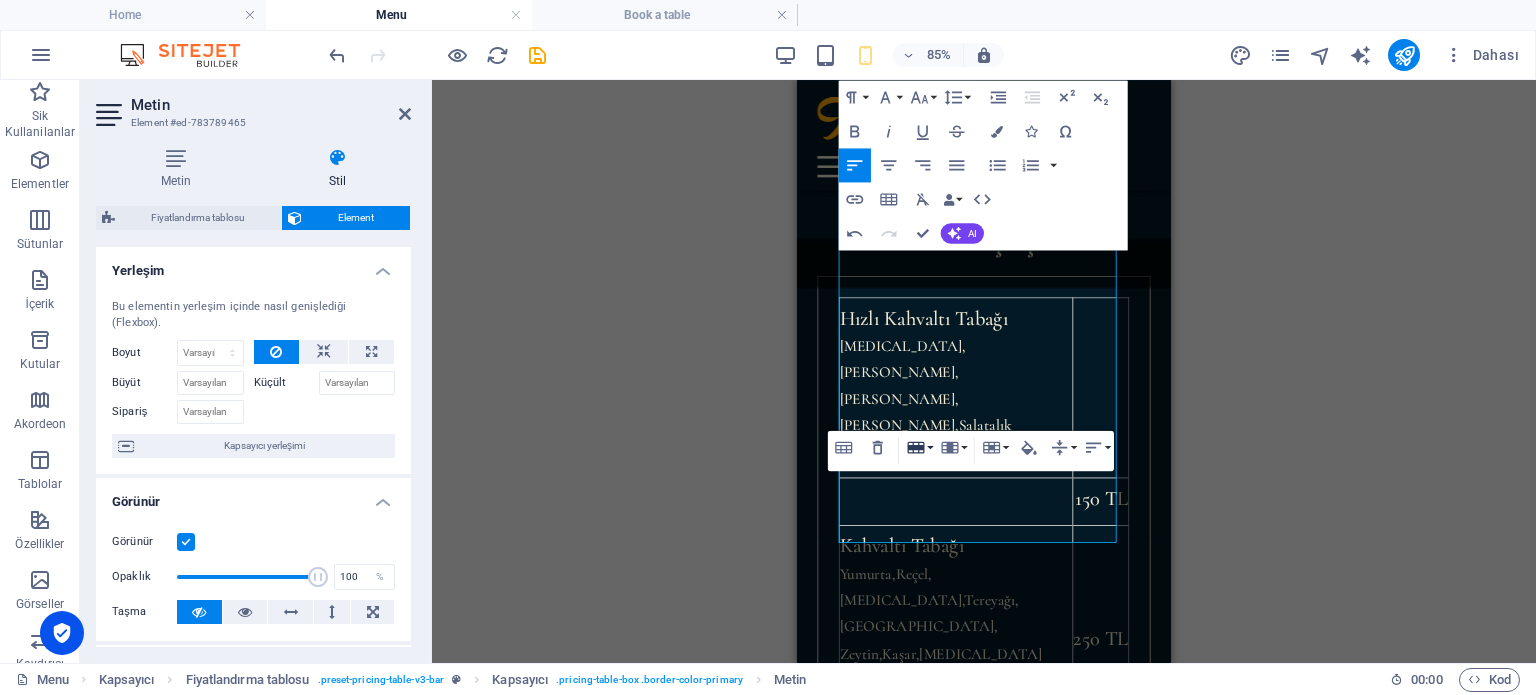click on "Row" at bounding box center [920, 447] 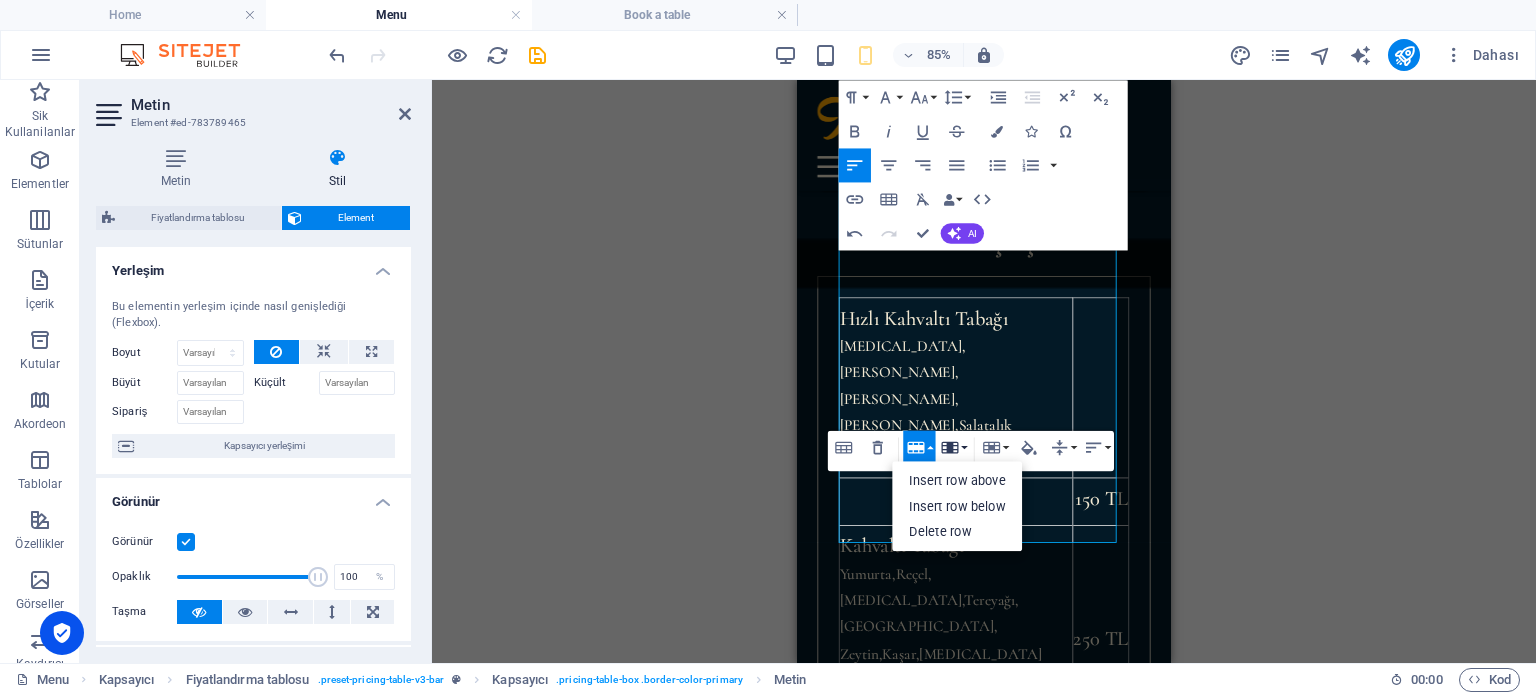 click 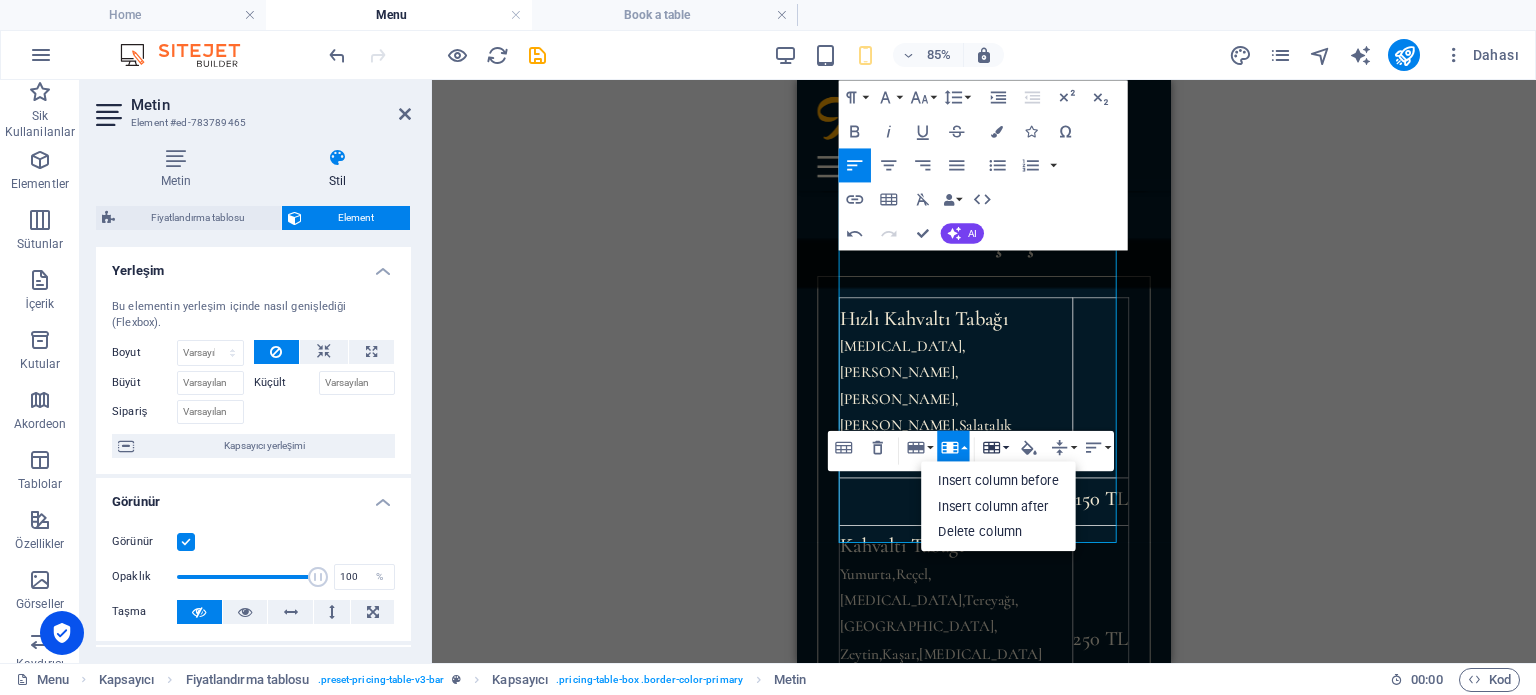 click 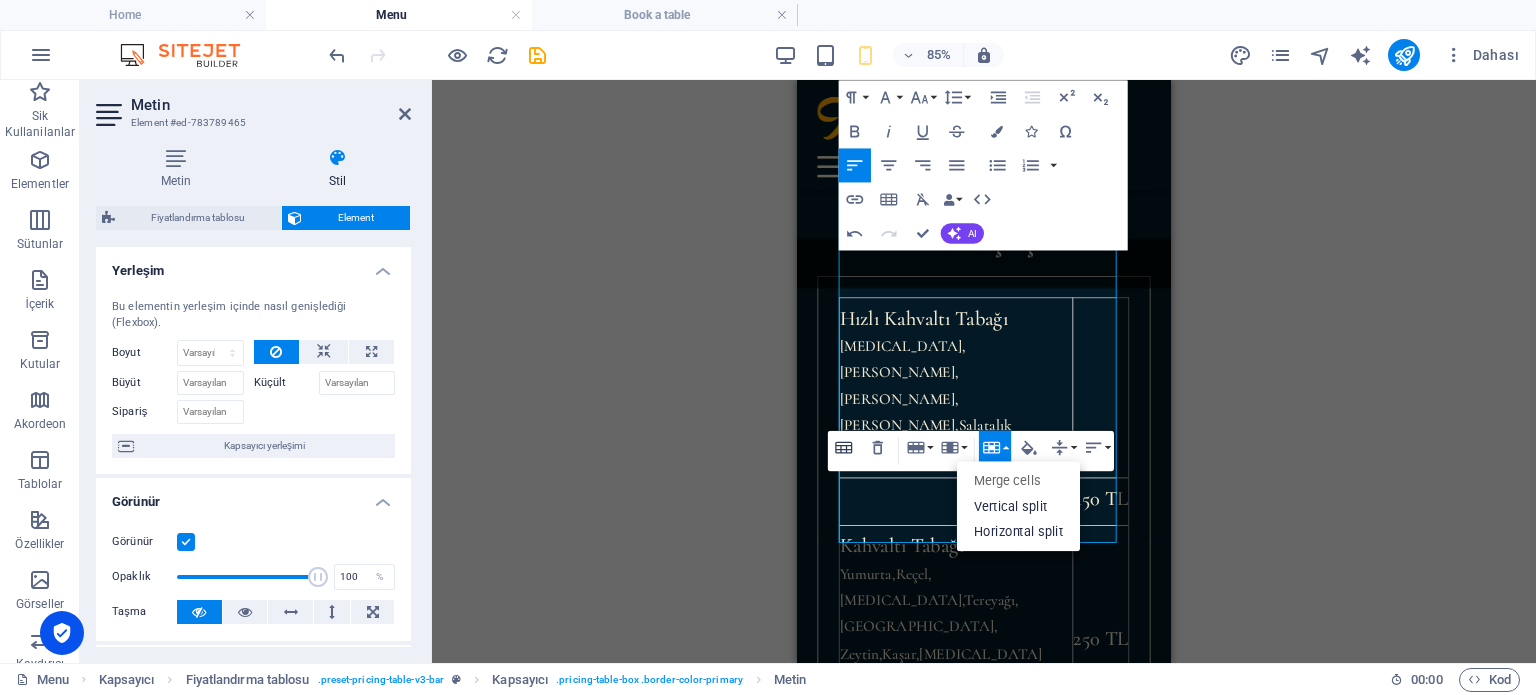 click 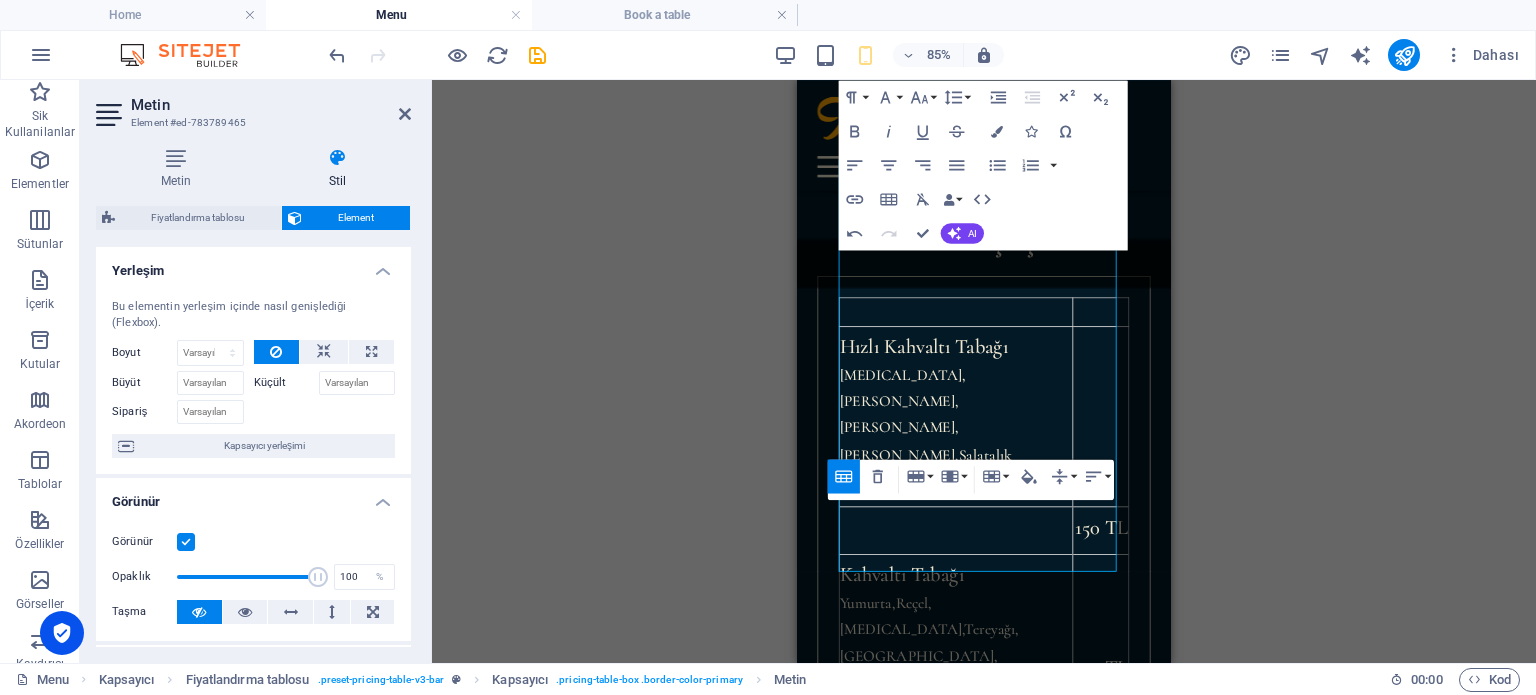 click 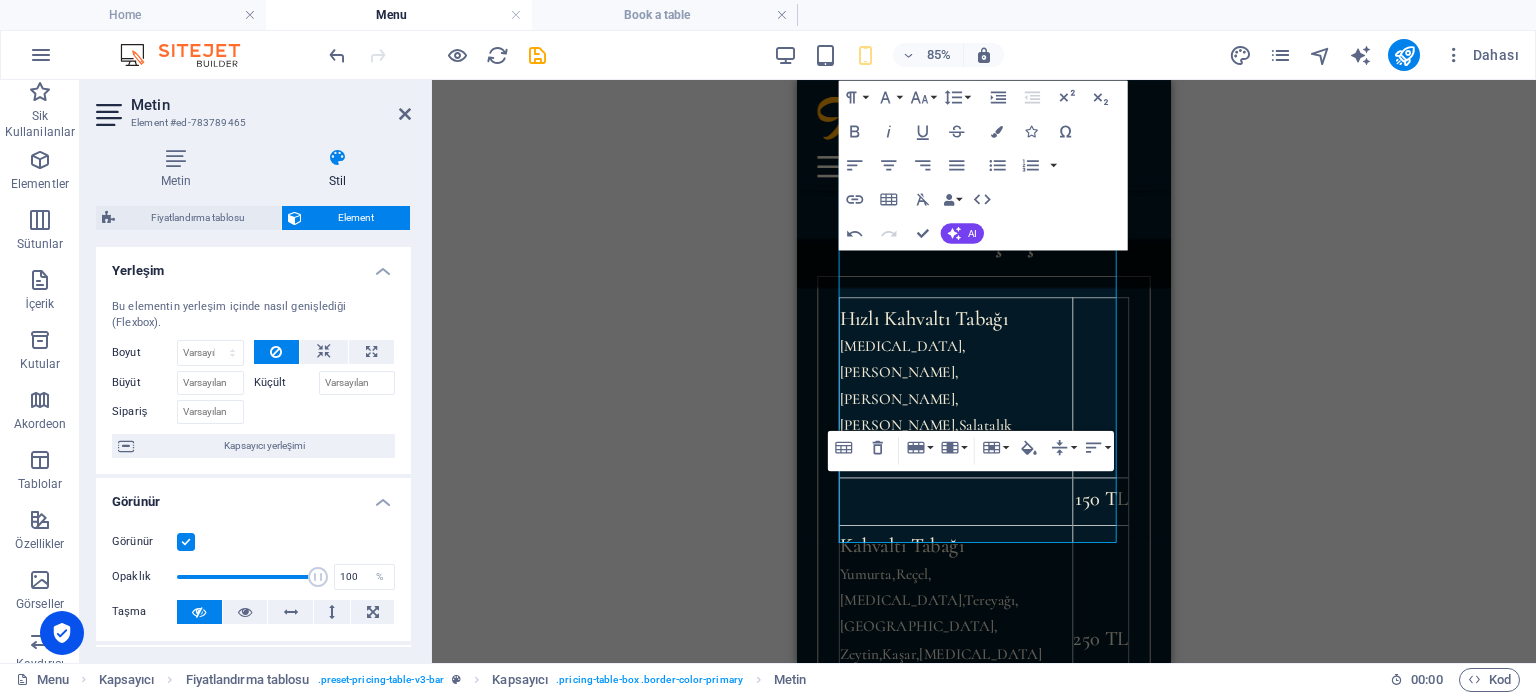drag, startPoint x: 1257, startPoint y: 366, endPoint x: 1196, endPoint y: 363, distance: 61.073727 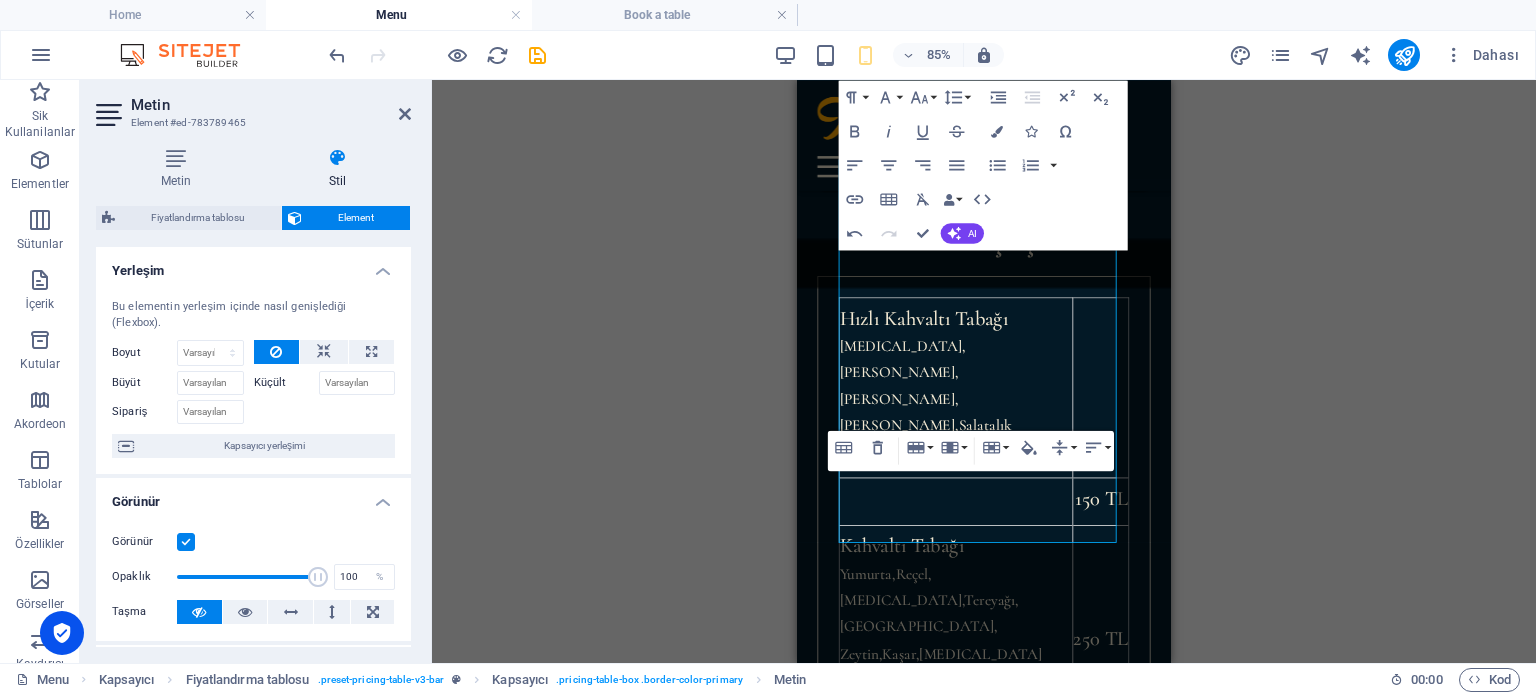 click on "Mevcut içeriği değiştirmek için buraya sürükleyin. Yeni bir element oluşturmak istiyorsanız “Ctrl” tuşuna basın.
H1   Banner   Kapsayıcı   Ayırıcı   HTML   Ayırıcı   H2   Kapsayıcı   Fiyatlandırma tablosu   Kapsayıcı   Fiyatlandırma tablosu   Fiyatlandırma tablosu   Metin   Referans   Fiyatlandırma tablosu   Kapsayıcı   Fiyatlandırma tablosu   Fiyatlandırma tablosu   Metin   Aralık   H2   Aralık   İmaj   Aralık   Referans   Kapsayıcı   Referans   Referans   Referans   H2   Referans   Referans   Referans   İmaj   Banner   Logo   Yer Tutucu   Aralık   H2   Fiyatlandırma tablosu   Kapsayıcı   Fiyatlandırma tablosu   Kapsayıcı   Kapsayıcı   Fiyatlandırma tablosu   Metin   Referans   Referans   Ayırıcı   HTML   Kapsayıcı   Ayırıcı   Metin Paragraph Format Normal Heading 1 Heading 2 Heading 3 Heading 4 Heading 5 Heading 6 Code Font Family Arial [US_STATE] Impact Tahoma Times New Roman Verdana Cormorant Font Size 8 9 10 11 12 14 18 24 30 36" at bounding box center (984, 371) 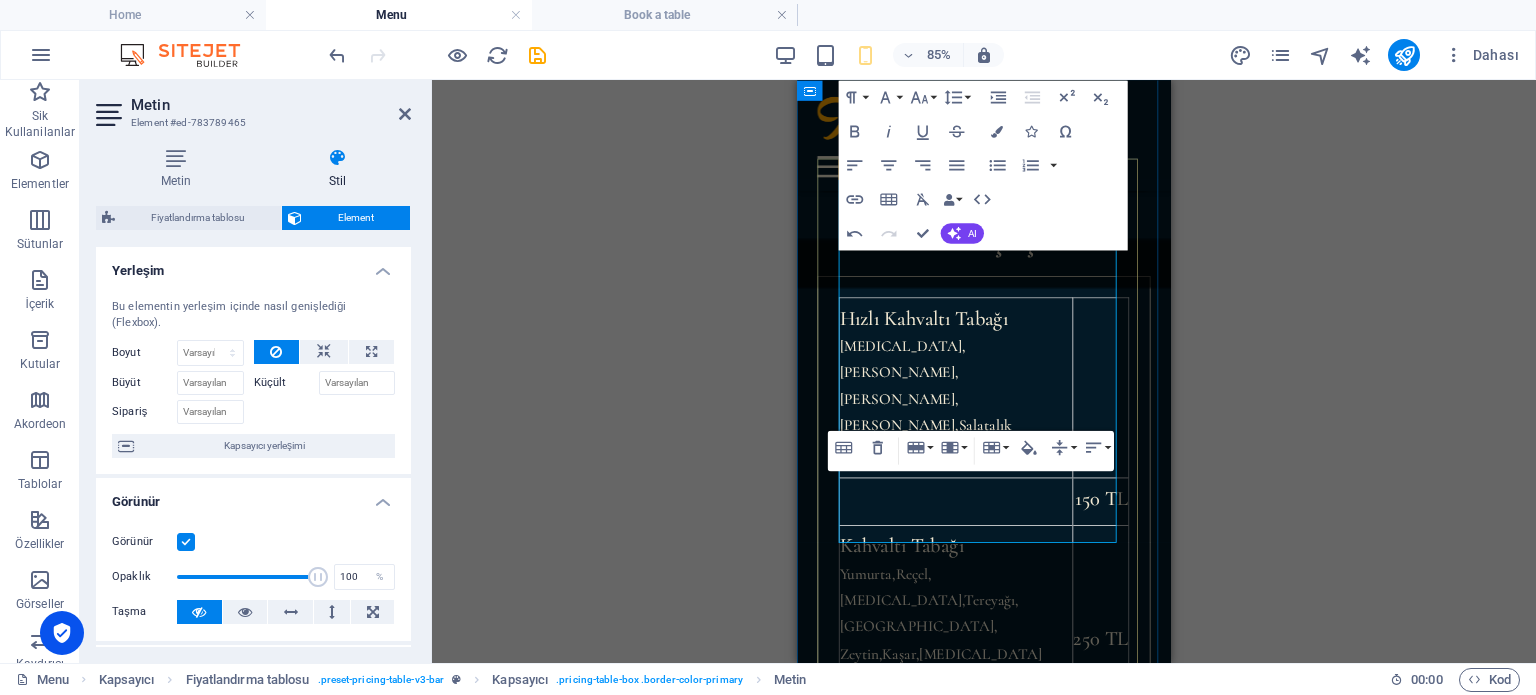 click on "Kahvaltı Tabağı Yumurta,Reçel,[MEDICAL_DATA],Tereyağı,Saralle, Zeytin,Kaşar,[MEDICAL_DATA] Peynir,Örgü Peyniri,[GEOGRAPHIC_DATA],Domates,Patates Cips,[GEOGRAPHIC_DATA],Sigara Böreği" at bounding box center (984, 740) 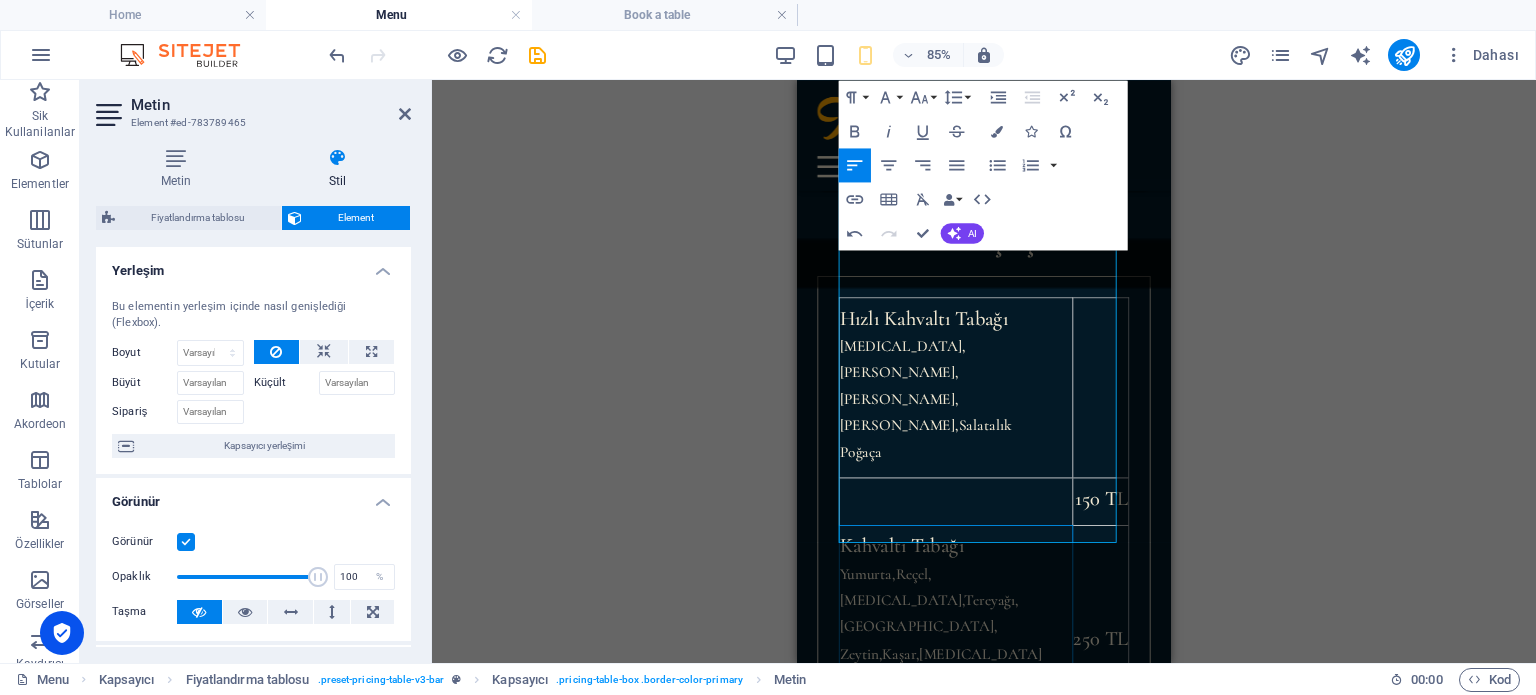 click on "Mevcut içeriği değiştirmek için buraya sürükleyin. Yeni bir element oluşturmak istiyorsanız “Ctrl” tuşuna basın.
H1   Banner   Kapsayıcı   Ayırıcı   HTML   Ayırıcı   H2   Kapsayıcı   Fiyatlandırma tablosu   Kapsayıcı   Fiyatlandırma tablosu   Fiyatlandırma tablosu   Metin   Referans   Fiyatlandırma tablosu   Kapsayıcı   Fiyatlandırma tablosu   Fiyatlandırma tablosu   Metin   Aralık   H2   Aralık   İmaj   Aralık   Referans   Kapsayıcı   Referans   Referans   Referans   H2   Referans   Referans   Referans   İmaj   Banner   Logo   Yer Tutucu   Aralık   H2   Fiyatlandırma tablosu   Kapsayıcı   Fiyatlandırma tablosu   Kapsayıcı   Kapsayıcı   Fiyatlandırma tablosu   Metin   Referans   Referans   Ayırıcı   HTML   Kapsayıcı   Ayırıcı   Metin Paragraph Format Normal Heading 1 Heading 2 Heading 3 Heading 4 Heading 5 Heading 6 Code Font Family Arial [US_STATE] Impact Tahoma Times New Roman Verdana Cormorant Font Size 8 9 10 11 12 14 18 24 30 36" at bounding box center [984, 371] 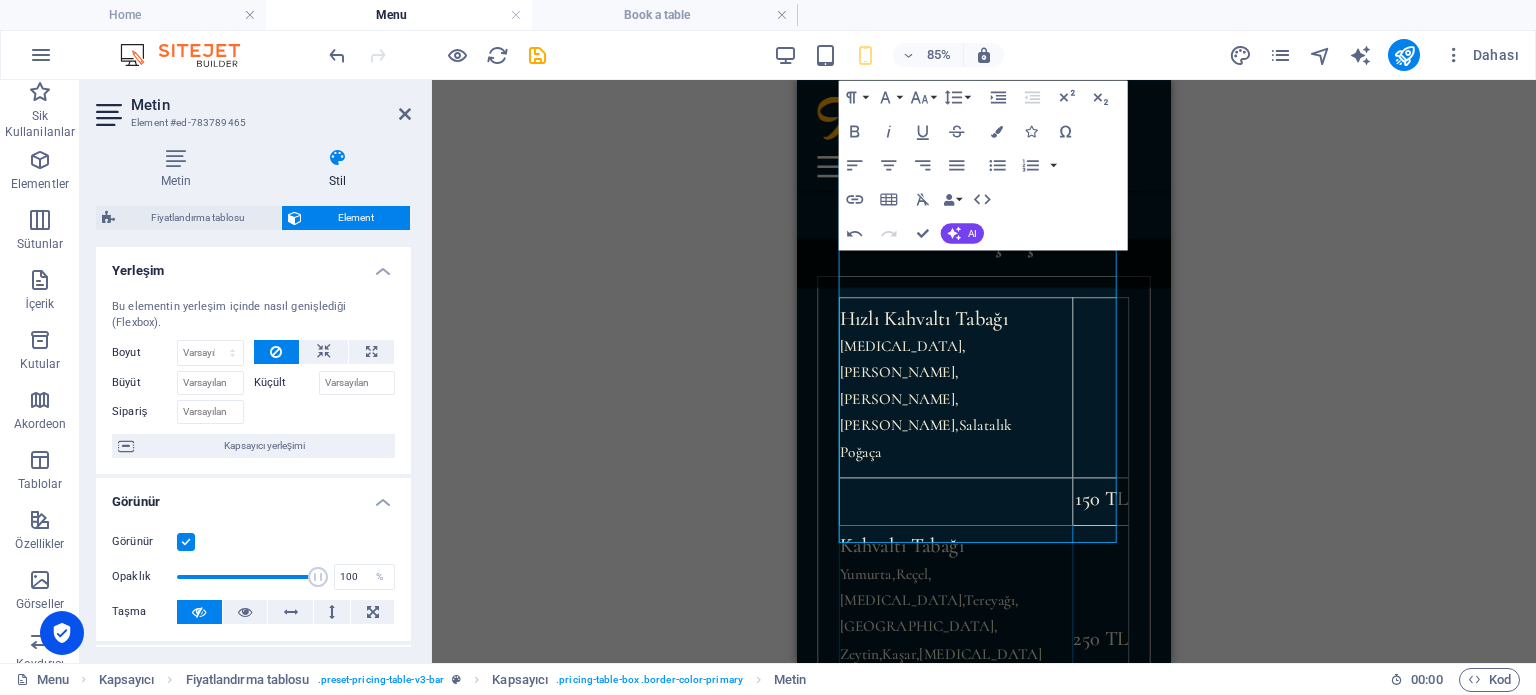 click on "Mevcut içeriği değiştirmek için buraya sürükleyin. Yeni bir element oluşturmak istiyorsanız “Ctrl” tuşuna basın.
H1   Banner   Kapsayıcı   Ayırıcı   HTML   Ayırıcı   H2   Kapsayıcı   Fiyatlandırma tablosu   Kapsayıcı   Fiyatlandırma tablosu   Fiyatlandırma tablosu   Metin   Referans   Fiyatlandırma tablosu   Kapsayıcı   Fiyatlandırma tablosu   Fiyatlandırma tablosu   Metin   Aralık   H2   Aralık   İmaj   Aralık   Referans   Kapsayıcı   Referans   Referans   Referans   H2   Referans   Referans   Referans   İmaj   Banner   Logo   Yer Tutucu   Aralık   H2   Fiyatlandırma tablosu   Kapsayıcı   Fiyatlandırma tablosu   Kapsayıcı   Kapsayıcı   Fiyatlandırma tablosu   Metin   Referans   Referans   Ayırıcı   HTML   Kapsayıcı   Ayırıcı   Metin Paragraph Format Normal Heading 1 Heading 2 Heading 3 Heading 4 Heading 5 Heading 6 Code Font Family Arial [US_STATE] Impact Tahoma Times New Roman Verdana Cormorant Font Size 8 9 10 11 12 14 18 24 30 36" at bounding box center [984, 371] 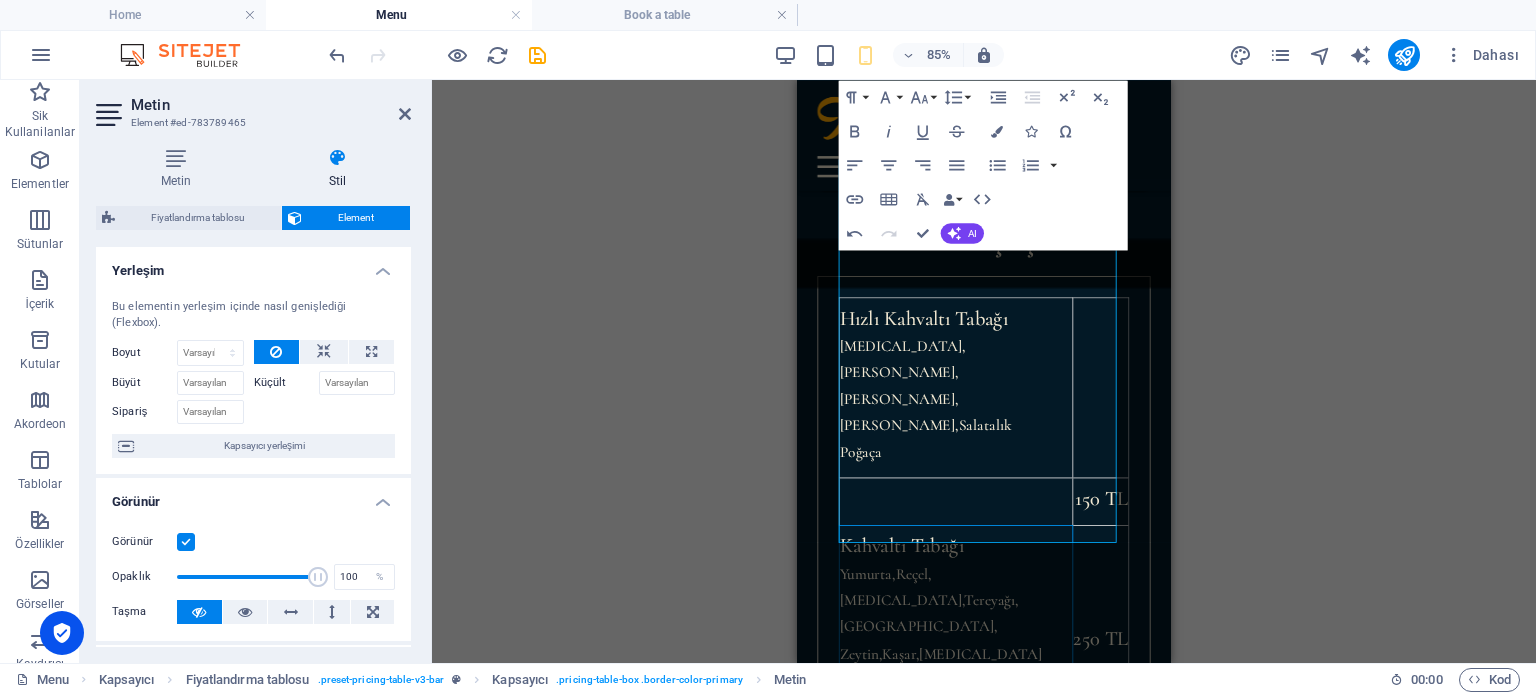 click on "Mevcut içeriği değiştirmek için buraya sürükleyin. Yeni bir element oluşturmak istiyorsanız “Ctrl” tuşuna basın.
H1   Banner   Kapsayıcı   Ayırıcı   HTML   Ayırıcı   H2   Kapsayıcı   Fiyatlandırma tablosu   Kapsayıcı   Fiyatlandırma tablosu   Fiyatlandırma tablosu   Metin   Referans   Fiyatlandırma tablosu   Kapsayıcı   Fiyatlandırma tablosu   Fiyatlandırma tablosu   Metin   Aralık   H2   Aralık   İmaj   Aralık   Referans   Kapsayıcı   Referans   Referans   Referans   H2   Referans   Referans   Referans   İmaj   Banner   Logo   Yer Tutucu   Aralık   H2   Fiyatlandırma tablosu   Kapsayıcı   Fiyatlandırma tablosu   Kapsayıcı   Kapsayıcı   Fiyatlandırma tablosu   Metin   Referans   Referans   Ayırıcı   HTML   Kapsayıcı   Ayırıcı   Metin Paragraph Format Normal Heading 1 Heading 2 Heading 3 Heading 4 Heading 5 Heading 6 Code Font Family Arial [US_STATE] Impact Tahoma Times New Roman Verdana Cormorant Font Size 8 9 10 11 12 14 18 24 30 36" at bounding box center (984, 371) 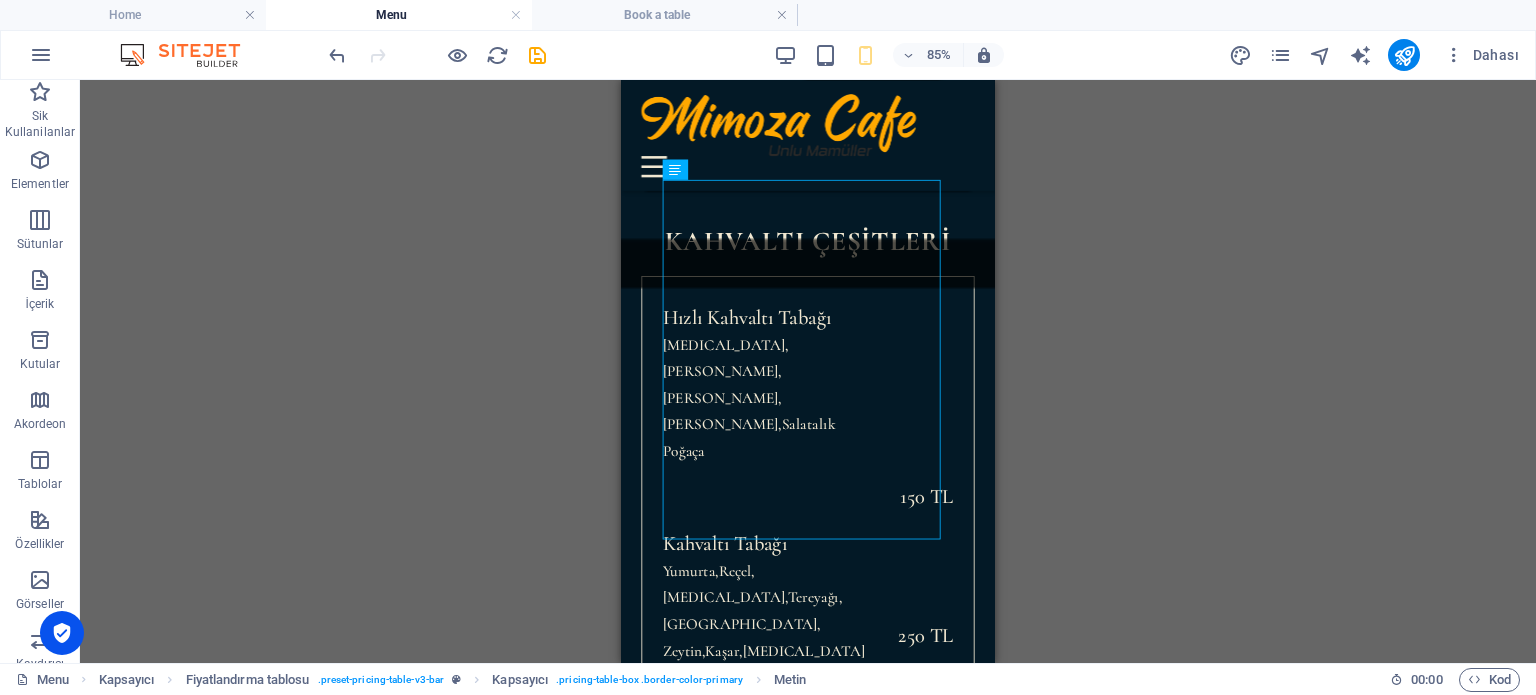 drag, startPoint x: 1280, startPoint y: 320, endPoint x: 1259, endPoint y: 323, distance: 21.213203 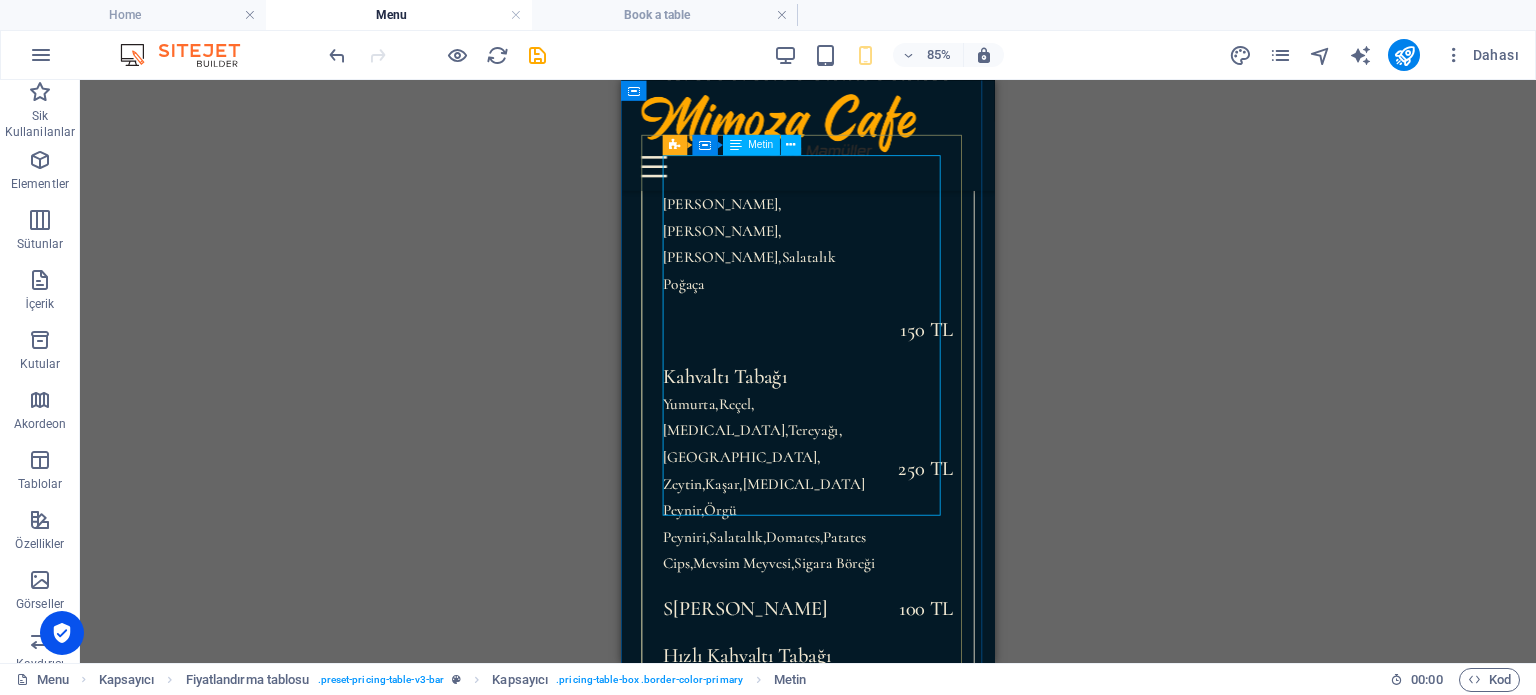 scroll, scrollTop: 523, scrollLeft: 0, axis: vertical 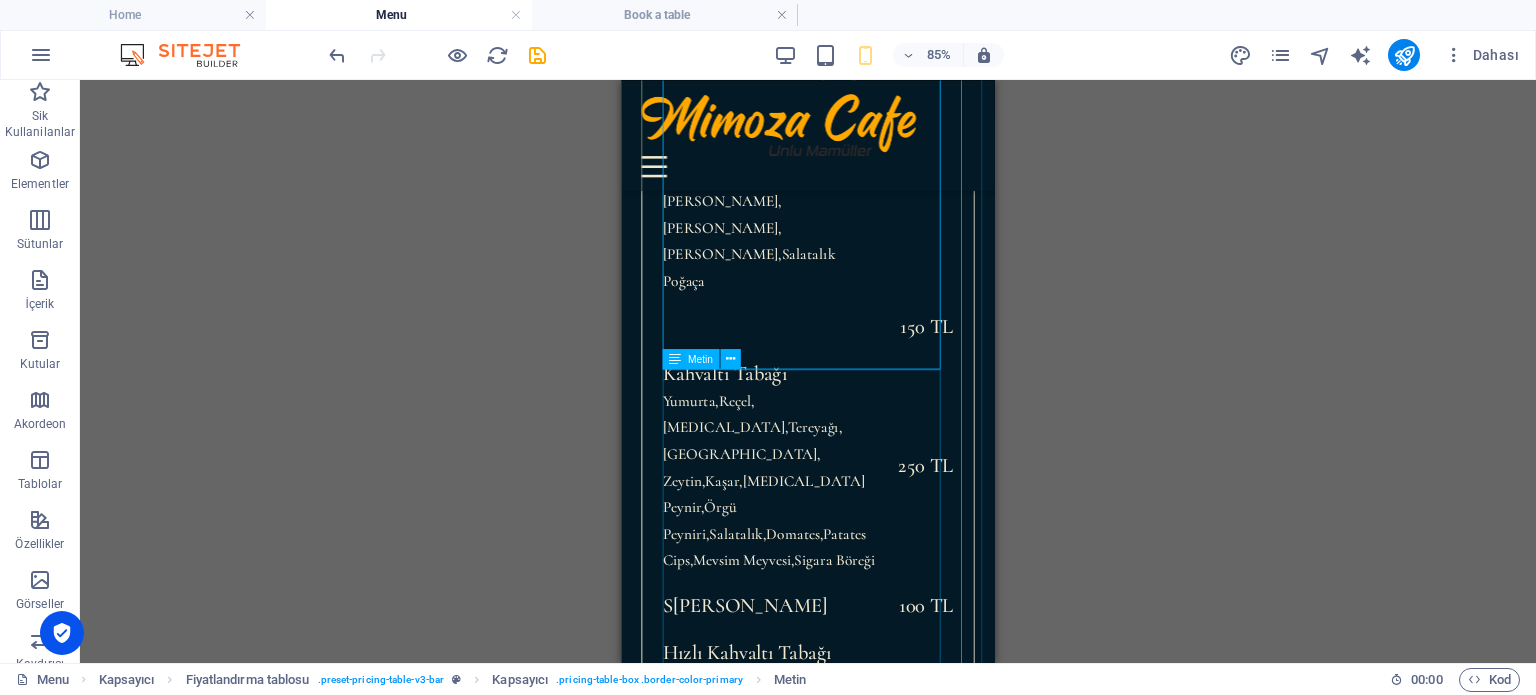 click on "Hızlı Kahvaltı Tabağı [MEDICAL_DATA],Zeytin,[GEOGRAPHIC_DATA],Domates,Salatalık Poğaça
150 TL
Kahvaltı Tabağı Yumurta,[GEOGRAPHIC_DATA],[GEOGRAPHIC_DATA],[GEOGRAPHIC_DATA],[GEOGRAPHIC_DATA], [GEOGRAPHIC_DATA],Kaşar,[MEDICAL_DATA][GEOGRAPHIC_DATA],Örgü Peyniri,[GEOGRAPHIC_DATA],Domates,[GEOGRAPHIC_DATA],Mevsim Meyvesi,Sigara Böreği
250 TL S ahanda Yumurta
$ 24" at bounding box center (841, 1027) 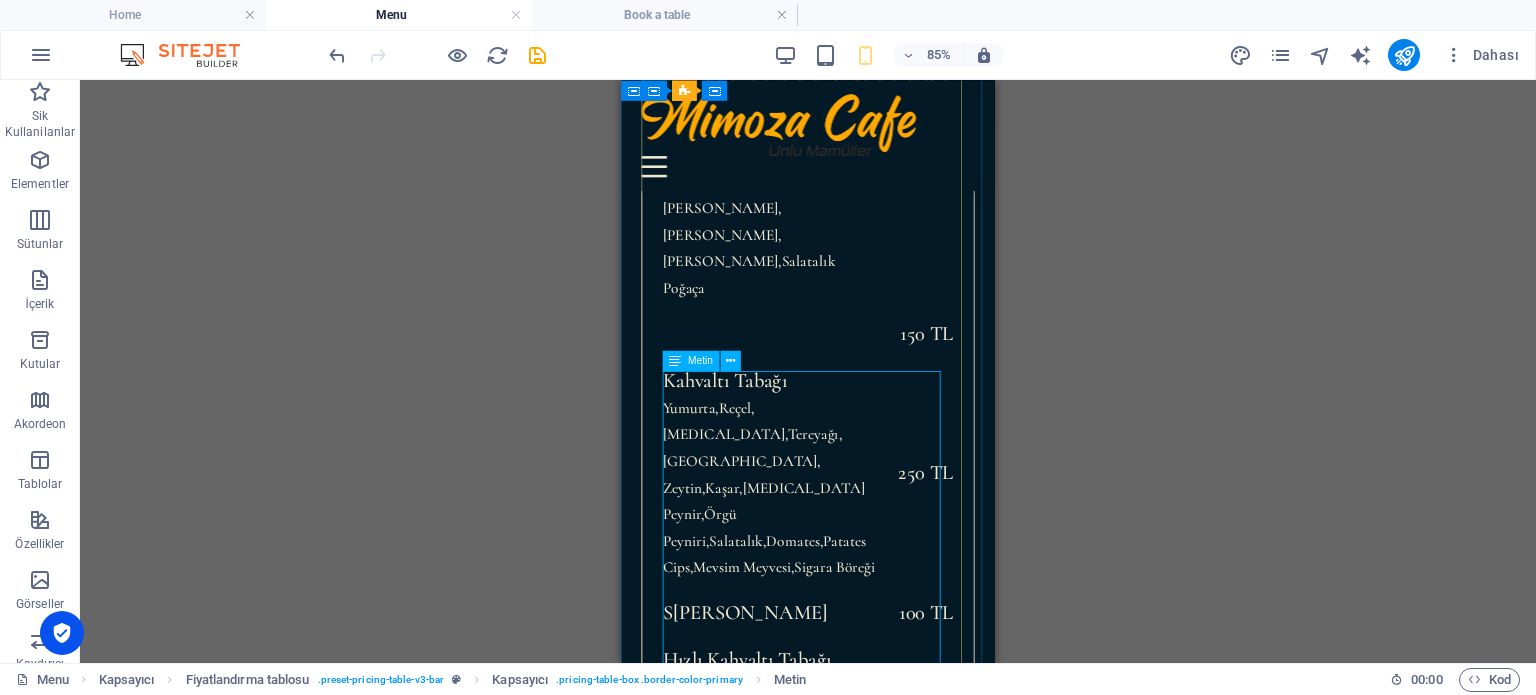 scroll, scrollTop: 523, scrollLeft: 0, axis: vertical 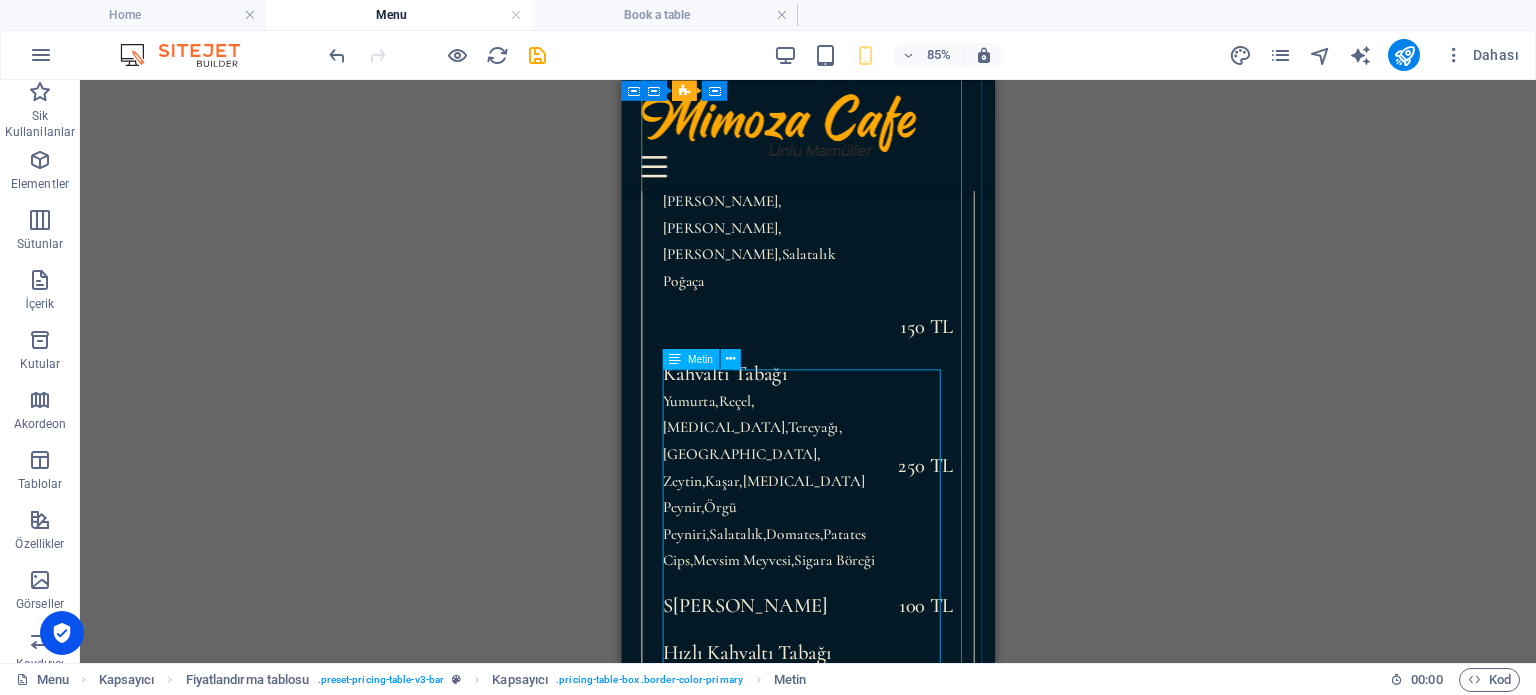click on "Hızlı Kahvaltı Tabağı [MEDICAL_DATA],Zeytin,[GEOGRAPHIC_DATA],Domates,Salatalık Poğaça
150 TL
Kahvaltı Tabağı Yumurta,[GEOGRAPHIC_DATA],[GEOGRAPHIC_DATA],[GEOGRAPHIC_DATA],[GEOGRAPHIC_DATA], [GEOGRAPHIC_DATA],Kaşar,[MEDICAL_DATA][GEOGRAPHIC_DATA],Örgü Peyniri,[GEOGRAPHIC_DATA],Domates,[GEOGRAPHIC_DATA],Mevsim Meyvesi,Sigara Böreği
250 TL S ahanda Yumurta
$ 24" at bounding box center (841, 1027) 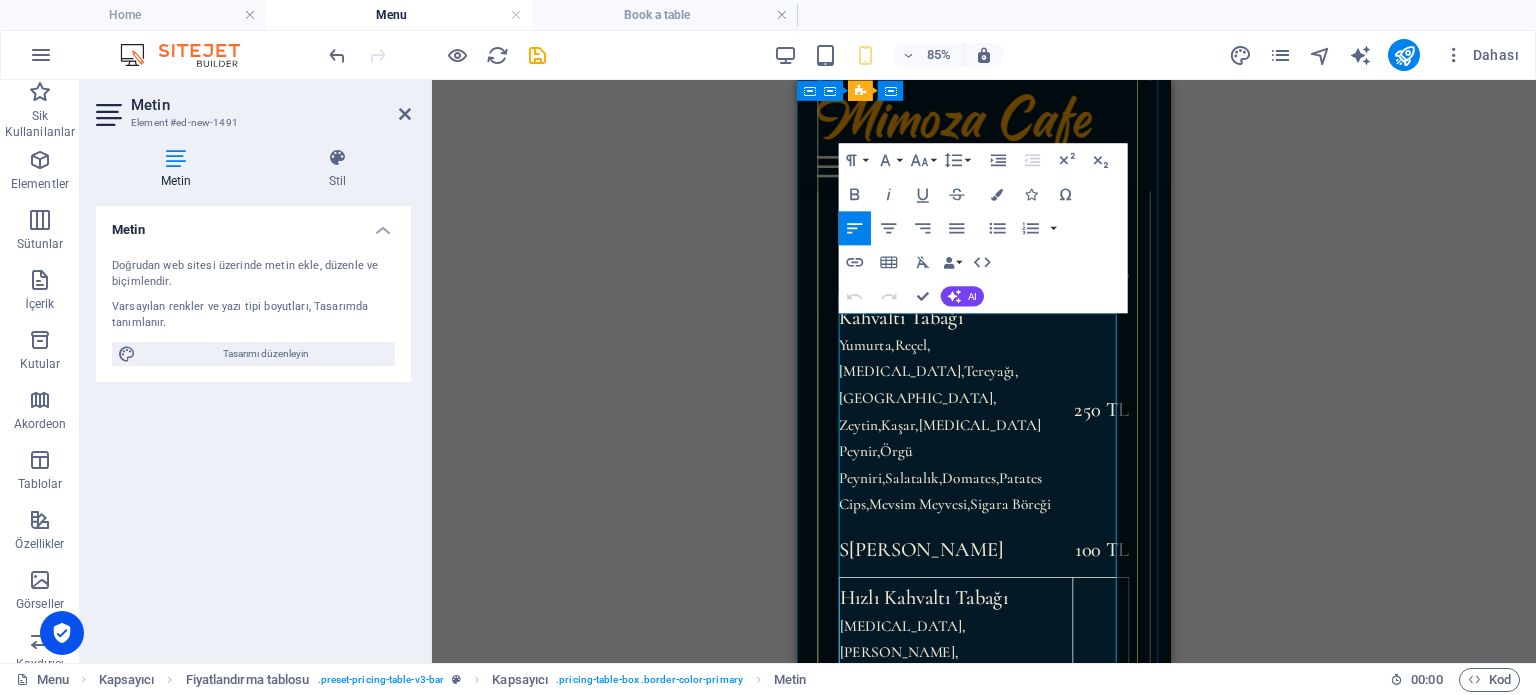 click on "Hızlı Kahvaltı Tabağı [MEDICAL_DATA],Zeytin,Peynir,Domates,Salatalık Poğaça" at bounding box center (984, 770) 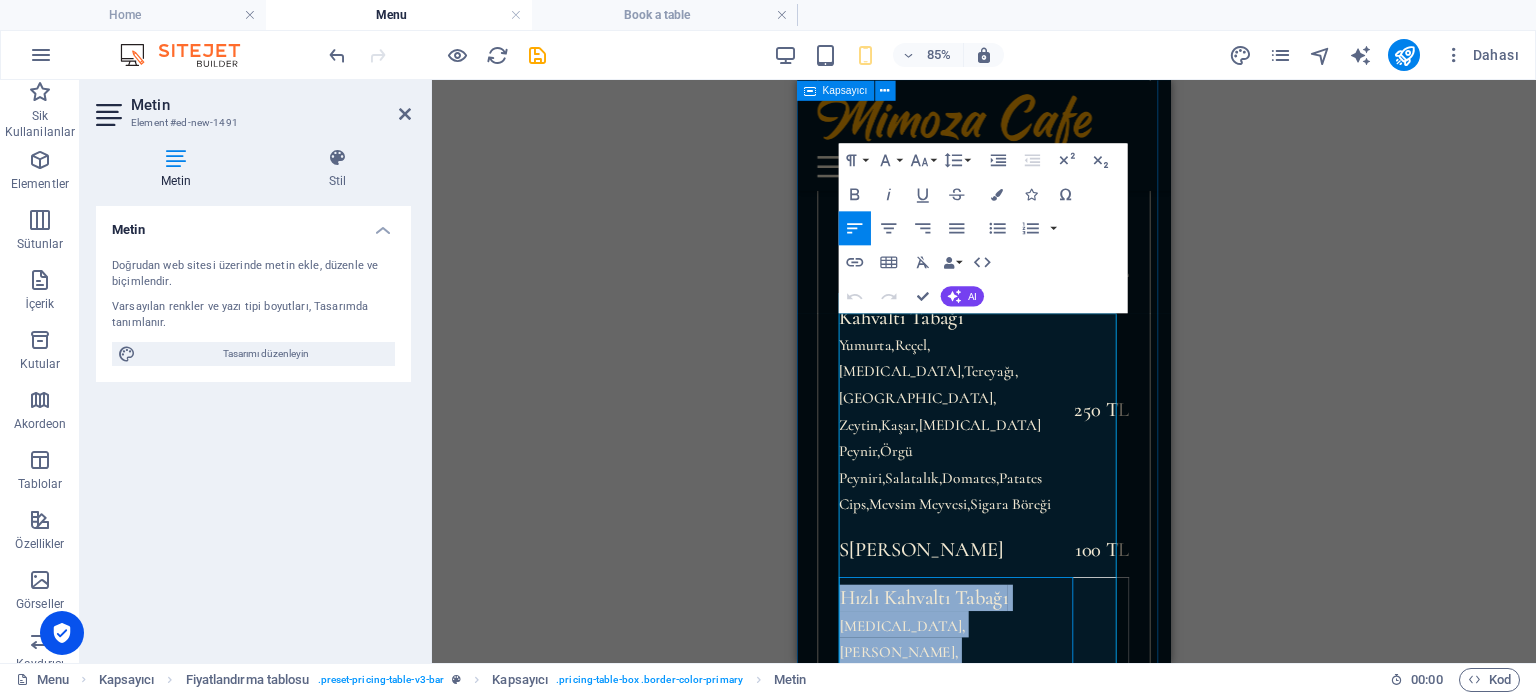 drag, startPoint x: 1054, startPoint y: 452, endPoint x: 804, endPoint y: 381, distance: 259.8865 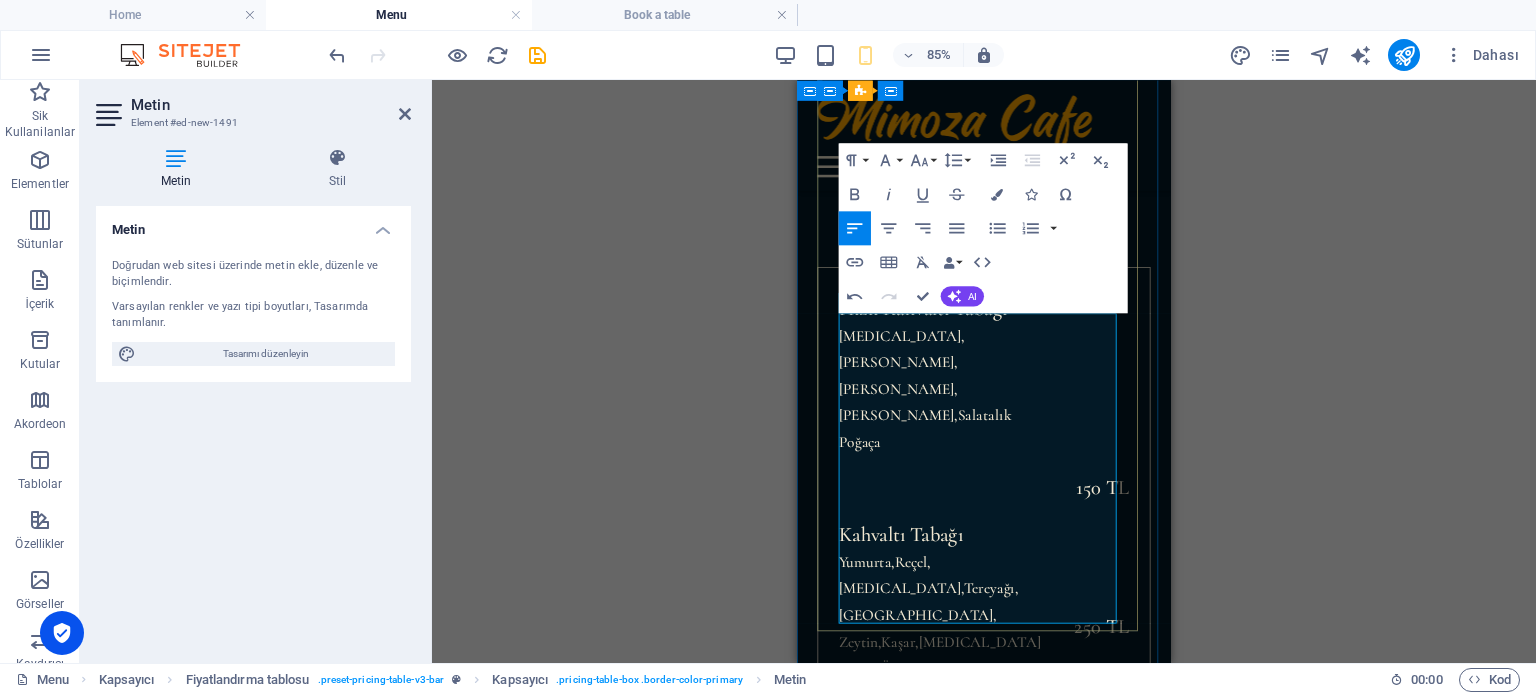 scroll, scrollTop: 289, scrollLeft: 0, axis: vertical 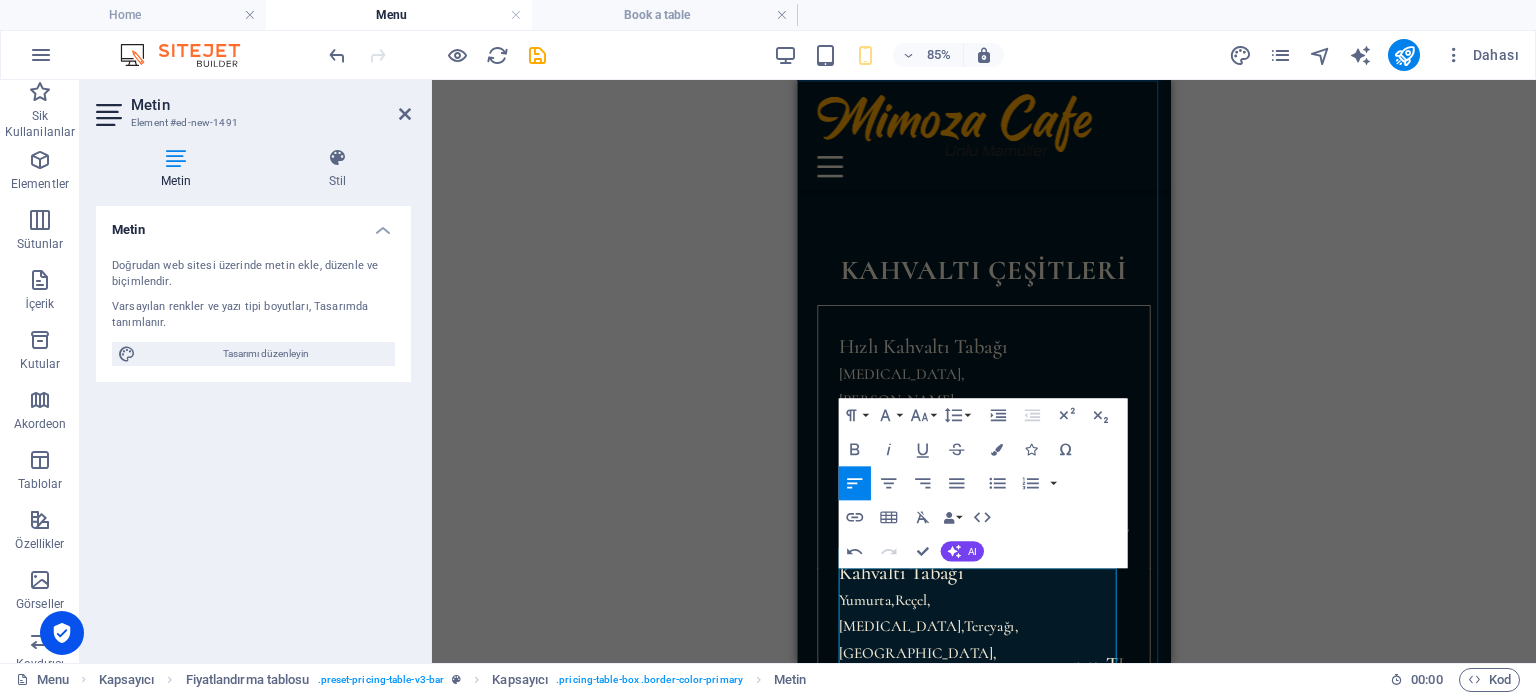 type 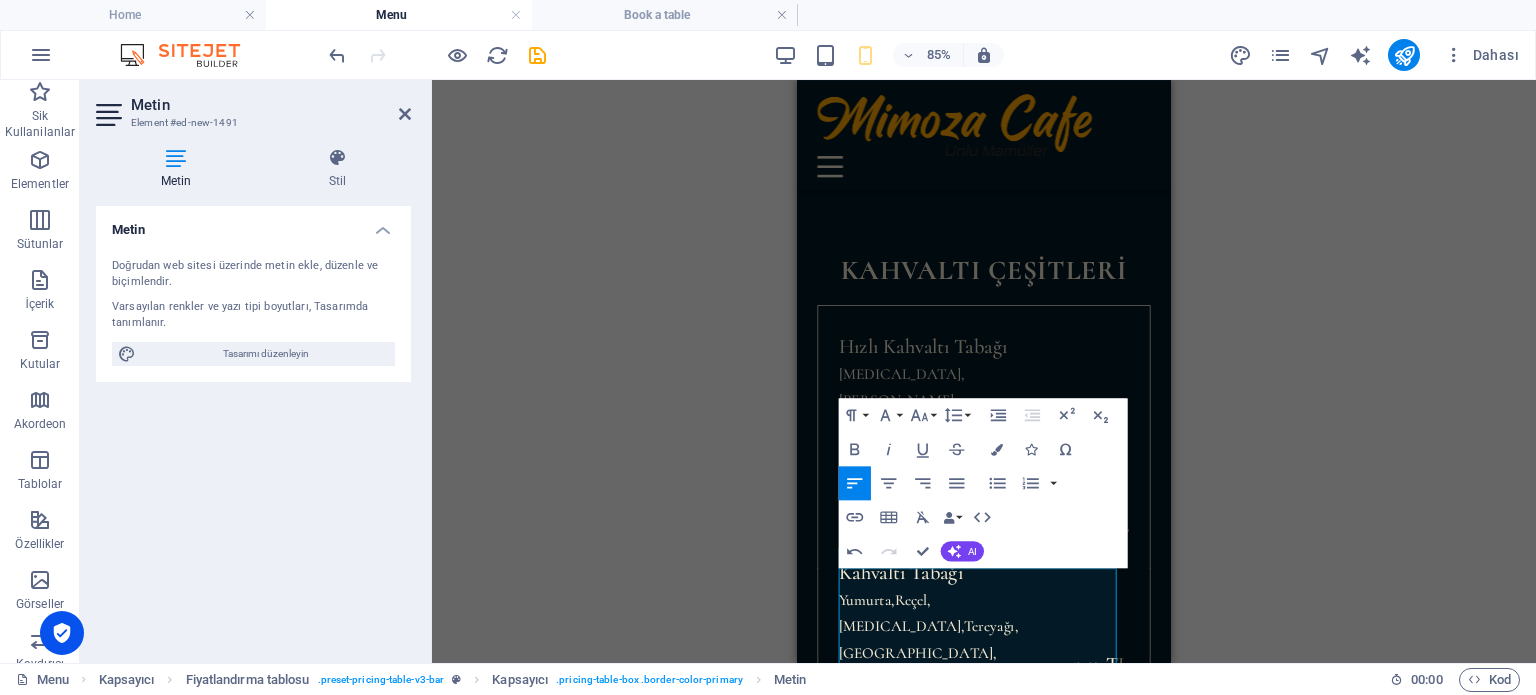 click on "Mevcut içeriği değiştirmek için buraya sürükleyin. Yeni bir element oluşturmak istiyorsanız “Ctrl” tuşuna basın.
H1   Banner   Kapsayıcı   Ayırıcı   HTML   Ayırıcı   H2   Kapsayıcı   Fiyatlandırma tablosu   Kapsayıcı   Kapsayıcı   Fiyatlandırma tablosu   Fiyatlandırma tablosu   Metin   Referans   Fiyatlandırma tablosu   Kapsayıcı   Fiyatlandırma tablosu   Fiyatlandırma tablosu   Metin   Aralık   H2   Aralık   İmaj   Aralık   Referans   Kapsayıcı   Referans   Referans   Referans   H2   Referans   Referans   Referans   İmaj   Banner   Logo   Yer Tutucu   Aralık   H2   Fiyatlandırma tablosu   Kapsayıcı   Fiyatlandırma tablosu   Kapsayıcı   Kapsayıcı   Fiyatlandırma tablosu   Metin   Referans   Referans   Ayırıcı   HTML   Kapsayıcı   Ayırıcı   Metin Paragraph Format Normal Heading 1 Heading 2 Heading 3 Heading 4 Heading 5 Heading 6 Code Font Family Arial [US_STATE] Impact Tahoma Times New Roman Verdana Cormorant Font Size 8 9 10 11 12" at bounding box center (984, 371) 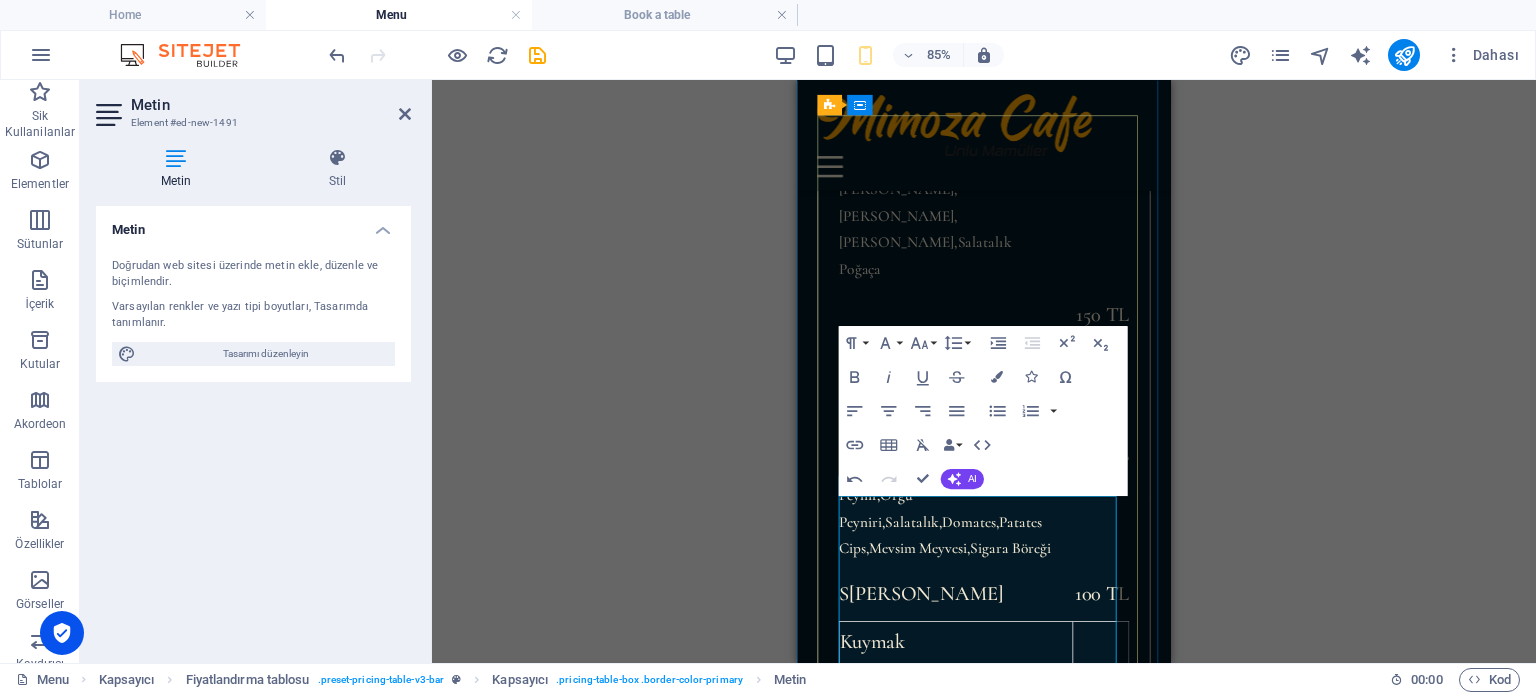 scroll, scrollTop: 689, scrollLeft: 0, axis: vertical 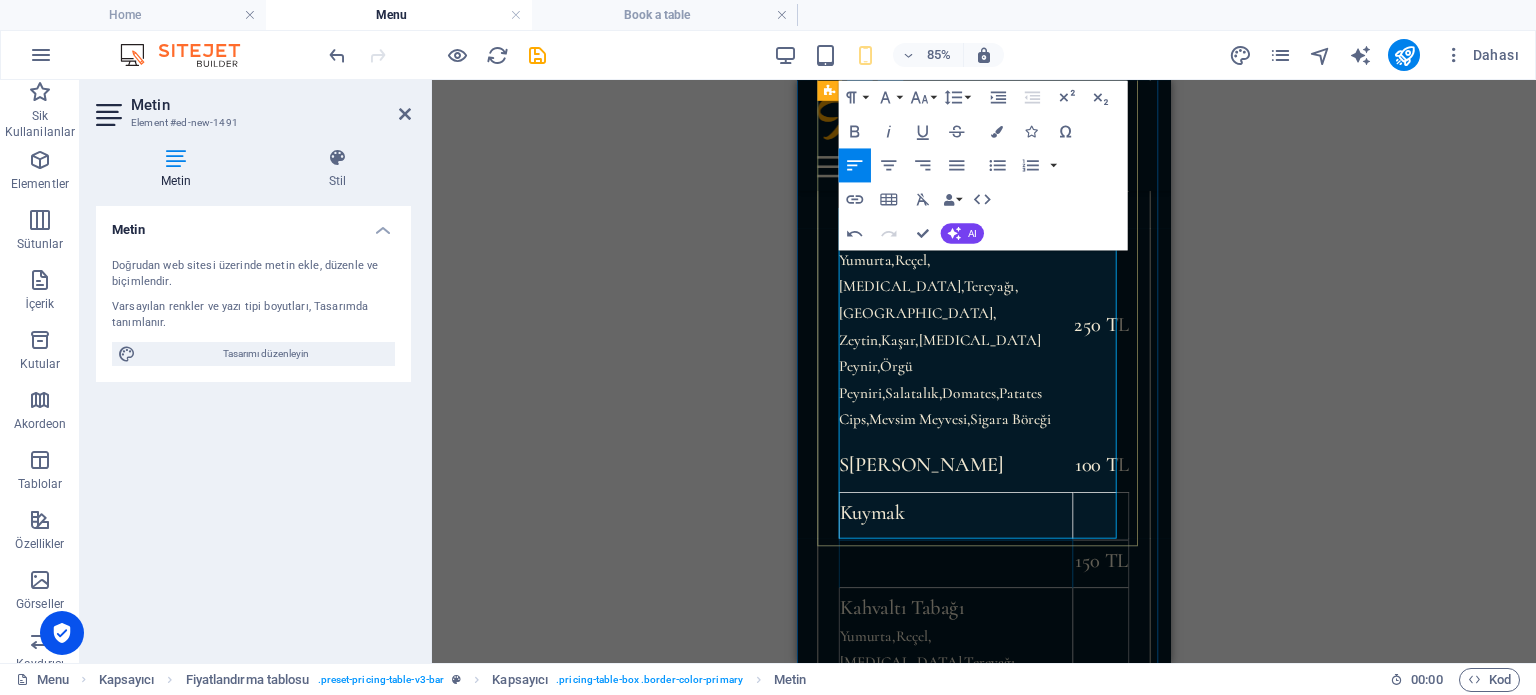 click at bounding box center [984, 648] 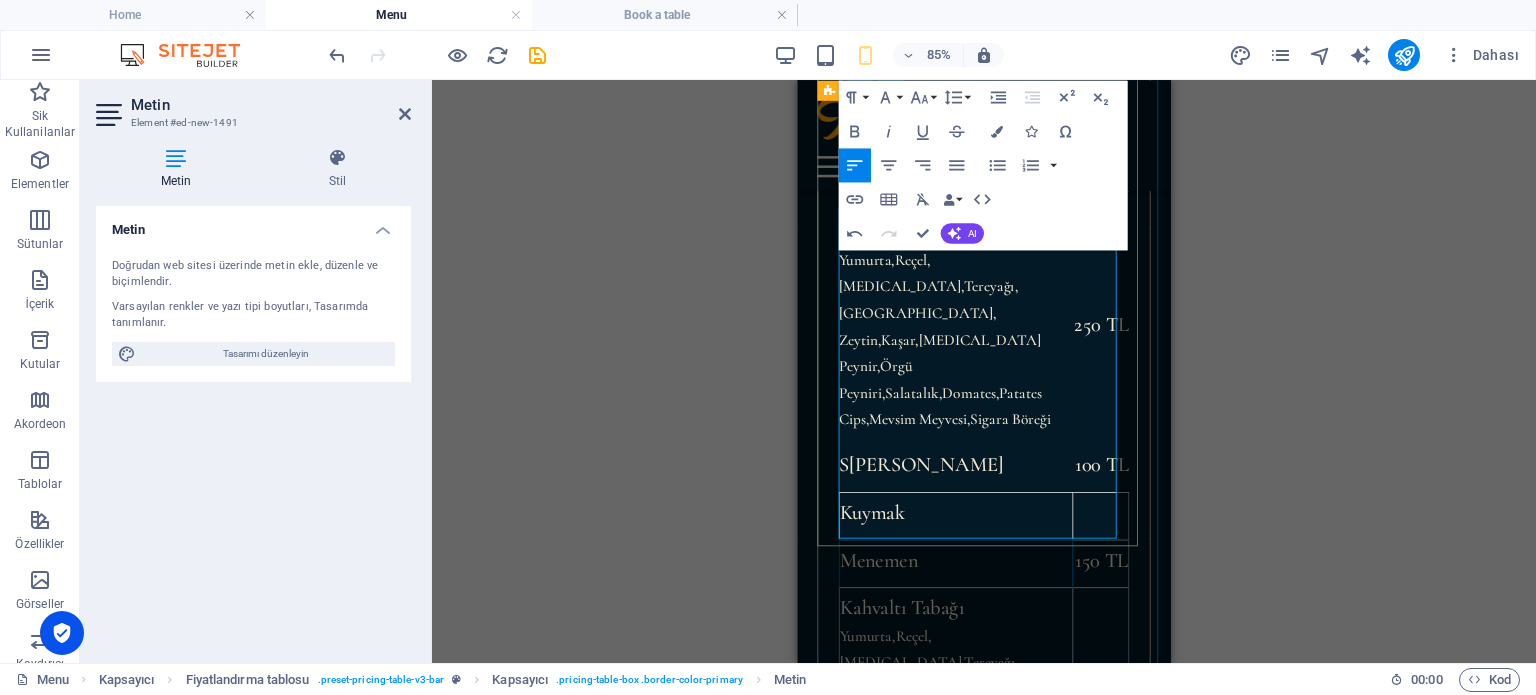 click on "S [PERSON_NAME]" at bounding box center (984, 979) 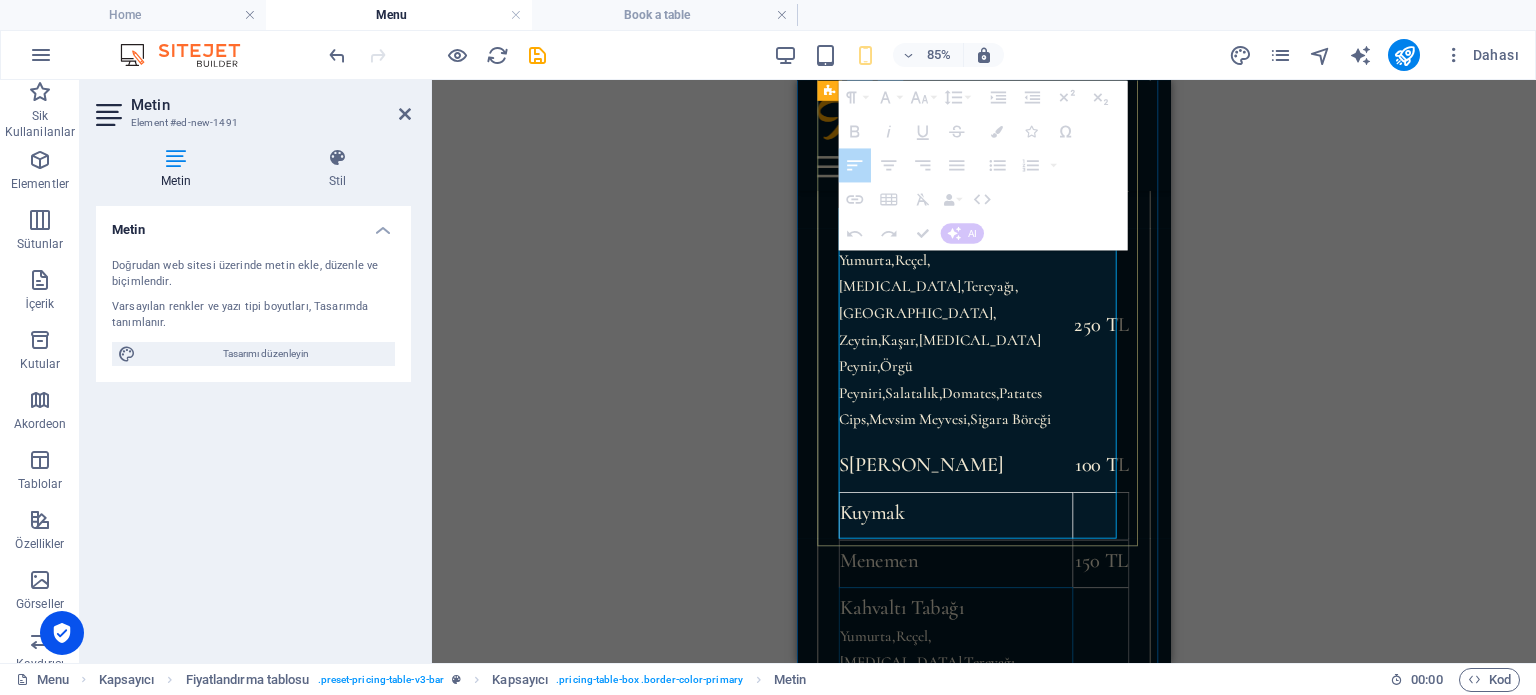 drag, startPoint x: 1080, startPoint y: 588, endPoint x: 862, endPoint y: 391, distance: 293.82477 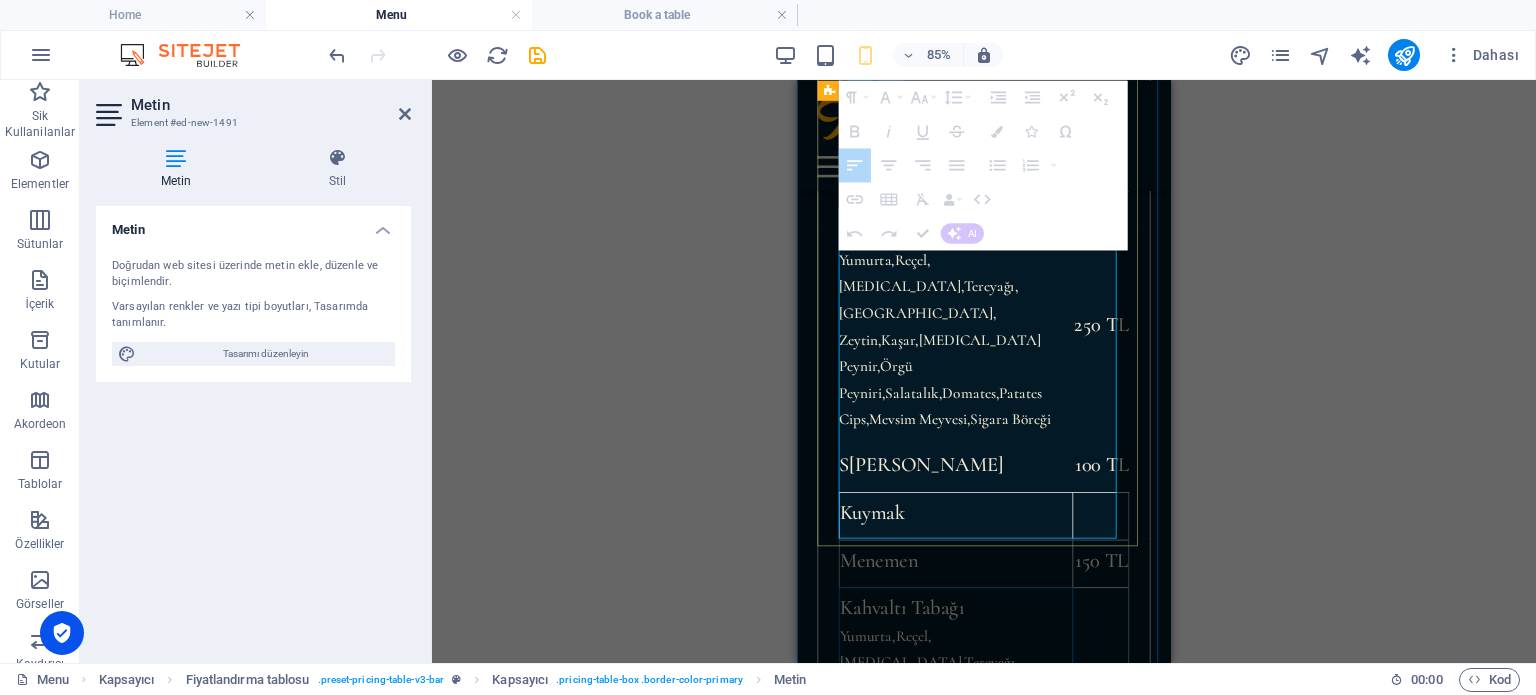 click on "Kuymak Menemen
150 TL
Kahvaltı Tabağı Yumurta,Reçel,[MEDICAL_DATA],Tereyağı,Saralle, [GEOGRAPHIC_DATA],Kaşar,[MEDICAL_DATA] Peynir,Örgü Peyniri,[GEOGRAPHIC_DATA],Domates,Patates Cips,Mevsim Meyvesi,Sigara Böreği
250 TL S ahanda Yumurta
$ 24" at bounding box center [1017, 785] 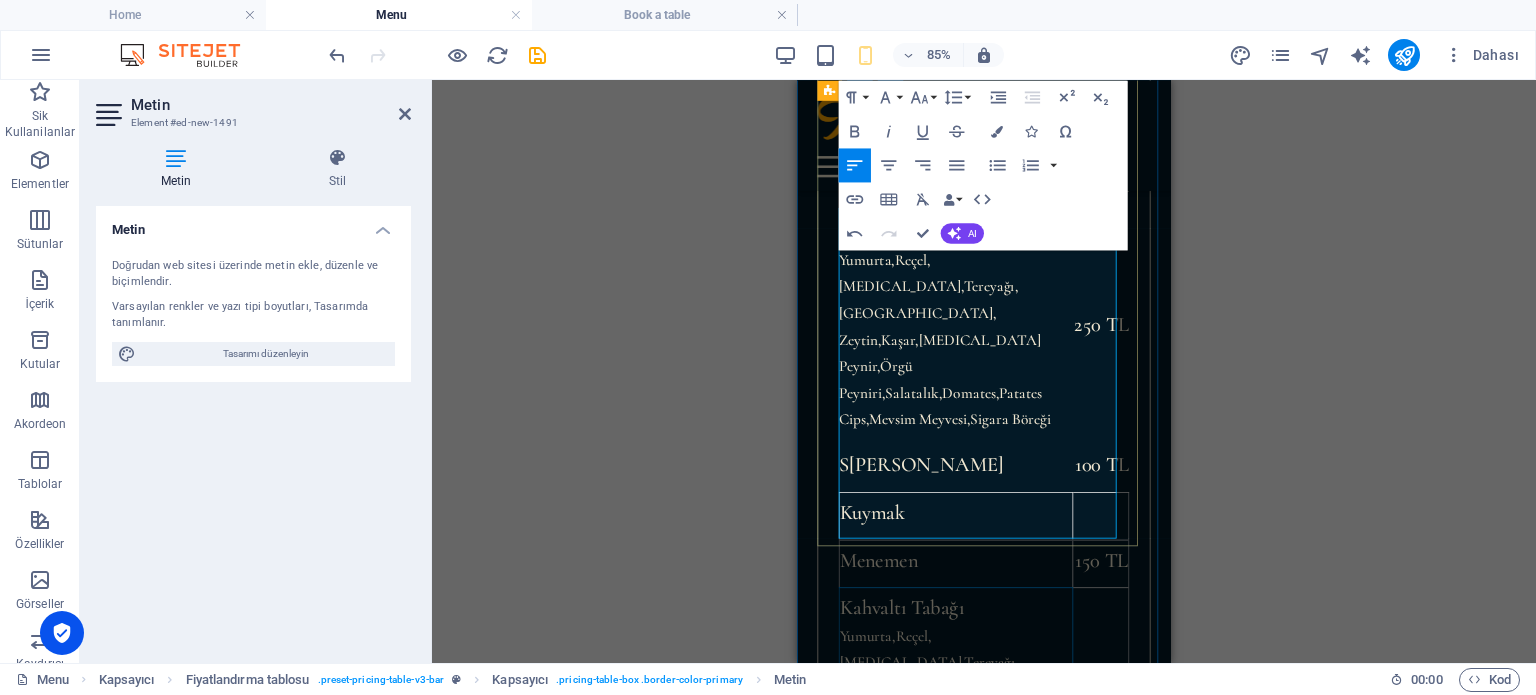 click on "Kahvaltı Tabağı Yumurta,Reçel,[MEDICAL_DATA],Tereyağı,Saralle, Zeytin,Kaşar,[MEDICAL_DATA] Peynir,Örgü Peyniri,[GEOGRAPHIC_DATA],Domates,Patates Cips,[GEOGRAPHIC_DATA],Sigara Böreği" at bounding box center (984, 813) 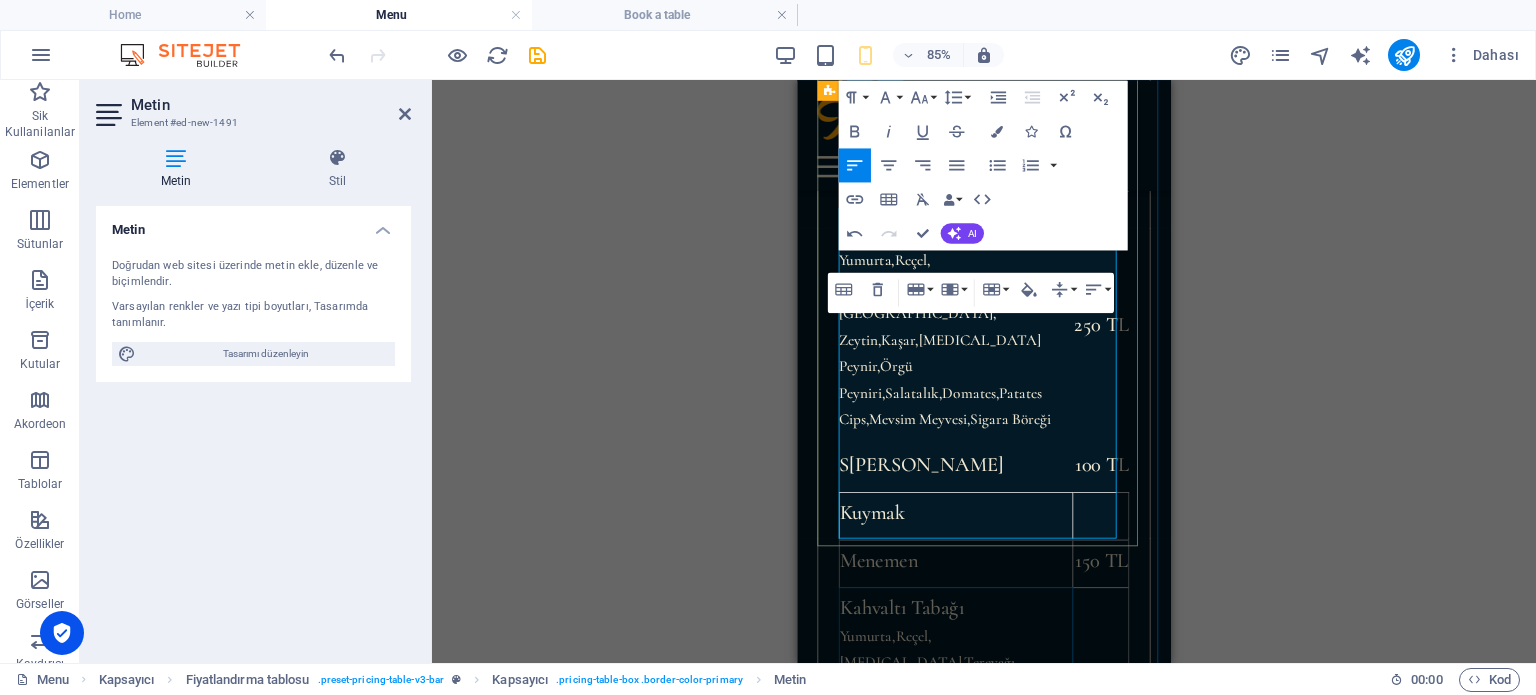 click on "Kahvaltı Tabağı Yumurta,Reçel,[MEDICAL_DATA],Tereyağı,Saralle, Zeytin,Kaşar,[MEDICAL_DATA] Peynir,Örgü Peyniri,[GEOGRAPHIC_DATA],Domates,Patates Cips,[GEOGRAPHIC_DATA],Sigara Böreği" at bounding box center (984, 813) 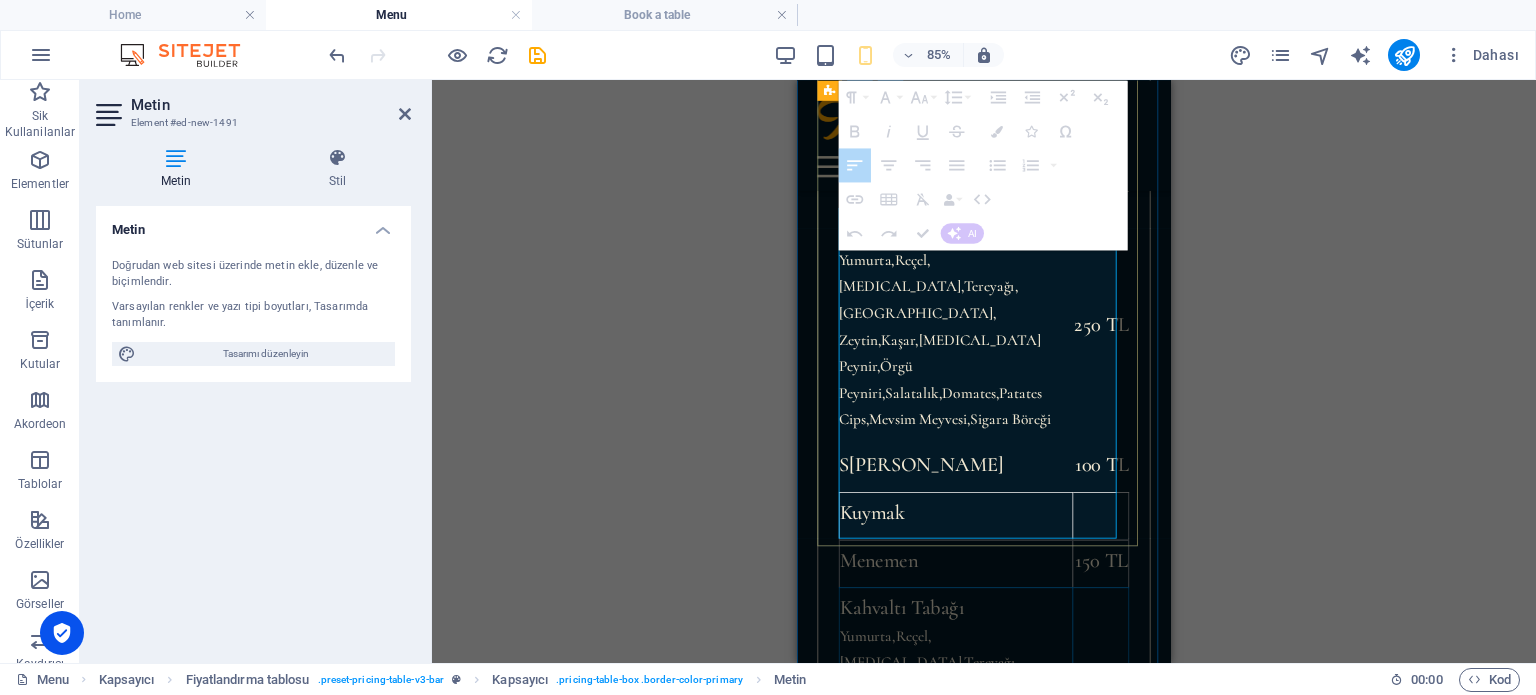 drag, startPoint x: 849, startPoint y: 387, endPoint x: 1171, endPoint y: 571, distance: 370.86386 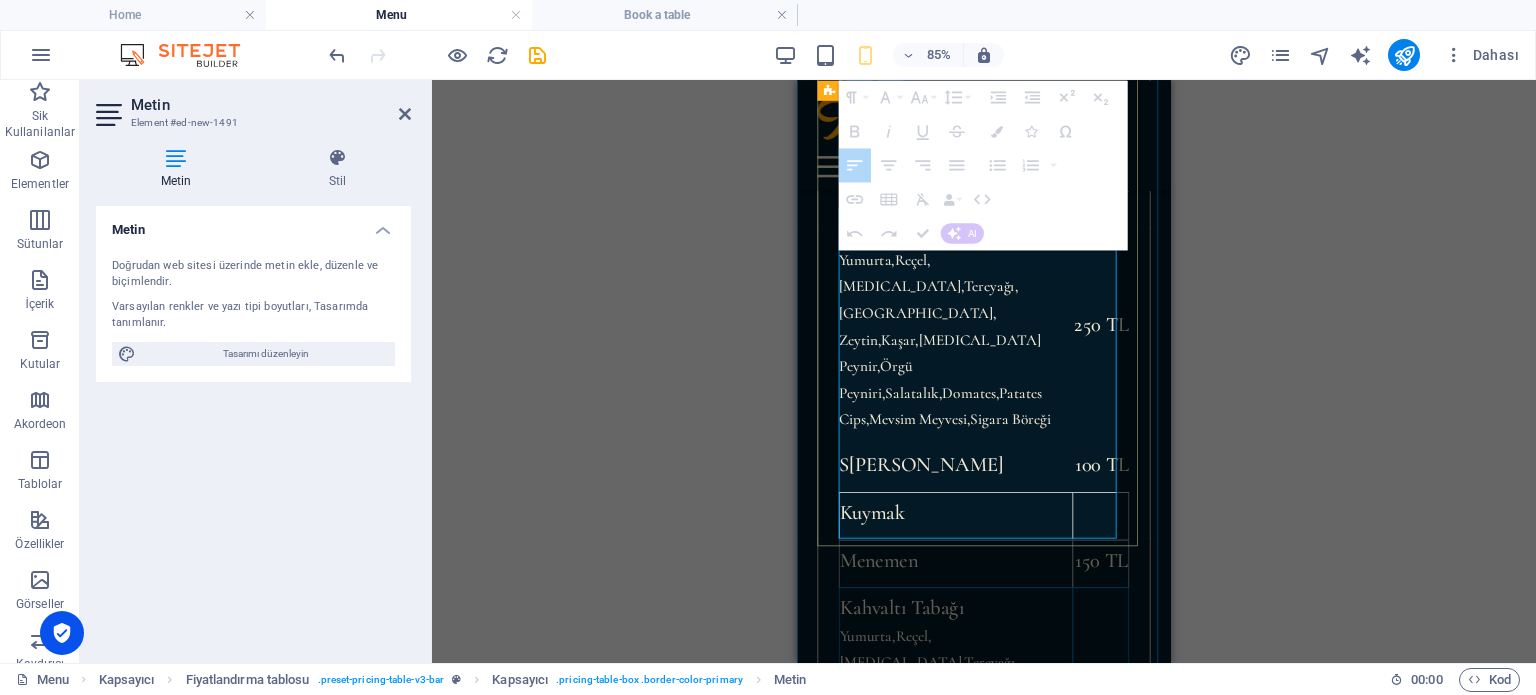 click on "Kuymak Menemen
150 TL
Kahvaltı Tabağı Yumurta,Reçel,[MEDICAL_DATA],Tereyağı,Saralle, [GEOGRAPHIC_DATA],Kaşar,[MEDICAL_DATA] Peynir,Örgü Peyniri,[GEOGRAPHIC_DATA],Domates,Patates Cips,Mevsim Meyvesi,Sigara Böreği
250 TL S ahanda Yumurta
$ 24" at bounding box center (1017, 785) 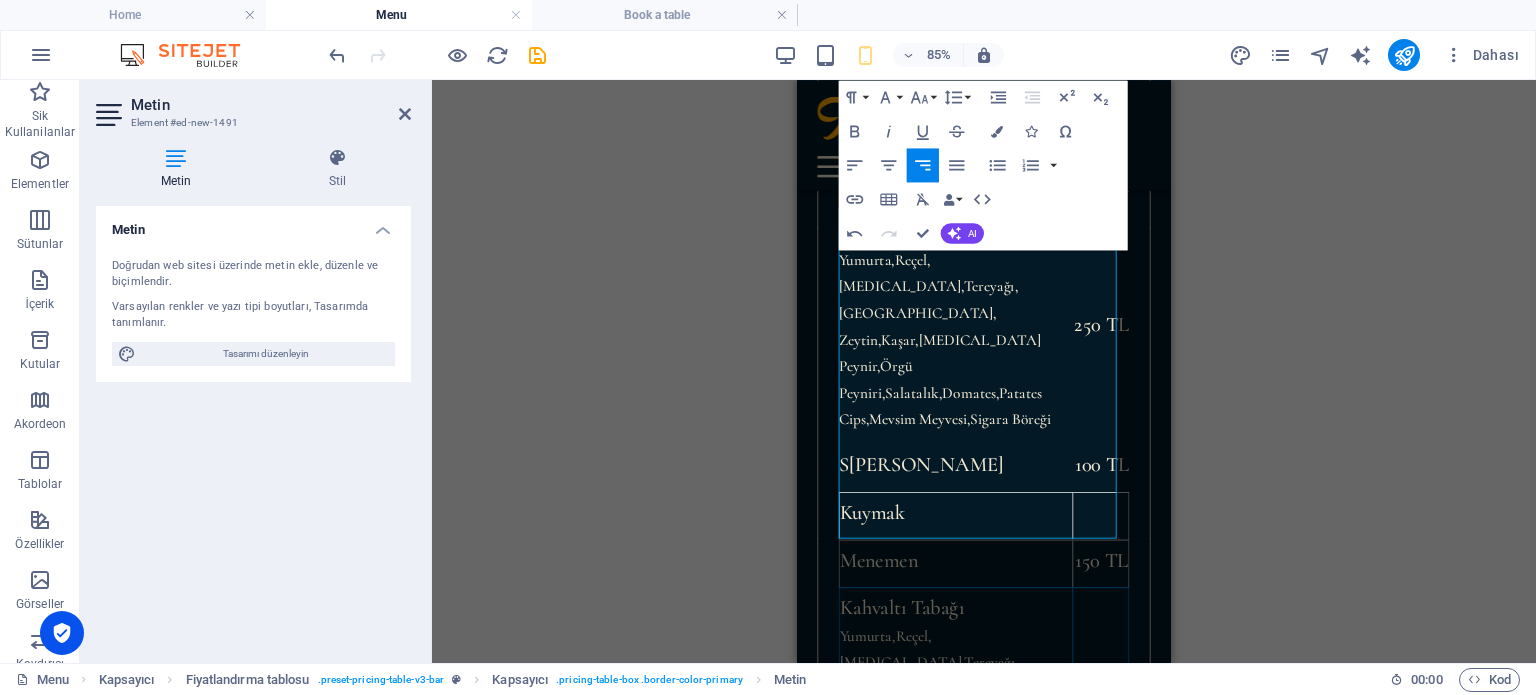 click on "Mevcut içeriği değiştirmek için buraya sürükleyin. Yeni bir element oluşturmak istiyorsanız “Ctrl” tuşuna basın.
H1   Banner   Kapsayıcı   Ayırıcı   HTML   Ayırıcı   H2   Kapsayıcı   Fiyatlandırma tablosu   Kapsayıcı   Kapsayıcı   Fiyatlandırma tablosu   Fiyatlandırma tablosu   Metin   Referans   Fiyatlandırma tablosu   Kapsayıcı   Fiyatlandırma tablosu   Fiyatlandırma tablosu   Metin   Aralık   H2   Aralık   İmaj   Aralık   Referans   Kapsayıcı   Referans   Referans   Referans   H2   Referans   Referans   Referans   İmaj   Banner   Logo   Yer Tutucu   Aralık   H2   Fiyatlandırma tablosu   Kapsayıcı   Fiyatlandırma tablosu   Kapsayıcı   Kapsayıcı   Fiyatlandırma tablosu   Metin   Referans   Referans   Ayırıcı   HTML   Kapsayıcı   Ayırıcı   Metin Paragraph Format Normal Heading 1 Heading 2 Heading 3 Heading 4 Heading 5 Heading 6 Code Font Family Arial [US_STATE] Impact Tahoma Times New Roman Verdana Cormorant Font Size 8 9 10 11 12" at bounding box center (984, 371) 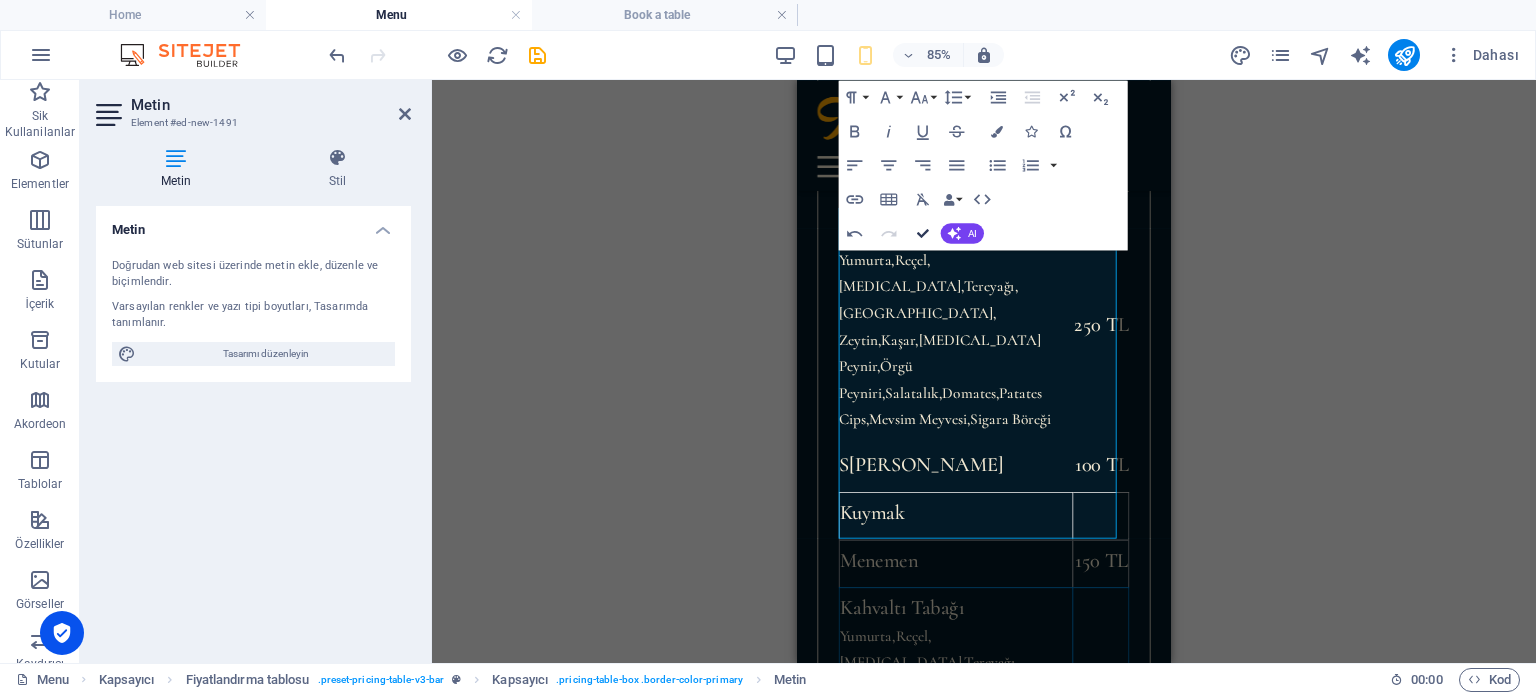 drag, startPoint x: 928, startPoint y: 233, endPoint x: 372, endPoint y: 184, distance: 558.15497 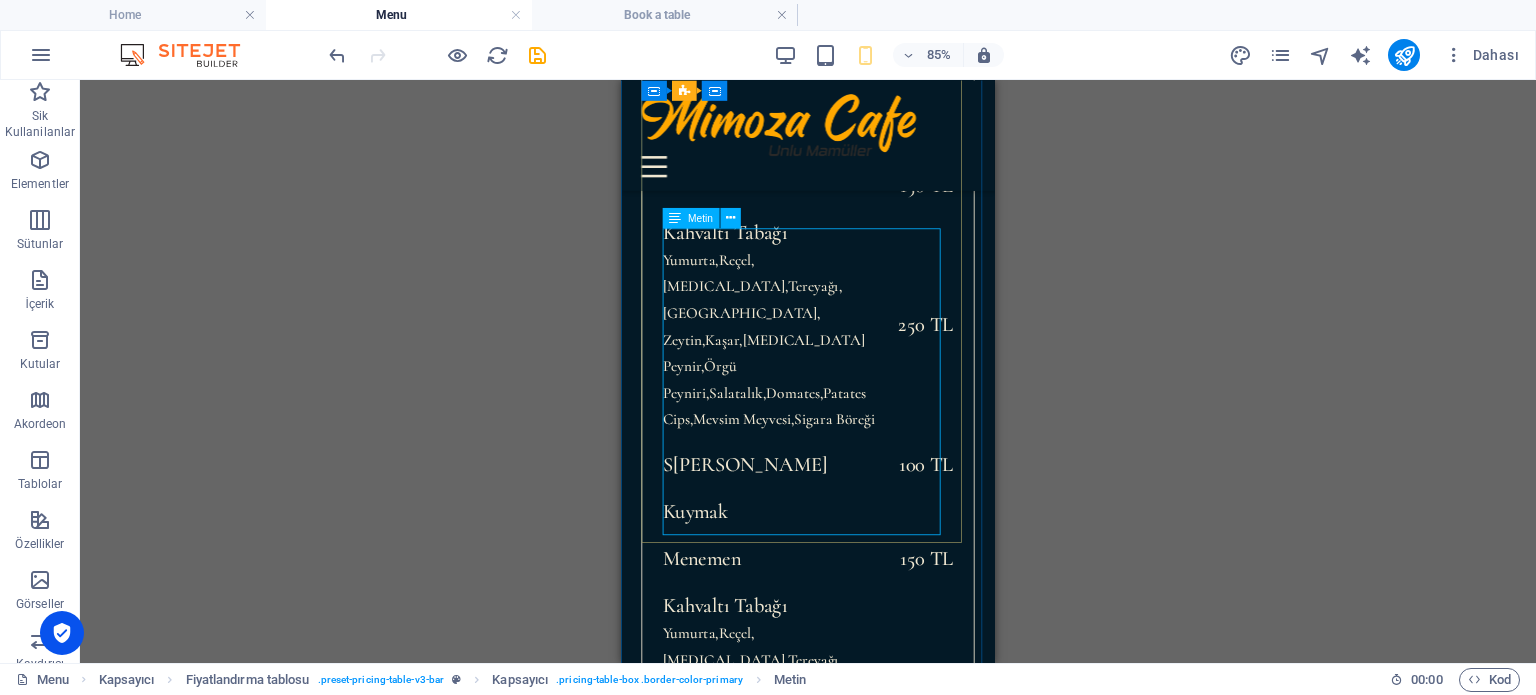 click on "Kuymak Menemen
150 TL
Kahvaltı Tabağı Yumurta,Reçel,[MEDICAL_DATA],Tereyağı,Saralle, [GEOGRAPHIC_DATA],Kaşar,[MEDICAL_DATA] Peynir,Örgü Peyniri,[GEOGRAPHIC_DATA],Domates,Patates Cips,Mevsim Meyvesi,Sigara Böreği
250 TL S ahanda Yumurta
$ 24" at bounding box center (841, 783) 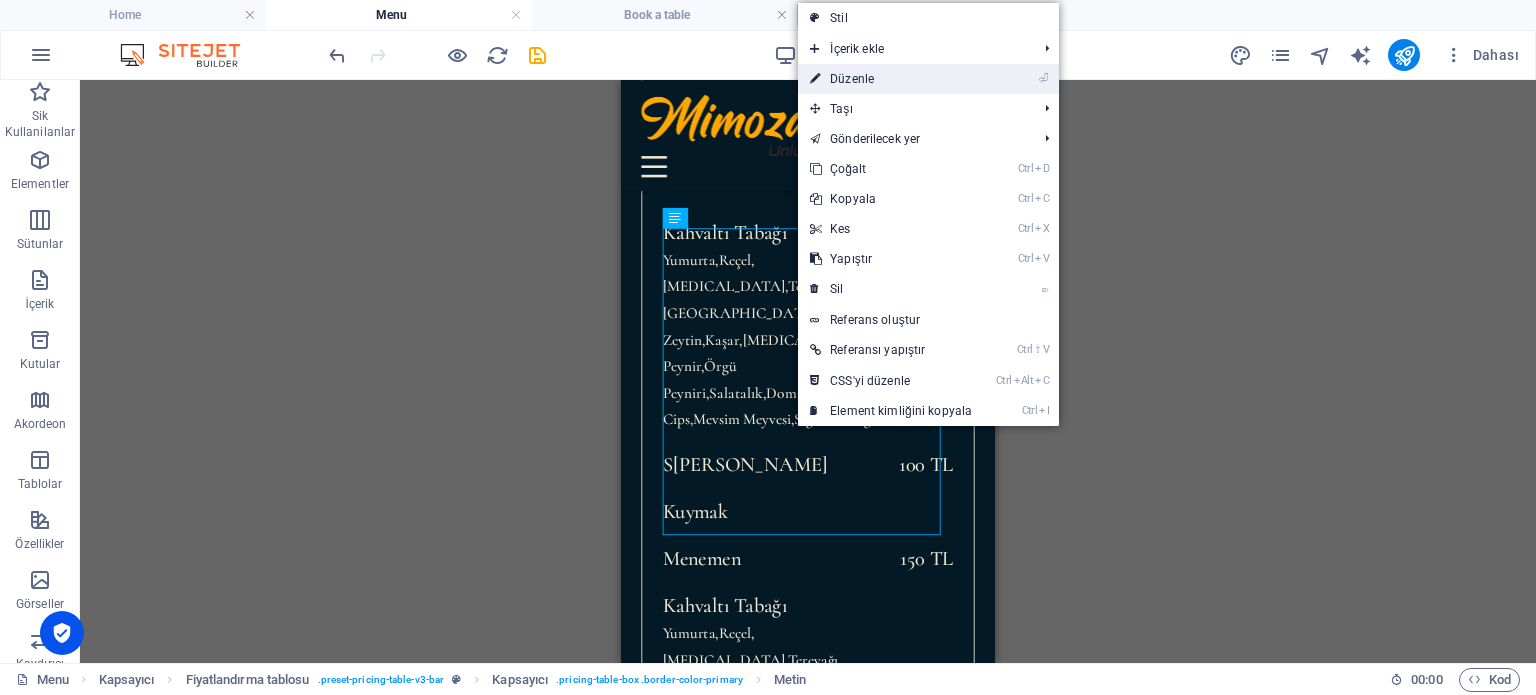 click on "⏎  Düzenle" at bounding box center [891, 79] 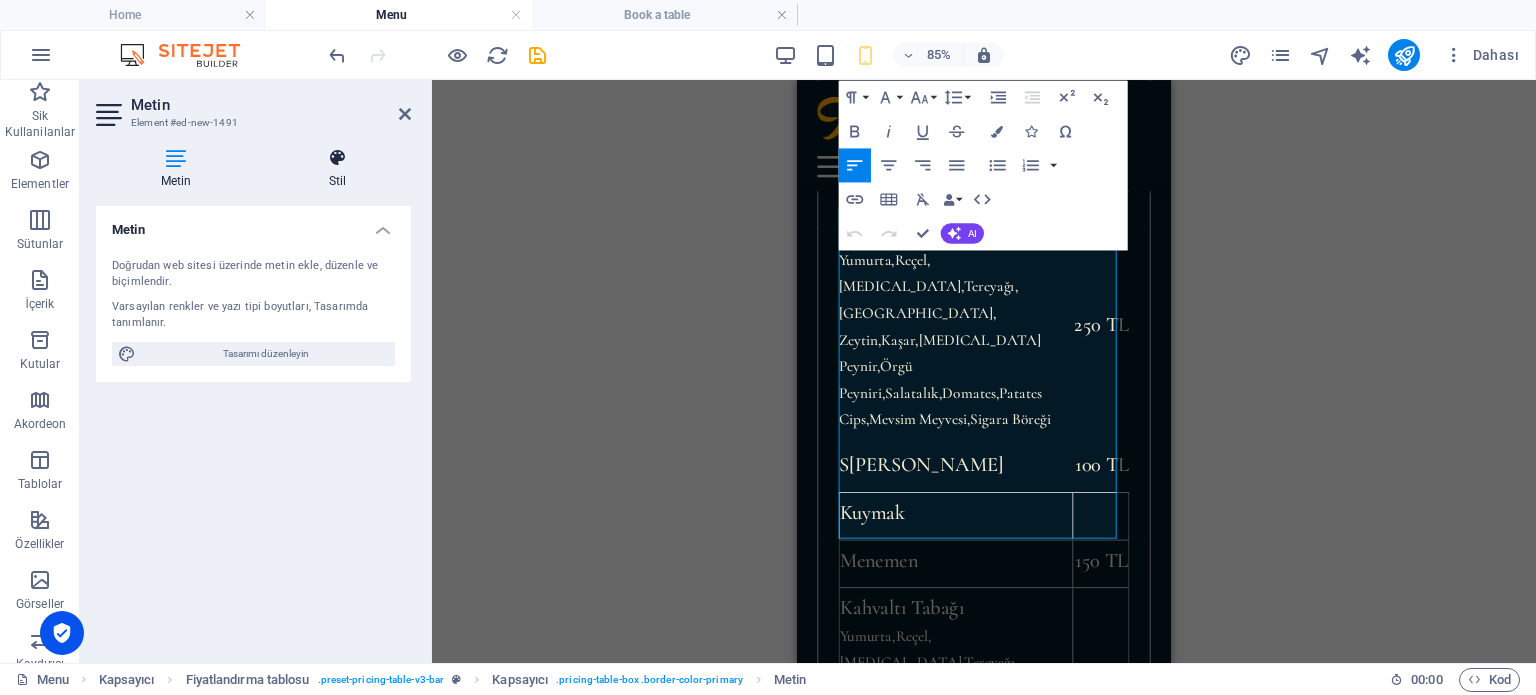 click on "Stil" at bounding box center [337, 169] 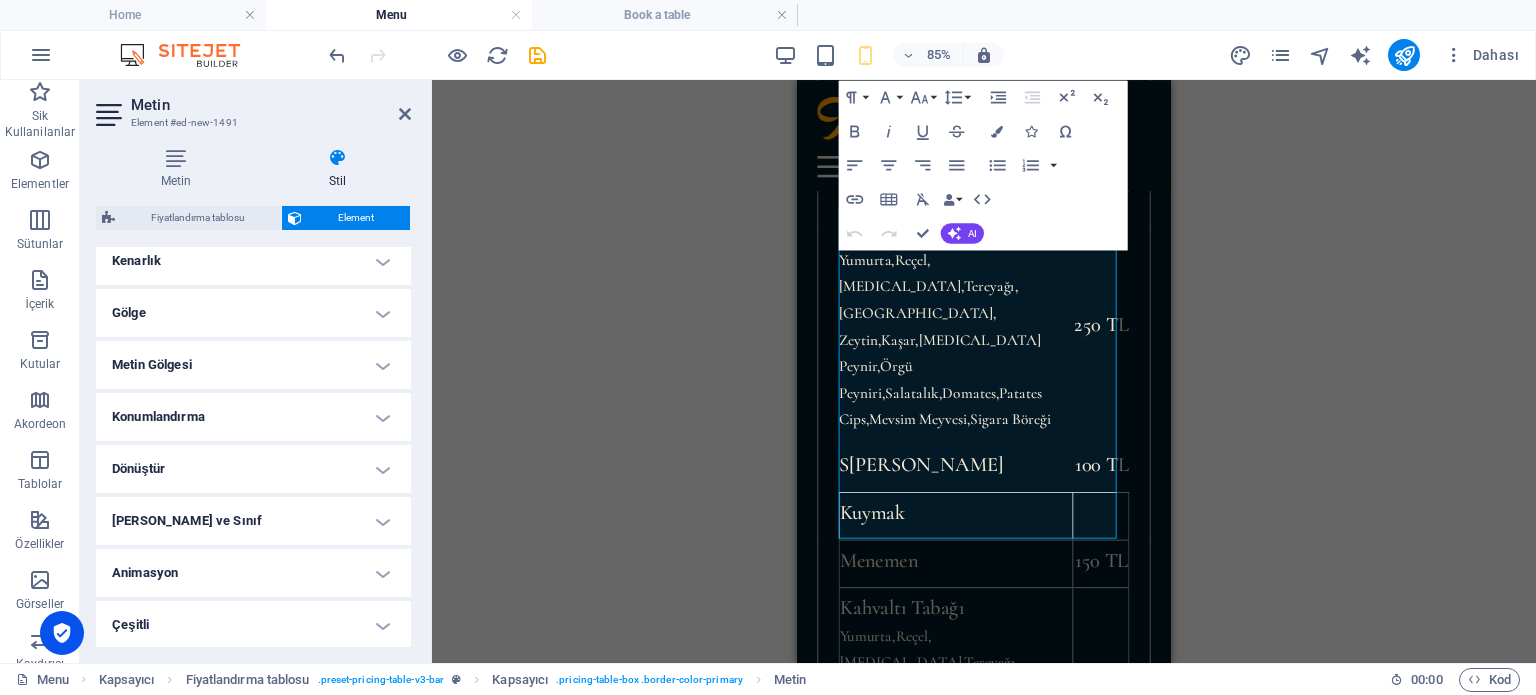 scroll, scrollTop: 460, scrollLeft: 0, axis: vertical 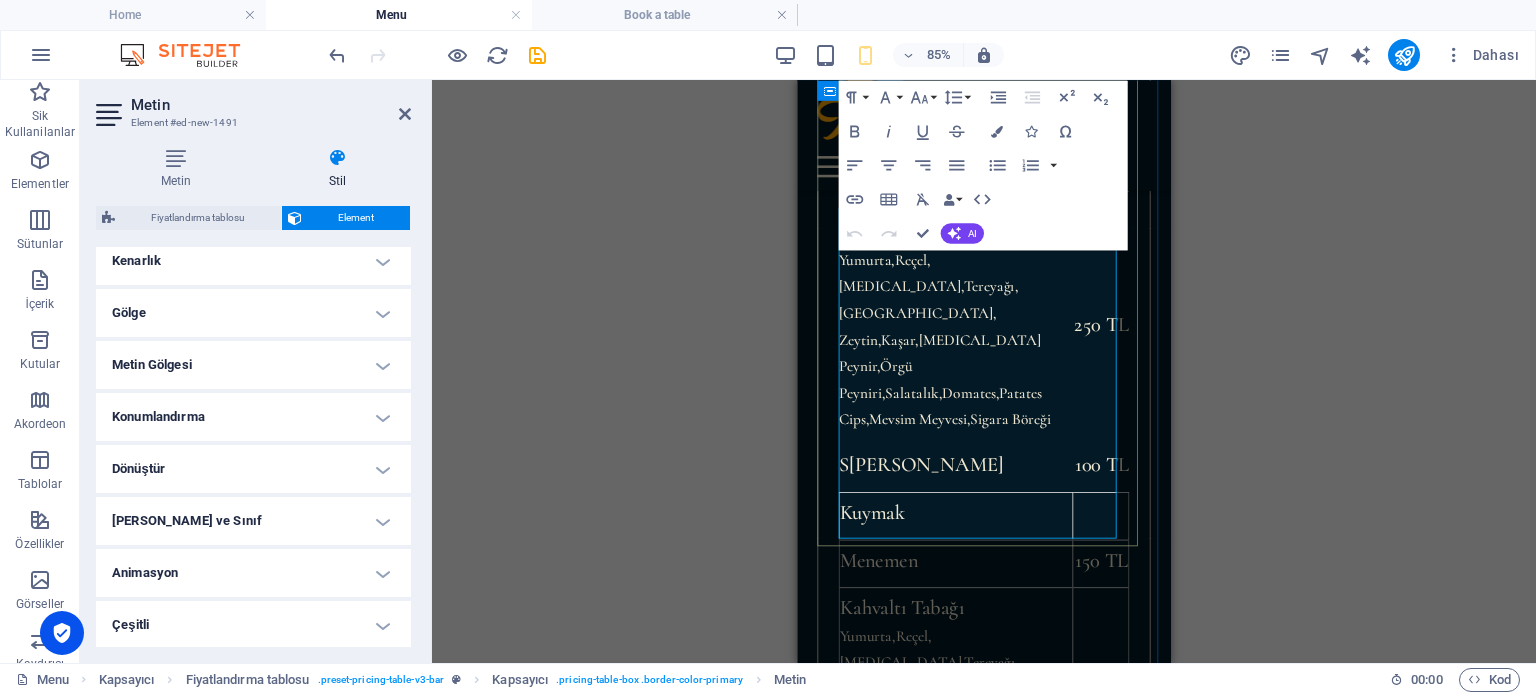 click on "Kahvaltı Tabağı Yumurta,Reçel,[MEDICAL_DATA],Tereyağı,Saralle, Zeytin,Kaşar,[MEDICAL_DATA] Peynir,Örgü Peyniri,[GEOGRAPHIC_DATA],Domates,Patates Cips,[GEOGRAPHIC_DATA],Sigara Böreği" at bounding box center [984, 813] 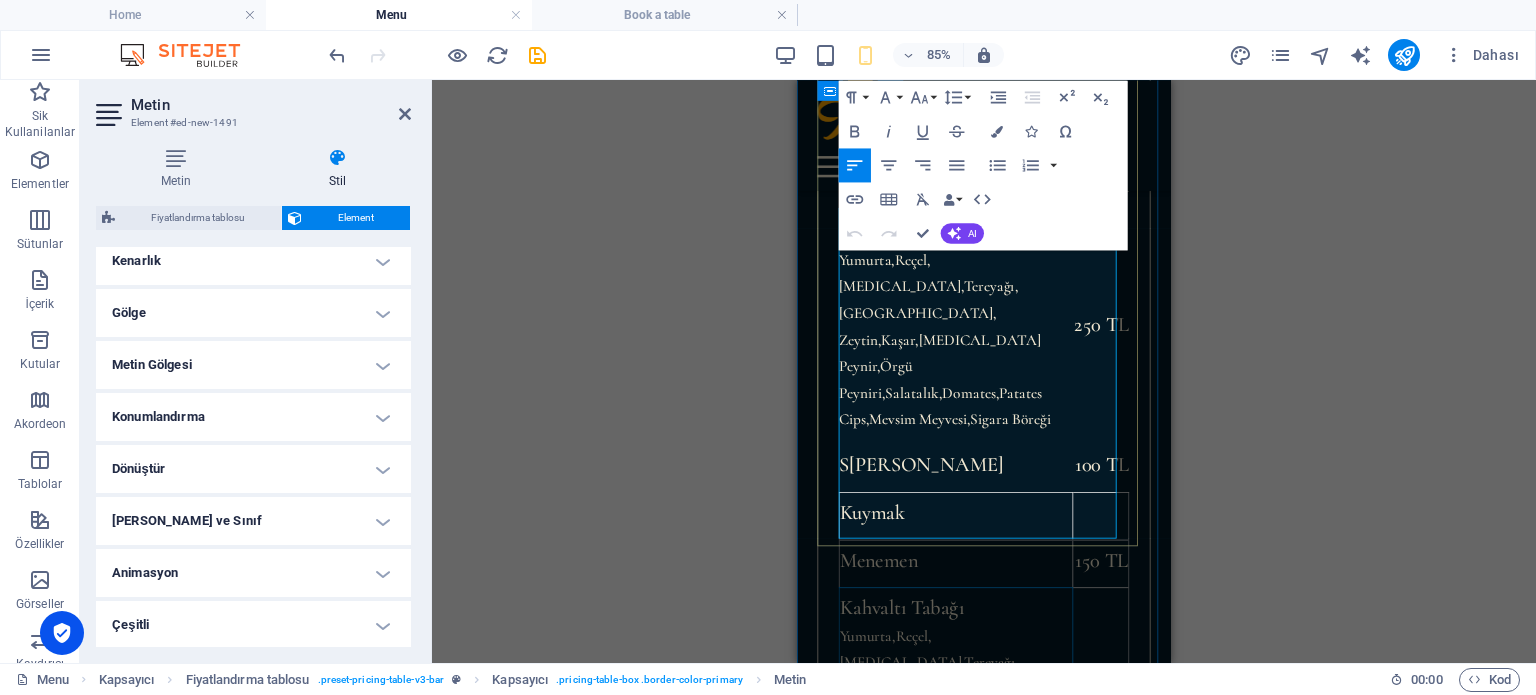 click on "Kahvaltı Tabağı Yumurta,Reçel,[MEDICAL_DATA],Tereyağı,Saralle, Zeytin,Kaşar,[MEDICAL_DATA] Peynir,Örgü Peyniri,[GEOGRAPHIC_DATA],Domates,Patates Cips,[GEOGRAPHIC_DATA],Sigara Böreği" at bounding box center (984, 813) 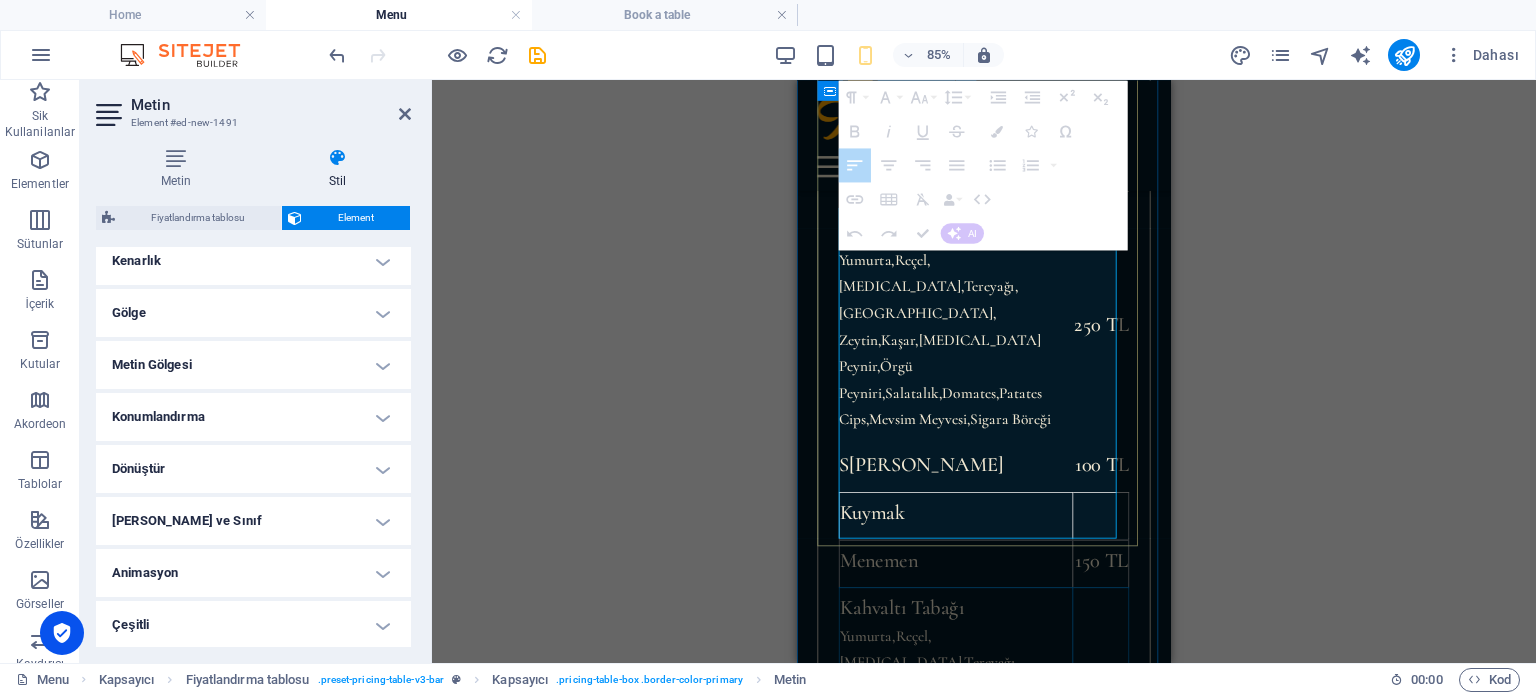 drag, startPoint x: 847, startPoint y: 380, endPoint x: 1175, endPoint y: 606, distance: 398.32147 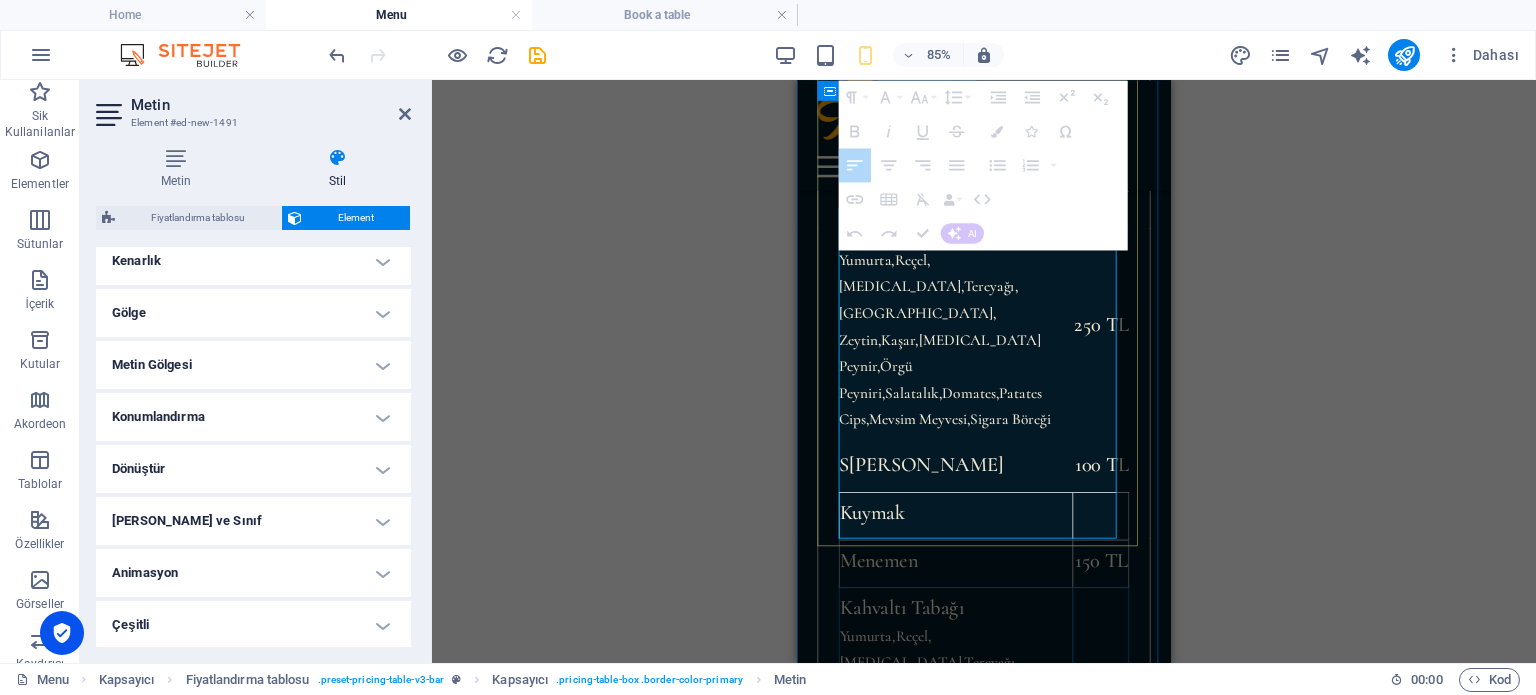 click on "Hızlı Kahvaltı Tabağı [MEDICAL_DATA],[GEOGRAPHIC_DATA],[GEOGRAPHIC_DATA],Domates,Salatalık Poğaça
150 TL
Kahvaltı Tabağı Yumurta,[GEOGRAPHIC_DATA],[GEOGRAPHIC_DATA],[GEOGRAPHIC_DATA],[GEOGRAPHIC_DATA], [GEOGRAPHIC_DATA],Kaşar,[MEDICAL_DATA][GEOGRAPHIC_DATA],Örgü Peyniri,Salatalık,Domates,[GEOGRAPHIC_DATA],Mevsim Meyvesi,Sigara Böreği
250 TL S ahanda Yumurta
100 TL Kuymak Menemen
150 TL
Kahvaltı Tabağı Yumurta,[GEOGRAPHIC_DATA],[MEDICAL_DATA],Tereyağı,[GEOGRAPHIC_DATA], [GEOGRAPHIC_DATA],Kaşar,[MEDICAL_DATA][GEOGRAPHIC_DATA],Örgü Peyniri,[GEOGRAPHIC_DATA],Domates,Patates Cips,Mevsim Meyvesi,Sigara Böreği
250 TL S ahanda Yumurta
$ 24" at bounding box center [1017, 480] 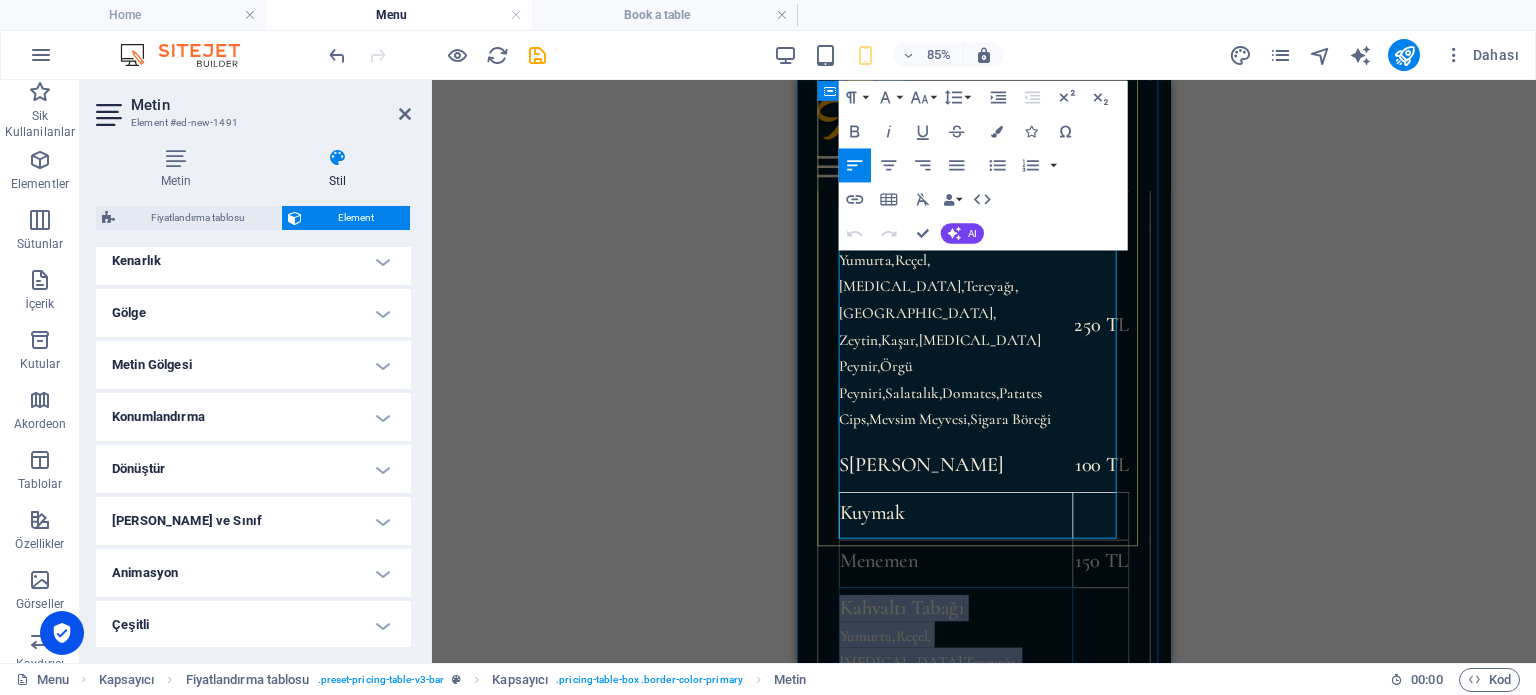drag, startPoint x: 1098, startPoint y: 517, endPoint x: 851, endPoint y: 397, distance: 274.607 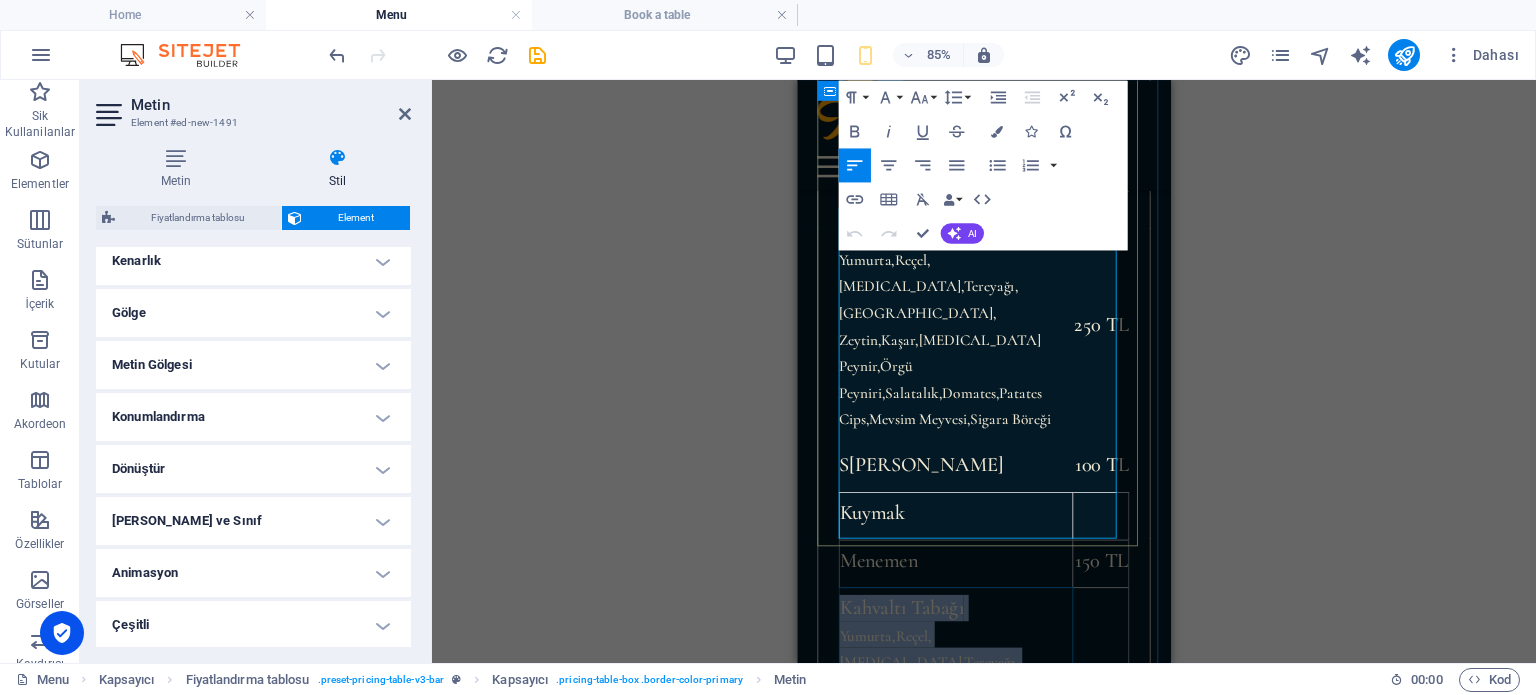 click on "Kahvaltı Tabağı Yumurta,Reçel,[MEDICAL_DATA],Tereyağı,Saralle, Zeytin,Kaşar,[MEDICAL_DATA] Peynir,Örgü Peyniri,[GEOGRAPHIC_DATA],Domates,Patates Cips,[GEOGRAPHIC_DATA],Sigara Böreği" at bounding box center [984, 813] 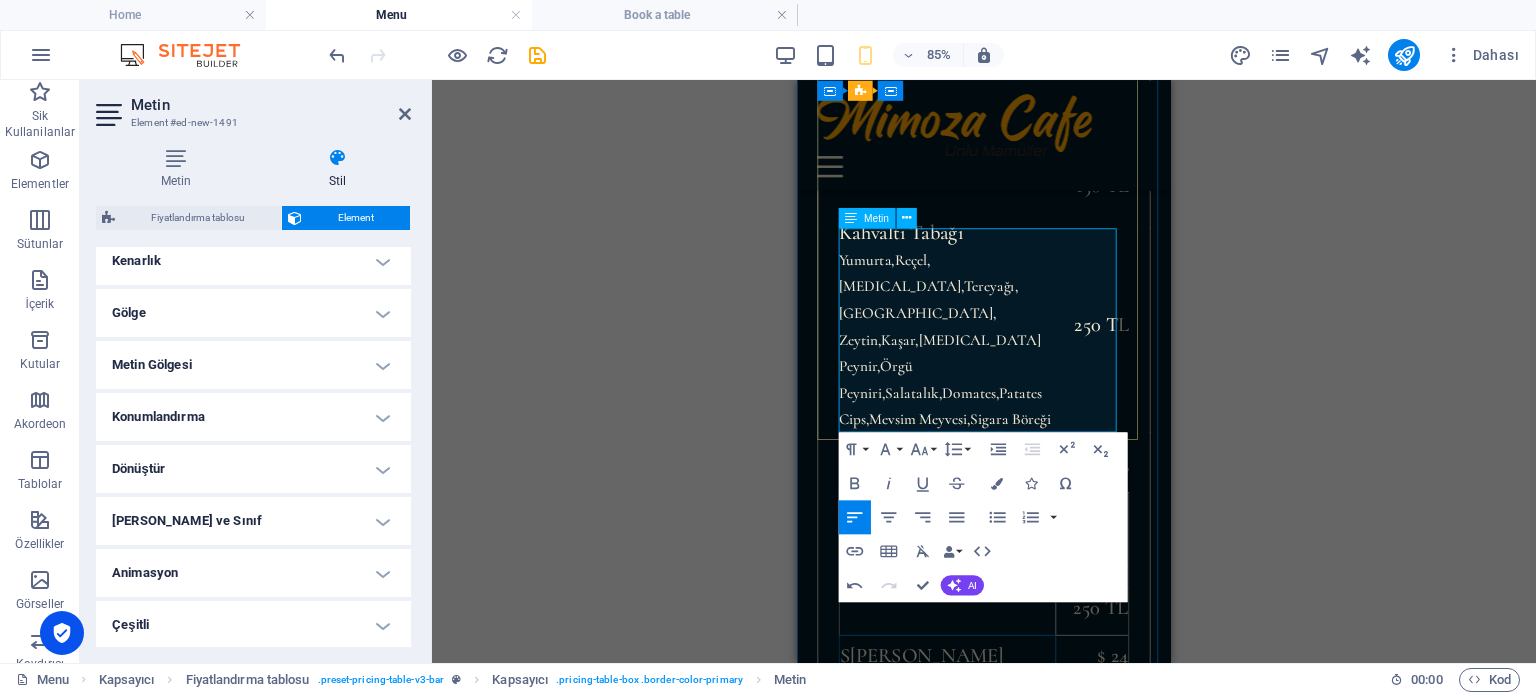 drag, startPoint x: 1049, startPoint y: 457, endPoint x: 850, endPoint y: 455, distance: 199.01006 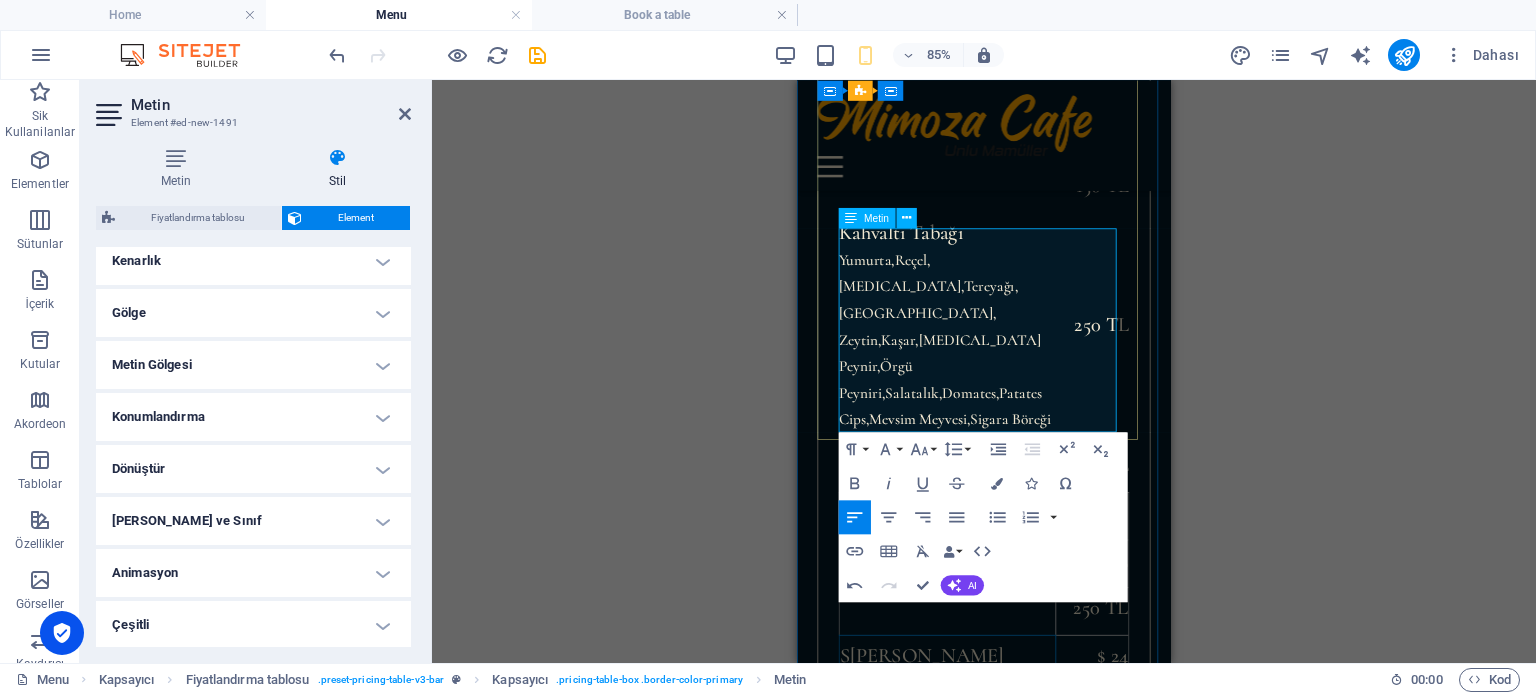 click on "S [PERSON_NAME]" at bounding box center (974, 761) 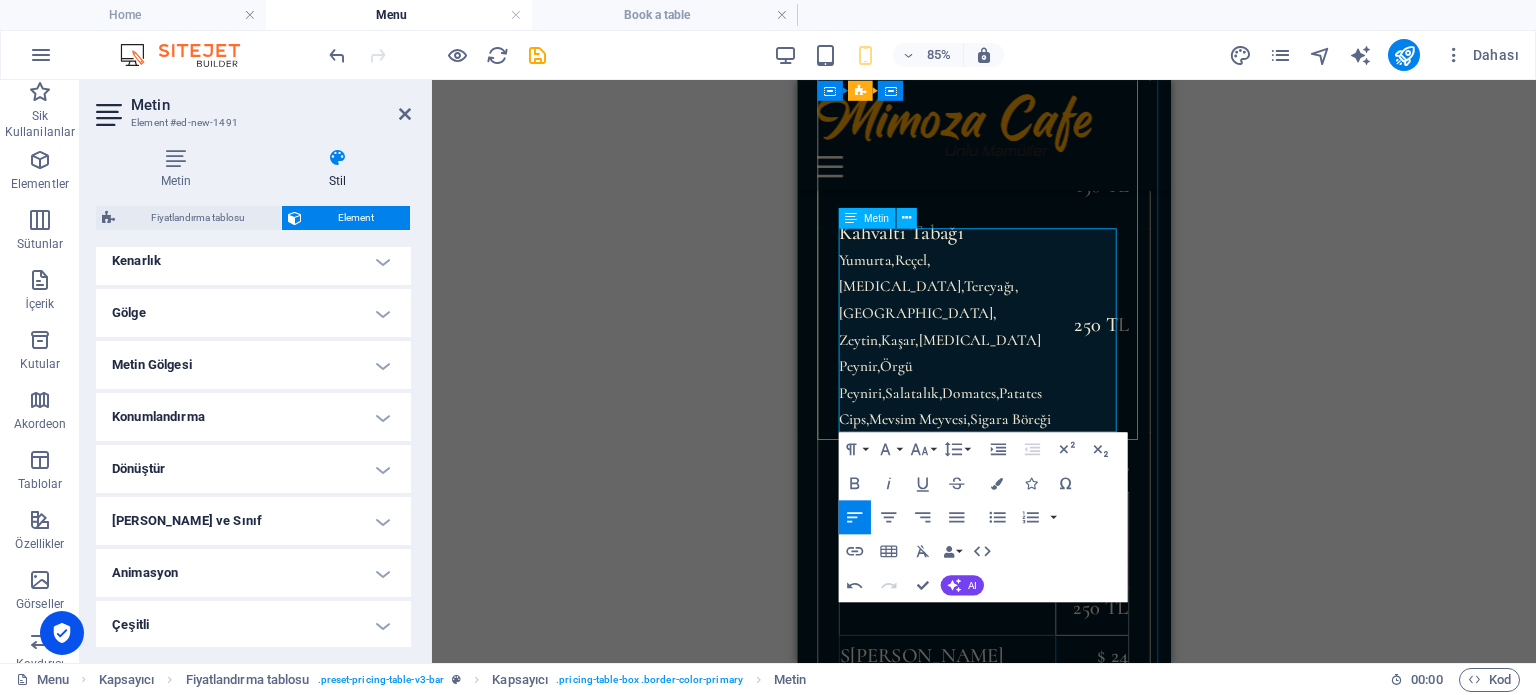 type 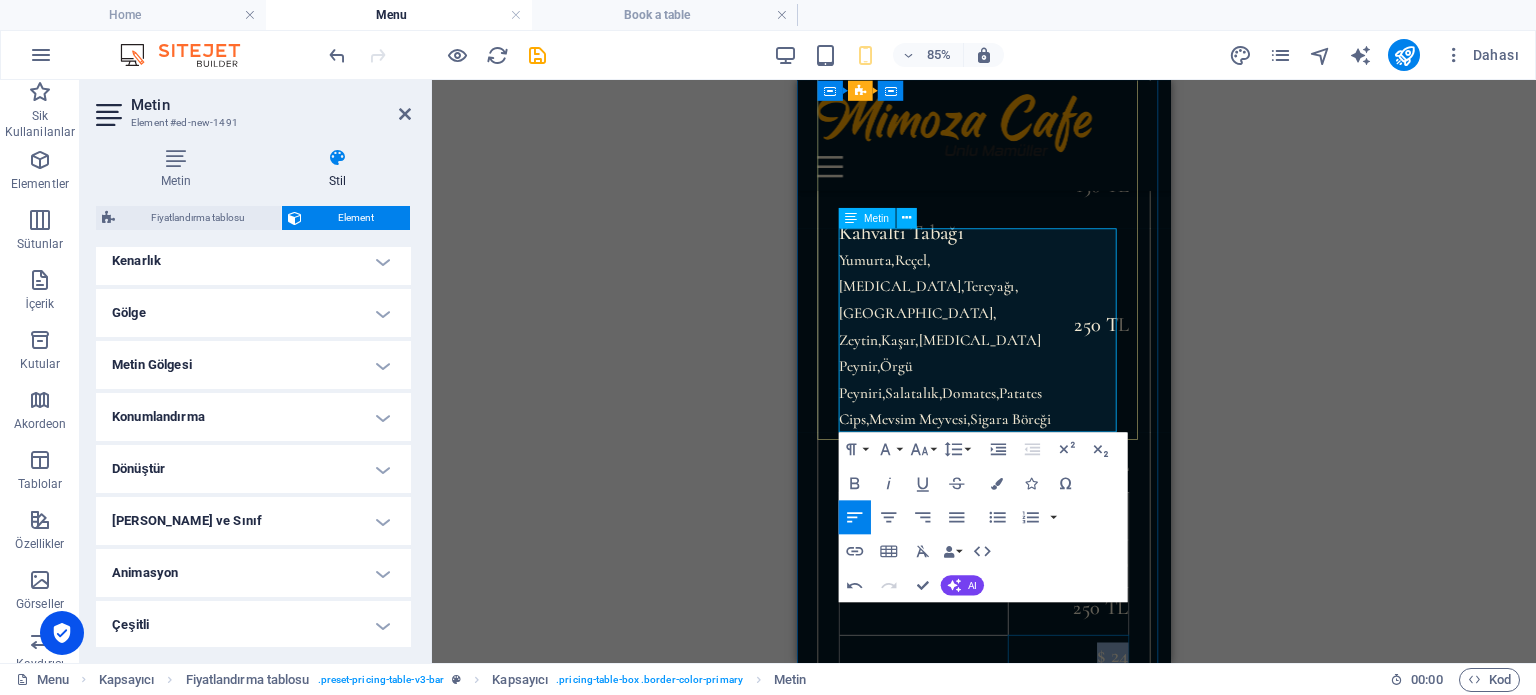 drag, startPoint x: 1169, startPoint y: 459, endPoint x: 1091, endPoint y: 458, distance: 78.00641 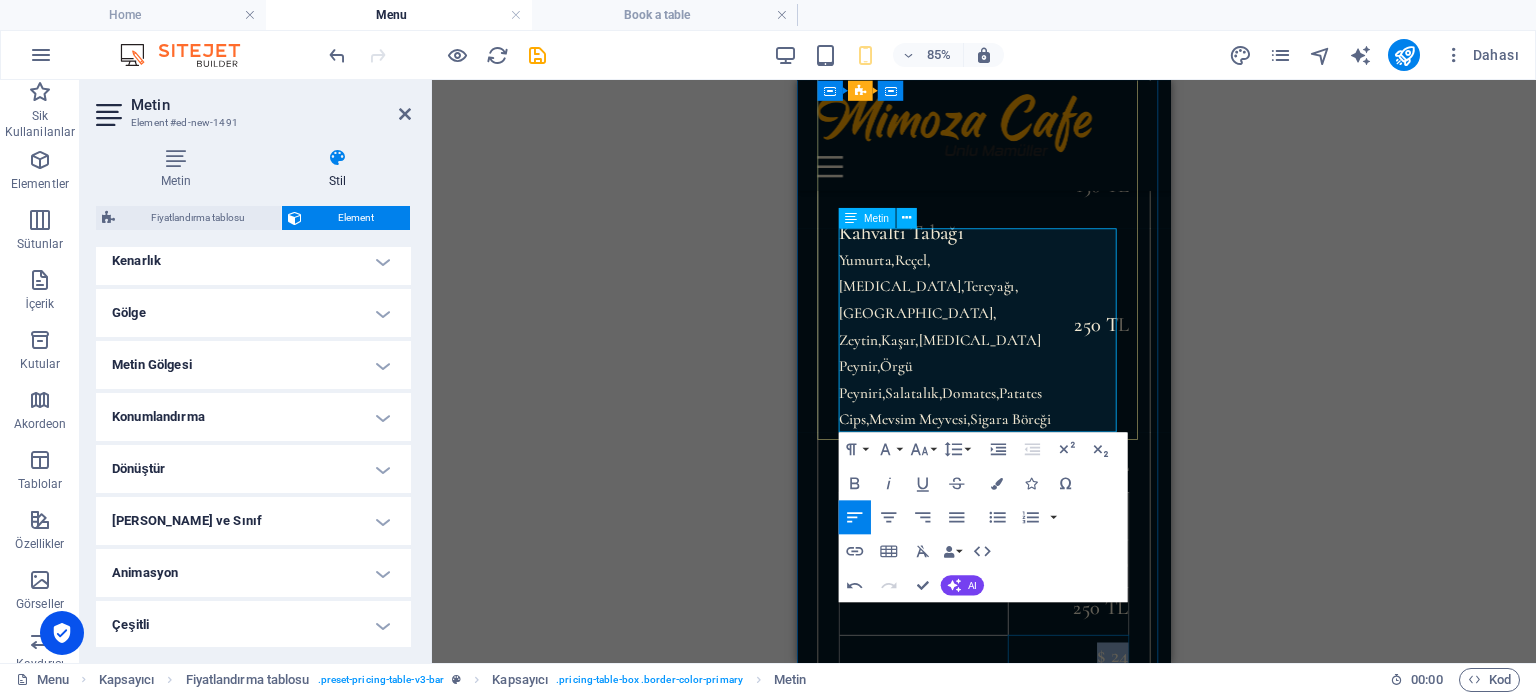 click on "$ 24" at bounding box center (1117, 761) 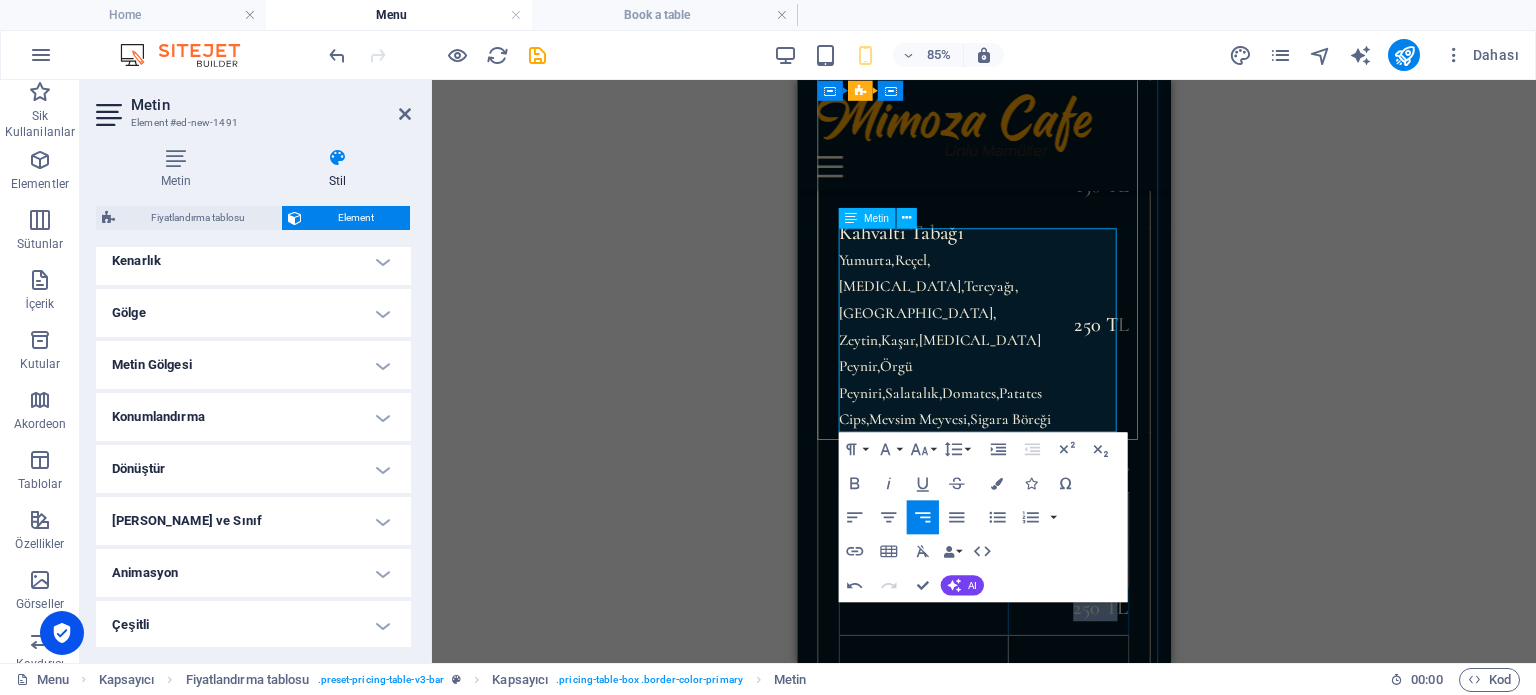 drag, startPoint x: 1164, startPoint y: 395, endPoint x: 1085, endPoint y: 399, distance: 79.101204 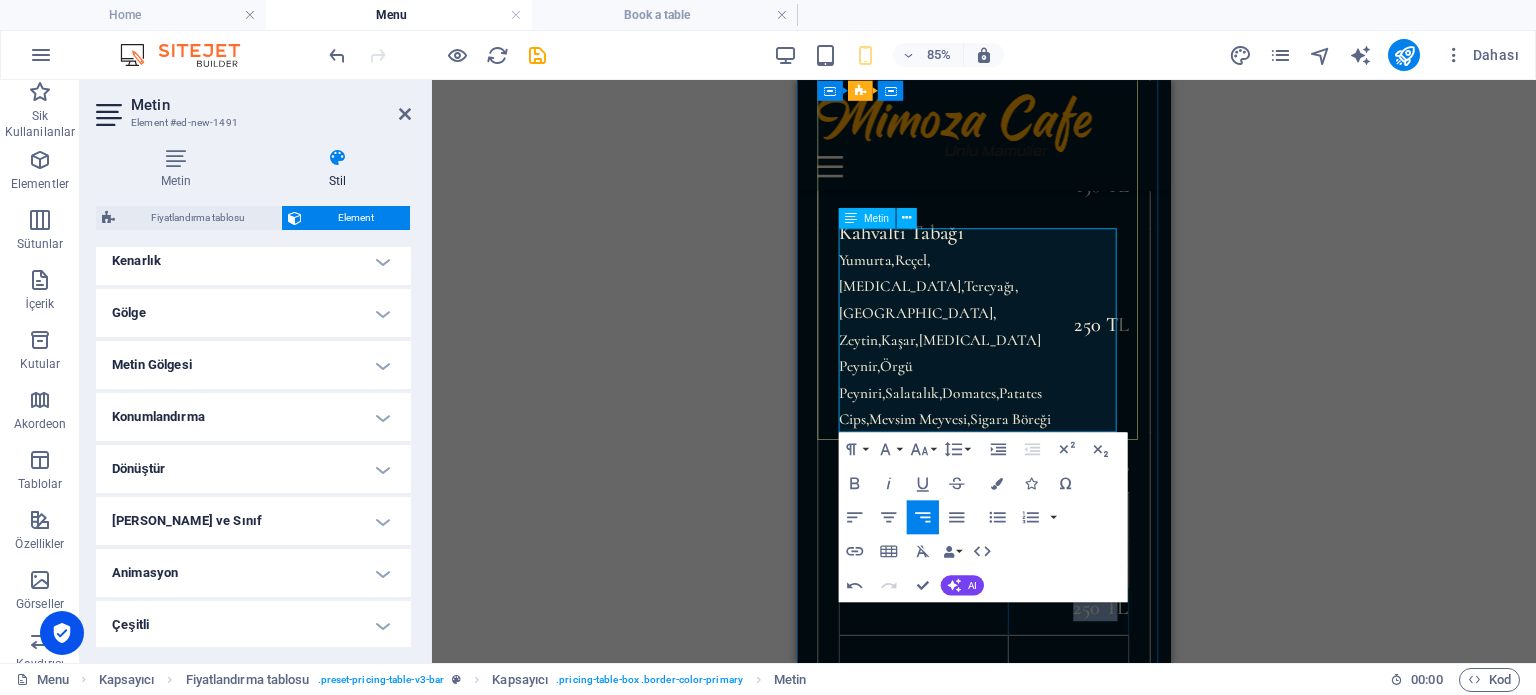 click on "250 TL" at bounding box center (1117, 704) 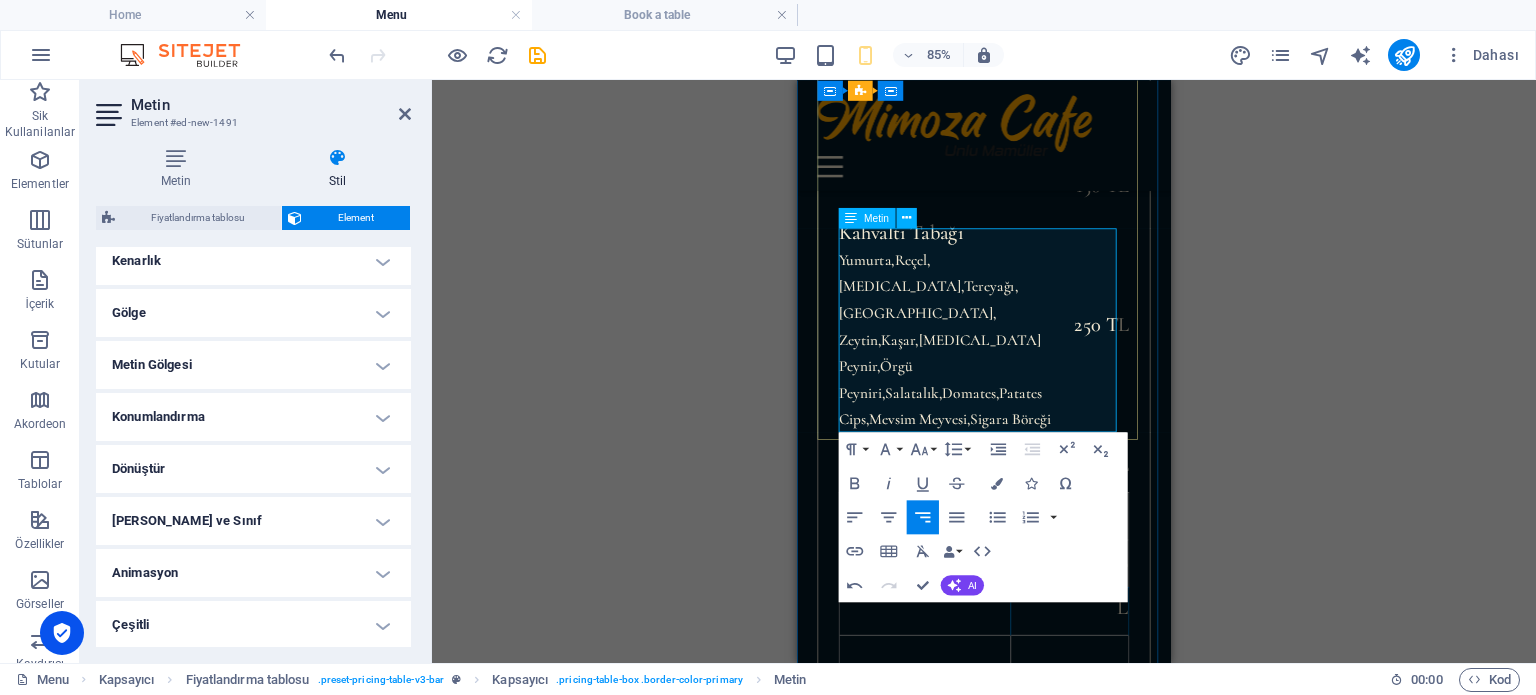 click on "L" at bounding box center (1117, 704) 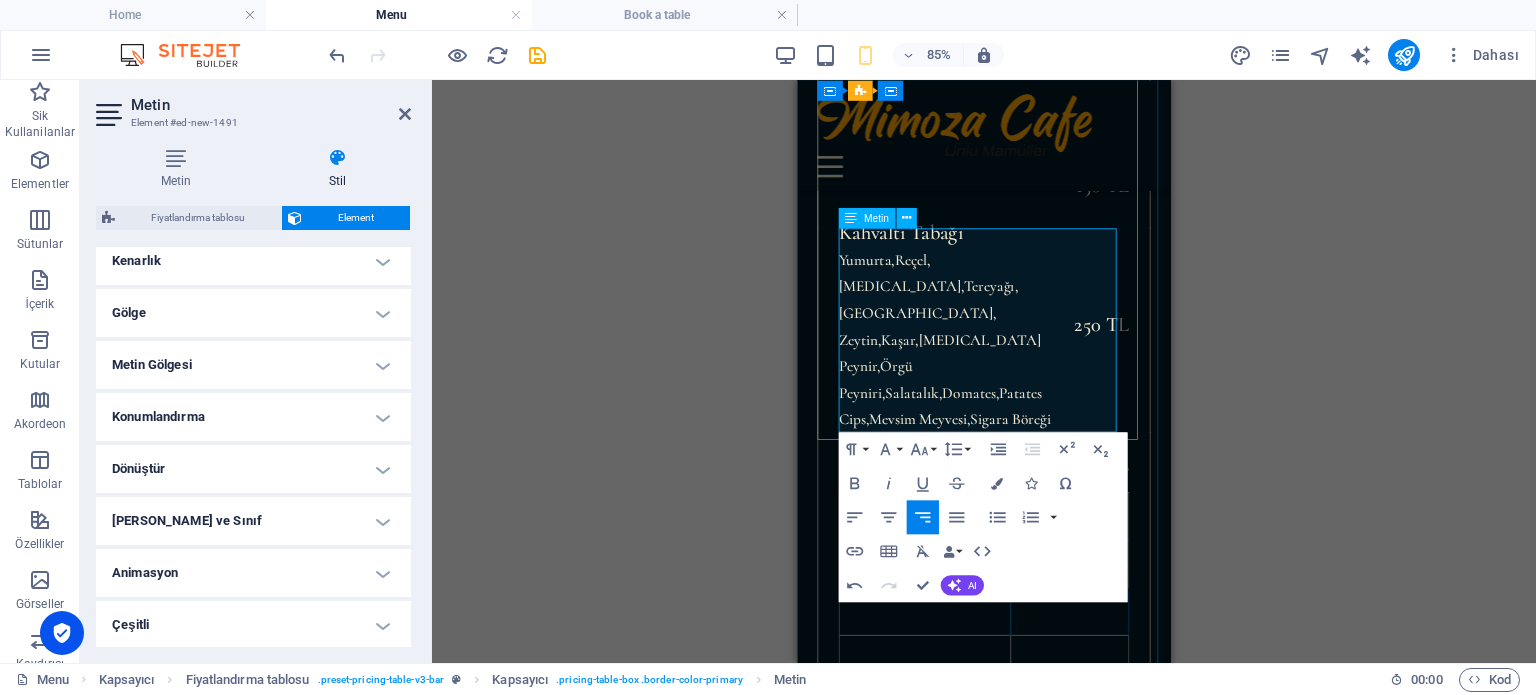 drag, startPoint x: 1092, startPoint y: 301, endPoint x: 1080, endPoint y: 299, distance: 12.165525 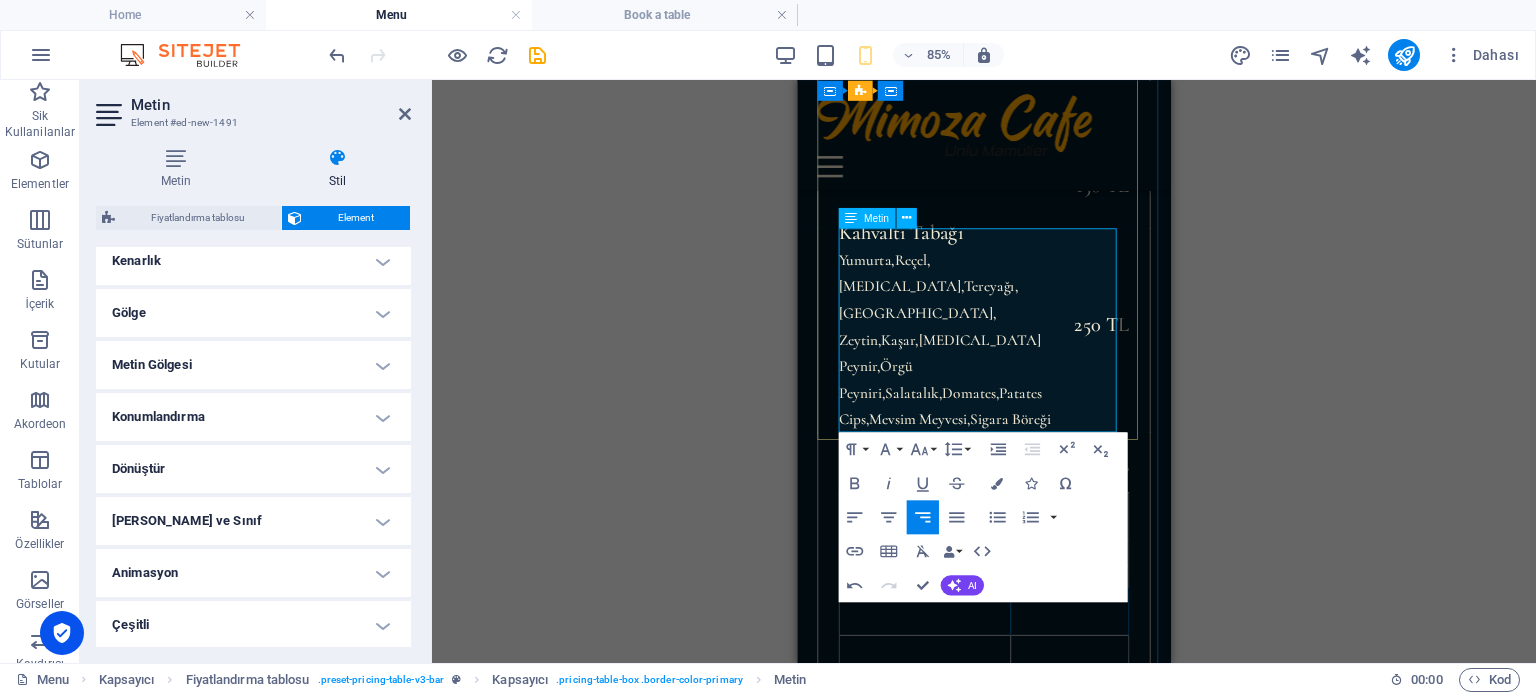 click at bounding box center [1117, 592] 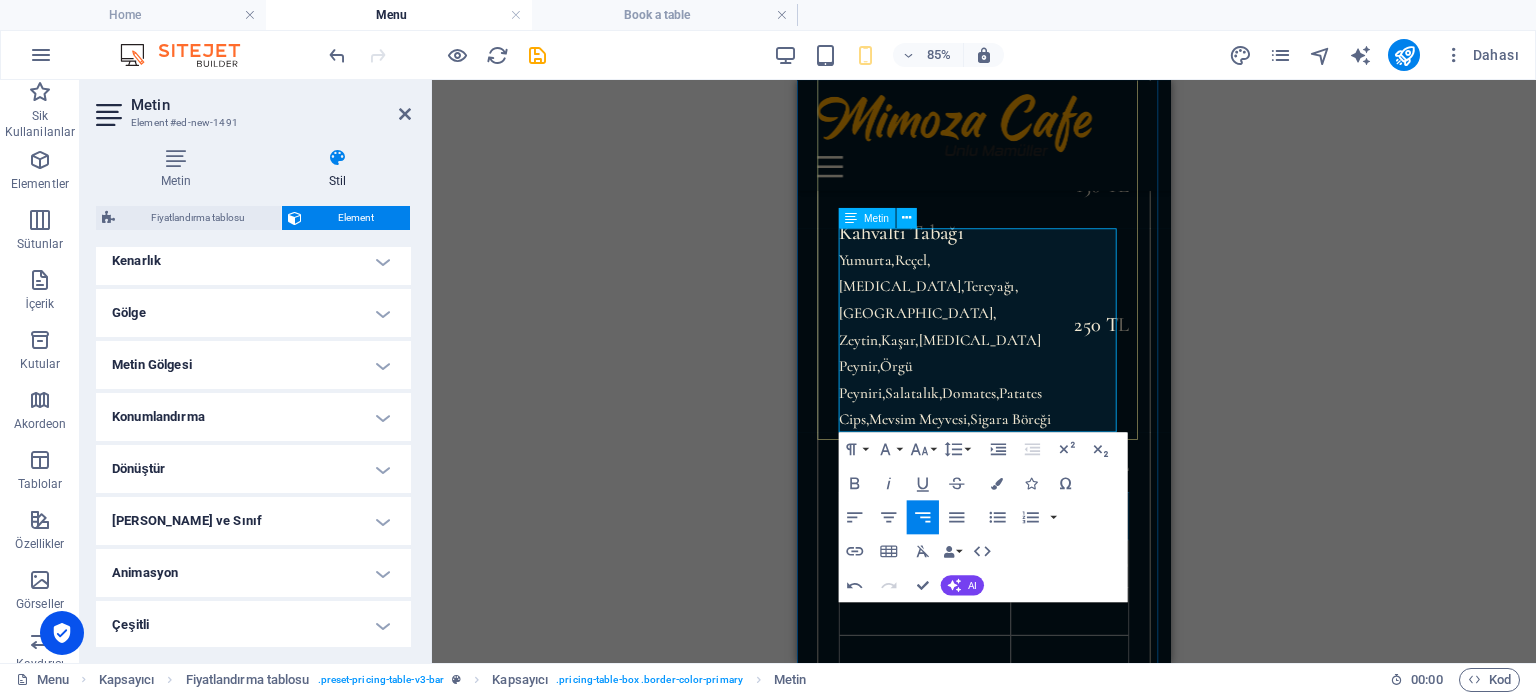 click at bounding box center (1117, 592) 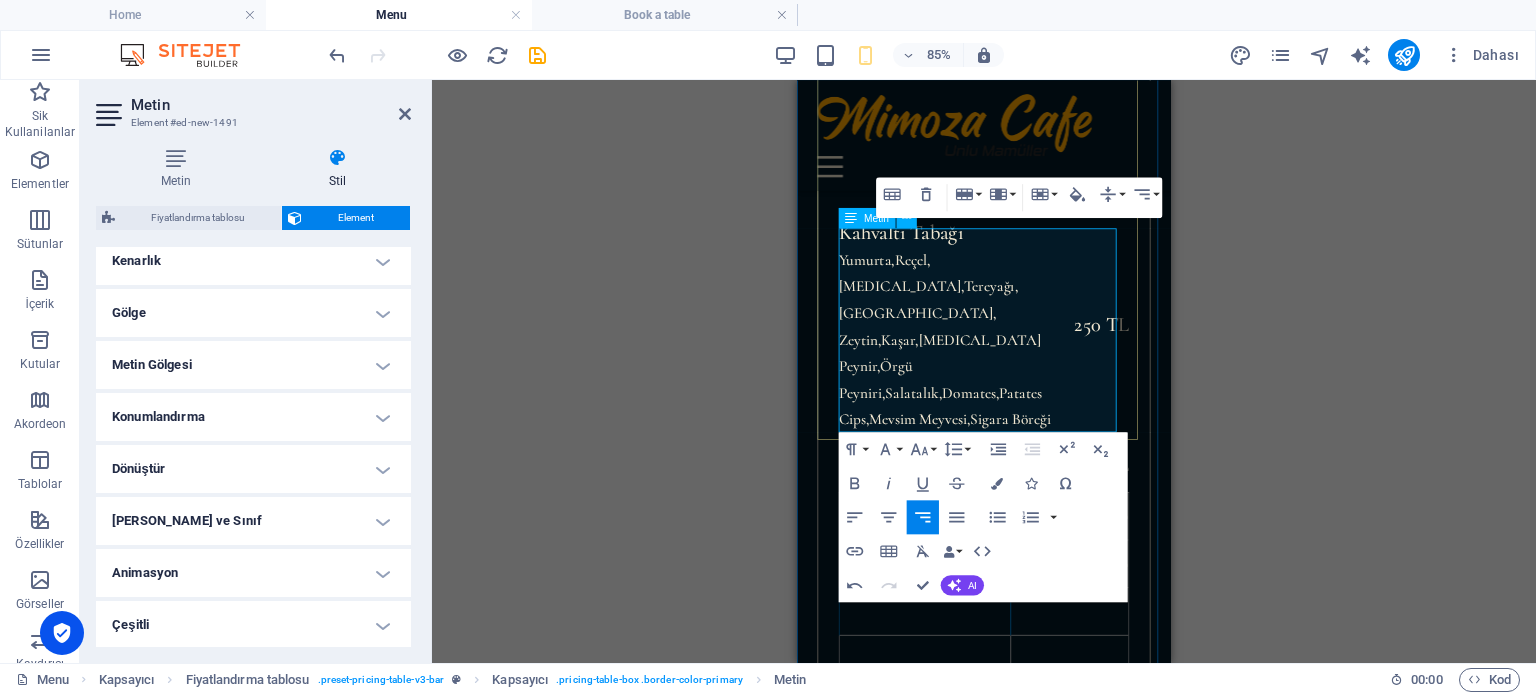 click at bounding box center (948, 704) 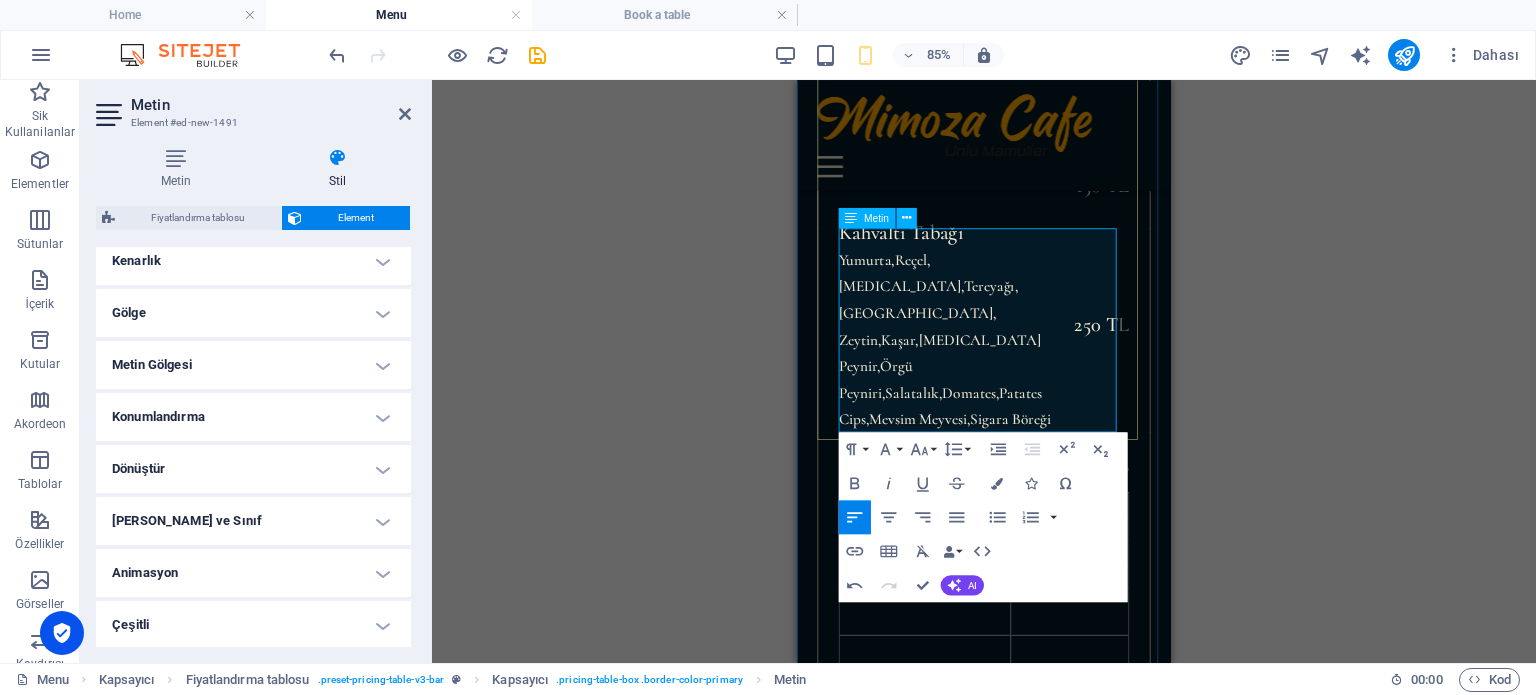 drag, startPoint x: 991, startPoint y: 411, endPoint x: 955, endPoint y: 400, distance: 37.64306 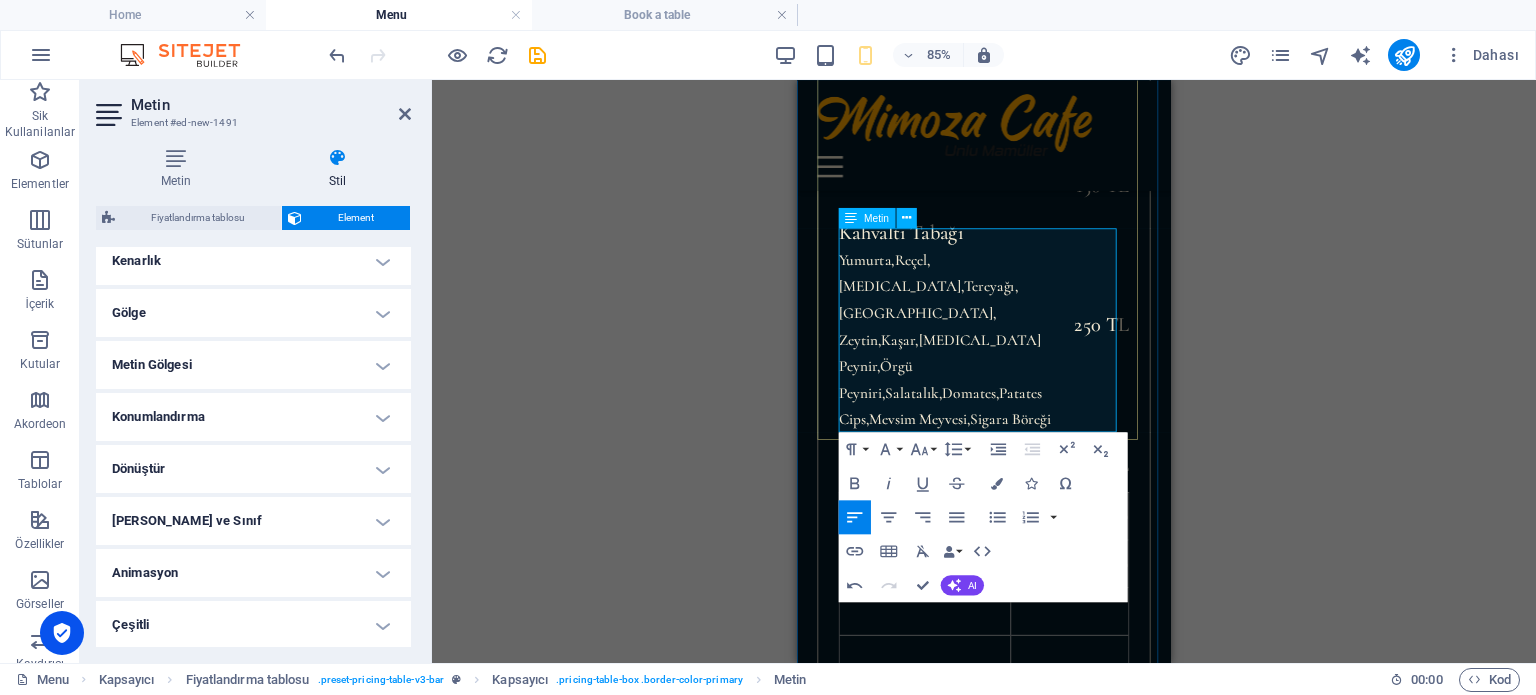 click at bounding box center (948, 704) 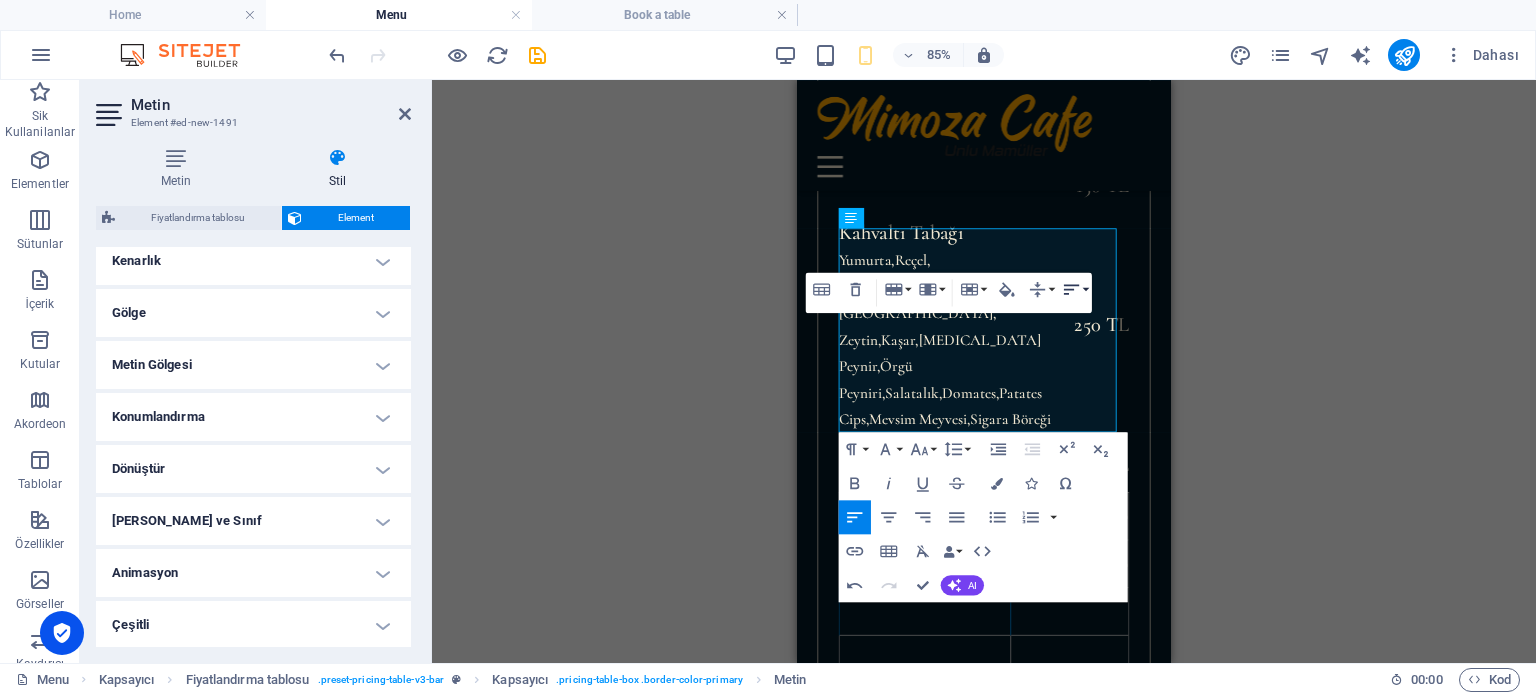 click 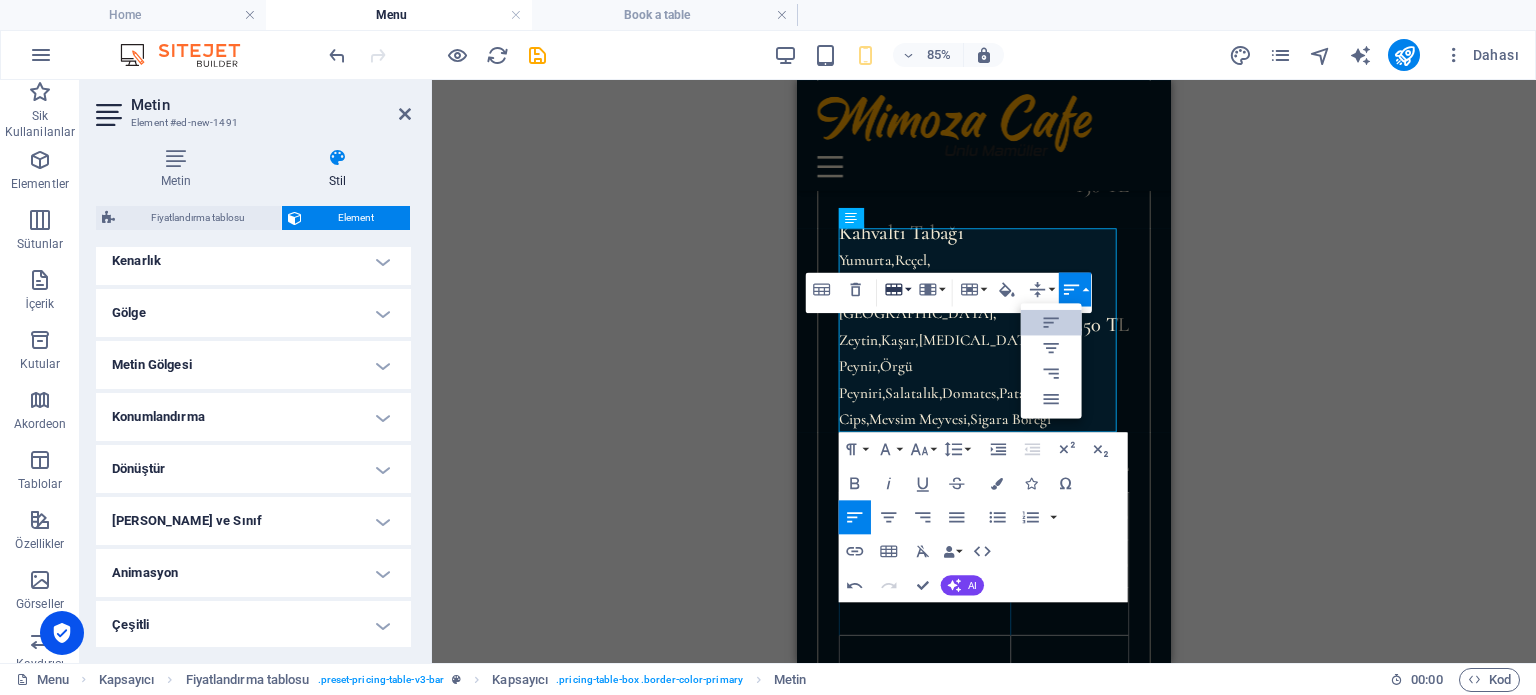 scroll, scrollTop: 0, scrollLeft: 0, axis: both 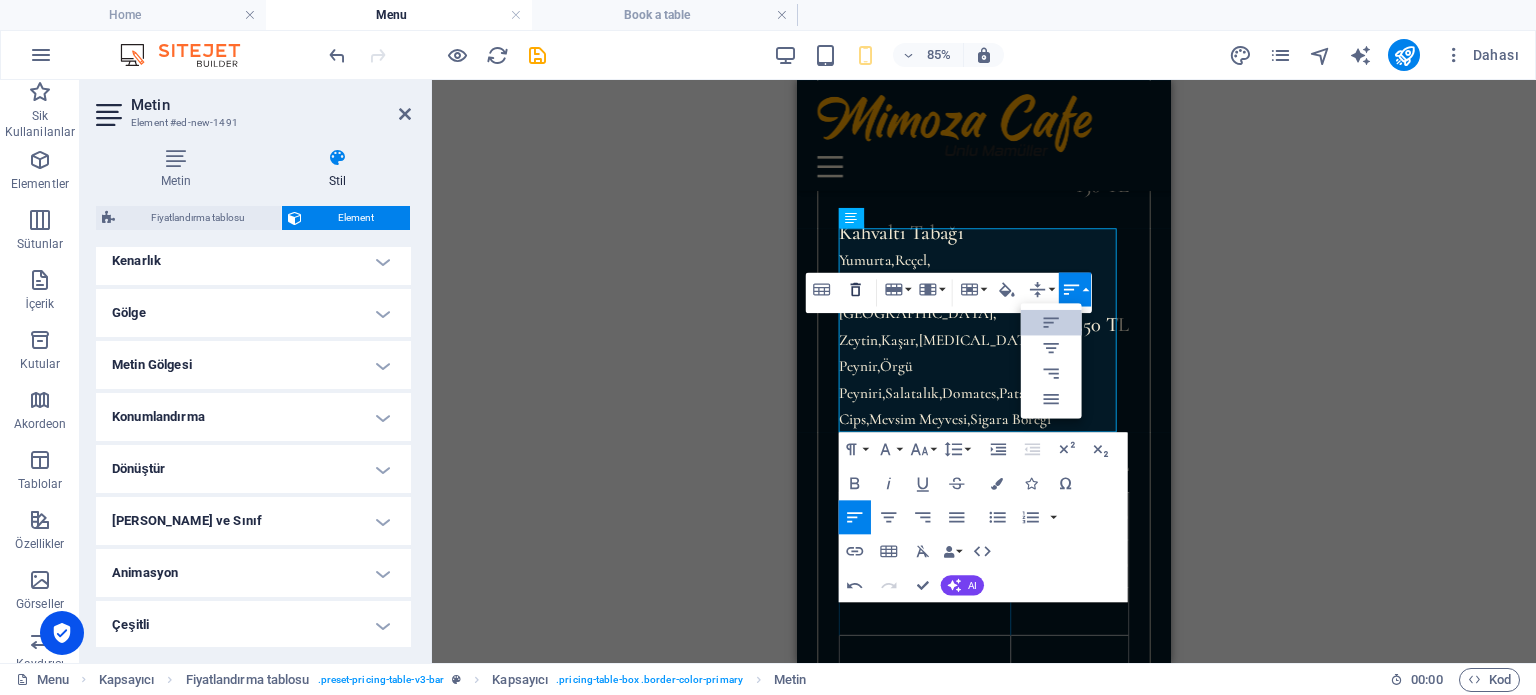 click 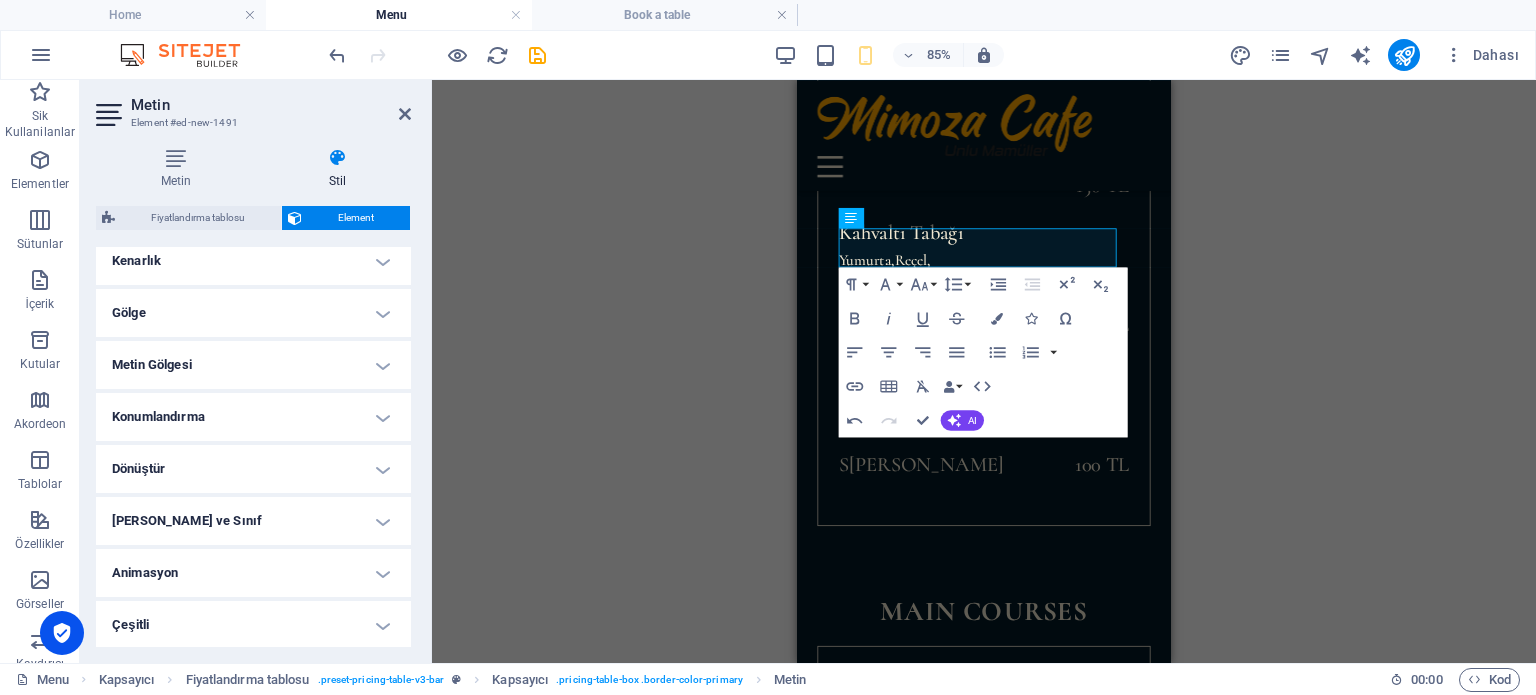 click on "H1   Banner   Kapsayıcı   Ayırıcı   HTML   Ayırıcı   H2   Kapsayıcı   Kapsayıcı   Fiyatlandırma tablosu   Kapsayıcı   Kapsayıcı   Fiyatlandırma tablosu   Kapsayıcı   Fiyatlandırma tablosu   Metin   Referans   Fiyatlandırma tablosu   Kapsayıcı   Fiyatlandırma tablosu   Fiyatlandırma tablosu   Metin   Aralık   H2   Aralık   İmaj   Aralık   Referans   Kapsayıcı   Referans   Referans   Referans   H2   Referans   Referans   Referans   İmaj   Banner   Logo   Yer Tutucu   Aralık   H2   Fiyatlandırma tablosu   Kapsayıcı   Fiyatlandırma tablosu   Kapsayıcı   Kapsayıcı   Fiyatlandırma tablosu   Metin   Referans   Referans   Ayırıcı   HTML   Kapsayıcı   Ayırıcı   Metin Paragraph Format Normal Heading 1 Heading 2 Heading 3 Heading 4 Heading 5 Heading 6 Code Font Family Arial [US_STATE] Impact Tahoma Times New Roman Verdana Cormorant Font Size 8 9 10 11 12 14 18 24 30 36 48 60 72 96 Line Height Default Single 1.15 1.5 Double Increase Indent Superscript" at bounding box center (984, 371) 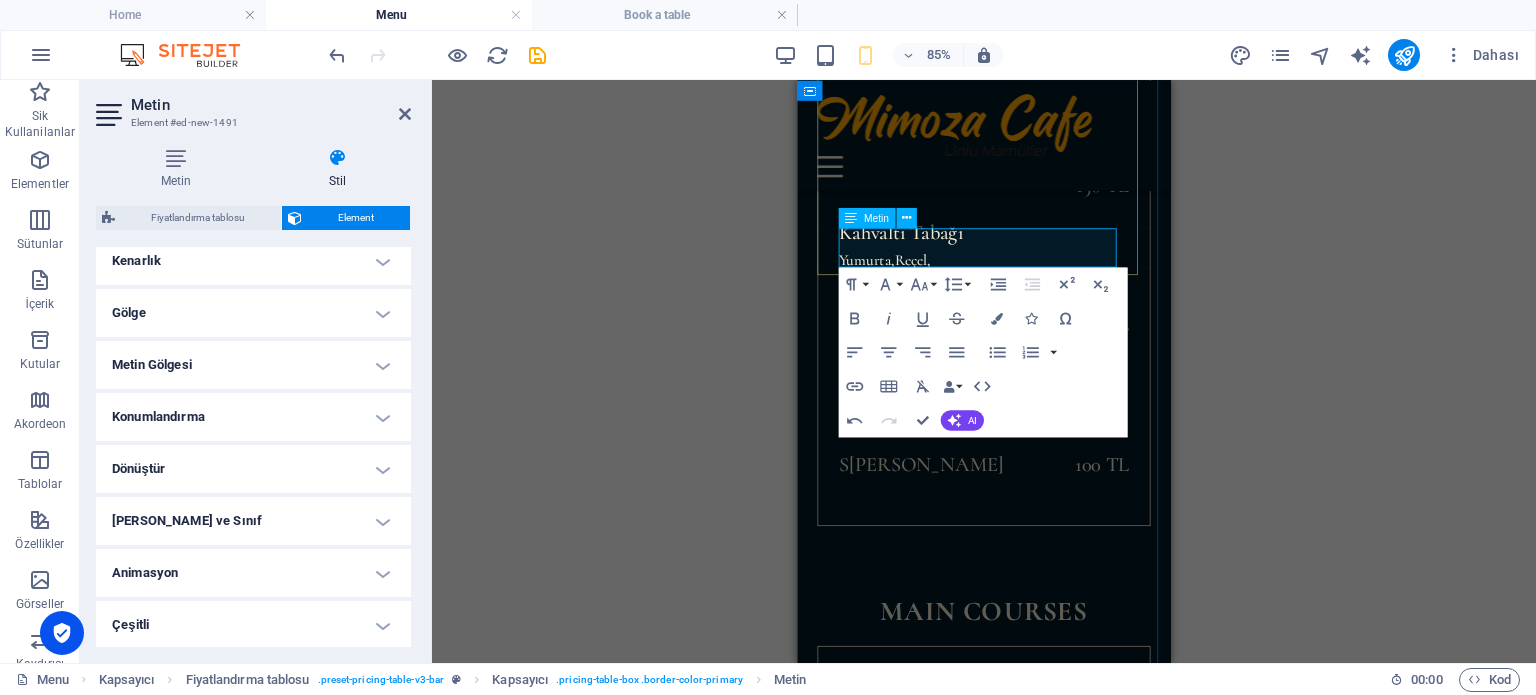 click at bounding box center (1017, 579) 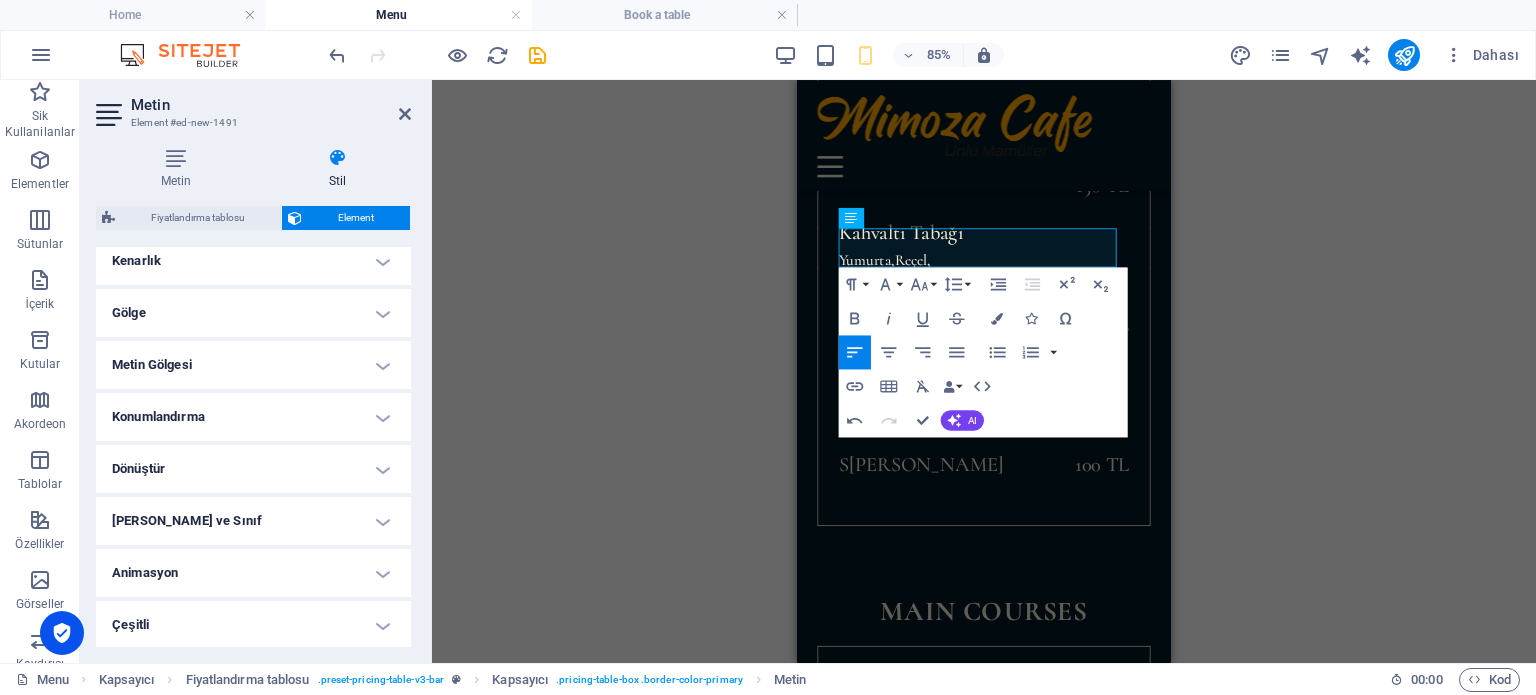 click on "H1   Banner   Kapsayıcı   Ayırıcı   HTML   Ayırıcı   H2   Kapsayıcı   Kapsayıcı   Fiyatlandırma tablosu   Kapsayıcı   Kapsayıcı   Fiyatlandırma tablosu   Fiyatlandırma tablosu   Metin   Referans   Fiyatlandırma tablosu   Kapsayıcı   Fiyatlandırma tablosu   Fiyatlandırma tablosu   Metin   Aralık   H2   Aralık   İmaj   Aralık   Referans   Kapsayıcı   Referans   Referans   Referans   H2   Referans   Referans   Referans   İmaj   Banner   Logo   Yer Tutucu   Aralık   H2   Fiyatlandırma tablosu   Kapsayıcı   Fiyatlandırma tablosu   Kapsayıcı   Kapsayıcı   Fiyatlandırma tablosu   Metin   Referans   Referans   Ayırıcı   HTML   Kapsayıcı   Ayırıcı   Metin Paragraph Format Normal Heading 1 Heading 2 Heading 3 Heading 4 Heading 5 Heading 6 Code Font Family Arial [US_STATE] Impact Tahoma Times New Roman Verdana Cormorant Font Size 8 9 10 11 12 14 18 24 30 36 48 60 72 96 Line Height Default Single 1.15 1.5 Double Increase Indent Decrease Indent Superscript" at bounding box center (984, 371) 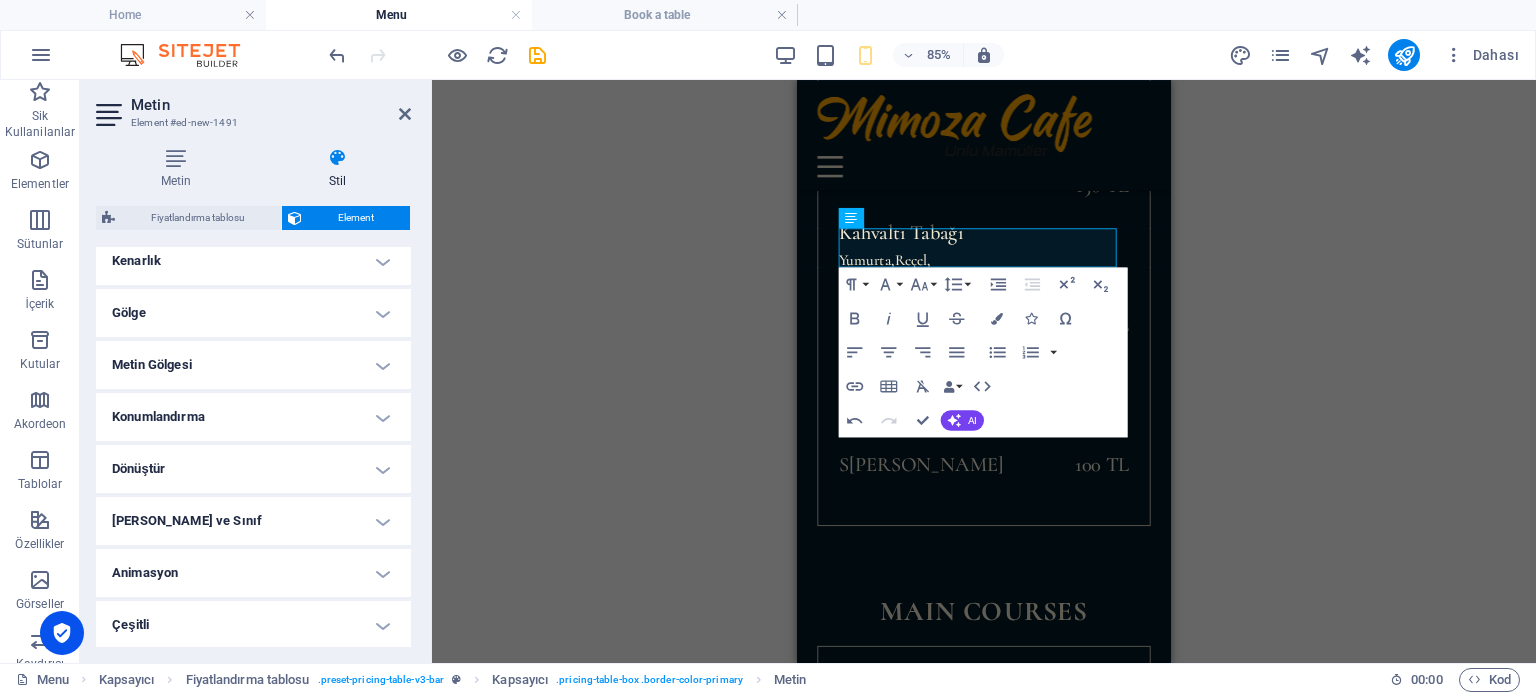 click on "H1   Banner   Kapsayıcı   Ayırıcı   HTML   Ayırıcı   H2   Kapsayıcı   Kapsayıcı   Fiyatlandırma tablosu   Kapsayıcı   Kapsayıcı   Fiyatlandırma tablosu   Fiyatlandırma tablosu   Metin   Referans   Fiyatlandırma tablosu   Kapsayıcı   Fiyatlandırma tablosu   Fiyatlandırma tablosu   Metin   Aralık   H2   Aralık   İmaj   Aralık   Referans   Kapsayıcı   Referans   Referans   Referans   H2   Referans   Referans   Referans   İmaj   Banner   Logo   Yer Tutucu   Aralık   H2   Fiyatlandırma tablosu   Kapsayıcı   Fiyatlandırma tablosu   Kapsayıcı   Kapsayıcı   Fiyatlandırma tablosu   Metin   Referans   Referans   Ayırıcı   HTML   Kapsayıcı   Ayırıcı   Metin Paragraph Format Normal Heading 1 Heading 2 Heading 3 Heading 4 Heading 5 Heading 6 Code Font Family Arial [US_STATE] Impact Tahoma Times New Roman Verdana Cormorant Font Size 8 9 10 11 12 14 18 24 30 36 48 60 72 96 Line Height Default Single 1.15 1.5 Double Increase Indent Decrease Indent Superscript" at bounding box center [984, 371] 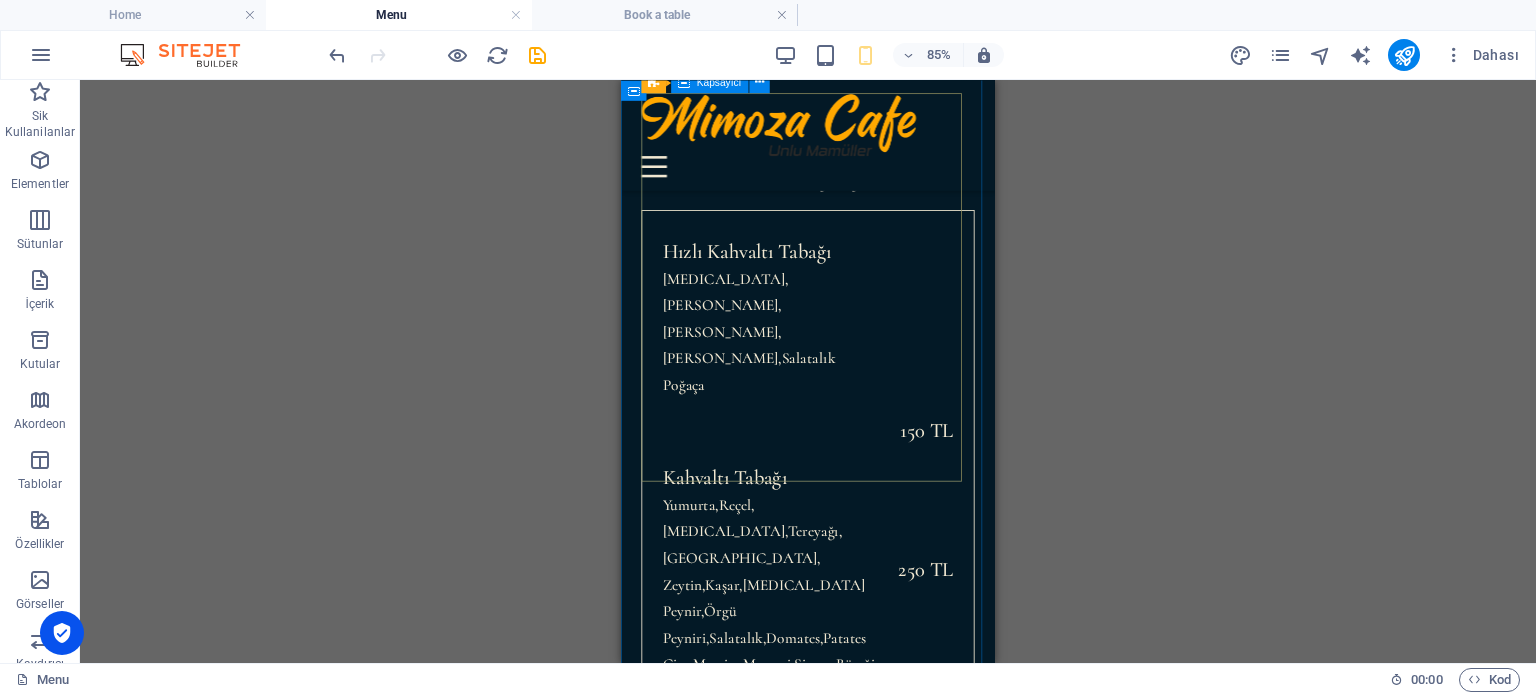 scroll, scrollTop: 500, scrollLeft: 0, axis: vertical 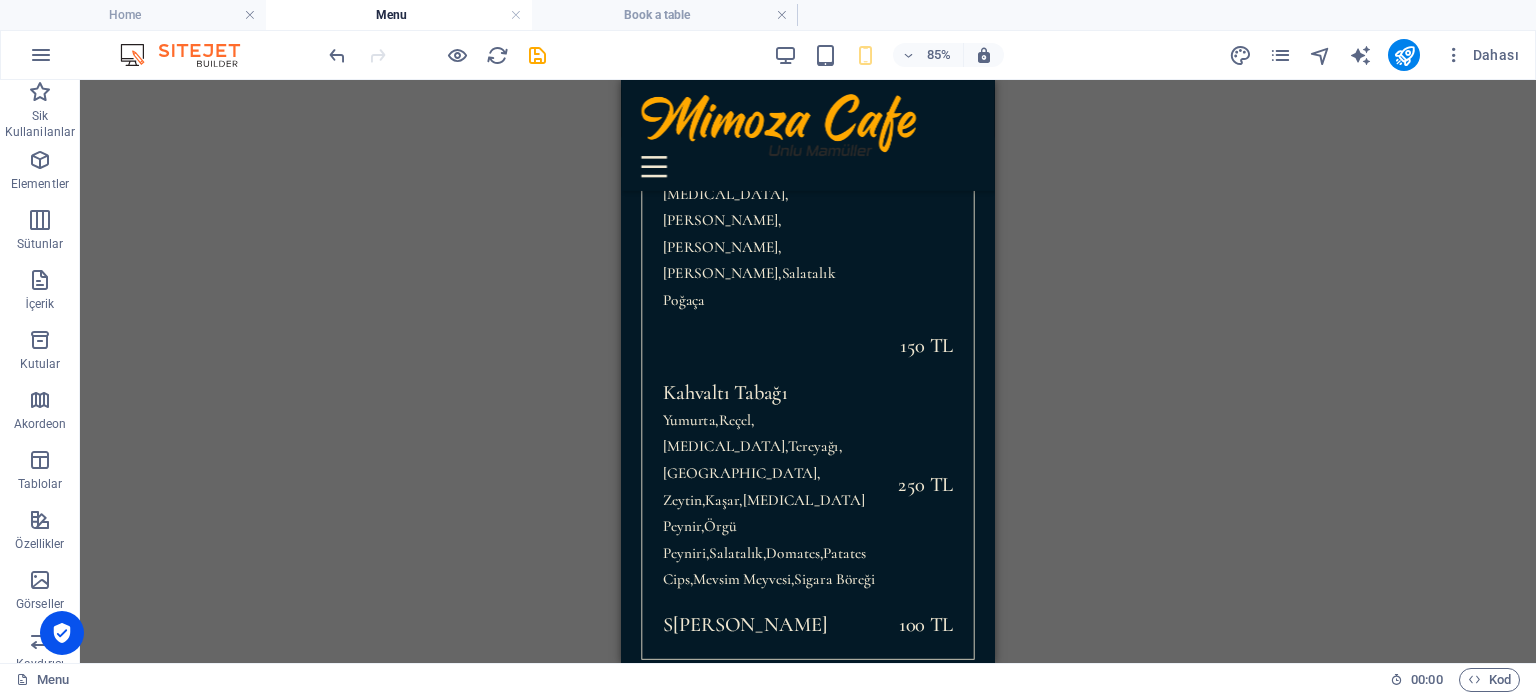 click on "85% Dahası" at bounding box center (768, 55) 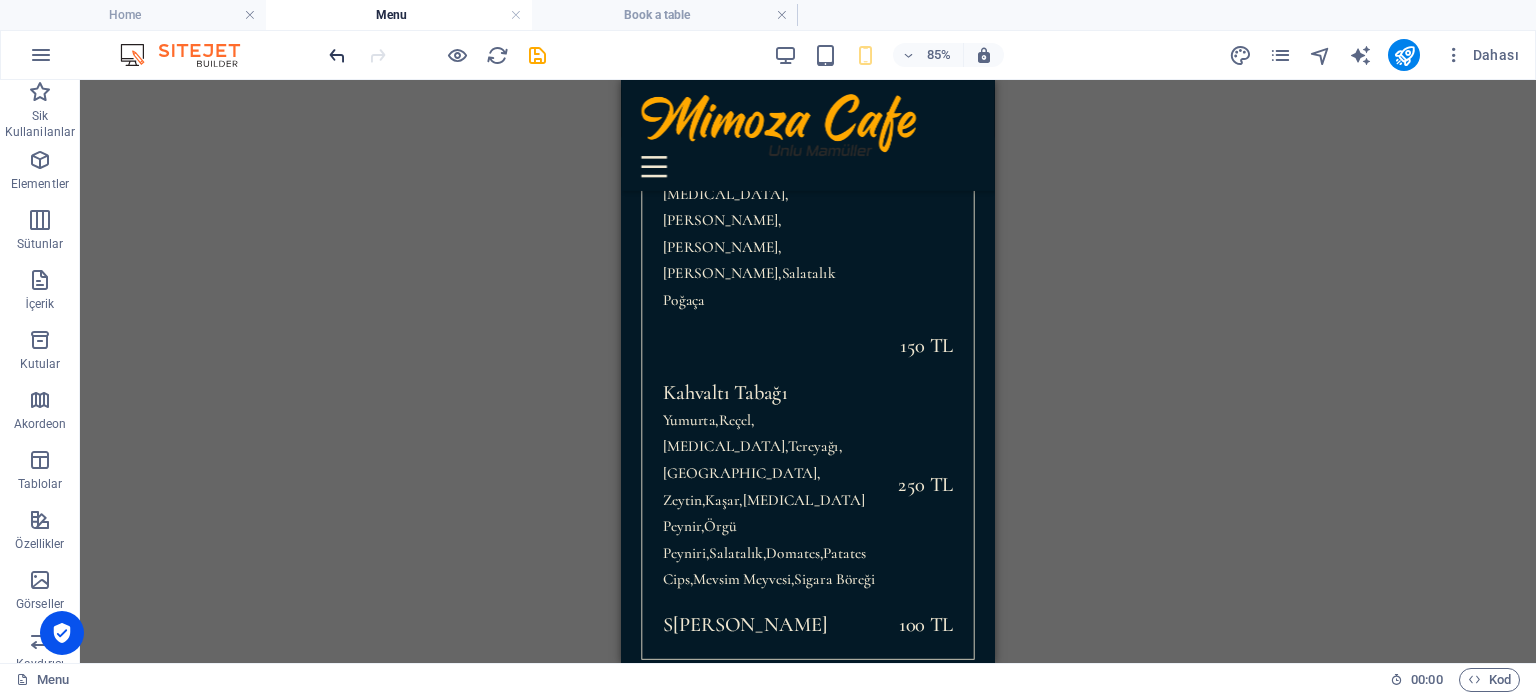click at bounding box center [337, 55] 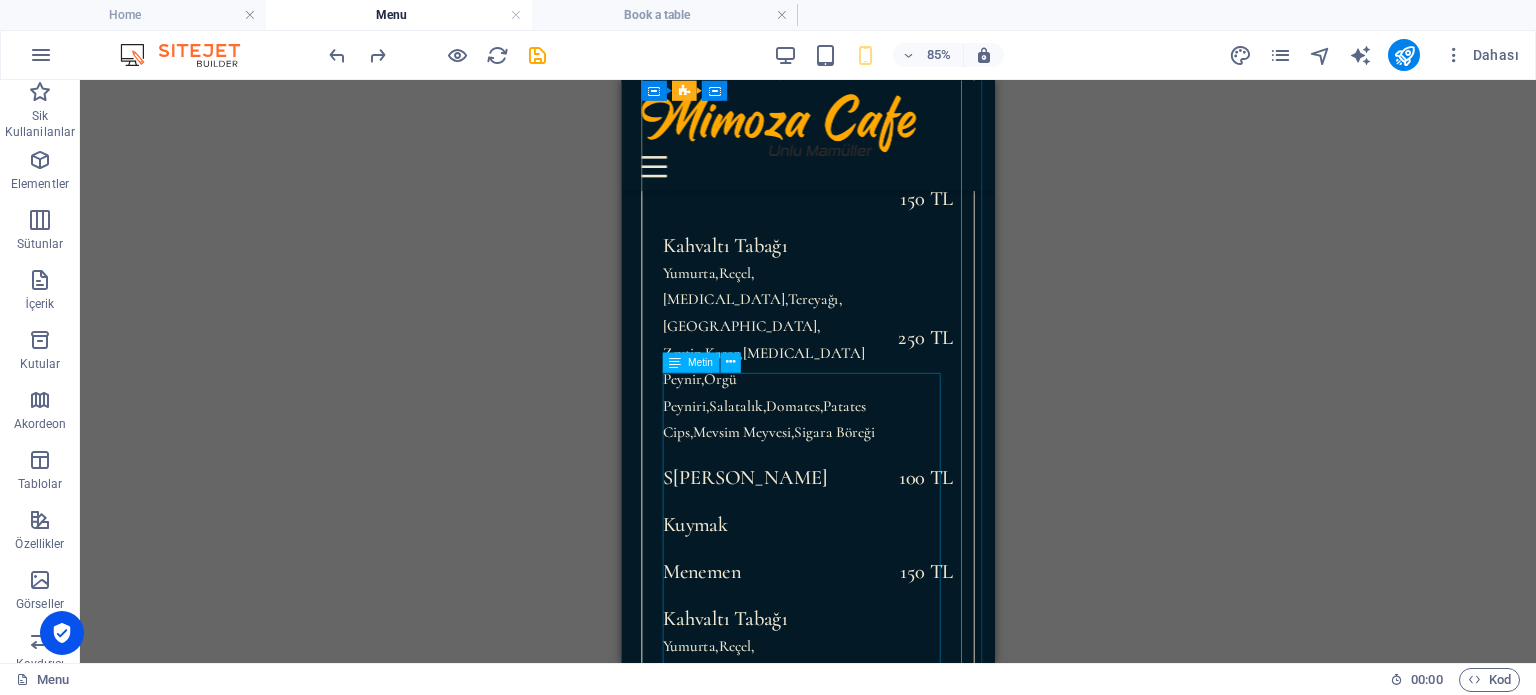 scroll, scrollTop: 700, scrollLeft: 0, axis: vertical 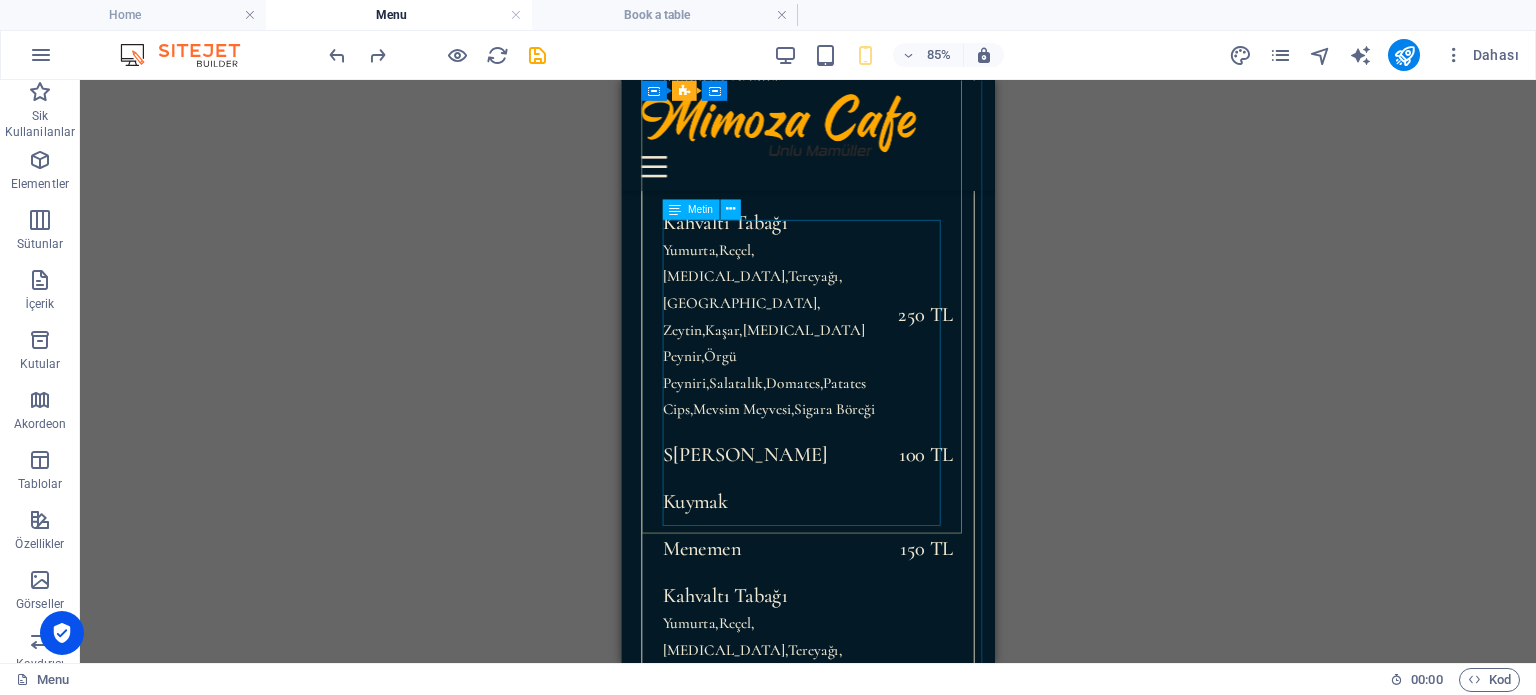 click on "Kuymak Menemen
150 TL
Kahvaltı Tabağı Yumurta,Reçel,[MEDICAL_DATA],Tereyağı,Saralle, [GEOGRAPHIC_DATA],Kaşar,[MEDICAL_DATA] Peynir,Örgü Peyniri,[GEOGRAPHIC_DATA],Domates,Patates Cips,Mevsim Meyvesi,Sigara Böreği
250 TL S ahanda Yumurta
$ 24" at bounding box center (841, 772) 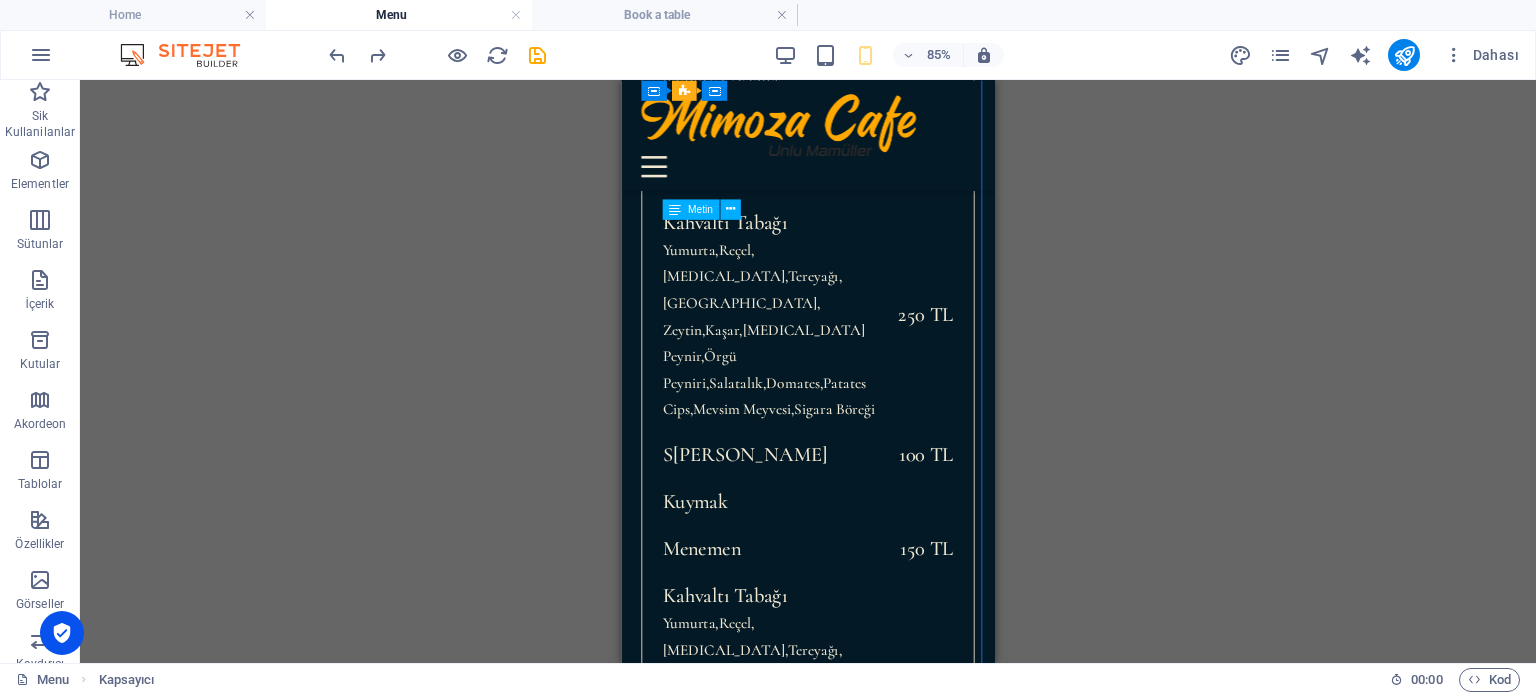 click on "Kuymak Menemen
150 TL
Kahvaltı Tabağı Yumurta,Reçel,[MEDICAL_DATA],Tereyağı,Saralle, [GEOGRAPHIC_DATA],Kaşar,[MEDICAL_DATA] Peynir,Örgü Peyniri,[GEOGRAPHIC_DATA],Domates,Patates Cips,Mevsim Meyvesi,Sigara Böreği
250 TL S ahanda Yumurta
$ 24" at bounding box center [841, 772] 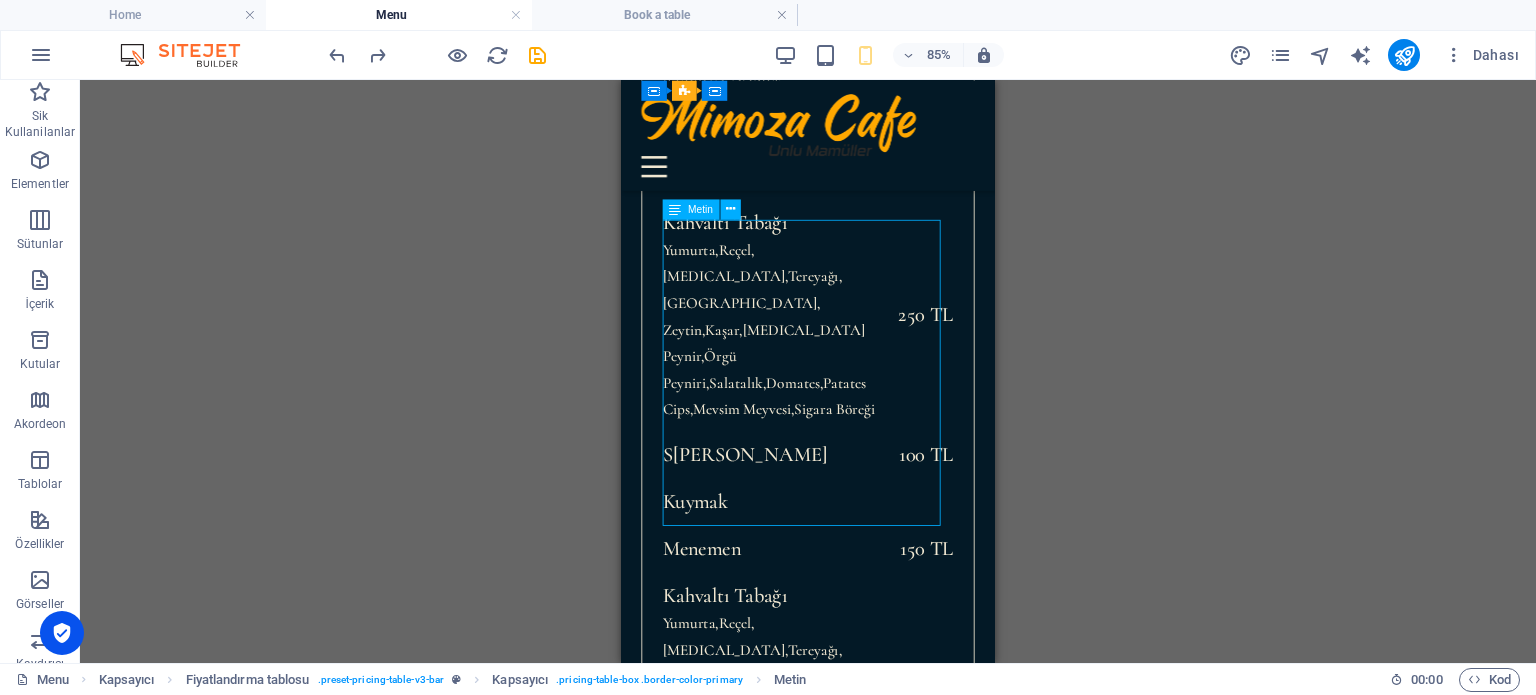 click on "Kuymak Menemen
150 TL
Kahvaltı Tabağı Yumurta,Reçel,[MEDICAL_DATA],Tereyağı,Saralle, [GEOGRAPHIC_DATA],Kaşar,[MEDICAL_DATA] Peynir,Örgü Peyniri,[GEOGRAPHIC_DATA],Domates,Patates Cips,Mevsim Meyvesi,Sigara Böreği
250 TL S ahanda Yumurta
$ 24" at bounding box center (841, 772) 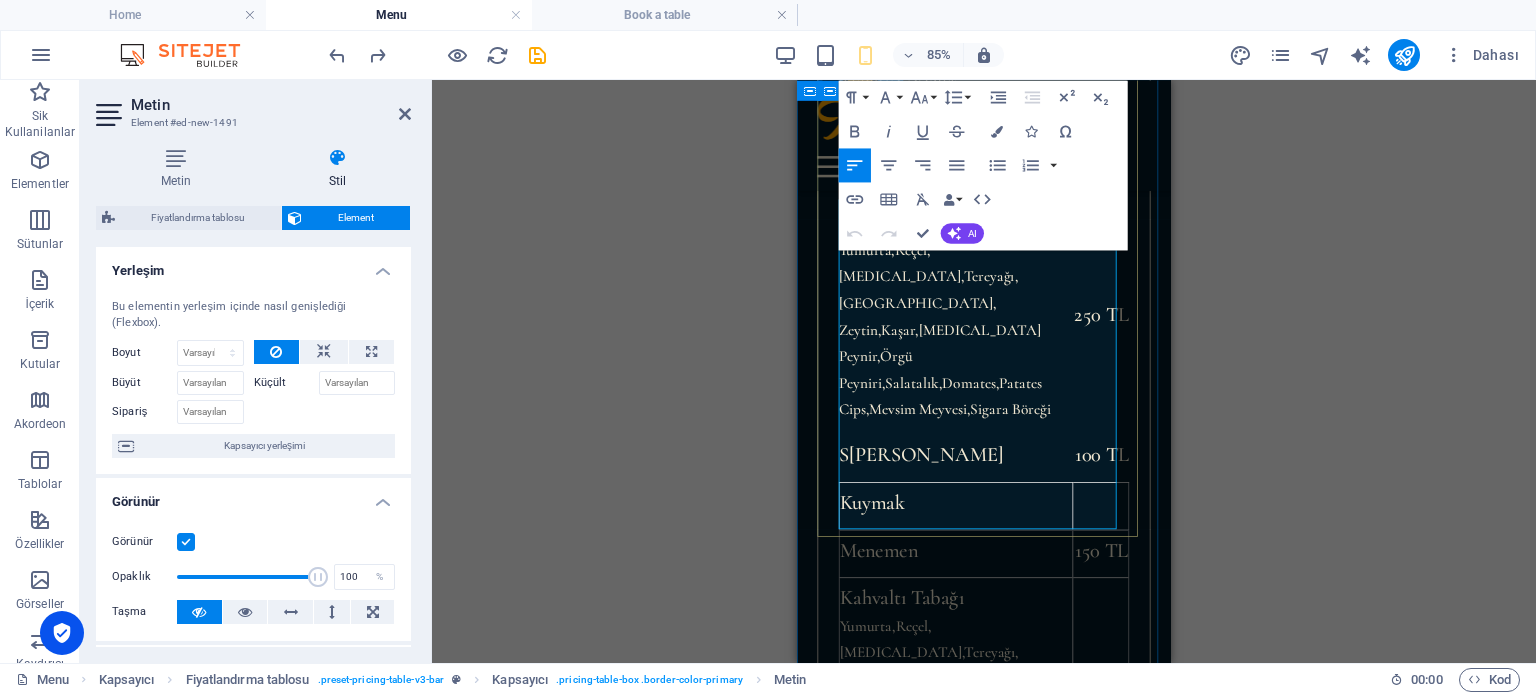 click on "S [PERSON_NAME]" at bounding box center [984, 968] 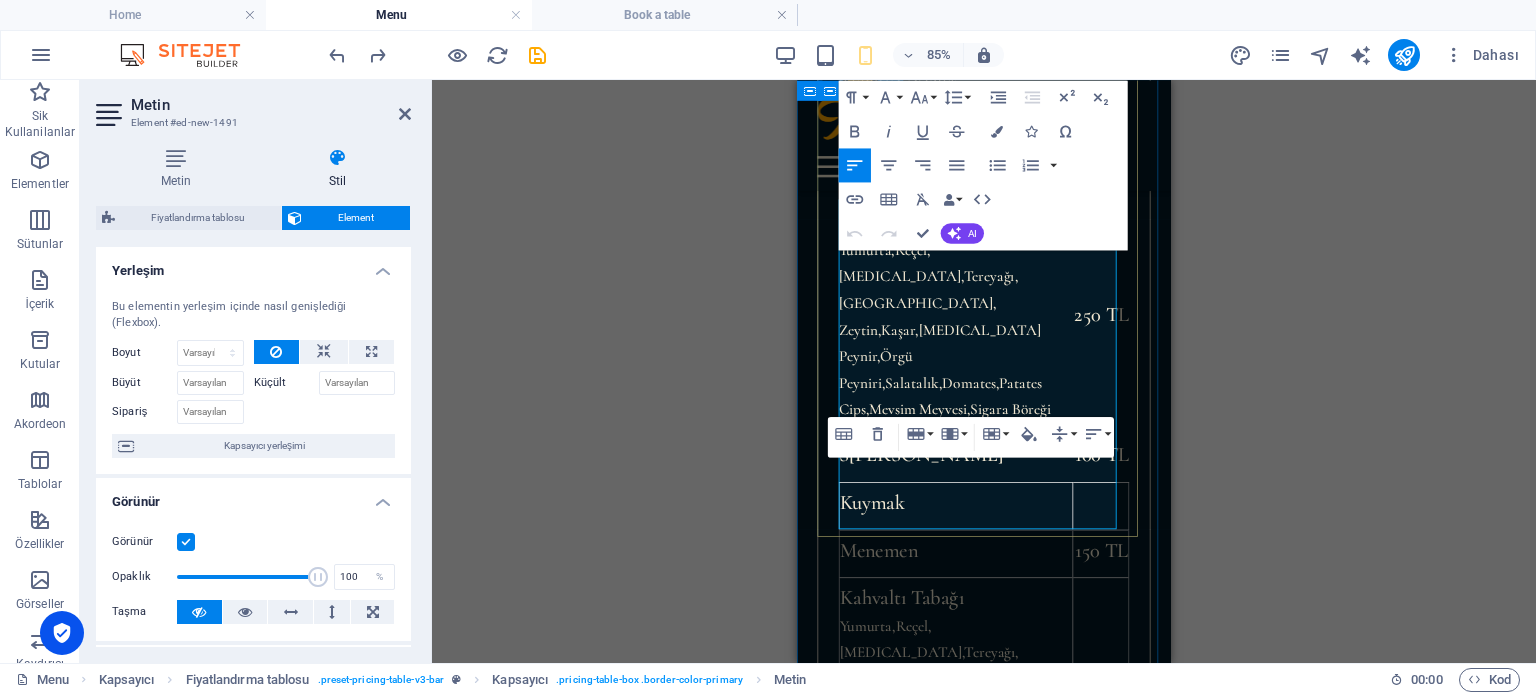 click on "S [PERSON_NAME]" at bounding box center [984, 968] 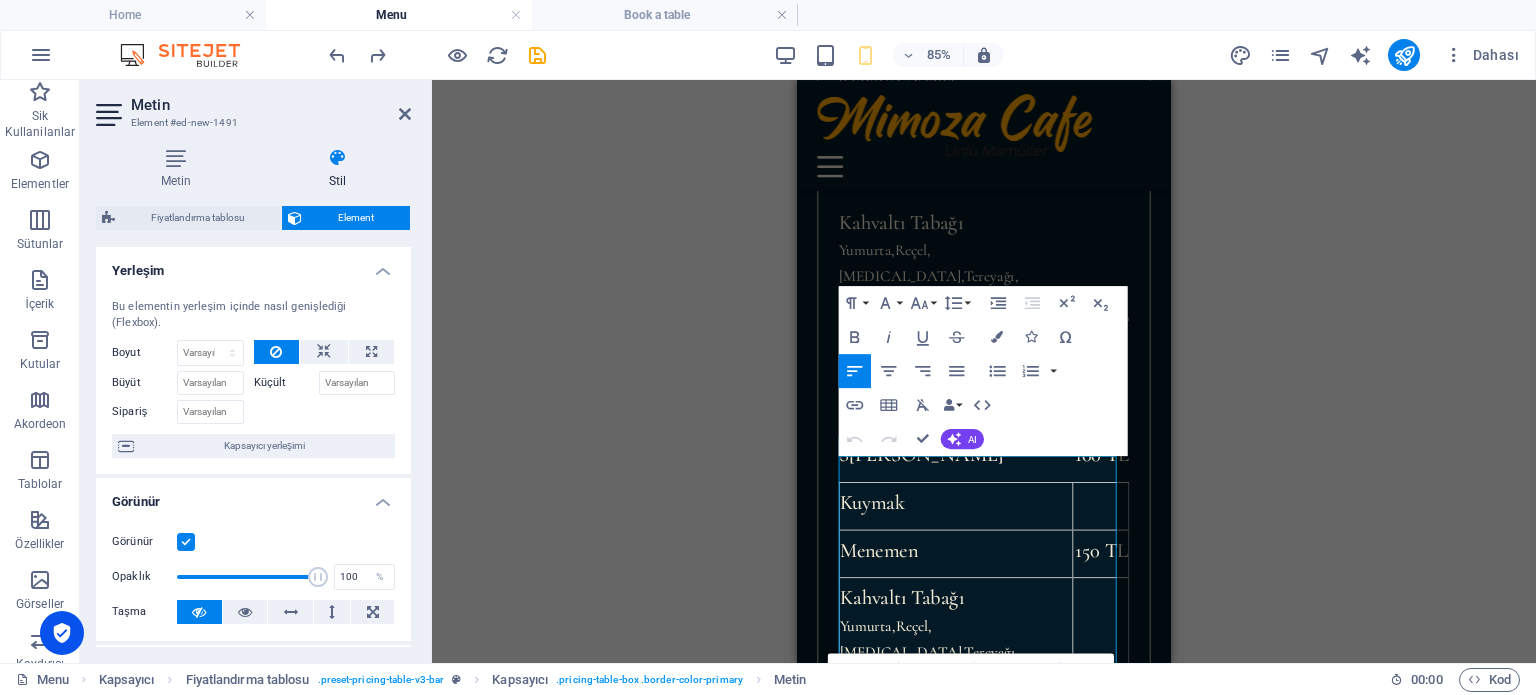 scroll, scrollTop: 400, scrollLeft: 0, axis: vertical 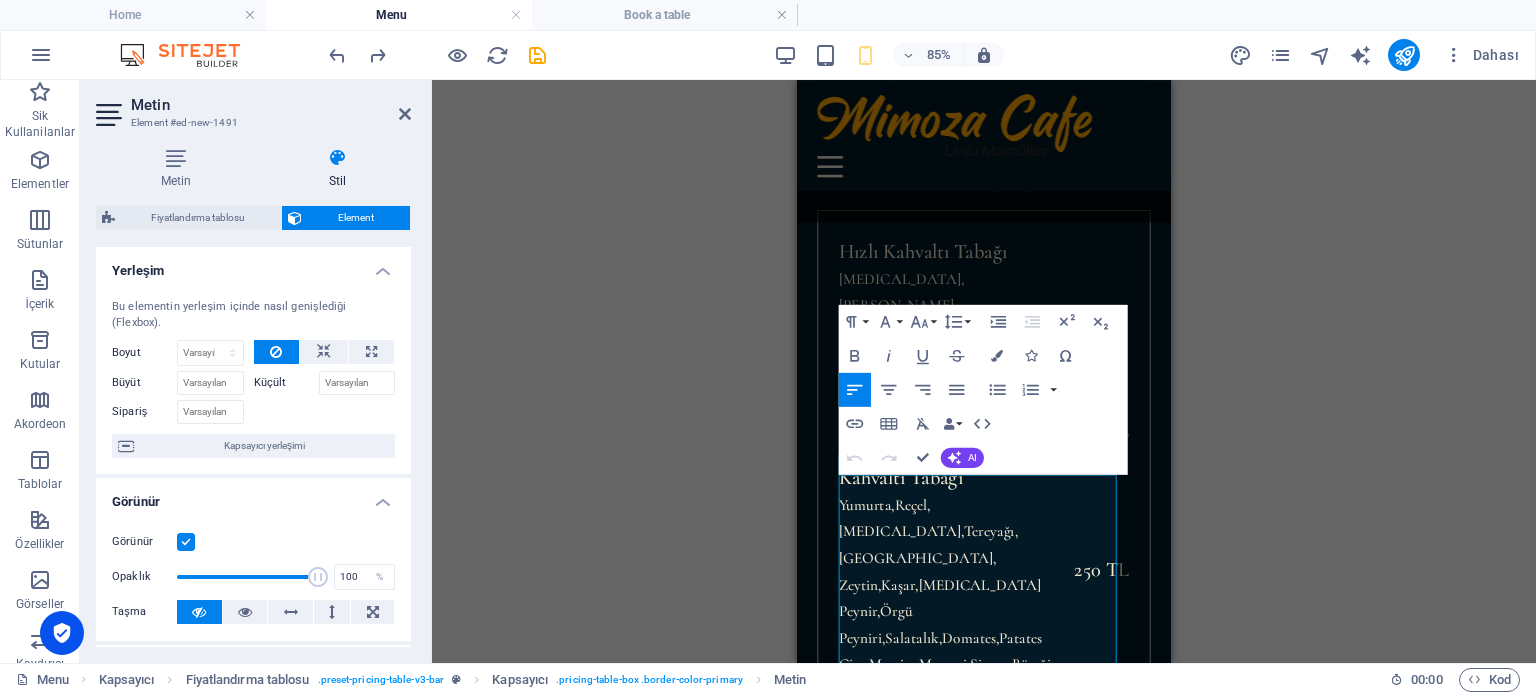 click on "Mevcut içeriği değiştirmek için buraya sürükleyin. Yeni bir element oluşturmak istiyorsanız “Ctrl” tuşuna basın.
H1   Banner   Kapsayıcı   Ayırıcı   HTML   Ayırıcı   H2   Kapsayıcı   Kapsayıcı   Fiyatlandırma tablosu   Kapsayıcı   Fiyatlandırma tablosu   Kapsayıcı   Kapsayıcı   Fiyatlandırma tablosu   Metin   Referans   Fiyatlandırma tablosu   Kapsayıcı   Fiyatlandırma tablosu   Fiyatlandırma tablosu   Metin   Aralık   H2   Aralık   İmaj   Aralık   Referans   Kapsayıcı   Referans   Referans   Referans   H2   Referans   Referans   Referans   İmaj   Banner   Logo   Yer Tutucu   Aralık   H2   Fiyatlandırma tablosu   Kapsayıcı   Fiyatlandırma tablosu   Kapsayıcı   Kapsayıcı   Fiyatlandırma tablosu   Metin   Referans   Referans   Ayırıcı   HTML   Kapsayıcı   Ayırıcı   Metin Paragraph Format Normal Heading 1 Heading 2 Heading 3 Heading 4 Heading 5 Heading 6 Code Font Family Arial [US_STATE] Impact Tahoma Times New Roman Verdana 8 9" at bounding box center (984, 371) 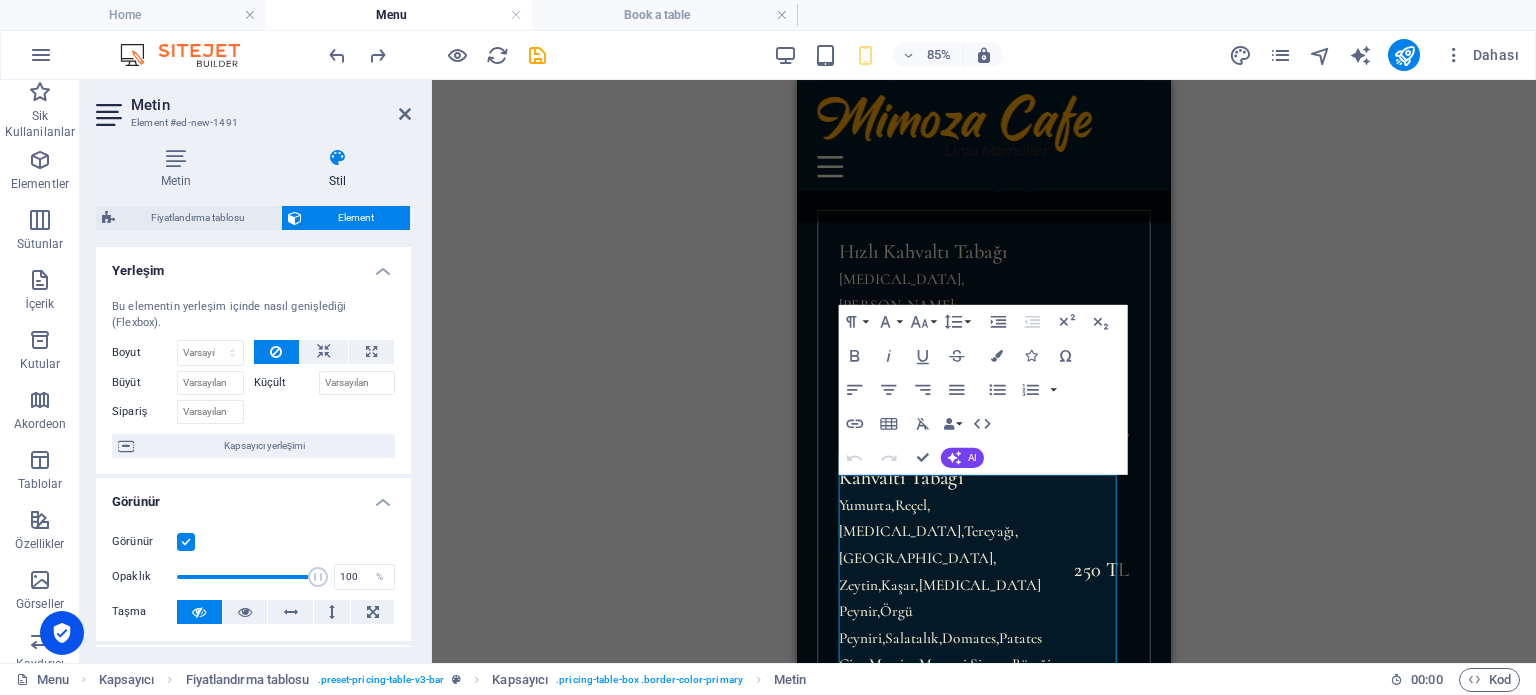 click on "Mevcut içeriği değiştirmek için buraya sürükleyin. Yeni bir element oluşturmak istiyorsanız “Ctrl” tuşuna basın.
H1   Banner   Kapsayıcı   Ayırıcı   HTML   Ayırıcı   H2   Kapsayıcı   Kapsayıcı   Fiyatlandırma tablosu   Kapsayıcı   Fiyatlandırma tablosu   Kapsayıcı   Kapsayıcı   Fiyatlandırma tablosu   Metin   Referans   Fiyatlandırma tablosu   Kapsayıcı   Fiyatlandırma tablosu   Fiyatlandırma tablosu   Metin   Aralık   H2   Aralık   İmaj   Aralık   Referans   Kapsayıcı   Referans   Referans   Referans   H2   Referans   Referans   Referans   İmaj   Banner   Logo   Yer Tutucu   Aralık   H2   Fiyatlandırma tablosu   Kapsayıcı   Fiyatlandırma tablosu   Kapsayıcı   Kapsayıcı   Fiyatlandırma tablosu   Metin   Referans   Referans   Ayırıcı   HTML   Kapsayıcı   Ayırıcı   Metin Paragraph Format Normal Heading 1 Heading 2 Heading 3 Heading 4 Heading 5 Heading 6 Code Font Family Arial [US_STATE] Impact Tahoma Times New Roman Verdana 8 9" at bounding box center (984, 371) 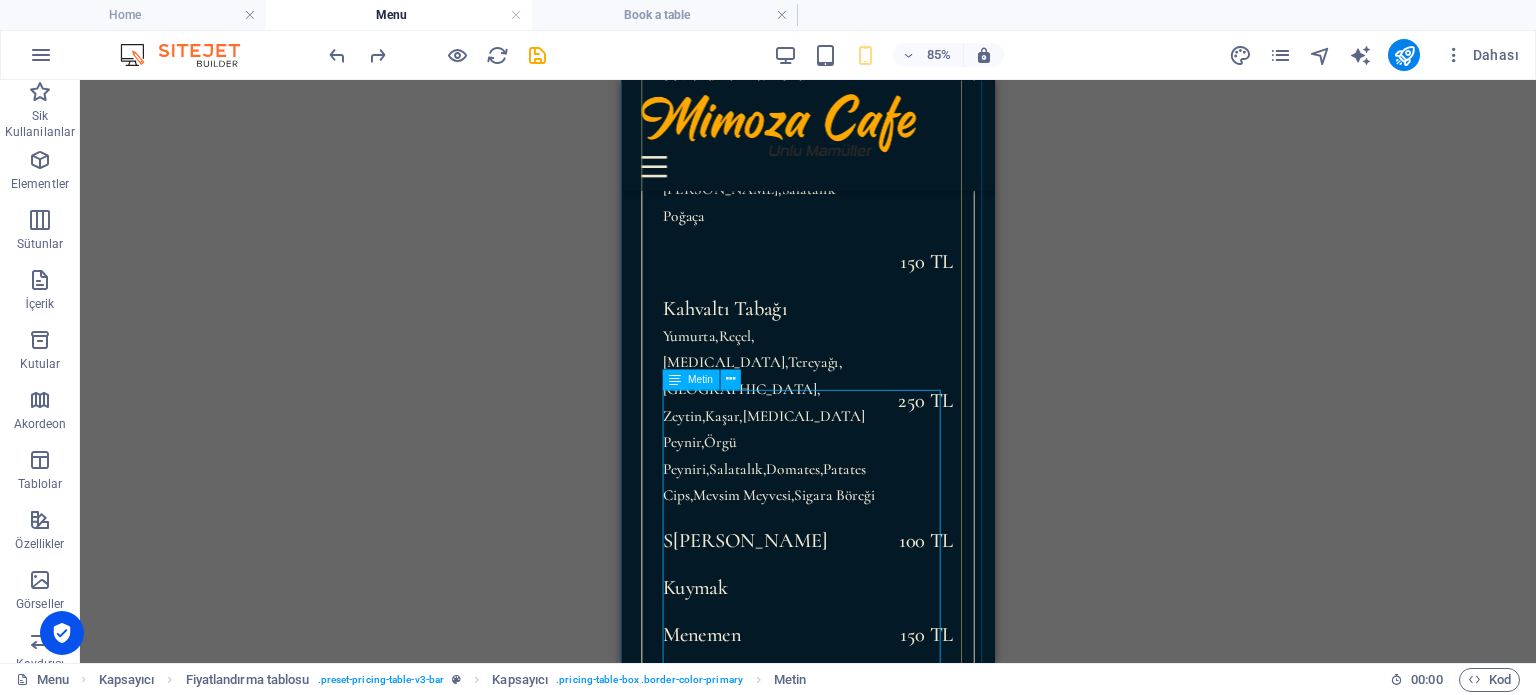 scroll, scrollTop: 600, scrollLeft: 0, axis: vertical 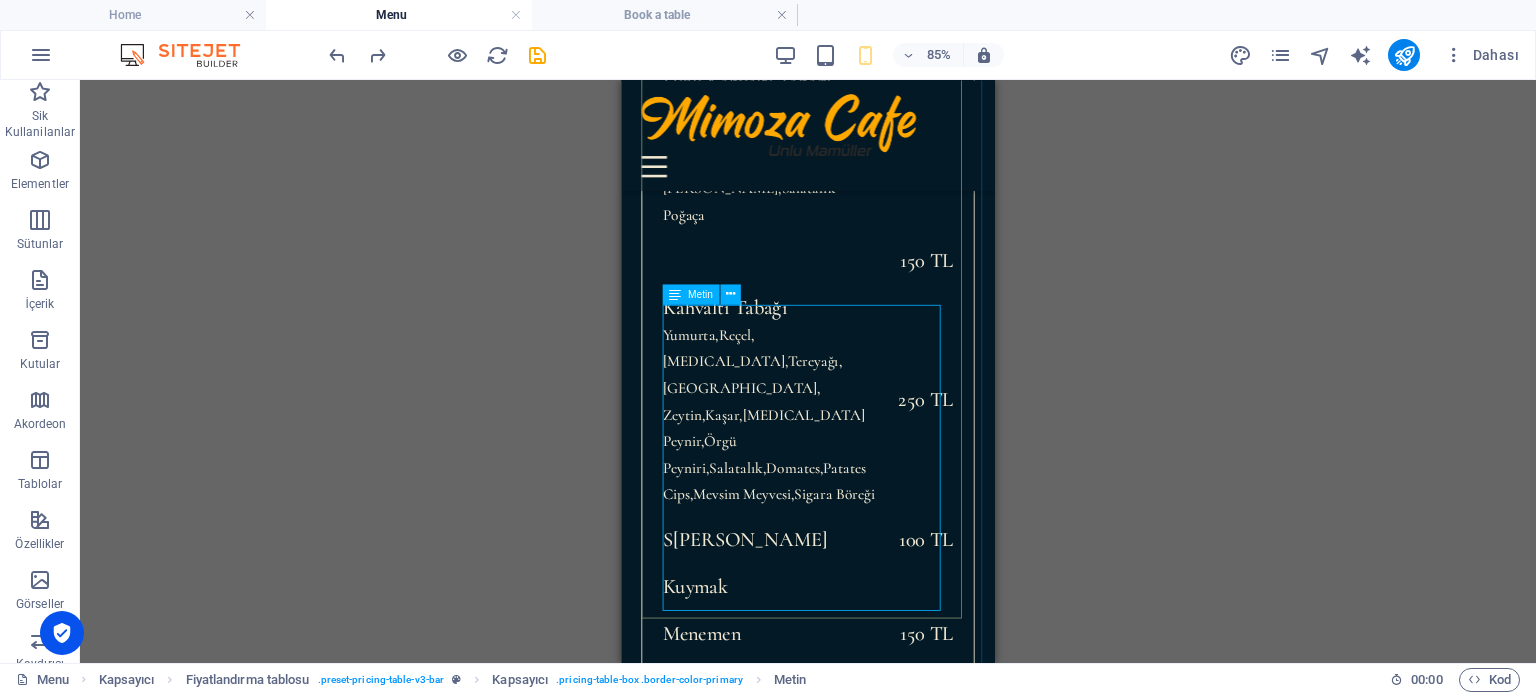 click on "Kuymak Menemen
150 TL
Kahvaltı Tabağı Yumurta,Reçel,[MEDICAL_DATA],Tereyağı,Saralle, [GEOGRAPHIC_DATA],Kaşar,[MEDICAL_DATA] Peynir,Örgü Peyniri,[GEOGRAPHIC_DATA],Domates,Patates Cips,Mevsim Meyvesi,Sigara Böreği
250 TL S ahanda Yumurta
$ 24" at bounding box center [841, 872] 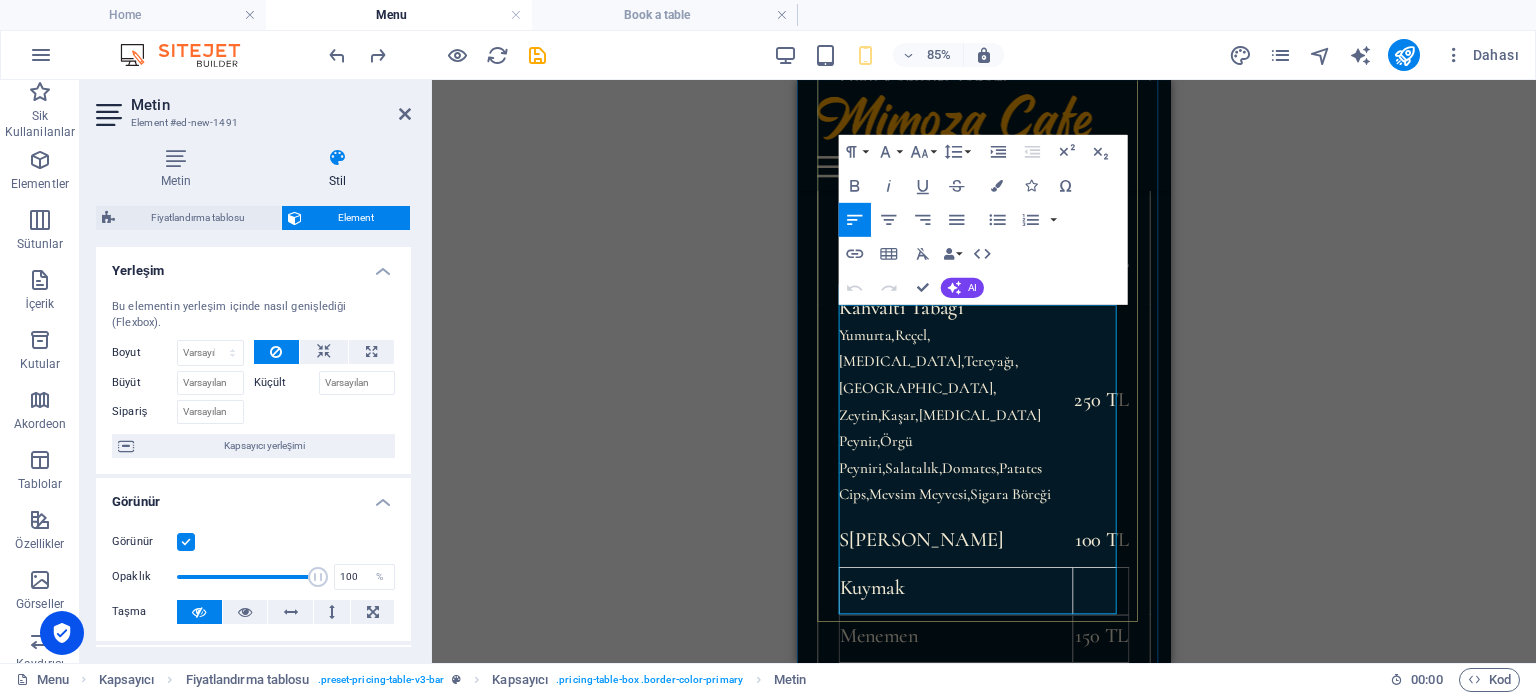 drag, startPoint x: 1167, startPoint y: 673, endPoint x: 1135, endPoint y: 676, distance: 32.140316 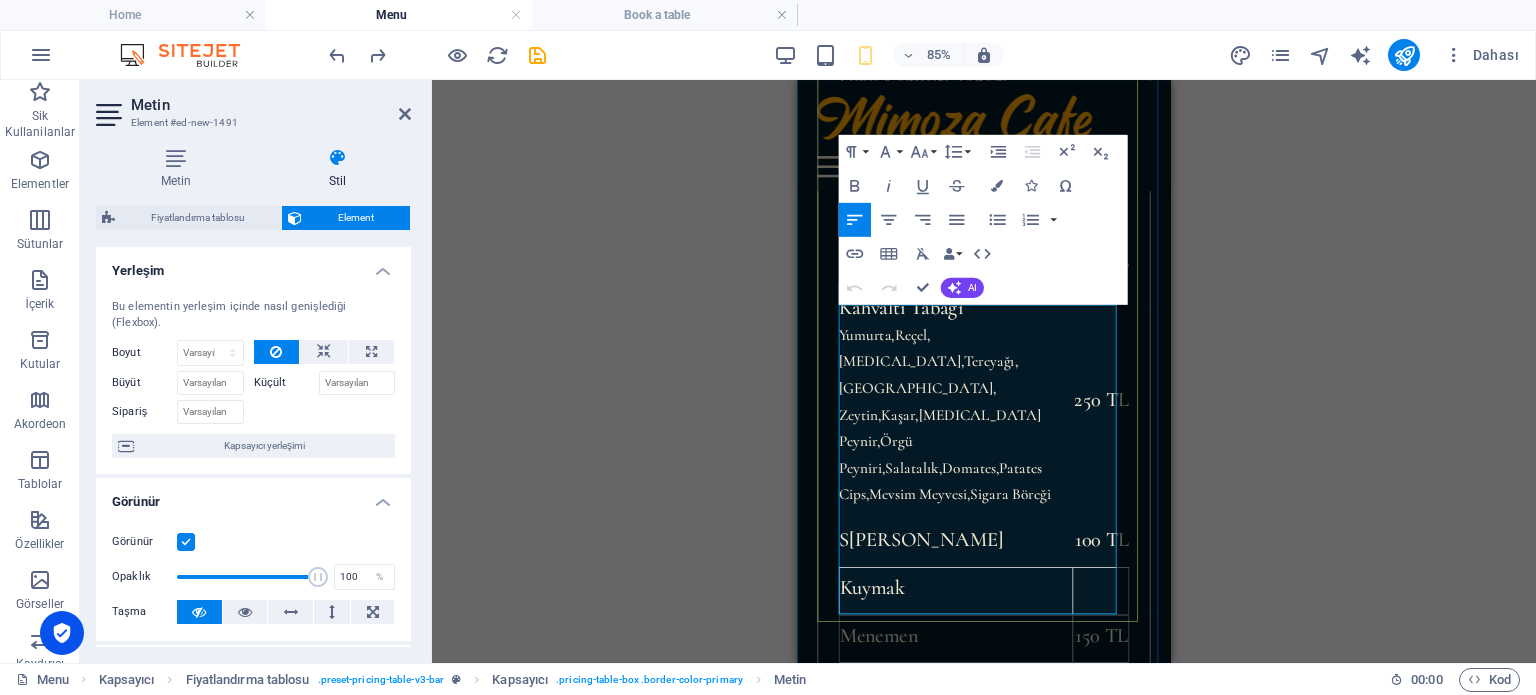 click on "$ 24" at bounding box center (1155, 1068) 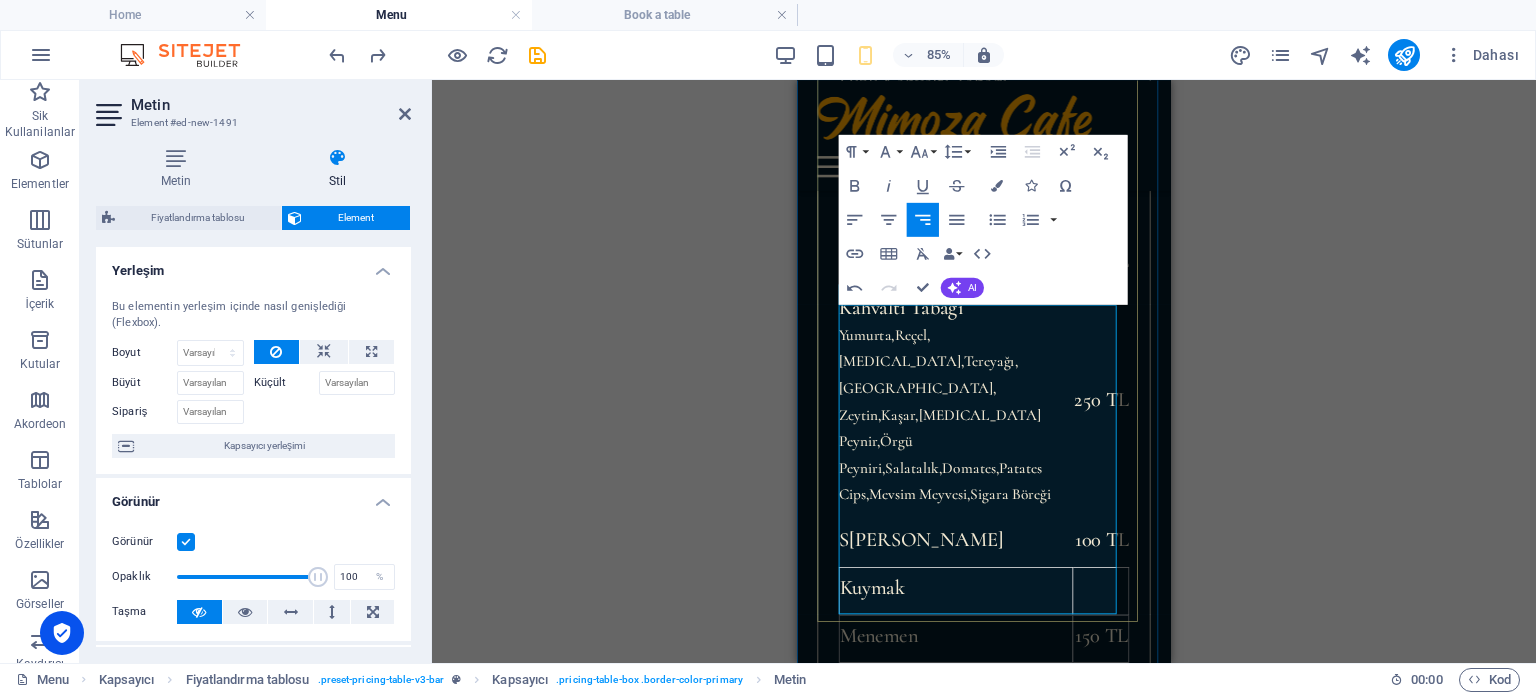 drag, startPoint x: 985, startPoint y: 669, endPoint x: 845, endPoint y: 679, distance: 140.35669 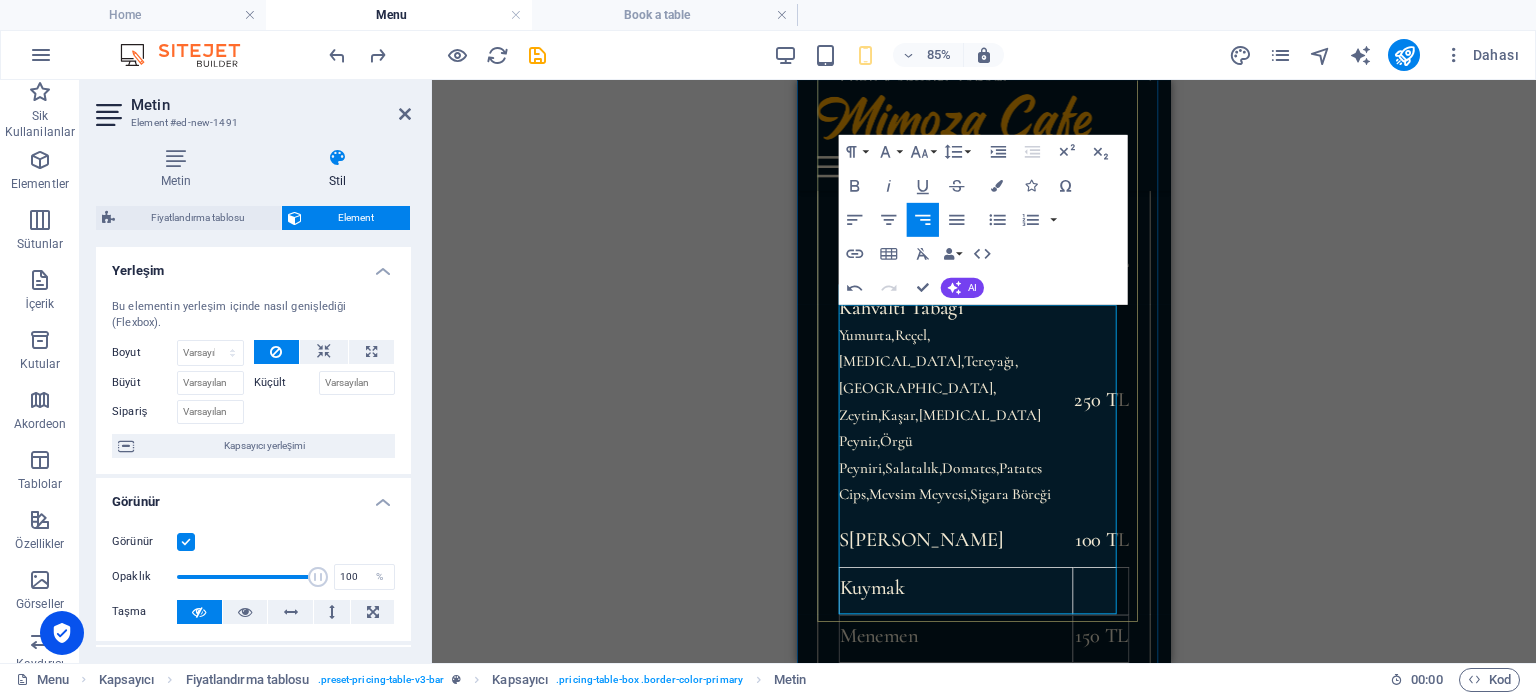 click on "S [PERSON_NAME]" at bounding box center [984, 1068] 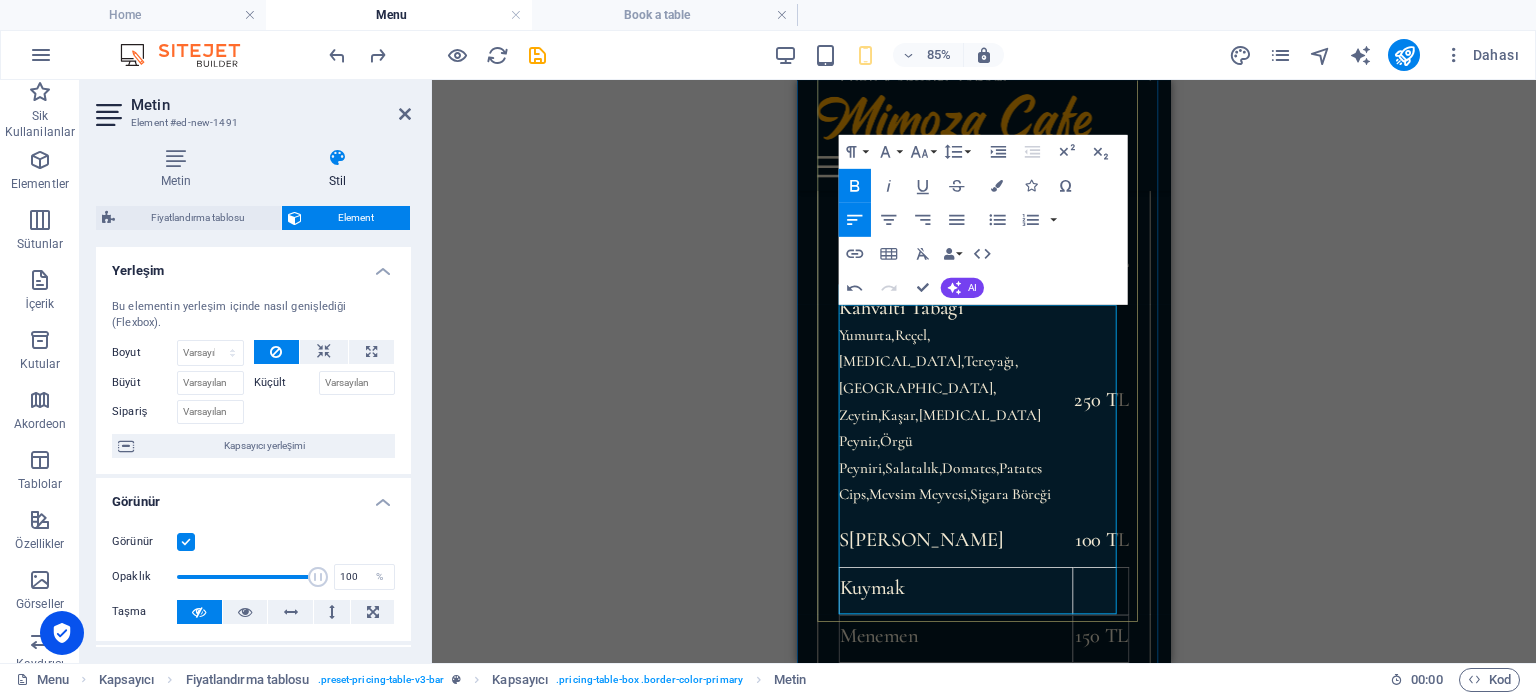 type 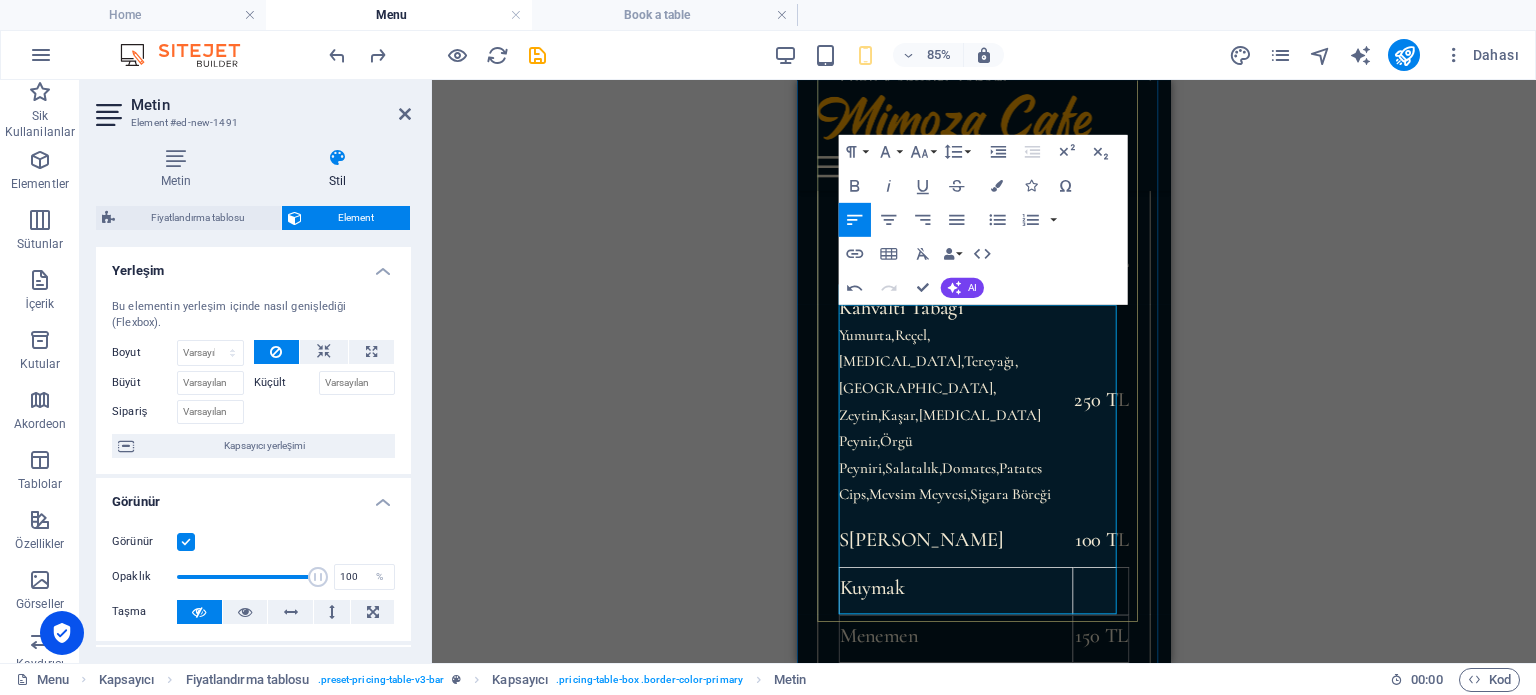 drag, startPoint x: 925, startPoint y: 673, endPoint x: 884, endPoint y: 665, distance: 41.773197 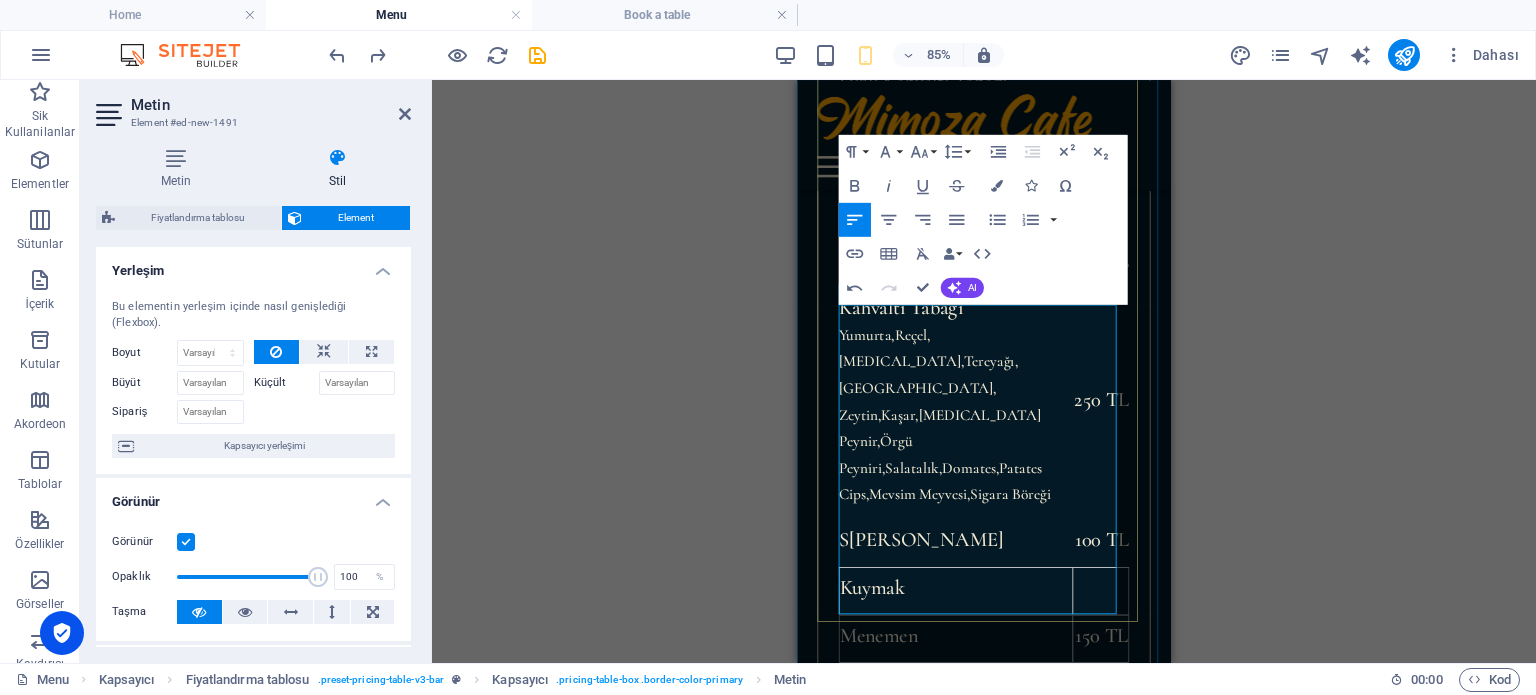 click at bounding box center (984, 1068) 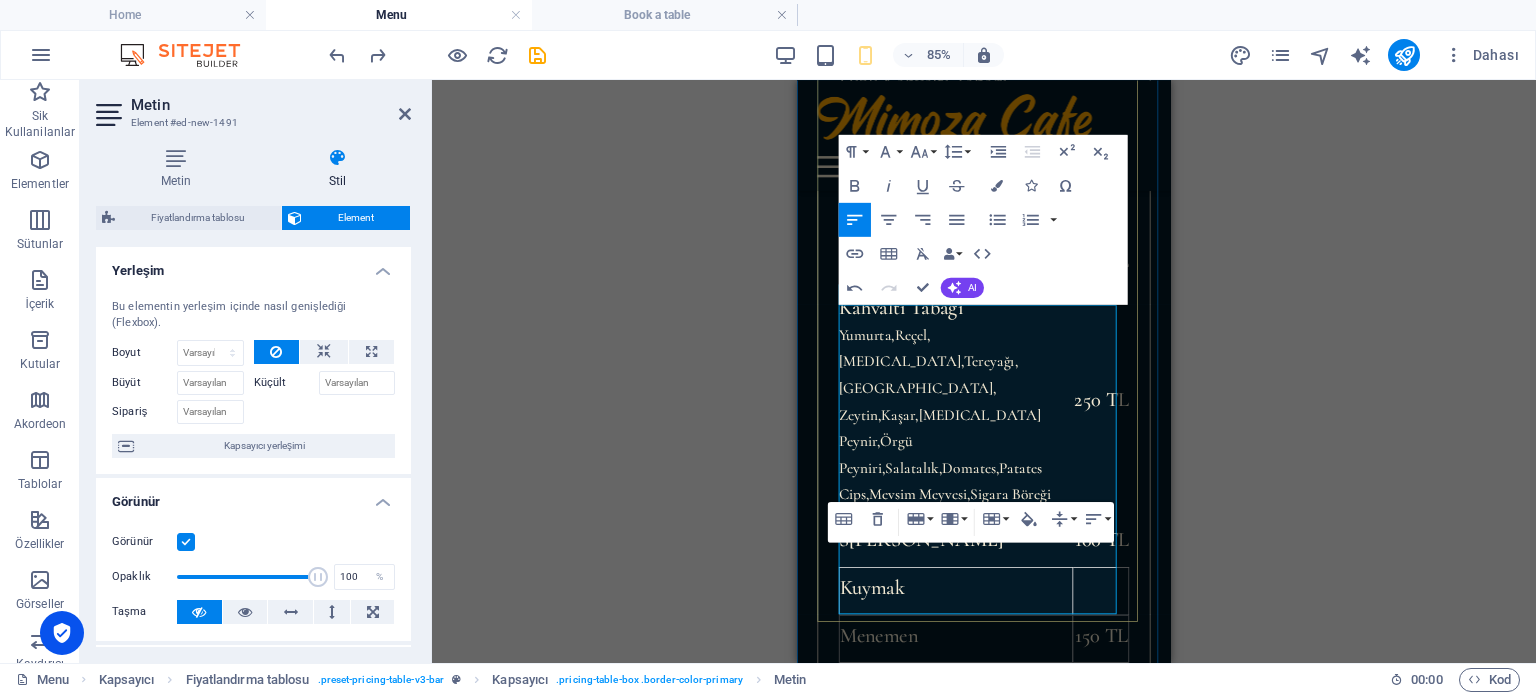 click at bounding box center [984, 1068] 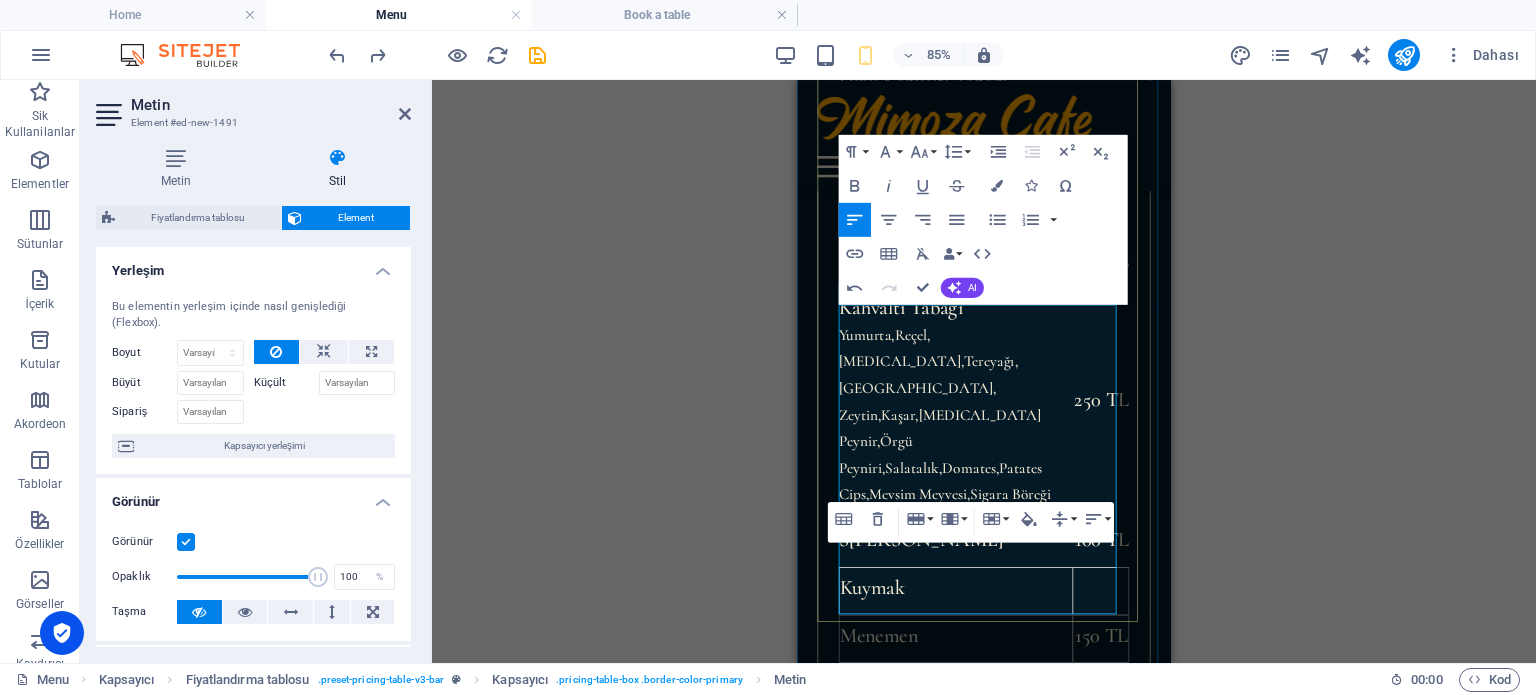 click at bounding box center [984, 1068] 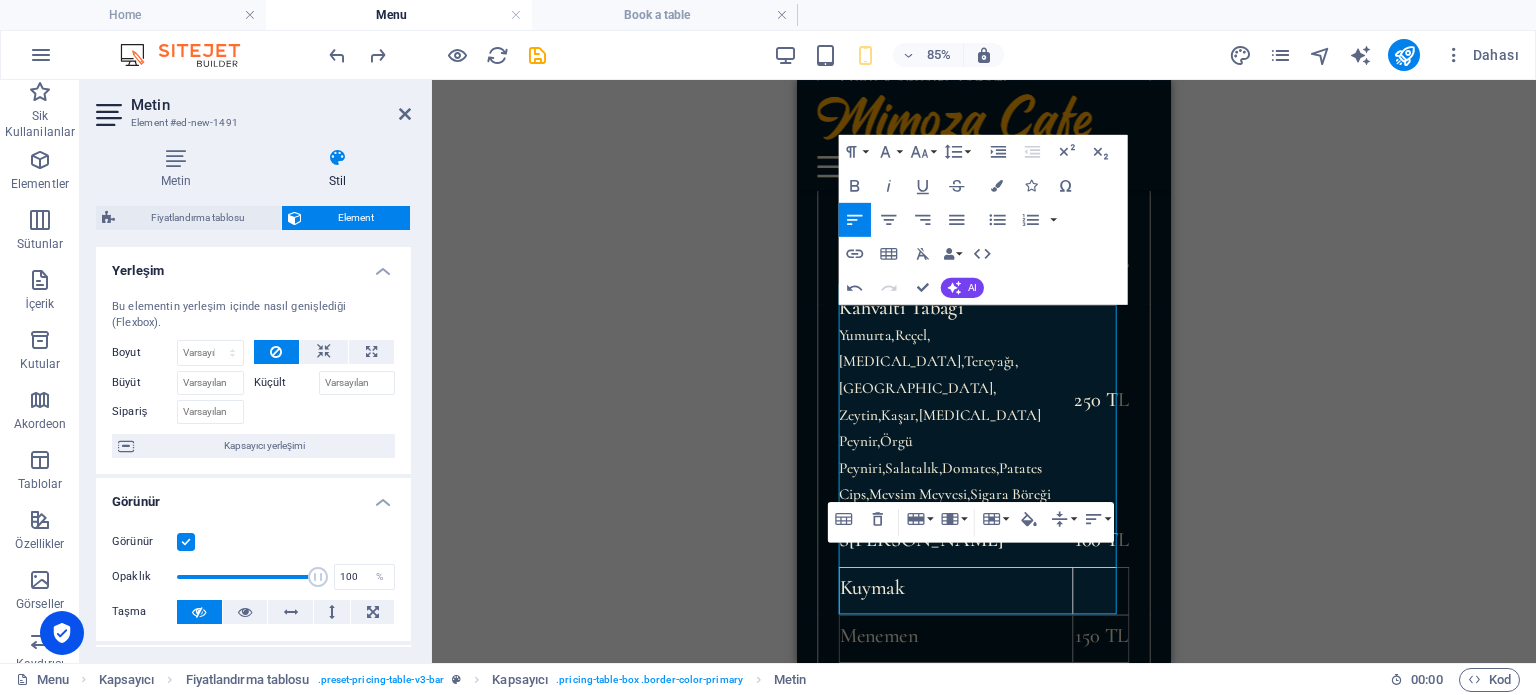 click on "Mevcut içeriği değiştirmek için buraya sürükleyin. Yeni bir element oluşturmak istiyorsanız “Ctrl” tuşuna basın.
H1   Banner   Kapsayıcı   Ayırıcı   HTML   Ayırıcı   H2   Kapsayıcı   Fiyatlandırma tablosu   Kapsayıcı   Kapsayıcı   Fiyatlandırma tablosu   Fiyatlandırma tablosu   Metin   Referans   Fiyatlandırma tablosu   Kapsayıcı   Fiyatlandırma tablosu   Fiyatlandırma tablosu   Kapsayıcı   Metin   Aralık   H2   Aralık   İmaj   Aralık   Referans   Kapsayıcı   Referans   Referans   Referans   H2   Referans   Referans   Referans   İmaj   Banner   Logo   Yer Tutucu   Aralık   H2   Fiyatlandırma tablosu   Kapsayıcı   Fiyatlandırma tablosu   Kapsayıcı   Kapsayıcı   Fiyatlandırma tablosu   Metin   Referans   Referans   Ayırıcı   HTML   Kapsayıcı   Ayırıcı   Metin Paragraph Format Normal Heading 1 Heading 2 Heading 3 Heading 4 Heading 5 Heading 6 Code Font Family Arial [US_STATE] Impact Tahoma Times New Roman Verdana Cormorant Font Size" at bounding box center [984, 371] 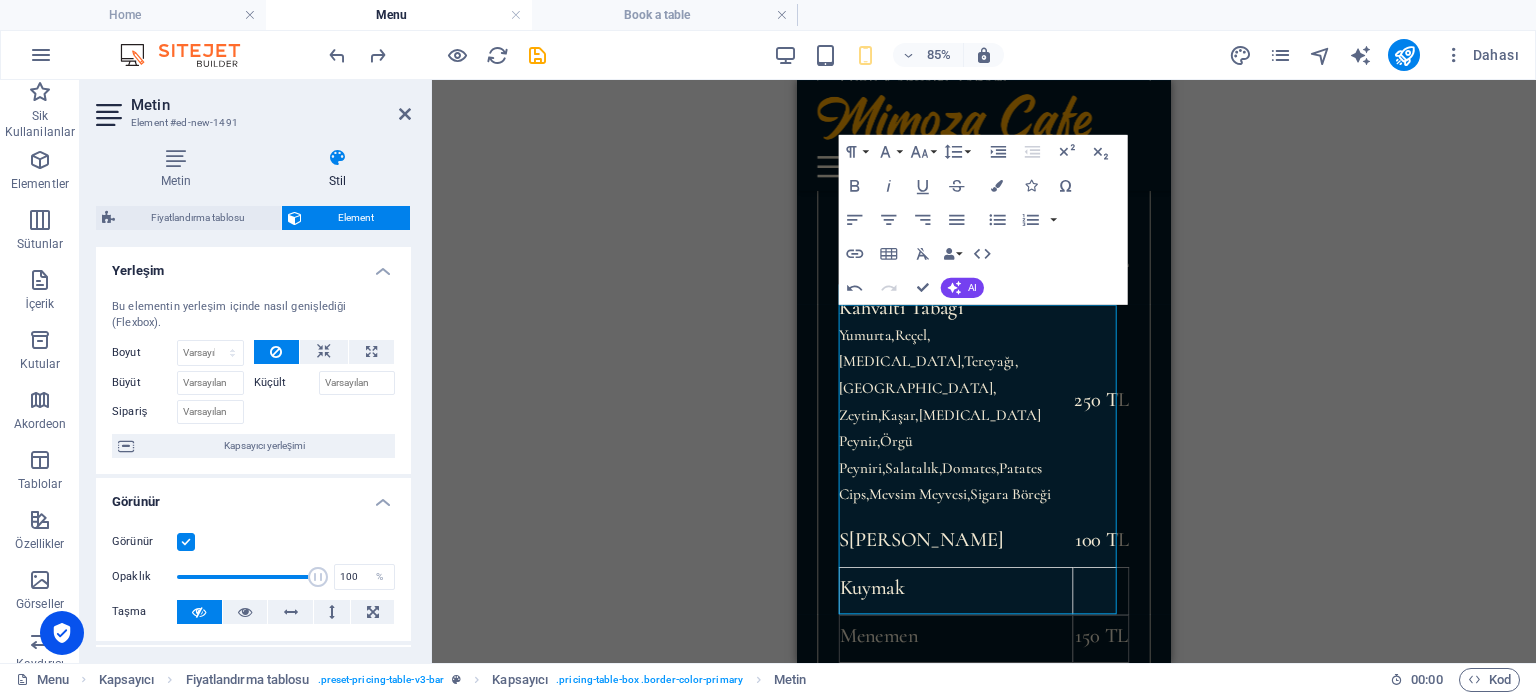 click on "Mevcut içeriği değiştirmek için buraya sürükleyin. Yeni bir element oluşturmak istiyorsanız “Ctrl” tuşuna basın.
H1   Banner   Kapsayıcı   Ayırıcı   HTML   Ayırıcı   H2   Kapsayıcı   Fiyatlandırma tablosu   Kapsayıcı   Kapsayıcı   Fiyatlandırma tablosu   Fiyatlandırma tablosu   Metin   Referans   Fiyatlandırma tablosu   Kapsayıcı   Fiyatlandırma tablosu   Fiyatlandırma tablosu   Kapsayıcı   Metin   Aralık   H2   Aralık   İmaj   Aralık   Referans   Kapsayıcı   Referans   Referans   Referans   H2   Referans   Referans   Referans   İmaj   Banner   Logo   Yer Tutucu   Aralık   H2   Fiyatlandırma tablosu   Kapsayıcı   Fiyatlandırma tablosu   Kapsayıcı   Kapsayıcı   Fiyatlandırma tablosu   Metin   Referans   Referans   Ayırıcı   HTML   Kapsayıcı   Ayırıcı   Metin Paragraph Format Normal Heading 1 Heading 2 Heading 3 Heading 4 Heading 5 Heading 6 Code Font Family Arial [US_STATE] Impact Tahoma Times New Roman Verdana Cormorant Font Size" at bounding box center [984, 371] 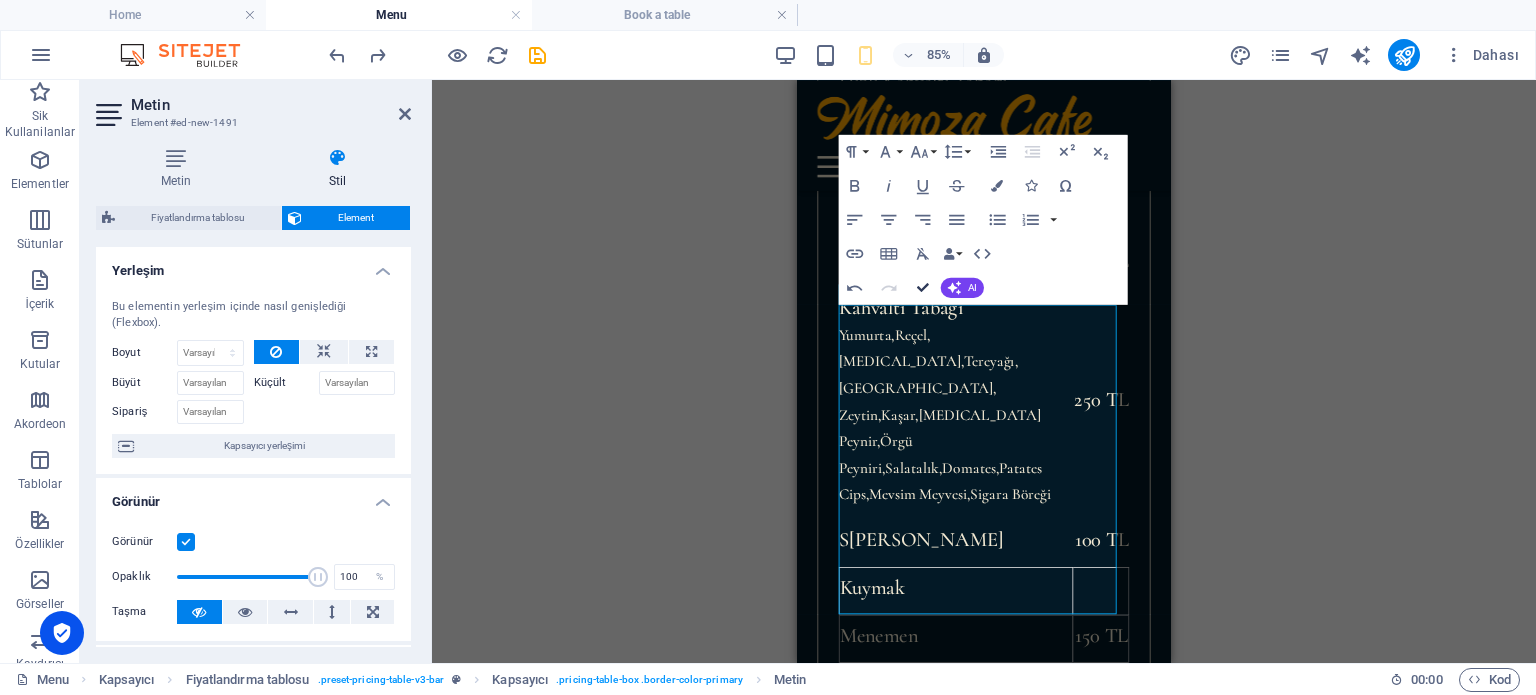 drag, startPoint x: 916, startPoint y: 292, endPoint x: 346, endPoint y: 250, distance: 571.5453 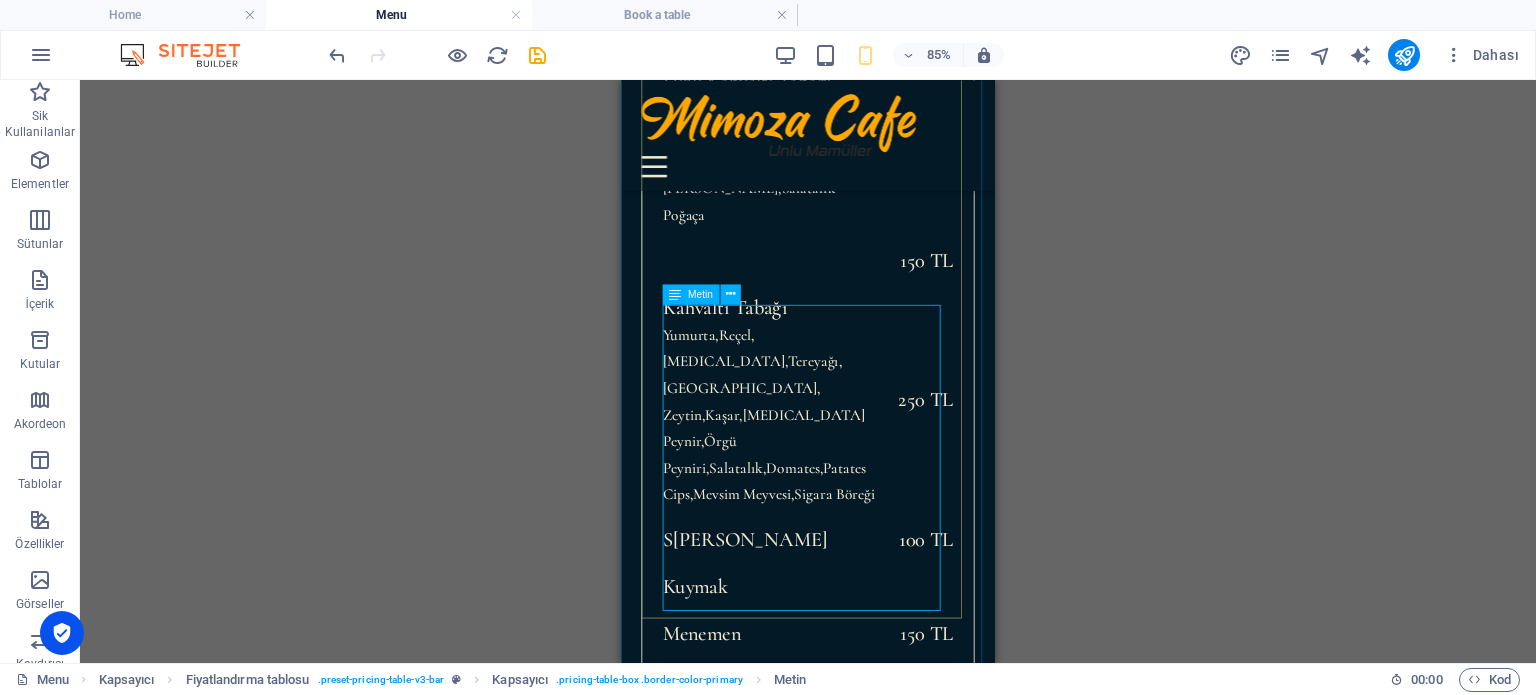 click on "Kuymak Menemen
150 TL
Kahvaltı Tabağı Yumurta,[GEOGRAPHIC_DATA],[MEDICAL_DATA],Tereyağı,[GEOGRAPHIC_DATA], [GEOGRAPHIC_DATA],Kaşar,[MEDICAL_DATA] Peynir,Örgü Peyniri,[GEOGRAPHIC_DATA],Domates,Patates Cips,[GEOGRAPHIC_DATA],Sigara Böreği
250 TL" at bounding box center (841, 872) 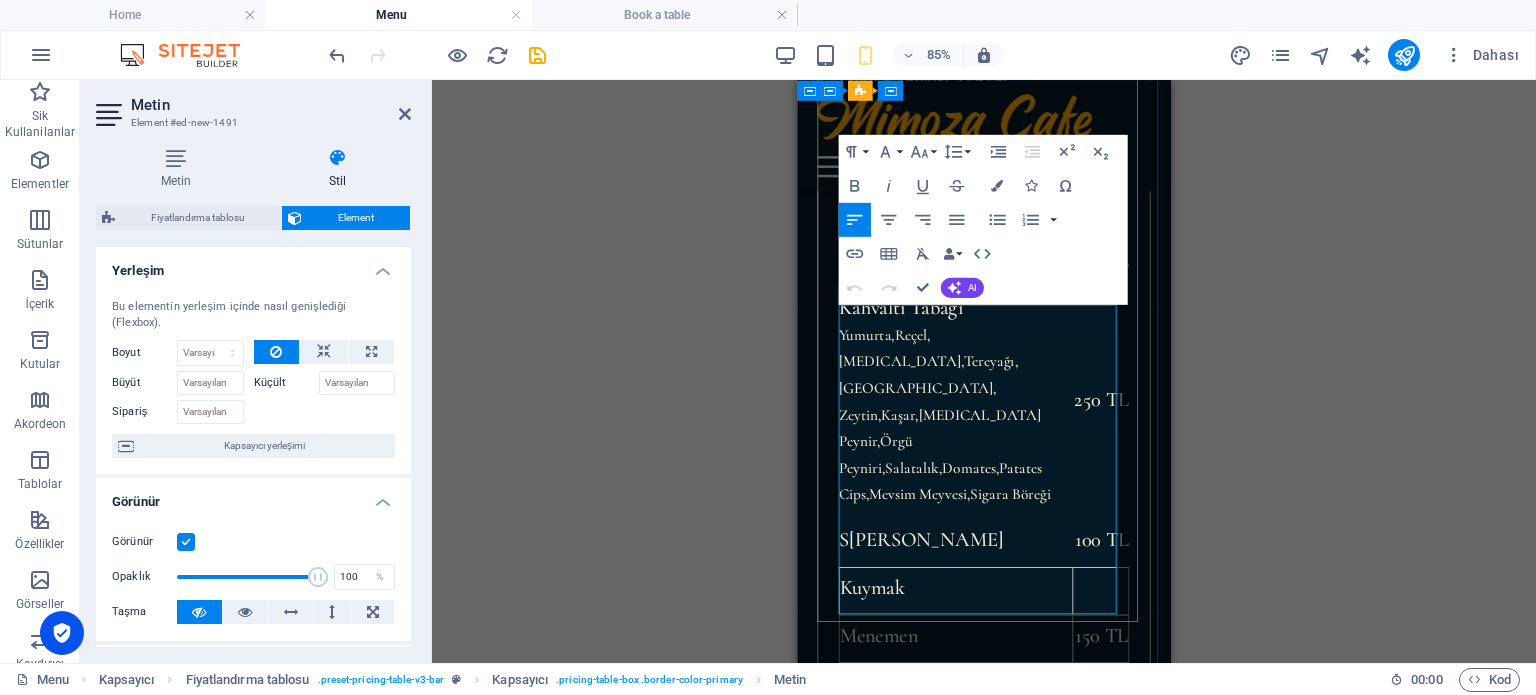 click at bounding box center [984, 1068] 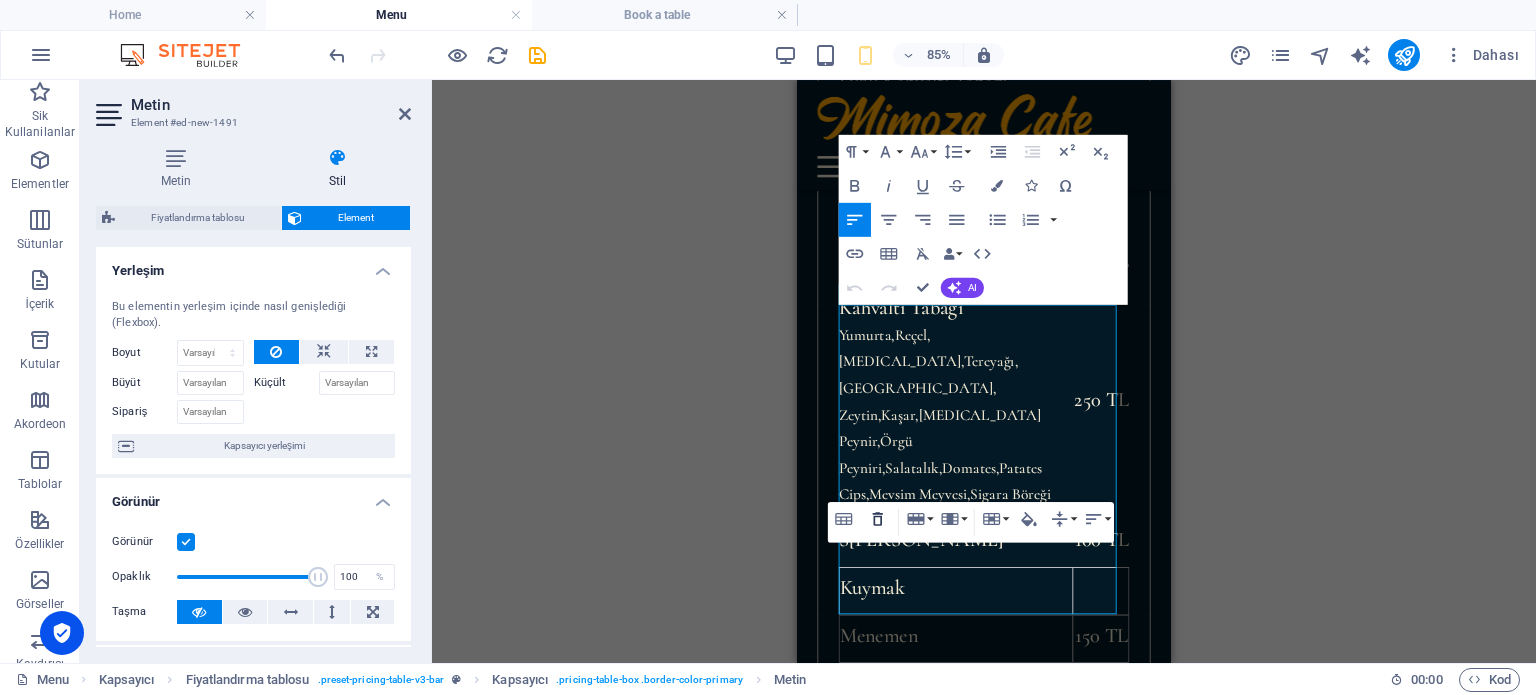 click 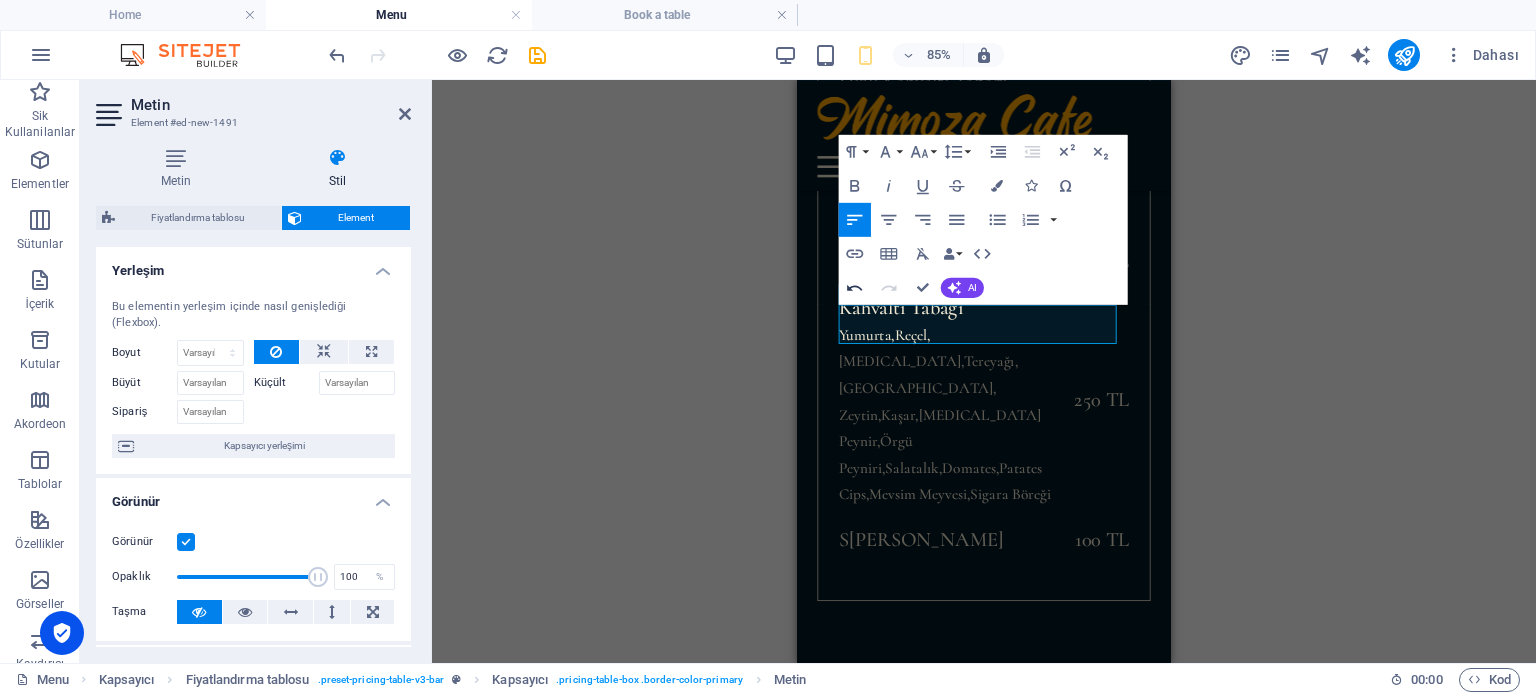 click 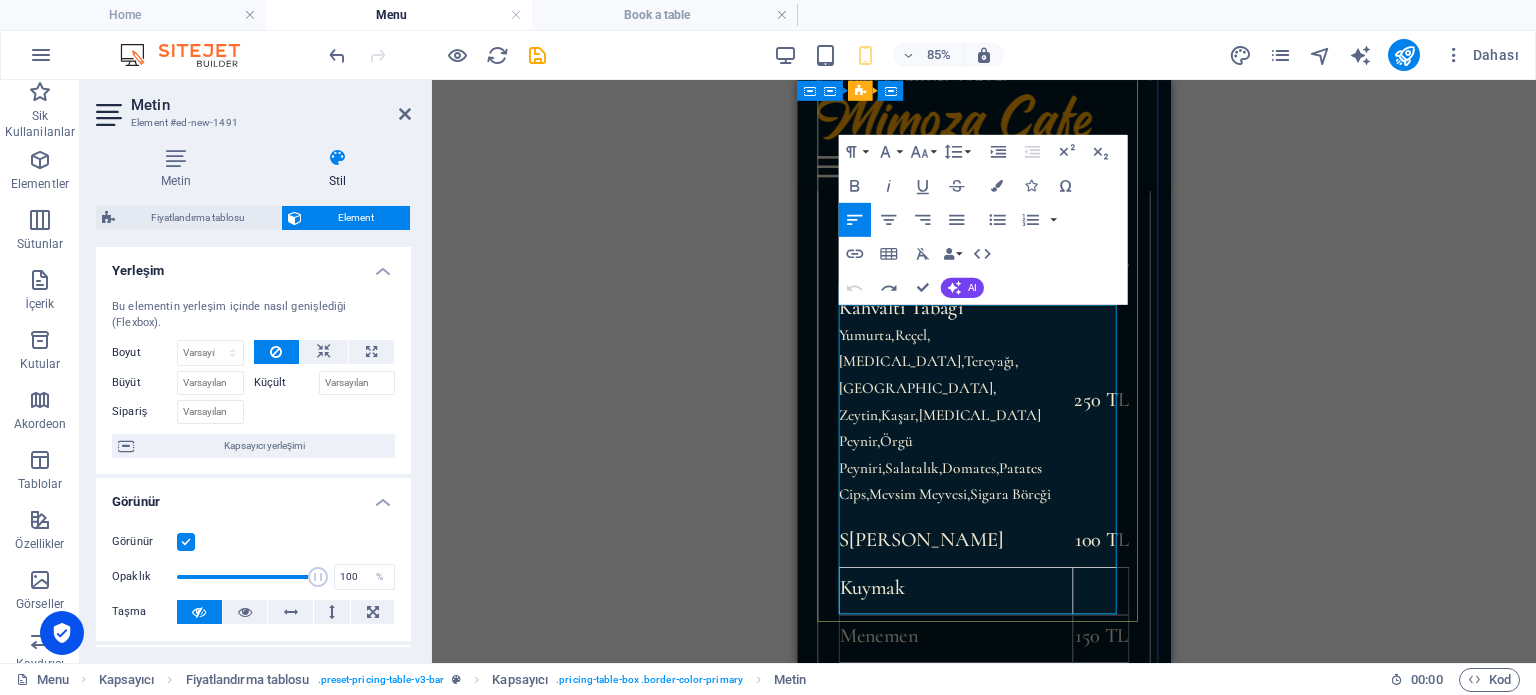 click at bounding box center [984, 1068] 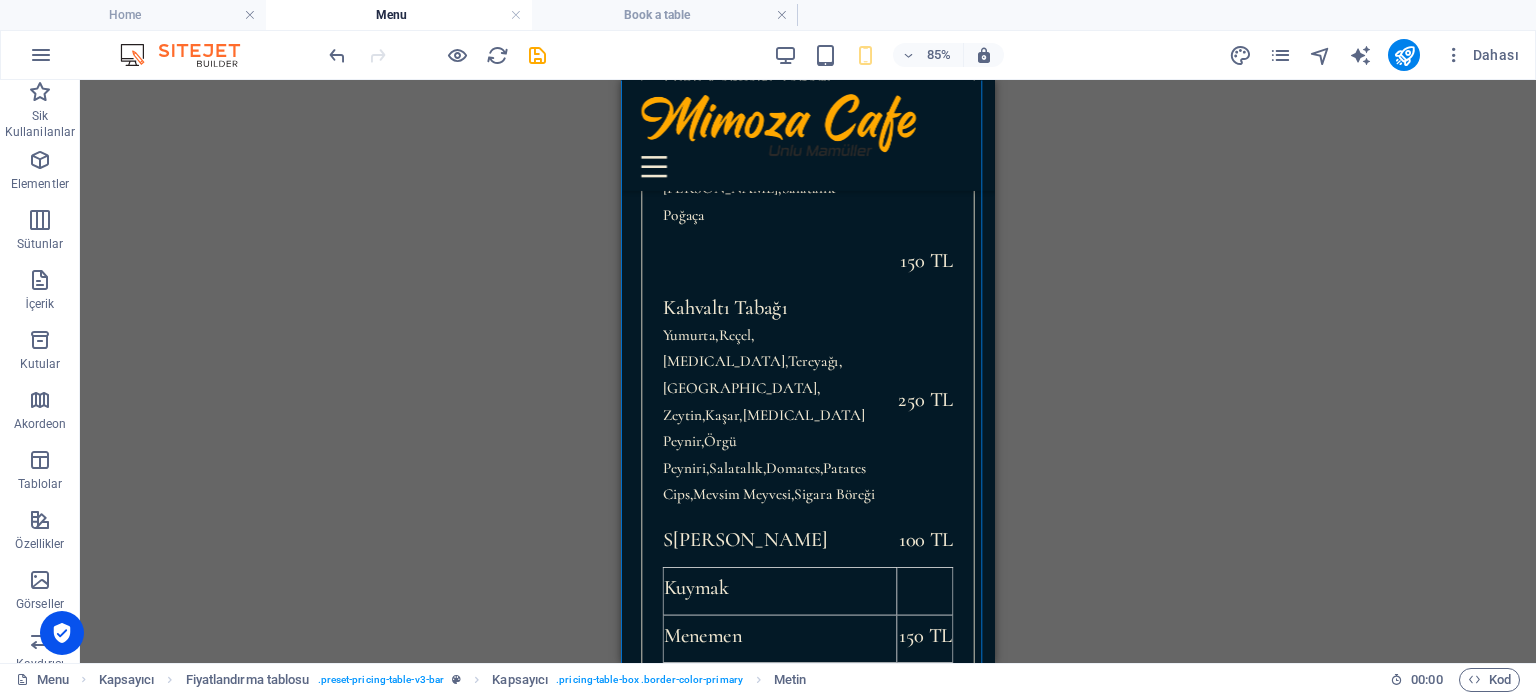 drag, startPoint x: 1024, startPoint y: 673, endPoint x: 1231, endPoint y: 676, distance: 207.02174 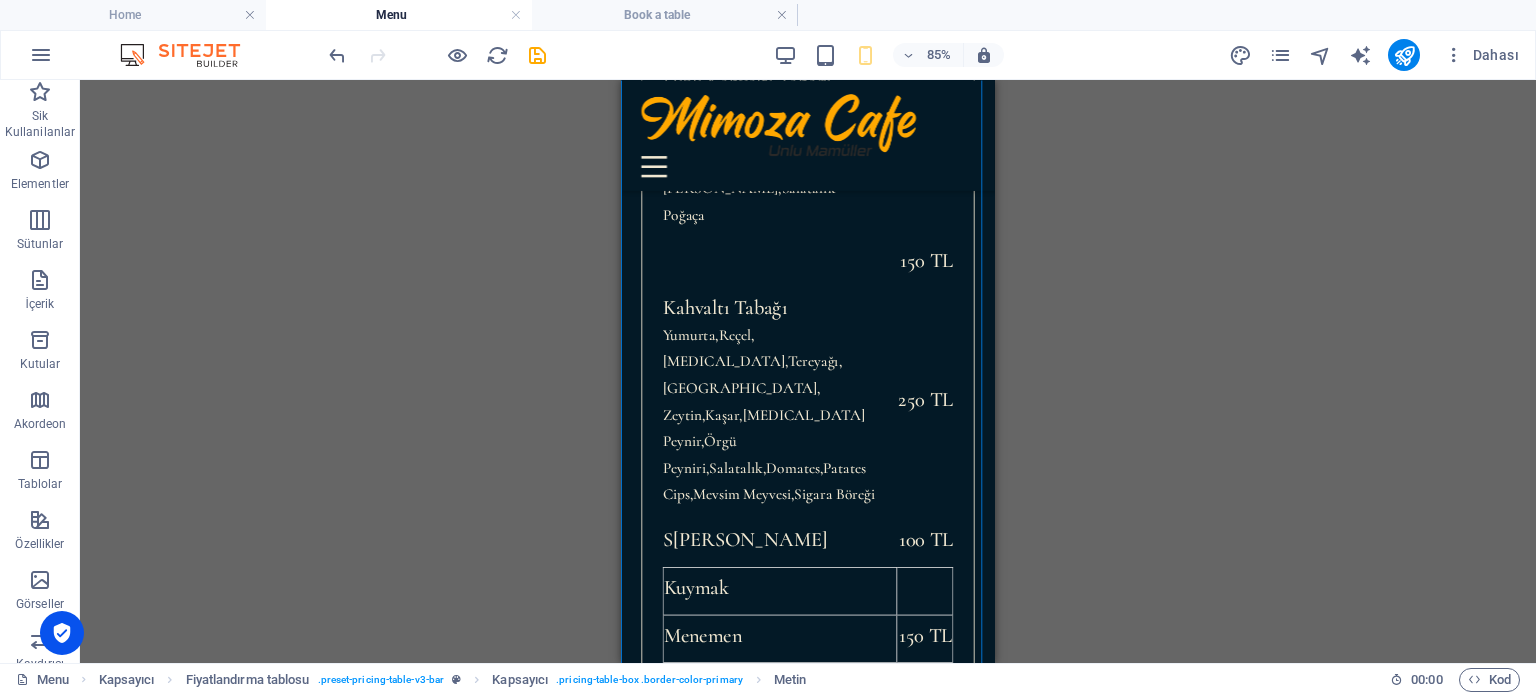 click on "Skip to main content
Home Menu Book a table
KAHVALTI ÇEŞİTLERİ Hızlı Kahvaltı Tabağı [MEDICAL_DATA],[GEOGRAPHIC_DATA],[GEOGRAPHIC_DATA],Domates,Salatalık Poğaça
150 TL
Kahvaltı Tabağı Yumurta,[GEOGRAPHIC_DATA],[GEOGRAPHIC_DATA],Tereyağı,[GEOGRAPHIC_DATA], [GEOGRAPHIC_DATA],[GEOGRAPHIC_DATA],[MEDICAL_DATA] Peynir,Örgü Peyniri,[GEOGRAPHIC_DATA],Domates,Patates Cips,Mevsim Meyvesi,Sigara Böreği
250 TL S ahanda Yumurta
100 TL Kuymak Menemen
150 TL
Kahvaltı Tabağı Yumurta,Reçel,[MEDICAL_DATA],Tereyağı,Saralle, [GEOGRAPHIC_DATA],Kaşar,[MEDICAL_DATA] Peynir,Örgü Peyniri,Salatalık,Domates,Patates Cips,Mevsim Meyvesi,Sigara Böreği
250 TL
main courses SOURDOUGH PULLED PORK cheddar cheese | sweet & sour red onion | coleslaw
$ 24
SOURDOUGH PULLED PORK cheddar cheese | sweet & sour red onion | coleslaw
$ 24
SOURDOUGH PULLED PORK cheddar cheese | sweet & sour red onion | coleslaw
$ 24
SOURDOUGH PULLED PORK cheddar cheese | sweet & sour red onion | coleslaw
$ 24
SOURDOUGH PULLED PORK cheddar cheese | sweet & sour red onion | coleslaw
$ 24
SOURDOUGH PULLED PORK" at bounding box center [841, 3354] 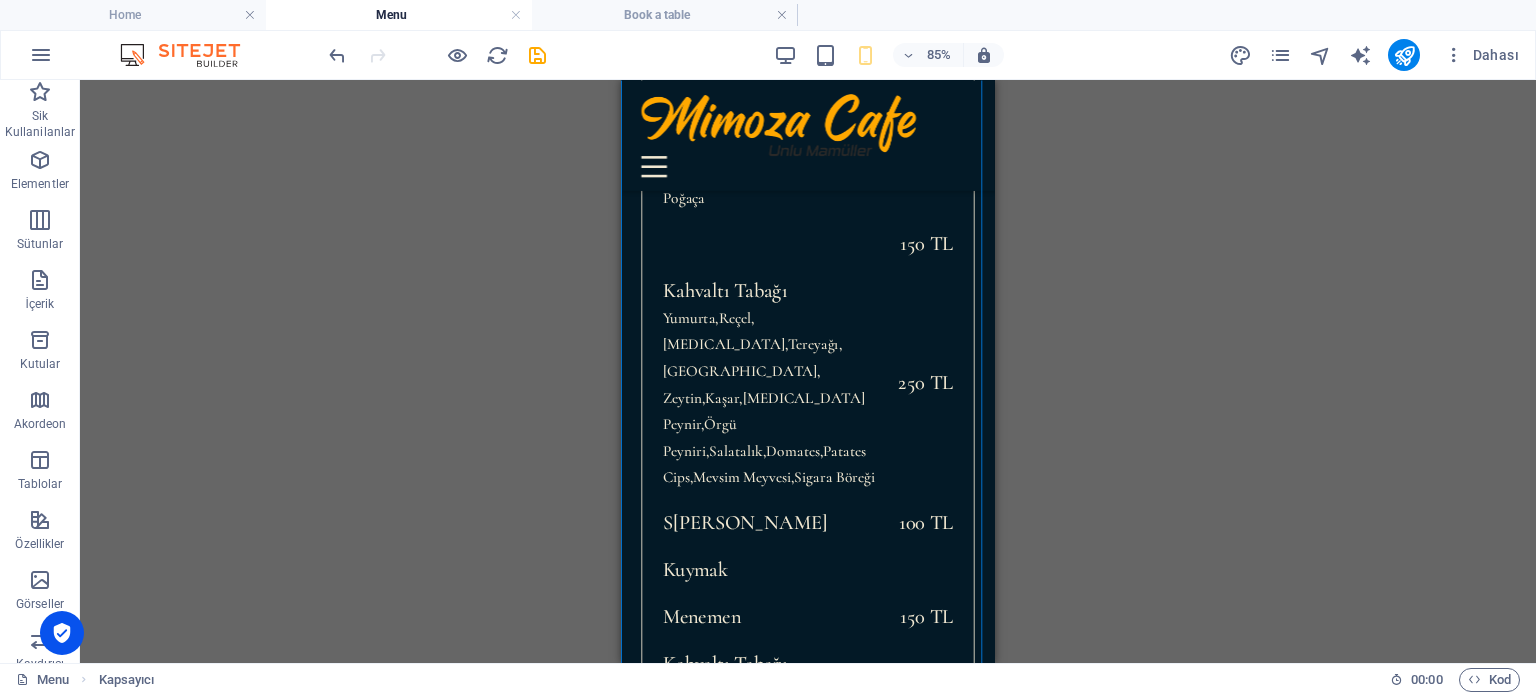 scroll, scrollTop: 641, scrollLeft: 0, axis: vertical 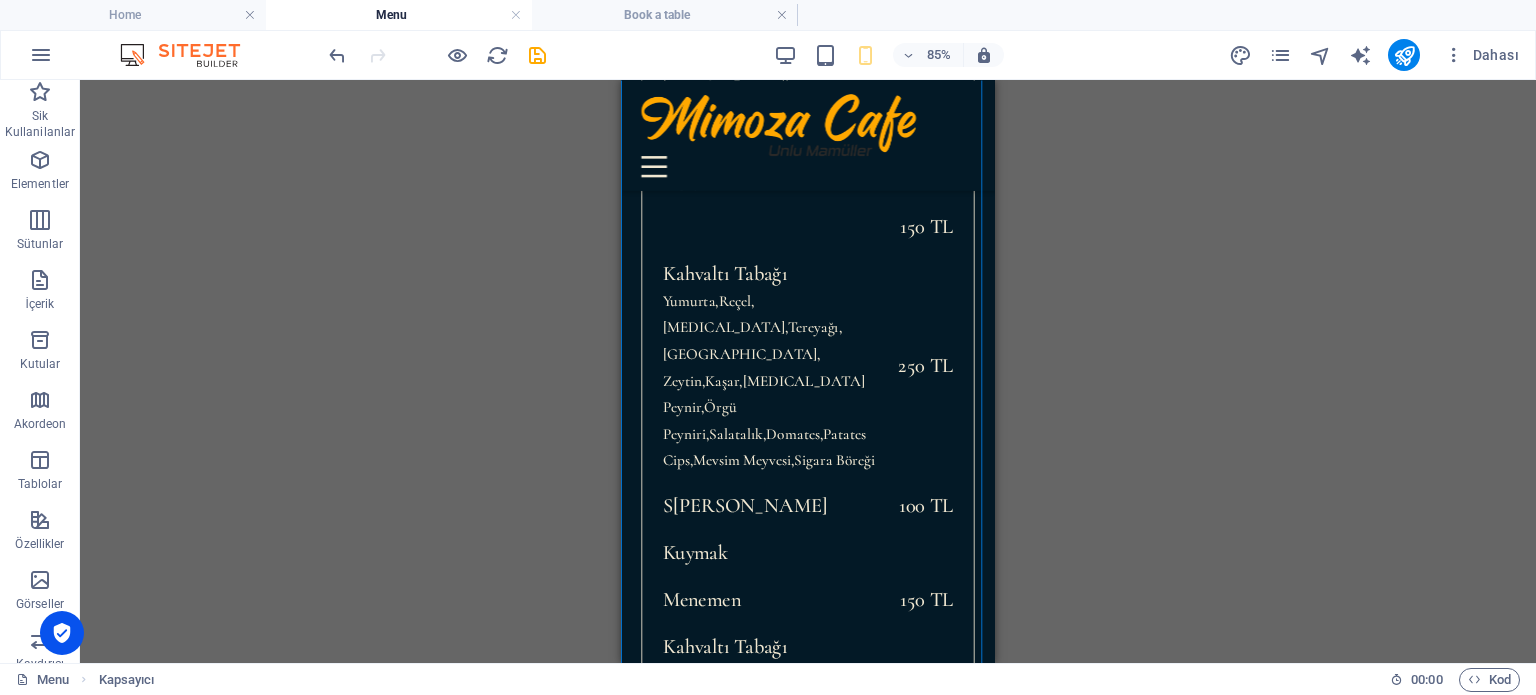 click on "Kuymak Menemen
150 TL
Kahvaltı Tabağı Yumurta,[GEOGRAPHIC_DATA],[MEDICAL_DATA],Tereyağı,[GEOGRAPHIC_DATA], [GEOGRAPHIC_DATA],Kaşar,[MEDICAL_DATA] Peynir,Örgü Peyniri,[GEOGRAPHIC_DATA],Domates,Patates Cips,[GEOGRAPHIC_DATA],Sigara Böreği
250 TL" at bounding box center [841, 831] 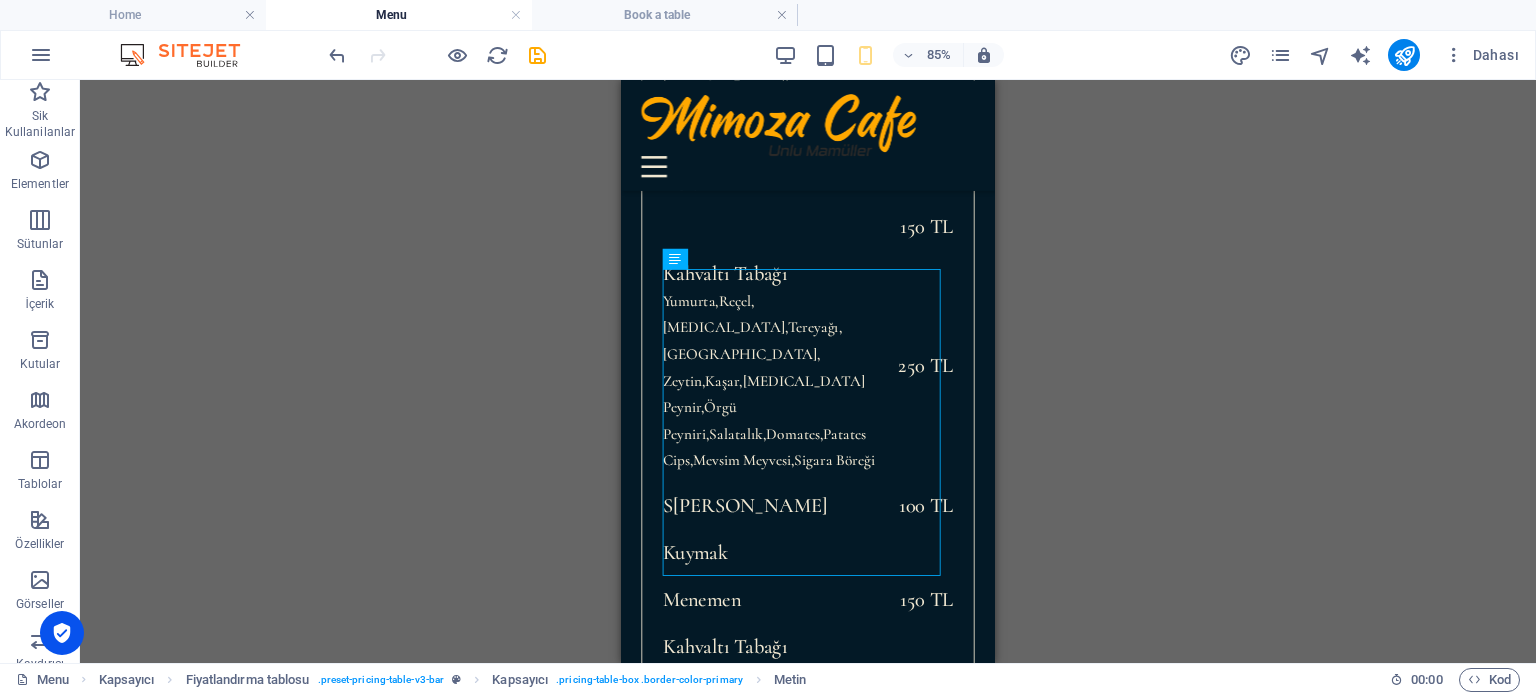 drag, startPoint x: 901, startPoint y: 609, endPoint x: 693, endPoint y: 608, distance: 208.00241 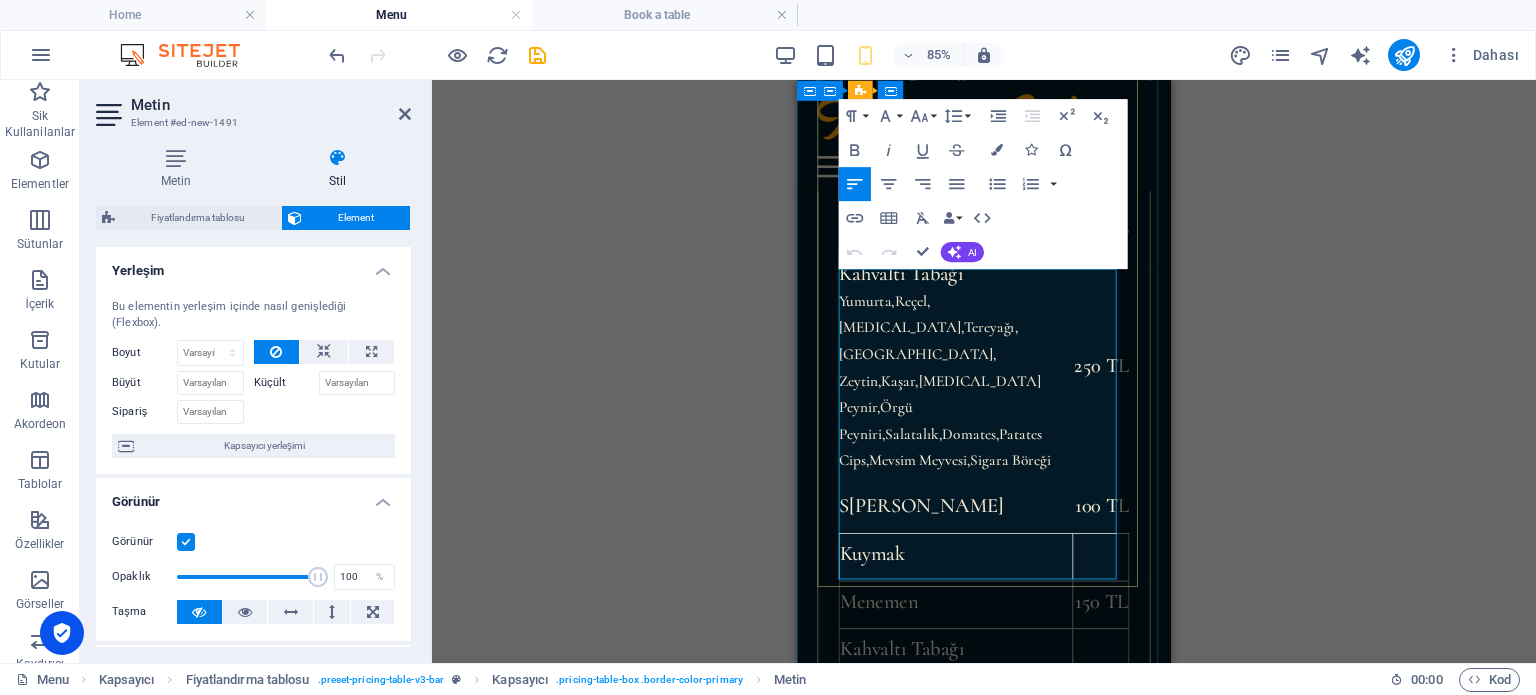 click at bounding box center [984, 1027] 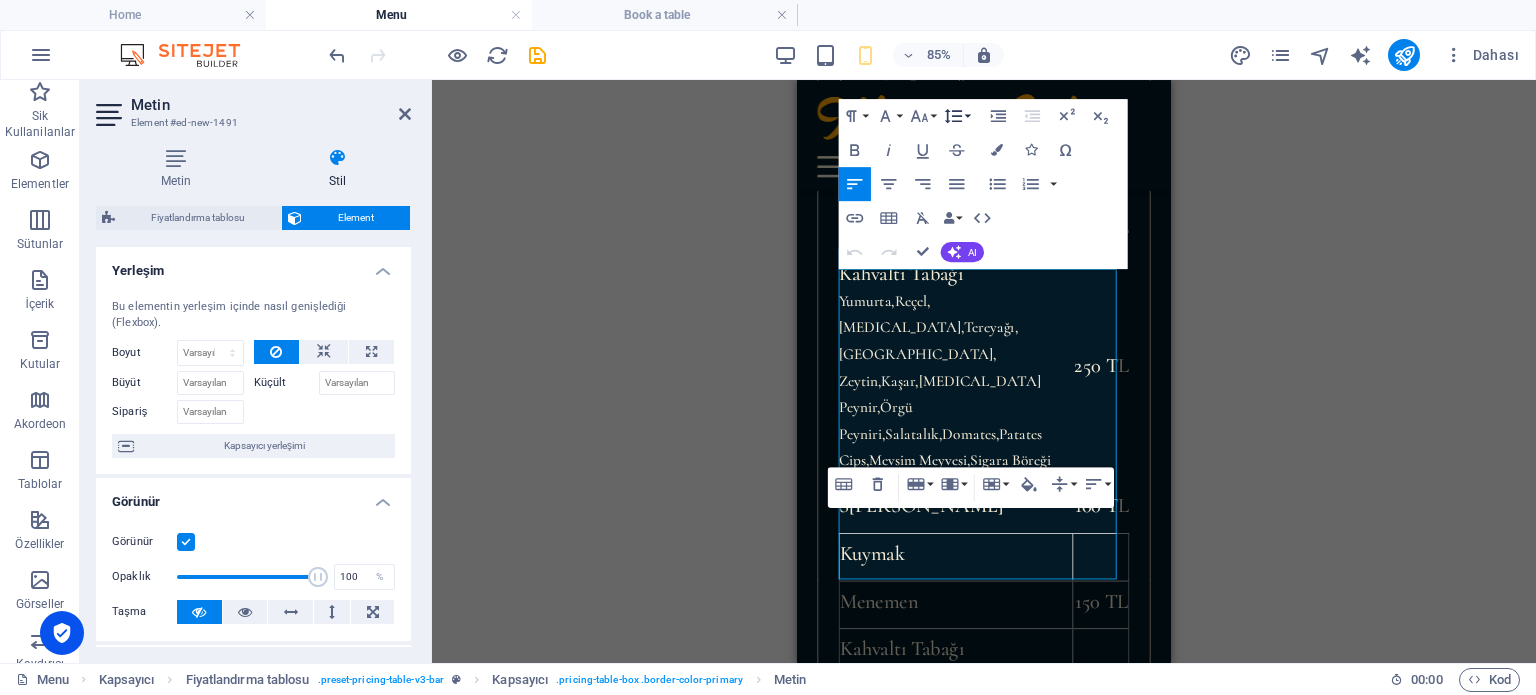click 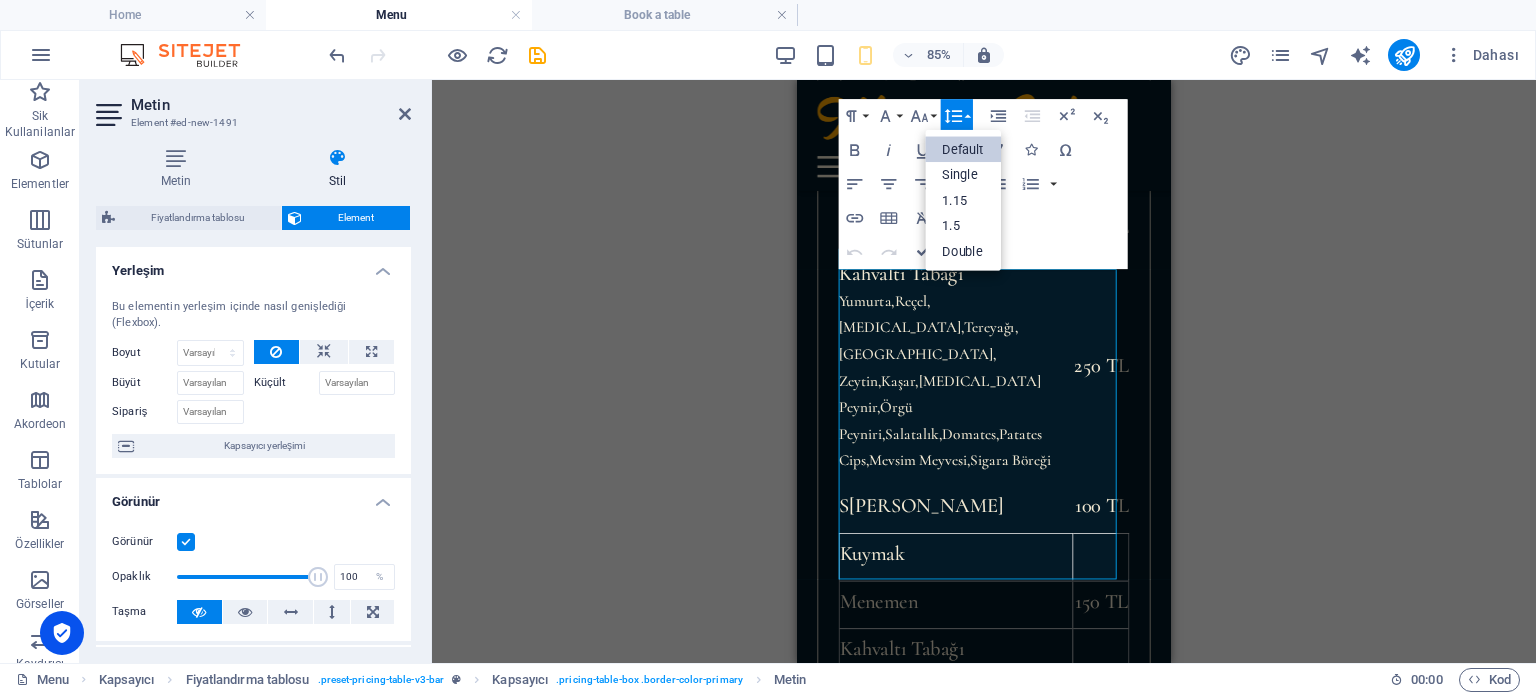 scroll, scrollTop: 0, scrollLeft: 0, axis: both 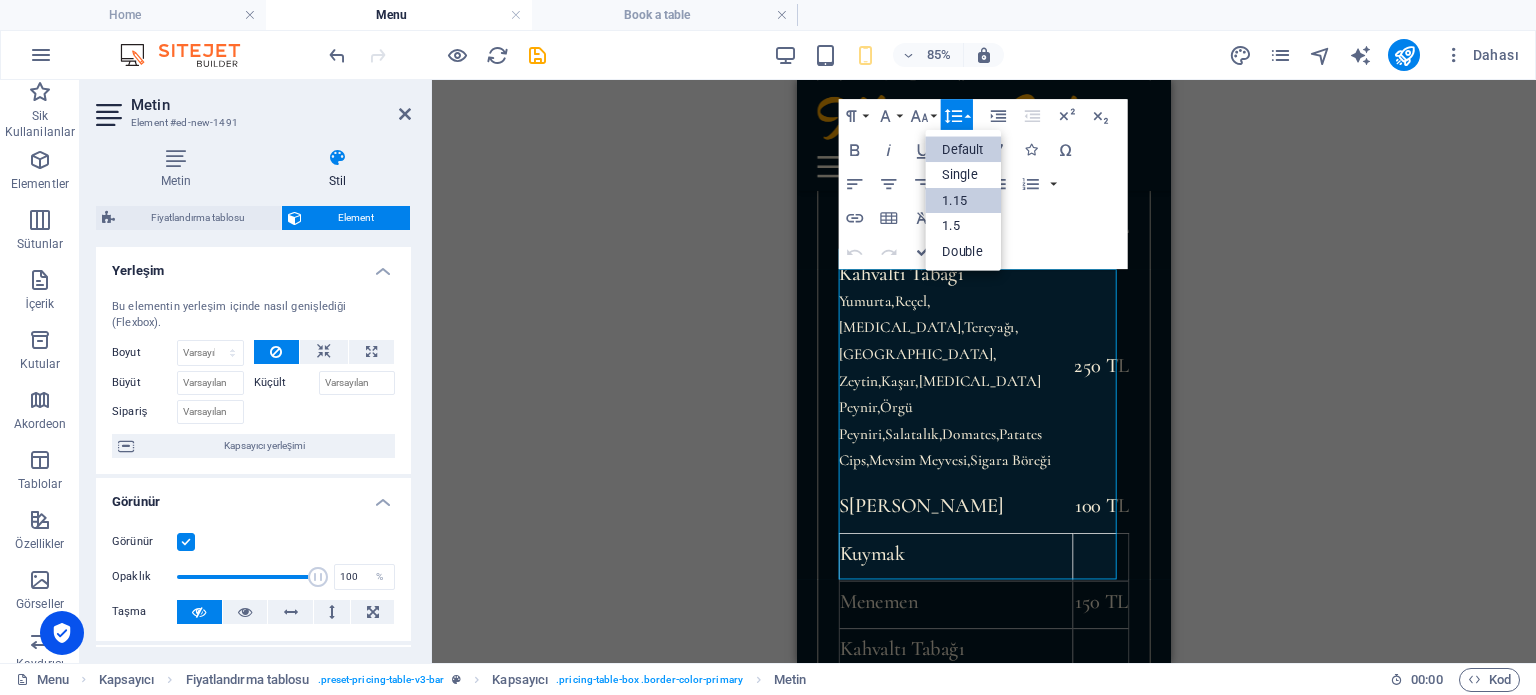 click on "1.15" at bounding box center [963, 200] 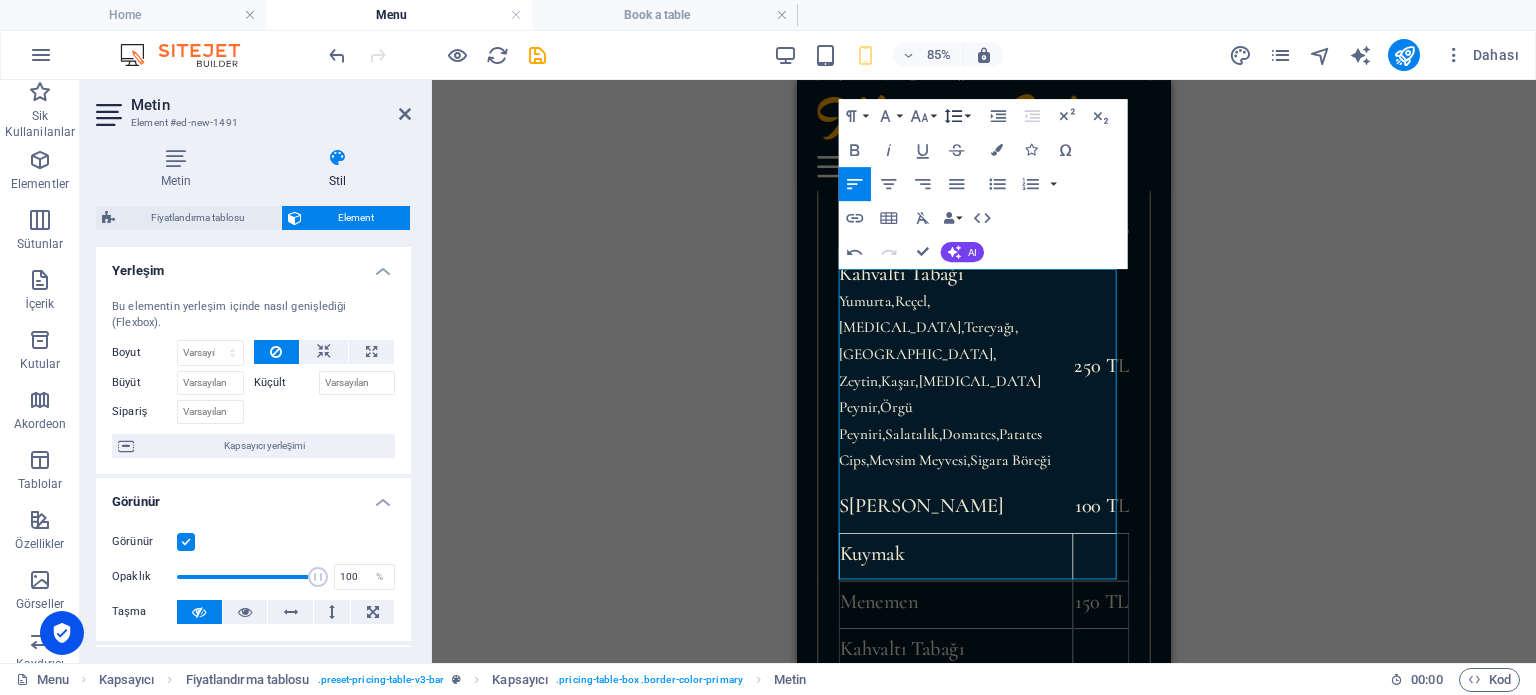 click 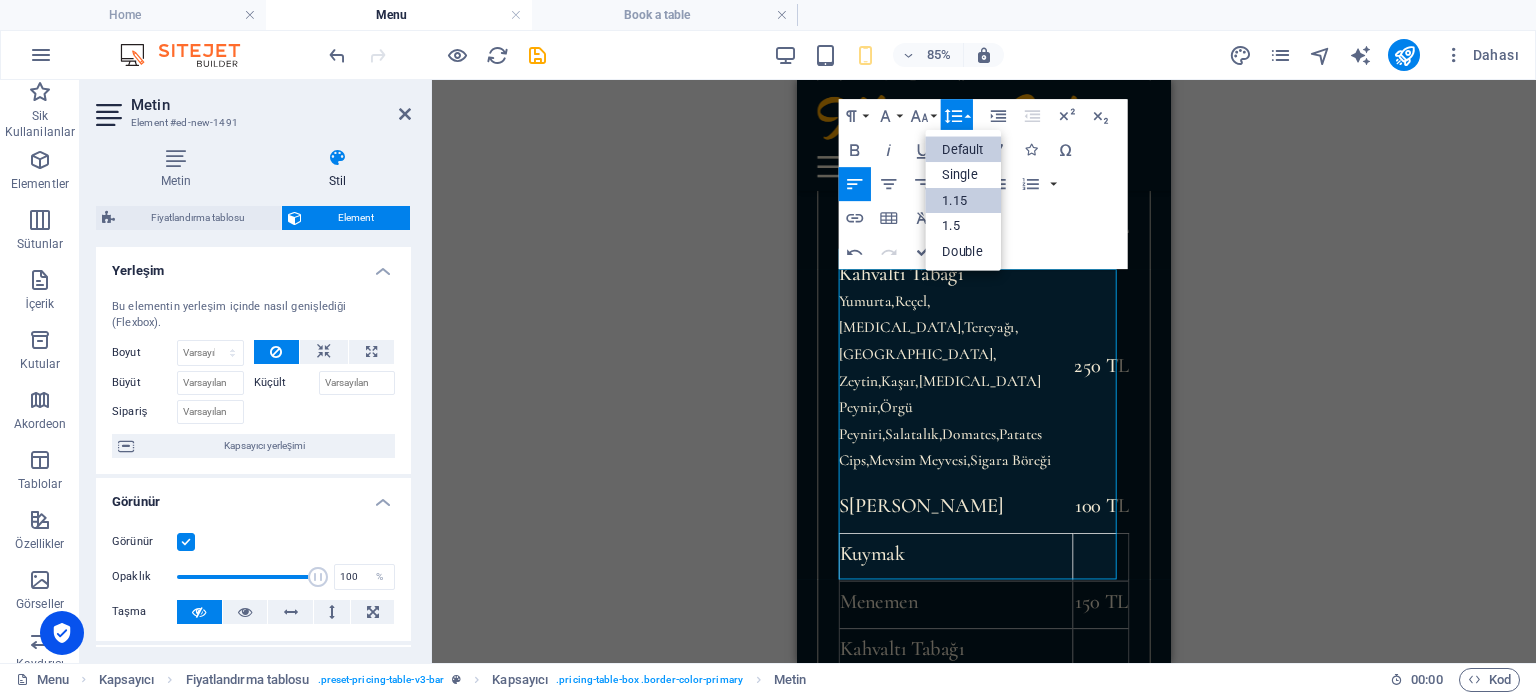 scroll, scrollTop: 0, scrollLeft: 0, axis: both 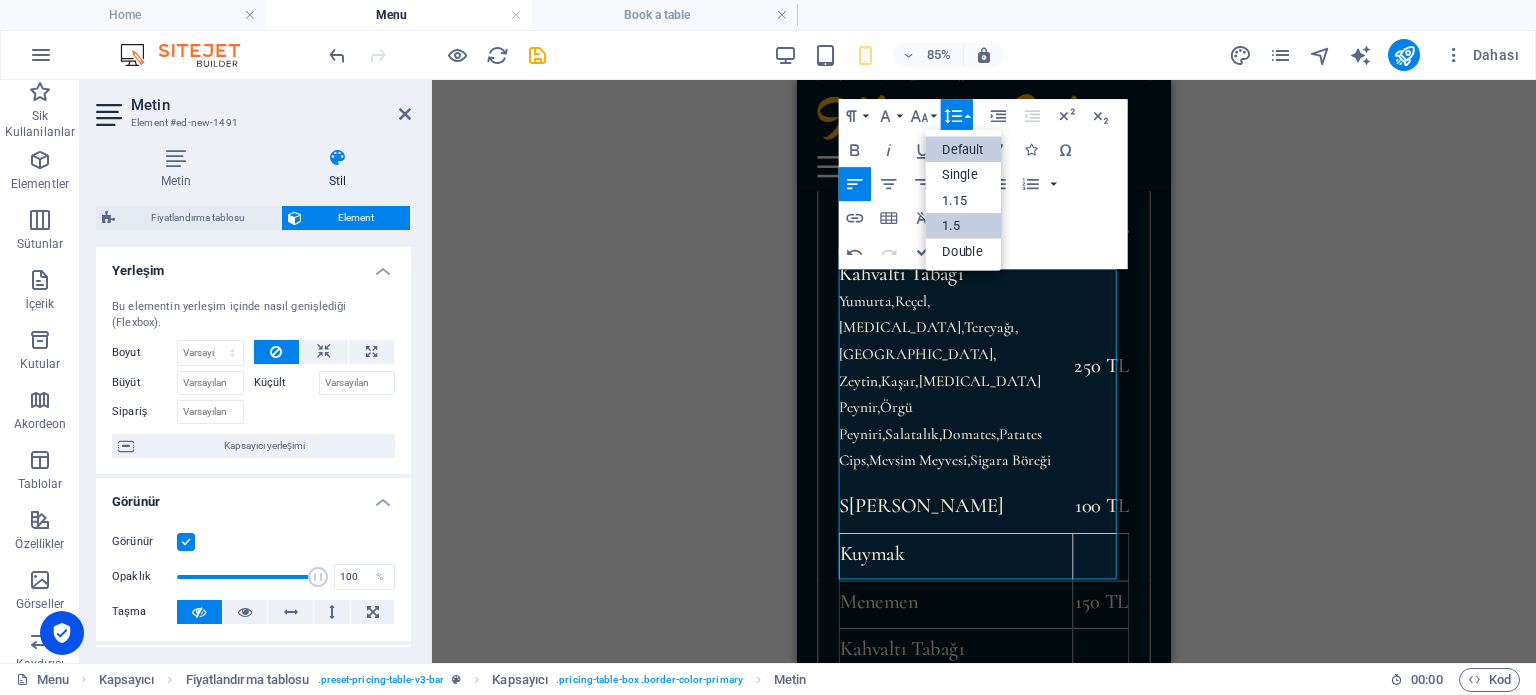 click on "1.5" at bounding box center [963, 226] 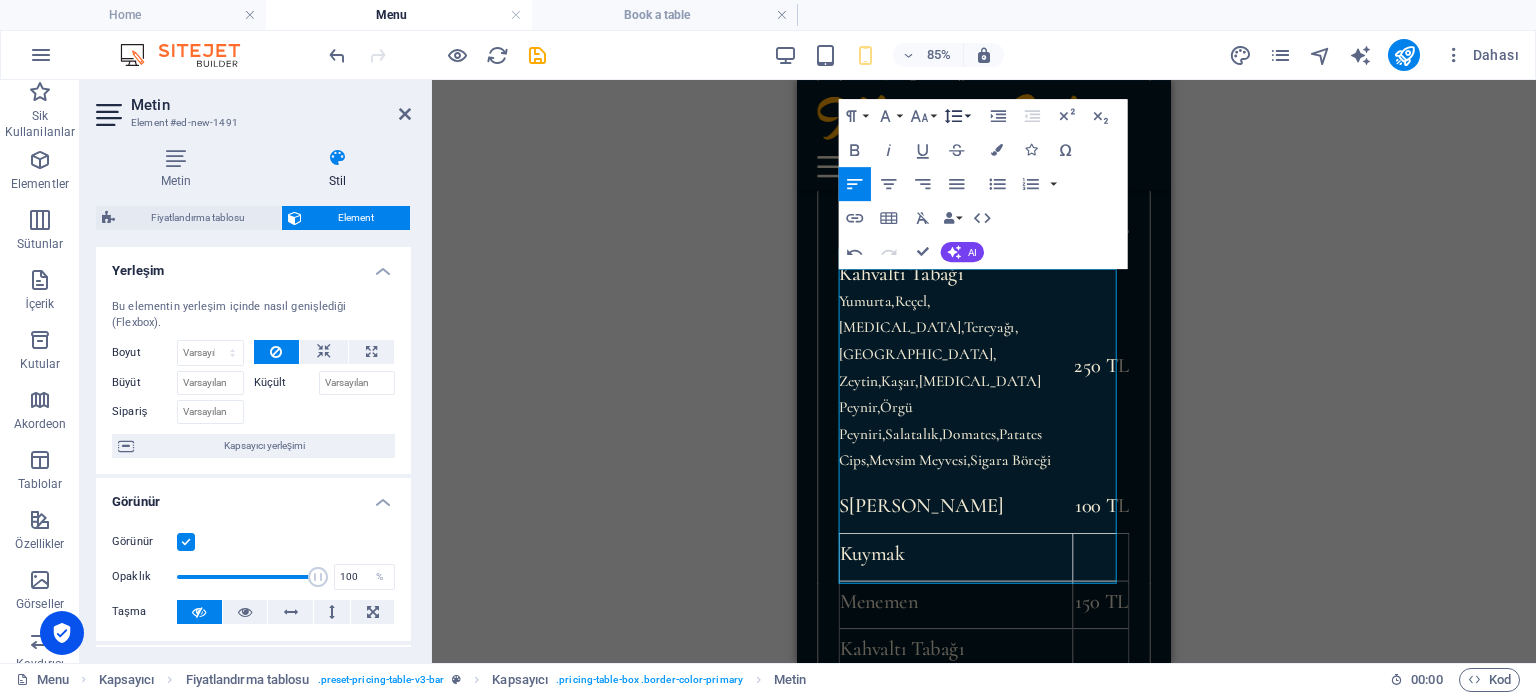 click 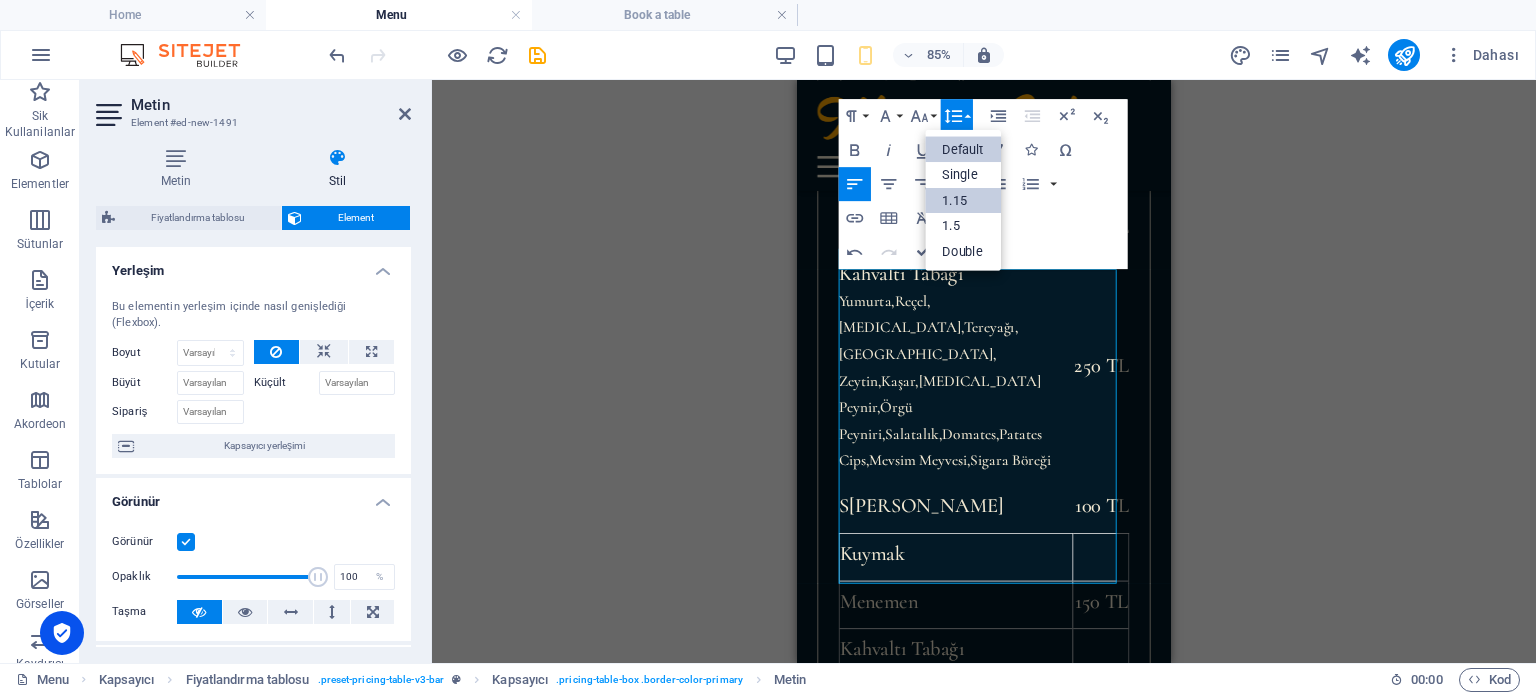 scroll, scrollTop: 0, scrollLeft: 0, axis: both 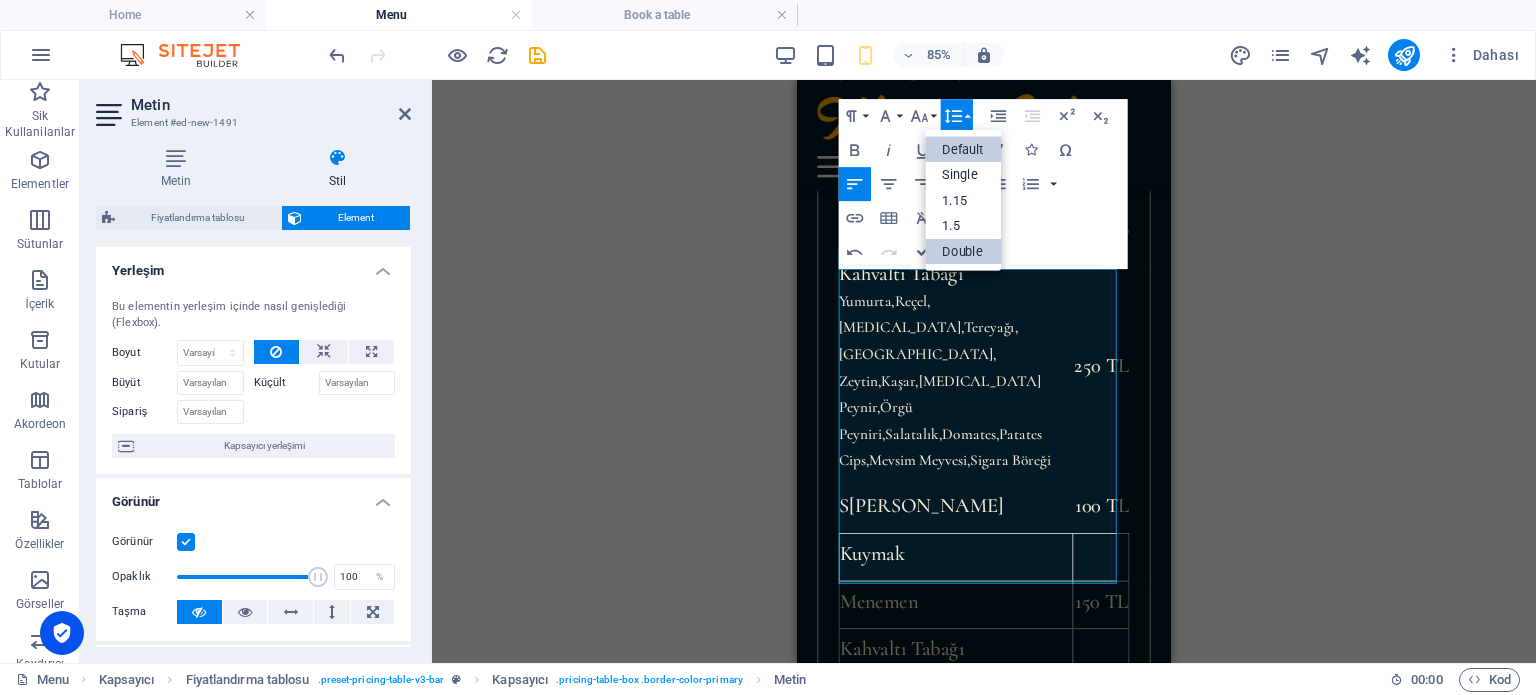 click on "Double" at bounding box center (963, 251) 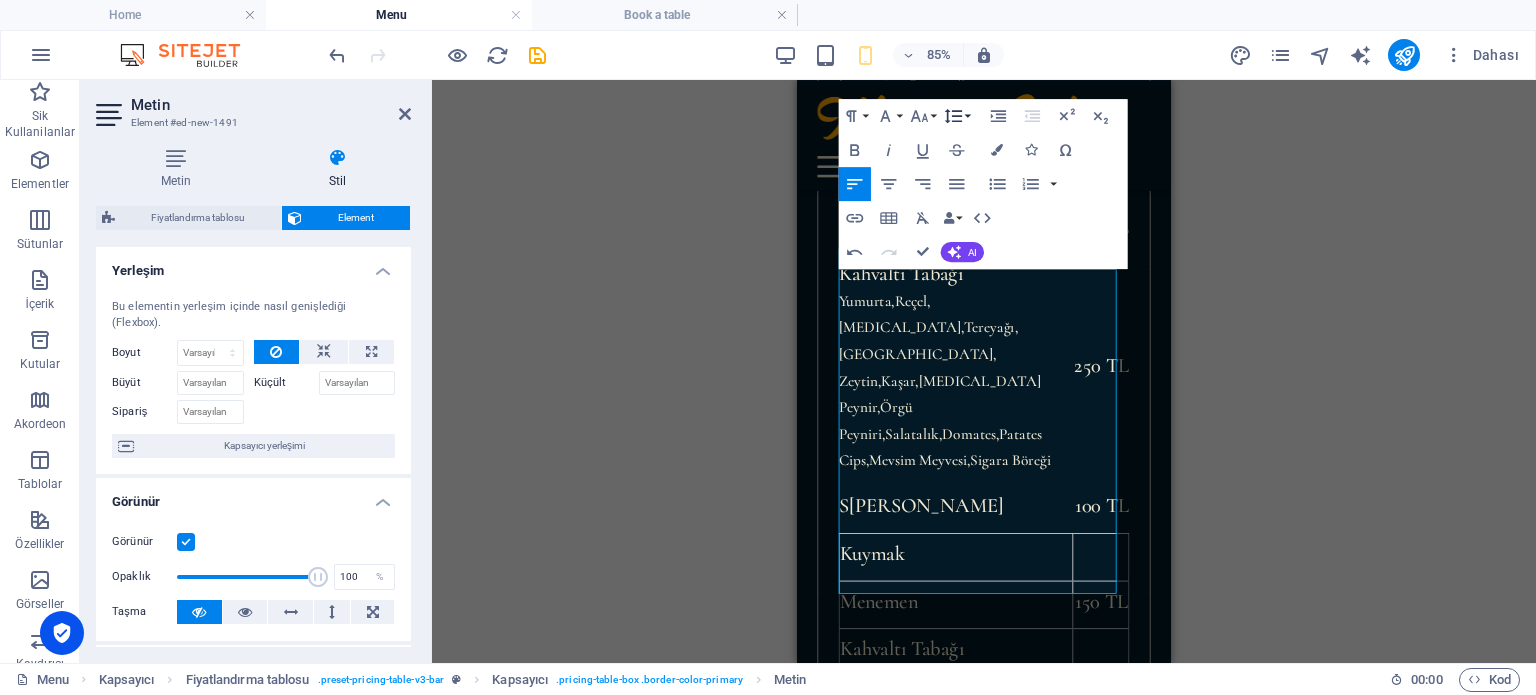 click 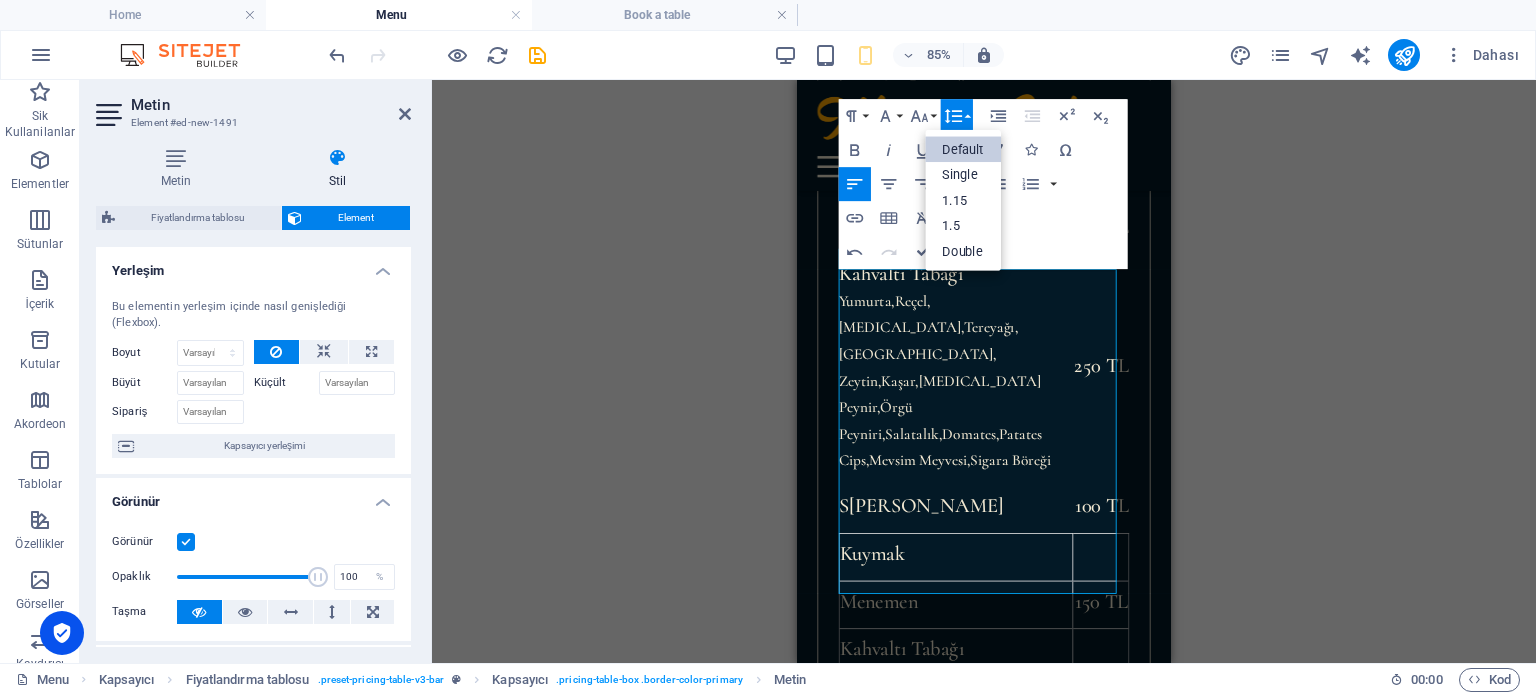 scroll, scrollTop: 0, scrollLeft: 0, axis: both 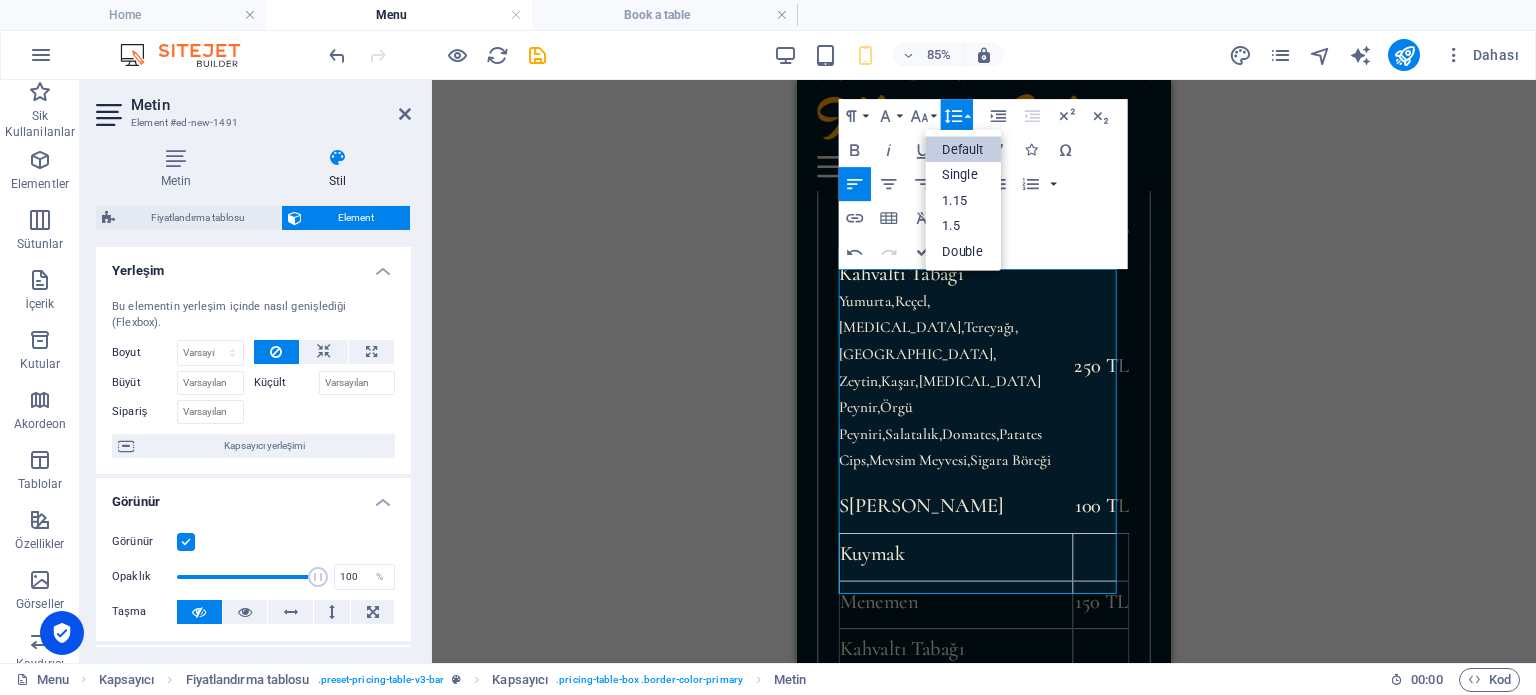 click on "Default" at bounding box center [963, 149] 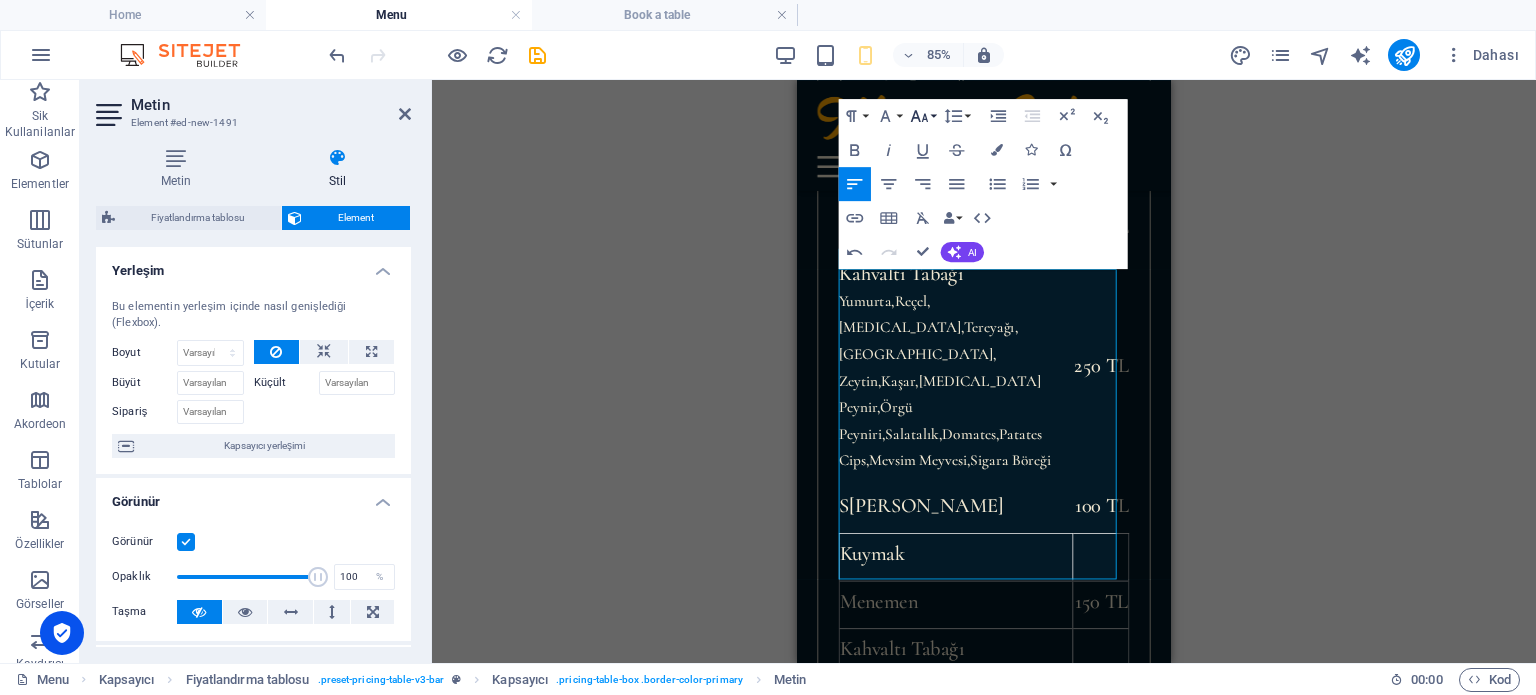 click 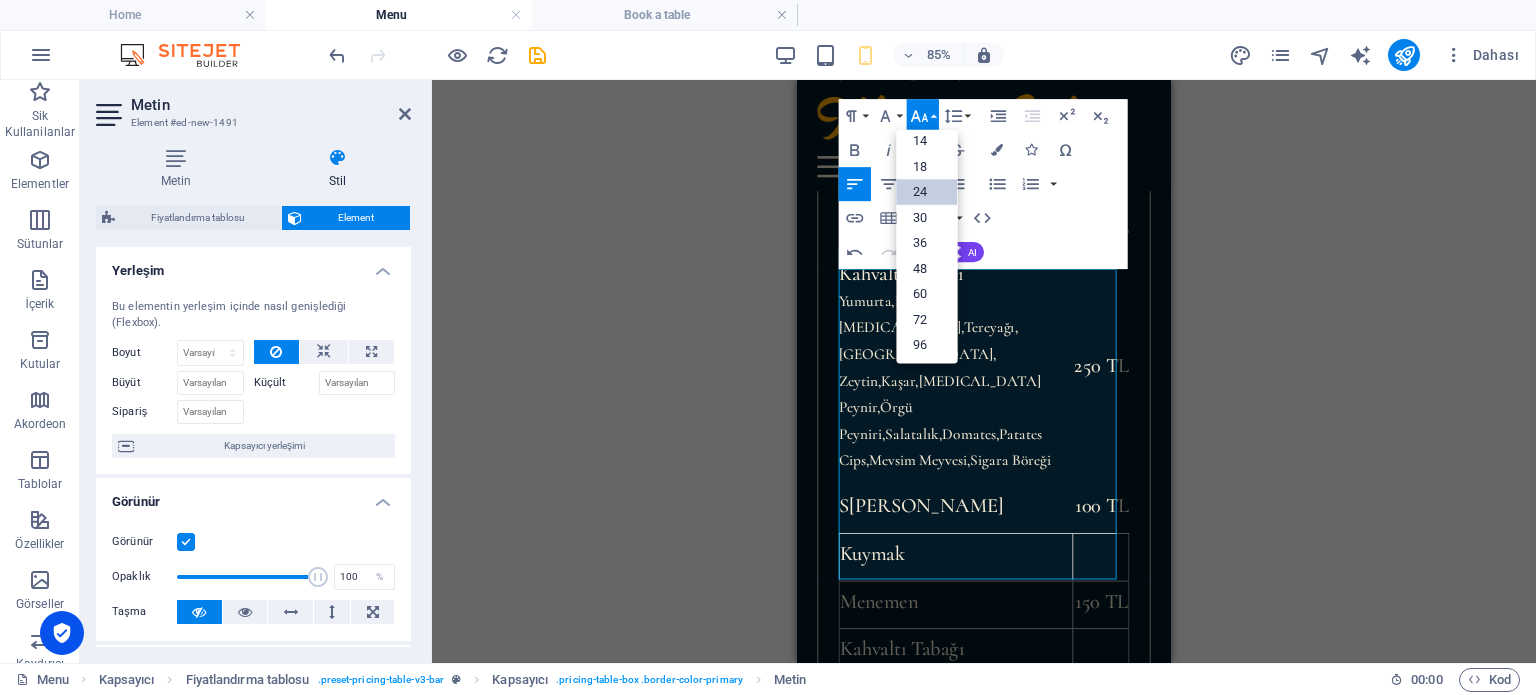 scroll, scrollTop: 160, scrollLeft: 0, axis: vertical 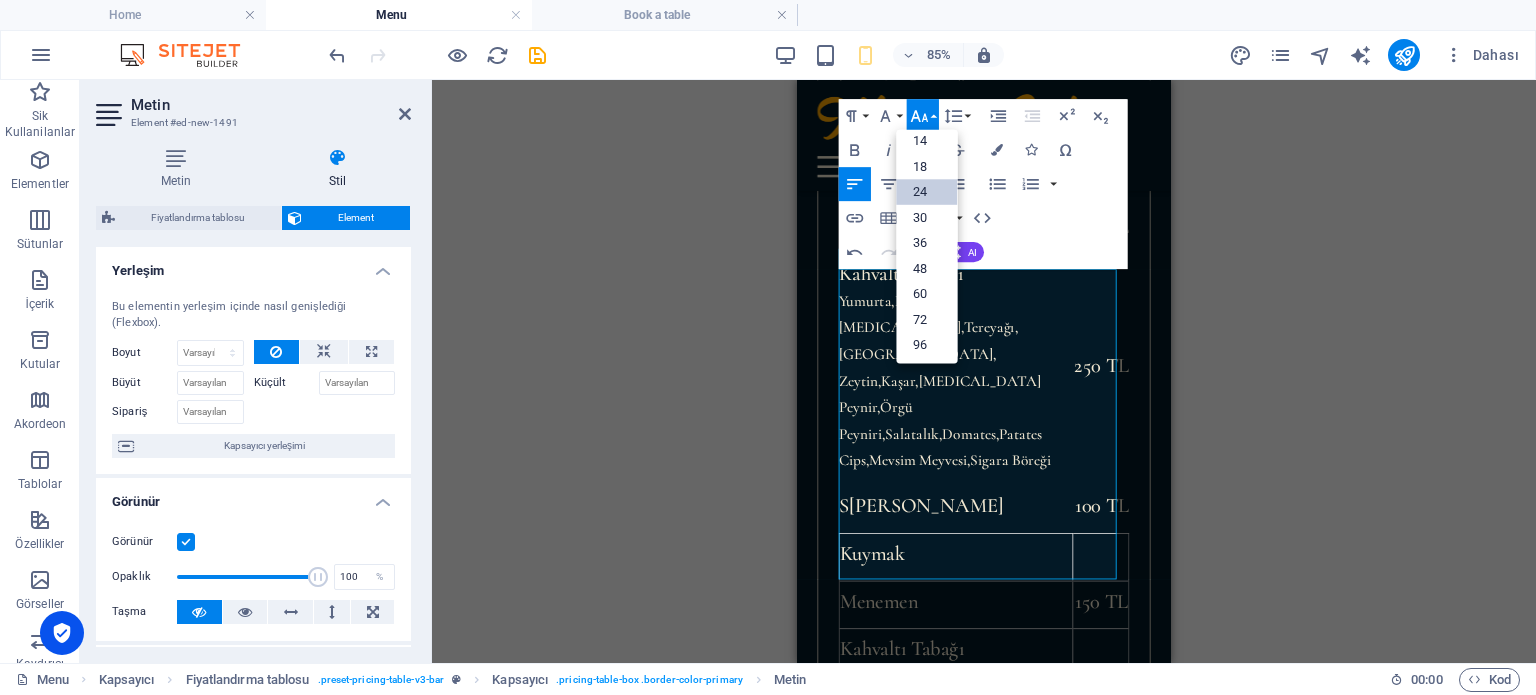 click 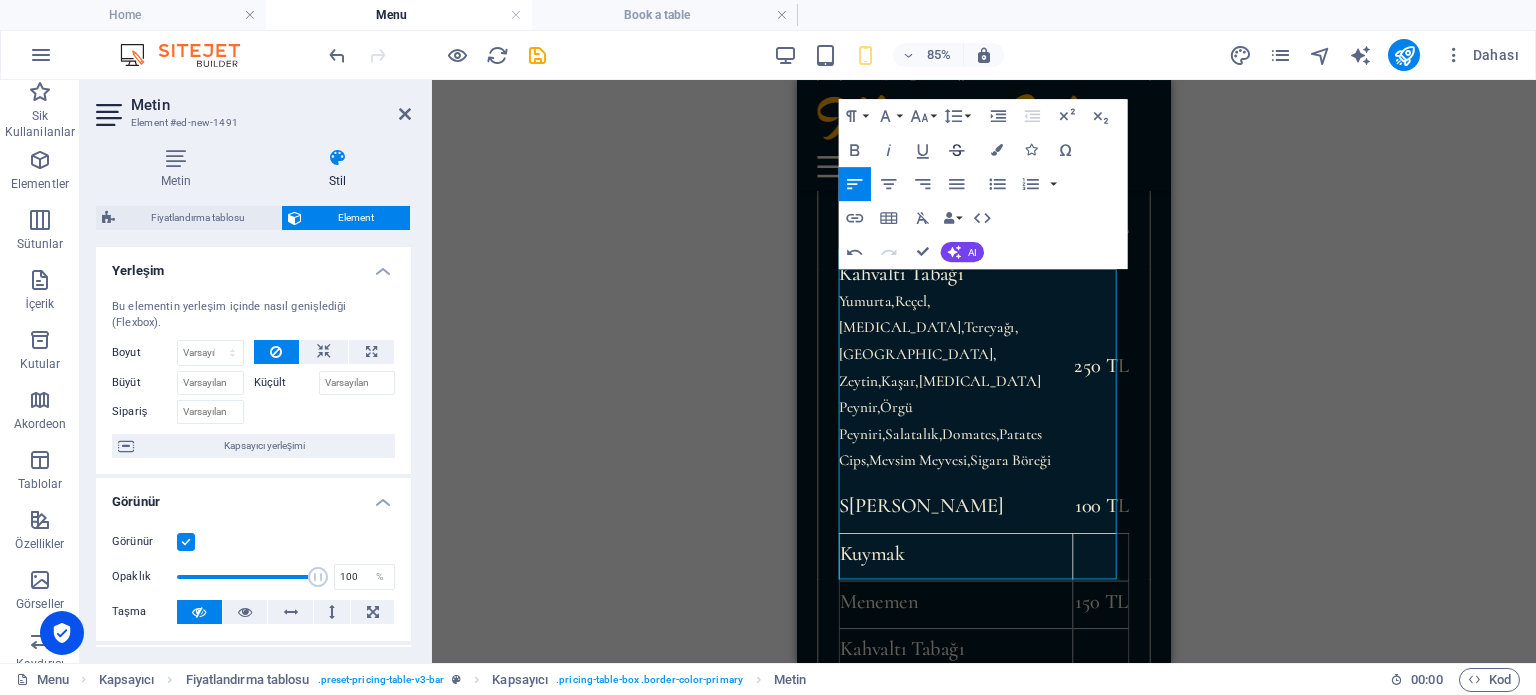 click 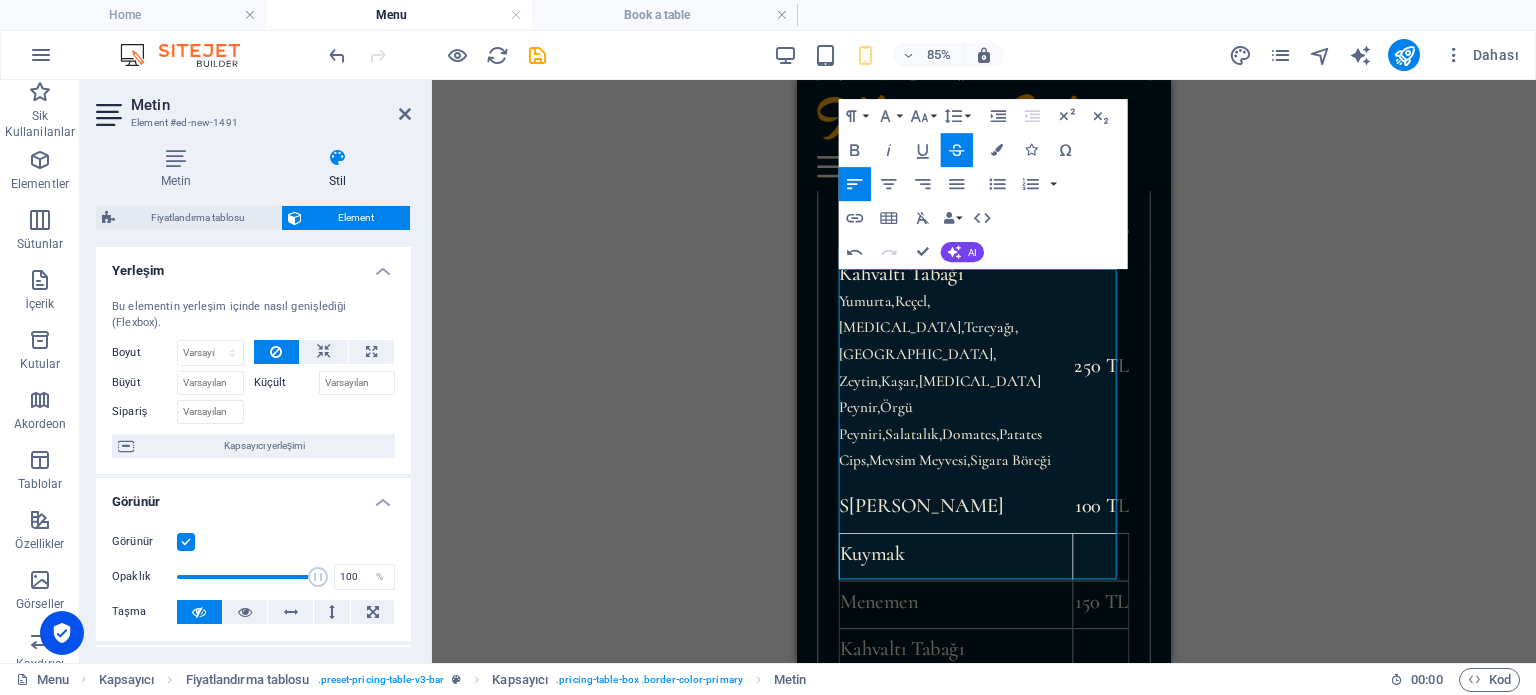 click 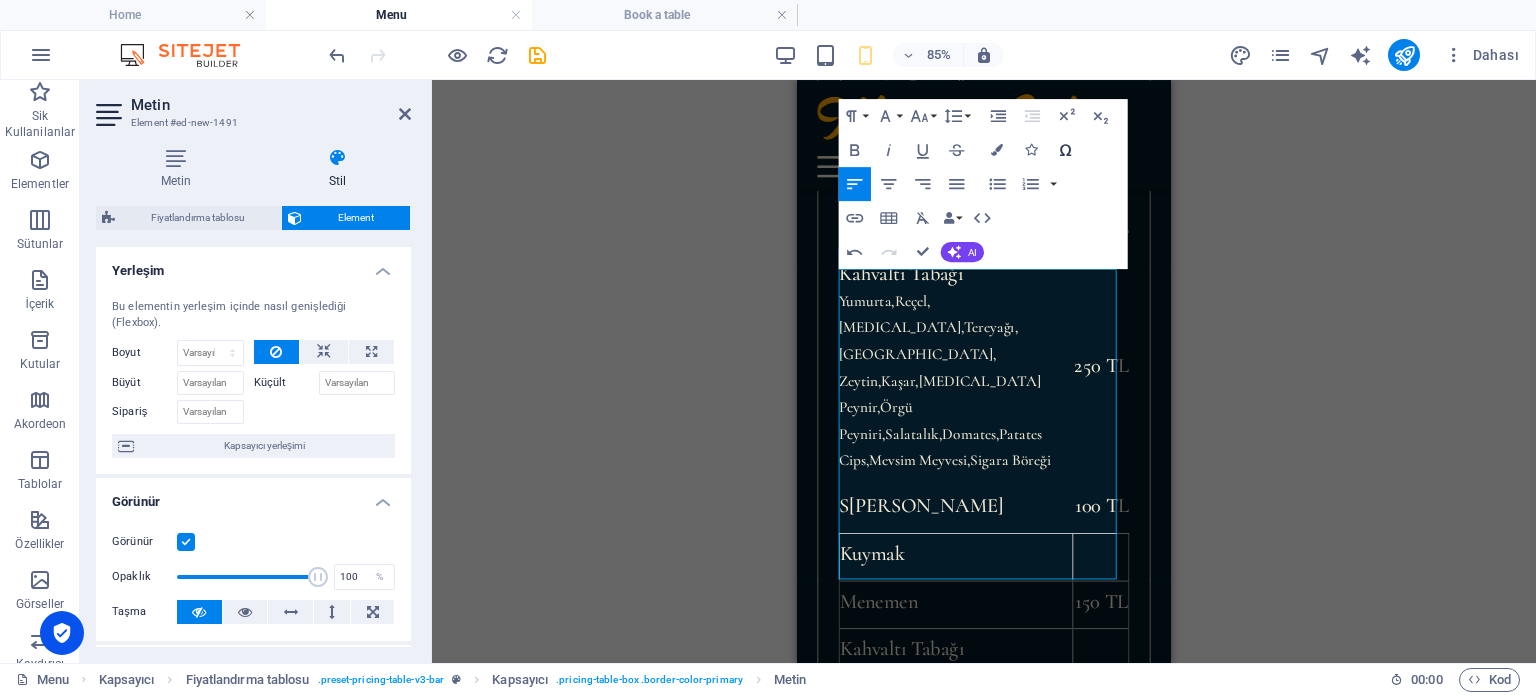 click 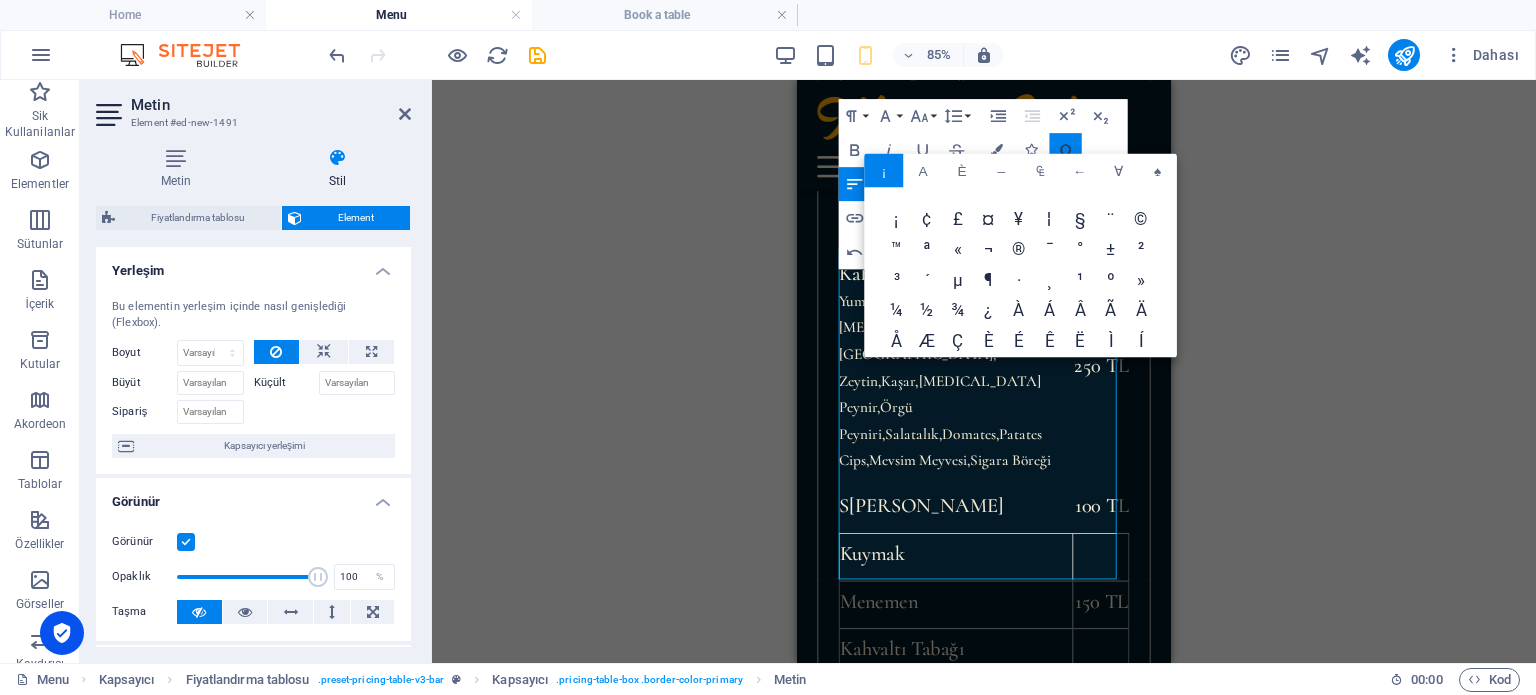click 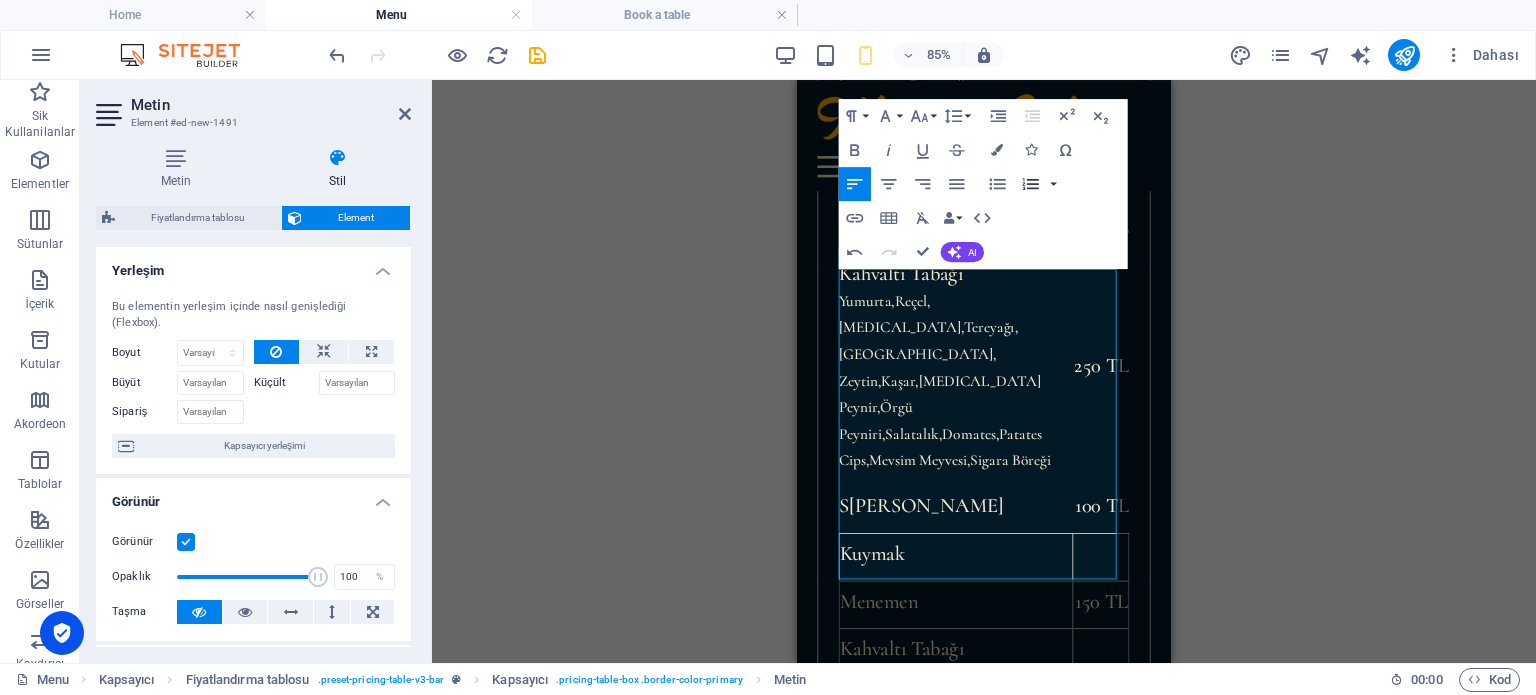 click on "Ordered List" at bounding box center [1030, 184] 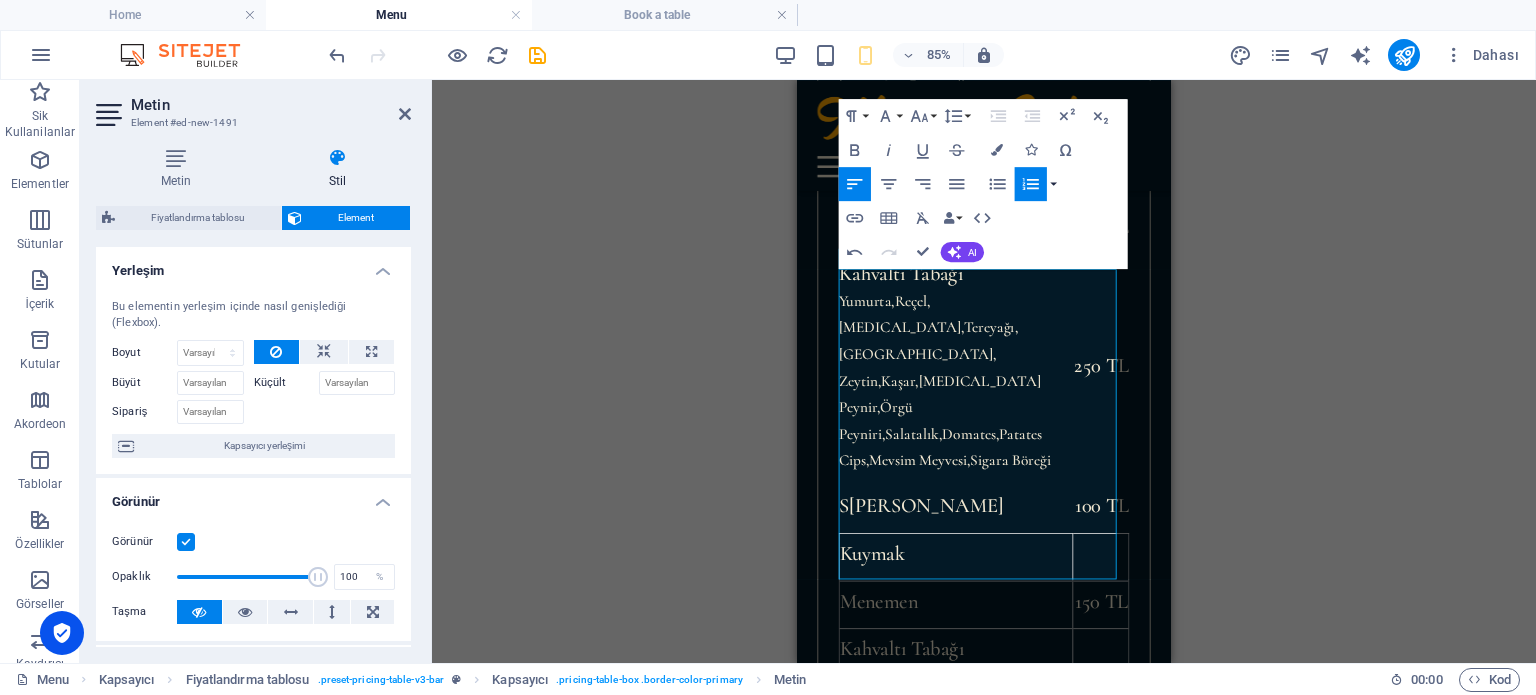 click at bounding box center [1054, 184] 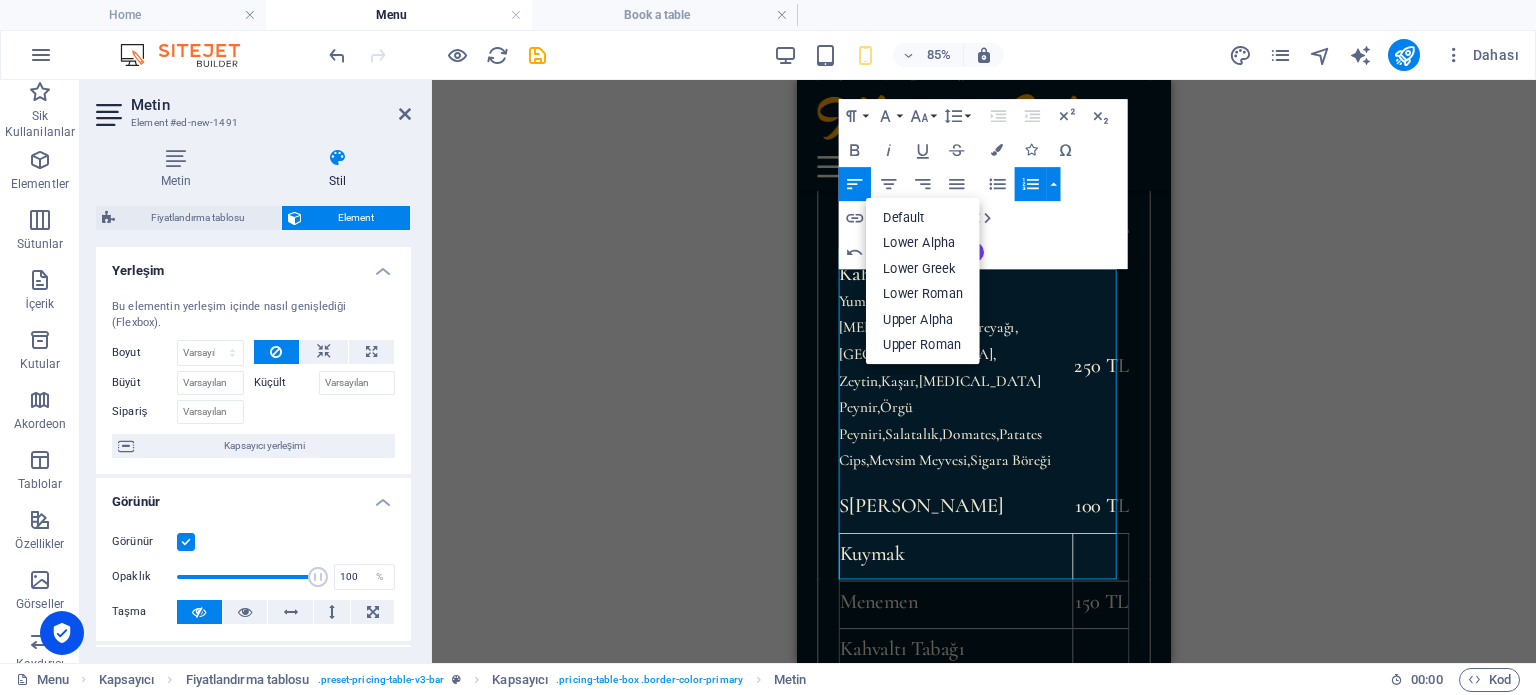 drag, startPoint x: 1067, startPoint y: 227, endPoint x: 260, endPoint y: 258, distance: 807.5952 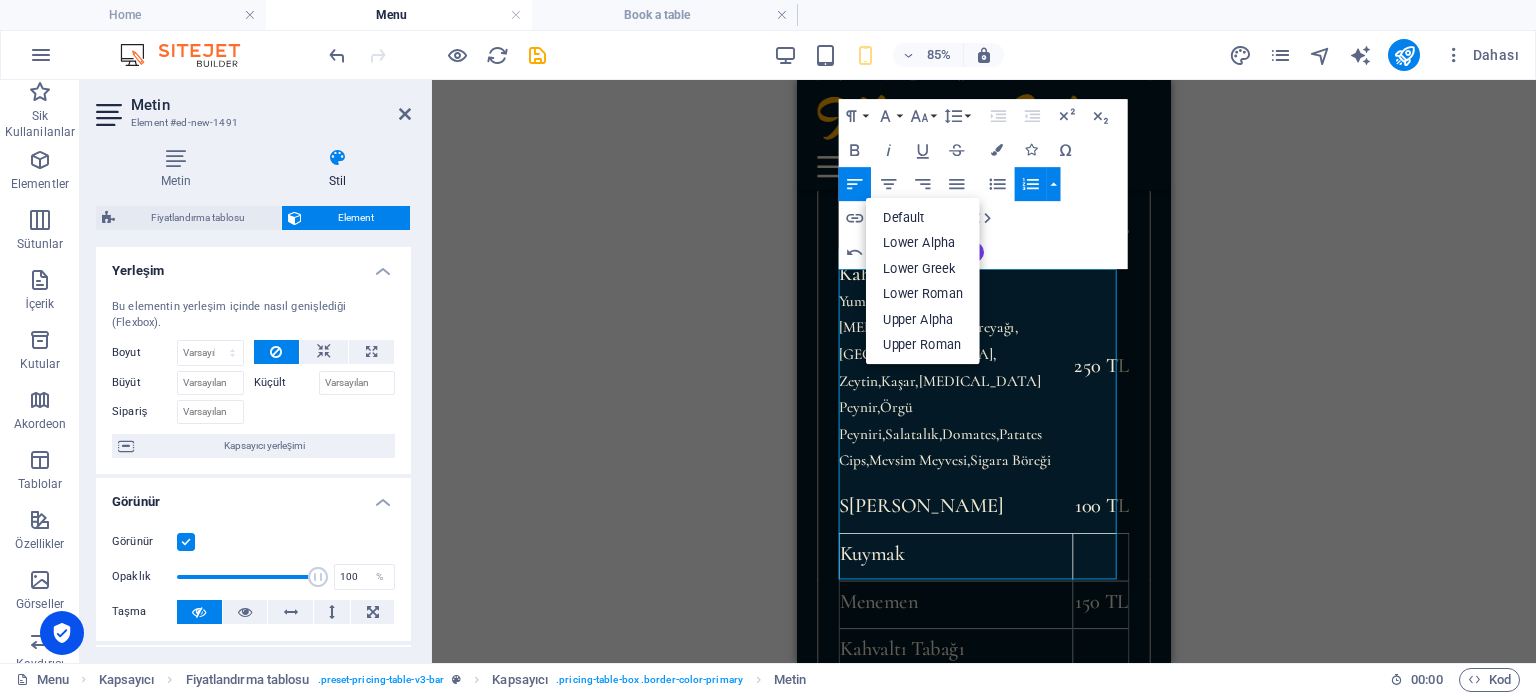 click on "Paragraph Format Normal Heading 1 Heading 2 Heading 3 Heading 4 Heading 5 Heading 6 Code Font Family Arial [US_STATE] Impact Tahoma Times New Roman Verdana Cormorant Font Size 8 9 10 11 12 14 18 24 30 36 48 60 72 96 Line Height Default Single 1.15 1.5 Double Increase Indent Decrease Indent Superscript Subscript Bold Italic Underline Strikethrough Colors Icons Special Characters Align Left Align Center Align Right Align Justify Unordered List   Default Circle Disc Square    Ordered List   Default Lower Alpha Lower Greek Lower Roman Upper Alpha Upper Roman    Insert Link Insert Table Clear Formatting Data Bindings Firma İlk ad Soyad Sokak Posta Kodu Şehir E-posta Telefon Cep Fax Özel alan 1 Özel alan 2 Özel alan 3 Özel alan 4 Özel alan 5 Özel alan 6 HTML Undo Redo Confirm (Ctrl+⏎) AI Geliştir Kısalt Uzat İmlayı ve dil bilgisini düzelt Şu dile çevir: İngilizce Metin üret
¡ Α Ѐ – ₠ ← ∀ ♠
¡ ¢ £ ¤ ¥ ¦ § ¨ © ™ ª « ¬ ®" at bounding box center [982, 184] 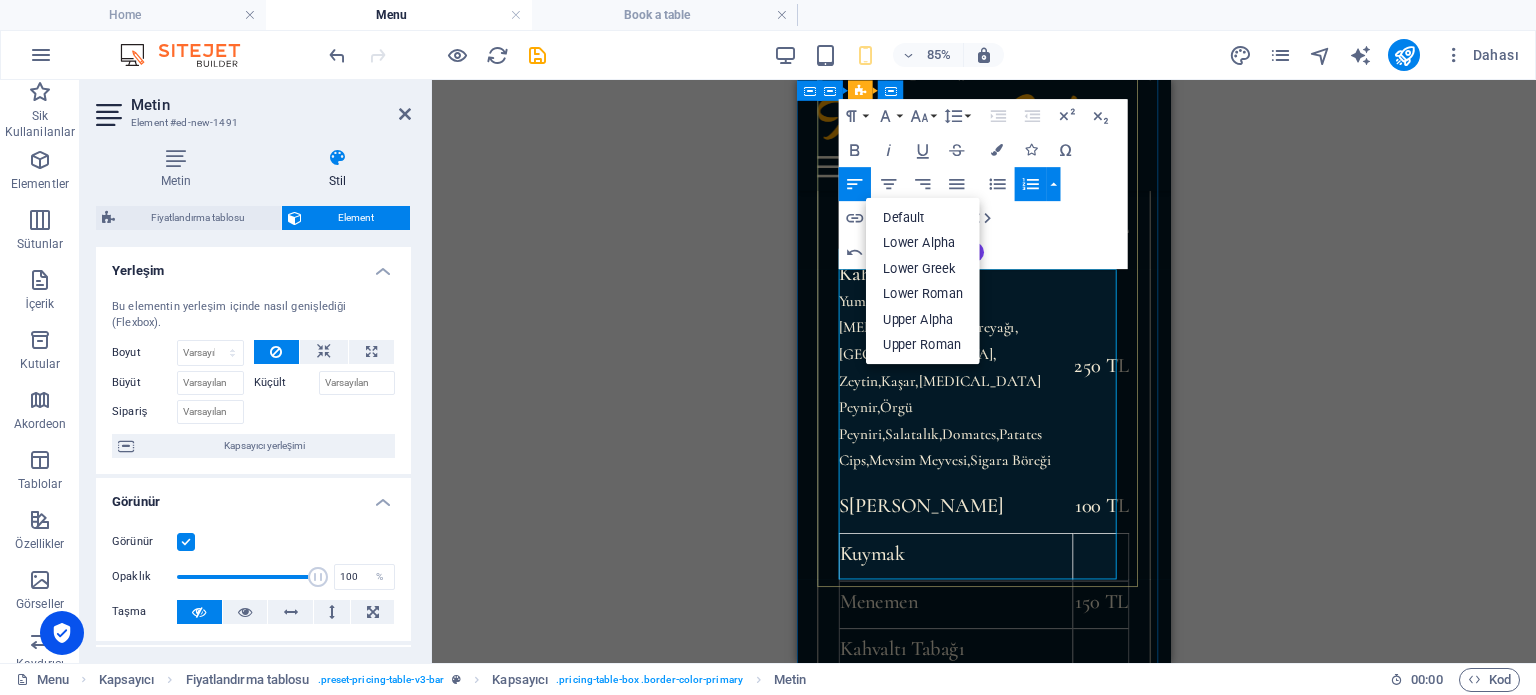 click on "​" at bounding box center (984, 1022) 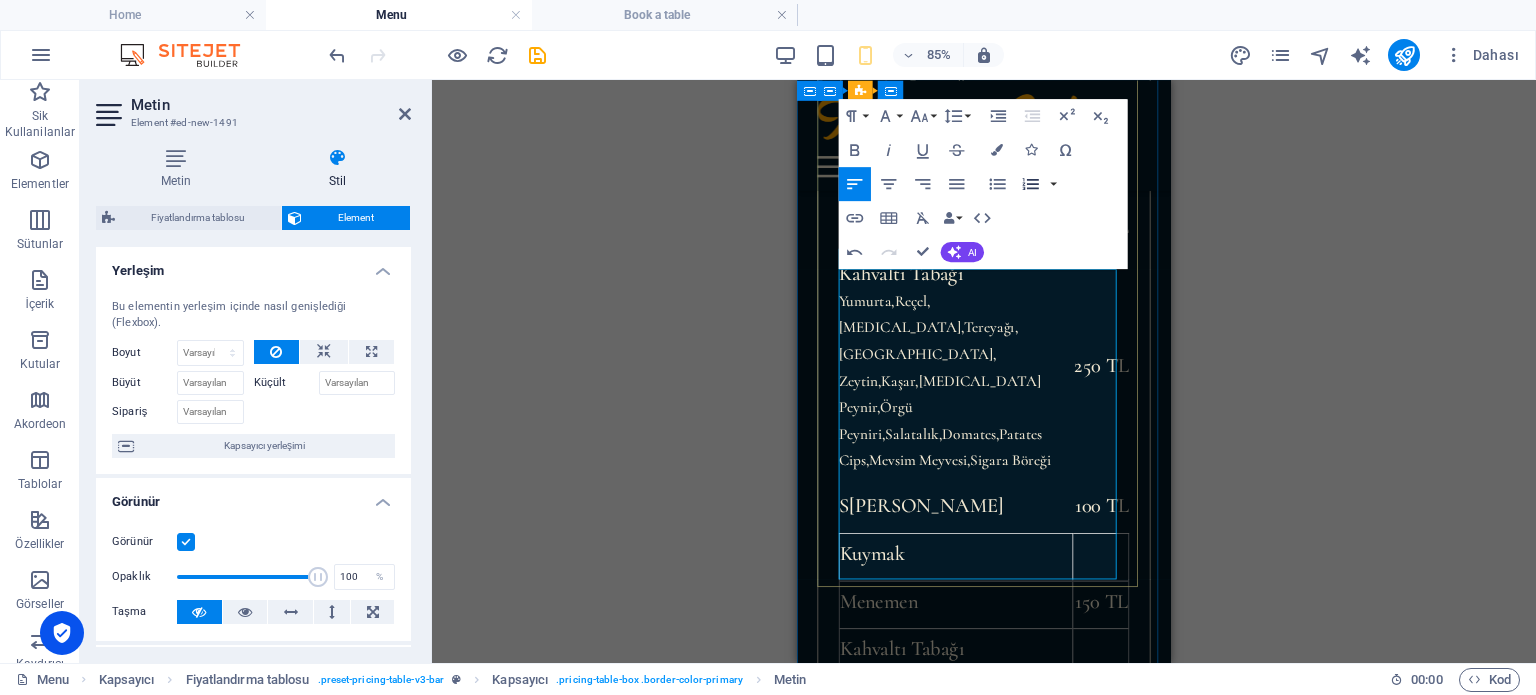 click at bounding box center [984, 1027] 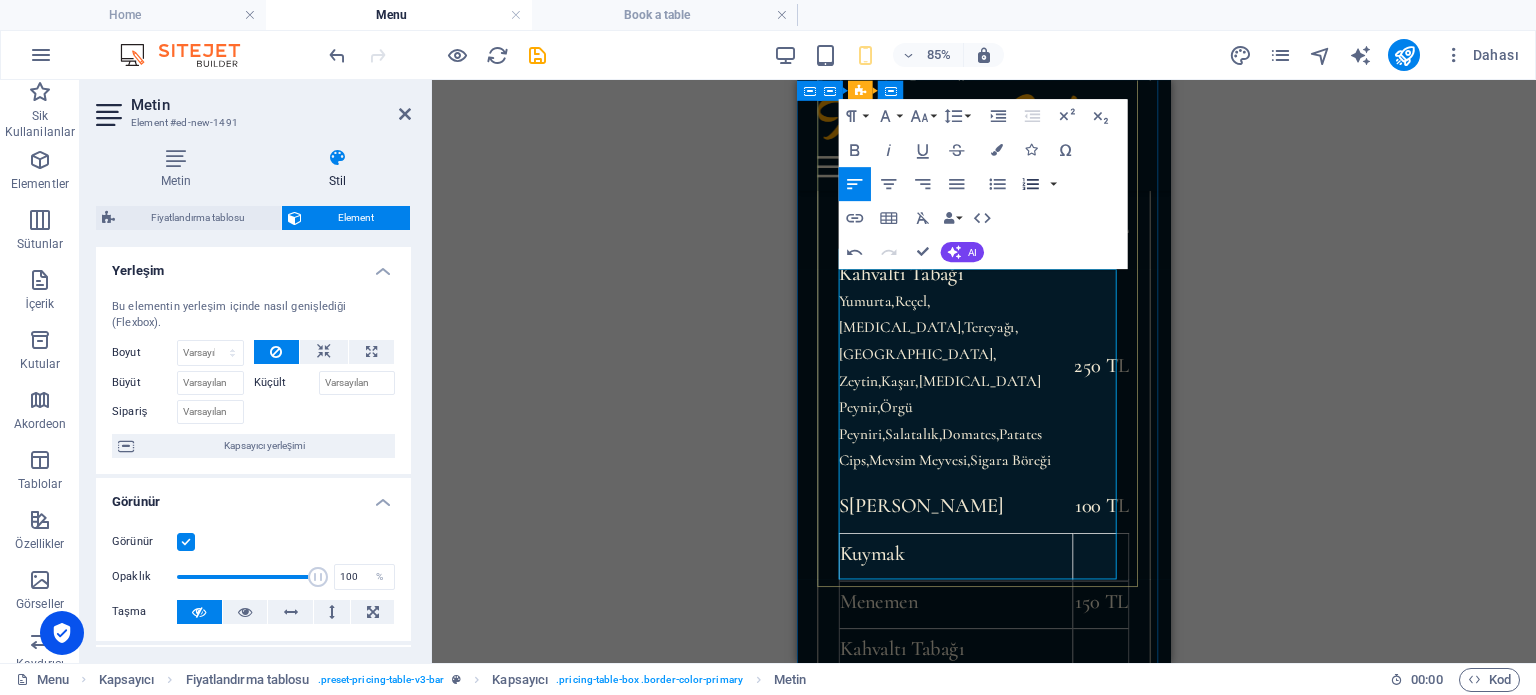 drag, startPoint x: 937, startPoint y: 622, endPoint x: 921, endPoint y: 620, distance: 16.124516 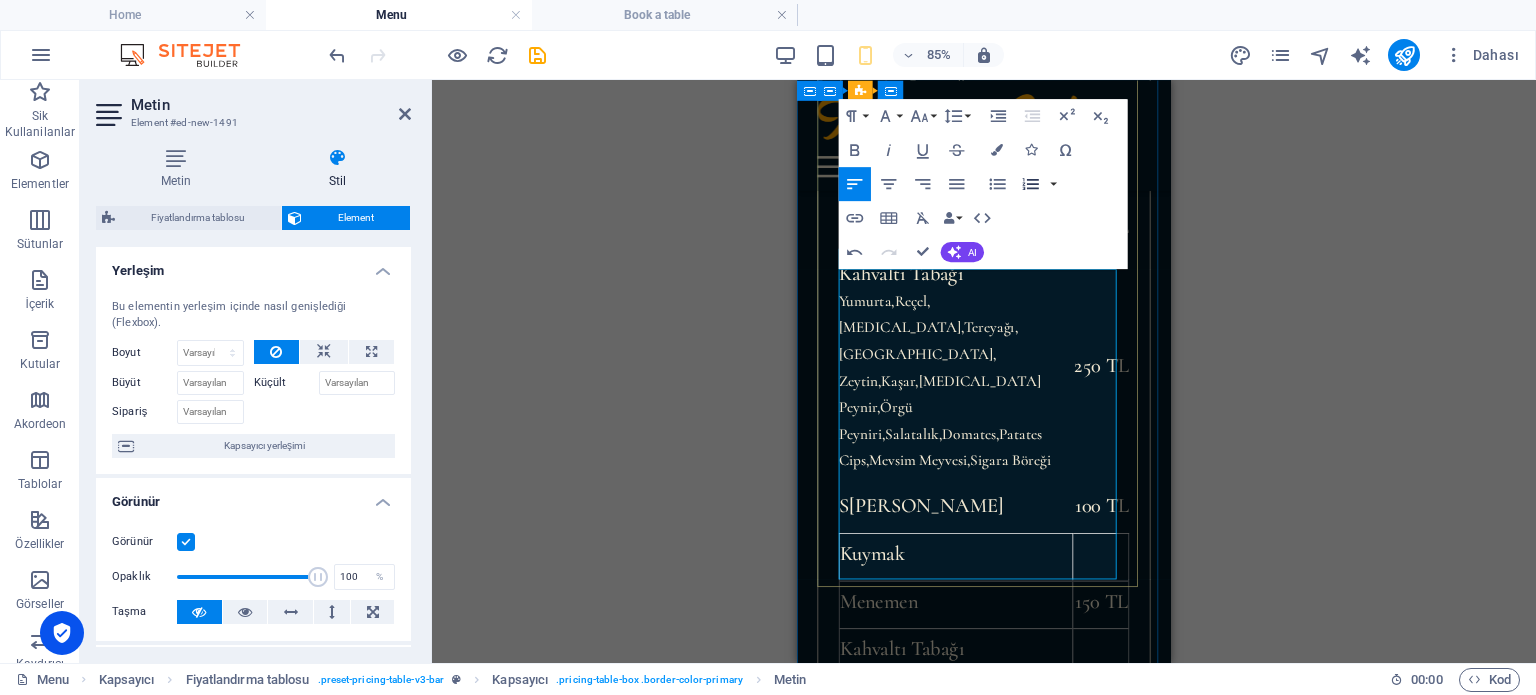 click at bounding box center (984, 1027) 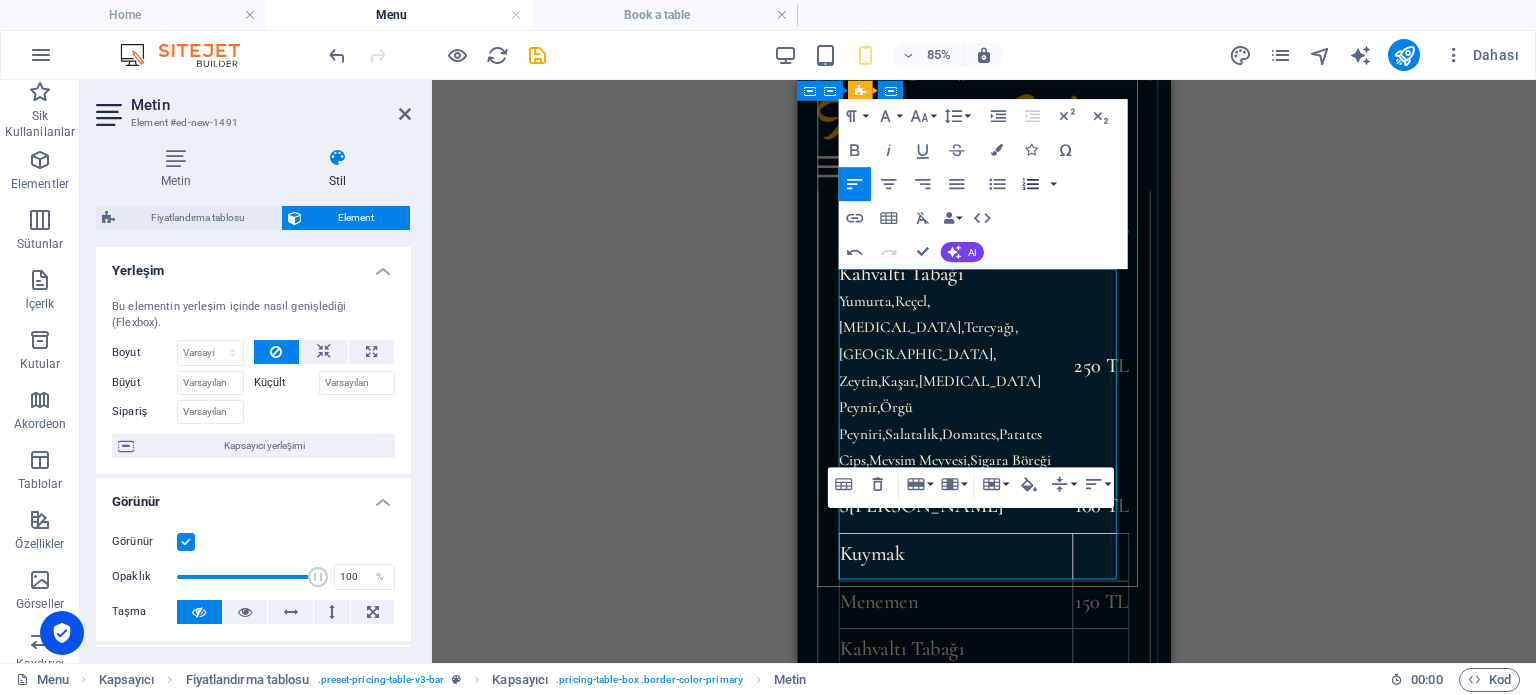 click at bounding box center (1155, 1027) 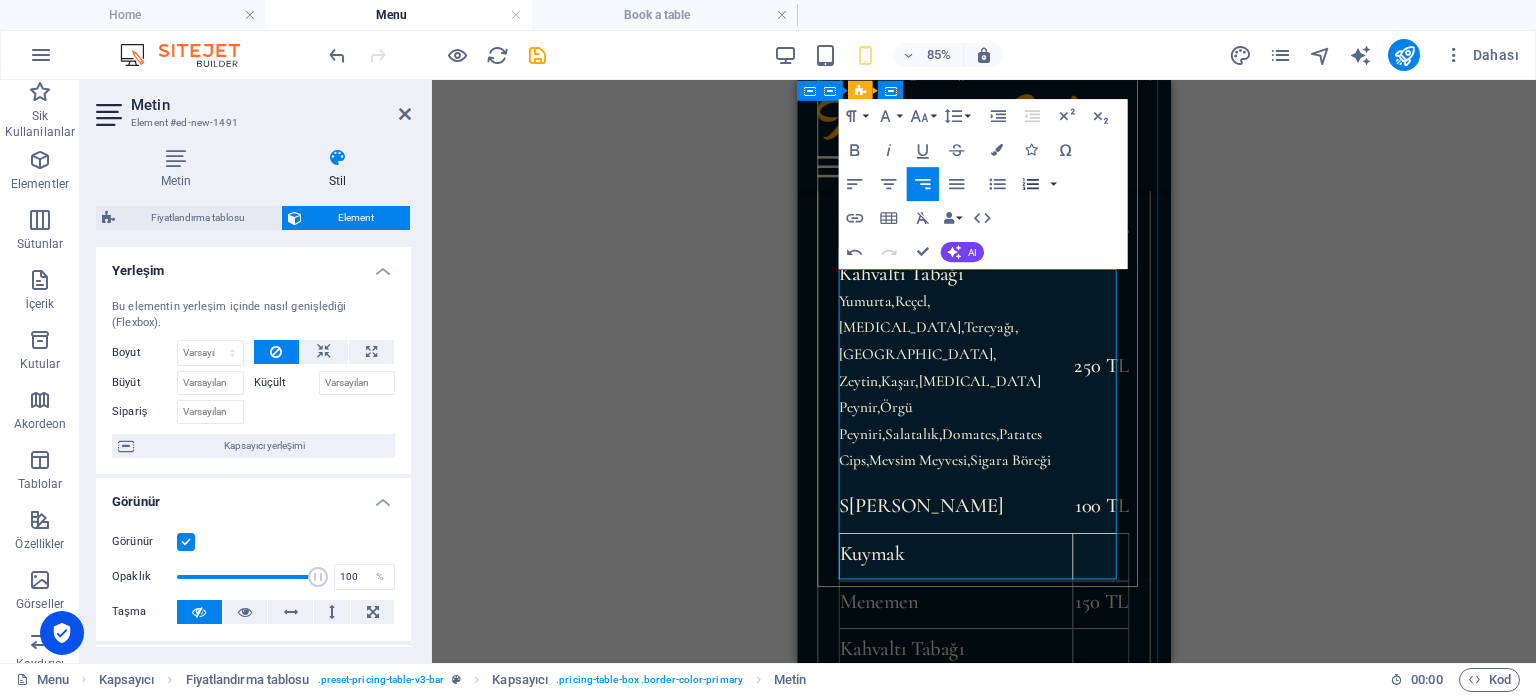 click at bounding box center [1155, 1027] 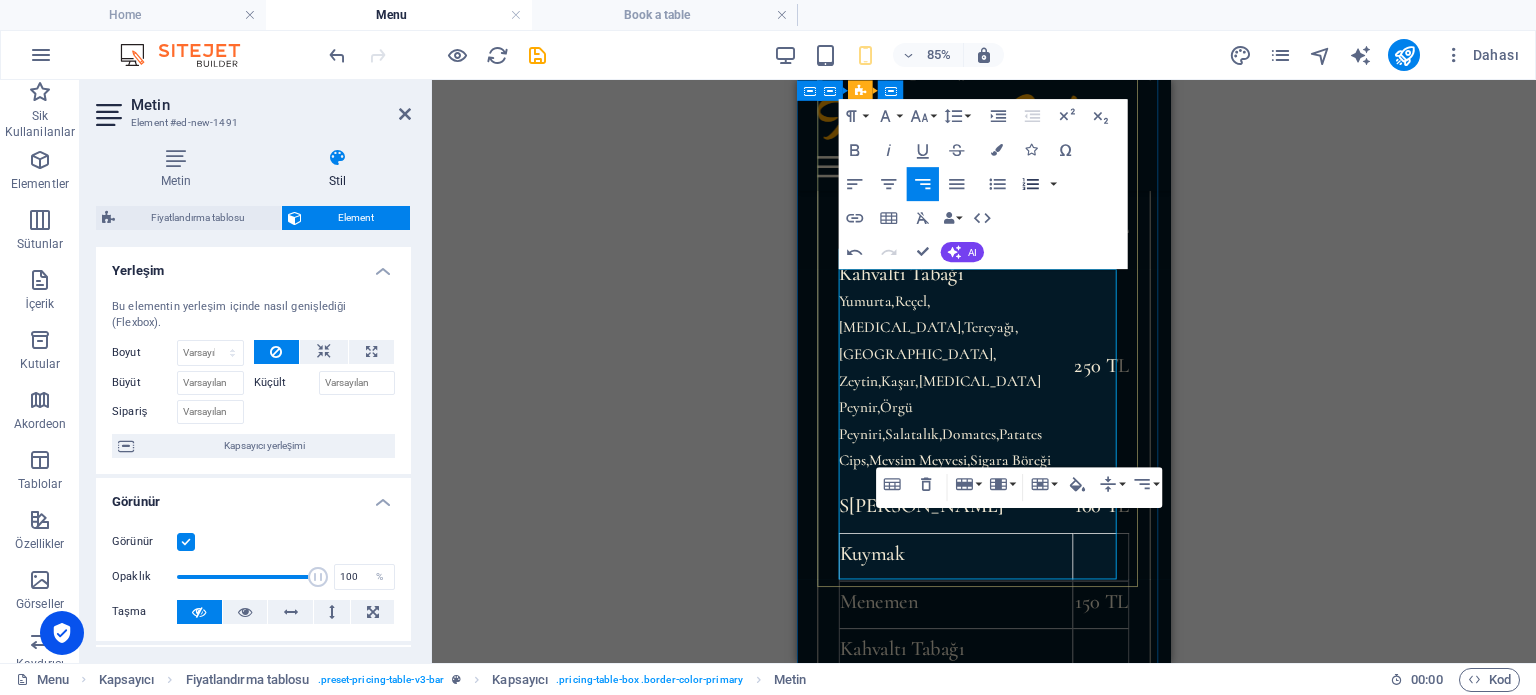 click at bounding box center (1155, 1027) 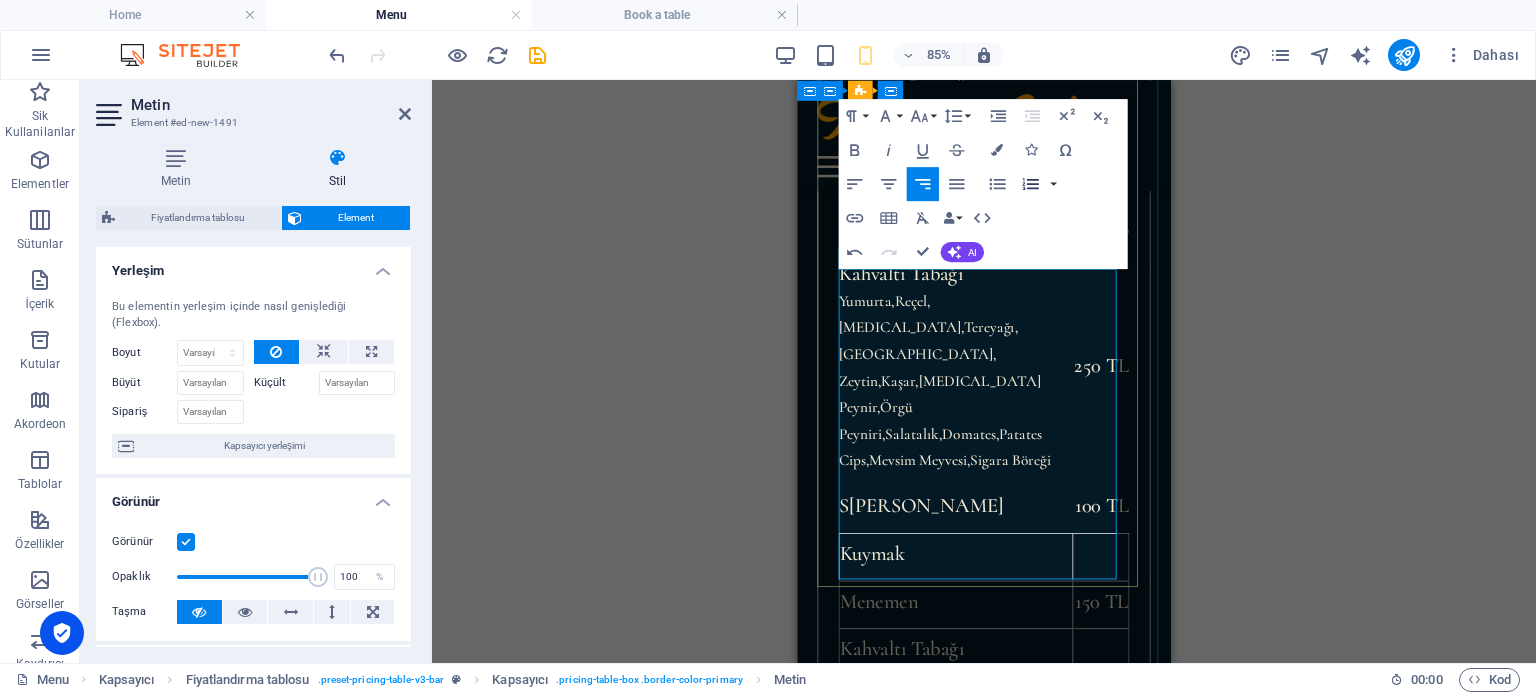 click at bounding box center (1155, 1027) 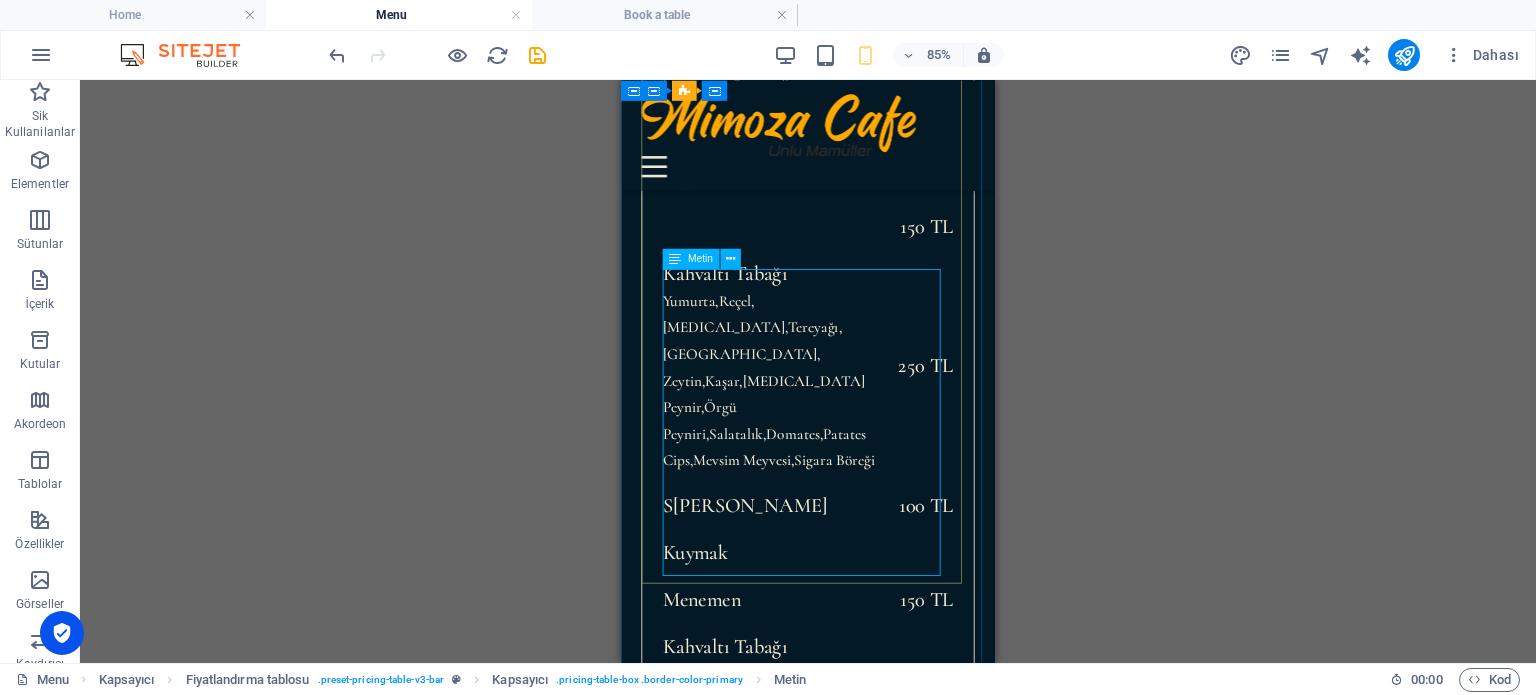 click on "Kuymak Menemen
150 TL
Kahvaltı Tabağı Yumurta,[GEOGRAPHIC_DATA],[MEDICAL_DATA],Tereyağı,[GEOGRAPHIC_DATA], [GEOGRAPHIC_DATA],Kaşar,[MEDICAL_DATA] Peynir,Örgü Peyniri,[GEOGRAPHIC_DATA],Domates,Patates Cips,[GEOGRAPHIC_DATA],Sigara Böreği
250 TL" at bounding box center [841, 831] 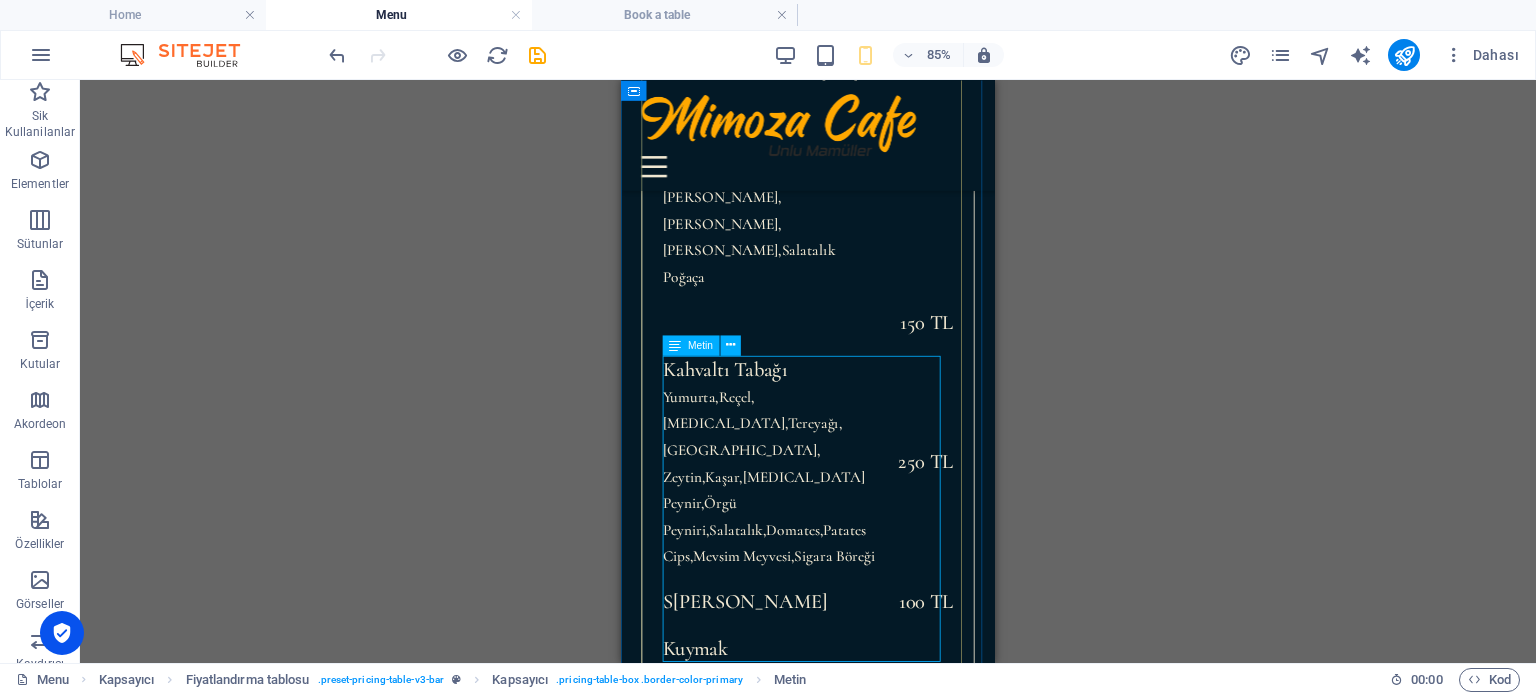 scroll, scrollTop: 541, scrollLeft: 0, axis: vertical 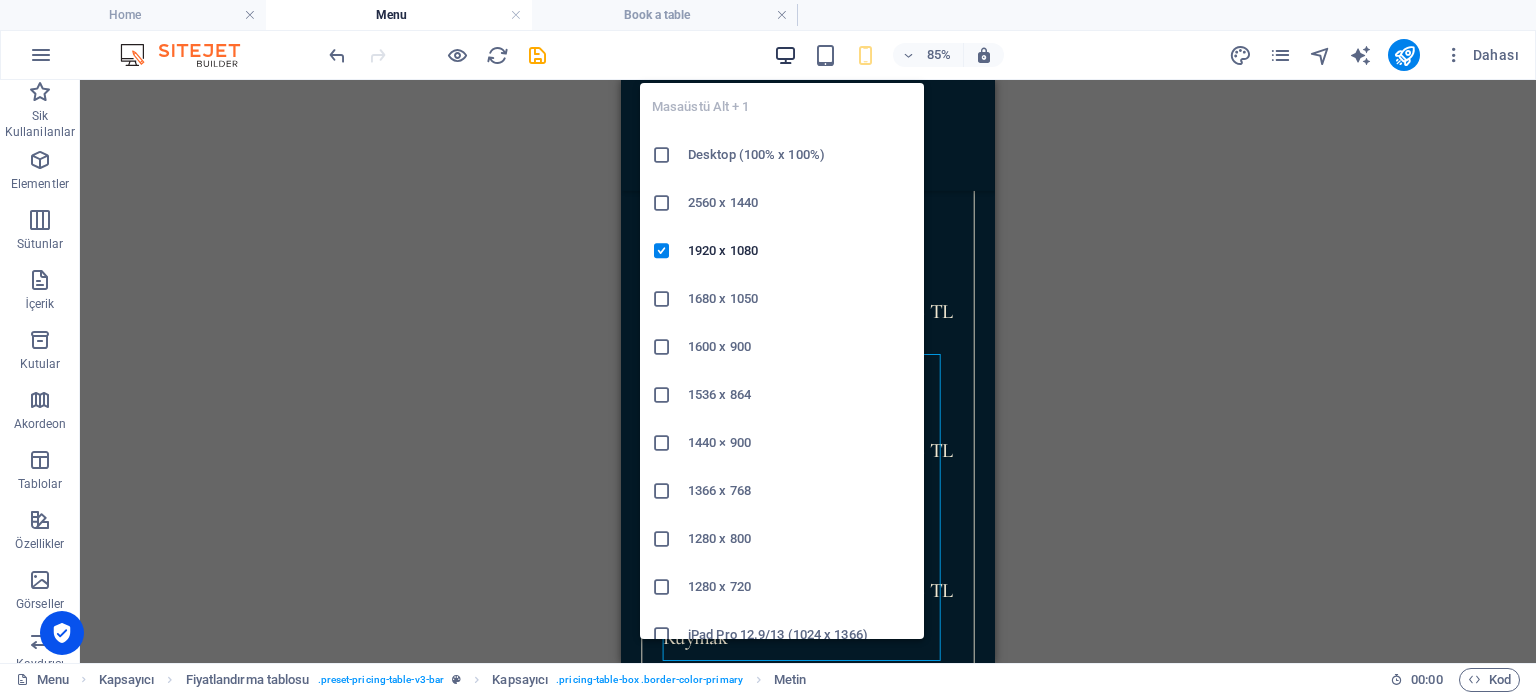 click at bounding box center [785, 55] 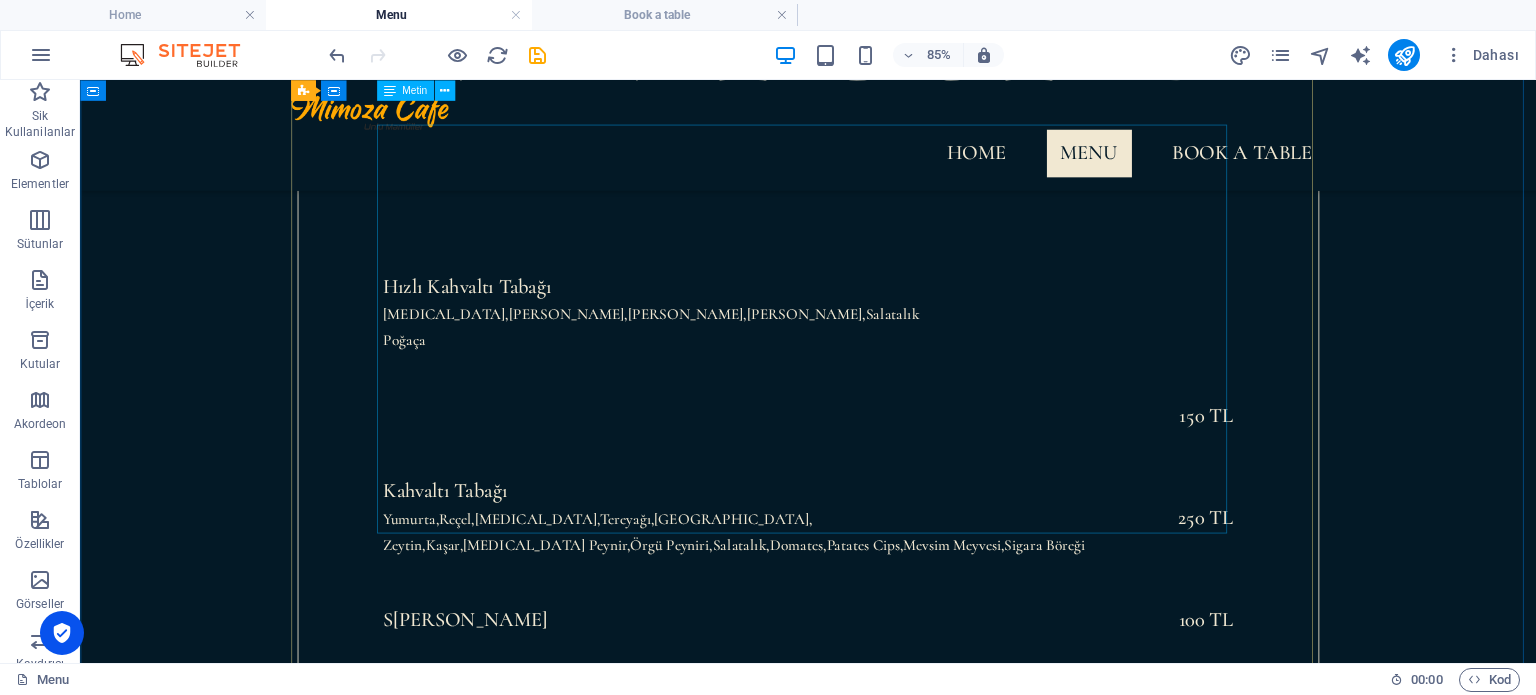 scroll, scrollTop: 879, scrollLeft: 0, axis: vertical 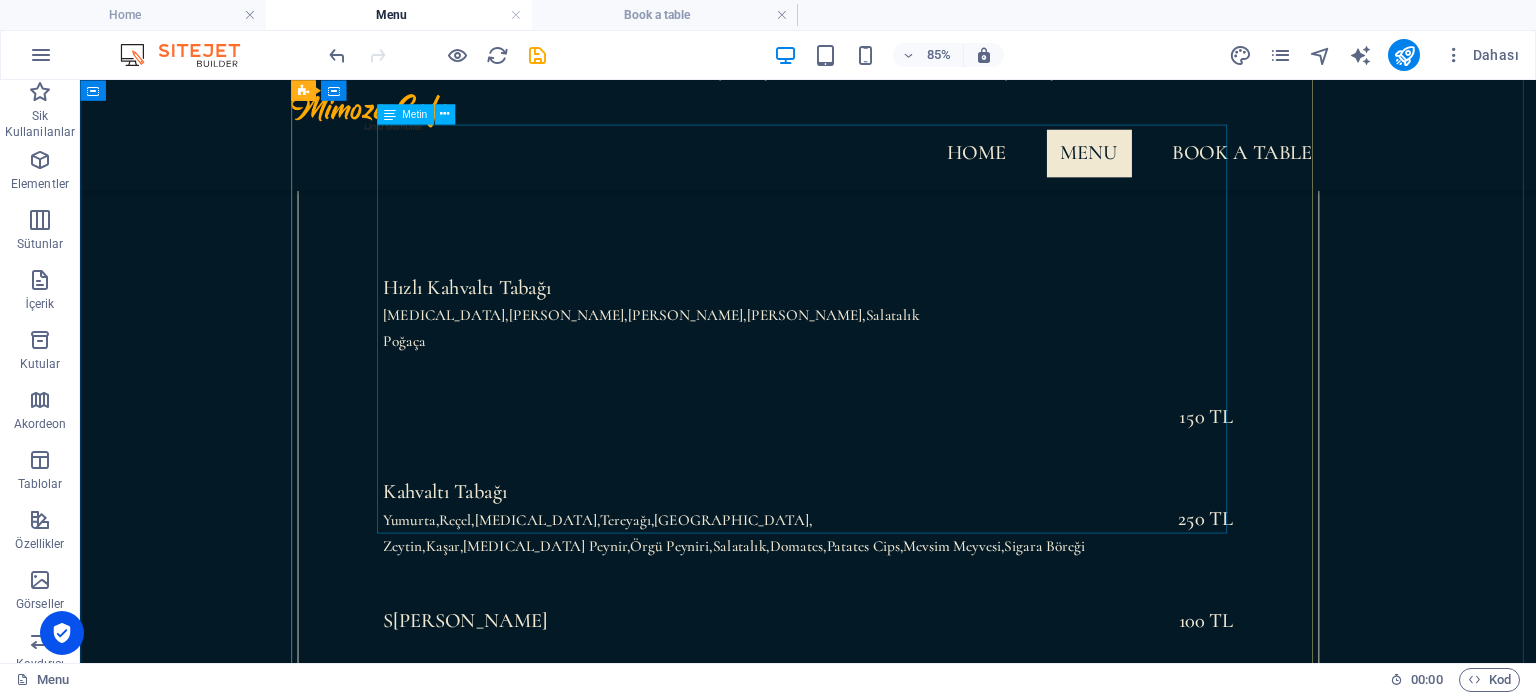 click on "Hızlı Kahvaltı Tabağı [MEDICAL_DATA],Zeytin,[GEOGRAPHIC_DATA],Domates,Salatalık Poğaça
150 TL
Kahvaltı Tabağı Yumurta,[GEOGRAPHIC_DATA],[GEOGRAPHIC_DATA],[GEOGRAPHIC_DATA],[GEOGRAPHIC_DATA], [GEOGRAPHIC_DATA],Kaşar,[MEDICAL_DATA][GEOGRAPHIC_DATA],Örgü Peyniri,[GEOGRAPHIC_DATA],Domates,[GEOGRAPHIC_DATA],Mevsim Meyvesi,Sigara Böreği
250 TL S ahanda Yumurta
100 TL" at bounding box center (937, 541) 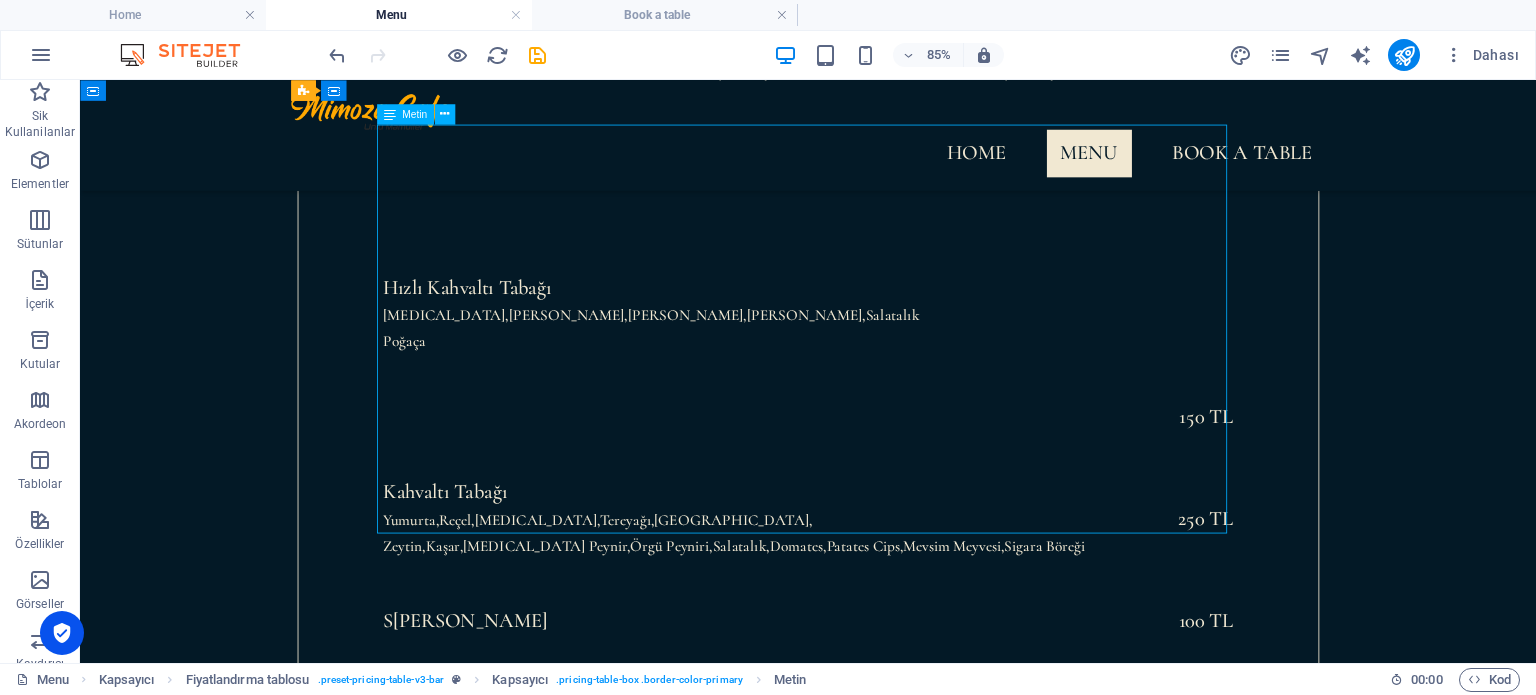 click on "Hızlı Kahvaltı Tabağı [MEDICAL_DATA],Zeytin,[GEOGRAPHIC_DATA],Domates,Salatalık Poğaça
150 TL
Kahvaltı Tabağı Yumurta,[GEOGRAPHIC_DATA],[GEOGRAPHIC_DATA],[GEOGRAPHIC_DATA],[GEOGRAPHIC_DATA], [GEOGRAPHIC_DATA],Kaşar,[MEDICAL_DATA][GEOGRAPHIC_DATA],Örgü Peyniri,[GEOGRAPHIC_DATA],Domates,[GEOGRAPHIC_DATA],Mevsim Meyvesi,Sigara Böreği
250 TL S ahanda Yumurta
100 TL" at bounding box center (937, 541) 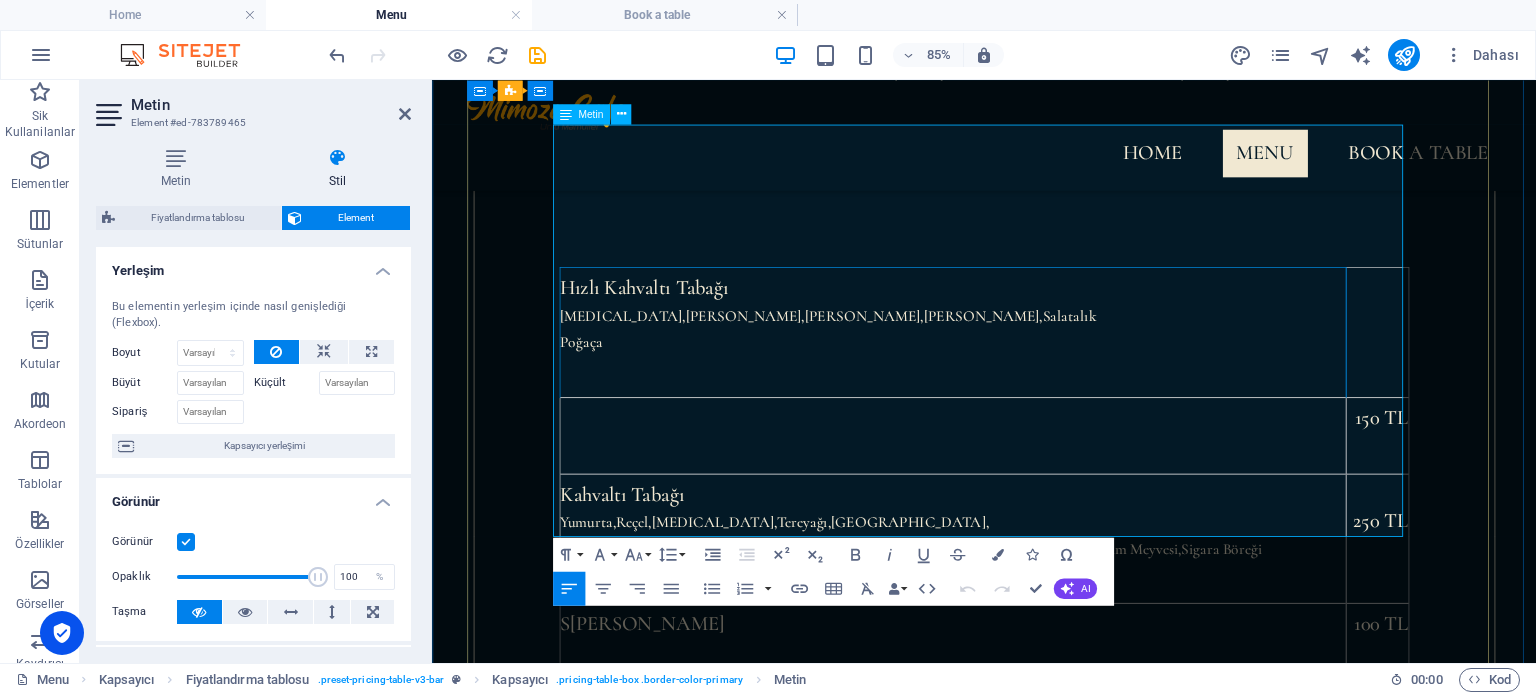 click on "Hızlı Kahvaltı Tabağı [MEDICAL_DATA],Zeytin,Peynir,Domates,Salatalık Poğaça" at bounding box center [1044, 377] 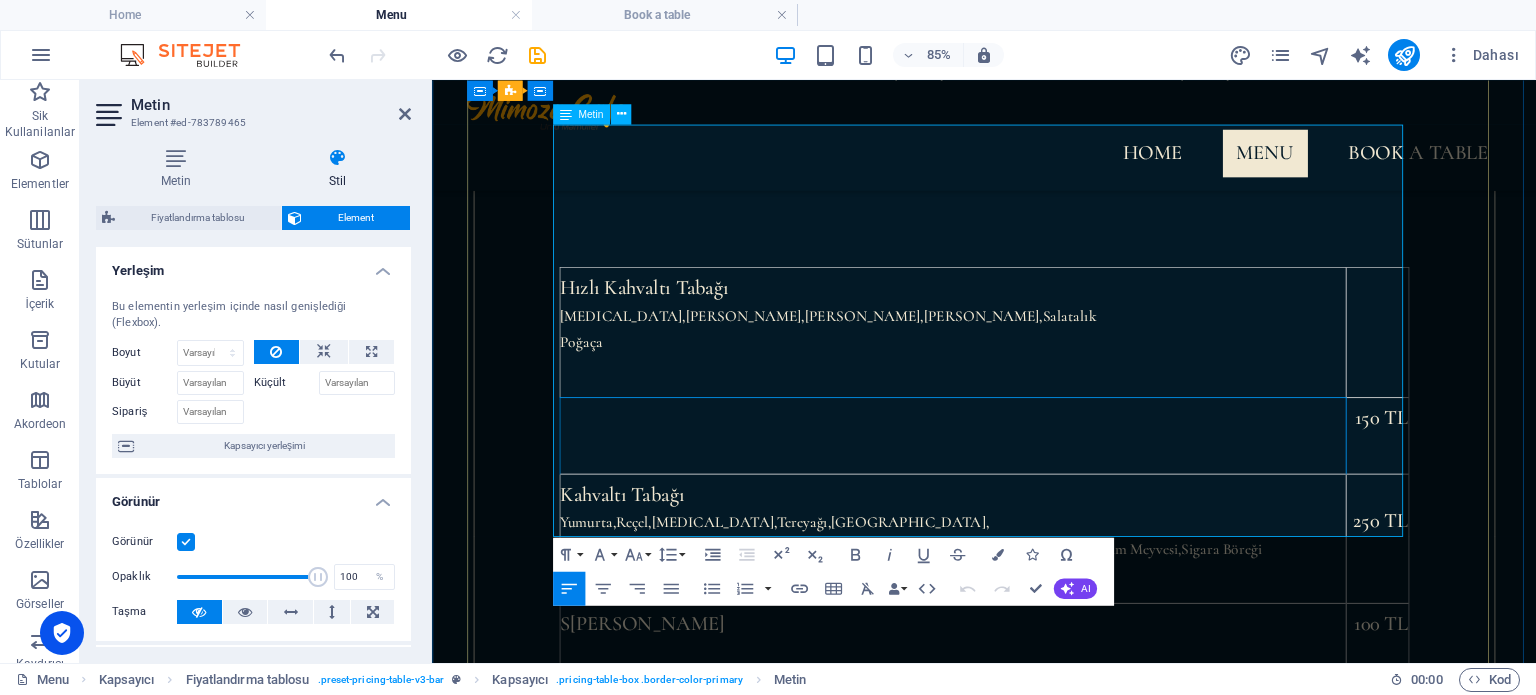 click at bounding box center (1044, 498) 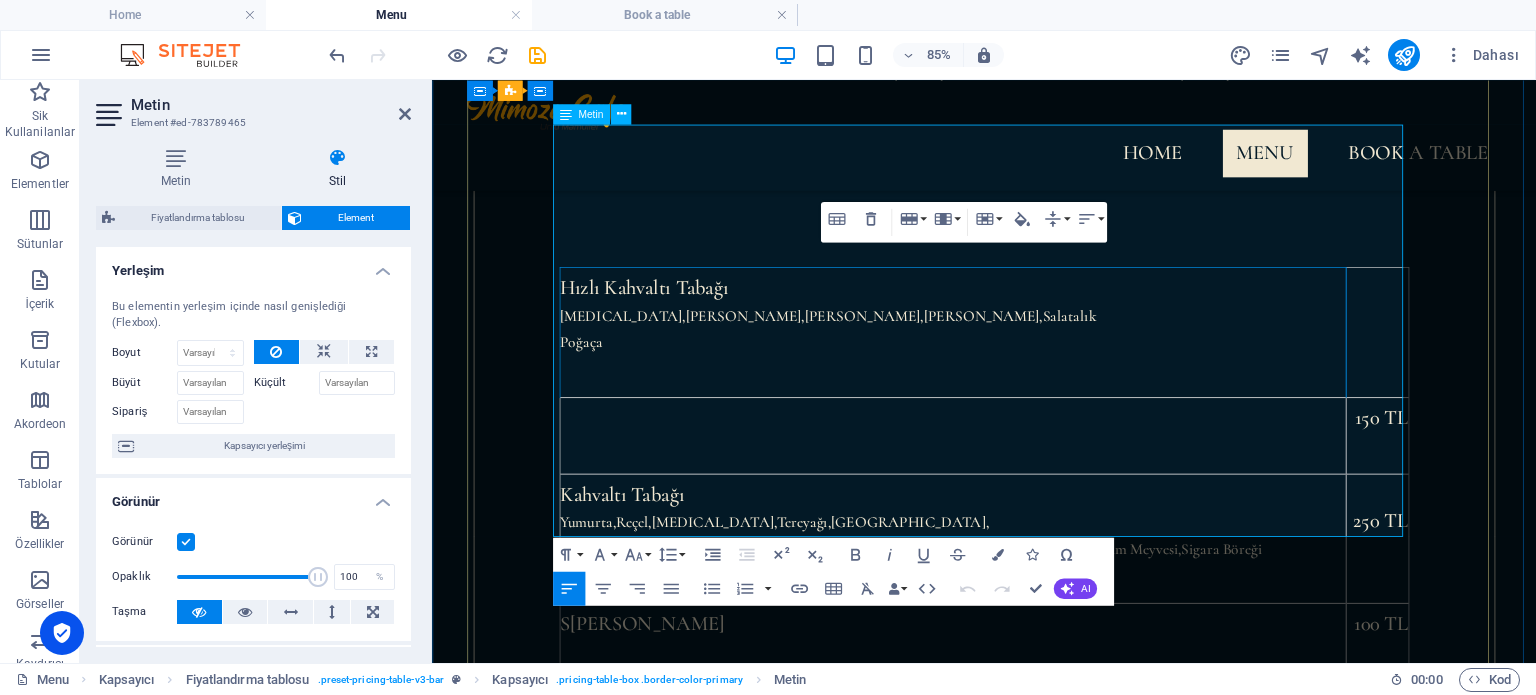 click on "Hızlı Kahvaltı Tabağı [MEDICAL_DATA],Zeytin,Peynir,Domates,Salatalık Poğaça" at bounding box center (1044, 377) 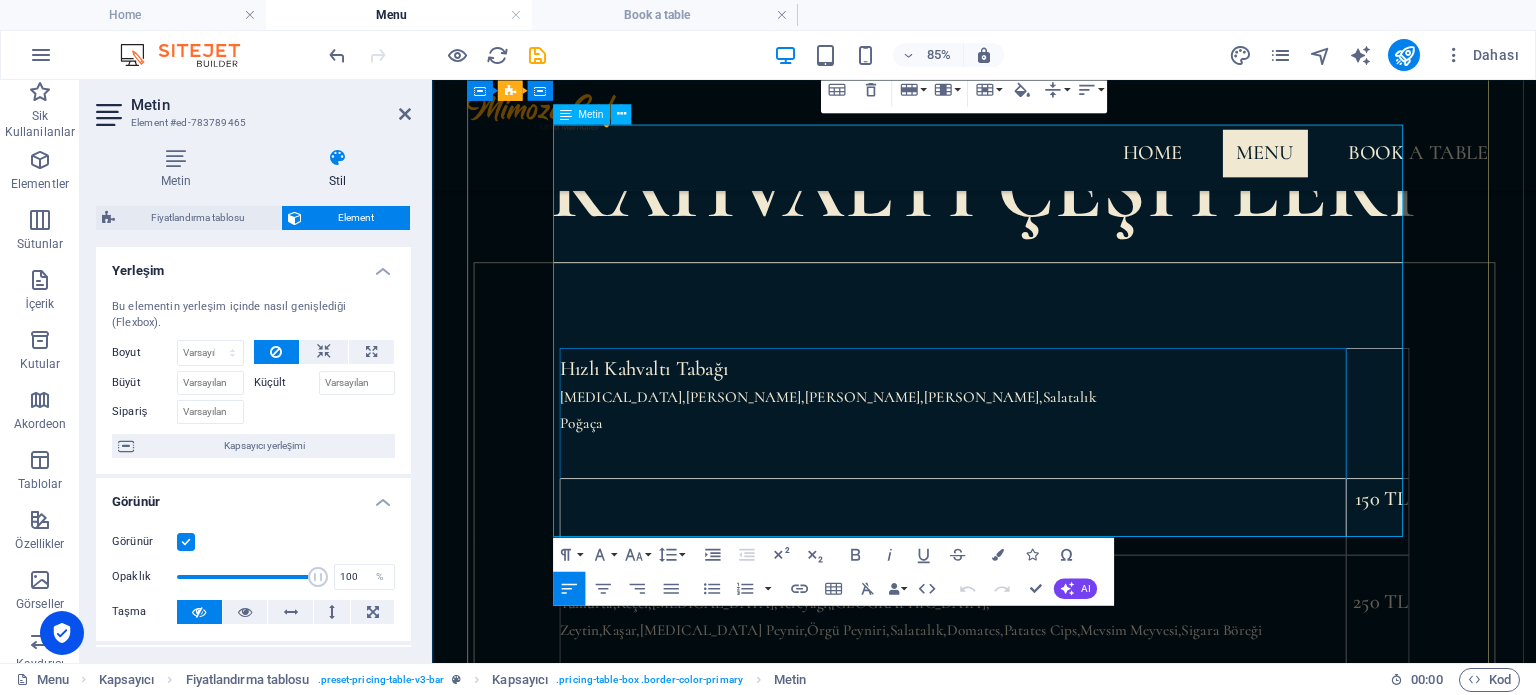 scroll, scrollTop: 779, scrollLeft: 0, axis: vertical 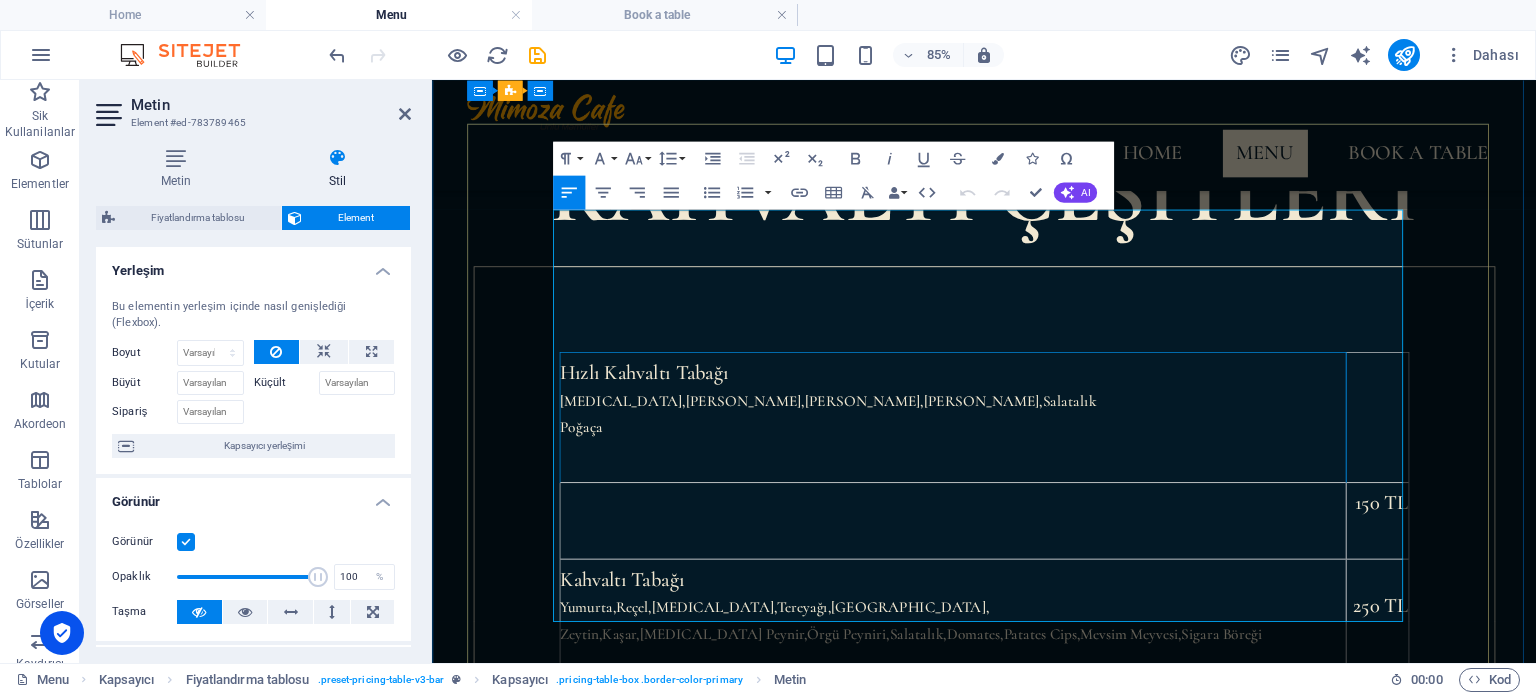 click on "Hızlı Kahvaltı Tabağı [MEDICAL_DATA],Zeytin,Peynir,Domates,Salatalık Poğaça" at bounding box center (1044, 477) 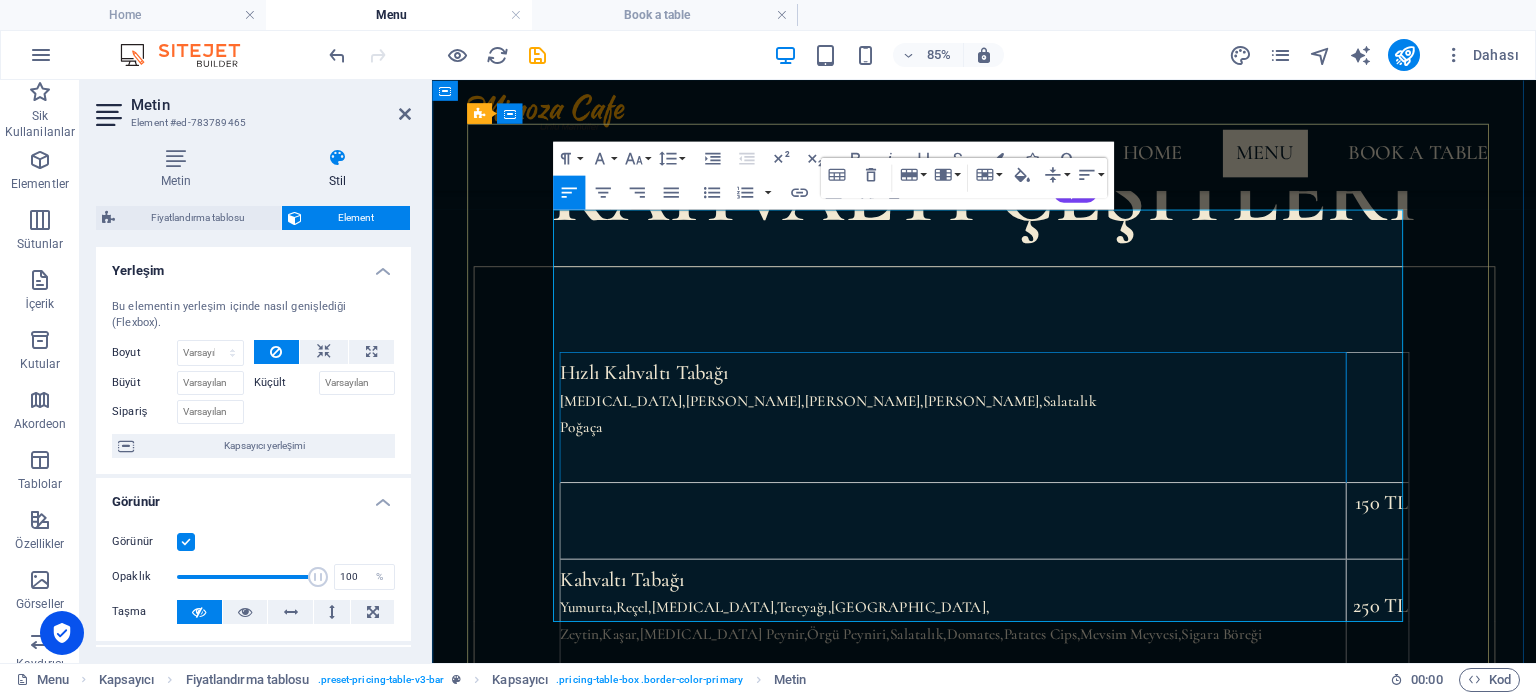 click on "Hızlı Kahvaltı Tabağı [MEDICAL_DATA],Zeytin,Peynir,Domates,Salatalık Poğaça" at bounding box center (1044, 477) 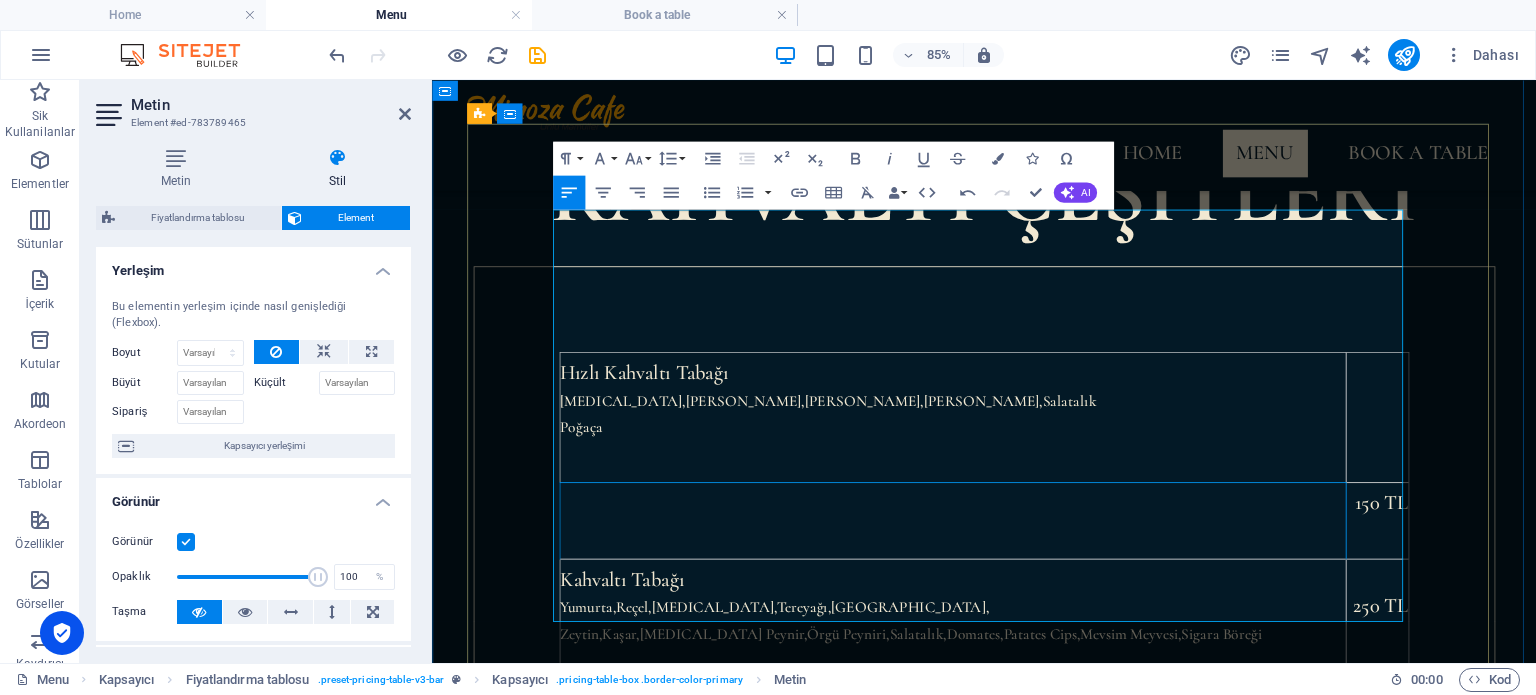 click at bounding box center [1044, 598] 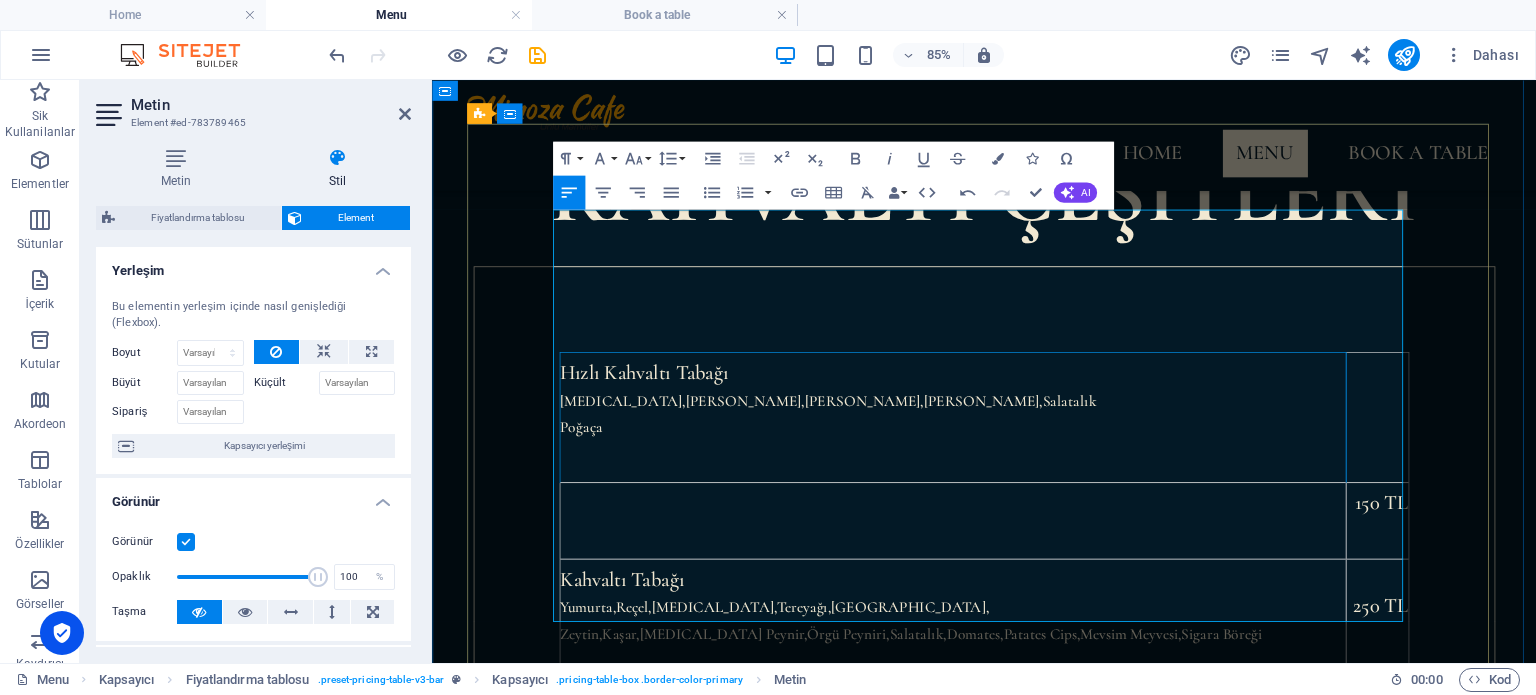 click on "Hızlı Kahvaltı Tabağı [MEDICAL_DATA],Zeytin,Peynir,Domates,Salatalık Poğaça" at bounding box center [1044, 477] 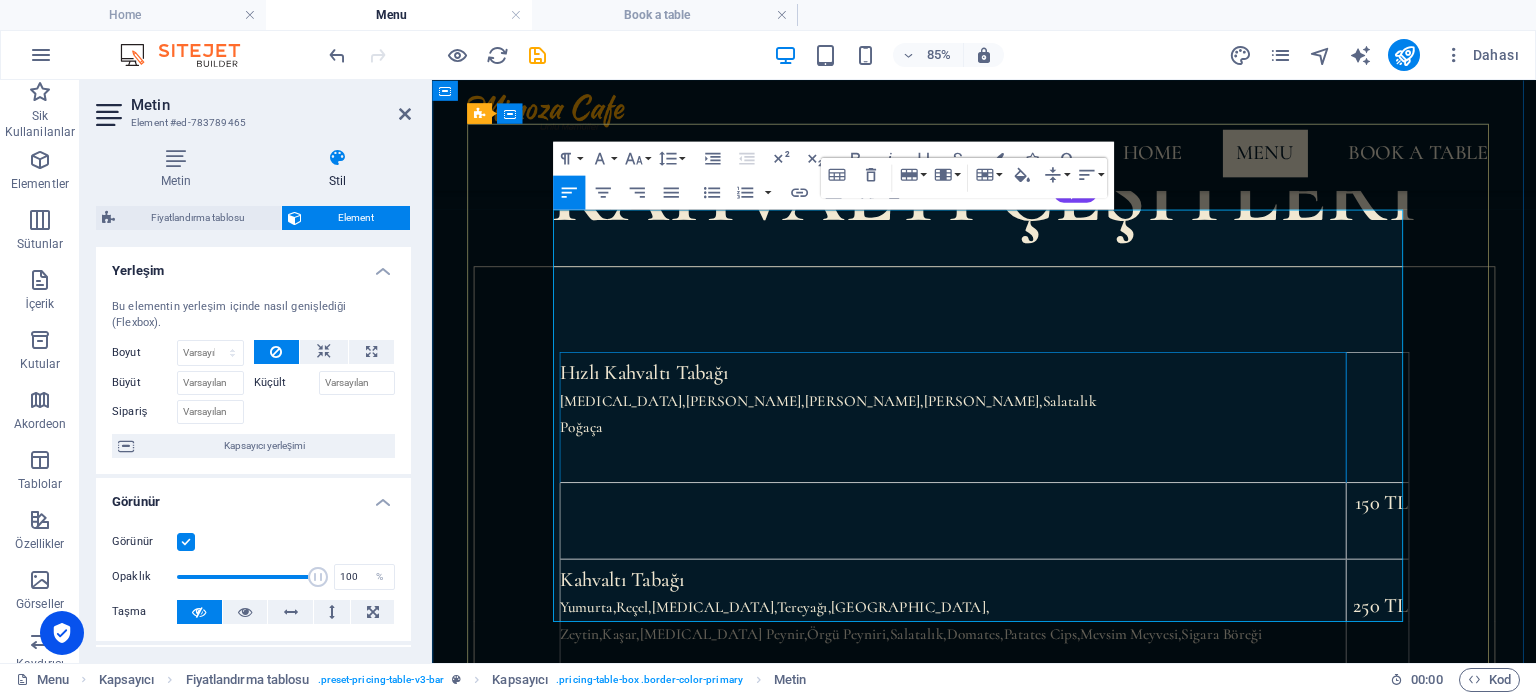 click at bounding box center [1544, 477] 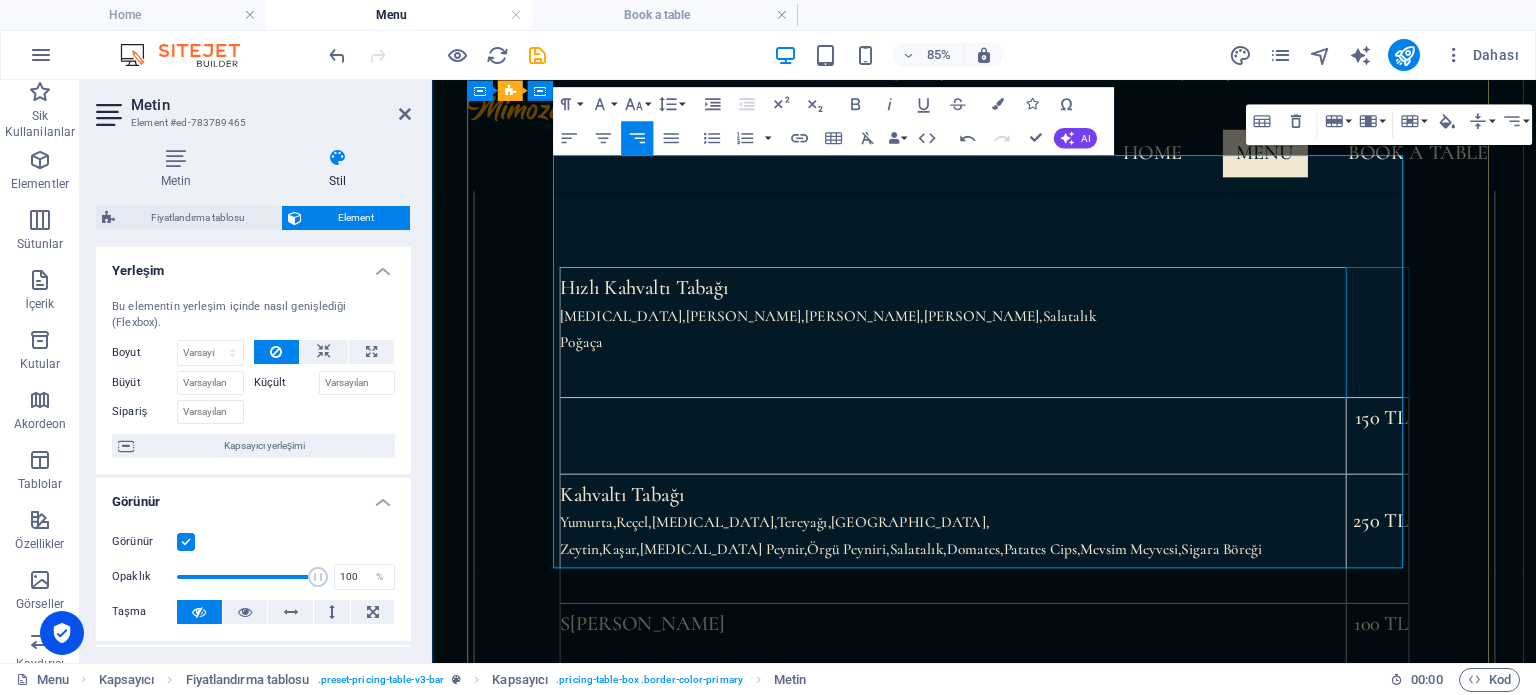 scroll, scrollTop: 779, scrollLeft: 0, axis: vertical 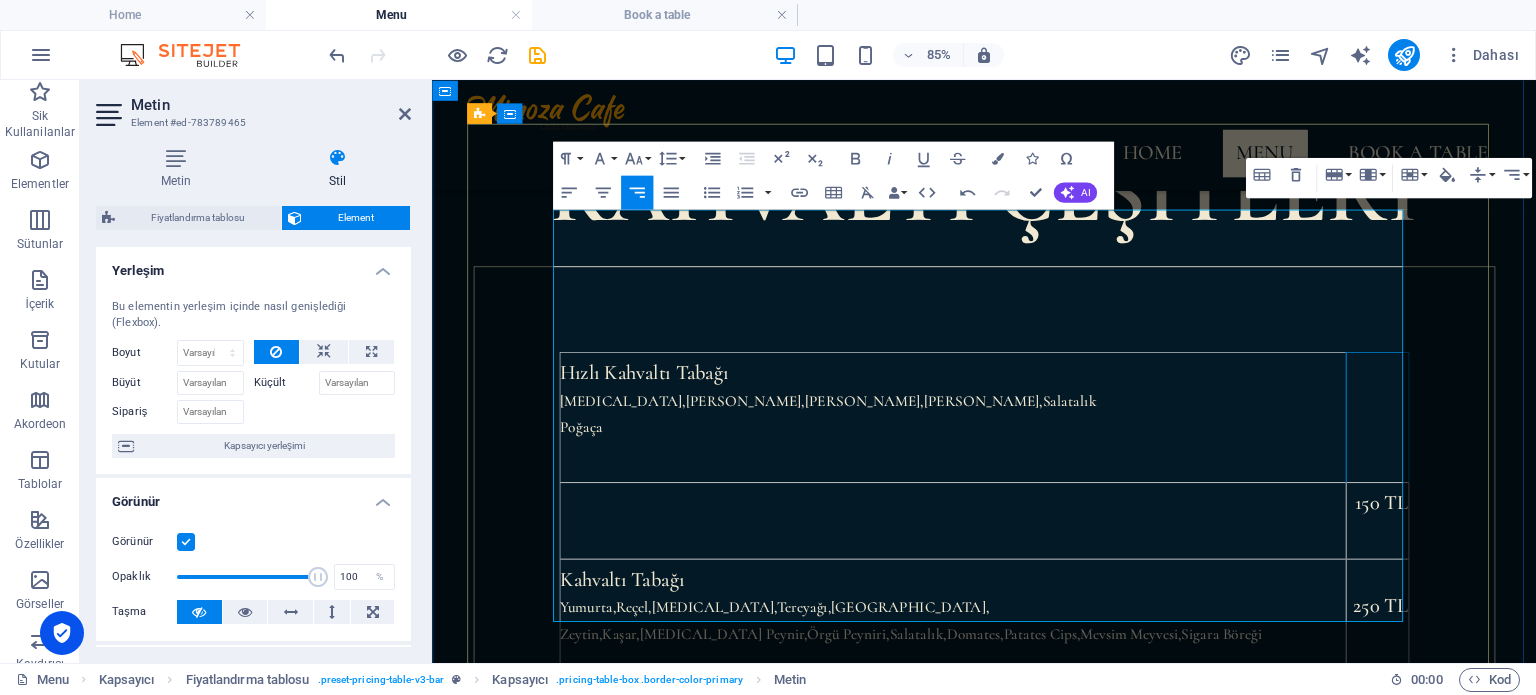 type 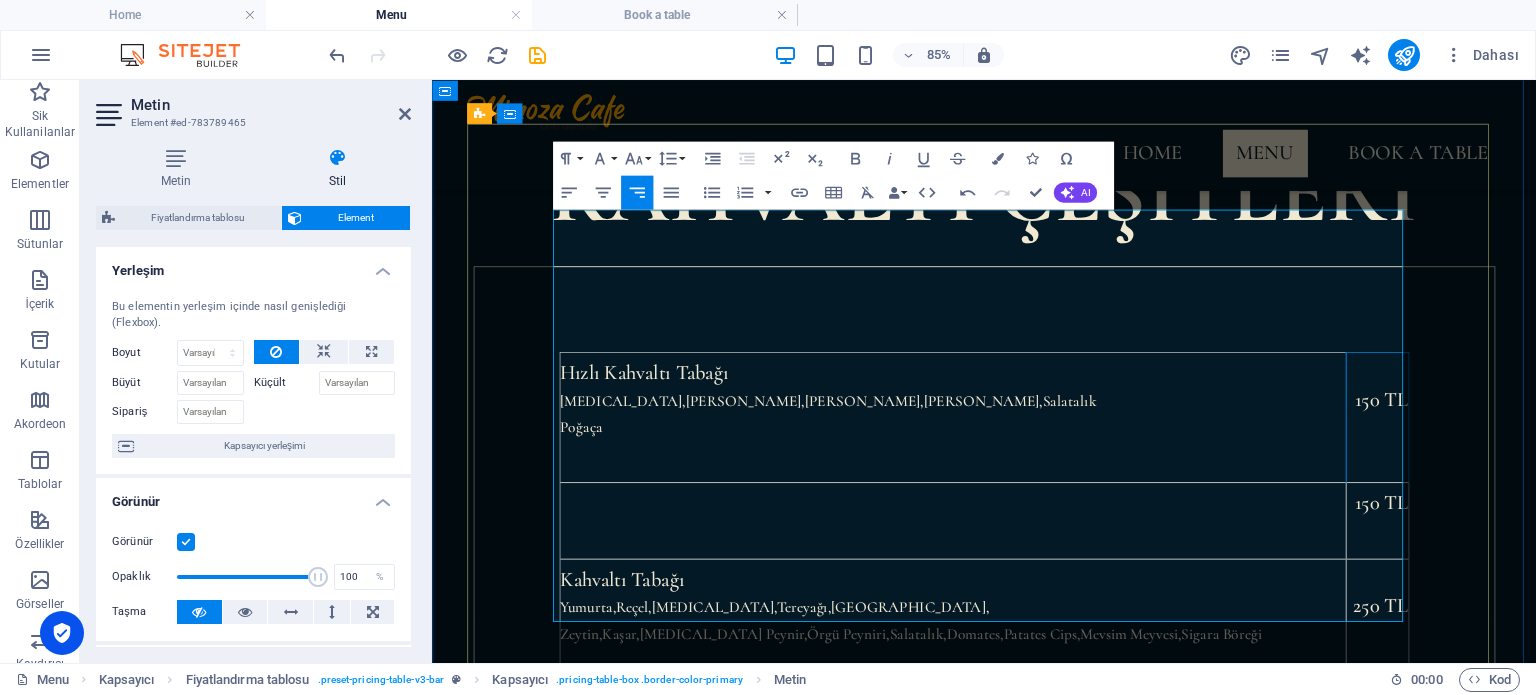 click on "150 TL" at bounding box center [1544, 598] 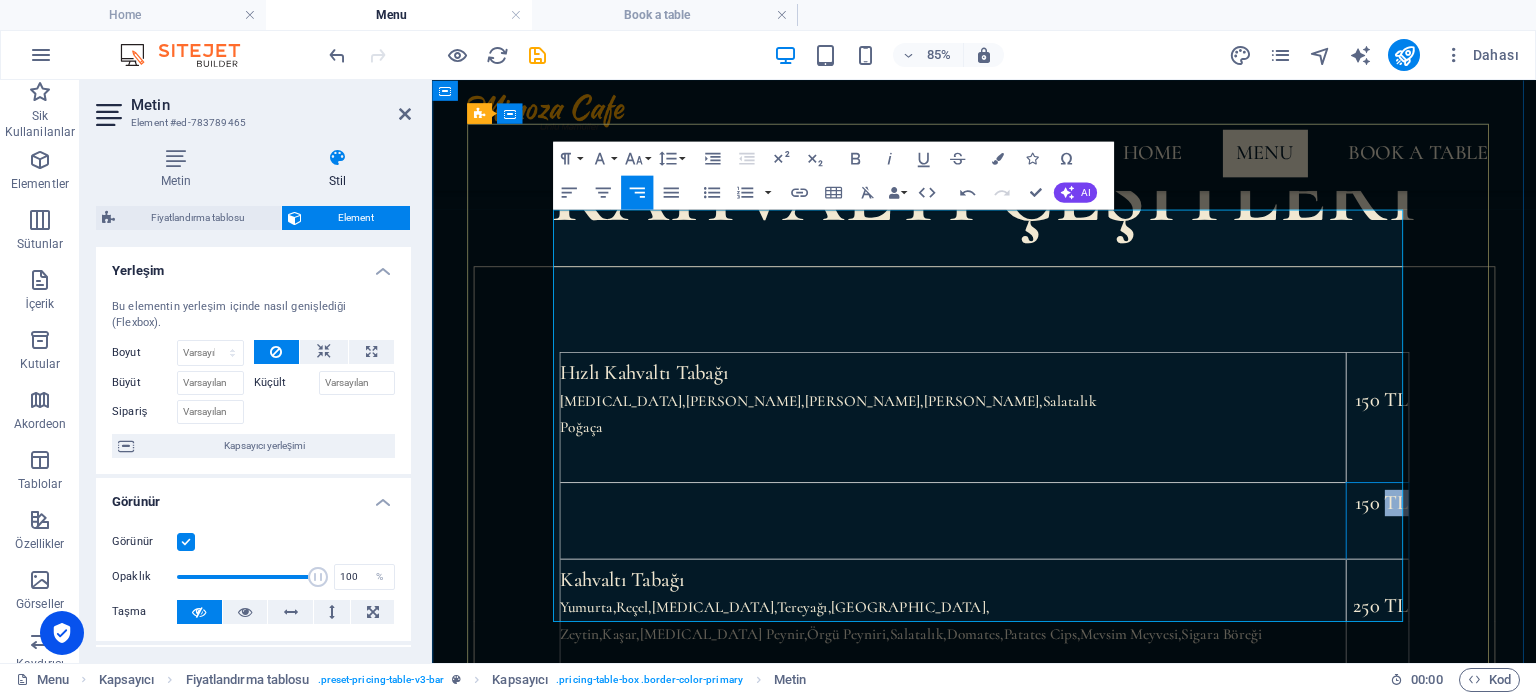 click on "150 TL" at bounding box center (1544, 598) 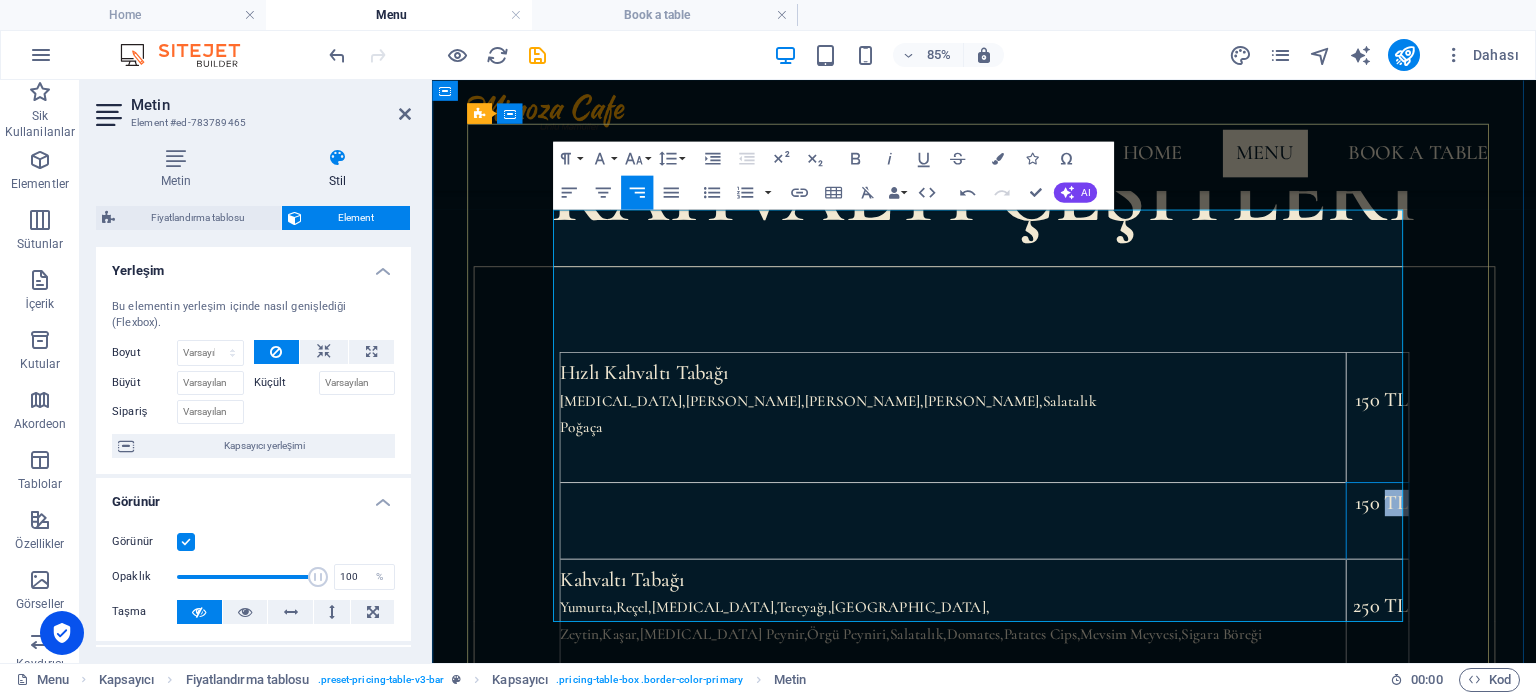 click on "150 TL" at bounding box center [1544, 598] 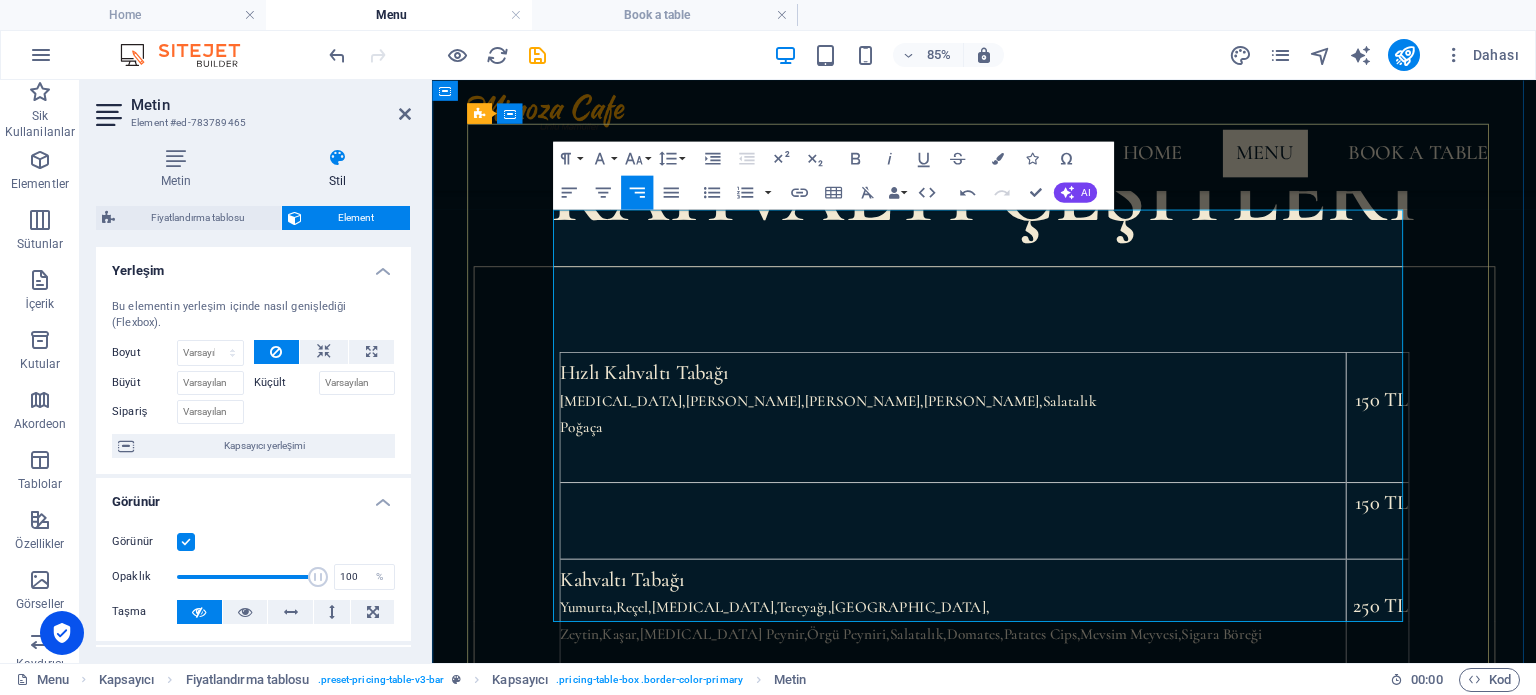 click on "150 TL" at bounding box center [1544, 598] 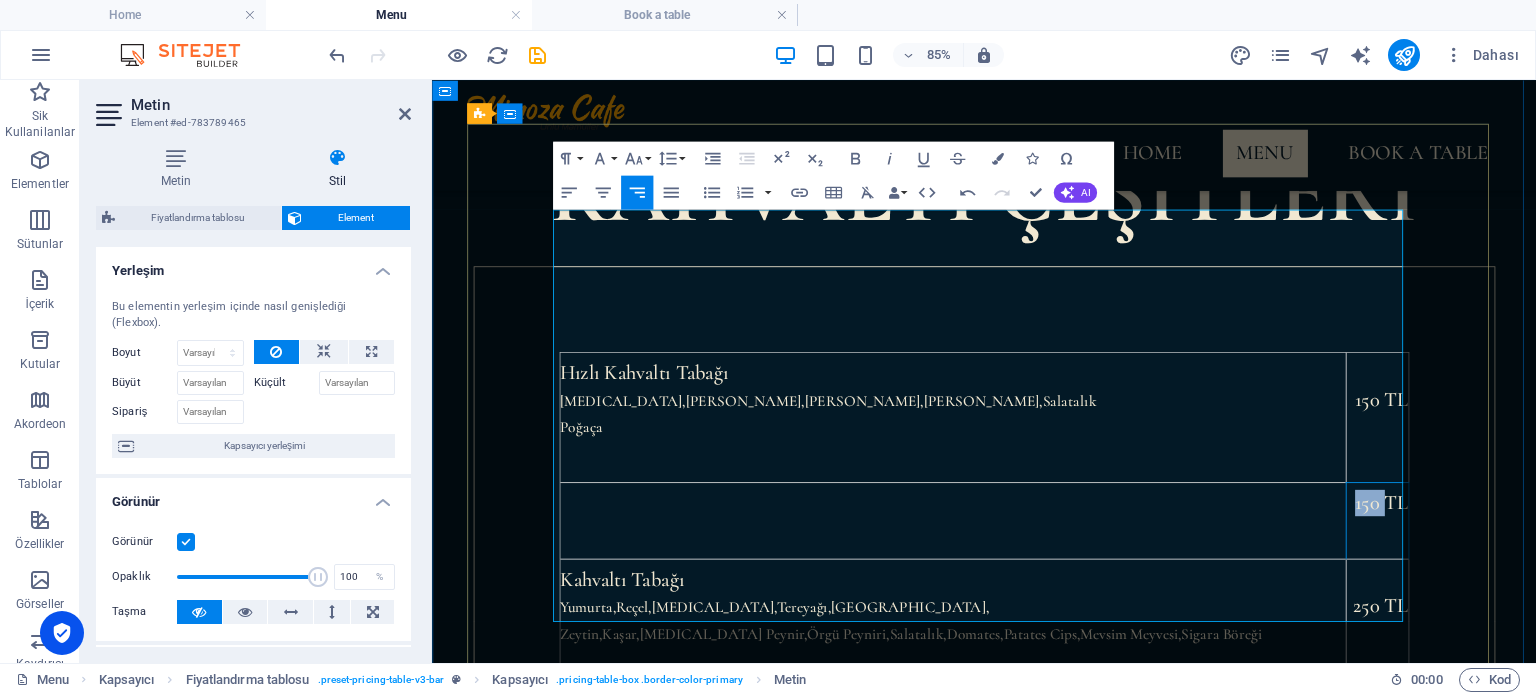 click on "150 TL" at bounding box center (1544, 598) 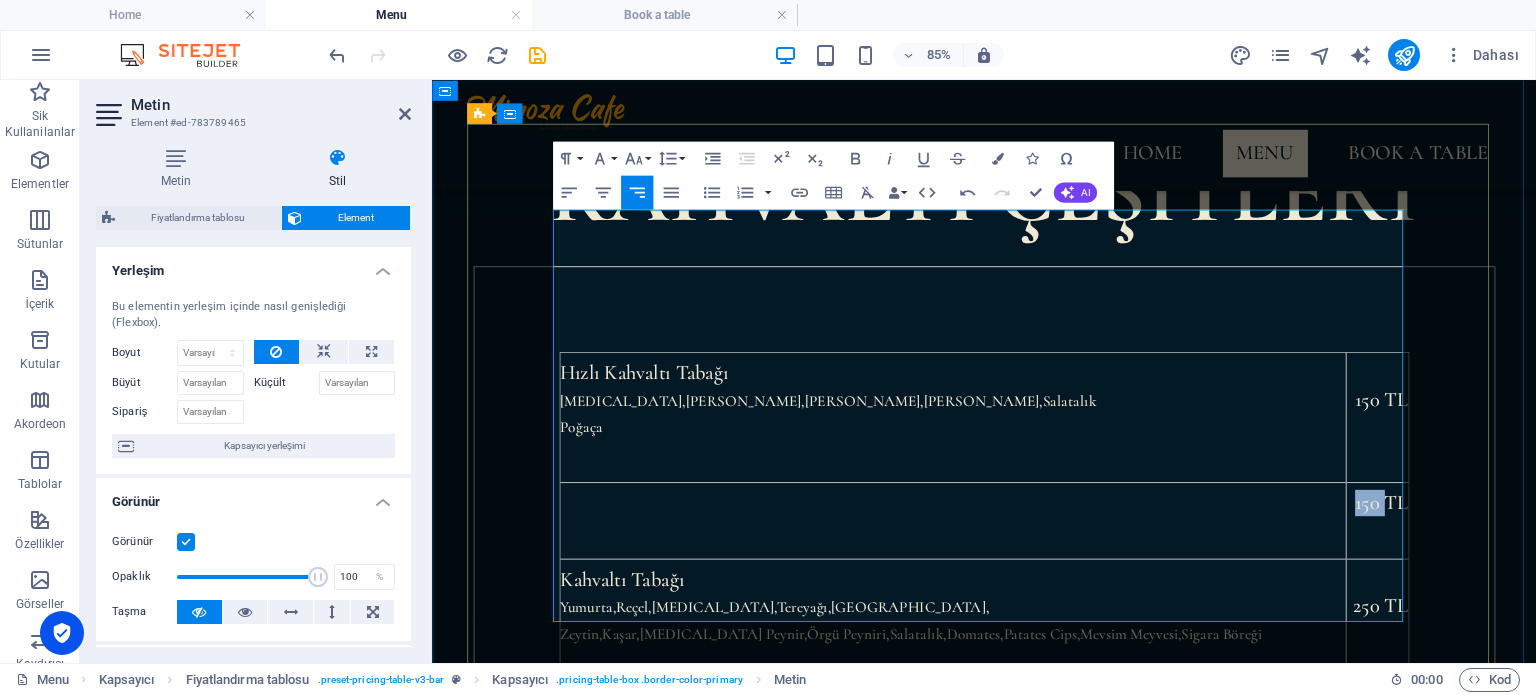 click on "150 TL" at bounding box center [1544, 598] 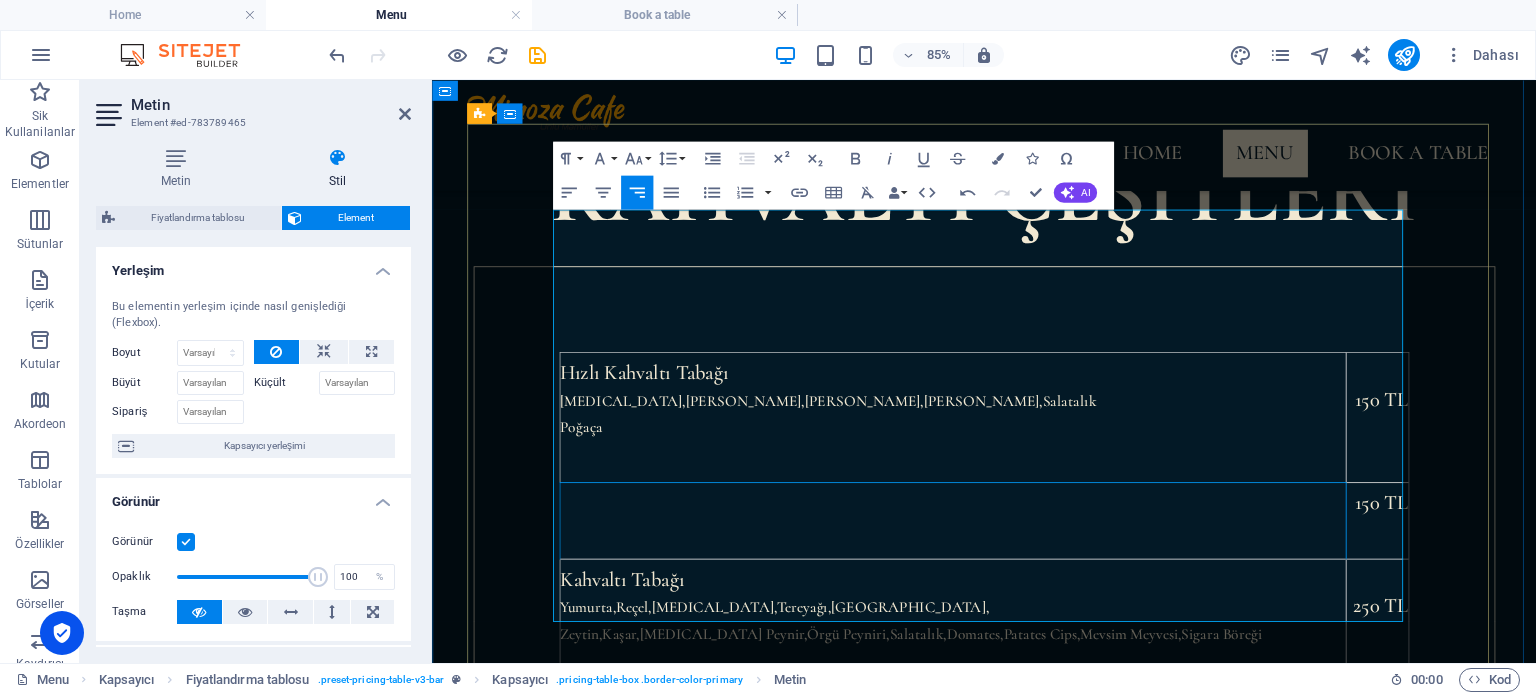 click at bounding box center [1044, 598] 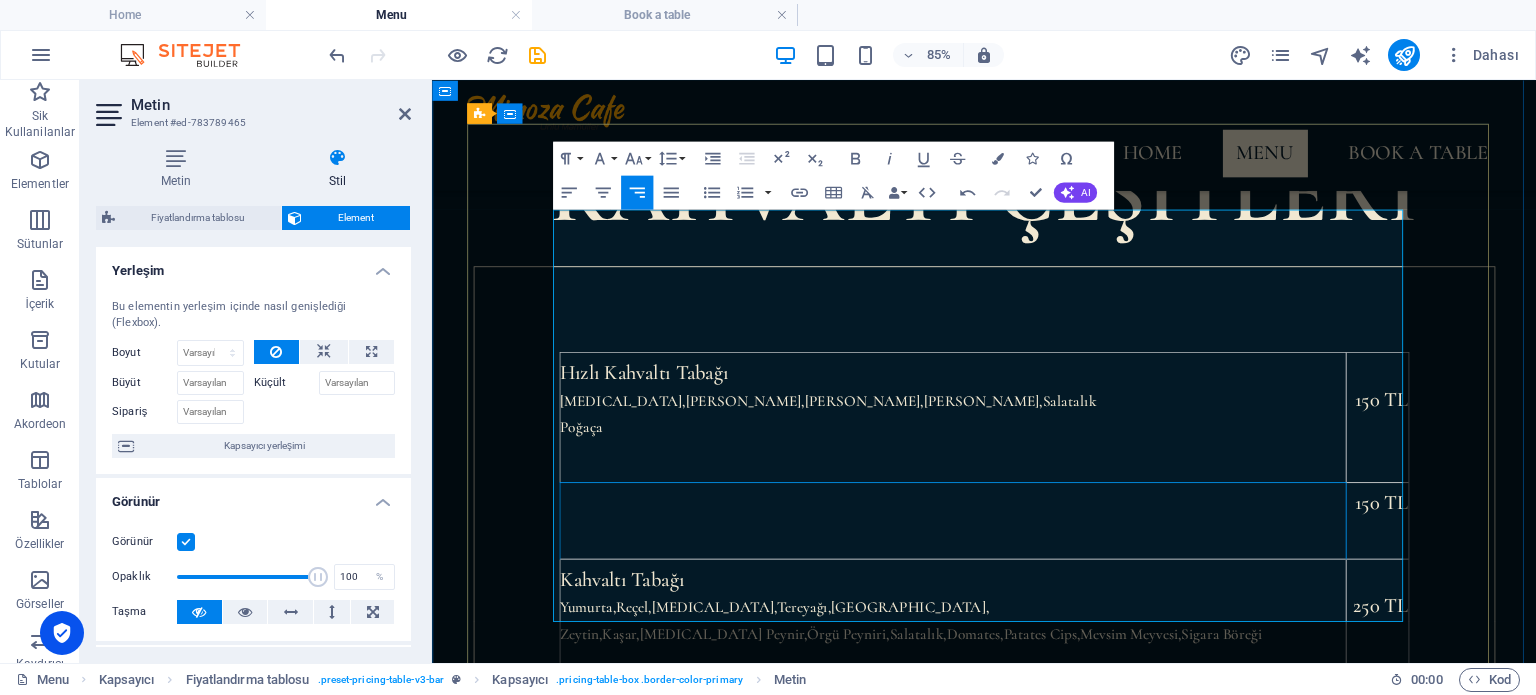 click on "150 TL" at bounding box center [1544, 598] 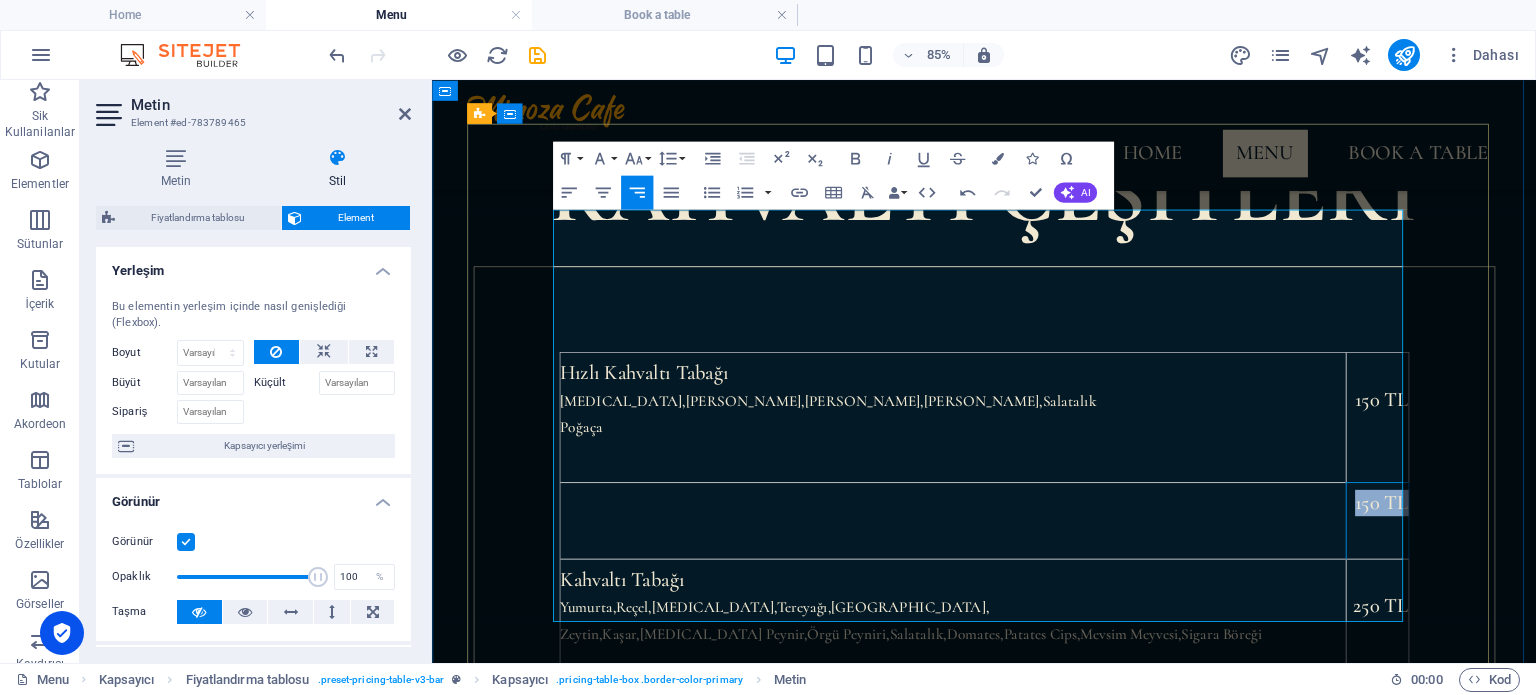 drag, startPoint x: 1571, startPoint y: 421, endPoint x: 1495, endPoint y: 421, distance: 76 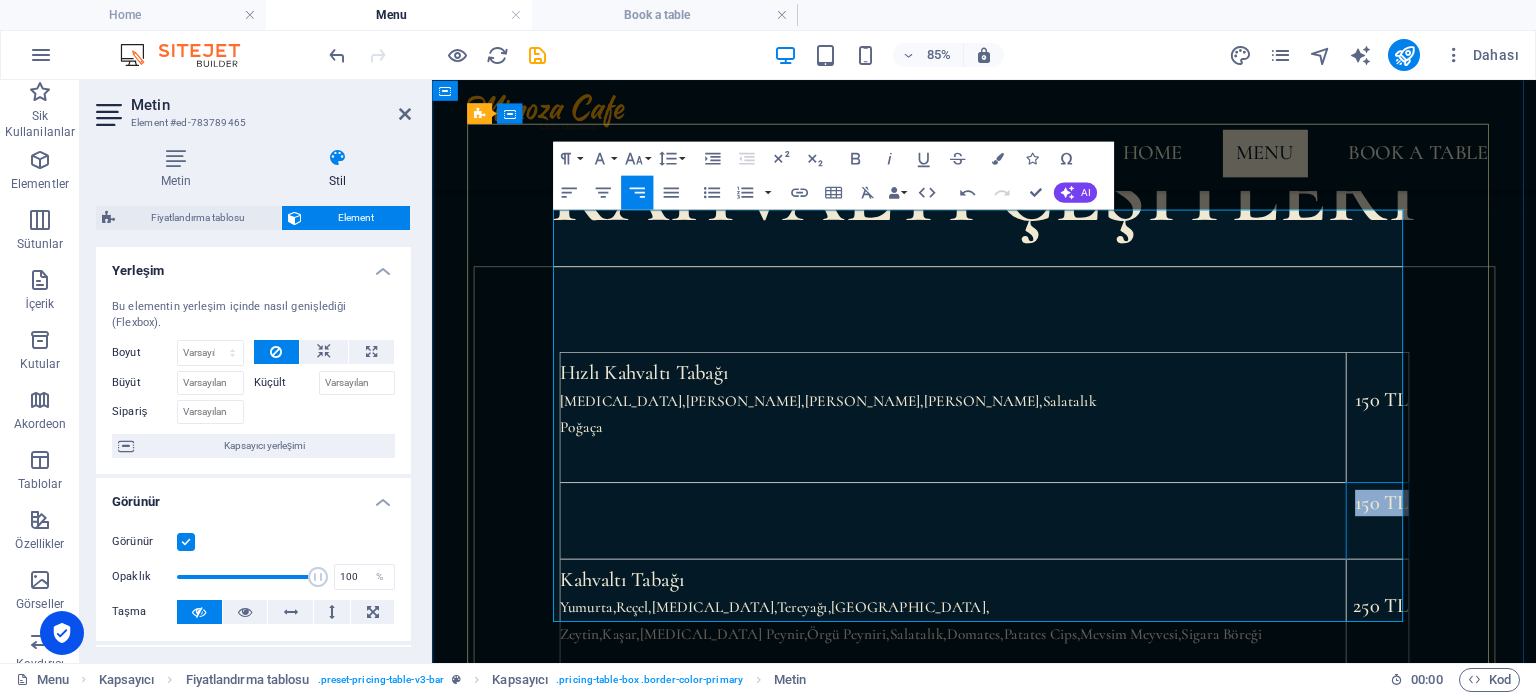 click on "150 TL" at bounding box center [1544, 598] 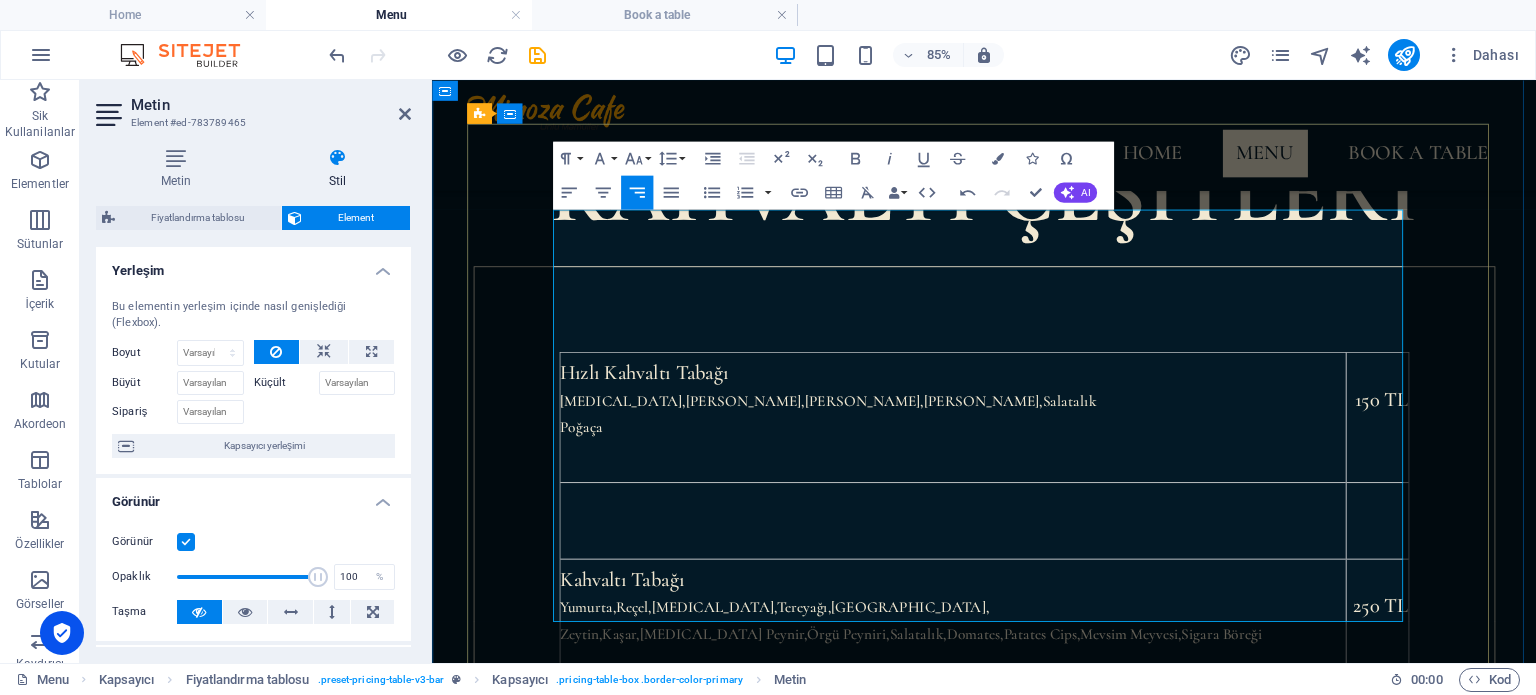 click on "Kahvaltı Tabağı Yumurta,Reçel,[MEDICAL_DATA],Tereyağı,Saralle, Zeytin,Kaşar,[MEDICAL_DATA] Peynir,Örgü Peyniri,[GEOGRAPHIC_DATA],Domates,Patates Cips,[GEOGRAPHIC_DATA],Sigara Böreği" at bounding box center [1044, 719] 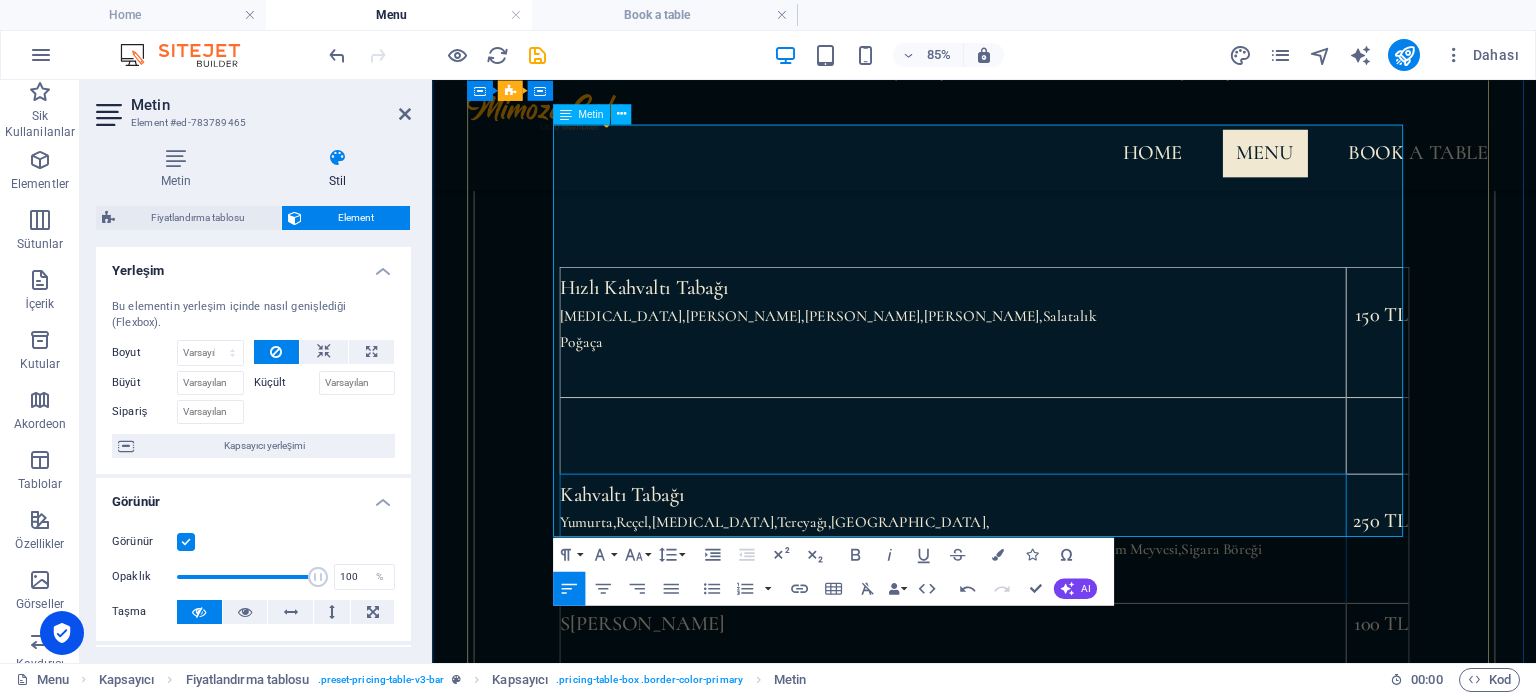 click at bounding box center (1044, 498) 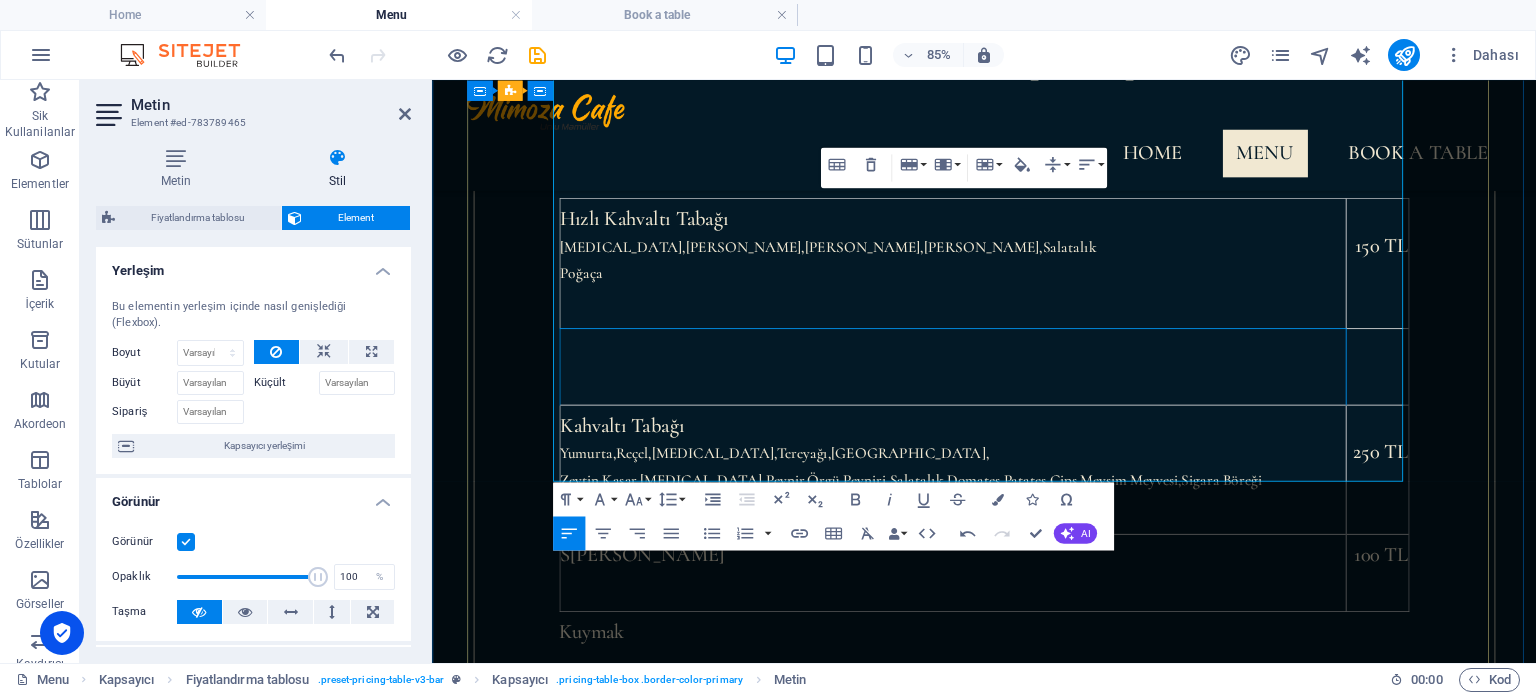scroll, scrollTop: 979, scrollLeft: 0, axis: vertical 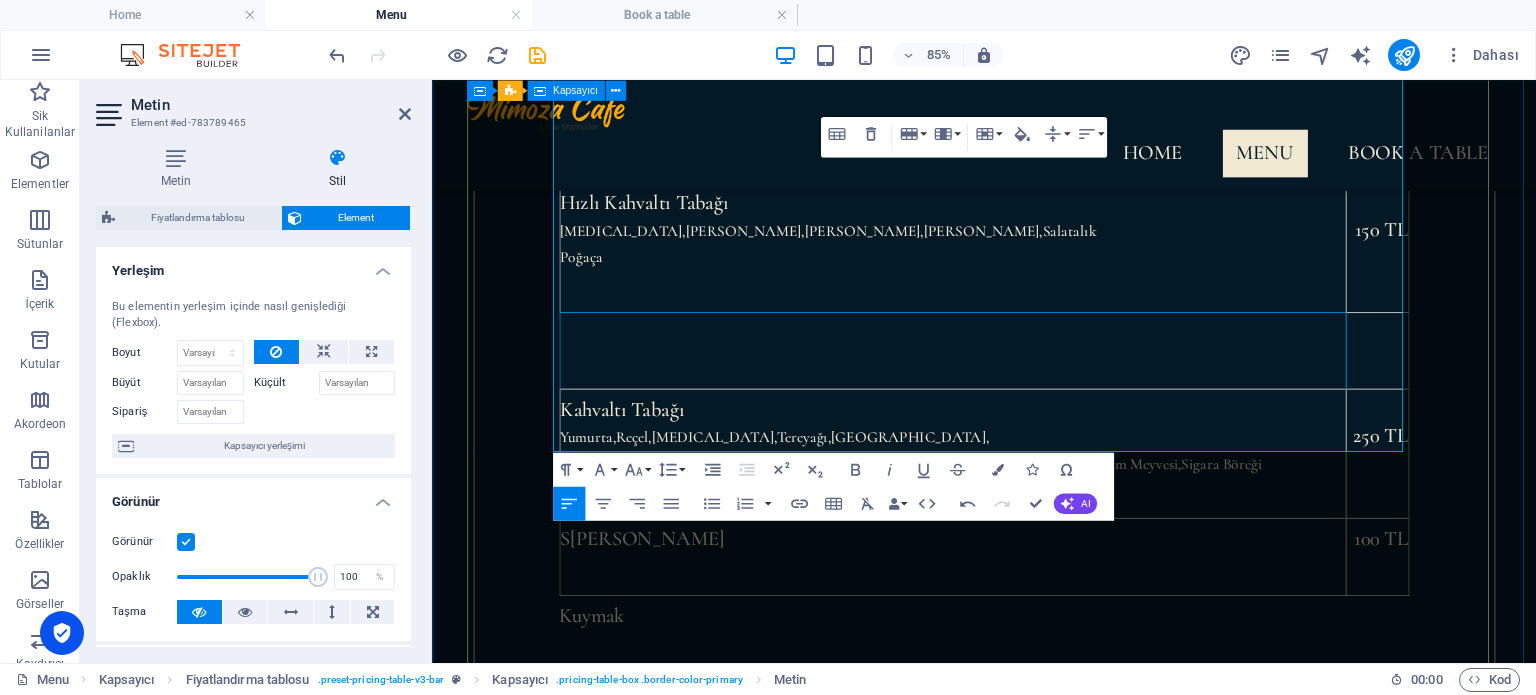 click on "Hızlı Kahvaltı Tabağı [MEDICAL_DATA],Zeytin,Peynir,Domates,Salatalık Poğaça 150 TL
Kahvaltı Tabağı Yumurta,[GEOGRAPHIC_DATA],[GEOGRAPHIC_DATA],[GEOGRAPHIC_DATA],[GEOGRAPHIC_DATA], [GEOGRAPHIC_DATA],Kaşar,[MEDICAL_DATA][GEOGRAPHIC_DATA],Örgü Peyniri,[GEOGRAPHIC_DATA],[GEOGRAPHIC_DATA],Patates Cips,[GEOGRAPHIC_DATA],Sigara Böreği
250 TL S ahanda Yumurta
100 TL Kuymak Menemen
150 TL
Kahvaltı Tabağı Yumurta,[GEOGRAPHIC_DATA],[MEDICAL_DATA],[GEOGRAPHIC_DATA],[GEOGRAPHIC_DATA], [GEOGRAPHIC_DATA],[GEOGRAPHIC_DATA],[MEDICAL_DATA] Peynir,Örgü Peyniri,[GEOGRAPHIC_DATA],Domates,Patates Cips,Mevsim Meyvesi,Sigara Böreği
250 TL" at bounding box center (1082, 628) 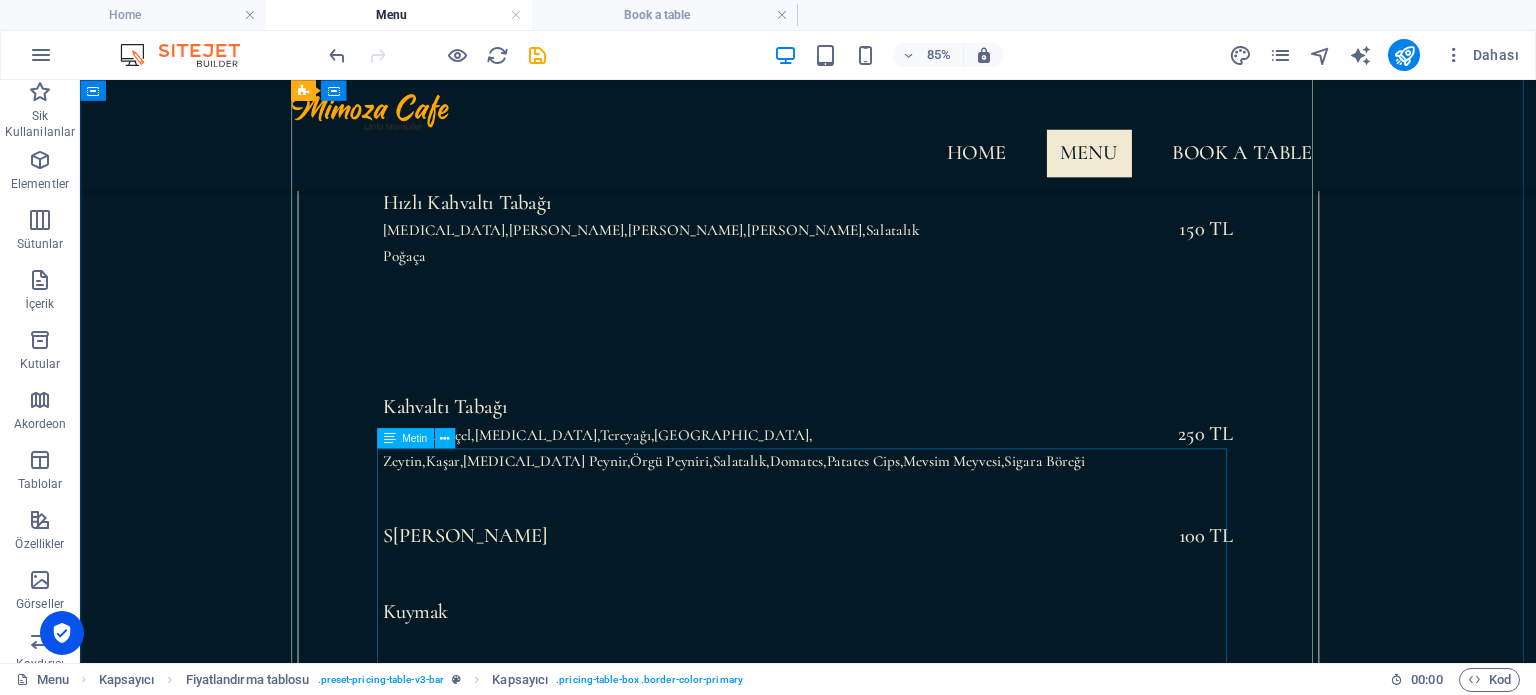 click on "Kuymak Menemen
150 TL
Kahvaltı Tabağı Yumurta,[GEOGRAPHIC_DATA],[MEDICAL_DATA],Tereyağı,[GEOGRAPHIC_DATA], [GEOGRAPHIC_DATA],Kaşar,[MEDICAL_DATA] Peynir,Örgü Peyniri,[GEOGRAPHIC_DATA],Domates,Patates Cips,[GEOGRAPHIC_DATA],Sigara Böreği
250 TL" at bounding box center [937, 891] 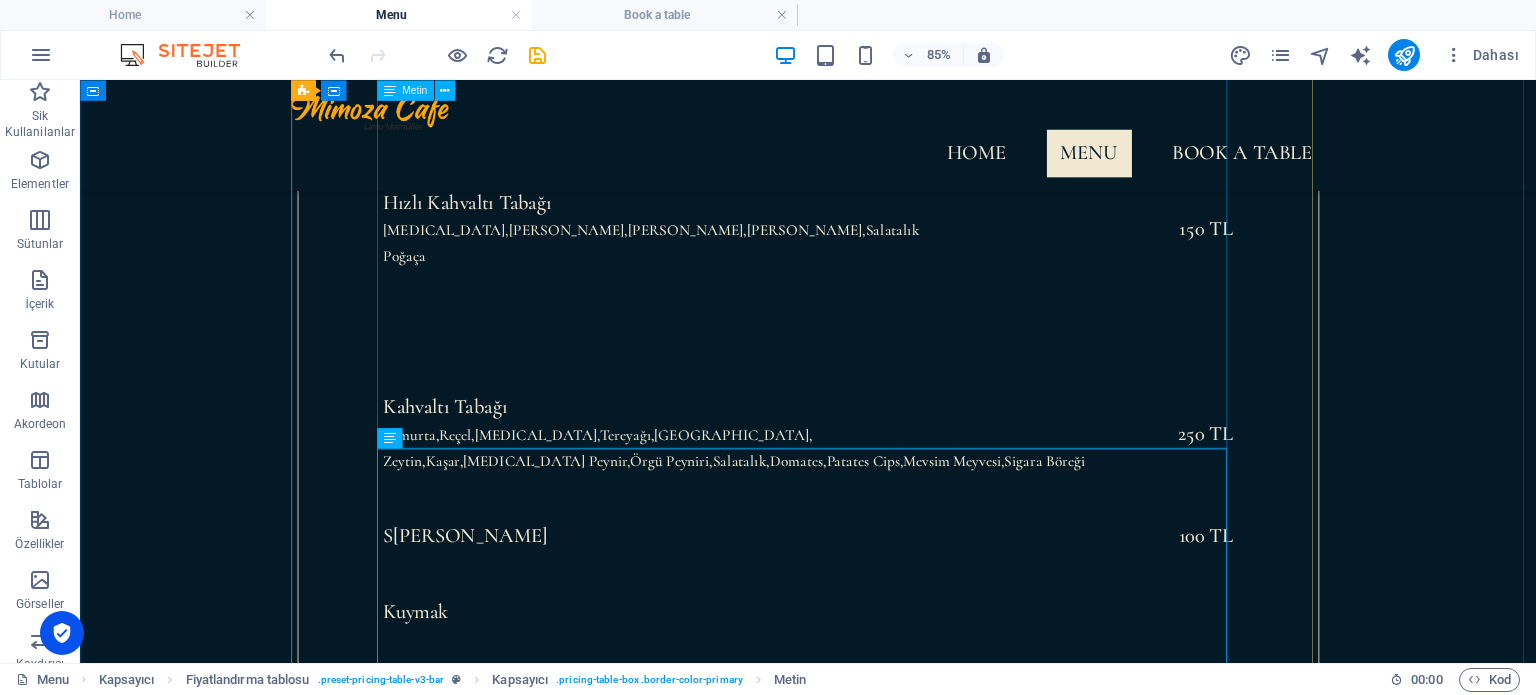 click on "Hızlı Kahvaltı Tabağı [MEDICAL_DATA],Zeytin,Peynir,Domates,Salatalık Poğaça 150 TL
Kahvaltı Tabağı Yumurta,[GEOGRAPHIC_DATA],[MEDICAL_DATA],Tereyağı,[GEOGRAPHIC_DATA], Zeytin,Kaşar,[MEDICAL_DATA][GEOGRAPHIC_DATA],Örgü Peyniri,[GEOGRAPHIC_DATA],Domates,Patates Cips,[GEOGRAPHIC_DATA],Sigara Böreği
250 TL S ahanda Yumurta
100 TL" at bounding box center [937, 441] 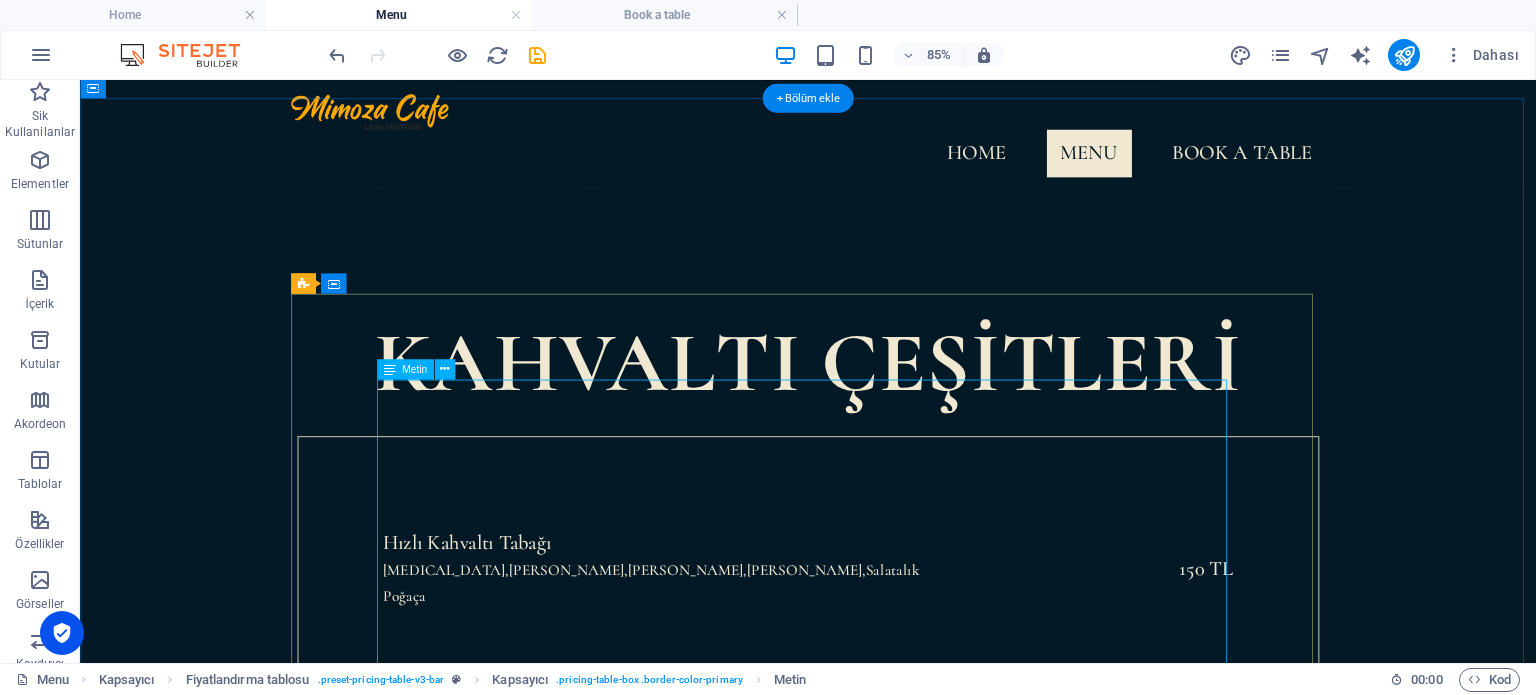 click on "Hızlı Kahvaltı Tabağı [MEDICAL_DATA],Zeytin,Peynir,Domates,Salatalık Poğaça 150 TL
Kahvaltı Tabağı Yumurta,[GEOGRAPHIC_DATA],[MEDICAL_DATA],Tereyağı,[GEOGRAPHIC_DATA], Zeytin,Kaşar,[MEDICAL_DATA][GEOGRAPHIC_DATA],Örgü Peyniri,[GEOGRAPHIC_DATA],Domates,Patates Cips,[GEOGRAPHIC_DATA],Sigara Böreği
250 TL S ahanda Yumurta
100 TL" at bounding box center (937, 841) 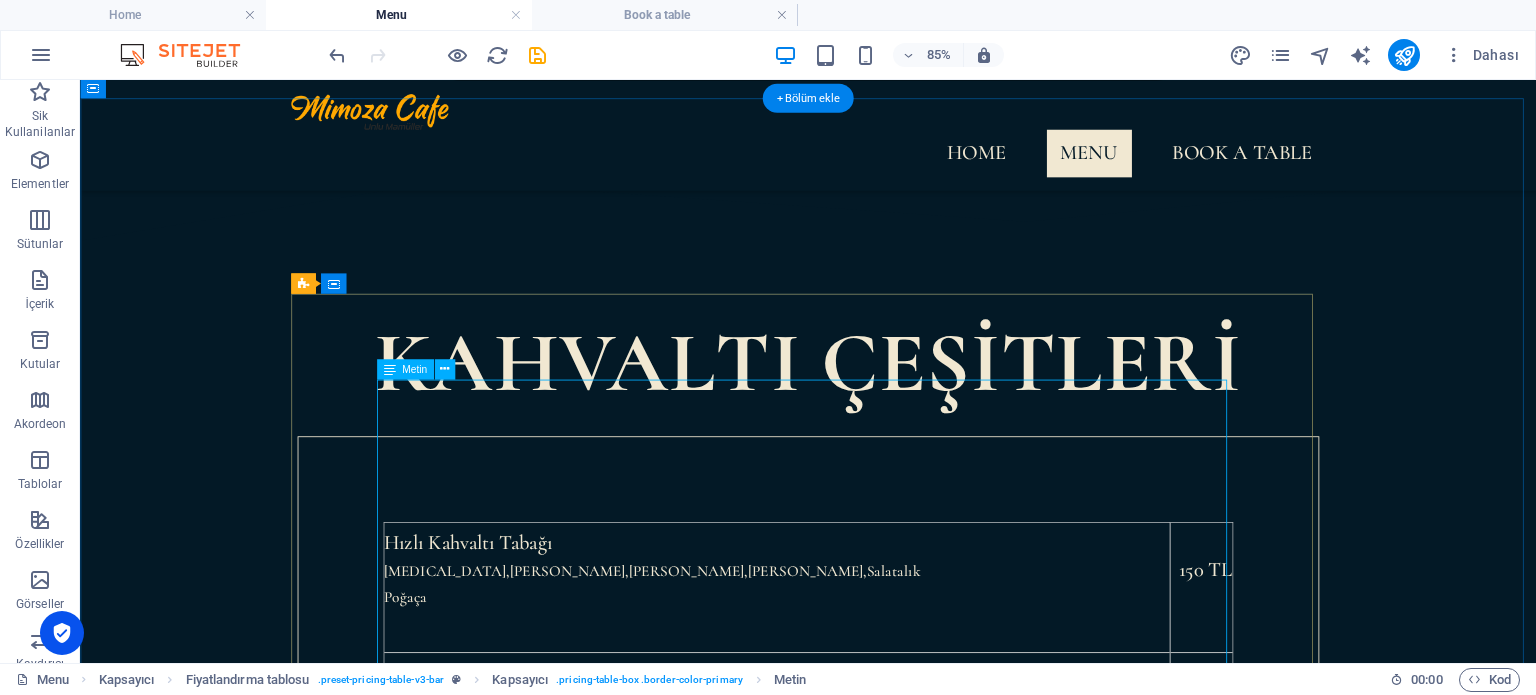 scroll, scrollTop: 730, scrollLeft: 0, axis: vertical 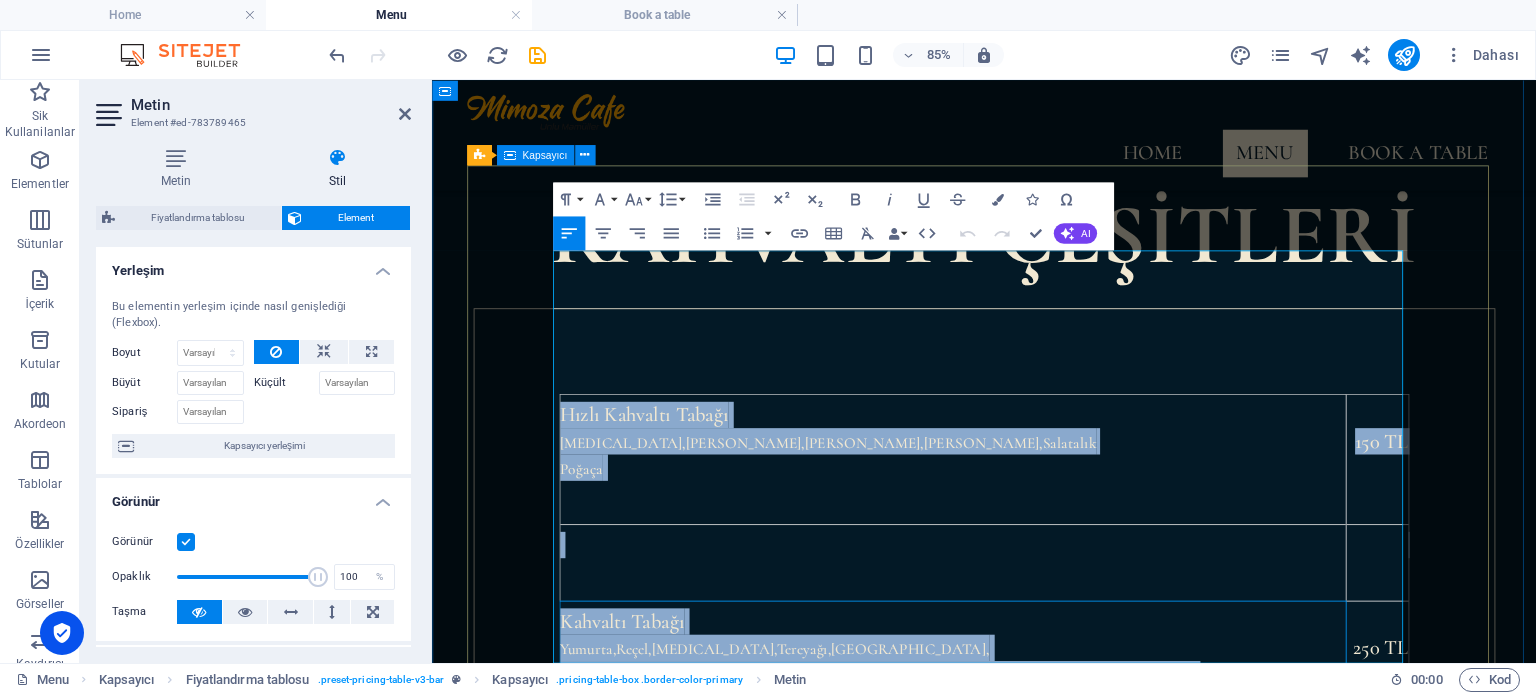 drag, startPoint x: 1287, startPoint y: 633, endPoint x: 615, endPoint y: 570, distance: 674.94666 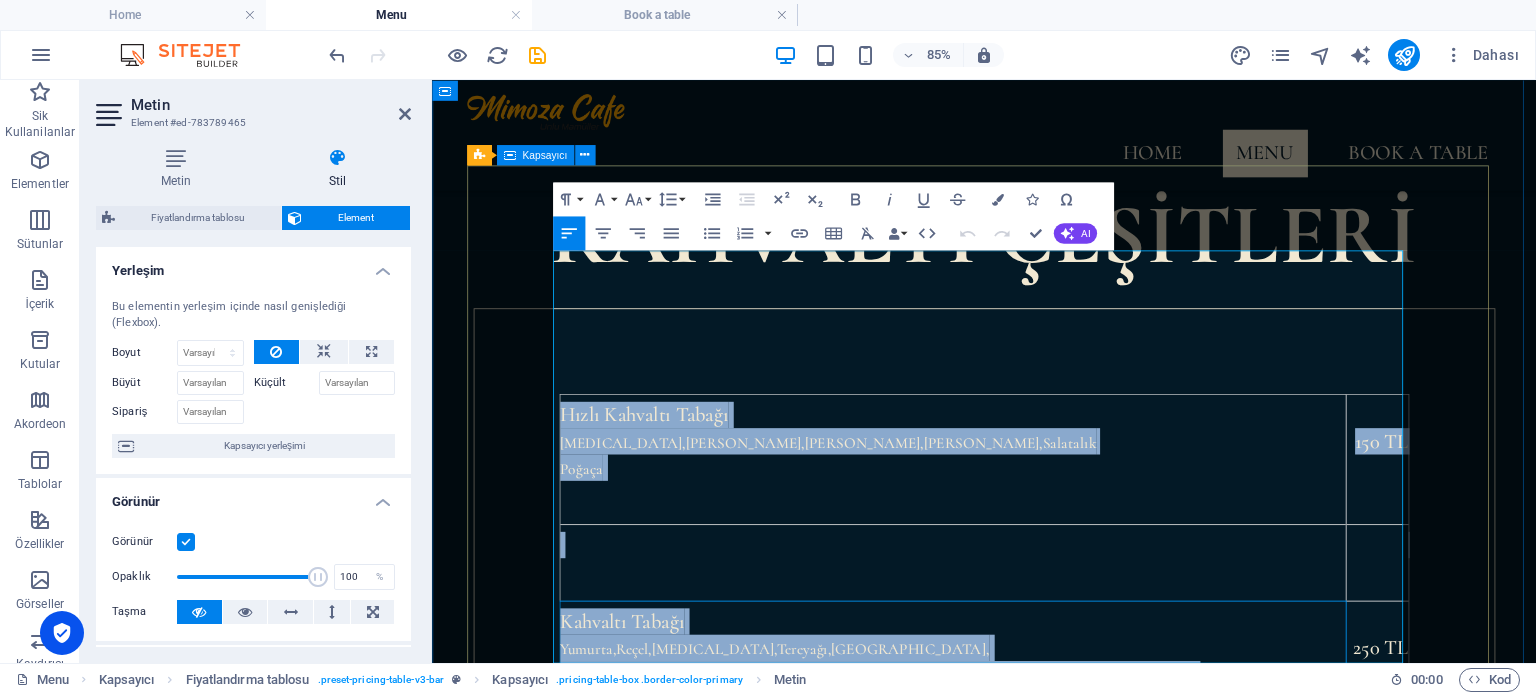 click on "Hızlı Kahvaltı Tabağı [MEDICAL_DATA],Zeytin,Peynir,Domates,Salatalık Poğaça 150 TL
Kahvaltı Tabağı Yumurta,[GEOGRAPHIC_DATA],[GEOGRAPHIC_DATA],[GEOGRAPHIC_DATA],[GEOGRAPHIC_DATA], [GEOGRAPHIC_DATA],Kaşar,[MEDICAL_DATA][GEOGRAPHIC_DATA],Örgü Peyniri,[GEOGRAPHIC_DATA],[GEOGRAPHIC_DATA],Patates Cips,[GEOGRAPHIC_DATA],Sigara Böreği
250 TL S ahanda Yumurta
100 TL Kuymak Menemen
150 TL
Kahvaltı Tabağı Yumurta,[GEOGRAPHIC_DATA],[MEDICAL_DATA],[GEOGRAPHIC_DATA],[GEOGRAPHIC_DATA], [GEOGRAPHIC_DATA],[GEOGRAPHIC_DATA],[MEDICAL_DATA] Peynir,Örgü Peyniri,[GEOGRAPHIC_DATA],Domates,Patates Cips,Mevsim Meyvesi,Sigara Böreği
250 TL" at bounding box center (1082, 877) 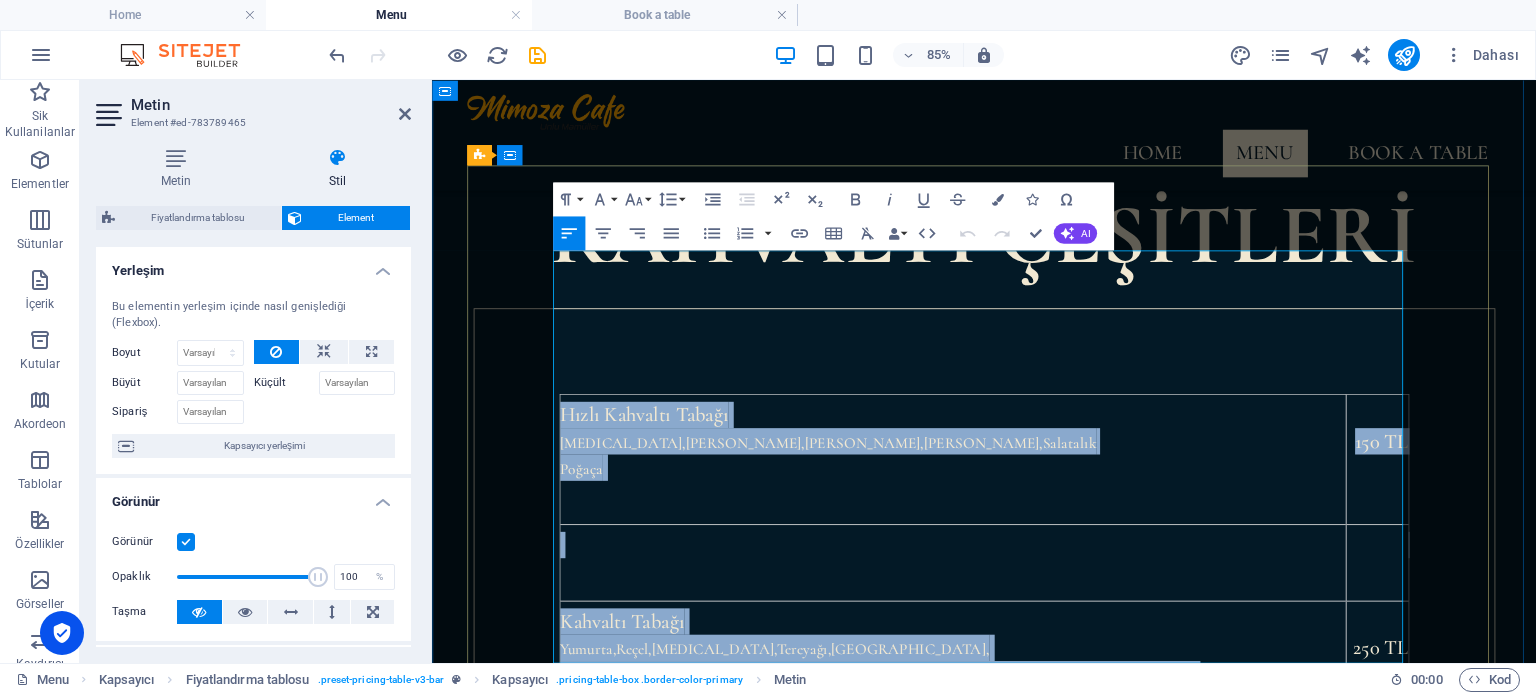 click on "Kahvaltı Tabağı Yumurta,Reçel,[MEDICAL_DATA],Tereyağı,Saralle, Zeytin,Kaşar,[MEDICAL_DATA] Peynir,Örgü Peyniri,[GEOGRAPHIC_DATA],Domates,Patates Cips,[GEOGRAPHIC_DATA],Sigara Böreği" at bounding box center (1044, 768) 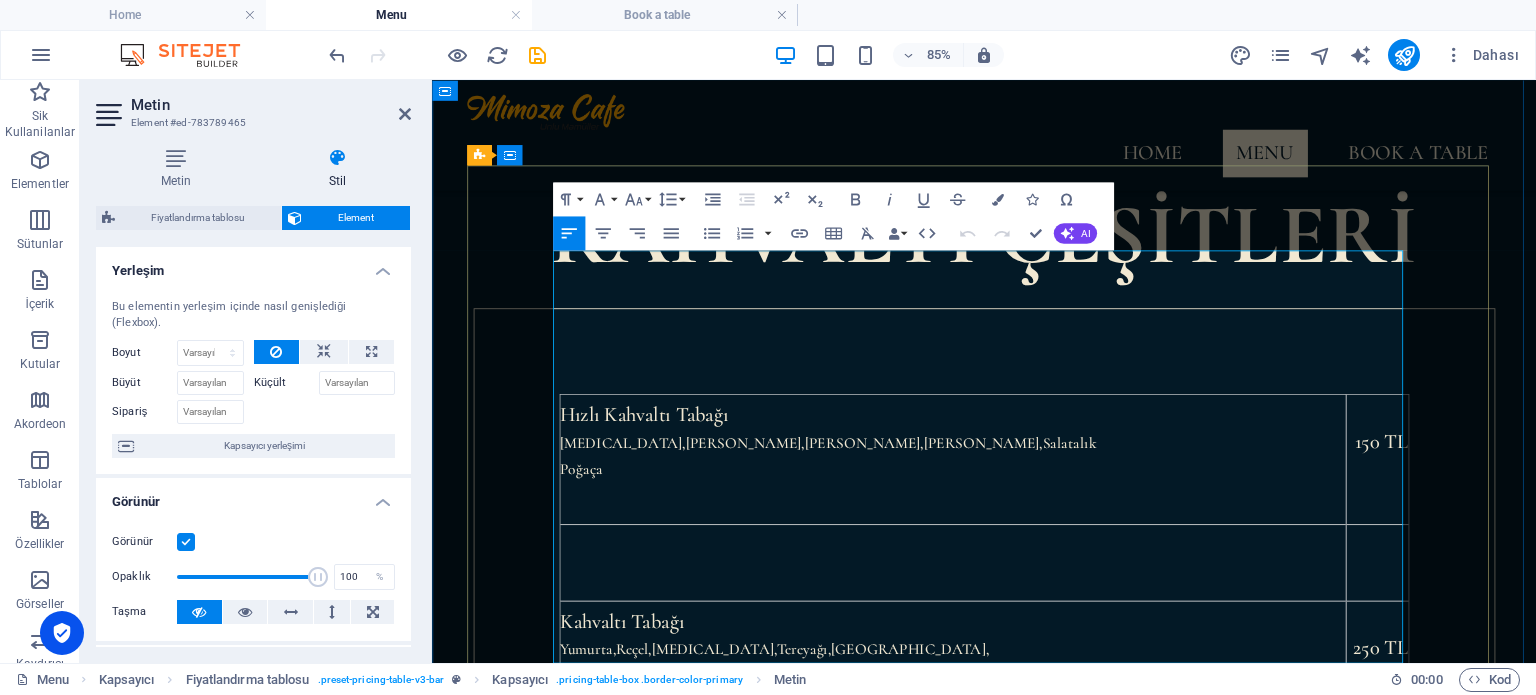 click on "Kahvaltı Tabağı Yumurta,Reçel,[MEDICAL_DATA],Tereyağı,Saralle, Zeytin,Kaşar,[MEDICAL_DATA] Peynir,Örgü Peyniri,[GEOGRAPHIC_DATA],Domates,Patates Cips,[GEOGRAPHIC_DATA],Sigara Böreği" at bounding box center (1044, 768) 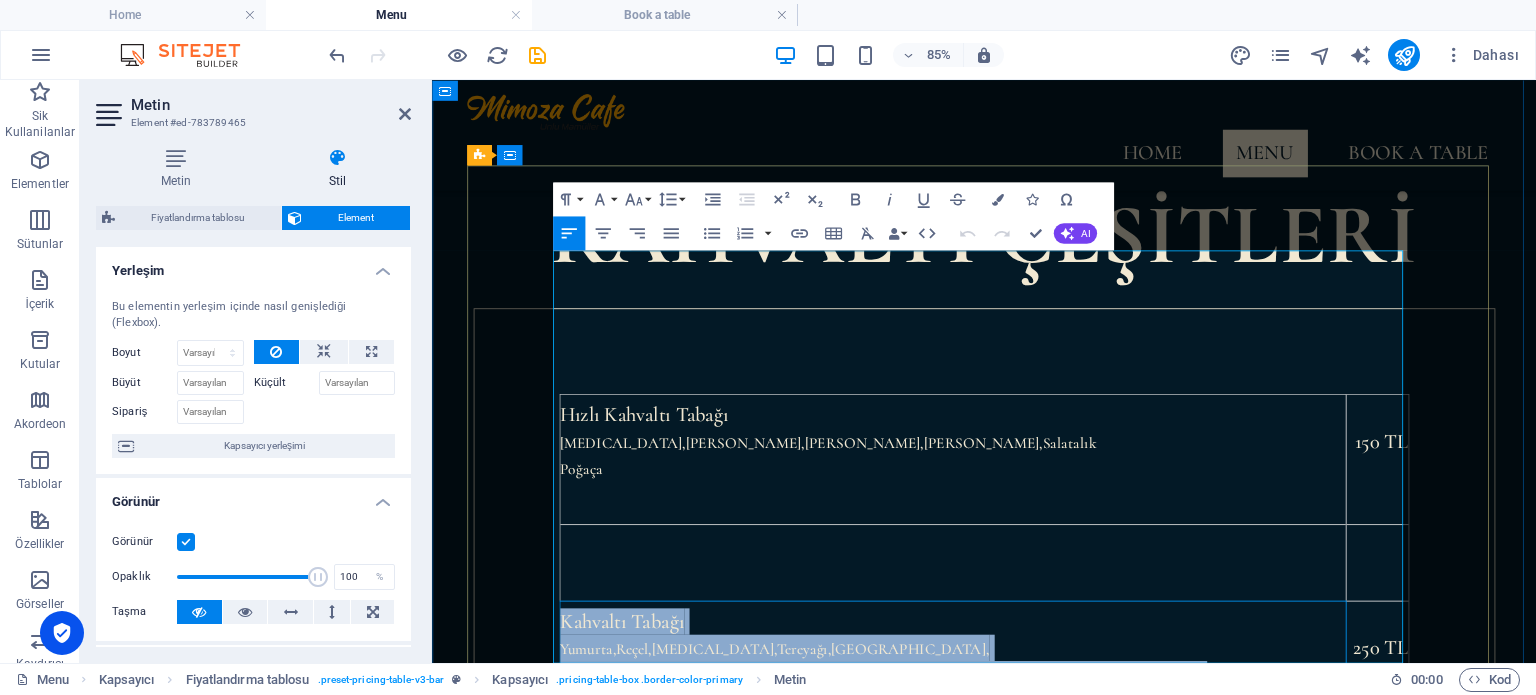drag, startPoint x: 579, startPoint y: 546, endPoint x: 1204, endPoint y: 612, distance: 628.47516 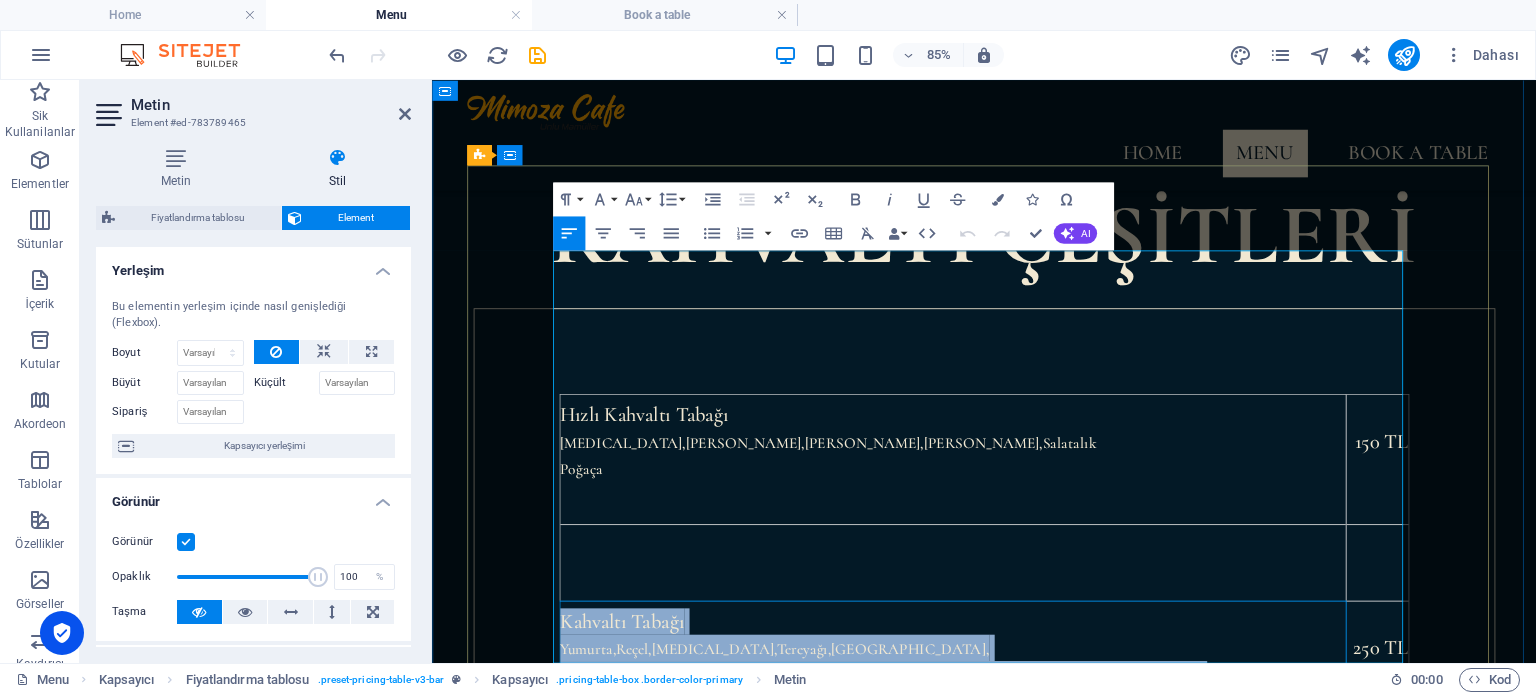 click on "Kahvaltı Tabağı Yumurta,Reçel,[MEDICAL_DATA],Tereyağı,Saralle, Zeytin,Kaşar,[MEDICAL_DATA] Peynir,Örgü Peyniri,[GEOGRAPHIC_DATA],Domates,Patates Cips,[GEOGRAPHIC_DATA],Sigara Böreği" at bounding box center [1044, 768] 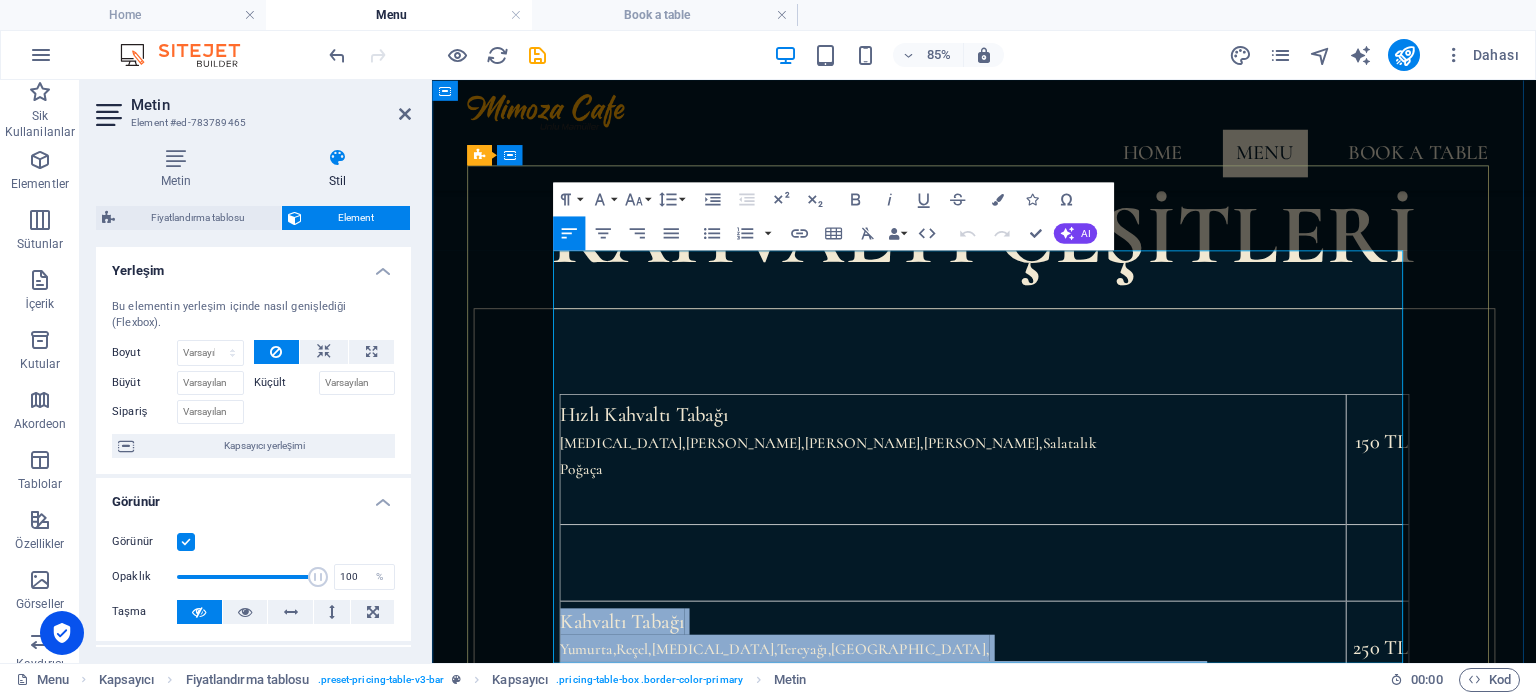 copy on "Kahvaltı Tabağı Yumurta,Reçel,[MEDICAL_DATA],Tereyağı,Saralle, Zeytin,Kaşar,[MEDICAL_DATA] Peynir,Örgü Peyniri,[GEOGRAPHIC_DATA],Domates,Patates Cips,[GEOGRAPHIC_DATA],Sigara Böreği" 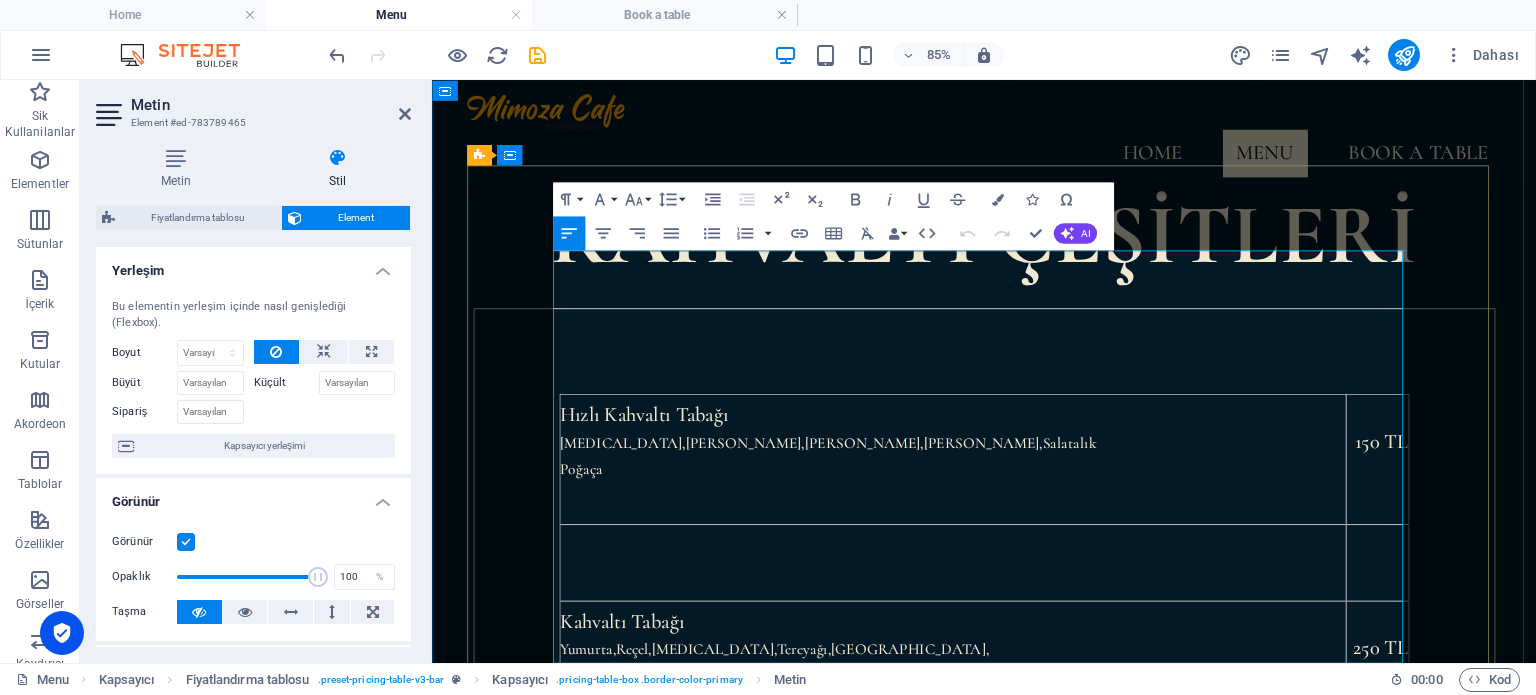 click at bounding box center (1044, 647) 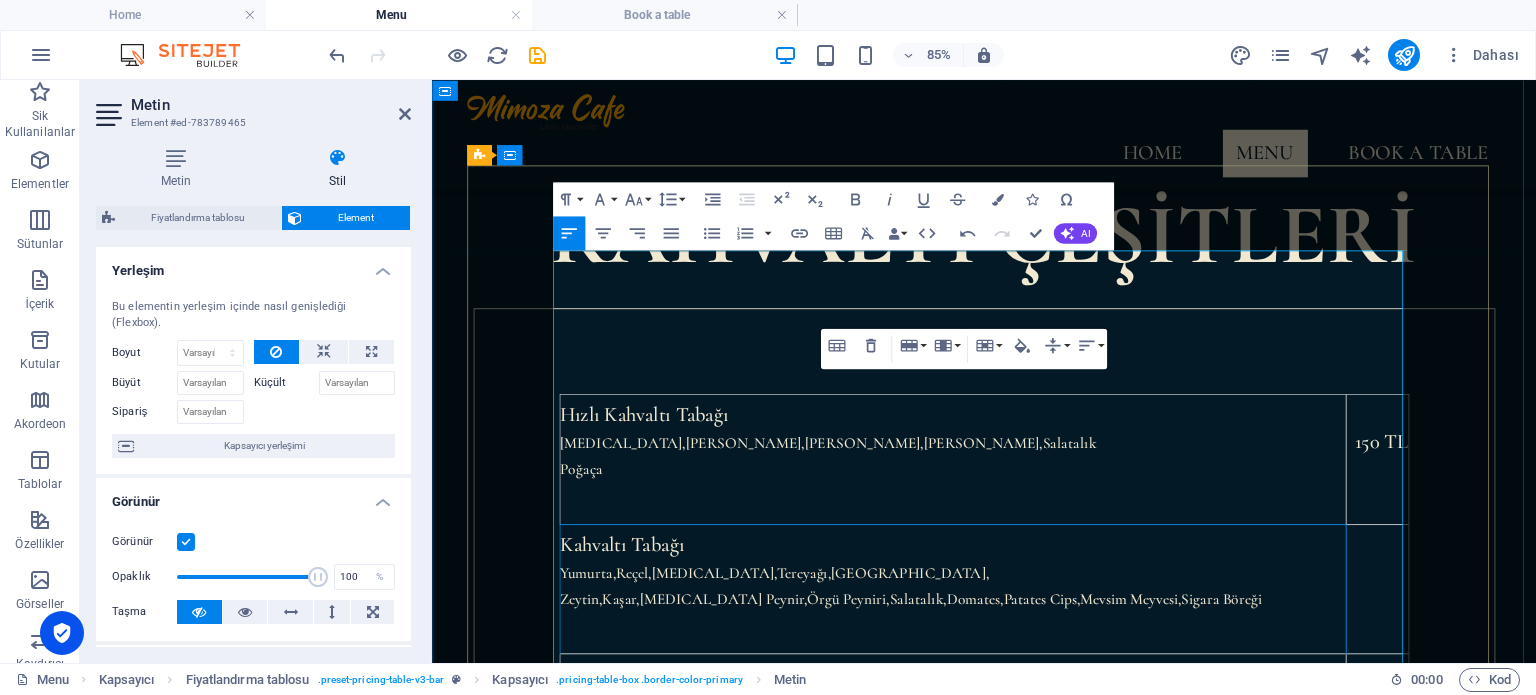 click on "Kahvaltı Tabağı Yumurta,Reçel,[MEDICAL_DATA],Tereyağı,Saralle, Zeytin,Kaşar,[MEDICAL_DATA] Peynir,Örgü Peyniri,[GEOGRAPHIC_DATA],Domates,Patates Cips,[GEOGRAPHIC_DATA],Sigara Böreği" at bounding box center (1044, 831) 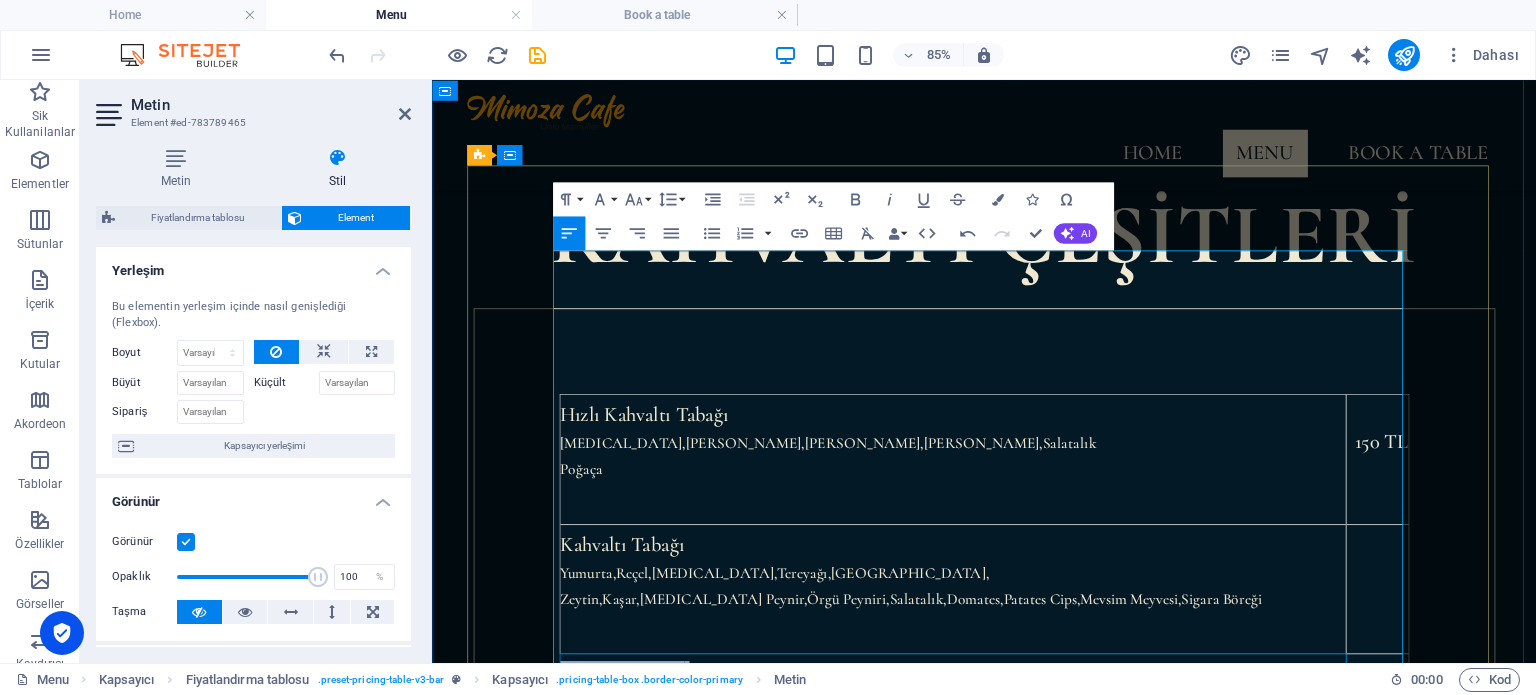 drag, startPoint x: 1263, startPoint y: 683, endPoint x: 575, endPoint y: 610, distance: 691.862 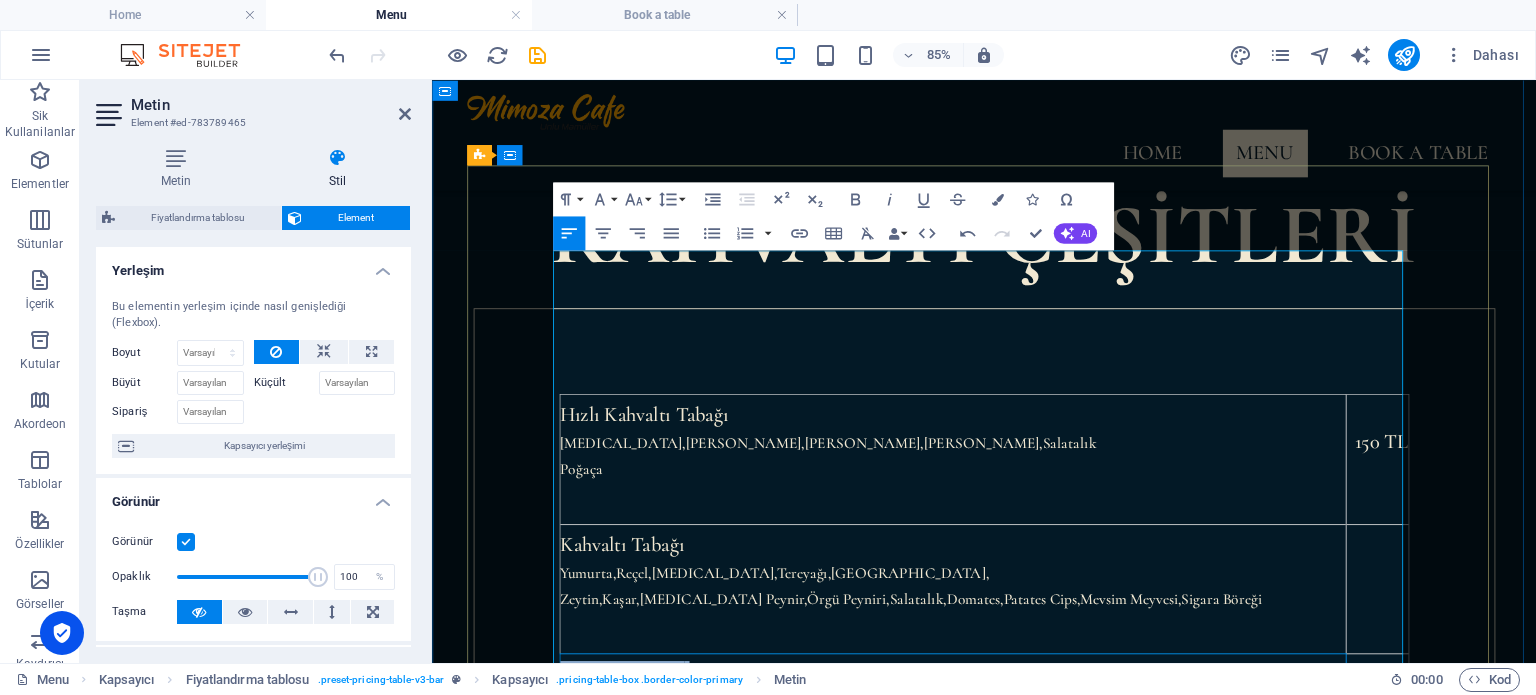 click on "Kahvaltı Tabağı Yumurta,Reçel,[MEDICAL_DATA],Tereyağı,Saralle, Zeytin,Kaşar,[MEDICAL_DATA] Peynir,Örgü Peyniri,[GEOGRAPHIC_DATA],Domates,Patates Cips,[GEOGRAPHIC_DATA],Sigara Böreği" at bounding box center [1044, 831] 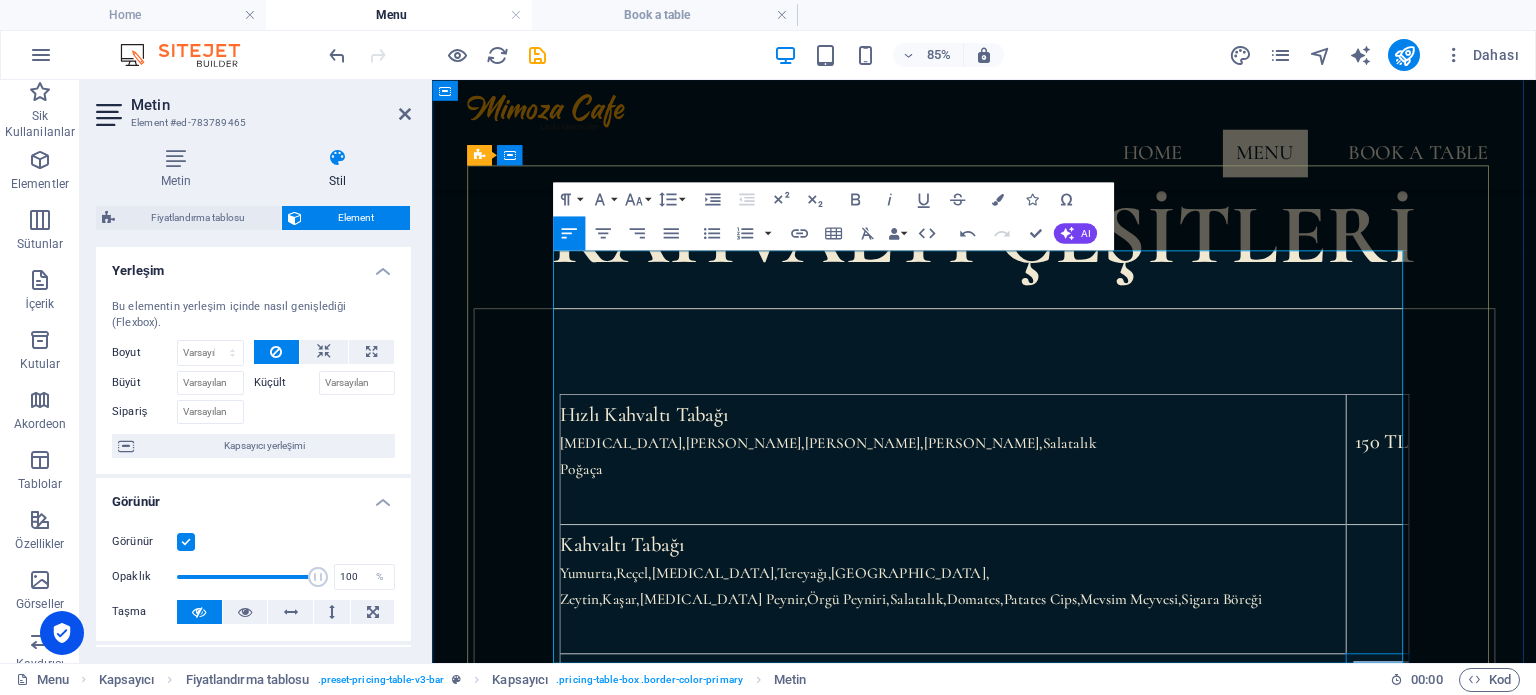drag, startPoint x: 1572, startPoint y: 613, endPoint x: 1509, endPoint y: 620, distance: 63.387695 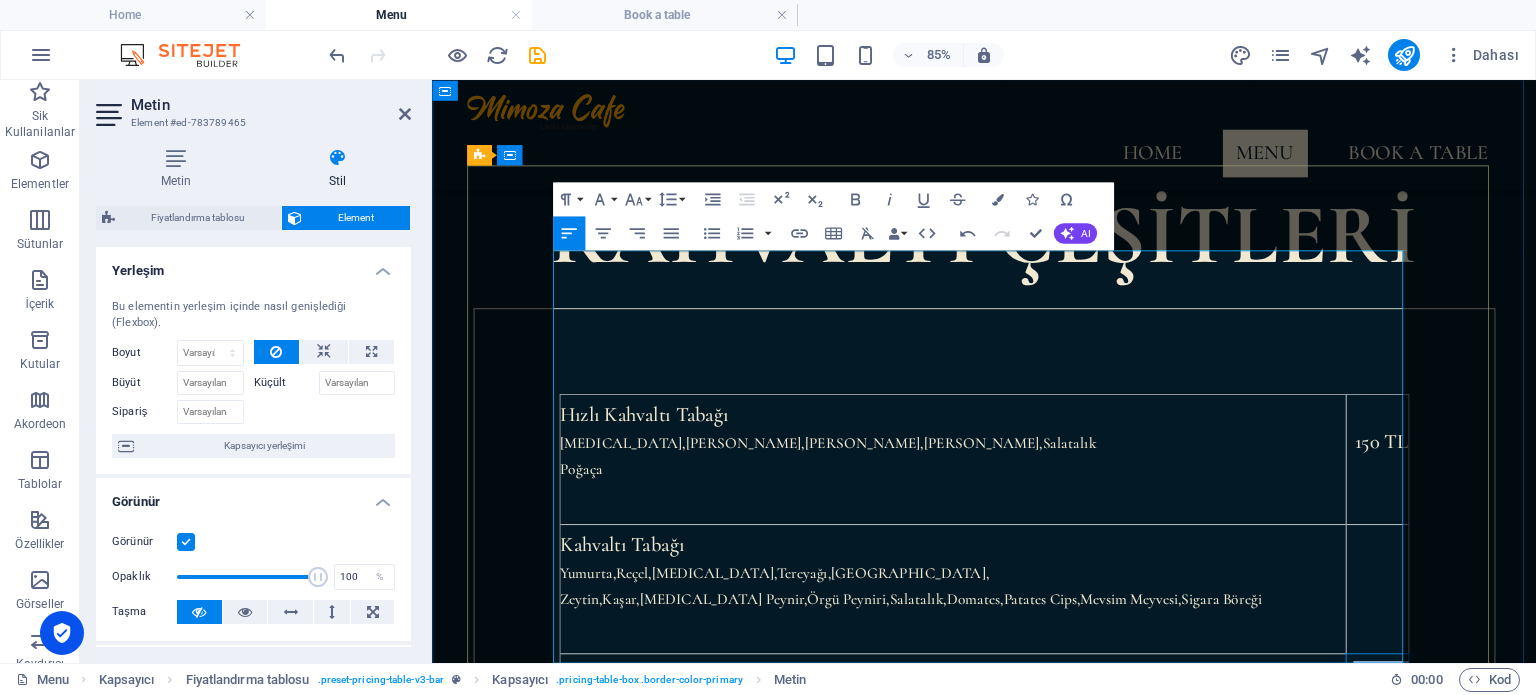click on "250 TL" at bounding box center (1544, 800) 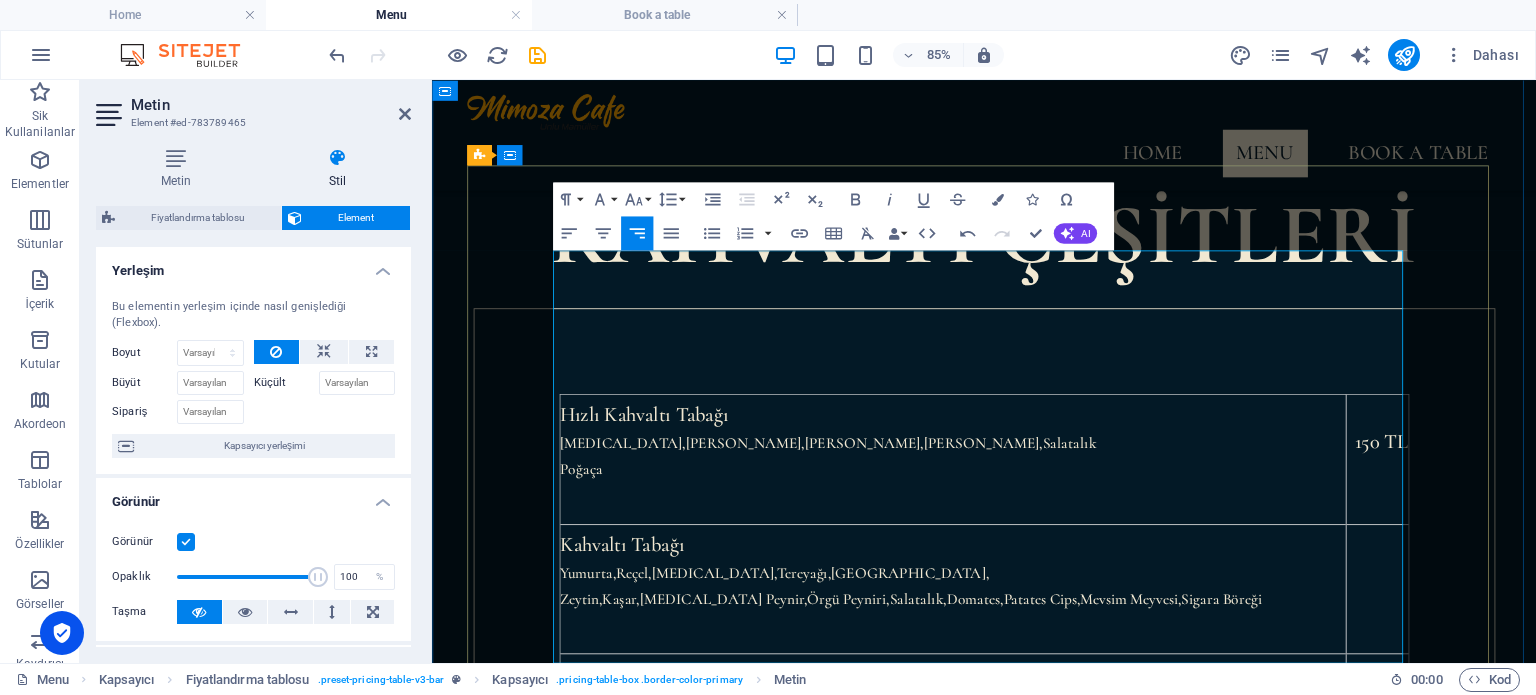 drag, startPoint x: 1537, startPoint y: 616, endPoint x: 1295, endPoint y: 610, distance: 242.07437 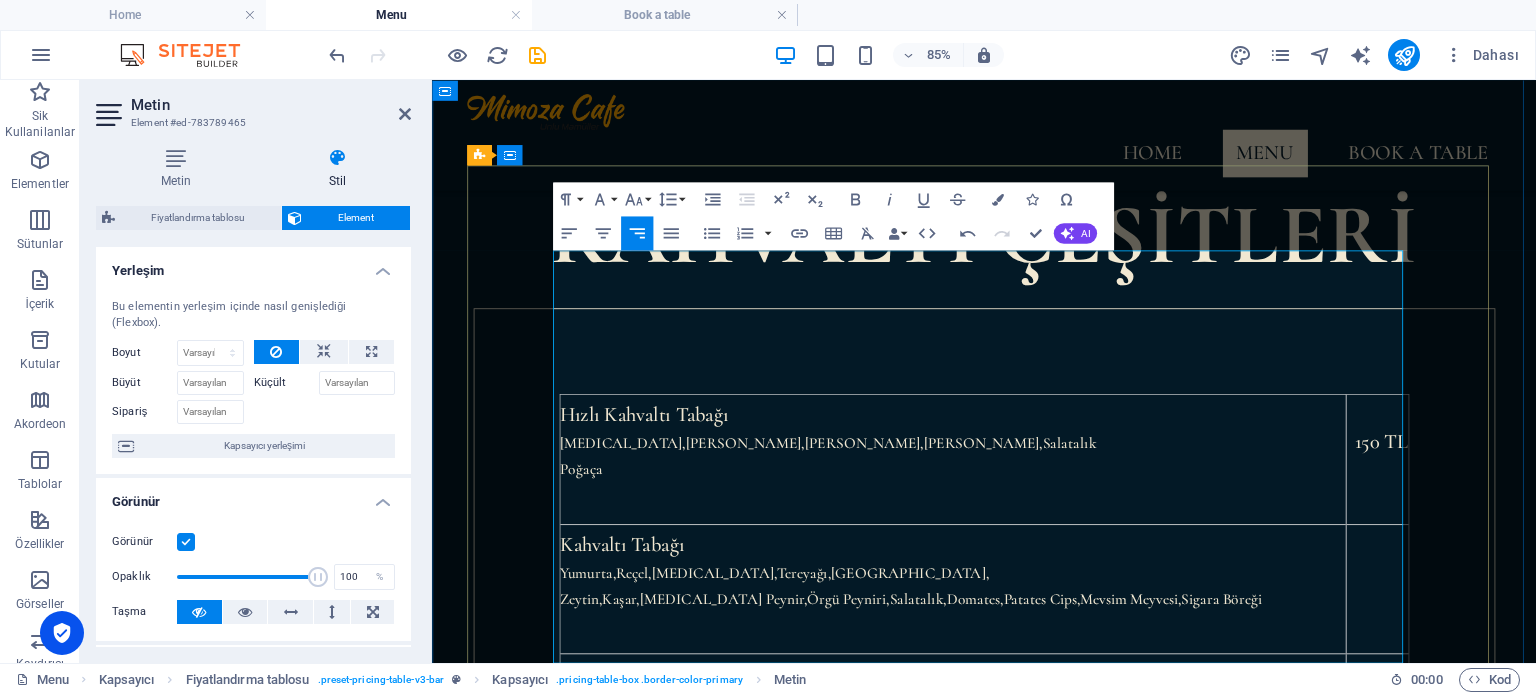click at bounding box center (1044, 800) 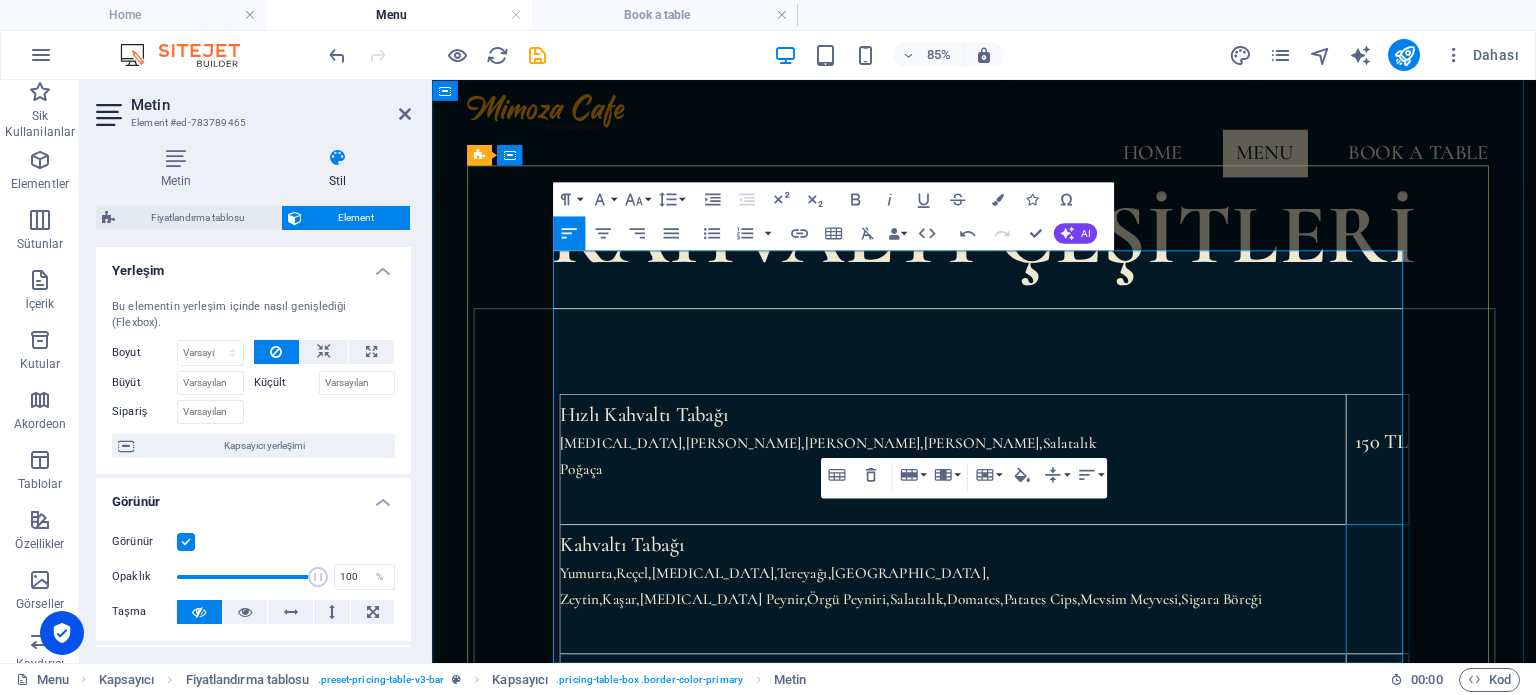drag, startPoint x: 1564, startPoint y: 520, endPoint x: 1534, endPoint y: 518, distance: 30.066593 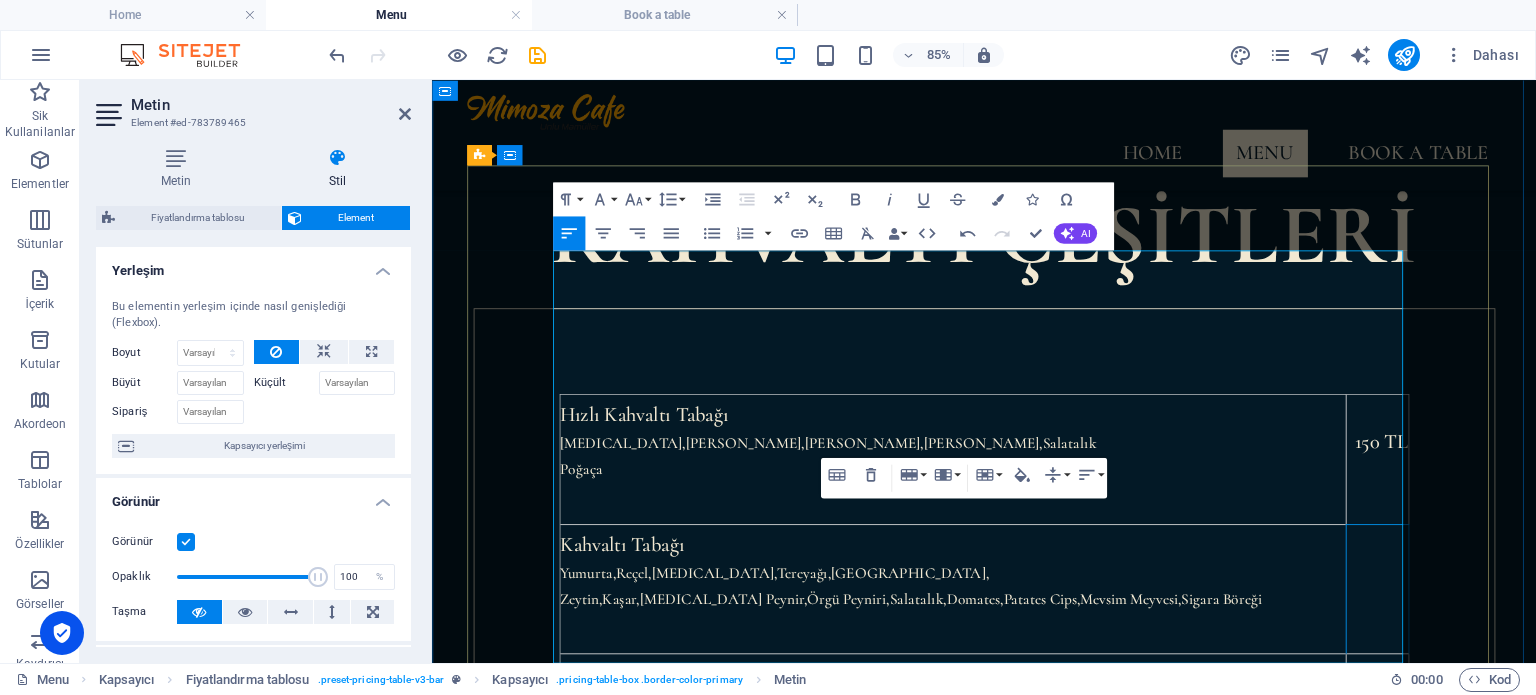 click at bounding box center (1544, 678) 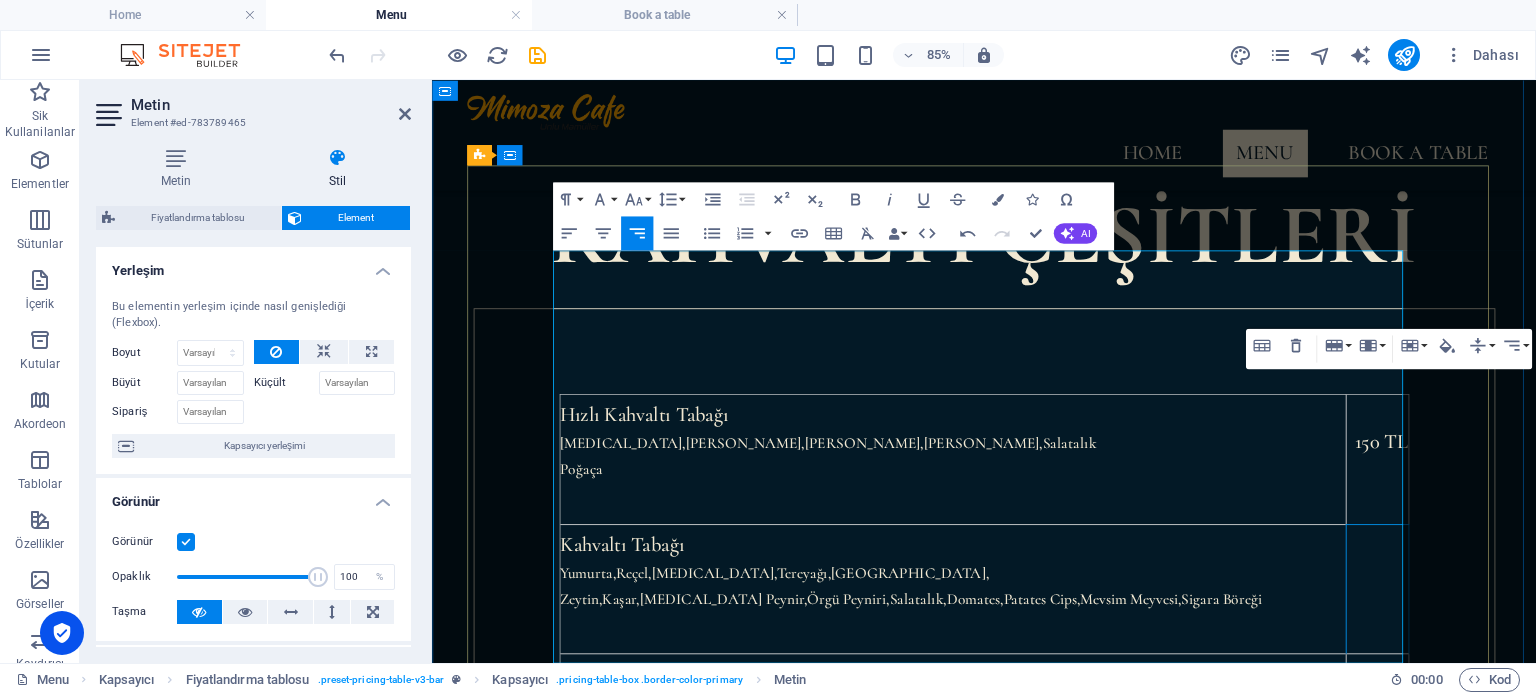 type 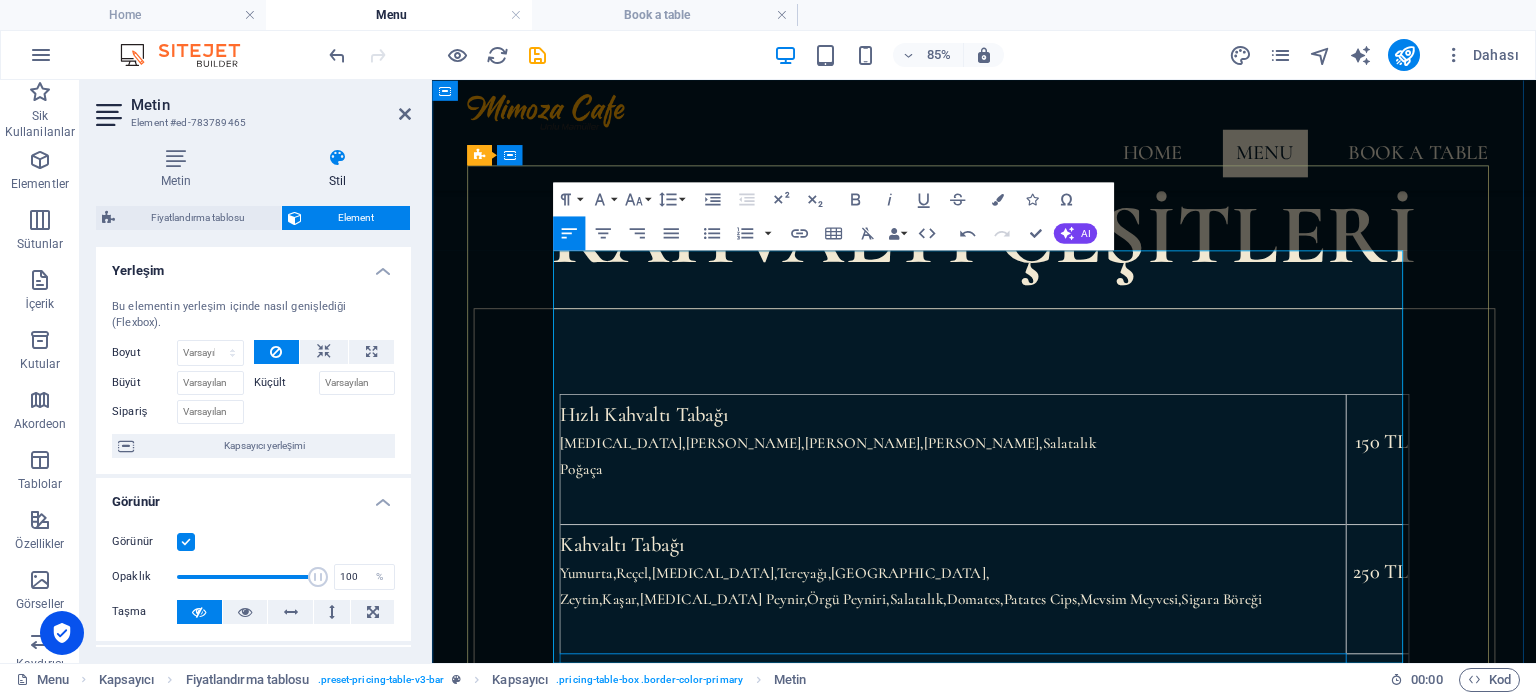 click at bounding box center [1044, 800] 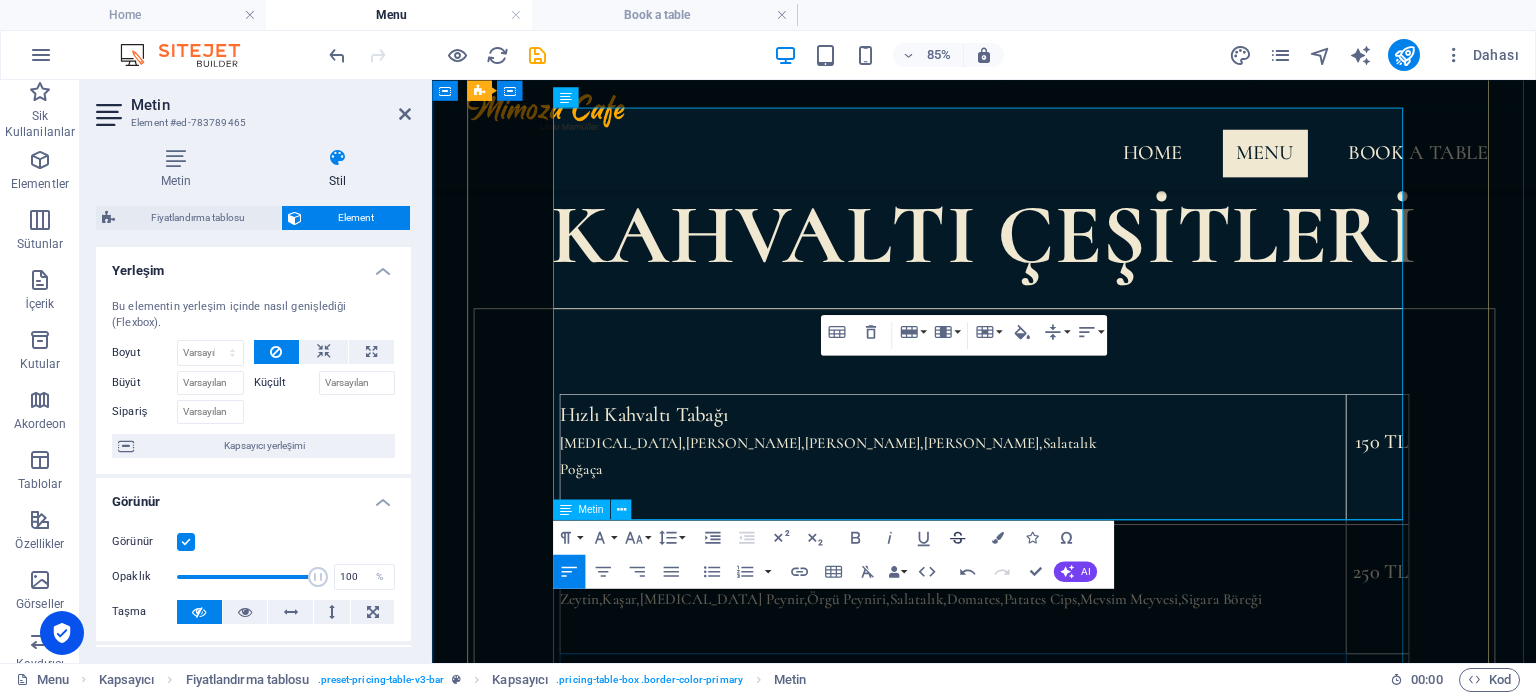 scroll, scrollTop: 930, scrollLeft: 0, axis: vertical 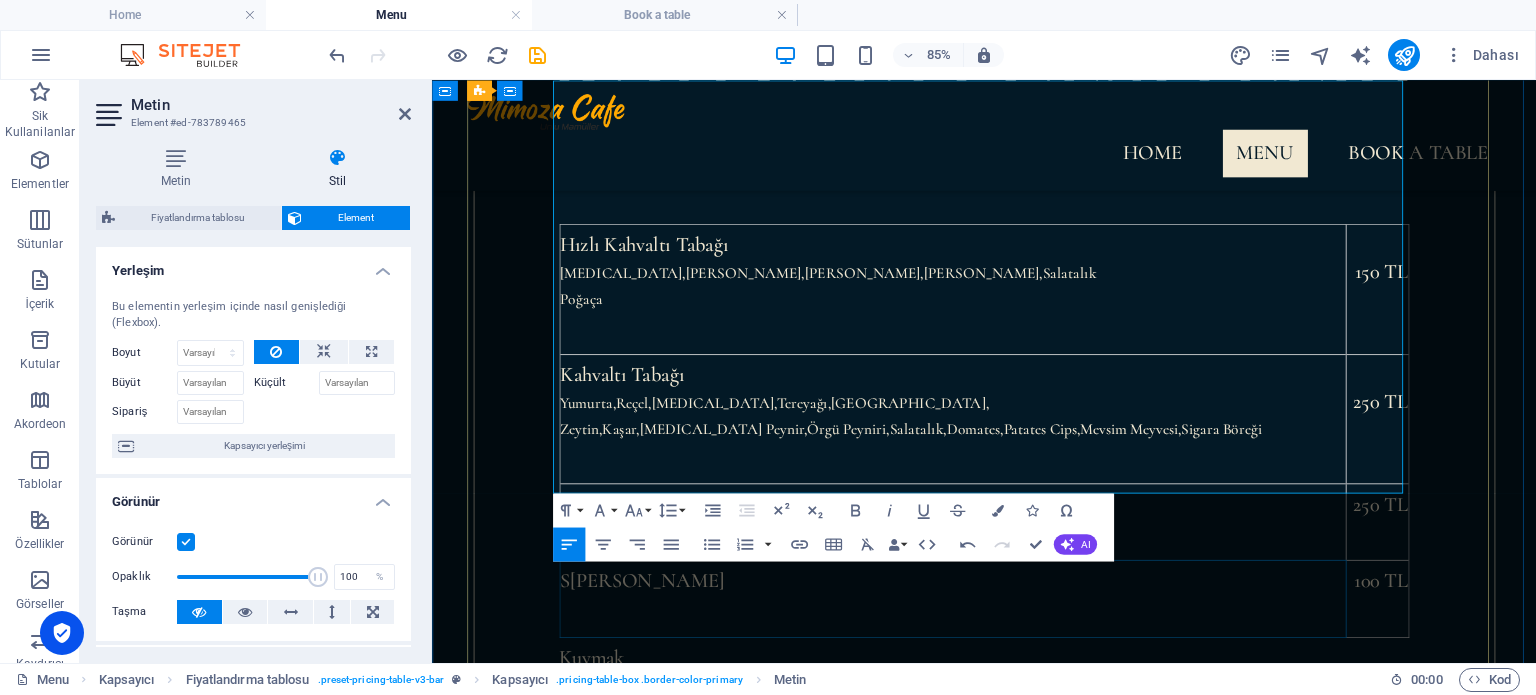 click on "S [PERSON_NAME]" at bounding box center (1044, 690) 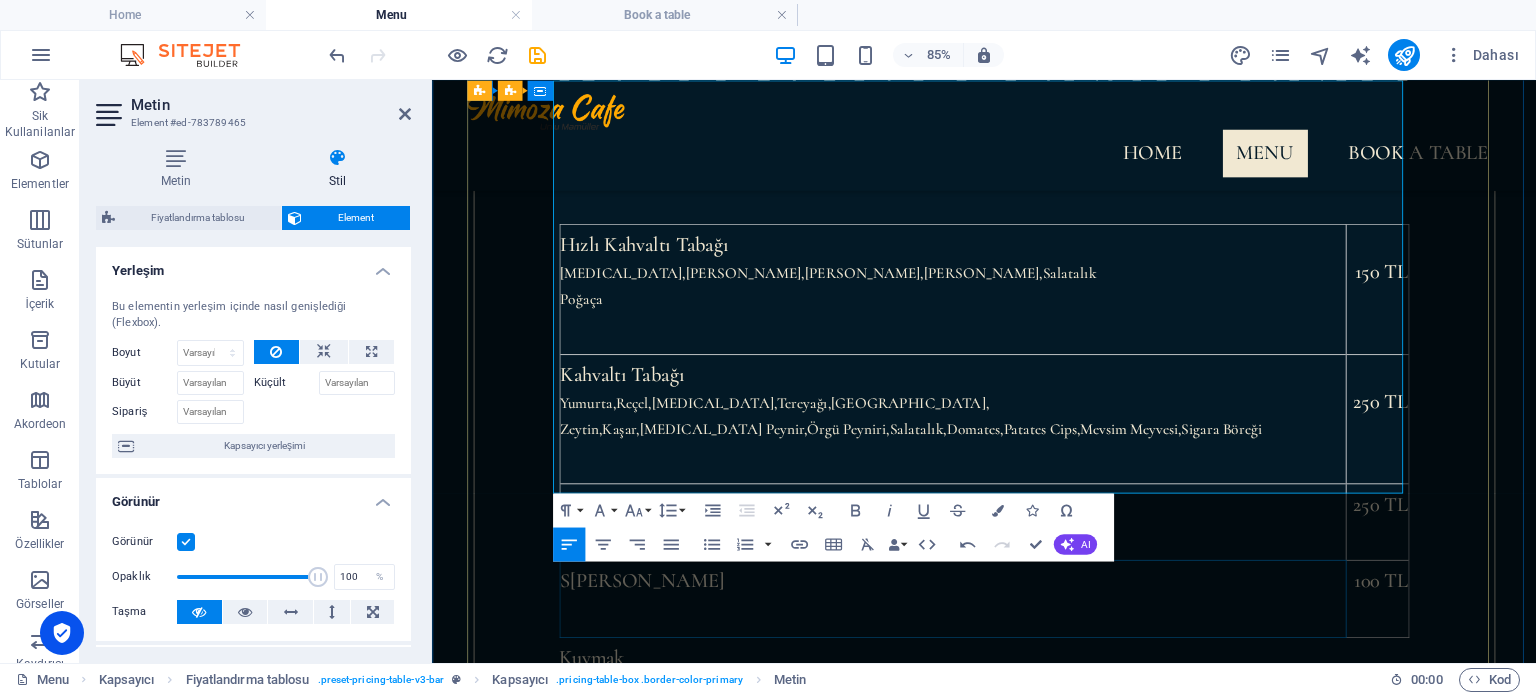 drag, startPoint x: 726, startPoint y: 505, endPoint x: 575, endPoint y: 500, distance: 151.08276 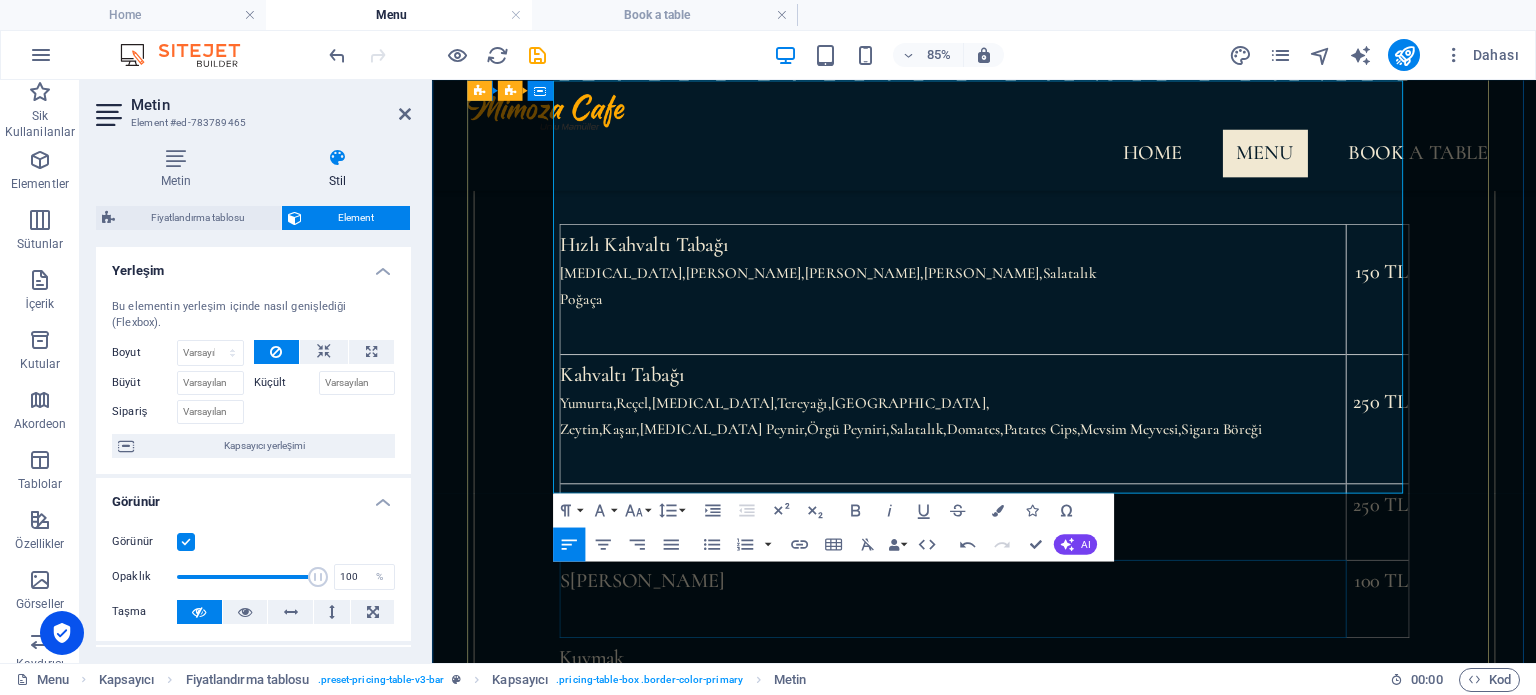 click on "S [PERSON_NAME]" at bounding box center [1044, 690] 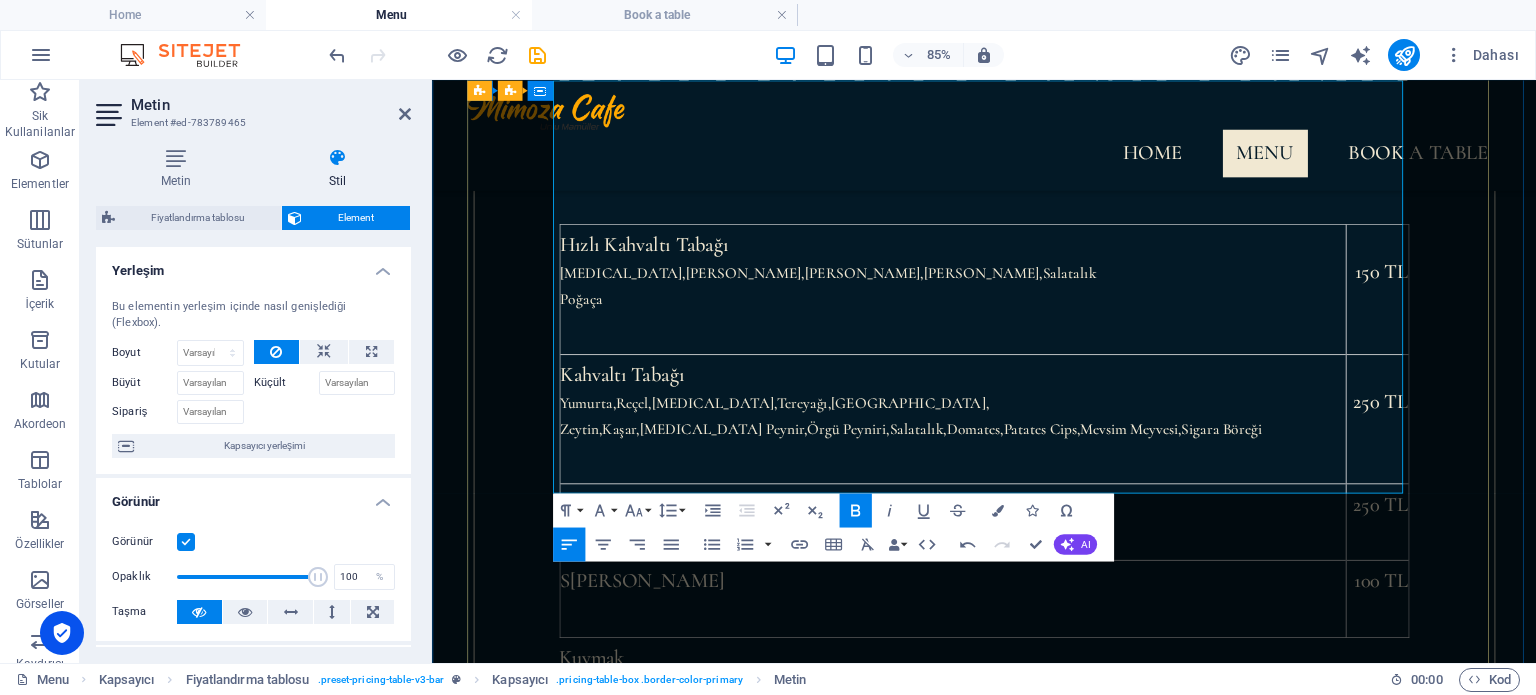 copy on "S [PERSON_NAME]" 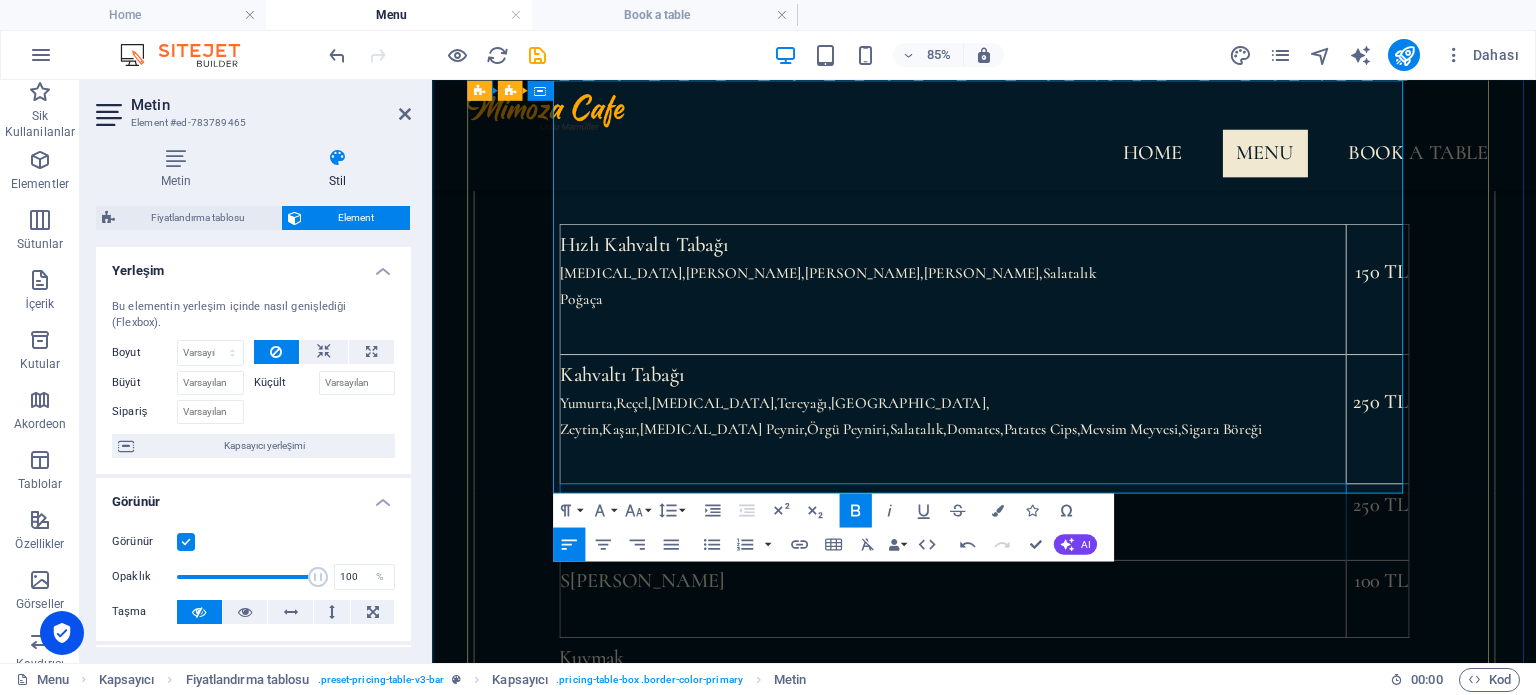 drag, startPoint x: 703, startPoint y: 396, endPoint x: 701, endPoint y: 406, distance: 10.198039 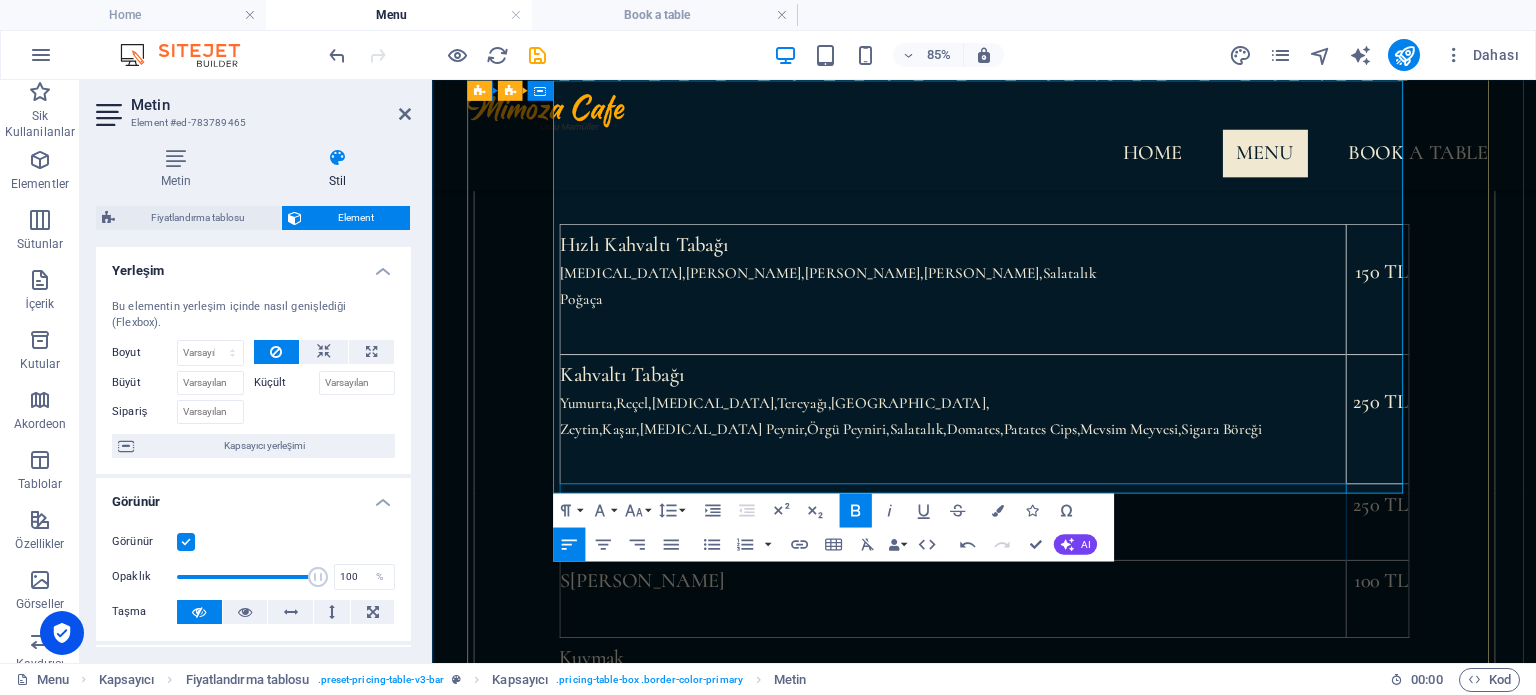 click at bounding box center [1044, 600] 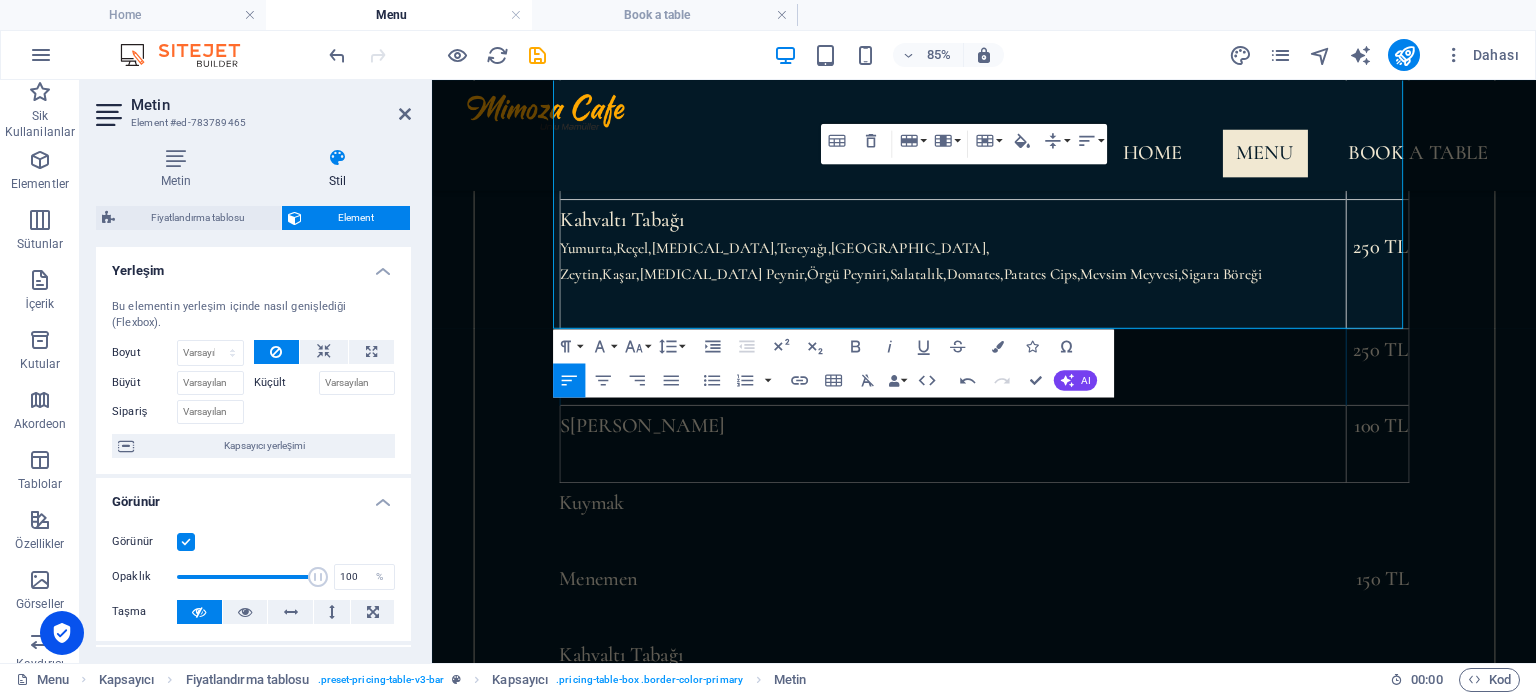 scroll, scrollTop: 1130, scrollLeft: 0, axis: vertical 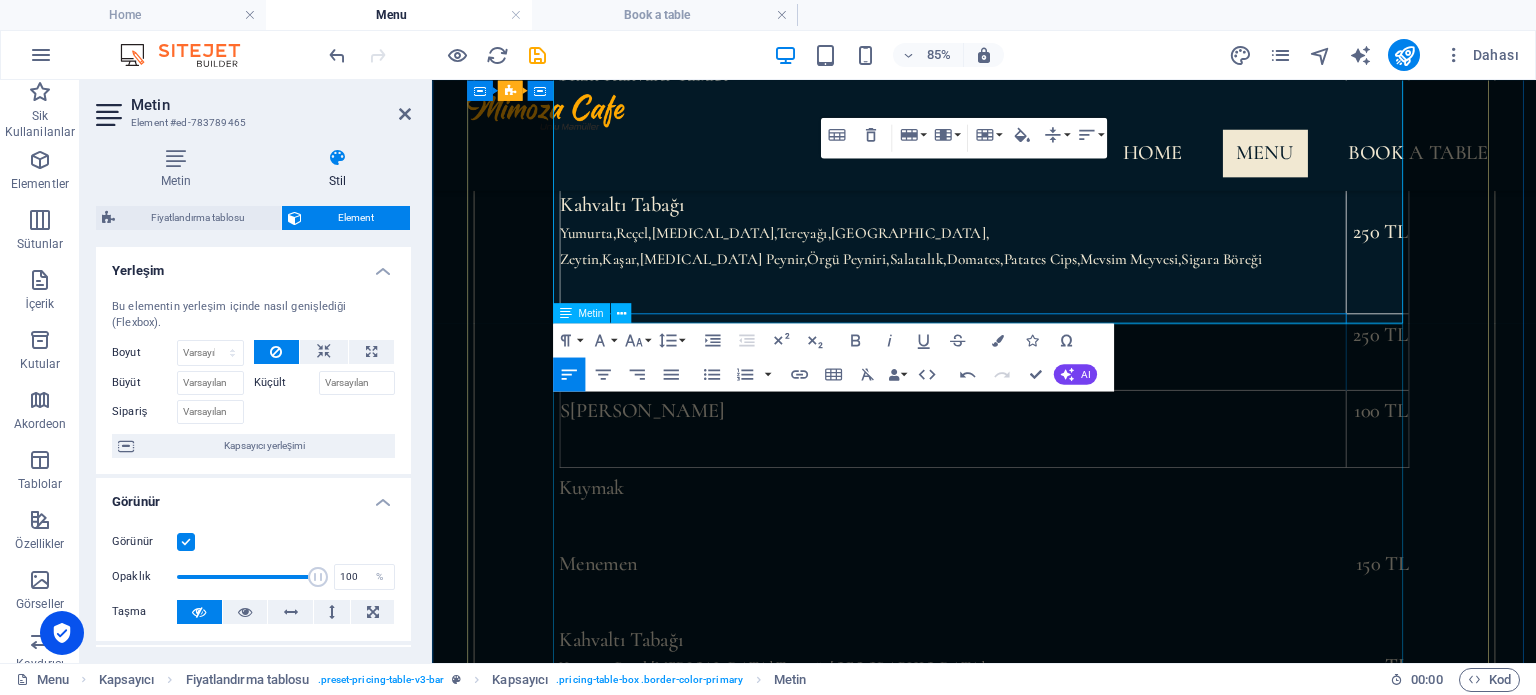 click on "Kuymak Menemen
150 TL
Kahvaltı Tabağı Yumurta,[GEOGRAPHIC_DATA],[MEDICAL_DATA],Tereyağı,[GEOGRAPHIC_DATA], [GEOGRAPHIC_DATA],Kaşar,[MEDICAL_DATA] Peynir,Örgü Peyniri,[GEOGRAPHIC_DATA],Domates,Patates Cips,[GEOGRAPHIC_DATA],Sigara Böreği
250 TL" at bounding box center [1082, 745] 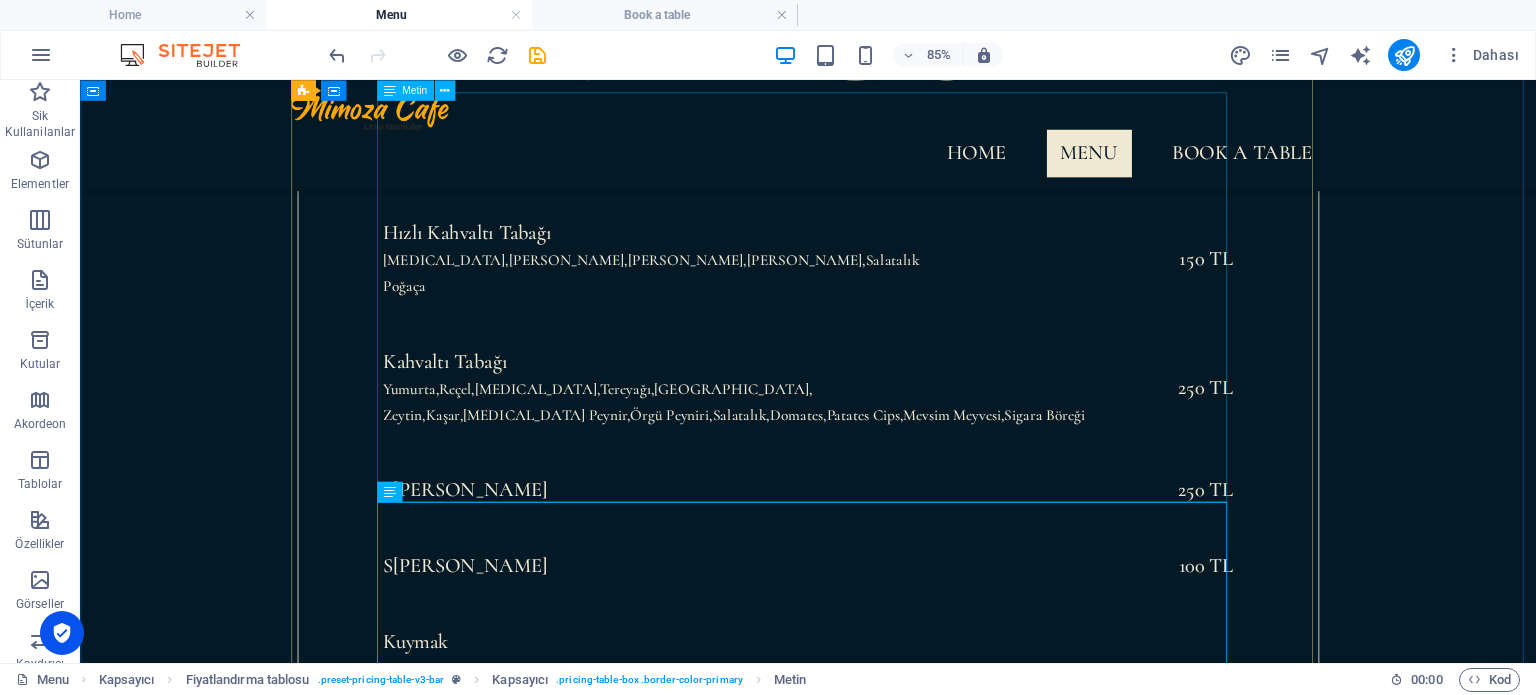 scroll, scrollTop: 830, scrollLeft: 0, axis: vertical 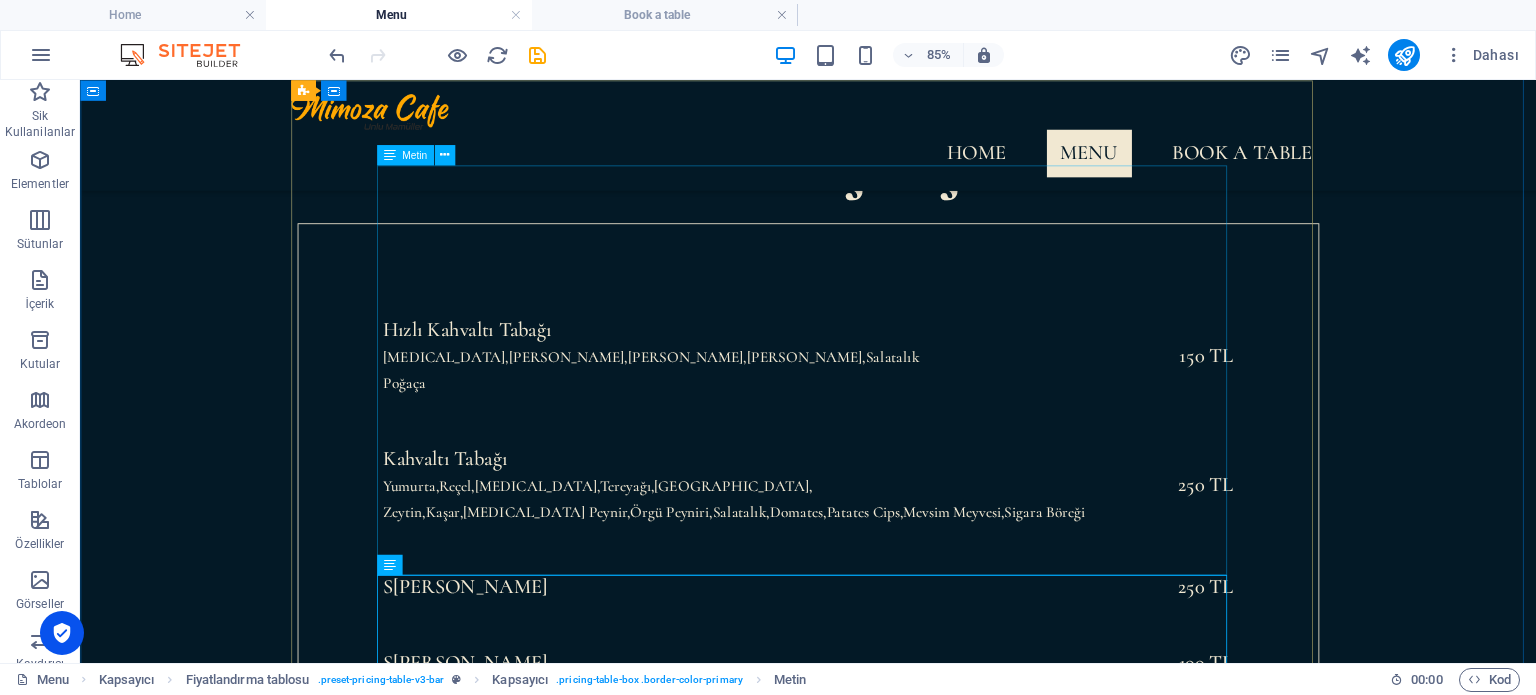 click on "Hızlı Kahvaltı Tabağı [MEDICAL_DATA],Zeytin,[GEOGRAPHIC_DATA],Domates,Salatalık Poğaça 150 TL Kahvaltı Tabağı Yumurta,[GEOGRAPHIC_DATA],[GEOGRAPHIC_DATA],[GEOGRAPHIC_DATA],[GEOGRAPHIC_DATA], [GEOGRAPHIC_DATA],Kaşar,[MEDICAL_DATA][GEOGRAPHIC_DATA],Örgü Peyniri,[GEOGRAPHIC_DATA],[GEOGRAPHIC_DATA],[GEOGRAPHIC_DATA],Mevsim Meyvesi,Sigara Böreği
250 TL
S ahanda Yumurta
250 TL S ahanda Yumurta
100 TL" at bounding box center [937, 590] 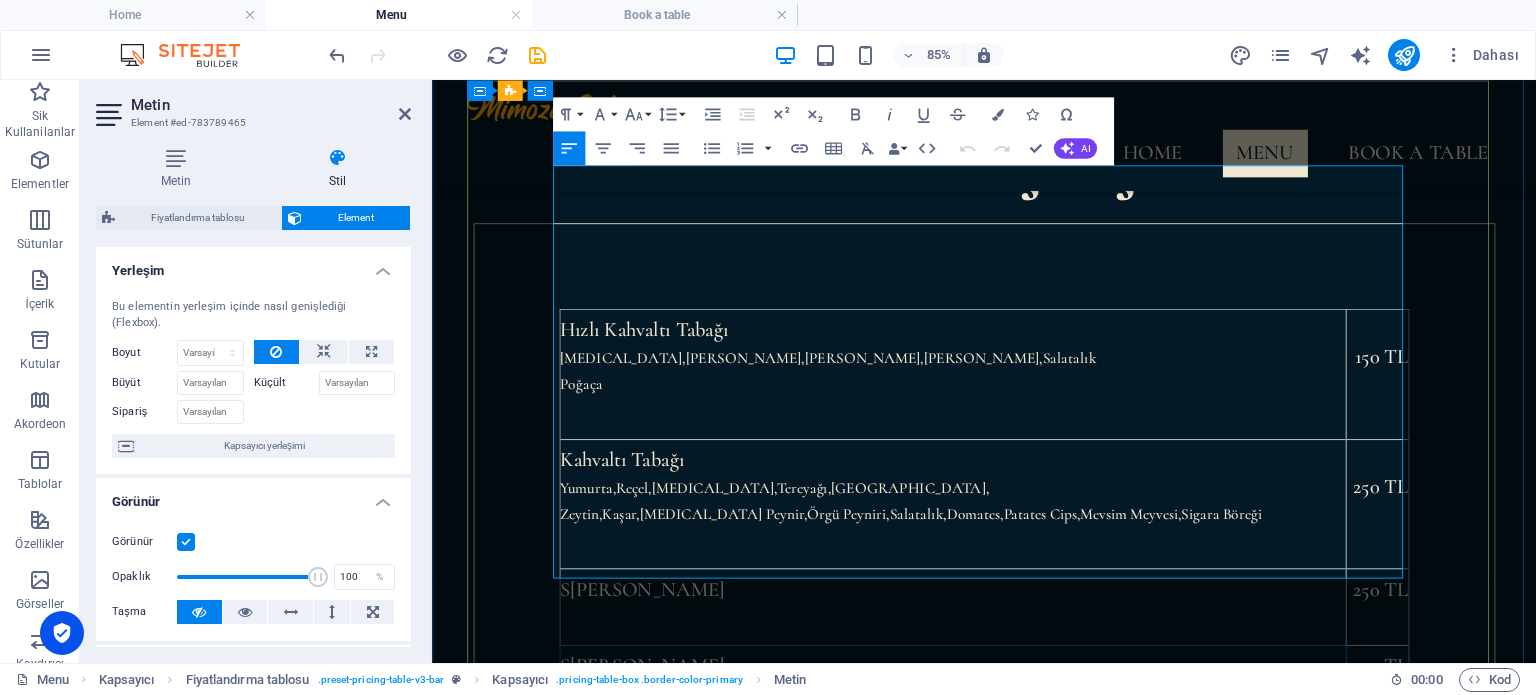click on "S [PERSON_NAME]" at bounding box center [1044, 790] 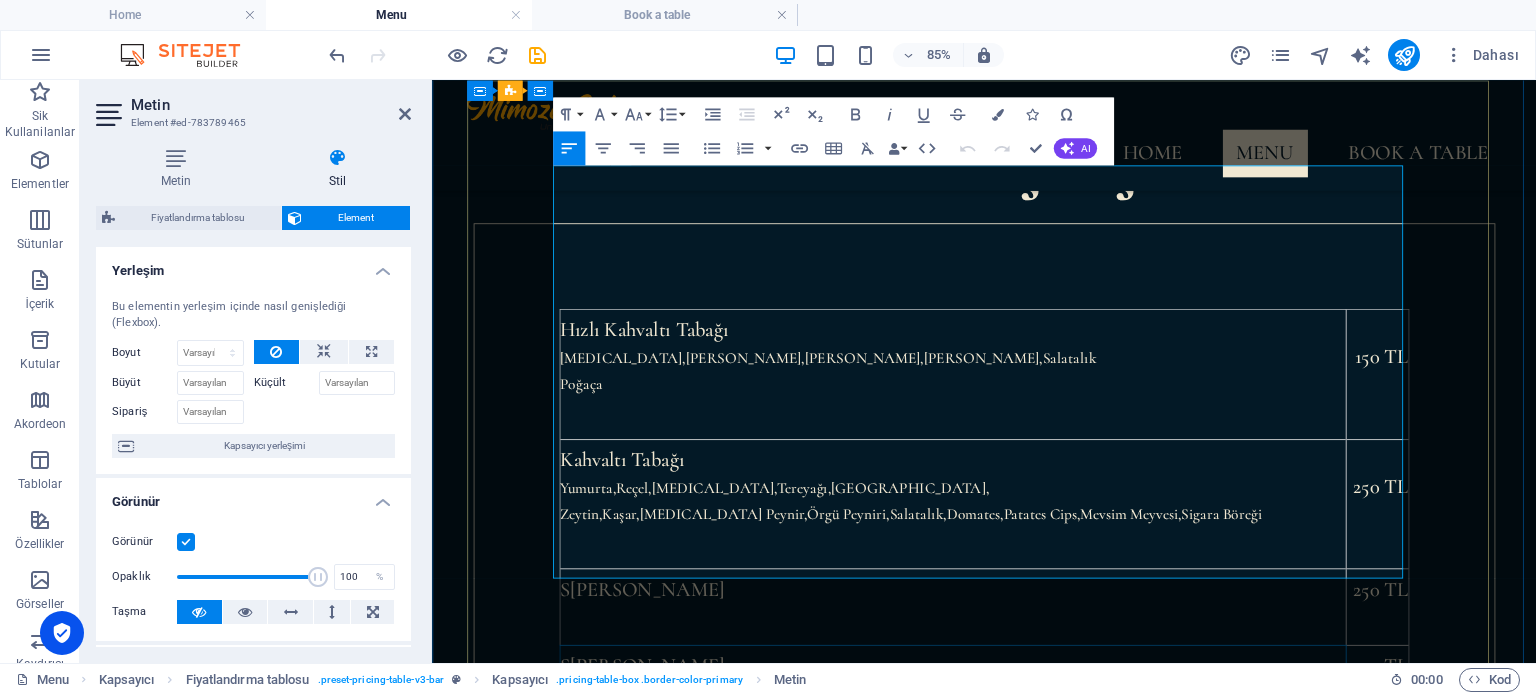 drag, startPoint x: 671, startPoint y: 595, endPoint x: 590, endPoint y: 604, distance: 81.49847 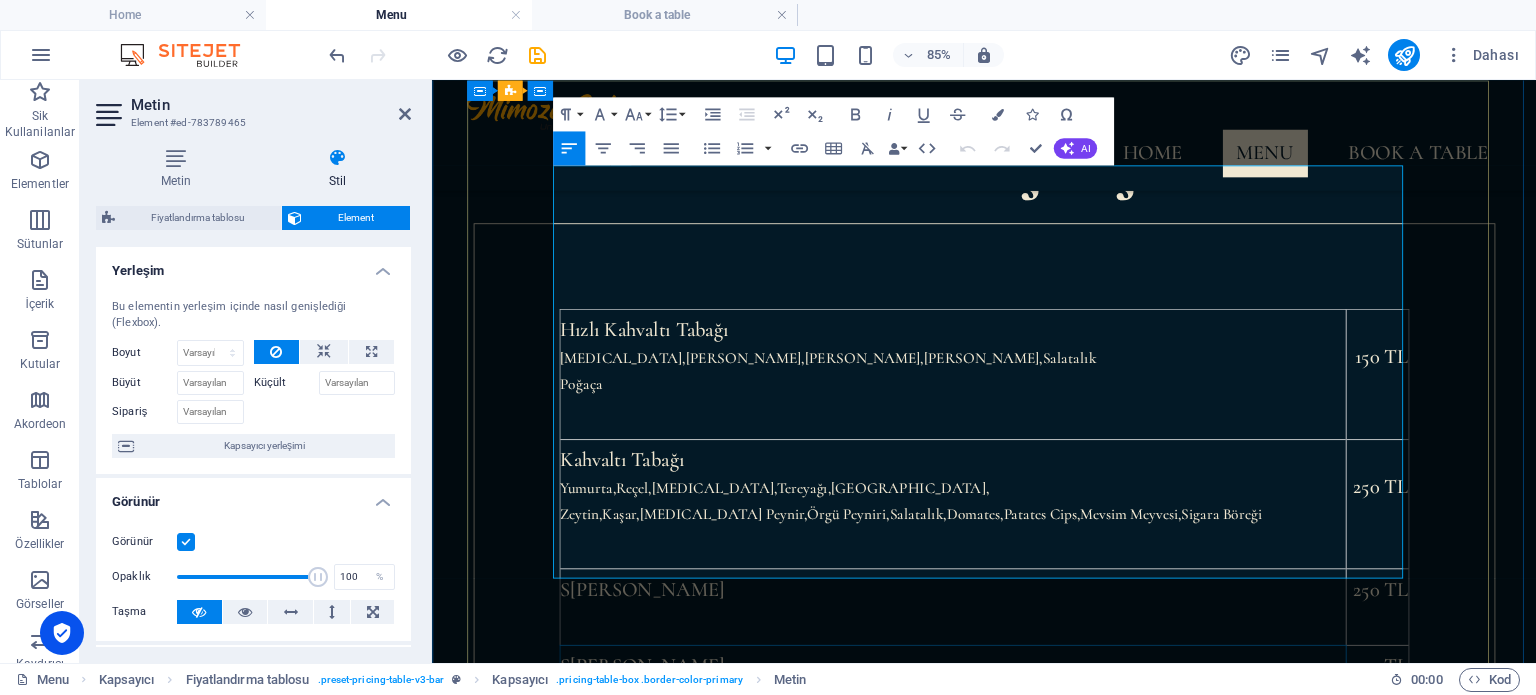 click on "S [PERSON_NAME]" at bounding box center [1044, 790] 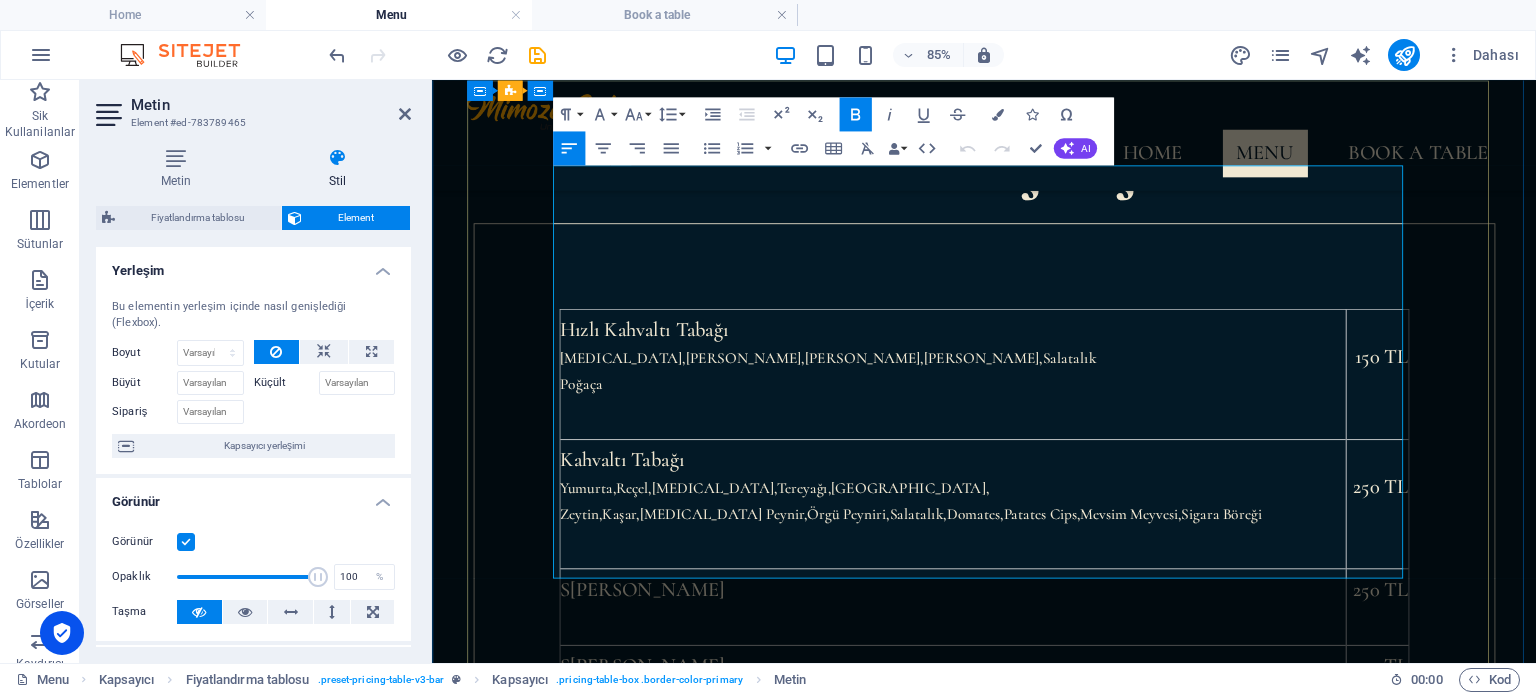 type 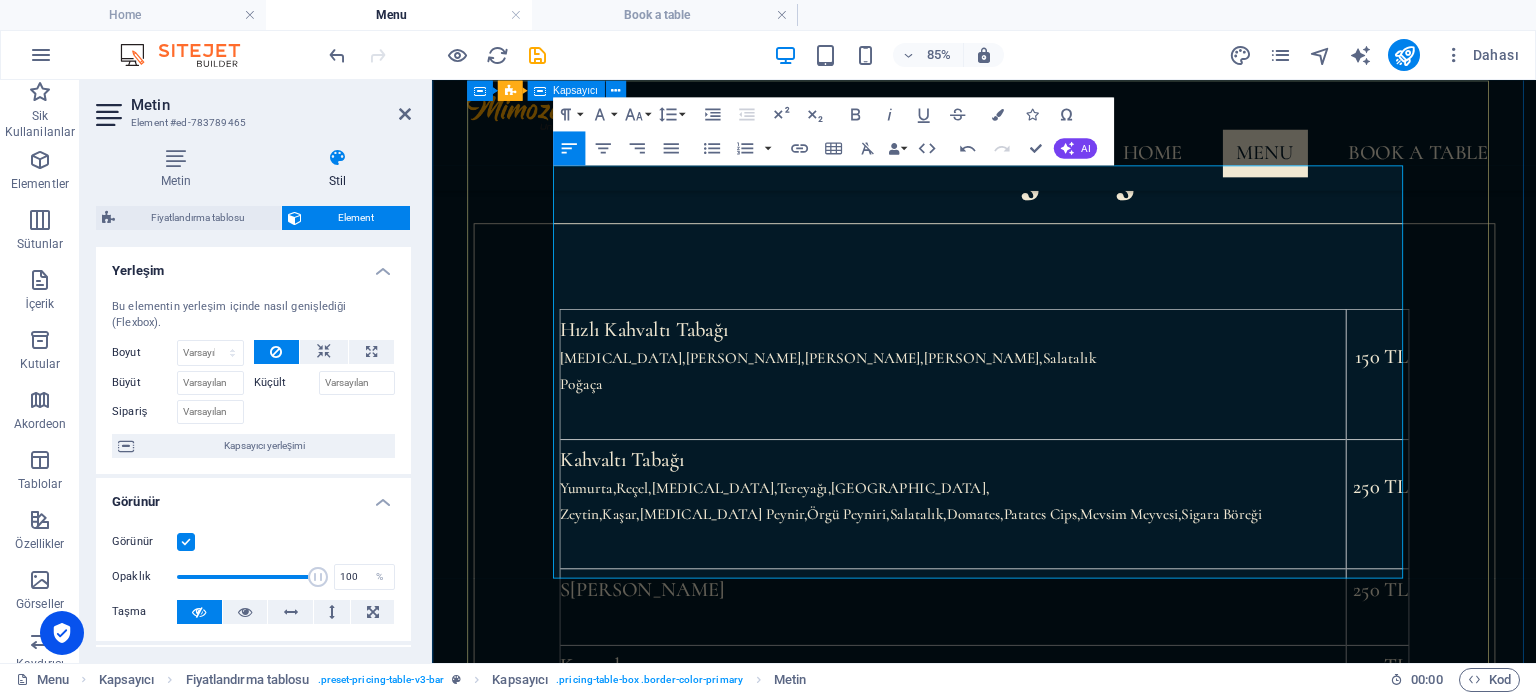 click on "Hızlı Kahvaltı Tabağı [MEDICAL_DATA],[GEOGRAPHIC_DATA],[GEOGRAPHIC_DATA],Domates,Salatalık Poğaça 150 TL Kahvaltı Tabağı Yumurta,[GEOGRAPHIC_DATA],[GEOGRAPHIC_DATA],[GEOGRAPHIC_DATA],[GEOGRAPHIC_DATA], [GEOGRAPHIC_DATA],Kaşar,[MEDICAL_DATA][GEOGRAPHIC_DATA],Örgü Peyniri,[GEOGRAPHIC_DATA],[GEOGRAPHIC_DATA],[GEOGRAPHIC_DATA],Mevsim Meyvesi,Sigara Böreği
250 TL
S ahanda Yumurta
250 TL Kuymak
100 TL Kuymak Menemen
150 TL
Kahvaltı Tabağı Yumurta,Reçel,[GEOGRAPHIC_DATA],[GEOGRAPHIC_DATA],[GEOGRAPHIC_DATA], [GEOGRAPHIC_DATA],[GEOGRAPHIC_DATA],[MEDICAL_DATA][GEOGRAPHIC_DATA],Örgü Peyniri,[GEOGRAPHIC_DATA],Domates,Patates Cips,Mevsim Meyvesi,Sigara Böreği
250 TL" at bounding box center (1082, 777) 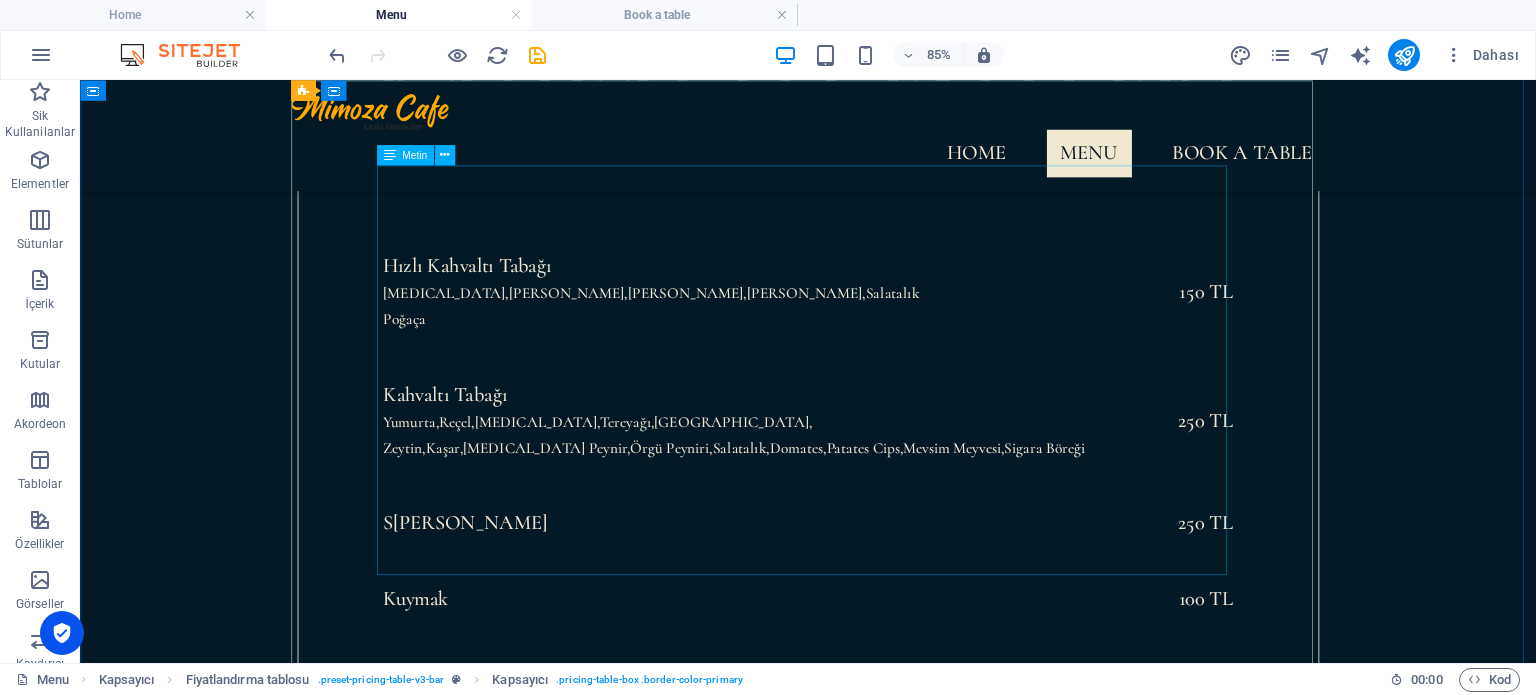 scroll, scrollTop: 930, scrollLeft: 0, axis: vertical 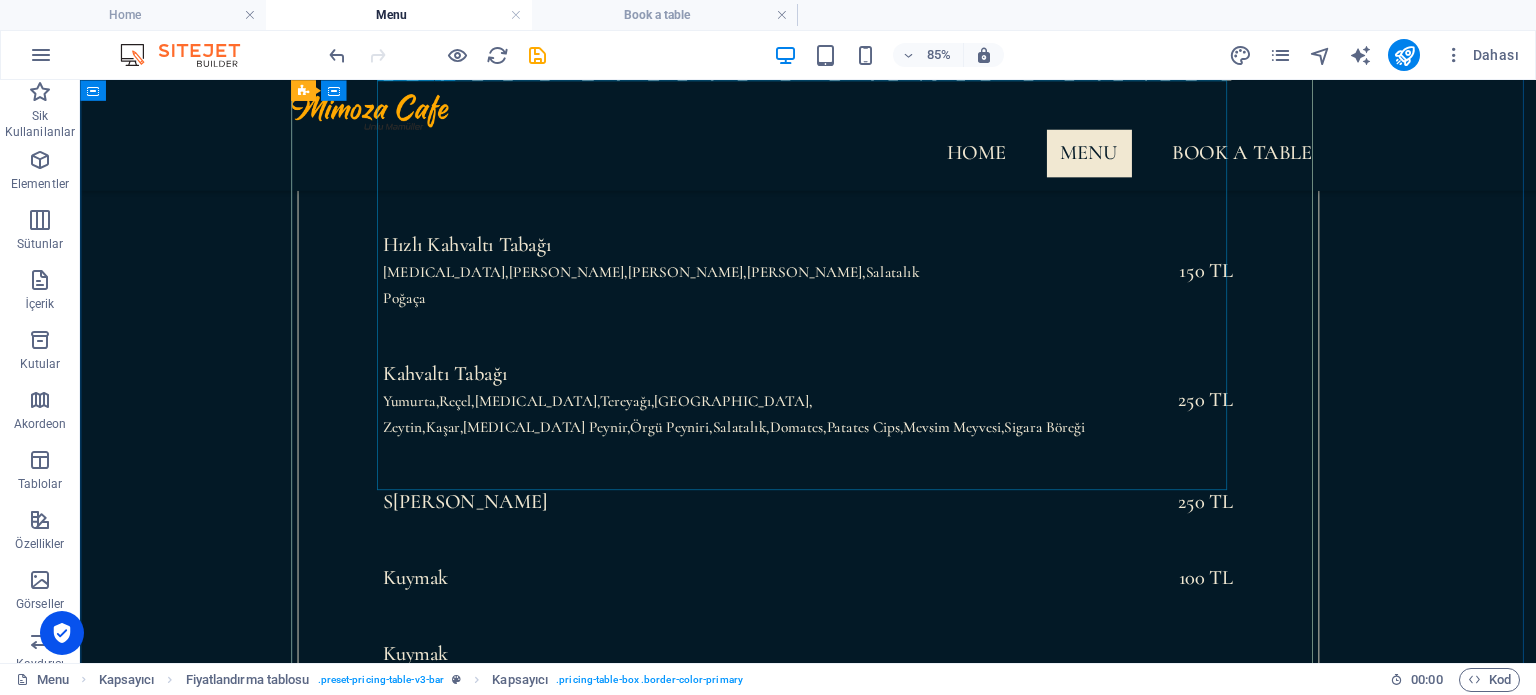 click on "Hızlı Kahvaltı Tabağı [MEDICAL_DATA],Zeytin,[GEOGRAPHIC_DATA],Domates,Salatalık Poğaça 150 TL Kahvaltı Tabağı Yumurta,[GEOGRAPHIC_DATA],[GEOGRAPHIC_DATA],[GEOGRAPHIC_DATA],[GEOGRAPHIC_DATA], [GEOGRAPHIC_DATA],Kaşar,[MEDICAL_DATA][GEOGRAPHIC_DATA],Örgü Peyniri,[GEOGRAPHIC_DATA],[GEOGRAPHIC_DATA],[GEOGRAPHIC_DATA],Mevsim Meyvesi,Sigara Böreği
250 TL
S ahanda Yumurta
250 TL Kuymak
100 TL" at bounding box center (937, 490) 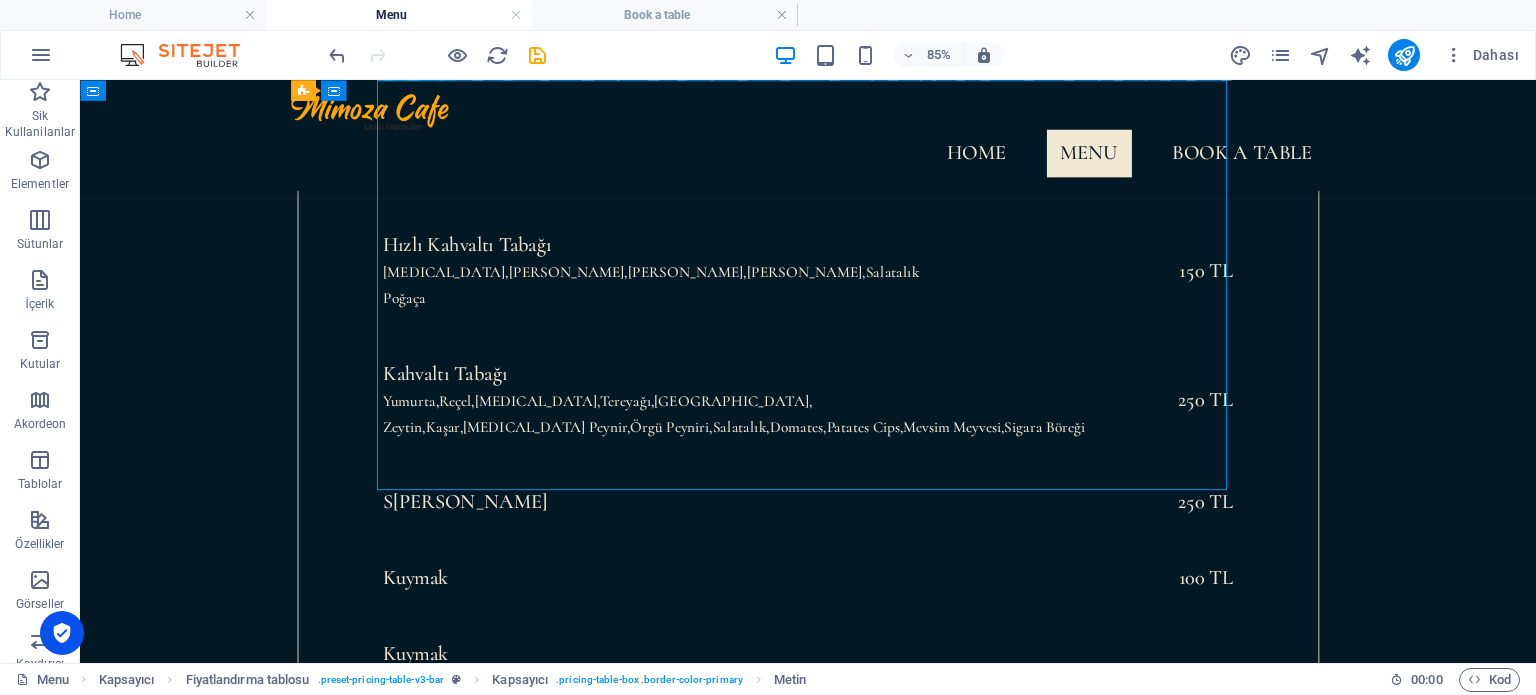 drag, startPoint x: 557, startPoint y: 519, endPoint x: 142, endPoint y: 519, distance: 415 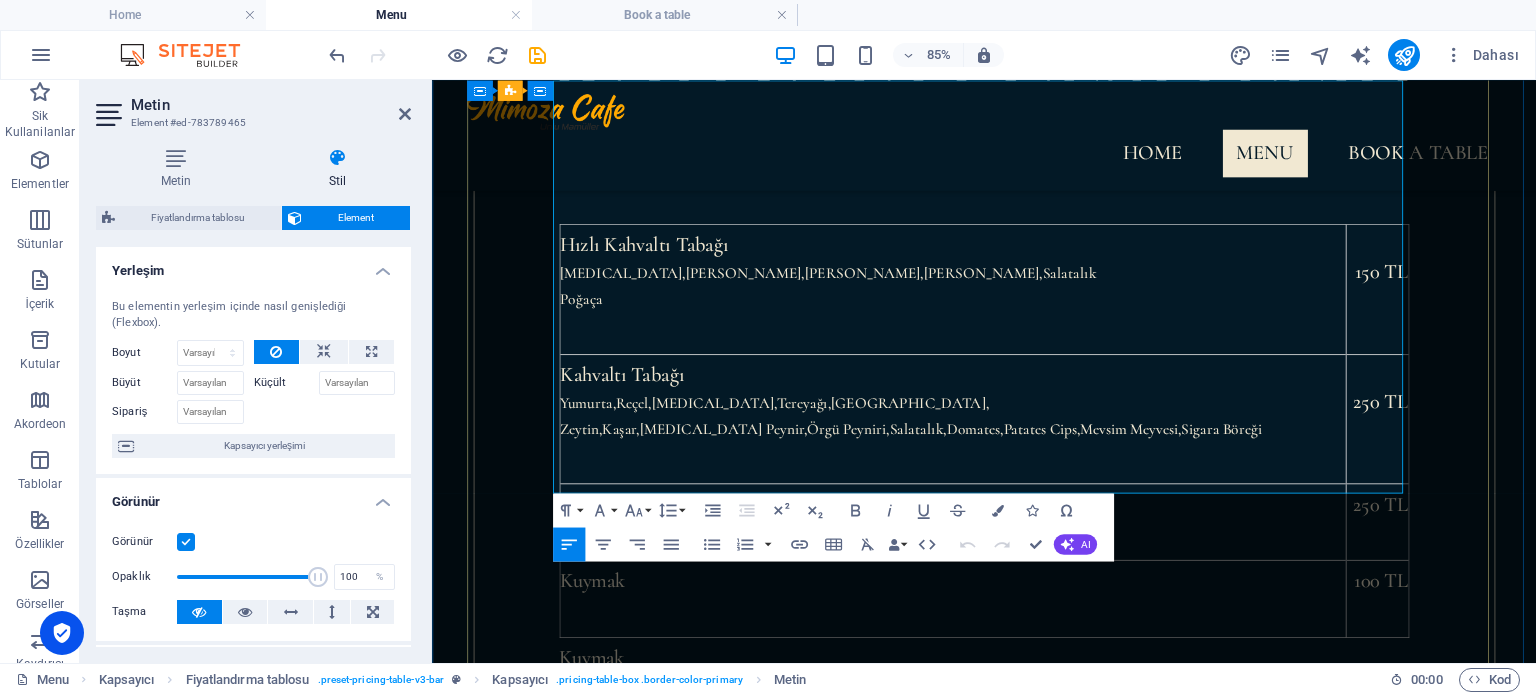drag, startPoint x: 1567, startPoint y: 554, endPoint x: 1577, endPoint y: 555, distance: 10.049875 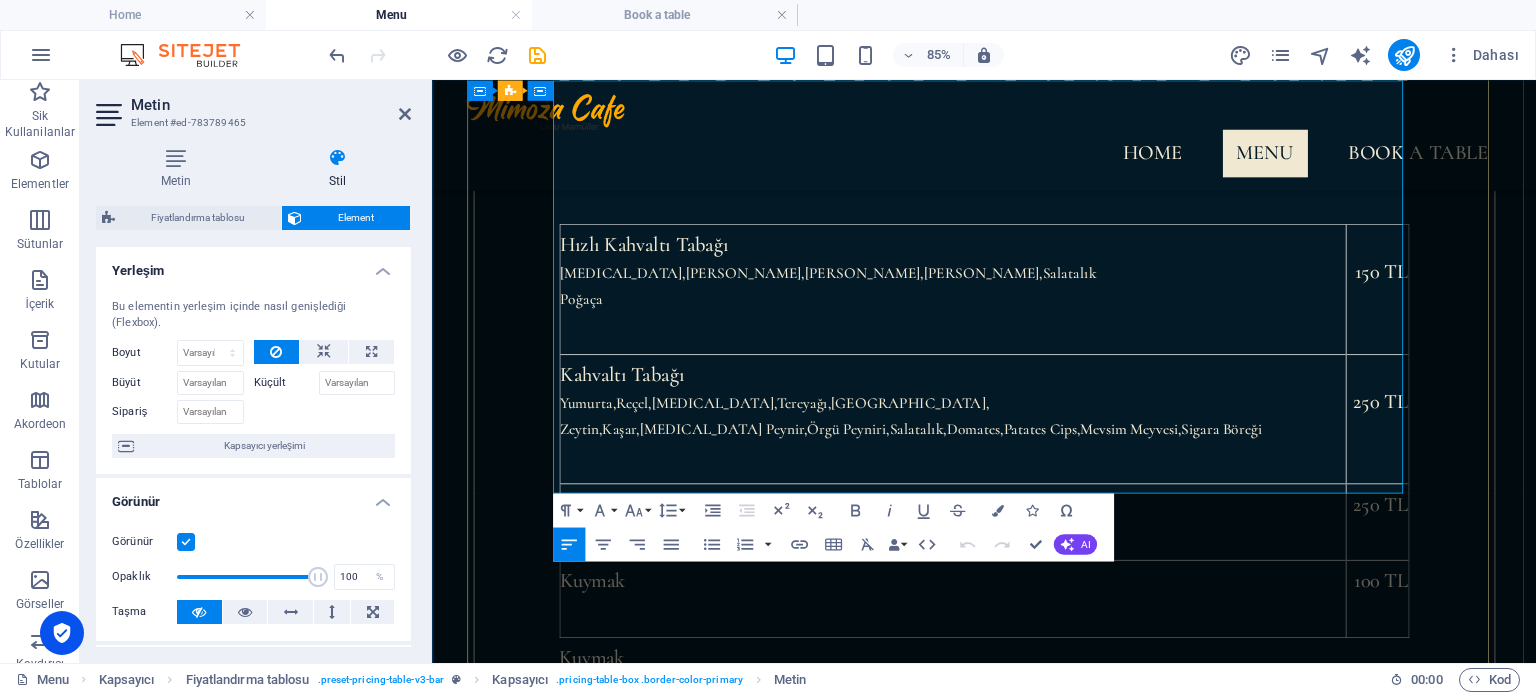 click on "100 TL" at bounding box center (1544, 690) 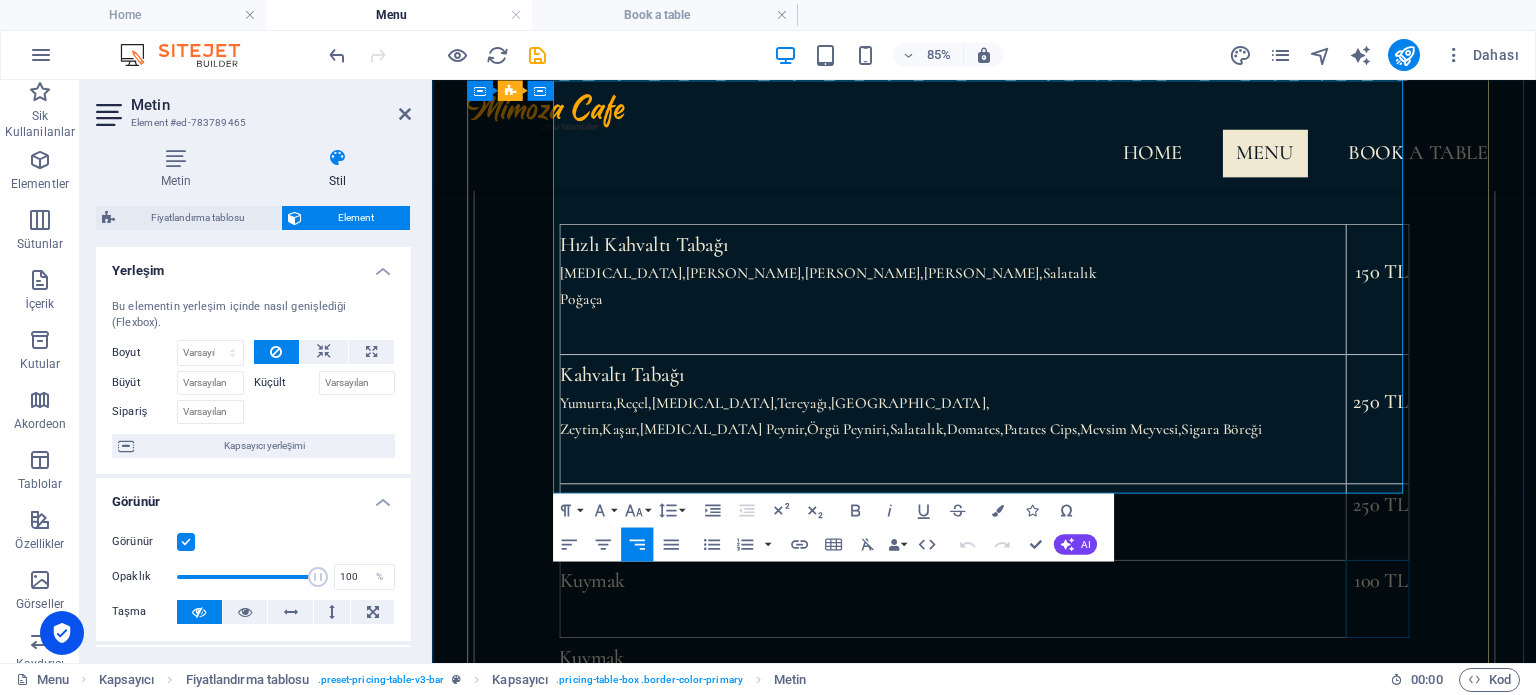 click on "Hızlı Kahvaltı Tabağı [MEDICAL_DATA],[GEOGRAPHIC_DATA],[GEOGRAPHIC_DATA],Domates,Salatalık Poğaça 150 TL Kahvaltı Tabağı Yumurta,[GEOGRAPHIC_DATA],[GEOGRAPHIC_DATA],[GEOGRAPHIC_DATA],[GEOGRAPHIC_DATA], [GEOGRAPHIC_DATA],Kaşar,[MEDICAL_DATA][GEOGRAPHIC_DATA],Örgü Peyniri,[GEOGRAPHIC_DATA],[GEOGRAPHIC_DATA],[GEOGRAPHIC_DATA],Mevsim Meyvesi,Sigara Böreği
250 TL
S ahanda Yumurta
250 TL Kuymak
100 TL Kuymak Menemen
150 TL
Kahvaltı Tabağı Yumurta,Reçel,[GEOGRAPHIC_DATA],[GEOGRAPHIC_DATA],[GEOGRAPHIC_DATA], [GEOGRAPHIC_DATA],[GEOGRAPHIC_DATA],[MEDICAL_DATA][GEOGRAPHIC_DATA],Örgü Peyniri,[GEOGRAPHIC_DATA],Domates,Patates Cips,Mevsim Meyvesi,Sigara Böreği
250 TL" at bounding box center [1082, 677] 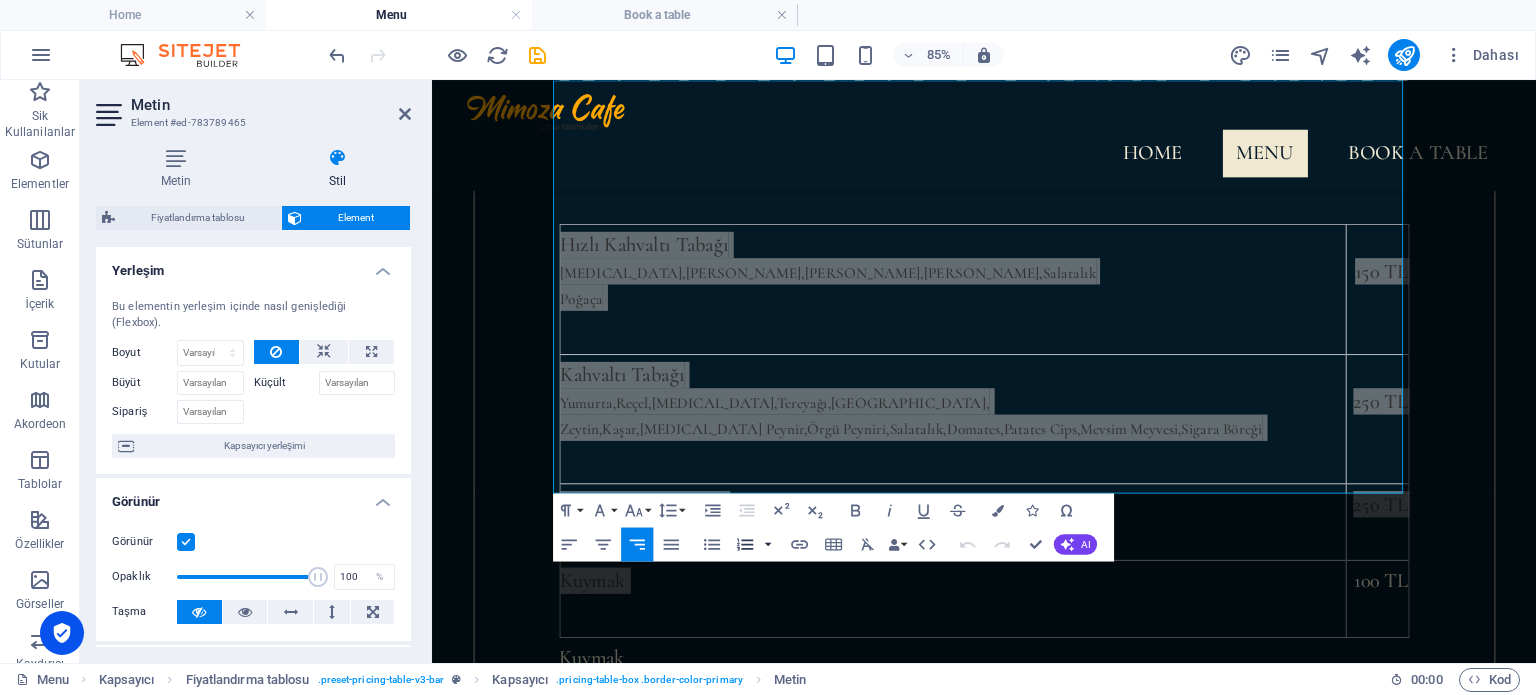 click at bounding box center (768, 544) 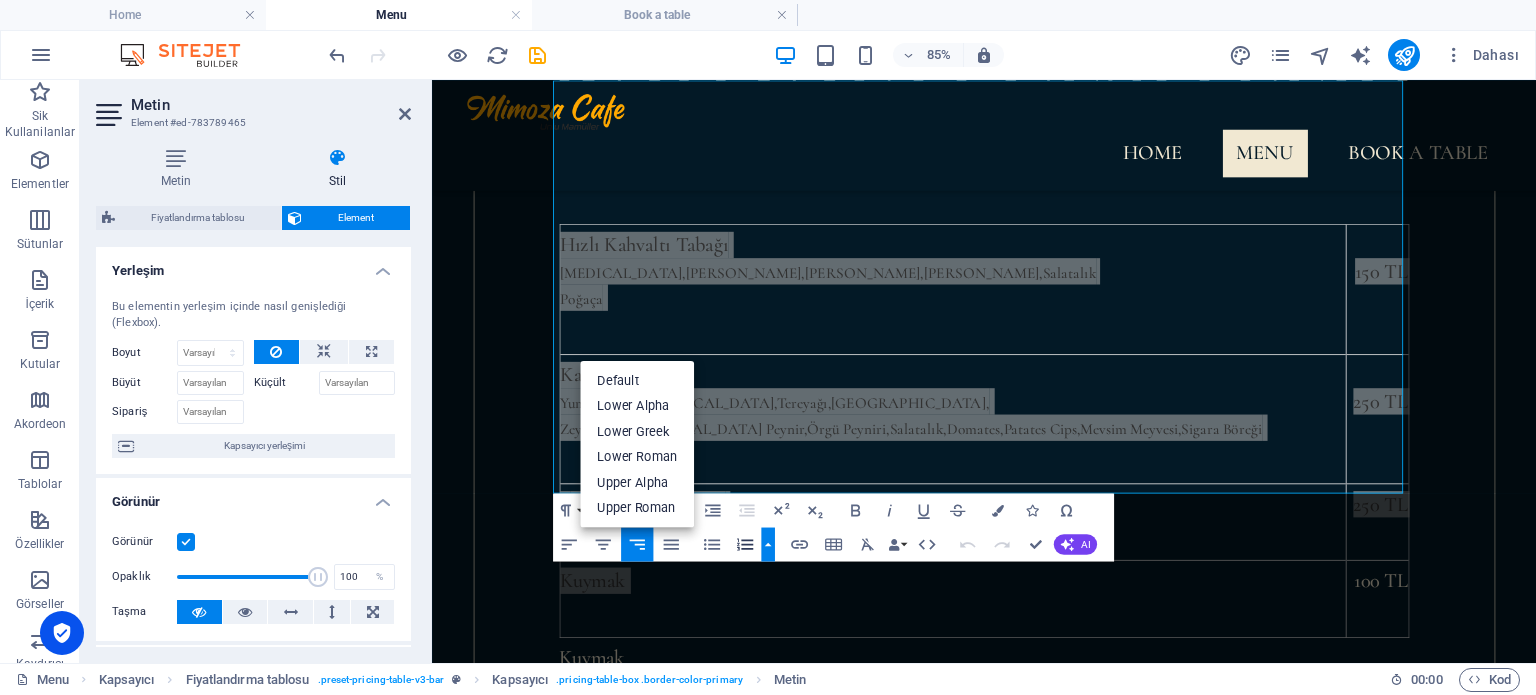 click at bounding box center [768, 544] 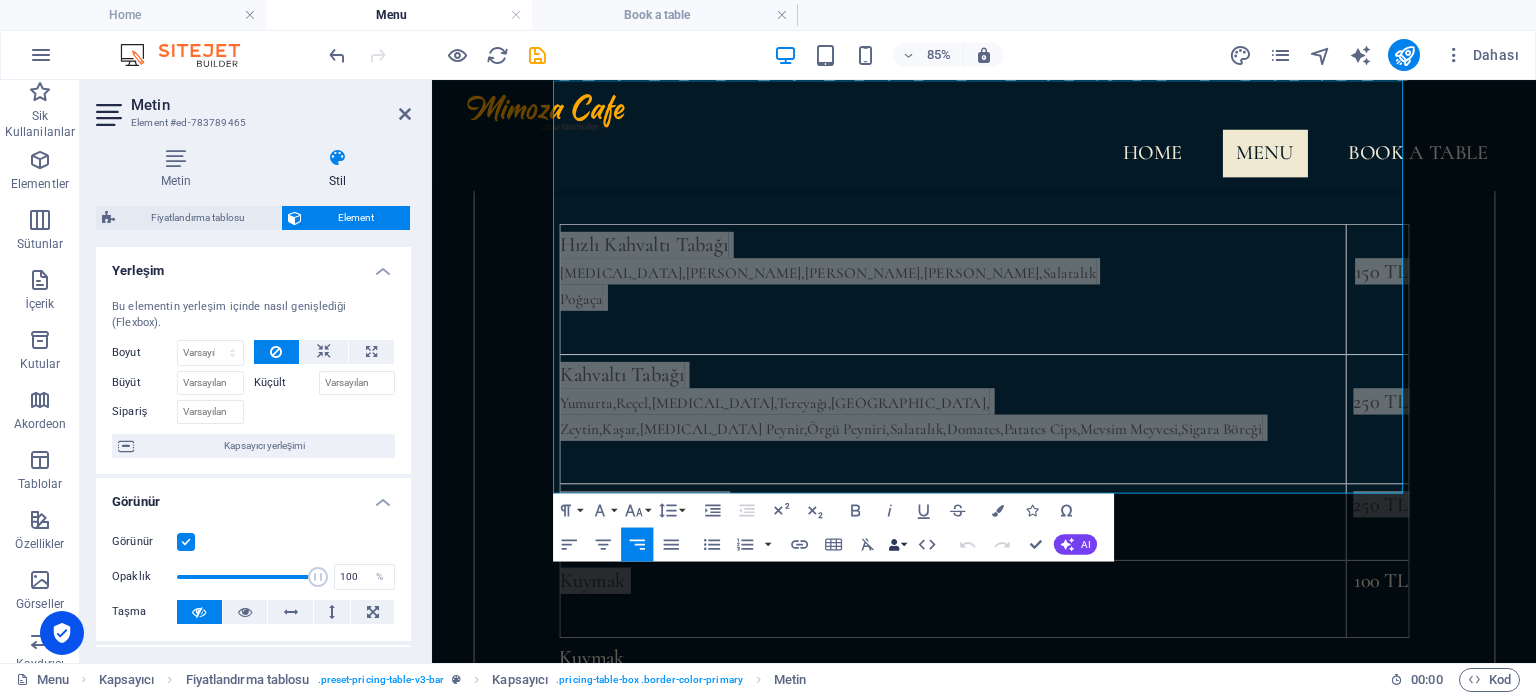 click on "Data Bindings" at bounding box center (897, 544) 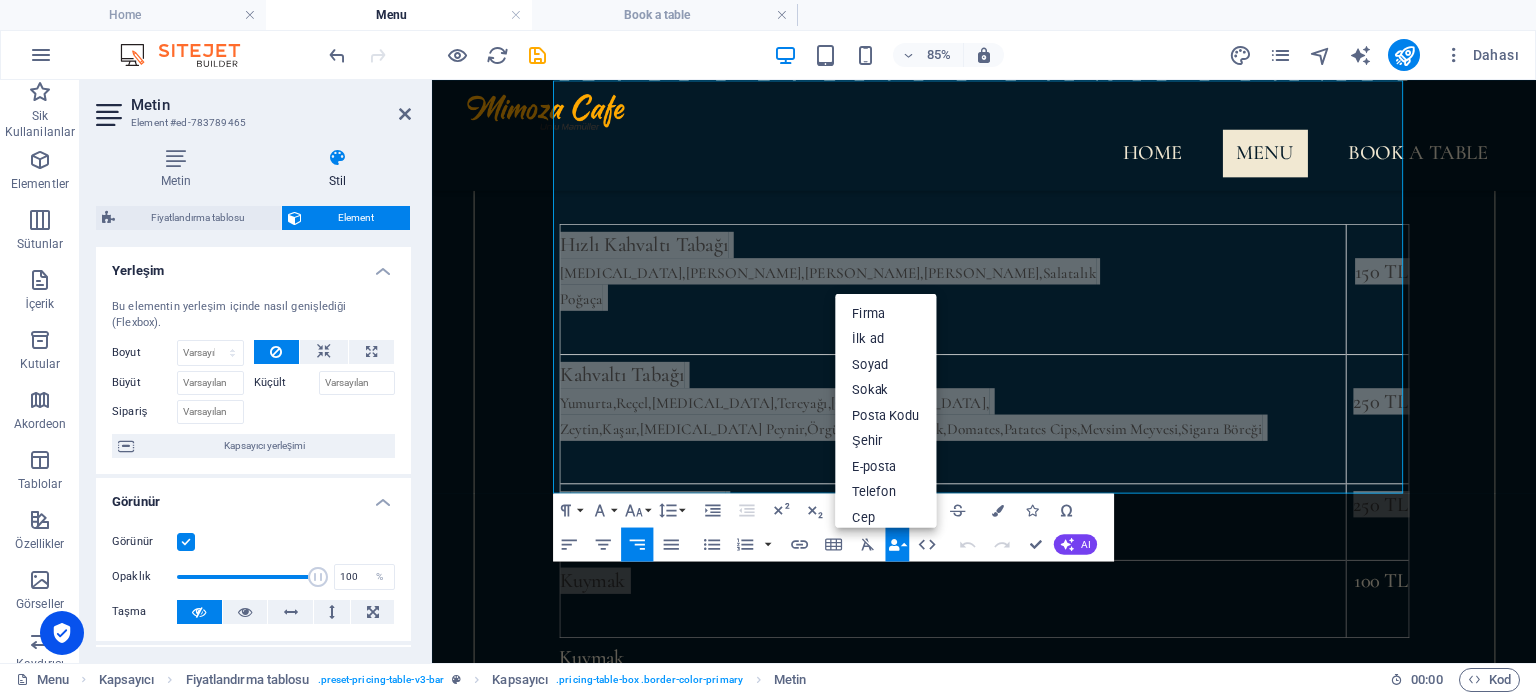 click on "Data Bindings" at bounding box center (897, 544) 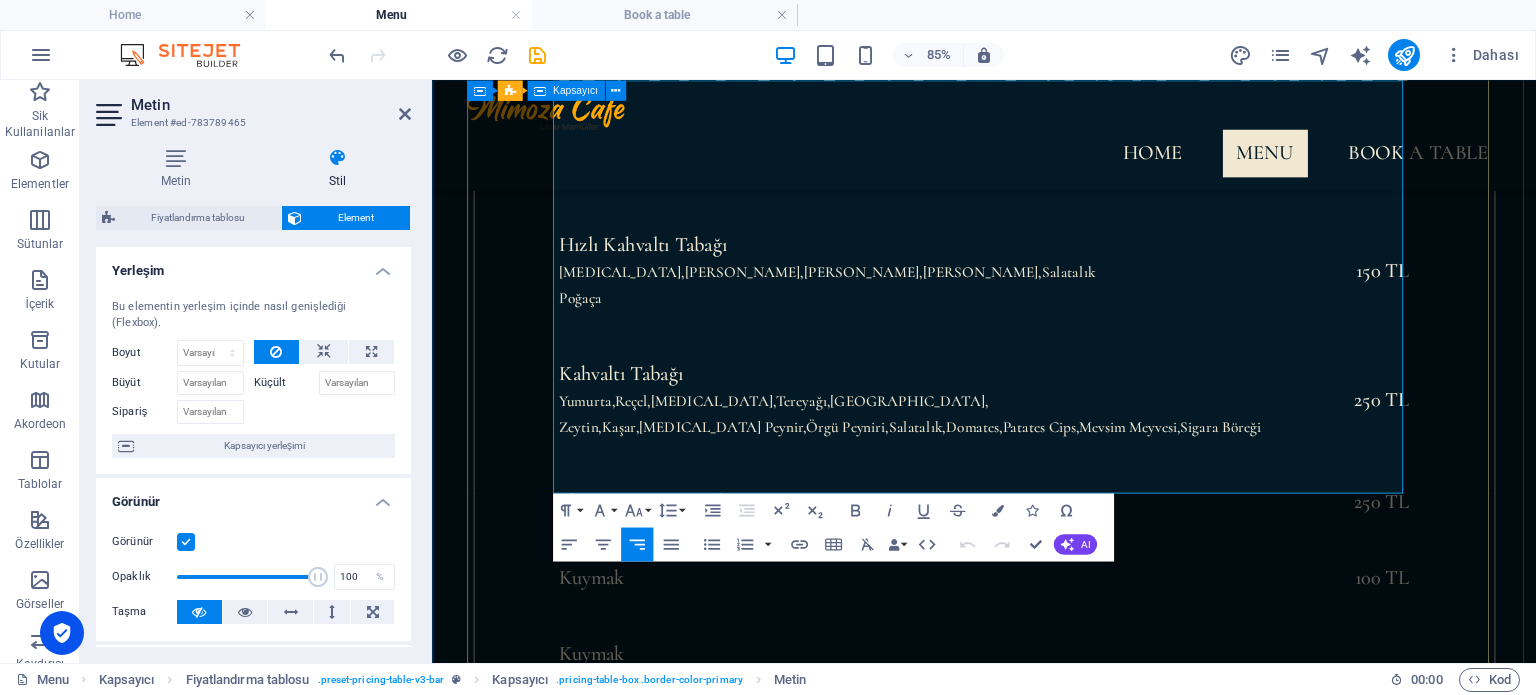 drag, startPoint x: 568, startPoint y: 527, endPoint x: 987, endPoint y: 528, distance: 419.0012 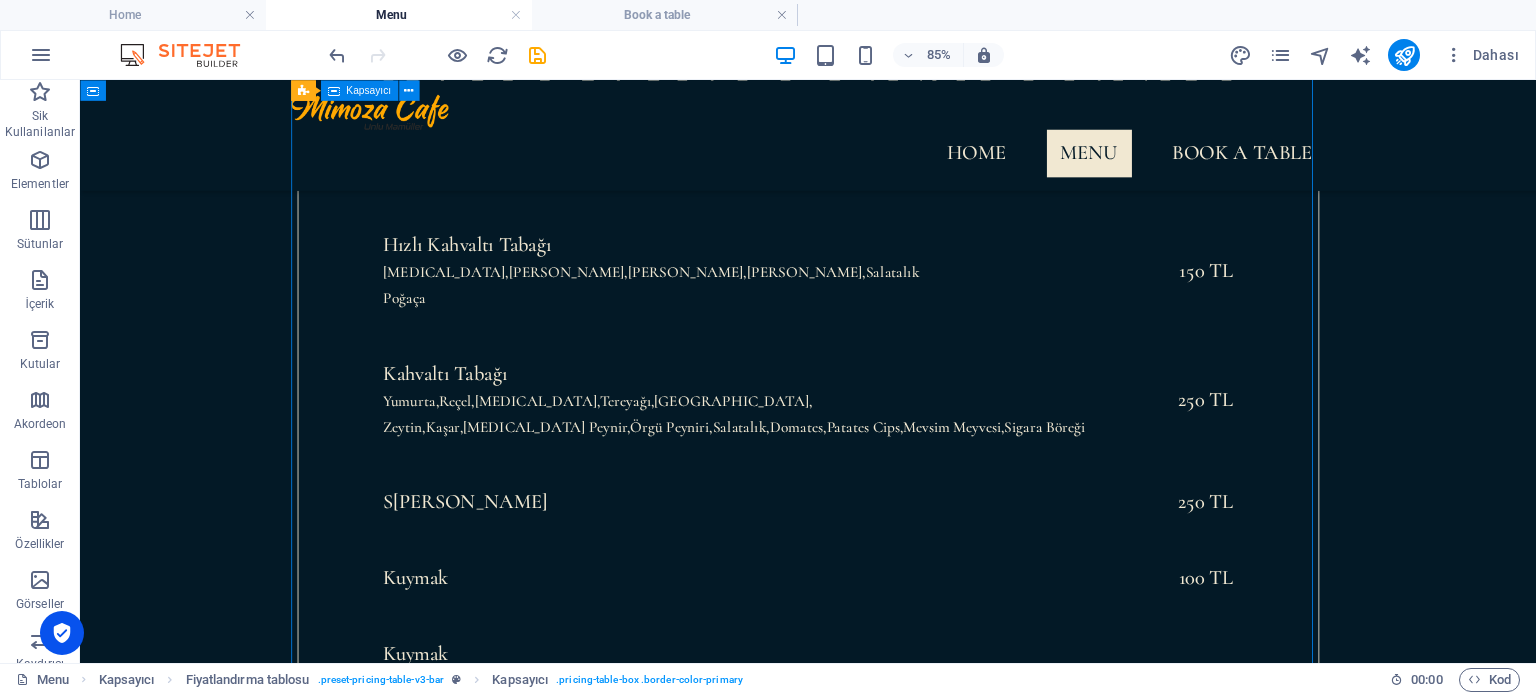 click on "Hızlı Kahvaltı Tabağı [MEDICAL_DATA],Zeytin,[GEOGRAPHIC_DATA],Domates,Salatalık Poğaça 150 TL Kahvaltı Tabağı Yumurta,[GEOGRAPHIC_DATA],[GEOGRAPHIC_DATA],[GEOGRAPHIC_DATA],[GEOGRAPHIC_DATA], [GEOGRAPHIC_DATA],Kaşar,[MEDICAL_DATA][GEOGRAPHIC_DATA],Örgü Peyniri,[GEOGRAPHIC_DATA],[GEOGRAPHIC_DATA],[GEOGRAPHIC_DATA],Mevsim Meyvesi,Sigara Böreği
250 TL
S ahanda Yumurta
250 TL Kuymak
100 TL" at bounding box center (937, 490) 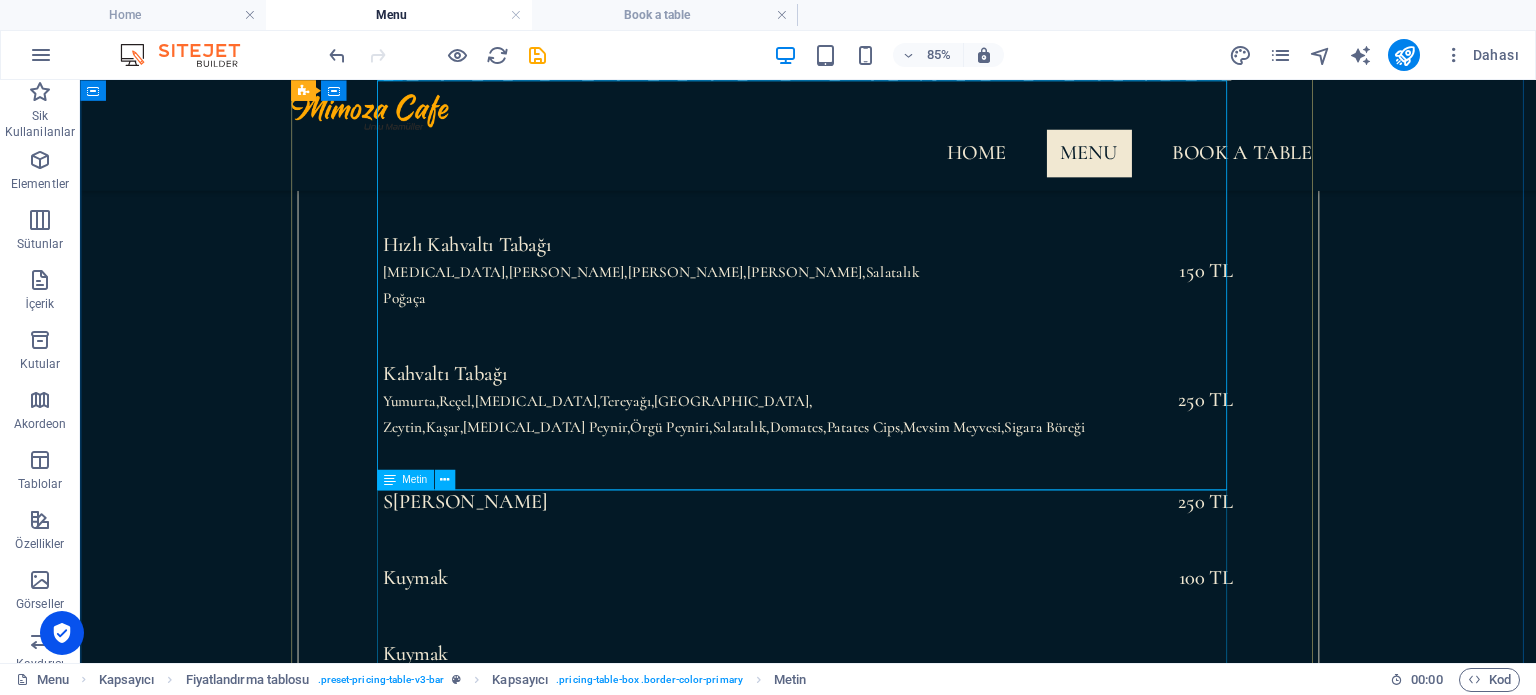 click on "Kuymak Menemen
150 TL
Kahvaltı Tabağı Yumurta,[GEOGRAPHIC_DATA],[MEDICAL_DATA],Tereyağı,[GEOGRAPHIC_DATA], [GEOGRAPHIC_DATA],Kaşar,[MEDICAL_DATA] Peynir,Örgü Peyniri,[GEOGRAPHIC_DATA],Domates,Patates Cips,[GEOGRAPHIC_DATA],Sigara Böreği
250 TL" at bounding box center (937, 940) 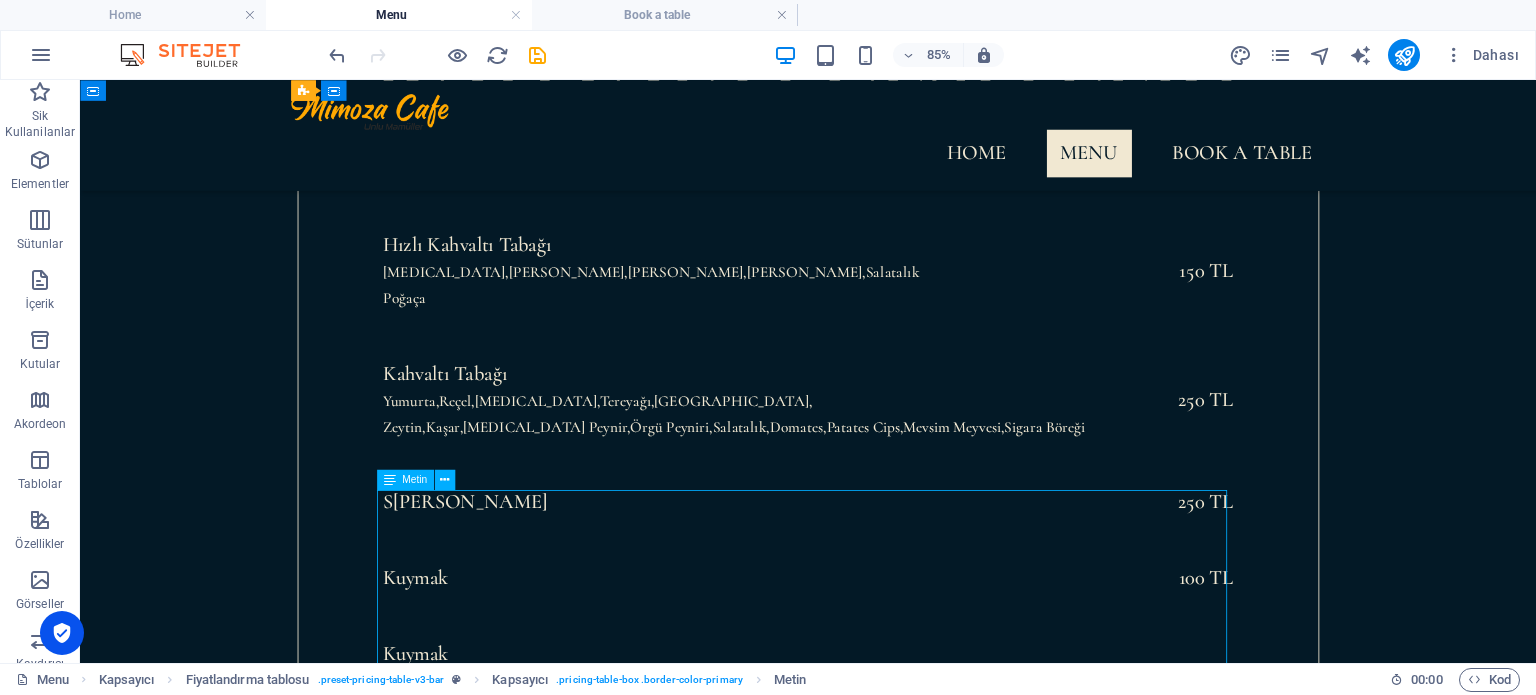 click on "Kuymak Menemen
150 TL
Kahvaltı Tabağı Yumurta,[GEOGRAPHIC_DATA],[MEDICAL_DATA],Tereyağı,[GEOGRAPHIC_DATA], [GEOGRAPHIC_DATA],Kaşar,[MEDICAL_DATA] Peynir,Örgü Peyniri,[GEOGRAPHIC_DATA],Domates,Patates Cips,[GEOGRAPHIC_DATA],Sigara Böreği
250 TL" at bounding box center (937, 940) 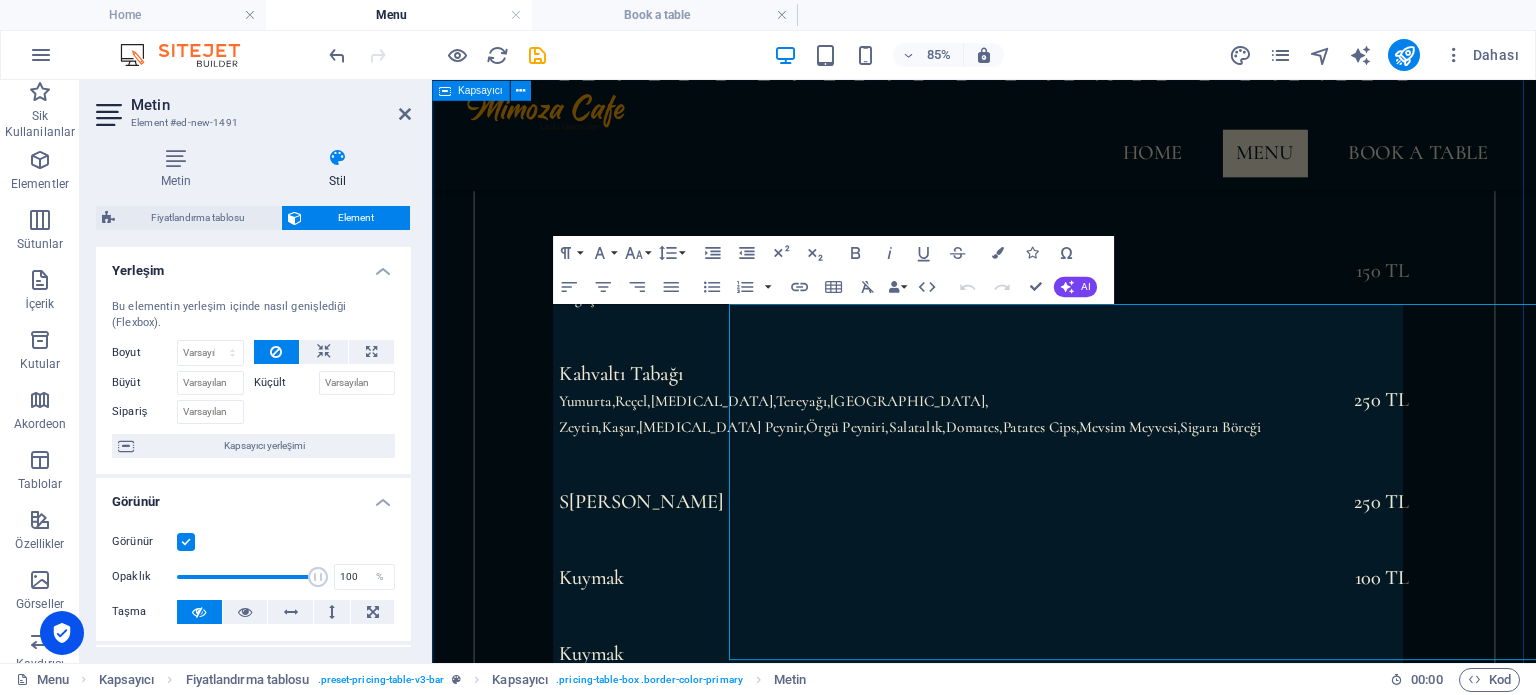 scroll, scrollTop: 1149, scrollLeft: 0, axis: vertical 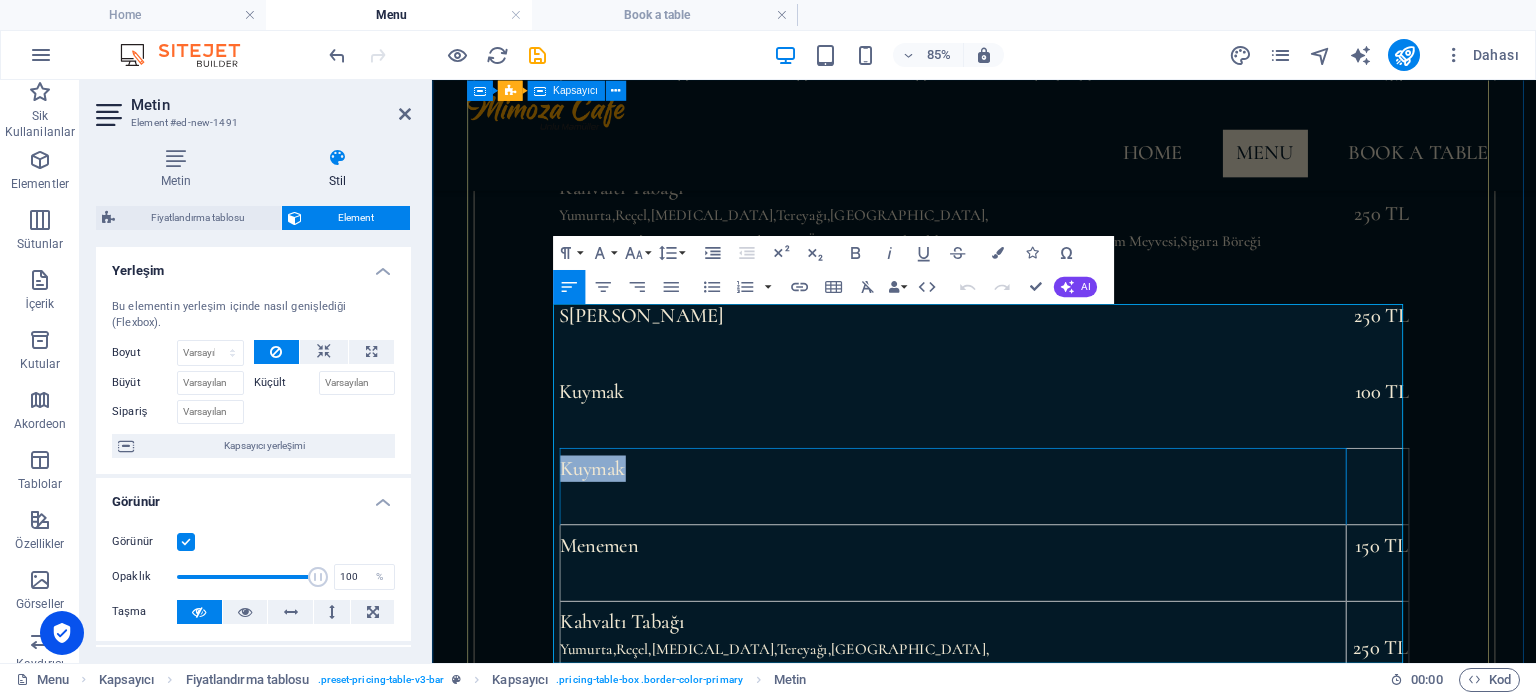 drag, startPoint x: 687, startPoint y: 383, endPoint x: 566, endPoint y: 378, distance: 121.103264 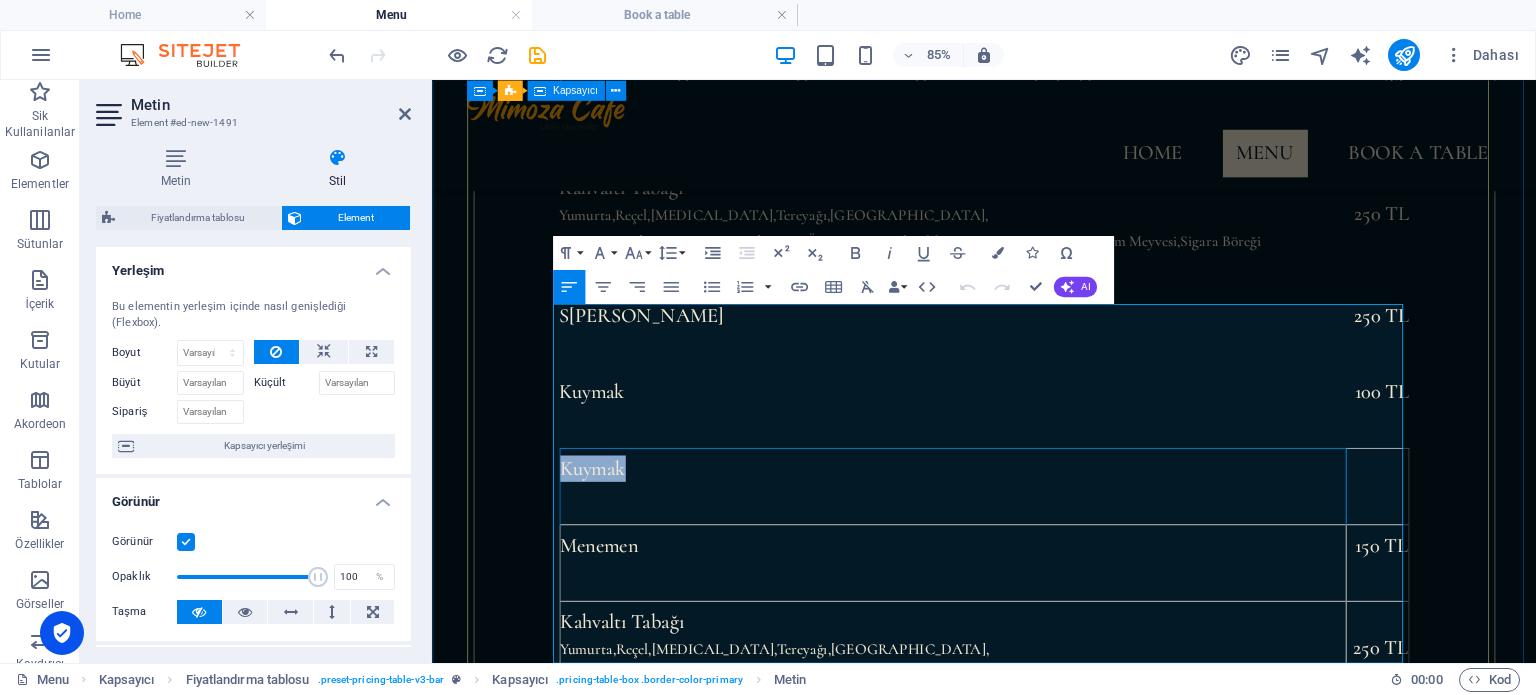 click on "Hızlı Kahvaltı Tabağı [MEDICAL_DATA],[GEOGRAPHIC_DATA],[GEOGRAPHIC_DATA],Domates,Salatalık Poğaça 150 TL Kahvaltı Tabağı Yumurta,[GEOGRAPHIC_DATA],[GEOGRAPHIC_DATA],[GEOGRAPHIC_DATA],[GEOGRAPHIC_DATA], [GEOGRAPHIC_DATA],Kaşar,[MEDICAL_DATA][GEOGRAPHIC_DATA],Örgü Peyniri,[GEOGRAPHIC_DATA],[GEOGRAPHIC_DATA],[GEOGRAPHIC_DATA],Mevsim Meyvesi,Sigara Böreği
250 TL
S ahanda Yumurta
250 TL Kuymak
100 TL Kuymak Menemen
150 TL
Kahvaltı Tabağı Yumurta,Reçel,[GEOGRAPHIC_DATA],[GEOGRAPHIC_DATA],[GEOGRAPHIC_DATA], [GEOGRAPHIC_DATA],[GEOGRAPHIC_DATA],[MEDICAL_DATA][GEOGRAPHIC_DATA],Örgü Peyniri,[GEOGRAPHIC_DATA],Domates,Patates Cips,Mevsim Meyvesi,Sigara Böreği
250 TL" at bounding box center [1082, 458] 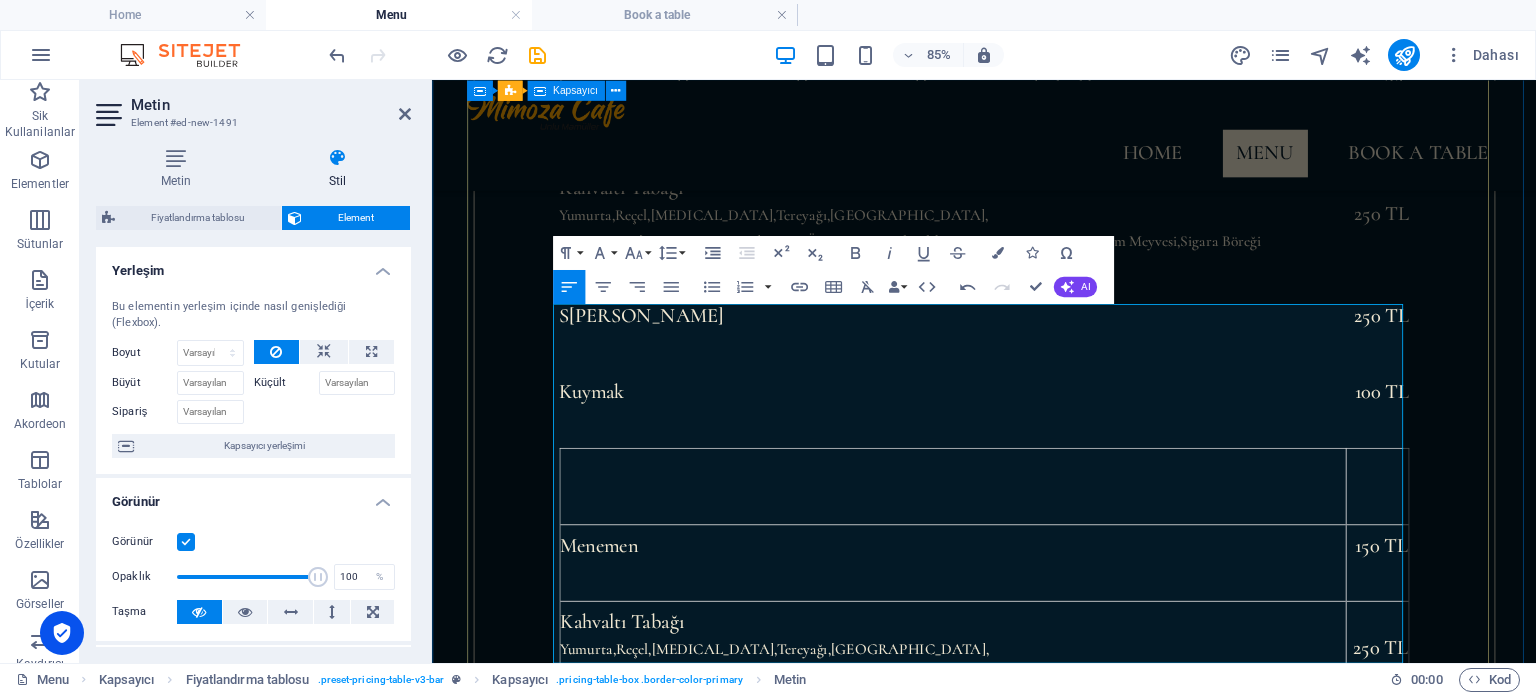 click on "Hızlı Kahvaltı Tabağı [MEDICAL_DATA],Zeytin,[GEOGRAPHIC_DATA],Domates,Salatalık Poğaça 150 TL Kahvaltı Tabağı Yumurta,[GEOGRAPHIC_DATA],[GEOGRAPHIC_DATA],Tereyağı,[GEOGRAPHIC_DATA], [GEOGRAPHIC_DATA],Kaşar,[MEDICAL_DATA][GEOGRAPHIC_DATA],Örgü Peyniri,Salatalık,[GEOGRAPHIC_DATA],[GEOGRAPHIC_DATA],Mevsim Meyvesi,Sigara Böreği
250 TL
S ahanda Yumurta
250 TL Kuymak
100 TL Menemen
150 TL
Kahvaltı Tabağı Yumurta,[GEOGRAPHIC_DATA],[MEDICAL_DATA],[GEOGRAPHIC_DATA],[GEOGRAPHIC_DATA], [GEOGRAPHIC_DATA],Kaşar,[MEDICAL_DATA][GEOGRAPHIC_DATA],Örgü Peyniri,[GEOGRAPHIC_DATA],Domates,Patates Cips,Mevsim Meyvesi,Sigara Böreği
250 TL" at bounding box center (1082, 458) 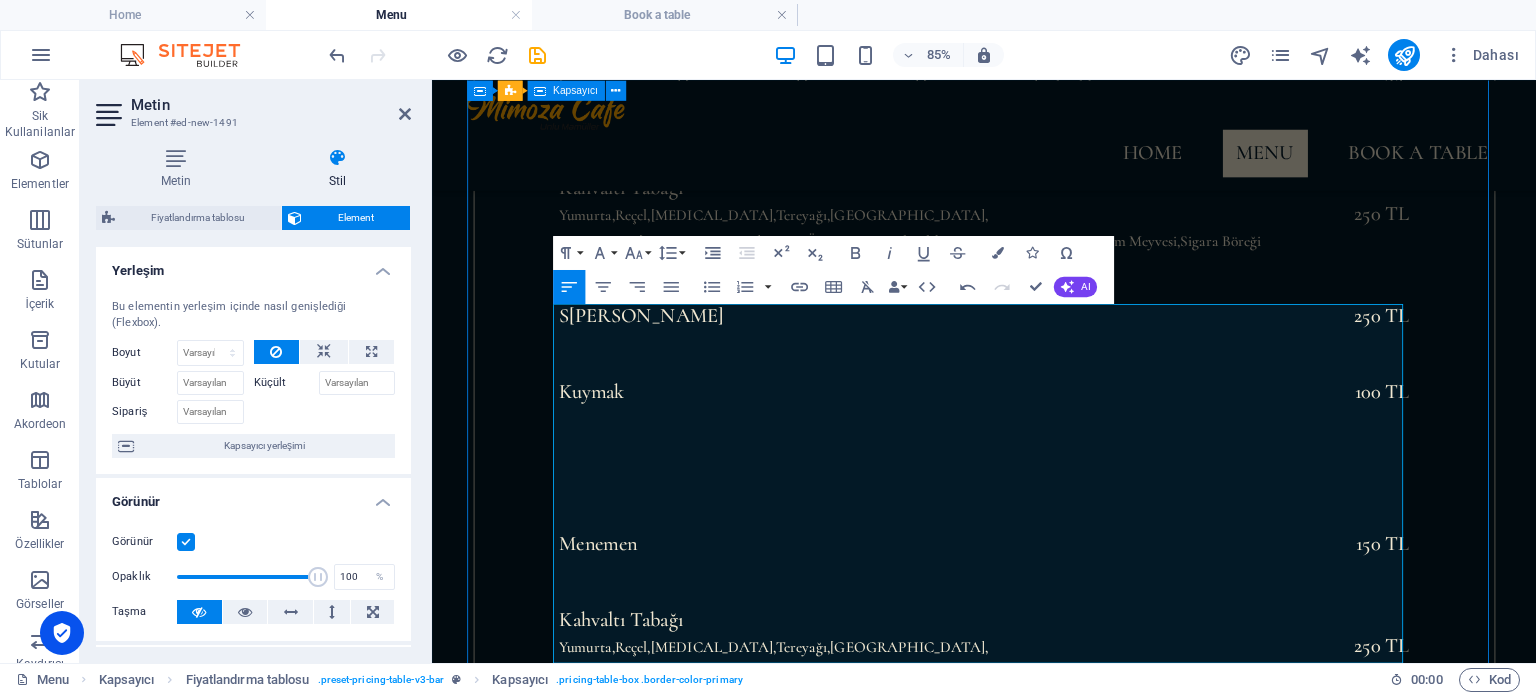 click on "Menemen
150 TL
Kahvaltı Tabağı Yumurta,Reçel,[GEOGRAPHIC_DATA],Tereyağı,Saralle, [GEOGRAPHIC_DATA],Kaşar,[MEDICAL_DATA] Peynir,Örgü Peyniri,[GEOGRAPHIC_DATA],Domates,Patates Cips,[GEOGRAPHIC_DATA],Sigara Böreği
250 TL" at bounding box center [1082, 721] 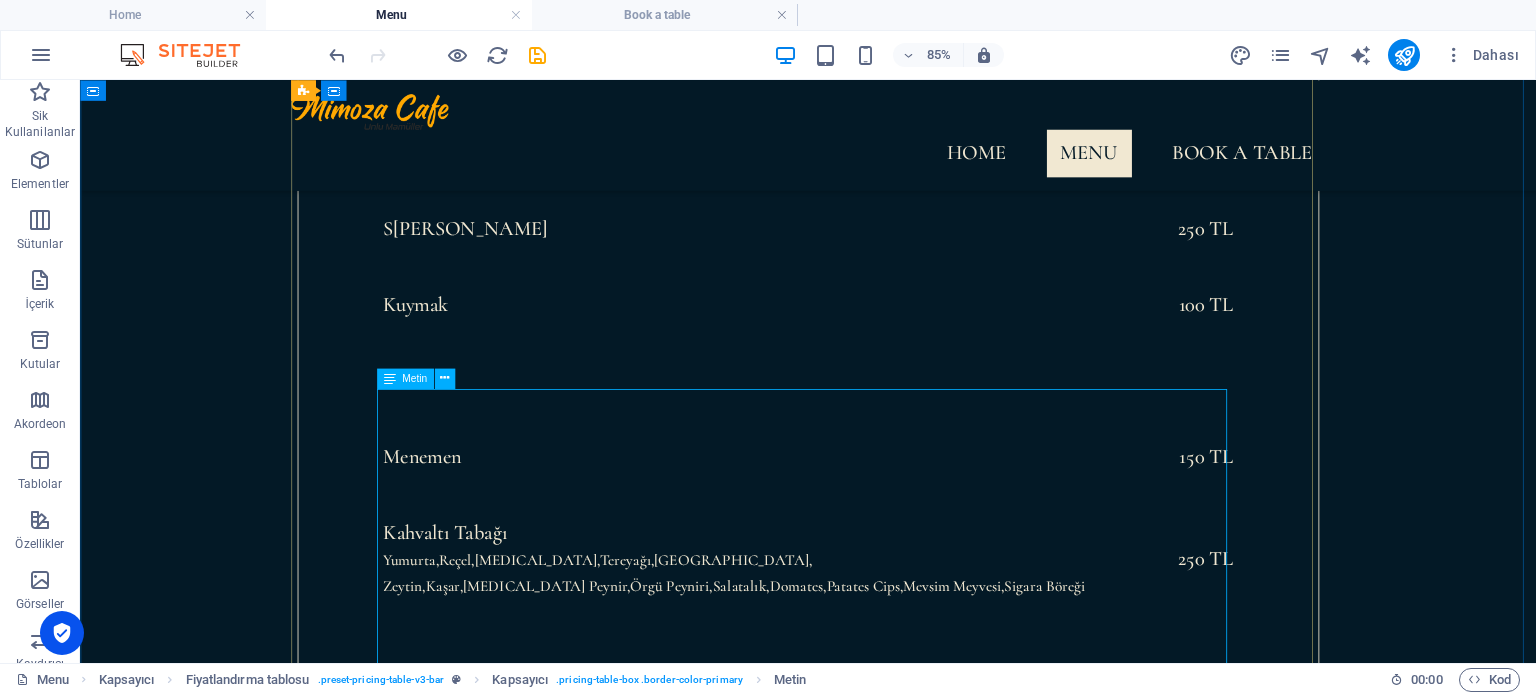 scroll, scrollTop: 1449, scrollLeft: 0, axis: vertical 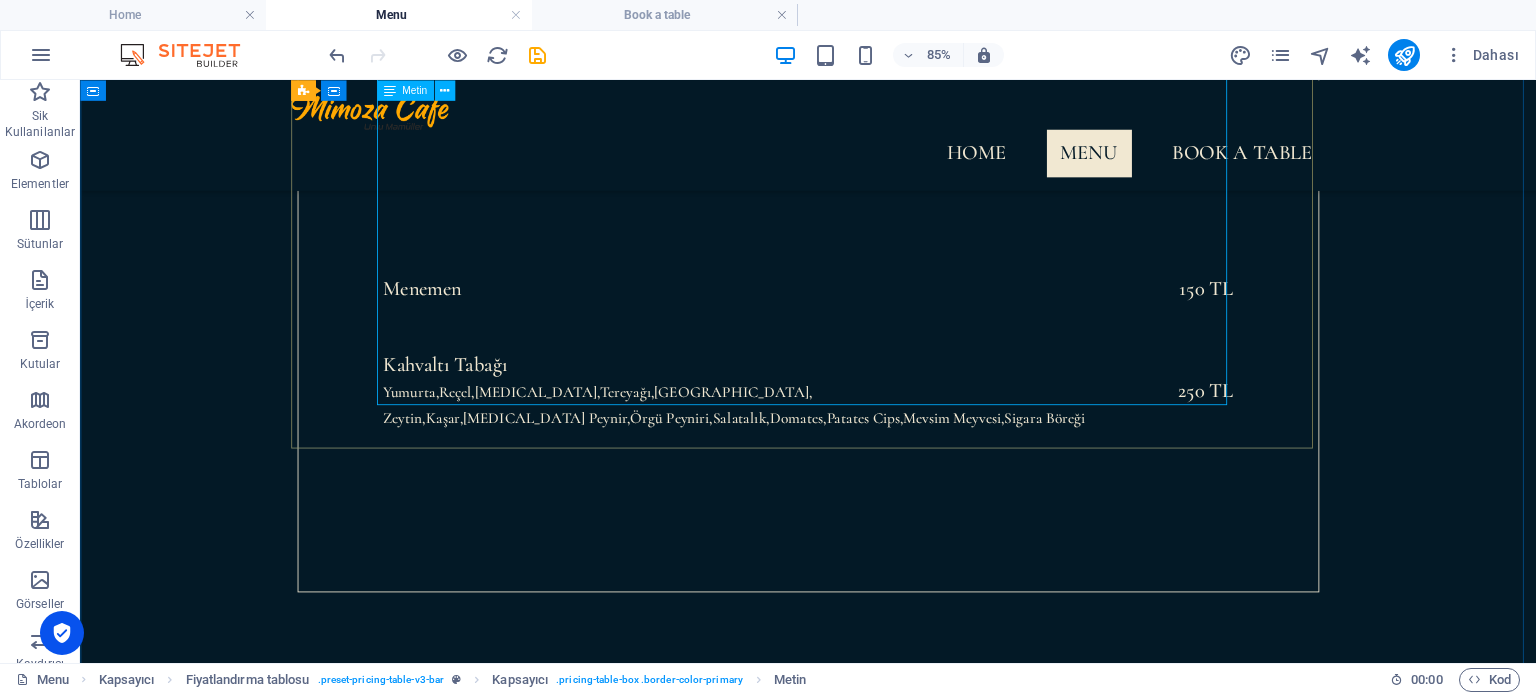 click on "Menemen
150 TL
Kahvaltı Tabağı Yumurta,Reçel,[GEOGRAPHIC_DATA],Tereyağı,Saralle, [GEOGRAPHIC_DATA],Kaşar,[MEDICAL_DATA] Peynir,Örgü Peyniri,[GEOGRAPHIC_DATA],Domates,Patates Cips,[GEOGRAPHIC_DATA],Sigara Böreği
250 TL" at bounding box center [937, 421] 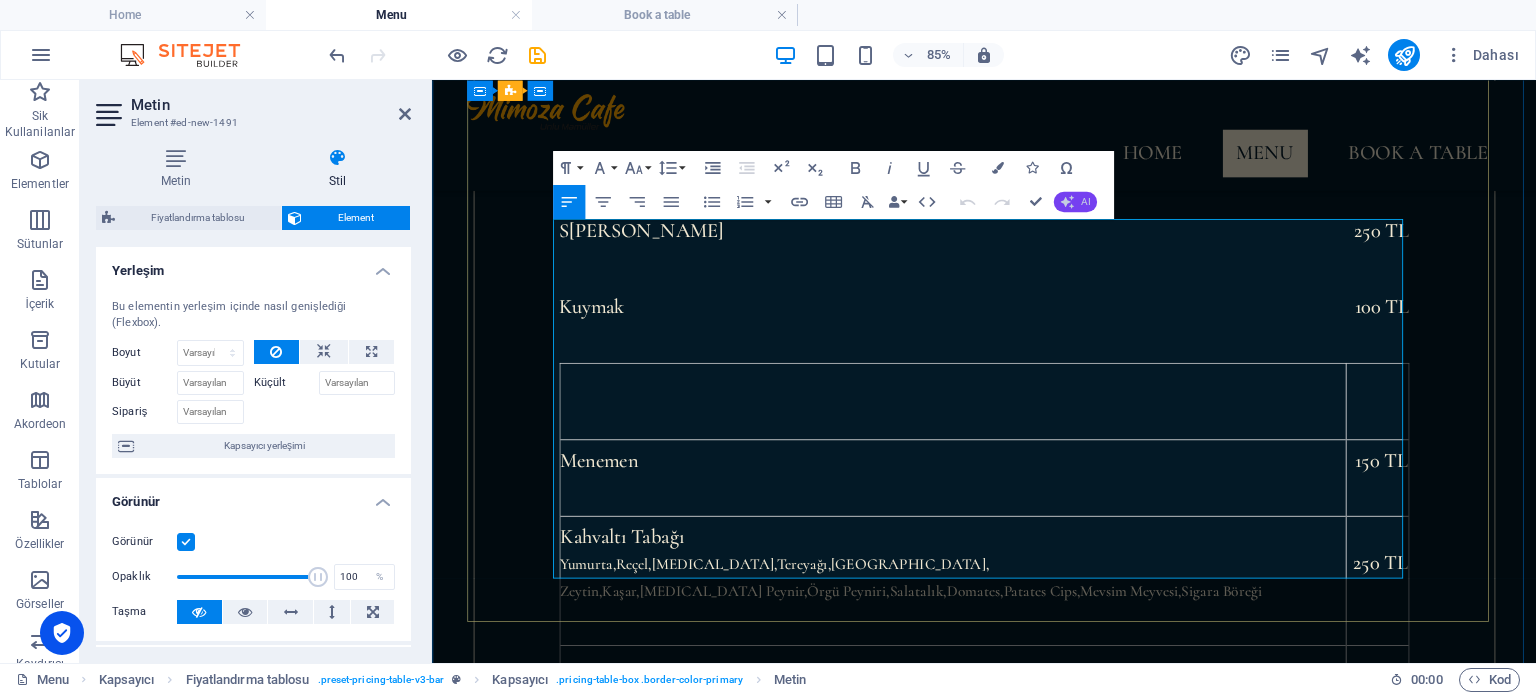 scroll, scrollTop: 1549, scrollLeft: 0, axis: vertical 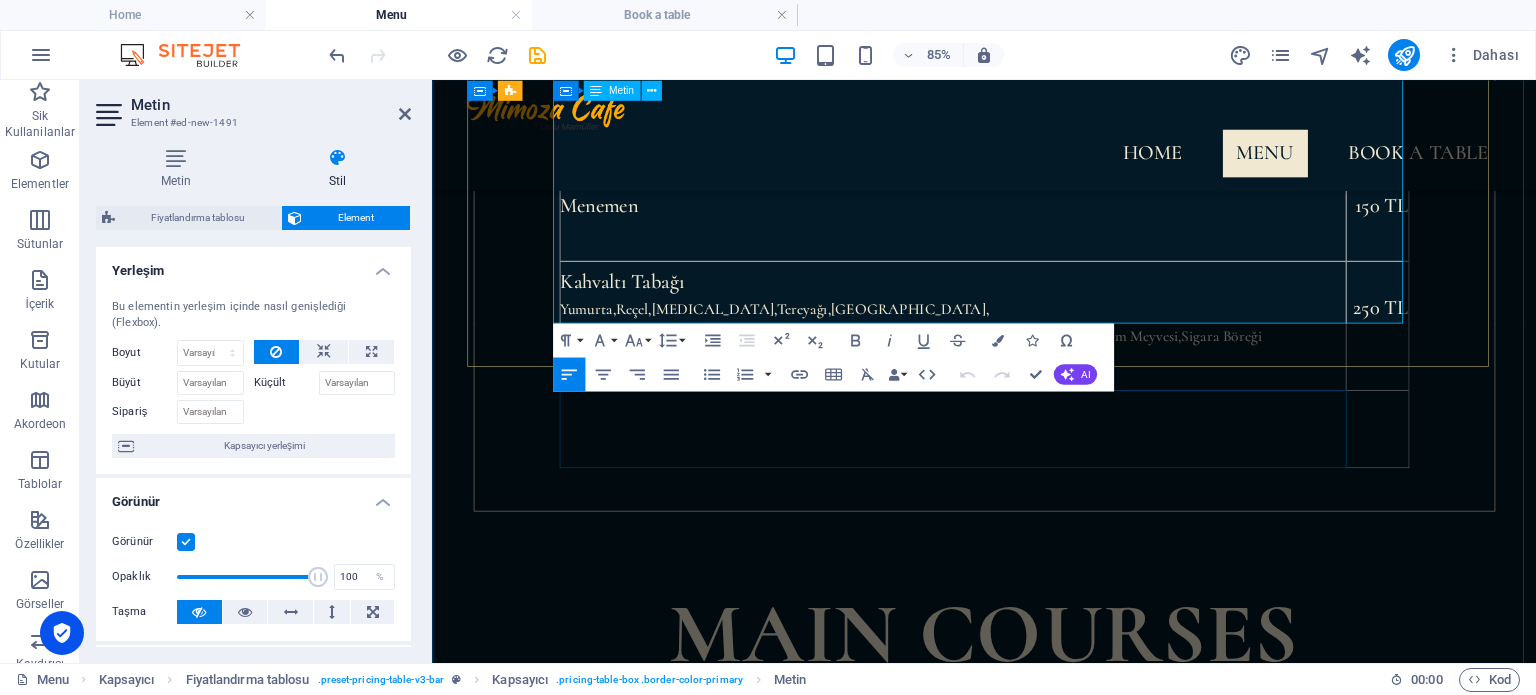 click at bounding box center (1044, 490) 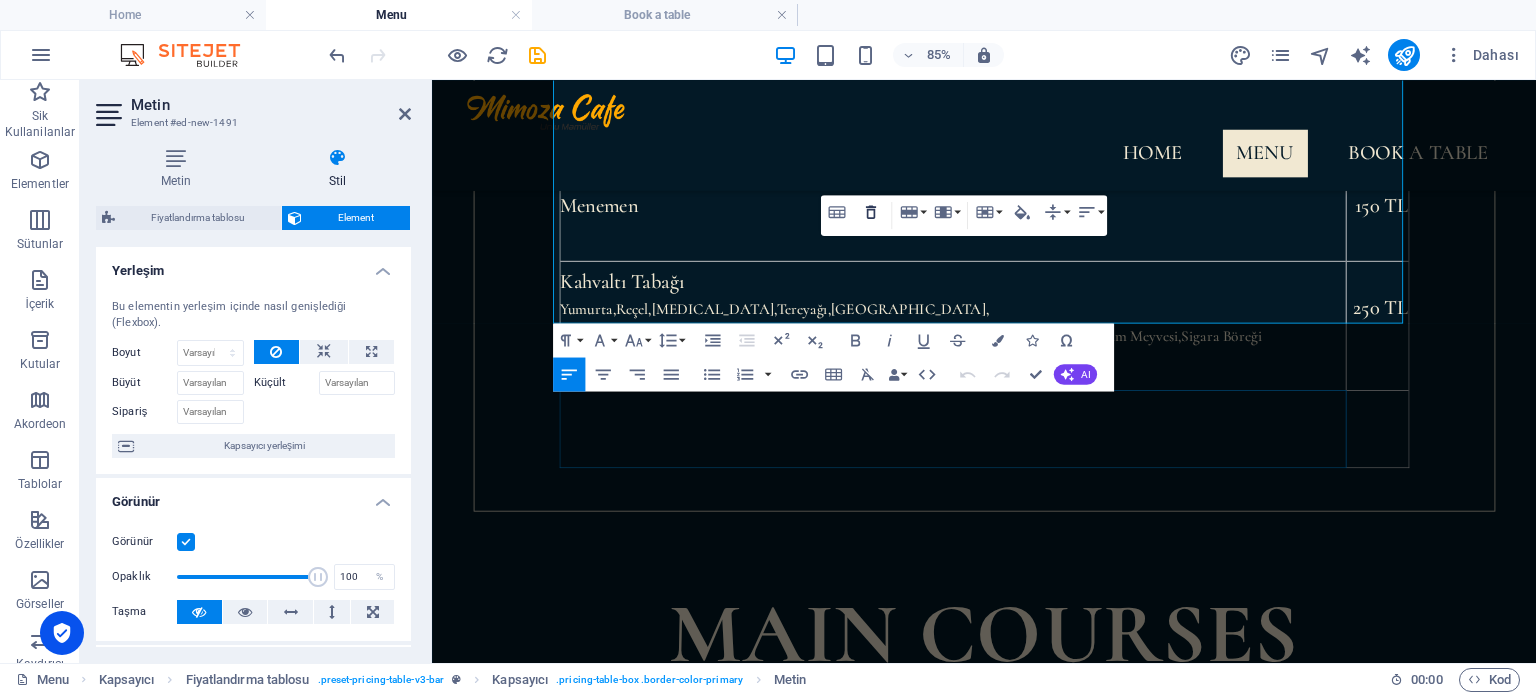click 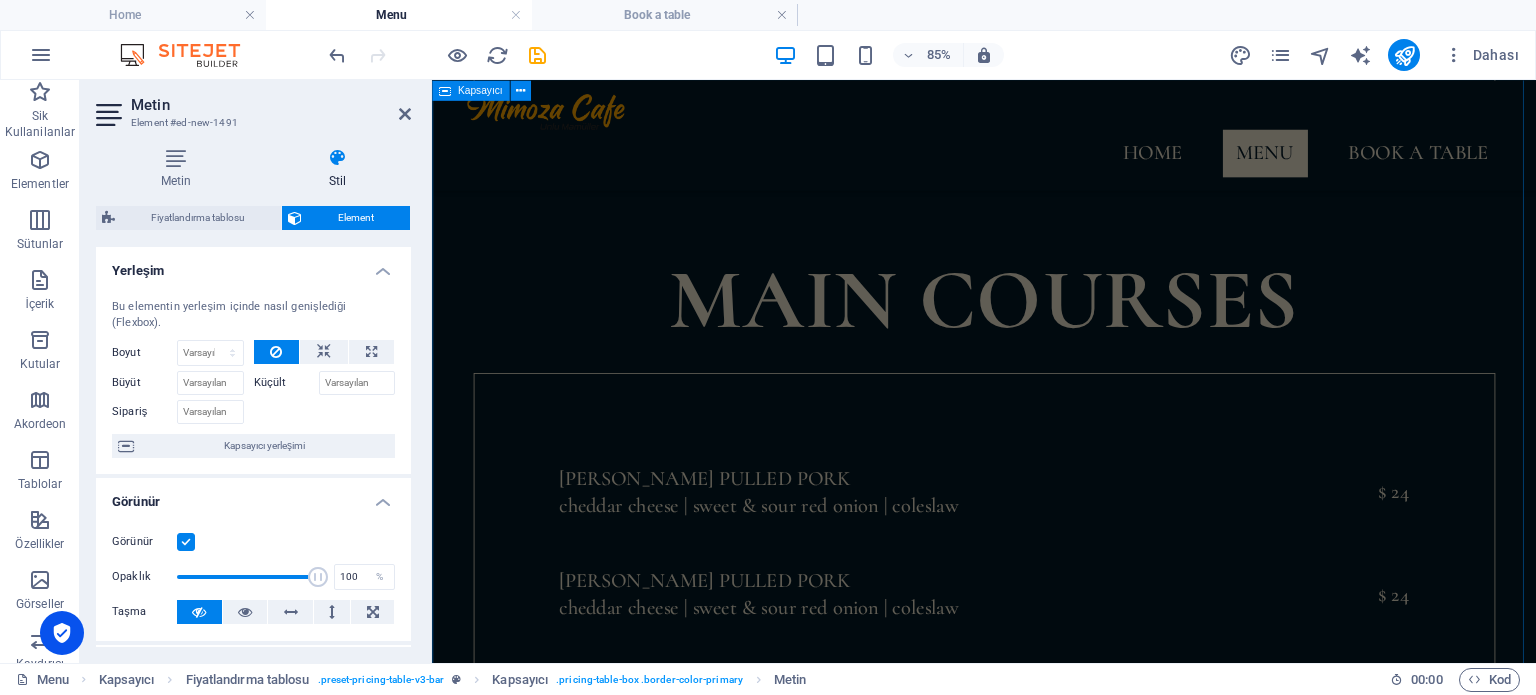 click on "KAHVALTI ÇEŞİTLERİ Hızlı Kahvaltı Tabağı [MEDICAL_DATA],[GEOGRAPHIC_DATA],[GEOGRAPHIC_DATA],Domates,Salatalık Poğaça 150 TL Kahvaltı Tabağı Yumurta,[GEOGRAPHIC_DATA],[GEOGRAPHIC_DATA],[GEOGRAPHIC_DATA],[GEOGRAPHIC_DATA], [GEOGRAPHIC_DATA],[GEOGRAPHIC_DATA],[MEDICAL_DATA][GEOGRAPHIC_DATA],Örgü Peyniri,Salatalık,Domates,Patates Cips,Mevsim Meyvesi,Sigara Böreği
250 TL
S ahanda Yumurta
250 TL Kuymak
100 TL main courses SOURDOUGH PULLED PORK cheddar cheese | sweet & sour red onion | coleslaw
$ 24
SOURDOUGH PULLED PORK cheddar cheese | sweet & sour red onion | coleslaw
$ 24
SOURDOUGH PULLED PORK cheddar cheese | sweet & sour red onion | coleslaw
$ 24
SOURDOUGH PULLED PORK cheddar cheese | sweet & sour red onion | coleslaw
$ 24
SOURDOUGH PULLED PORK cheddar cheese | sweet & sour red onion | coleslaw
$ 24
SOURDOUGH PULLED PORK cheddar cheese | sweet & sour red onion | coleslaw
$ 24
SOURDOUGH PULLED PORK cheddar cheese | sweet & sour red onion | coleslaw
$ 24
SOURDOUGH PULLED PORK cheddar cheese | sweet & sour red onion | coleslaw
$ 24 drinks KYIV Mule
$ 24
KYIV Mule" at bounding box center [1081, 951] 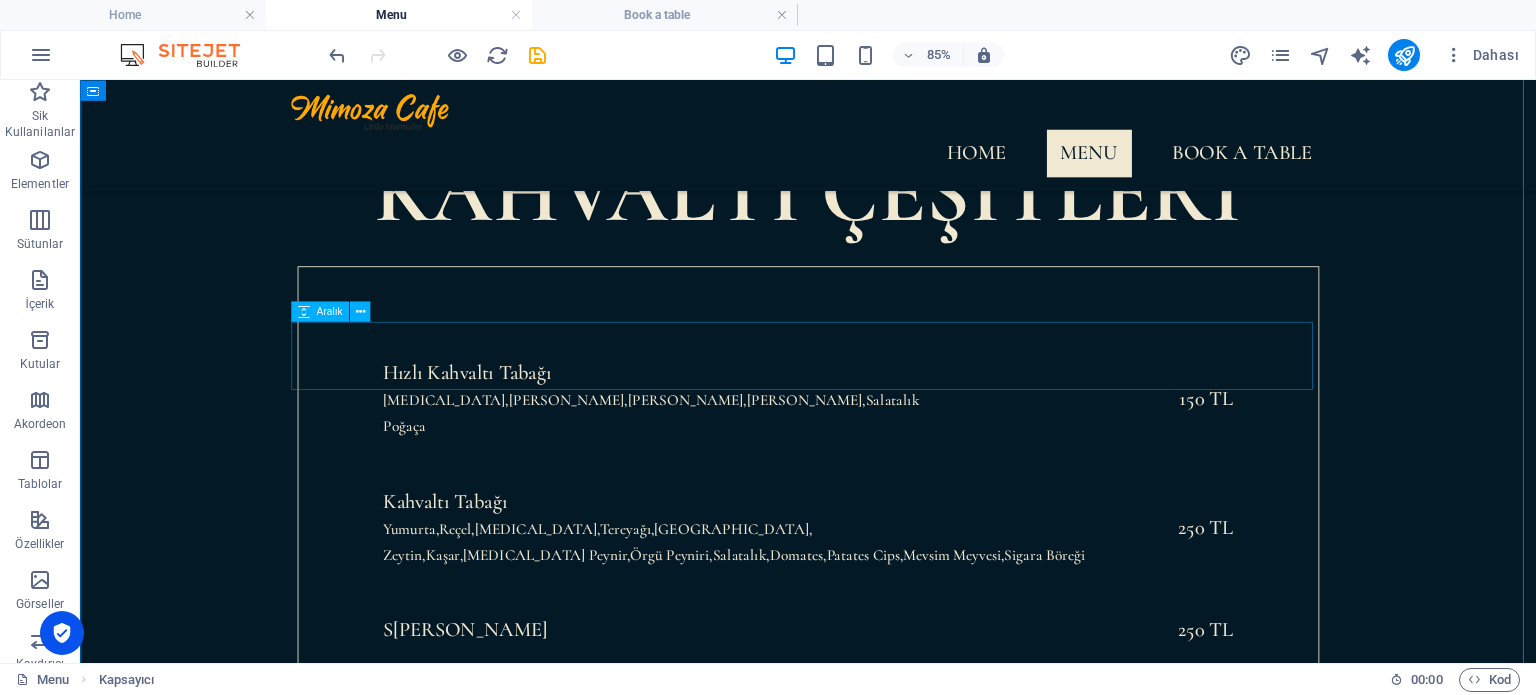 scroll, scrollTop: 1179, scrollLeft: 0, axis: vertical 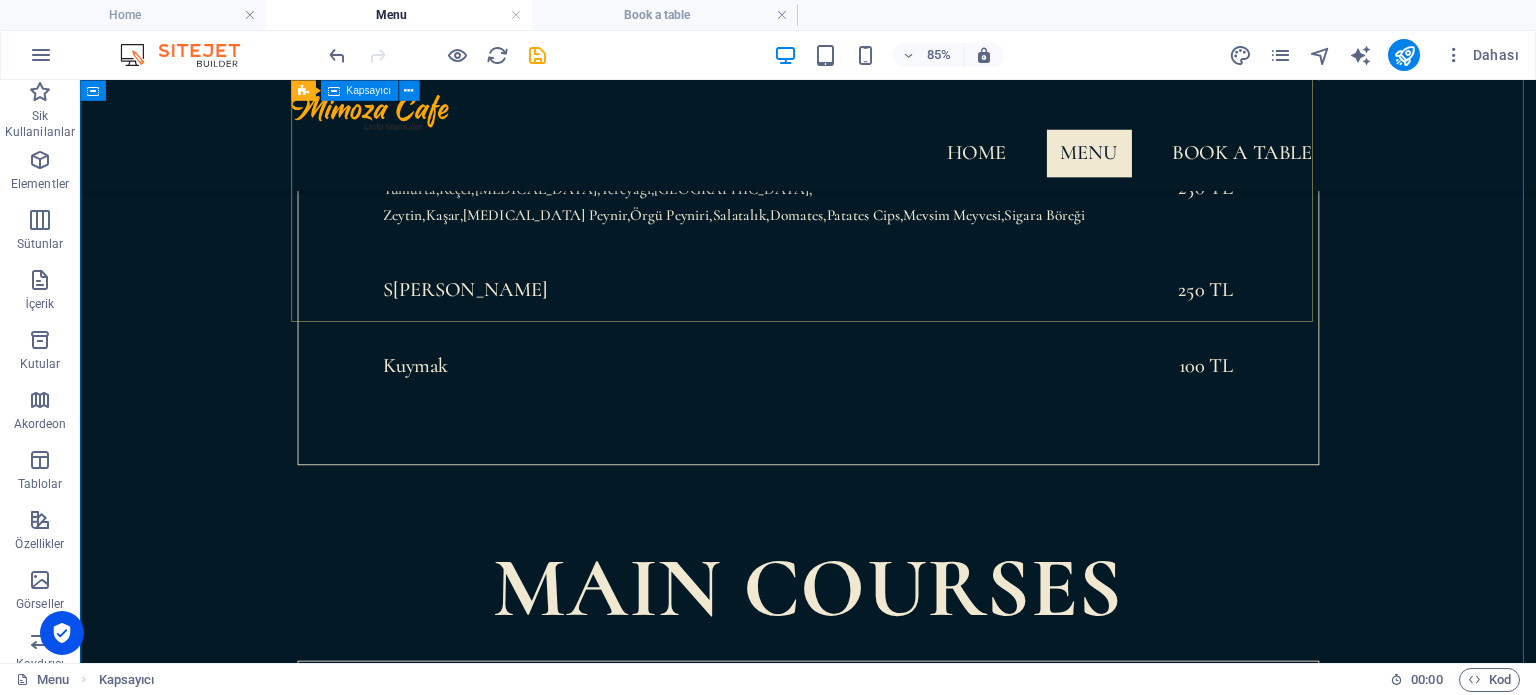 click on "Hızlı Kahvaltı Tabağı [MEDICAL_DATA],Zeytin,[GEOGRAPHIC_DATA],Domates,Salatalık Poğaça 150 TL Kahvaltı Tabağı Yumurta,[GEOGRAPHIC_DATA],[GEOGRAPHIC_DATA],[GEOGRAPHIC_DATA],[GEOGRAPHIC_DATA], [GEOGRAPHIC_DATA],Kaşar,[MEDICAL_DATA][GEOGRAPHIC_DATA],Örgü Peyniri,[GEOGRAPHIC_DATA],[GEOGRAPHIC_DATA],[GEOGRAPHIC_DATA],Mevsim Meyvesi,Sigara Böreği
250 TL
S ahanda Yumurta
250 TL Kuymak
100 TL" at bounding box center [937, 216] 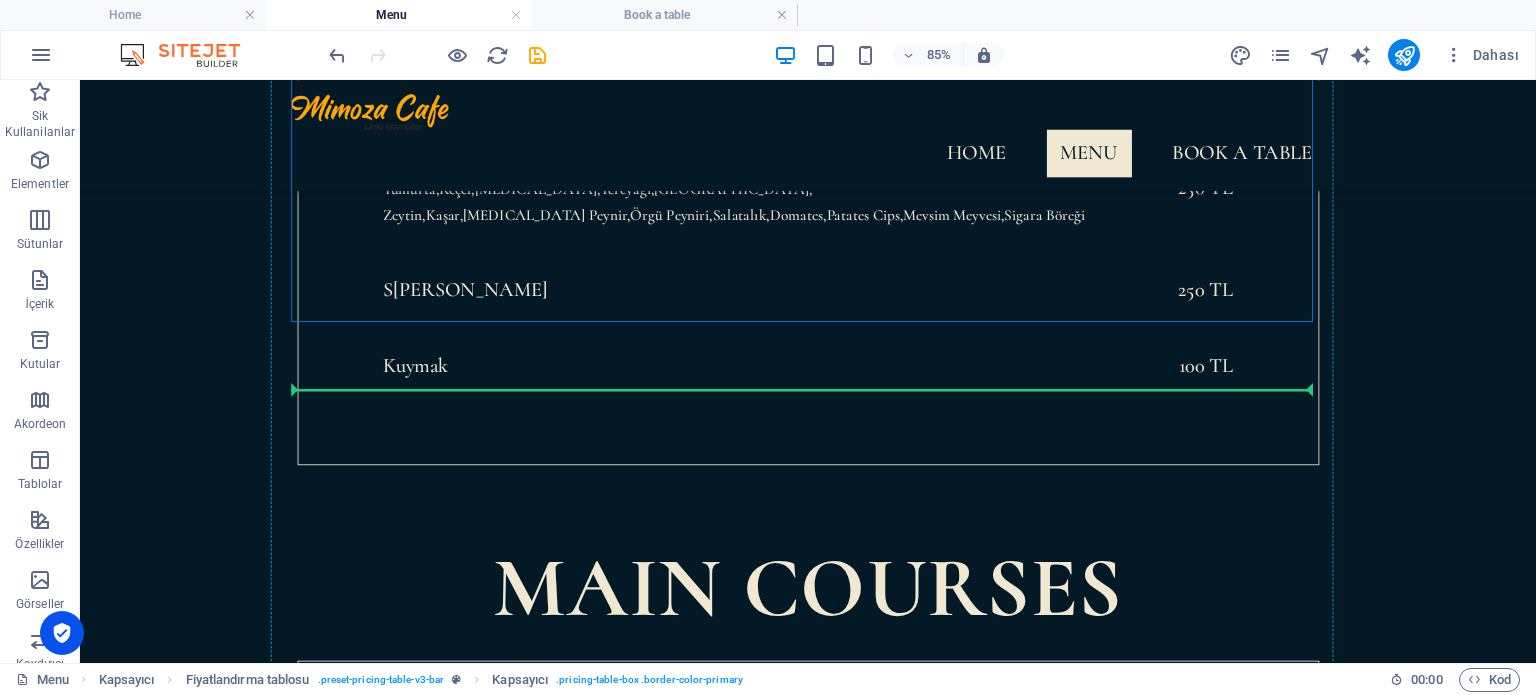 drag, startPoint x: 465, startPoint y: 361, endPoint x: 463, endPoint y: 426, distance: 65.03076 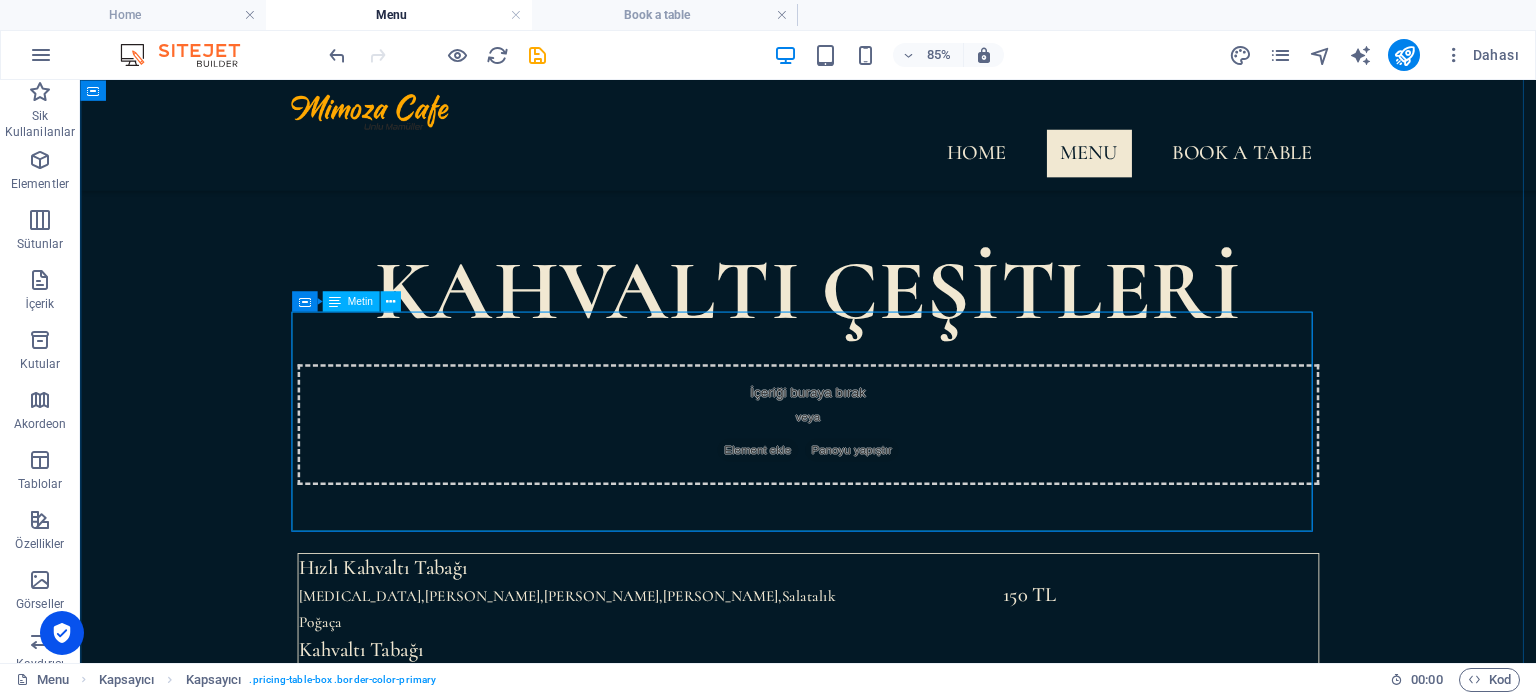 scroll, scrollTop: 579, scrollLeft: 0, axis: vertical 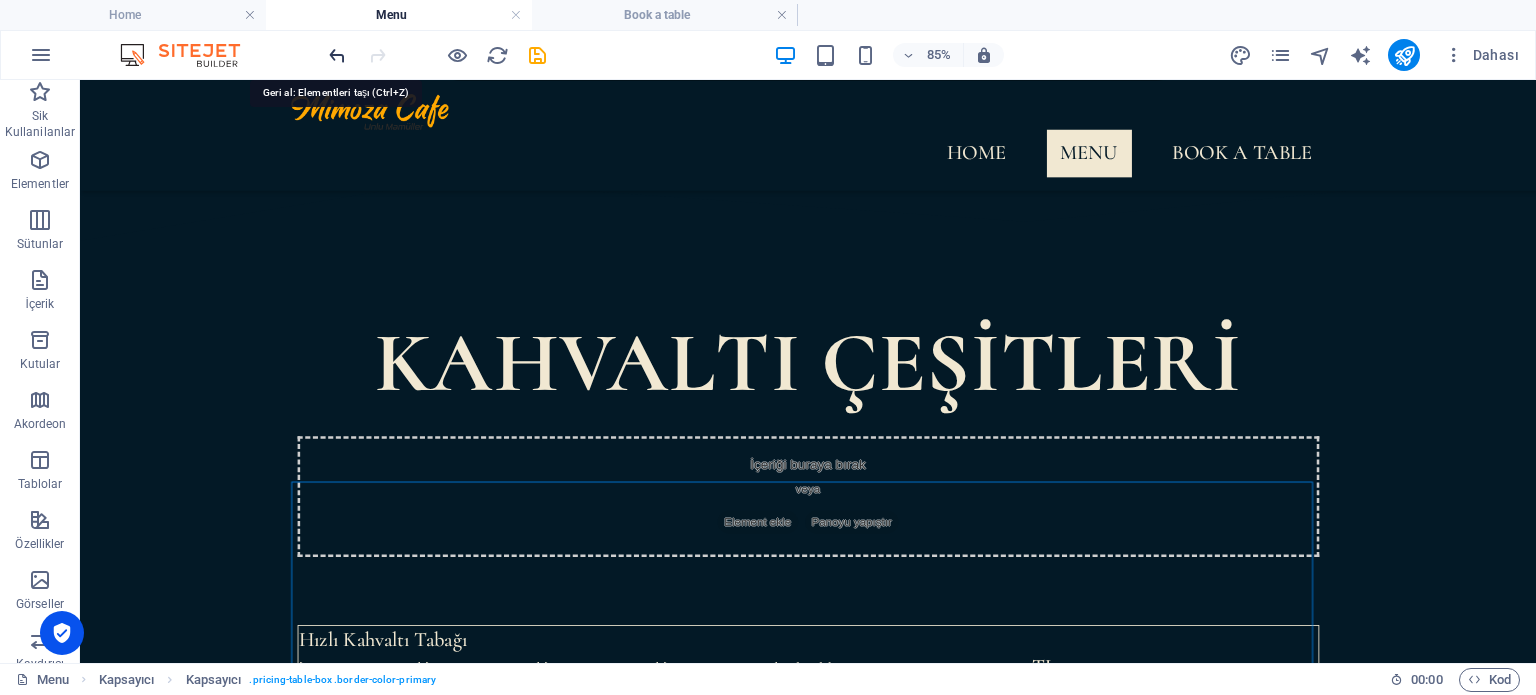 click at bounding box center [337, 55] 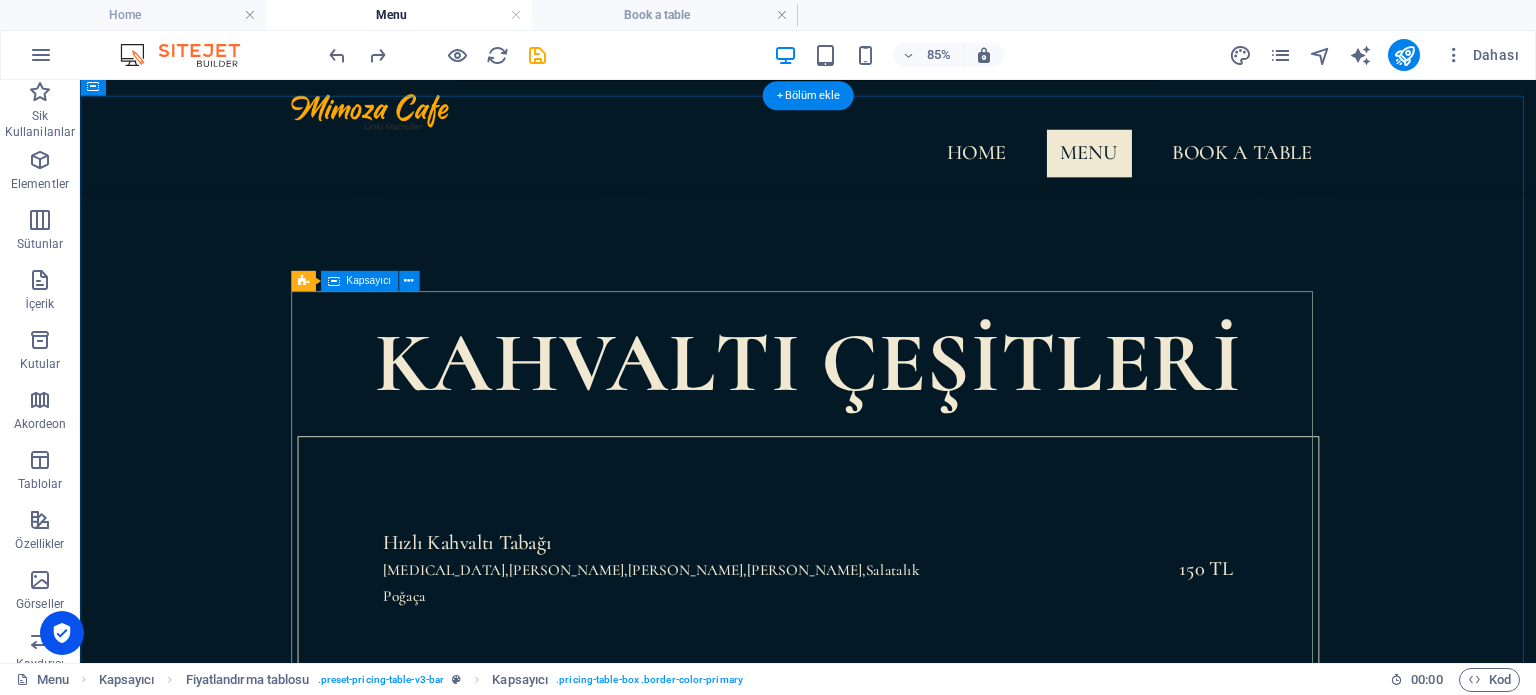 scroll, scrollTop: 879, scrollLeft: 0, axis: vertical 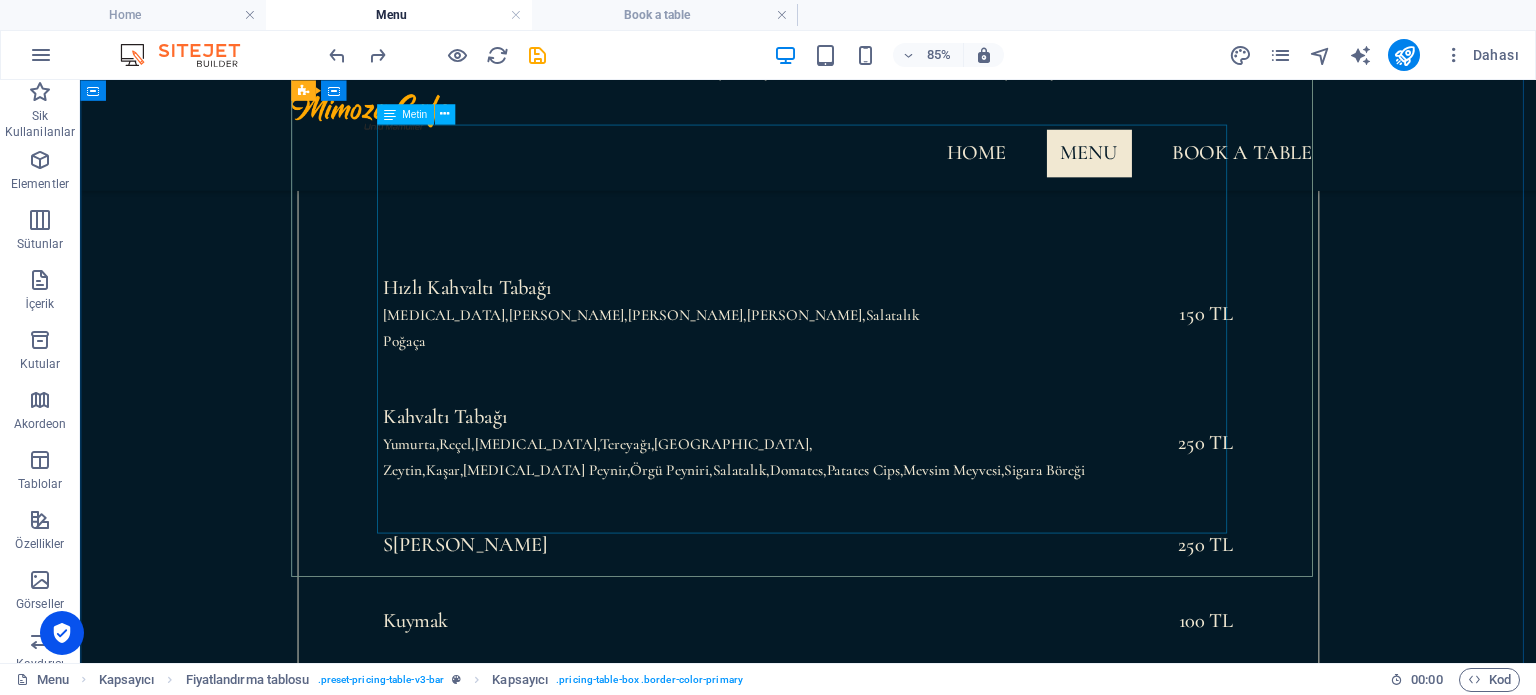click on "Hızlı Kahvaltı Tabağı [MEDICAL_DATA],Zeytin,[GEOGRAPHIC_DATA],Domates,Salatalık Poğaça 150 TL Kahvaltı Tabağı Yumurta,[GEOGRAPHIC_DATA],[GEOGRAPHIC_DATA],[GEOGRAPHIC_DATA],[GEOGRAPHIC_DATA], [GEOGRAPHIC_DATA],Kaşar,[MEDICAL_DATA][GEOGRAPHIC_DATA],Örgü Peyniri,[GEOGRAPHIC_DATA],[GEOGRAPHIC_DATA],[GEOGRAPHIC_DATA],Mevsim Meyvesi,Sigara Böreği
250 TL
S ahanda Yumurta
250 TL Kuymak
100 TL" at bounding box center (937, 541) 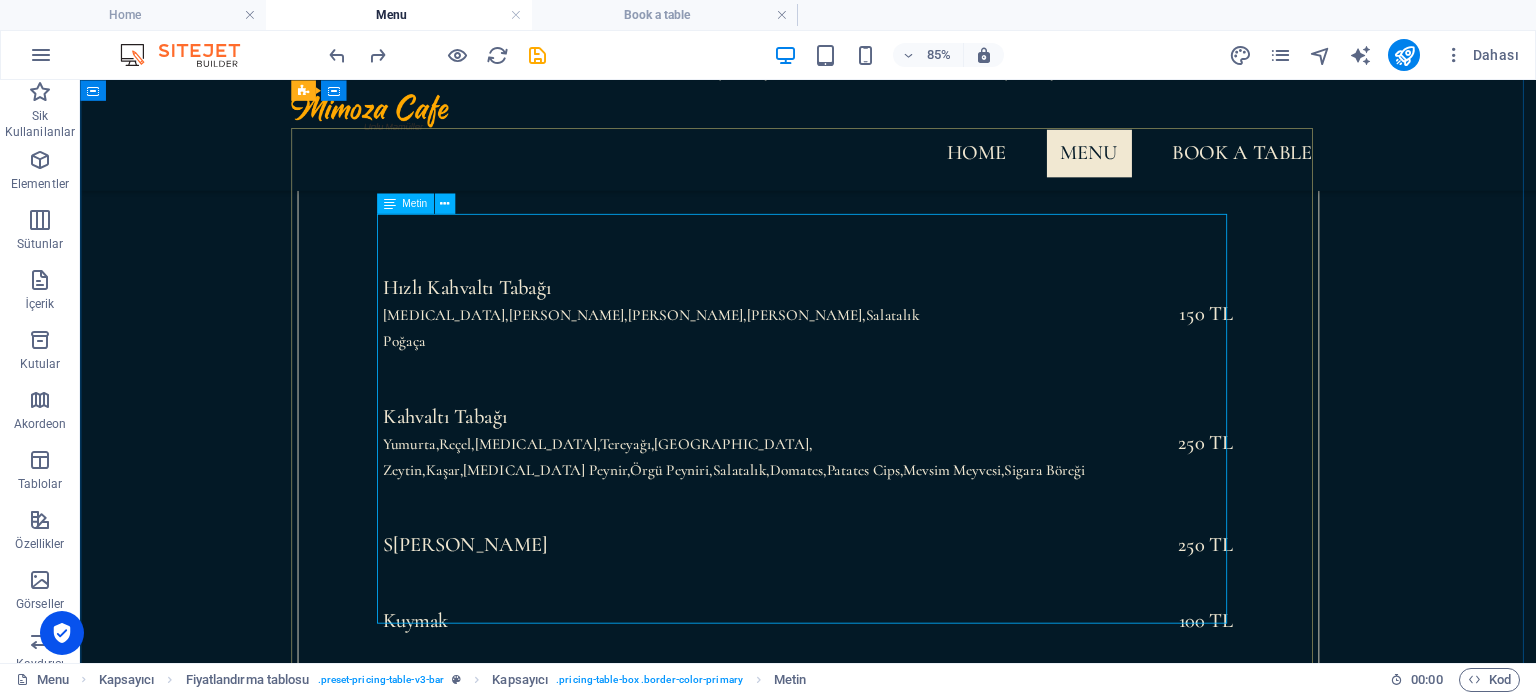 scroll, scrollTop: 579, scrollLeft: 0, axis: vertical 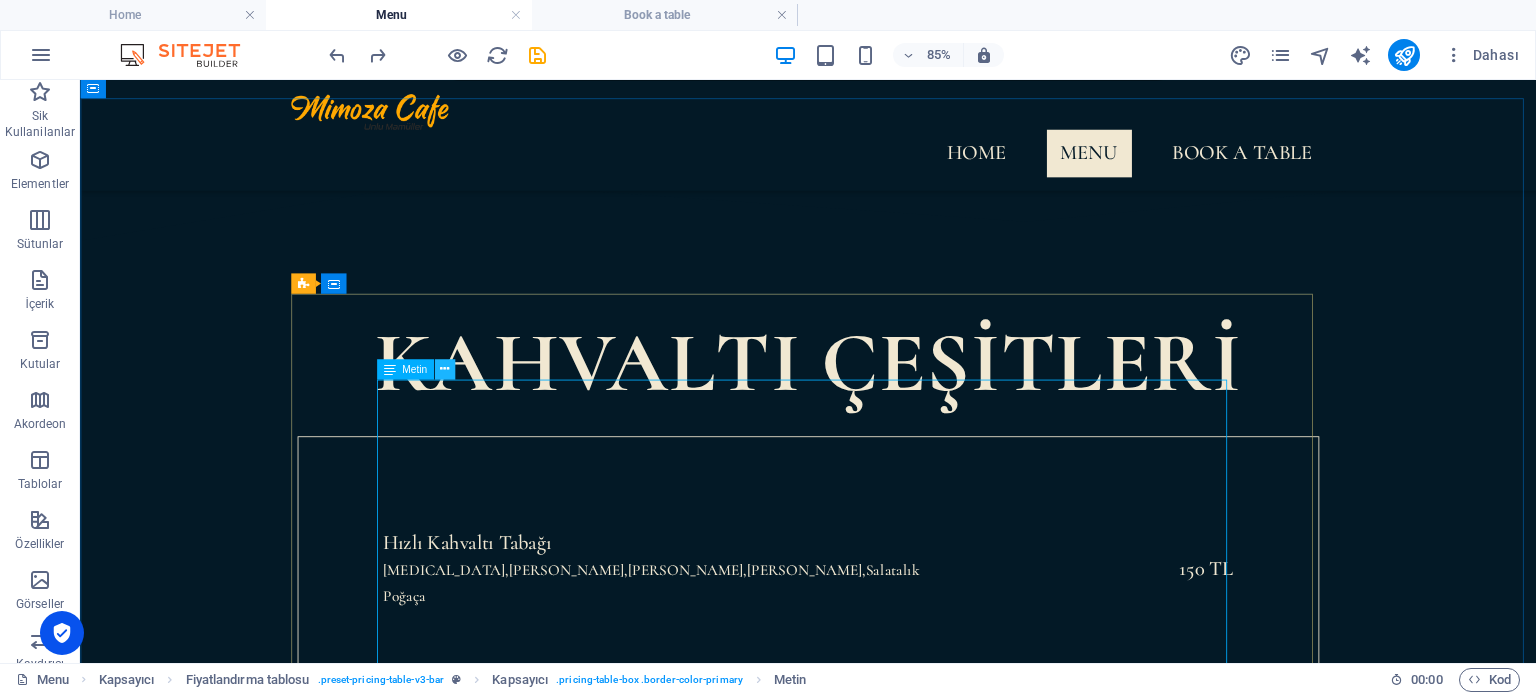 click at bounding box center [444, 369] 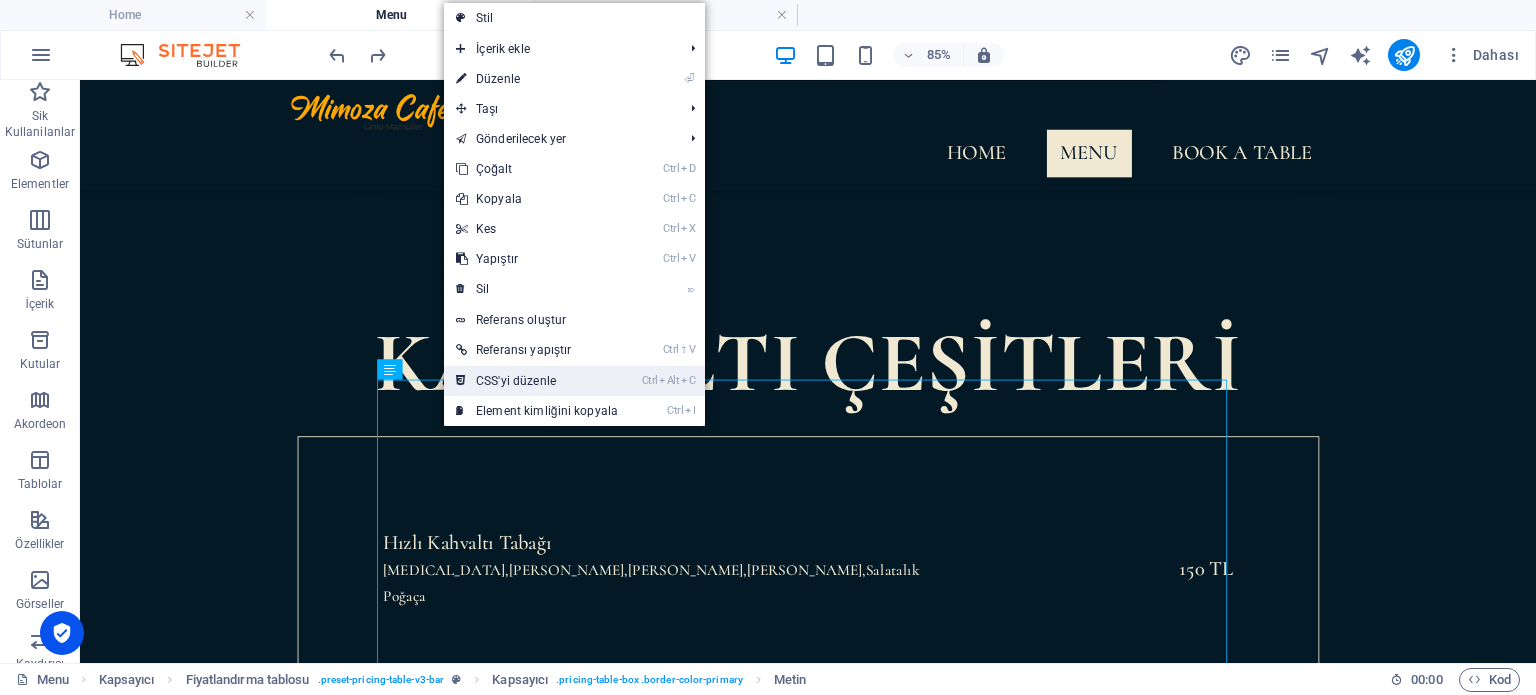 click on "Ctrl Alt C  CSS'yi düzenle" at bounding box center (537, 381) 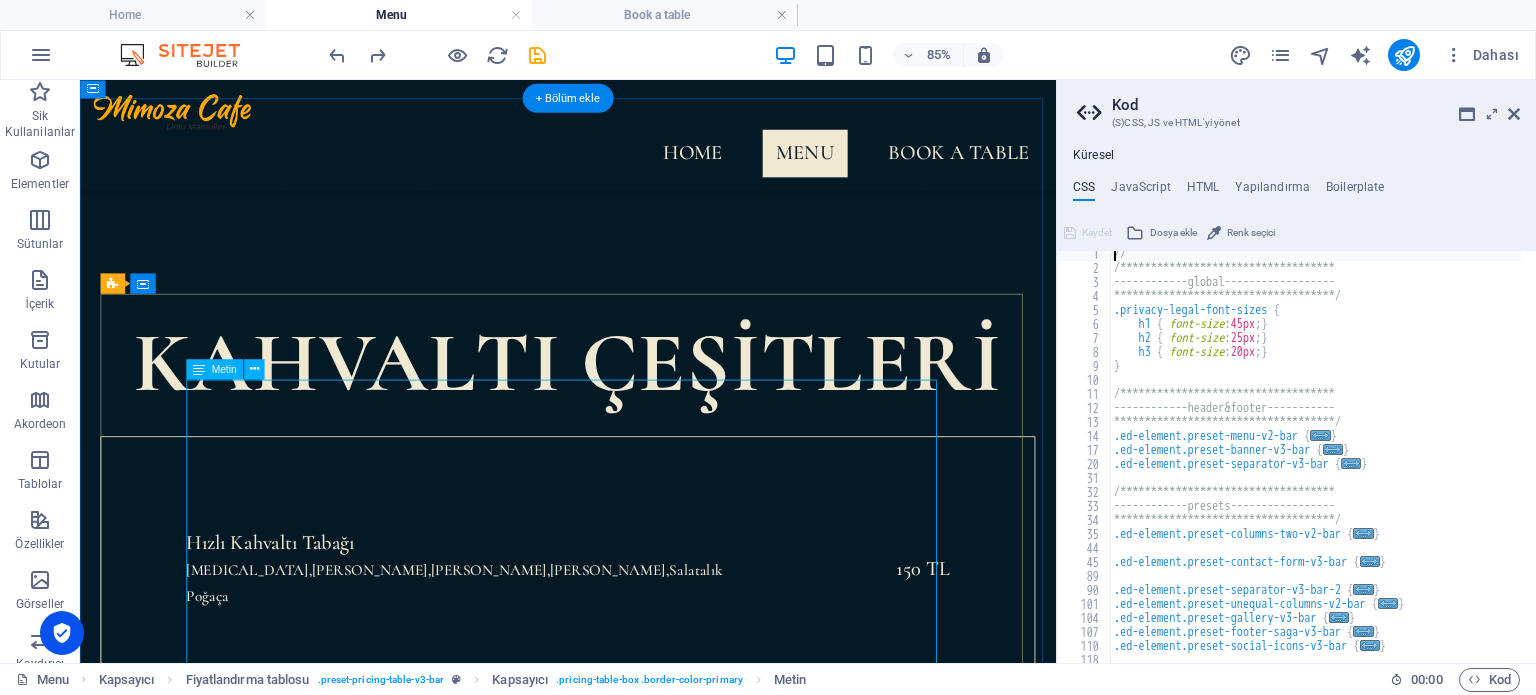type on "padding-bottom: 16px!important;" 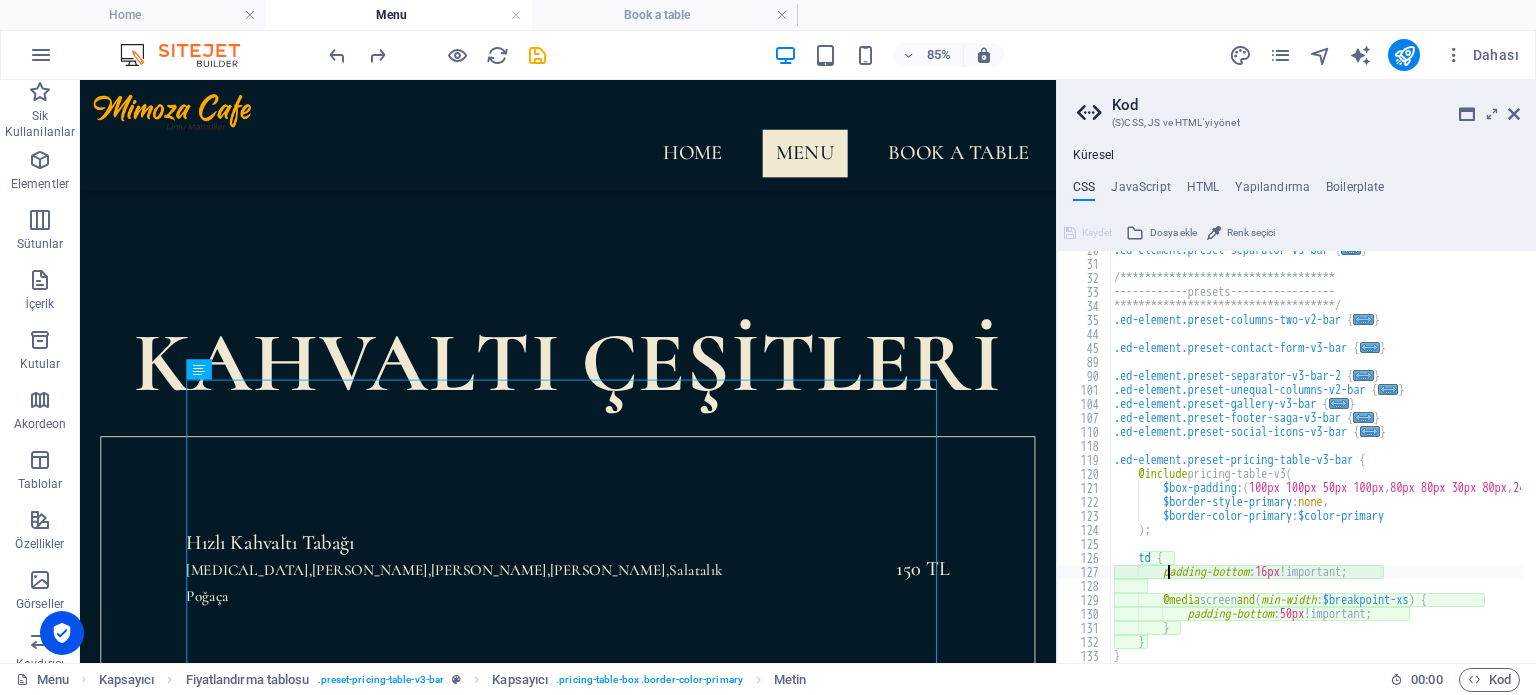 scroll, scrollTop: 232, scrollLeft: 0, axis: vertical 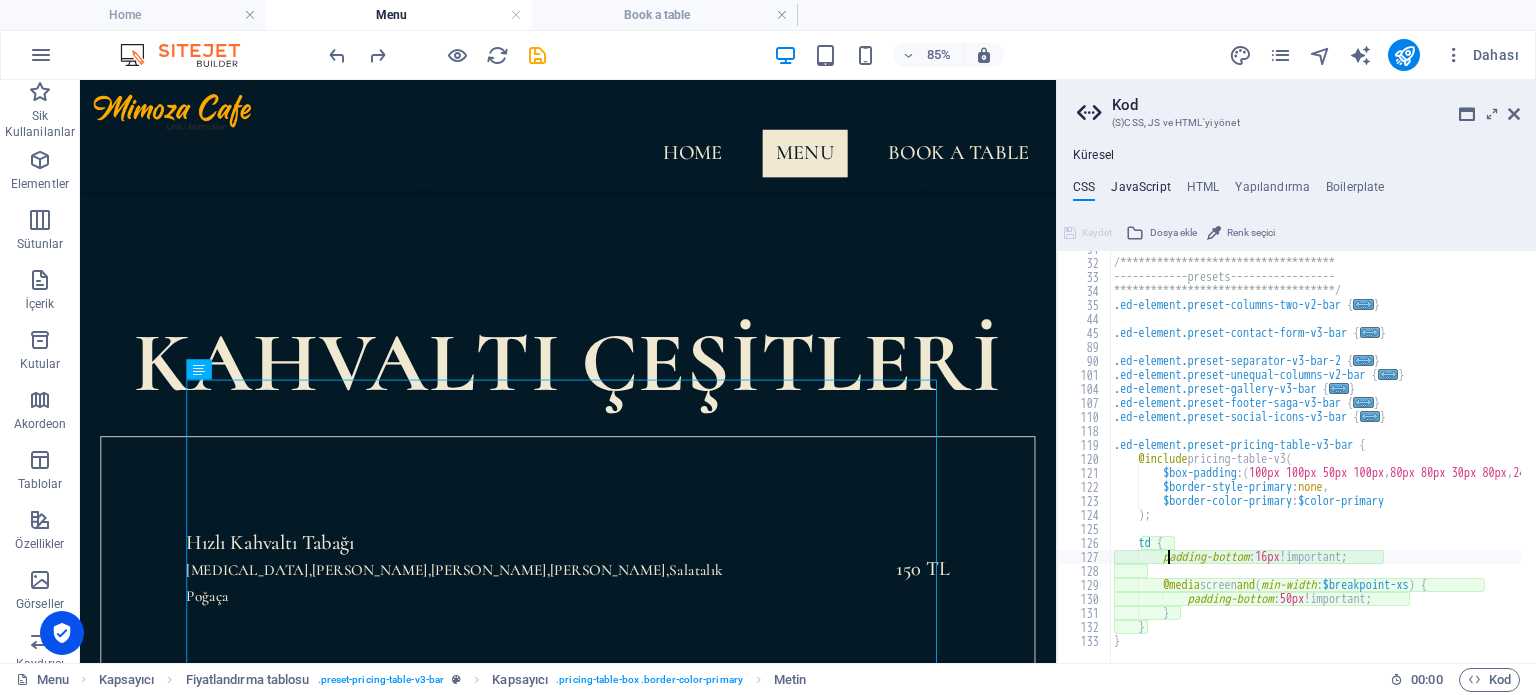 click on "JavaScript" at bounding box center (1140, 191) 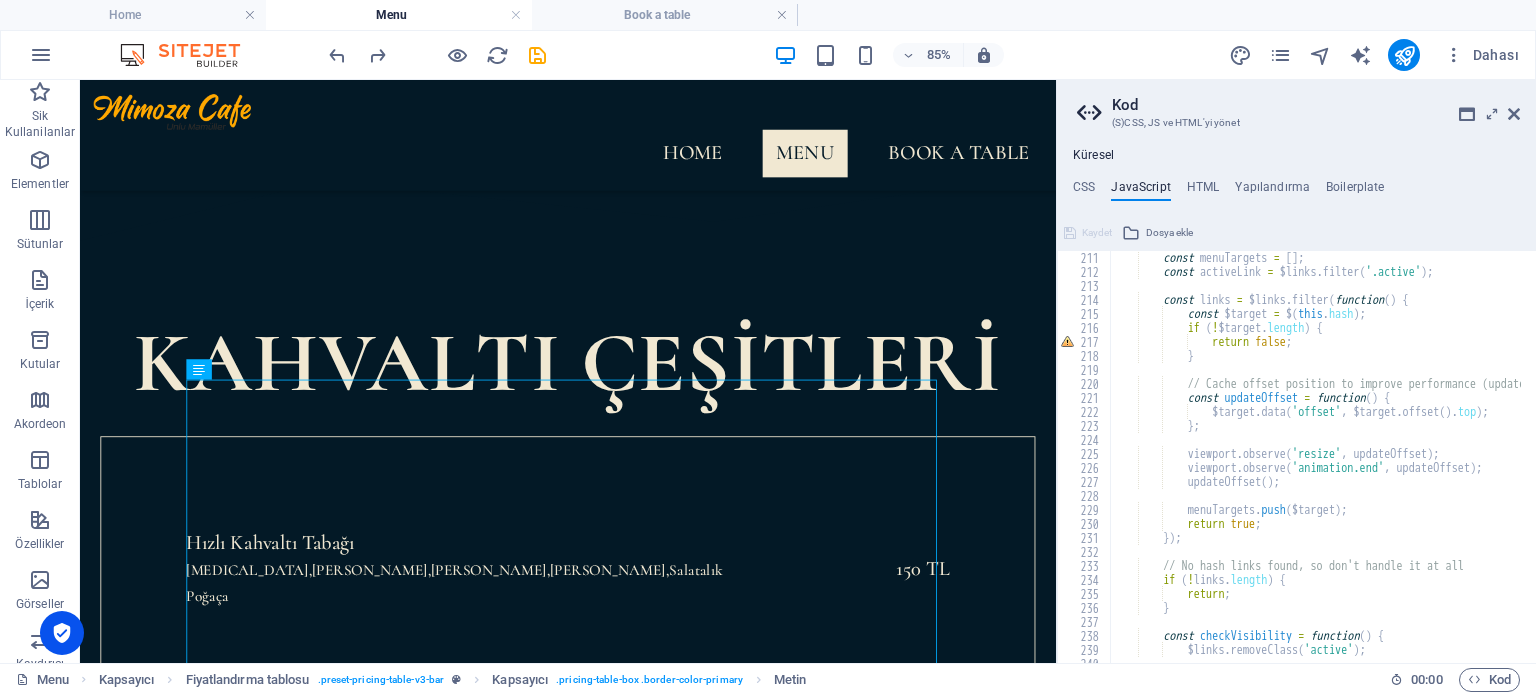 scroll, scrollTop: 3214, scrollLeft: 0, axis: vertical 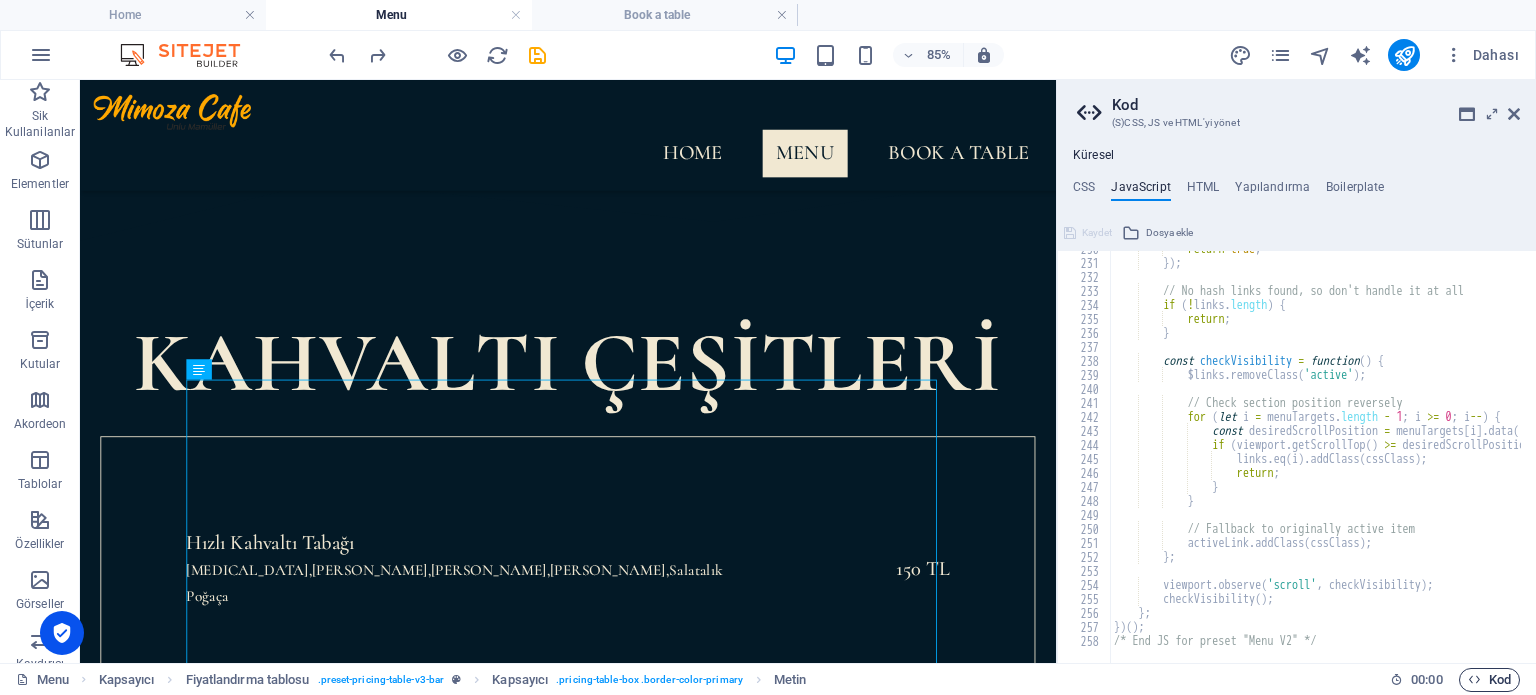 click on "Kod" at bounding box center (1489, 680) 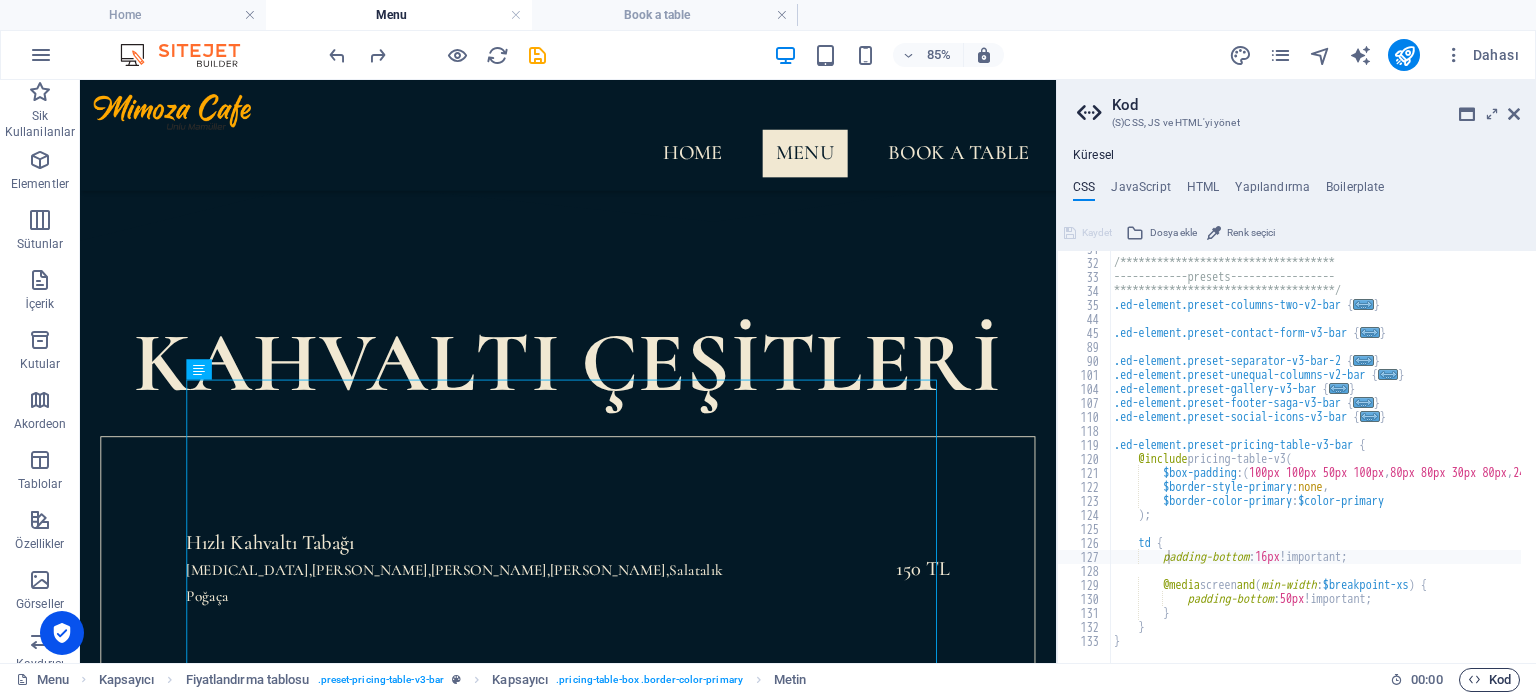click on "Kod" at bounding box center [1489, 680] 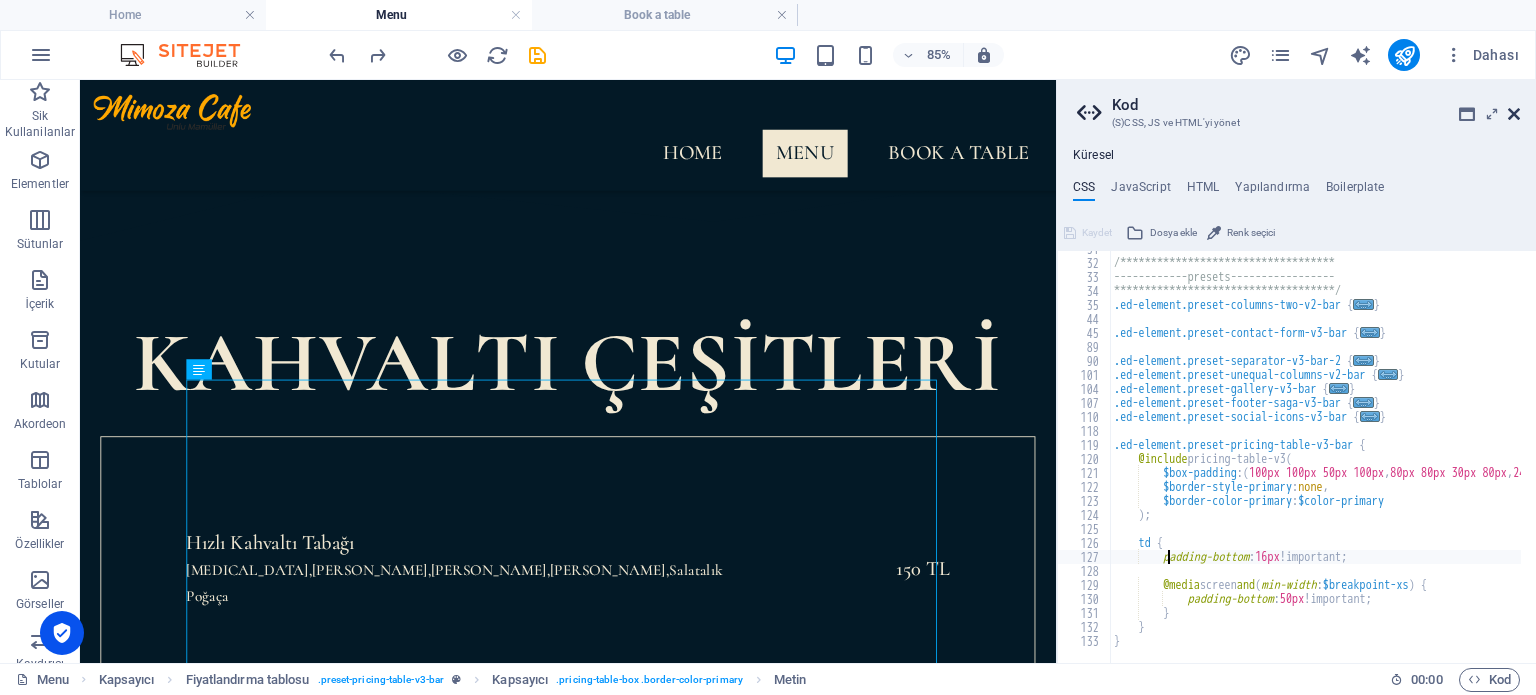 click at bounding box center (1514, 114) 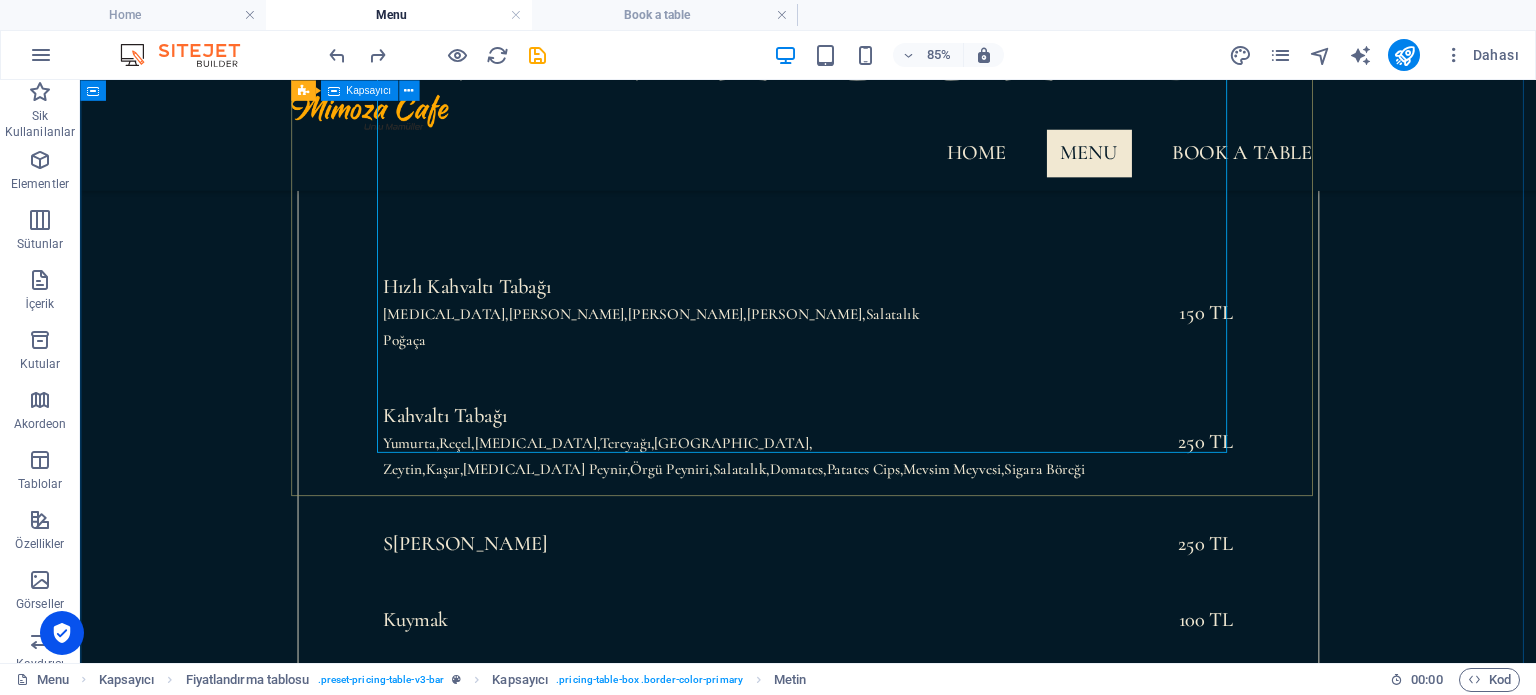 scroll, scrollTop: 879, scrollLeft: 0, axis: vertical 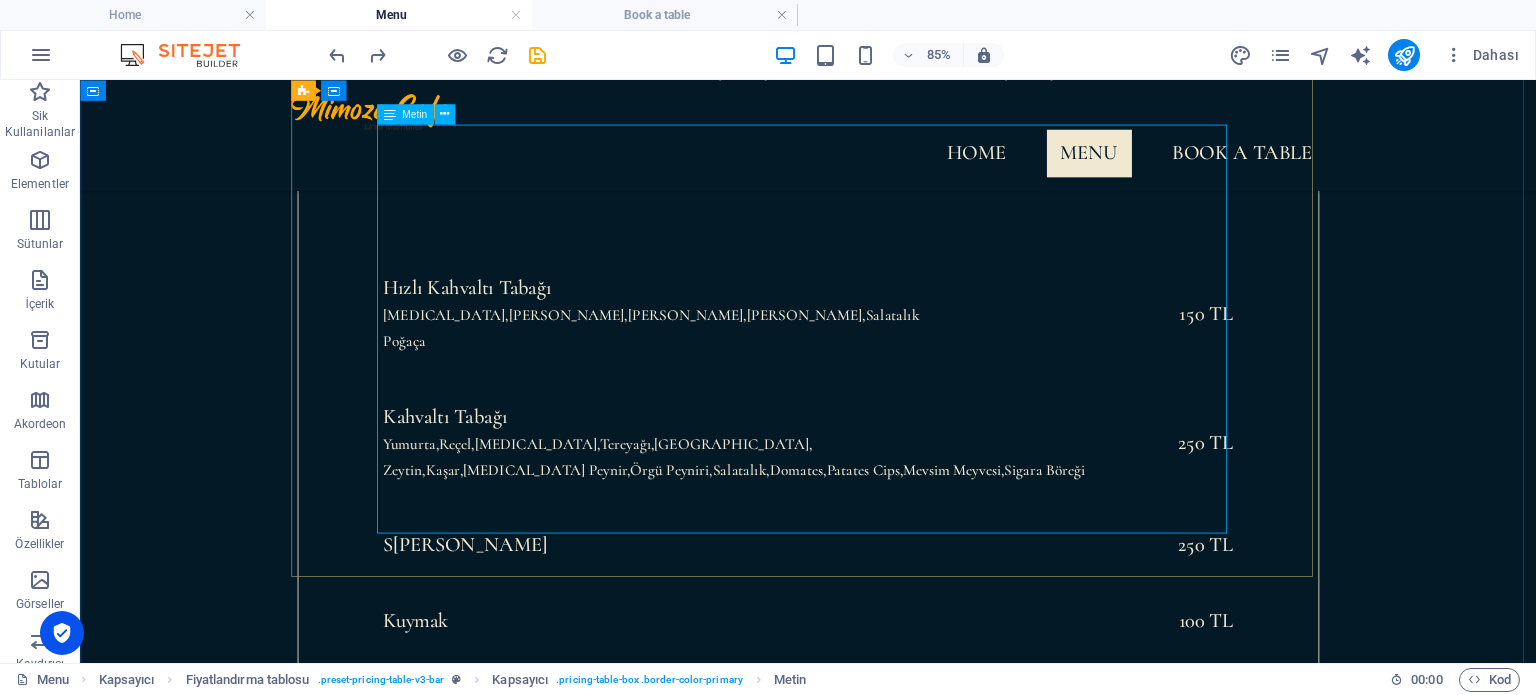 click on "Hızlı Kahvaltı Tabağı [MEDICAL_DATA],Zeytin,[GEOGRAPHIC_DATA],Domates,Salatalık Poğaça 150 TL Kahvaltı Tabağı Yumurta,[GEOGRAPHIC_DATA],[GEOGRAPHIC_DATA],[GEOGRAPHIC_DATA],[GEOGRAPHIC_DATA], [GEOGRAPHIC_DATA],Kaşar,[MEDICAL_DATA][GEOGRAPHIC_DATA],Örgü Peyniri,[GEOGRAPHIC_DATA],[GEOGRAPHIC_DATA],[GEOGRAPHIC_DATA],Mevsim Meyvesi,Sigara Böreği
250 TL
S ahanda Yumurta
250 TL Kuymak
100 TL" at bounding box center (937, 541) 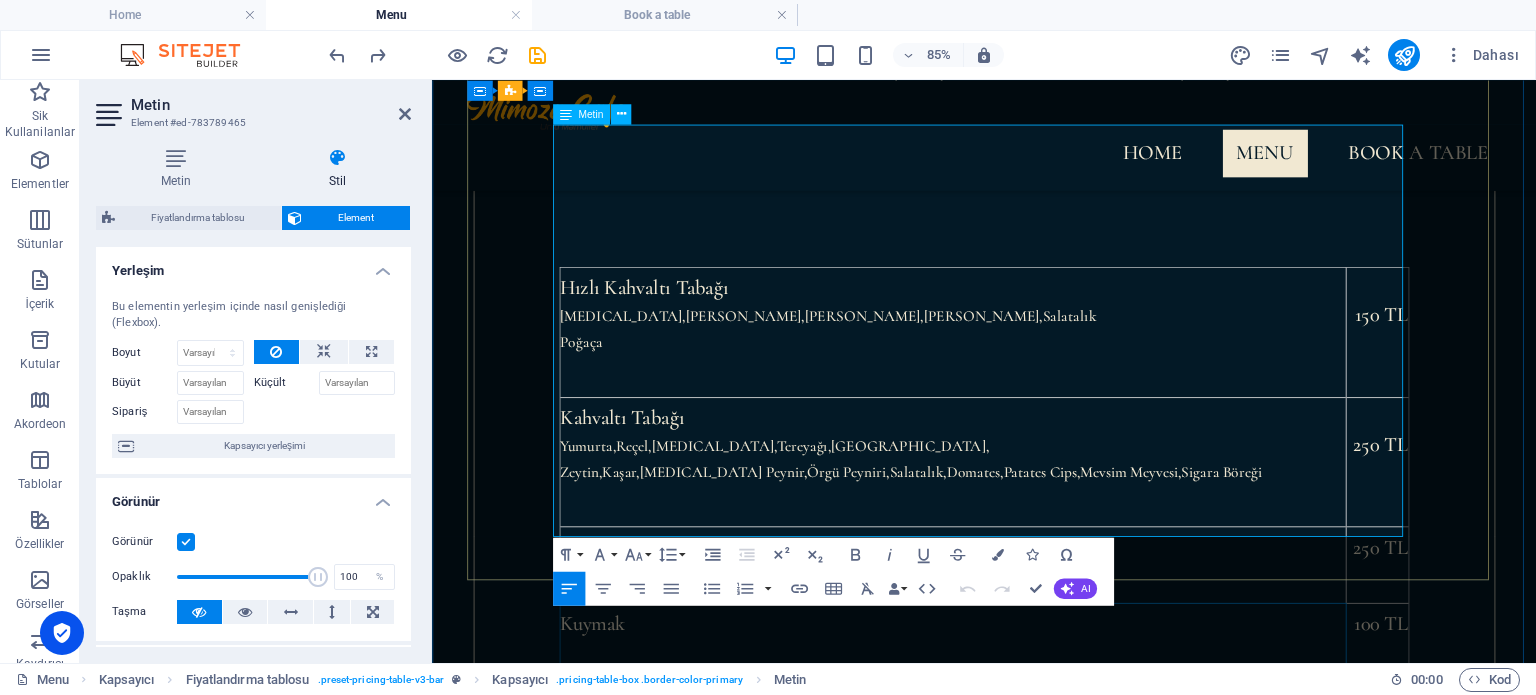 click on "Kuymak" at bounding box center [1044, 741] 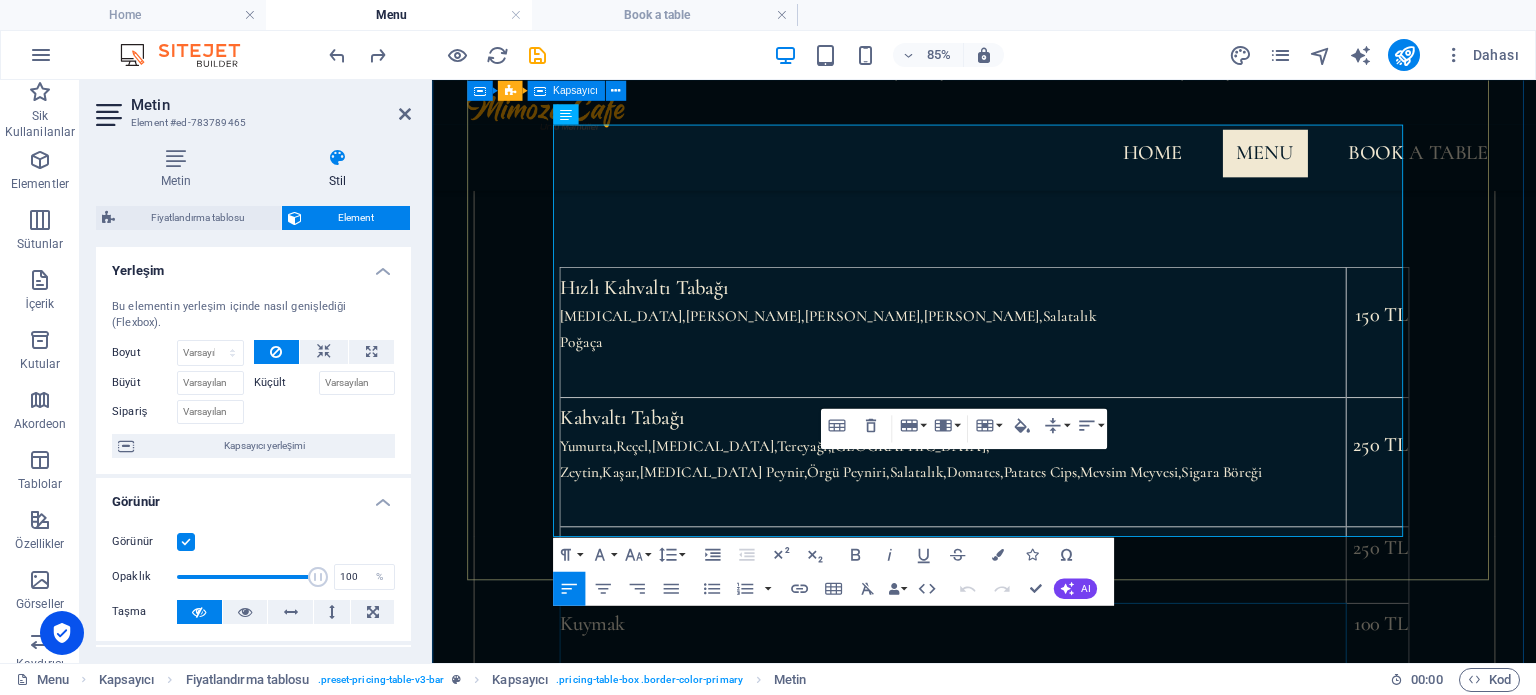click on "Hızlı Kahvaltı Tabağı [MEDICAL_DATA],Zeytin,[GEOGRAPHIC_DATA],Domates,Salatalık Poğaça 150 TL Kahvaltı Tabağı Yumurta,[GEOGRAPHIC_DATA],[GEOGRAPHIC_DATA],[GEOGRAPHIC_DATA],[GEOGRAPHIC_DATA], [GEOGRAPHIC_DATA],Kaşar,[MEDICAL_DATA][GEOGRAPHIC_DATA],Örgü Peyniri,[GEOGRAPHIC_DATA],[GEOGRAPHIC_DATA],[GEOGRAPHIC_DATA],Mevsim Meyvesi,Sigara Böreği
250 TL
S ahanda Yumurta
250 TL Kuymak
100 TL" at bounding box center (1082, 518) 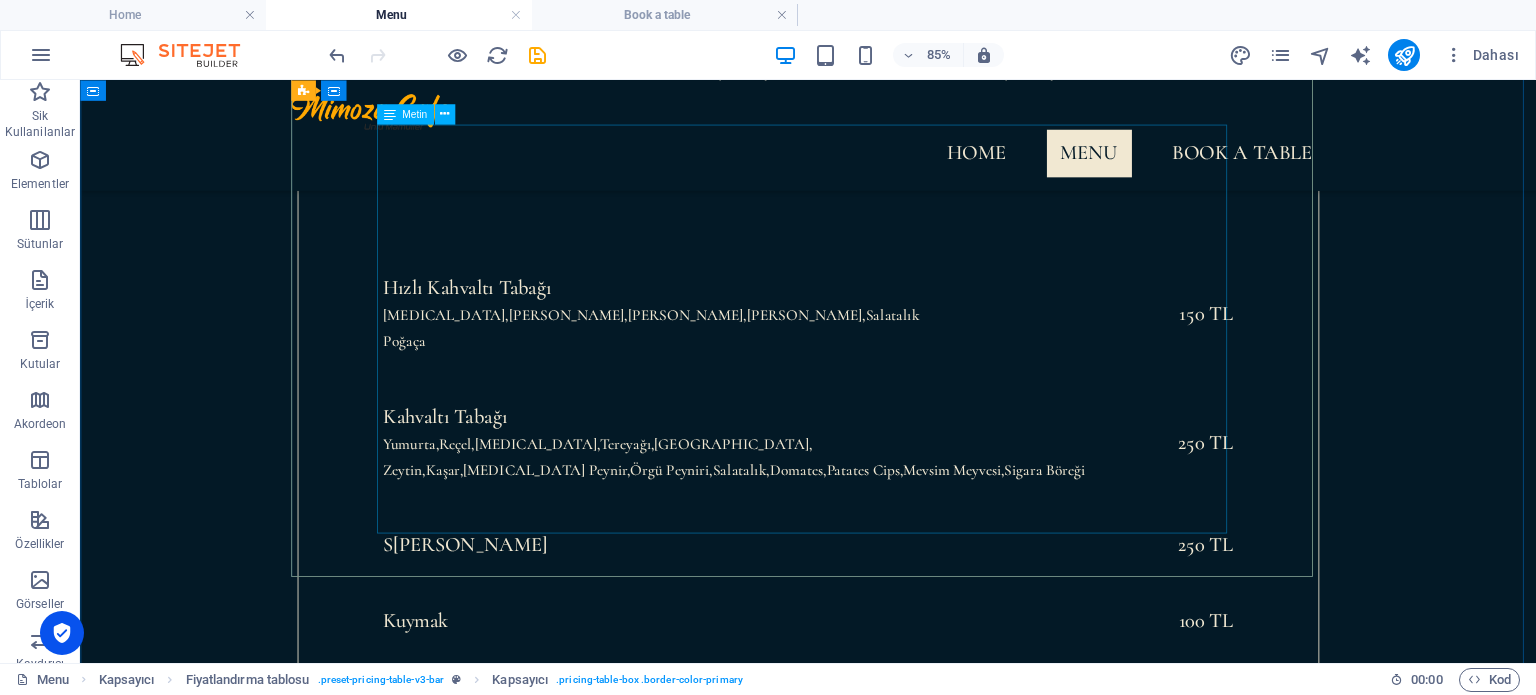 click on "Hızlı Kahvaltı Tabağı [MEDICAL_DATA],Zeytin,[GEOGRAPHIC_DATA],Domates,Salatalık Poğaça 150 TL Kahvaltı Tabağı Yumurta,[GEOGRAPHIC_DATA],[GEOGRAPHIC_DATA],[GEOGRAPHIC_DATA],[GEOGRAPHIC_DATA], [GEOGRAPHIC_DATA],Kaşar,[MEDICAL_DATA][GEOGRAPHIC_DATA],Örgü Peyniri,[GEOGRAPHIC_DATA],[GEOGRAPHIC_DATA],[GEOGRAPHIC_DATA],Mevsim Meyvesi,Sigara Böreği
250 TL
S ahanda Yumurta
250 TL Kuymak
100 TL" at bounding box center [937, 541] 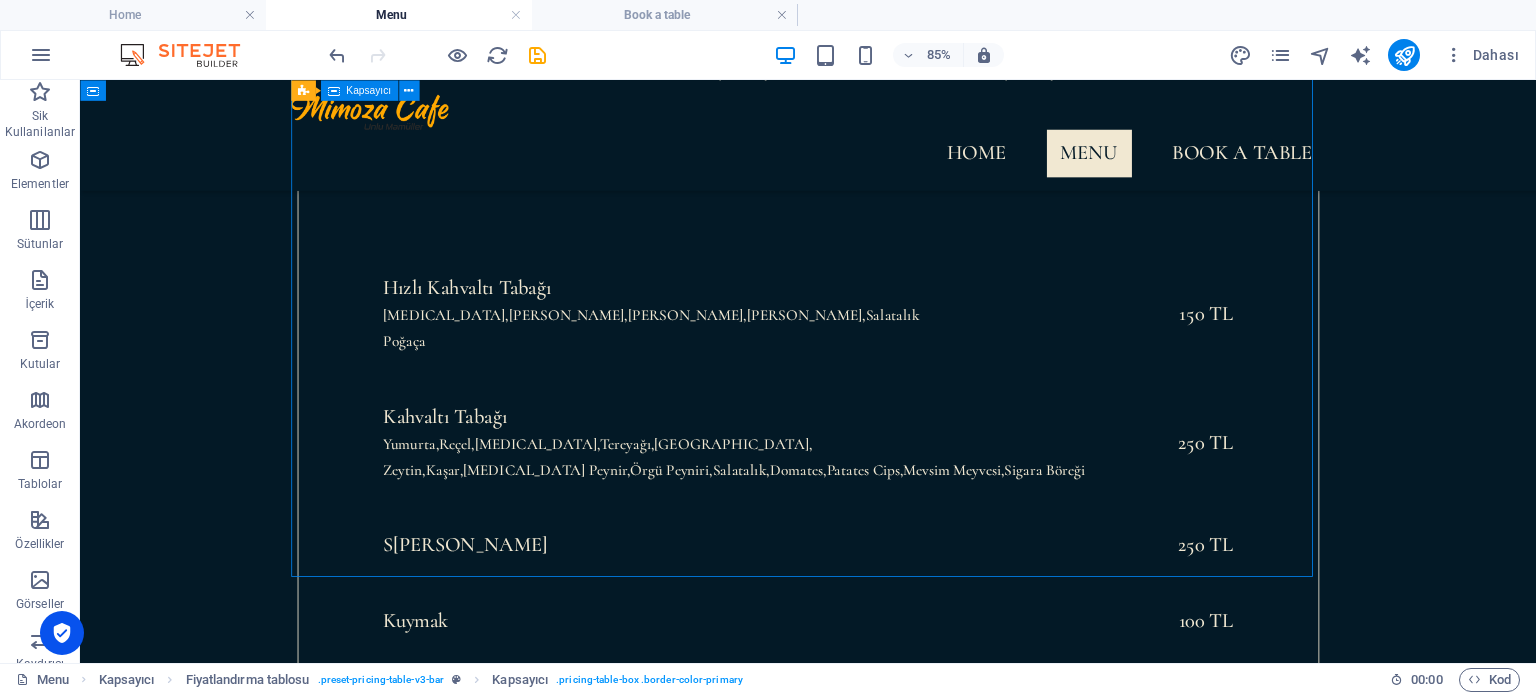 drag, startPoint x: 1284, startPoint y: 613, endPoint x: 1285, endPoint y: 654, distance: 41.01219 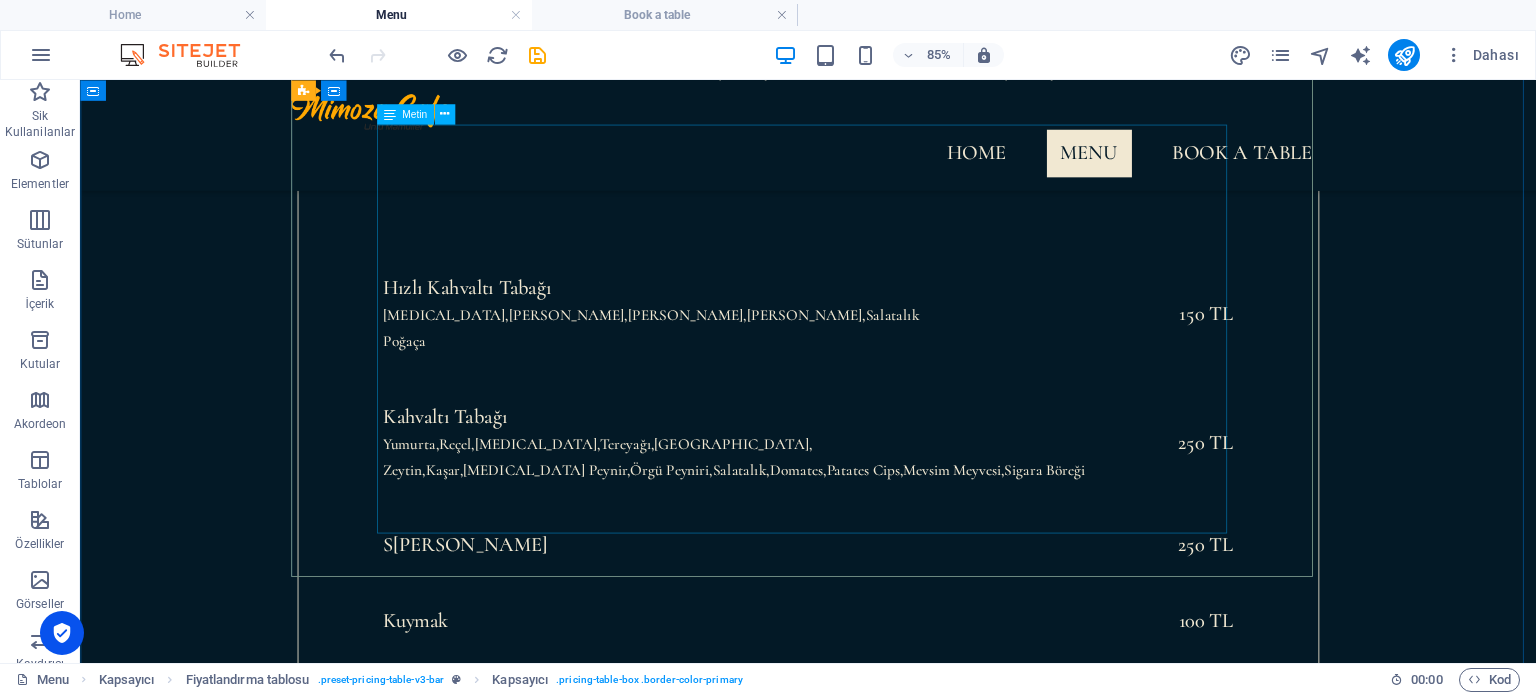 click on "Hızlı Kahvaltı Tabağı [MEDICAL_DATA],Zeytin,[GEOGRAPHIC_DATA],Domates,Salatalık Poğaça 150 TL Kahvaltı Tabağı Yumurta,[GEOGRAPHIC_DATA],[GEOGRAPHIC_DATA],[GEOGRAPHIC_DATA],[GEOGRAPHIC_DATA], [GEOGRAPHIC_DATA],Kaşar,[MEDICAL_DATA][GEOGRAPHIC_DATA],Örgü Peyniri,[GEOGRAPHIC_DATA],[GEOGRAPHIC_DATA],[GEOGRAPHIC_DATA],Mevsim Meyvesi,Sigara Böreği
250 TL
S ahanda Yumurta
250 TL Kuymak
100 TL" at bounding box center [937, 541] 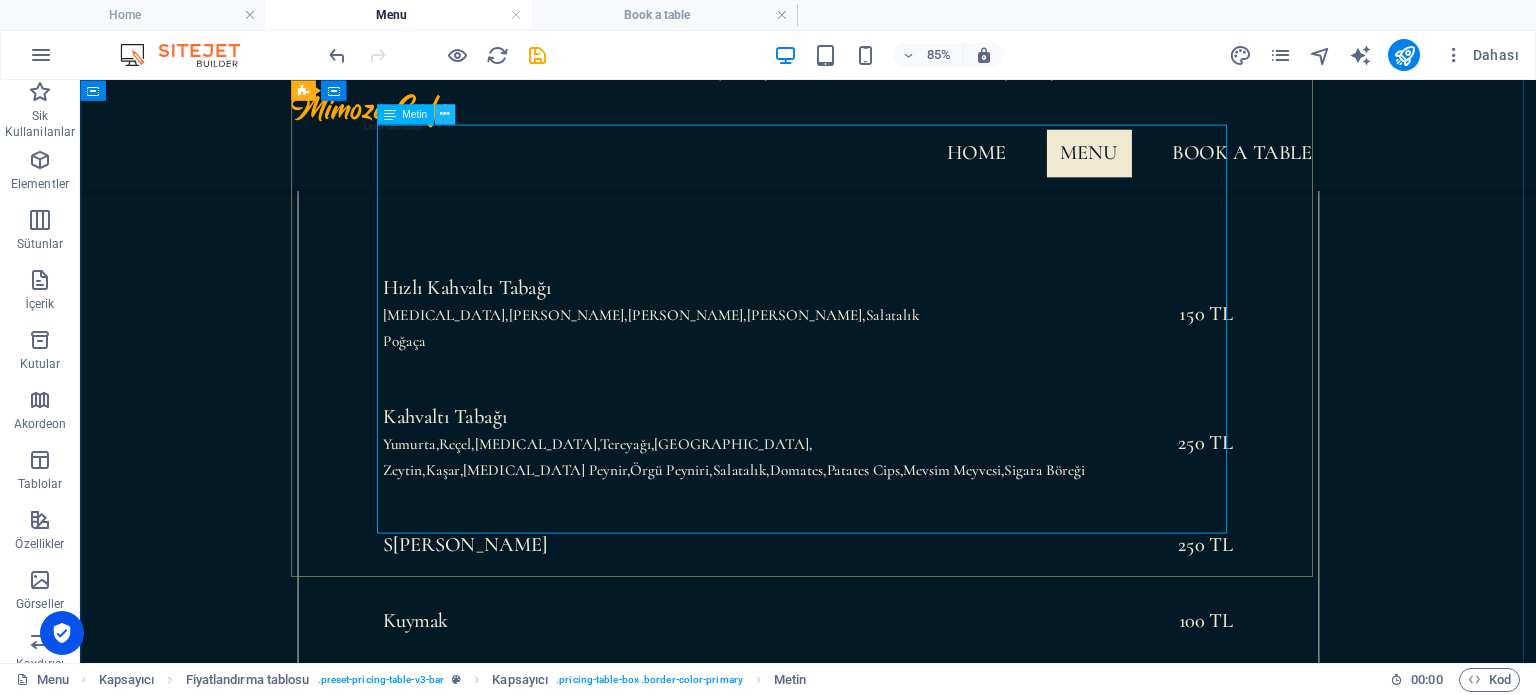 click at bounding box center (444, 114) 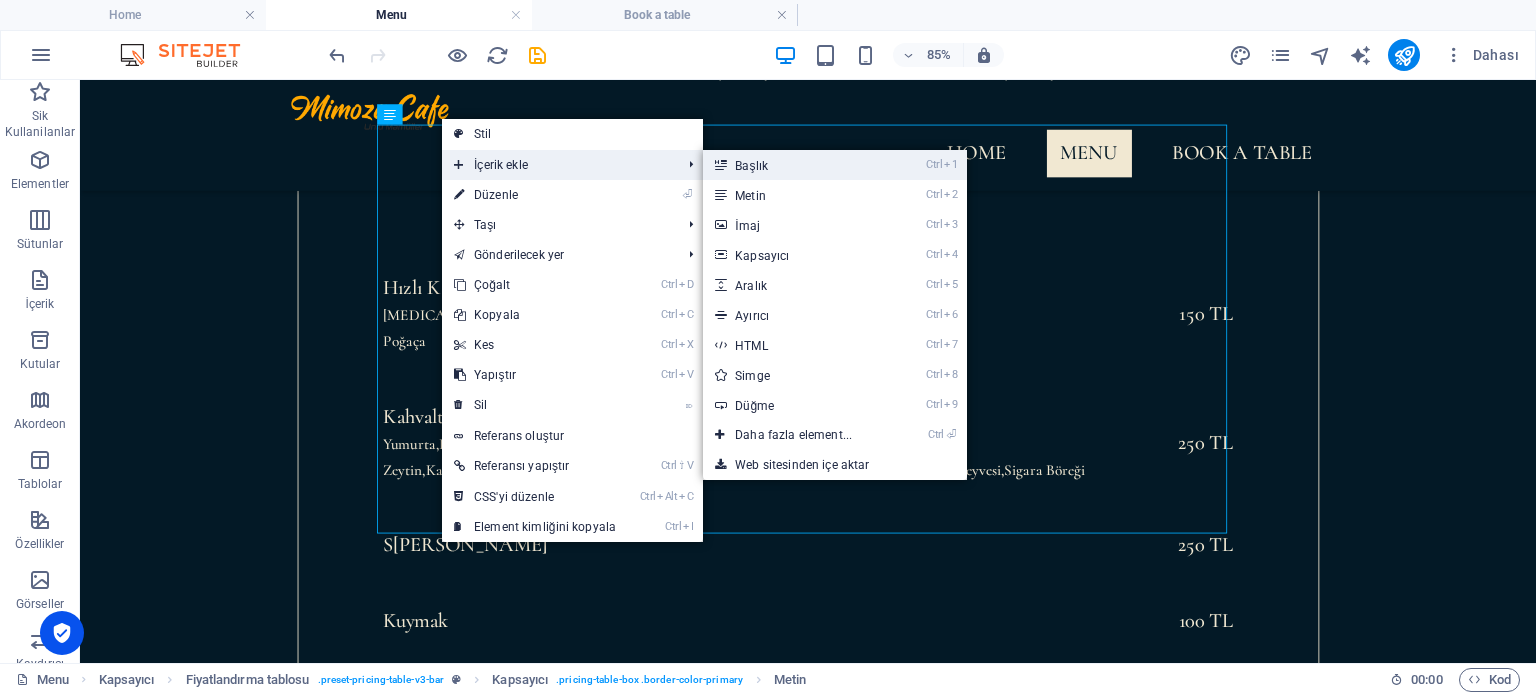 click on "Ctrl 1  Başlık" at bounding box center [797, 165] 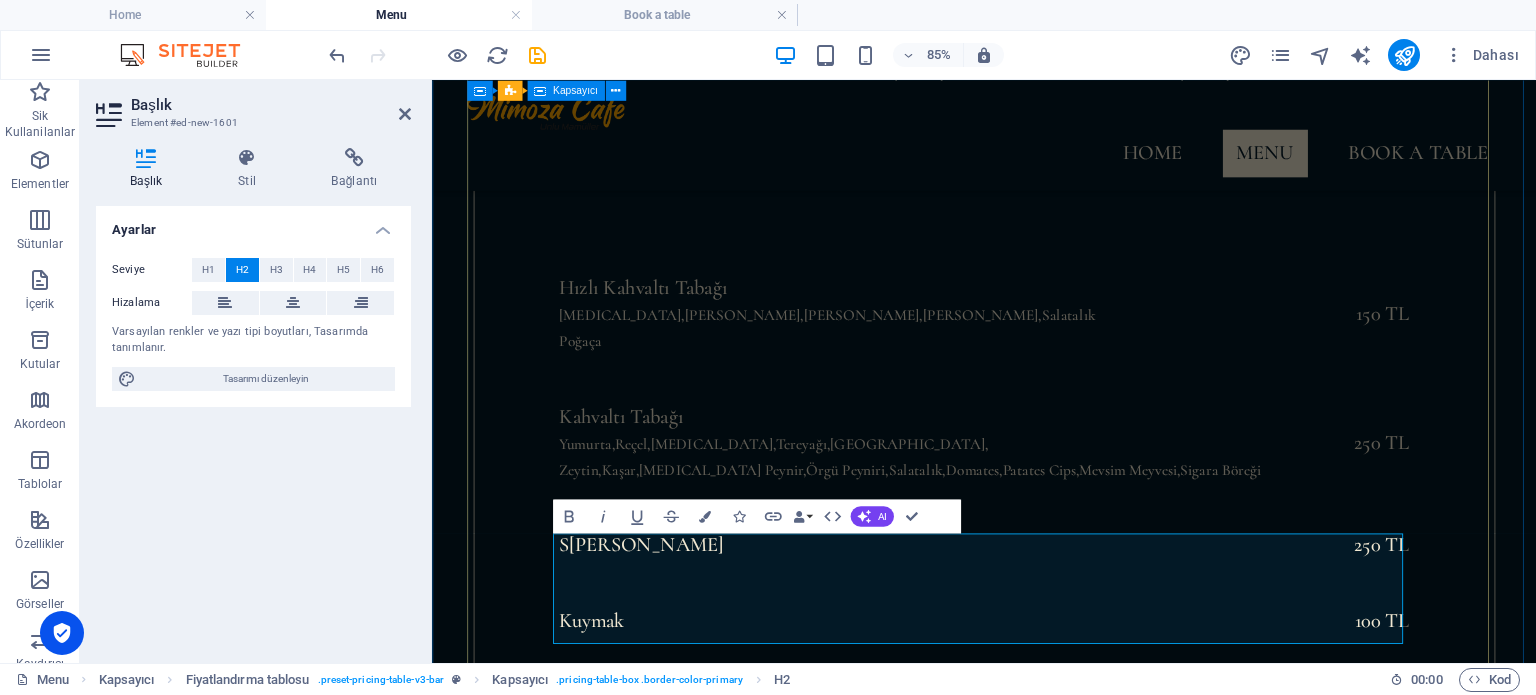 click on "Hızlı Kahvaltı Tabağı [MEDICAL_DATA],Zeytin,[GEOGRAPHIC_DATA],Domates,Salatalık Poğaça 150 TL Kahvaltı Tabağı Yumurta,[GEOGRAPHIC_DATA],[GEOGRAPHIC_DATA],[GEOGRAPHIC_DATA],[GEOGRAPHIC_DATA], [GEOGRAPHIC_DATA],Kaşar,[MEDICAL_DATA][GEOGRAPHIC_DATA],Örgü Peyniri,[GEOGRAPHIC_DATA],Domates,Patates Cips,Mevsim Meyvesi,Sigara Böreği
250 TL
S ahanda Yumurta
250 TL Kuymak
100 TL Yeni başlık" at bounding box center [1082, 581] 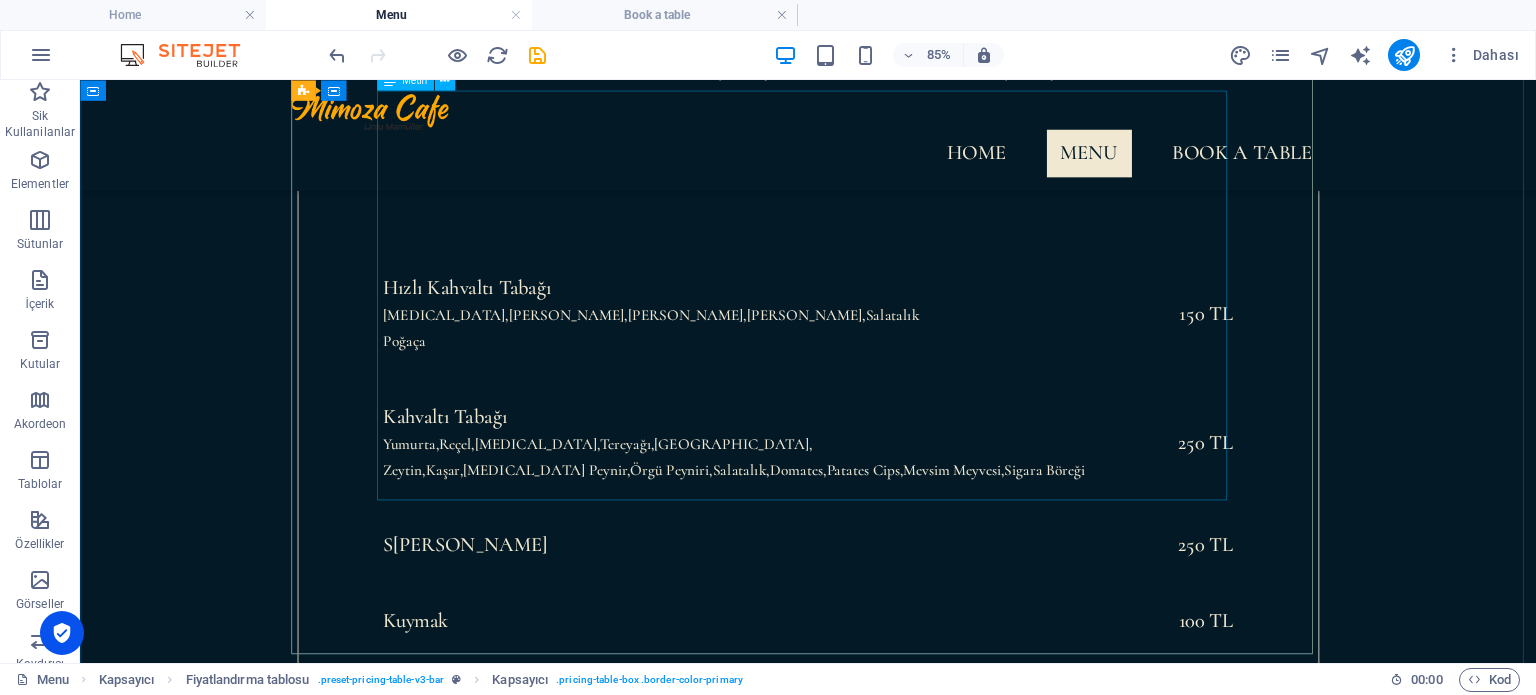 scroll, scrollTop: 979, scrollLeft: 0, axis: vertical 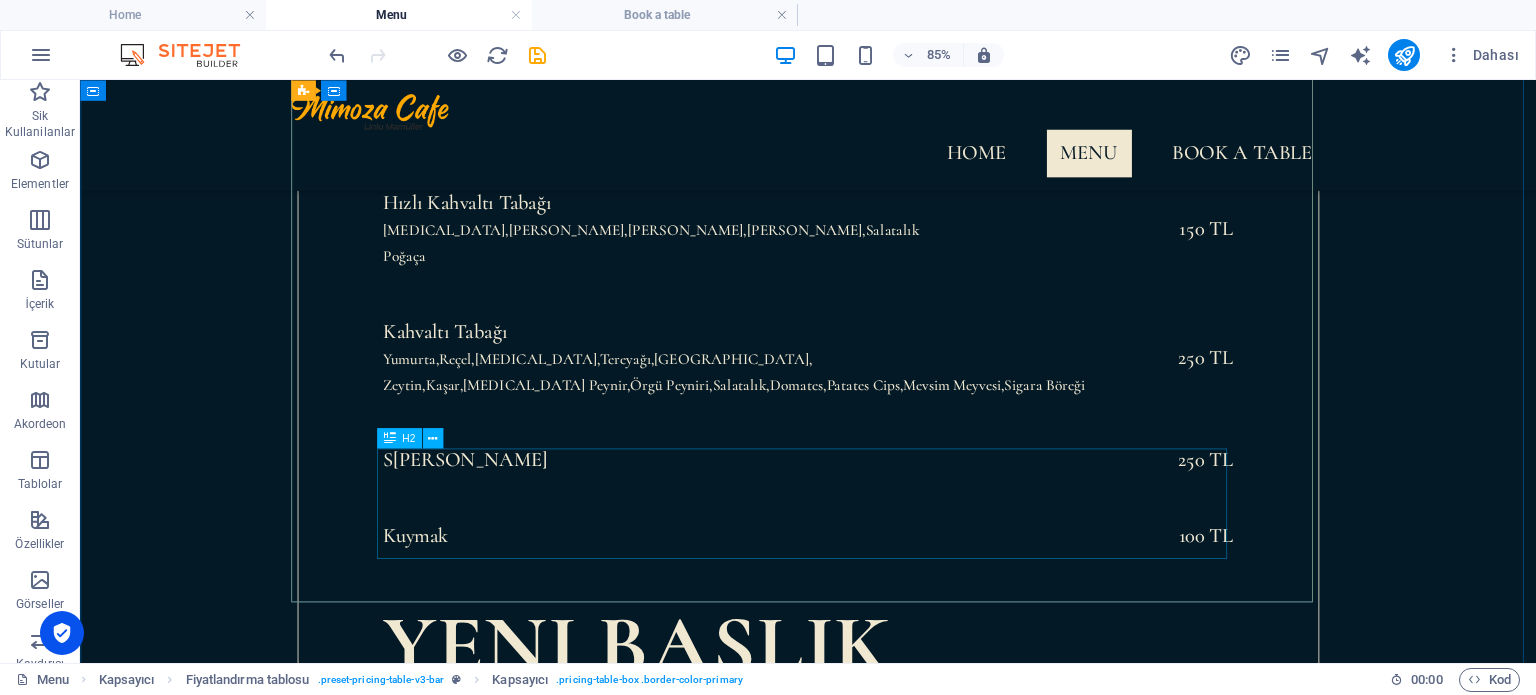 click on "Yeni başlık" at bounding box center (937, 747) 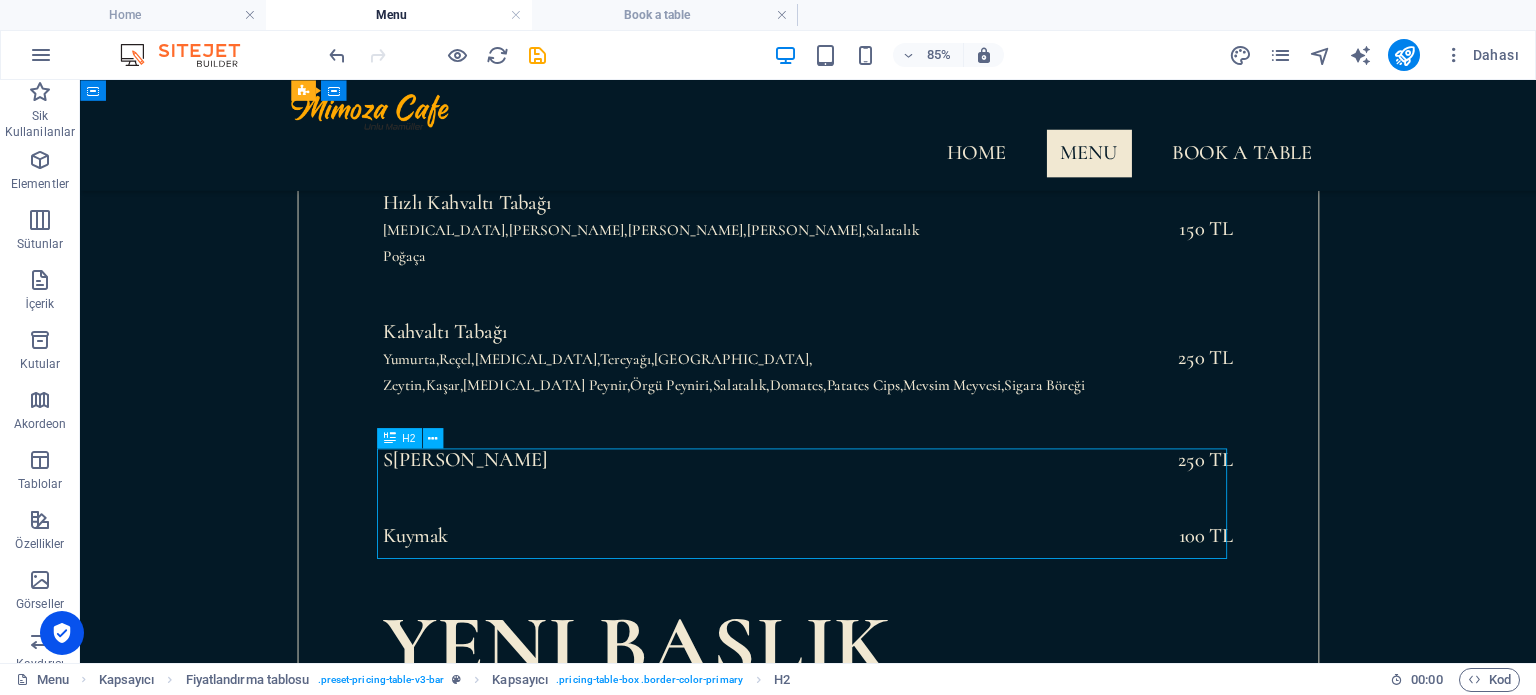 click on "Yeni başlık" at bounding box center [937, 747] 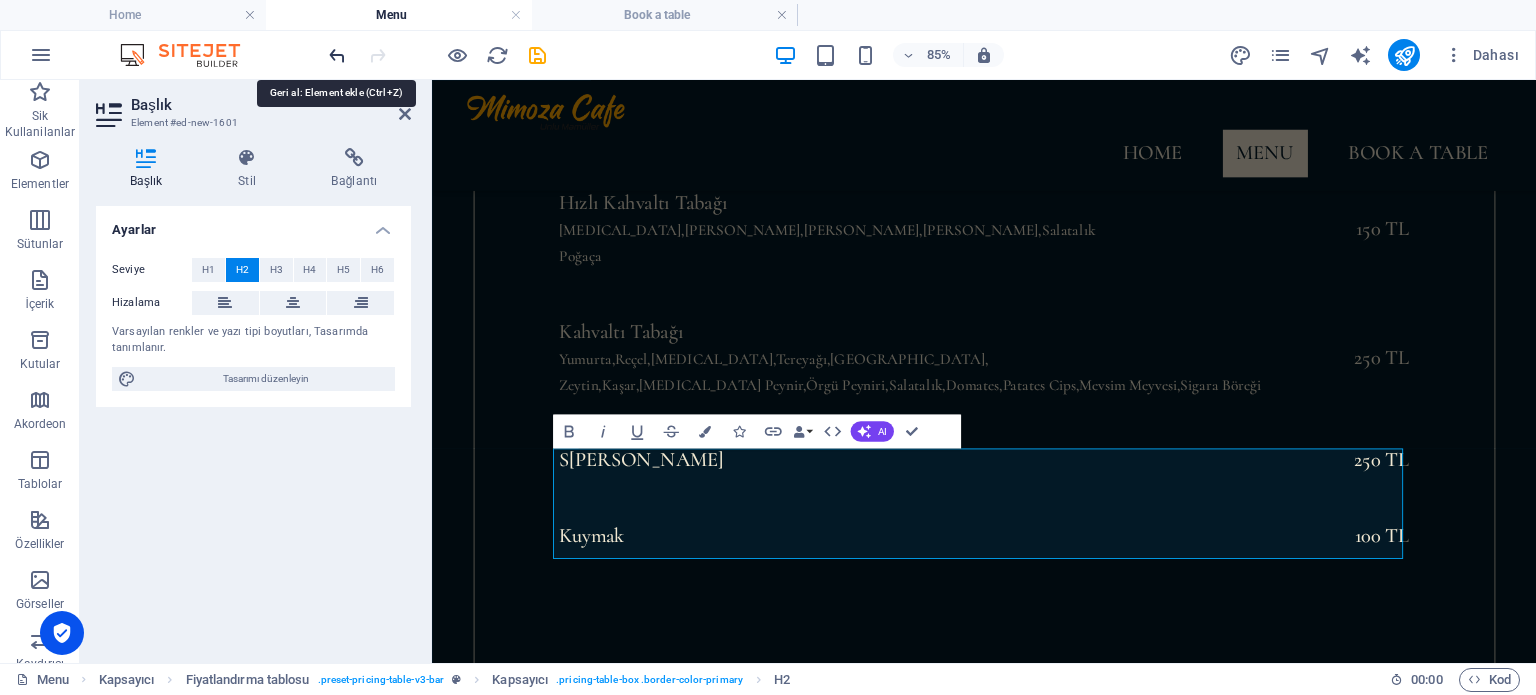 click at bounding box center [337, 55] 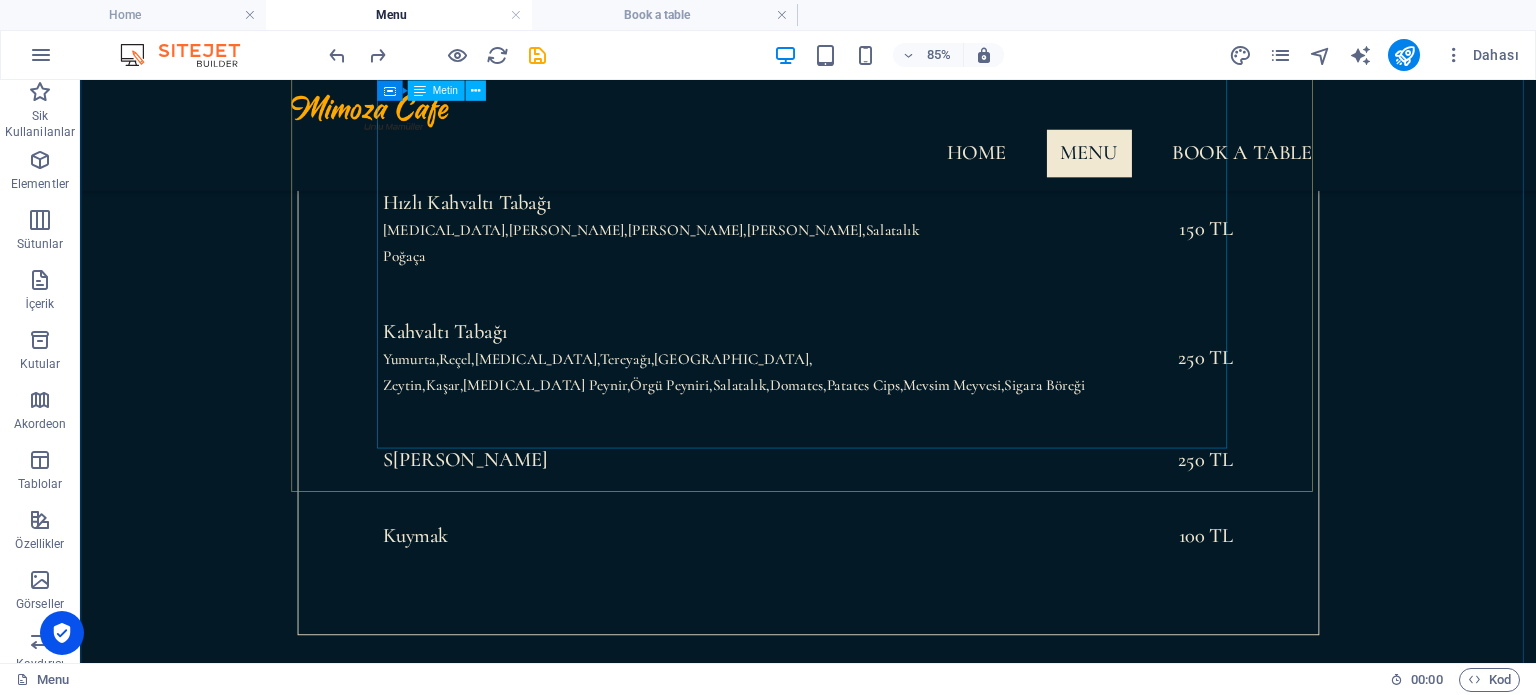 click on "Hızlı Kahvaltı Tabağı [MEDICAL_DATA],Zeytin,[GEOGRAPHIC_DATA],Domates,Salatalık Poğaça 150 TL Kahvaltı Tabağı Yumurta,[GEOGRAPHIC_DATA],[GEOGRAPHIC_DATA],[GEOGRAPHIC_DATA],[GEOGRAPHIC_DATA], [GEOGRAPHIC_DATA],Kaşar,[MEDICAL_DATA][GEOGRAPHIC_DATA],Örgü Peyniri,[GEOGRAPHIC_DATA],[GEOGRAPHIC_DATA],[GEOGRAPHIC_DATA],Mevsim Meyvesi,Sigara Böreği
250 TL
S ahanda Yumurta
250 TL Kuymak
100 TL" at bounding box center [937, 441] 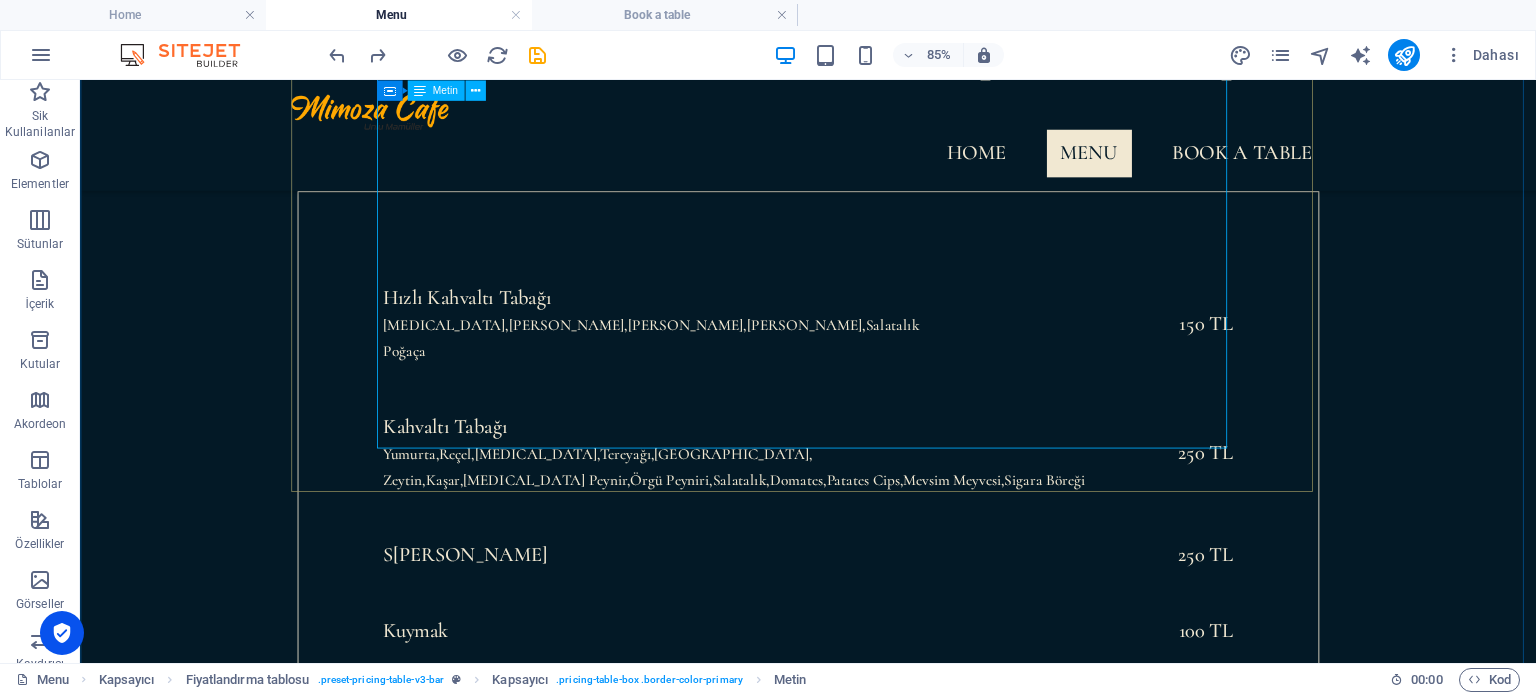 scroll, scrollTop: 679, scrollLeft: 0, axis: vertical 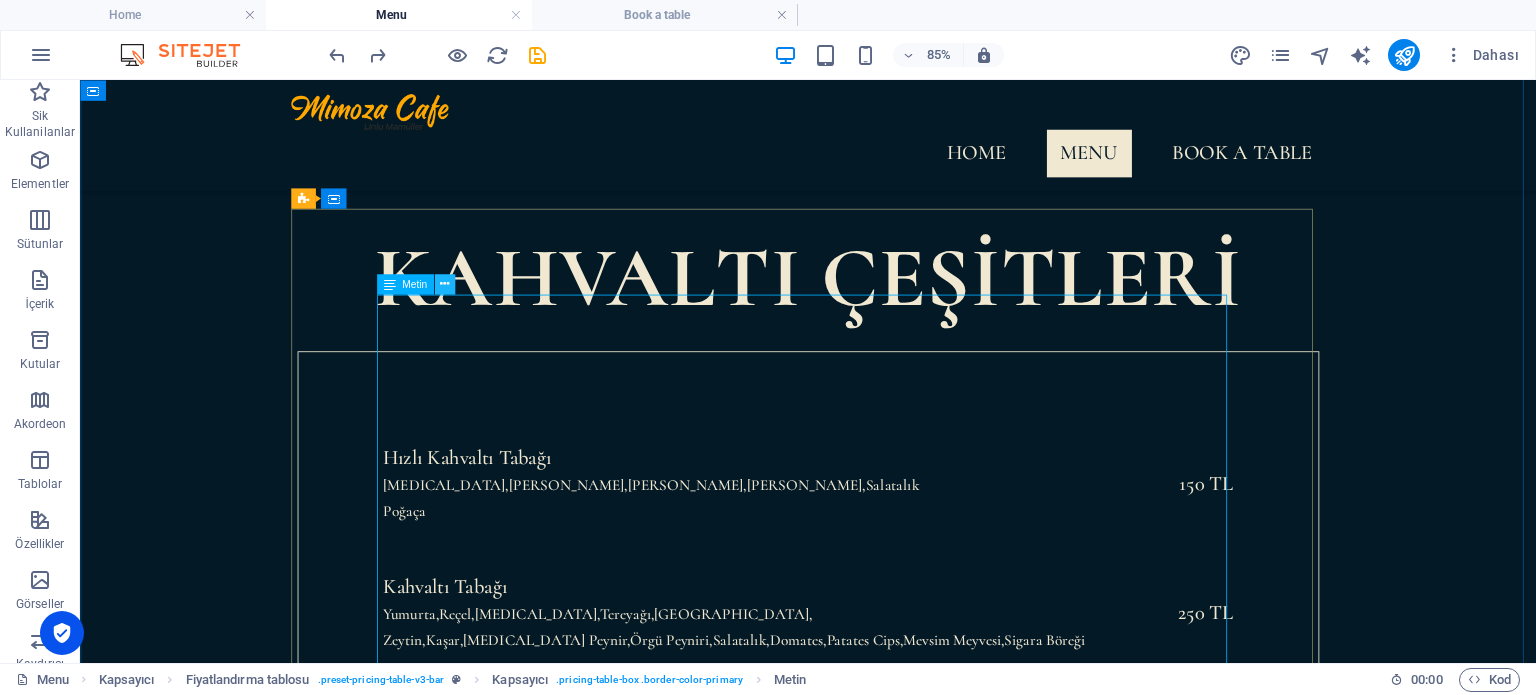 click at bounding box center [444, 284] 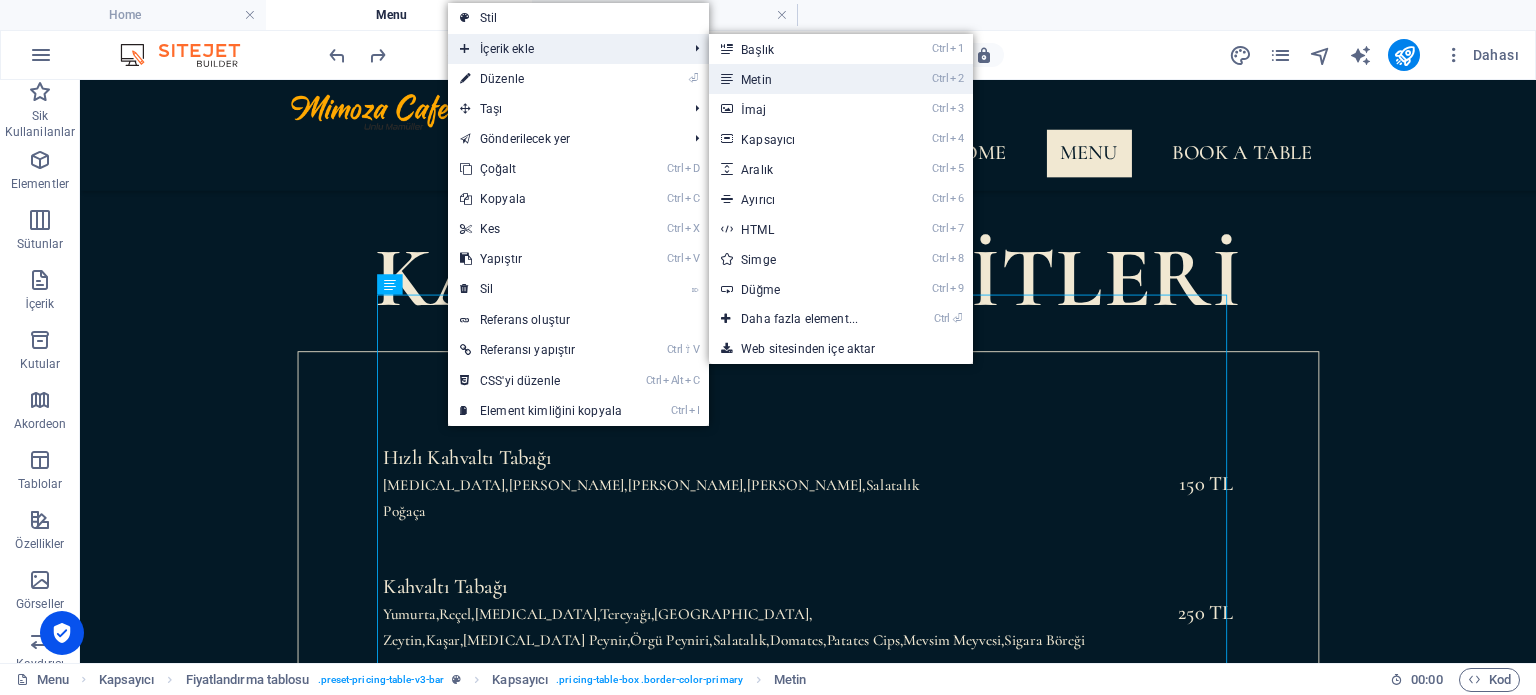 click on "Ctrl 2  Metin" at bounding box center (803, 79) 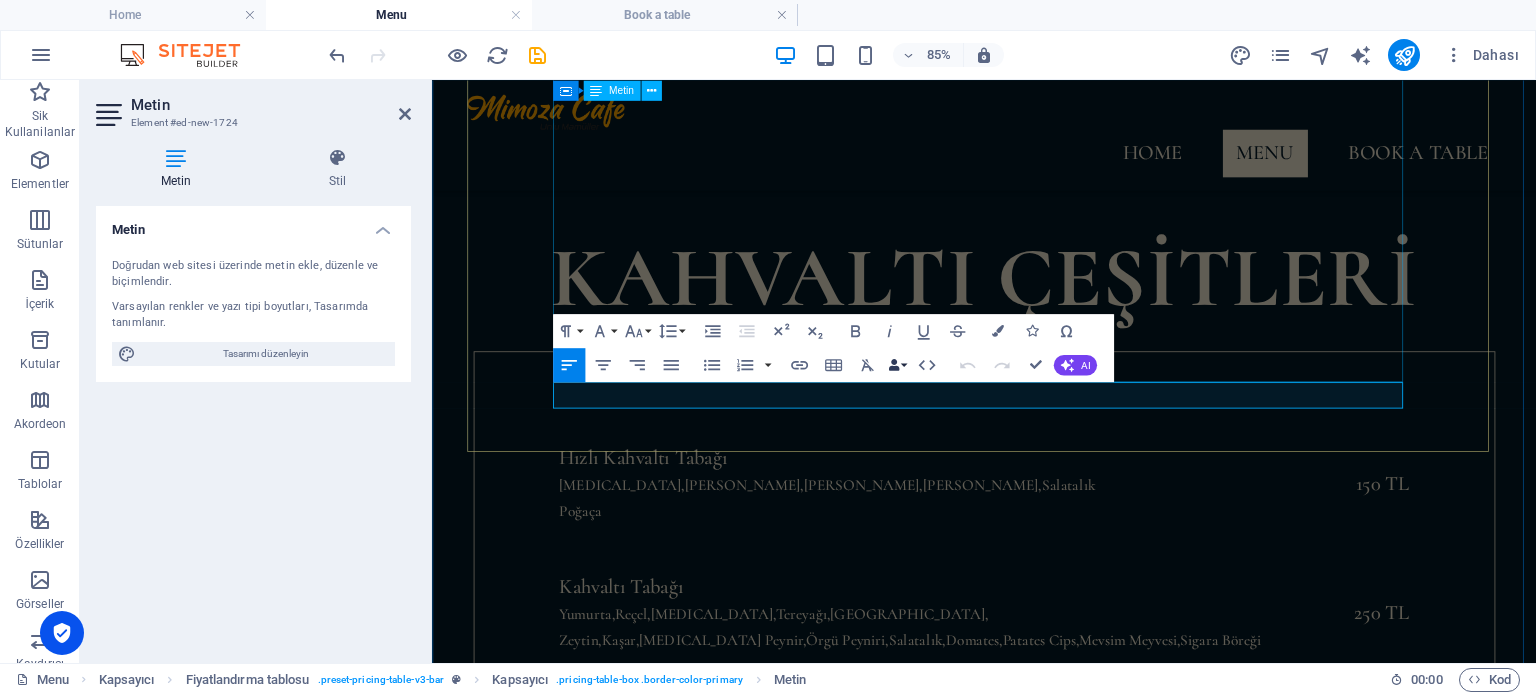 scroll, scrollTop: 1084, scrollLeft: 0, axis: vertical 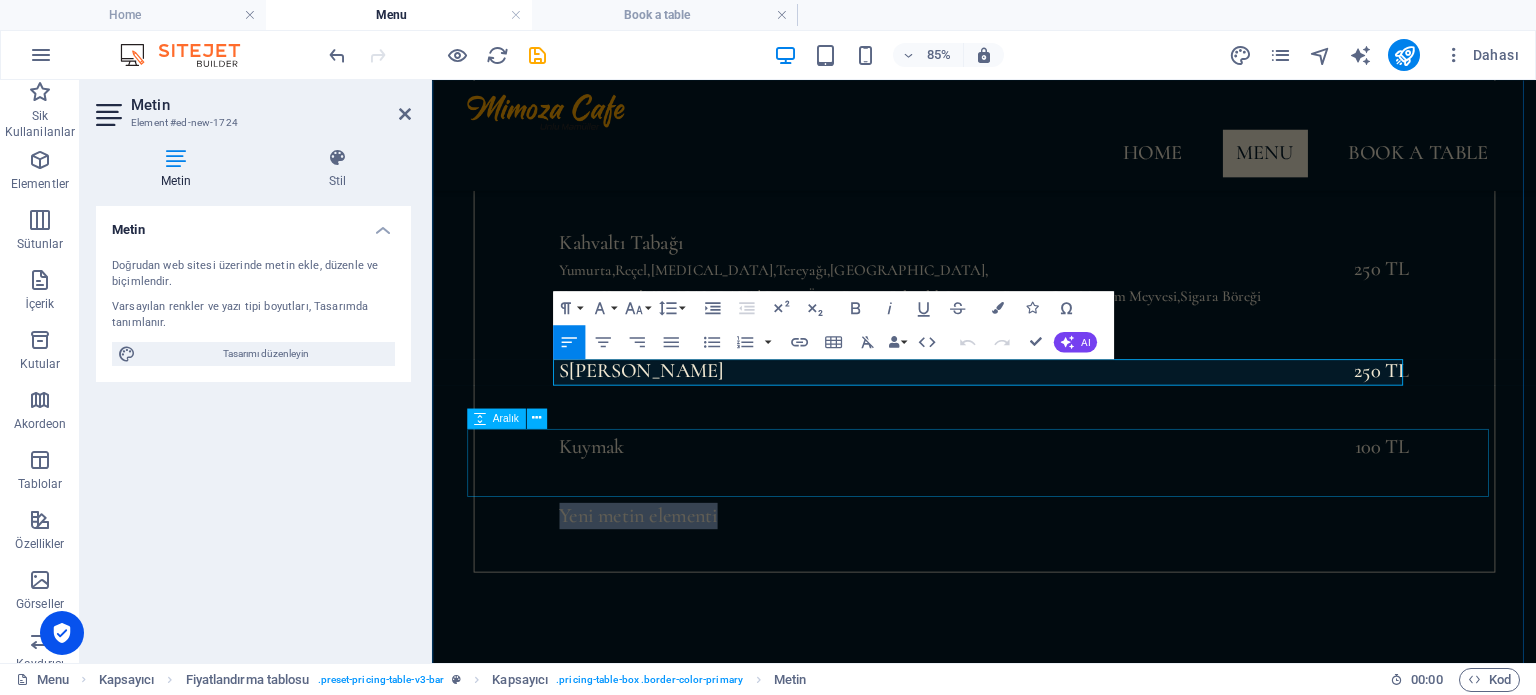 click at bounding box center (1082, 699) 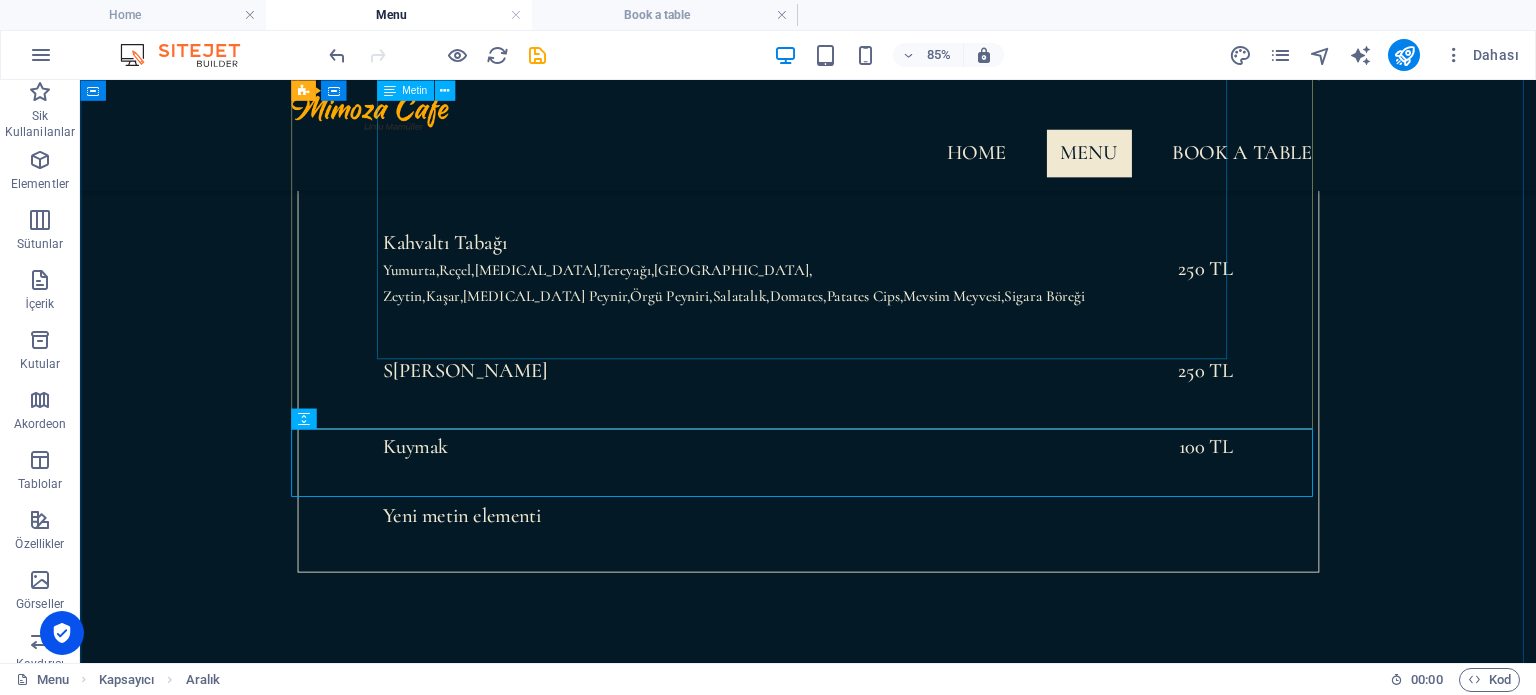 drag, startPoint x: 570, startPoint y: 400, endPoint x: 639, endPoint y: 408, distance: 69.46222 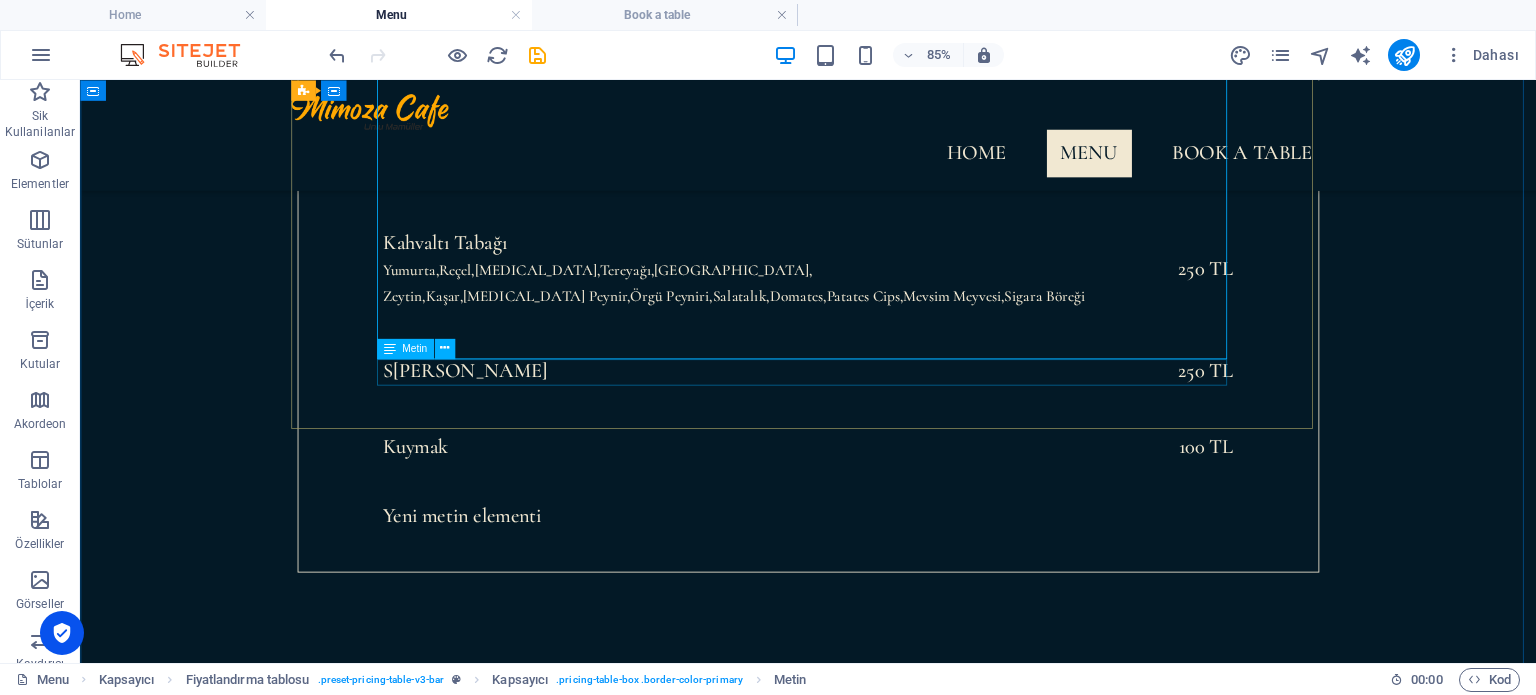 click on "Yeni metin elementi" at bounding box center (937, 592) 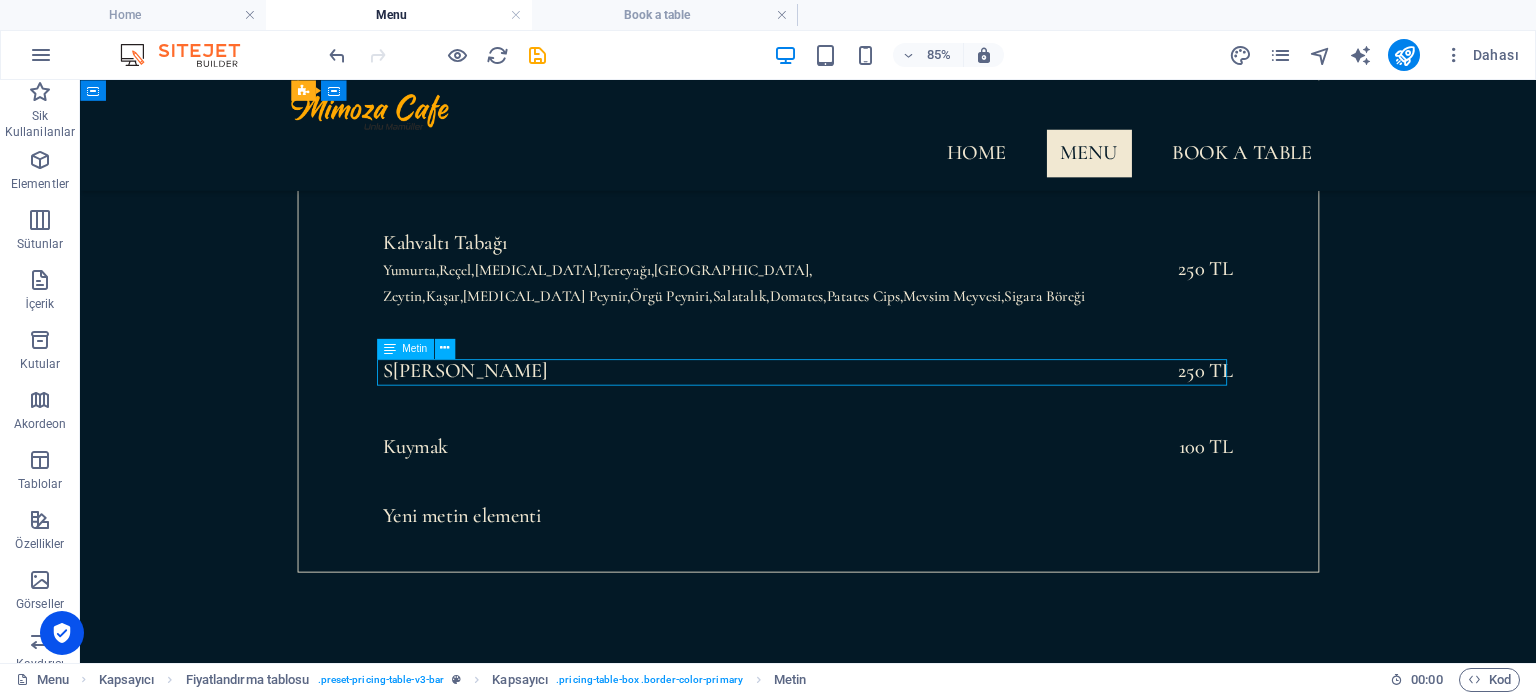 click on "Yeni metin elementi" at bounding box center (937, 592) 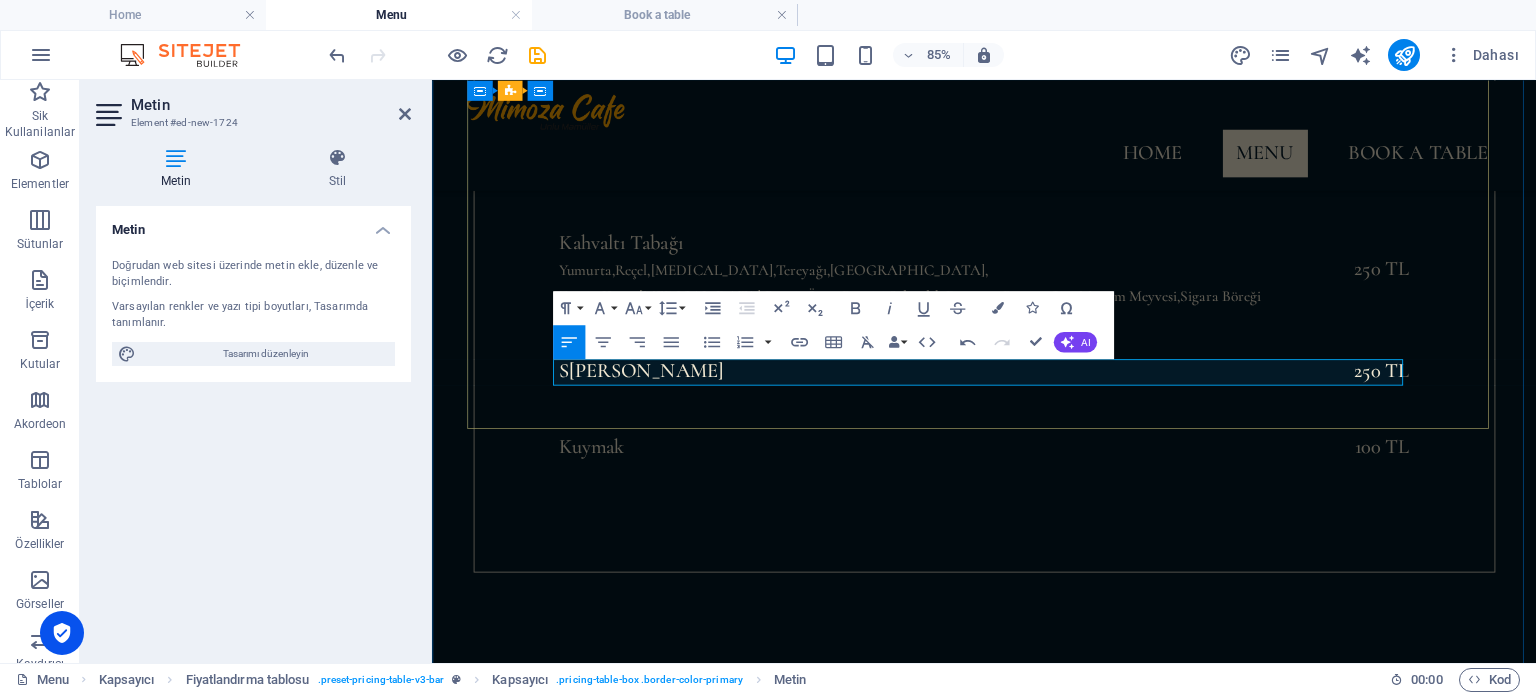 type 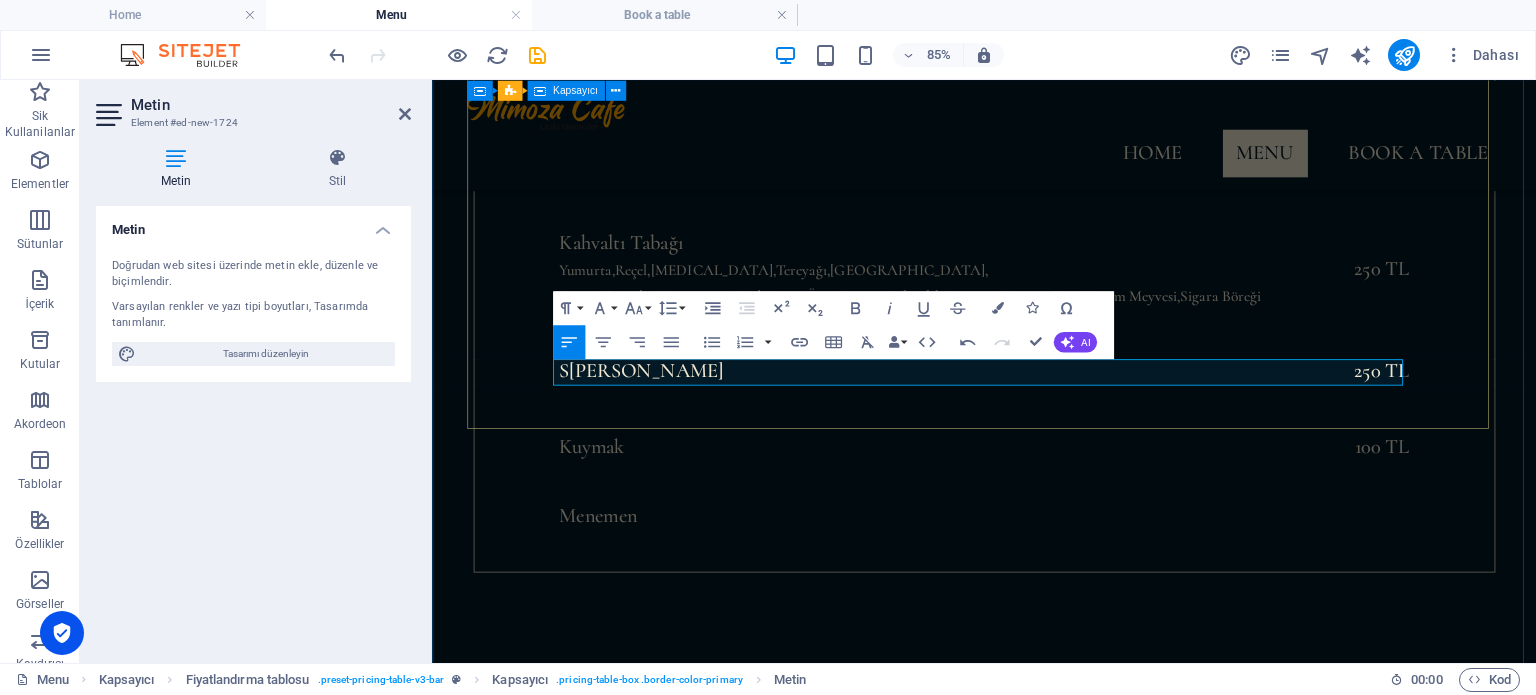 click on "Hızlı Kahvaltı Tabağı [MEDICAL_DATA],Zeytin,[GEOGRAPHIC_DATA],Domates,Salatalık Poğaça 150 TL Kahvaltı Tabağı Yumurta,[GEOGRAPHIC_DATA],[GEOGRAPHIC_DATA],[GEOGRAPHIC_DATA],[GEOGRAPHIC_DATA], [GEOGRAPHIC_DATA],Kaşar,[MEDICAL_DATA][GEOGRAPHIC_DATA],Örgü Peyniri,Salatalık,[GEOGRAPHIC_DATA],[GEOGRAPHIC_DATA],Mevsim Meyvesi,Sigara Böreği
250 TL
S ahanda Yumurta
250 TL Kuymak
100 TL Menemen" at bounding box center [1082, 326] 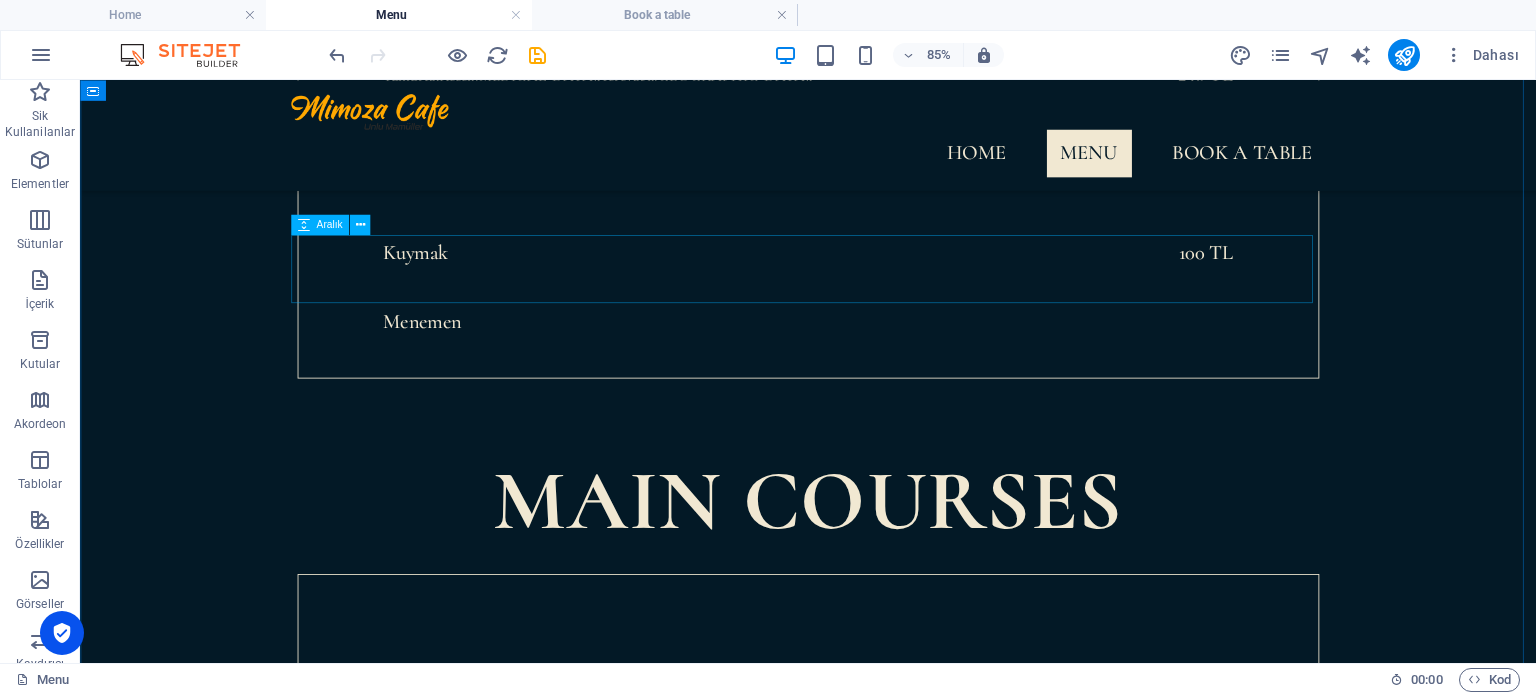 scroll, scrollTop: 1084, scrollLeft: 0, axis: vertical 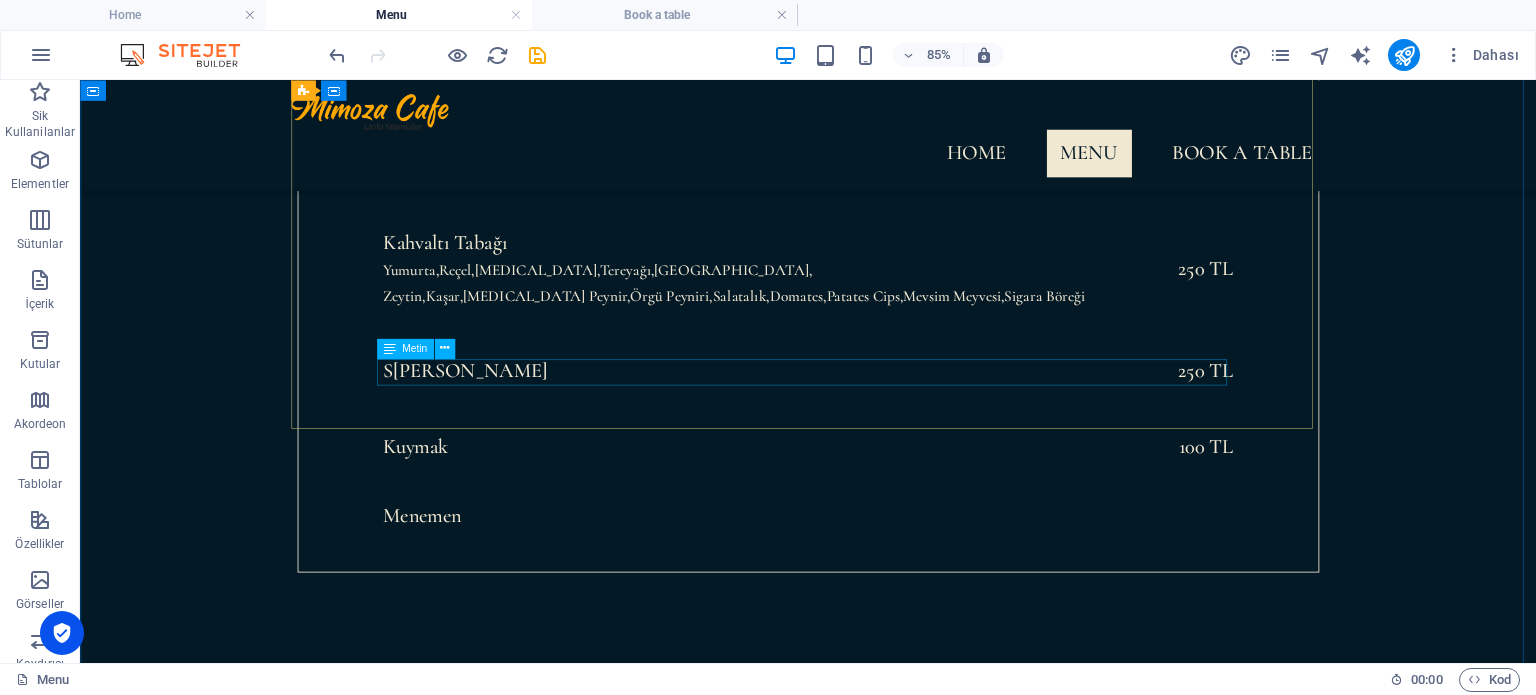click on "Menemen" at bounding box center (937, 592) 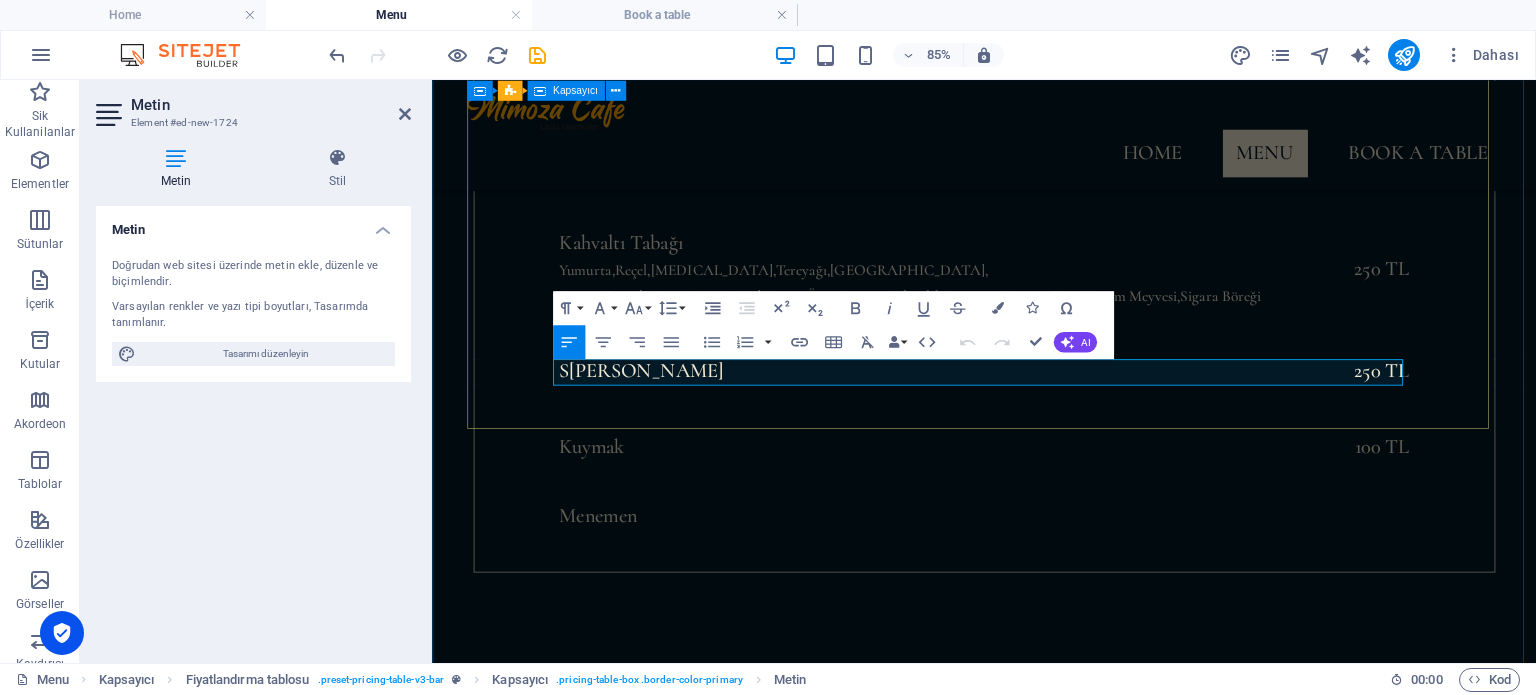 click on "Hızlı Kahvaltı Tabağı [MEDICAL_DATA],Zeytin,[GEOGRAPHIC_DATA],Domates,Salatalık Poğaça 150 TL Kahvaltı Tabağı Yumurta,[GEOGRAPHIC_DATA],[GEOGRAPHIC_DATA],[GEOGRAPHIC_DATA],[GEOGRAPHIC_DATA], [GEOGRAPHIC_DATA],Kaşar,[MEDICAL_DATA][GEOGRAPHIC_DATA],Örgü Peyniri,Salatalık,[GEOGRAPHIC_DATA],[GEOGRAPHIC_DATA],Mevsim Meyvesi,Sigara Böreği
250 TL
S ahanda Yumurta
250 TL Kuymak
100 TL Menemen" at bounding box center [1082, 326] 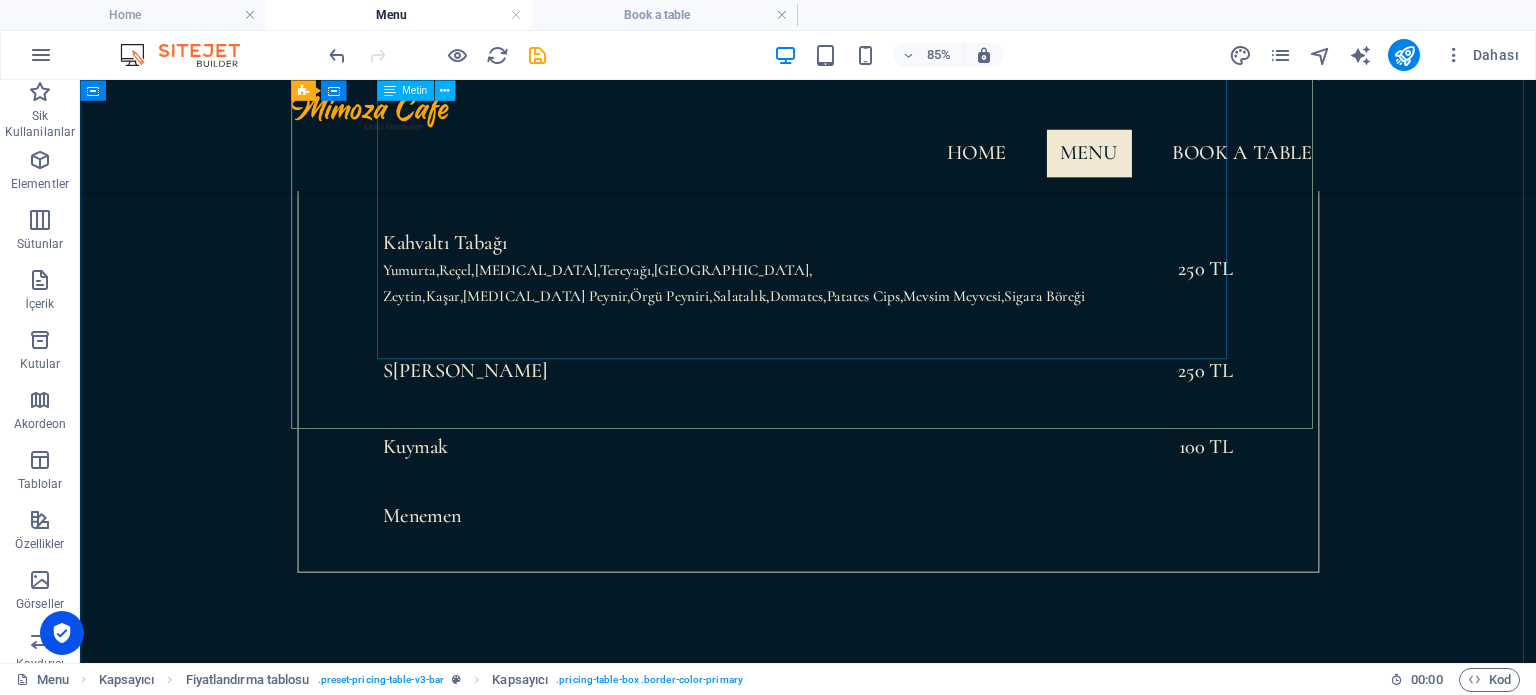 click on "Hızlı Kahvaltı Tabağı [MEDICAL_DATA],Zeytin,[GEOGRAPHIC_DATA],Domates,Salatalık Poğaça 150 TL Kahvaltı Tabağı Yumurta,[GEOGRAPHIC_DATA],[GEOGRAPHIC_DATA],[GEOGRAPHIC_DATA],[GEOGRAPHIC_DATA], [GEOGRAPHIC_DATA],Kaşar,[MEDICAL_DATA][GEOGRAPHIC_DATA],Örgü Peyniri,[GEOGRAPHIC_DATA],[GEOGRAPHIC_DATA],[GEOGRAPHIC_DATA],Mevsim Meyvesi,Sigara Böreği
250 TL
S ahanda Yumurta
250 TL Kuymak
100 TL" at bounding box center (937, 336) 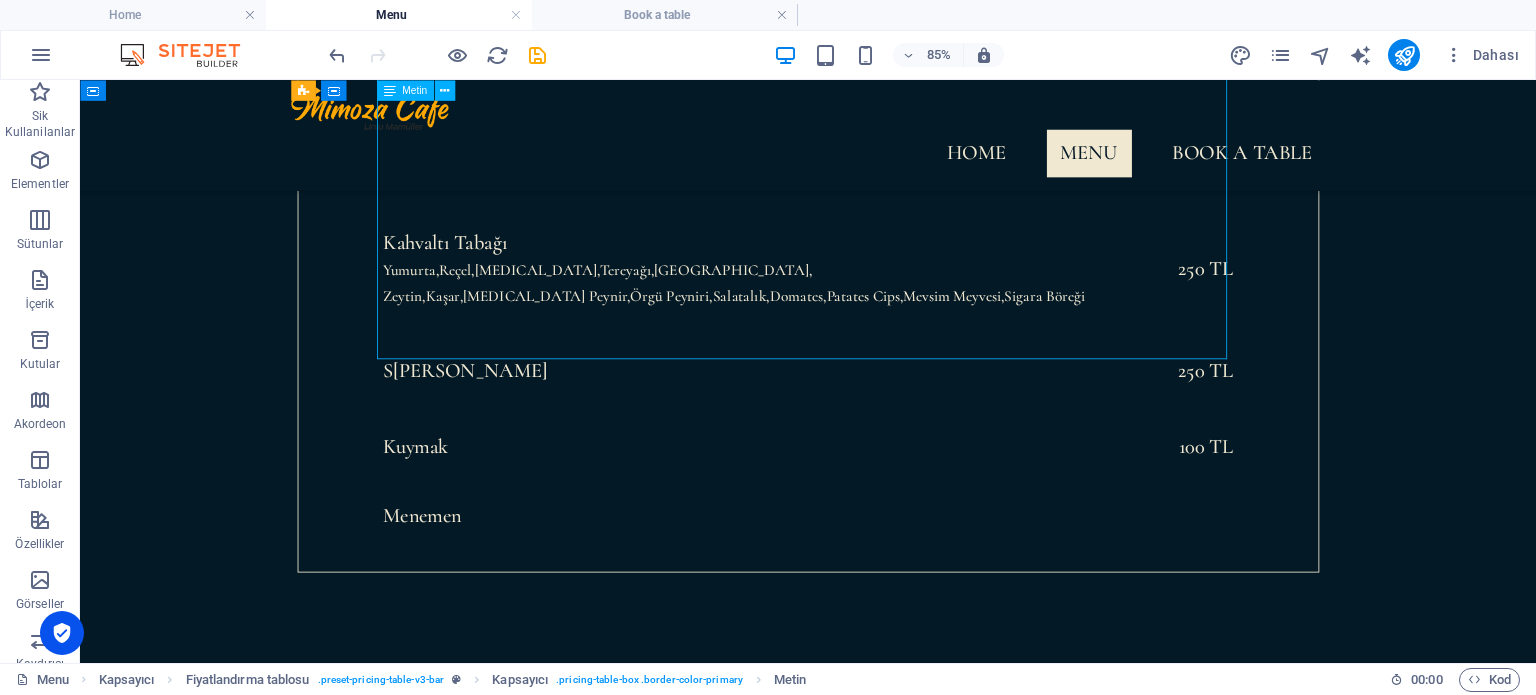 click on "Hızlı Kahvaltı Tabağı [MEDICAL_DATA],Zeytin,[GEOGRAPHIC_DATA],Domates,Salatalık Poğaça 150 TL Kahvaltı Tabağı Yumurta,[GEOGRAPHIC_DATA],[GEOGRAPHIC_DATA],[GEOGRAPHIC_DATA],[GEOGRAPHIC_DATA], [GEOGRAPHIC_DATA],Kaşar,[MEDICAL_DATA][GEOGRAPHIC_DATA],Örgü Peyniri,[GEOGRAPHIC_DATA],[GEOGRAPHIC_DATA],[GEOGRAPHIC_DATA],Mevsim Meyvesi,Sigara Böreği
250 TL
S ahanda Yumurta
250 TL Kuymak
100 TL" at bounding box center [937, 336] 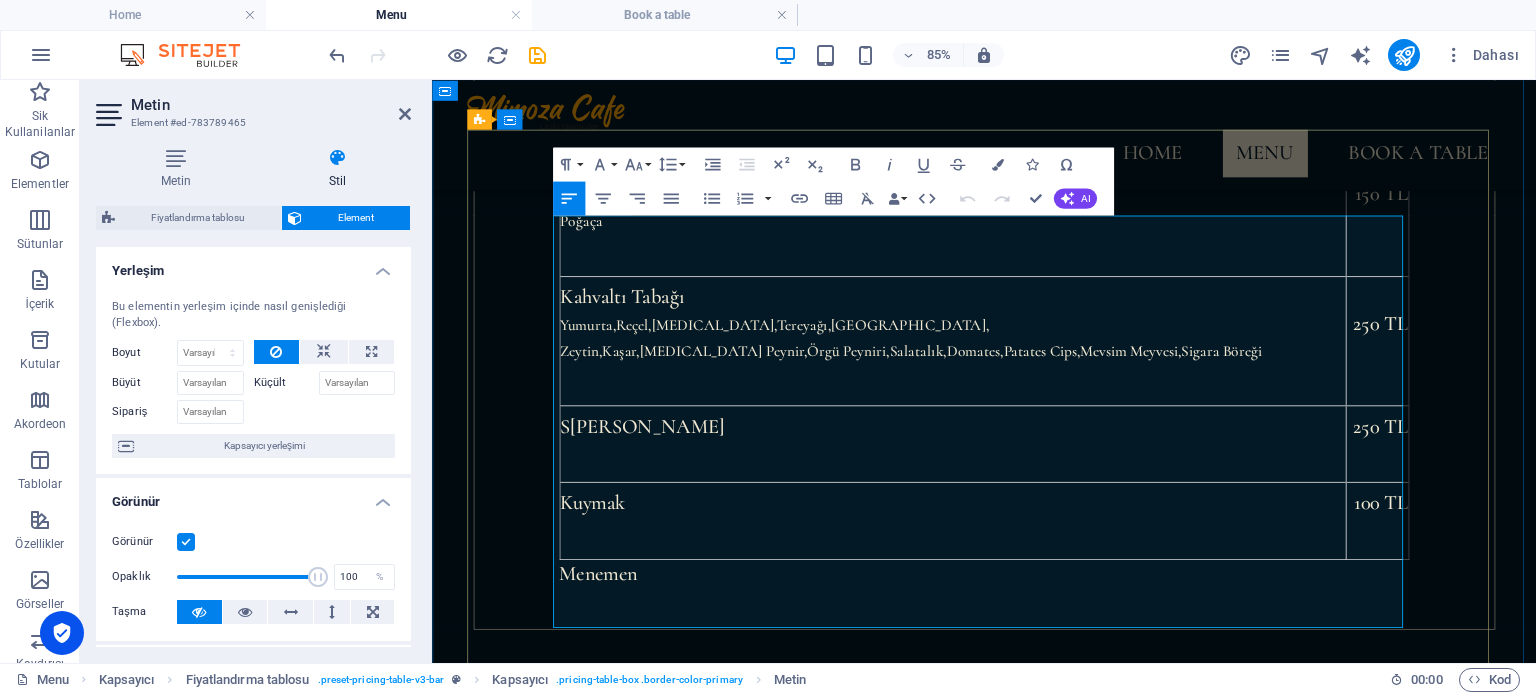scroll, scrollTop: 1030, scrollLeft: 0, axis: vertical 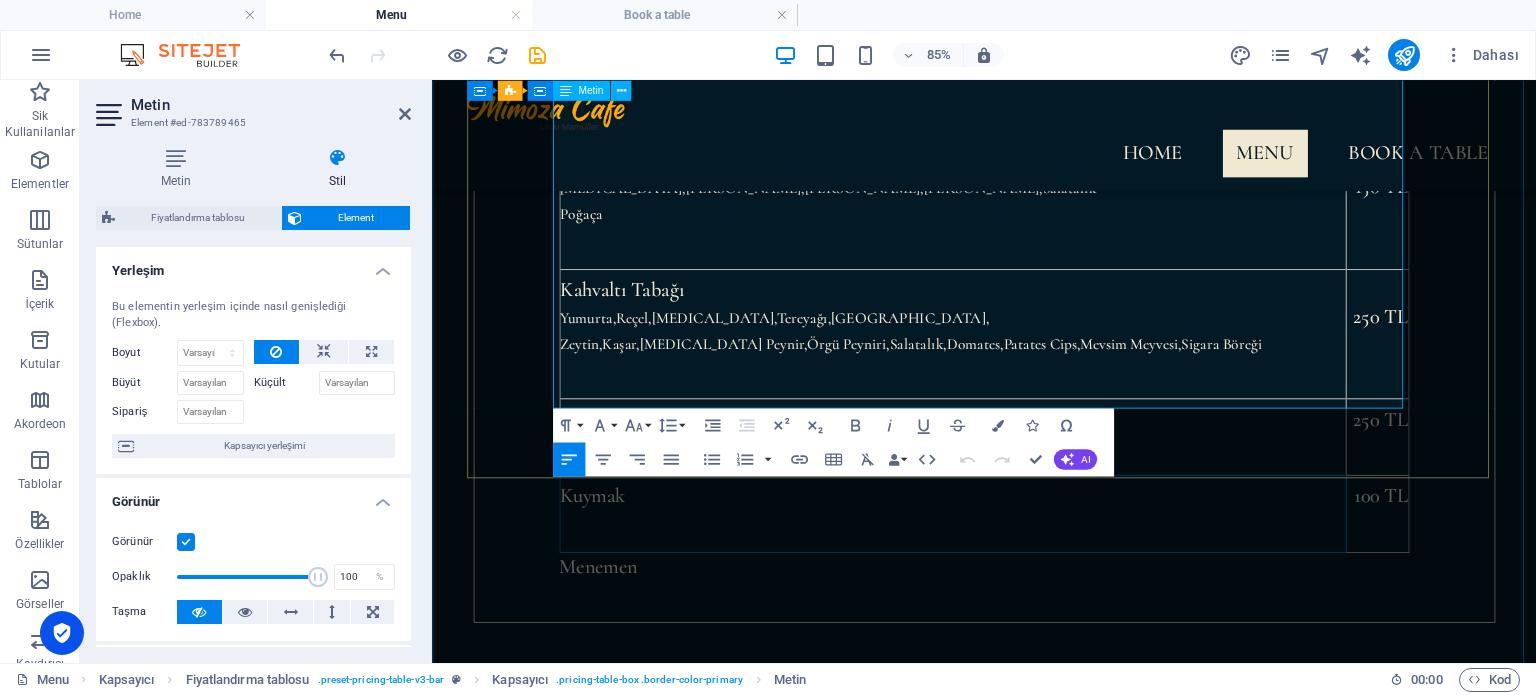 drag, startPoint x: 636, startPoint y: 394, endPoint x: 638, endPoint y: 376, distance: 18.110771 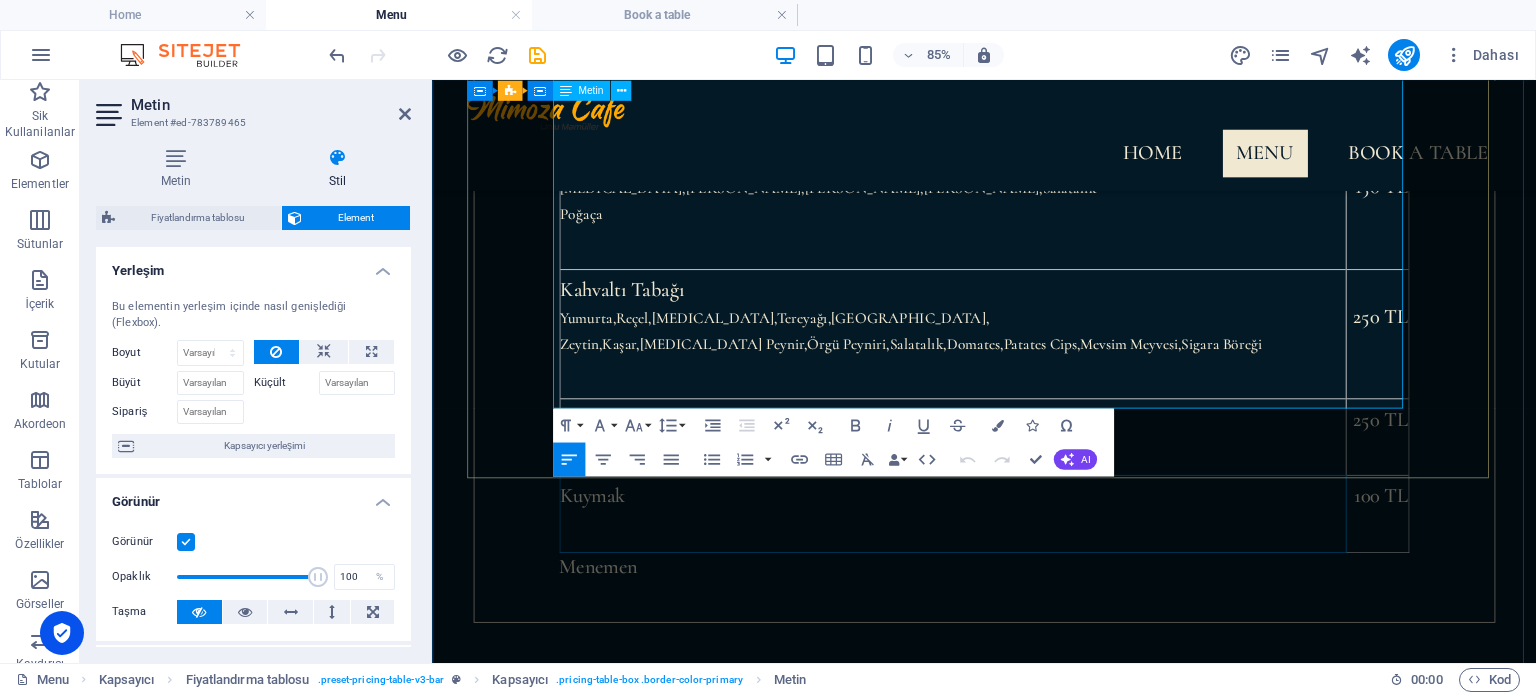 click on "Kuymak" at bounding box center (1044, 590) 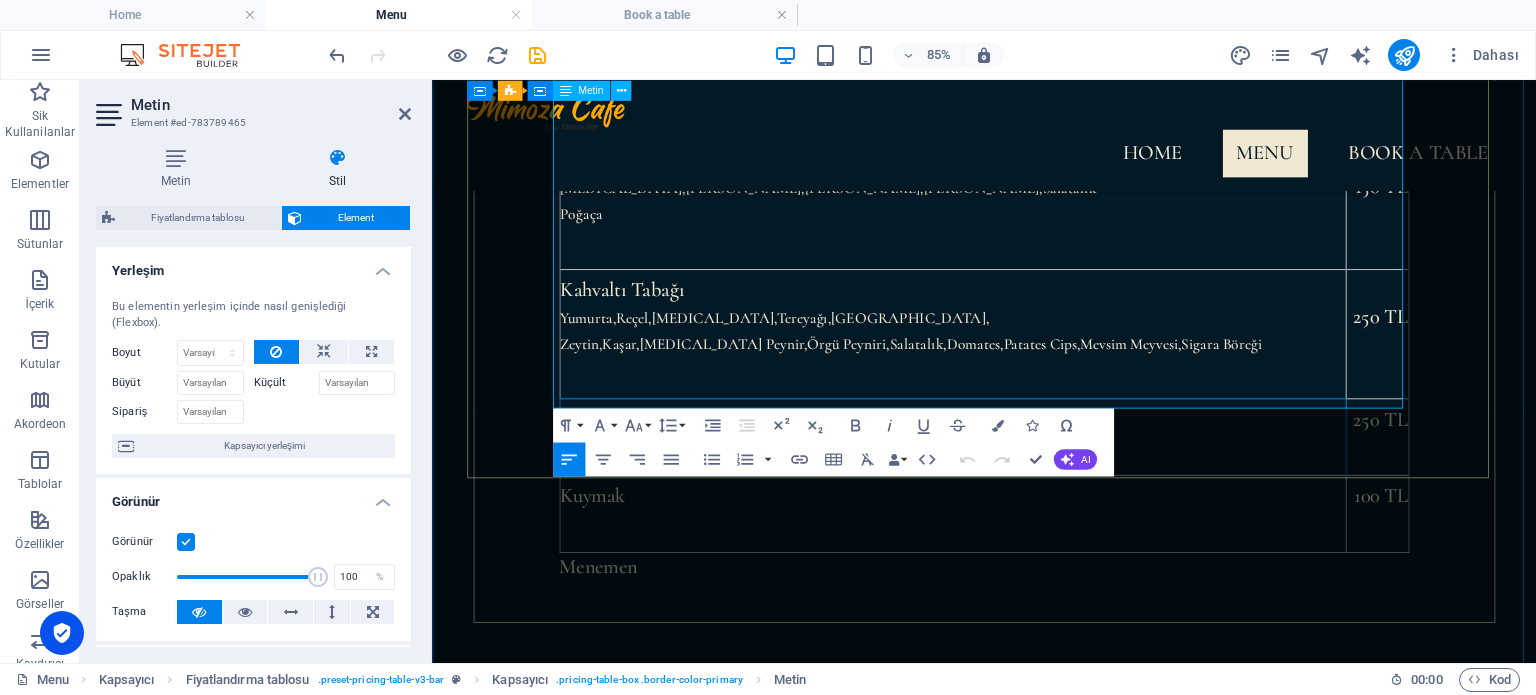 click on "S [PERSON_NAME]" at bounding box center [1044, 500] 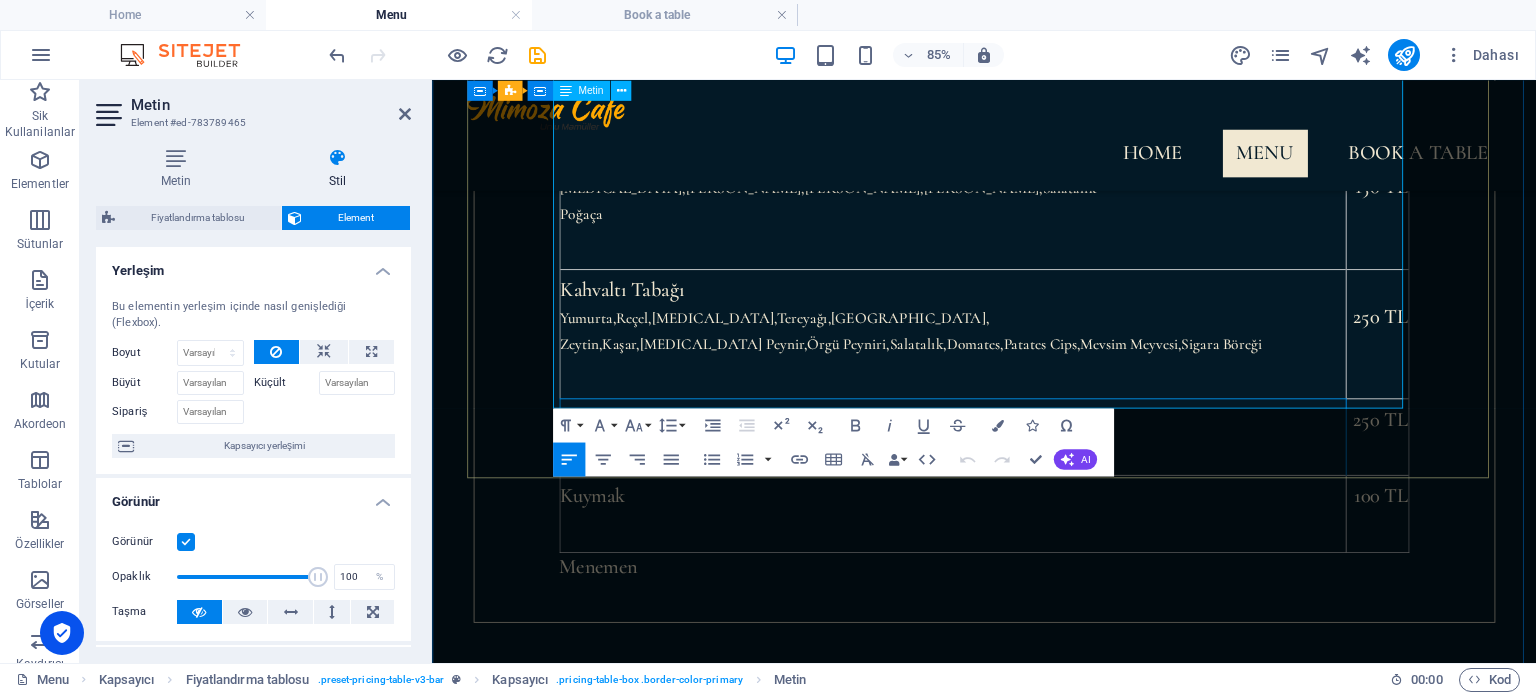 click on "S [PERSON_NAME]" at bounding box center (1044, 500) 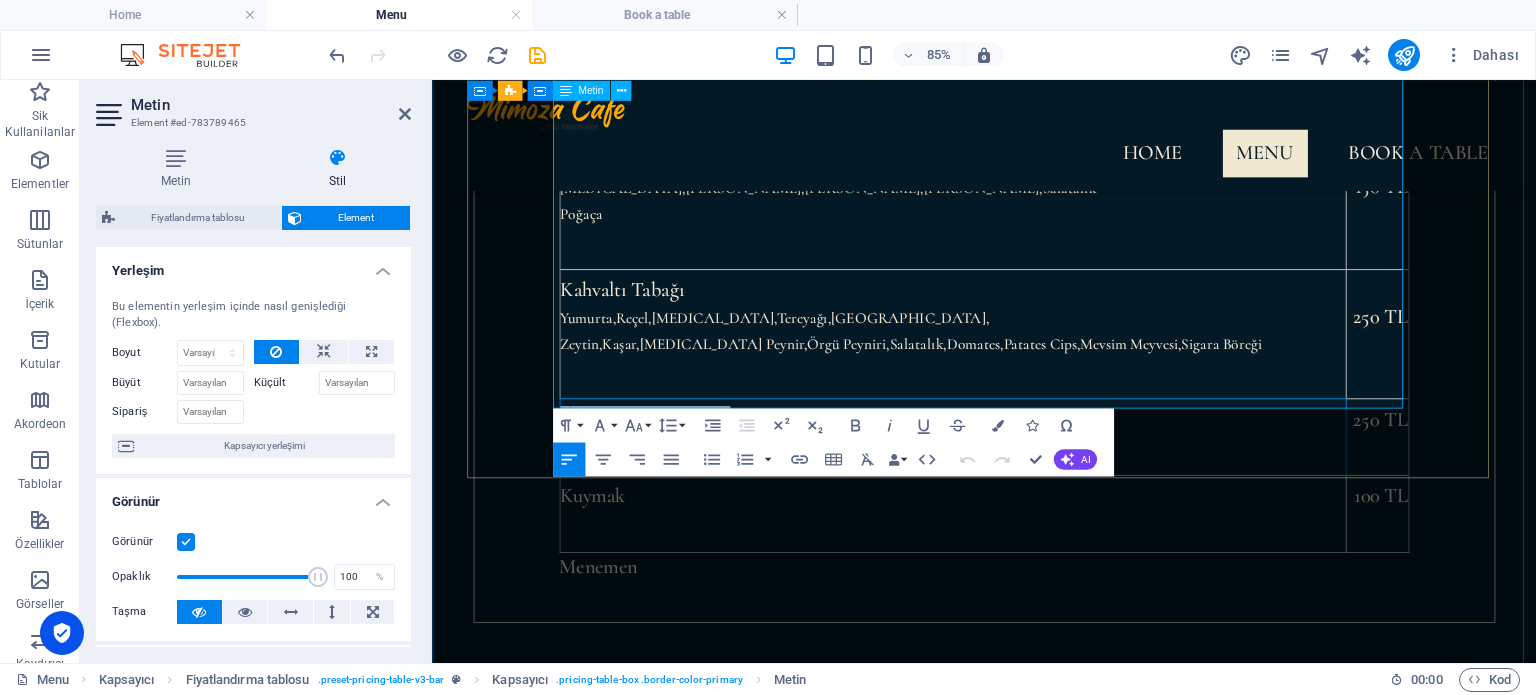 click on "S [PERSON_NAME]" at bounding box center [1044, 500] 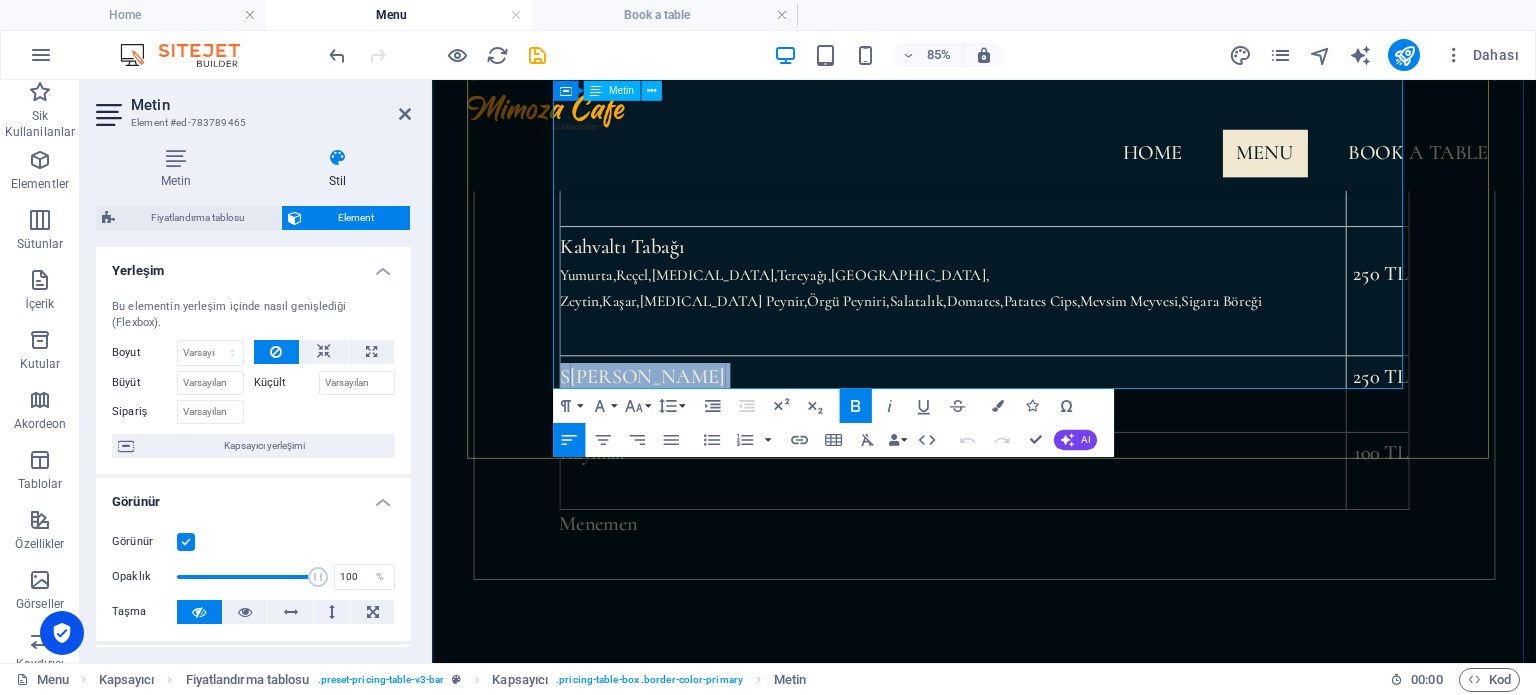 scroll, scrollTop: 1030, scrollLeft: 0, axis: vertical 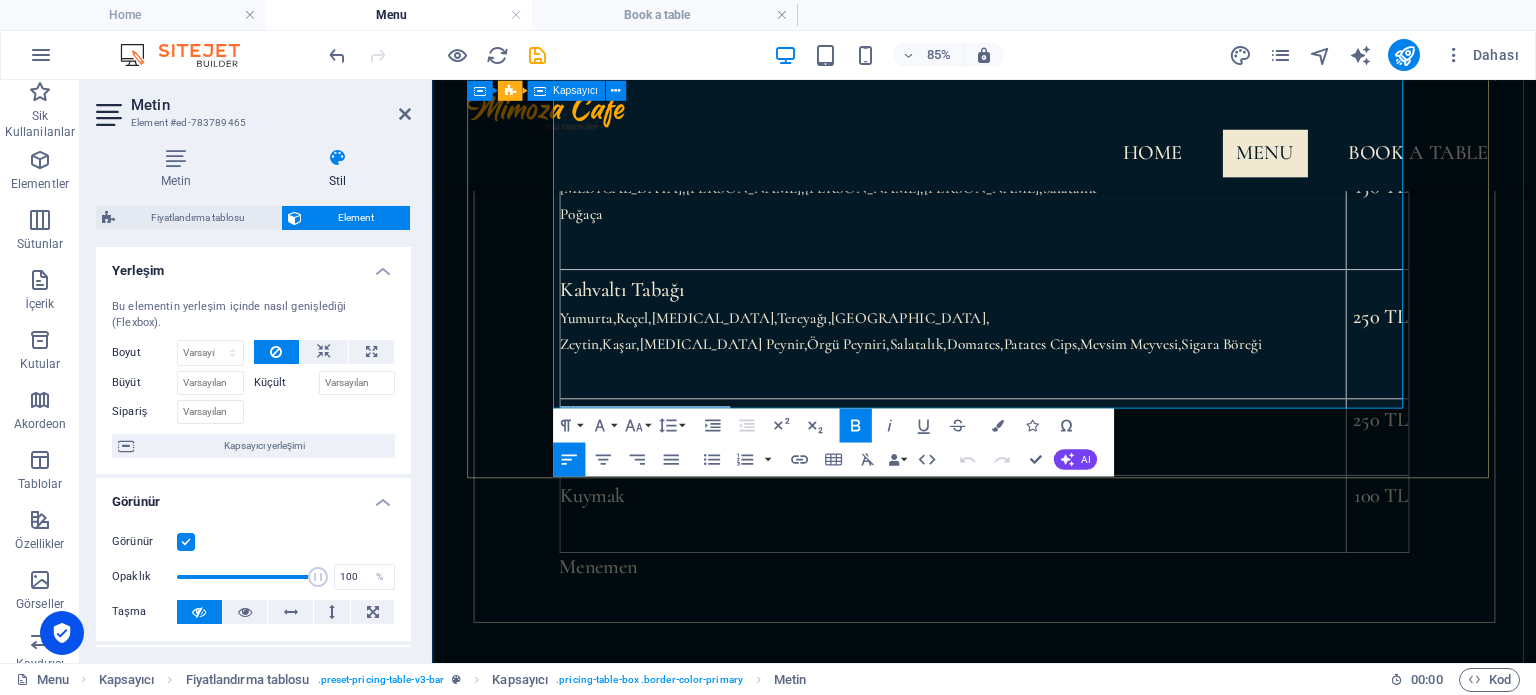 click on "Hızlı Kahvaltı Tabağı [MEDICAL_DATA],Zeytin,[GEOGRAPHIC_DATA],Domates,Salatalık Poğaça 150 TL Kahvaltı Tabağı Yumurta,[GEOGRAPHIC_DATA],[GEOGRAPHIC_DATA],[GEOGRAPHIC_DATA],[GEOGRAPHIC_DATA], [GEOGRAPHIC_DATA],Kaşar,[MEDICAL_DATA][GEOGRAPHIC_DATA],Örgü Peyniri,Salatalık,[GEOGRAPHIC_DATA],[GEOGRAPHIC_DATA],Mevsim Meyvesi,Sigara Böreği
250 TL
S ahanda Yumurta
250 TL Kuymak
100 TL Menemen" at bounding box center (1082, 383) 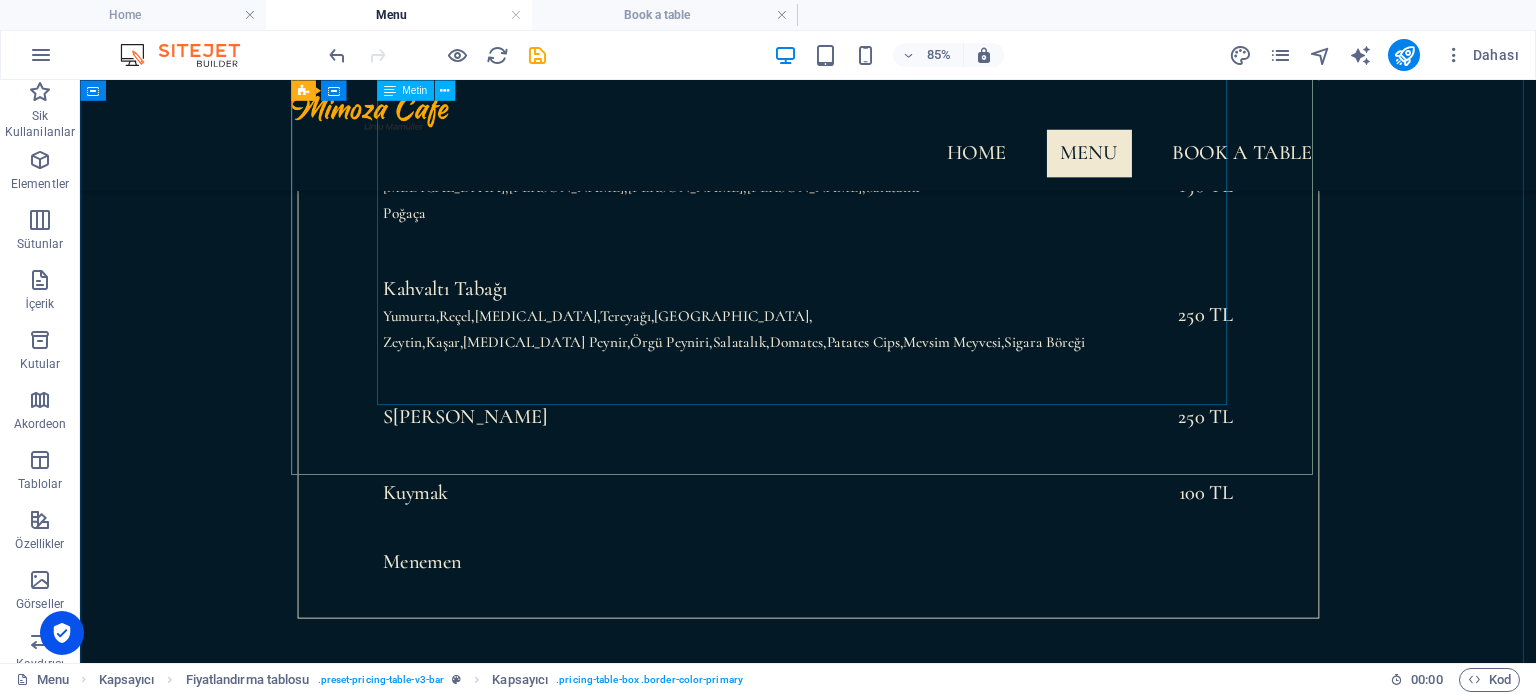 click on "Hızlı Kahvaltı Tabağı [MEDICAL_DATA],Zeytin,[GEOGRAPHIC_DATA],Domates,Salatalık Poğaça 150 TL Kahvaltı Tabağı Yumurta,[GEOGRAPHIC_DATA],[GEOGRAPHIC_DATA],[GEOGRAPHIC_DATA],[GEOGRAPHIC_DATA], [GEOGRAPHIC_DATA],Kaşar,[MEDICAL_DATA][GEOGRAPHIC_DATA],Örgü Peyniri,[GEOGRAPHIC_DATA],[GEOGRAPHIC_DATA],[GEOGRAPHIC_DATA],Mevsim Meyvesi,Sigara Böreği
250 TL
S ahanda Yumurta
250 TL Kuymak
100 TL" at bounding box center (937, 390) 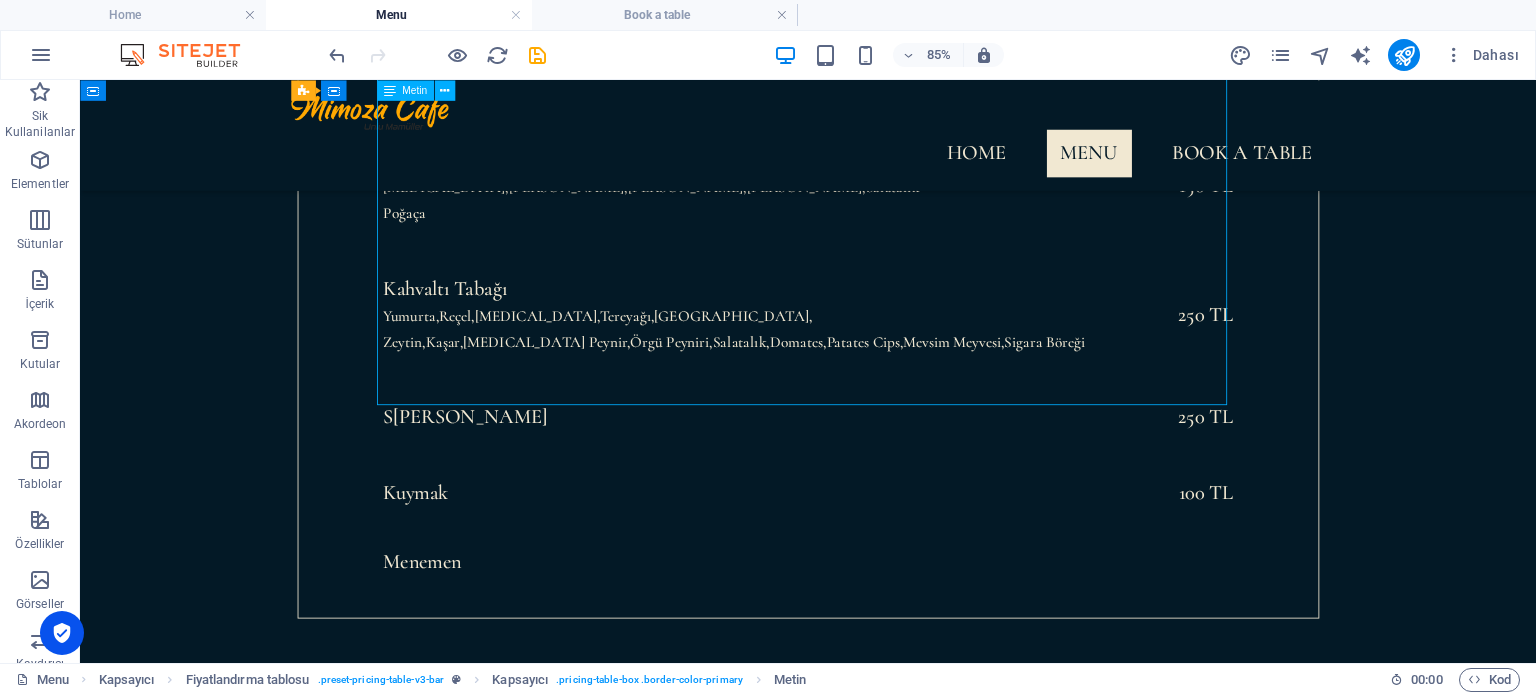 click on "Hızlı Kahvaltı Tabağı [MEDICAL_DATA],Zeytin,[GEOGRAPHIC_DATA],Domates,Salatalık Poğaça 150 TL Kahvaltı Tabağı Yumurta,[GEOGRAPHIC_DATA],[GEOGRAPHIC_DATA],[GEOGRAPHIC_DATA],[GEOGRAPHIC_DATA], [GEOGRAPHIC_DATA],Kaşar,[MEDICAL_DATA][GEOGRAPHIC_DATA],Örgü Peyniri,[GEOGRAPHIC_DATA],[GEOGRAPHIC_DATA],[GEOGRAPHIC_DATA],Mevsim Meyvesi,Sigara Böreği
250 TL
S ahanda Yumurta
250 TL Kuymak
100 TL" at bounding box center (937, 390) 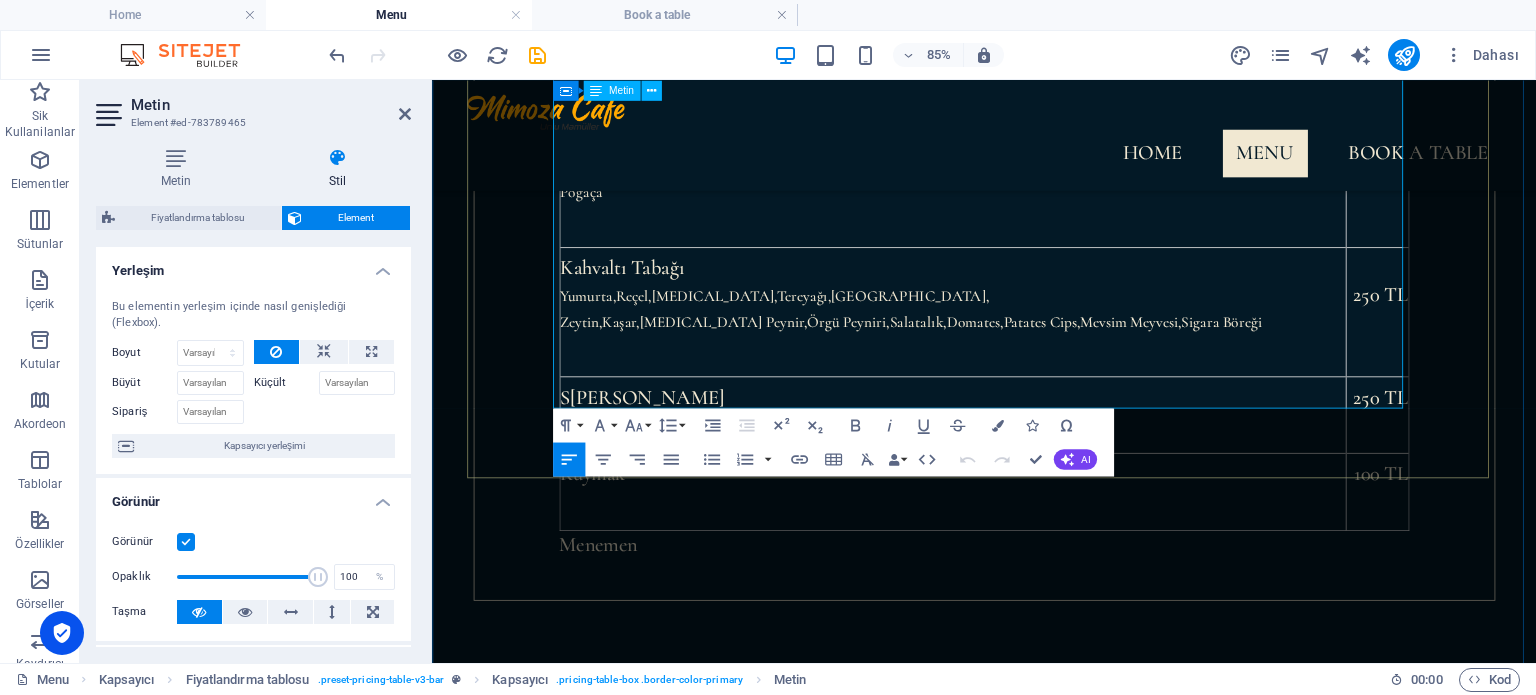 scroll, scrollTop: 1030, scrollLeft: 0, axis: vertical 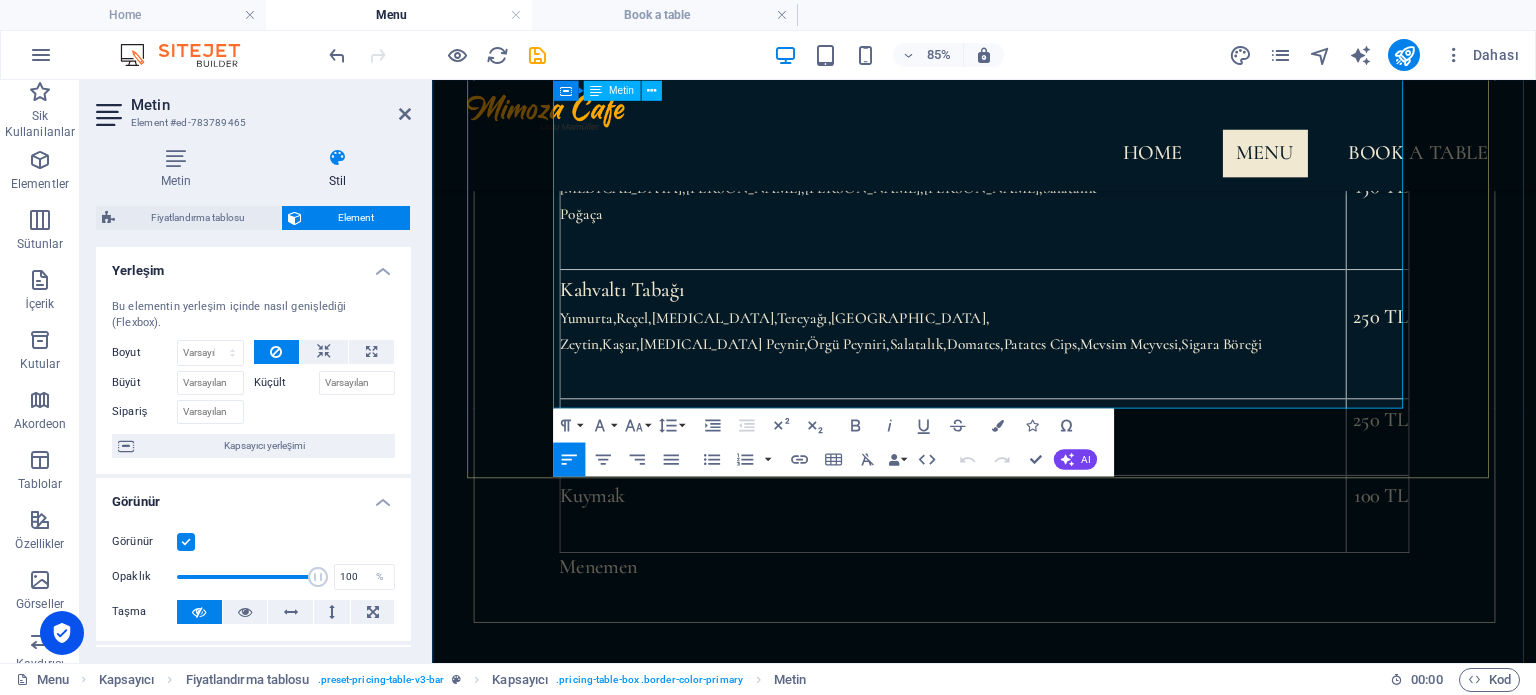 click on "S [PERSON_NAME]" at bounding box center (1044, 500) 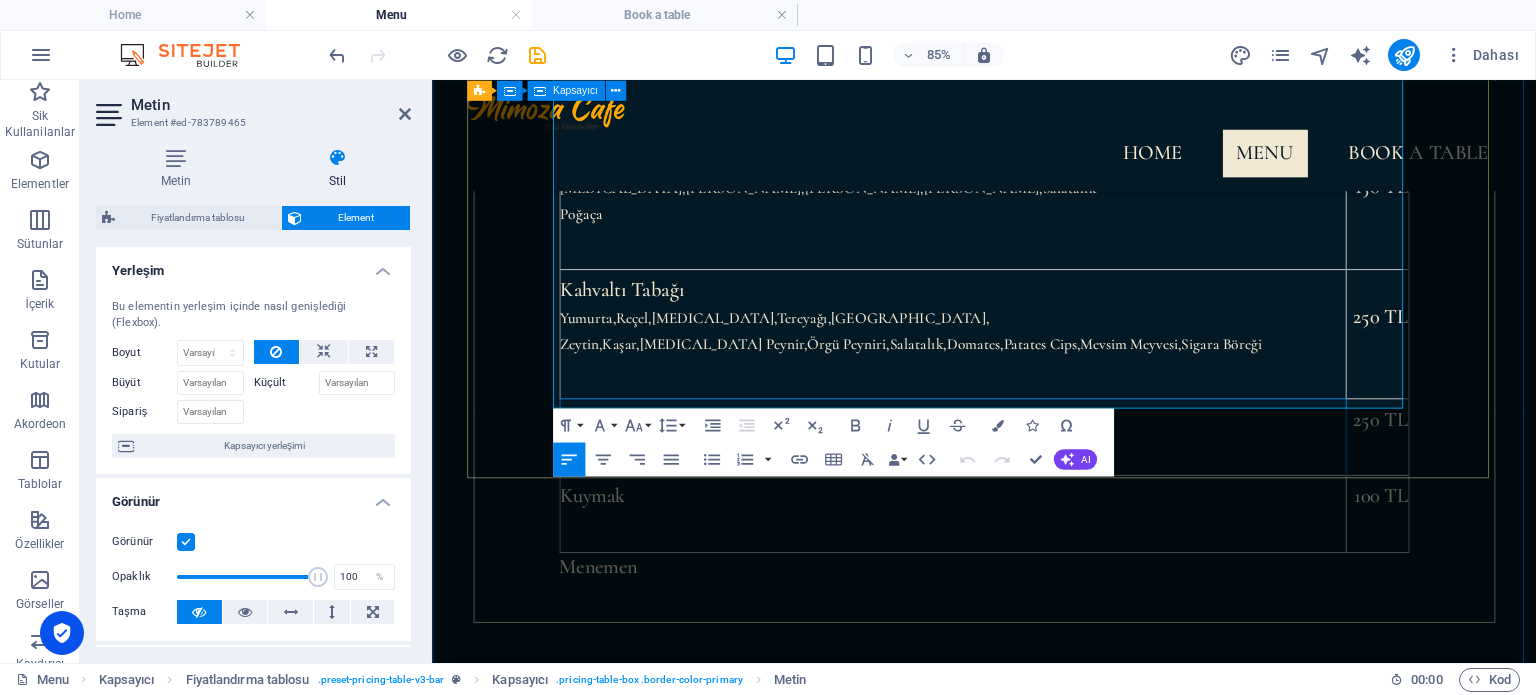 drag, startPoint x: 739, startPoint y: 316, endPoint x: 567, endPoint y: 306, distance: 172.29045 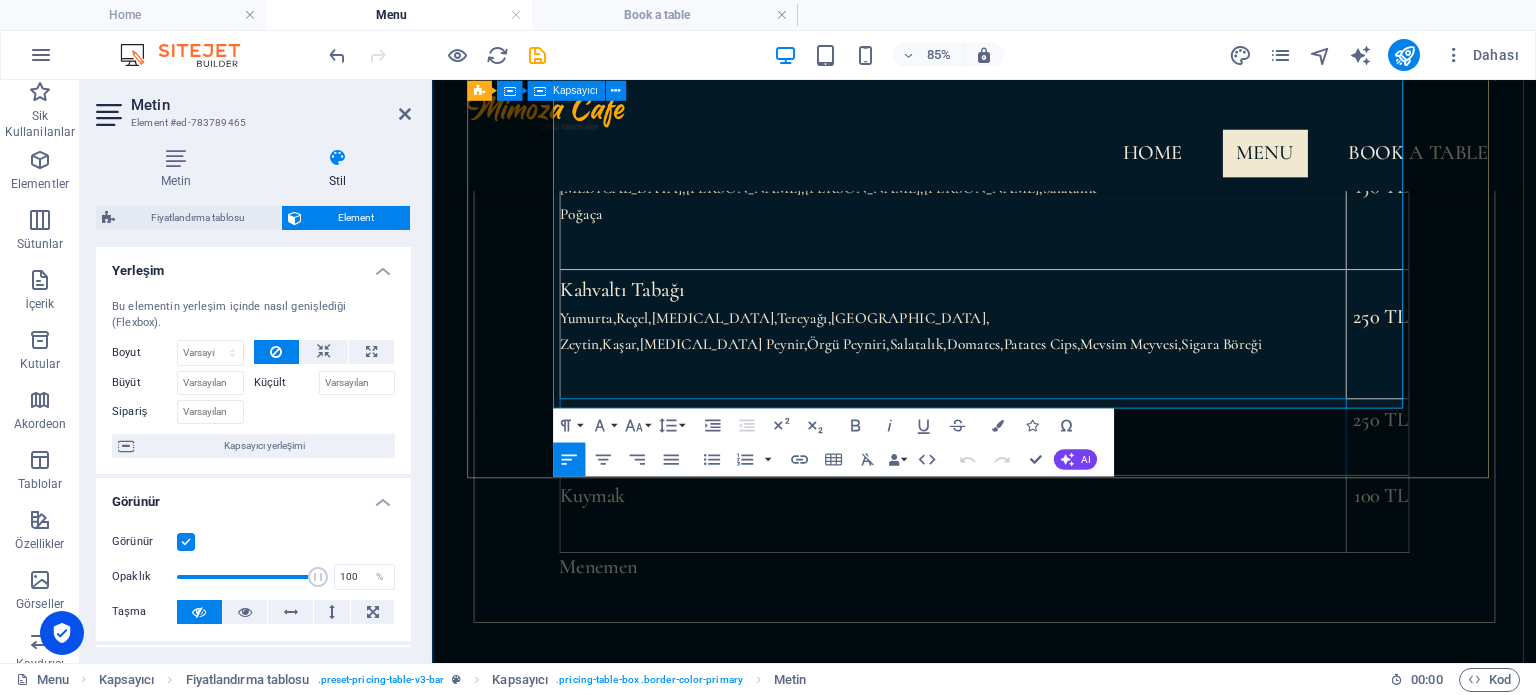 click on "Hızlı Kahvaltı Tabağı [MEDICAL_DATA],Zeytin,[GEOGRAPHIC_DATA],Domates,Salatalık Poğaça 150 TL Kahvaltı Tabağı Yumurta,[GEOGRAPHIC_DATA],[GEOGRAPHIC_DATA],[GEOGRAPHIC_DATA],[GEOGRAPHIC_DATA], [GEOGRAPHIC_DATA],Kaşar,[MEDICAL_DATA][GEOGRAPHIC_DATA],Örgü Peyniri,Salatalık,[GEOGRAPHIC_DATA],[GEOGRAPHIC_DATA],Mevsim Meyvesi,Sigara Böreği
250 TL
S ahanda Yumurta
250 TL Kuymak
100 TL Menemen" at bounding box center [1082, 383] 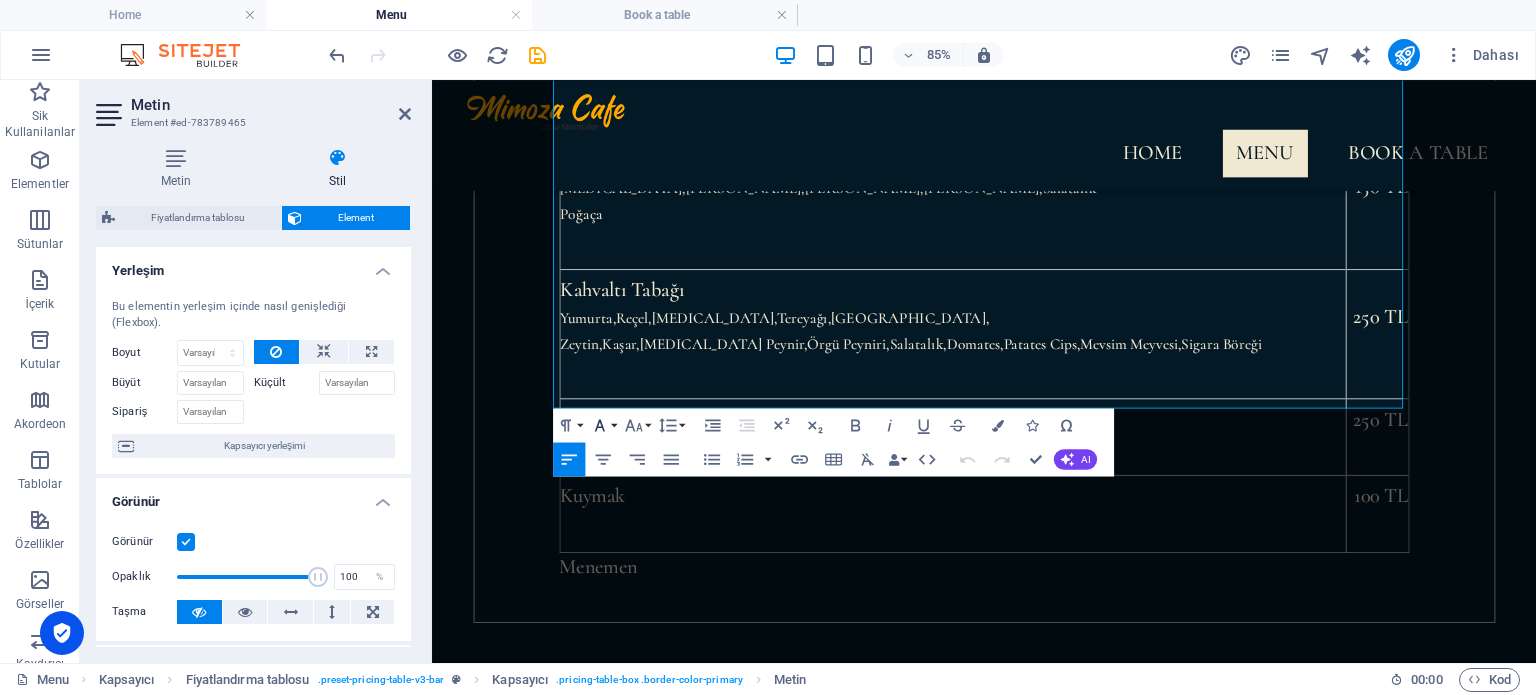 click on "Font Family" at bounding box center (603, 425) 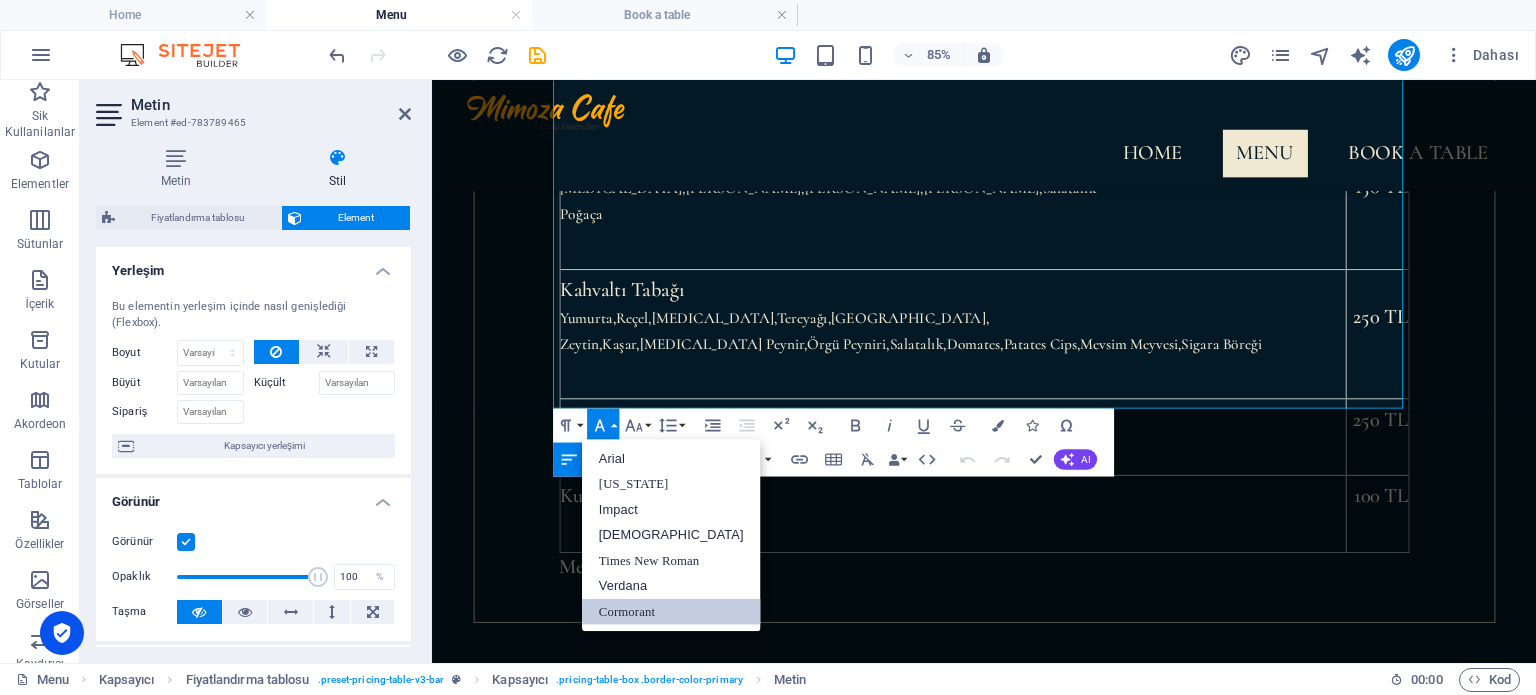 scroll, scrollTop: 0, scrollLeft: 0, axis: both 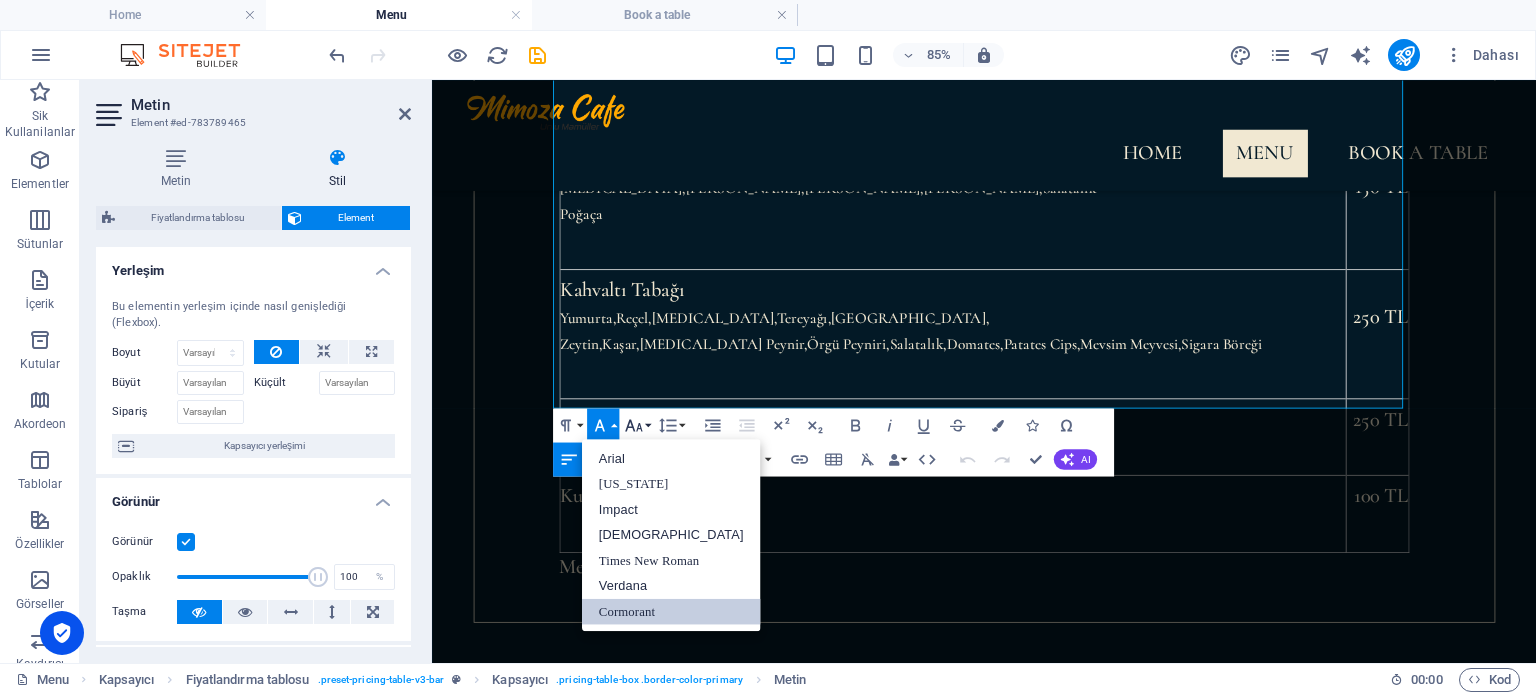click 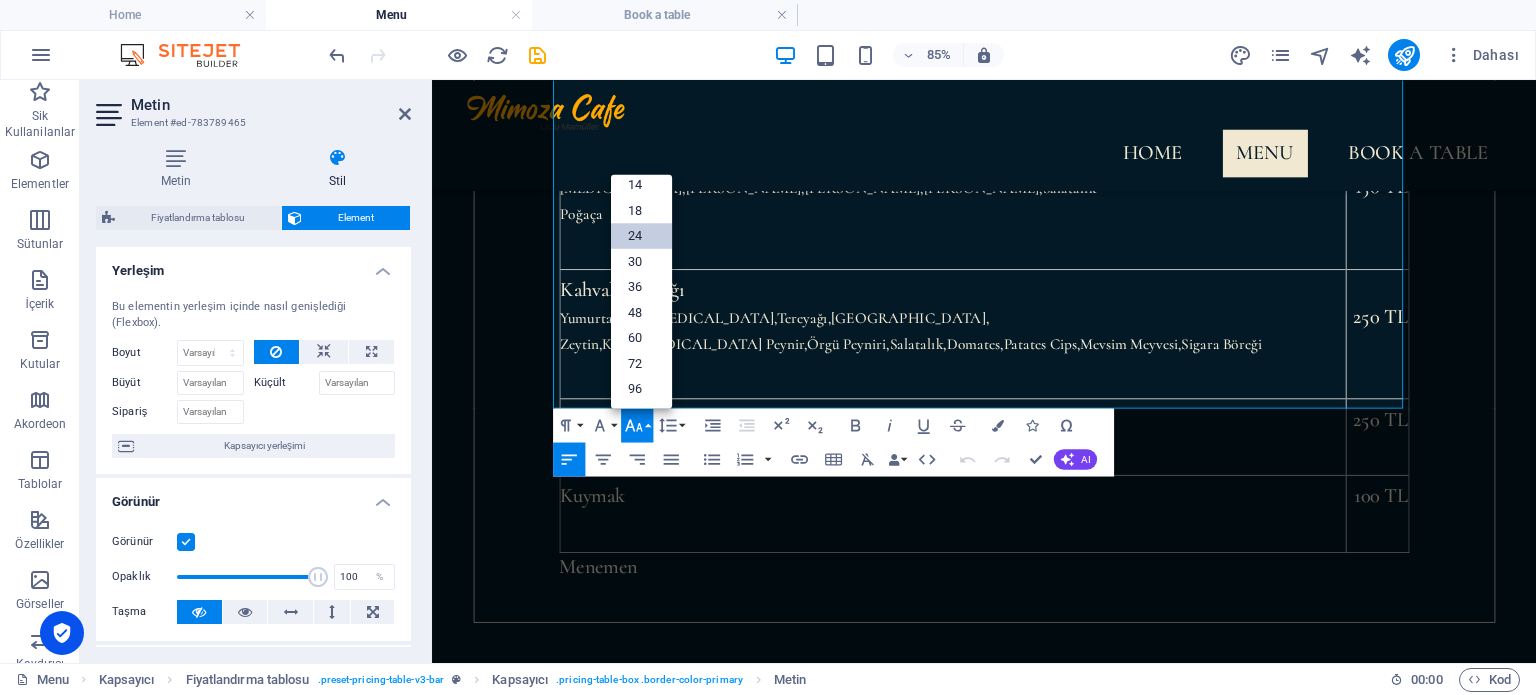 scroll, scrollTop: 160, scrollLeft: 0, axis: vertical 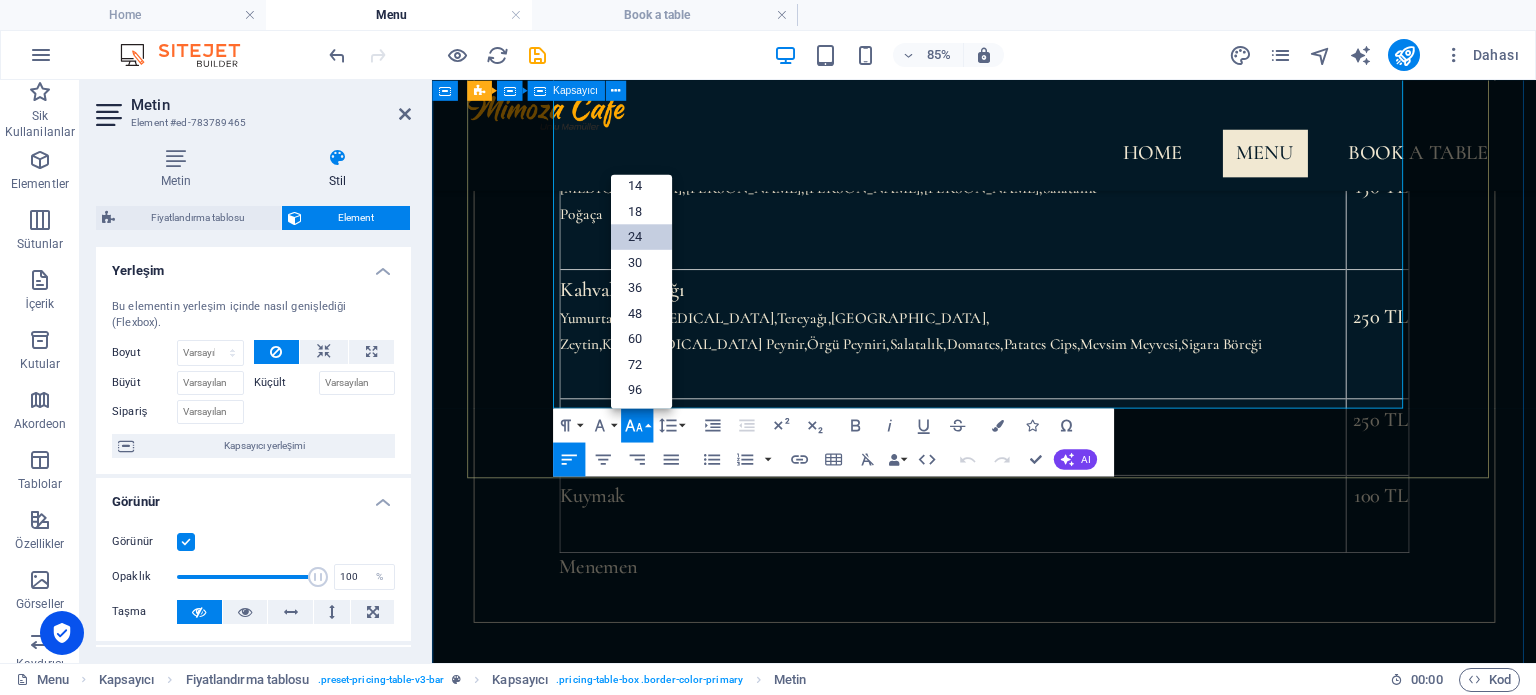click on "Hızlı Kahvaltı Tabağı [MEDICAL_DATA],Zeytin,[GEOGRAPHIC_DATA],Domates,Salatalık Poğaça 150 TL Kahvaltı Tabağı Yumurta,[GEOGRAPHIC_DATA],[GEOGRAPHIC_DATA],[GEOGRAPHIC_DATA],[GEOGRAPHIC_DATA], [GEOGRAPHIC_DATA],Kaşar,[MEDICAL_DATA][GEOGRAPHIC_DATA],Örgü Peyniri,Salatalık,[GEOGRAPHIC_DATA],[GEOGRAPHIC_DATA],Mevsim Meyvesi,Sigara Böreği
250 TL
S ahanda Yumurta
250 TL Kuymak
100 TL Menemen" at bounding box center [1082, 383] 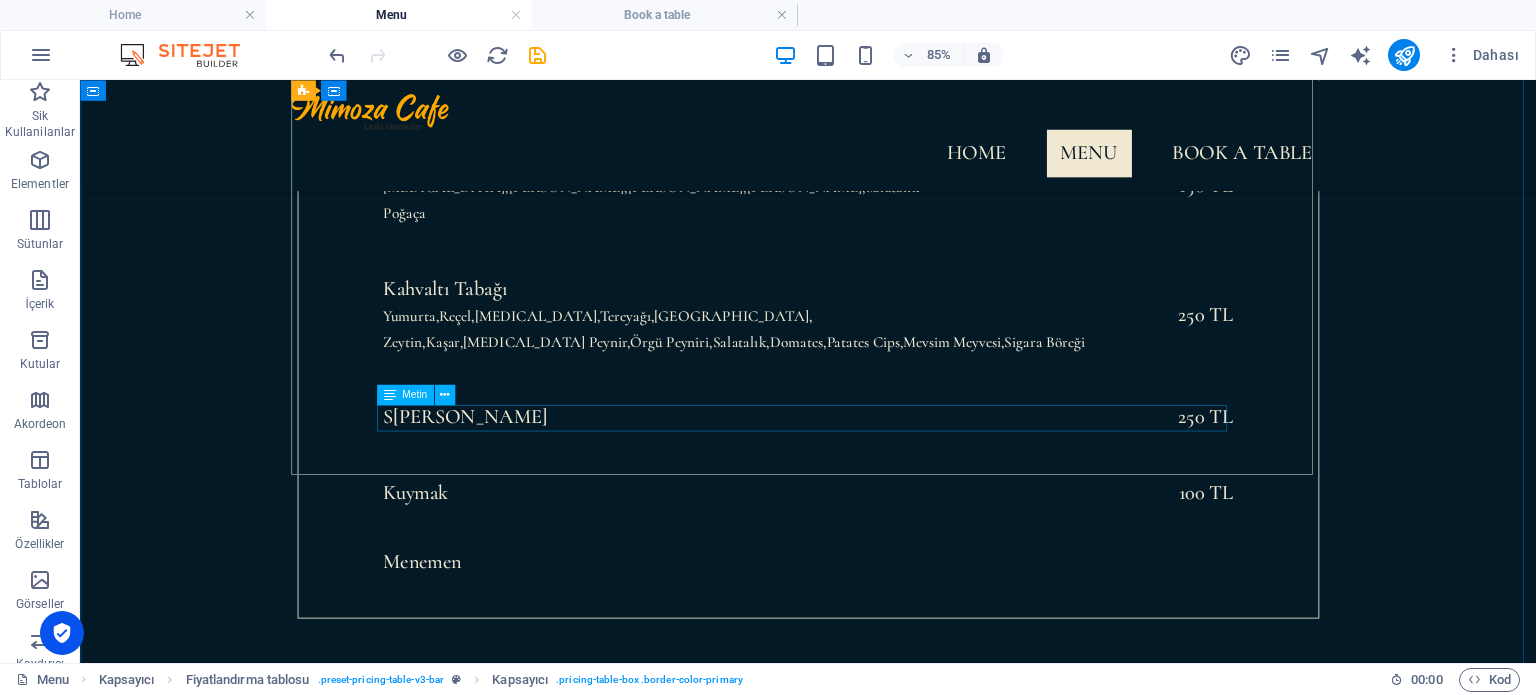 click on "Menemen" at bounding box center (937, 646) 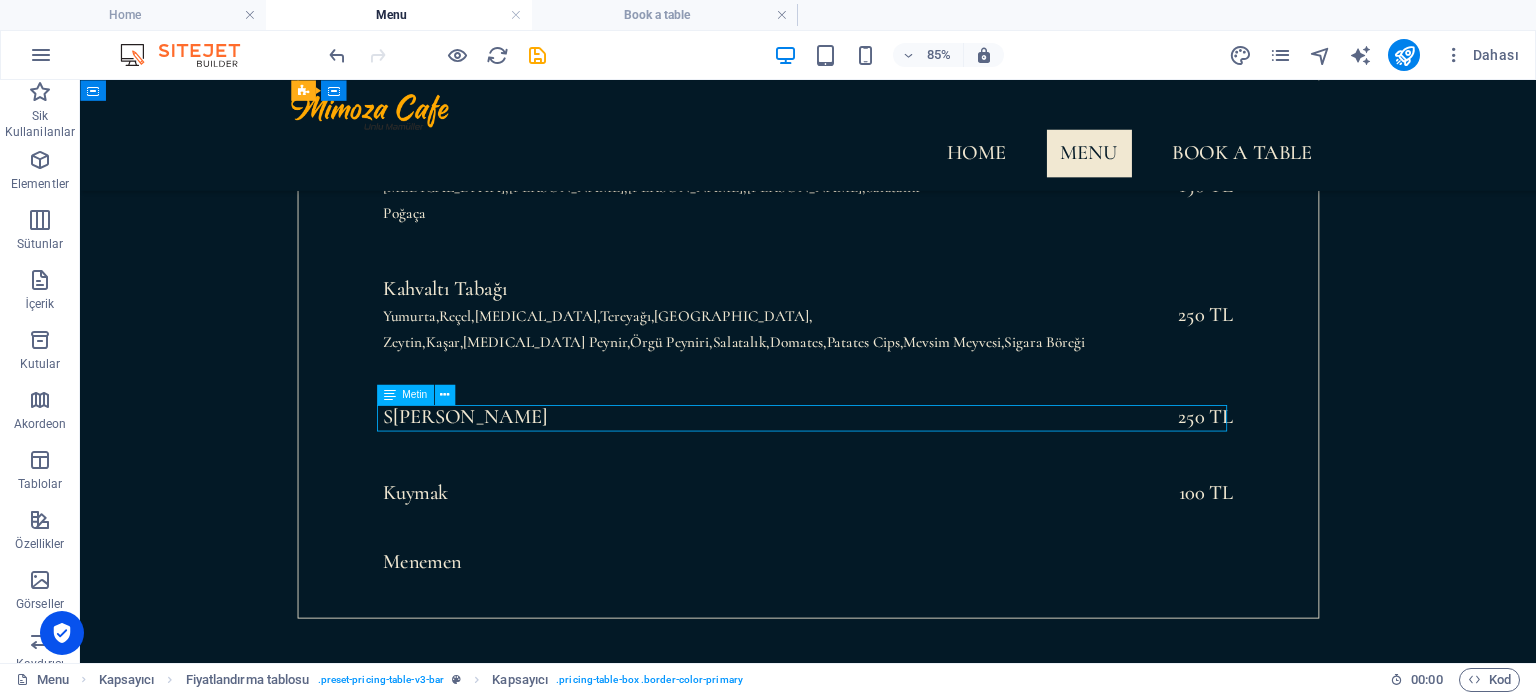 click on "Menemen" at bounding box center (937, 646) 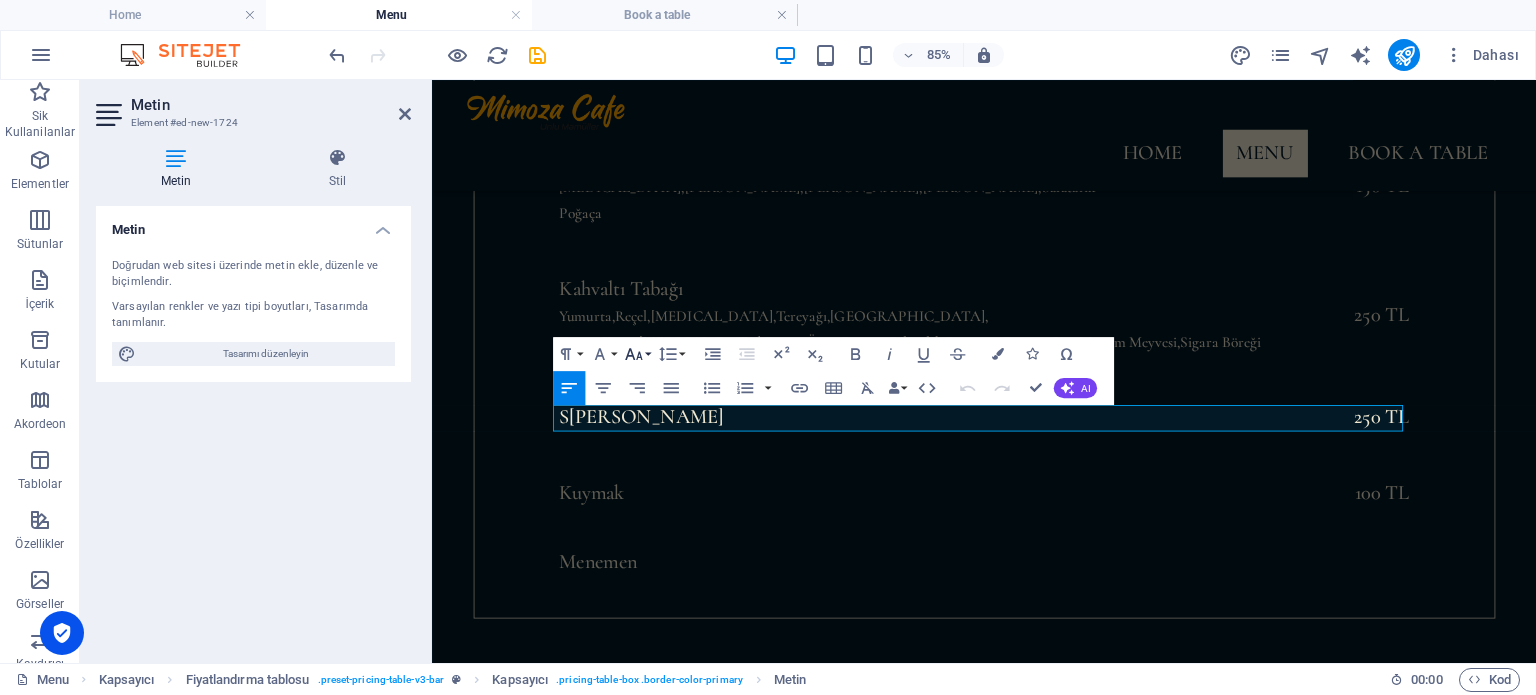 click on "Font Size" at bounding box center (637, 354) 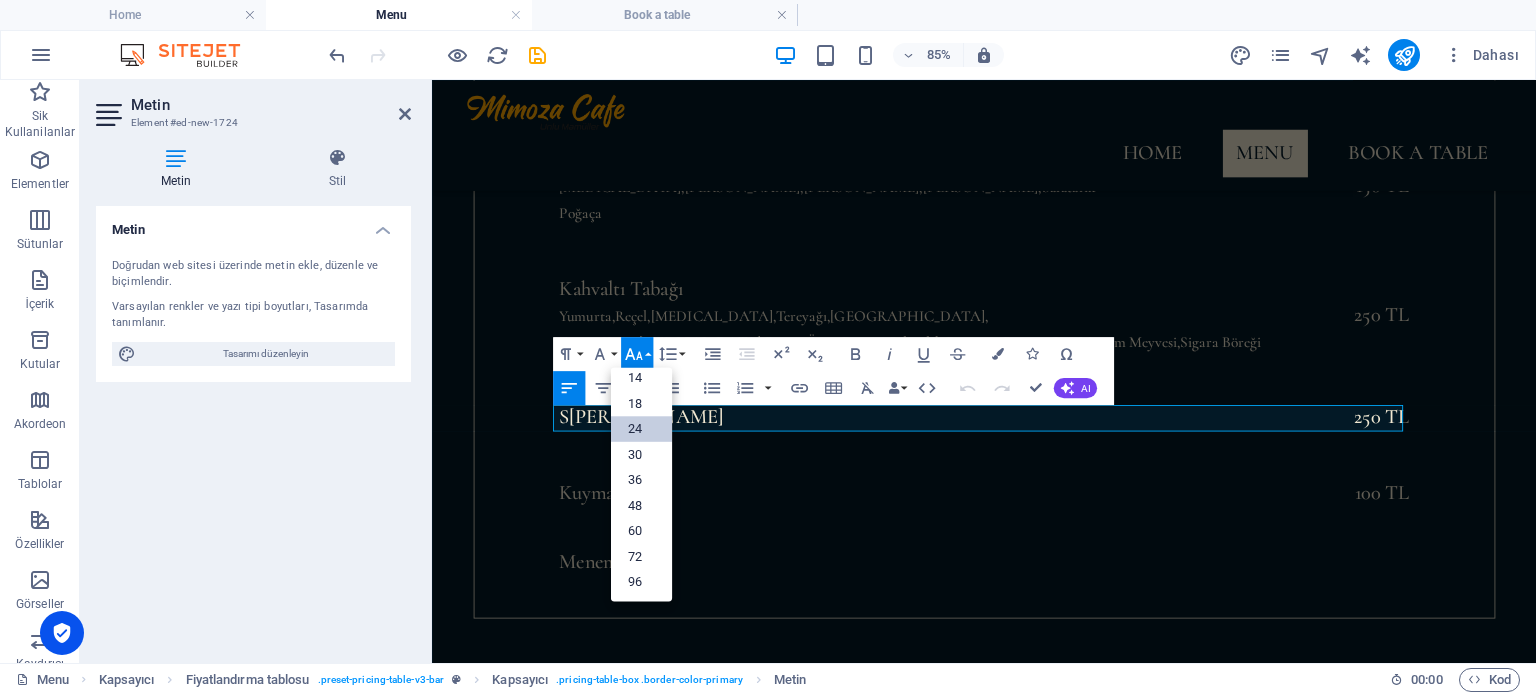 scroll, scrollTop: 160, scrollLeft: 0, axis: vertical 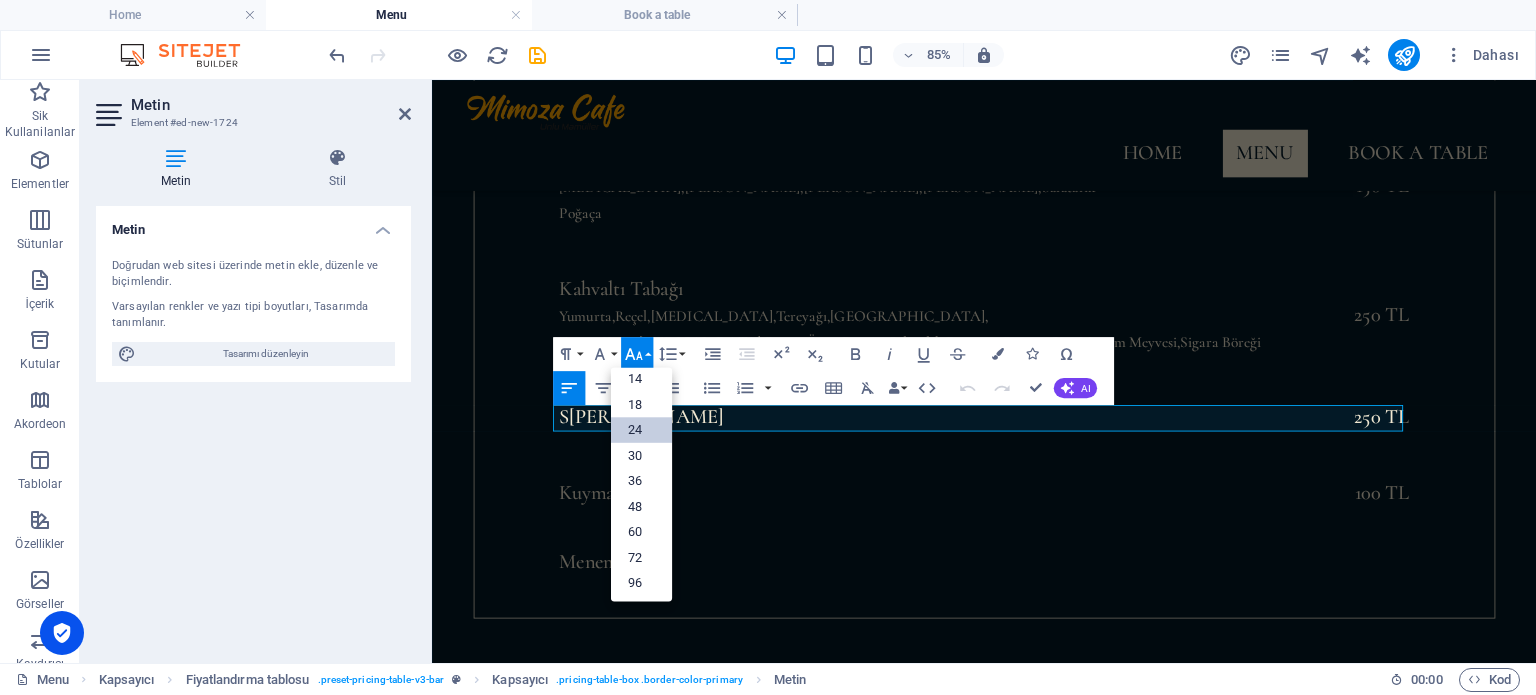 click on "24" at bounding box center [640, 430] 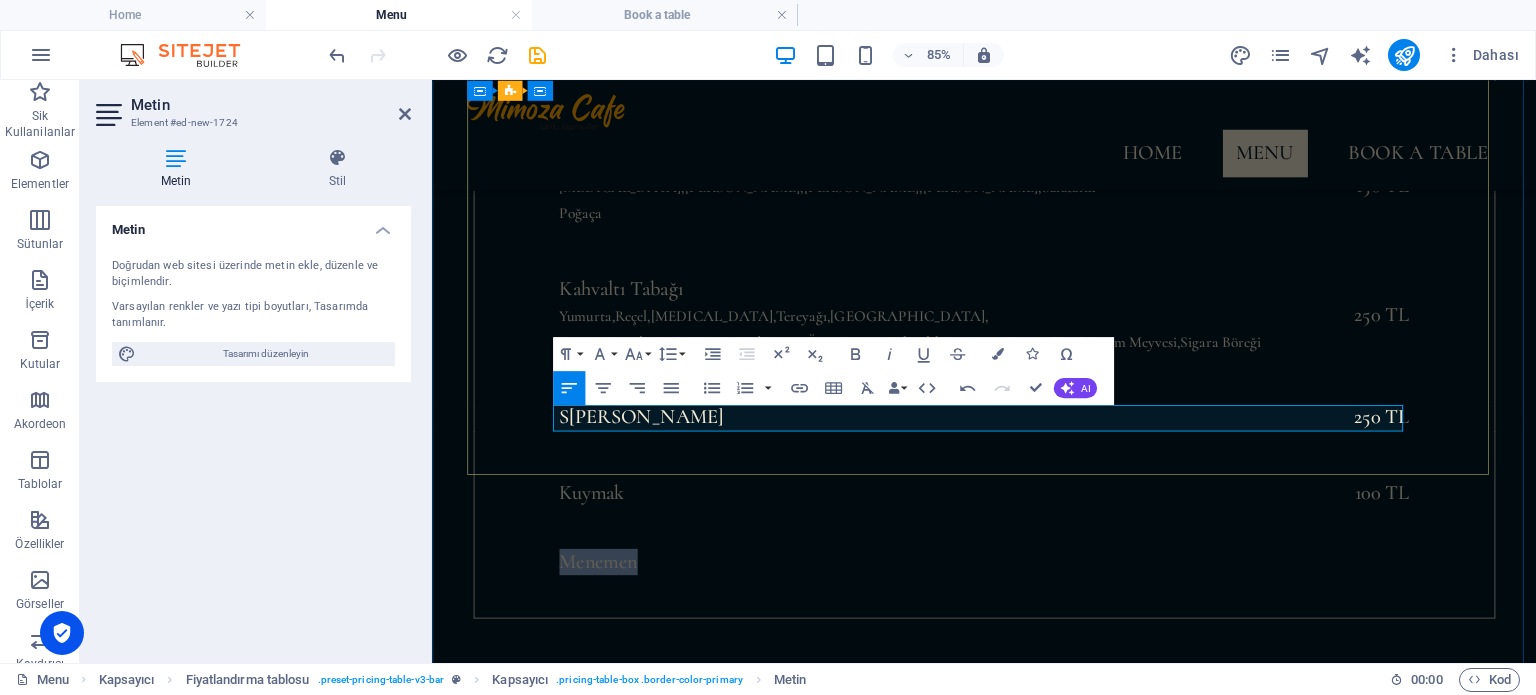 drag, startPoint x: 680, startPoint y: 475, endPoint x: 579, endPoint y: 488, distance: 101.8332 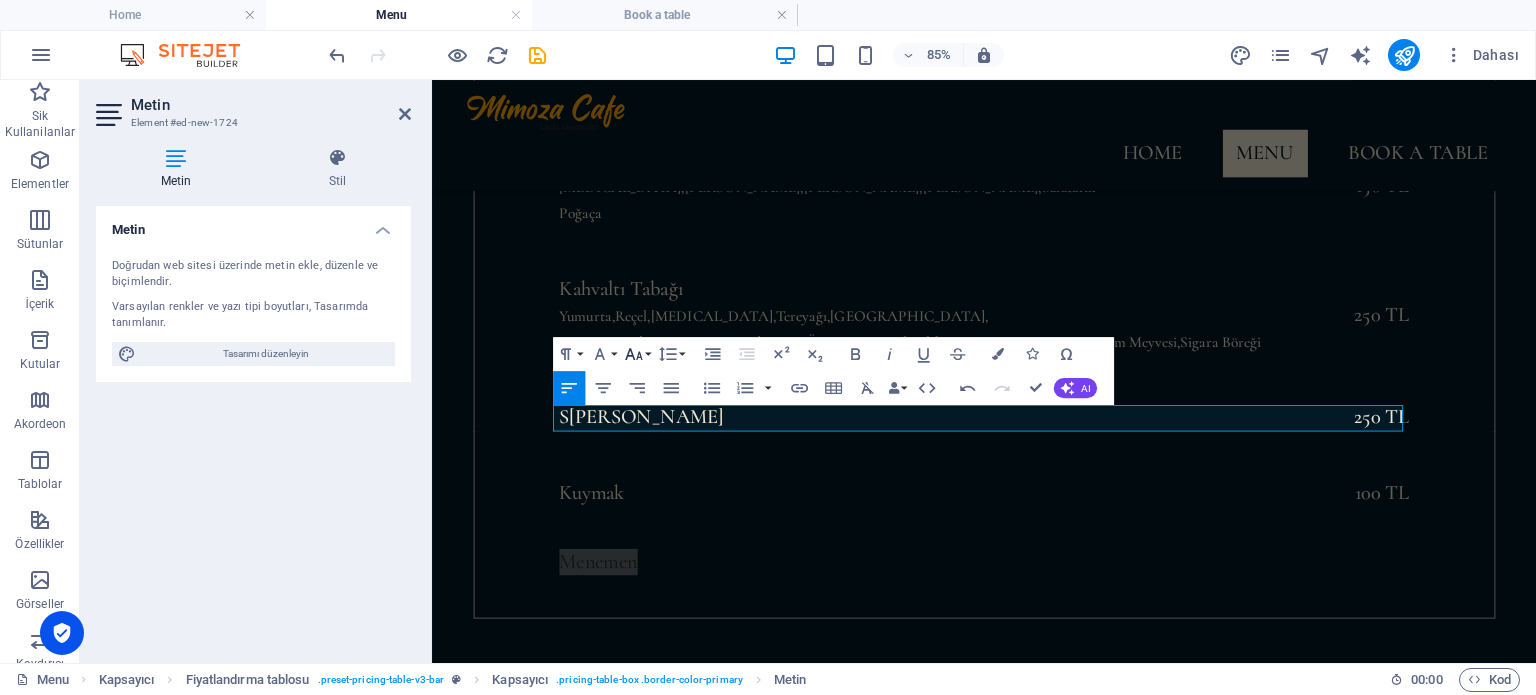 click 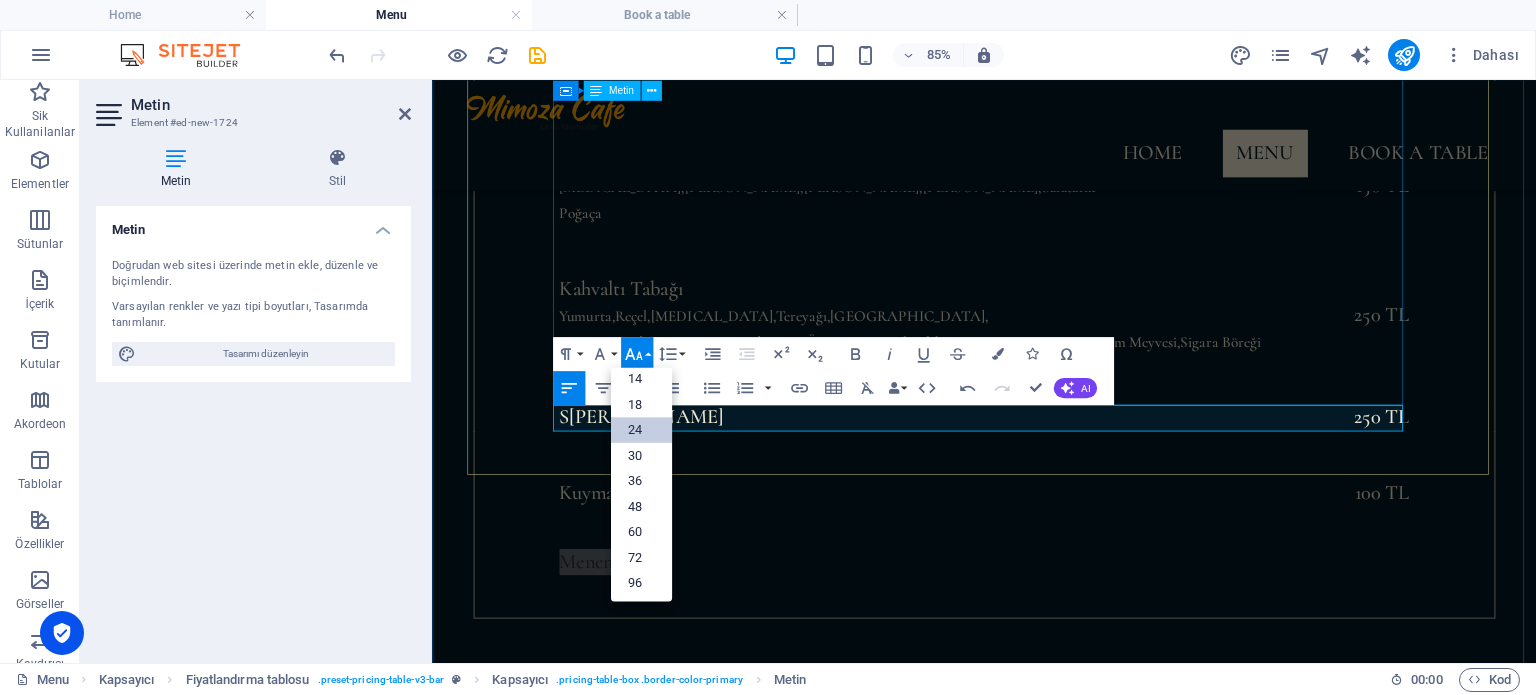 scroll, scrollTop: 160, scrollLeft: 0, axis: vertical 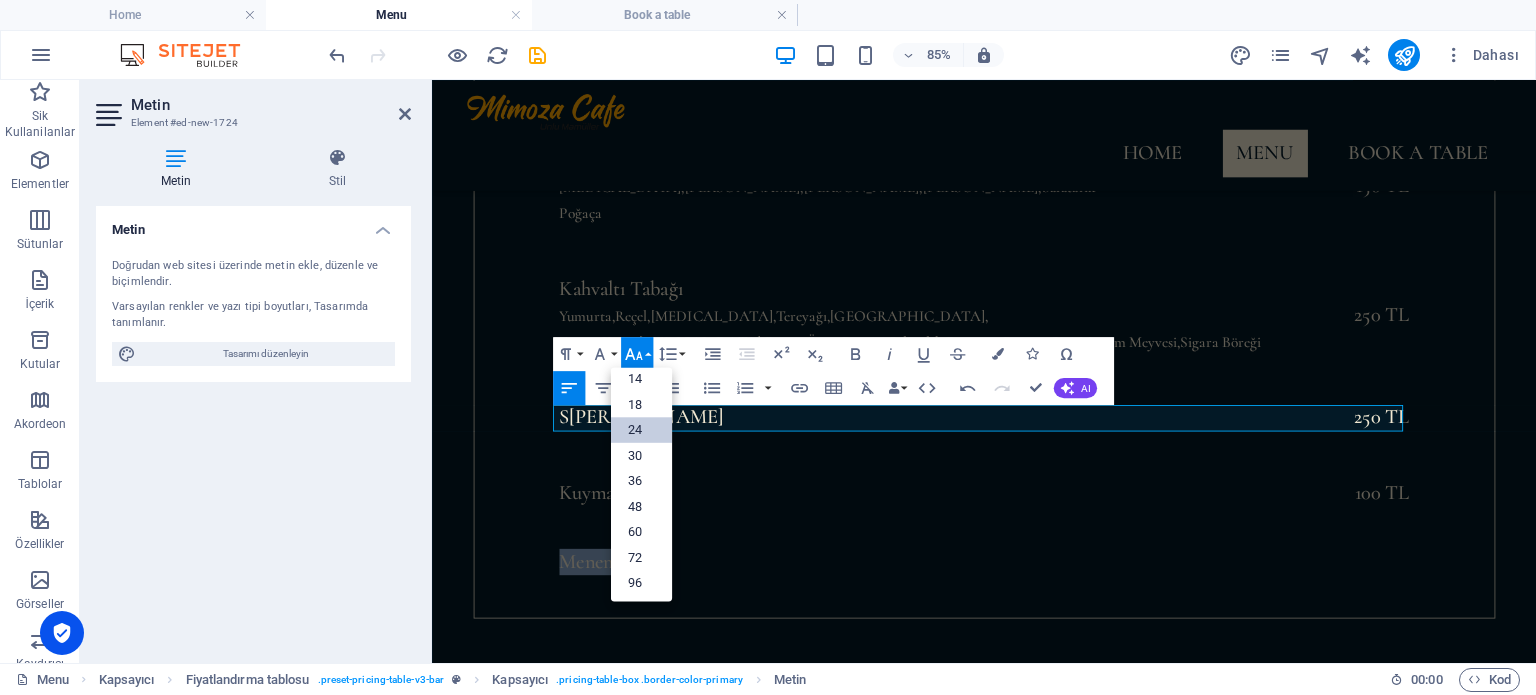 click on "24" at bounding box center [640, 430] 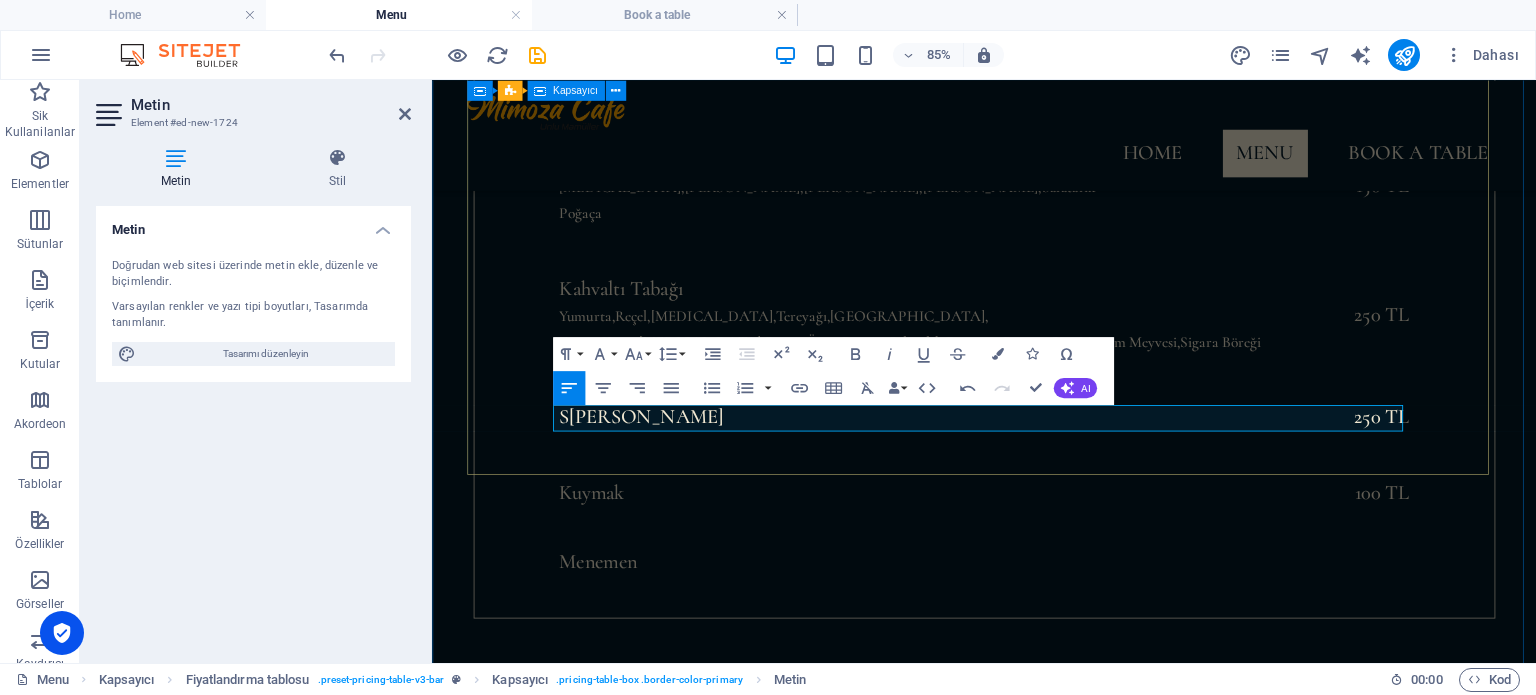 click on "Hızlı Kahvaltı Tabağı [MEDICAL_DATA],Zeytin,[GEOGRAPHIC_DATA],Domates,Salatalık Poğaça 150 TL Kahvaltı Tabağı Yumurta,[GEOGRAPHIC_DATA],[GEOGRAPHIC_DATA],[GEOGRAPHIC_DATA],[GEOGRAPHIC_DATA], [GEOGRAPHIC_DATA],Kaşar,[MEDICAL_DATA][GEOGRAPHIC_DATA],Örgü Peyniri,Salatalık,Domates,[GEOGRAPHIC_DATA],Mevsim Meyvesi,Sigara Böreği
250 TL
S ahanda Yumurta
250 TL Kuymak
100 TL ​Menemen" at bounding box center [1082, 380] 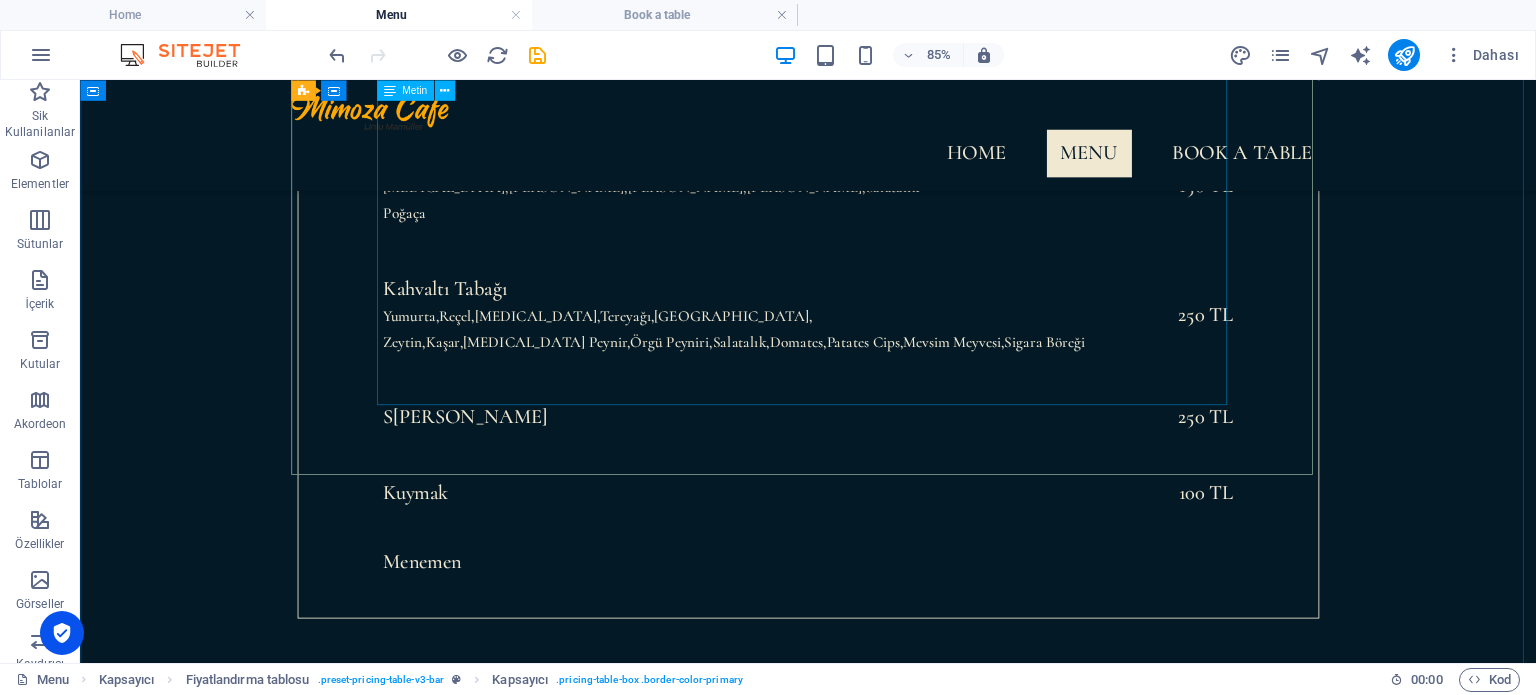 click on "Hızlı Kahvaltı Tabağı [MEDICAL_DATA],Zeytin,[GEOGRAPHIC_DATA],Domates,Salatalık Poğaça 150 TL Kahvaltı Tabağı Yumurta,[GEOGRAPHIC_DATA],[GEOGRAPHIC_DATA],[GEOGRAPHIC_DATA],[GEOGRAPHIC_DATA], [GEOGRAPHIC_DATA],Kaşar,[MEDICAL_DATA][GEOGRAPHIC_DATA],Örgü Peyniri,[GEOGRAPHIC_DATA],[GEOGRAPHIC_DATA],[GEOGRAPHIC_DATA],Mevsim Meyvesi,Sigara Böreği
250 TL
S ahanda Yumurta
250 TL Kuymak
100 TL" at bounding box center (937, 390) 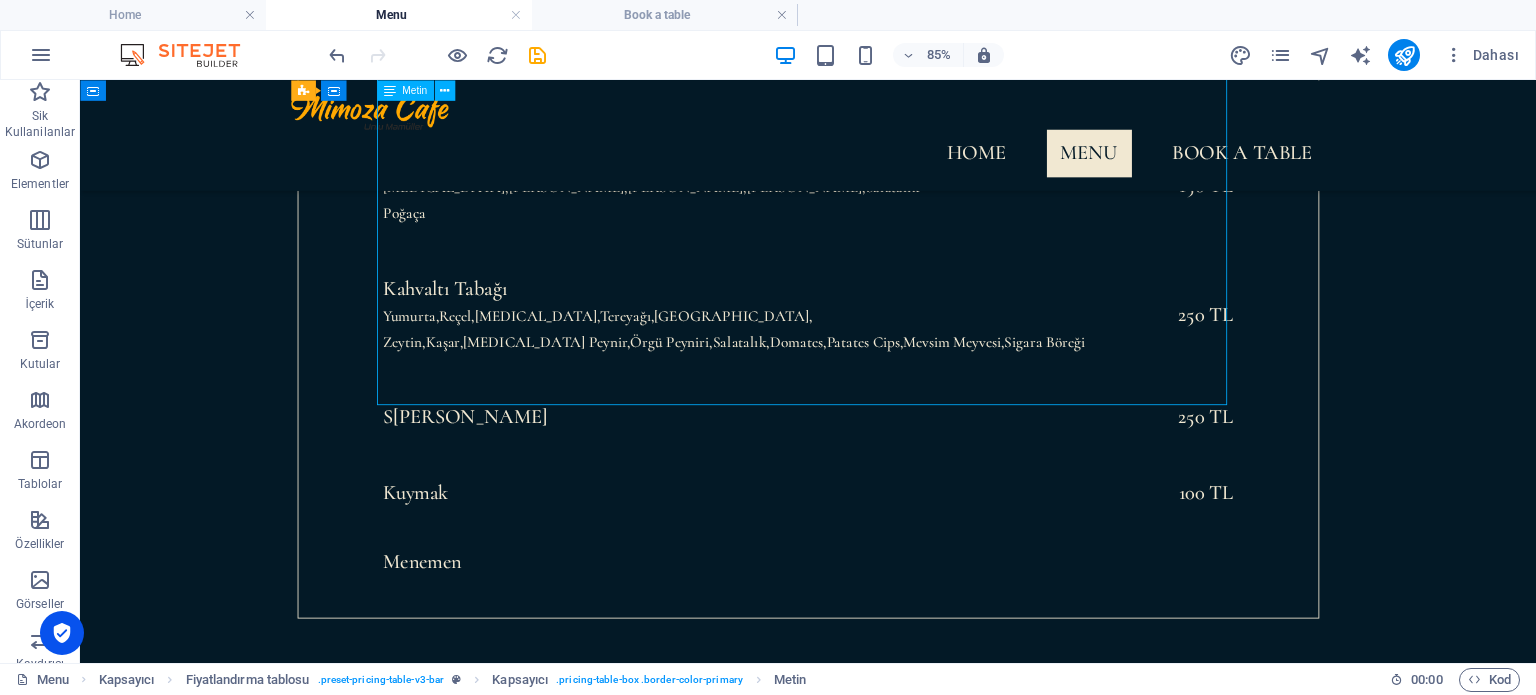click on "Hızlı Kahvaltı Tabağı [MEDICAL_DATA],Zeytin,[GEOGRAPHIC_DATA],Domates,Salatalık Poğaça 150 TL Kahvaltı Tabağı Yumurta,[GEOGRAPHIC_DATA],[GEOGRAPHIC_DATA],[GEOGRAPHIC_DATA],[GEOGRAPHIC_DATA], [GEOGRAPHIC_DATA],Kaşar,[MEDICAL_DATA][GEOGRAPHIC_DATA],Örgü Peyniri,[GEOGRAPHIC_DATA],[GEOGRAPHIC_DATA],[GEOGRAPHIC_DATA],Mevsim Meyvesi,Sigara Böreği
250 TL
S ahanda Yumurta
250 TL Kuymak
100 TL" at bounding box center (937, 390) 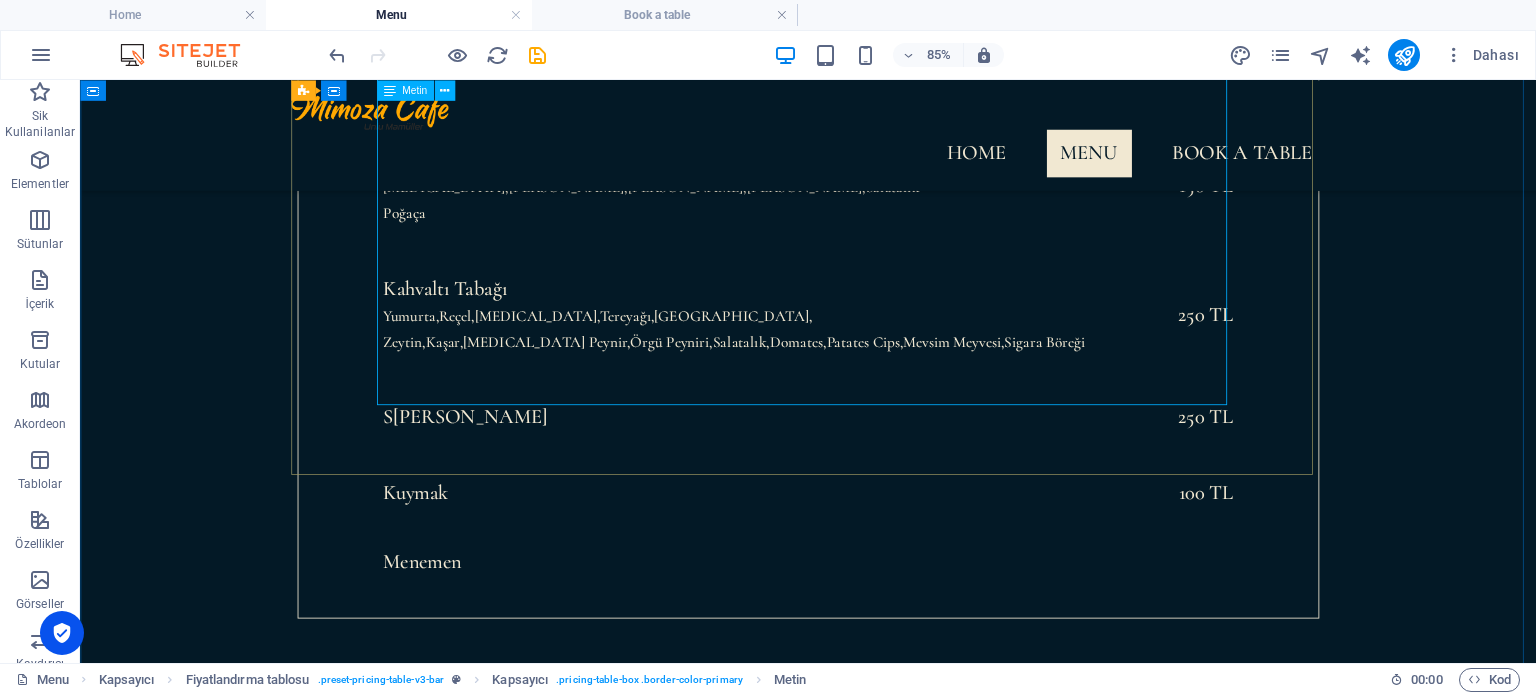 click on "Hızlı Kahvaltı Tabağı [MEDICAL_DATA],Zeytin,[GEOGRAPHIC_DATA],Domates,Salatalık Poğaça 150 TL Kahvaltı Tabağı Yumurta,[GEOGRAPHIC_DATA],[GEOGRAPHIC_DATA],[GEOGRAPHIC_DATA],[GEOGRAPHIC_DATA], [GEOGRAPHIC_DATA],Kaşar,[MEDICAL_DATA][GEOGRAPHIC_DATA],Örgü Peyniri,[GEOGRAPHIC_DATA],[GEOGRAPHIC_DATA],[GEOGRAPHIC_DATA],Mevsim Meyvesi,Sigara Böreği
250 TL
S ahanda Yumurta
250 TL Kuymak
100 TL" at bounding box center (937, 390) 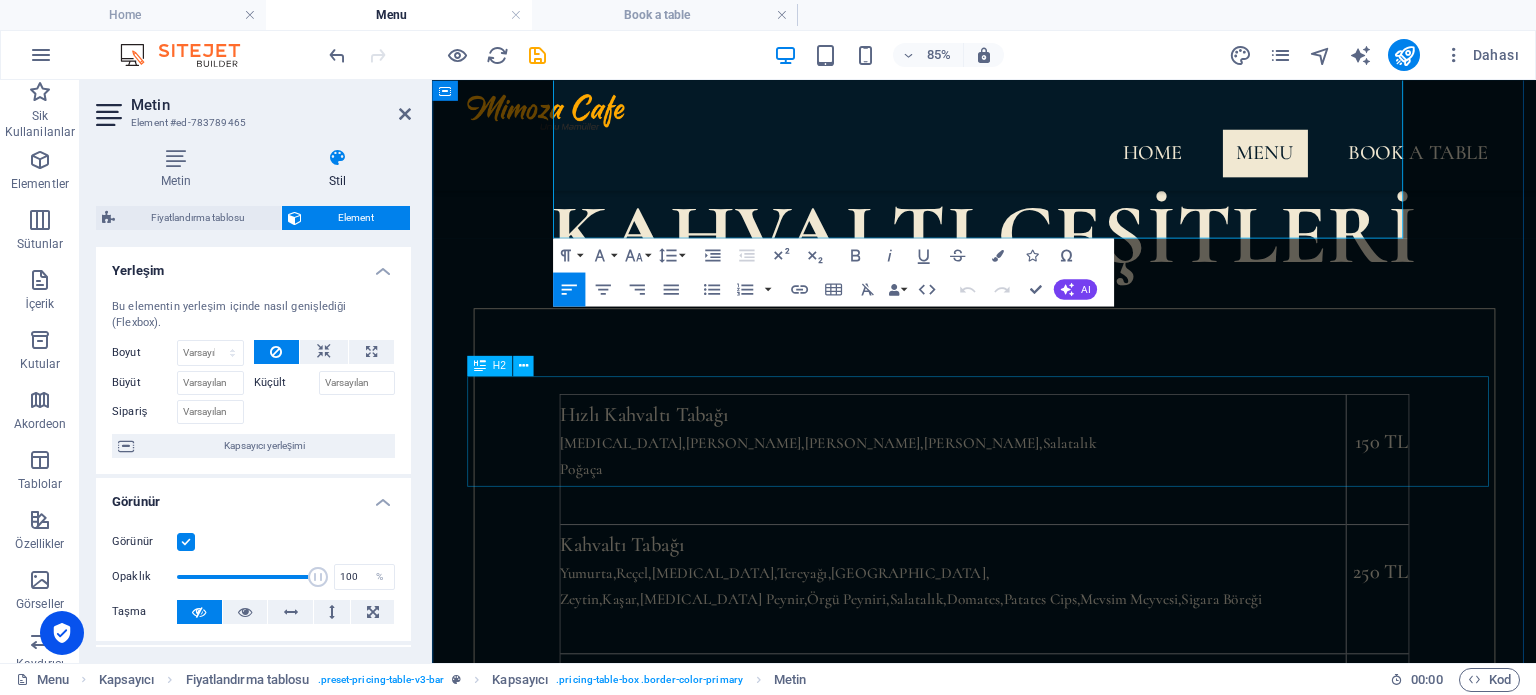 scroll, scrollTop: 1230, scrollLeft: 0, axis: vertical 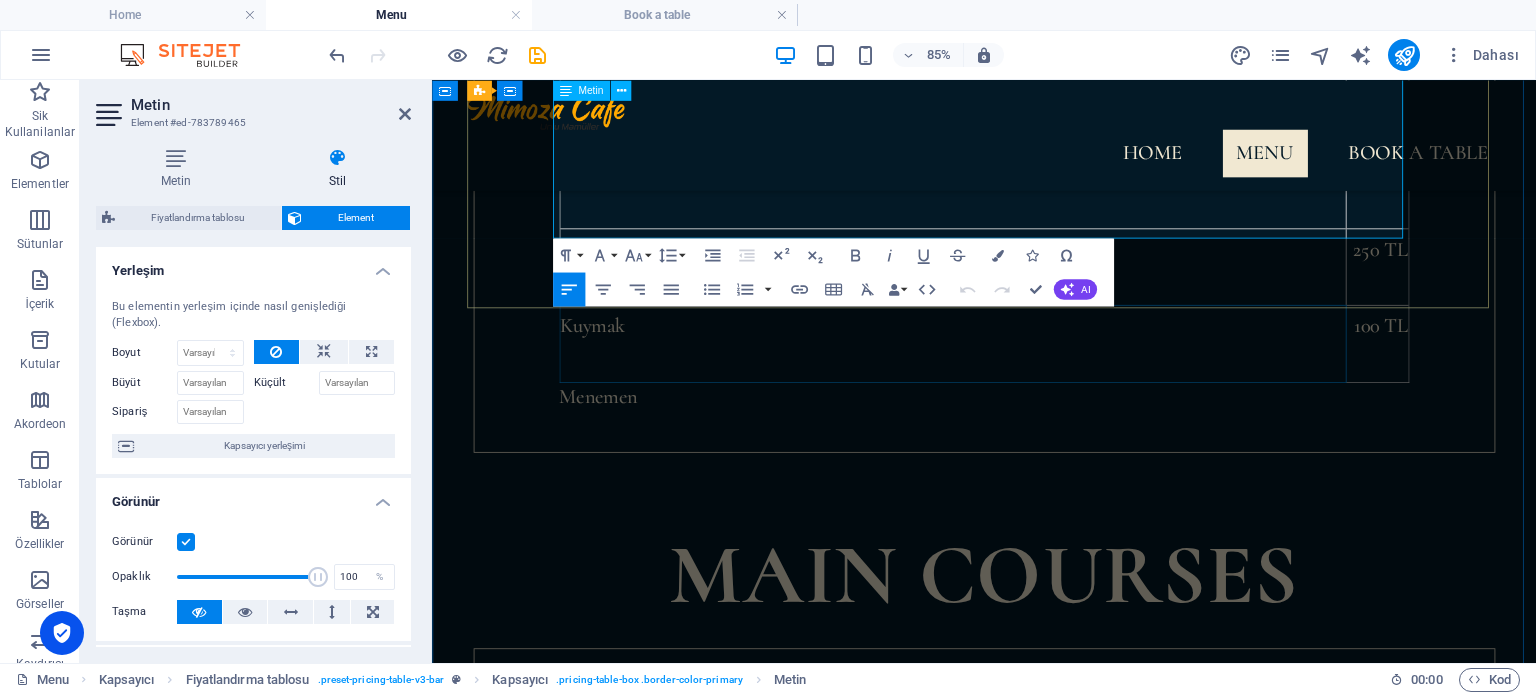 click on "Kuymak" at bounding box center (1044, 390) 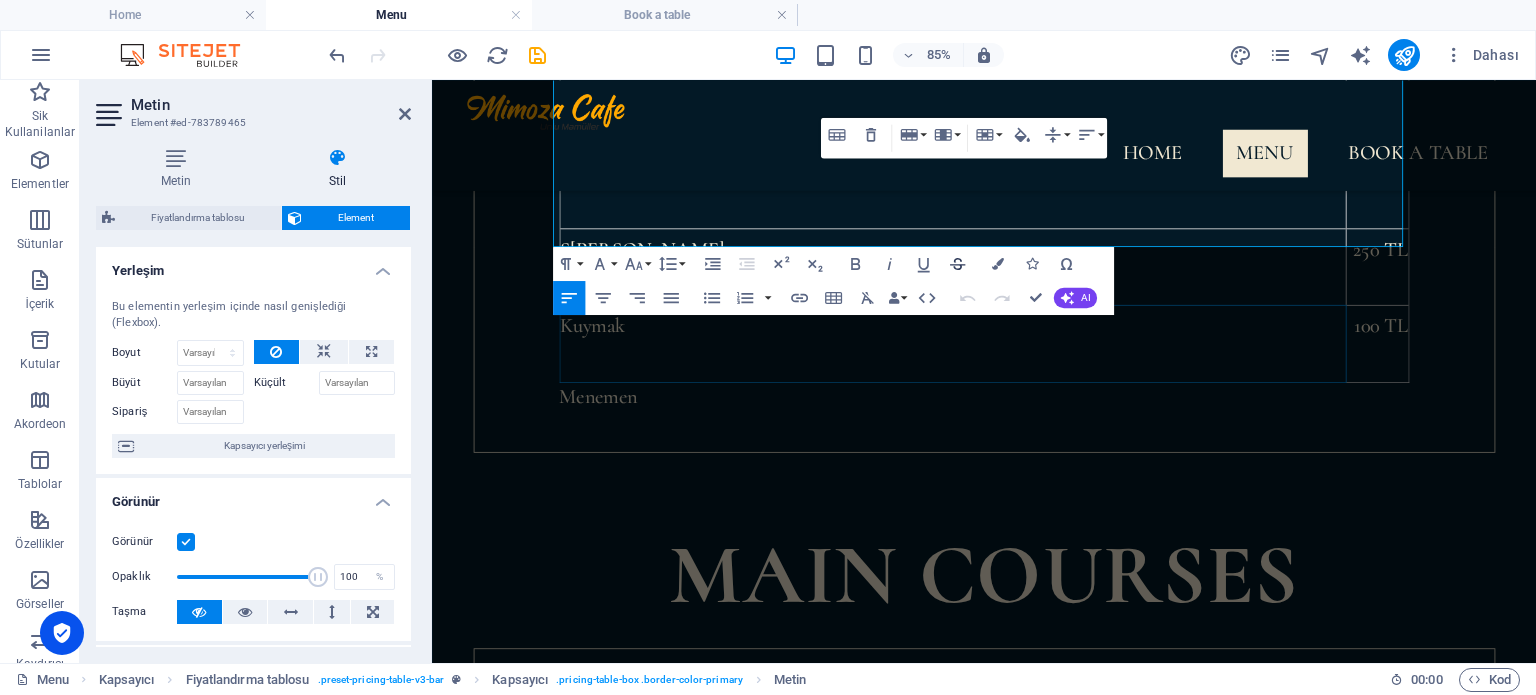 scroll, scrollTop: 1130, scrollLeft: 0, axis: vertical 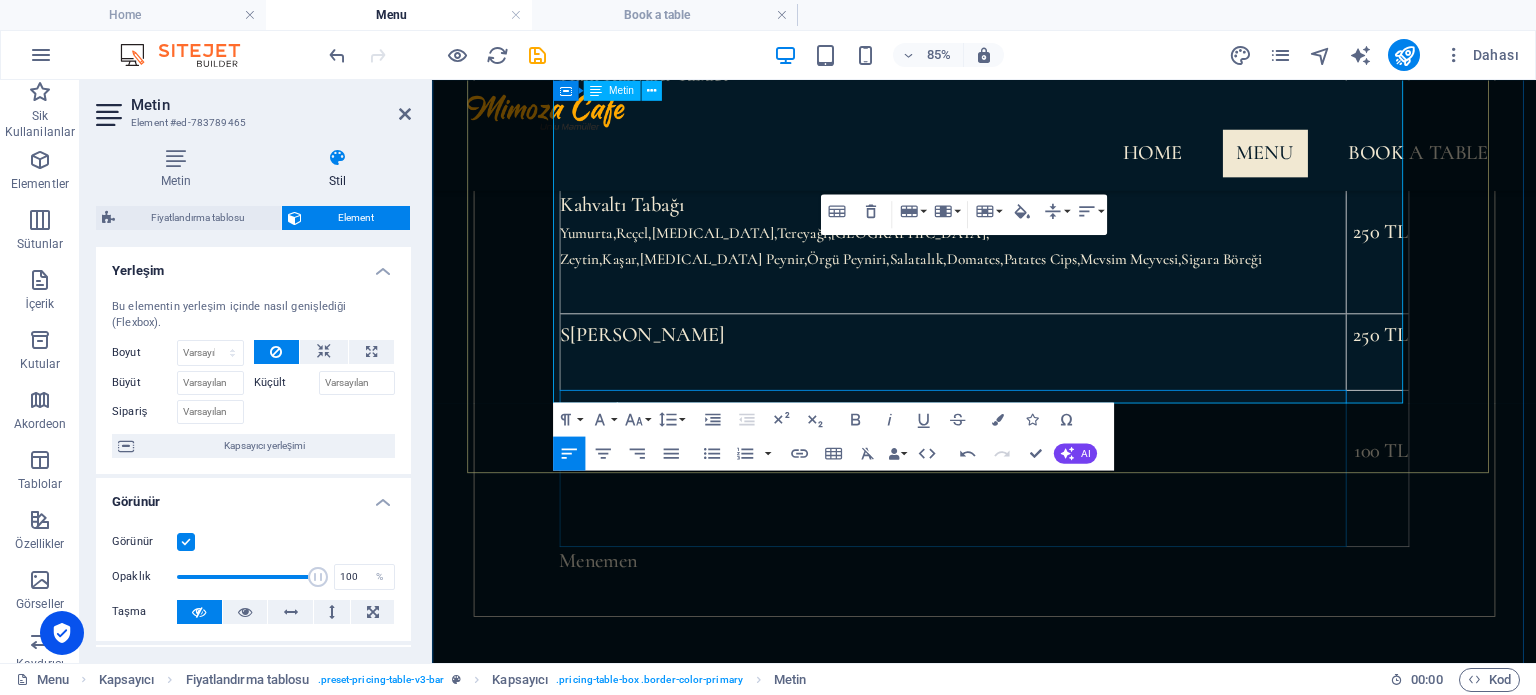 click on "100 TL" at bounding box center [1544, 537] 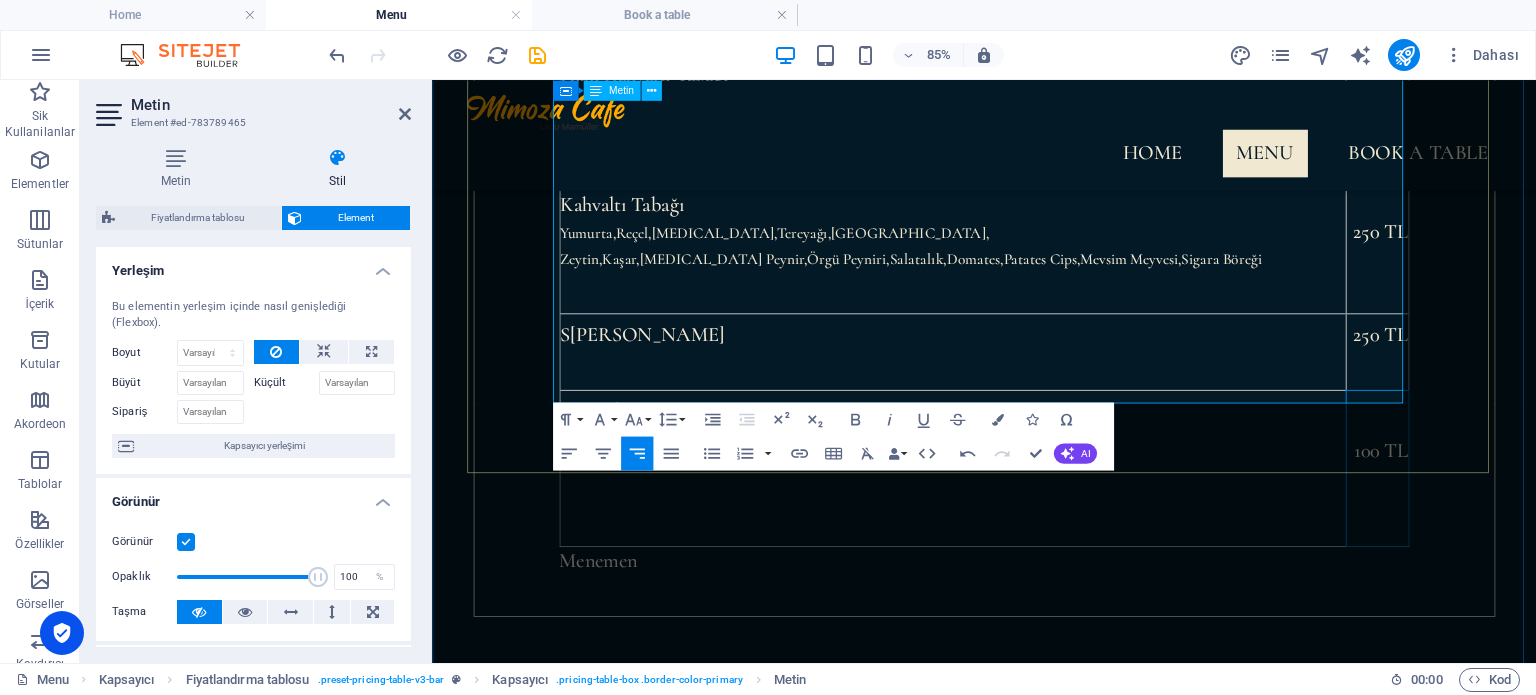 click on "100 TL" at bounding box center [1544, 537] 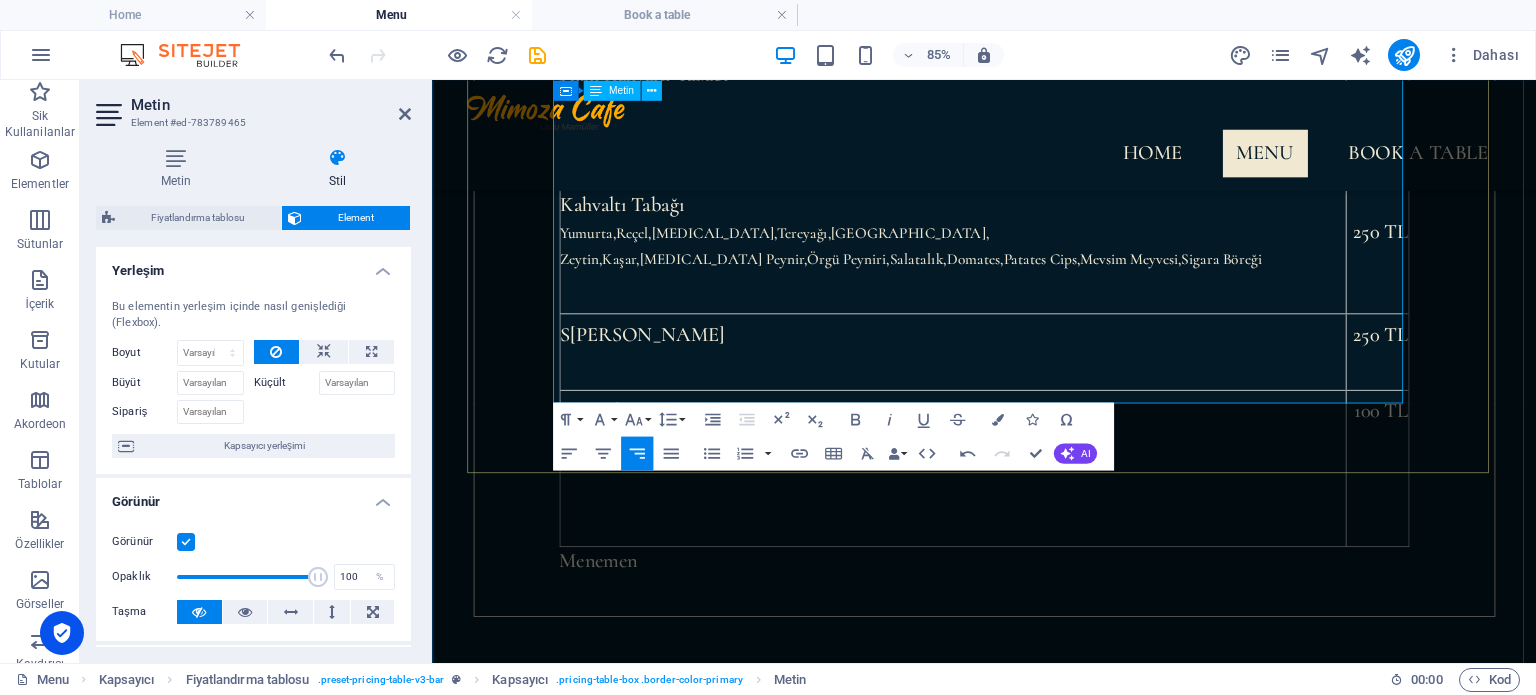 drag, startPoint x: 1496, startPoint y: 351, endPoint x: 648, endPoint y: 345, distance: 848.02124 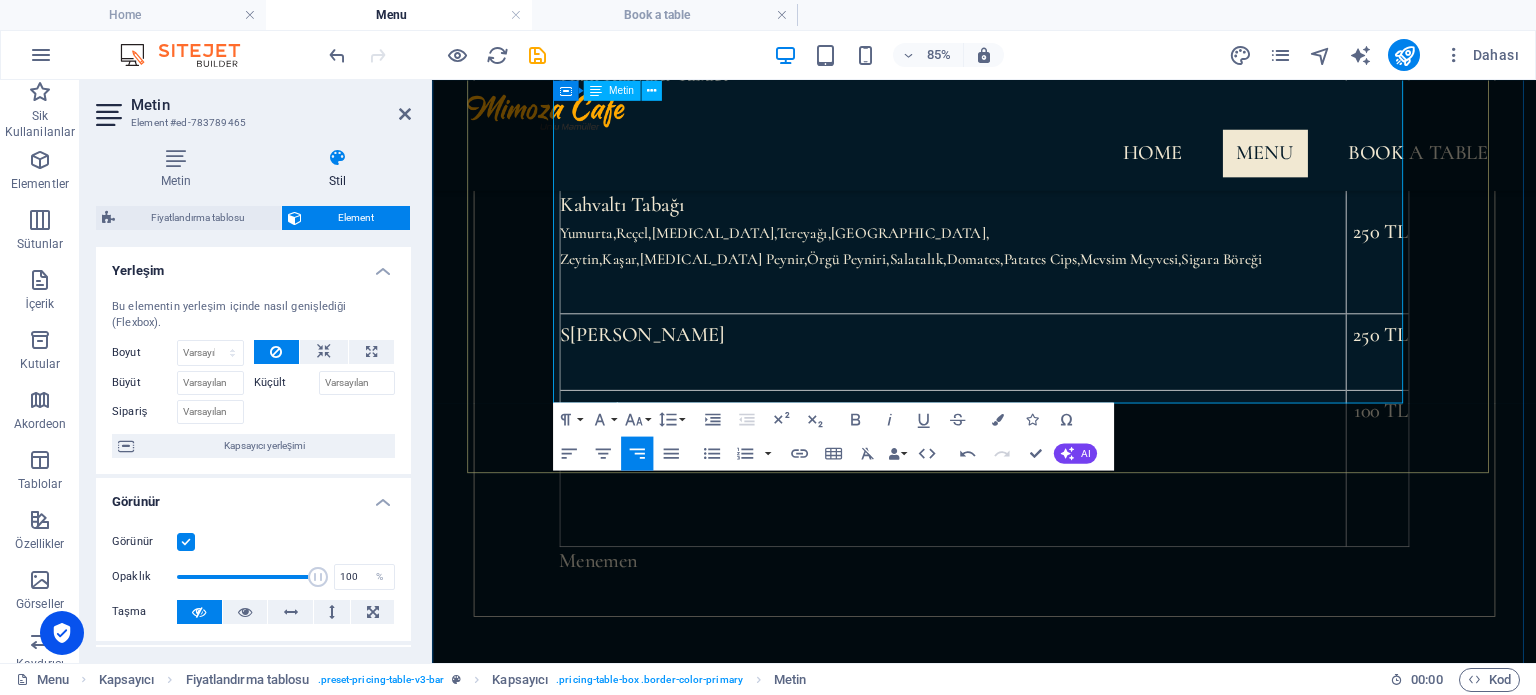 click on "Kuymak" at bounding box center [1044, 537] 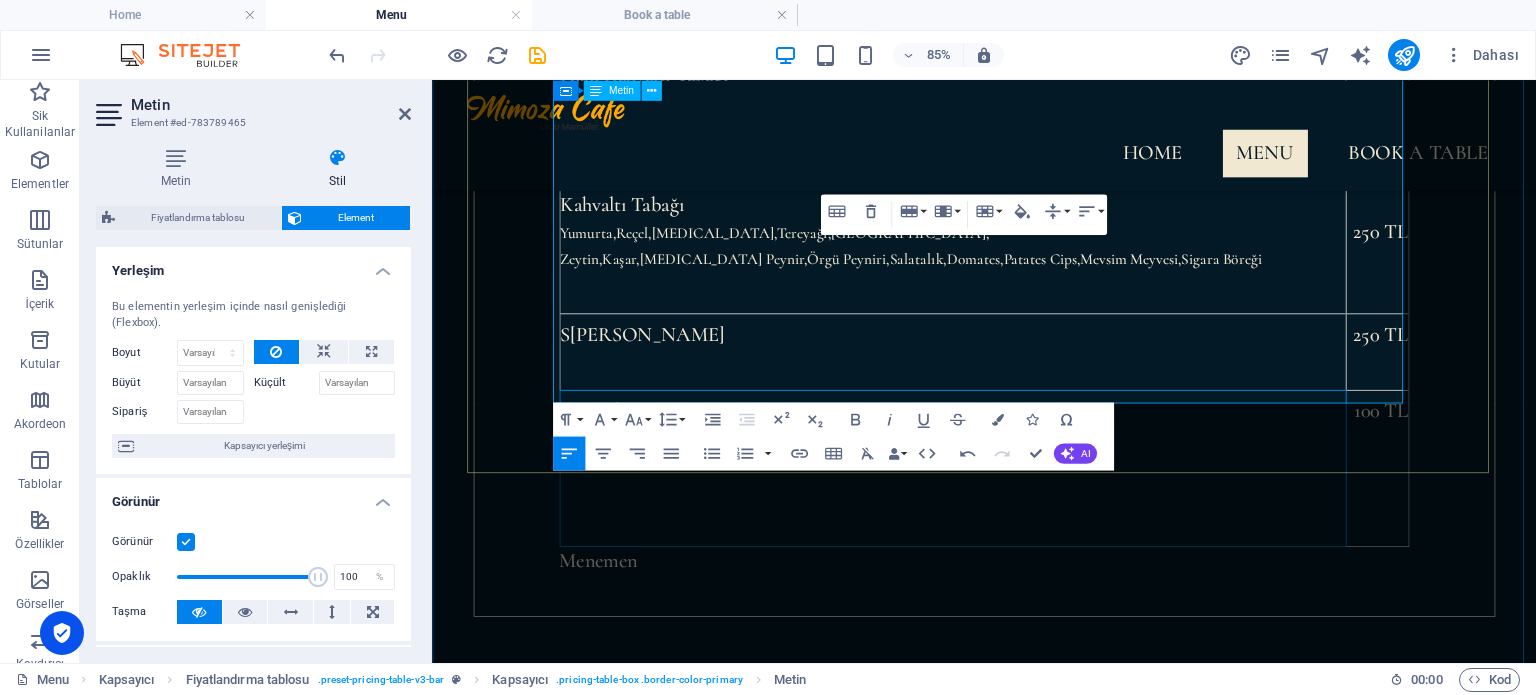 type 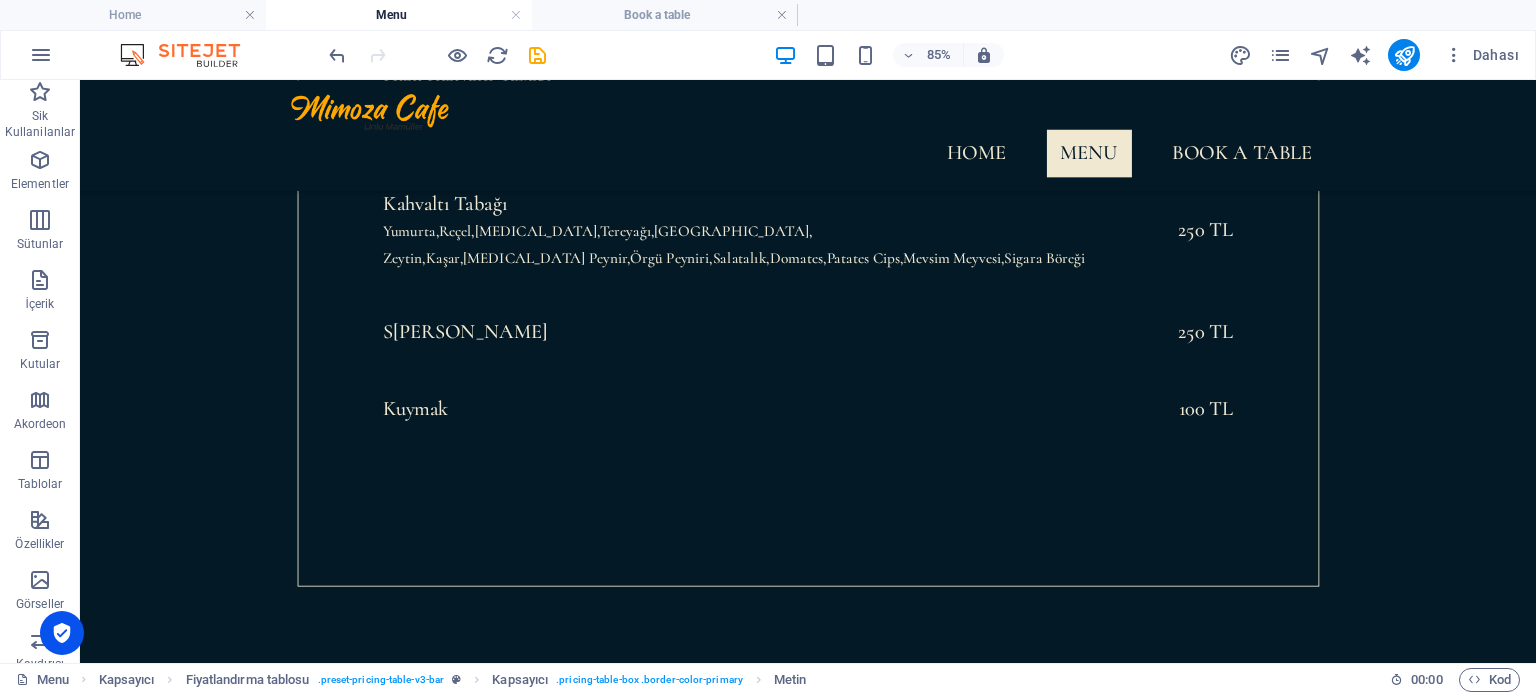 drag, startPoint x: 979, startPoint y: 460, endPoint x: 1388, endPoint y: 454, distance: 409.044 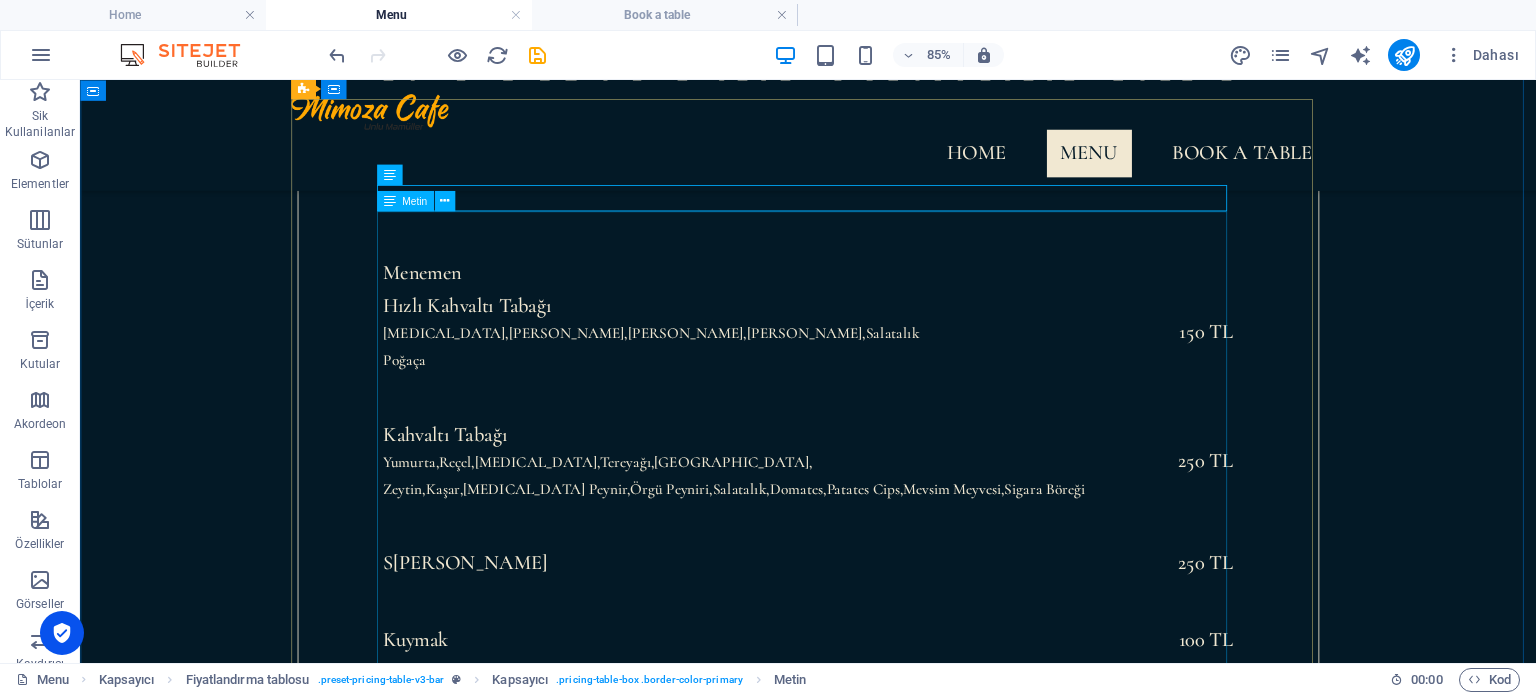 scroll, scrollTop: 903, scrollLeft: 0, axis: vertical 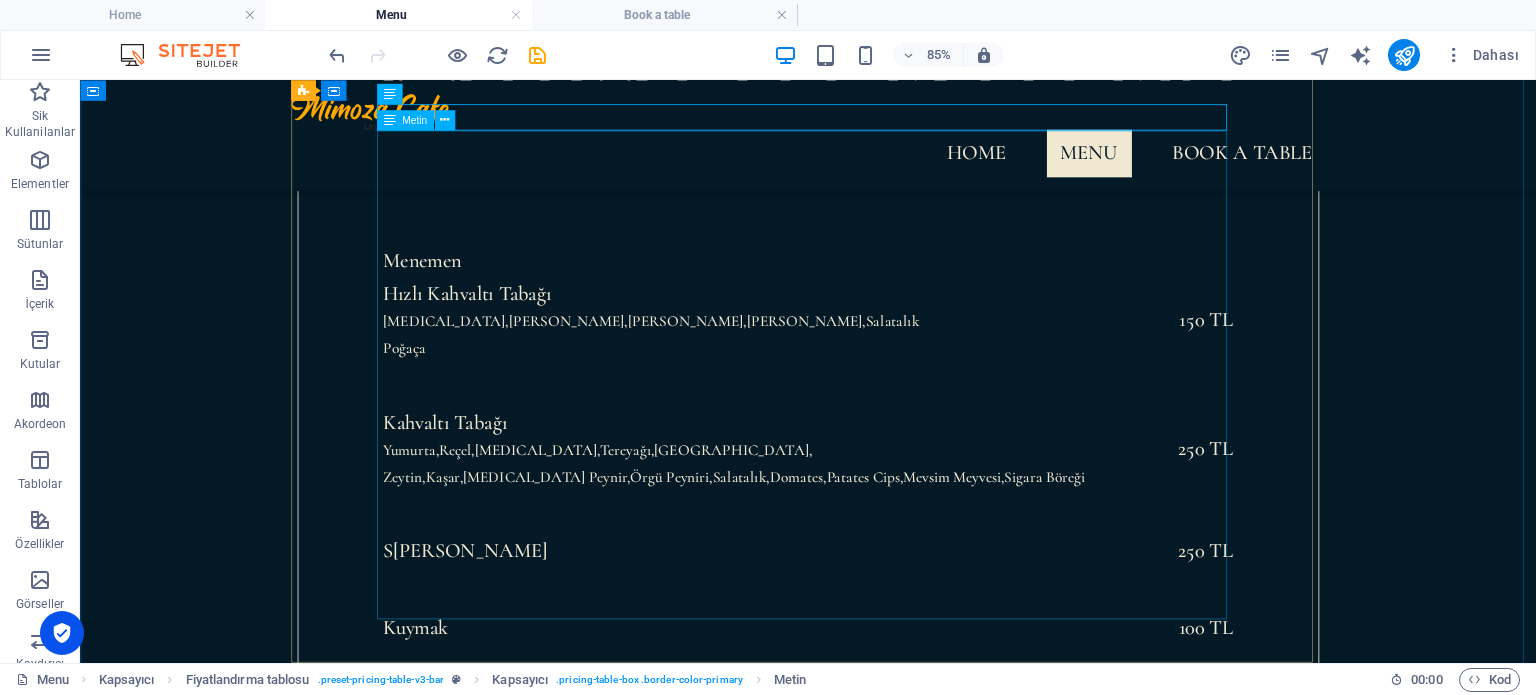 click on "Hızlı Kahvaltı Tabağı [MEDICAL_DATA],Zeytin,[GEOGRAPHIC_DATA],Domates,Salatalık Poğaça 150 TL Kahvaltı Tabağı Yumurta,[GEOGRAPHIC_DATA],[GEOGRAPHIC_DATA],[GEOGRAPHIC_DATA],[GEOGRAPHIC_DATA], [GEOGRAPHIC_DATA],Kaşar,[MEDICAL_DATA][GEOGRAPHIC_DATA],Örgü Peyniri,[GEOGRAPHIC_DATA],[GEOGRAPHIC_DATA],[GEOGRAPHIC_DATA],Mevsim Meyvesi,Sigara Böreği
250 TL
S ahanda Yumurta
250 TL Kuymak
100 TL" at bounding box center [937, 594] 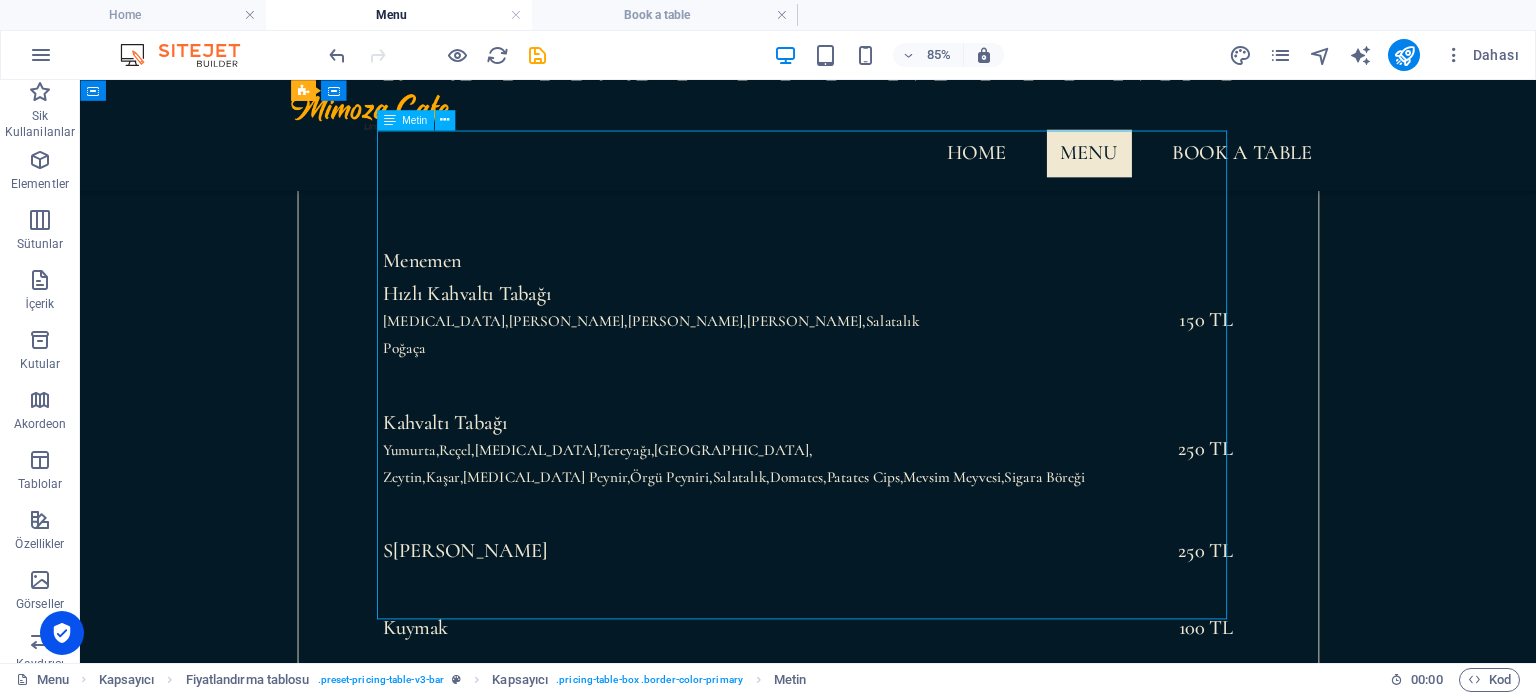 click on "Hızlı Kahvaltı Tabağı [MEDICAL_DATA],Zeytin,[GEOGRAPHIC_DATA],Domates,Salatalık Poğaça 150 TL Kahvaltı Tabağı Yumurta,[GEOGRAPHIC_DATA],[GEOGRAPHIC_DATA],[GEOGRAPHIC_DATA],[GEOGRAPHIC_DATA], [GEOGRAPHIC_DATA],Kaşar,[MEDICAL_DATA][GEOGRAPHIC_DATA],Örgü Peyniri,[GEOGRAPHIC_DATA],[GEOGRAPHIC_DATA],[GEOGRAPHIC_DATA],Mevsim Meyvesi,Sigara Böreği
250 TL
S ahanda Yumurta
250 TL Kuymak
100 TL" at bounding box center (937, 594) 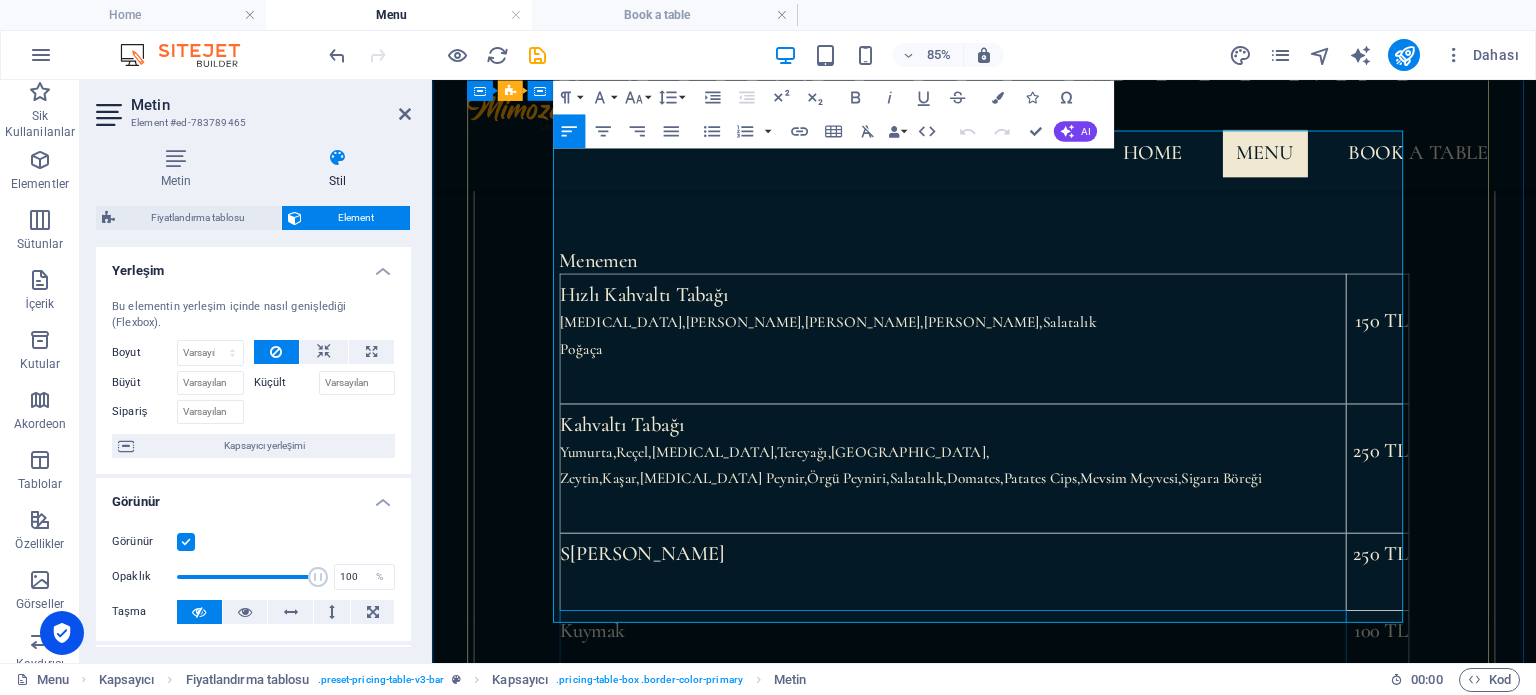 click on "Kuymak" at bounding box center (1044, 795) 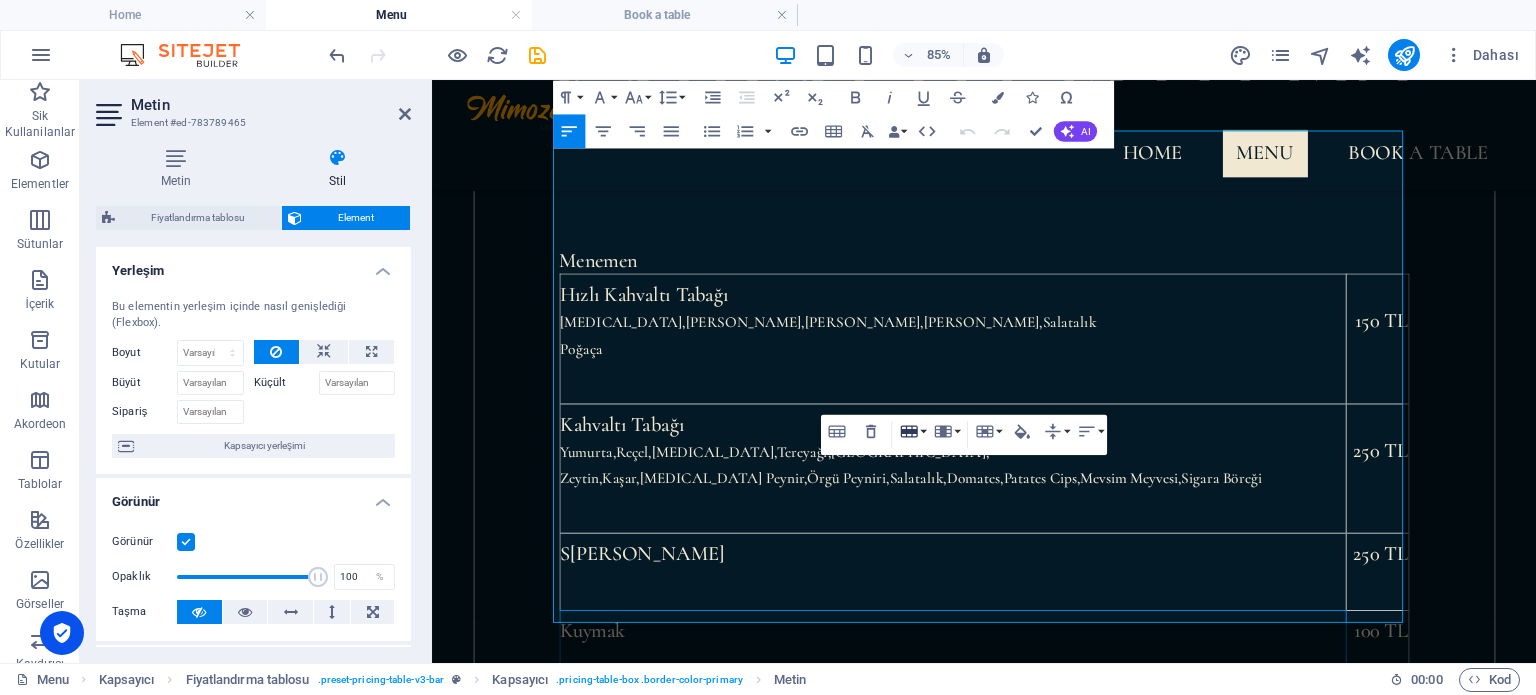 click 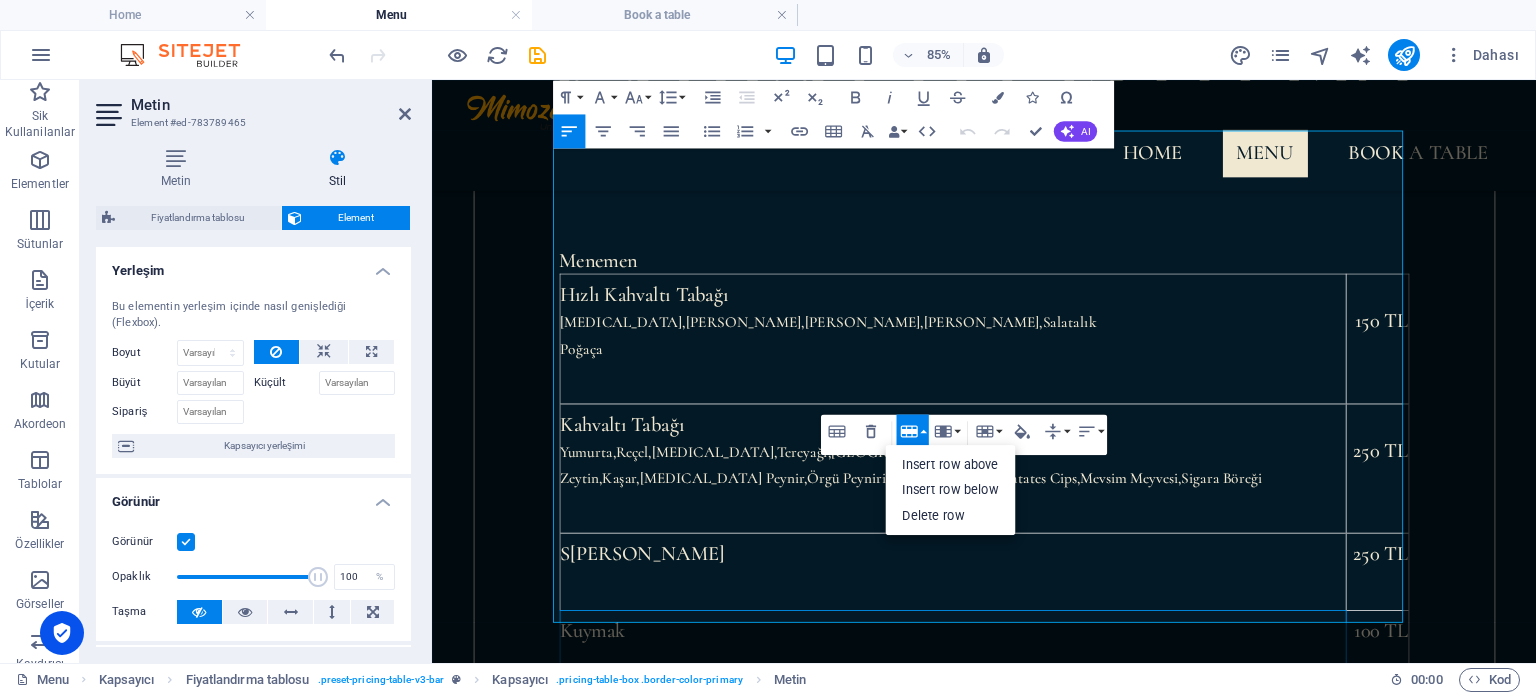 click on "Row" at bounding box center (912, 431) 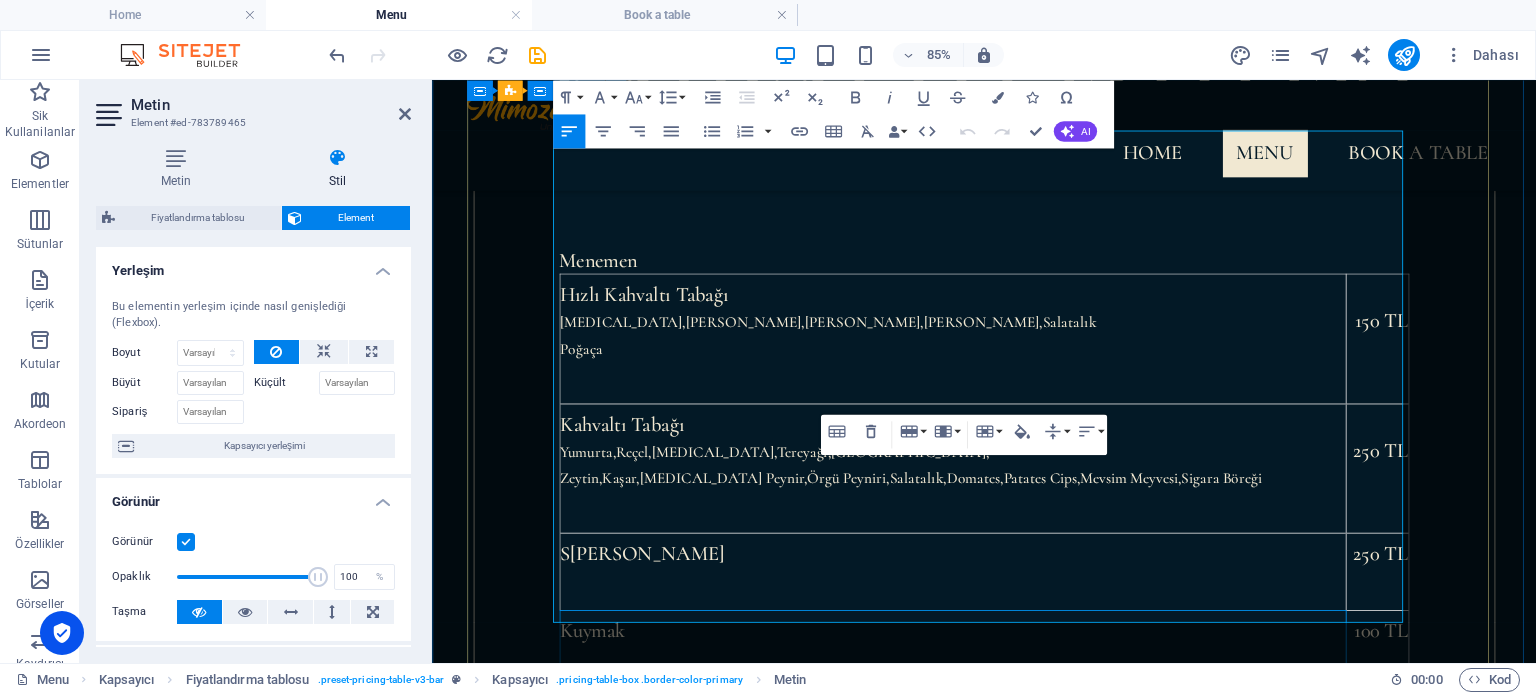 click on "Menemen Hızlı Kahvaltı Tabağı [MEDICAL_DATA],Zeytin,[GEOGRAPHIC_DATA],Domates,Salatalık Poğaça 150 TL Kahvaltı Tabağı Yumurta,[GEOGRAPHIC_DATA],[GEOGRAPHIC_DATA],Tereyağı,[GEOGRAPHIC_DATA], [GEOGRAPHIC_DATA],Kaşar,[MEDICAL_DATA][GEOGRAPHIC_DATA],Örgü Peyniri,Salatalık,Domates,Patates Cips,Mevsim Meyvesi,Sigara Böreği
250 TL
S ahanda Yumurta
250 TL Kuymak
100 TL" at bounding box center (1082, 556) 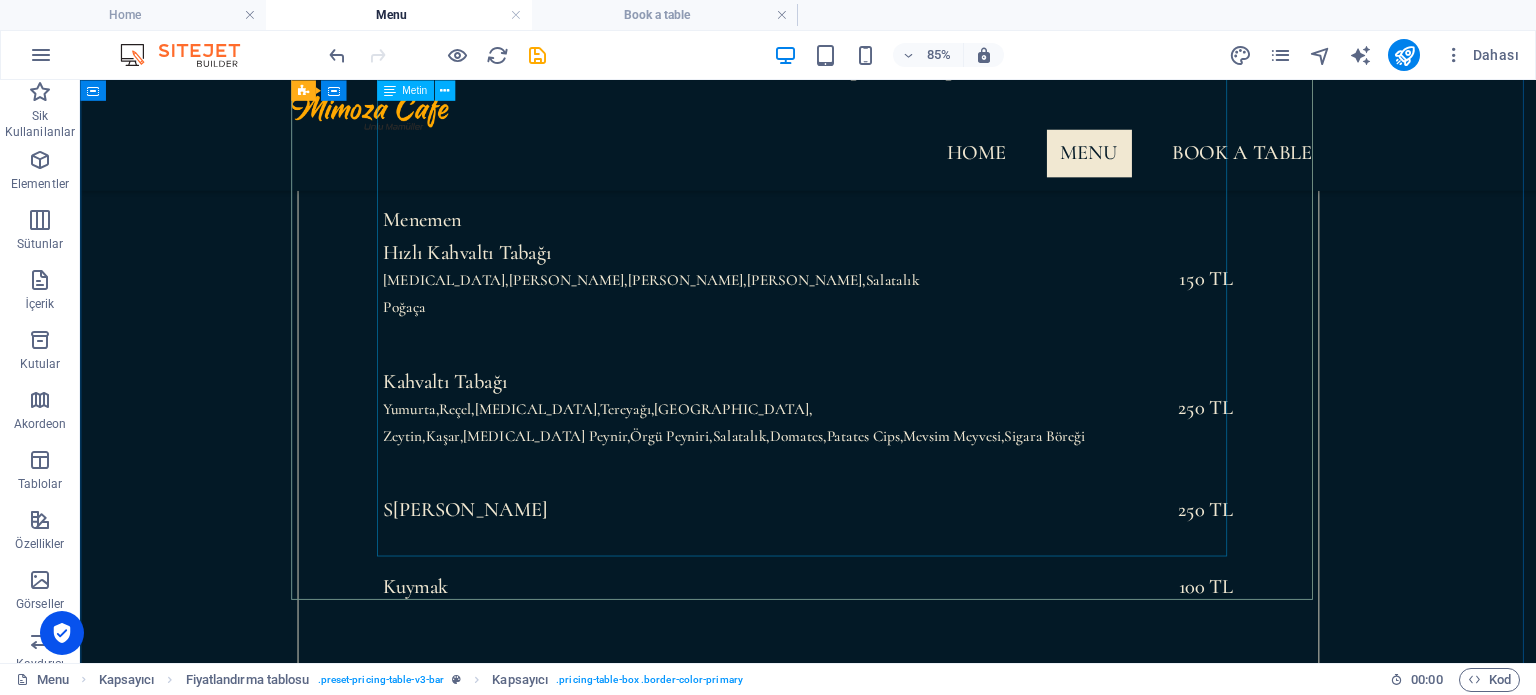 scroll, scrollTop: 603, scrollLeft: 0, axis: vertical 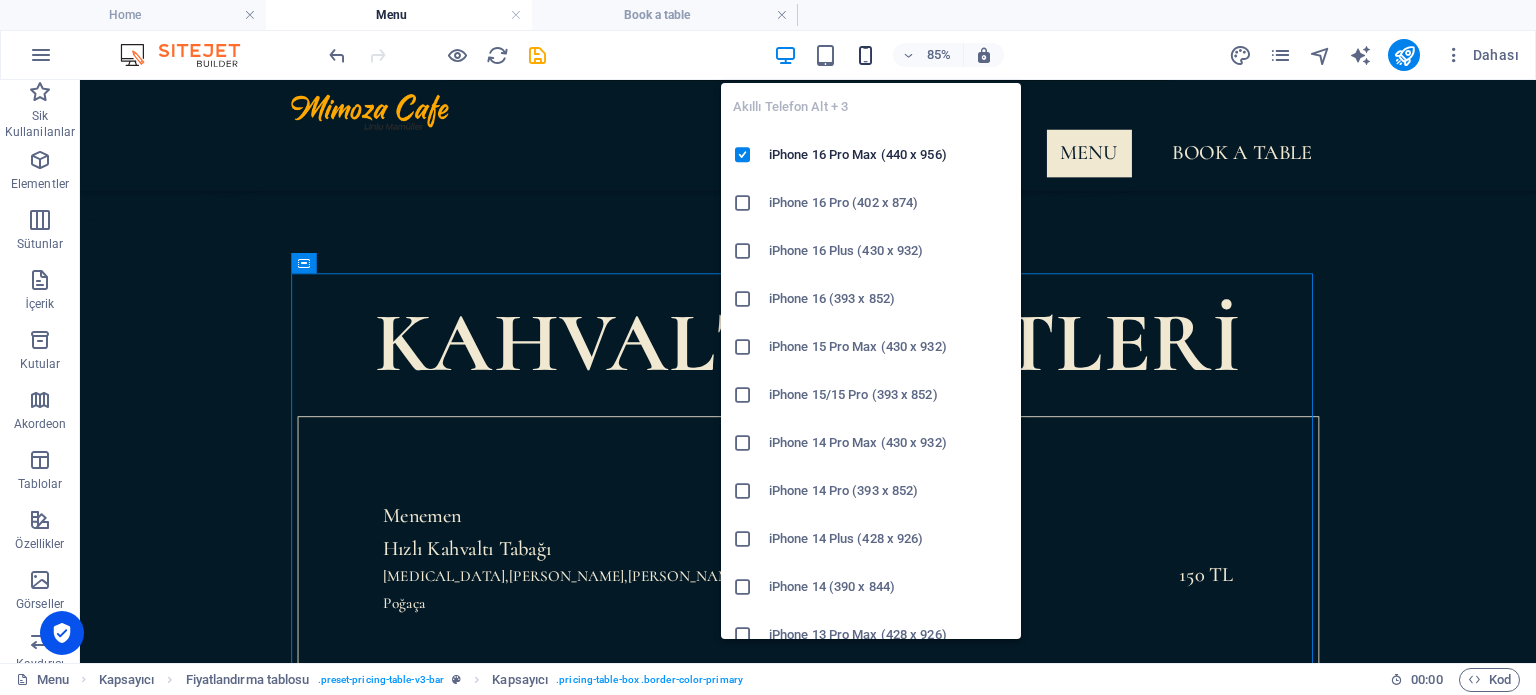 click at bounding box center [865, 55] 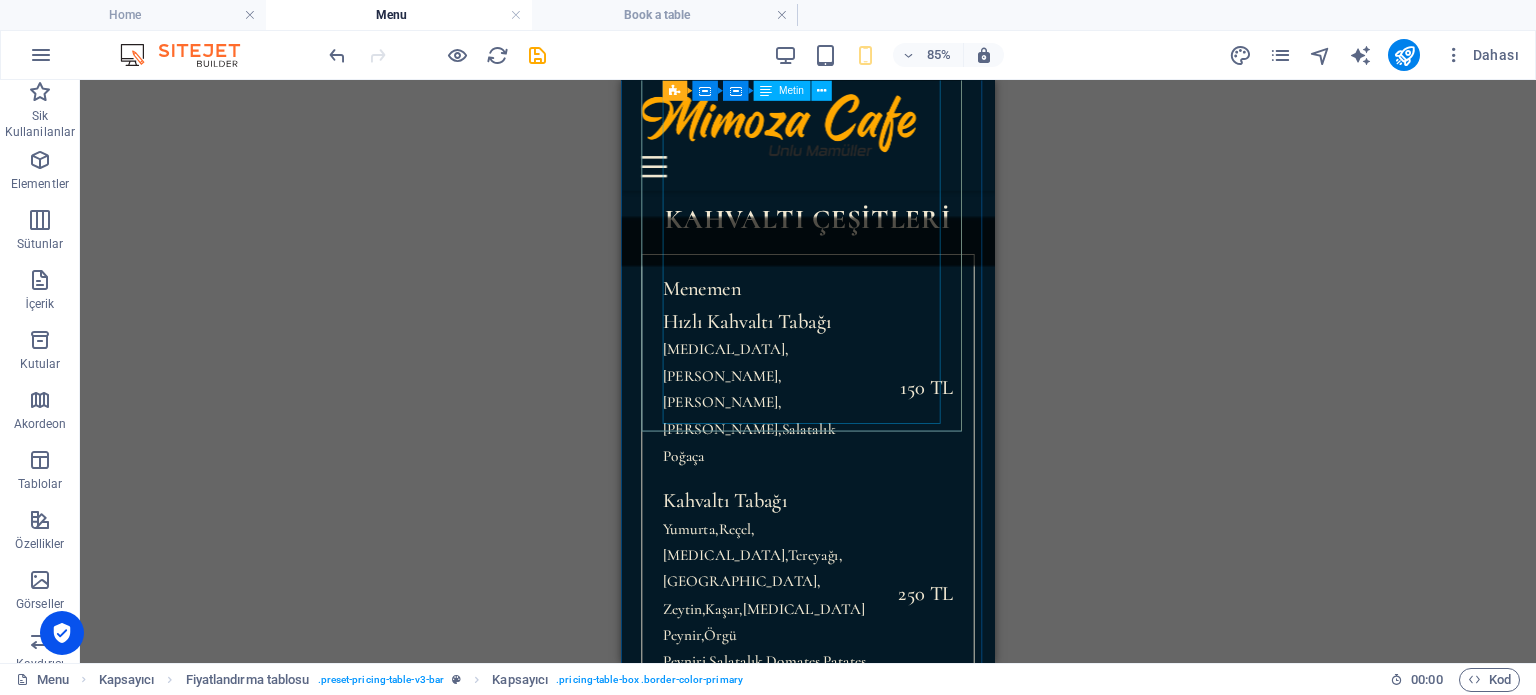 scroll, scrollTop: 303, scrollLeft: 0, axis: vertical 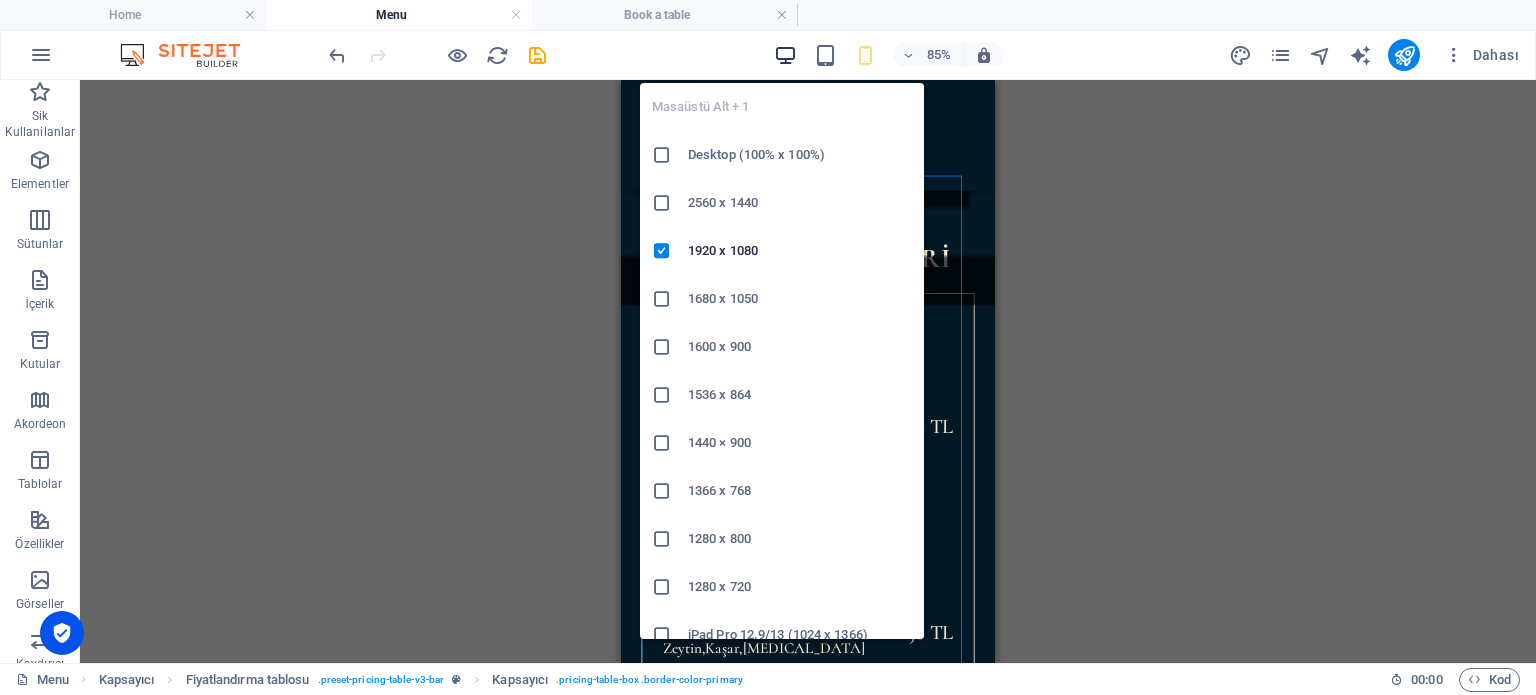 click at bounding box center [785, 55] 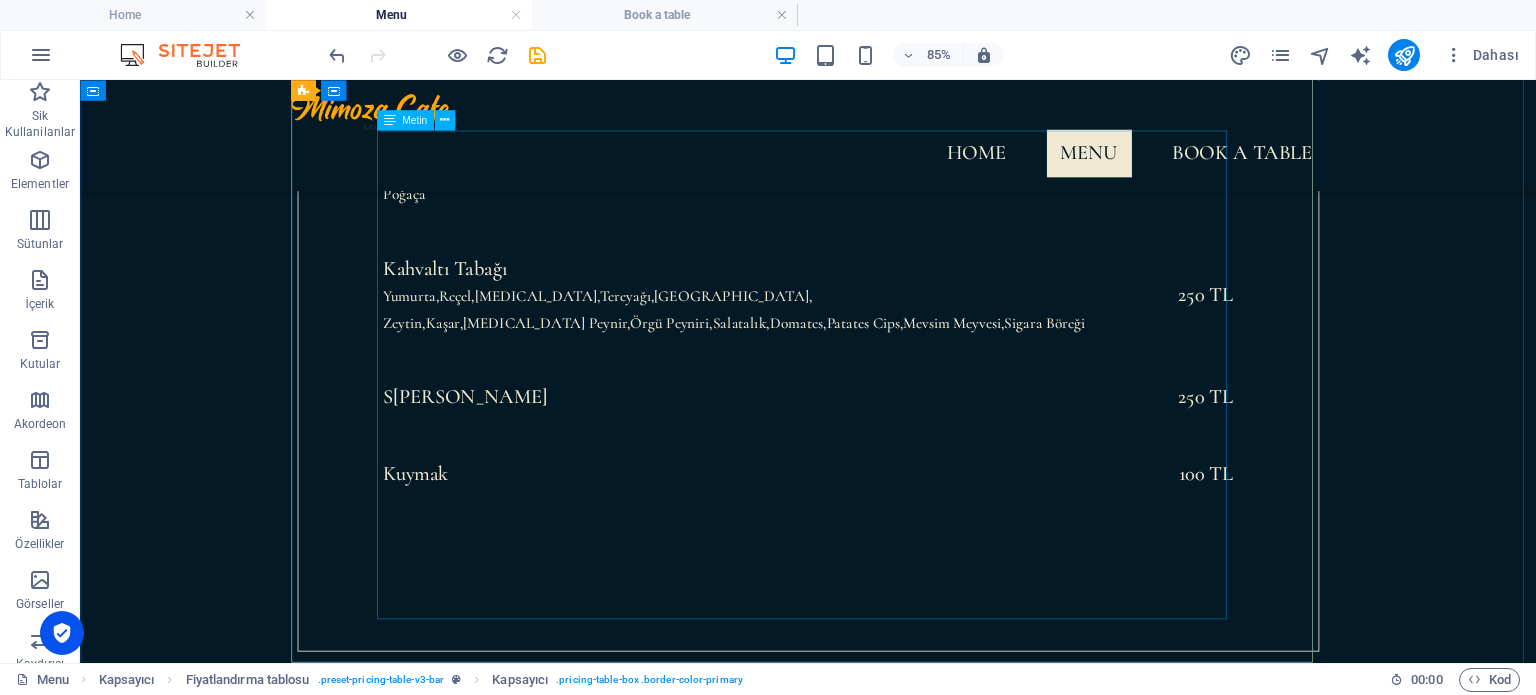 scroll, scrollTop: 1103, scrollLeft: 0, axis: vertical 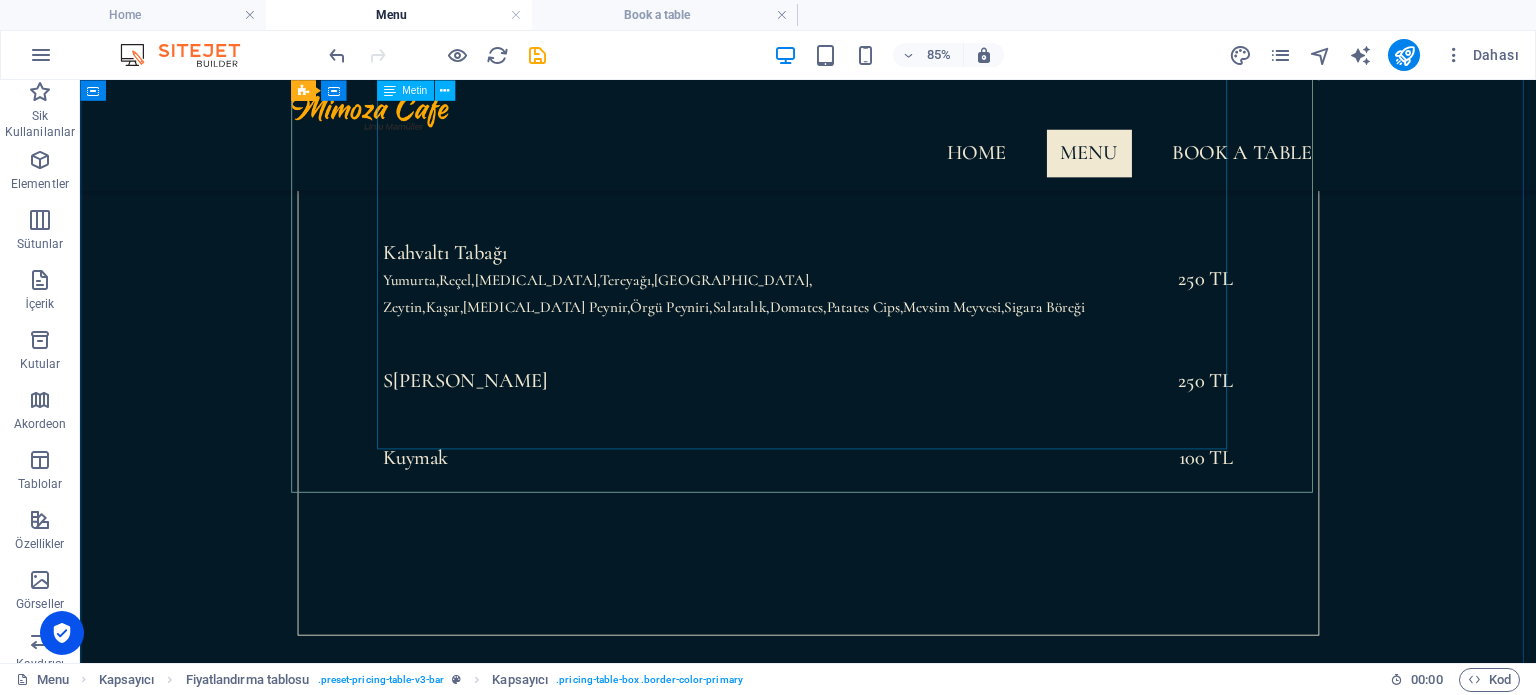 click on "Hızlı Kahvaltı Tabağı [MEDICAL_DATA],Zeytin,[GEOGRAPHIC_DATA],Domates,Salatalık Poğaça 150 TL Kahvaltı Tabağı Yumurta,[GEOGRAPHIC_DATA],[GEOGRAPHIC_DATA],[GEOGRAPHIC_DATA],[GEOGRAPHIC_DATA], [GEOGRAPHIC_DATA],Kaşar,[MEDICAL_DATA][GEOGRAPHIC_DATA],Örgü Peyniri,[GEOGRAPHIC_DATA],[GEOGRAPHIC_DATA],[GEOGRAPHIC_DATA],Mevsim Meyvesi,Sigara Böreği
250 TL
S ahanda Yumurta
250 TL Kuymak
100 TL" at bounding box center (937, 394) 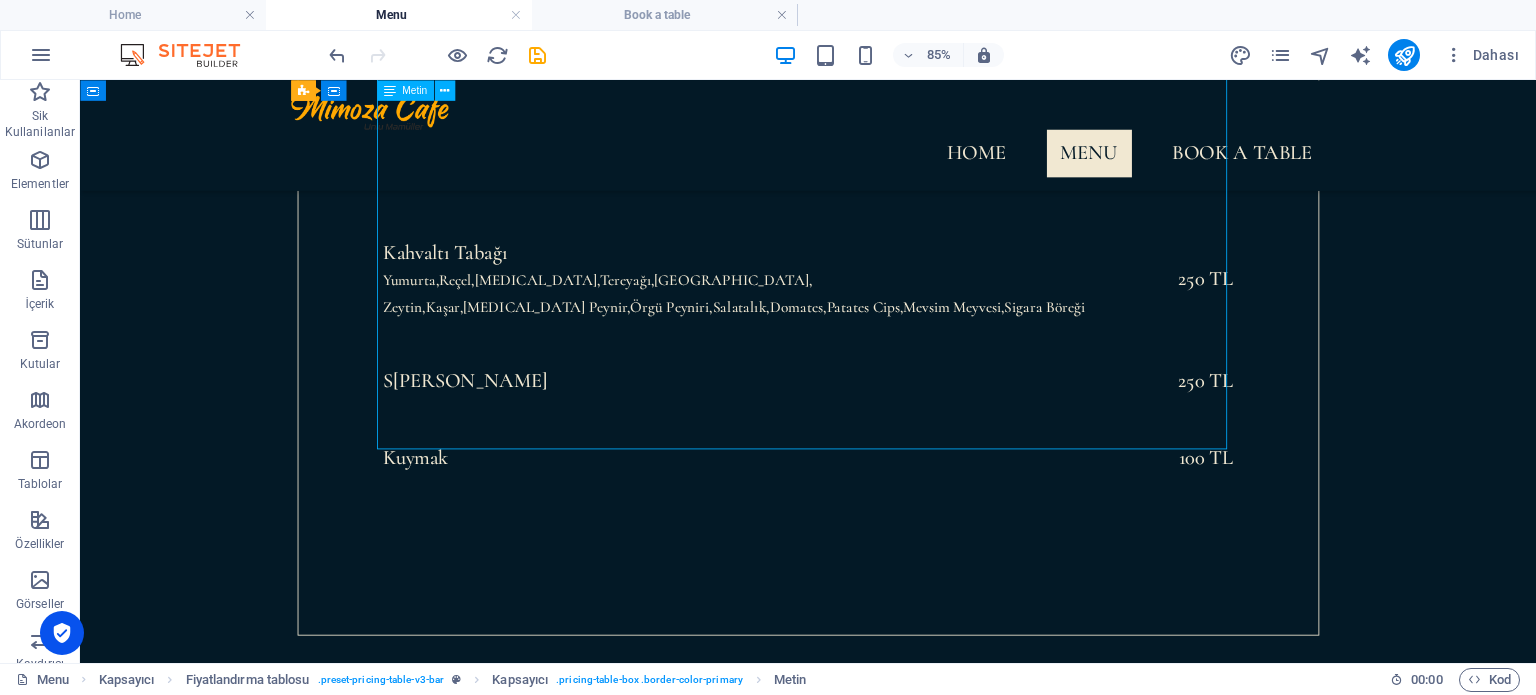 click on "Hızlı Kahvaltı Tabağı [MEDICAL_DATA],Zeytin,[GEOGRAPHIC_DATA],Domates,Salatalık Poğaça 150 TL Kahvaltı Tabağı Yumurta,[GEOGRAPHIC_DATA],[GEOGRAPHIC_DATA],[GEOGRAPHIC_DATA],[GEOGRAPHIC_DATA], [GEOGRAPHIC_DATA],Kaşar,[MEDICAL_DATA][GEOGRAPHIC_DATA],Örgü Peyniri,[GEOGRAPHIC_DATA],[GEOGRAPHIC_DATA],[GEOGRAPHIC_DATA],Mevsim Meyvesi,Sigara Böreği
250 TL
S ahanda Yumurta
250 TL Kuymak
100 TL" at bounding box center [937, 394] 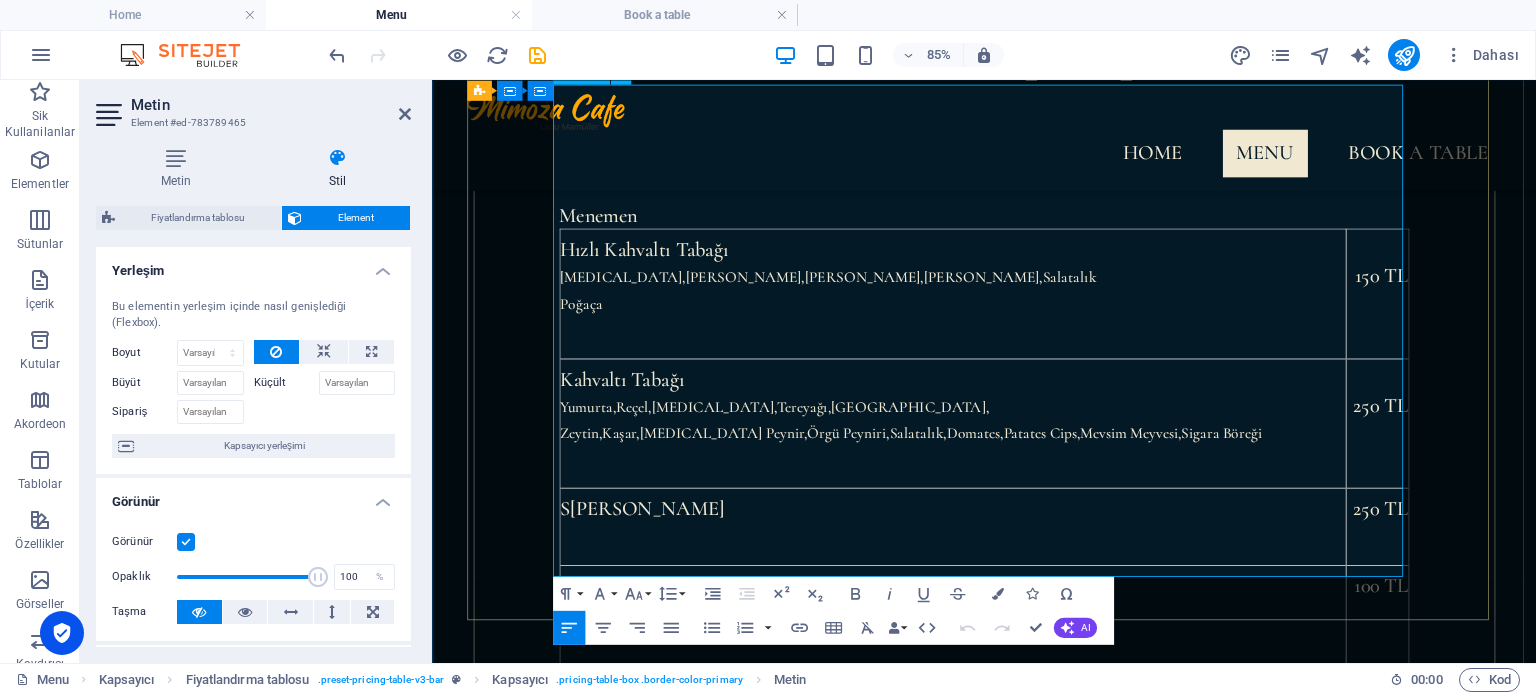 scroll, scrollTop: 1155, scrollLeft: 0, axis: vertical 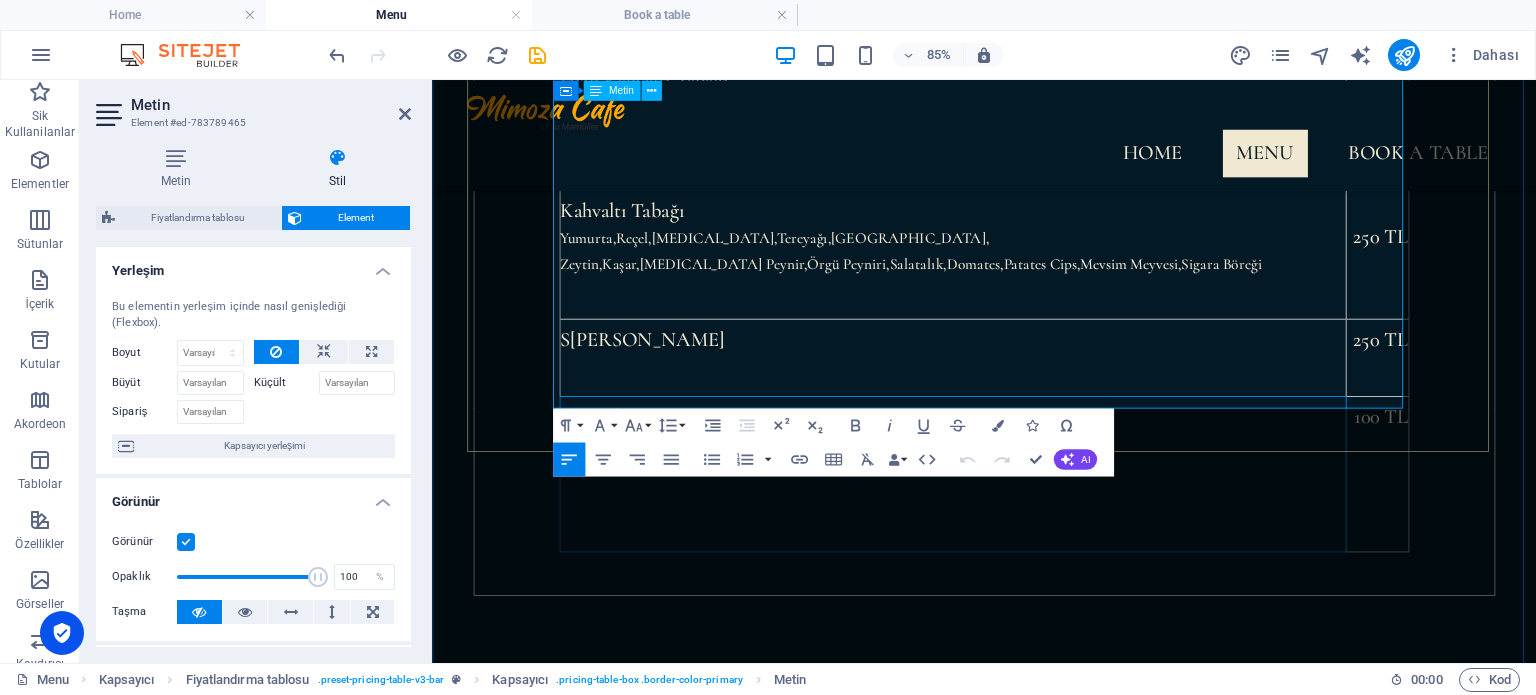click on "Kuymak" at bounding box center [1044, 543] 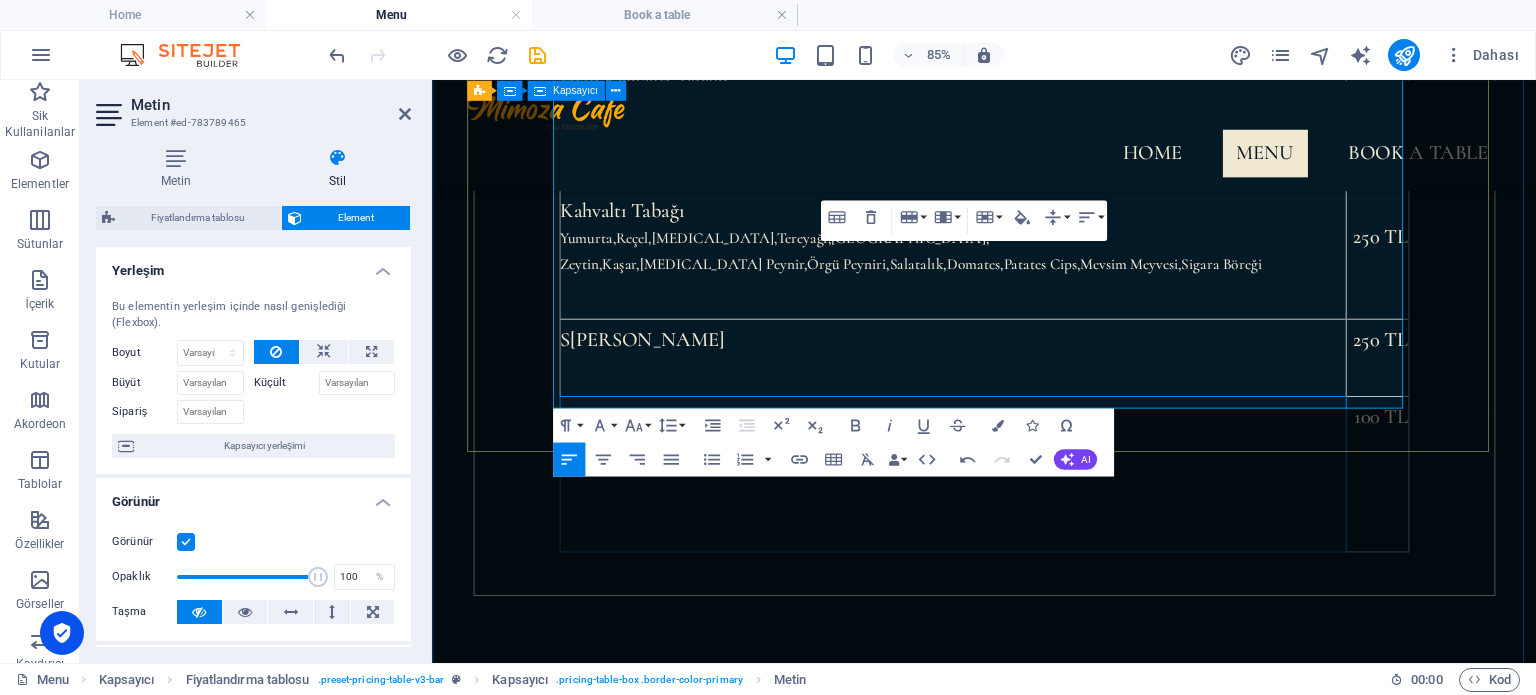 type 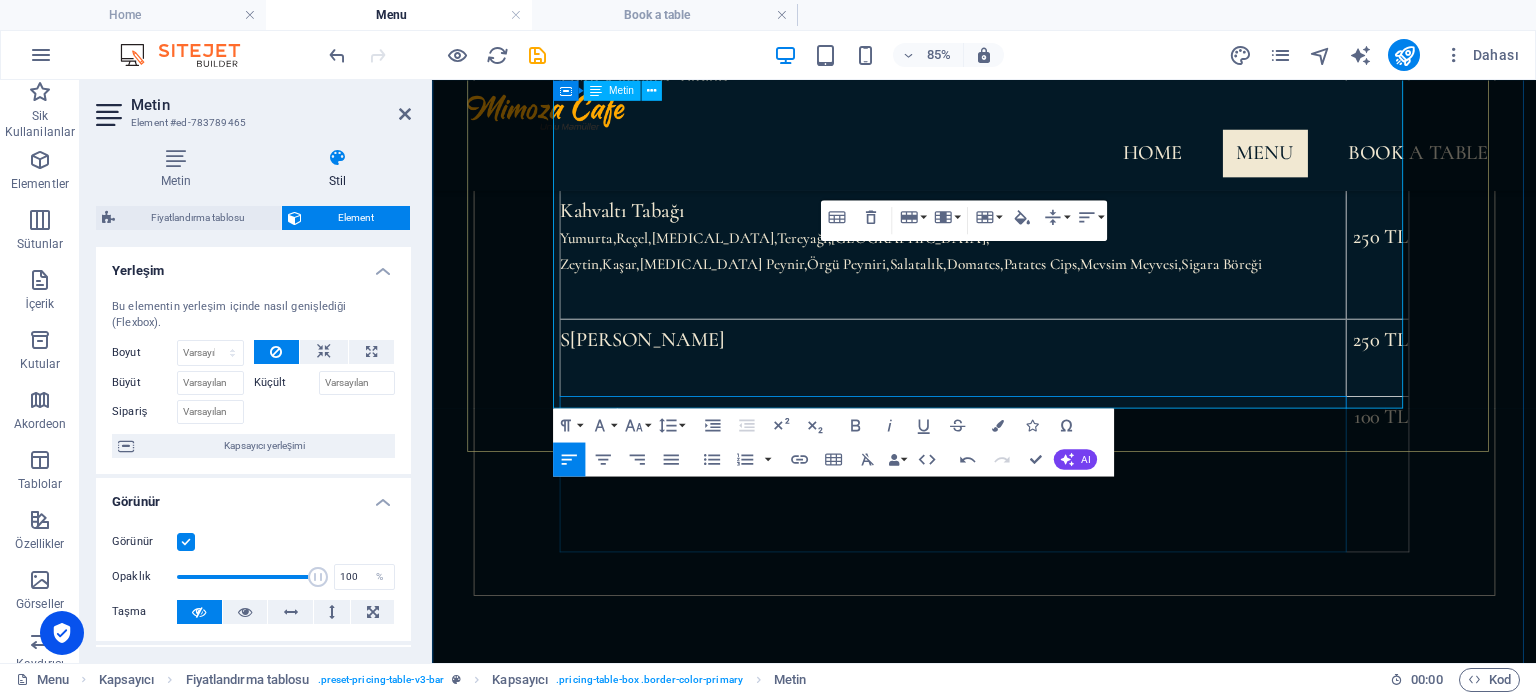 click on "Kuymak" at bounding box center (1044, 543) 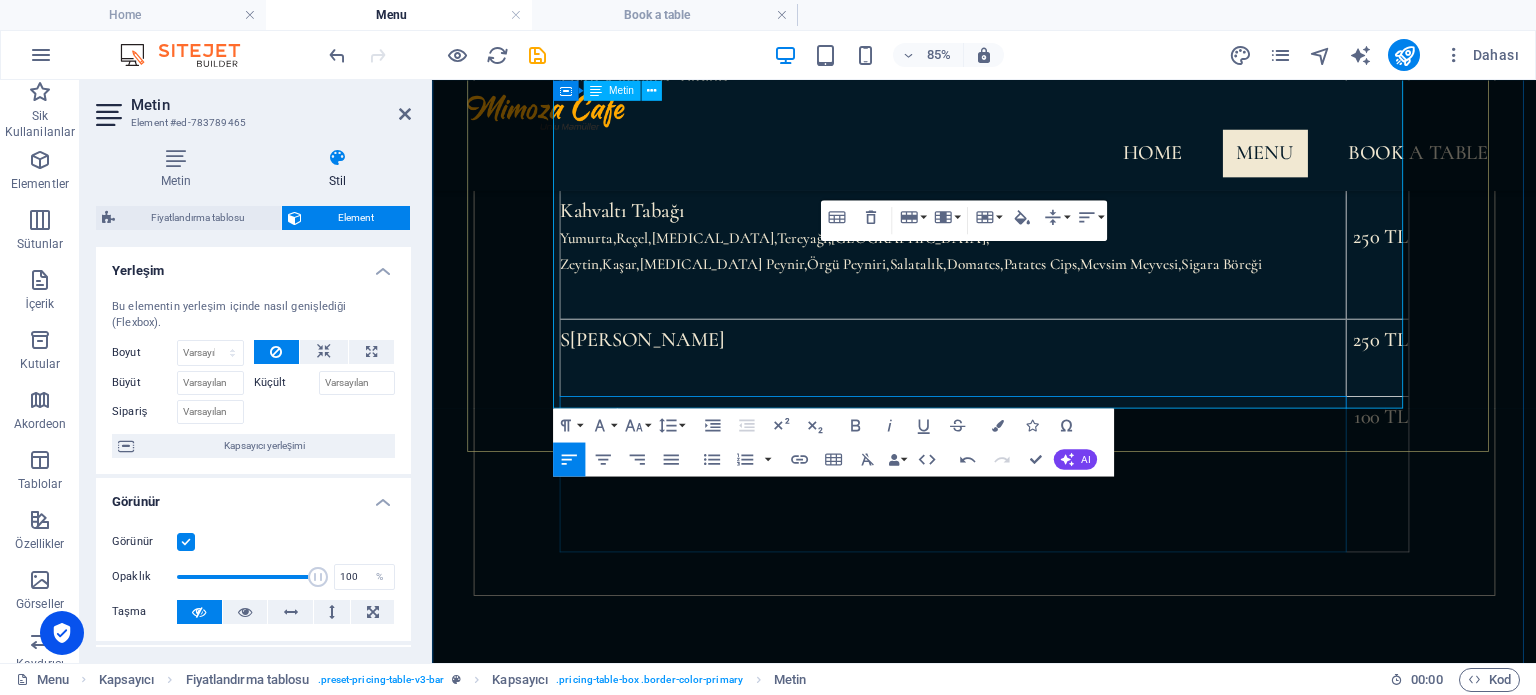 click on "Kuymak" at bounding box center [1044, 543] 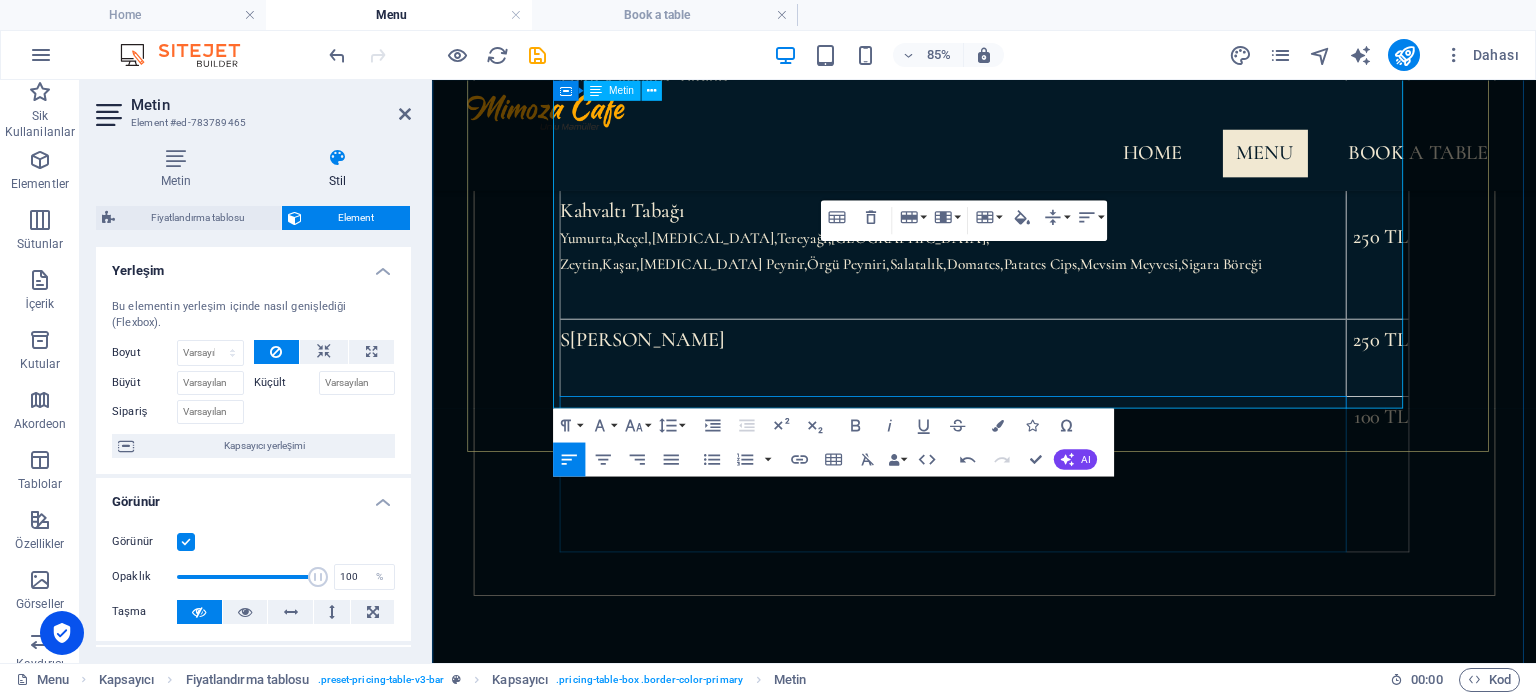 click on "Kuymak" at bounding box center (1044, 543) 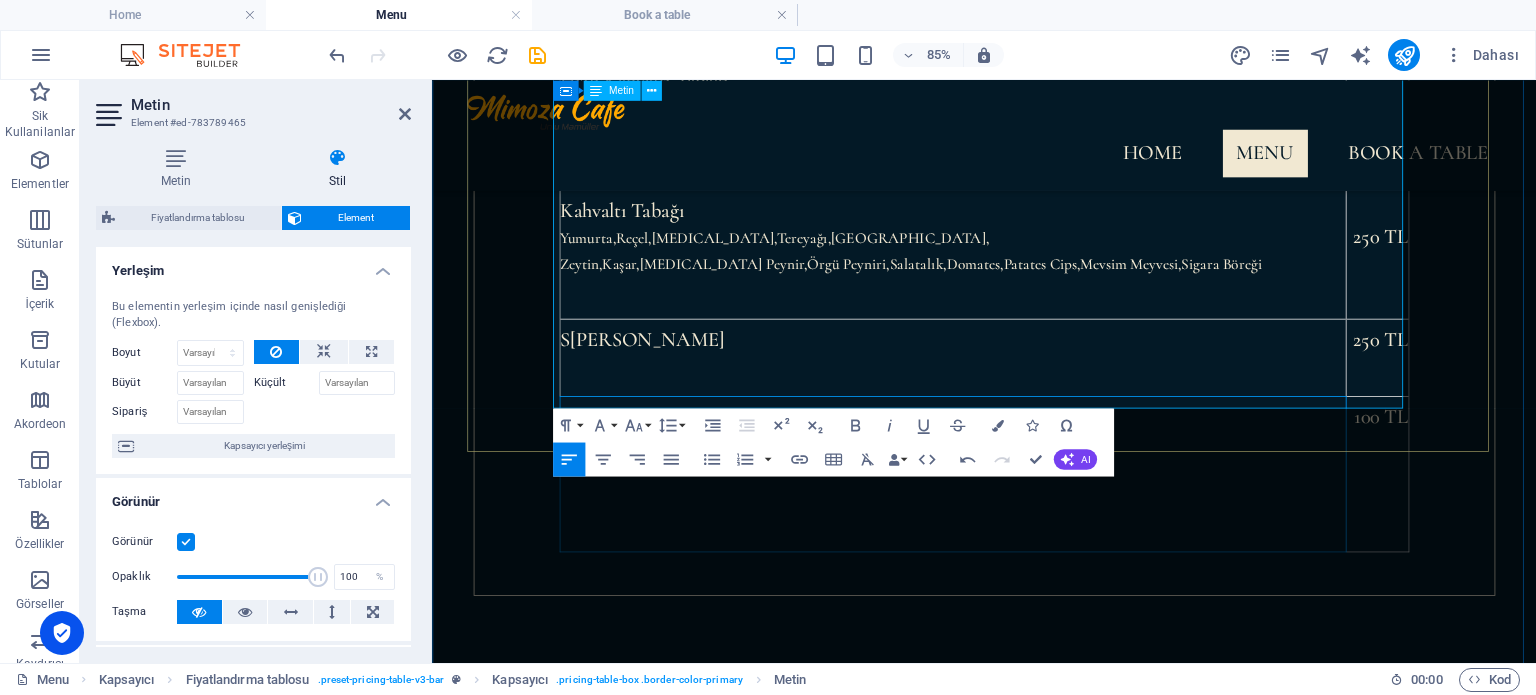 click on "Kuymak" at bounding box center [1044, 543] 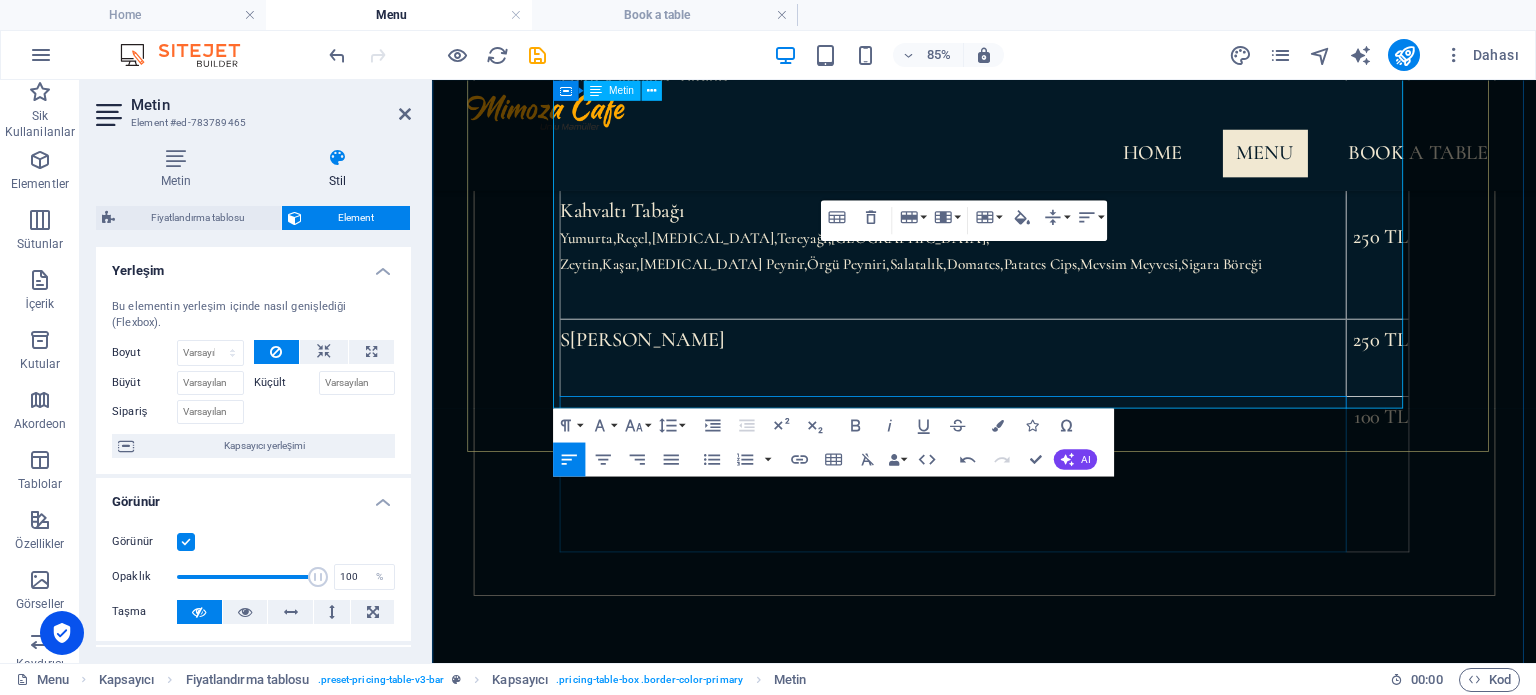 click on "Kuymak" at bounding box center [1044, 543] 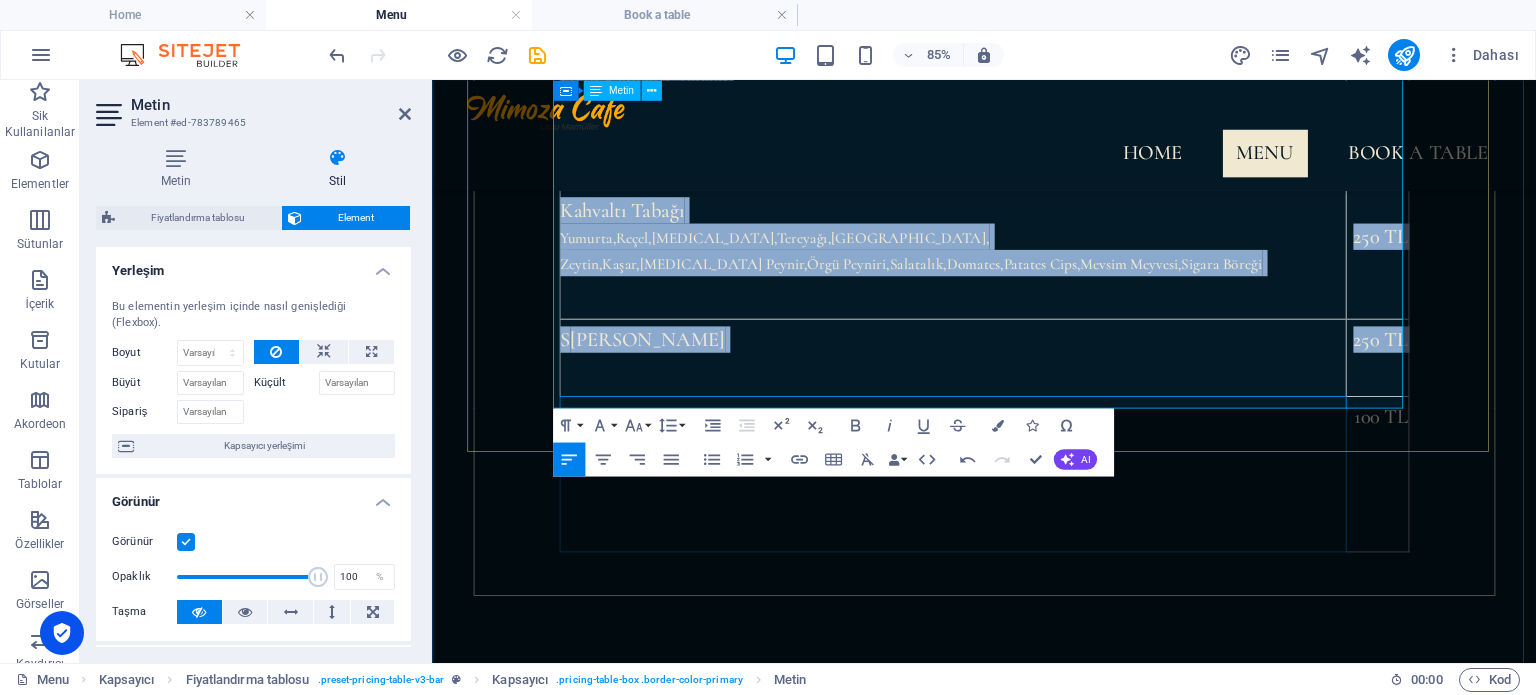 drag, startPoint x: 656, startPoint y: 355, endPoint x: 571, endPoint y: 369, distance: 86.145226 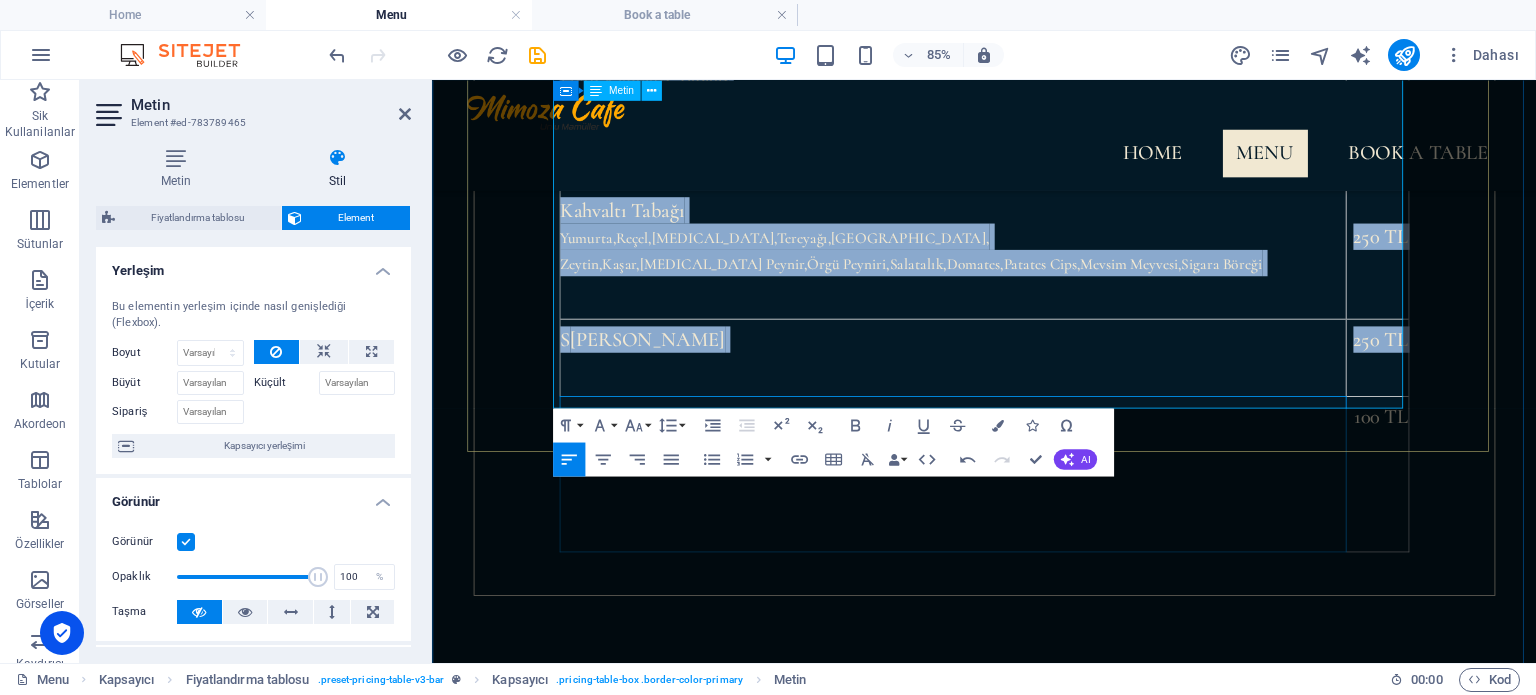 click on "Menemen Hızlı Kahvaltı Tabağı [MEDICAL_DATA],Zeytin,[GEOGRAPHIC_DATA],Domates,Salatalık Poğaça 150 TL Kahvaltı Tabağı Yumurta,[GEOGRAPHIC_DATA],[GEOGRAPHIC_DATA],Tereyağı,[GEOGRAPHIC_DATA], [GEOGRAPHIC_DATA],Kaşar,[MEDICAL_DATA][GEOGRAPHIC_DATA],Örgü Peyniri,Salatalık,Domates,Patates Cips,Mevsim Meyvesi,Sigara Böreği
250 TL
S ahanda Yumurta
250 TL Kuak
100 TL" at bounding box center (1082, 304) 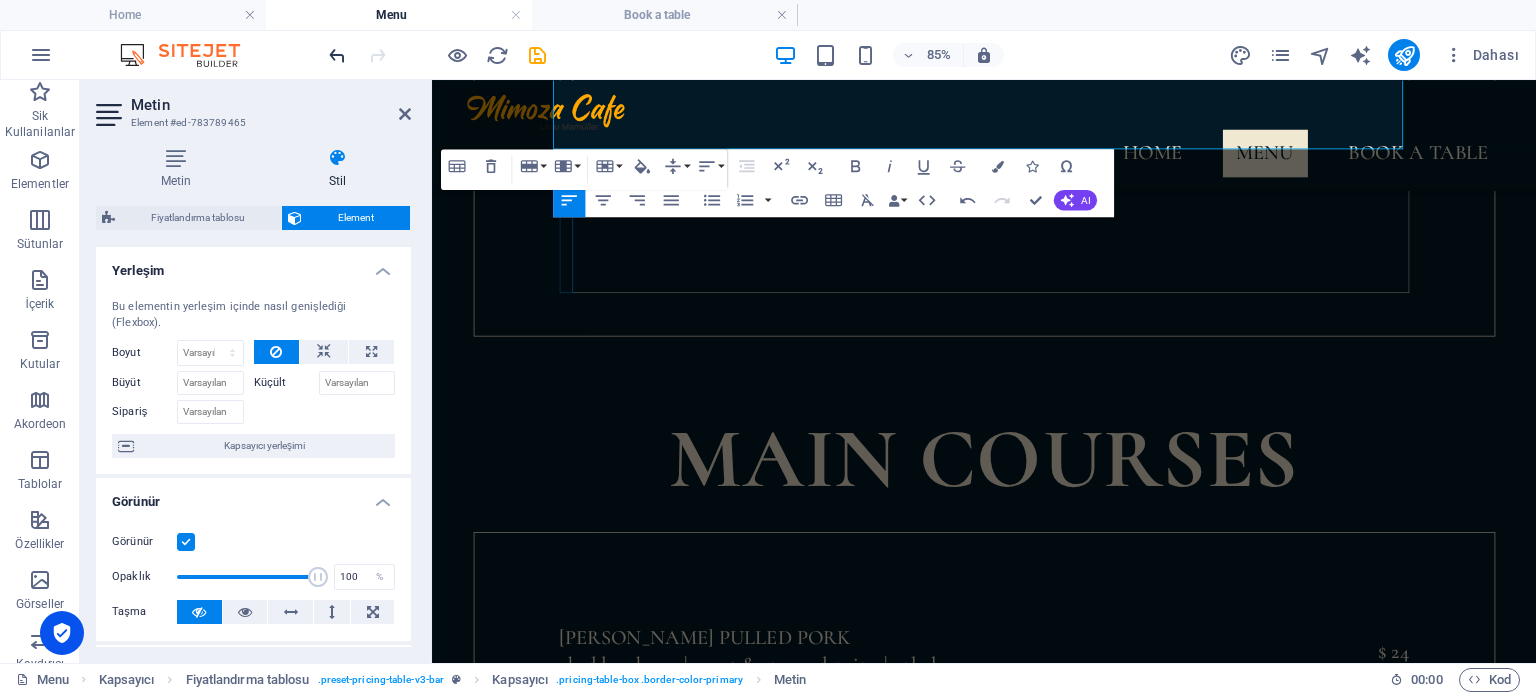 click at bounding box center (337, 55) 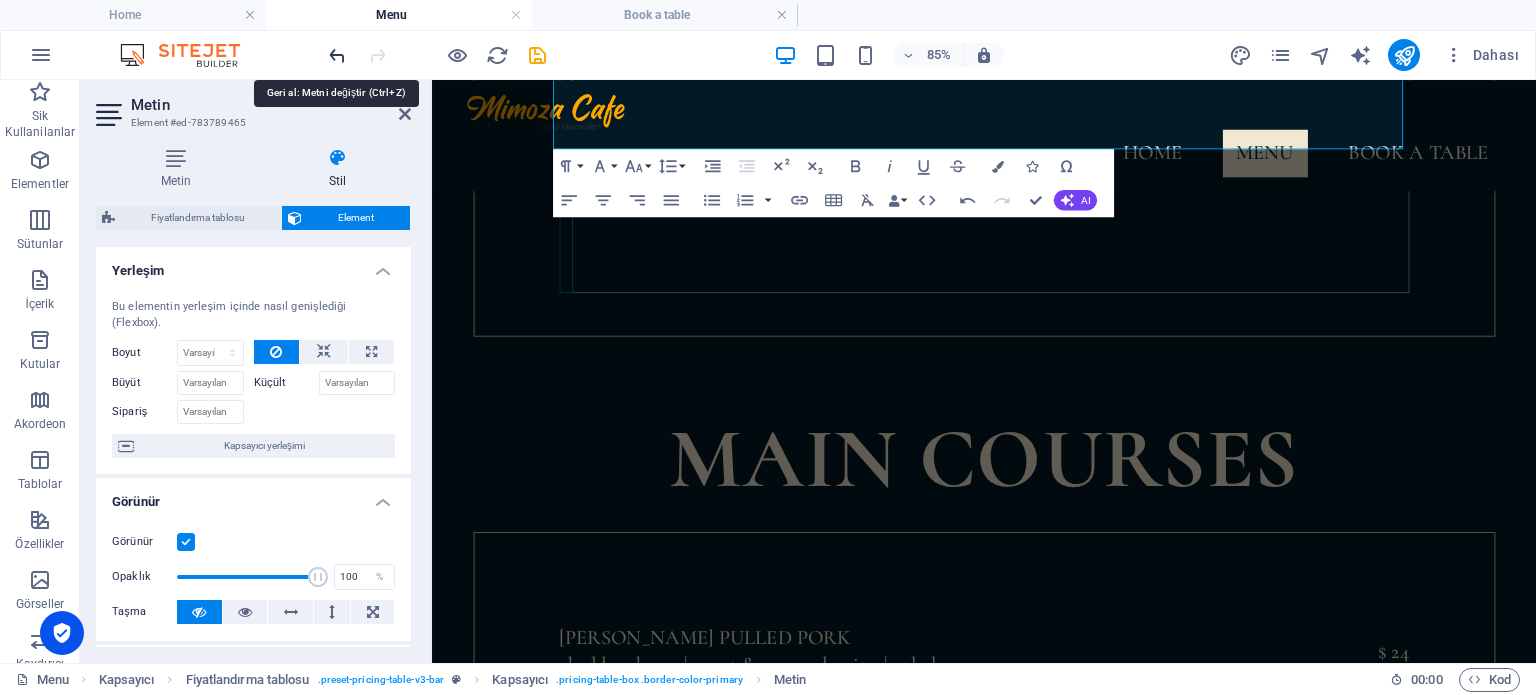 click at bounding box center (337, 55) 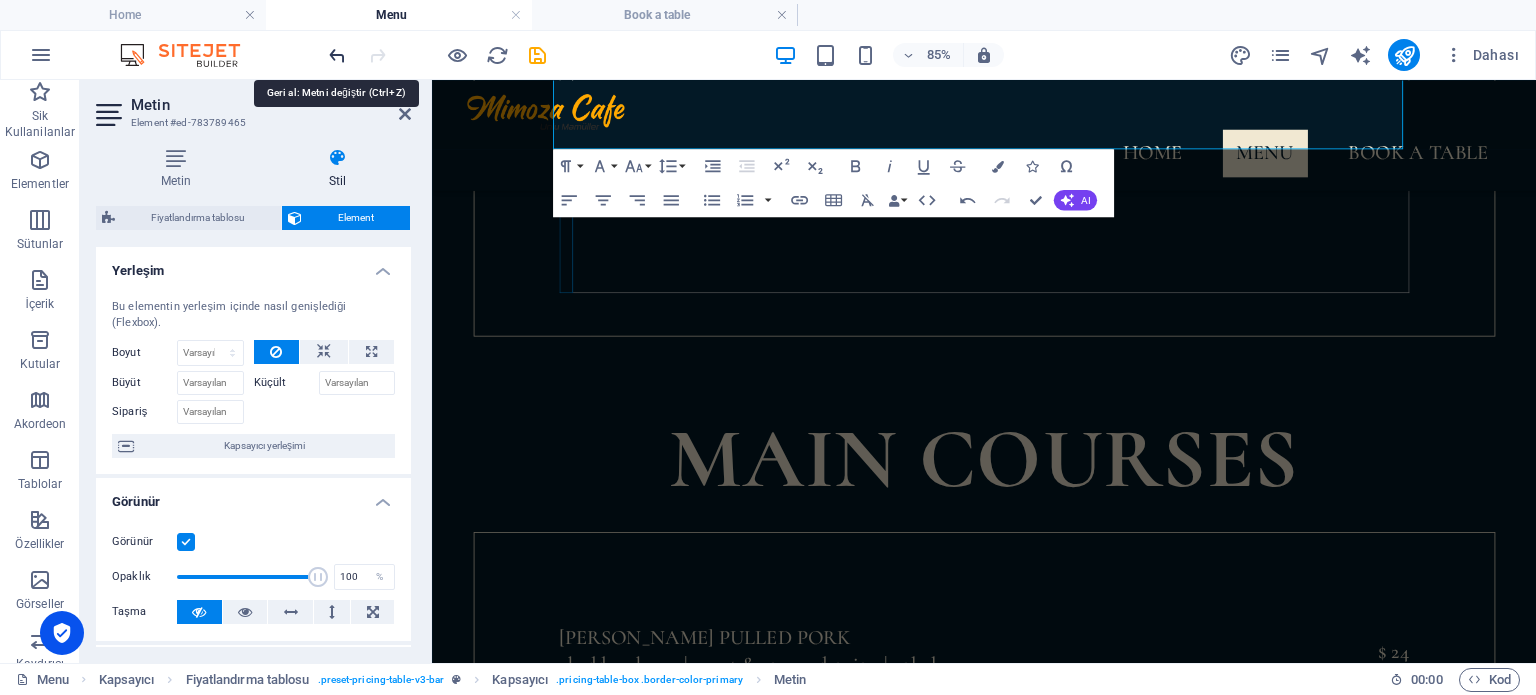 click at bounding box center (337, 55) 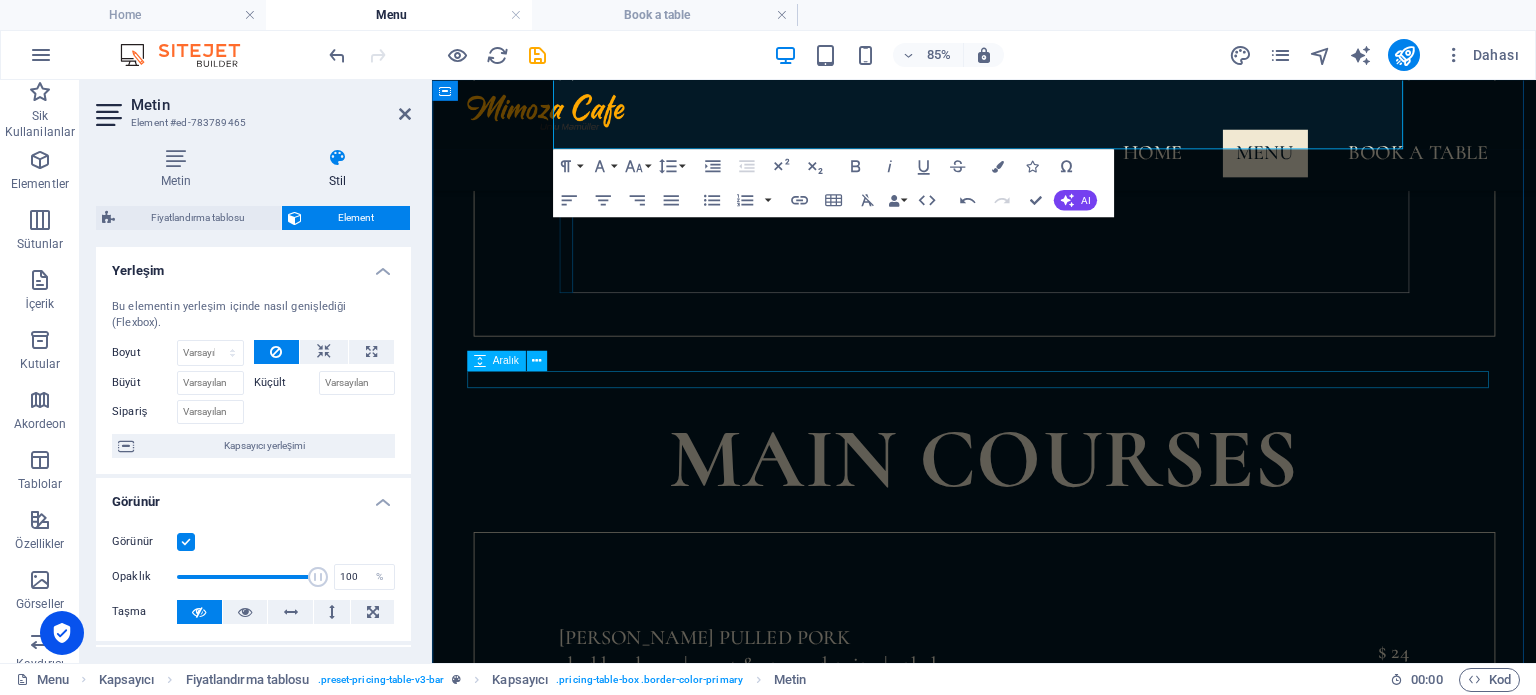 click on "Aralık" at bounding box center (512, 360) 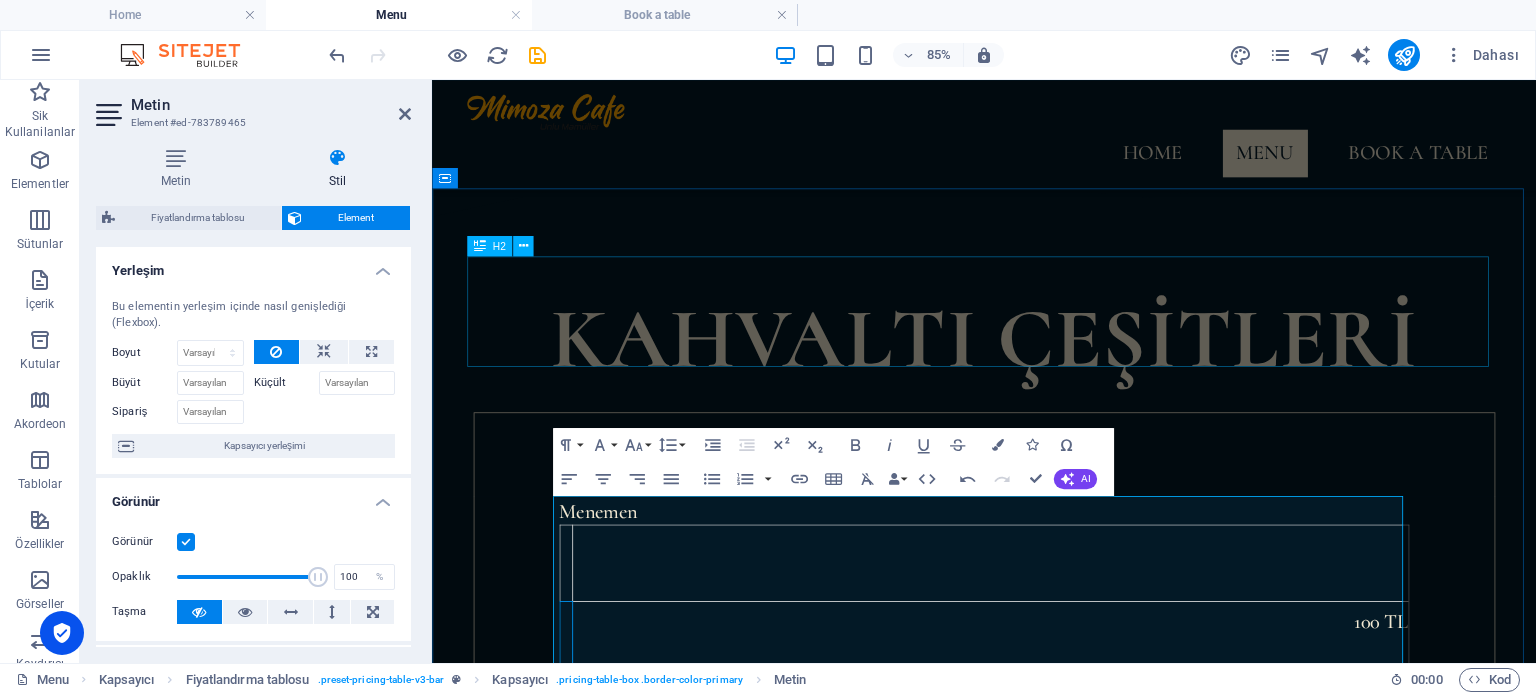 scroll, scrollTop: 655, scrollLeft: 0, axis: vertical 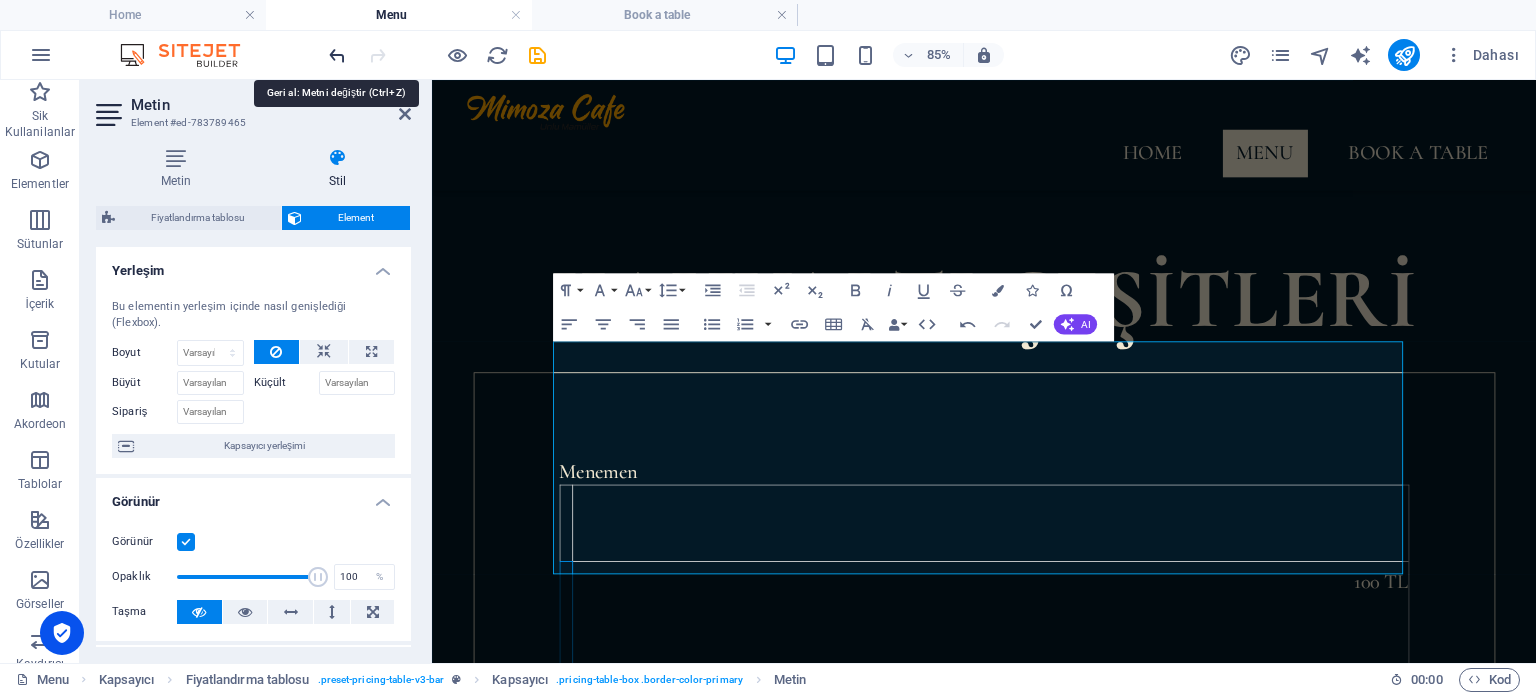 click at bounding box center [337, 55] 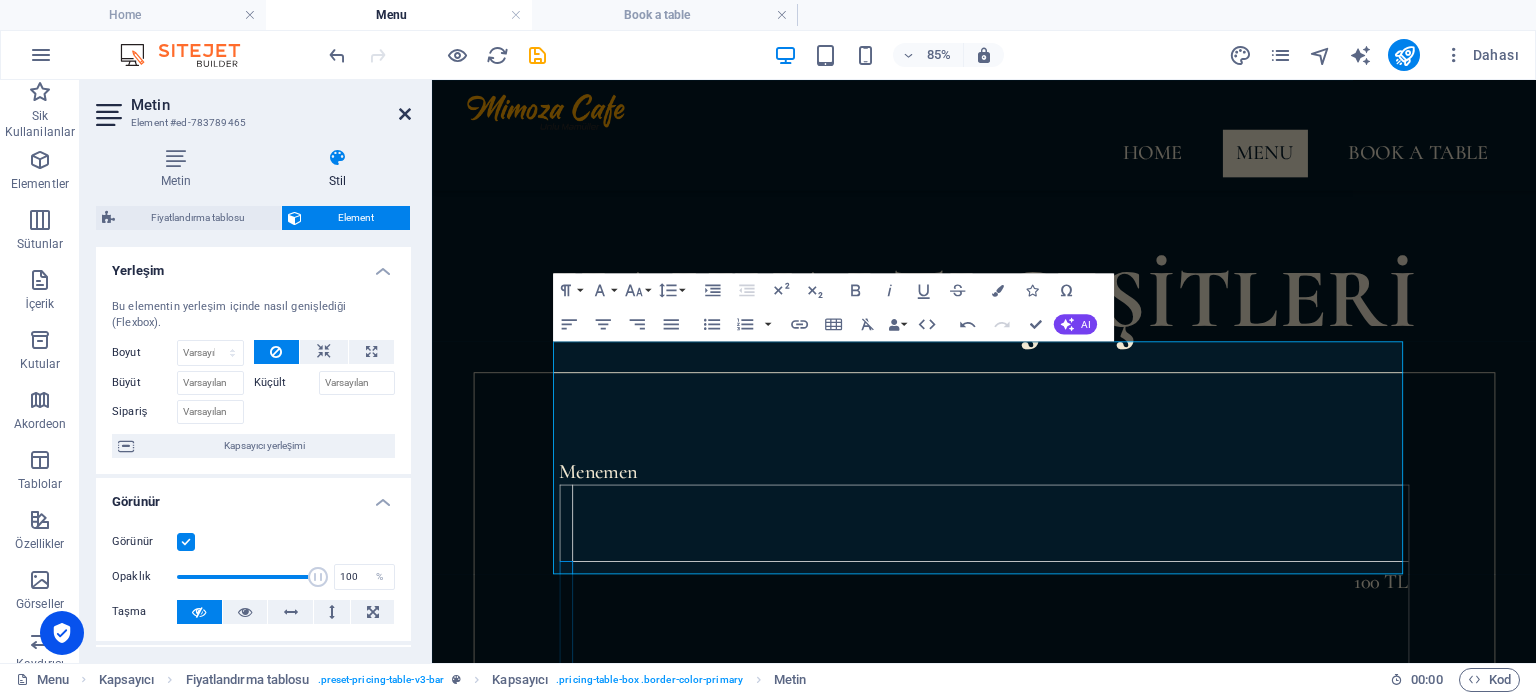 click at bounding box center (405, 114) 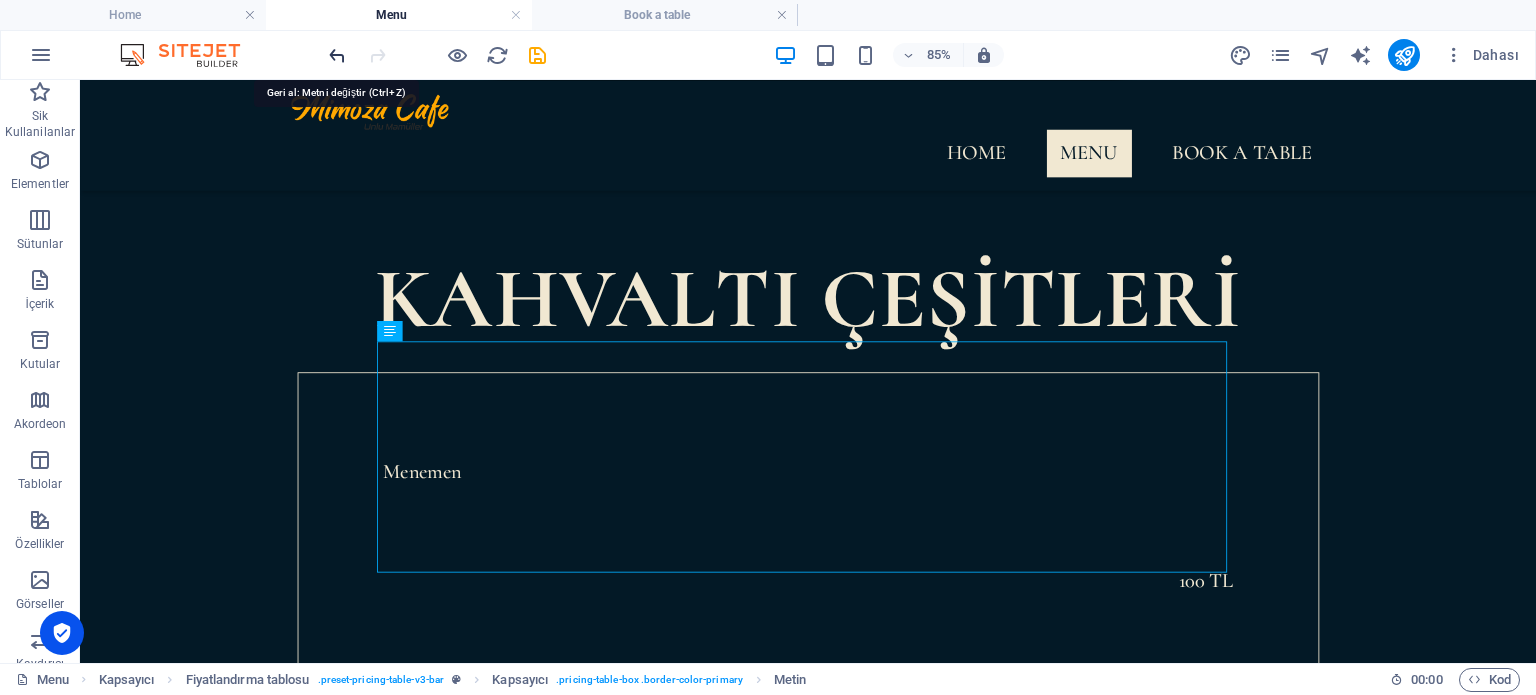 click at bounding box center [337, 55] 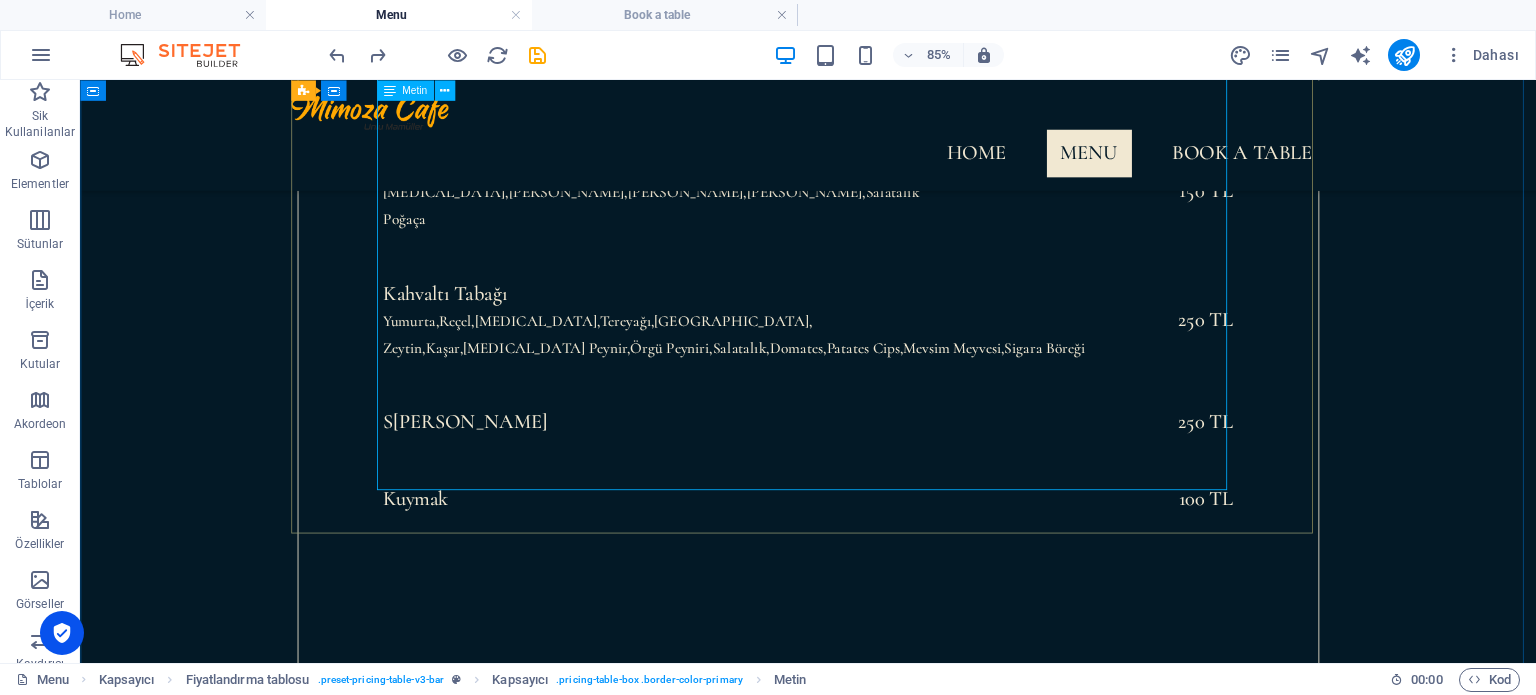 scroll, scrollTop: 755, scrollLeft: 0, axis: vertical 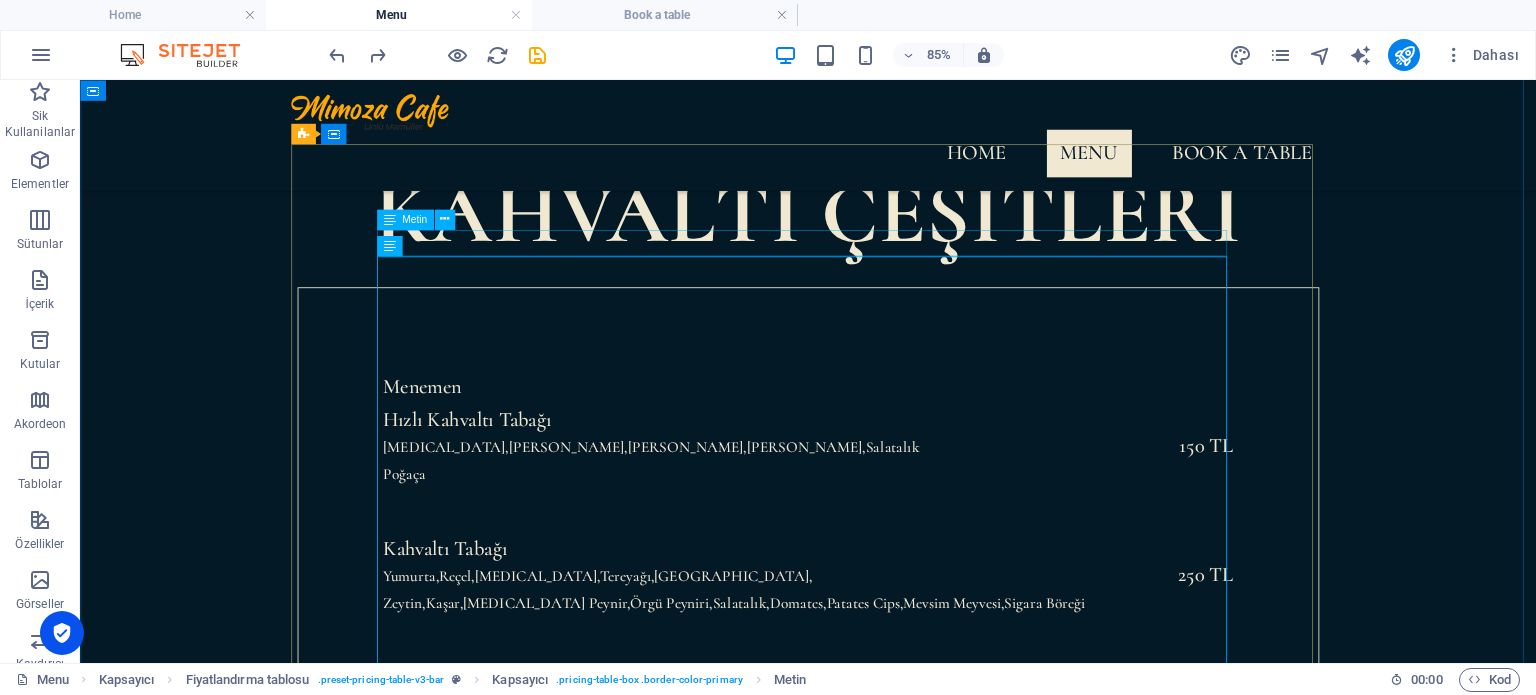 click on "Menemen" at bounding box center (937, 439) 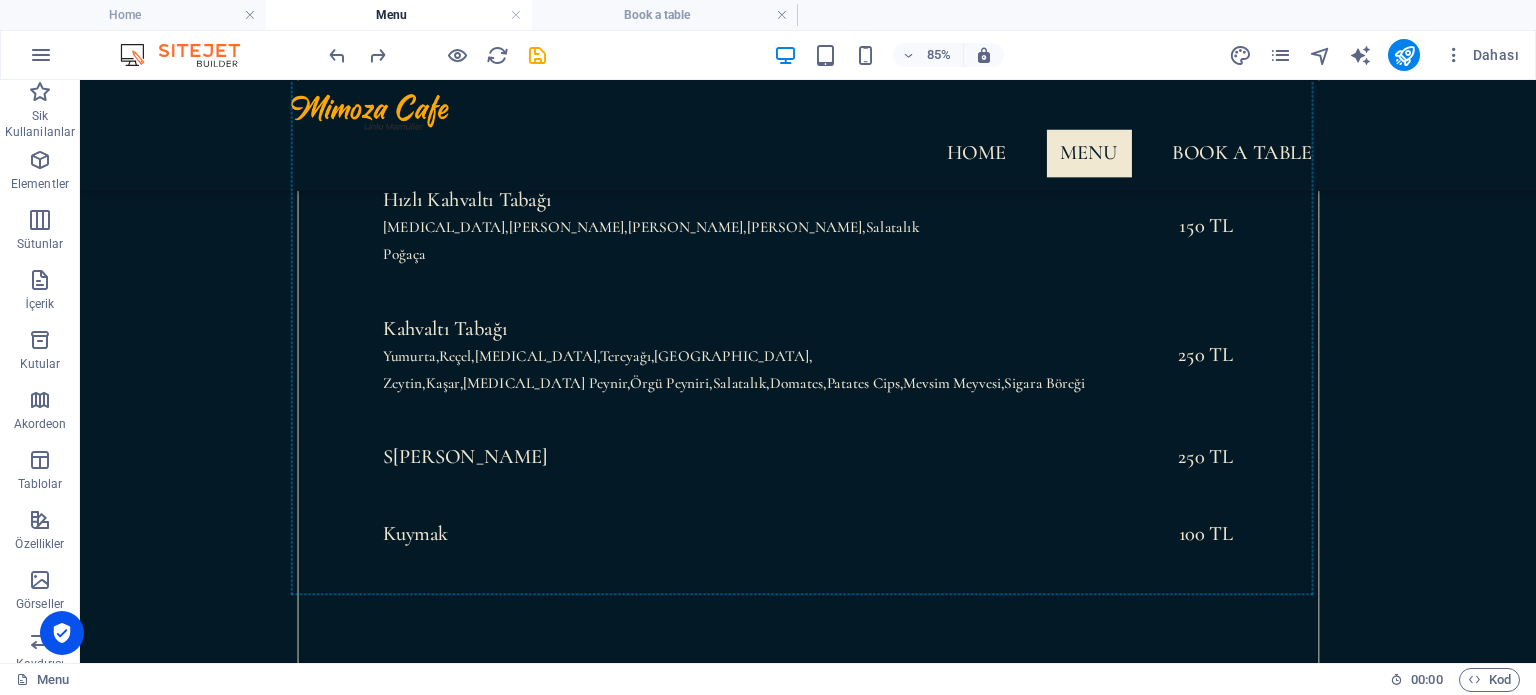 drag, startPoint x: 567, startPoint y: 265, endPoint x: 564, endPoint y: 532, distance: 267.01685 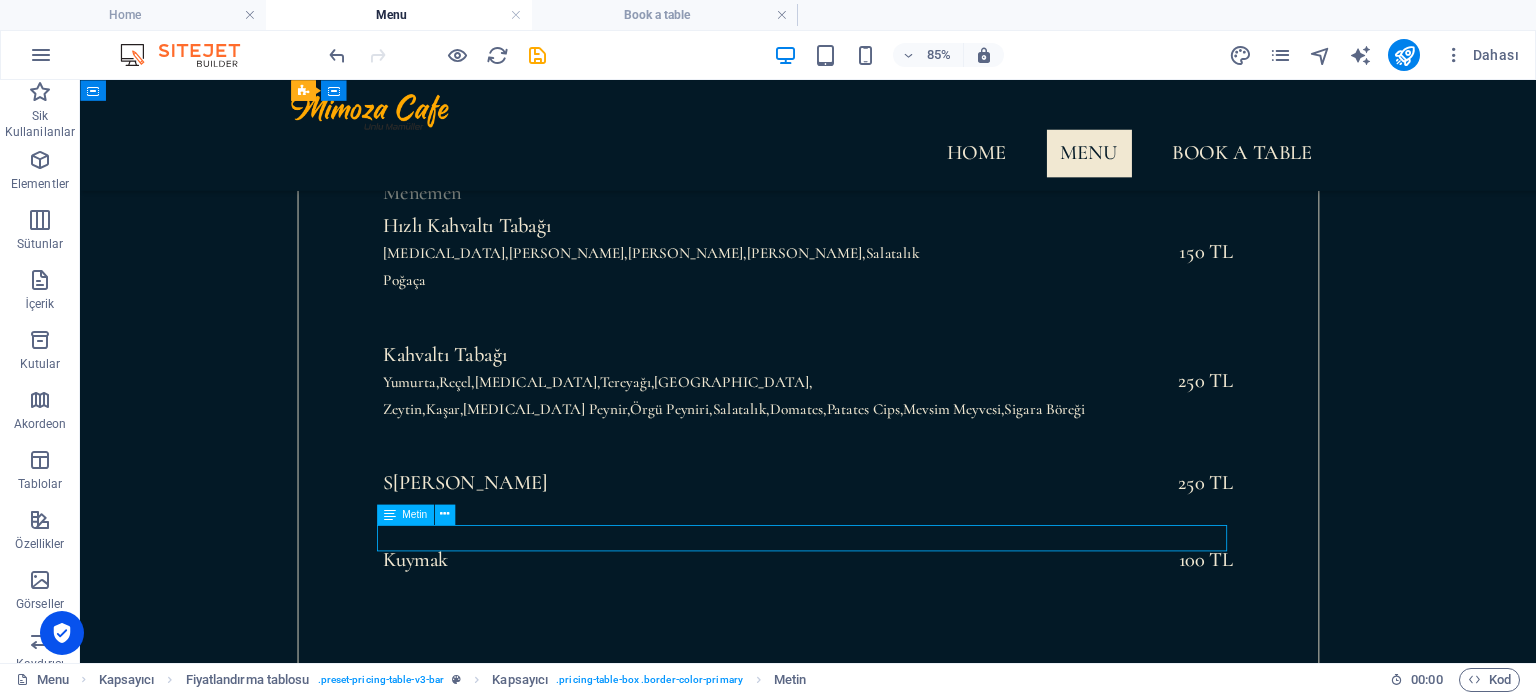 scroll, scrollTop: 1014, scrollLeft: 0, axis: vertical 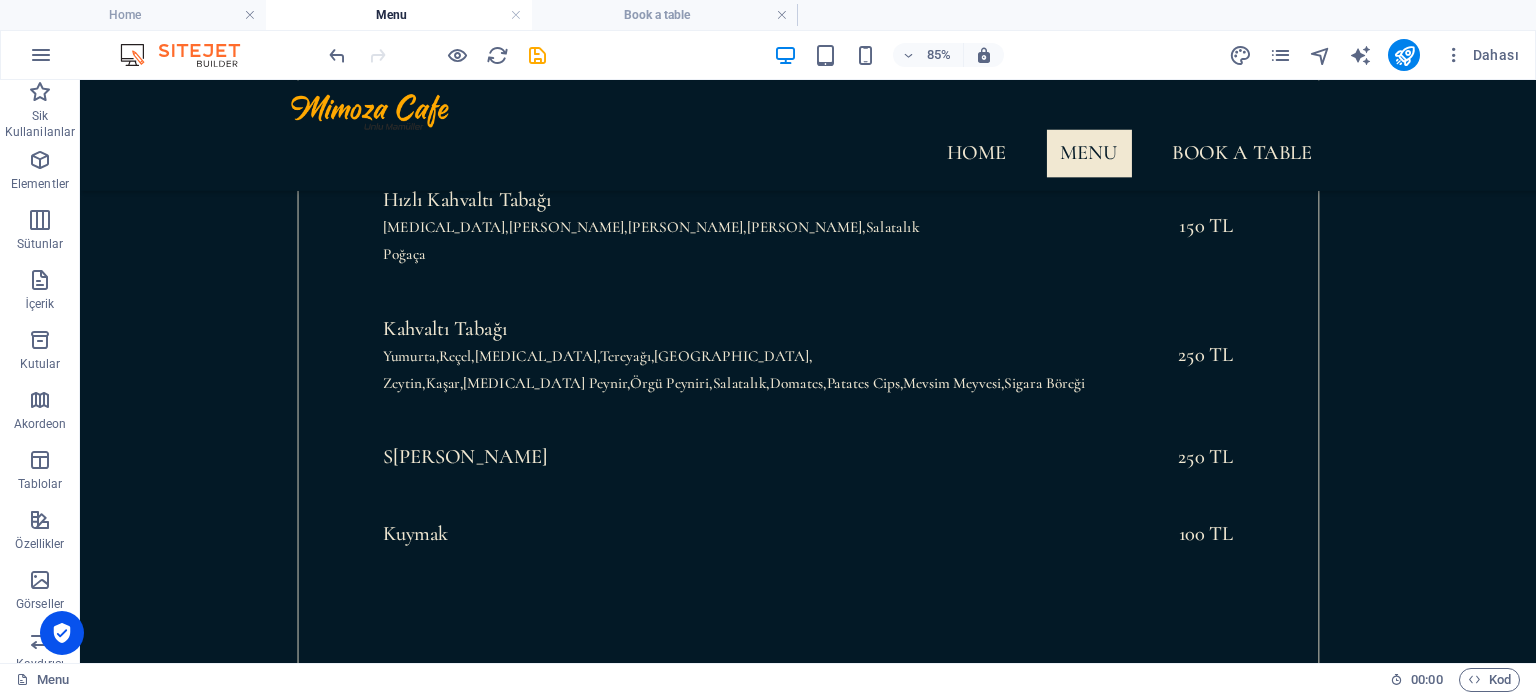 drag, startPoint x: 630, startPoint y: 617, endPoint x: 628, endPoint y: 548, distance: 69.02898 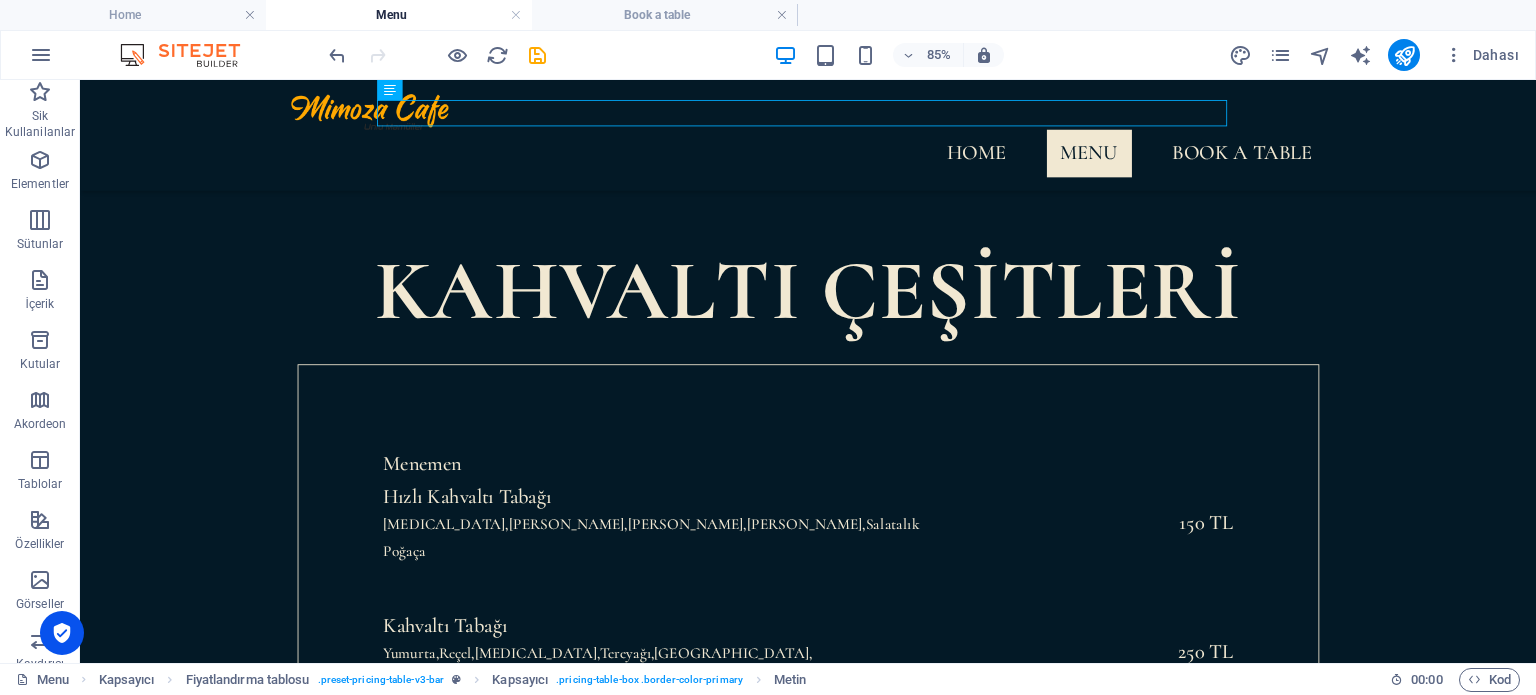 scroll, scrollTop: 603, scrollLeft: 0, axis: vertical 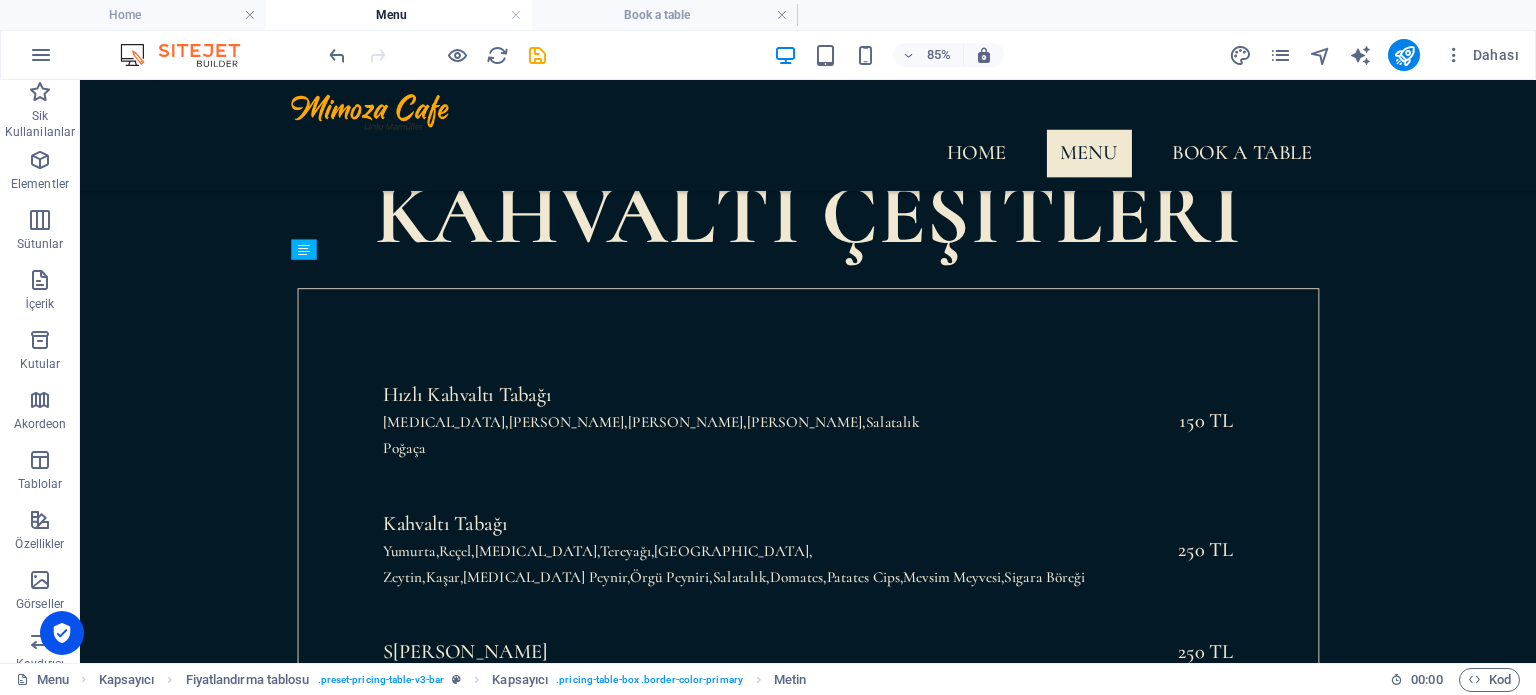 drag, startPoint x: 583, startPoint y: 416, endPoint x: 560, endPoint y: 731, distance: 315.83856 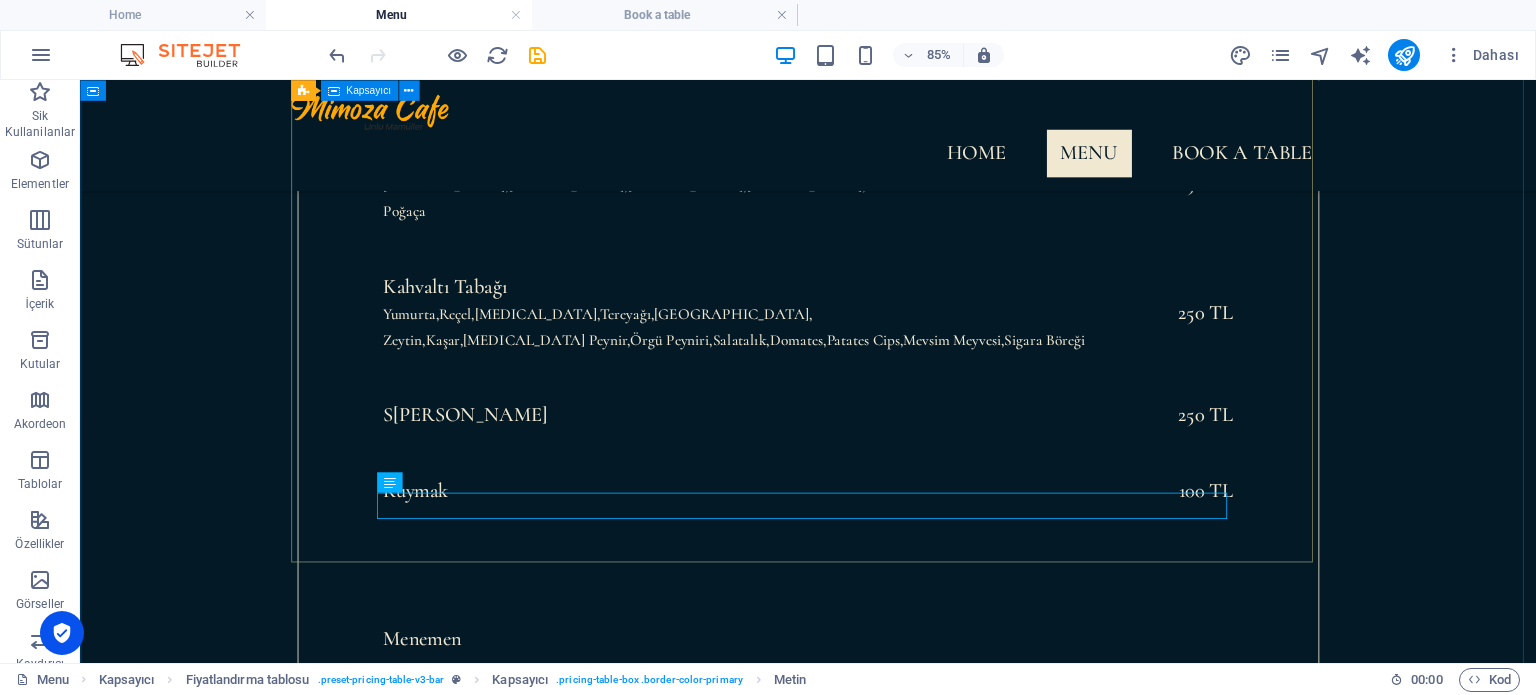 scroll, scrollTop: 1040, scrollLeft: 0, axis: vertical 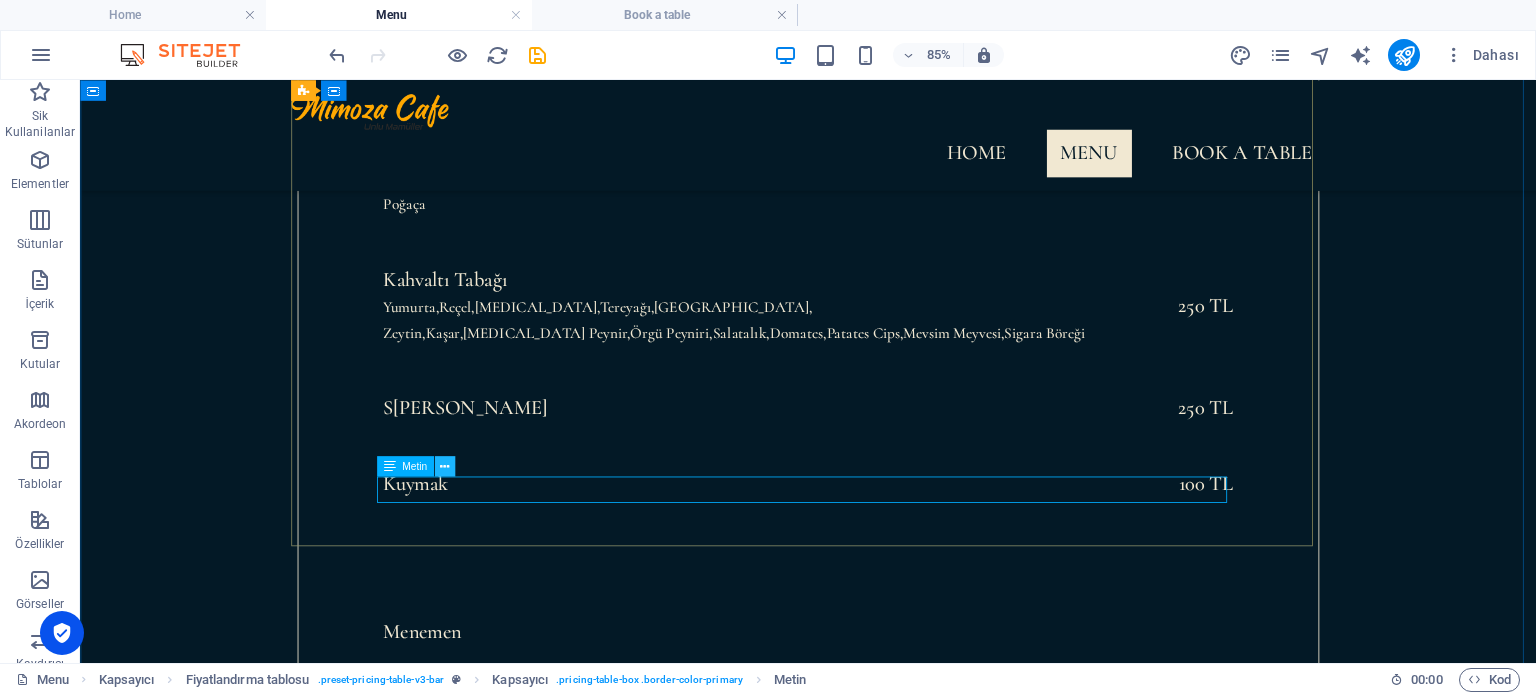 click at bounding box center (444, 466) 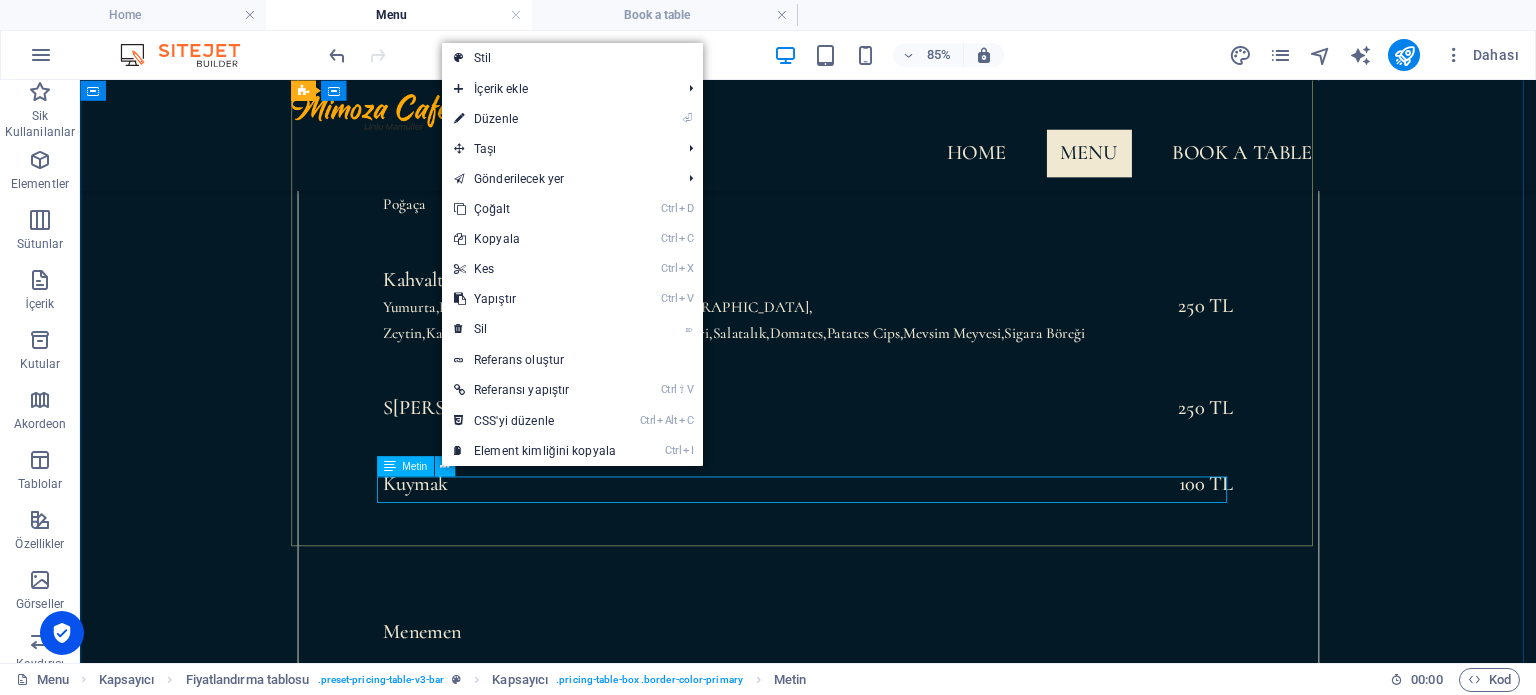 drag, startPoint x: 583, startPoint y: 559, endPoint x: 572, endPoint y: 552, distance: 13.038404 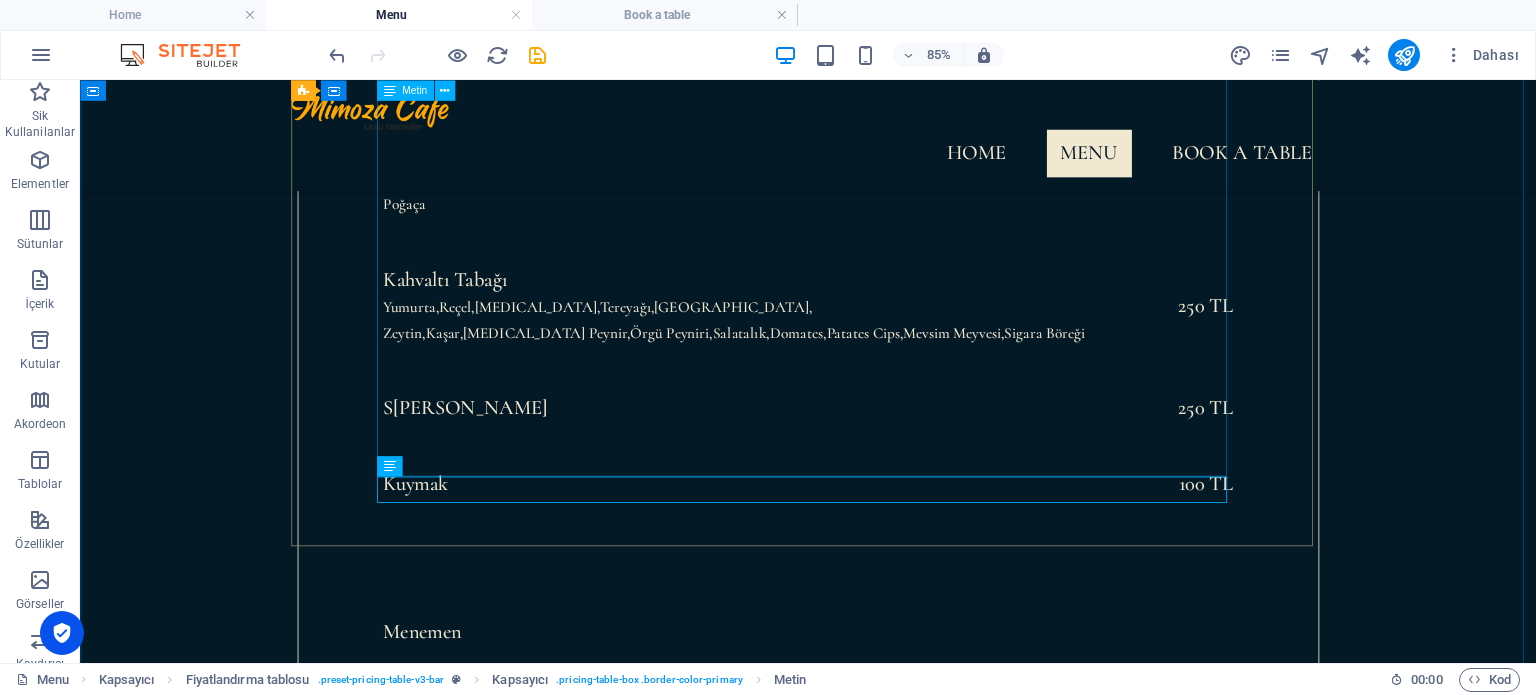 click on "Hızlı Kahvaltı Tabağı [MEDICAL_DATA],Zeytin,[GEOGRAPHIC_DATA],Domates,Salatalık Poğaça 150 TL Kahvaltı Tabağı Yumurta,[GEOGRAPHIC_DATA],[GEOGRAPHIC_DATA],[GEOGRAPHIC_DATA],[GEOGRAPHIC_DATA], [GEOGRAPHIC_DATA],Kaşar,[MEDICAL_DATA][GEOGRAPHIC_DATA],Örgü Peyniri,[GEOGRAPHIC_DATA],[GEOGRAPHIC_DATA],[GEOGRAPHIC_DATA],Mevsim Meyvesi,Sigara Böreği
250 TL
S ahanda Yumurta
250 TL Kuymak
100 TL" at bounding box center [937, 426] 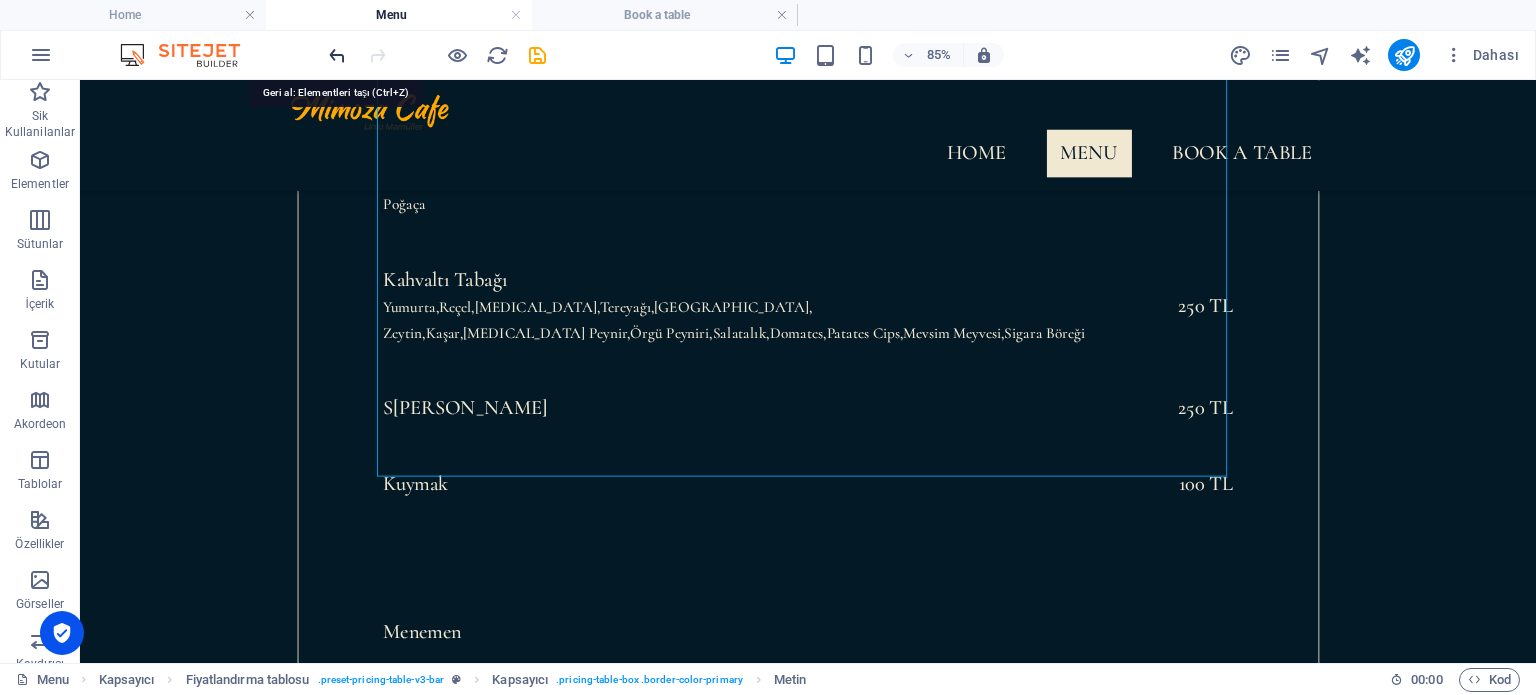 click at bounding box center (337, 55) 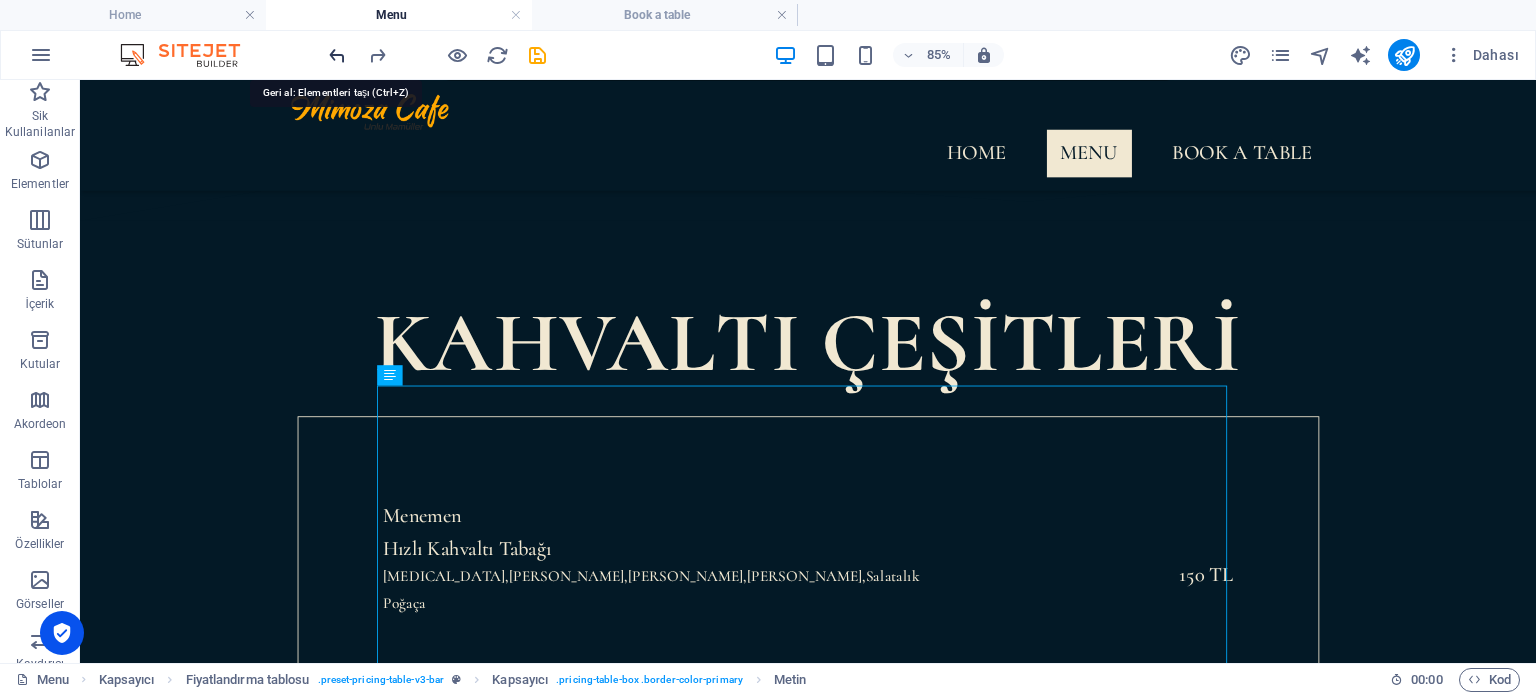 click at bounding box center [337, 55] 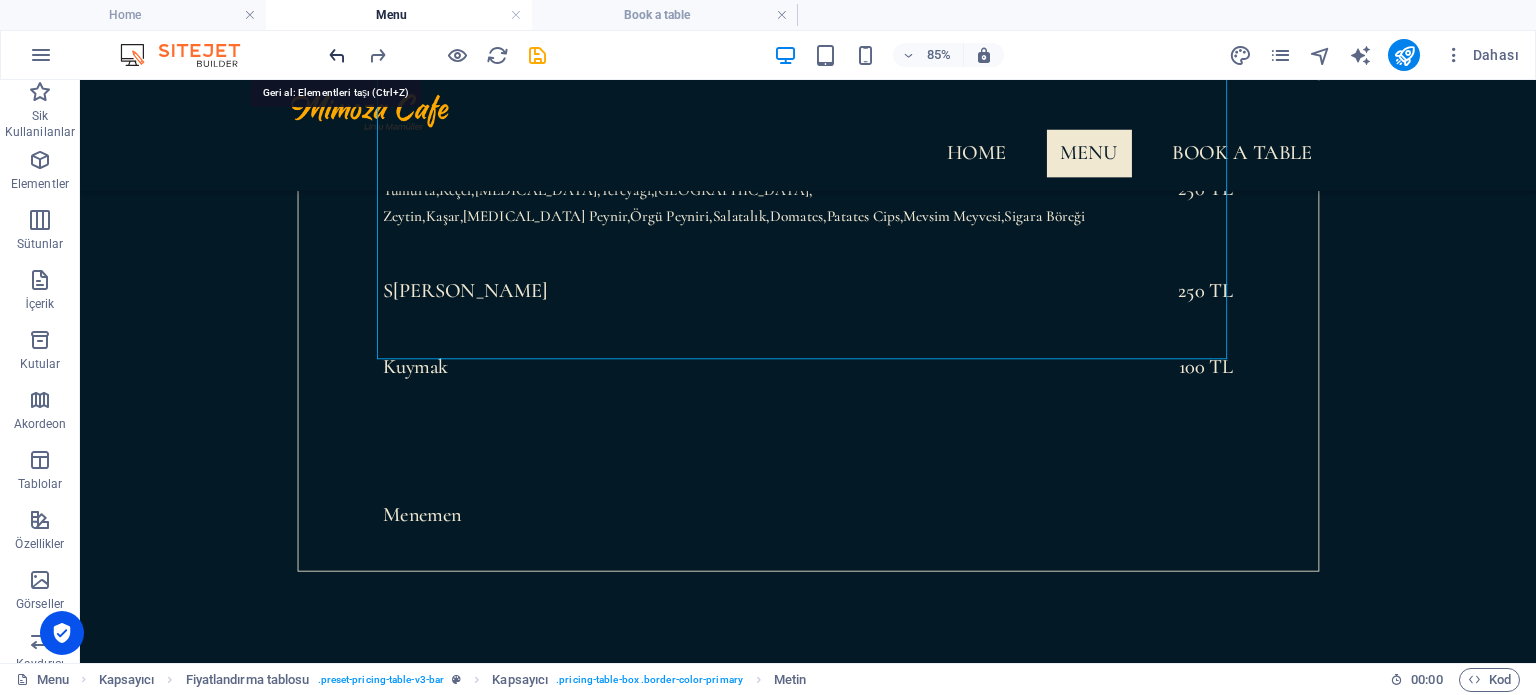 click at bounding box center (337, 55) 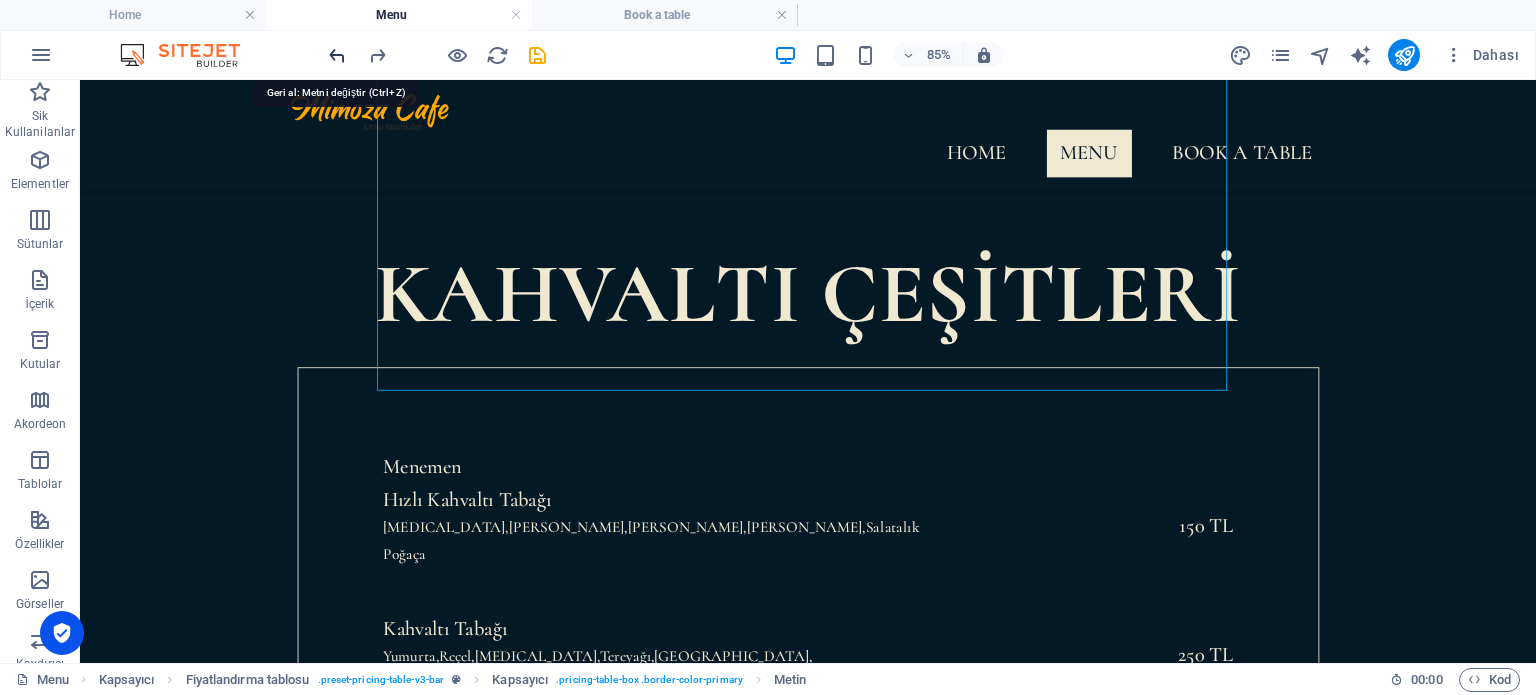 scroll, scrollTop: 603, scrollLeft: 0, axis: vertical 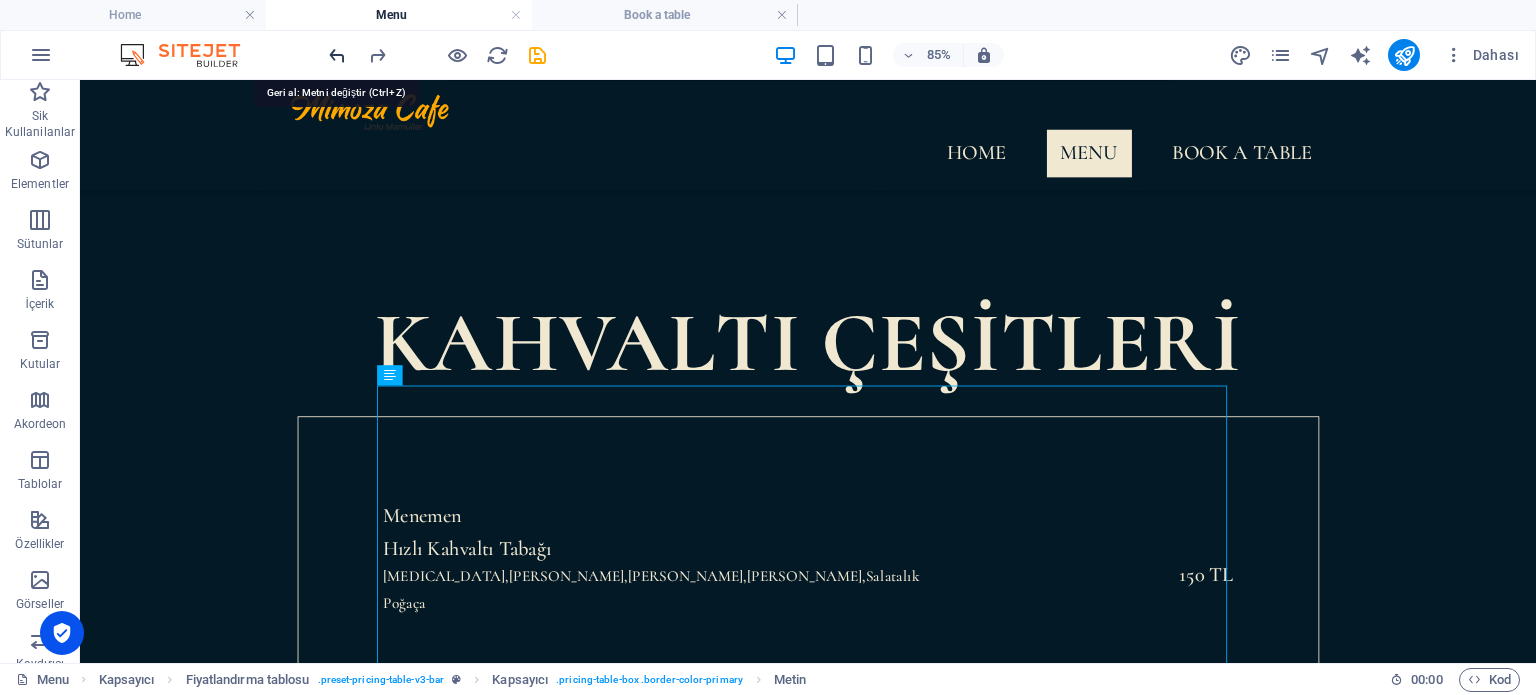 click at bounding box center (337, 55) 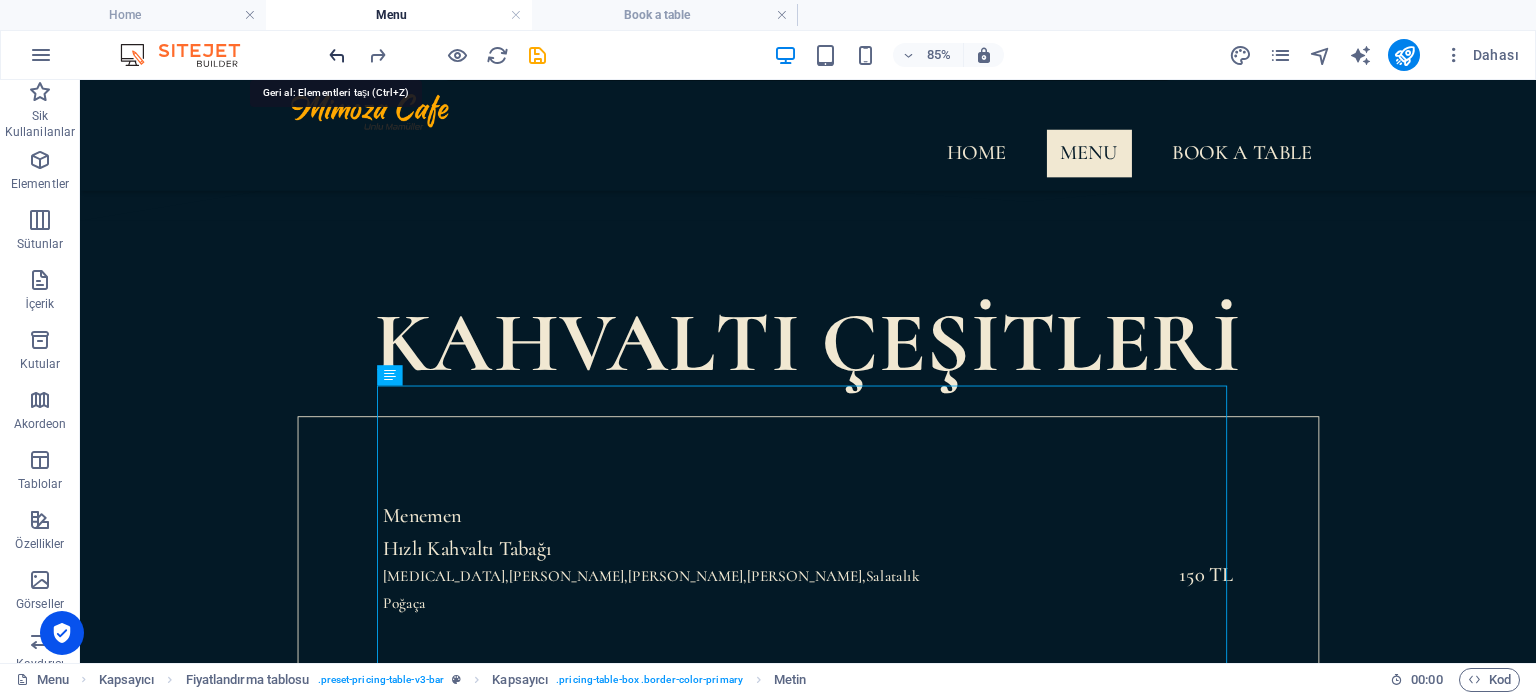 click at bounding box center (337, 55) 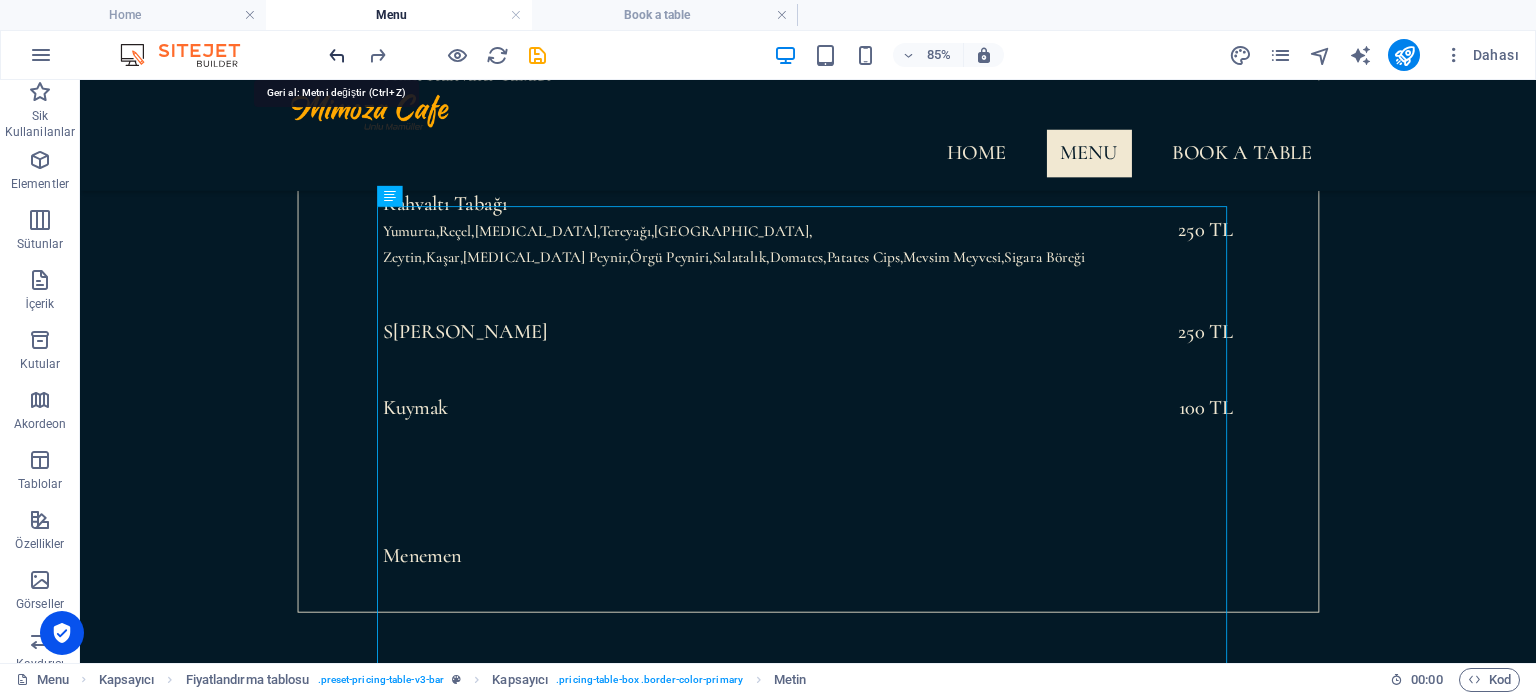 scroll, scrollTop: 1178, scrollLeft: 0, axis: vertical 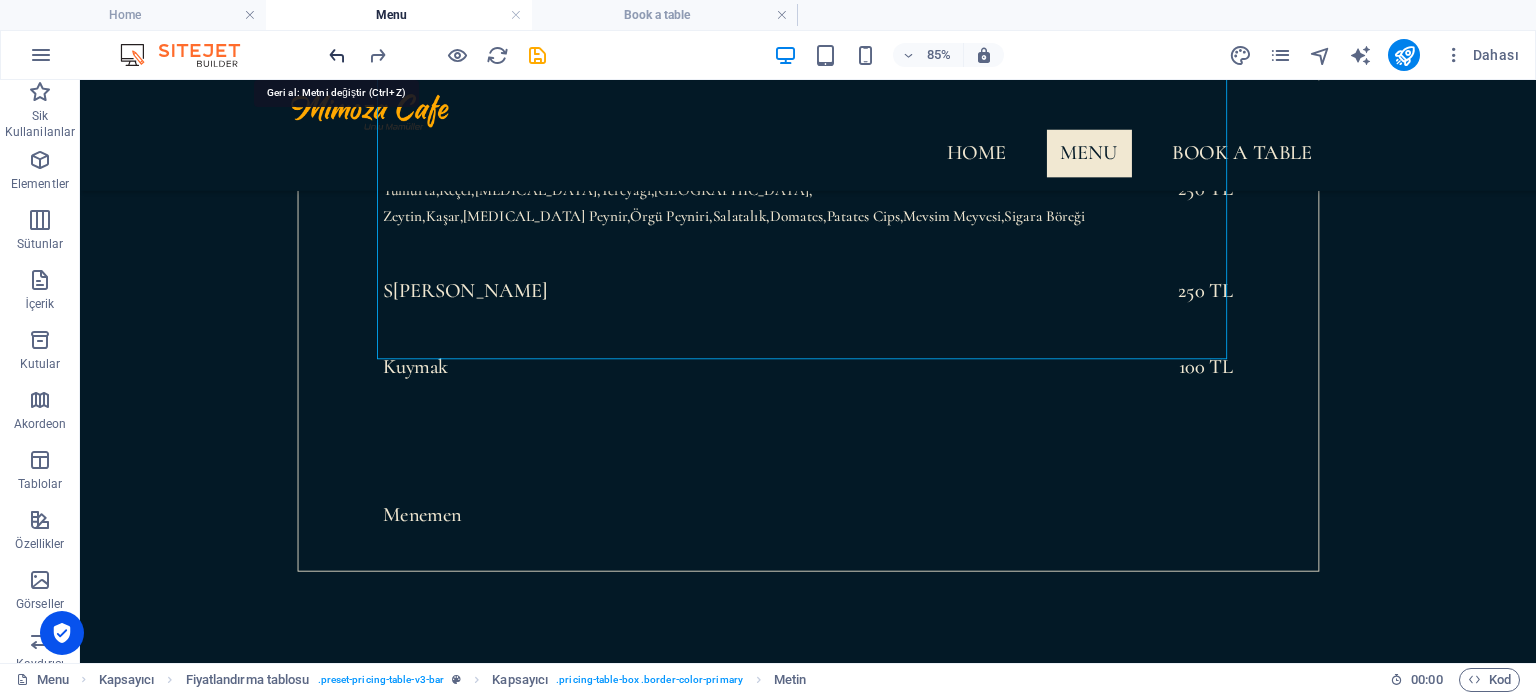 click at bounding box center [337, 55] 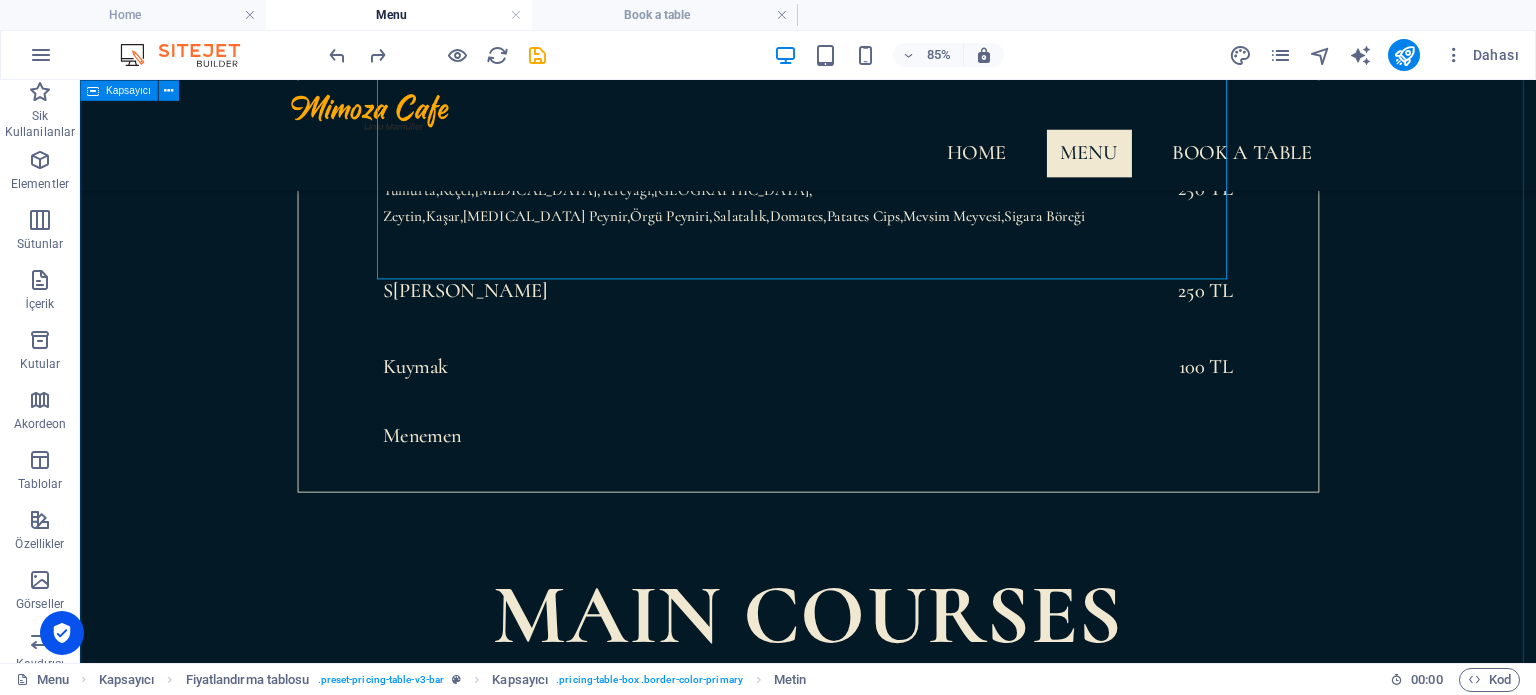 click on "KAHVALTI ÇEŞİTLERİ Hızlı Kahvaltı Tabağı [MEDICAL_DATA],[GEOGRAPHIC_DATA],Peynir,Domates,Salatalık Poğaça 150 TL Kahvaltı Tabağı Yumurta,[GEOGRAPHIC_DATA],[GEOGRAPHIC_DATA],Tereyağı,[GEOGRAPHIC_DATA], [GEOGRAPHIC_DATA],[GEOGRAPHIC_DATA],[MEDICAL_DATA][GEOGRAPHIC_DATA],Örgü Peyniri,Salatalık,Domates,Patates Cips,Mevsim Meyvesi,Sigara Böreği
250 TL
S ahanda Yumurta
250 TL Kuymak
100 TL Menemen main courses SOURDOUGH PULLED PORK cheddar cheese | sweet & sour red onion | coleslaw
$ 24
SOURDOUGH PULLED PORK cheddar cheese | sweet & sour red onion | coleslaw
$ 24
SOURDOUGH PULLED PORK cheddar cheese | sweet & sour red onion | coleslaw
$ 24
SOURDOUGH PULLED PORK cheddar cheese | sweet & sour red onion | coleslaw
$ 24
SOURDOUGH PULLED PORK cheddar cheese | sweet & sour red onion | coleslaw
$ 24
SOURDOUGH PULLED PORK cheddar cheese | sweet & sour red onion | coleslaw
$ 24
SOURDOUGH PULLED PORK cheddar cheese | sweet & sour red onion | coleslaw
$ 24
SOURDOUGH PULLED PORK cheddar cheese | sweet & sour red onion | coleslaw
$ 24 drinks KYIV Mule
$ 24" at bounding box center (936, 1322) 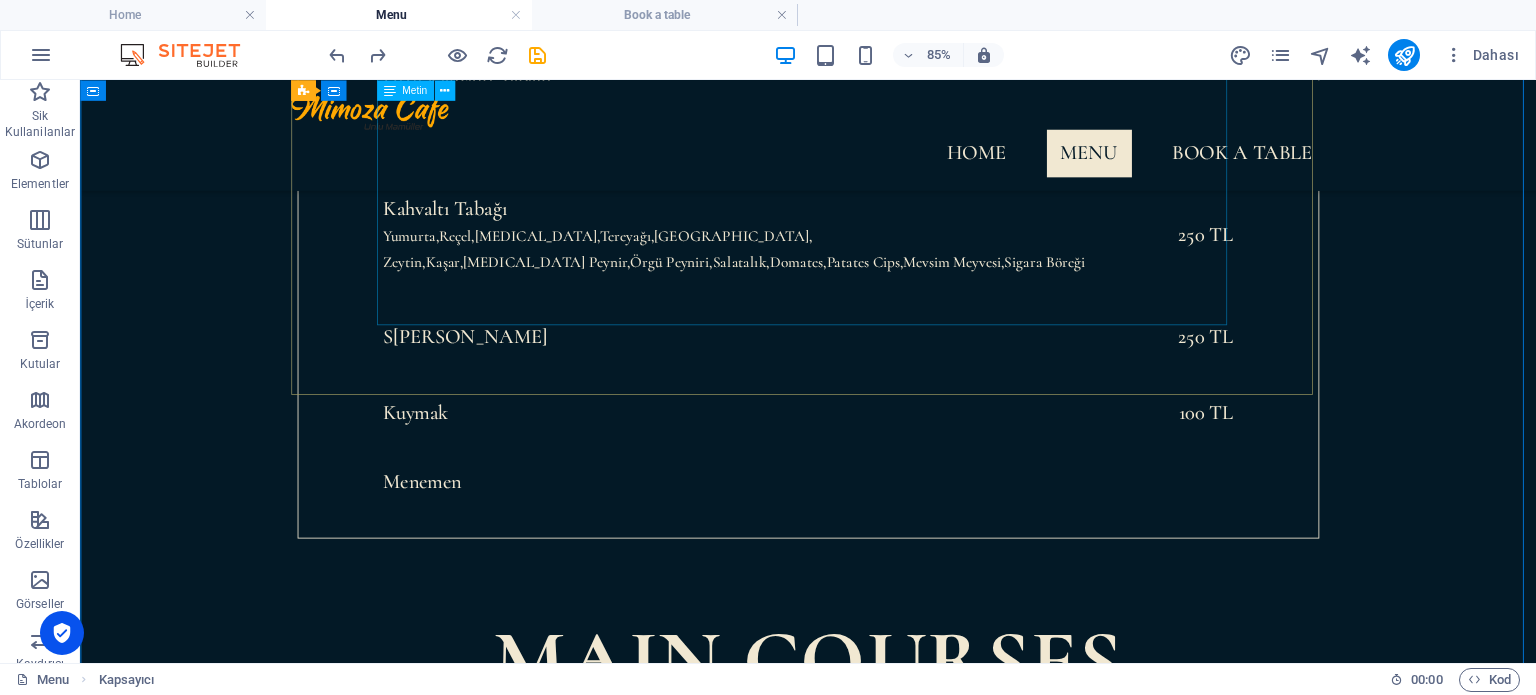 scroll, scrollTop: 1078, scrollLeft: 0, axis: vertical 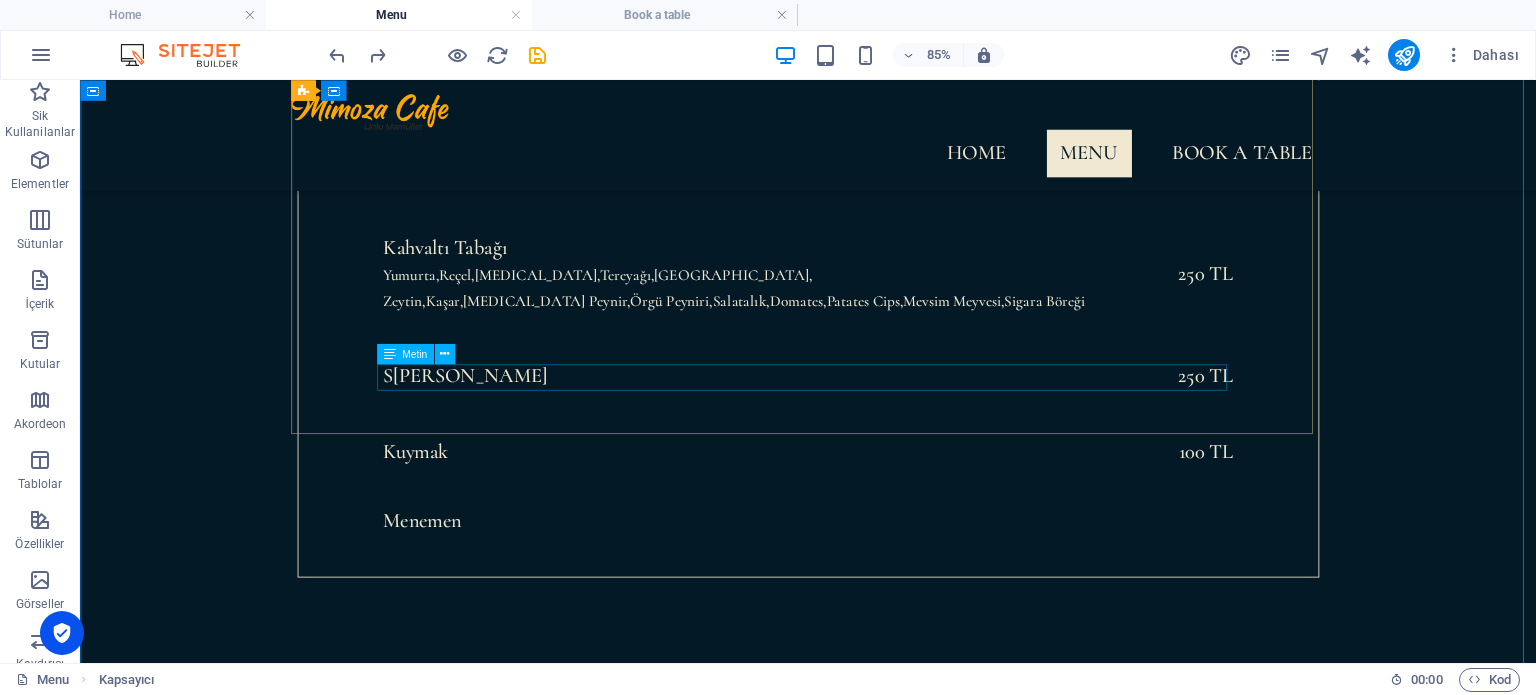 click on "Menemen" at bounding box center (937, 598) 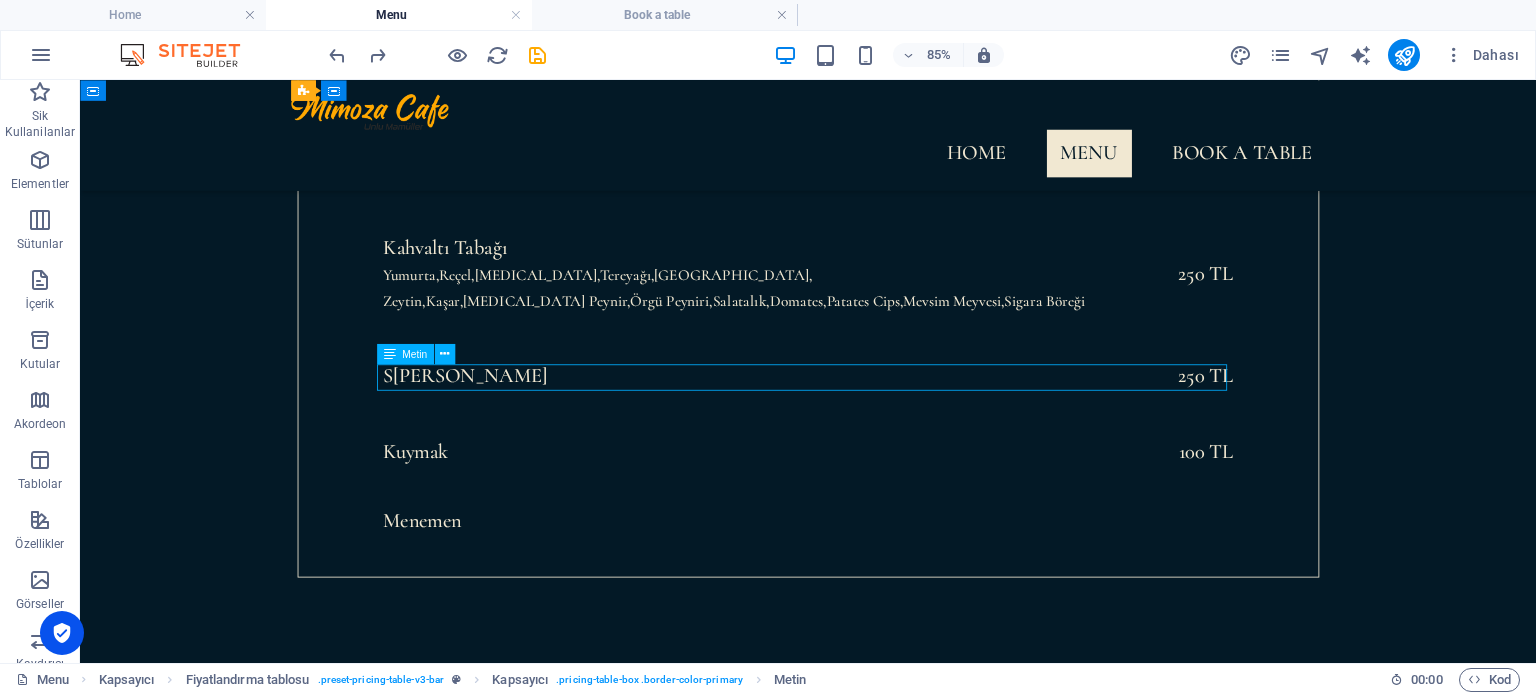 click on "Menemen" at bounding box center [937, 598] 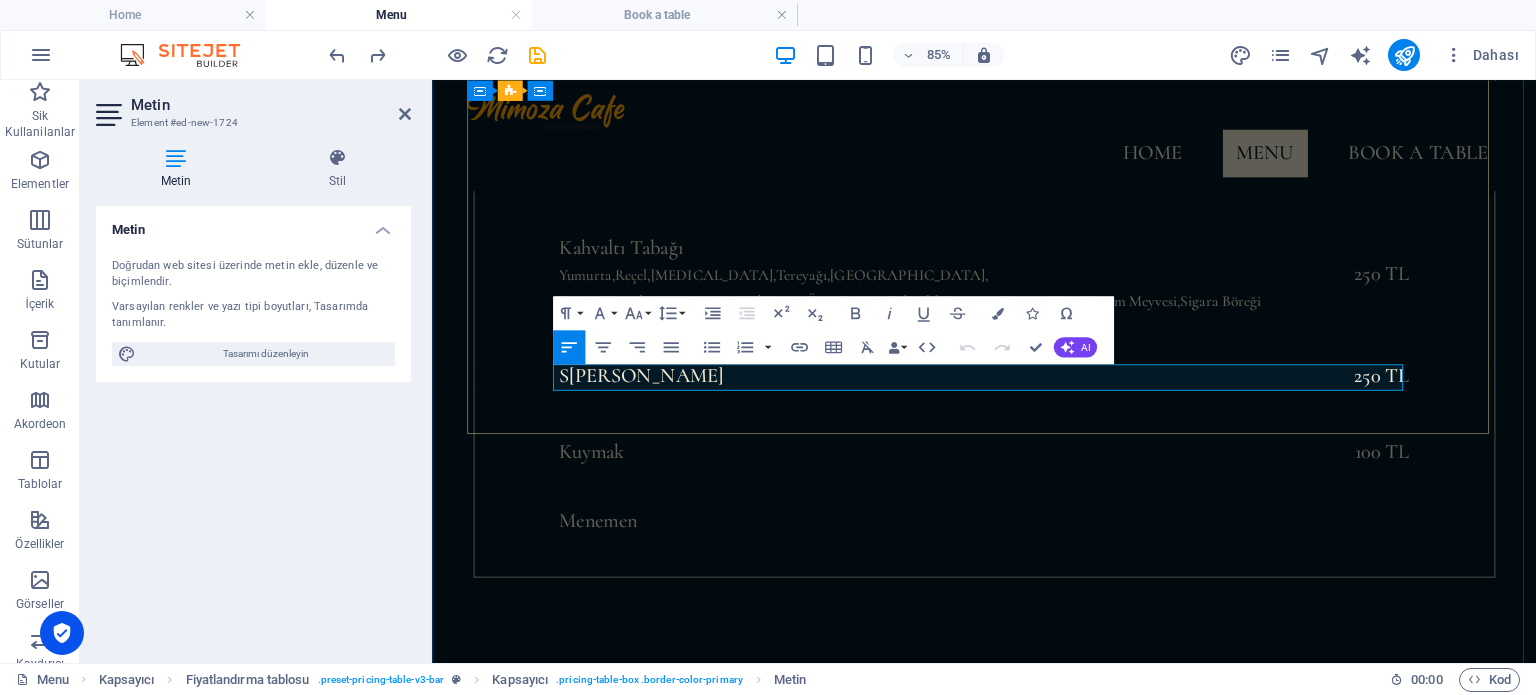 click on "Menemen" at bounding box center [1082, 598] 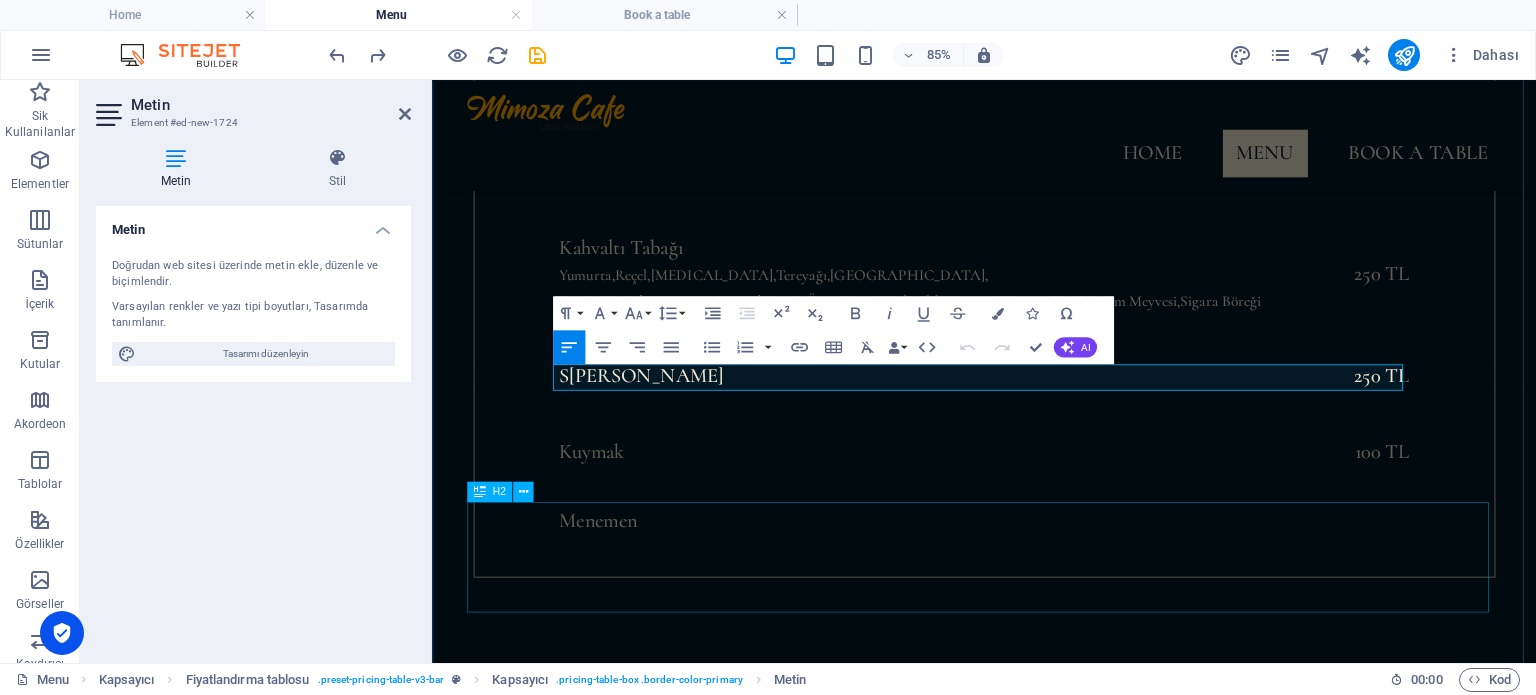 click on "main courses" at bounding box center (1082, 810) 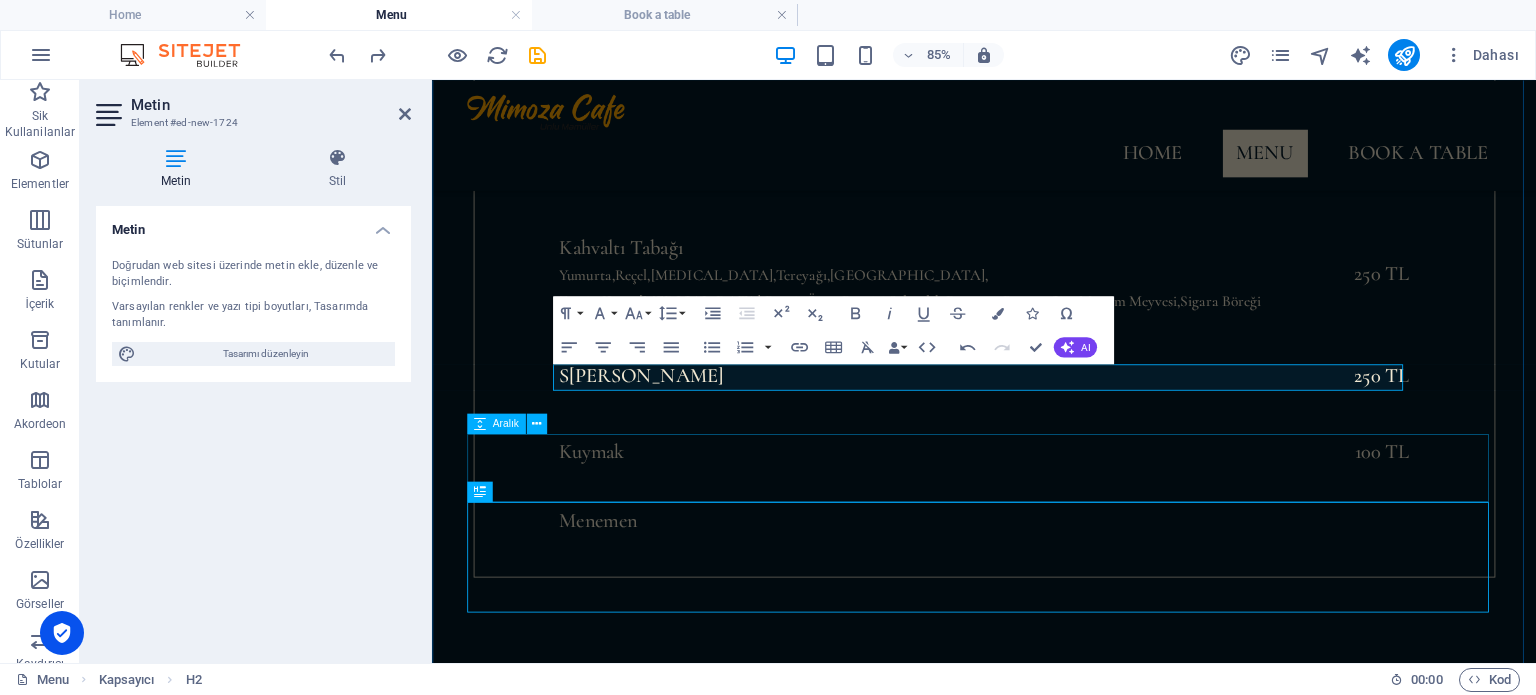 click at bounding box center [1082, 705] 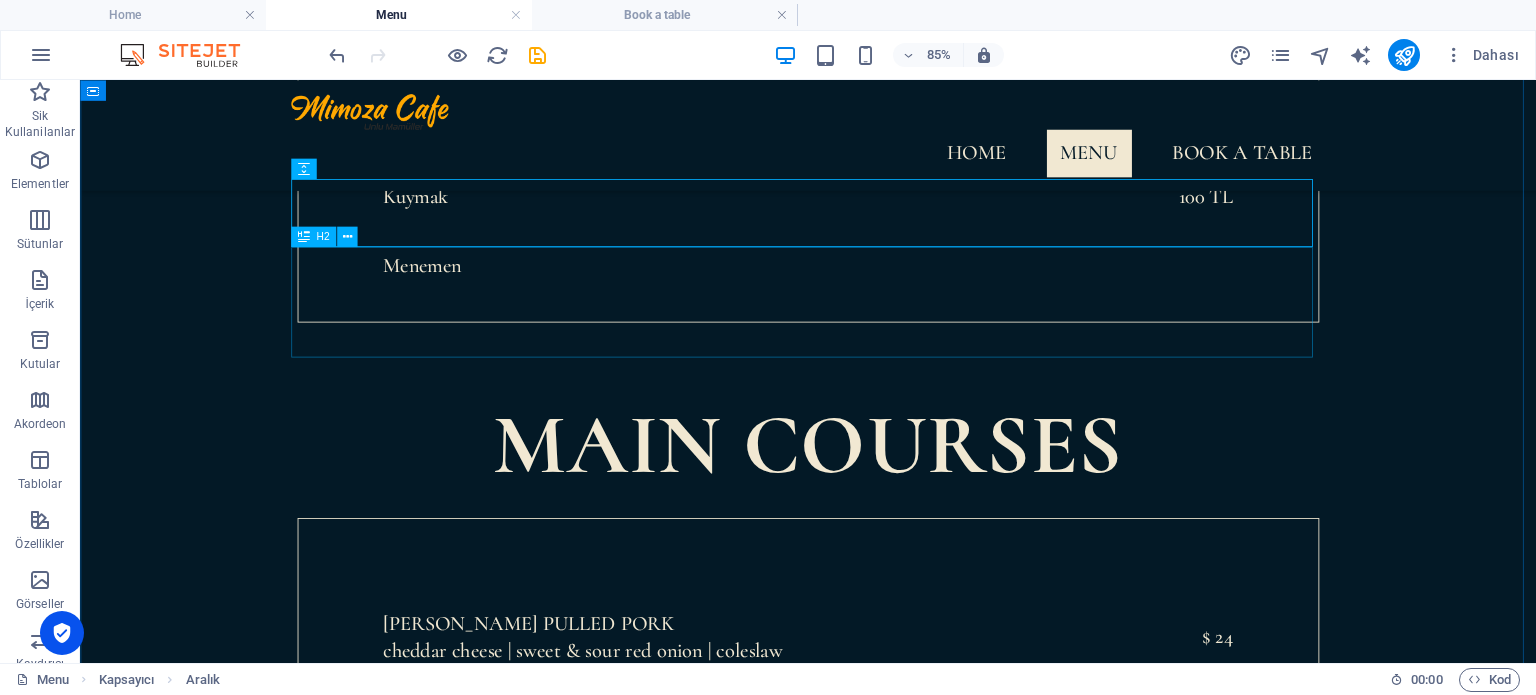 scroll, scrollTop: 1678, scrollLeft: 0, axis: vertical 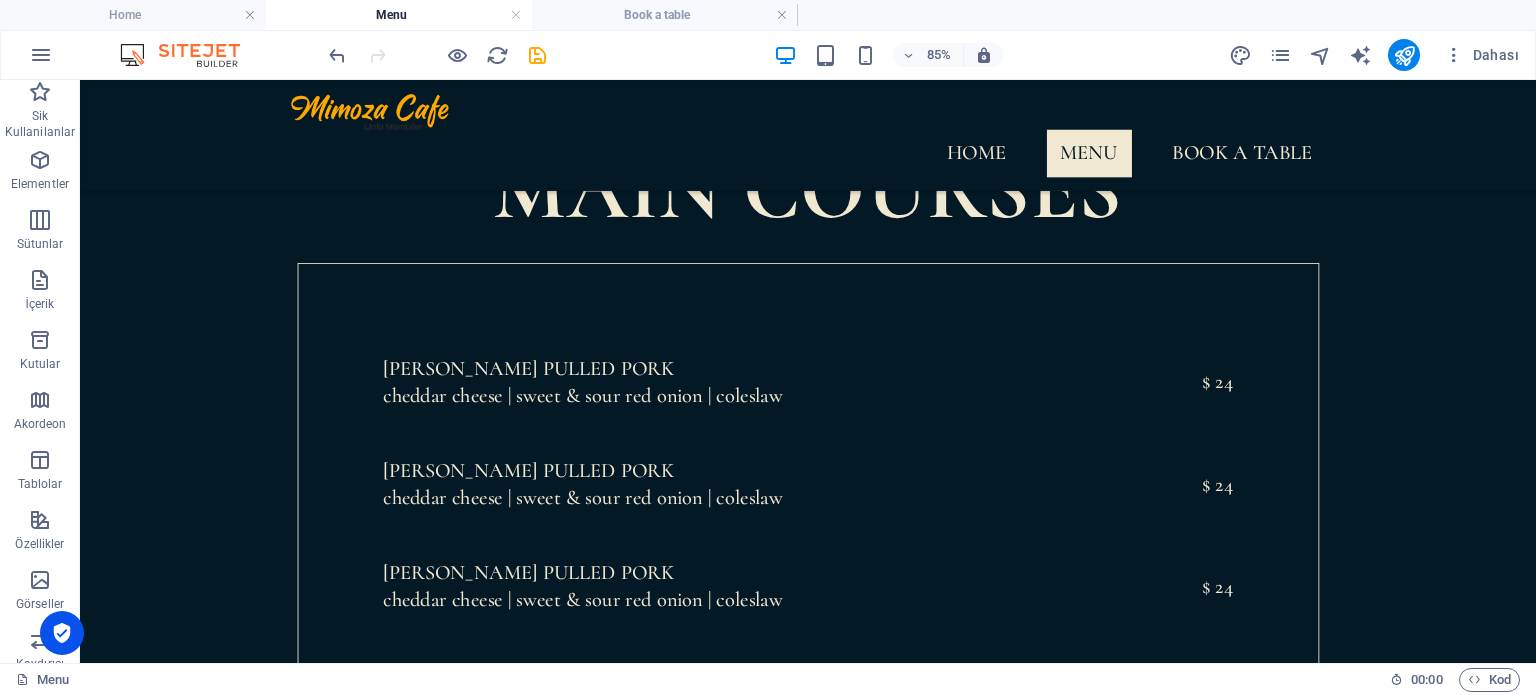 click at bounding box center [190, 55] 